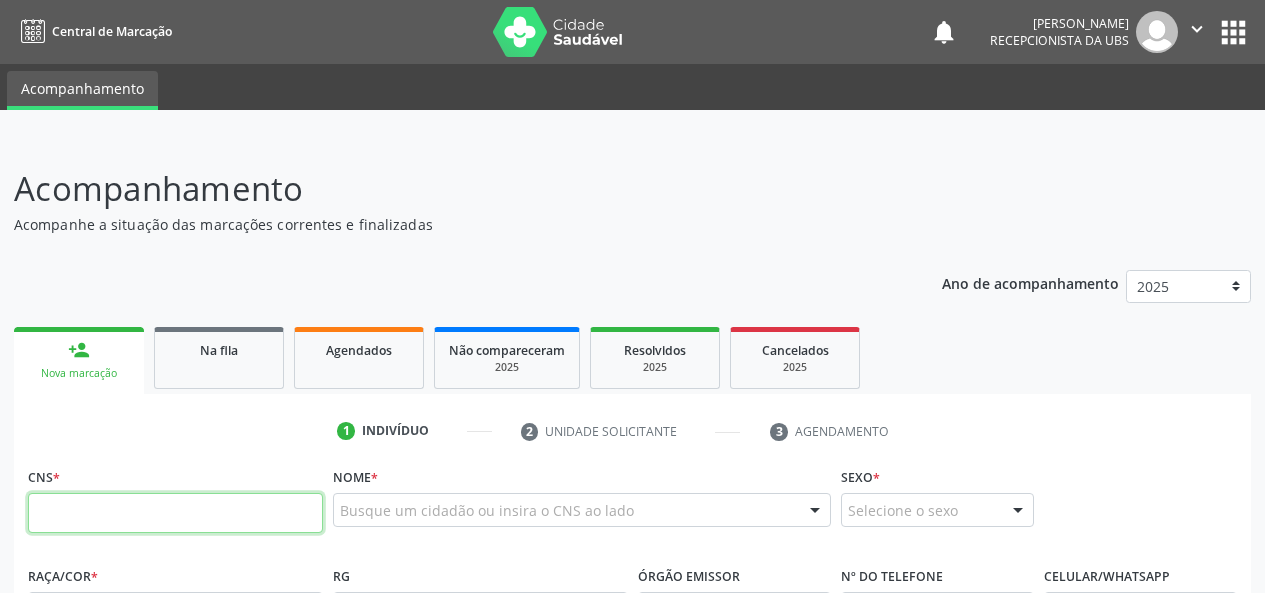 scroll, scrollTop: 0, scrollLeft: 0, axis: both 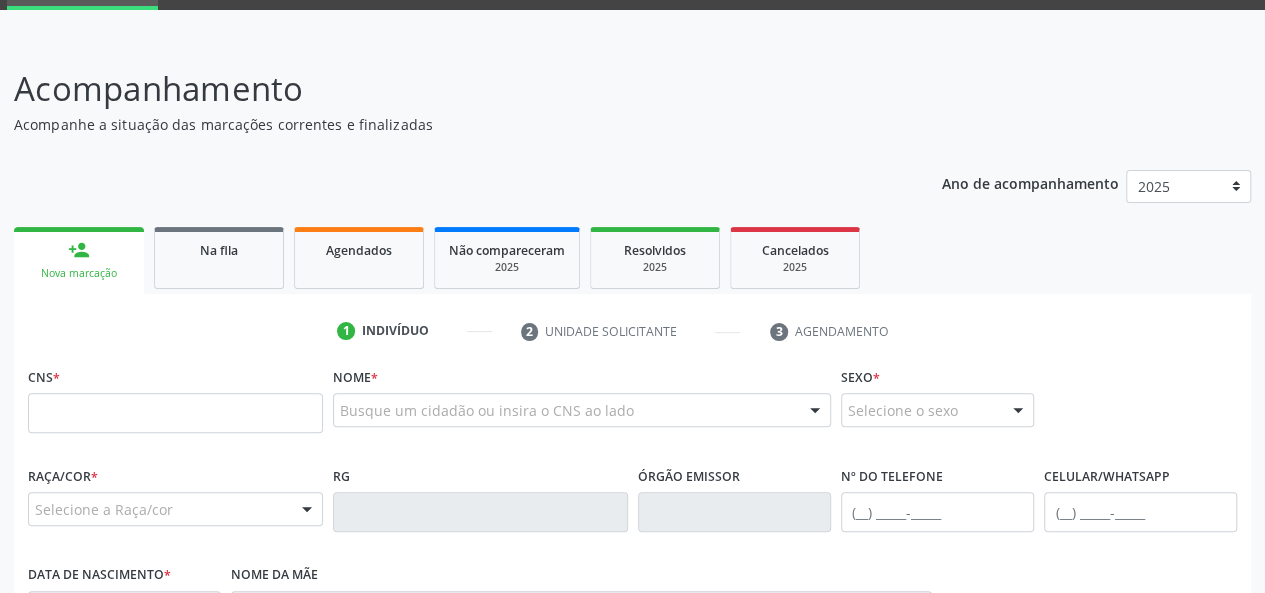drag, startPoint x: 236, startPoint y: 267, endPoint x: 508, endPoint y: 142, distance: 299.34763 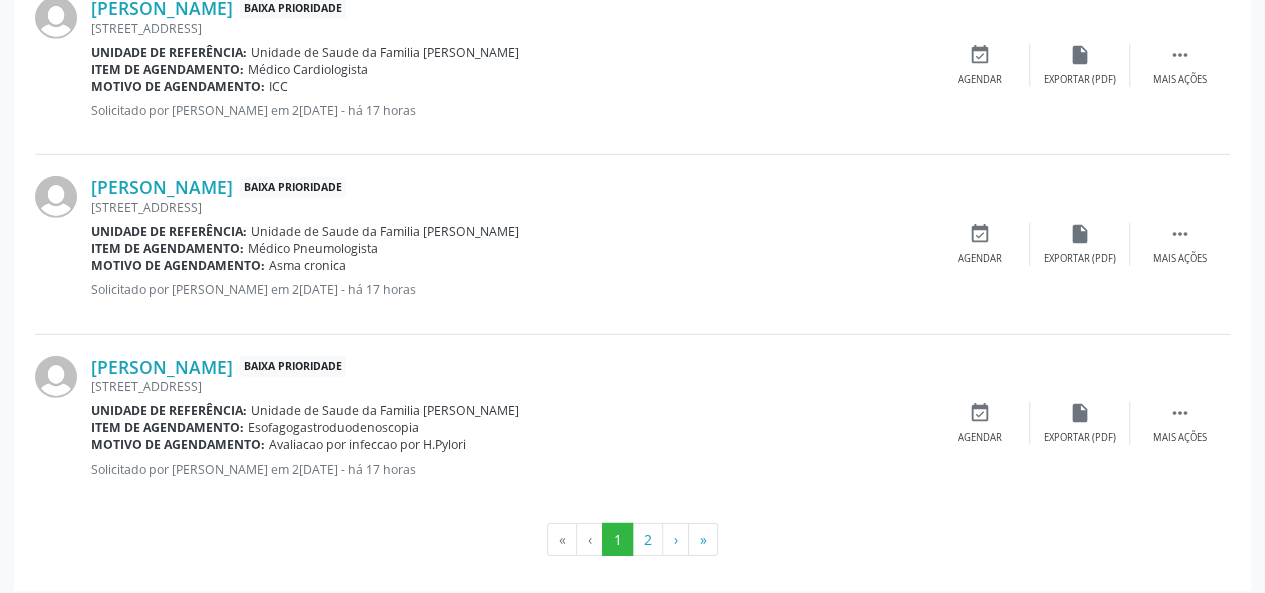 scroll, scrollTop: 2812, scrollLeft: 0, axis: vertical 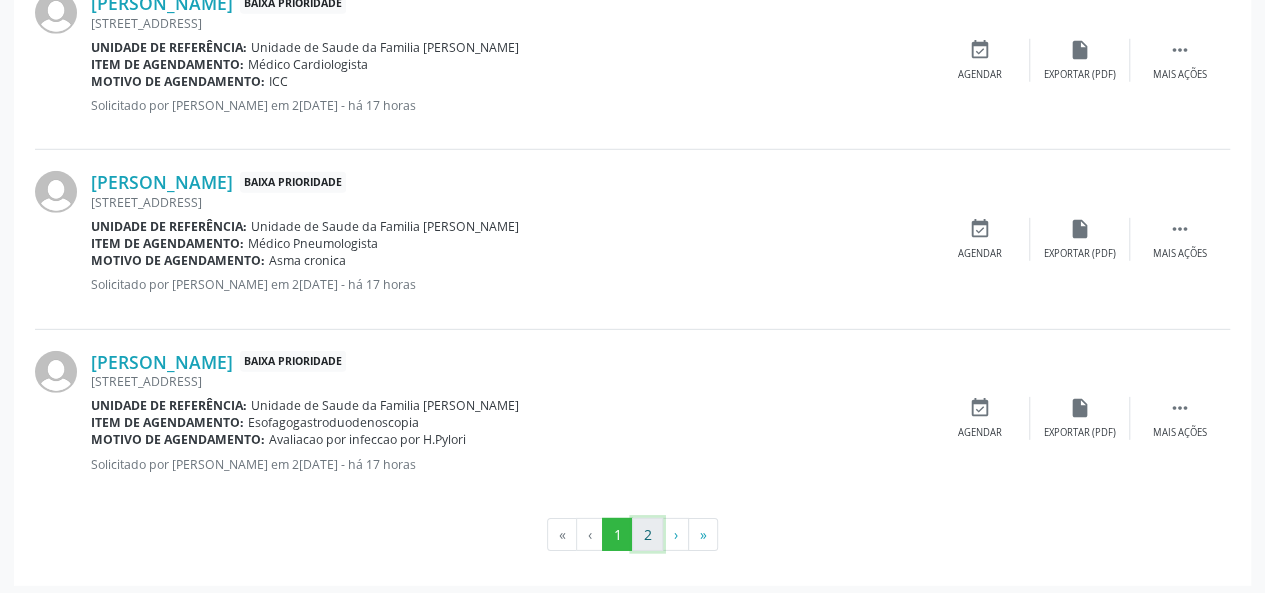 click on "2" at bounding box center (647, 535) 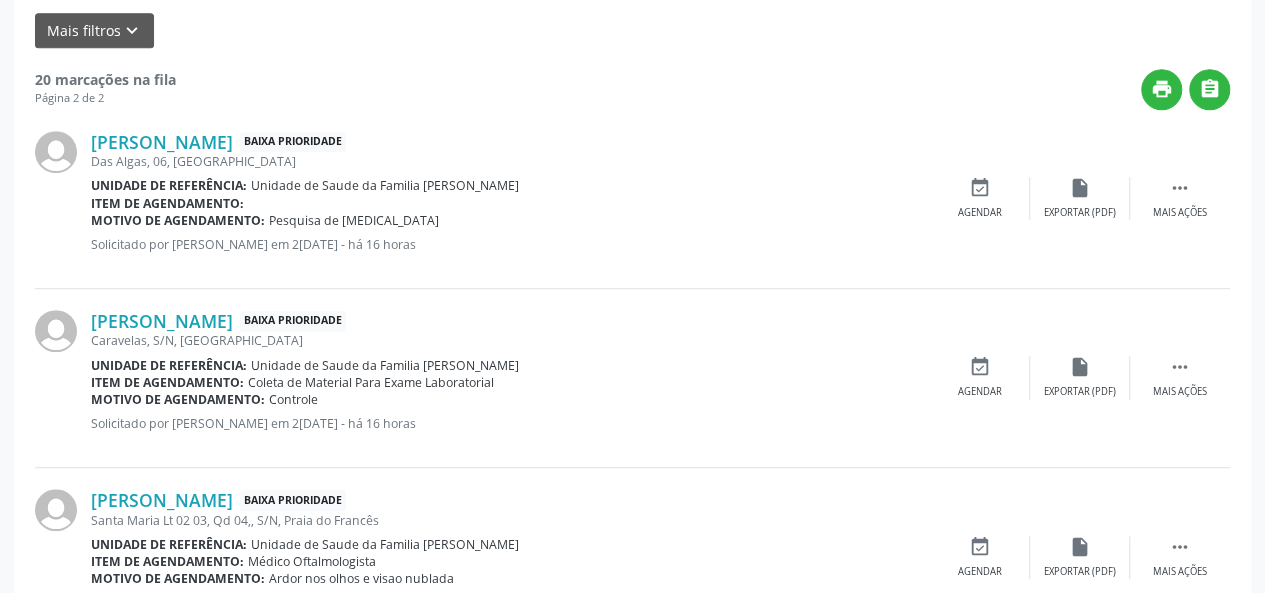 scroll, scrollTop: 6, scrollLeft: 0, axis: vertical 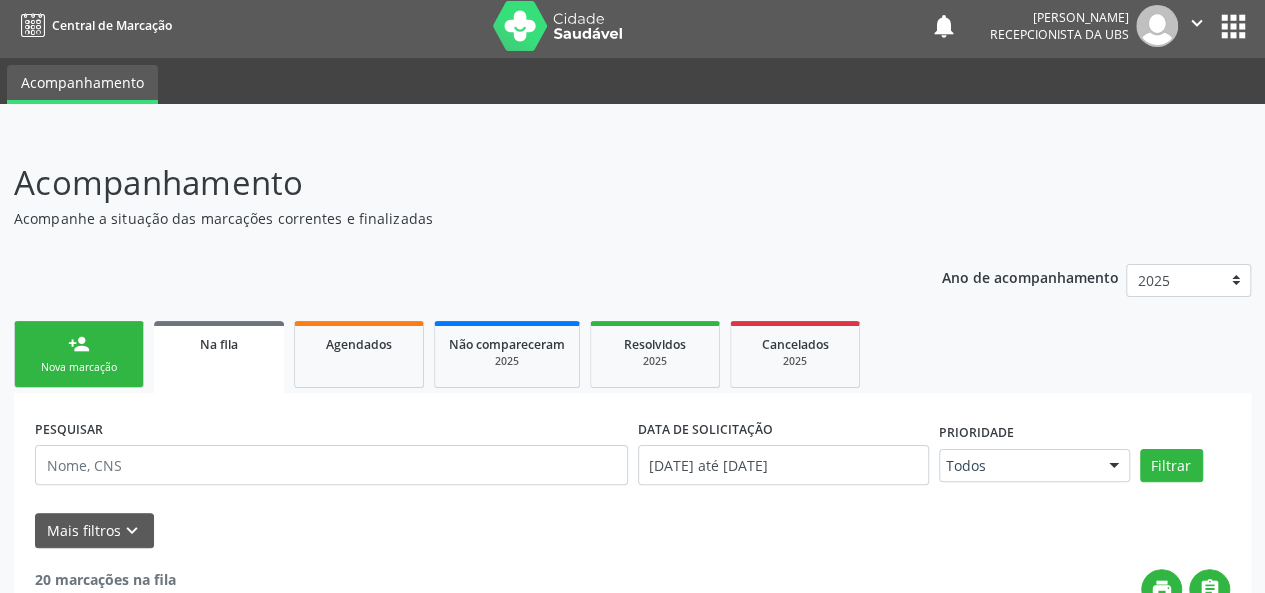 click on "person_add
Nova marcação" at bounding box center [79, 354] 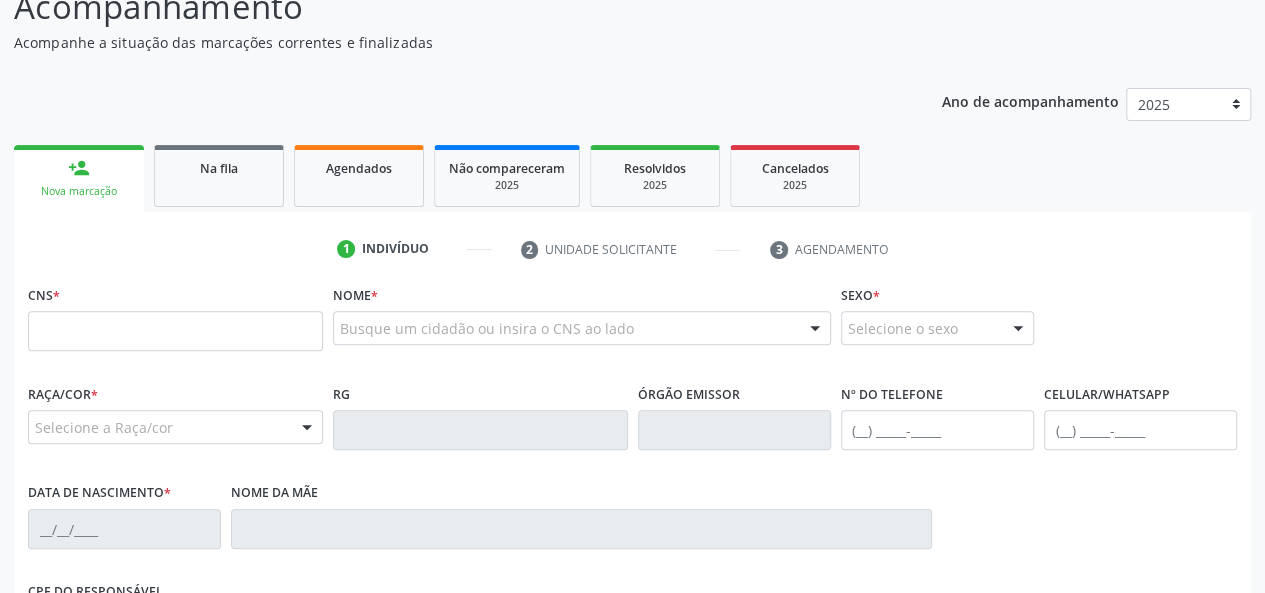 scroll, scrollTop: 306, scrollLeft: 0, axis: vertical 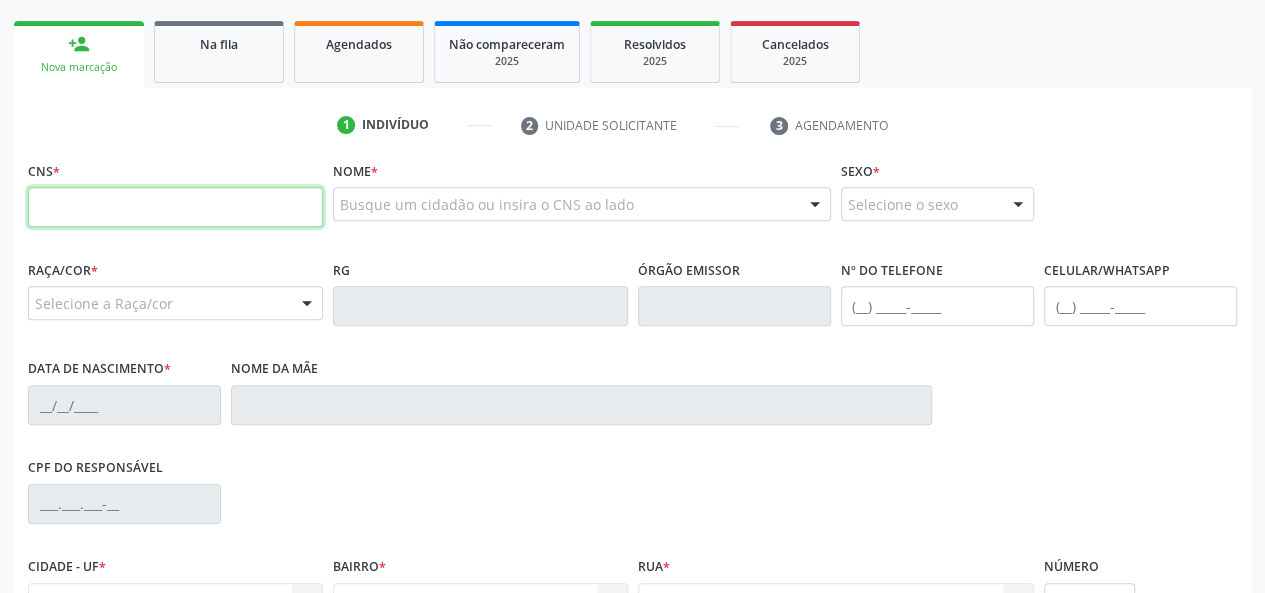 click at bounding box center (175, 207) 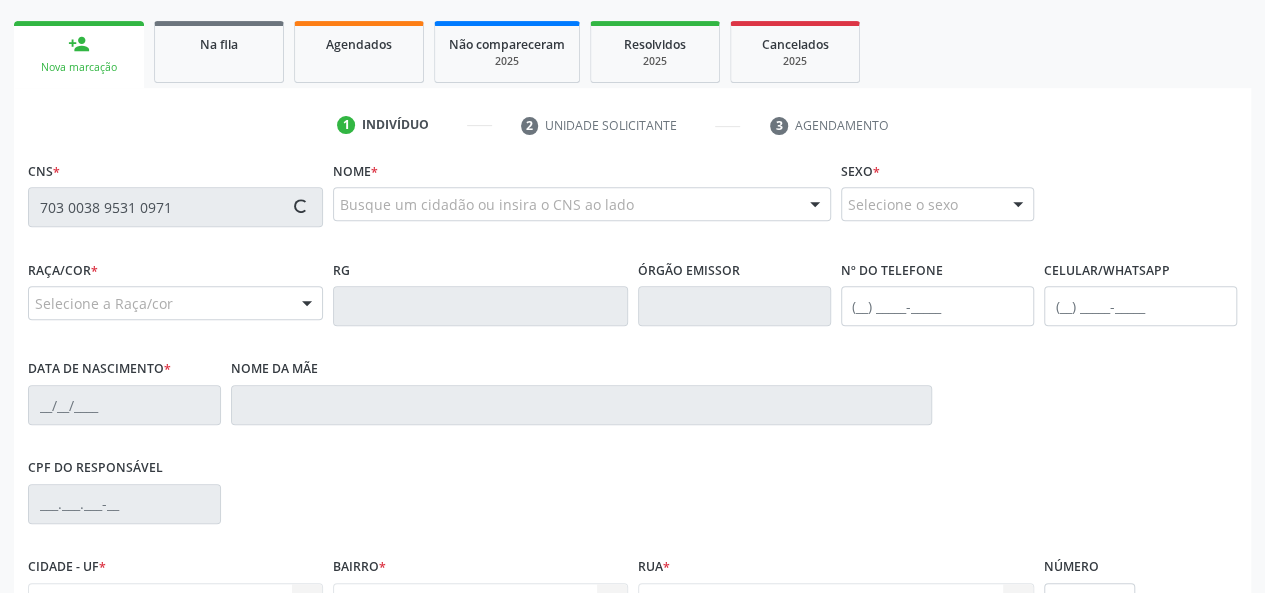 type on "703 0038 9531 0971" 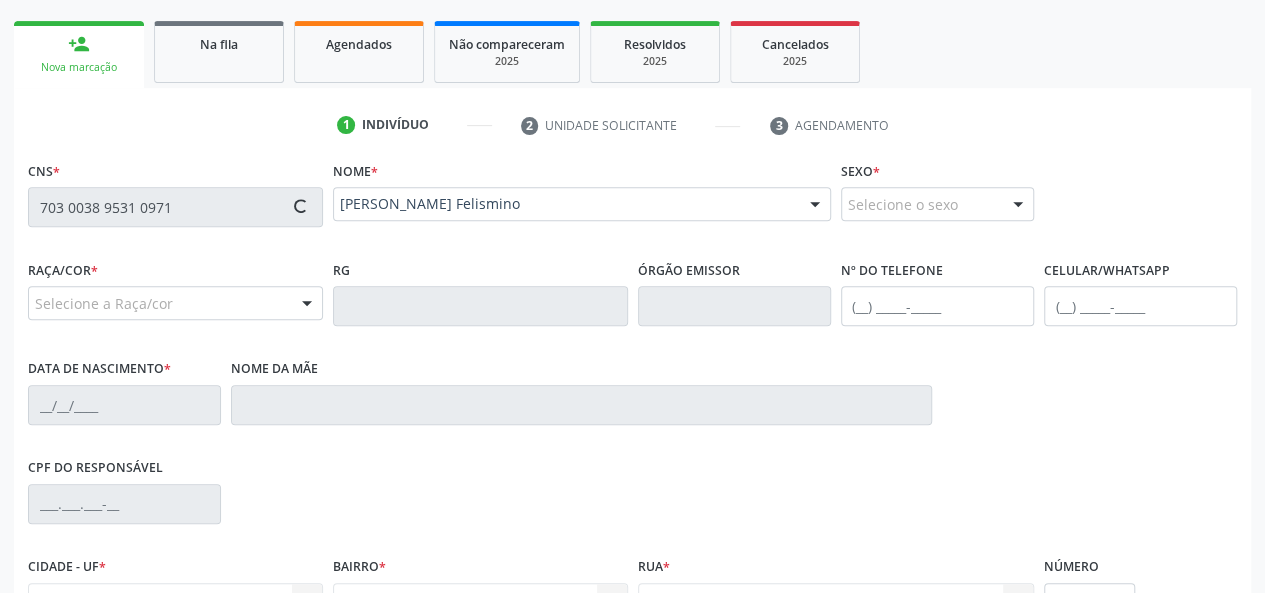 type on "(82) 99113-6308" 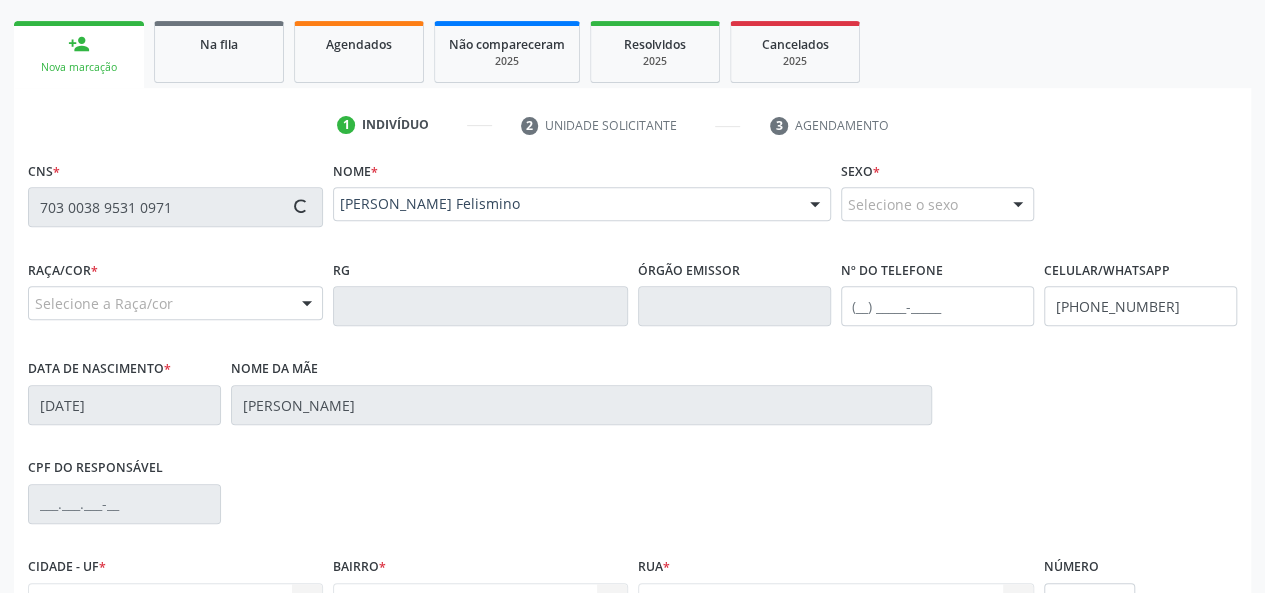 type on "S/N" 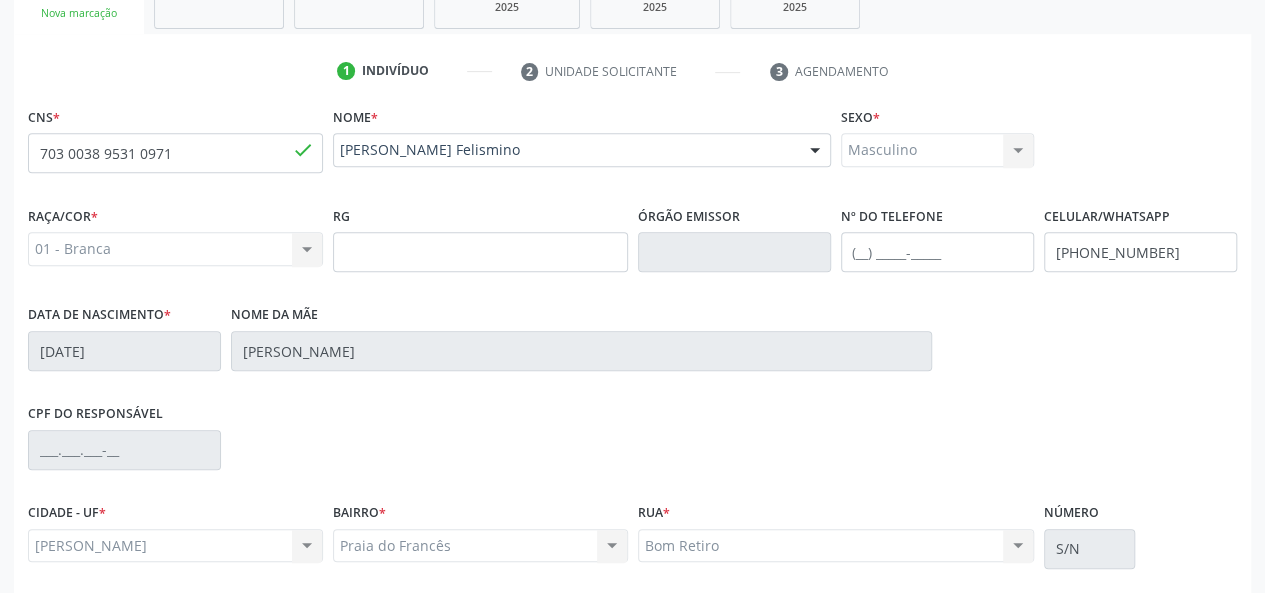 scroll, scrollTop: 406, scrollLeft: 0, axis: vertical 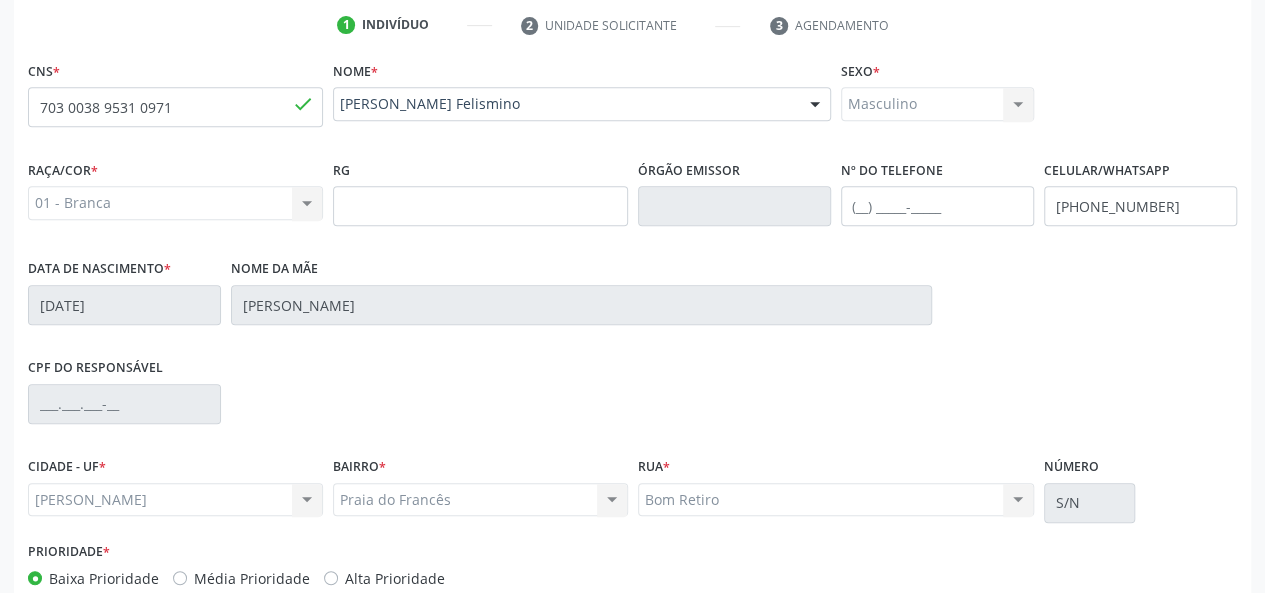 click on "01 - Branca         01 - Branca   02 - Preta   04 - Amarela   03 - Parda   05 - Indígena
Nenhum resultado encontrado para: "   "
Não há nenhuma opção para ser exibida." at bounding box center (175, 203) 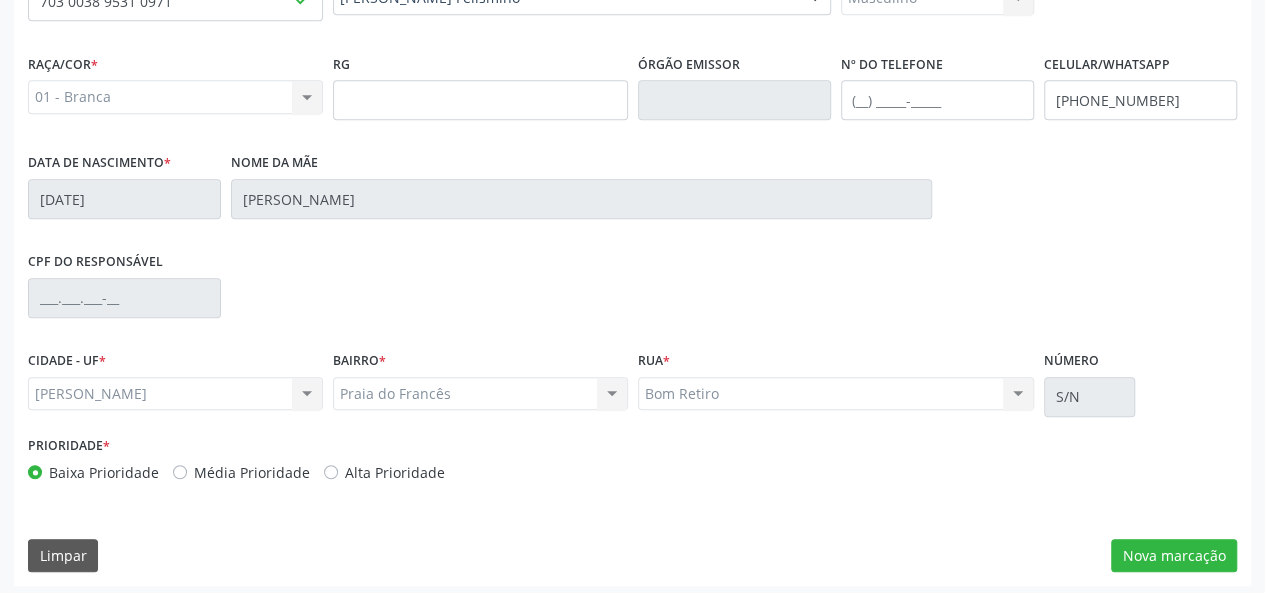 scroll, scrollTop: 518, scrollLeft: 0, axis: vertical 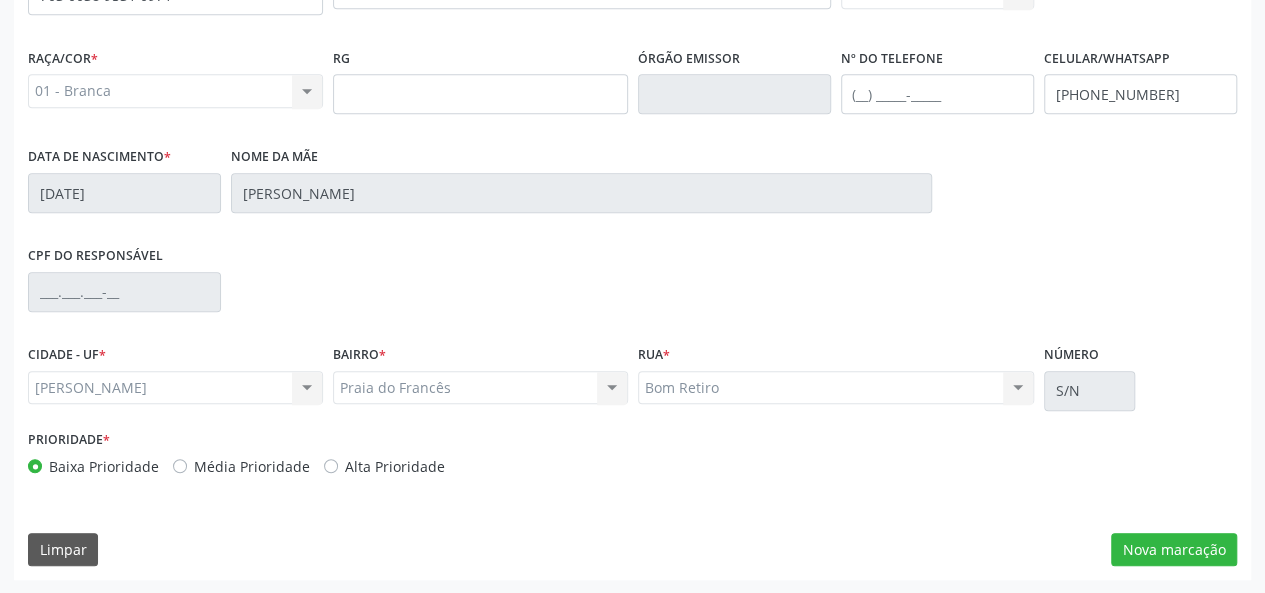 click on "Praia do Francês         Praia do Francês
Nenhum resultado encontrado para: "   "
Não há nenhuma opção para ser exibida." at bounding box center [480, 388] 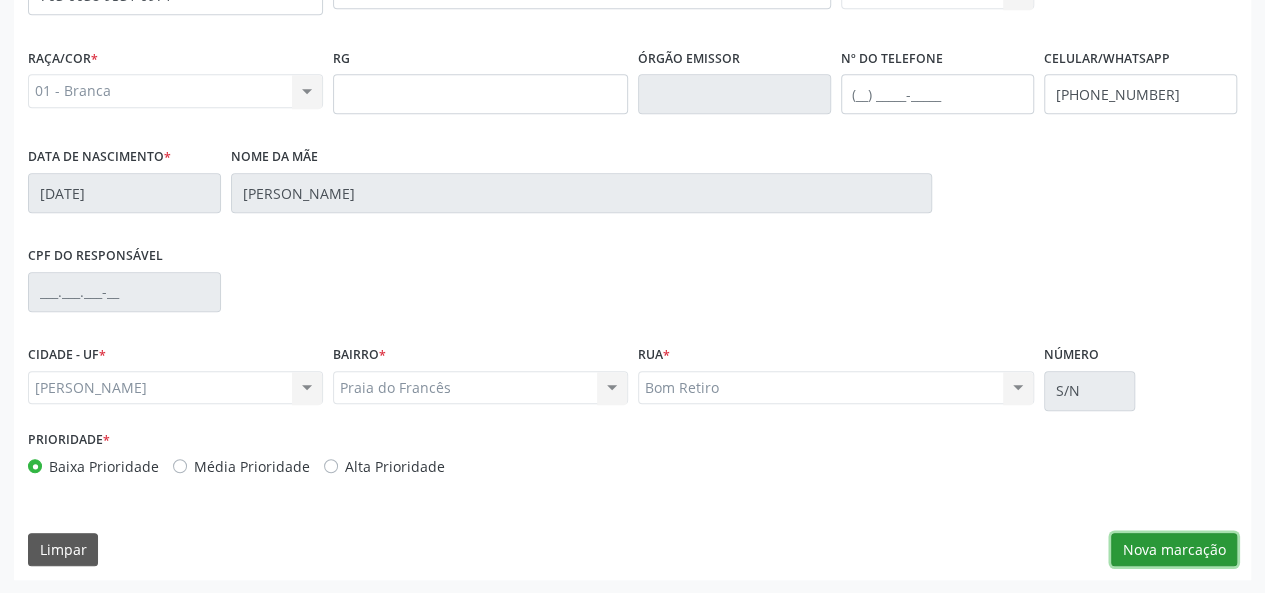 click on "Nova marcação" at bounding box center [1174, 550] 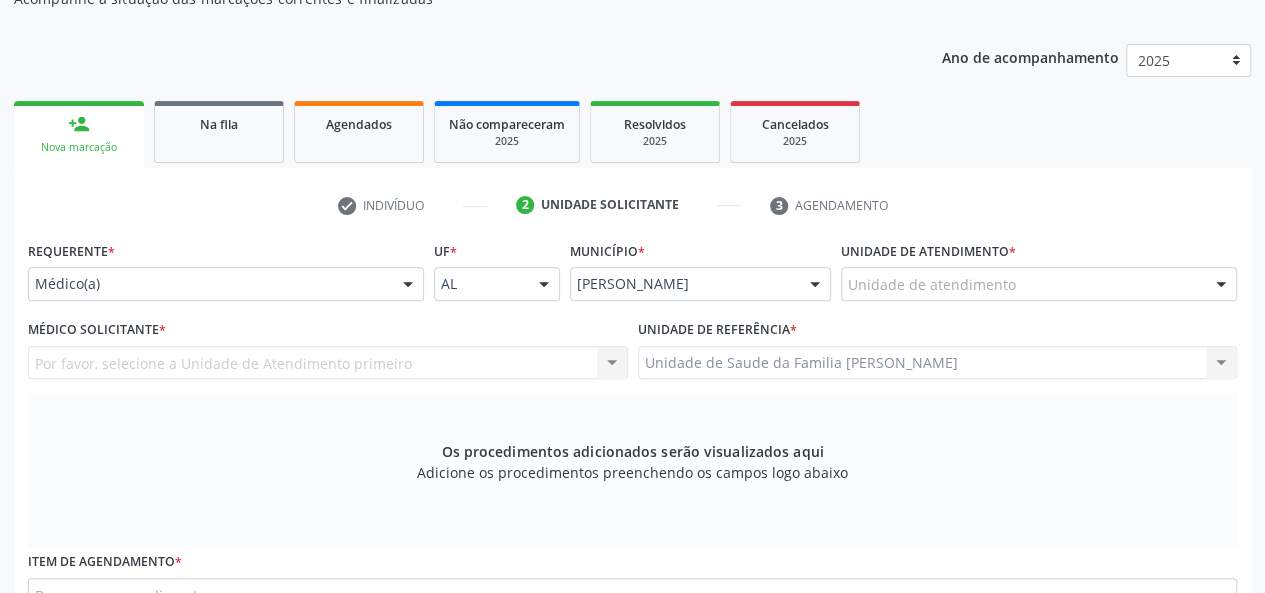 scroll, scrollTop: 218, scrollLeft: 0, axis: vertical 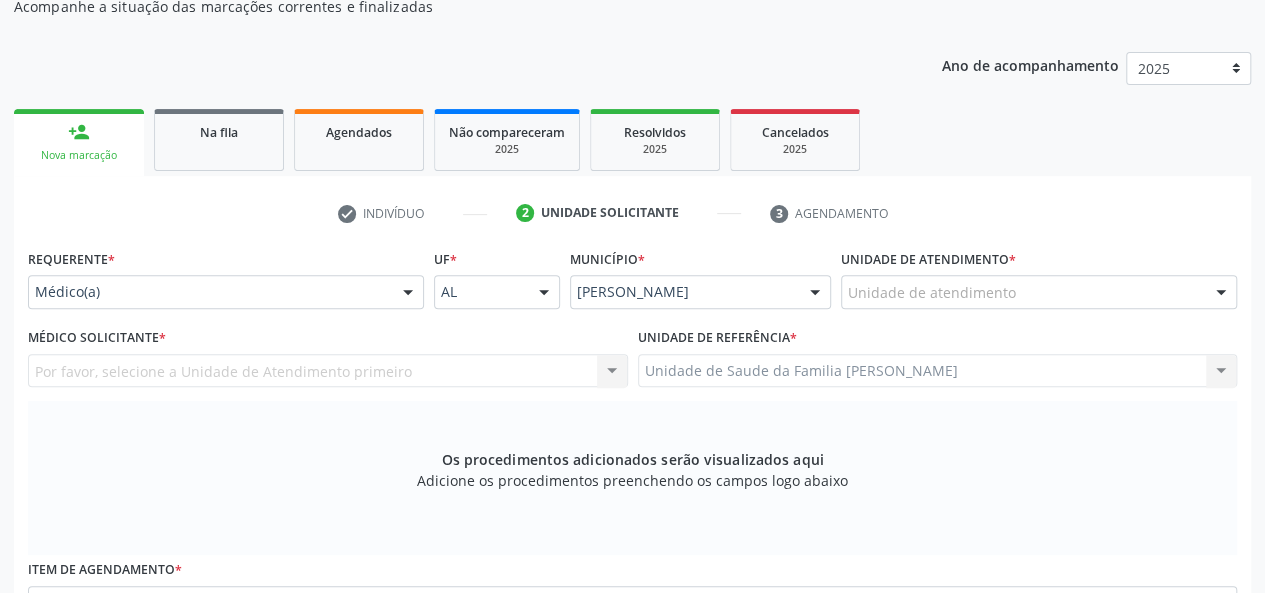 click on "Unidade de atendimento" at bounding box center [1039, 292] 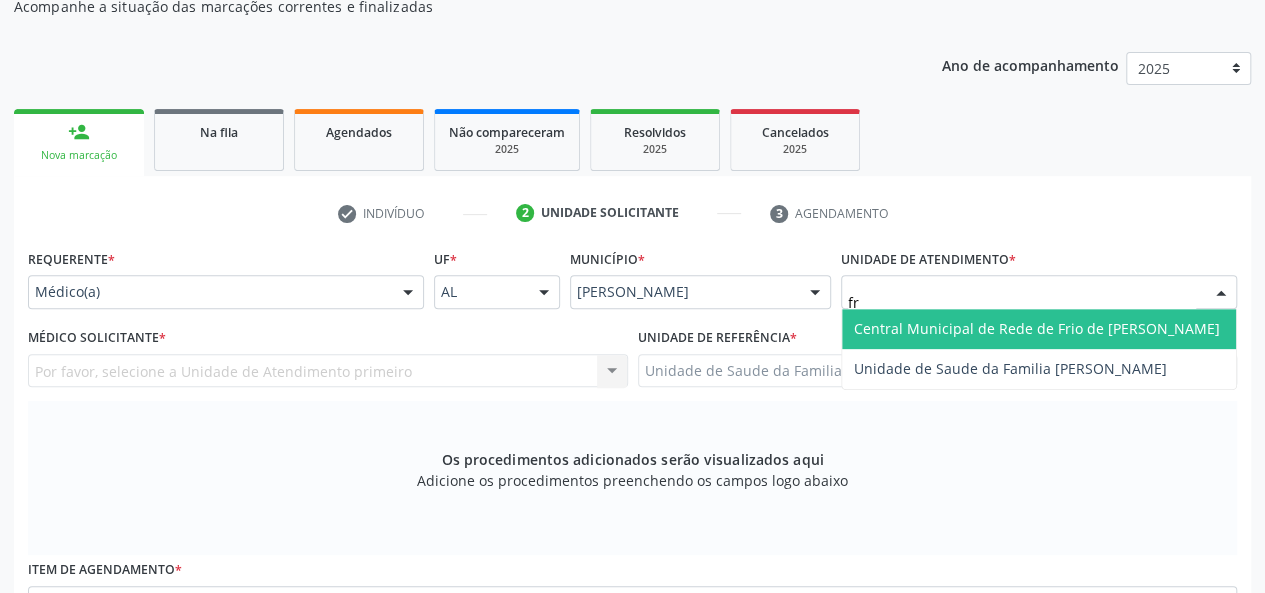 type on "fra" 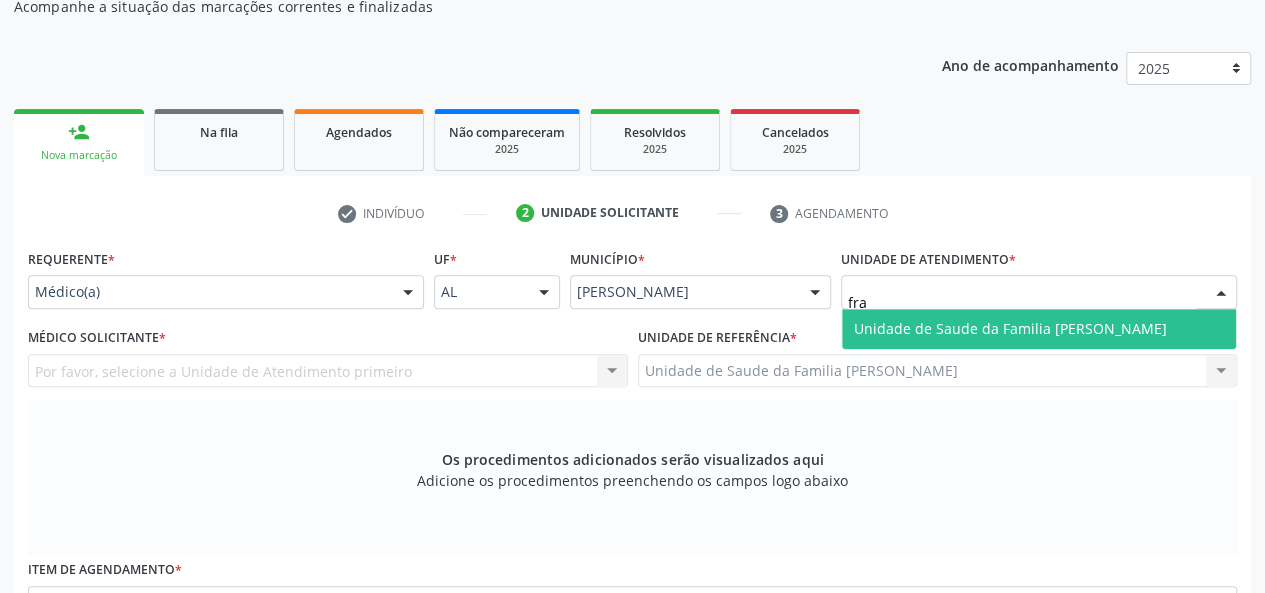 click on "Unidade de Saude da Familia [PERSON_NAME]" at bounding box center [1039, 329] 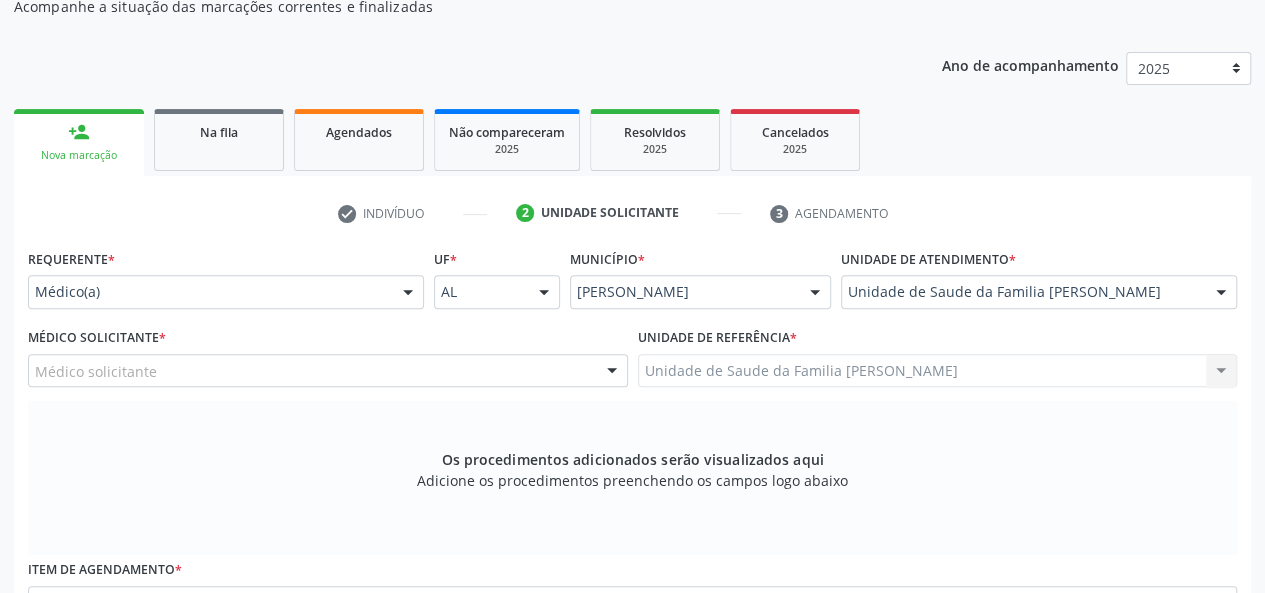 click on "Médico solicitante" at bounding box center (328, 371) 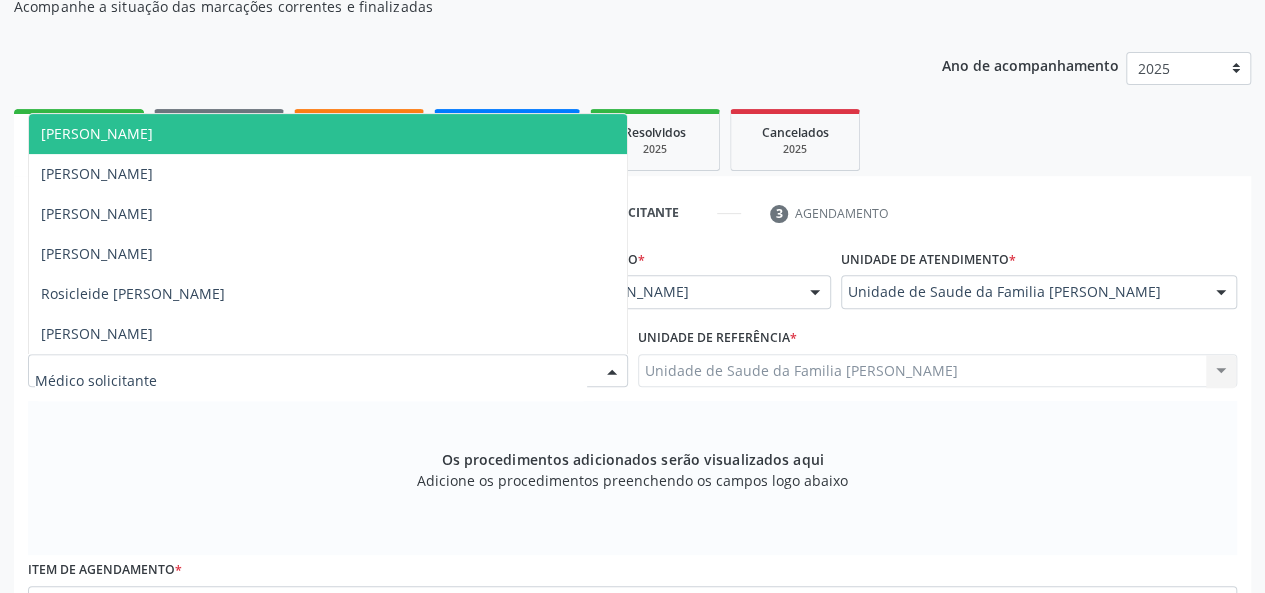 click on "[PERSON_NAME]" at bounding box center (328, 134) 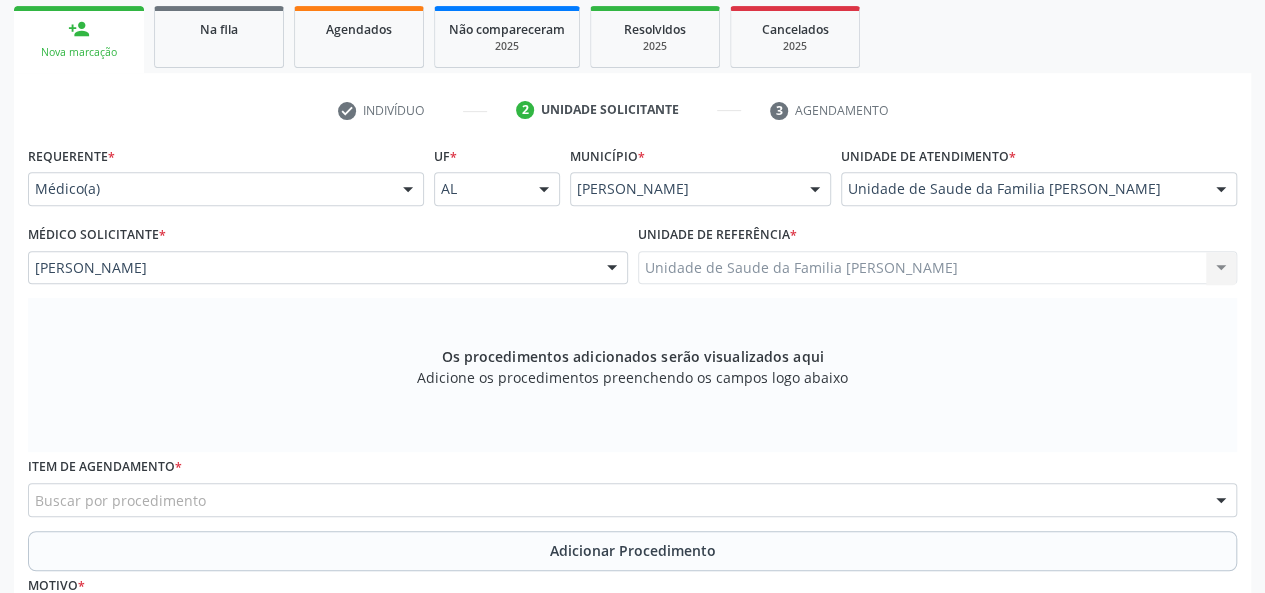 scroll, scrollTop: 418, scrollLeft: 0, axis: vertical 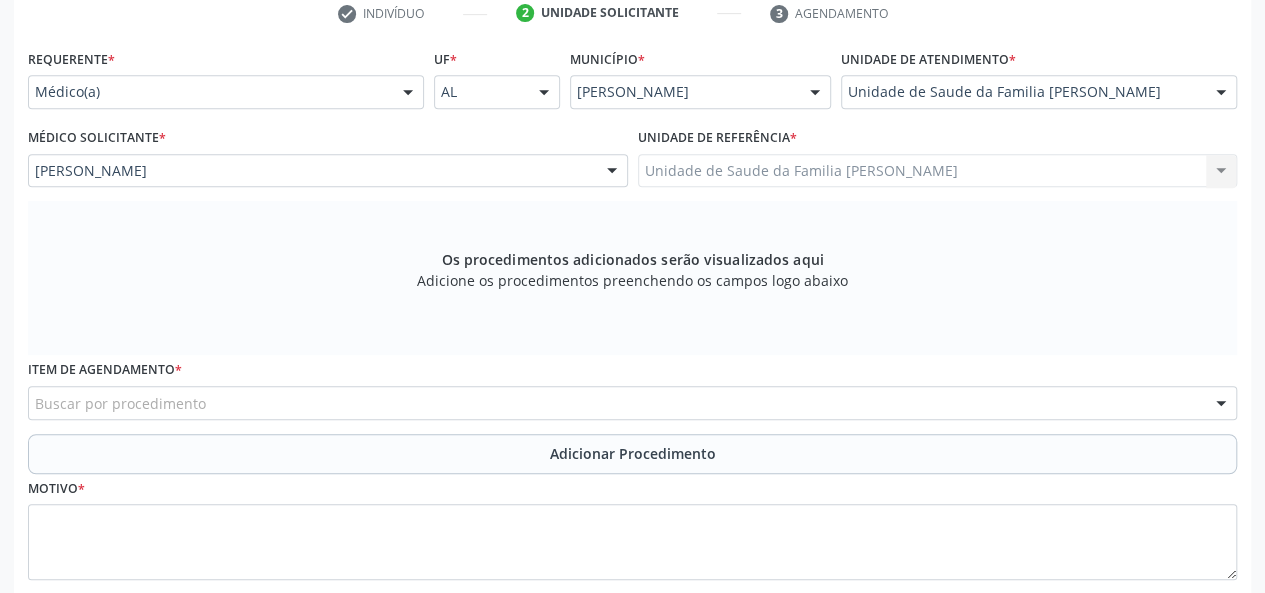 click on "Buscar por procedimento" at bounding box center [632, 403] 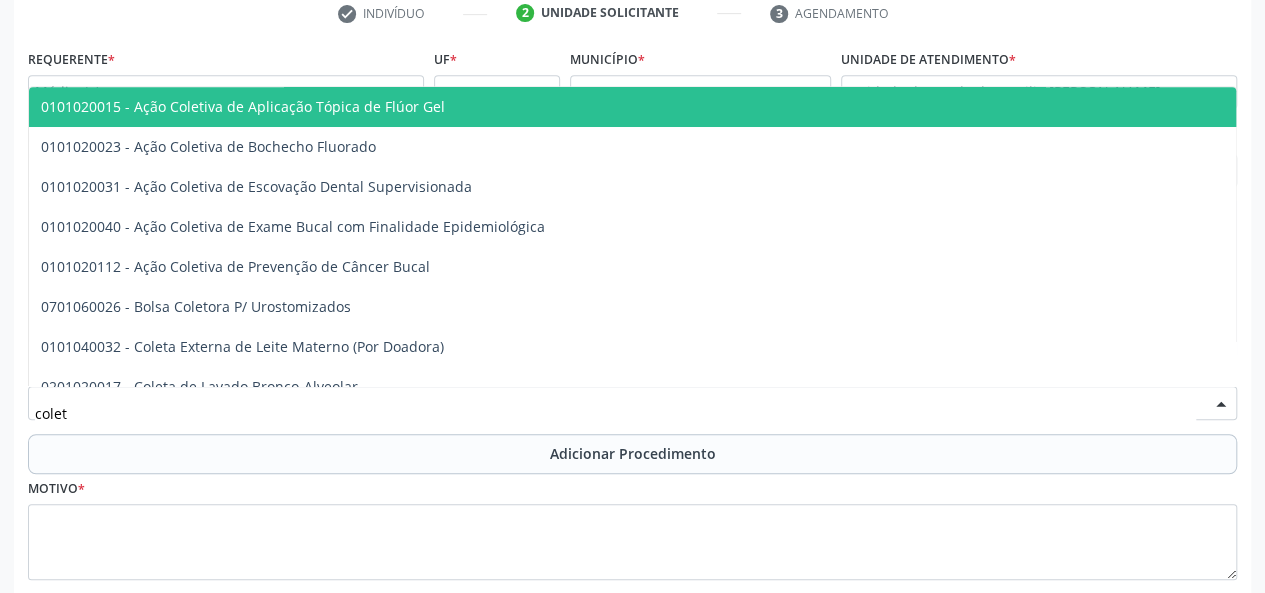 type on "coleta" 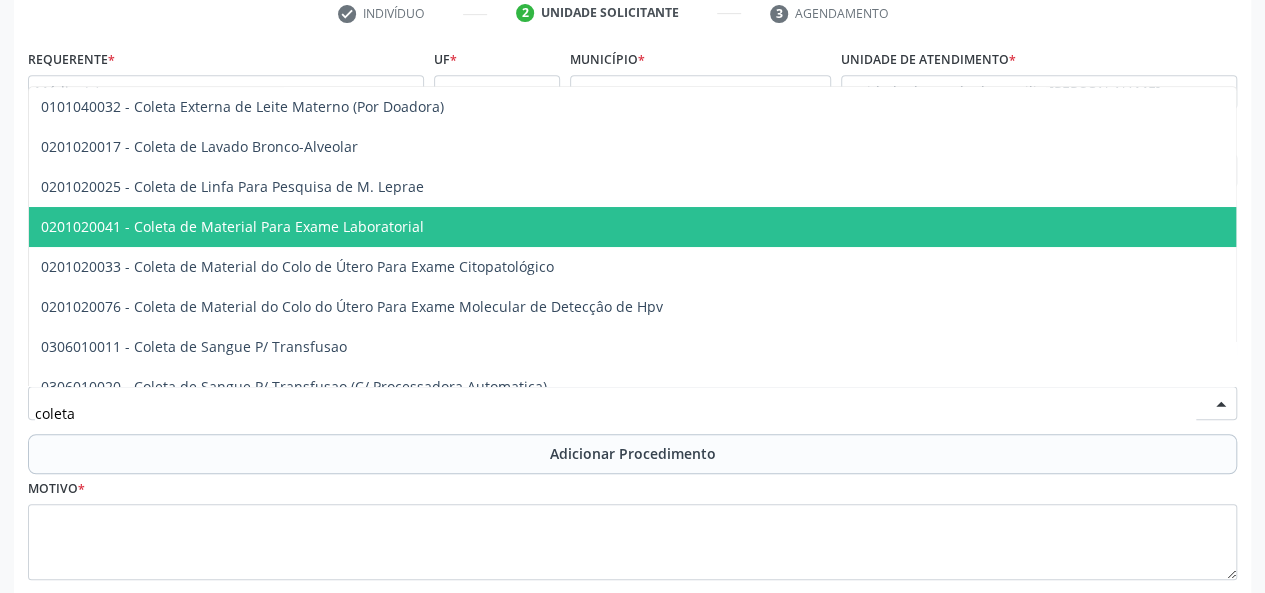 click on "0201020041 - Coleta de Material Para Exame Laboratorial" at bounding box center (750, 227) 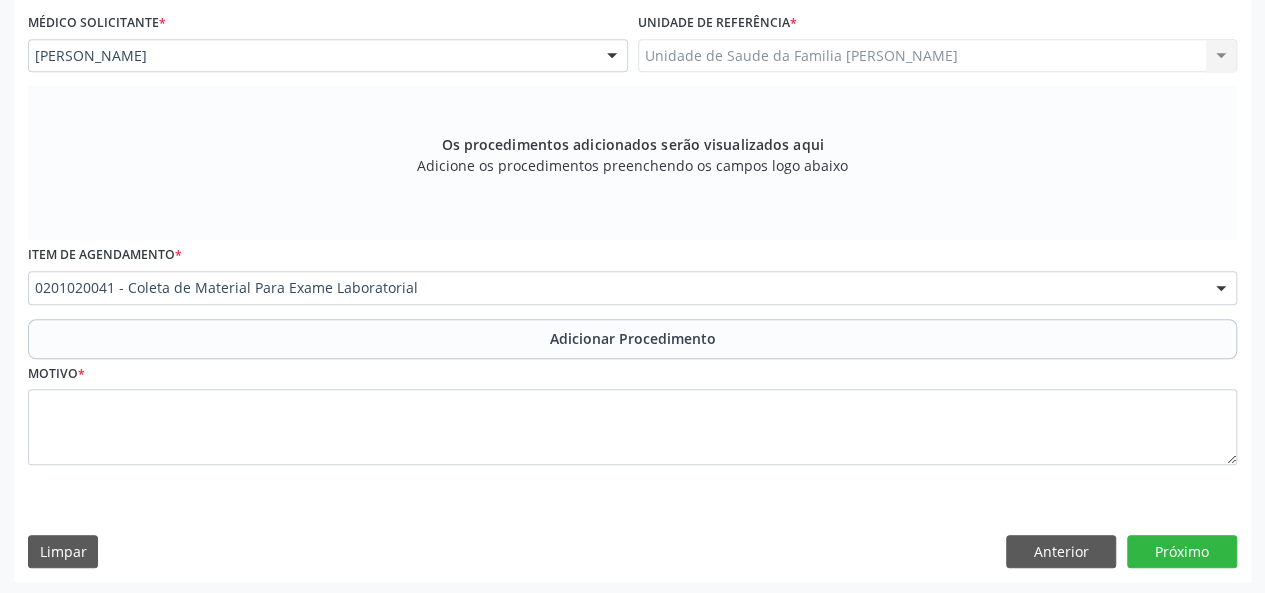scroll, scrollTop: 534, scrollLeft: 0, axis: vertical 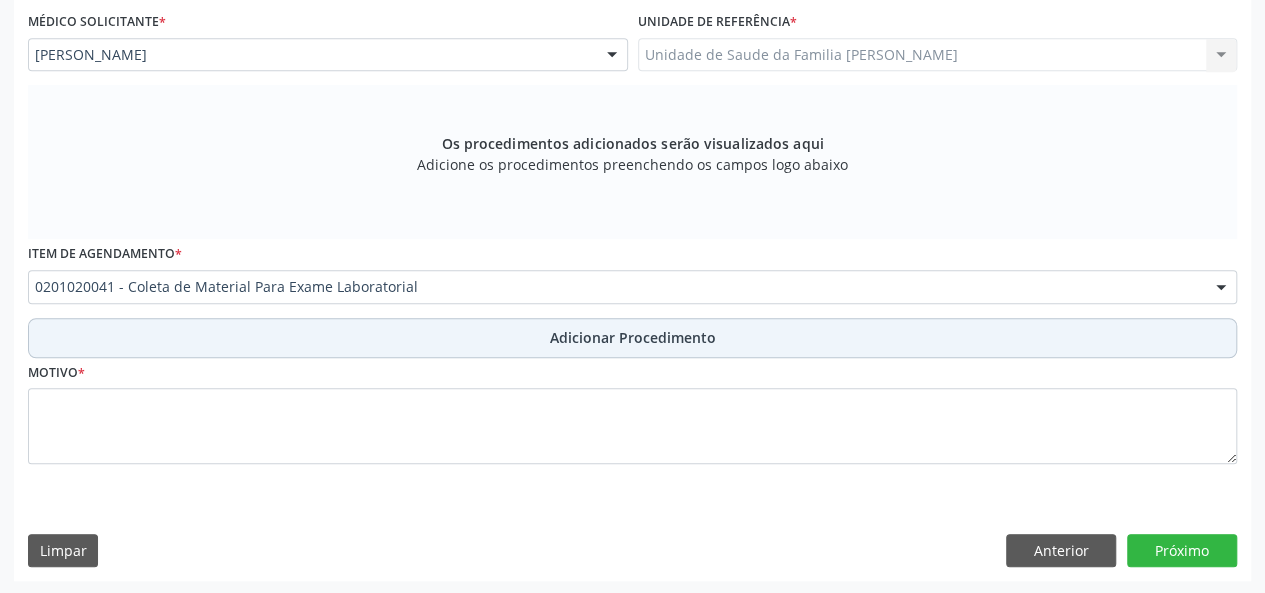 click on "Adicionar Procedimento" at bounding box center [633, 337] 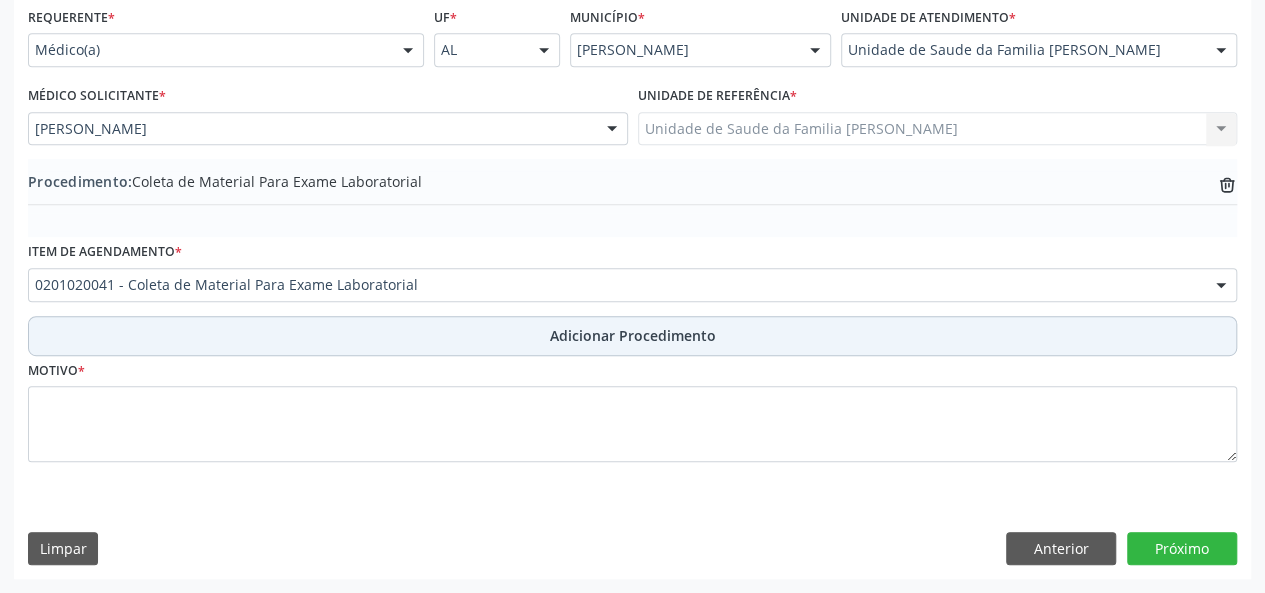 scroll, scrollTop: 458, scrollLeft: 0, axis: vertical 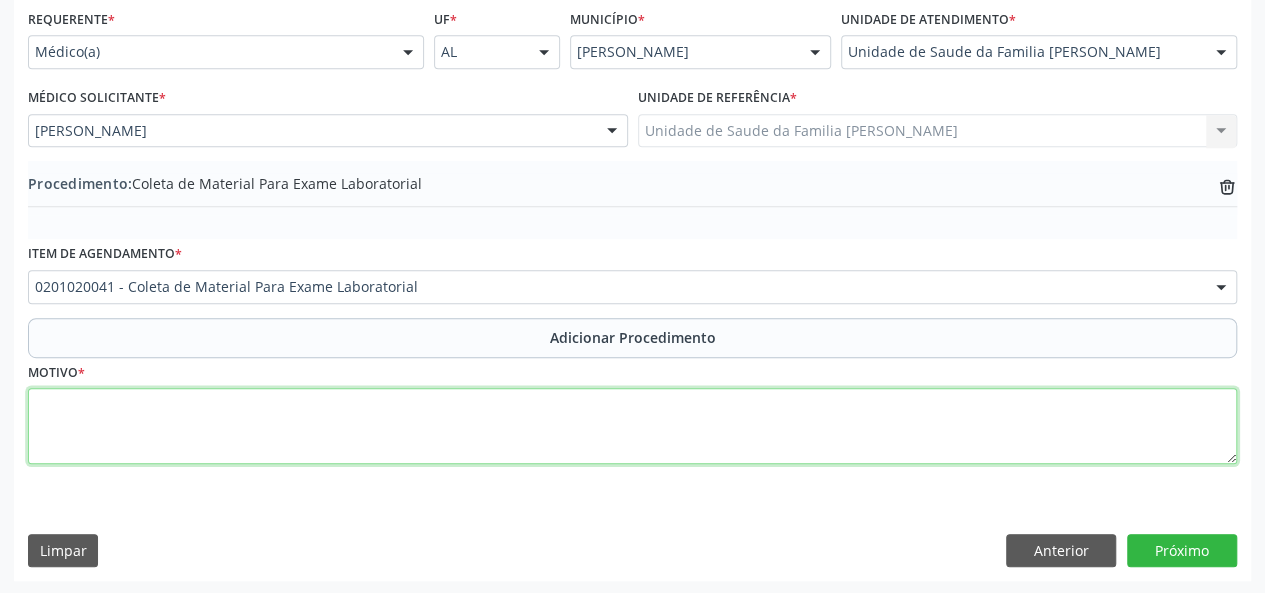 click at bounding box center (632, 426) 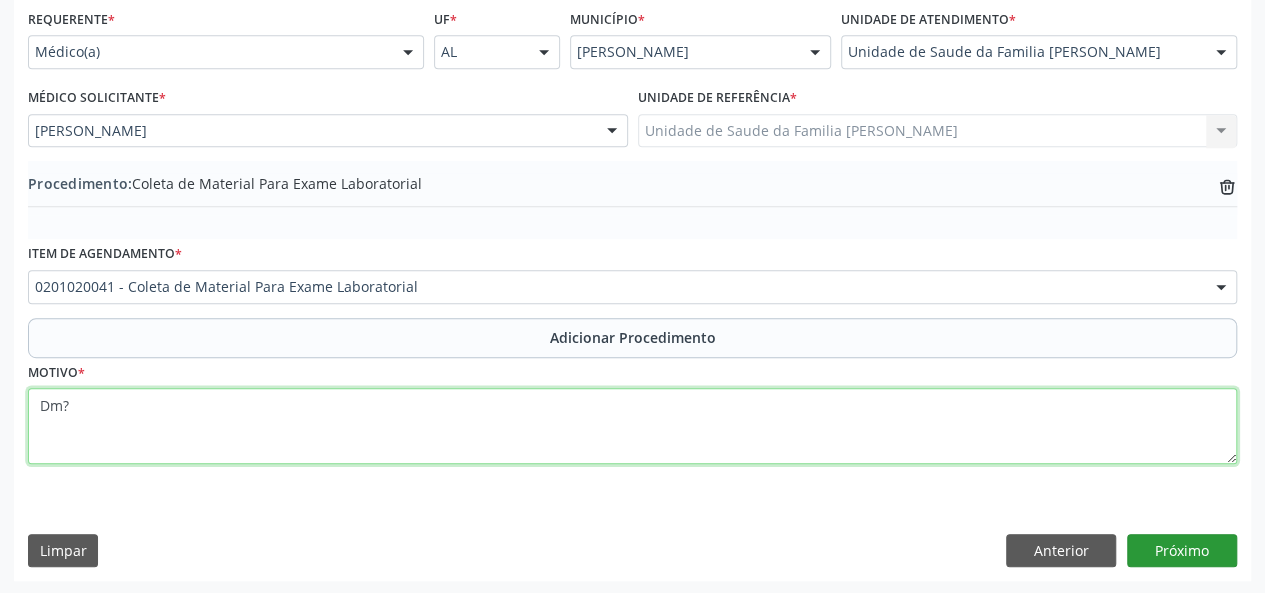 type on "Dm?" 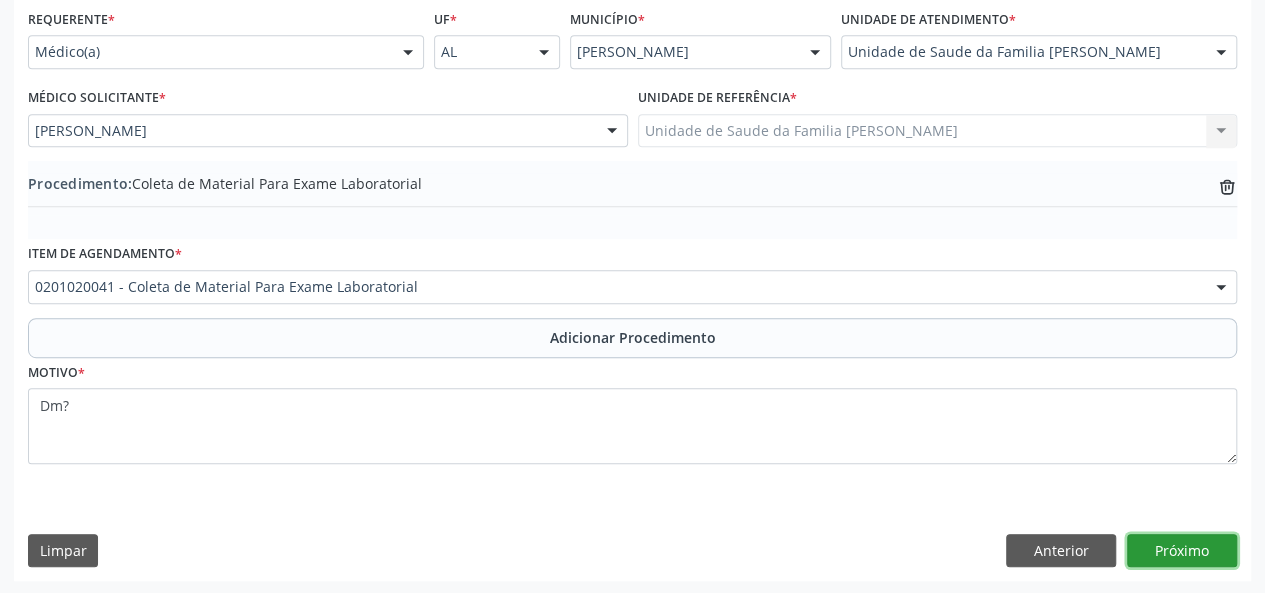 click on "Próximo" at bounding box center (1182, 551) 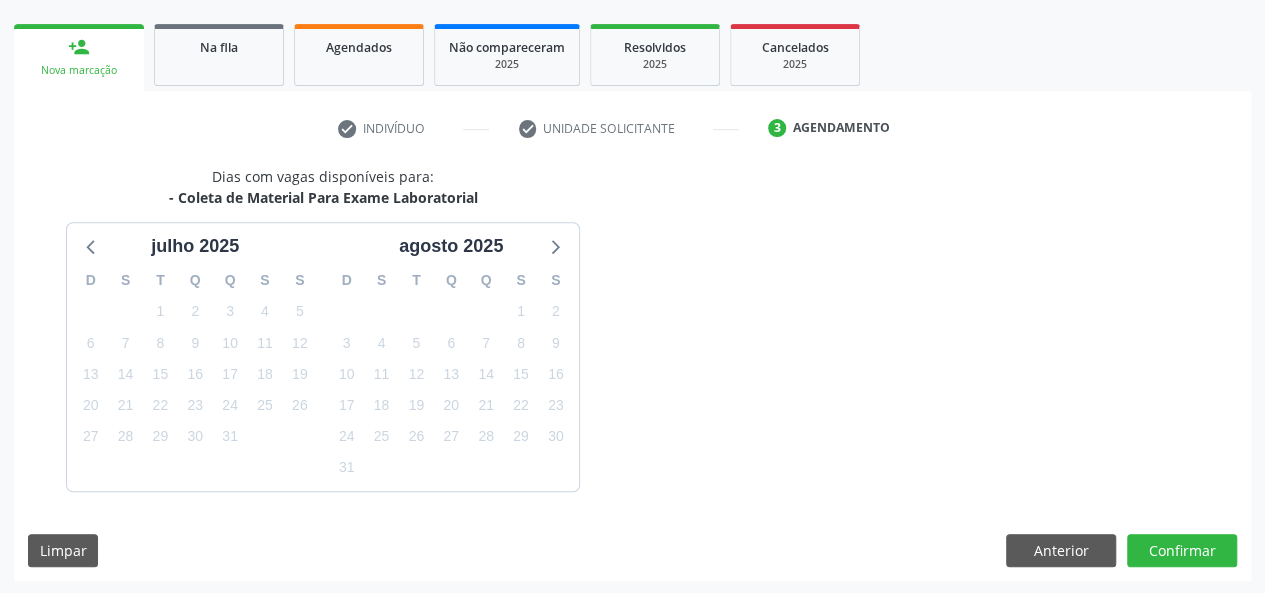 scroll, scrollTop: 362, scrollLeft: 0, axis: vertical 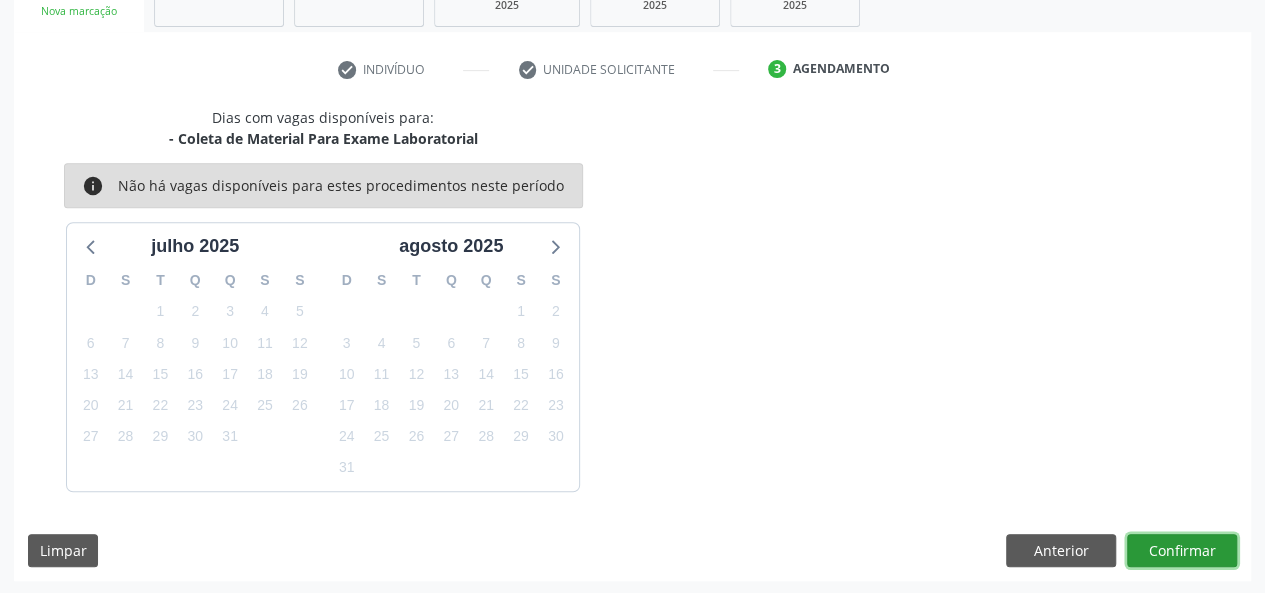 click on "Confirmar" at bounding box center [1182, 551] 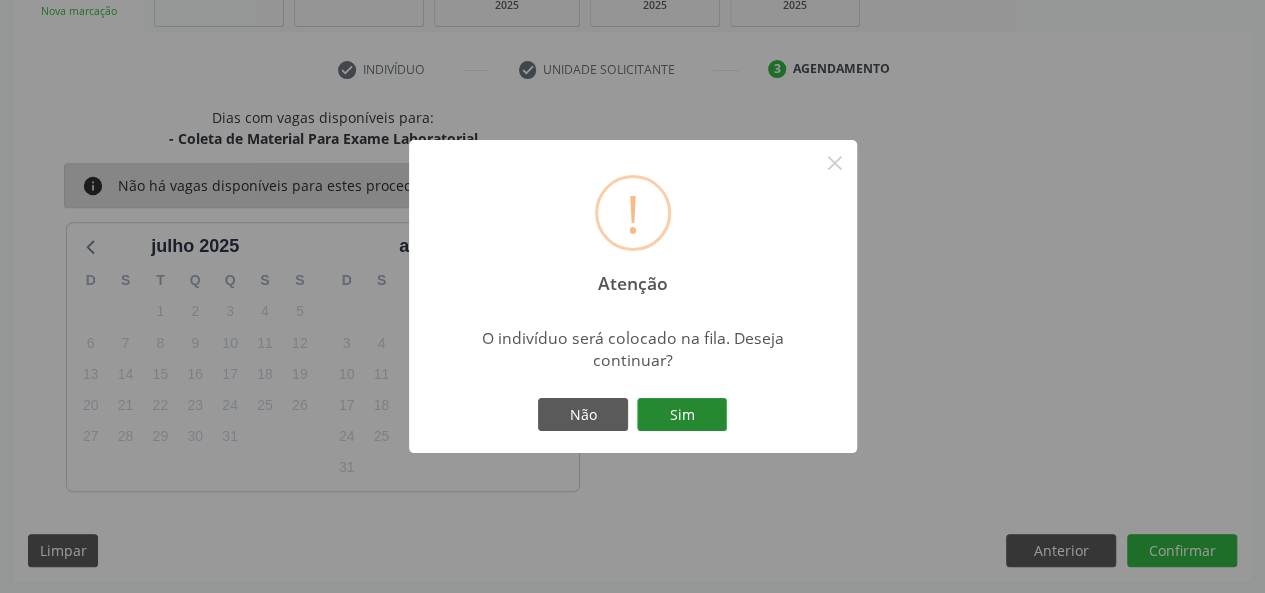 click on "Sim" at bounding box center [682, 415] 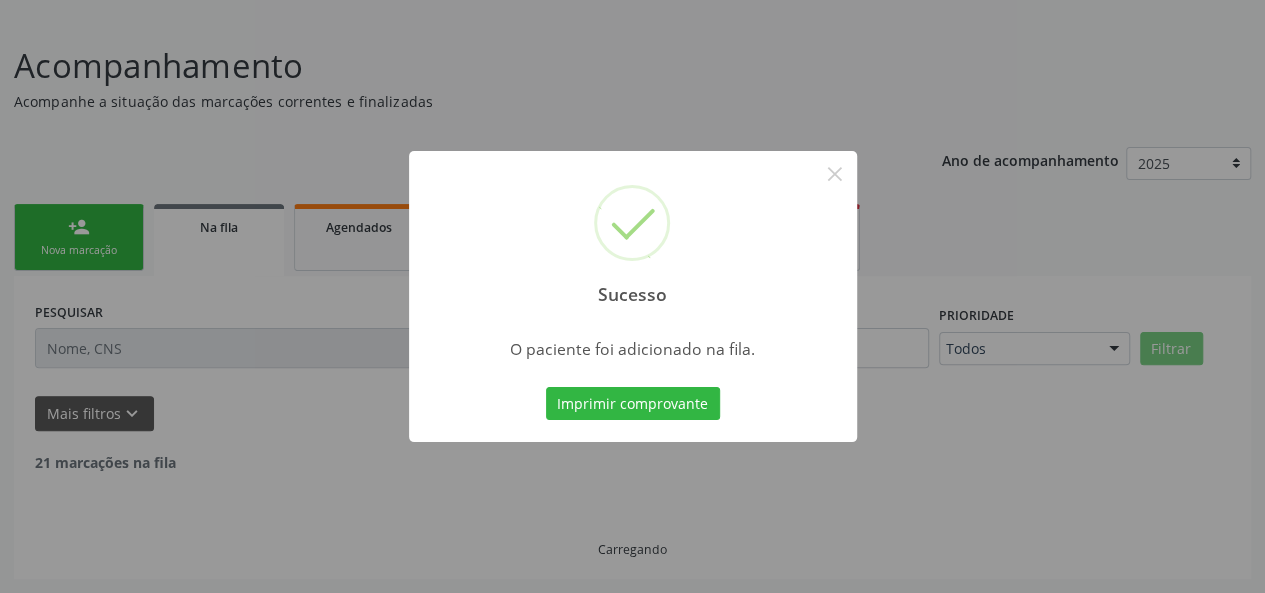 scroll, scrollTop: 100, scrollLeft: 0, axis: vertical 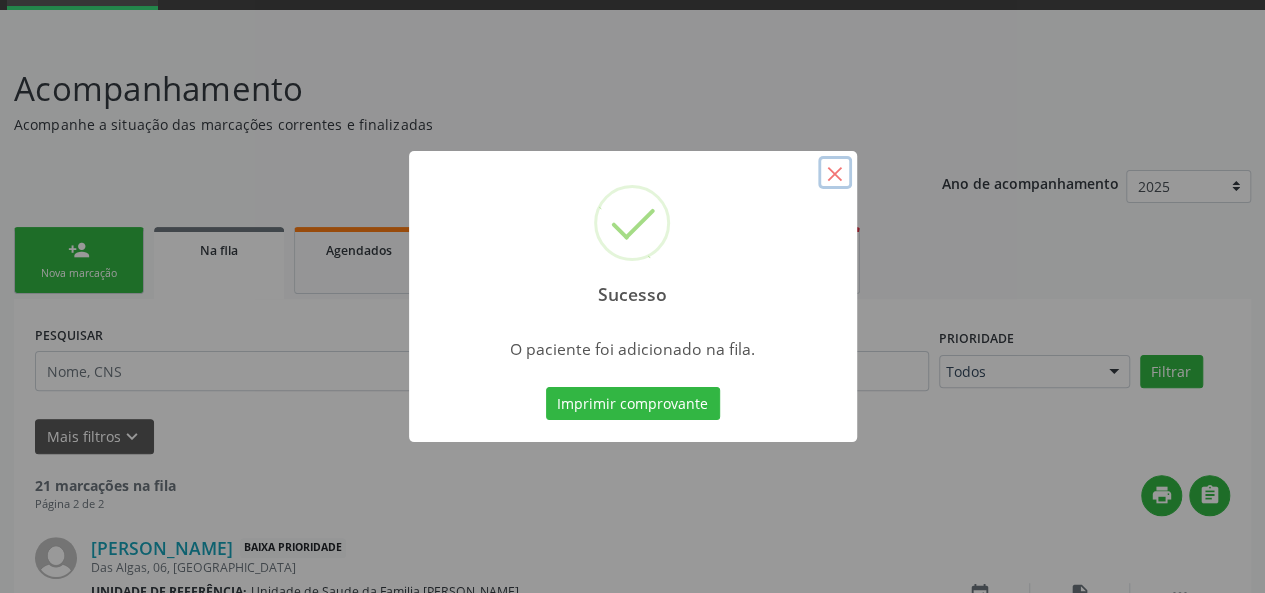 click on "×" at bounding box center [835, 173] 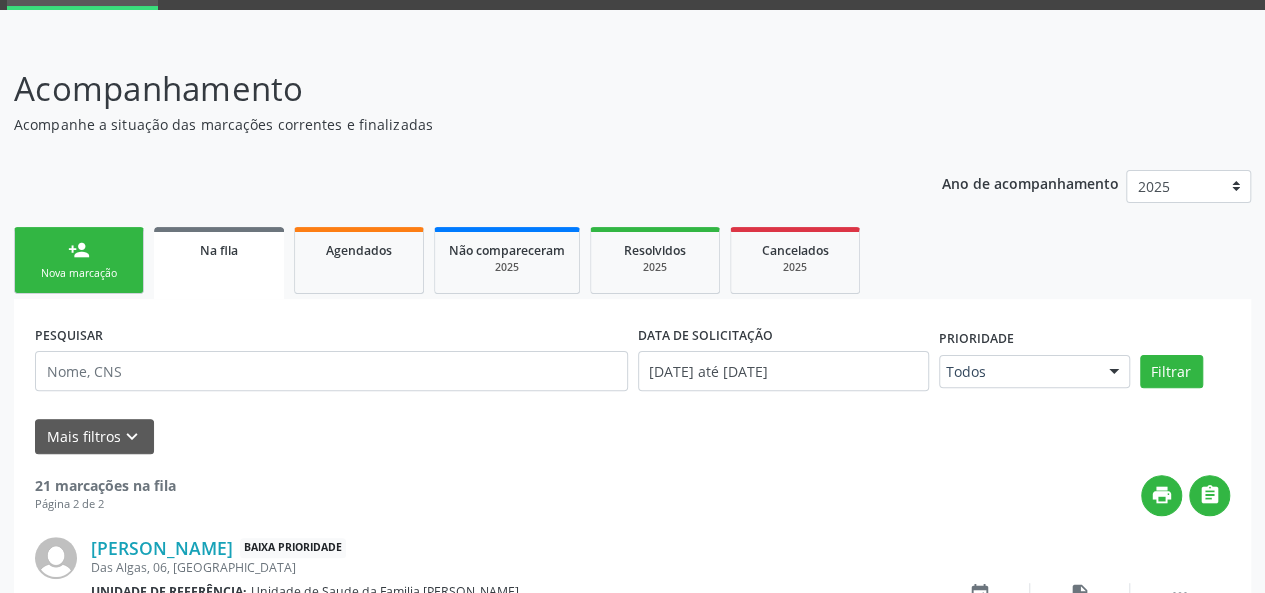 click on "Nova marcação" at bounding box center [79, 273] 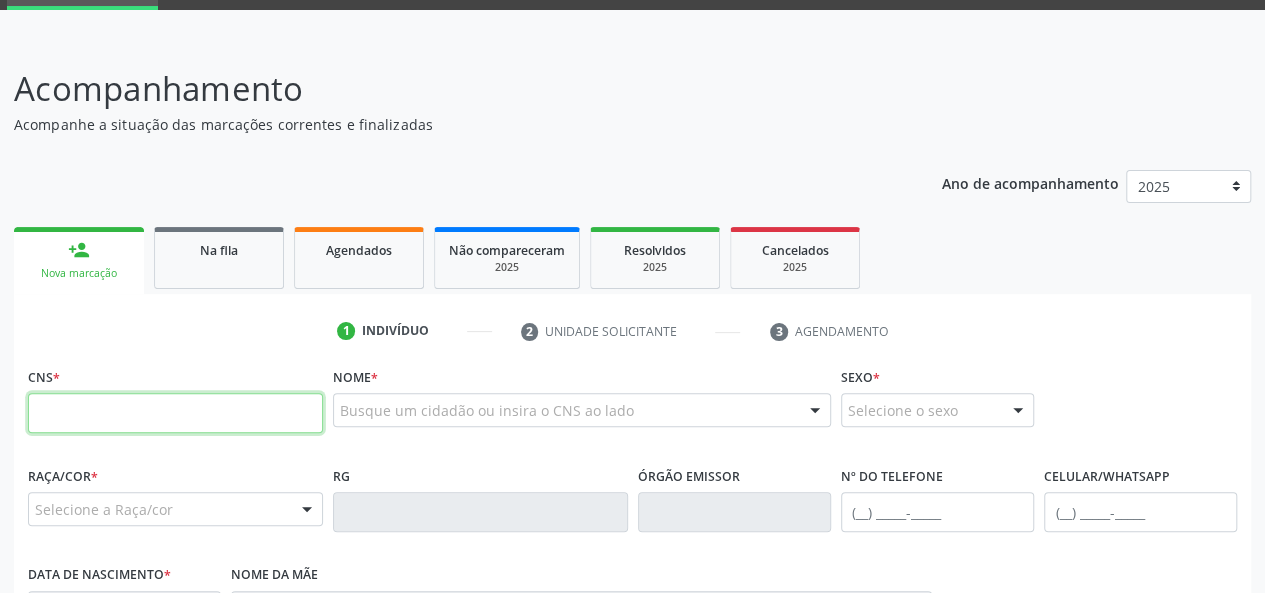 click at bounding box center (175, 413) 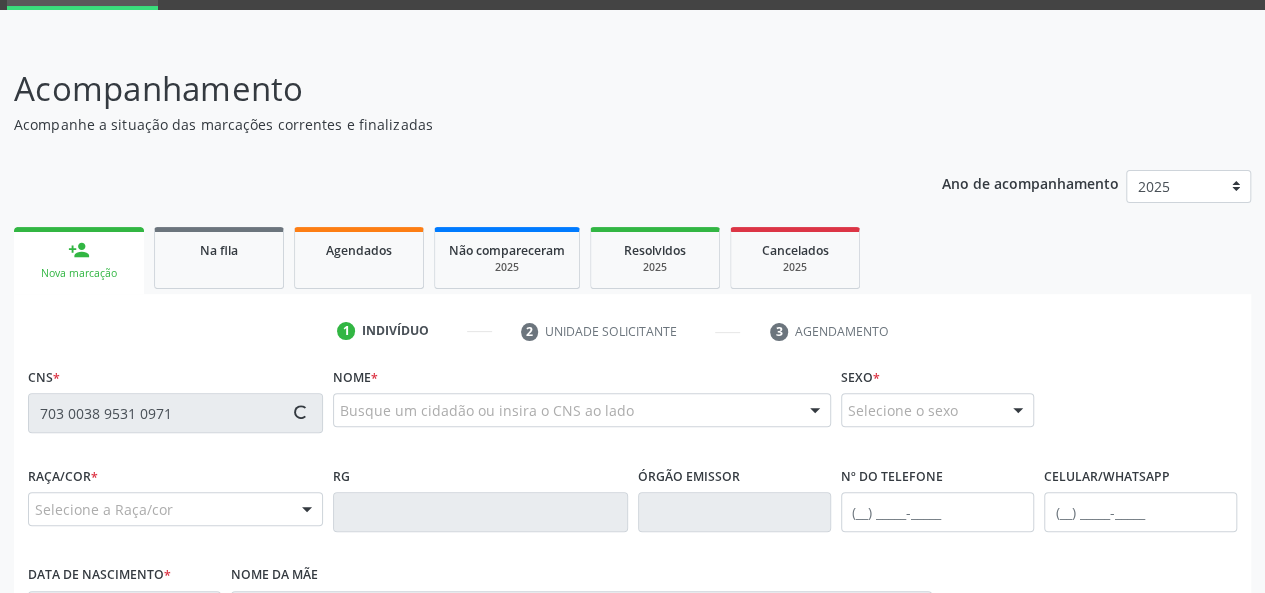 type on "703 0038 9531 0971" 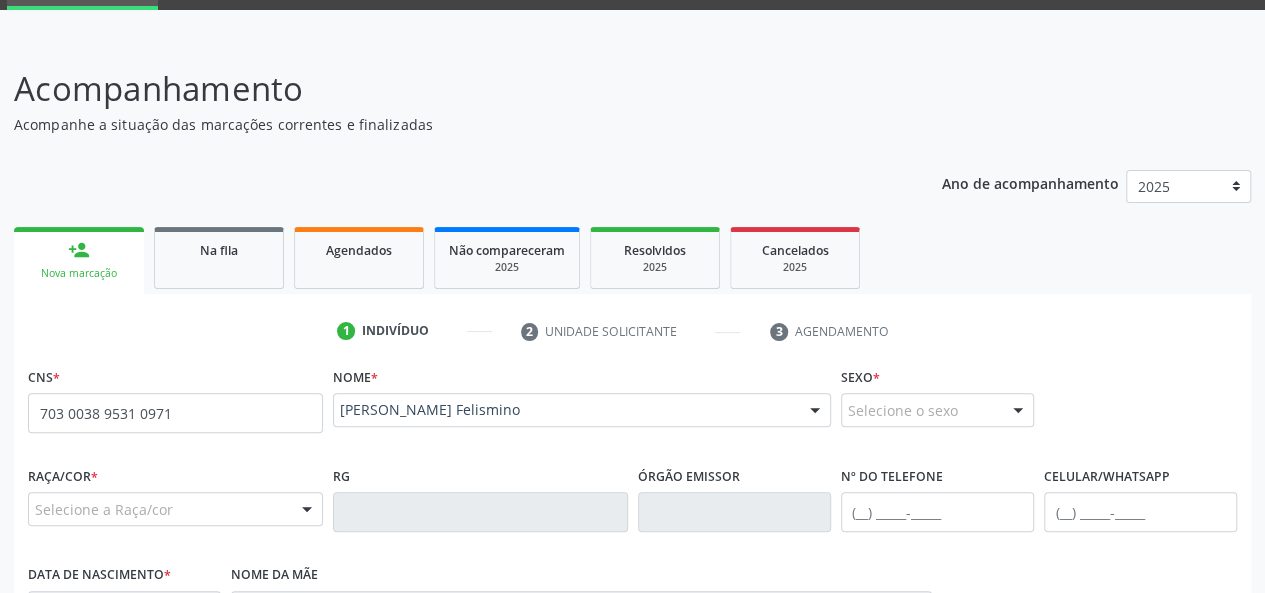 scroll, scrollTop: 300, scrollLeft: 0, axis: vertical 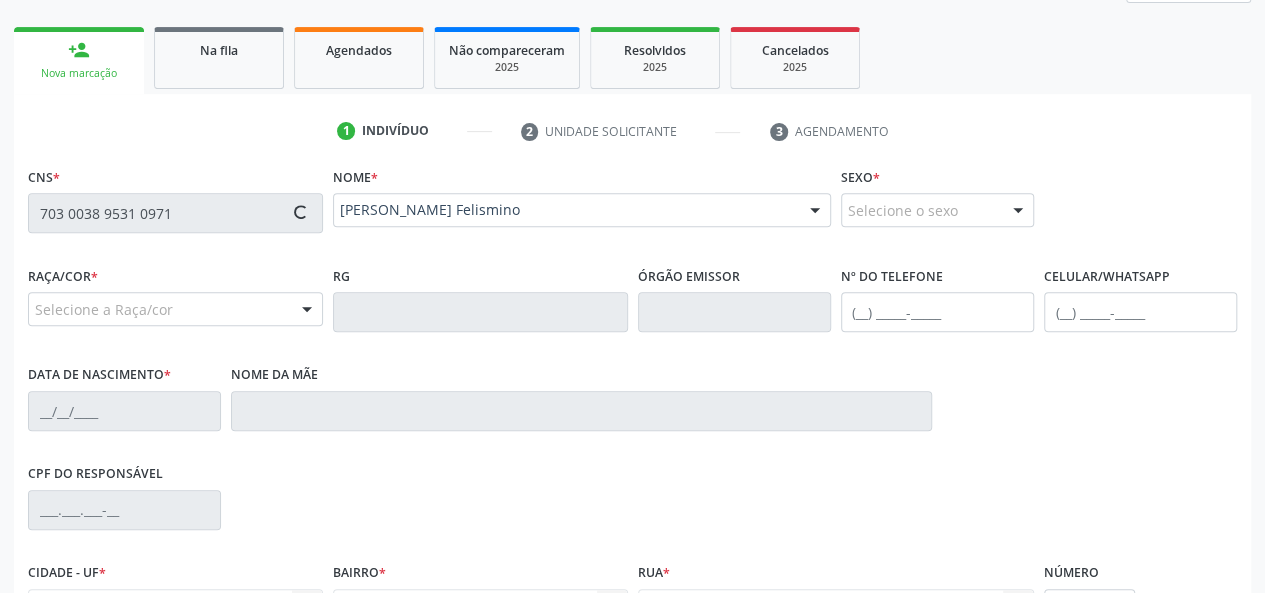 type on "(82) 99113-6308" 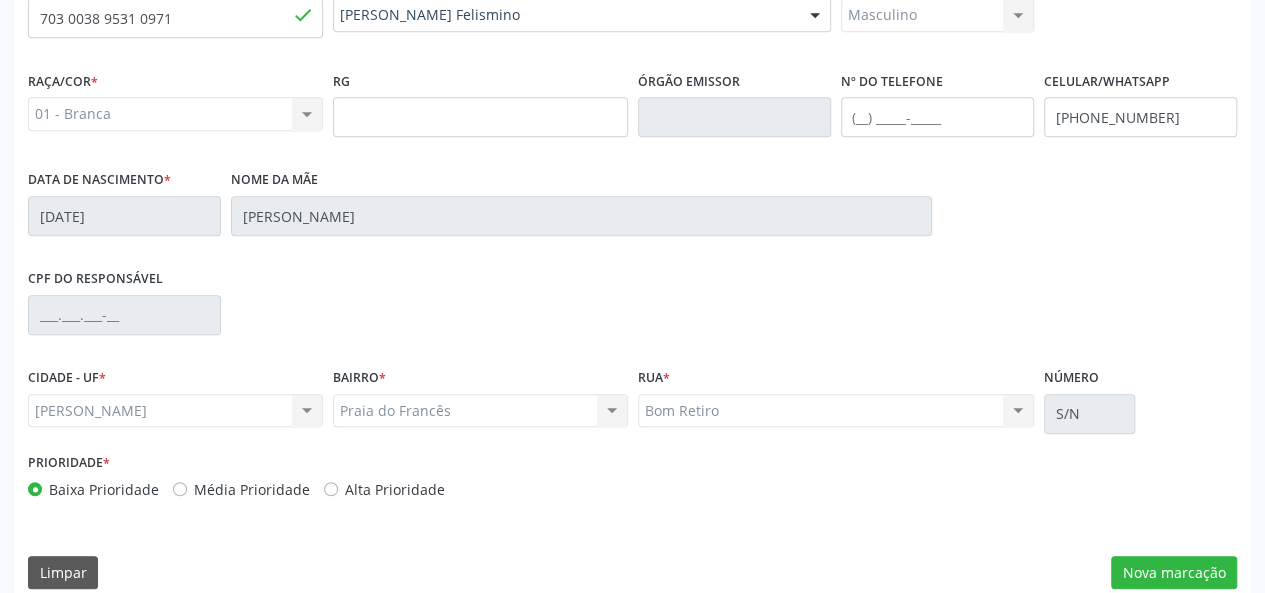 scroll, scrollTop: 518, scrollLeft: 0, axis: vertical 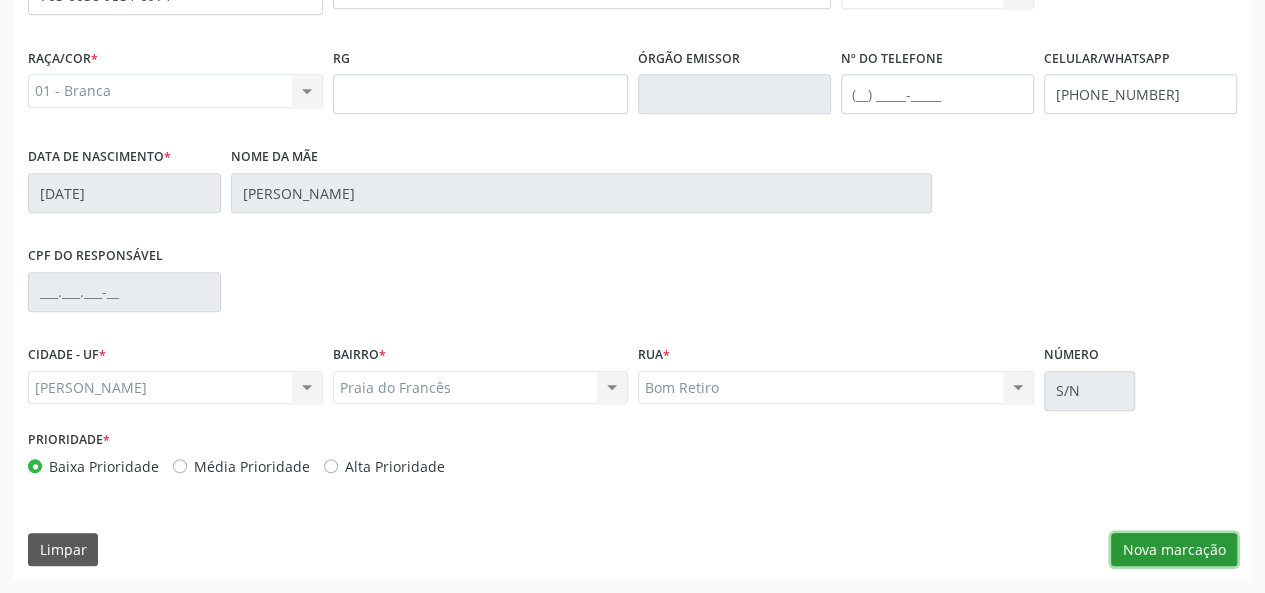 click on "Nova marcação" at bounding box center (1174, 550) 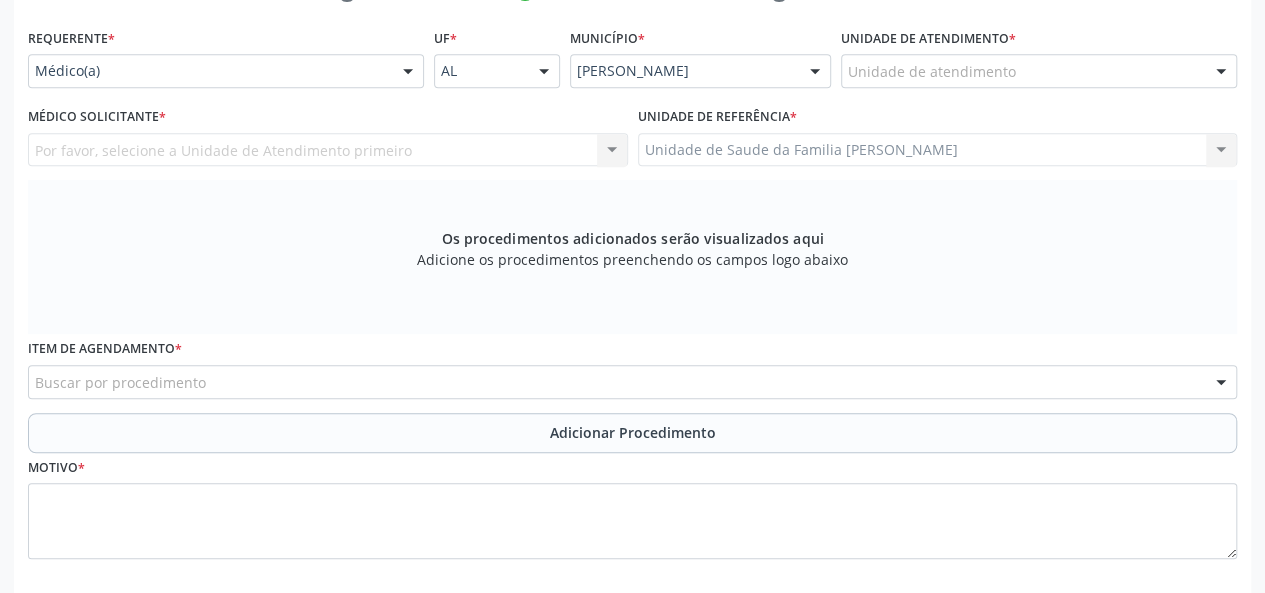 scroll, scrollTop: 318, scrollLeft: 0, axis: vertical 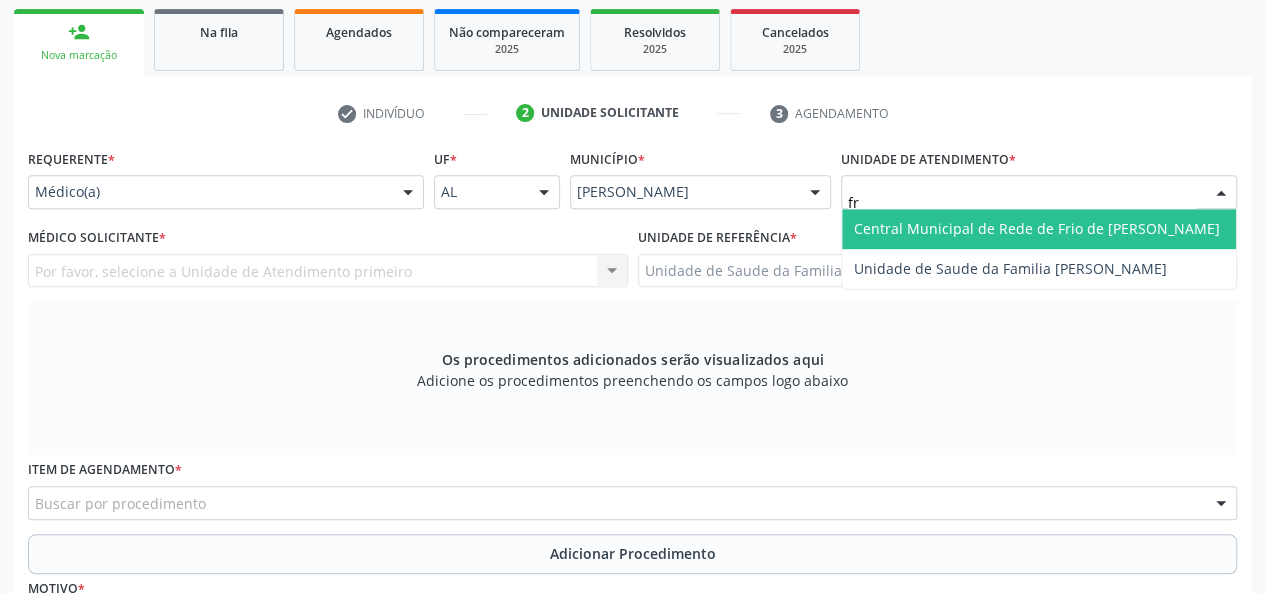 type on "fra" 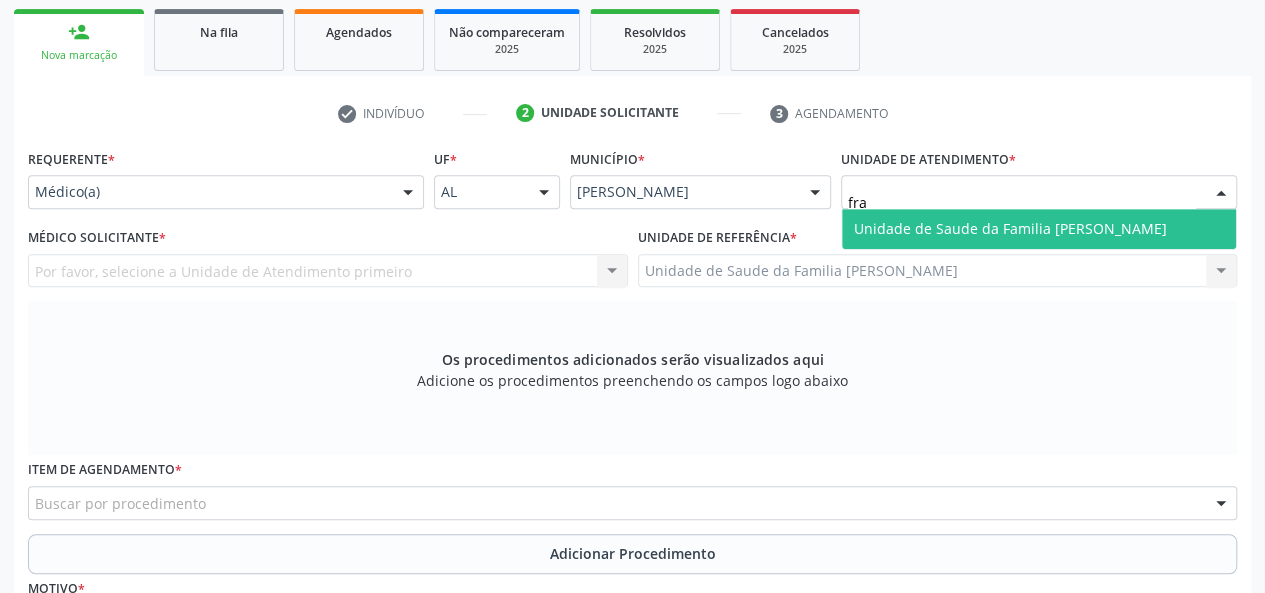 click on "Unidade de Saude da Familia [PERSON_NAME]" at bounding box center (1039, 229) 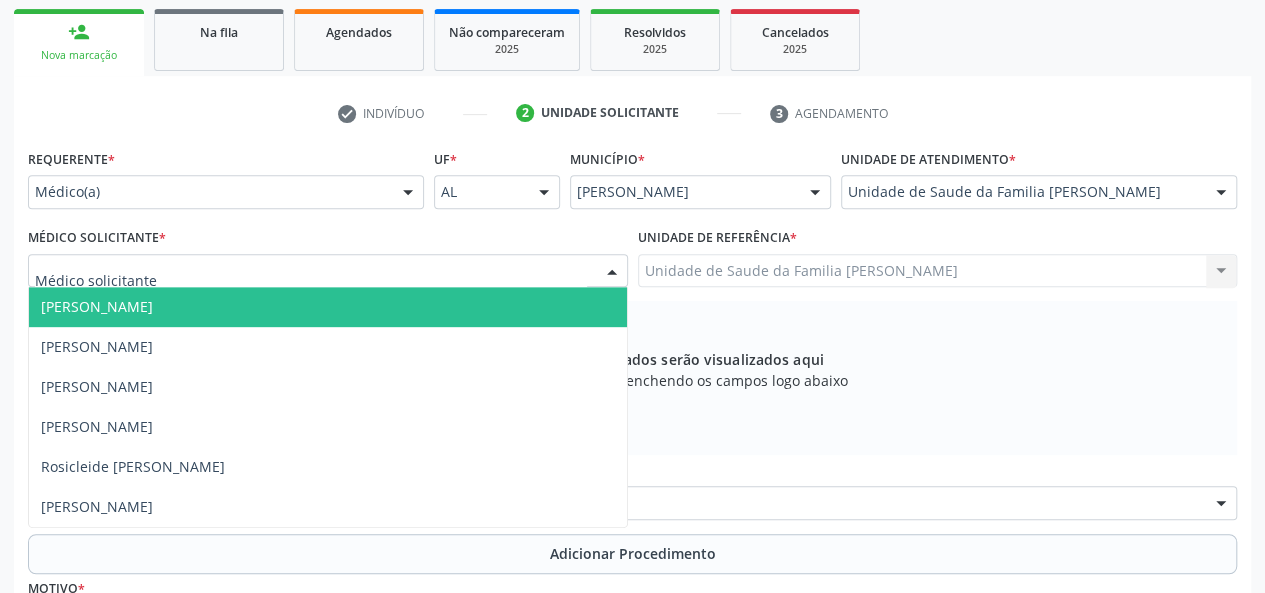 click on "Arthur Cunha de Mendonca Fragoso" at bounding box center [97, 306] 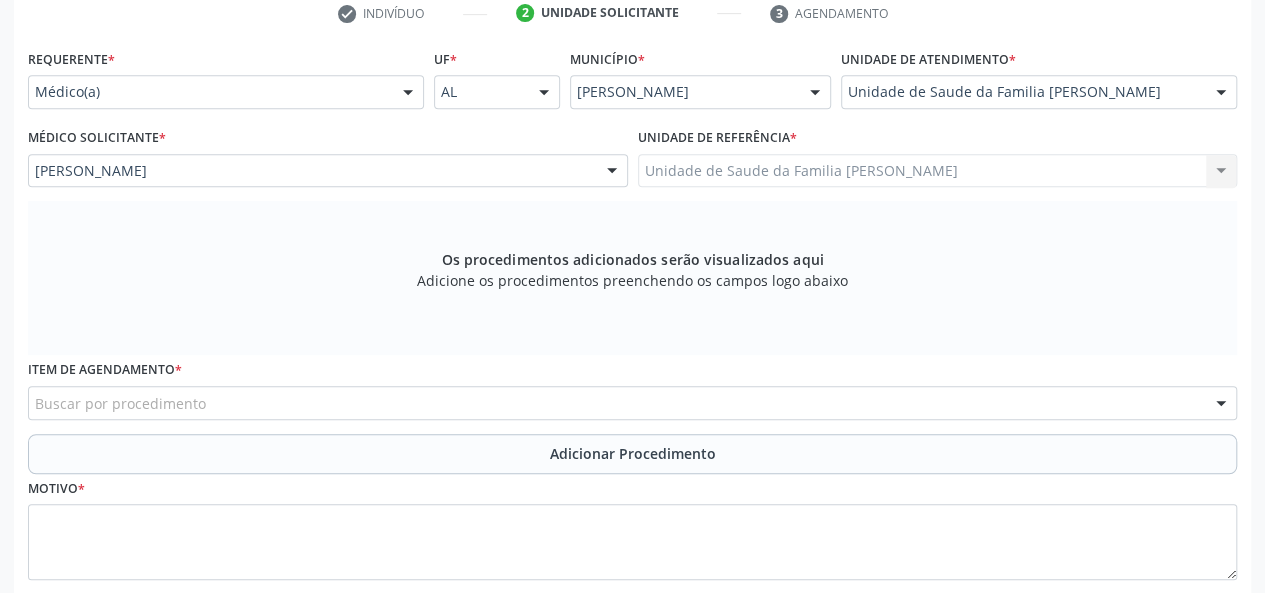 scroll, scrollTop: 518, scrollLeft: 0, axis: vertical 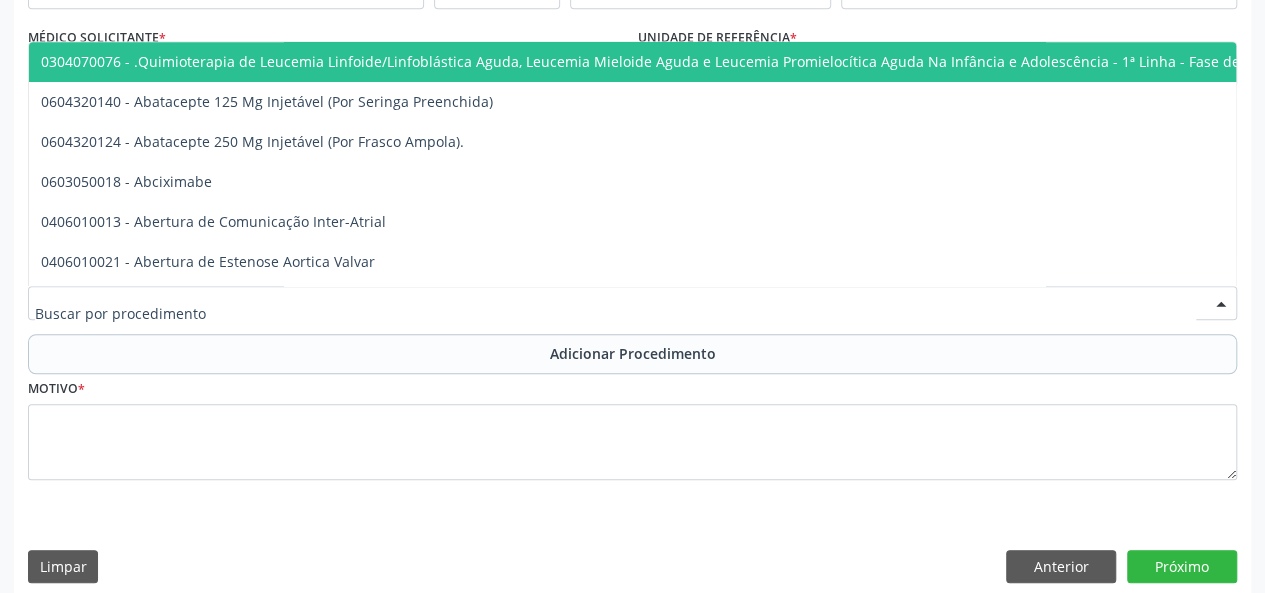 click at bounding box center [632, 303] 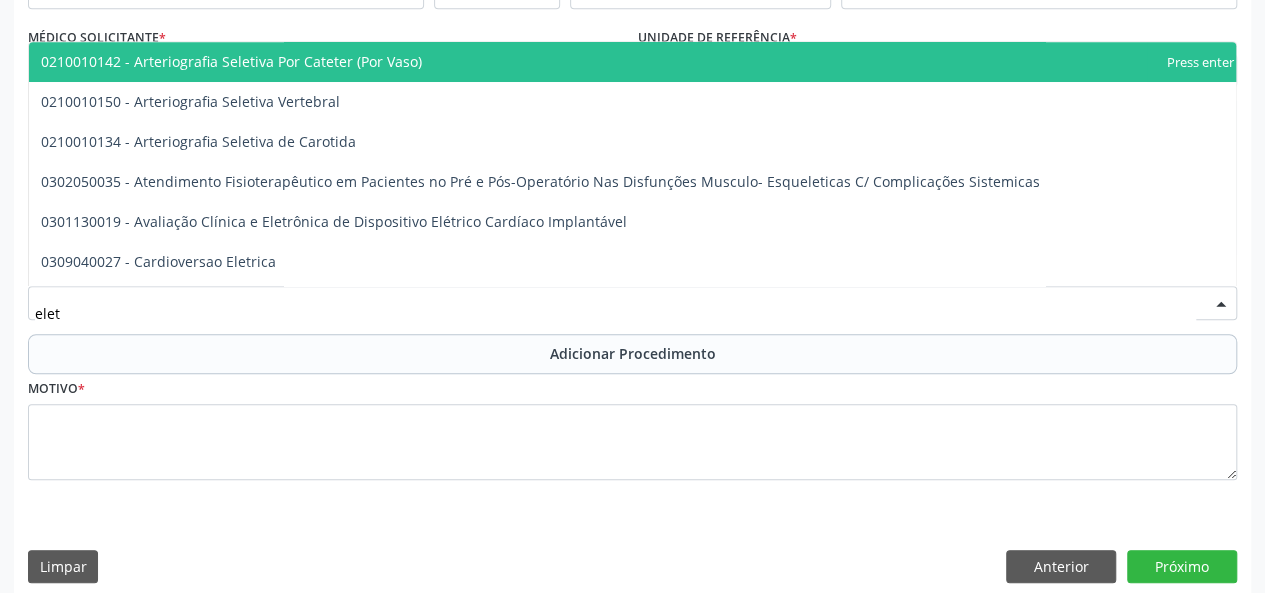 type on "eletr" 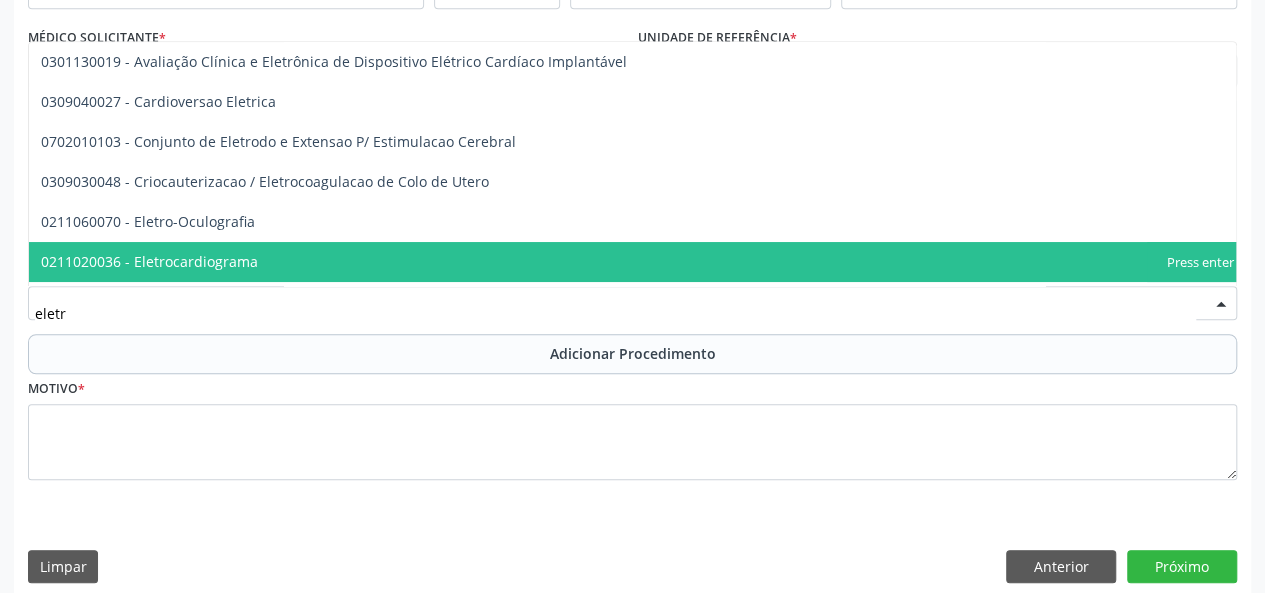 click on "0211020036 - Eletrocardiograma" at bounding box center (149, 261) 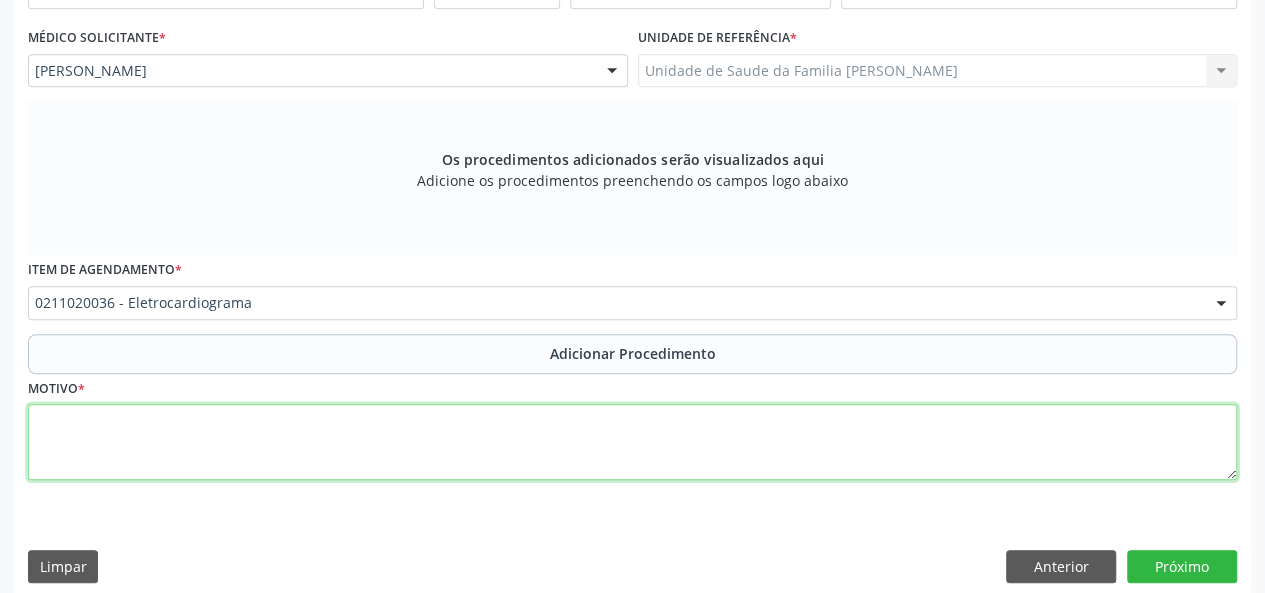 click at bounding box center [632, 442] 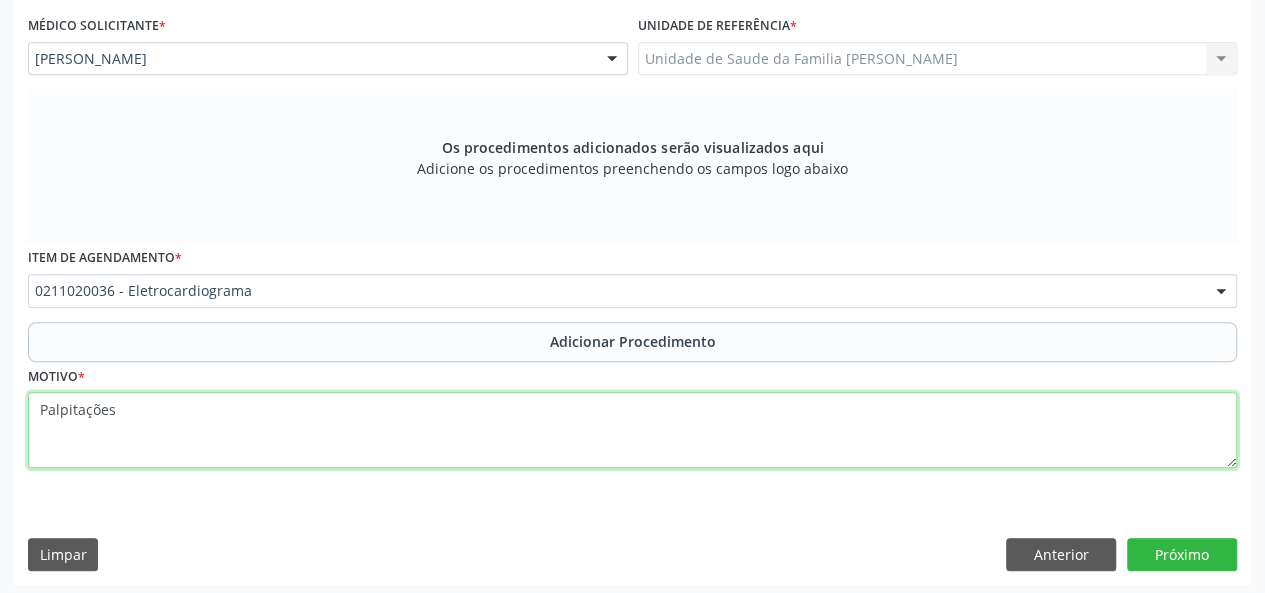 scroll, scrollTop: 534, scrollLeft: 0, axis: vertical 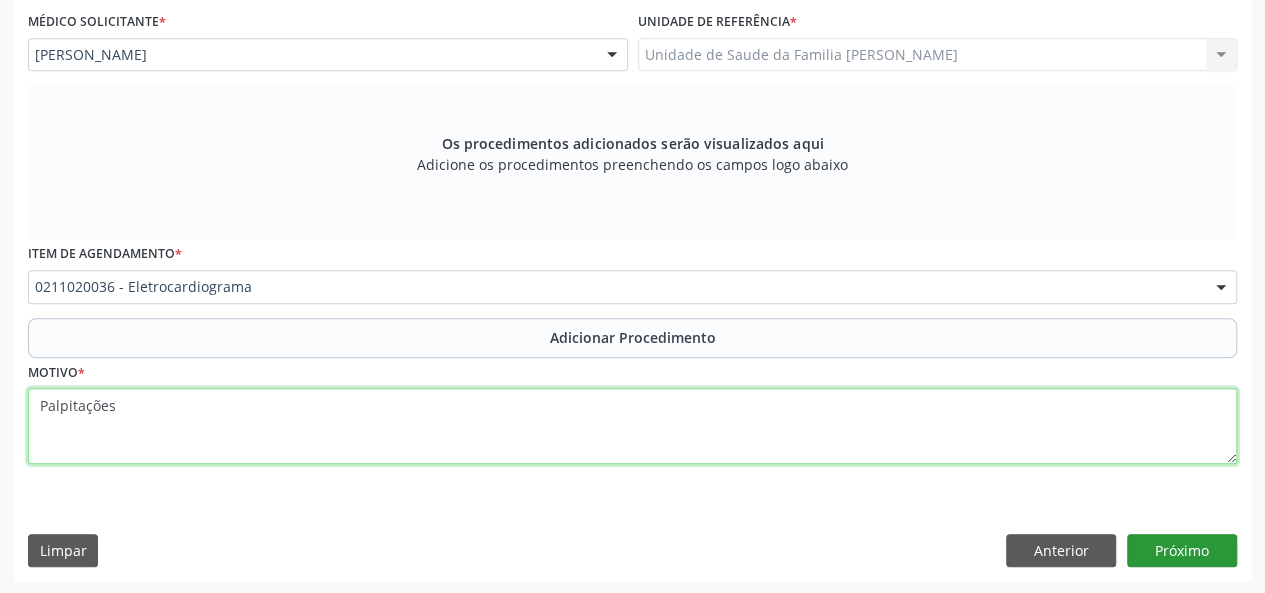 type on "Palpitações" 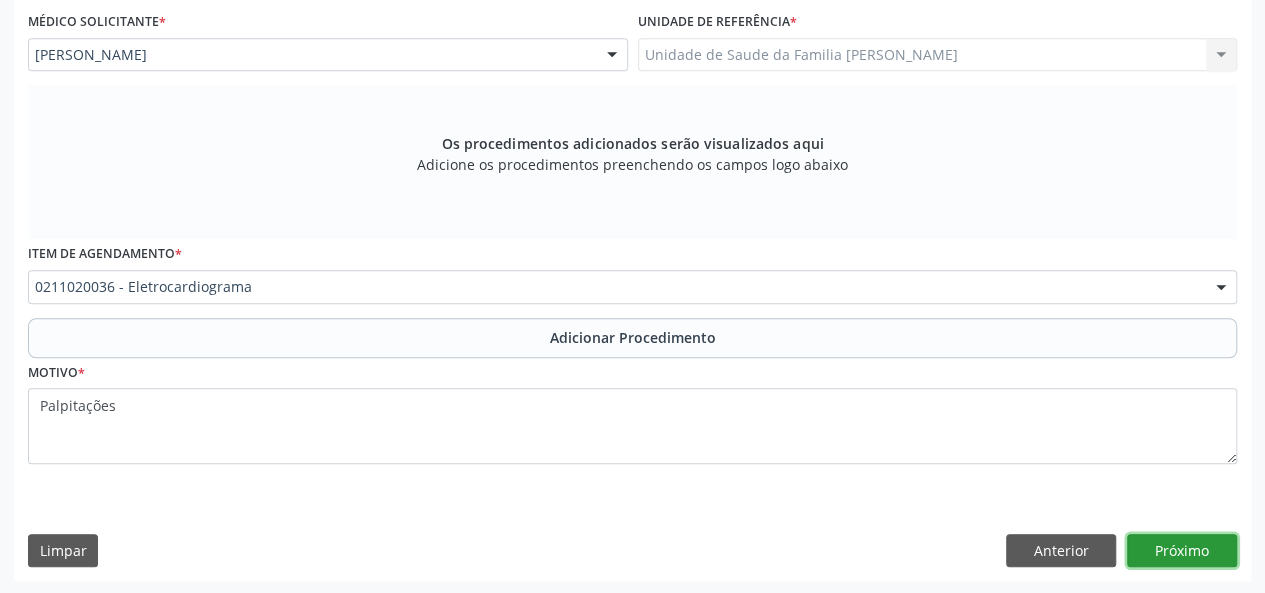 click on "Próximo" at bounding box center [1182, 551] 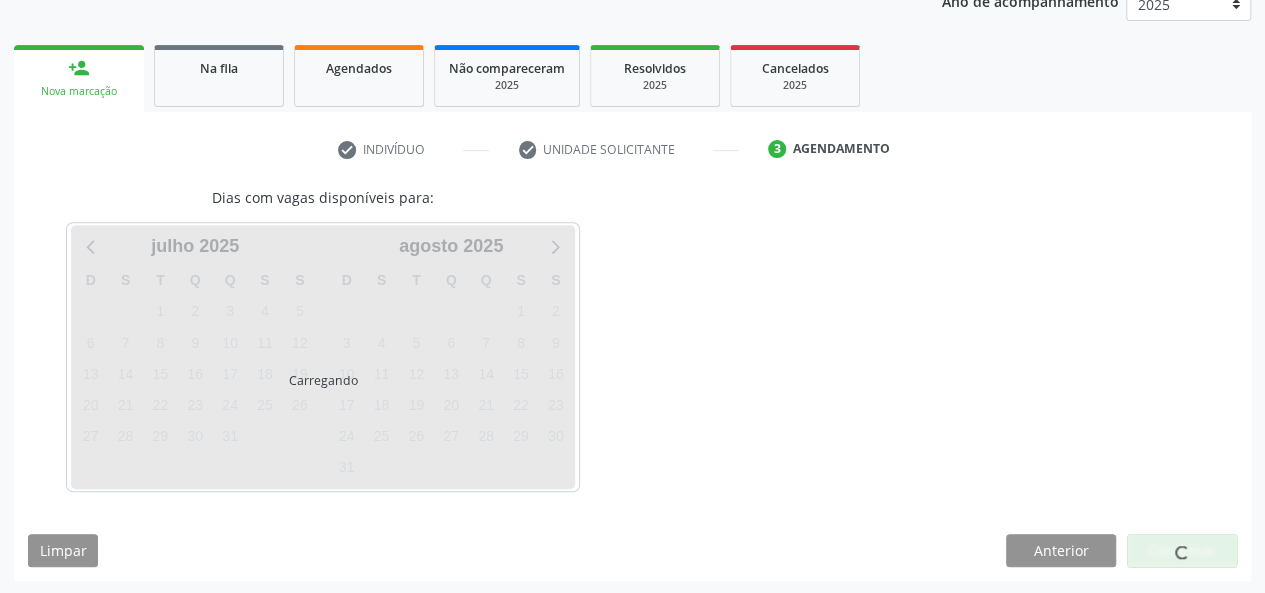 scroll, scrollTop: 340, scrollLeft: 0, axis: vertical 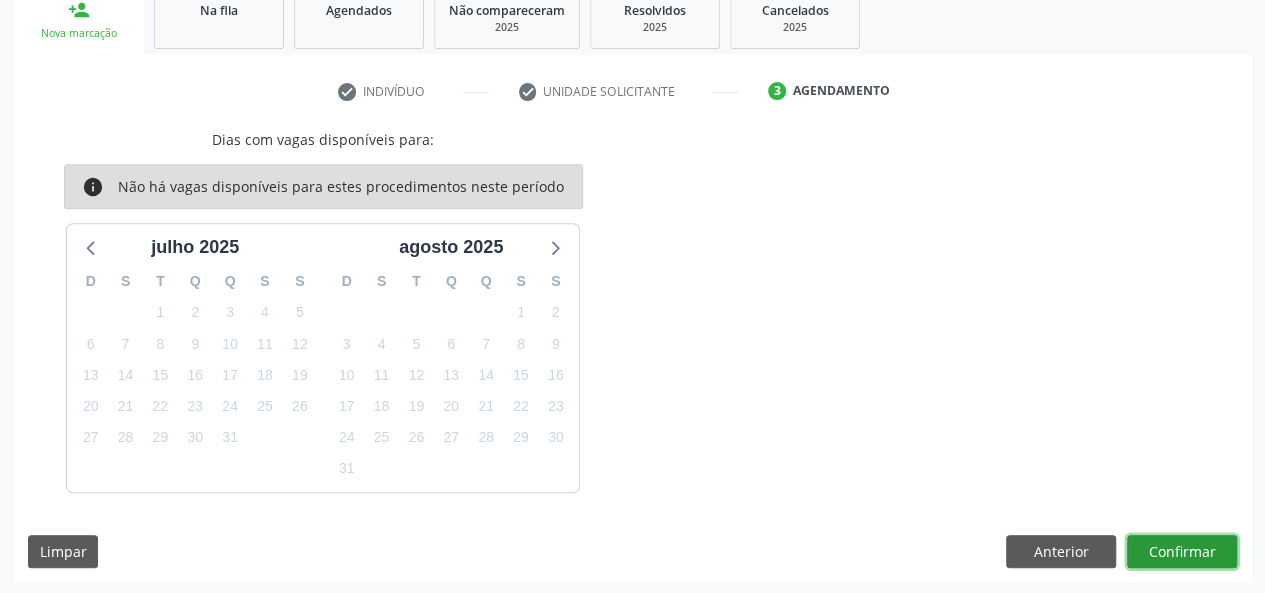 click on "Confirmar" at bounding box center (1182, 552) 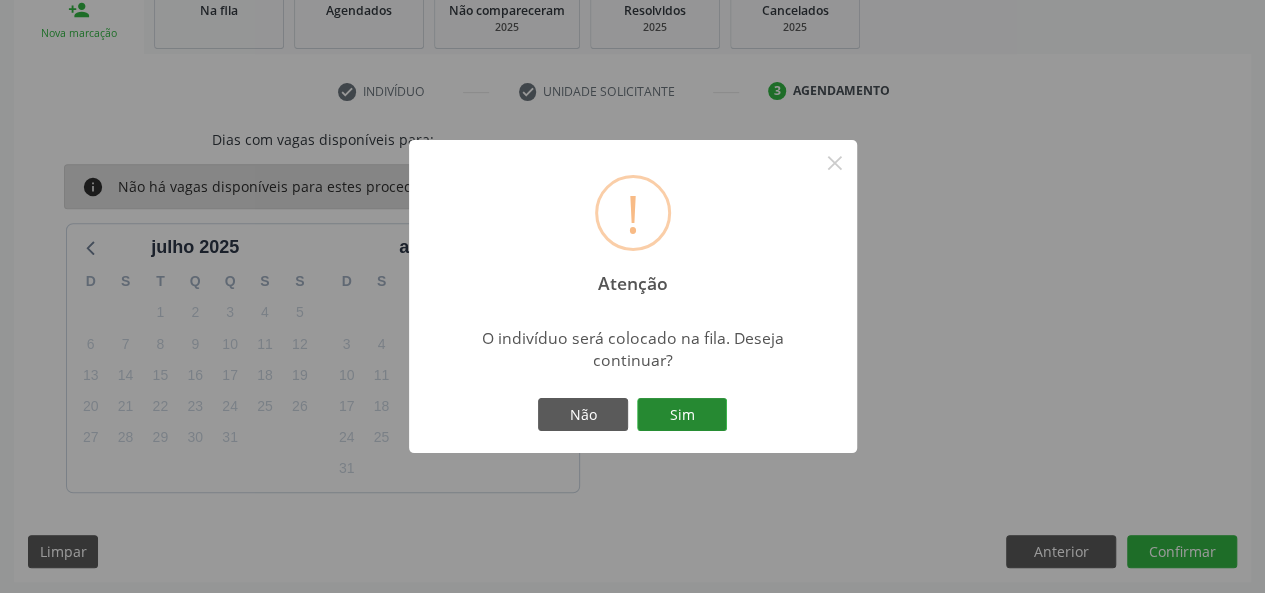 click on "Sim" at bounding box center (682, 415) 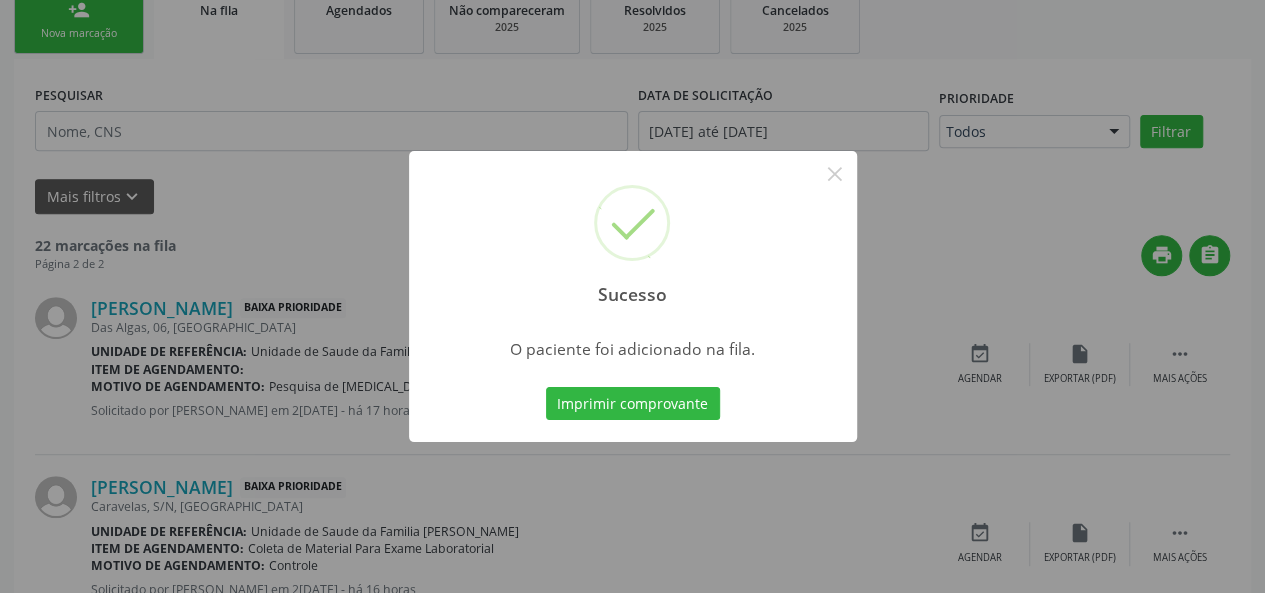 scroll, scrollTop: 100, scrollLeft: 0, axis: vertical 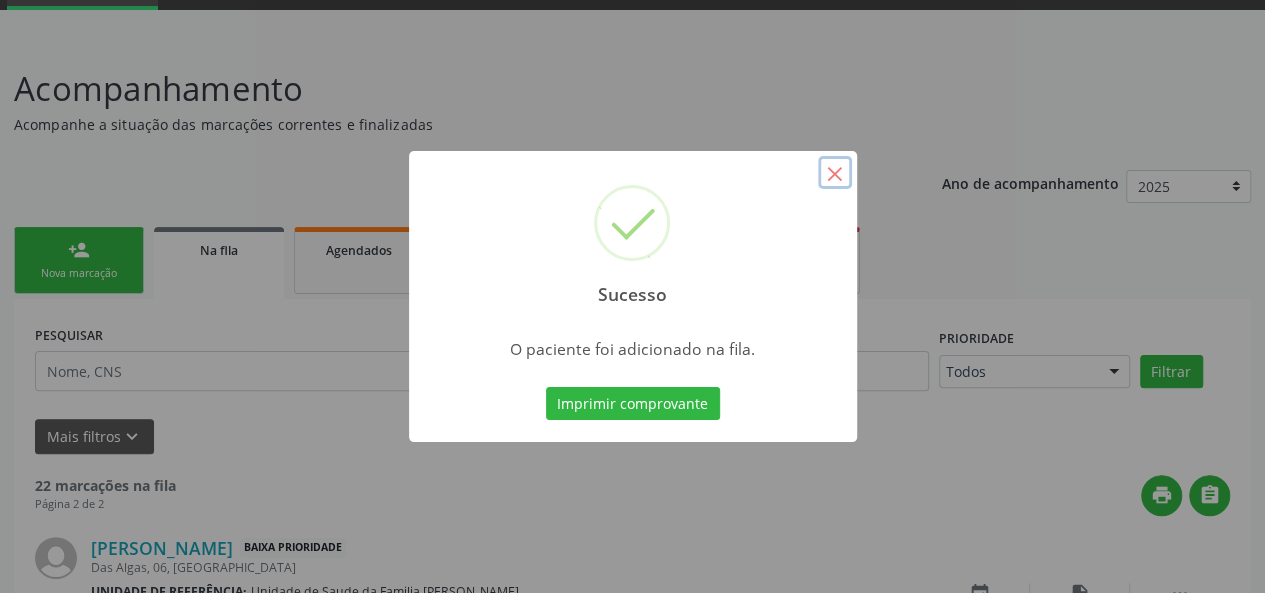 click on "×" at bounding box center [835, 173] 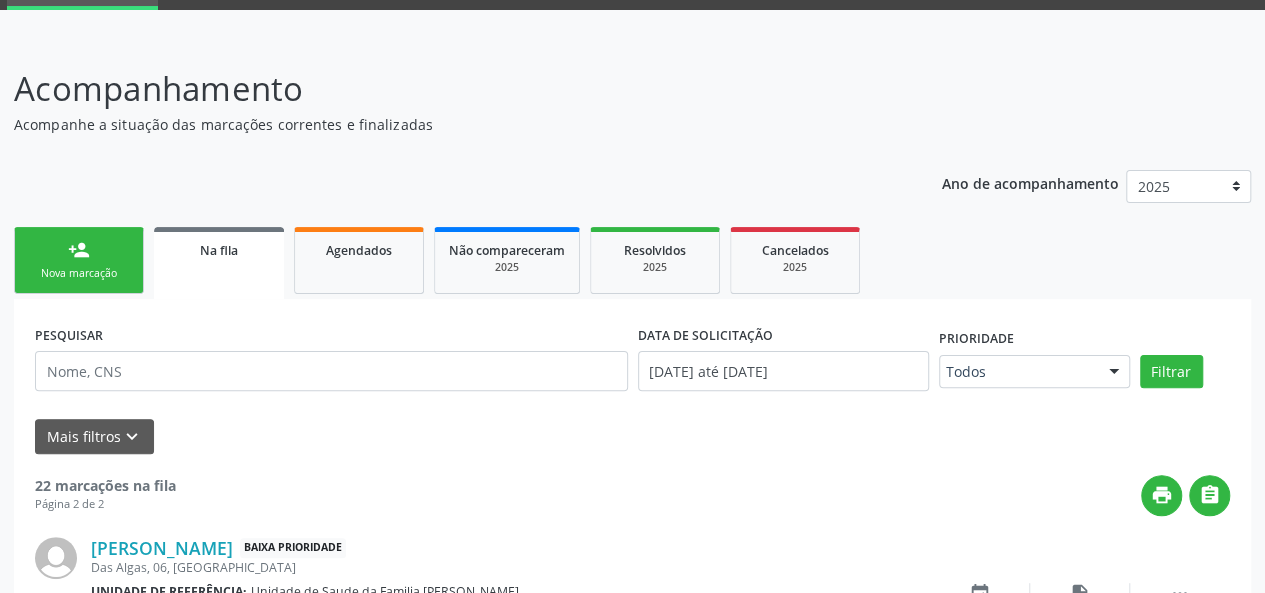 click on "Nova marcação" at bounding box center [79, 273] 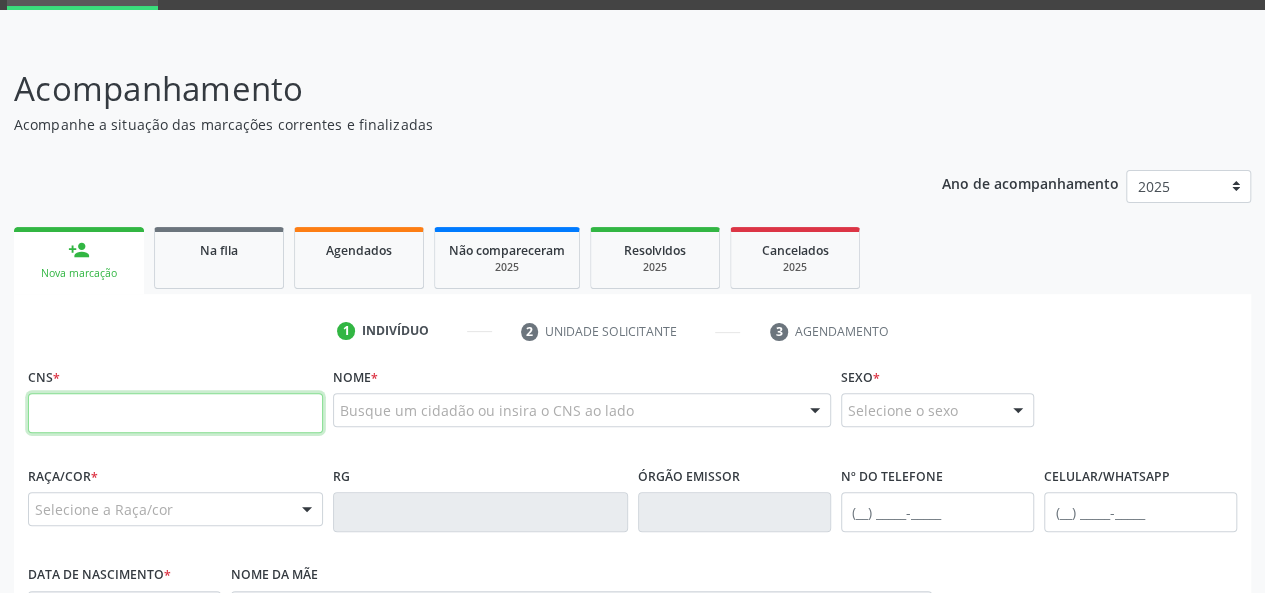 paste on "703 0038 9531 0971" 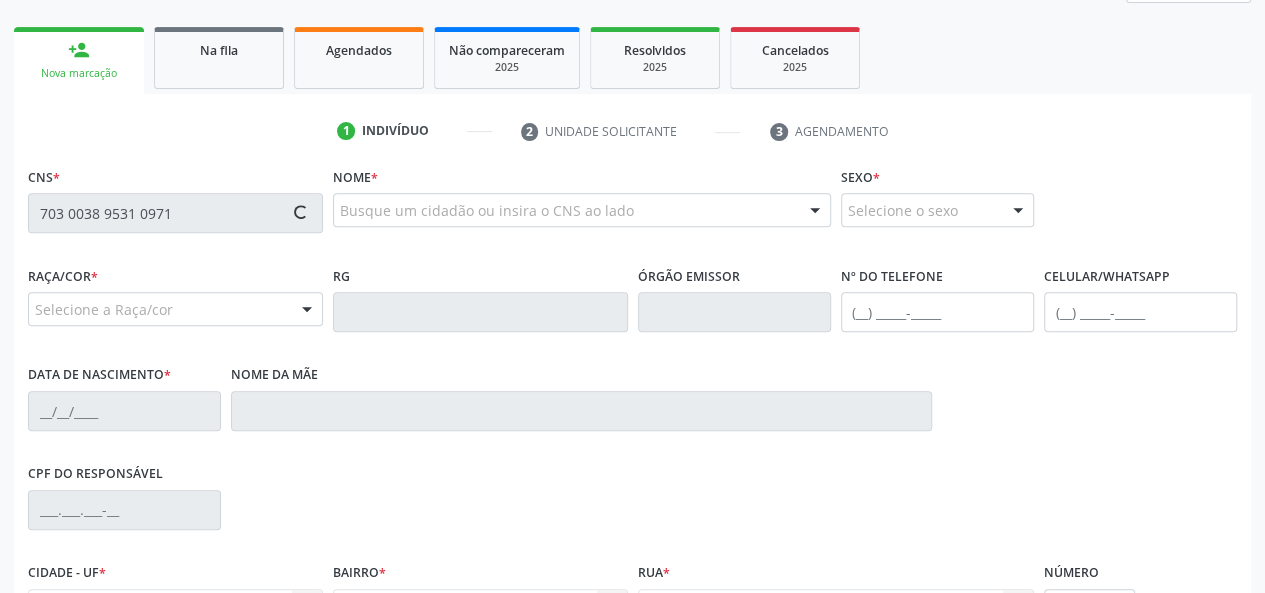 type on "703 0038 9531 0971" 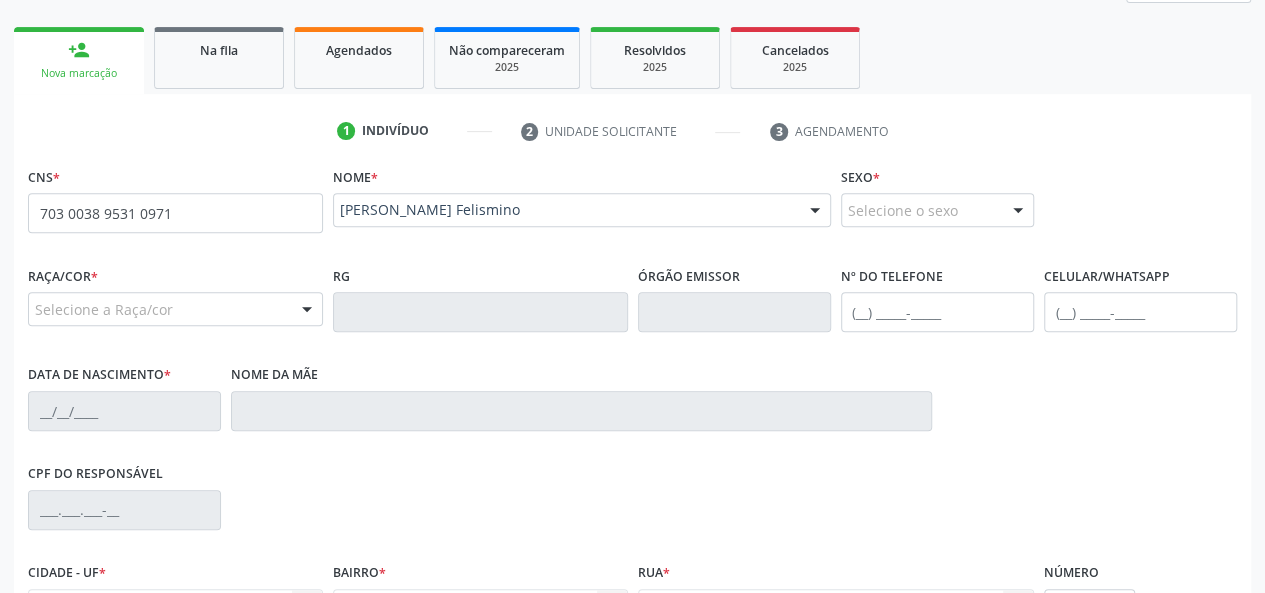 scroll, scrollTop: 500, scrollLeft: 0, axis: vertical 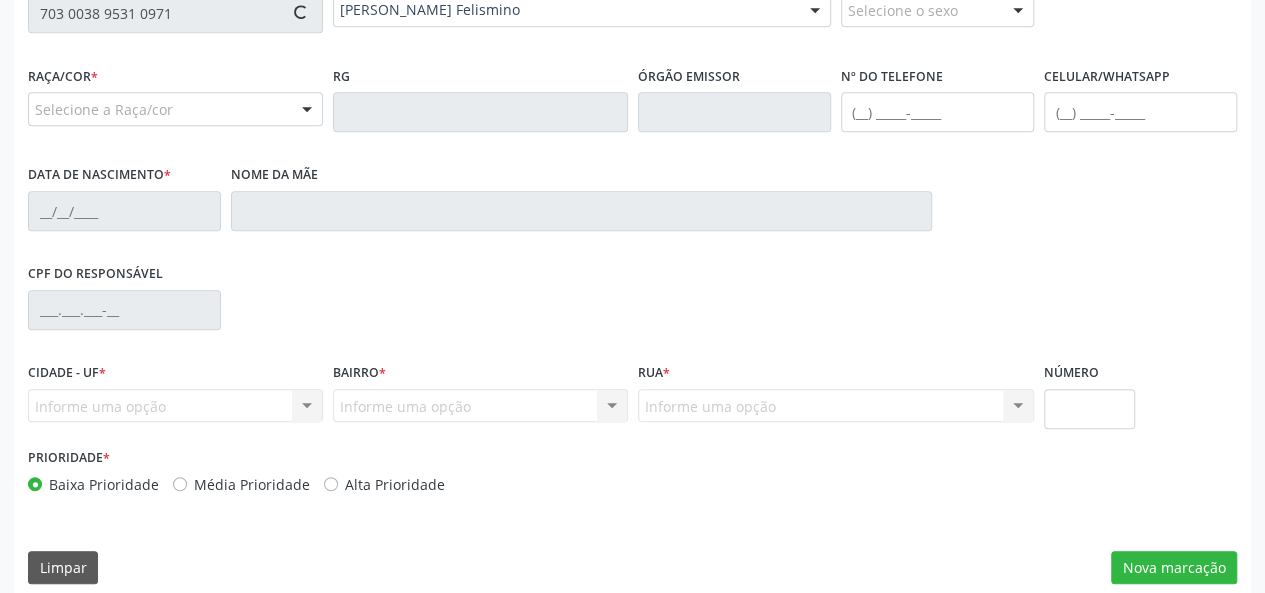 type on "(82) 99113-6308" 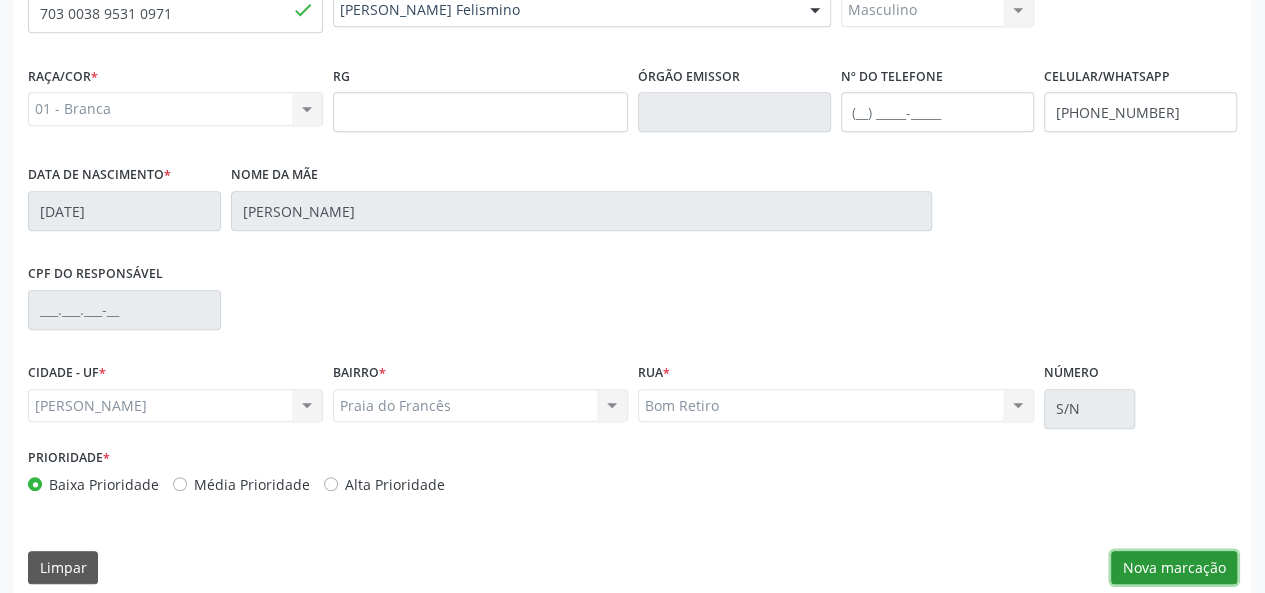 click on "Nova marcação" at bounding box center [1174, 568] 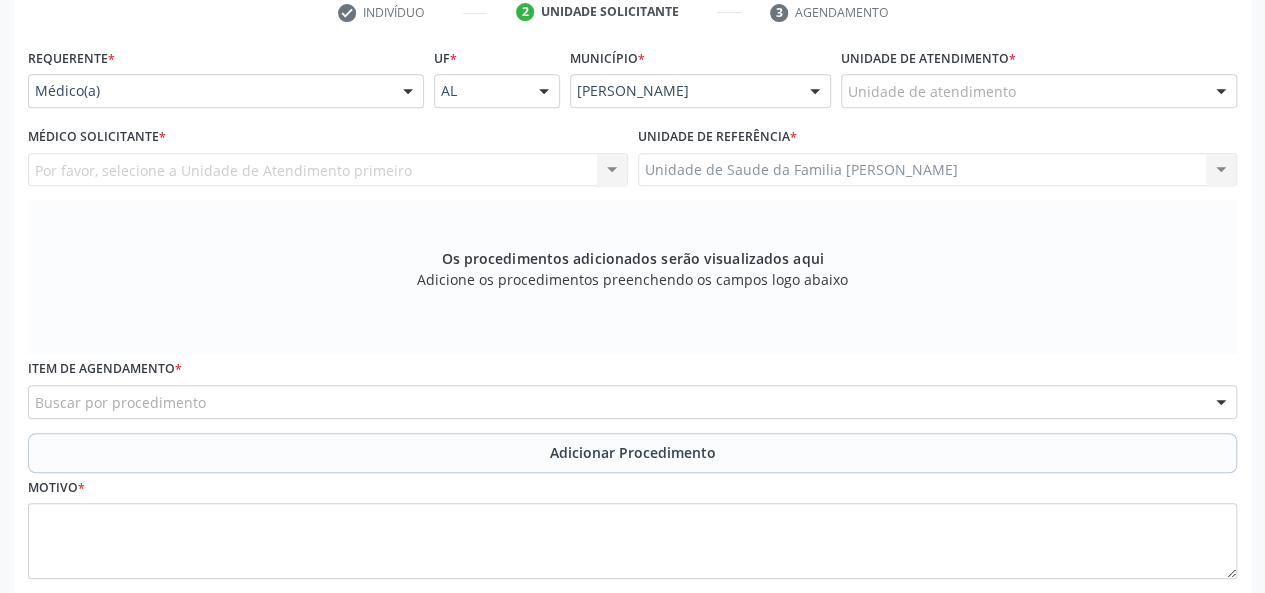 scroll, scrollTop: 400, scrollLeft: 0, axis: vertical 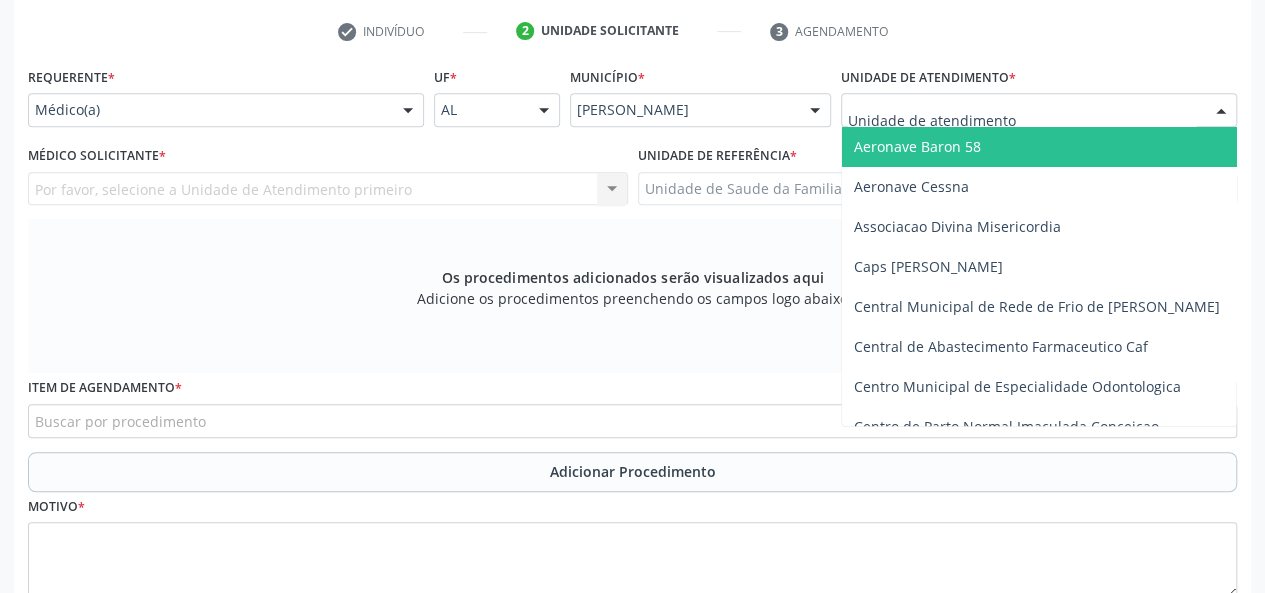 click at bounding box center [1039, 110] 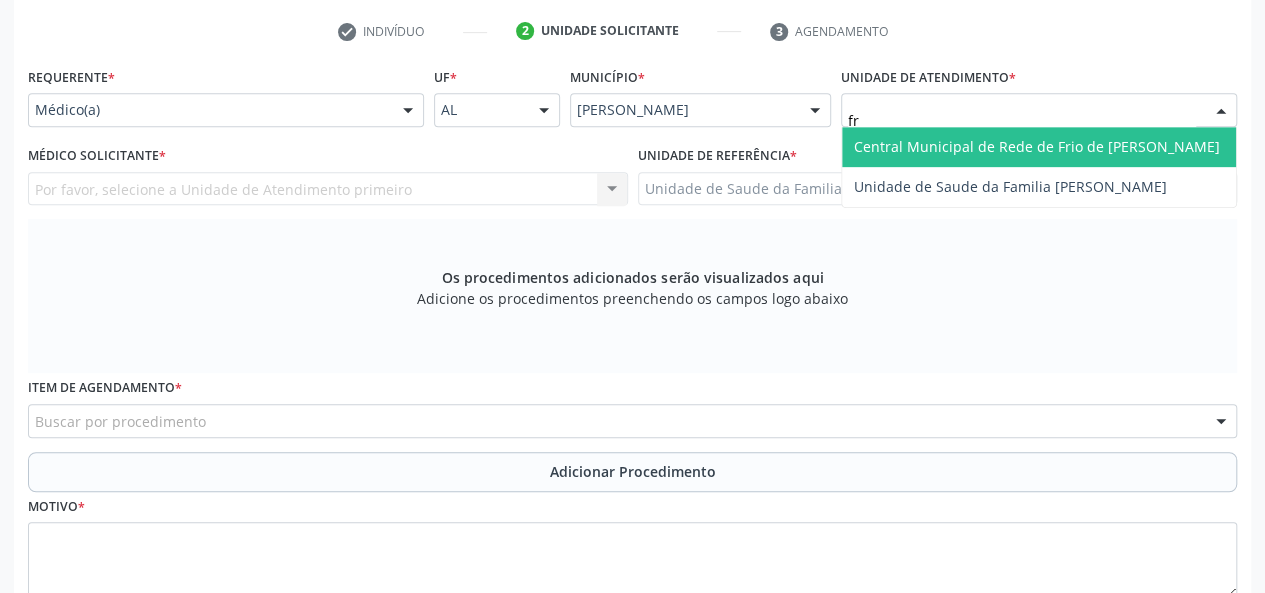 type on "fra" 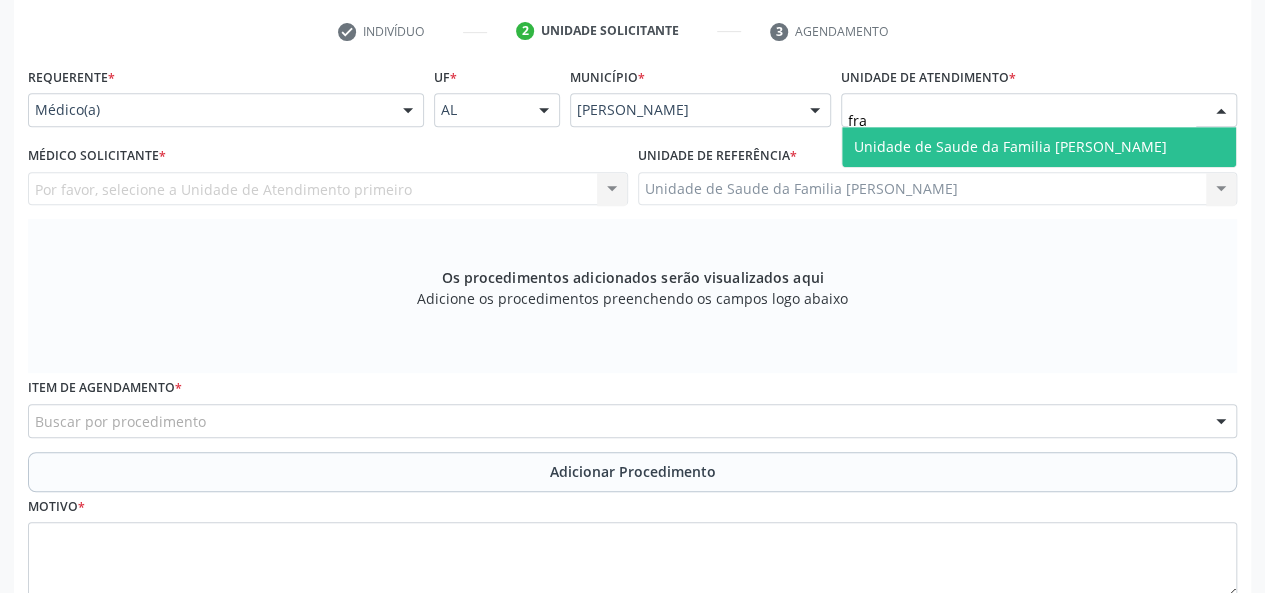 click on "Unidade de Saude da Familia [PERSON_NAME]" at bounding box center (1010, 146) 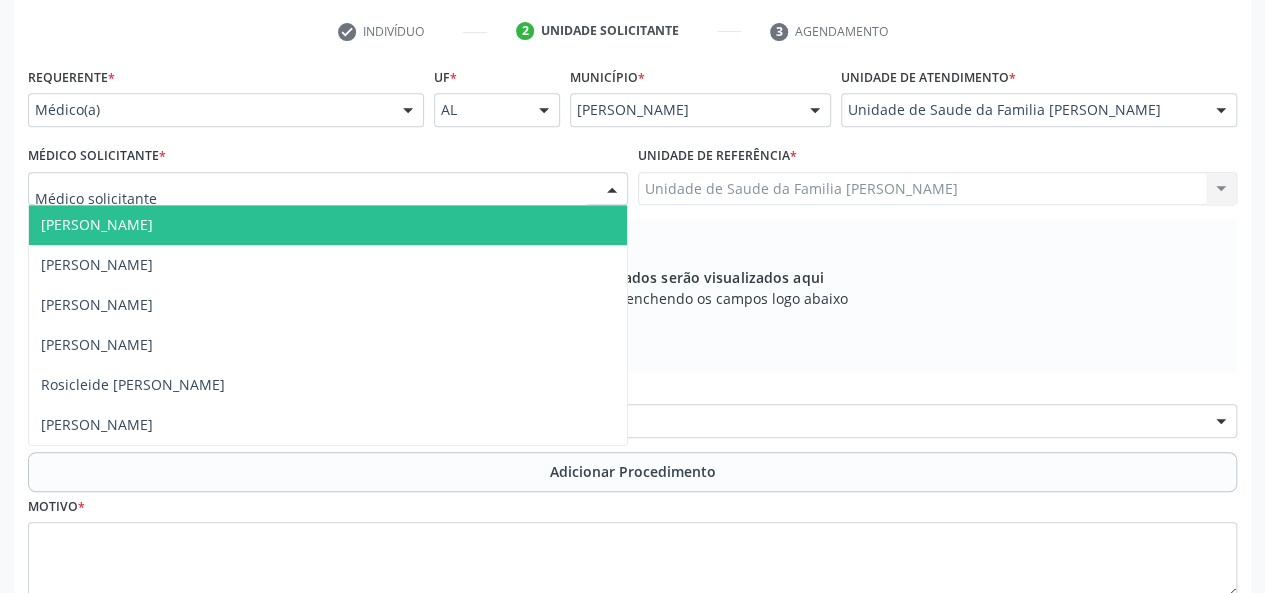 click at bounding box center [328, 189] 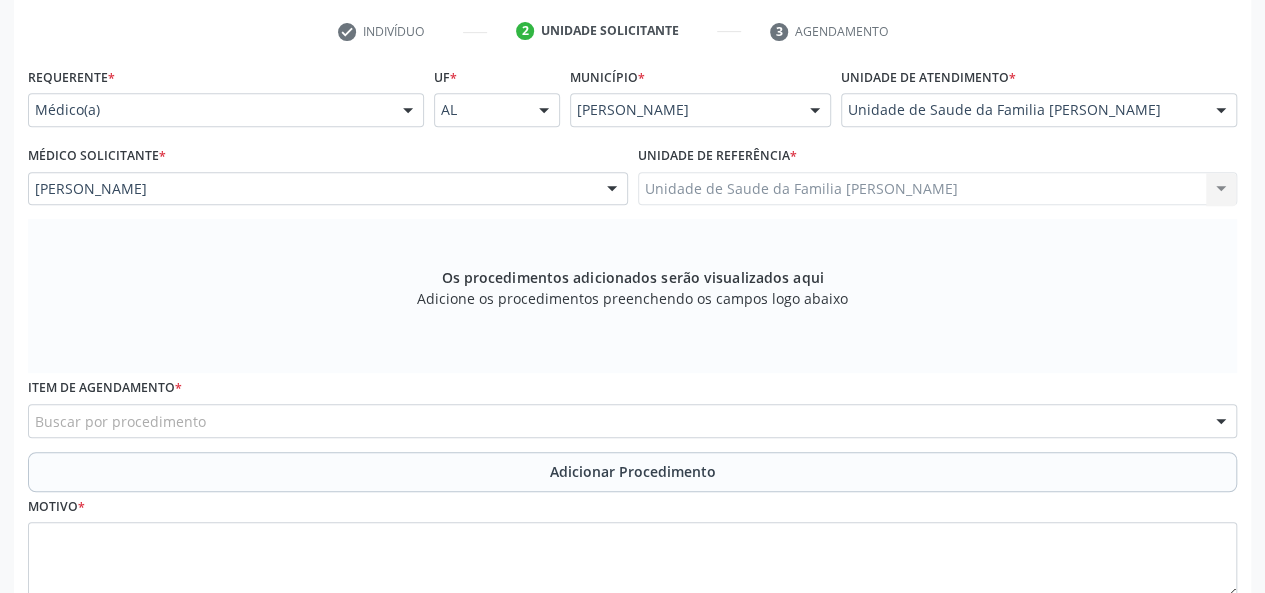 scroll, scrollTop: 500, scrollLeft: 0, axis: vertical 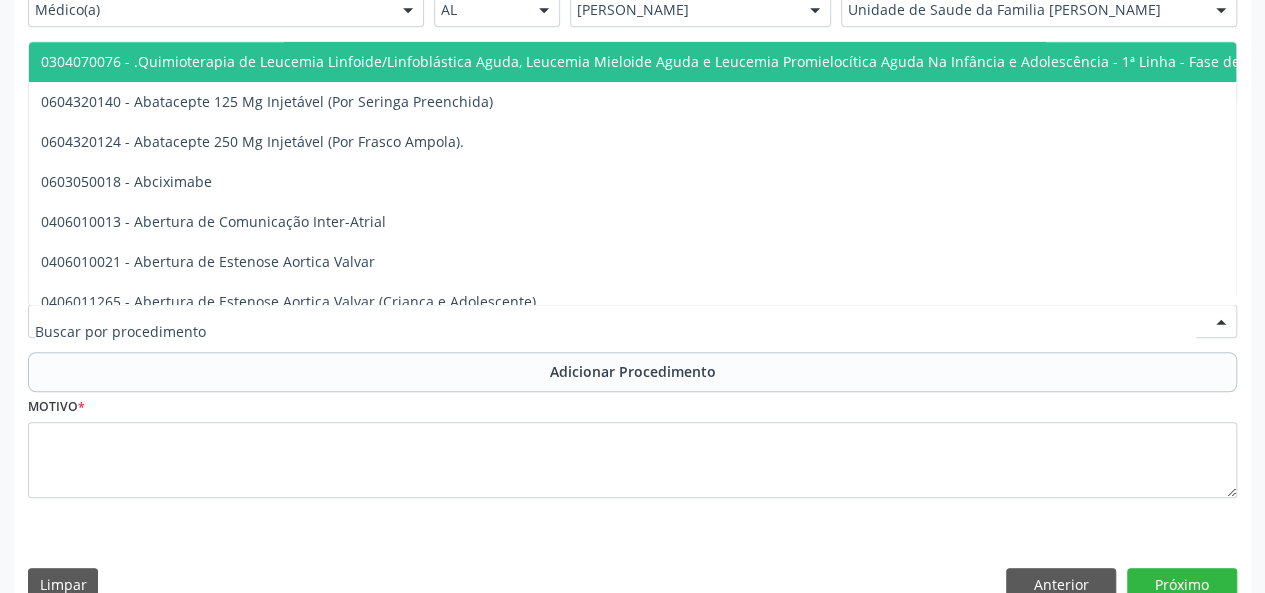 click at bounding box center (632, 321) 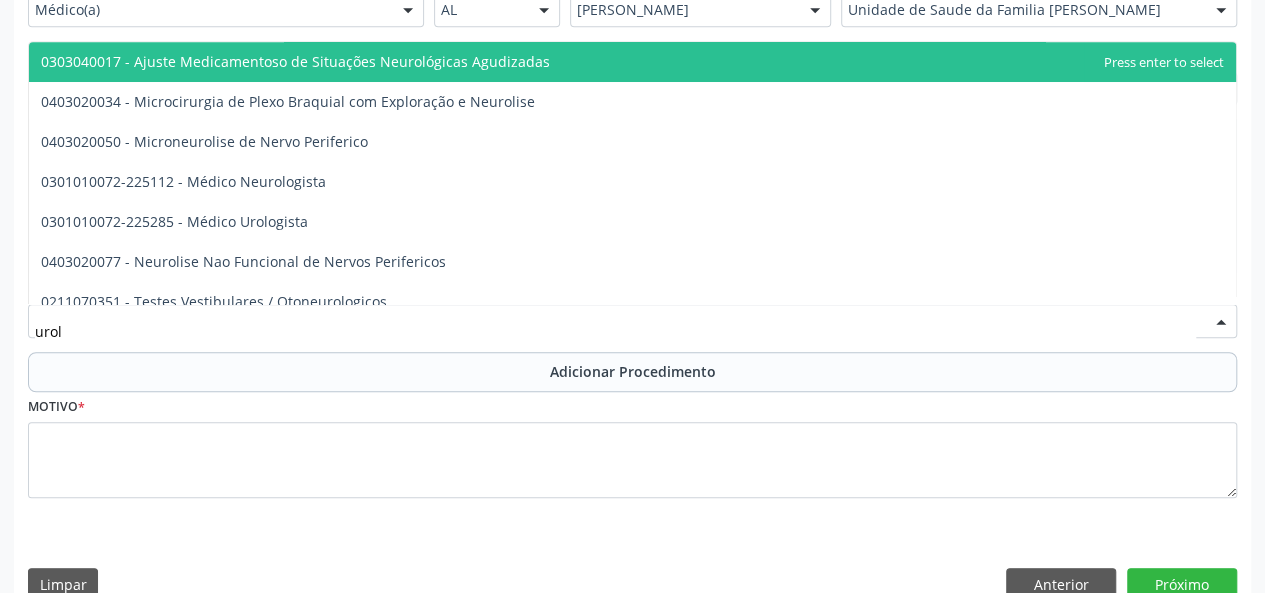 type on "urolo" 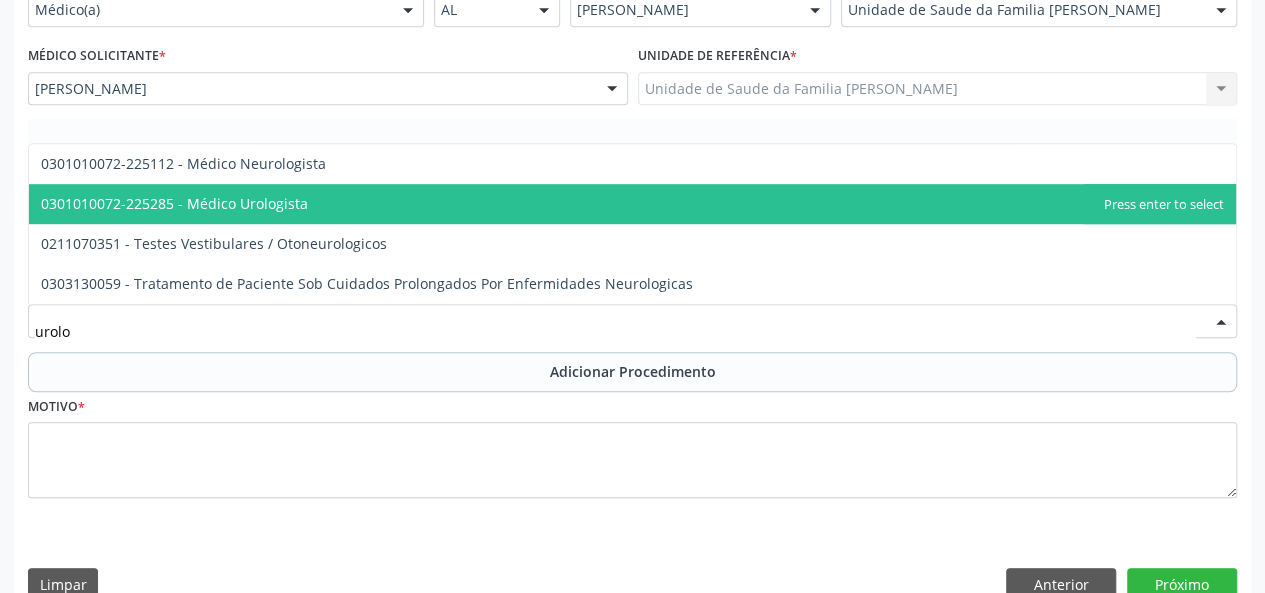 click on "0301010072-225285 - Médico Urologista" at bounding box center (632, 204) 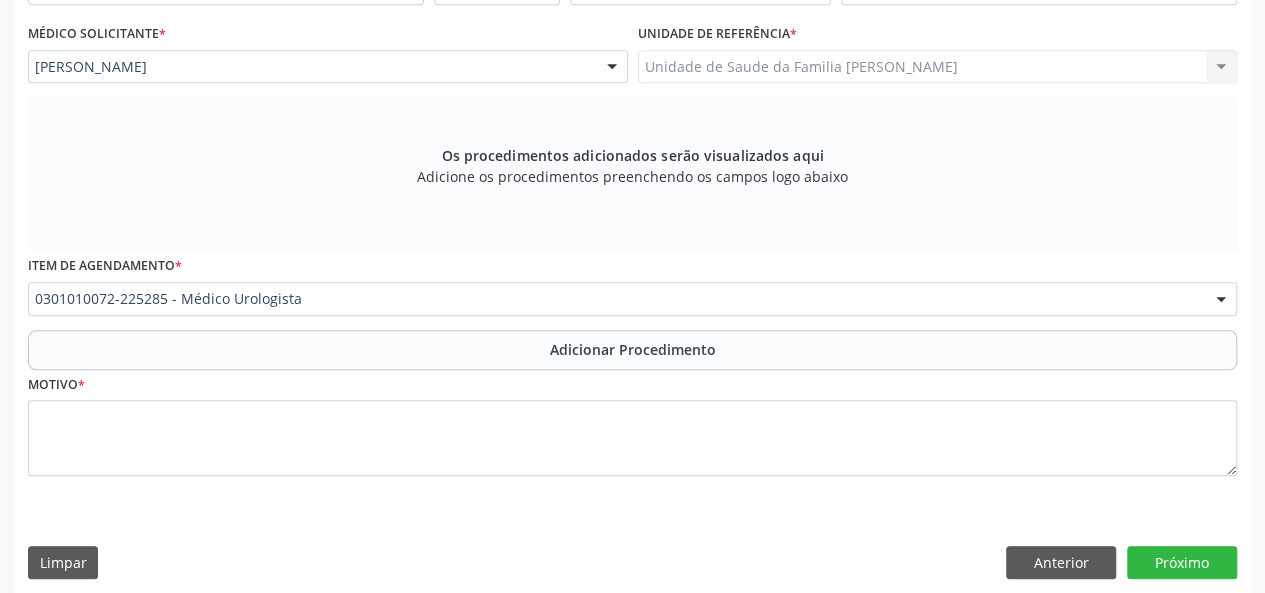 scroll, scrollTop: 534, scrollLeft: 0, axis: vertical 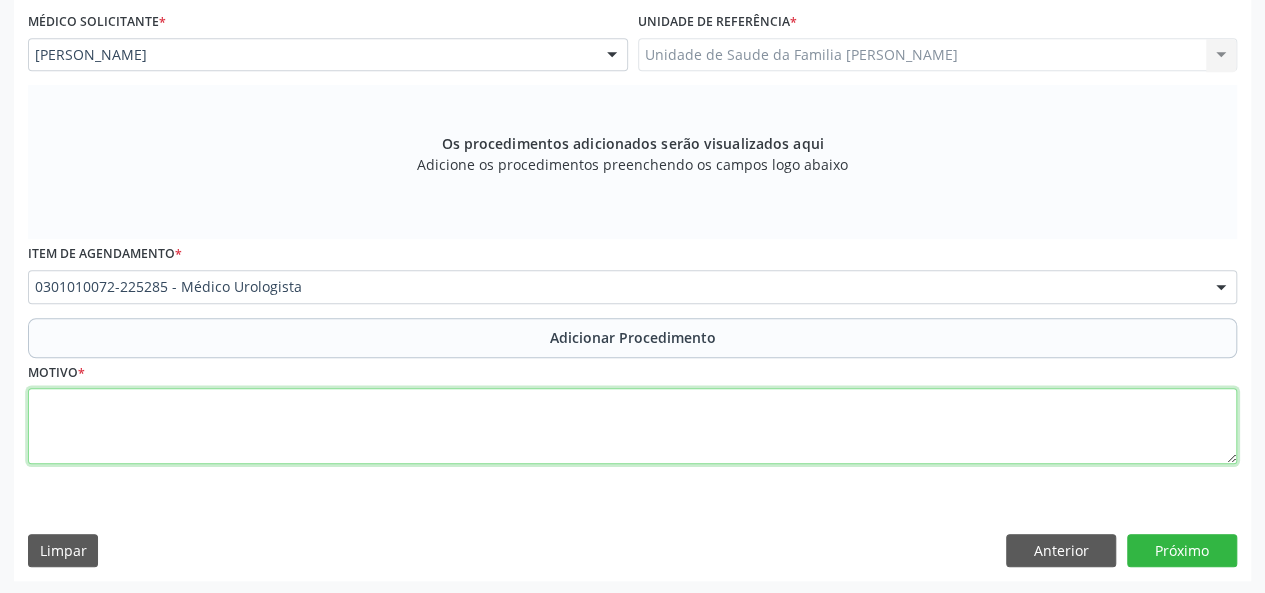 click at bounding box center [632, 426] 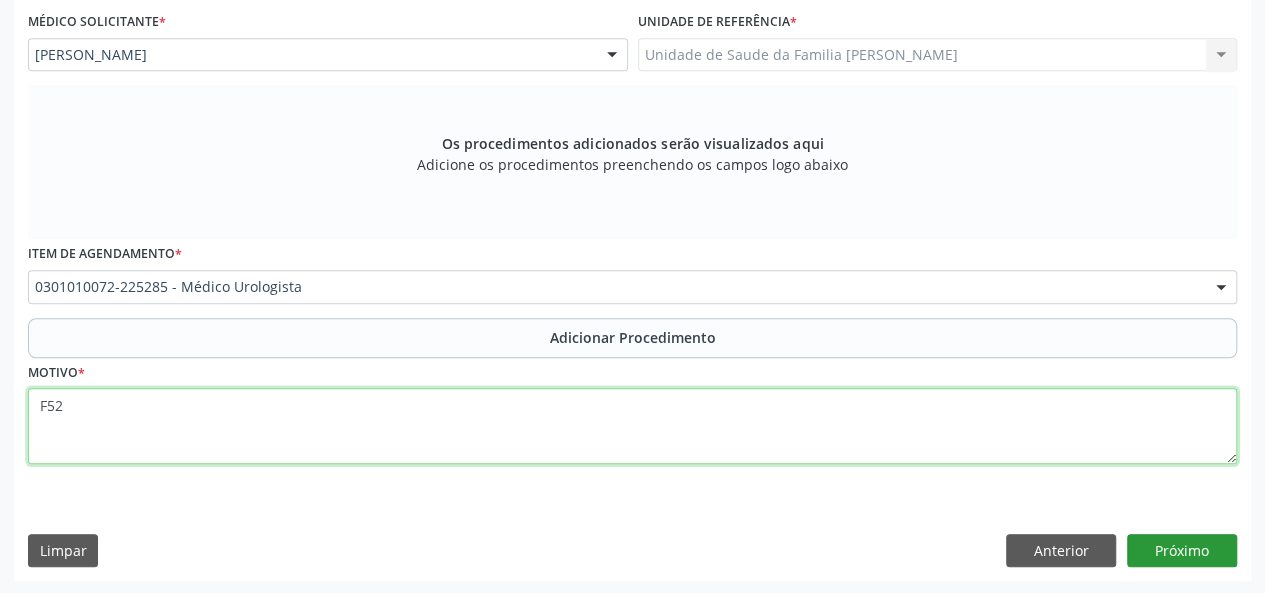 type on "F52" 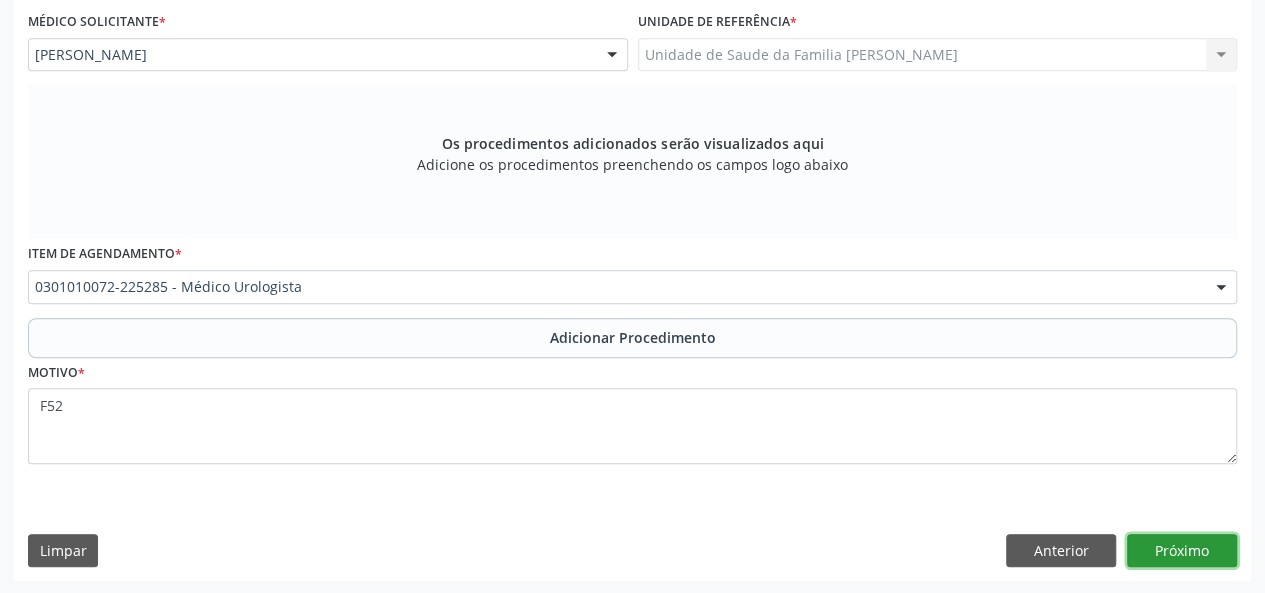 click on "Próximo" at bounding box center [1182, 551] 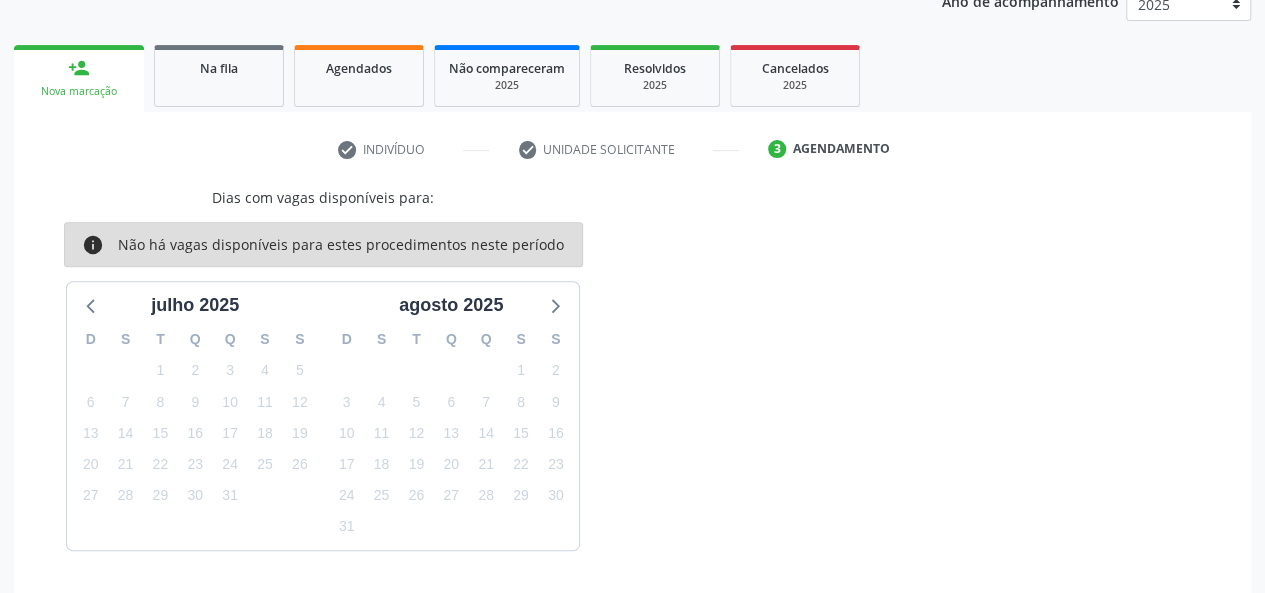 scroll, scrollTop: 340, scrollLeft: 0, axis: vertical 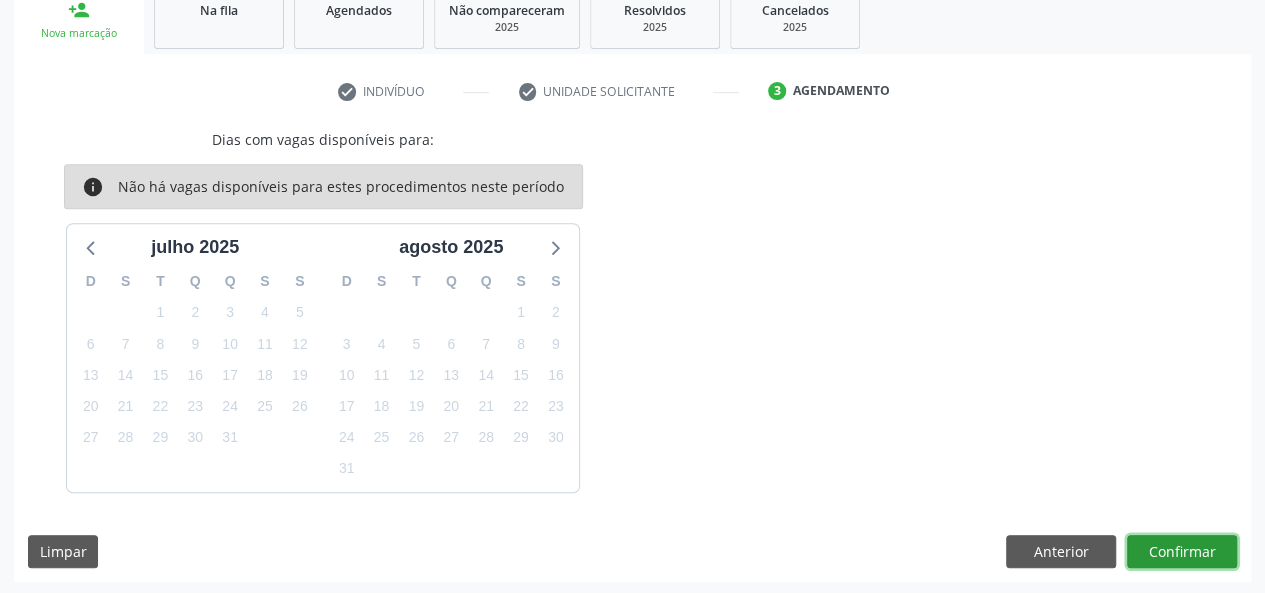 click on "Confirmar" at bounding box center [1182, 552] 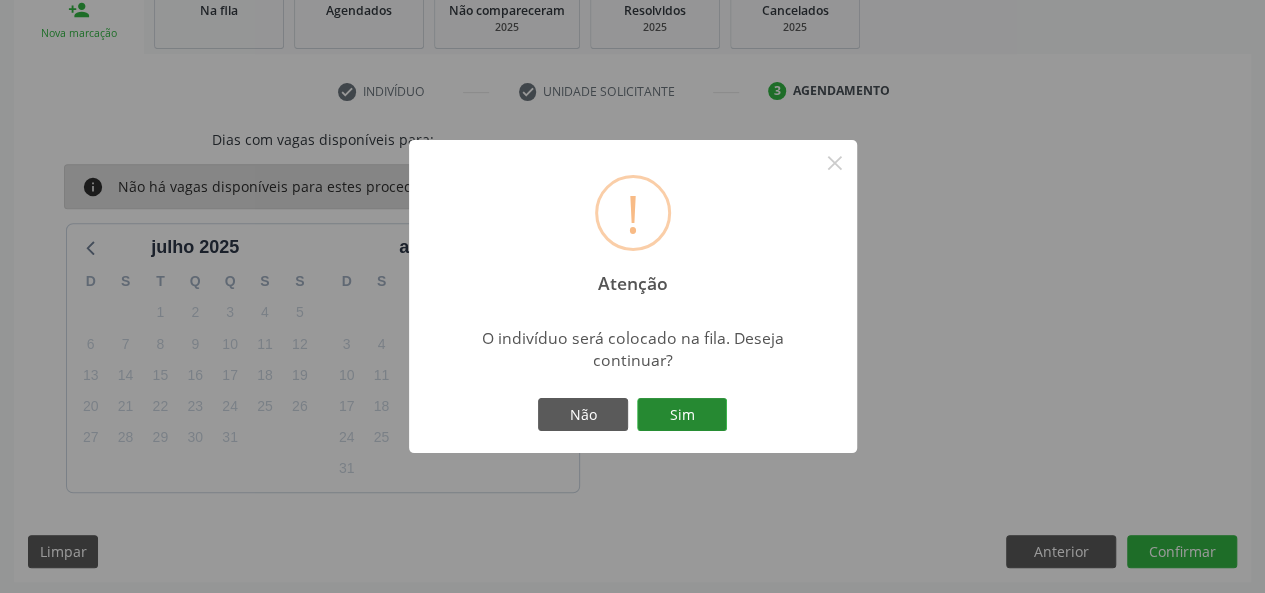 click on "Sim" at bounding box center (682, 415) 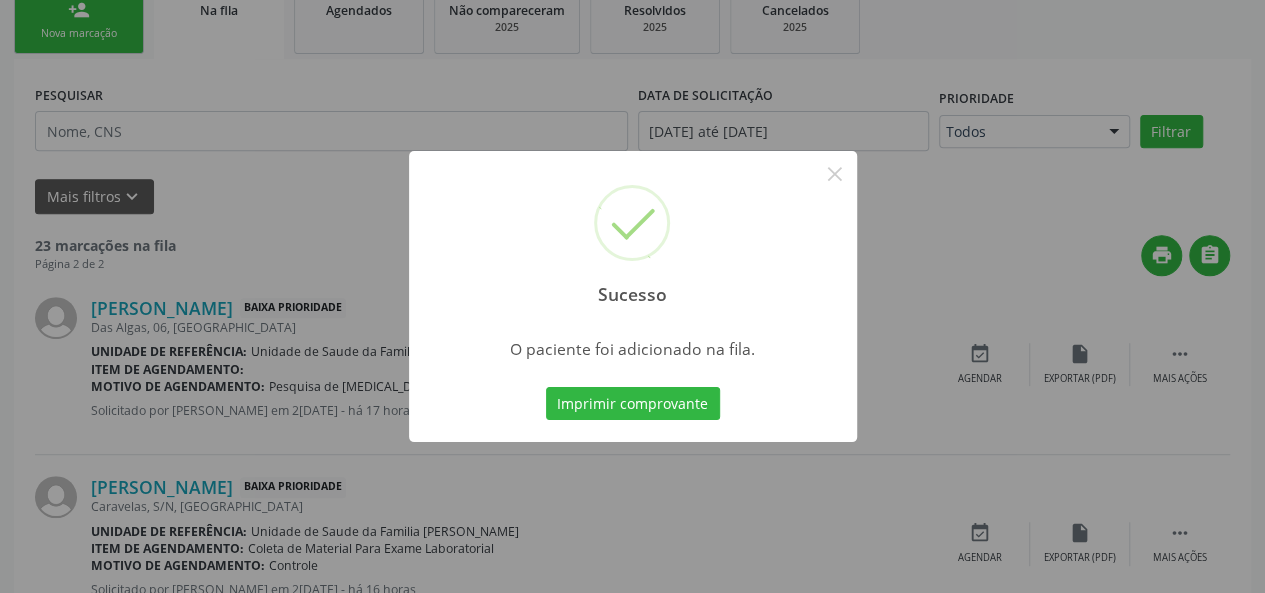 scroll, scrollTop: 100, scrollLeft: 0, axis: vertical 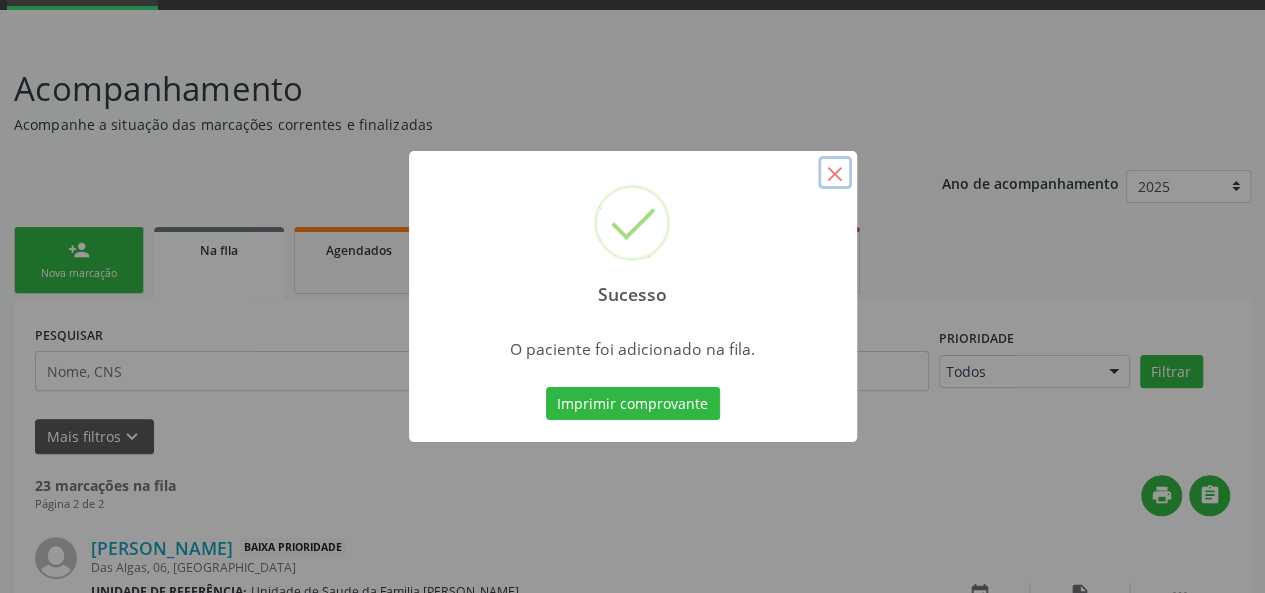 click on "×" at bounding box center [835, 173] 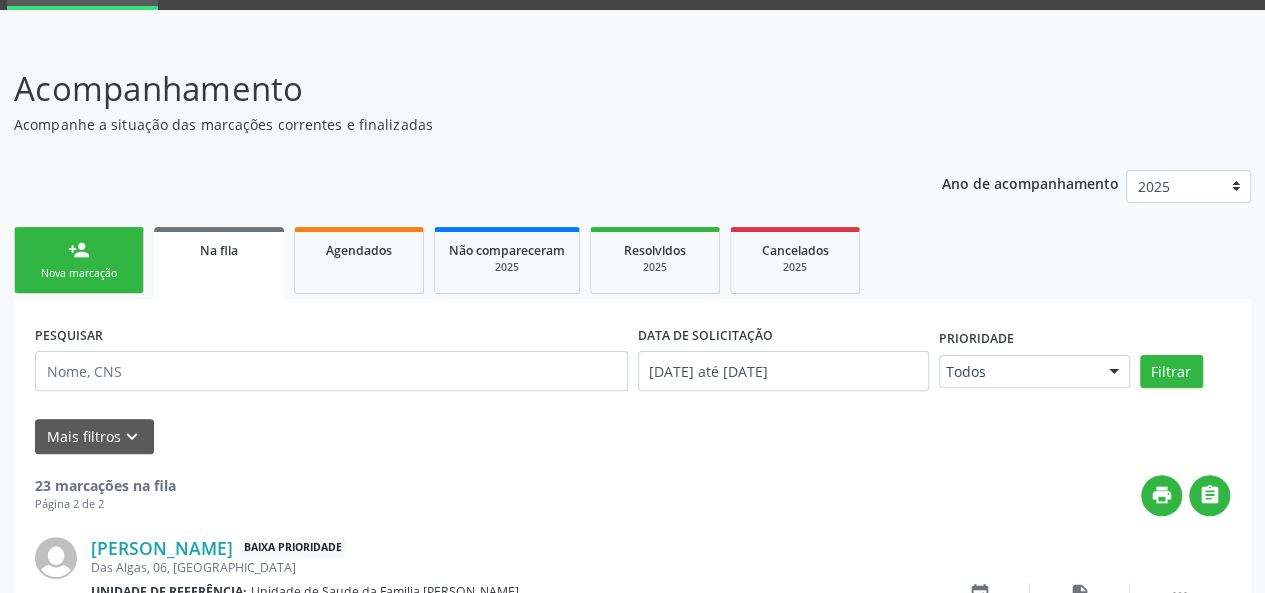 click on "Nova marcação" at bounding box center [79, 273] 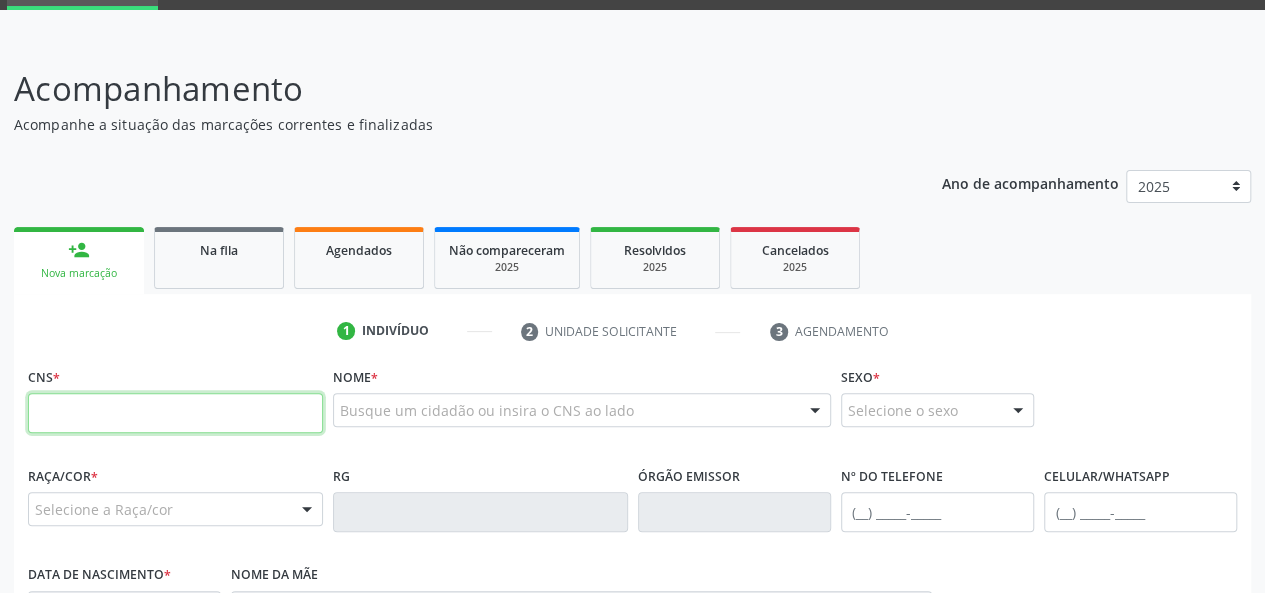 paste on "703 4012 6826 3511" 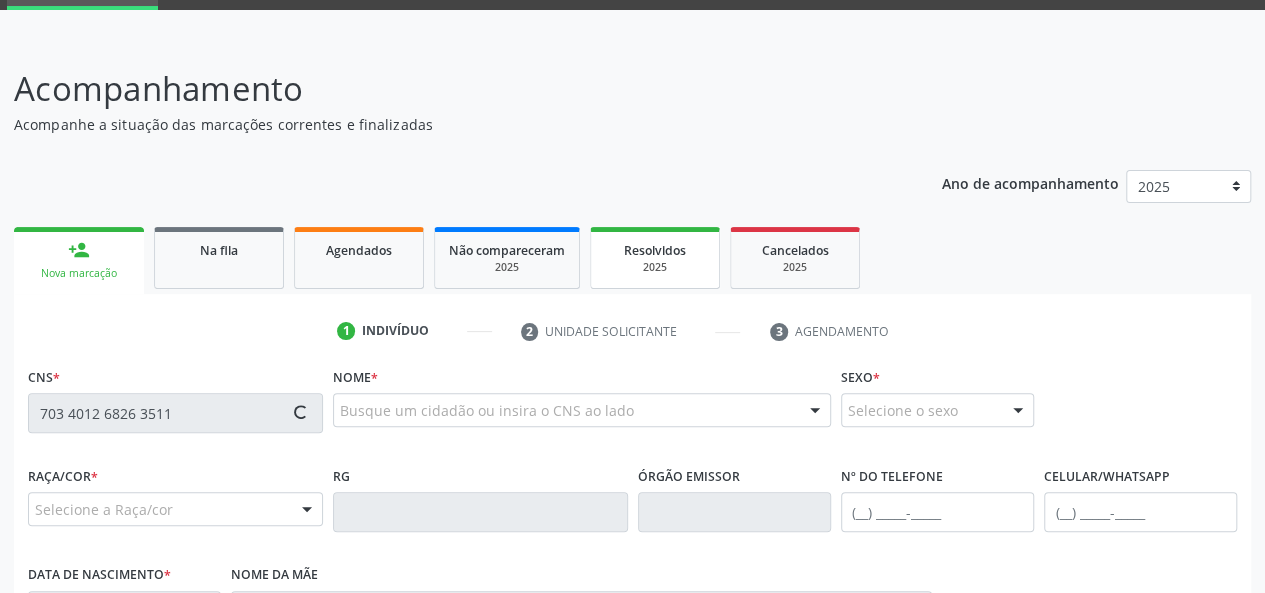 type on "703 4012 6826 3511" 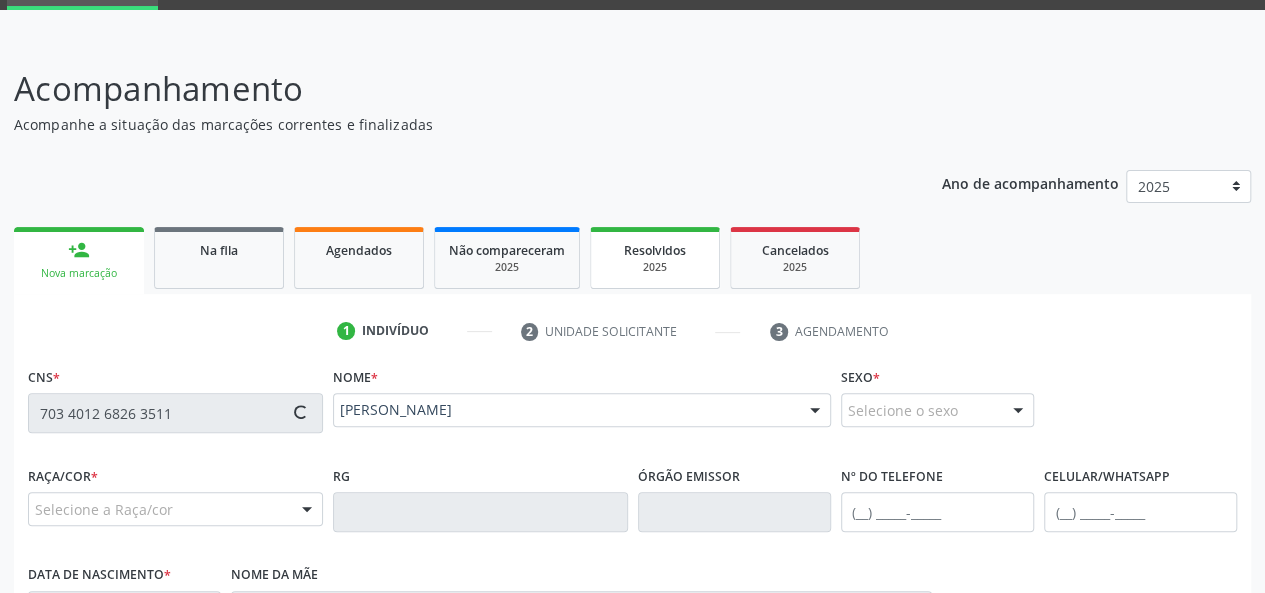 type on "(18) 99769-8390" 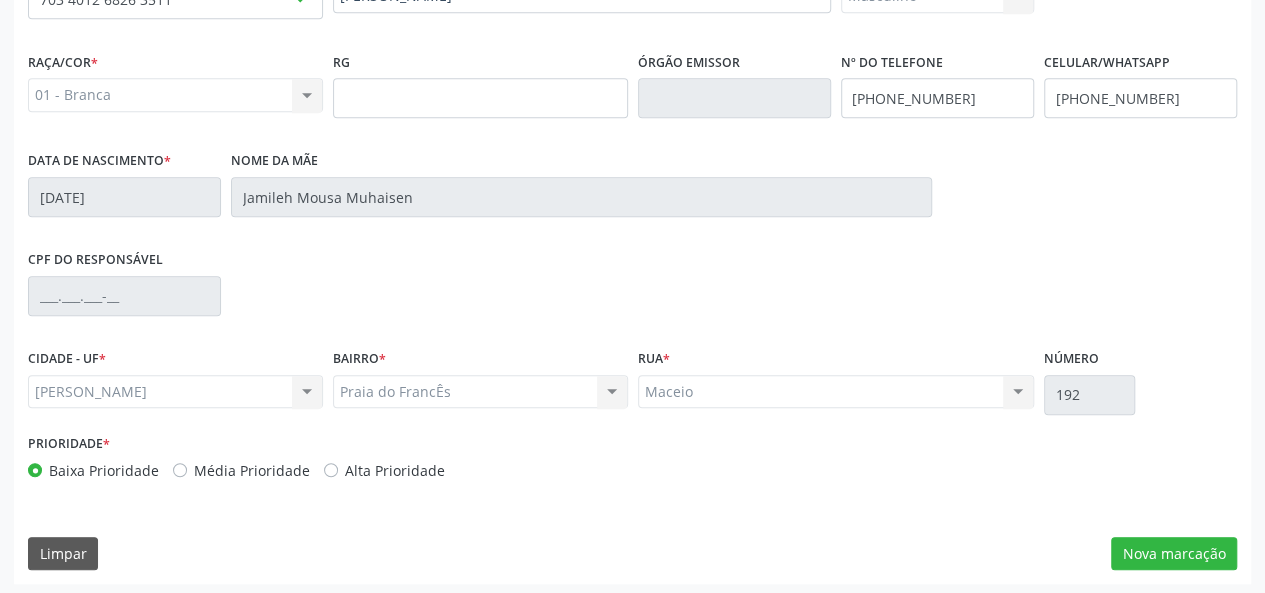 scroll, scrollTop: 518, scrollLeft: 0, axis: vertical 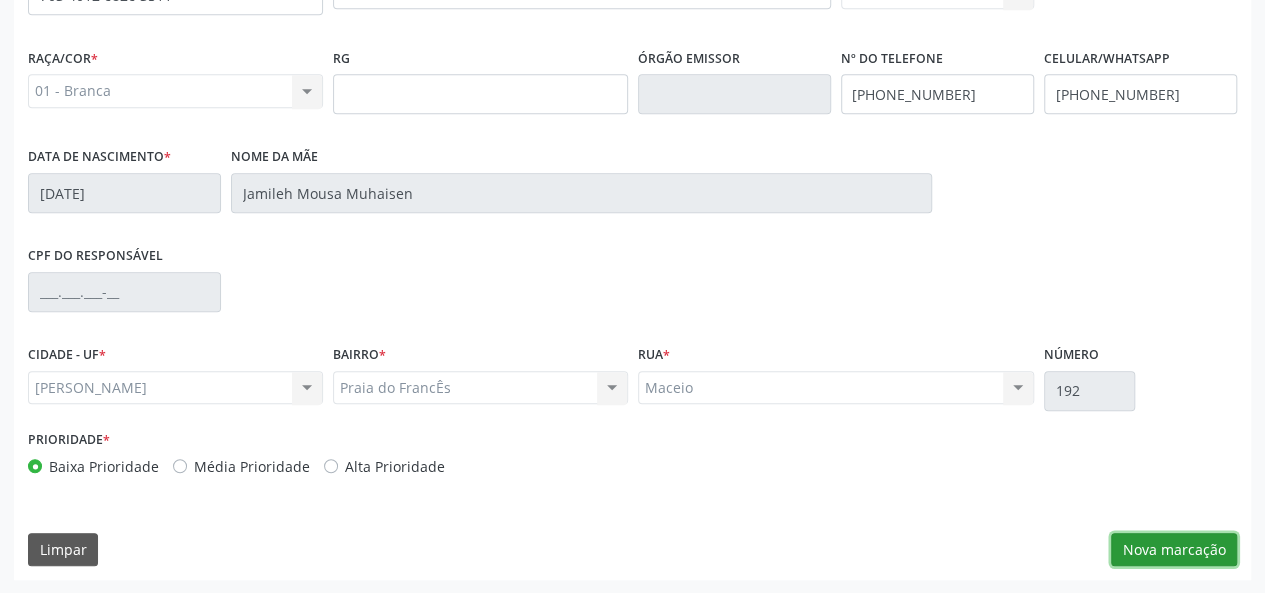 click on "CNS
*
703 4012 6826 3511       done
Nome
*
Hasan Ibrahin Mohd Yousef
Hasan Ibrahin Mohd Yousef
CNS:
703 4012 6826 3511
CPF:    --   Nascimento:
01/01/1967
Nenhum resultado encontrado para: "   "
Digite o nome ou CNS para buscar um indivíduo
Sexo
*
Masculino         Masculino   Feminino
Nenhum resultado encontrado para: "   "
Não há nenhuma opção para ser exibida.
Raça/cor
*
01 - Branca         01 - Branca   02 - Preta   04 - Amarela   03 - Parda   05 - Indígena
Nenhum resultado encontrado para: "   "
Não há nenhuma opção para ser exibida.
RG
Órgão emissor
Nº do Telefone
(18) 99769-8390
Celular/WhatsApp
(18) 99794-0094
*
01/01/1967" at bounding box center (632, 262) 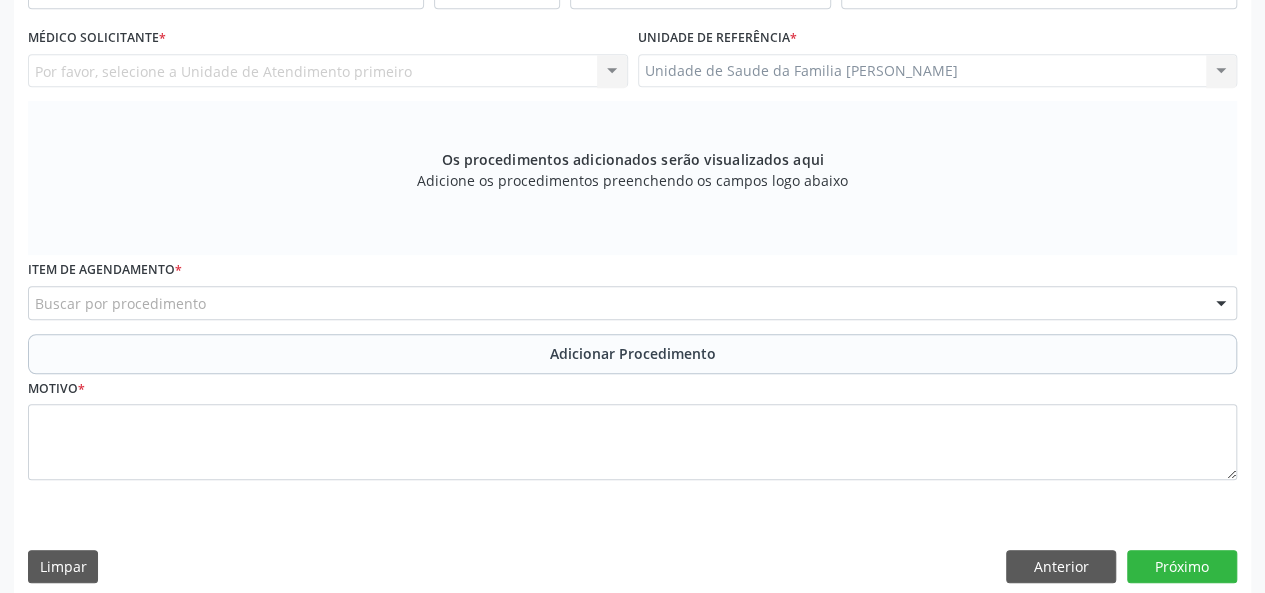 scroll, scrollTop: 318, scrollLeft: 0, axis: vertical 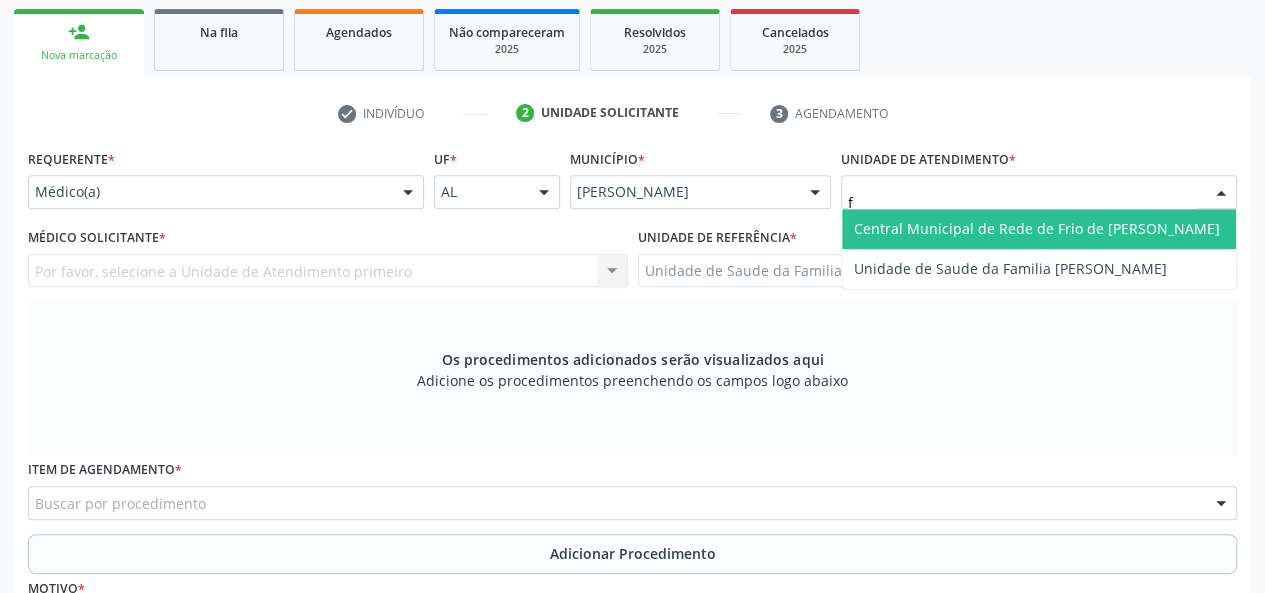 type on "fr" 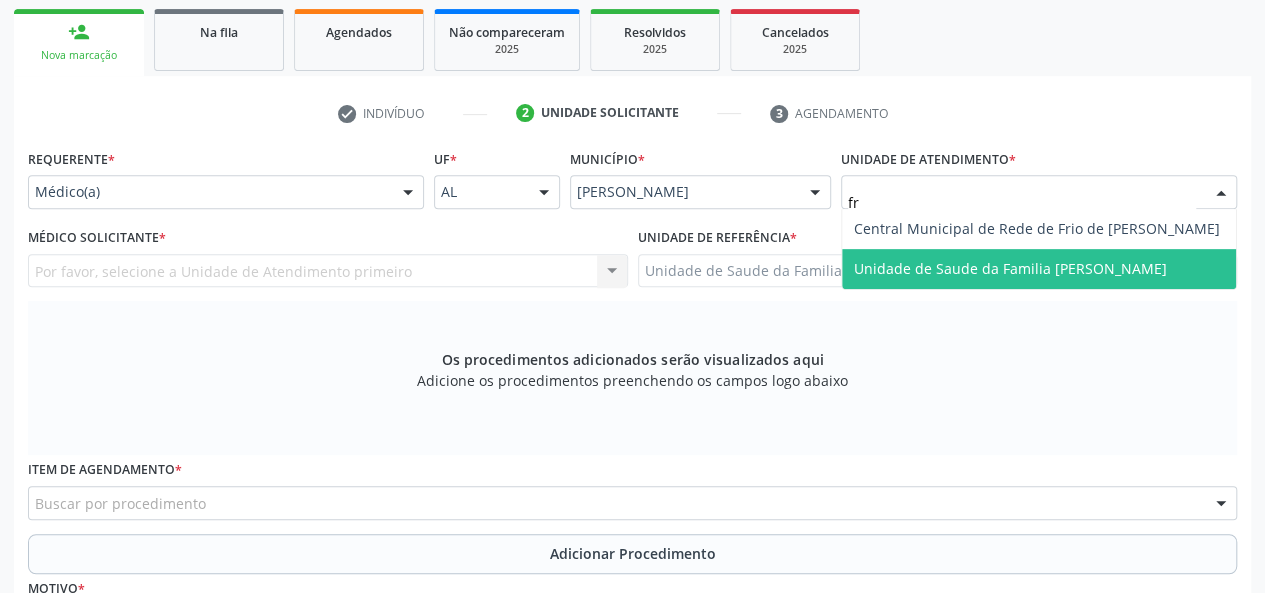 click on "Unidade de Saude da Familia [PERSON_NAME]" at bounding box center (1039, 269) 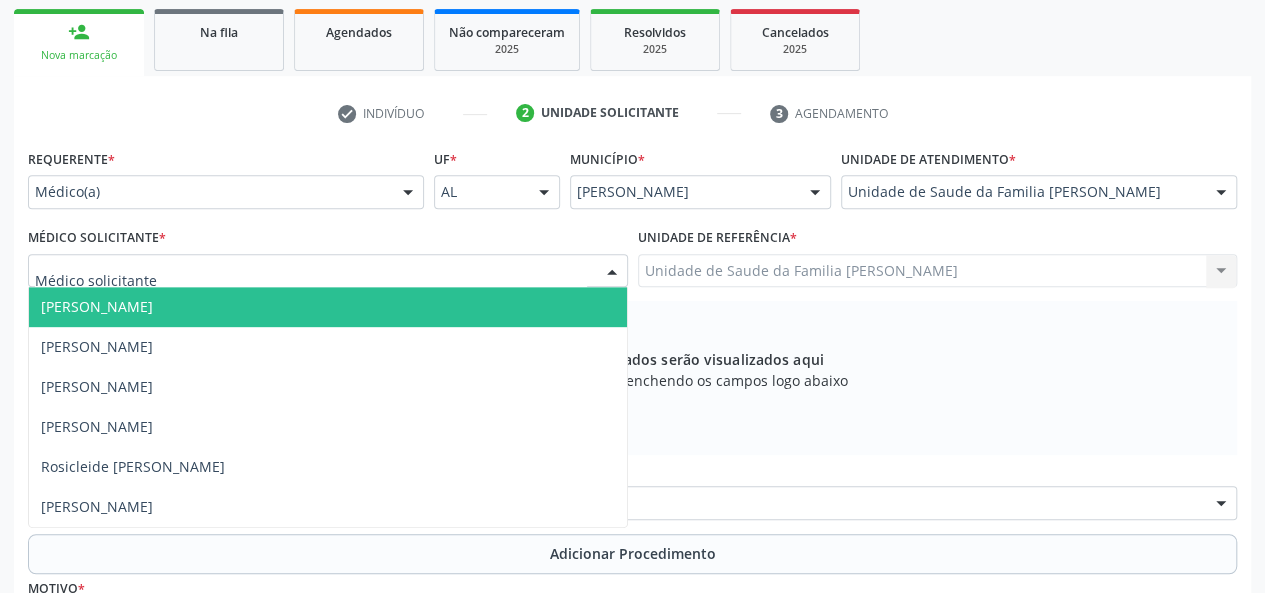 click on "Arthur Cunha de Mendonca Fragoso" at bounding box center (97, 306) 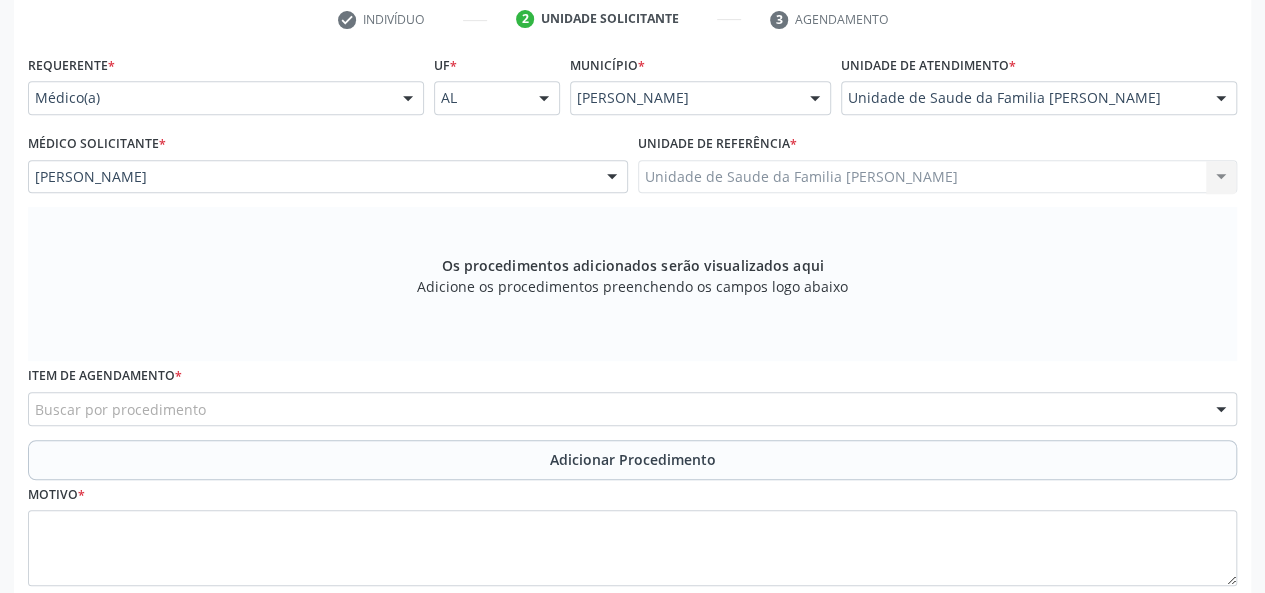 scroll, scrollTop: 518, scrollLeft: 0, axis: vertical 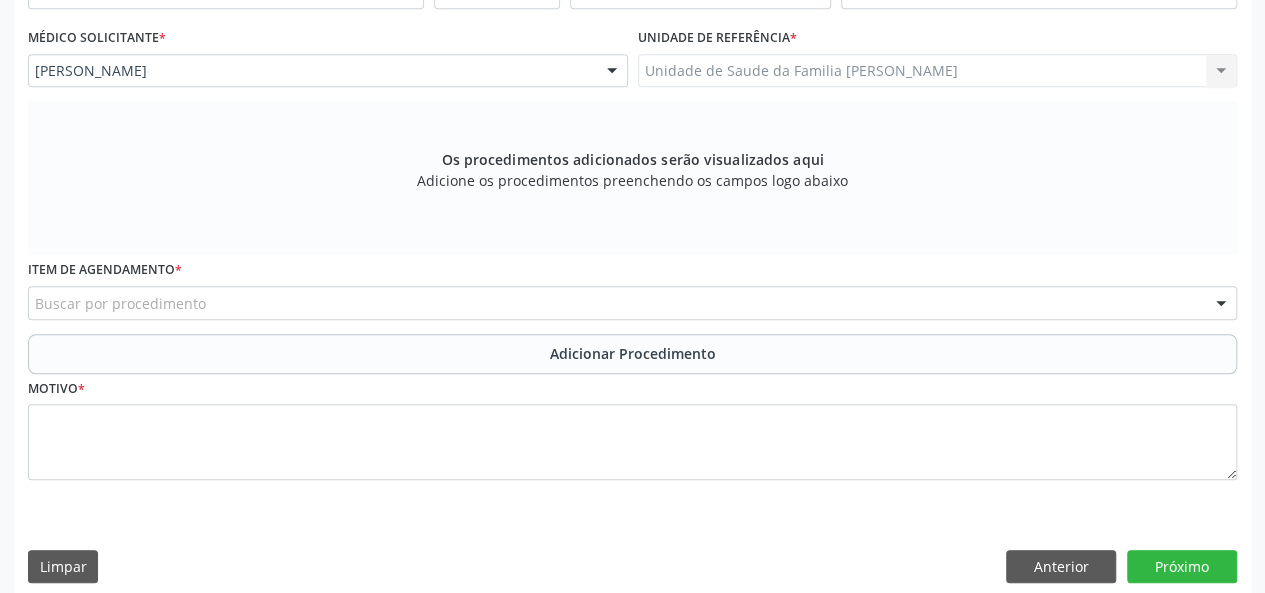 click on "Buscar por procedimento" at bounding box center (632, 303) 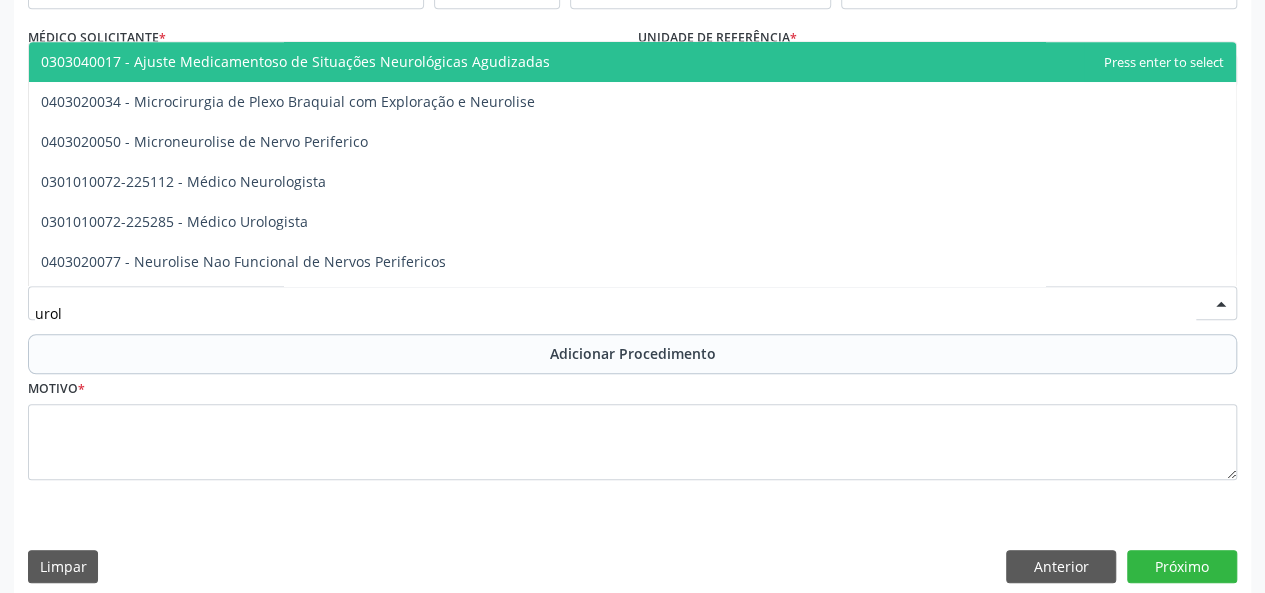 type on "urolo" 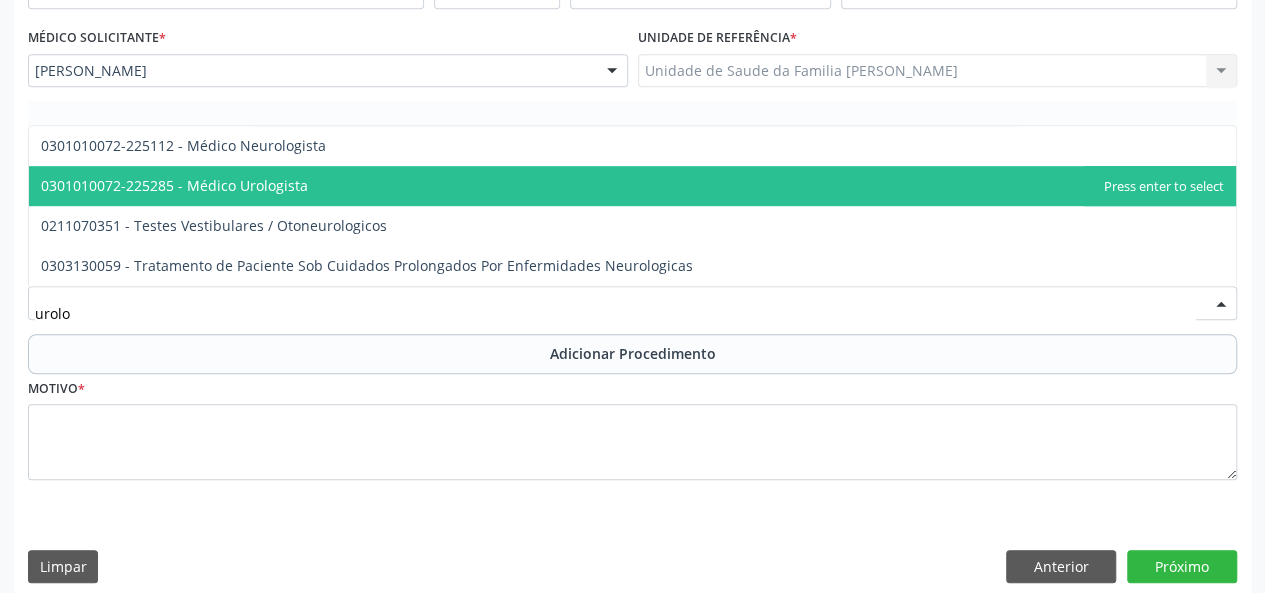 click on "0301010072-225285 - Médico Urologista" at bounding box center (632, 186) 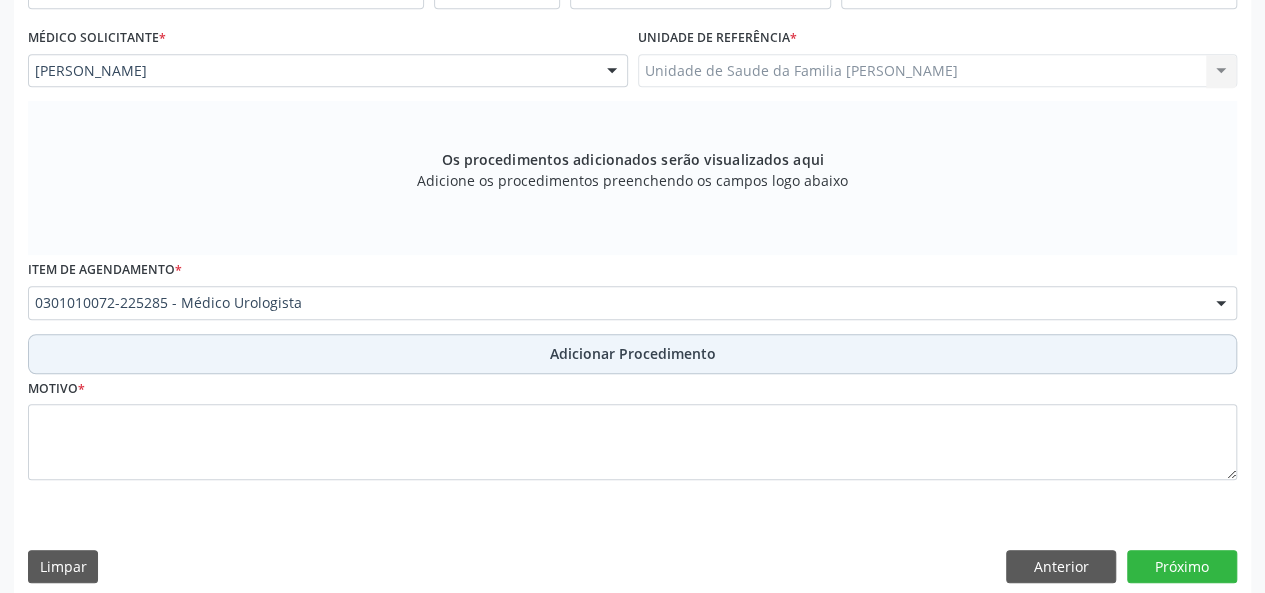 click on "Adicionar Procedimento" at bounding box center [633, 353] 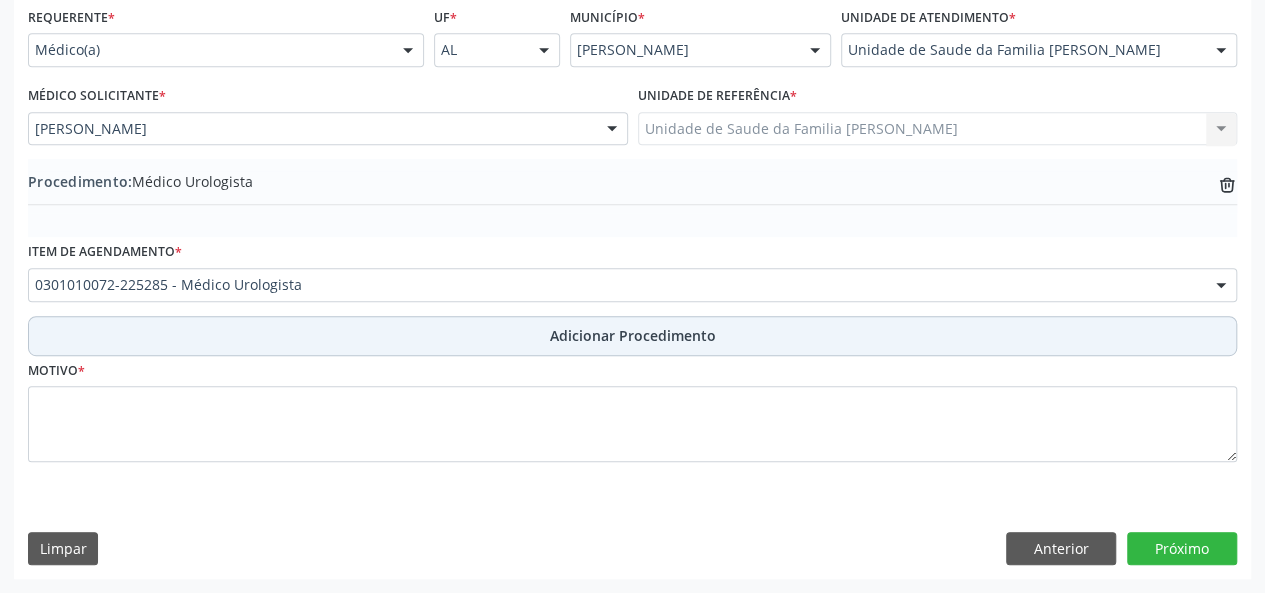 scroll, scrollTop: 458, scrollLeft: 0, axis: vertical 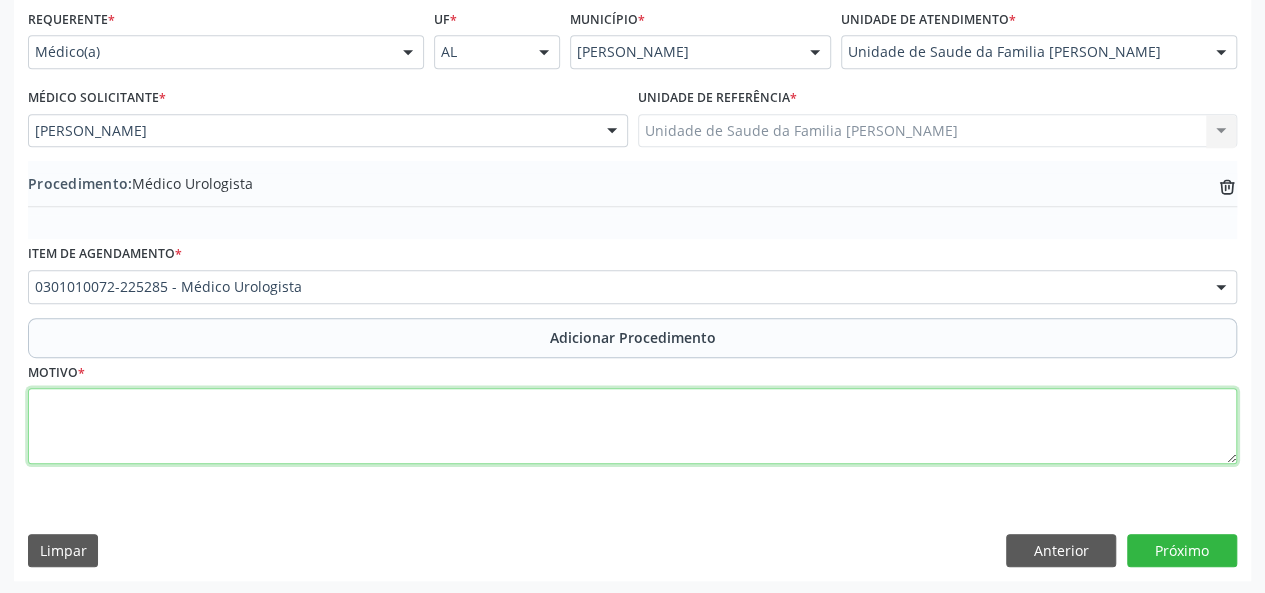 click at bounding box center (632, 426) 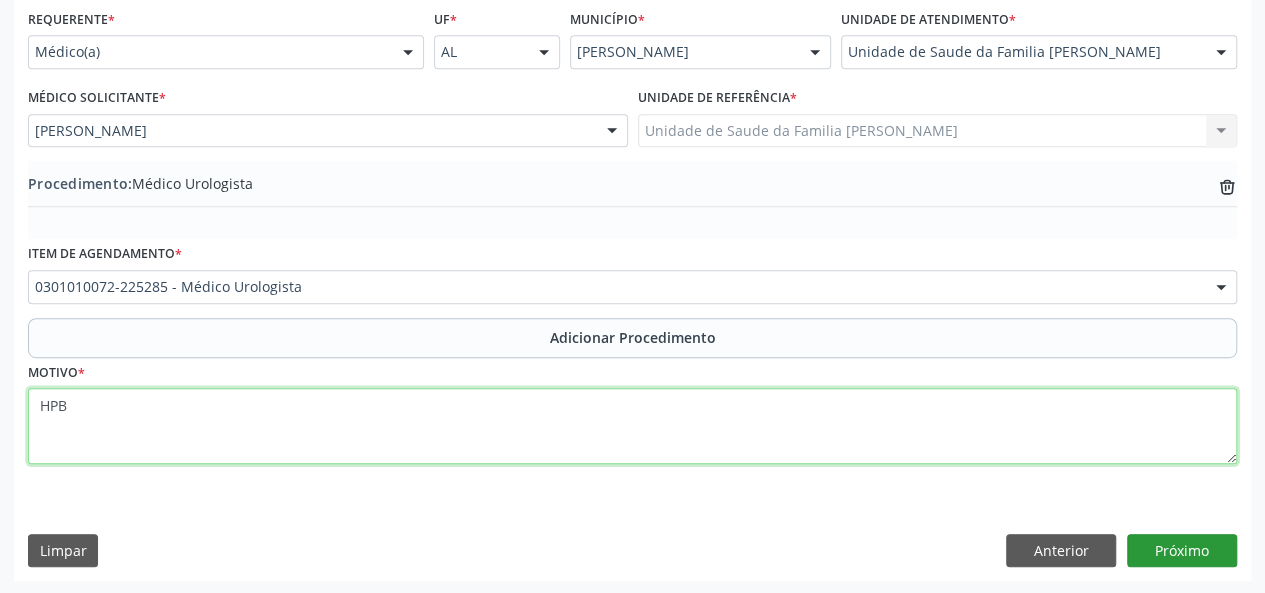 type on "HPB" 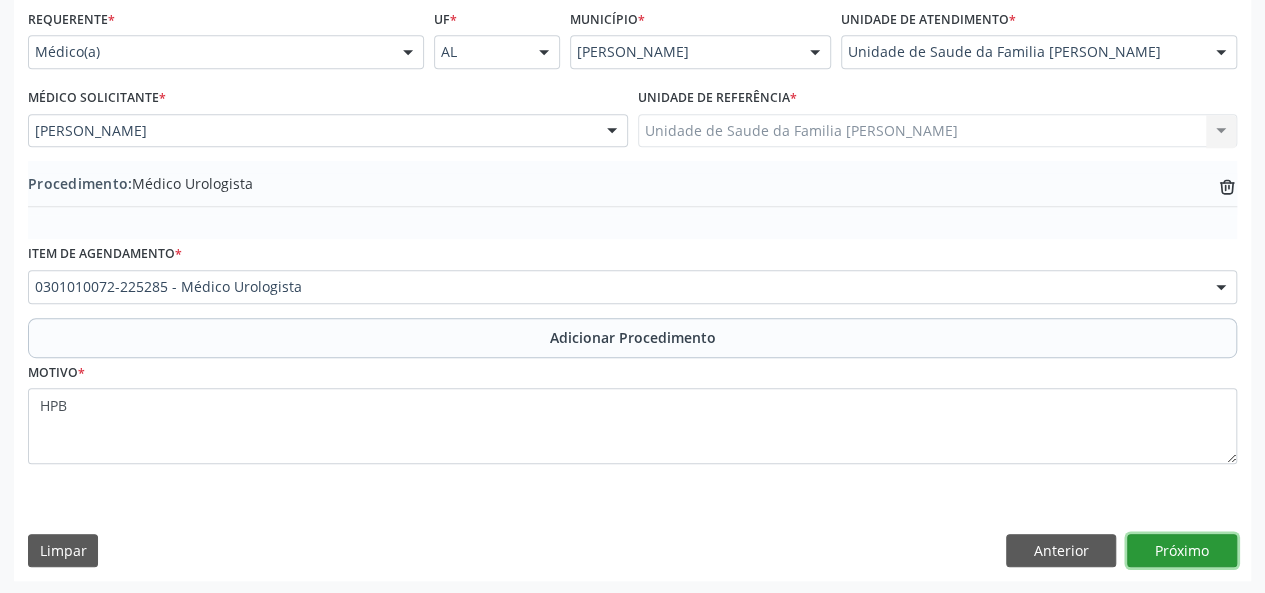 click on "Próximo" at bounding box center [1182, 551] 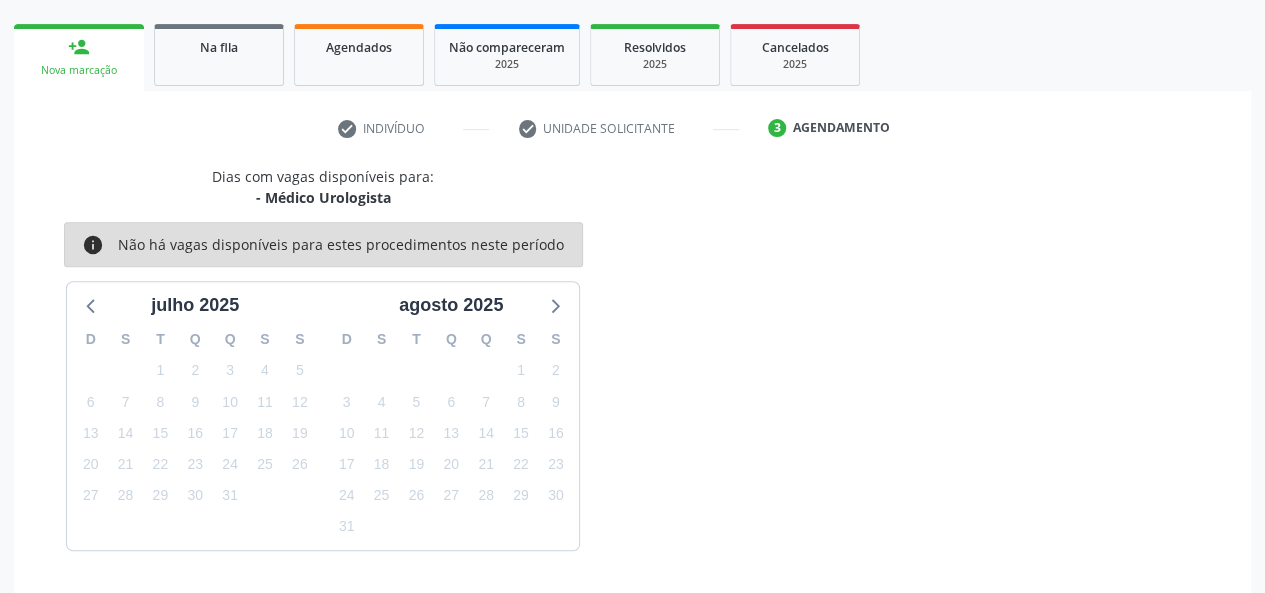 scroll, scrollTop: 362, scrollLeft: 0, axis: vertical 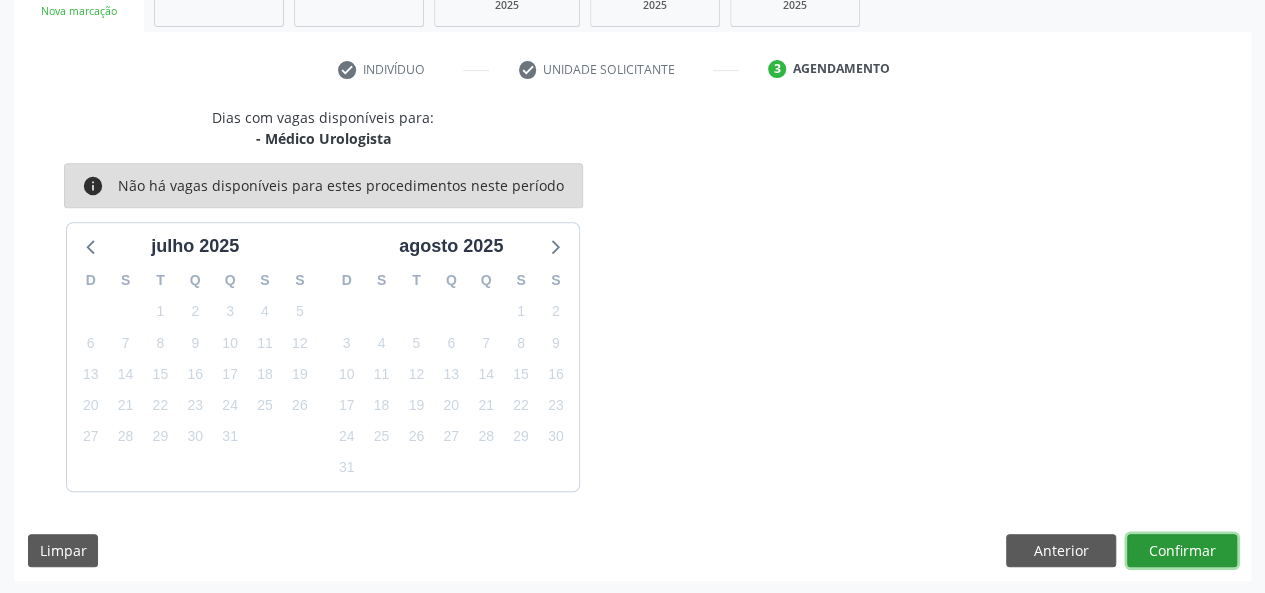 click on "Confirmar" at bounding box center (1182, 551) 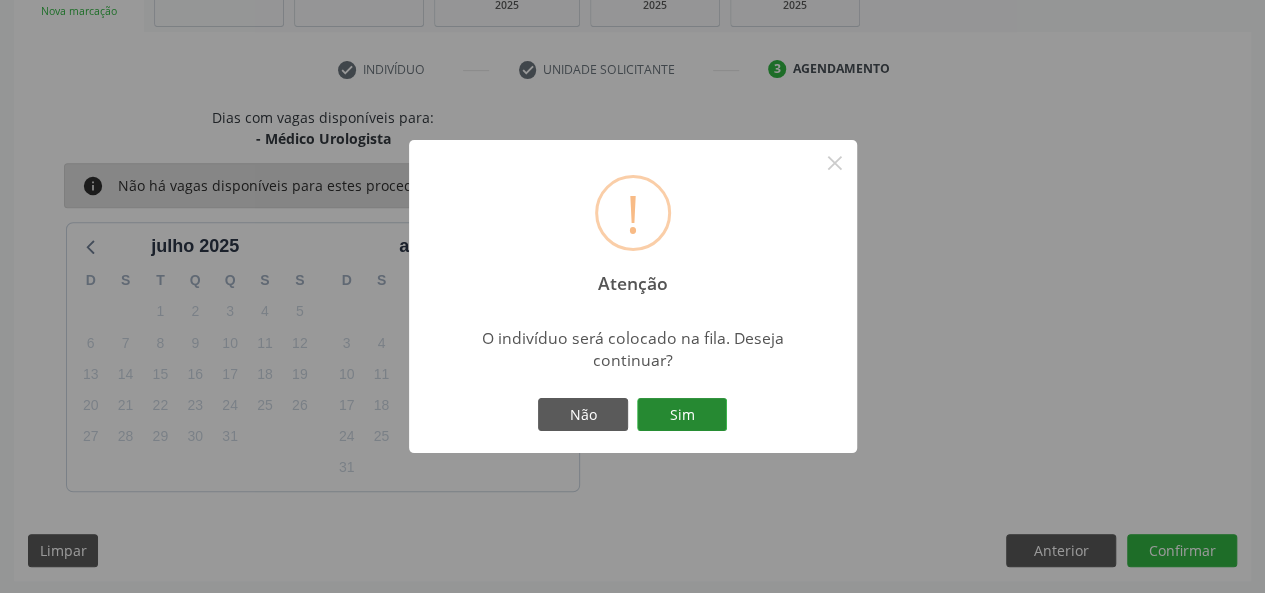 click on "Sim" at bounding box center (682, 415) 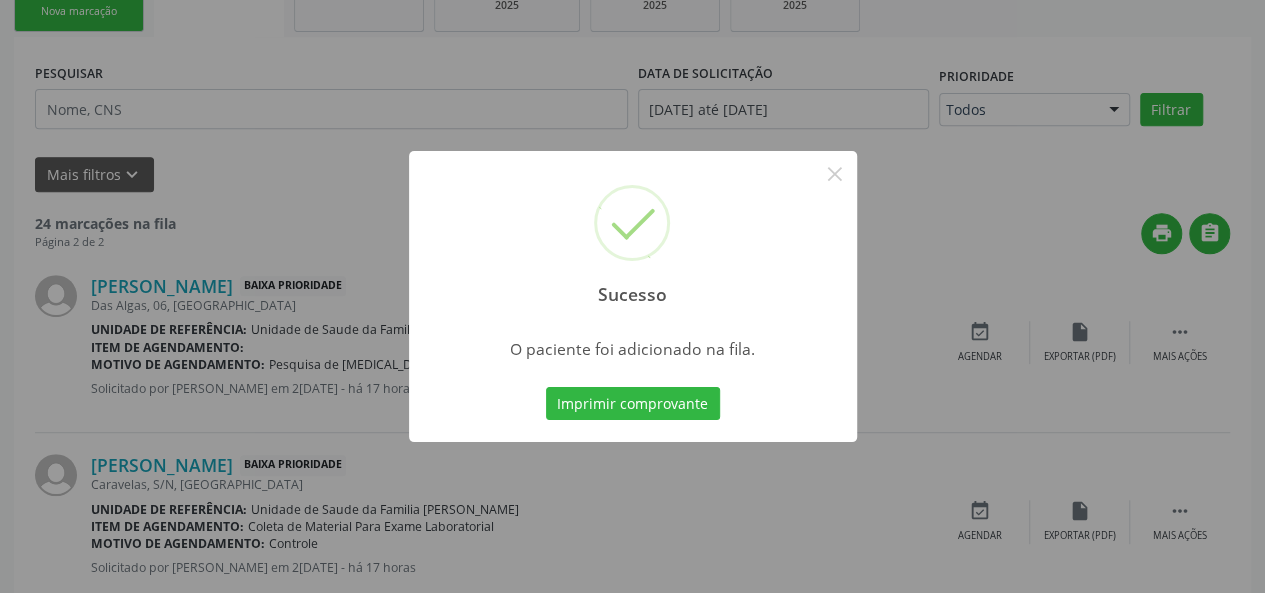 scroll, scrollTop: 100, scrollLeft: 0, axis: vertical 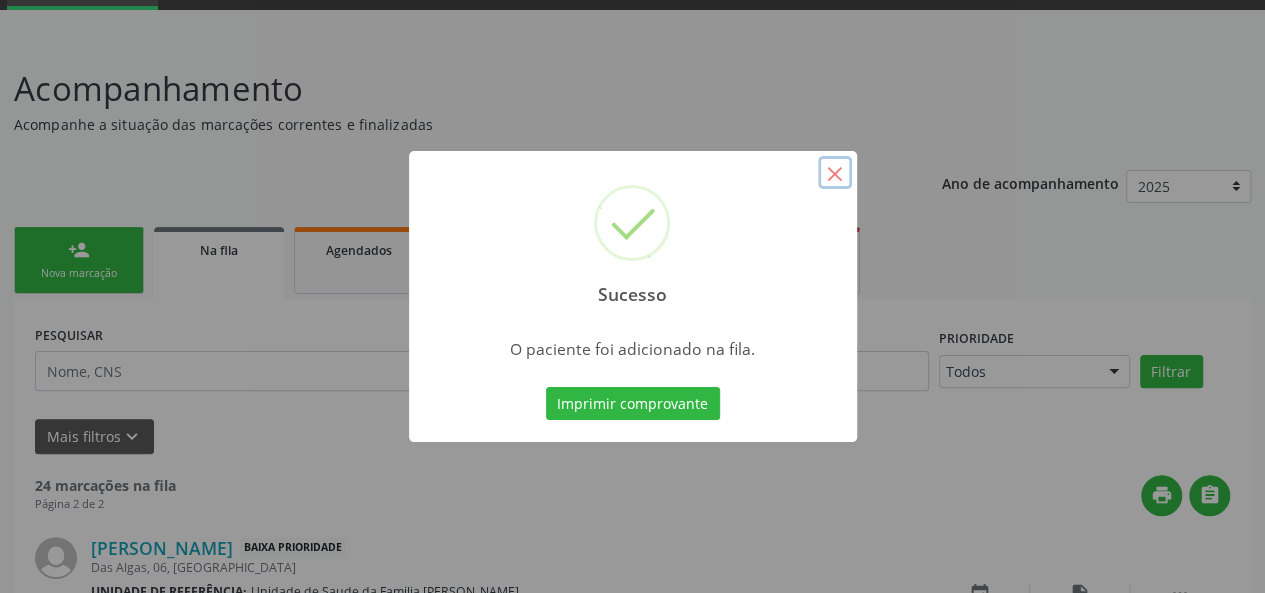 click on "×" at bounding box center [835, 173] 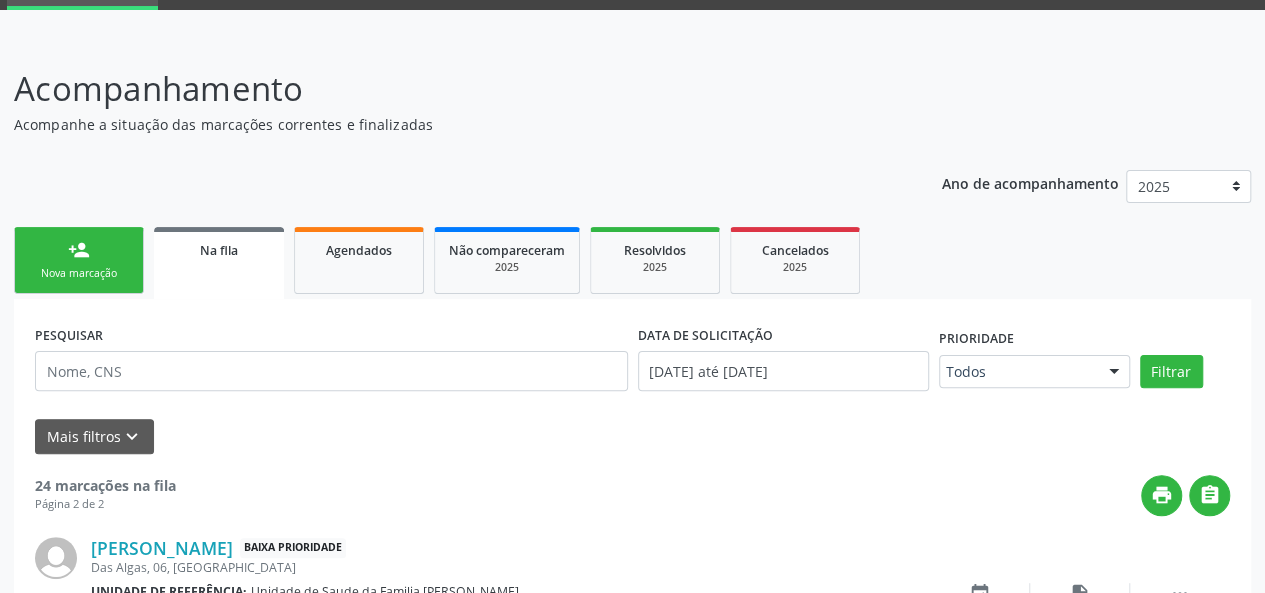 click on "person_add
Nova marcação" at bounding box center (79, 260) 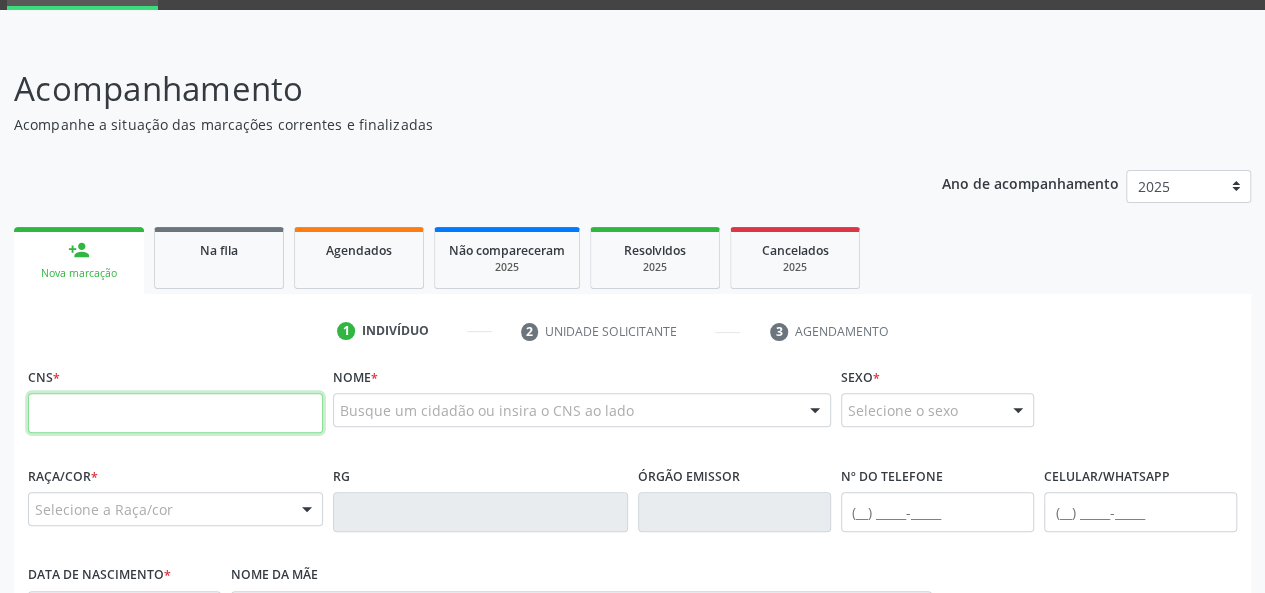 paste on "703 4012 6826 3511" 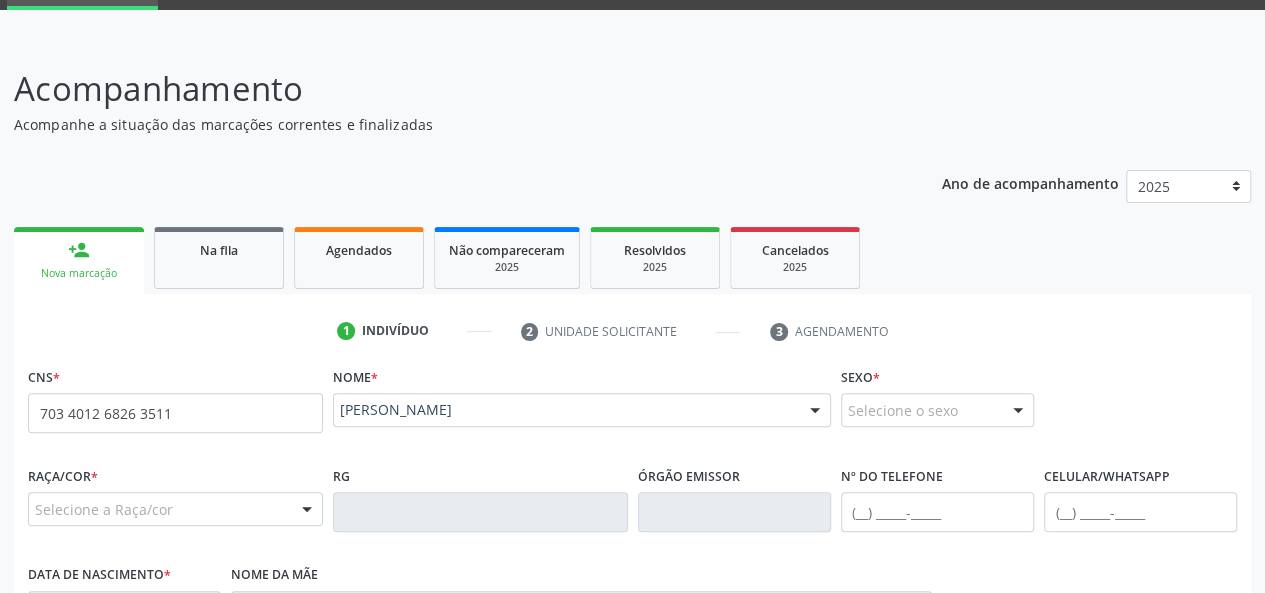 type on "703 4012 6826 3511" 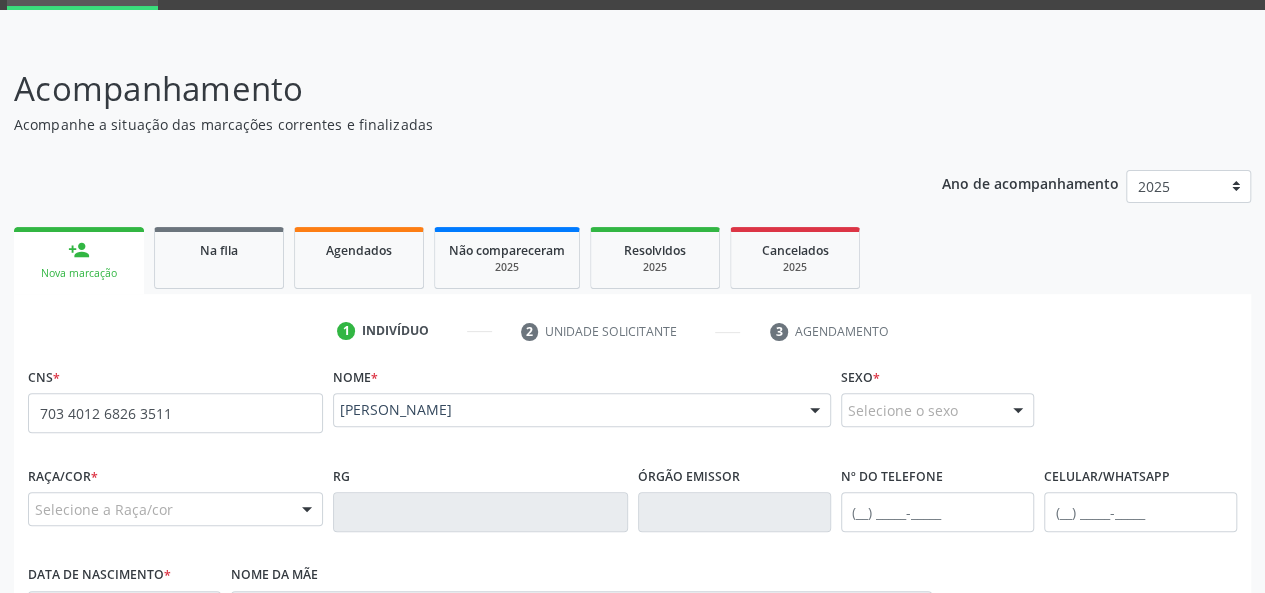 scroll, scrollTop: 500, scrollLeft: 0, axis: vertical 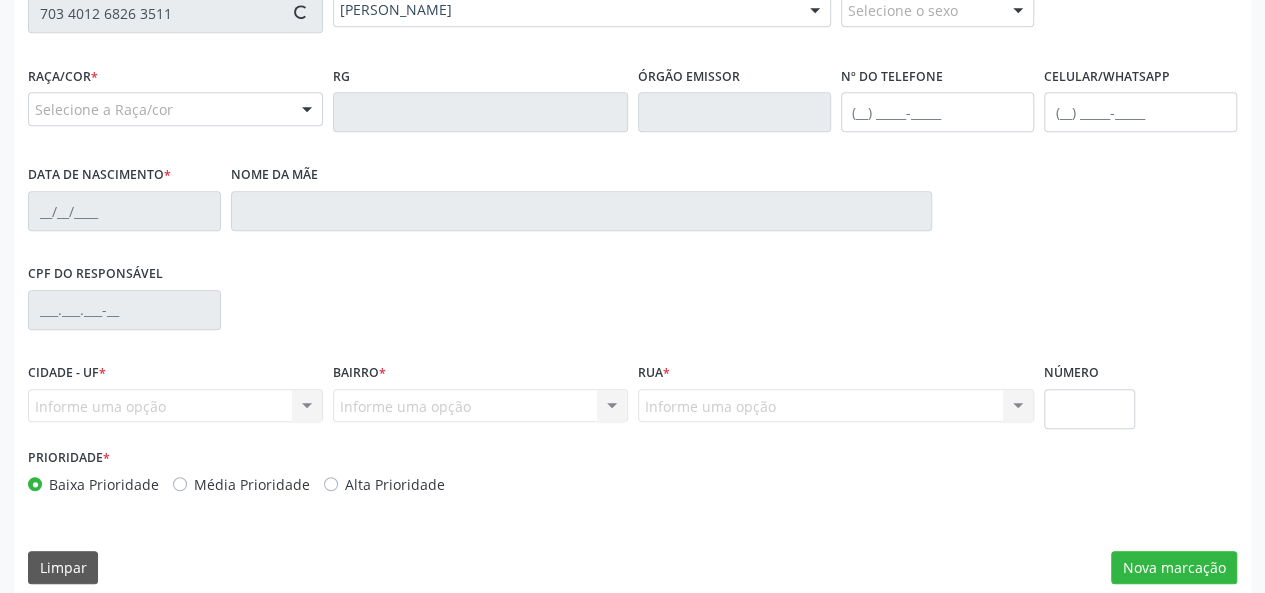 type on "(18) 99769-8390" 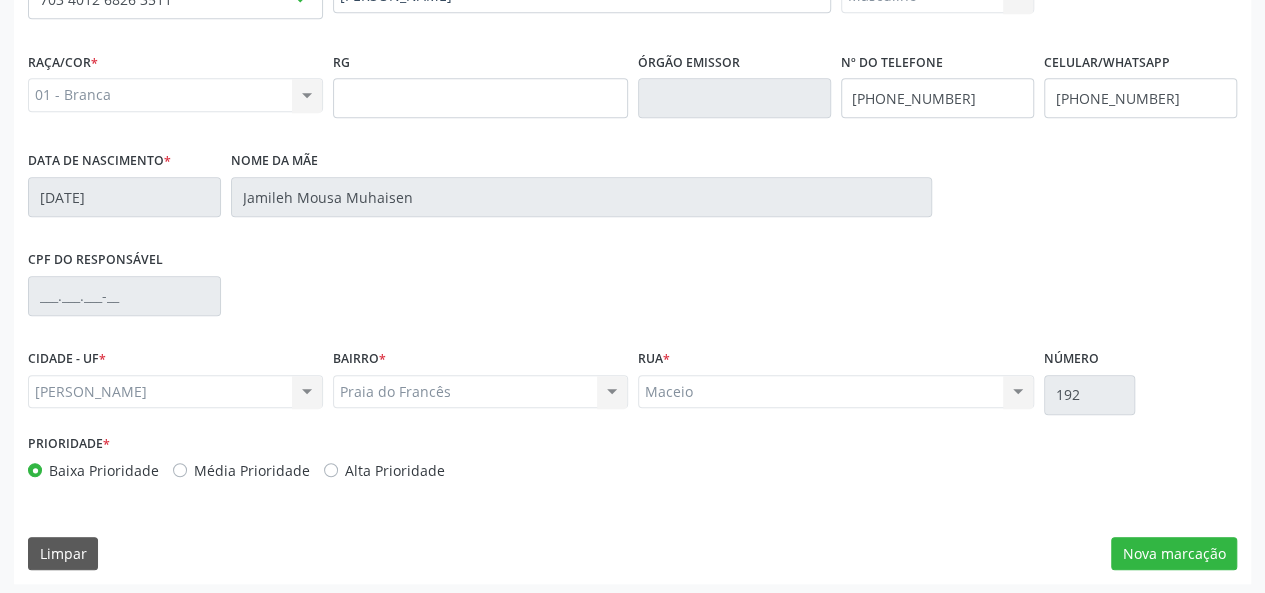 scroll, scrollTop: 518, scrollLeft: 0, axis: vertical 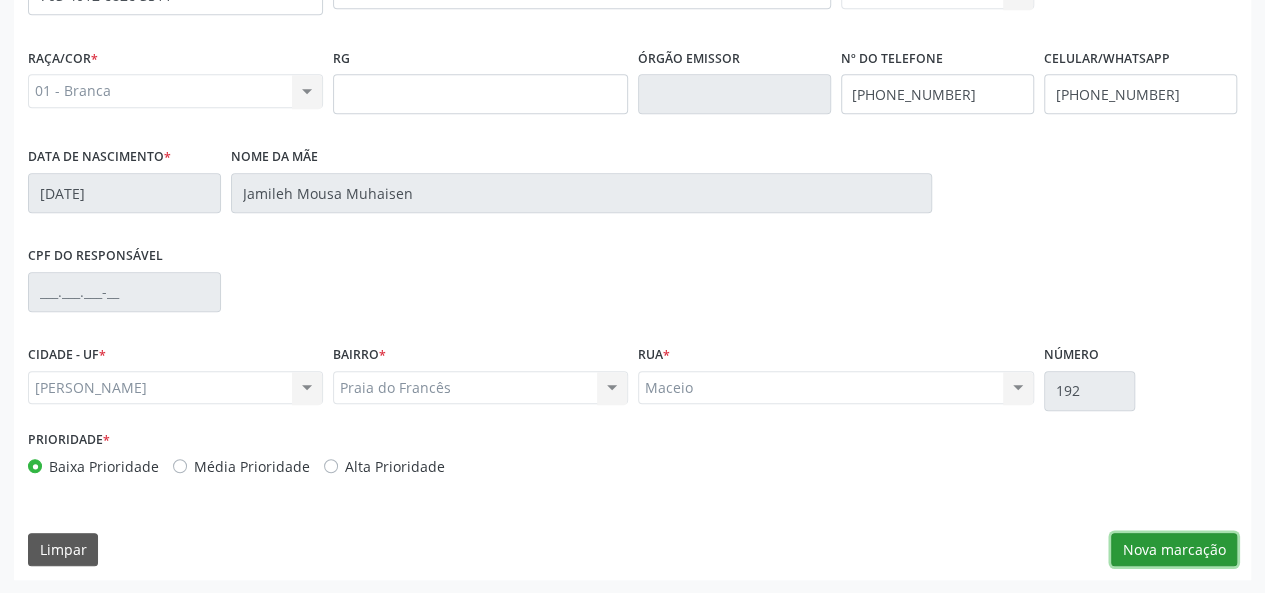 click on "Nova marcação" at bounding box center (1174, 550) 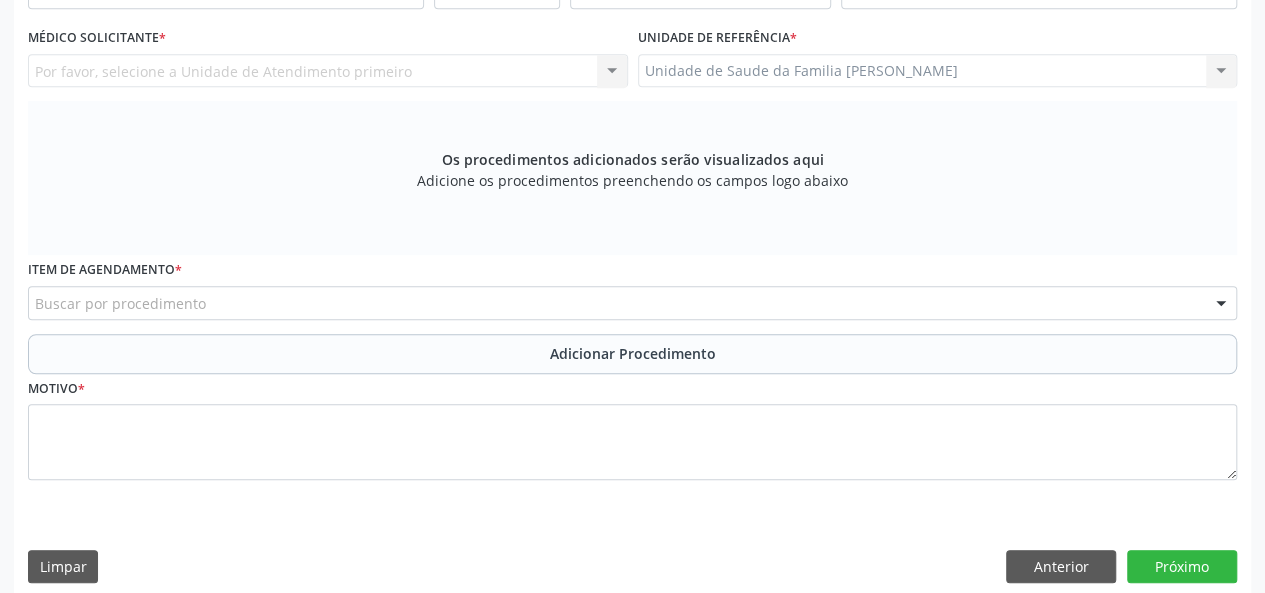 scroll, scrollTop: 218, scrollLeft: 0, axis: vertical 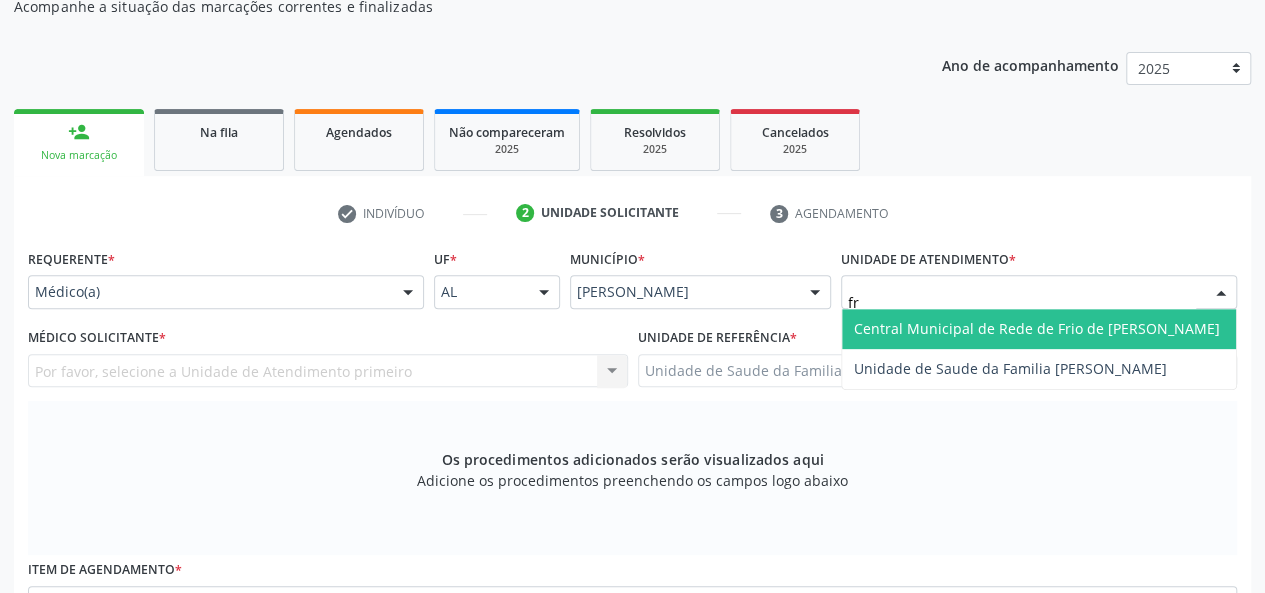 type on "fra" 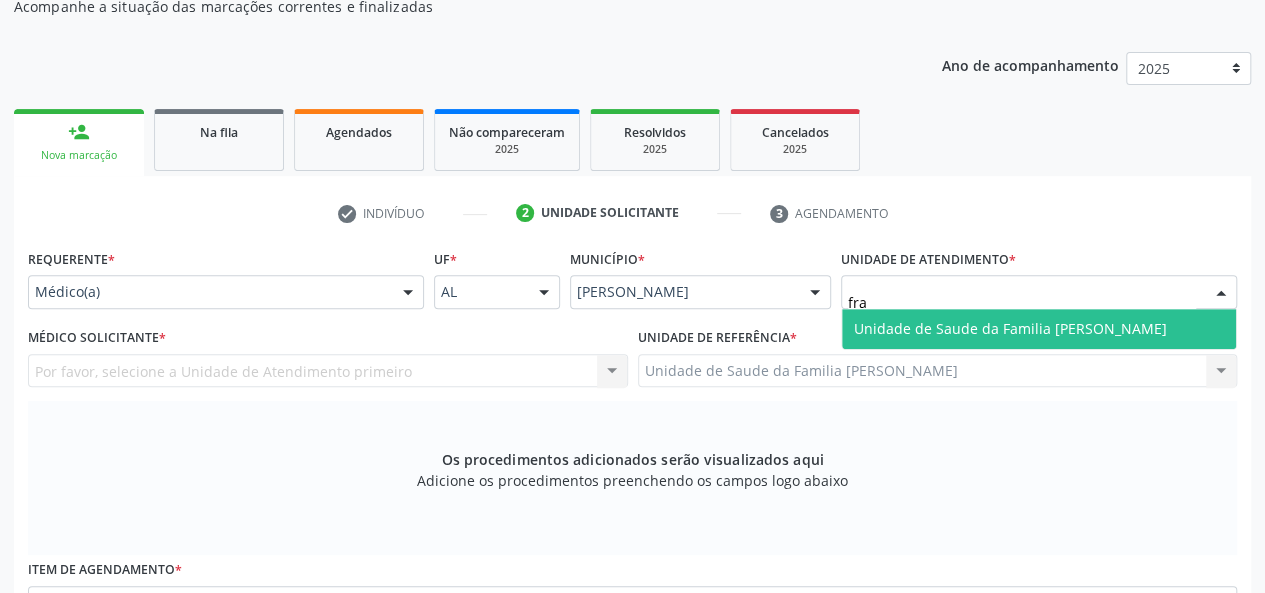 click on "Unidade de Saude da Familia [PERSON_NAME]" at bounding box center [1039, 329] 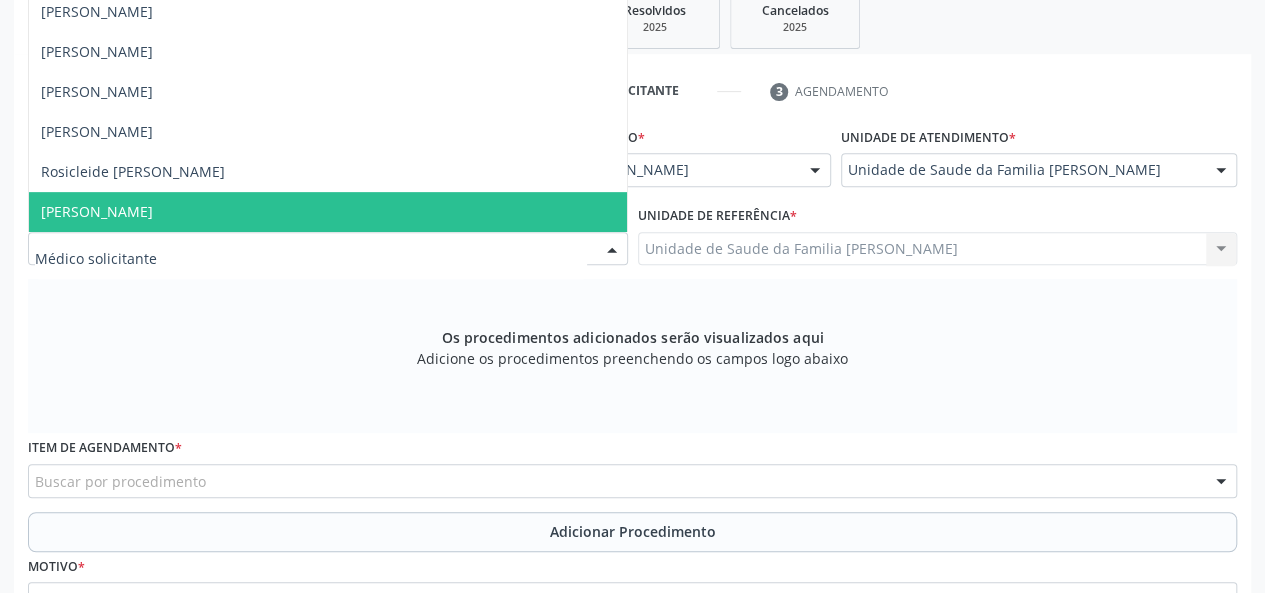 scroll, scrollTop: 218, scrollLeft: 0, axis: vertical 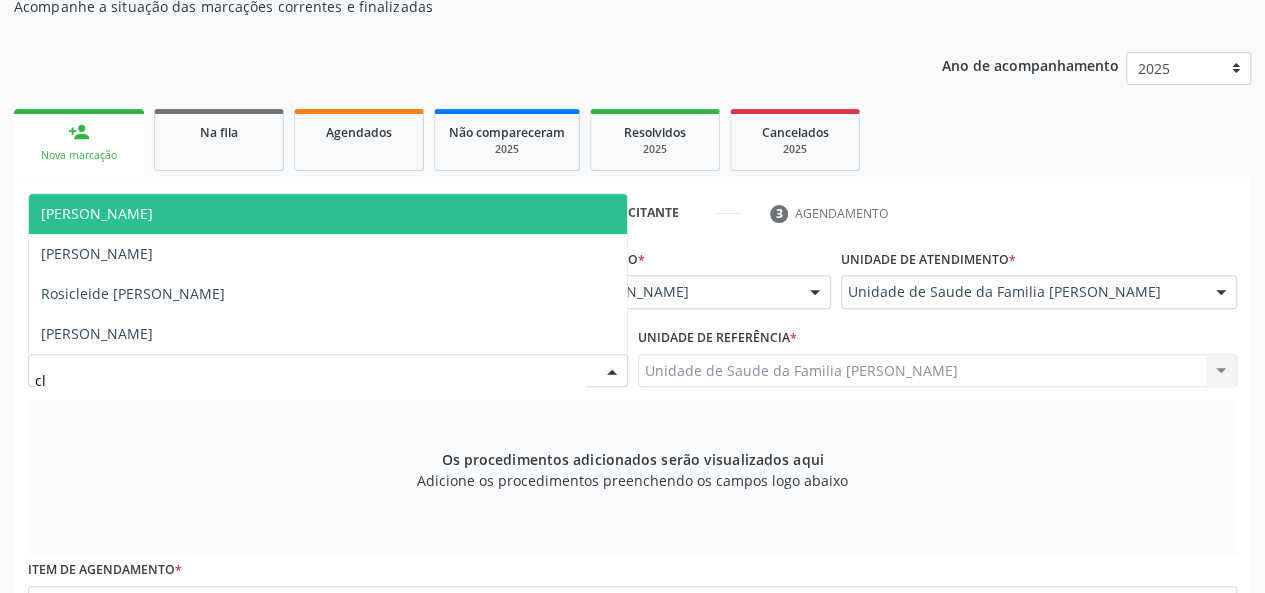 type on "c" 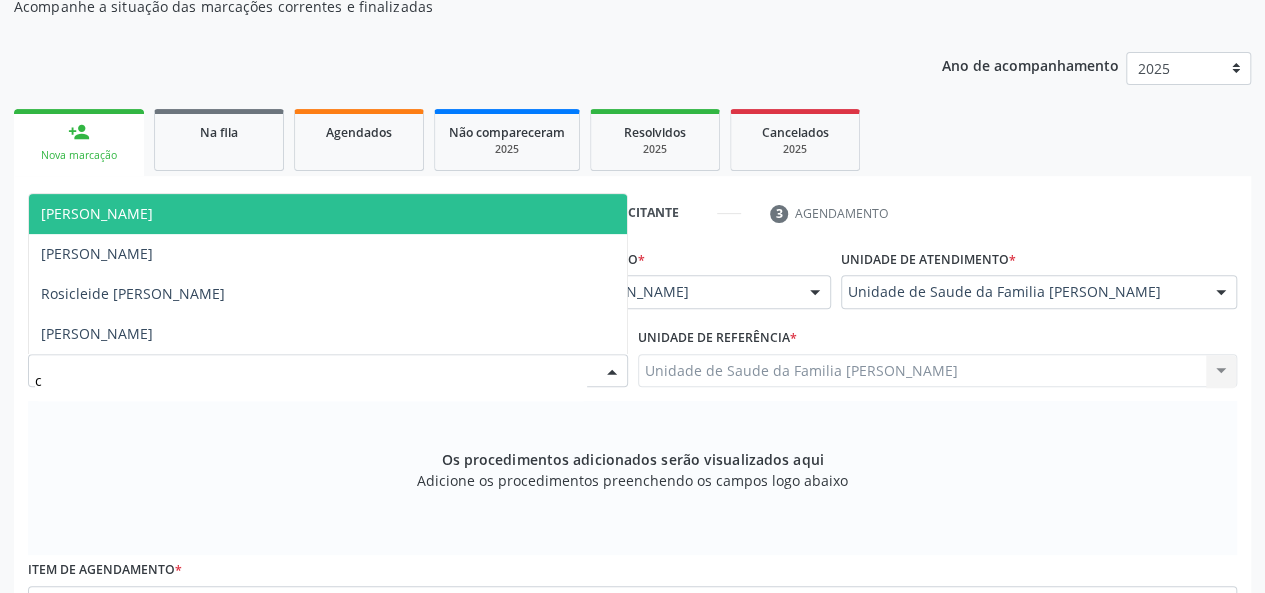 type 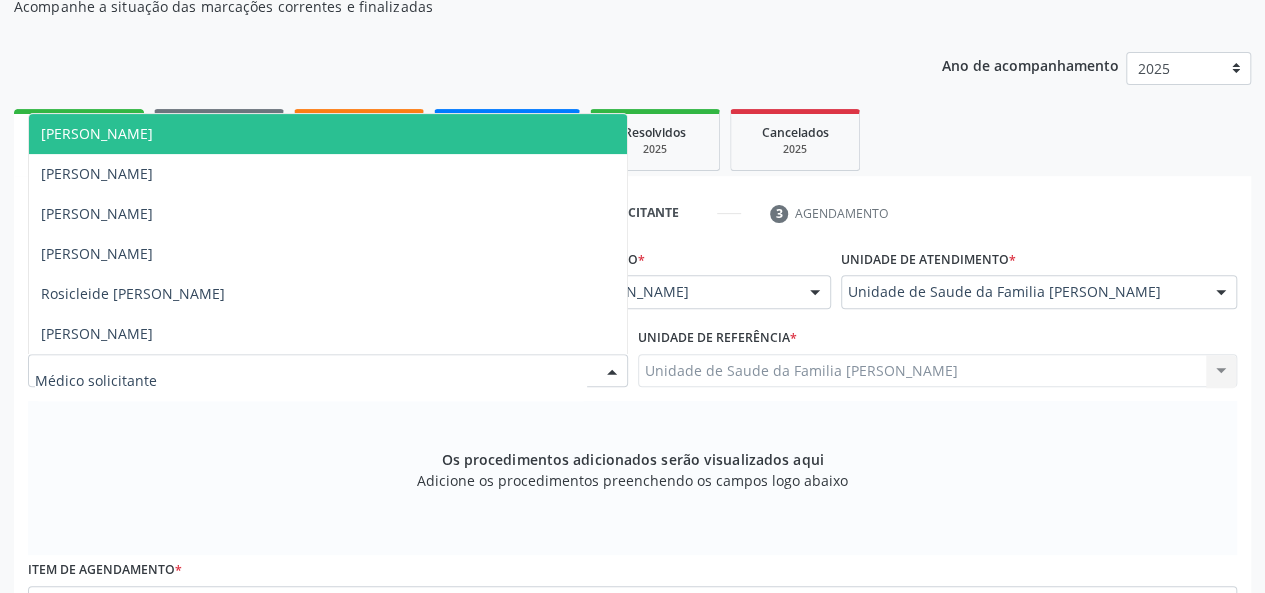 click on "Arthur Cunha de Mendonca Fragoso" at bounding box center [97, 133] 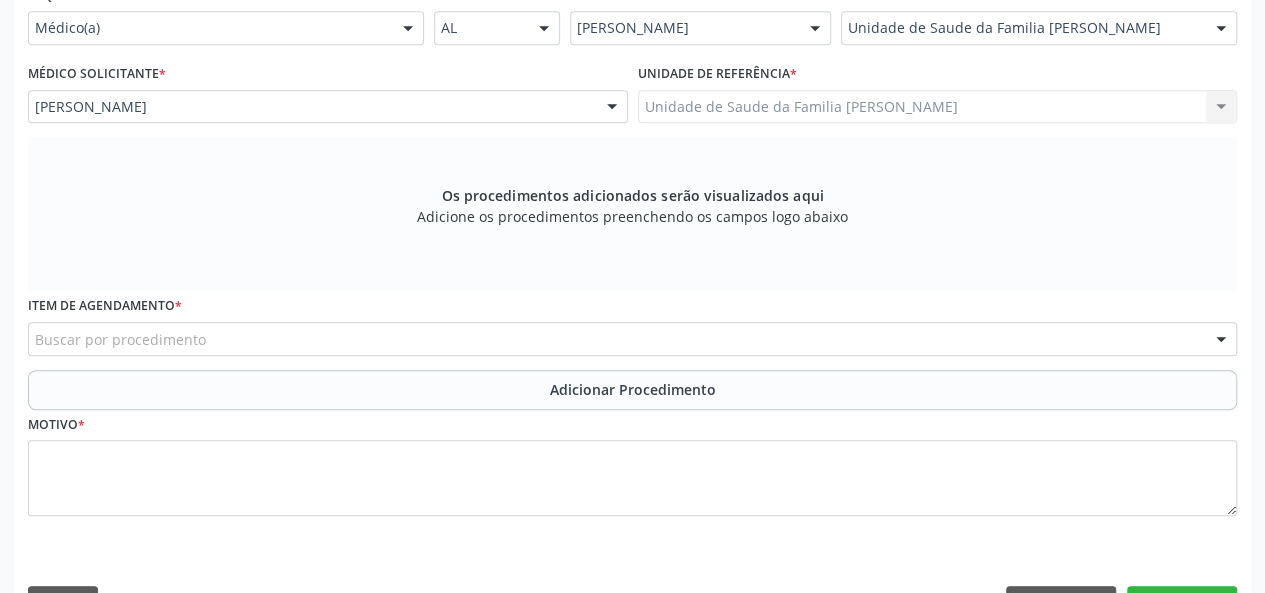 scroll, scrollTop: 518, scrollLeft: 0, axis: vertical 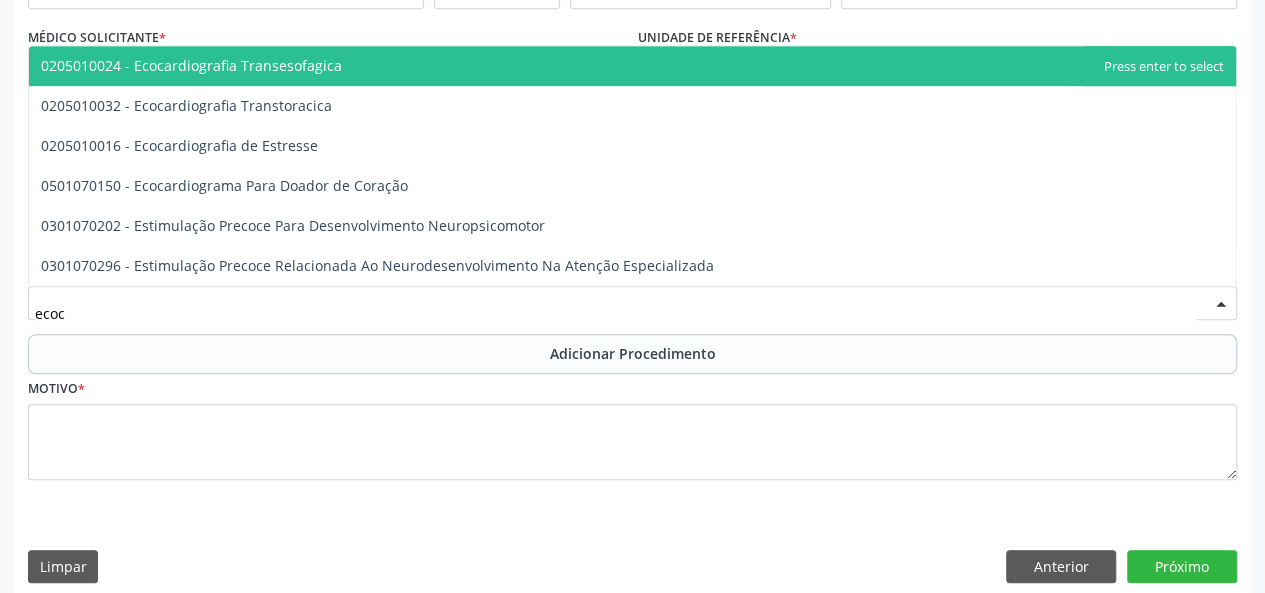 type on "ecoca" 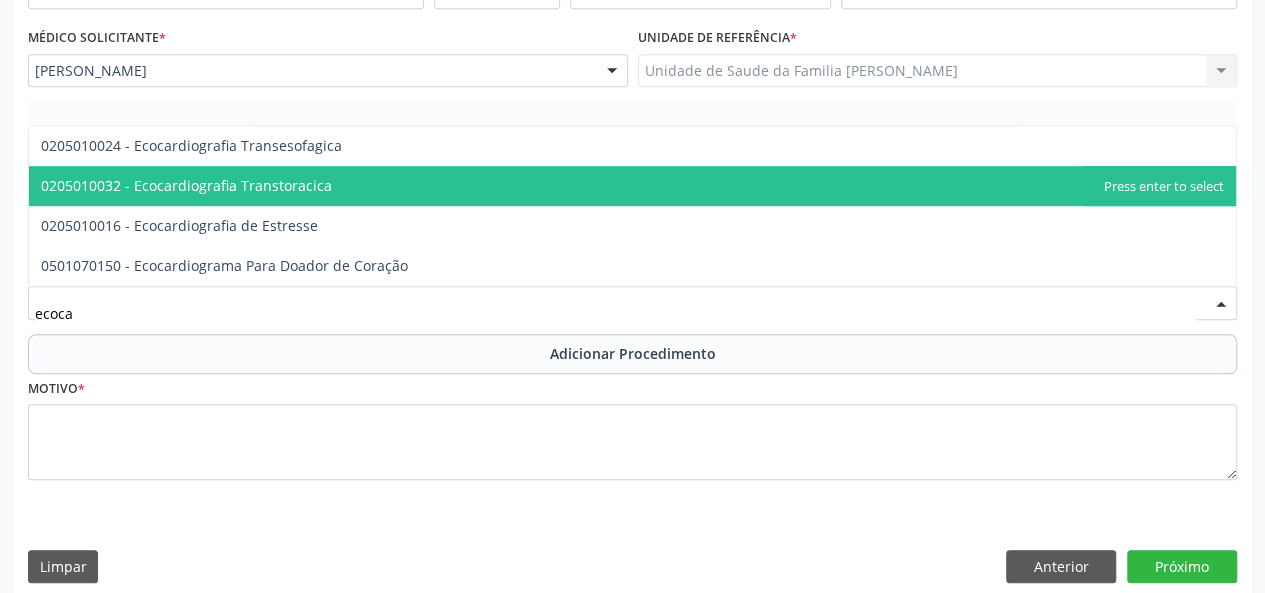 click on "0205010032 - Ecocardiografia Transtoracica" at bounding box center (186, 185) 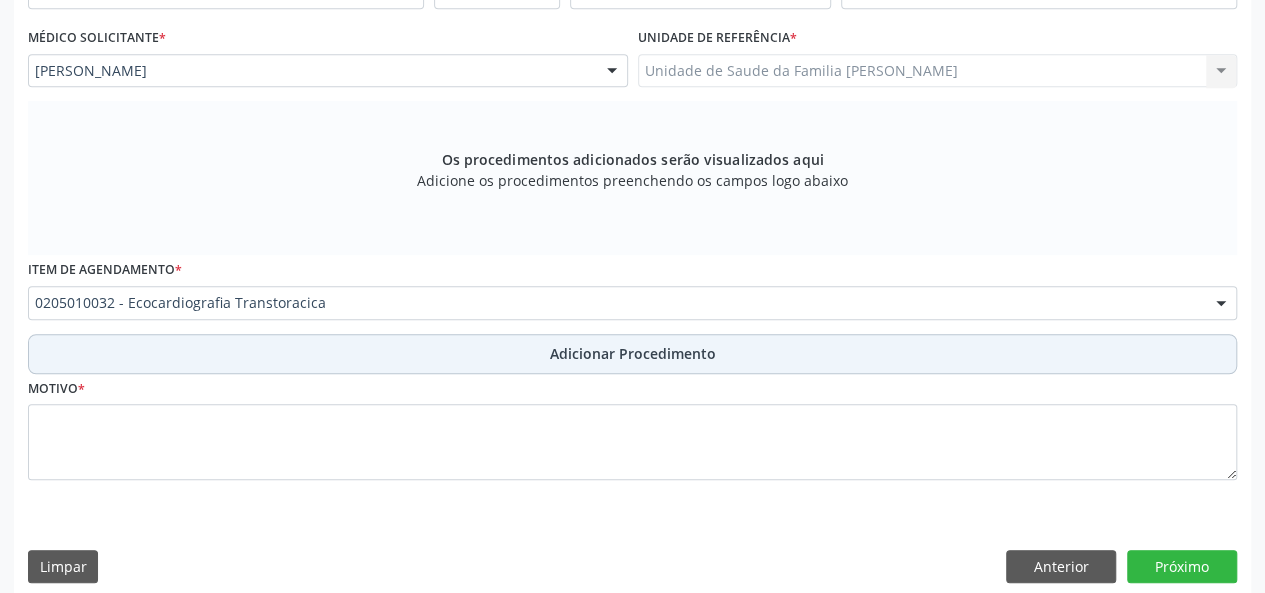 click on "Adicionar Procedimento" at bounding box center (633, 353) 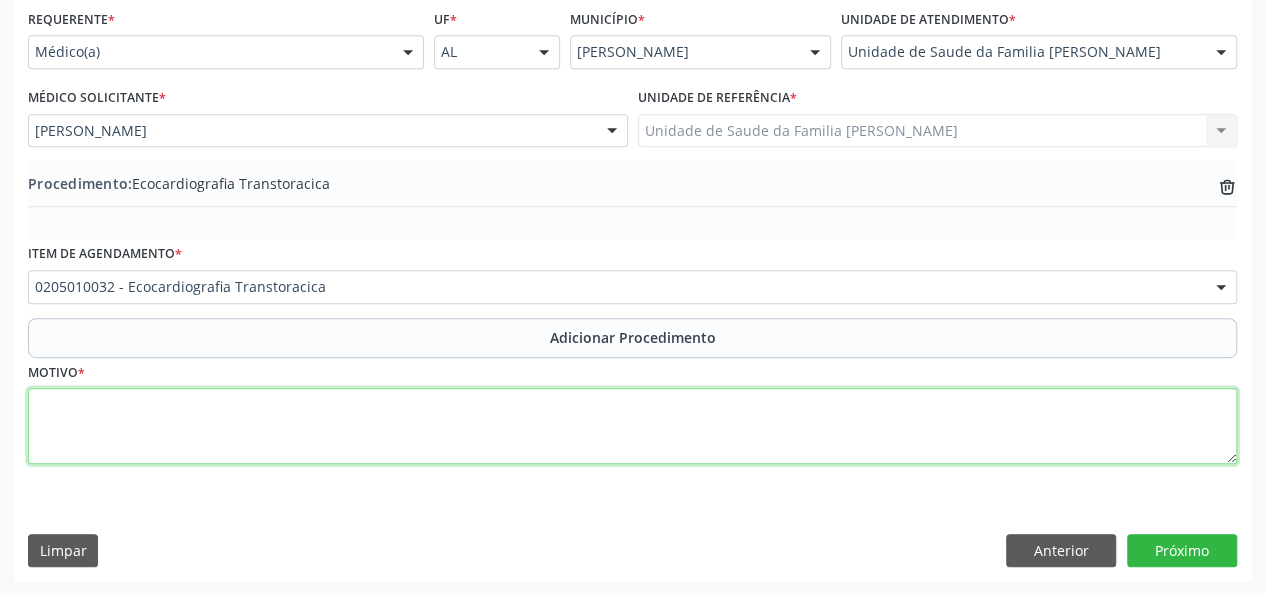 click at bounding box center (632, 426) 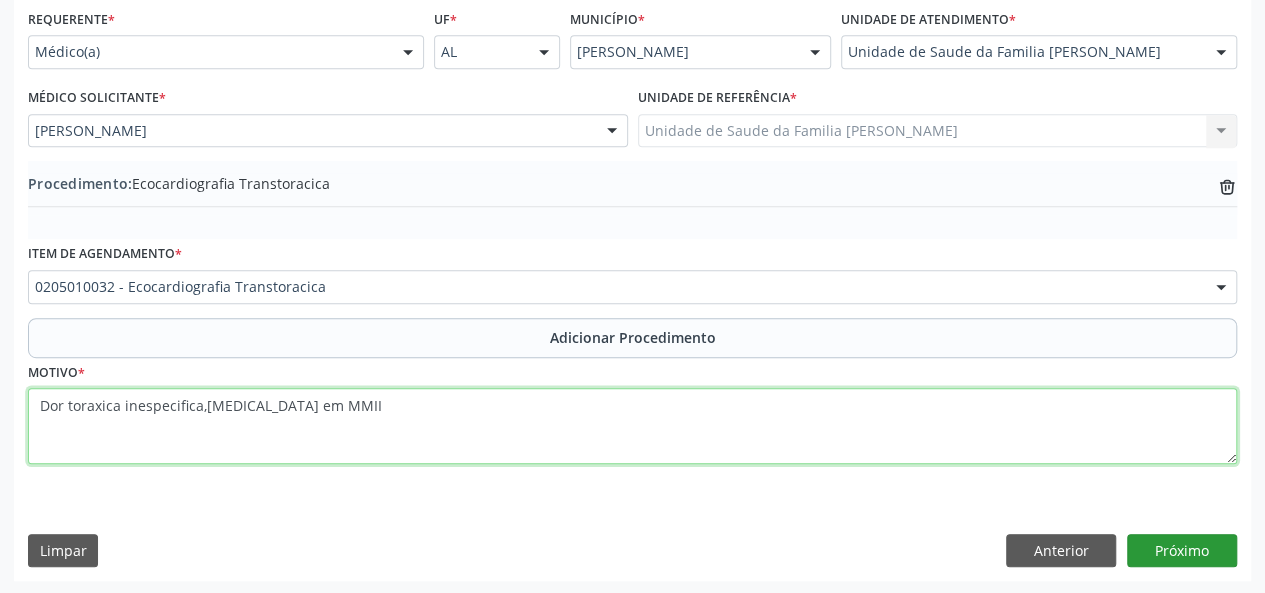 type on "Dor toraxica inespecifica,[MEDICAL_DATA] em MMII" 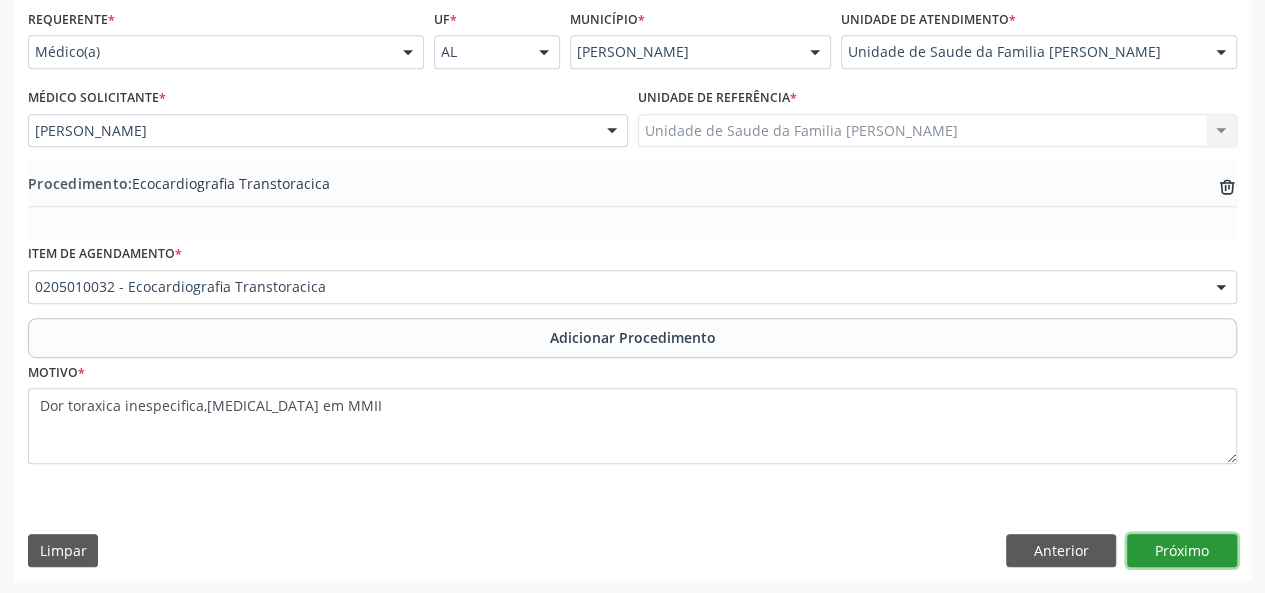 click on "Próximo" at bounding box center [1182, 551] 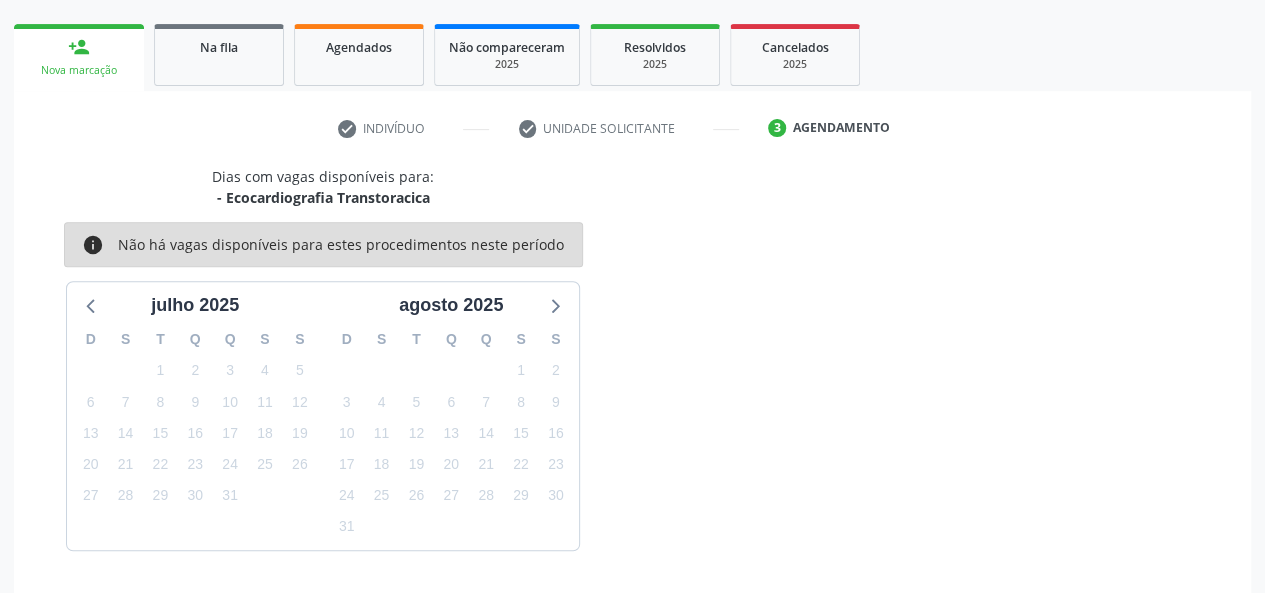 scroll, scrollTop: 362, scrollLeft: 0, axis: vertical 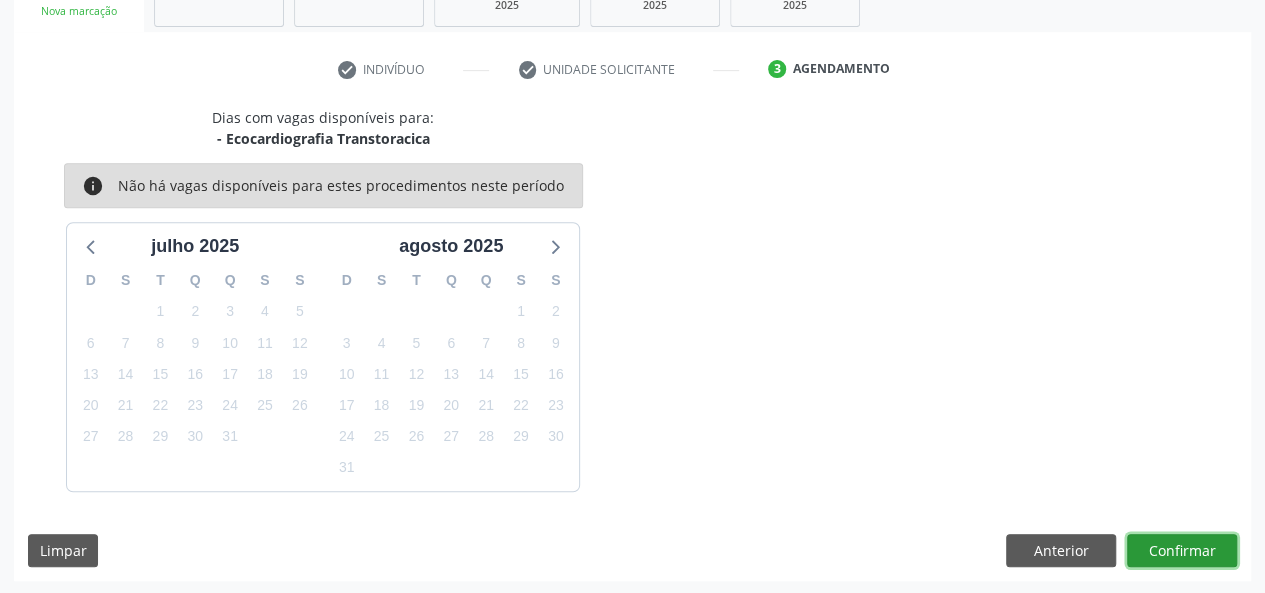 click on "Confirmar" at bounding box center [1182, 551] 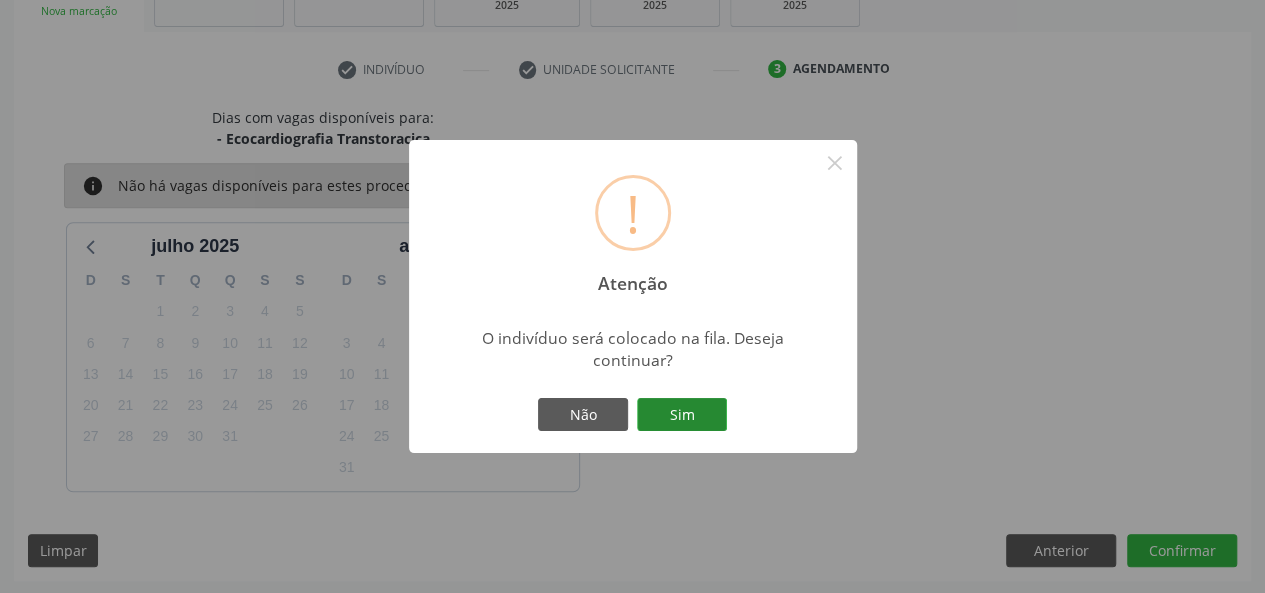 click on "Sim" at bounding box center [682, 415] 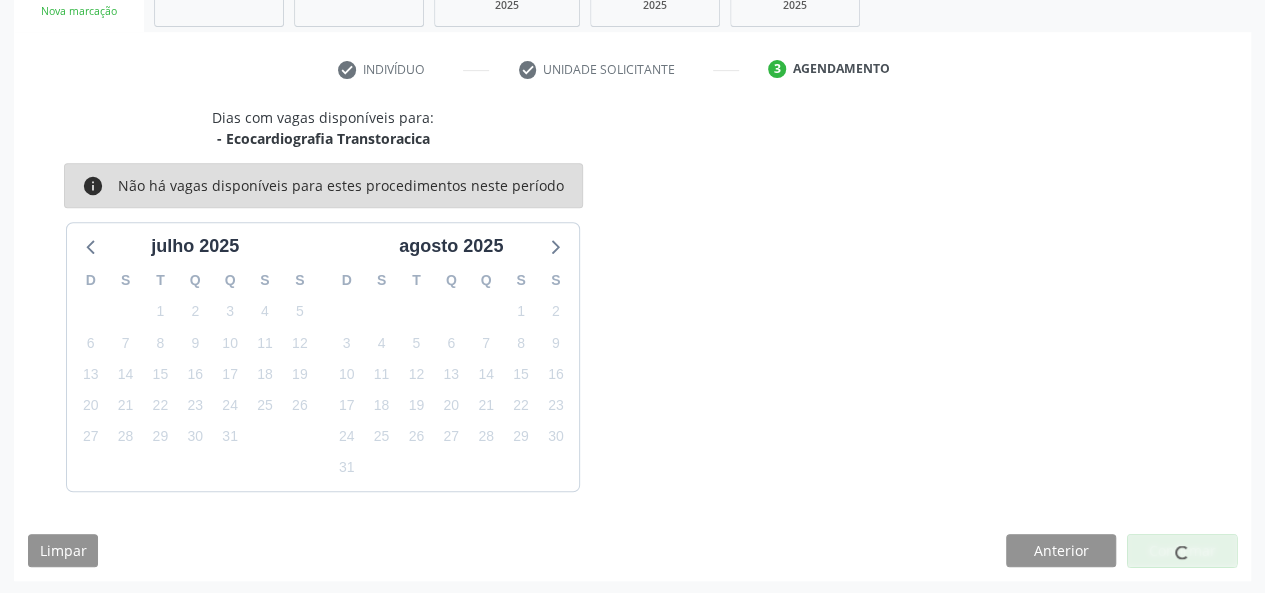 scroll, scrollTop: 100, scrollLeft: 0, axis: vertical 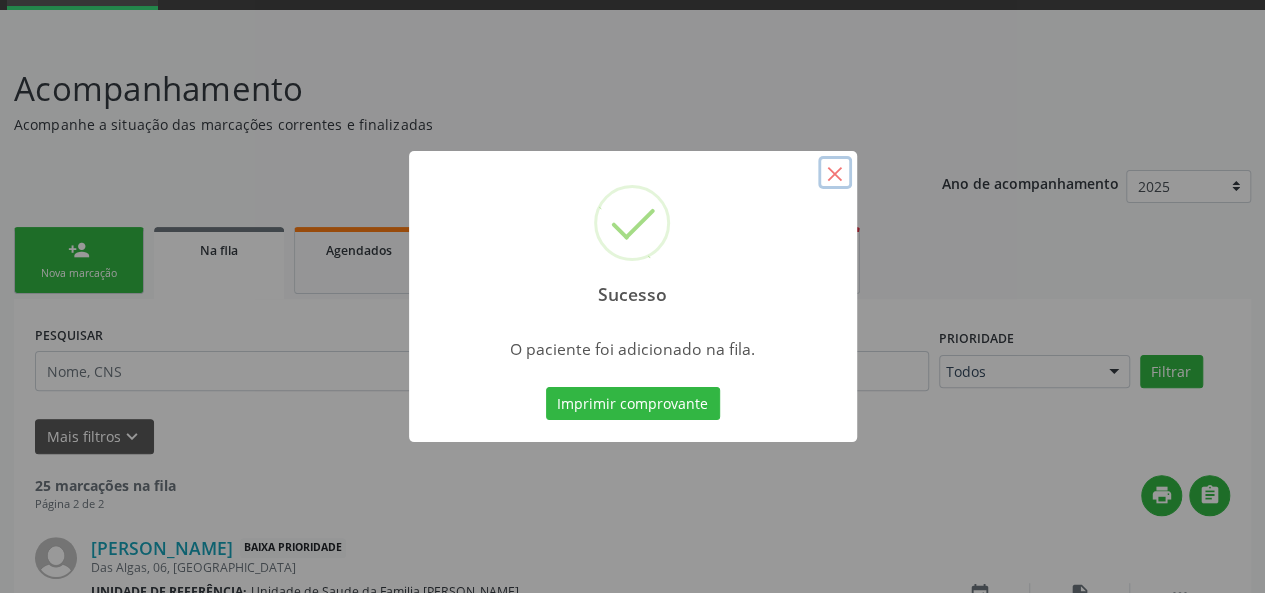 click on "×" at bounding box center (835, 173) 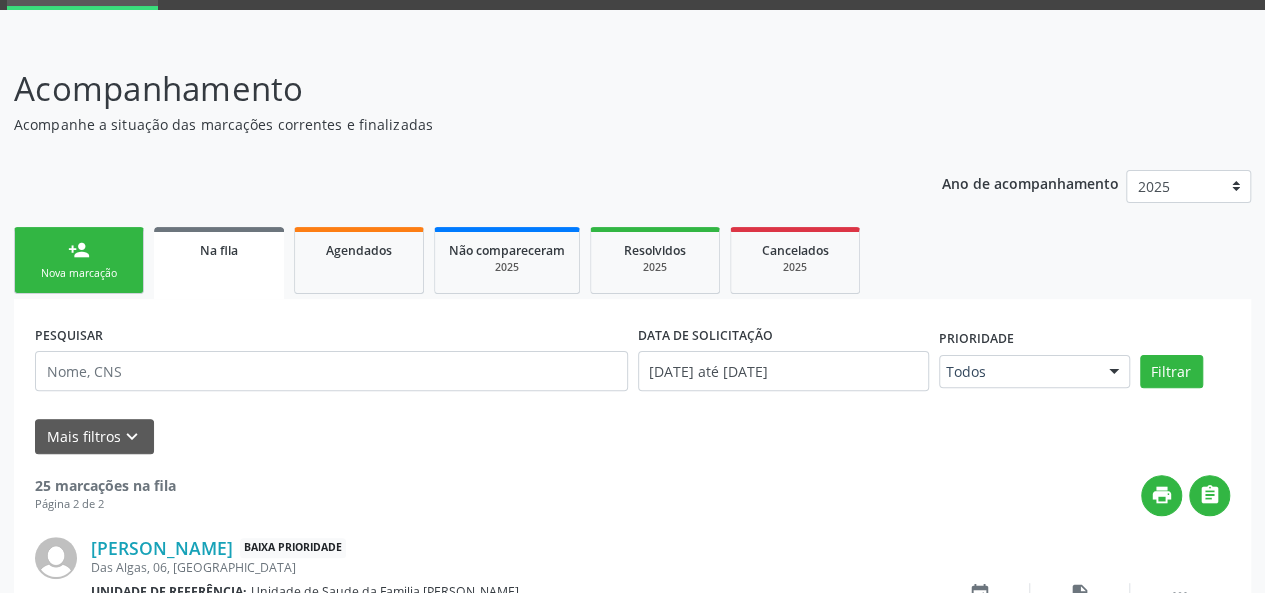 click on "Na fila" at bounding box center (219, 249) 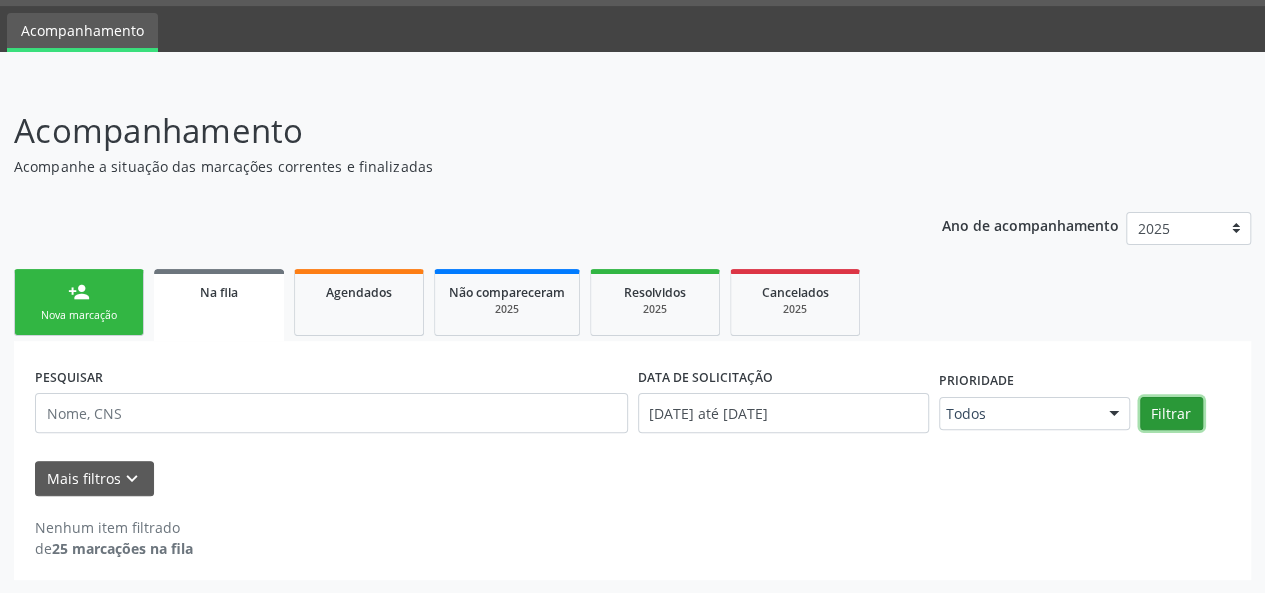 click on "Filtrar" at bounding box center (1171, 414) 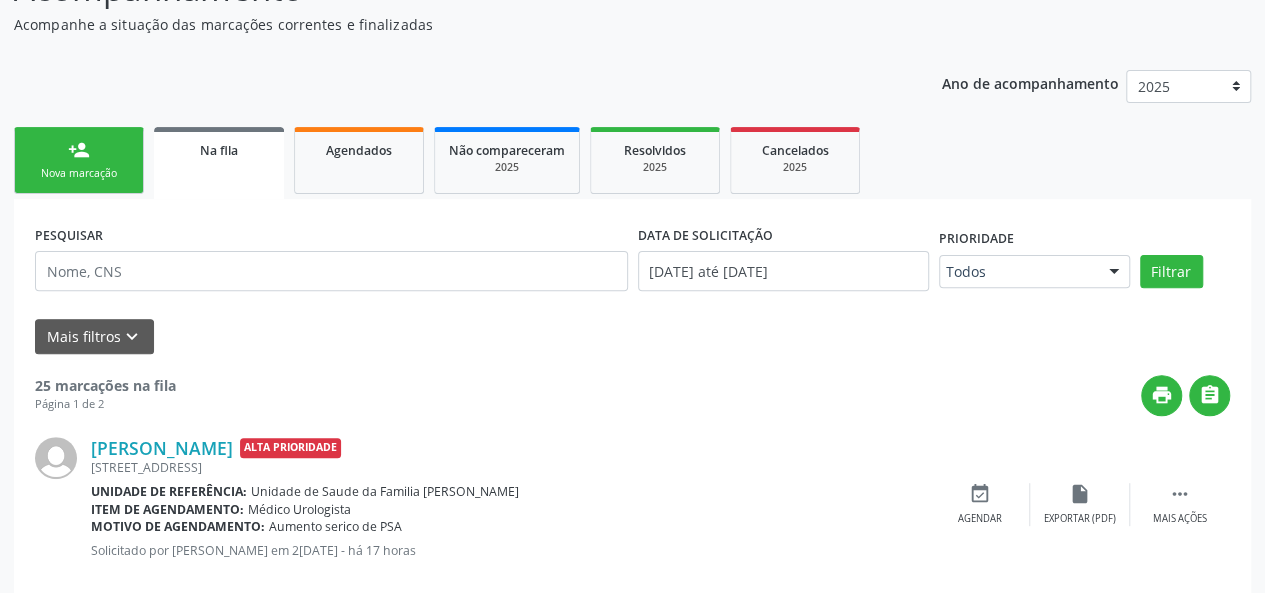 scroll, scrollTop: 0, scrollLeft: 0, axis: both 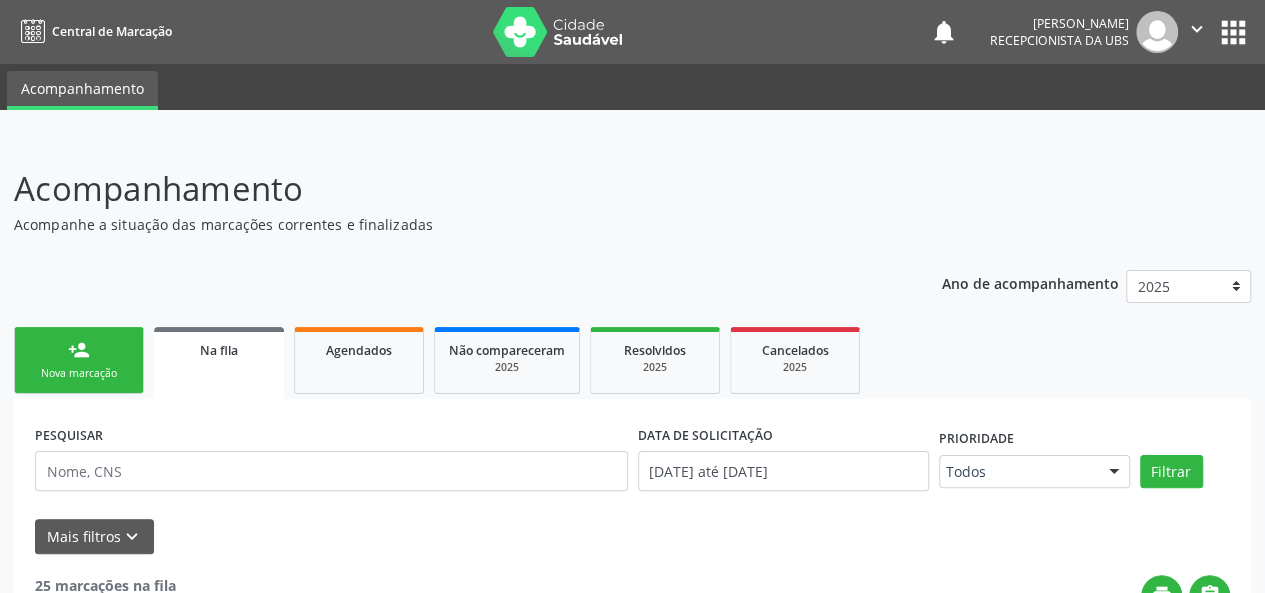 click on "person_add" at bounding box center (79, 350) 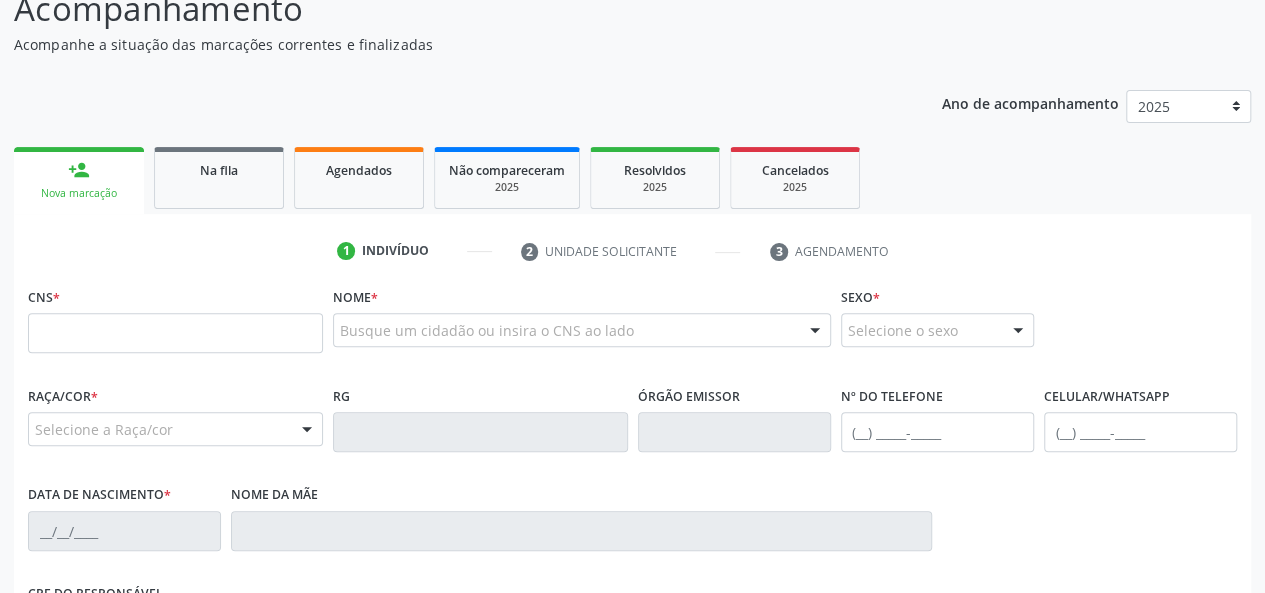 scroll, scrollTop: 200, scrollLeft: 0, axis: vertical 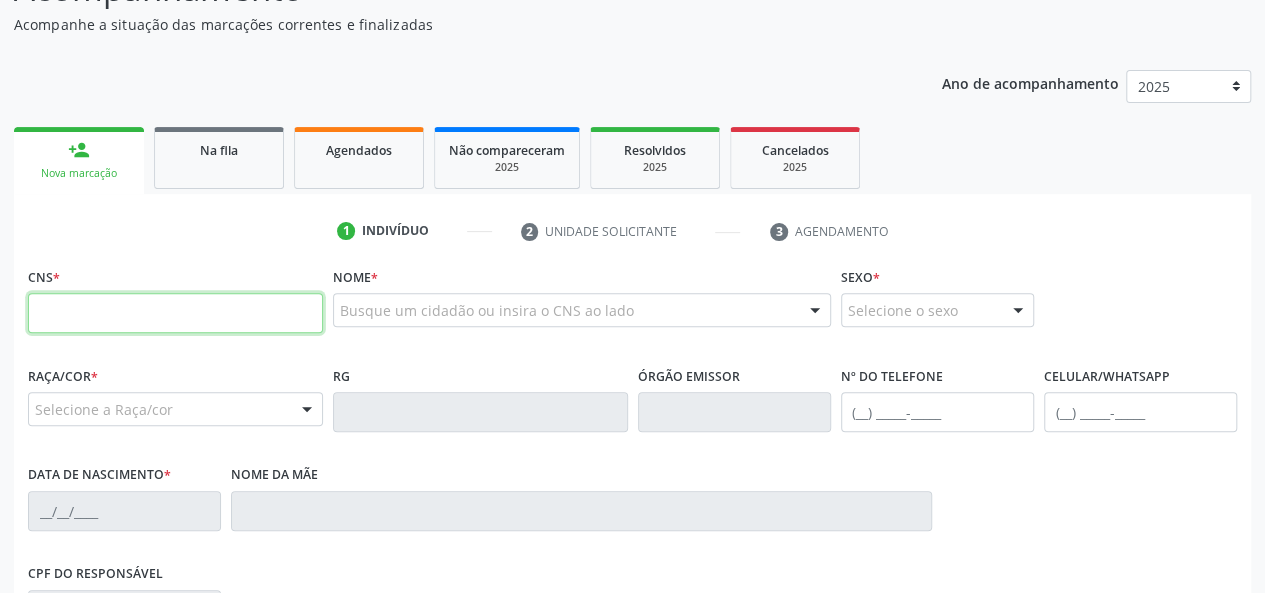 paste on "708 9037 7214 0019" 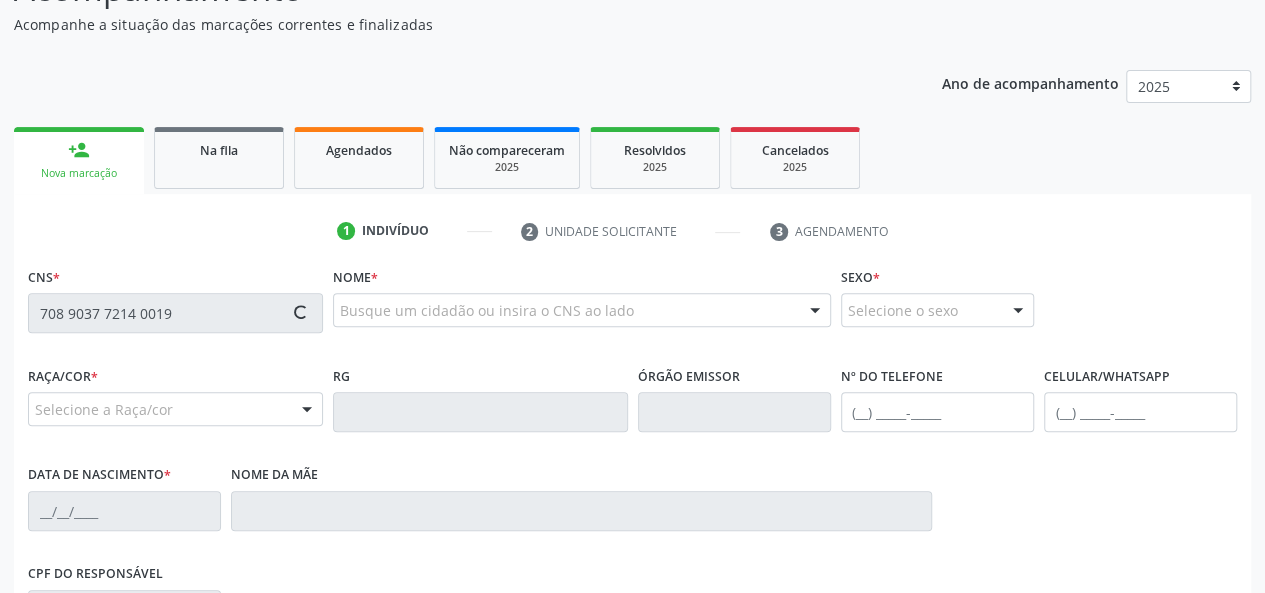 type on "708 9037 7214 0019" 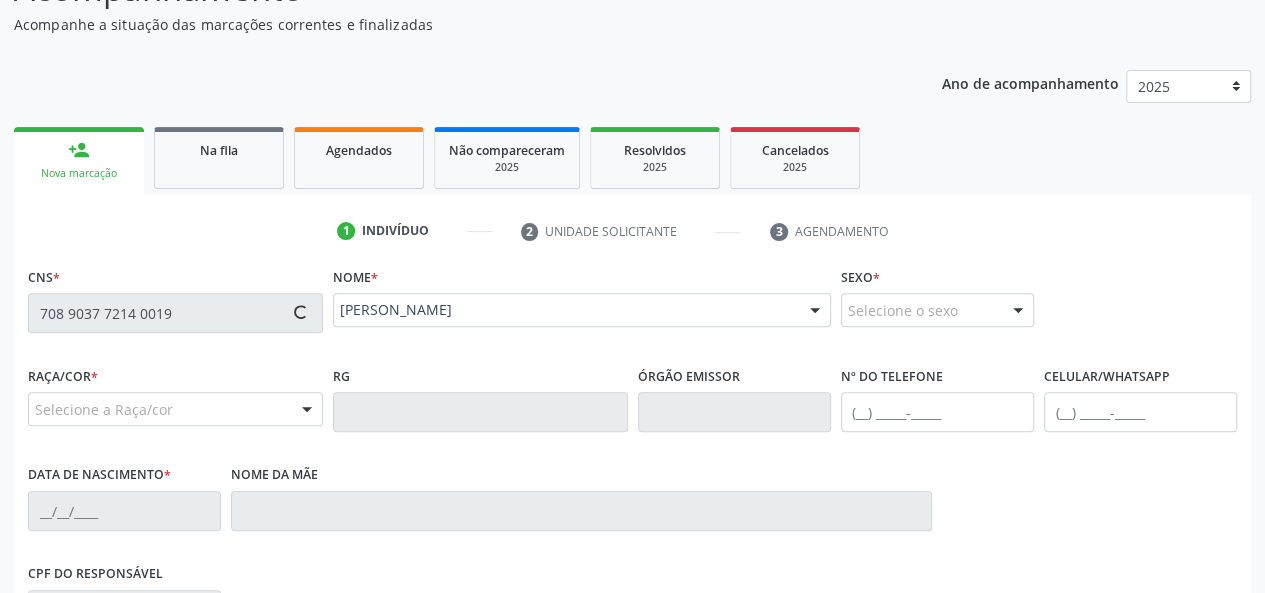 type on "(82) 98823-4678" 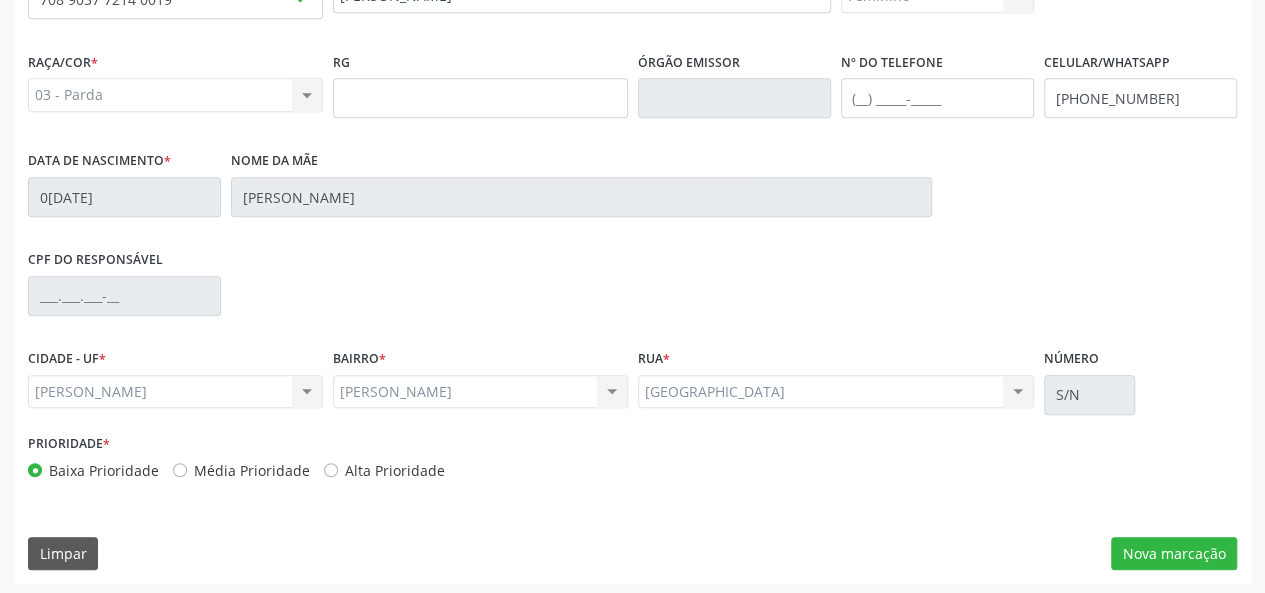 scroll, scrollTop: 518, scrollLeft: 0, axis: vertical 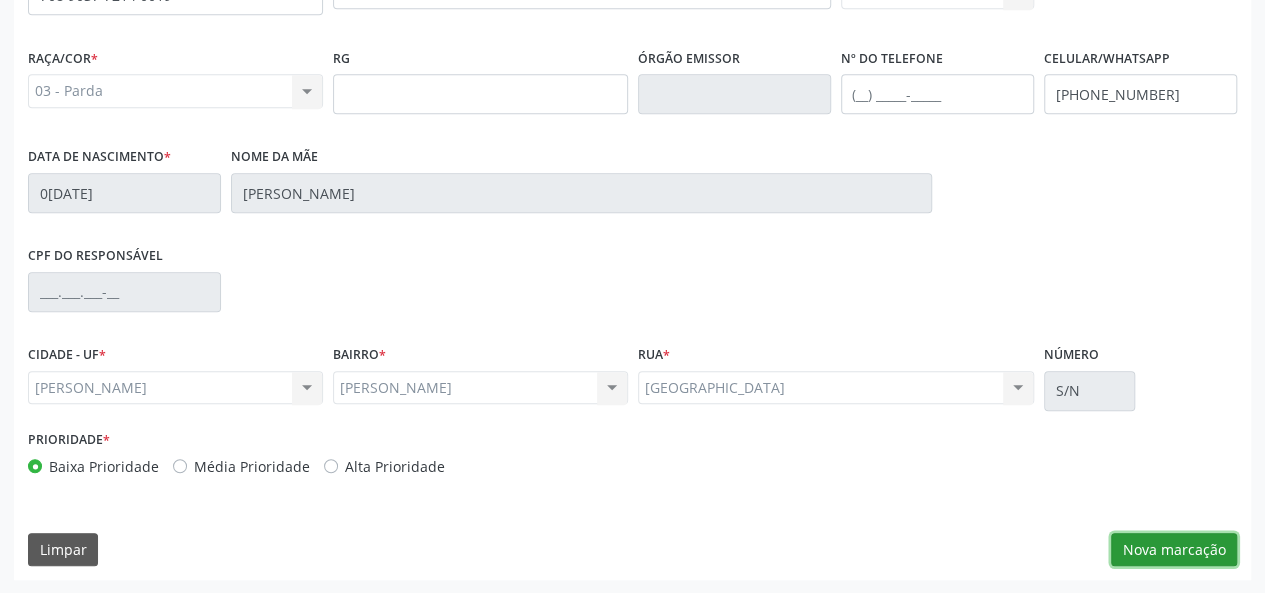 click on "Nova marcação" at bounding box center (1174, 550) 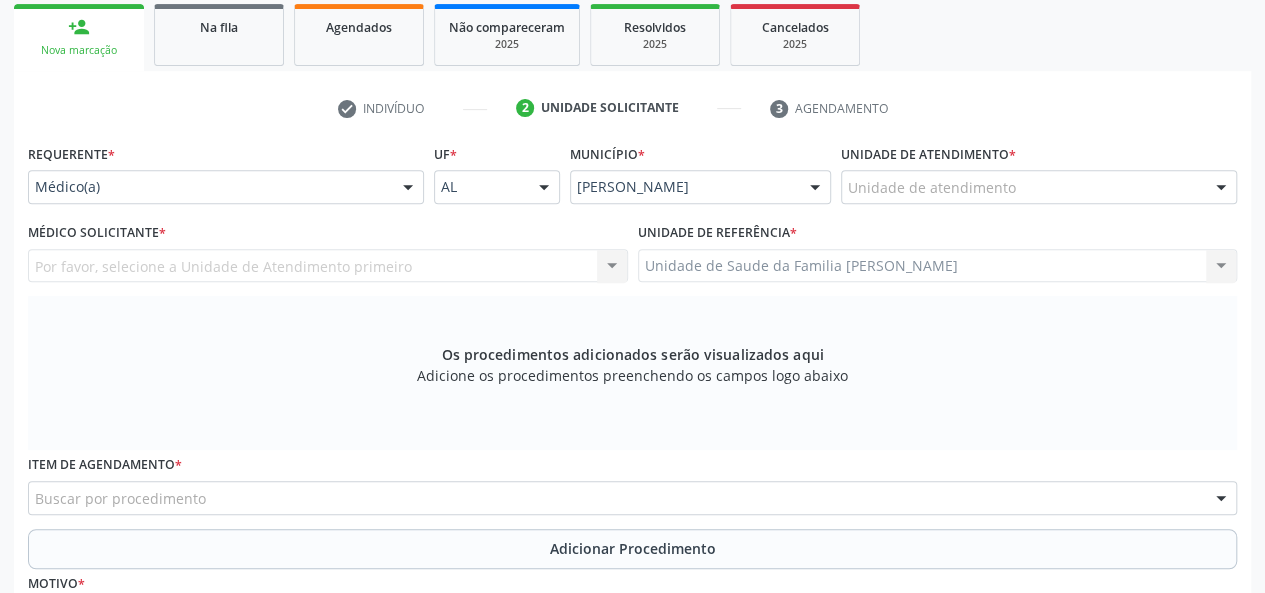 scroll, scrollTop: 318, scrollLeft: 0, axis: vertical 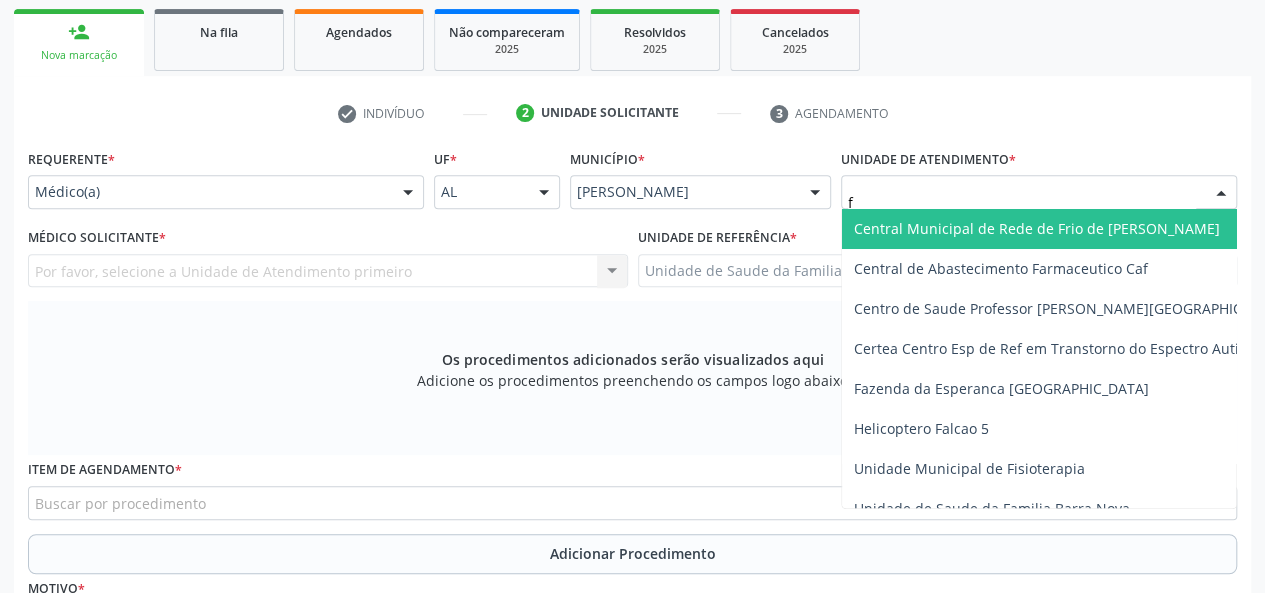 type on "fr" 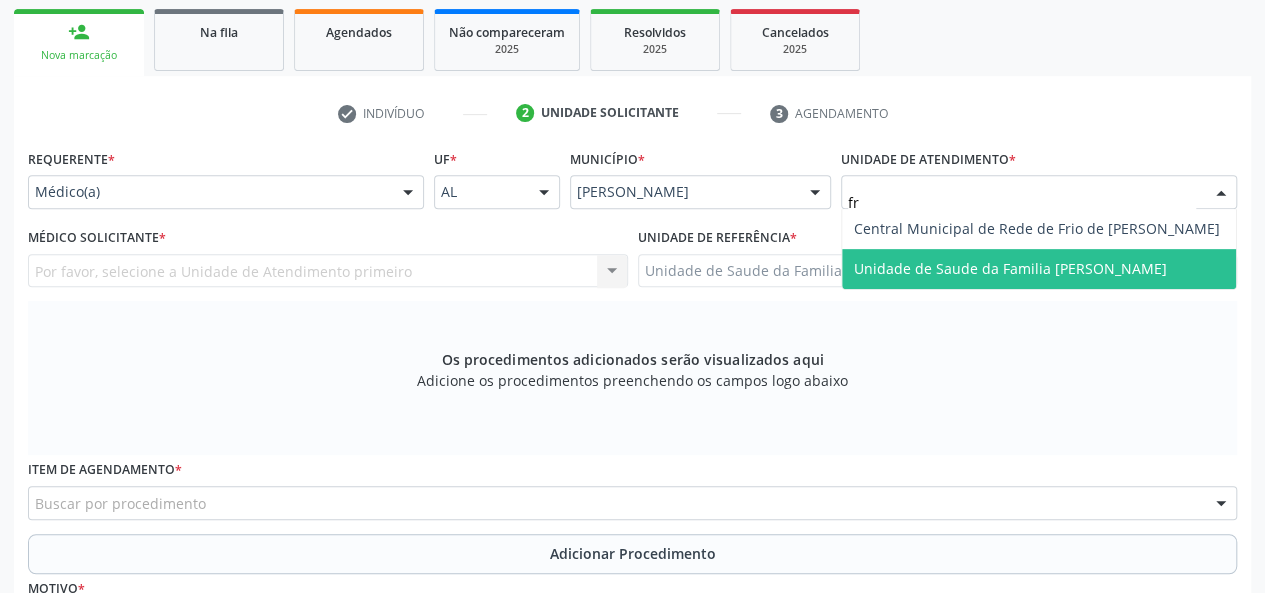 click on "Unidade de Saude da Familia [PERSON_NAME]" at bounding box center (1010, 268) 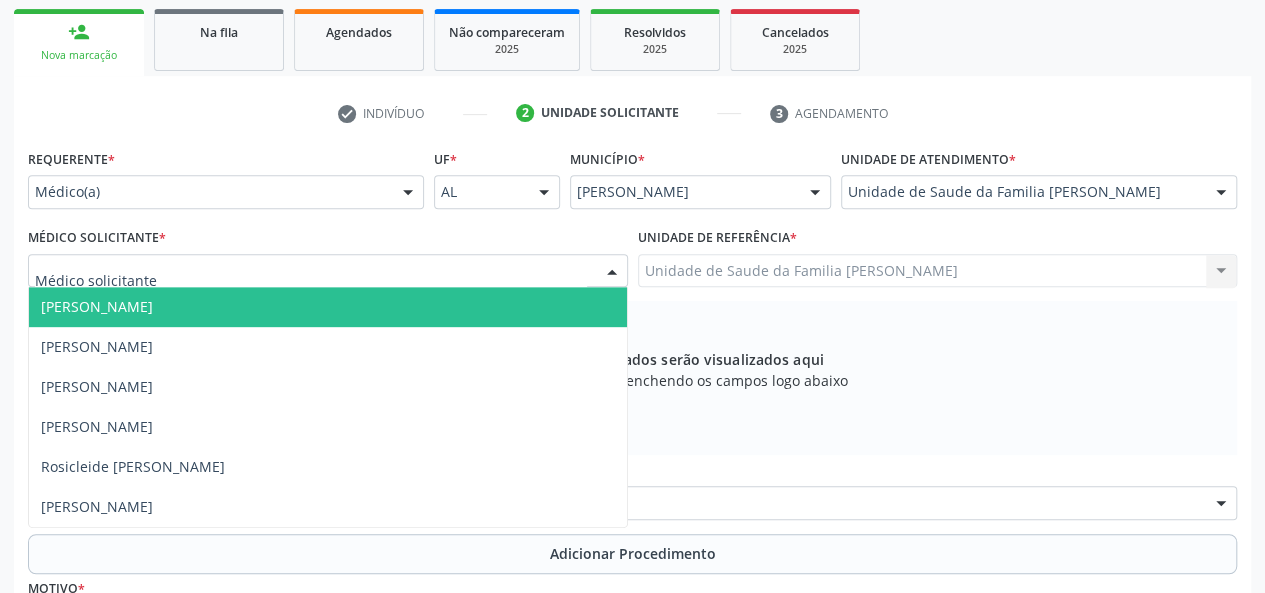 click at bounding box center (328, 271) 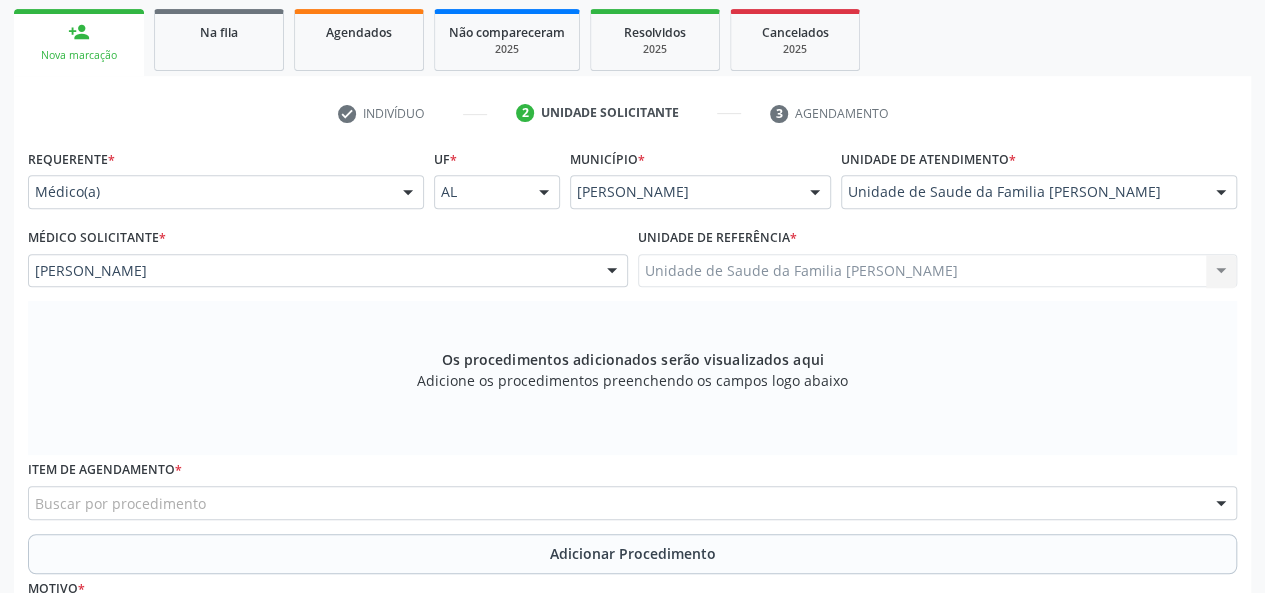 scroll, scrollTop: 518, scrollLeft: 0, axis: vertical 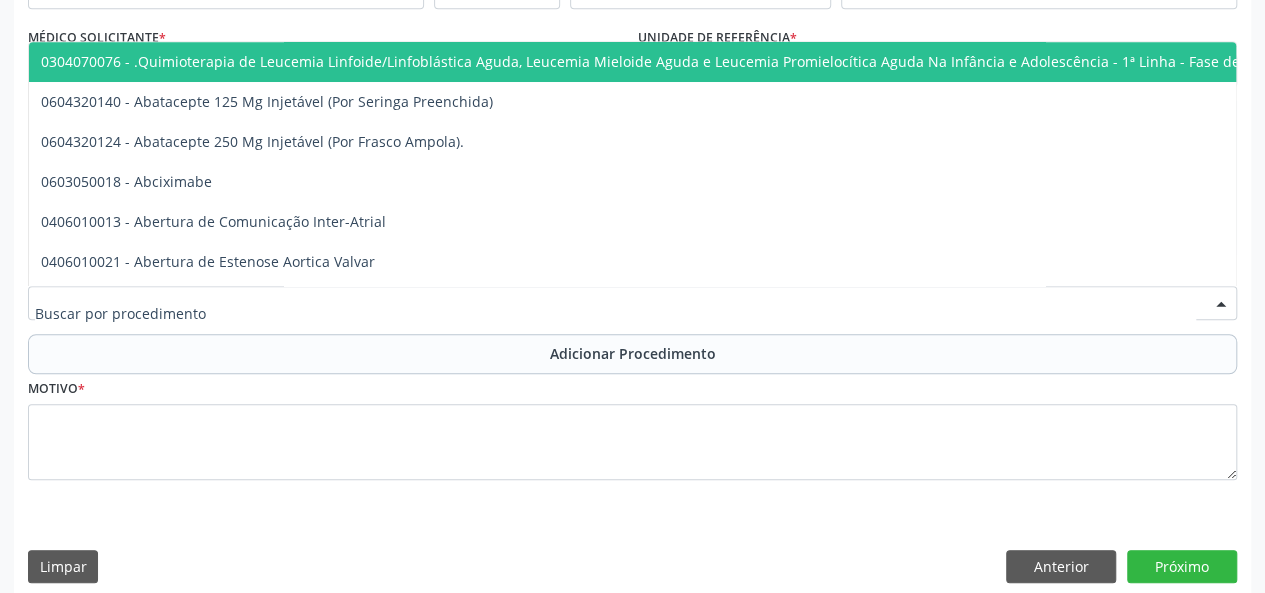 click at bounding box center [632, 303] 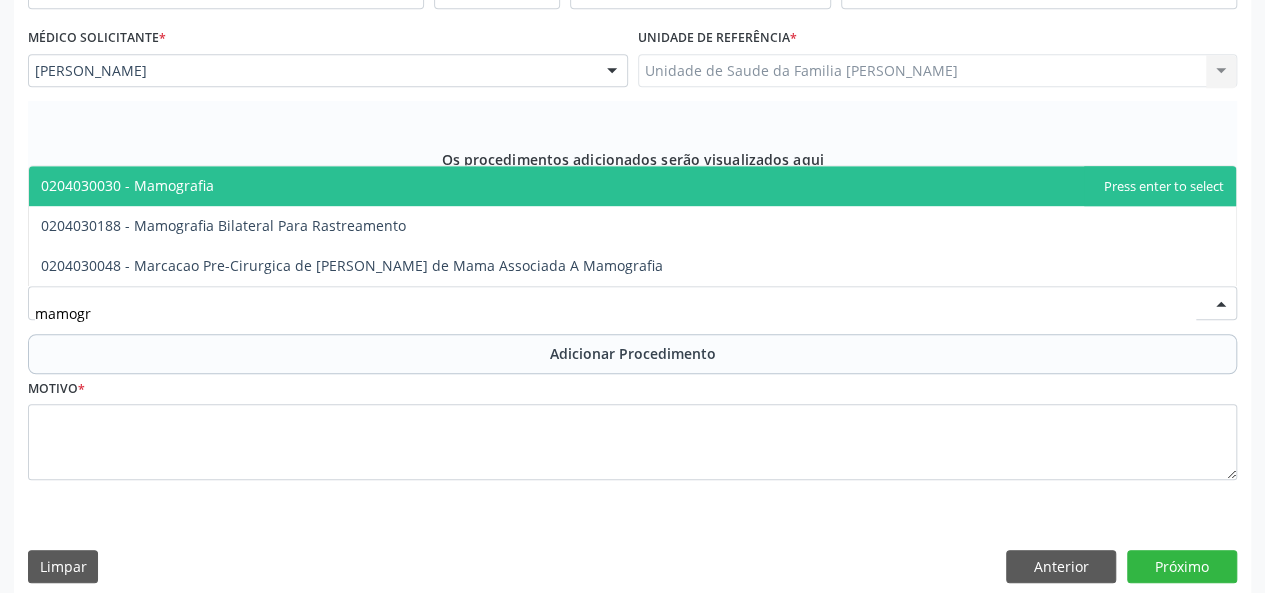 type on "mamogra" 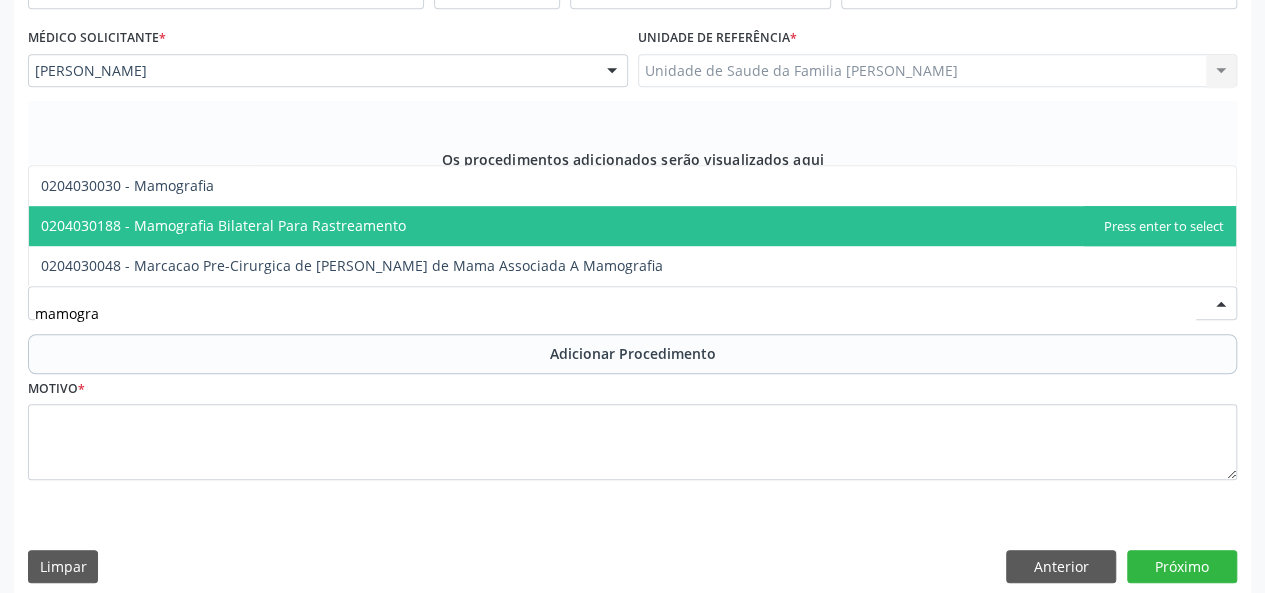 click on "0204030188 - Mamografia Bilateral Para Rastreamento" at bounding box center [632, 226] 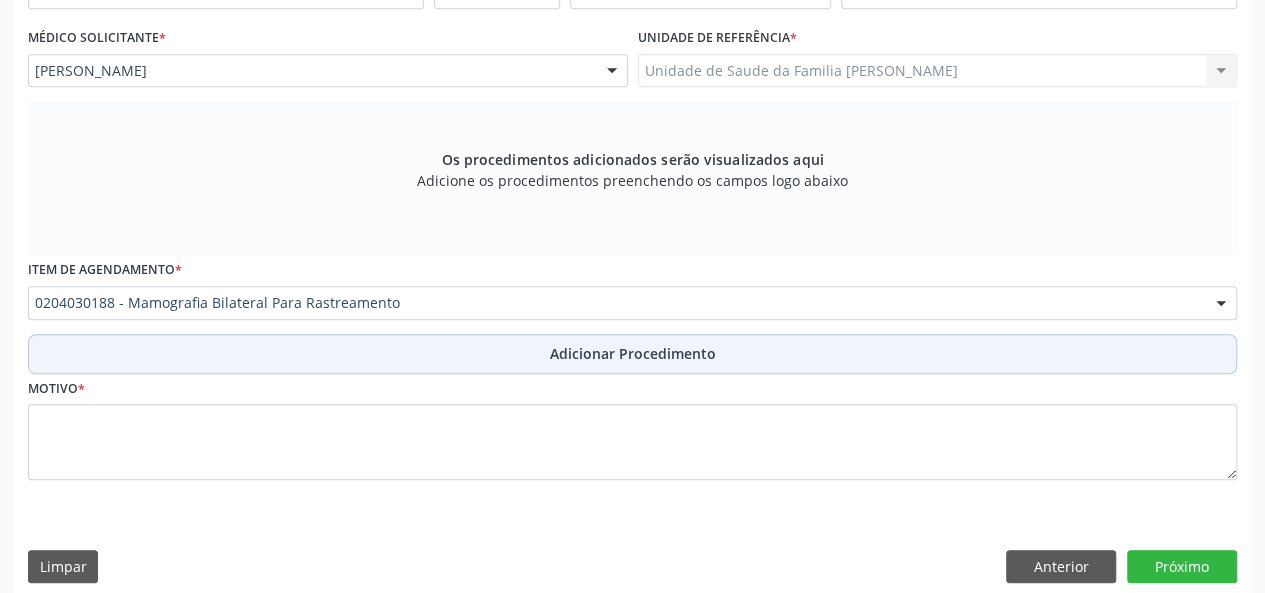 click on "Adicionar Procedimento" at bounding box center (633, 353) 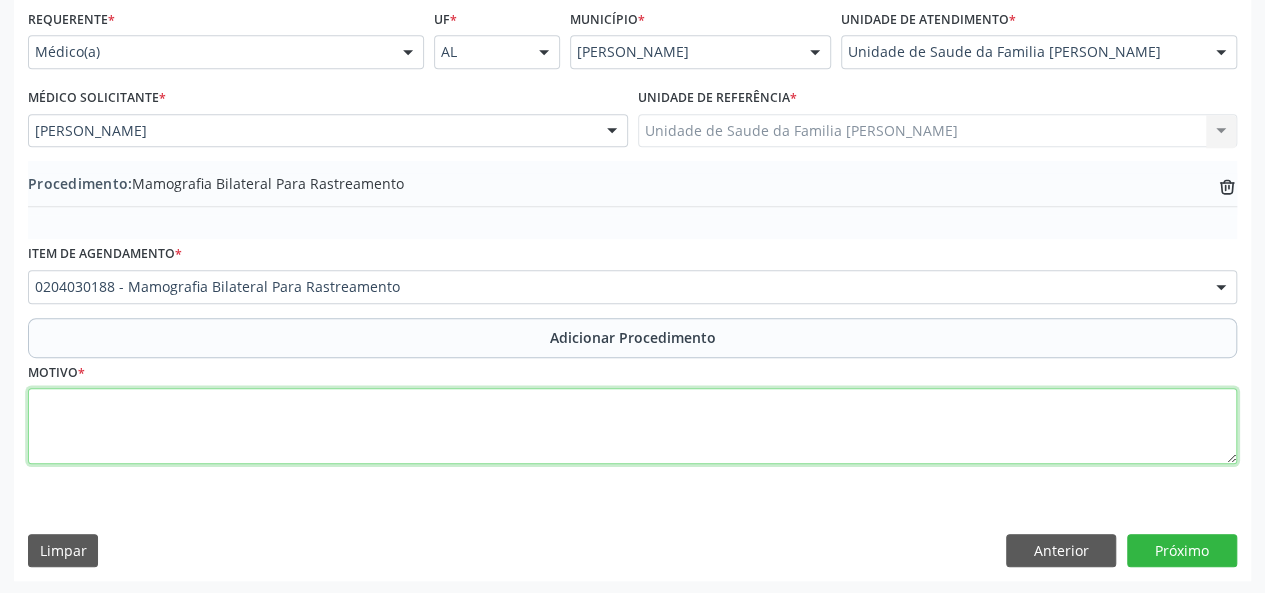 click at bounding box center (632, 426) 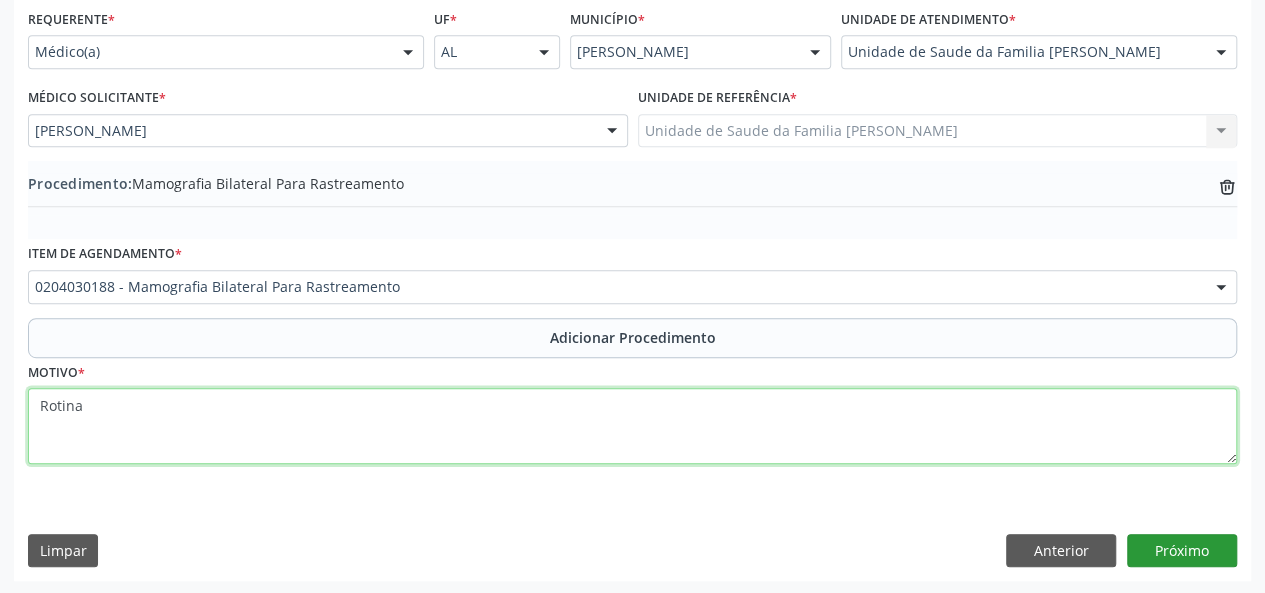 type on "Rotina" 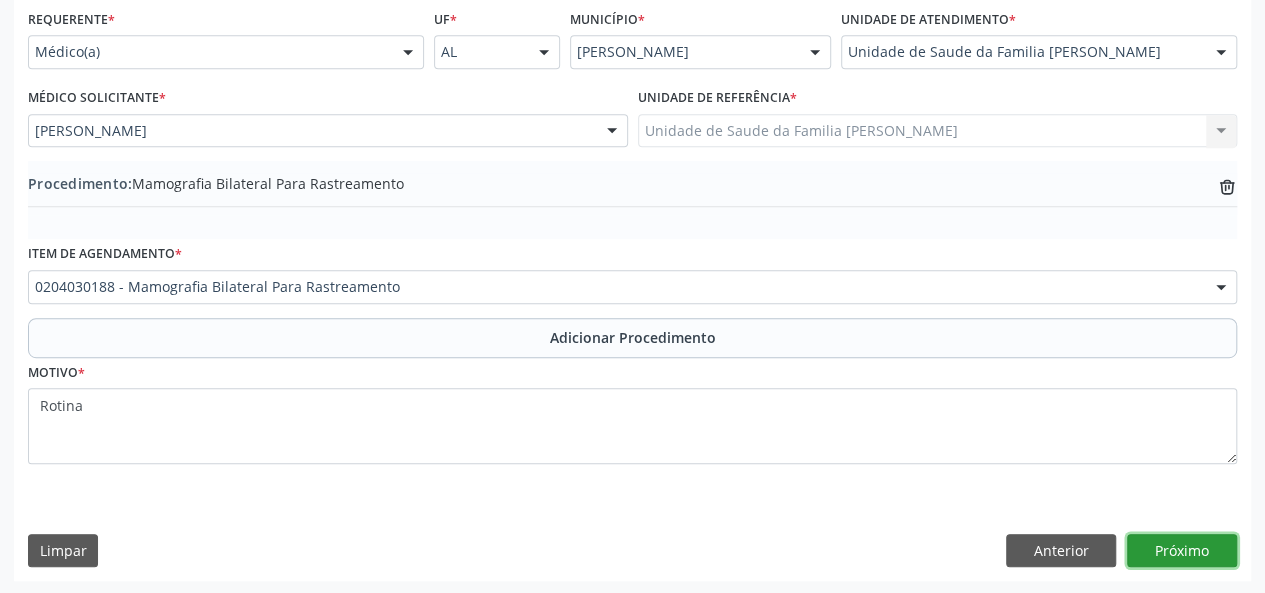 click on "Próximo" at bounding box center (1182, 551) 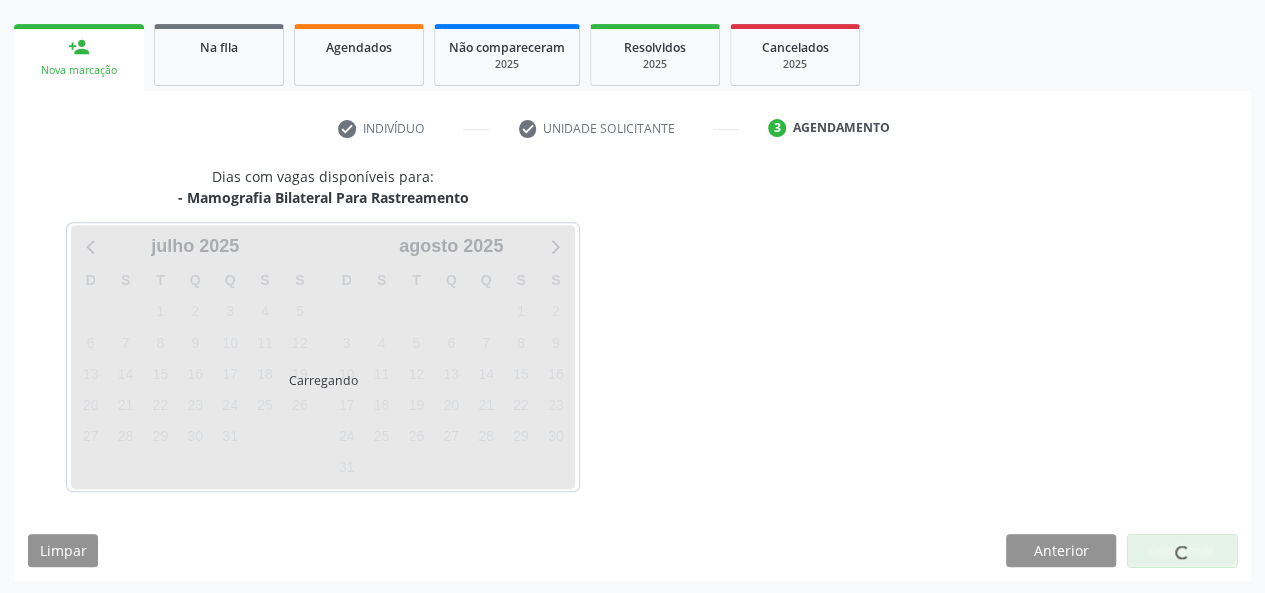scroll, scrollTop: 362, scrollLeft: 0, axis: vertical 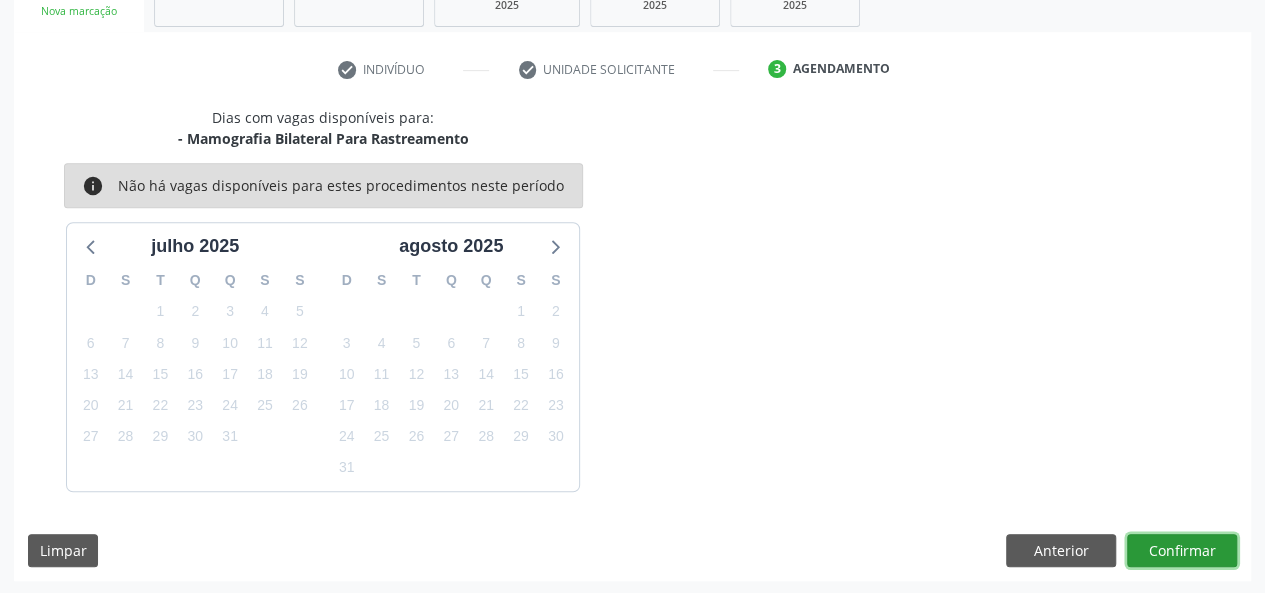 click on "Confirmar" at bounding box center (1182, 551) 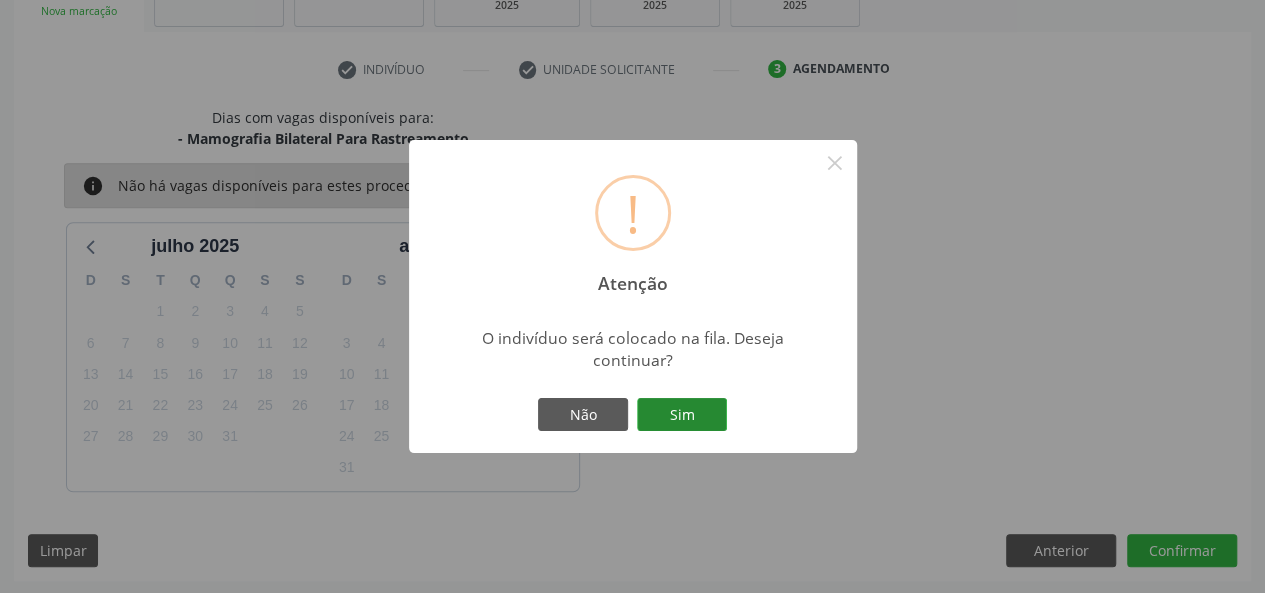 click on "Sim" at bounding box center [682, 415] 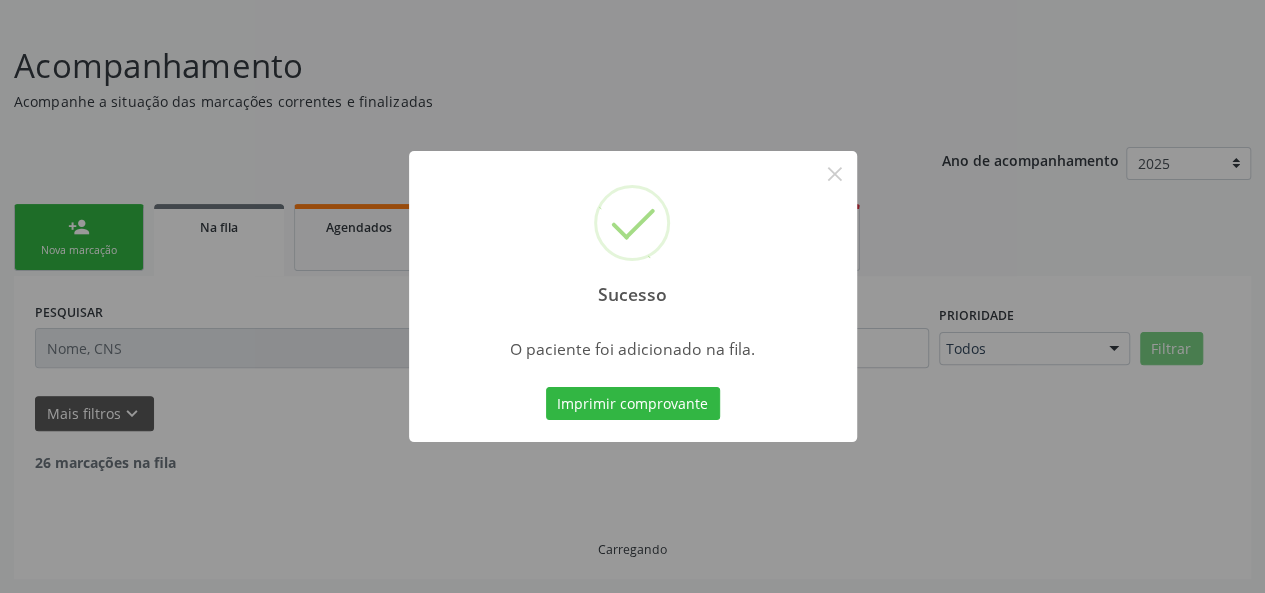 scroll, scrollTop: 100, scrollLeft: 0, axis: vertical 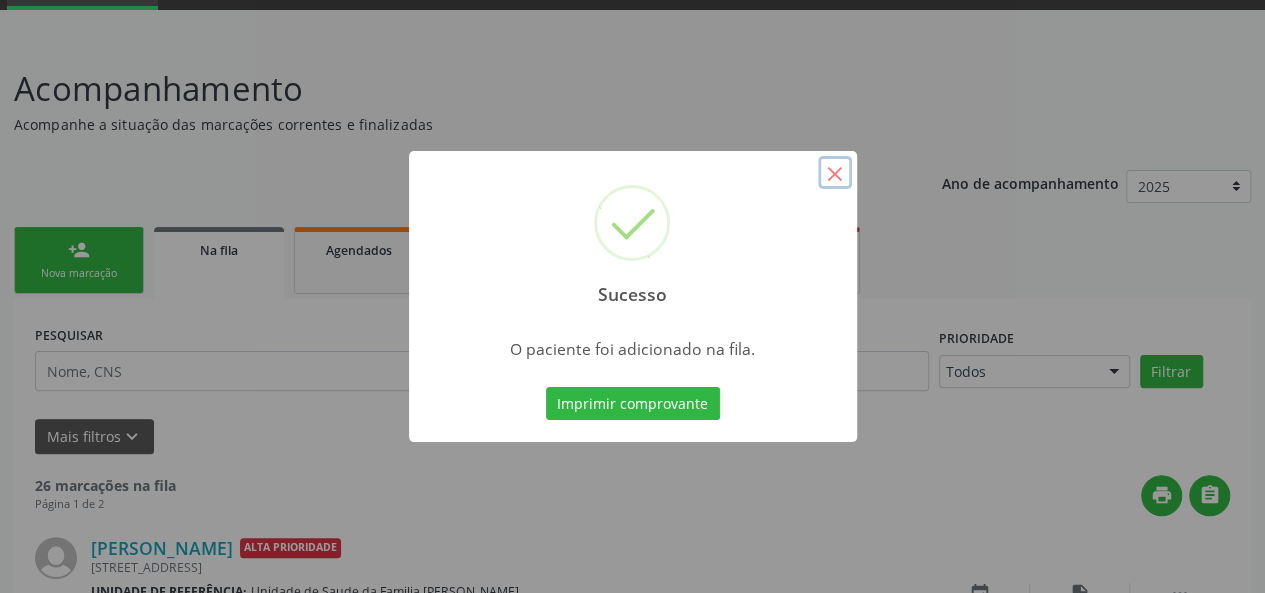click on "×" at bounding box center (835, 173) 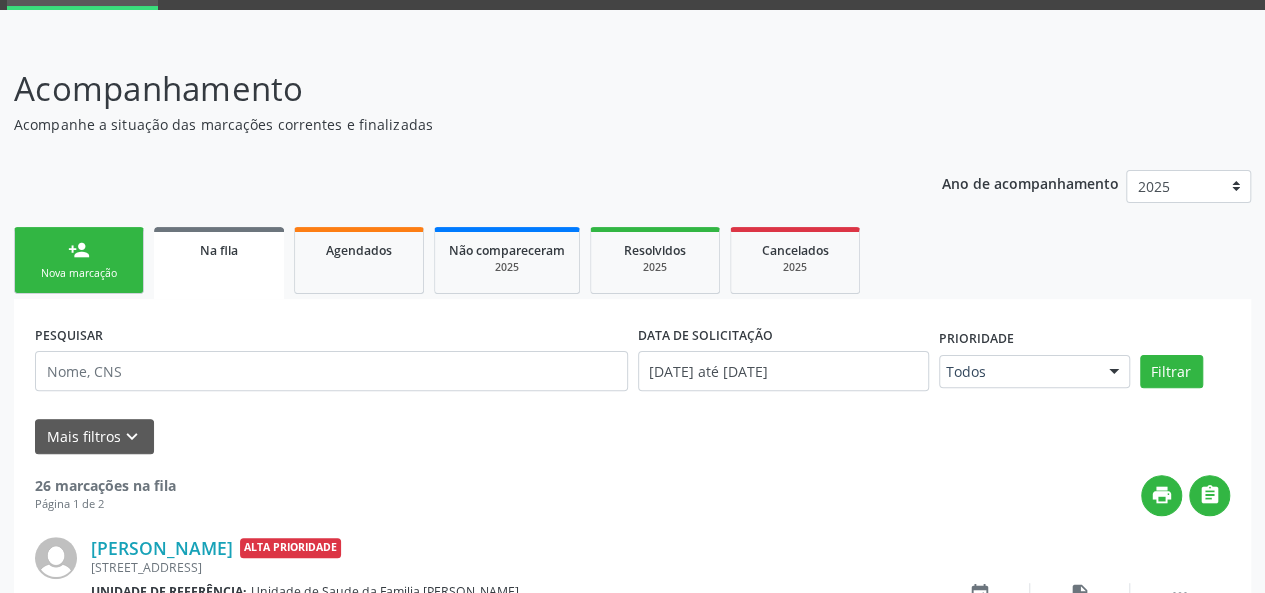 click on "person_add
Nova marcação" at bounding box center (79, 260) 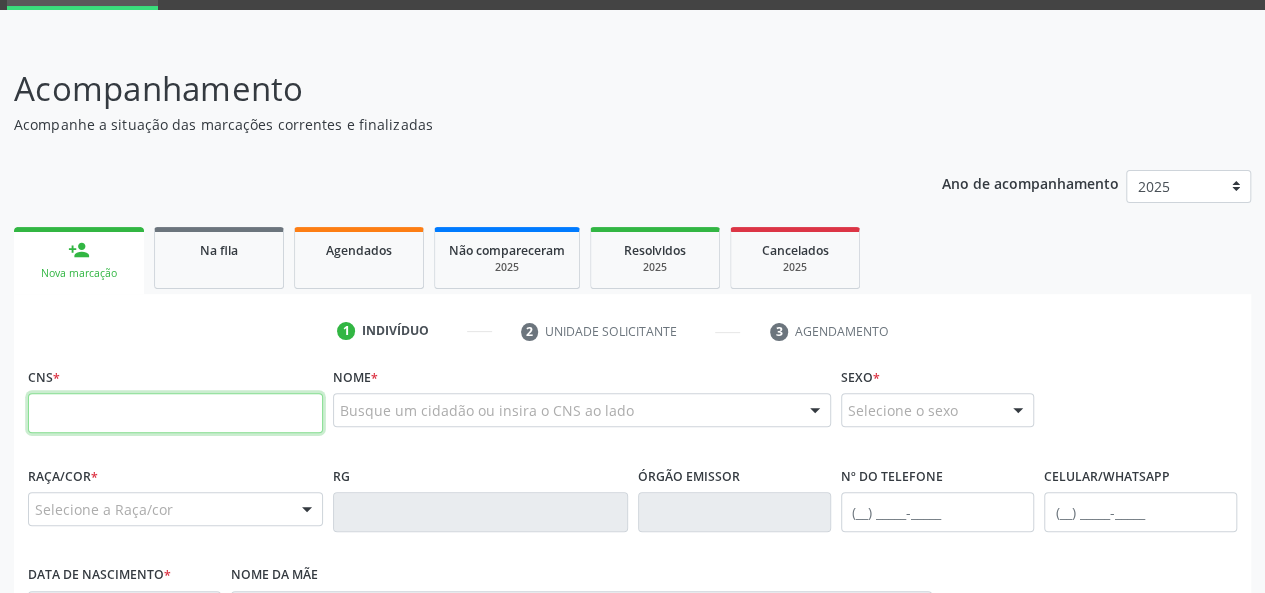 paste on "708 9037 7214 0019" 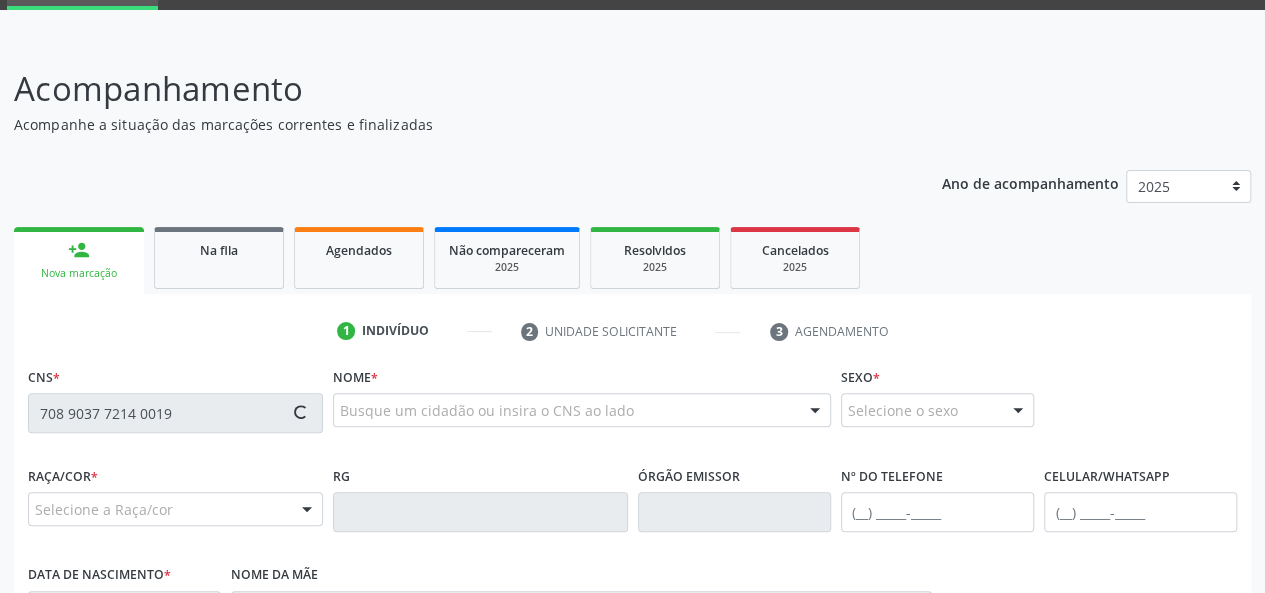 type on "708 9037 7214 0019" 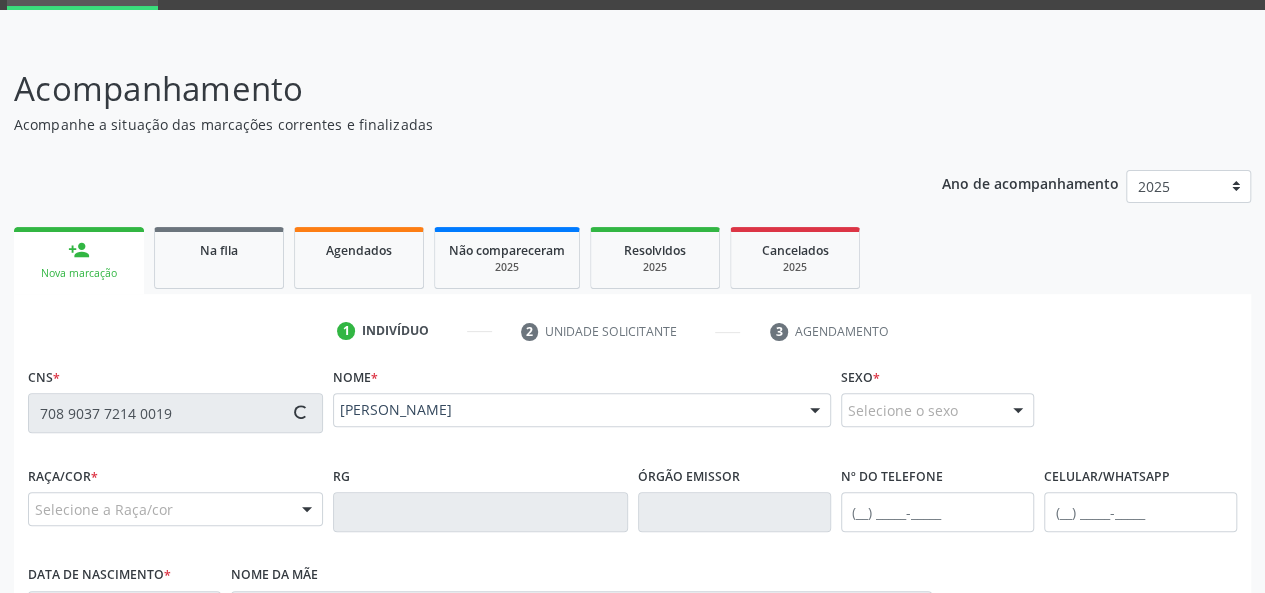 type on "(82) 98823-4678" 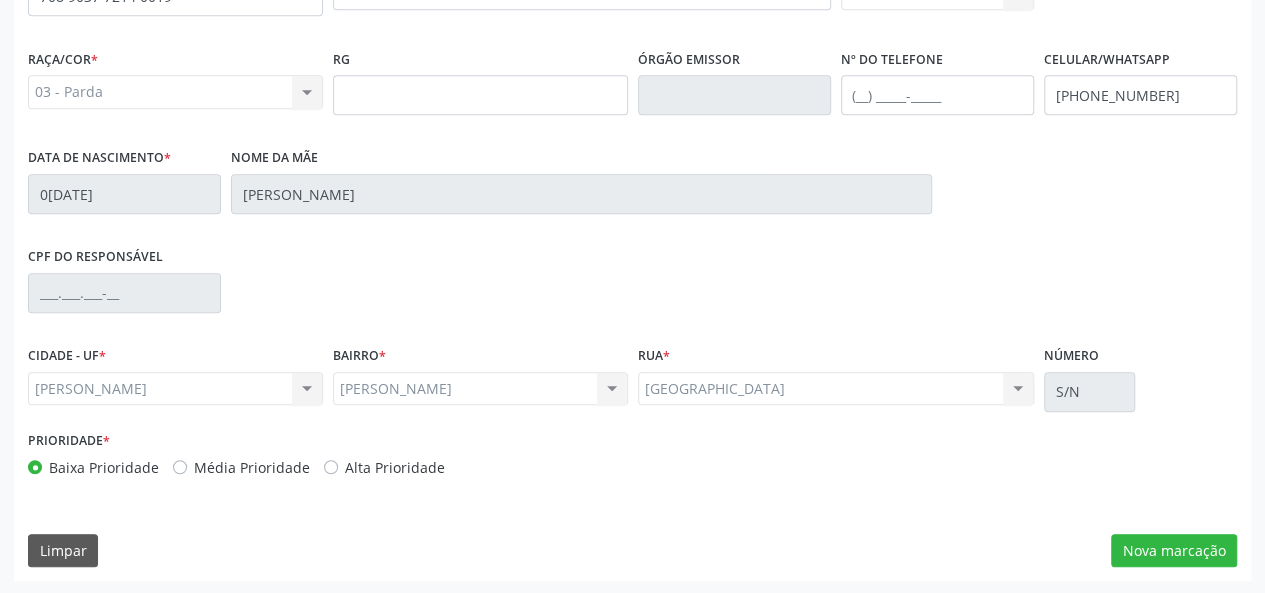 scroll, scrollTop: 518, scrollLeft: 0, axis: vertical 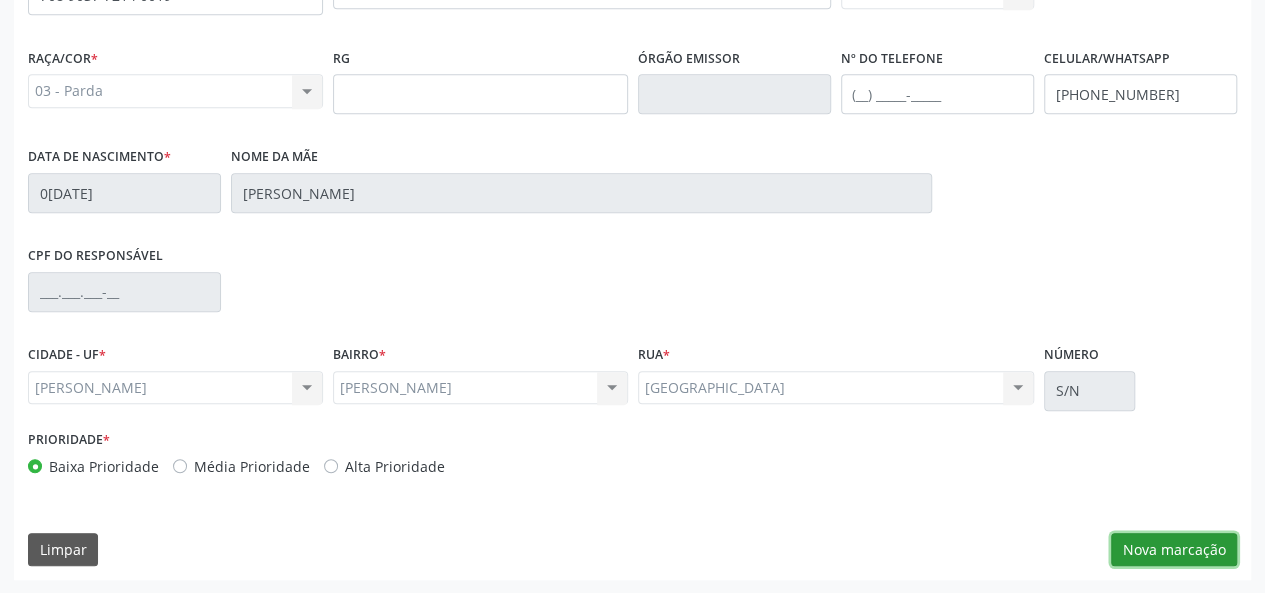 click on "Nova marcação" at bounding box center (1174, 550) 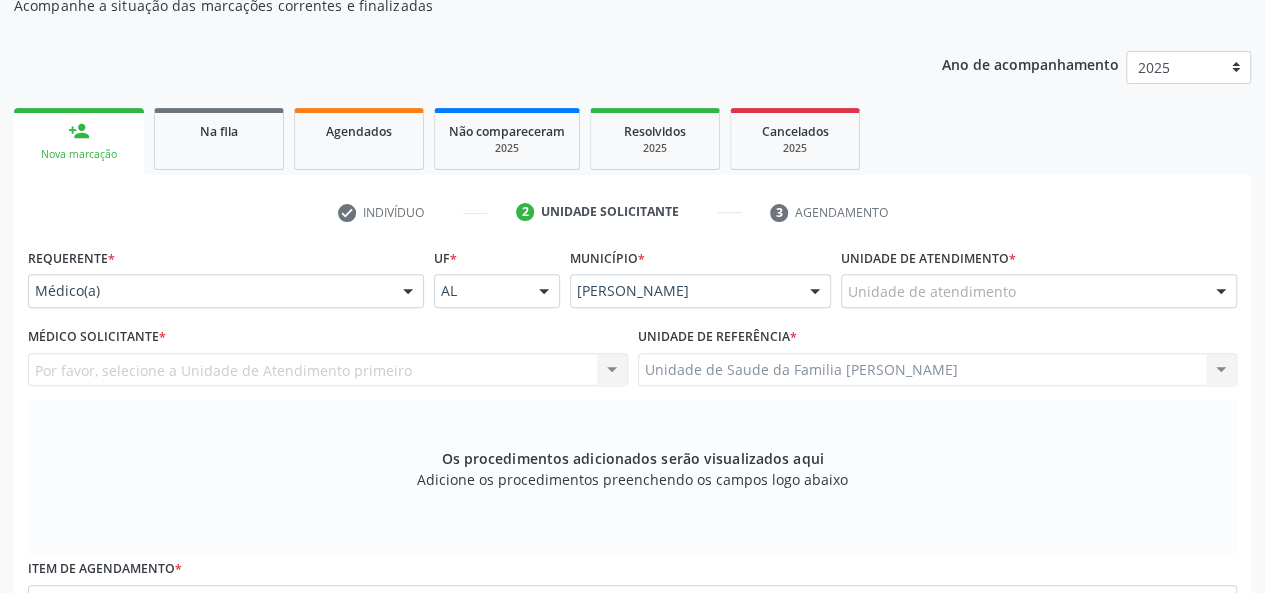 scroll, scrollTop: 218, scrollLeft: 0, axis: vertical 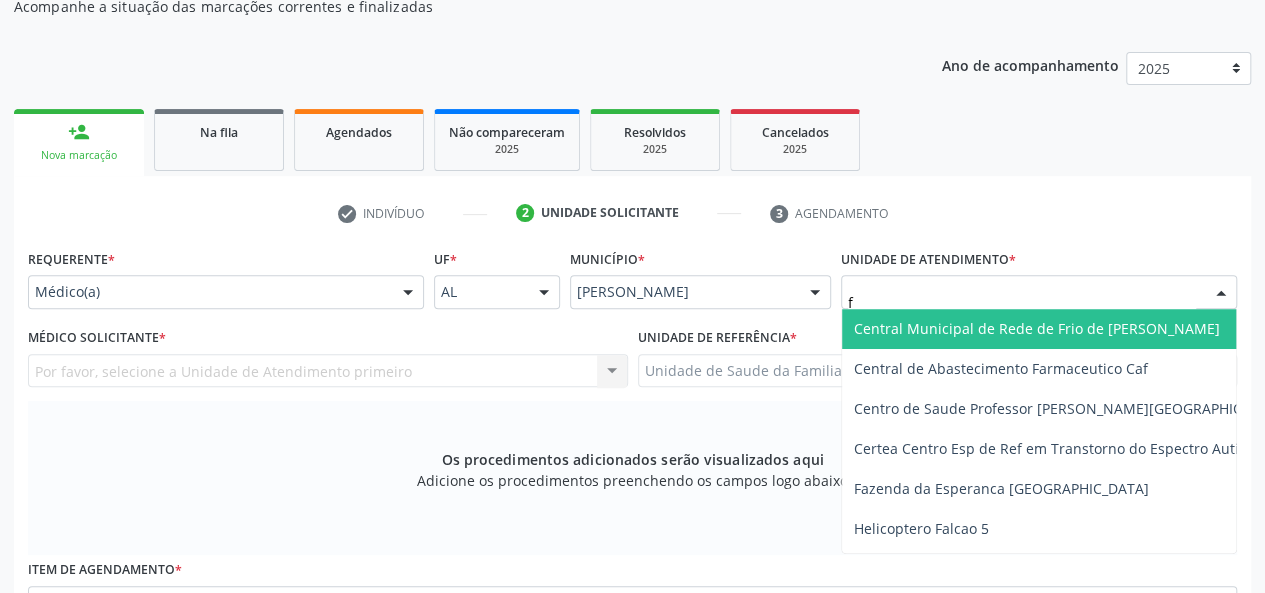 type on "fr" 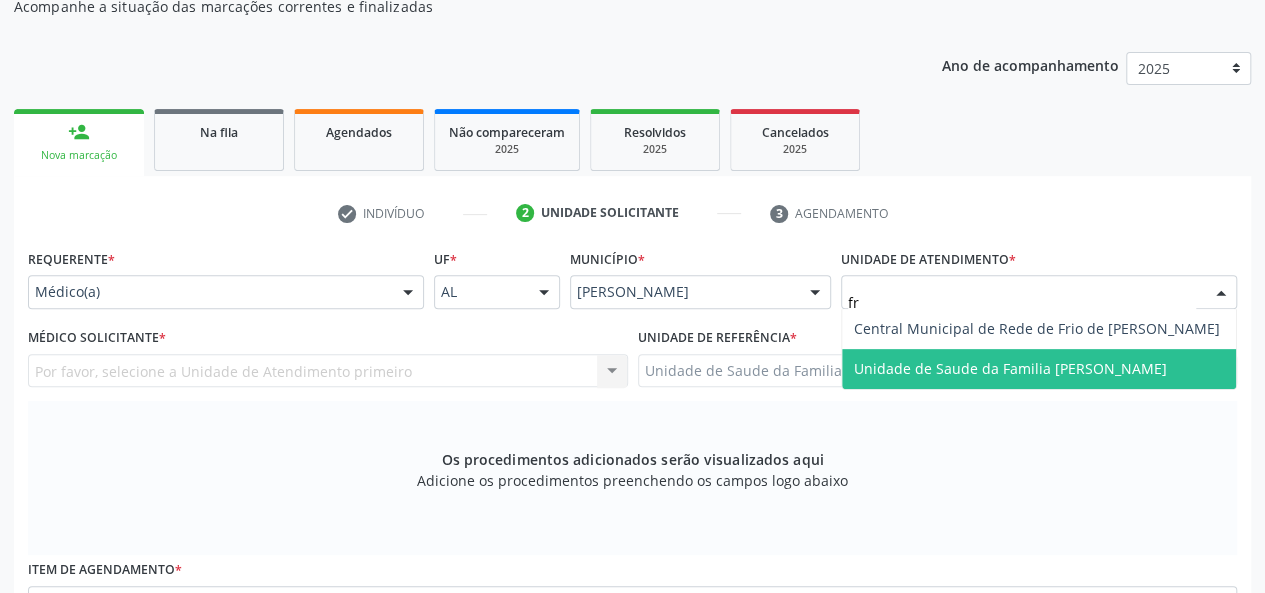 click on "Unidade de Saude da Familia [PERSON_NAME]" at bounding box center (1010, 368) 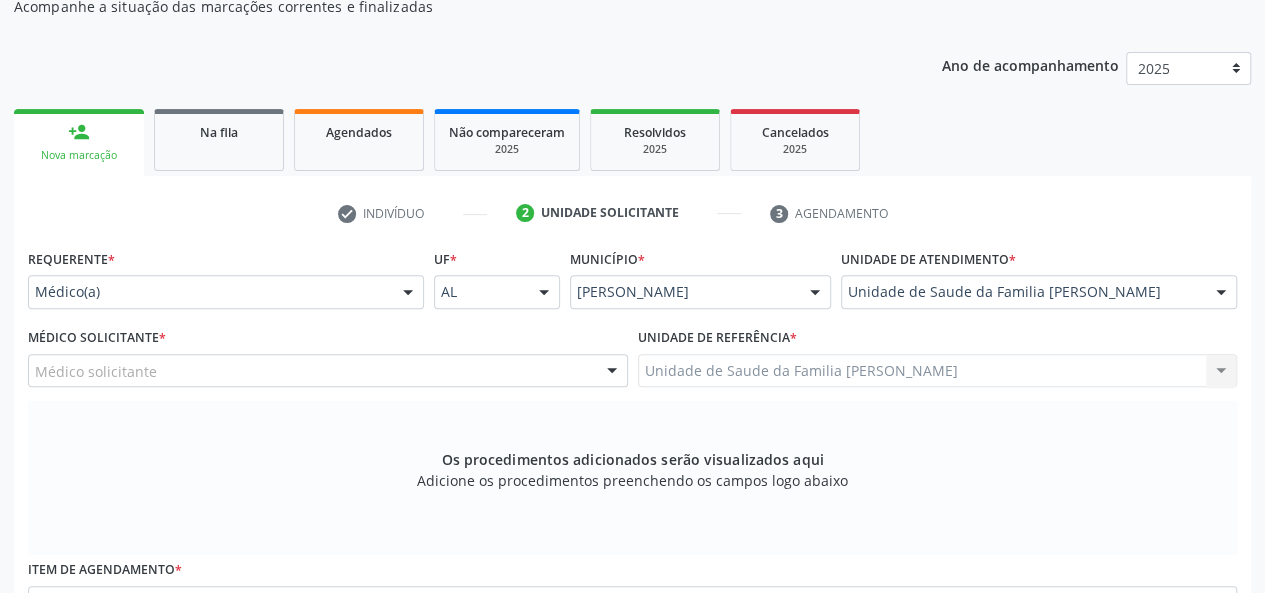 click on "Médico solicitante" at bounding box center (328, 371) 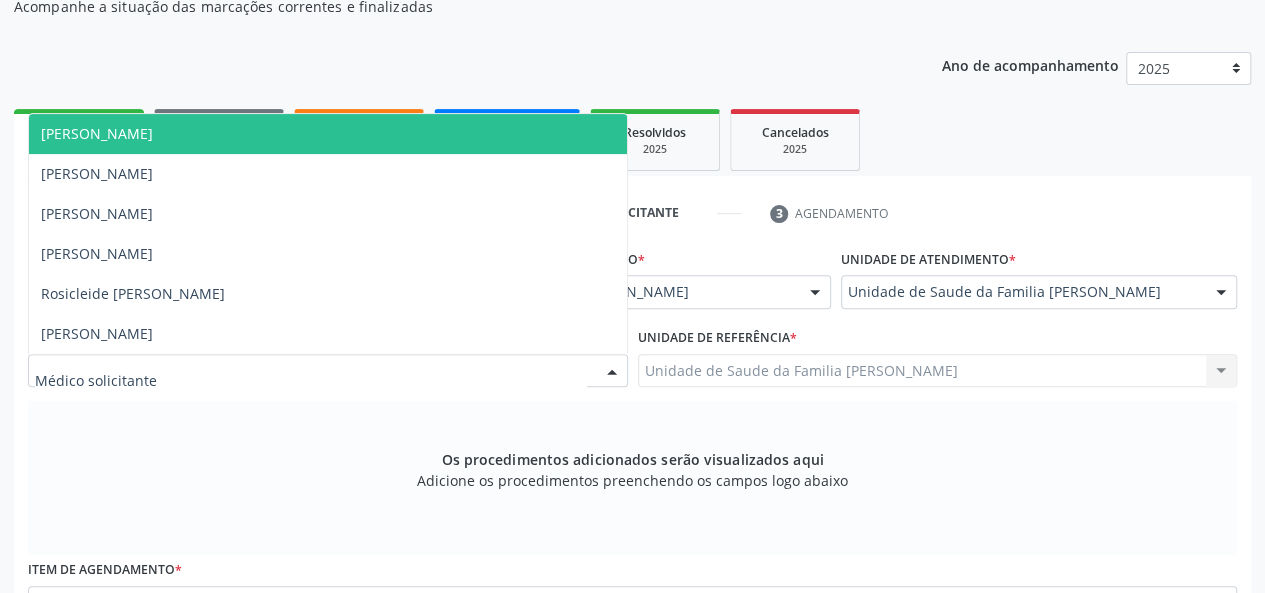 click on "Arthur Cunha de Mendonca Fragoso" at bounding box center (328, 134) 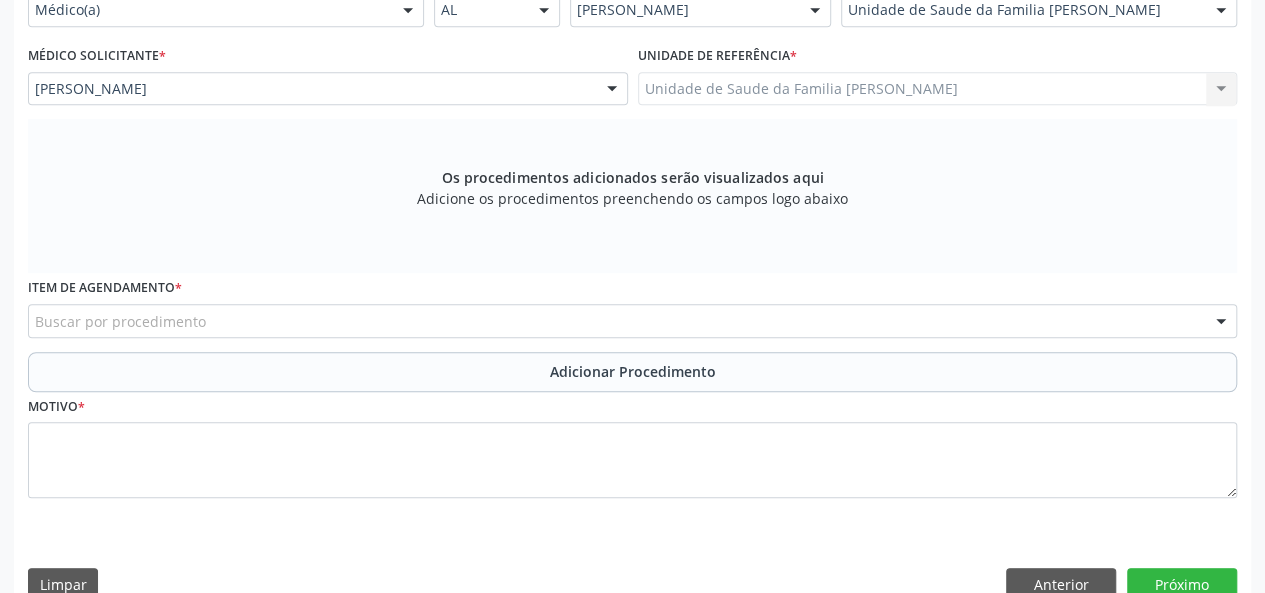 scroll, scrollTop: 518, scrollLeft: 0, axis: vertical 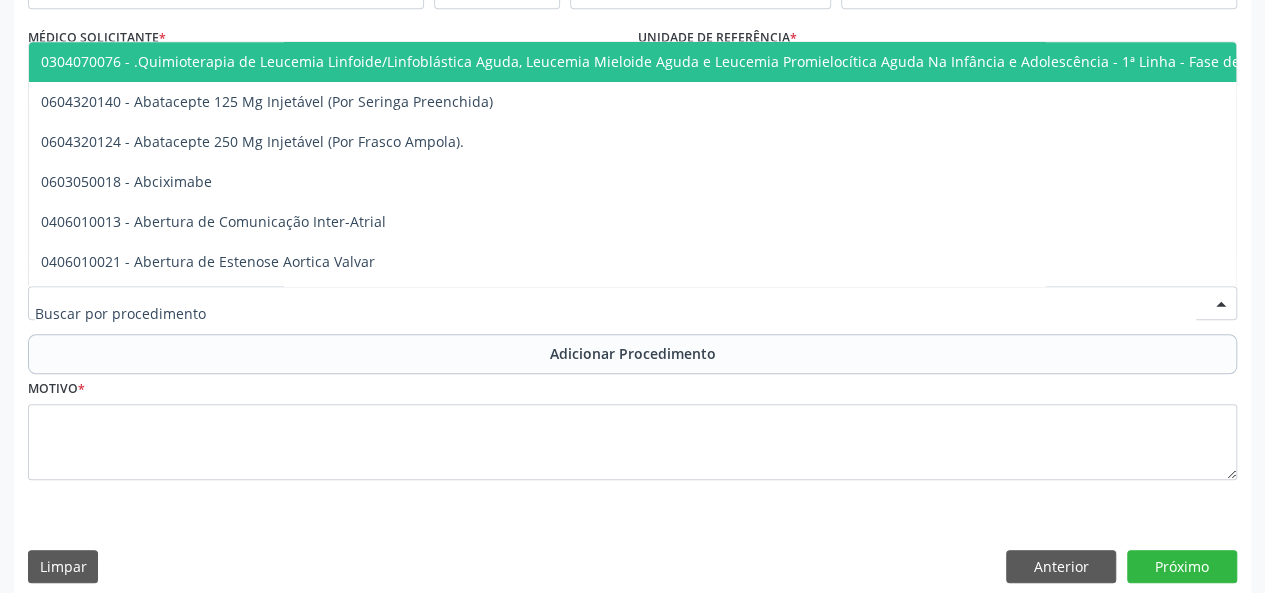 click at bounding box center [632, 303] 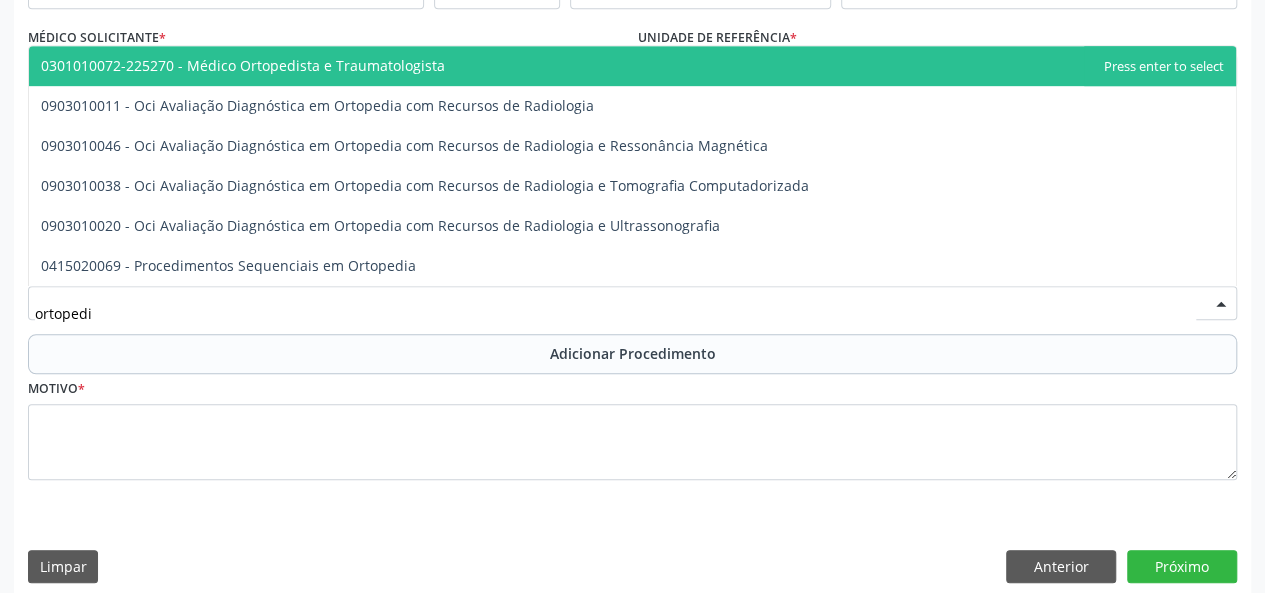 type on "ortopedis" 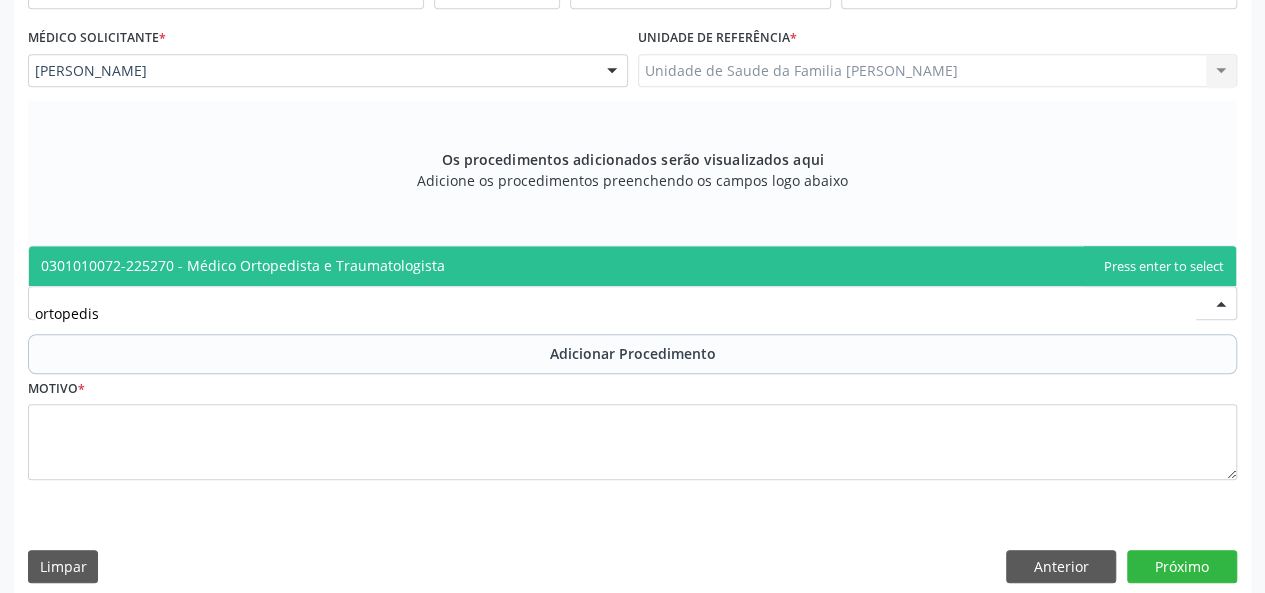 click on "0301010072-225270 - Médico Ortopedista e Traumatologista" at bounding box center [632, 266] 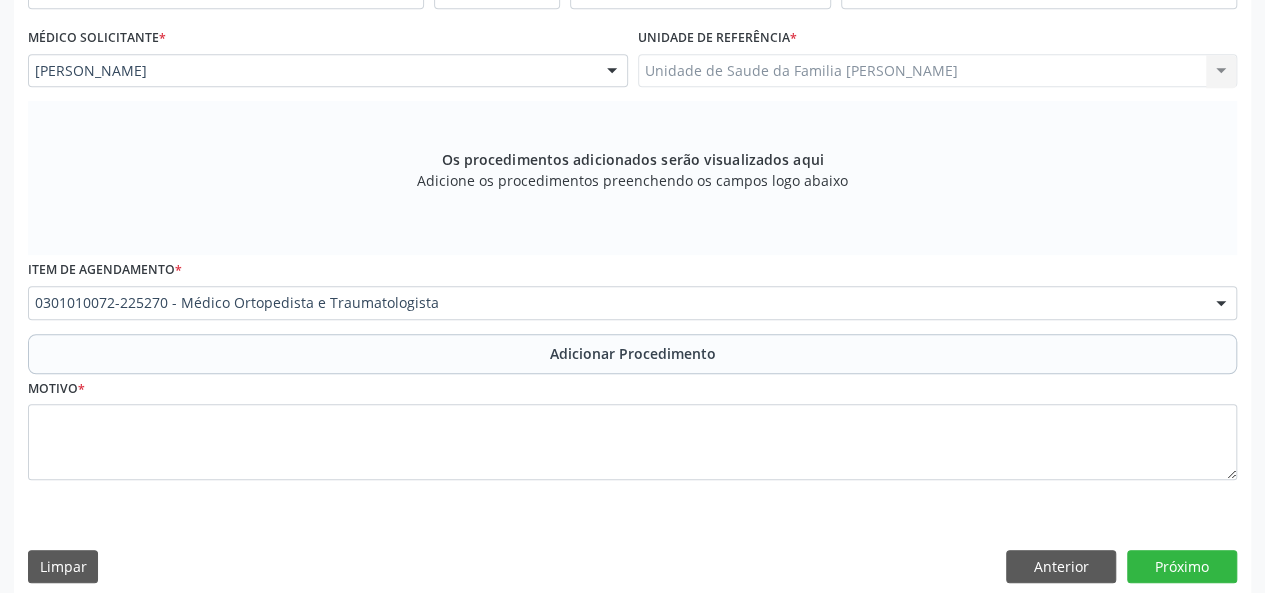 click on "Adicionar Procedimento" at bounding box center (633, 353) 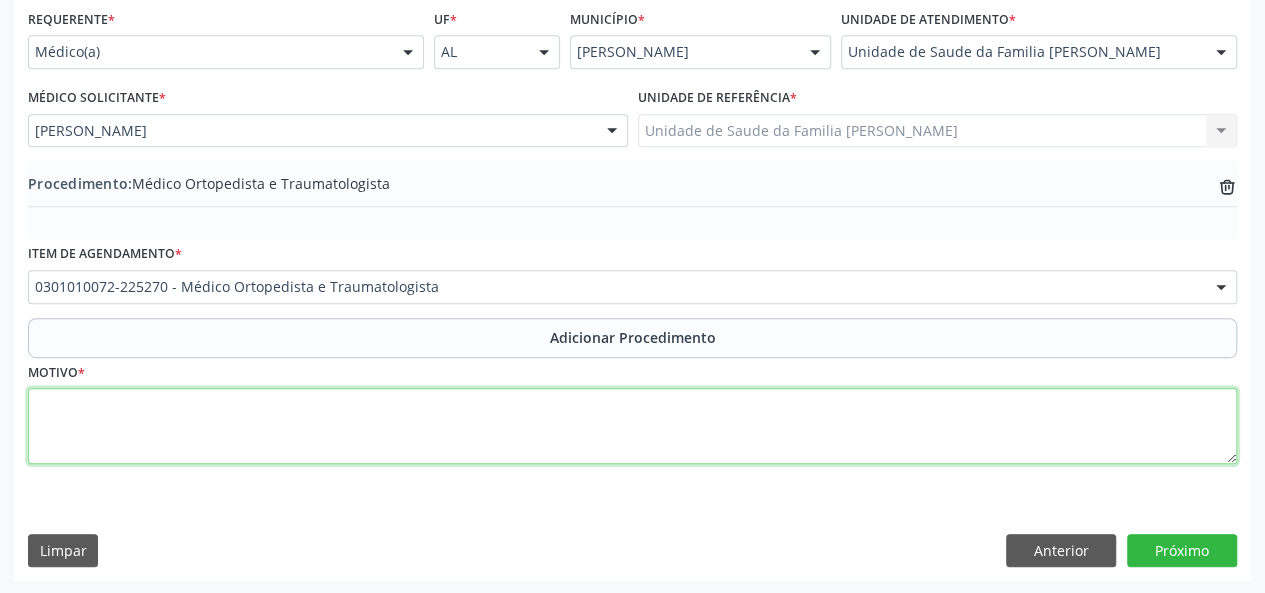 click at bounding box center (632, 426) 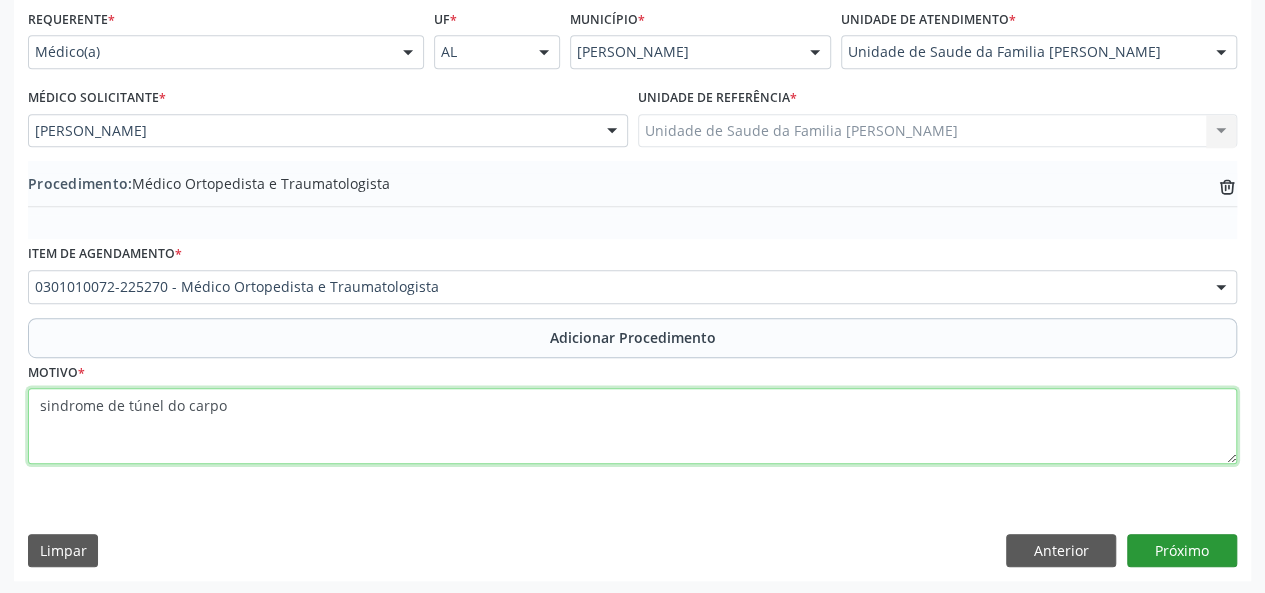 type on "sindrome de túnel do carpo" 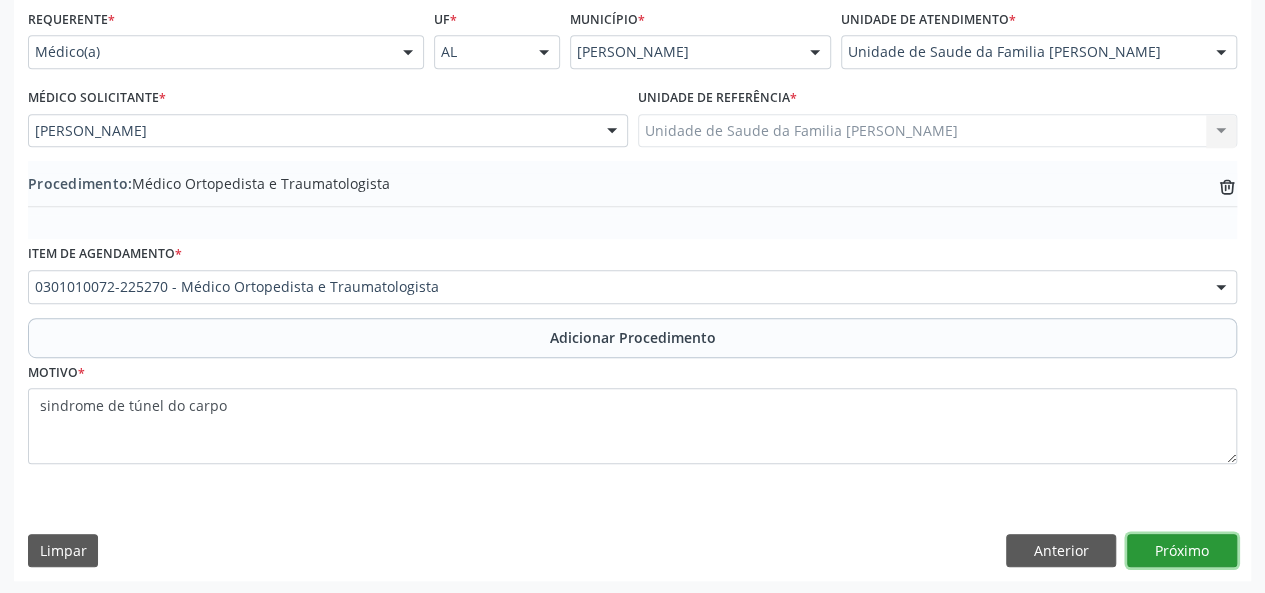 click on "Próximo" at bounding box center [1182, 551] 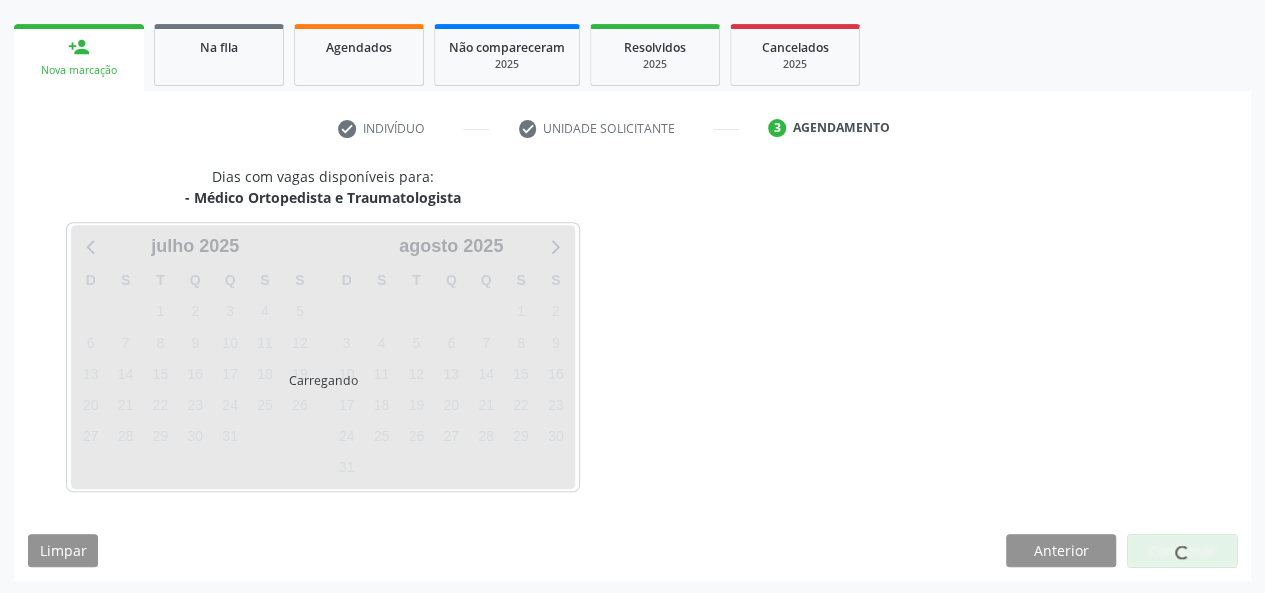 scroll, scrollTop: 362, scrollLeft: 0, axis: vertical 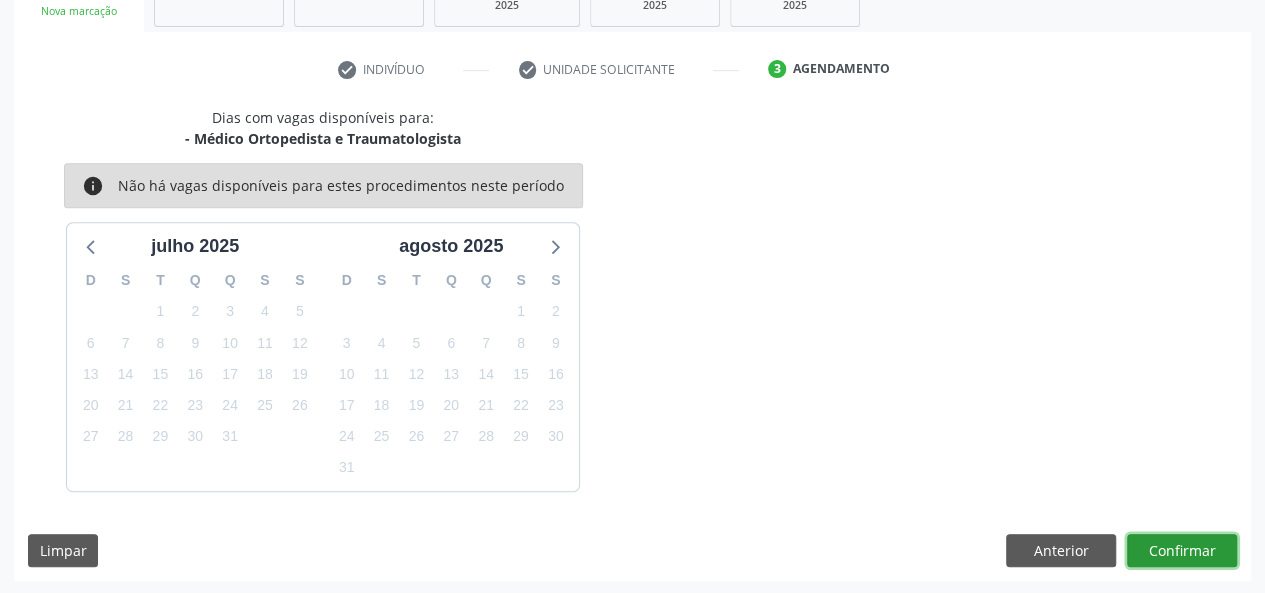 click on "Confirmar" at bounding box center [1182, 551] 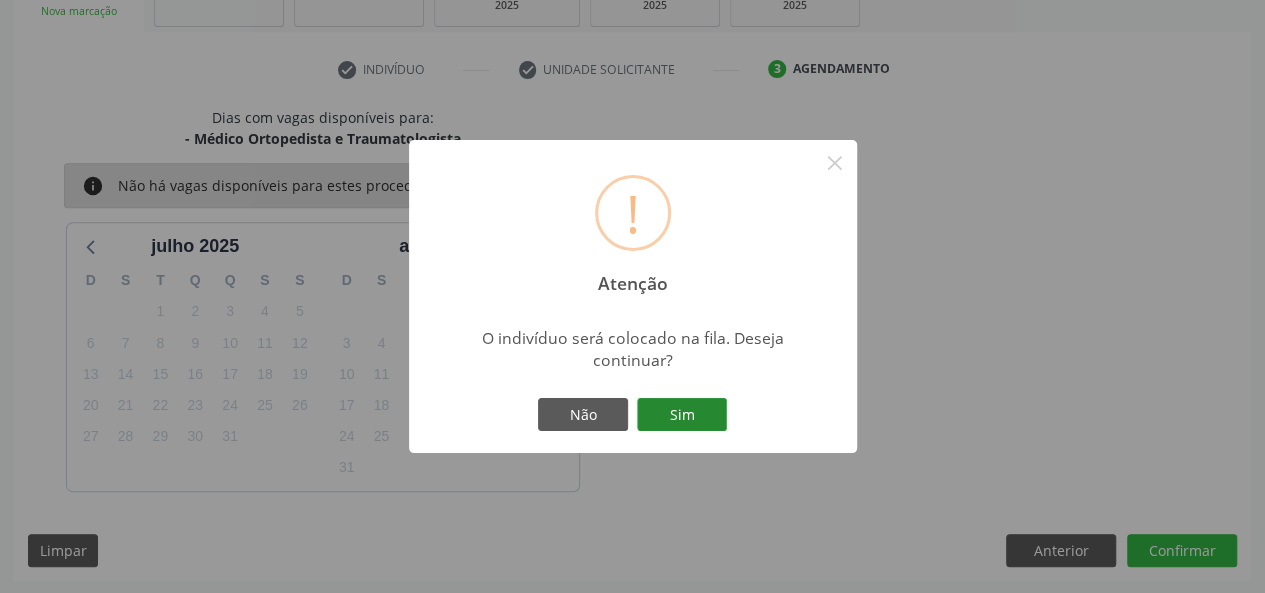 click on "Sim" at bounding box center [682, 415] 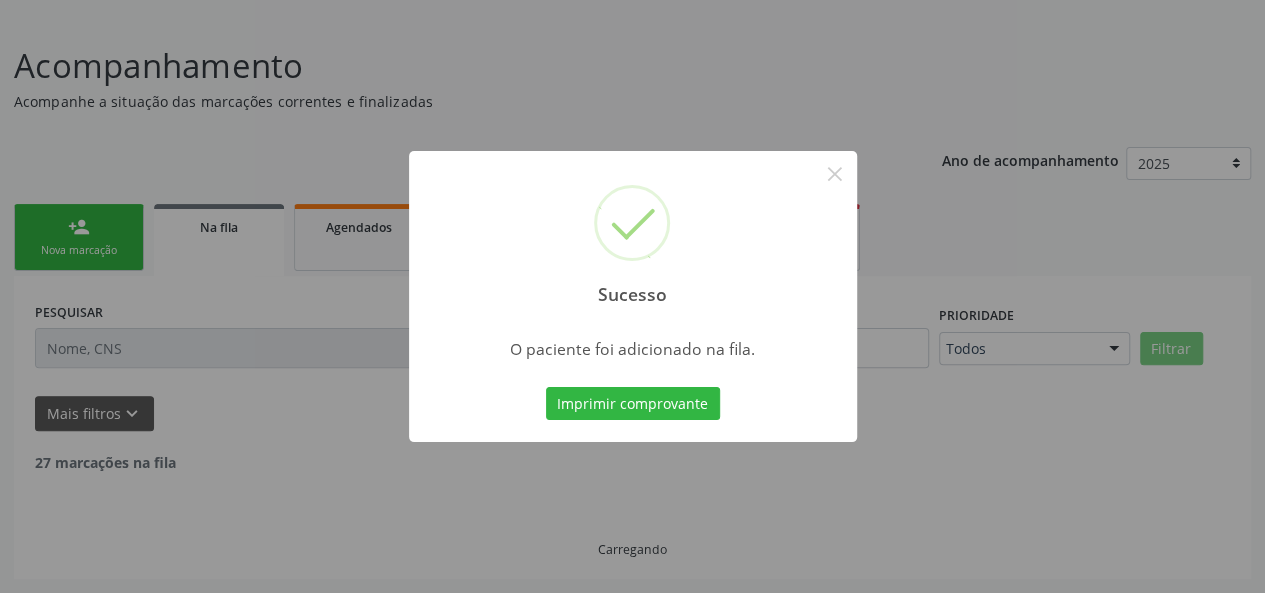 scroll, scrollTop: 100, scrollLeft: 0, axis: vertical 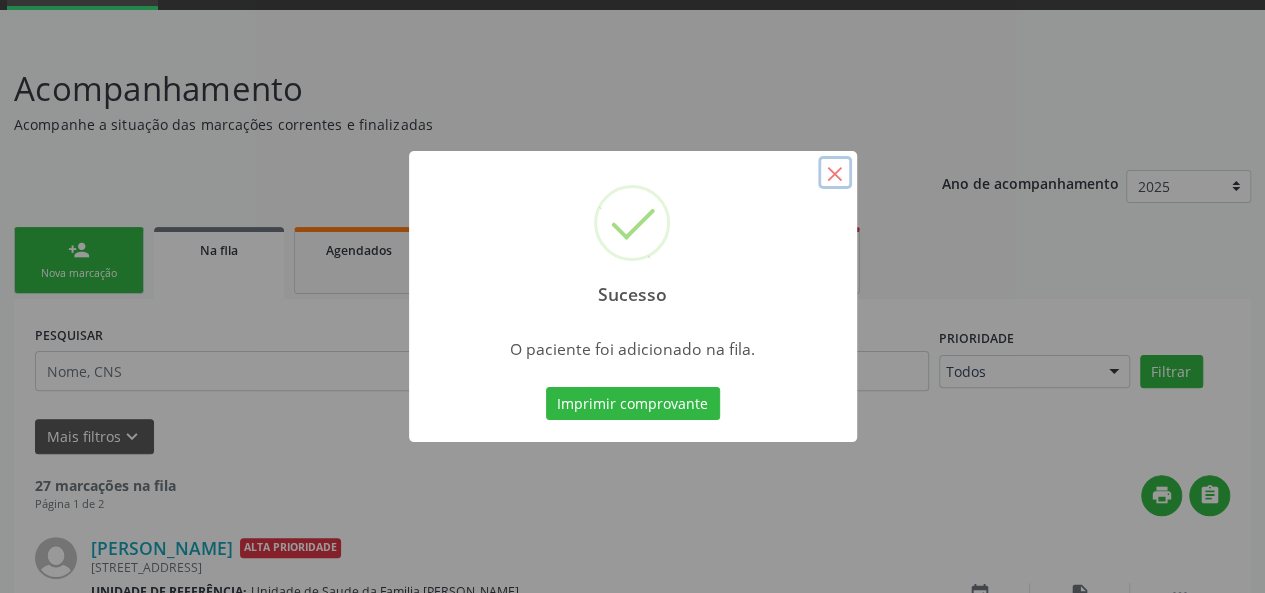 click on "×" at bounding box center [835, 173] 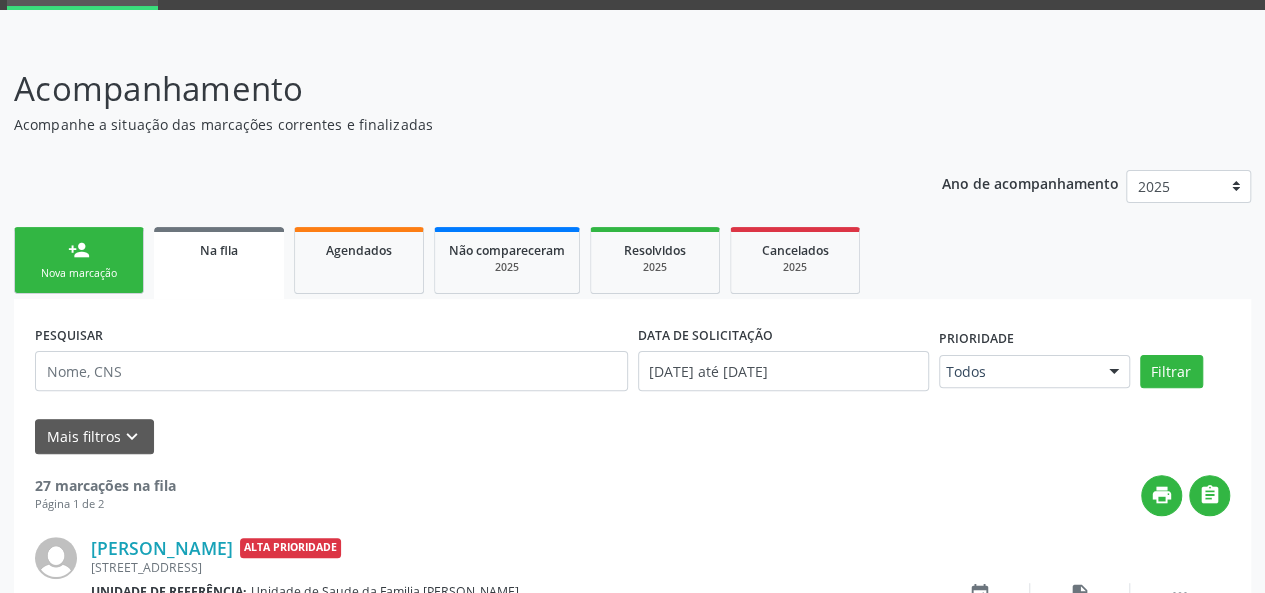 click on "person_add
Nova marcação" at bounding box center [79, 260] 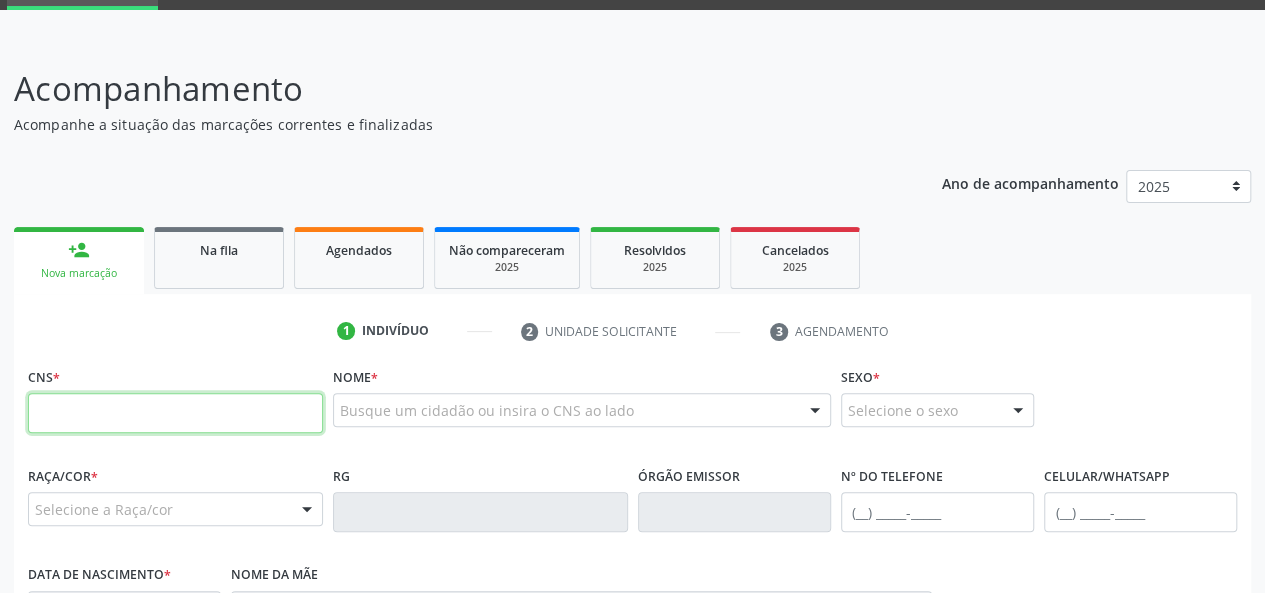 paste on "708 9037 7214 0019" 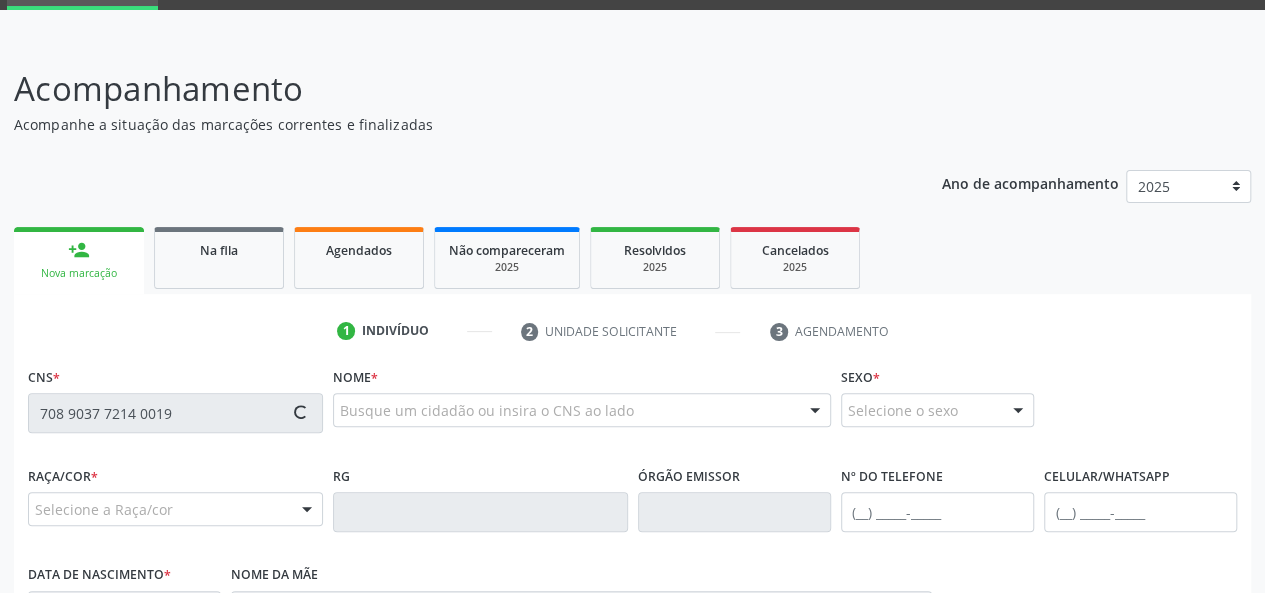 type on "708 9037 7214 0019" 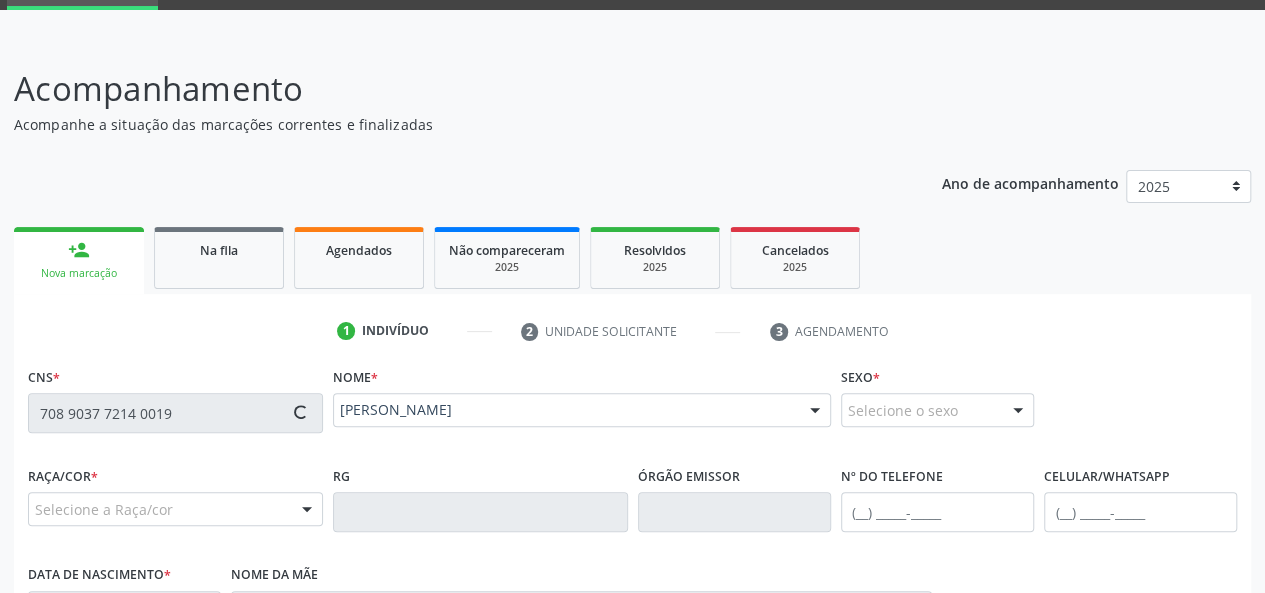 type on "(82) 98823-4678" 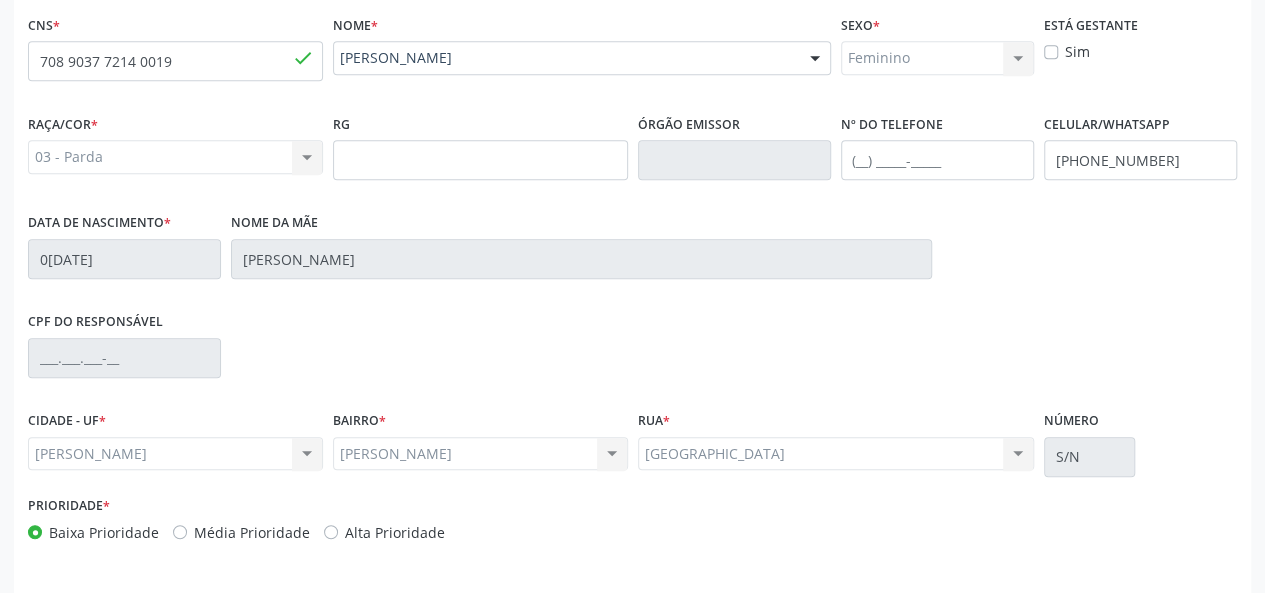 scroll, scrollTop: 518, scrollLeft: 0, axis: vertical 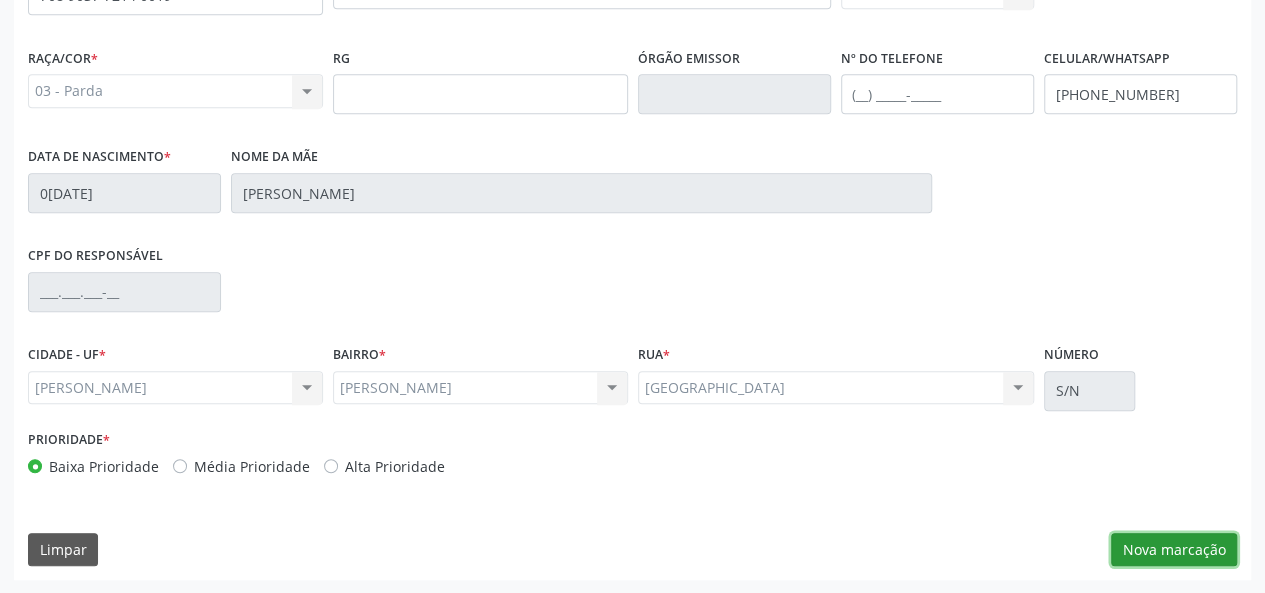 click on "Nova marcação" at bounding box center (1174, 550) 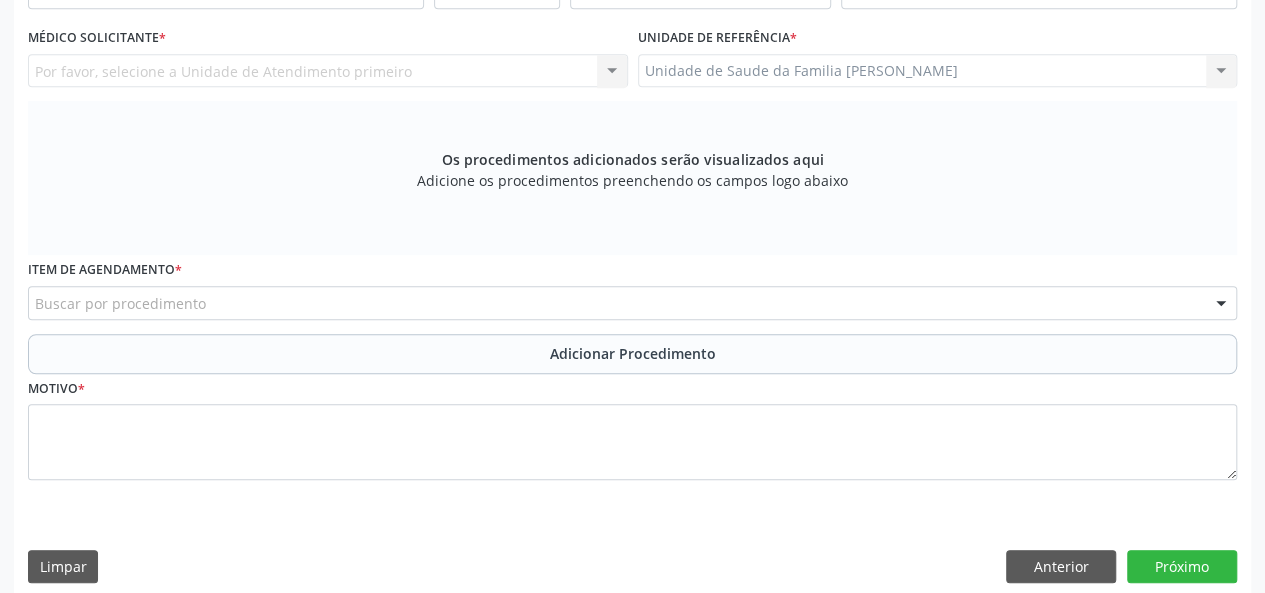 scroll, scrollTop: 318, scrollLeft: 0, axis: vertical 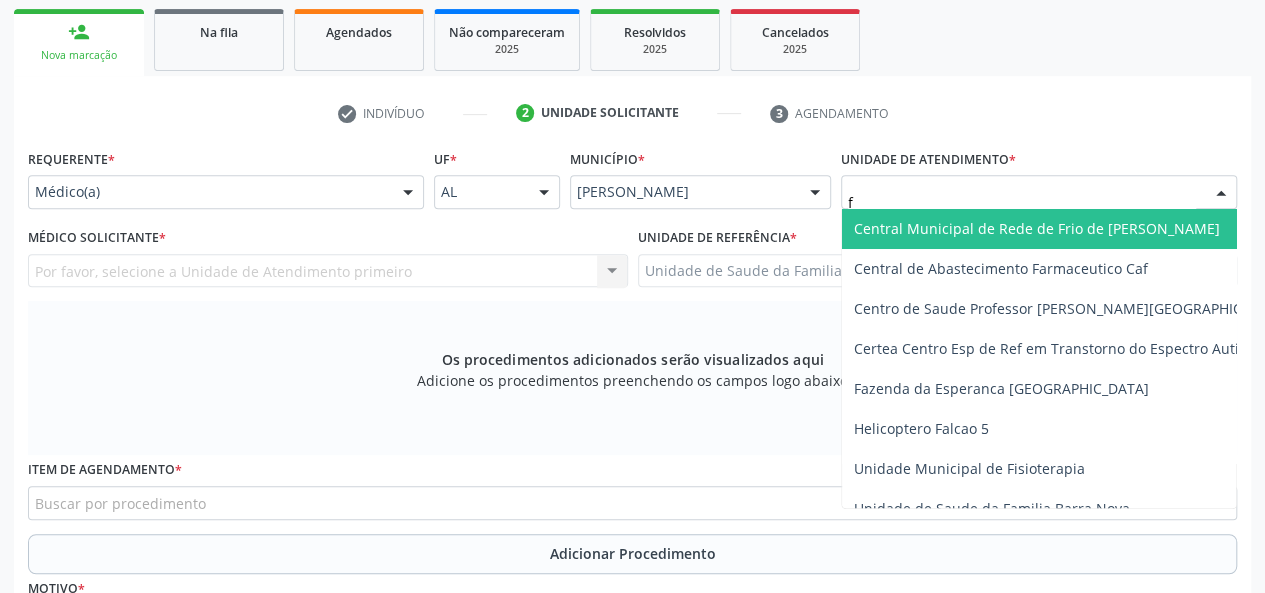 type on "fr" 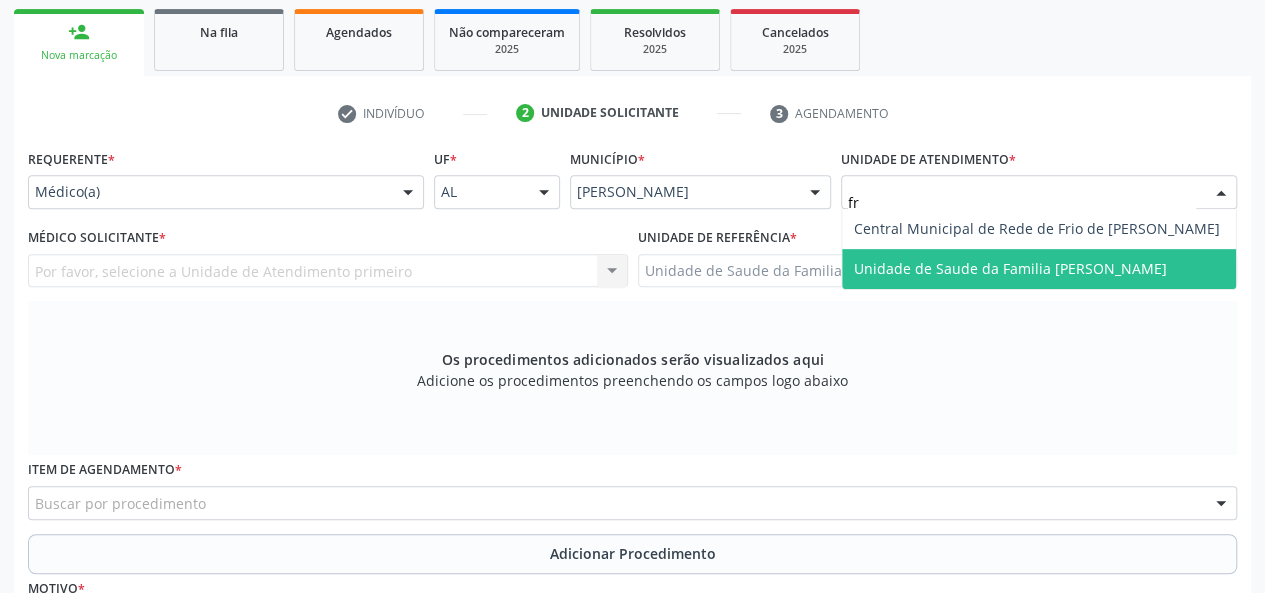 click on "Unidade de Saude da Familia [PERSON_NAME]" at bounding box center [1010, 268] 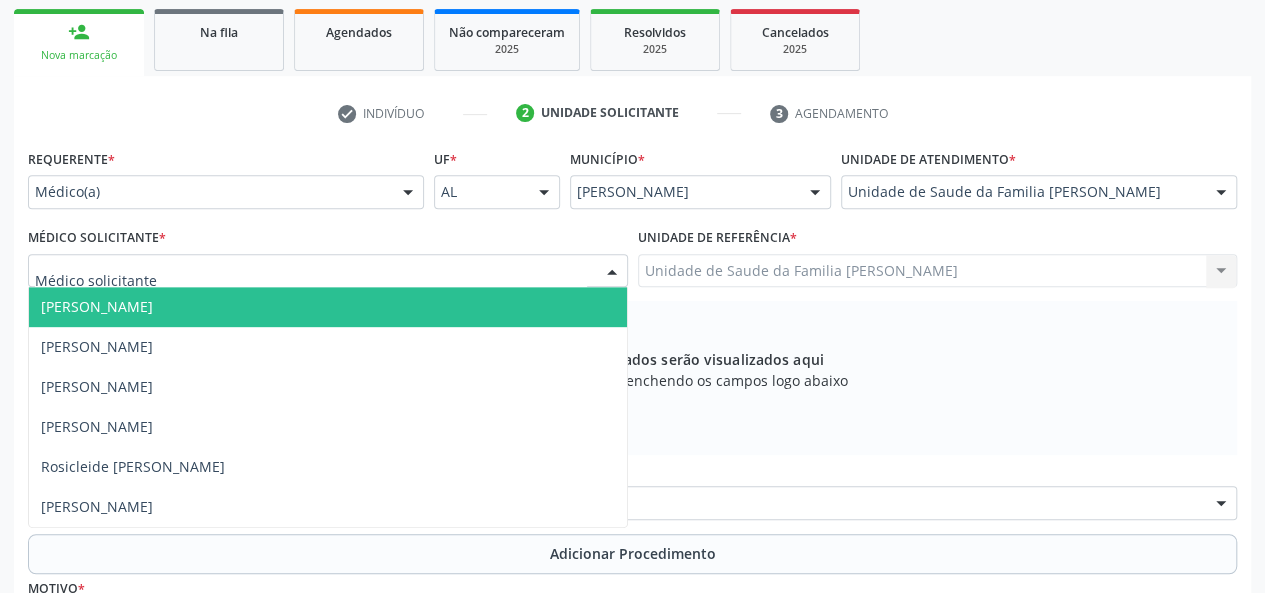 click on "Arthur Cunha de Mendonca Fragoso" at bounding box center [97, 306] 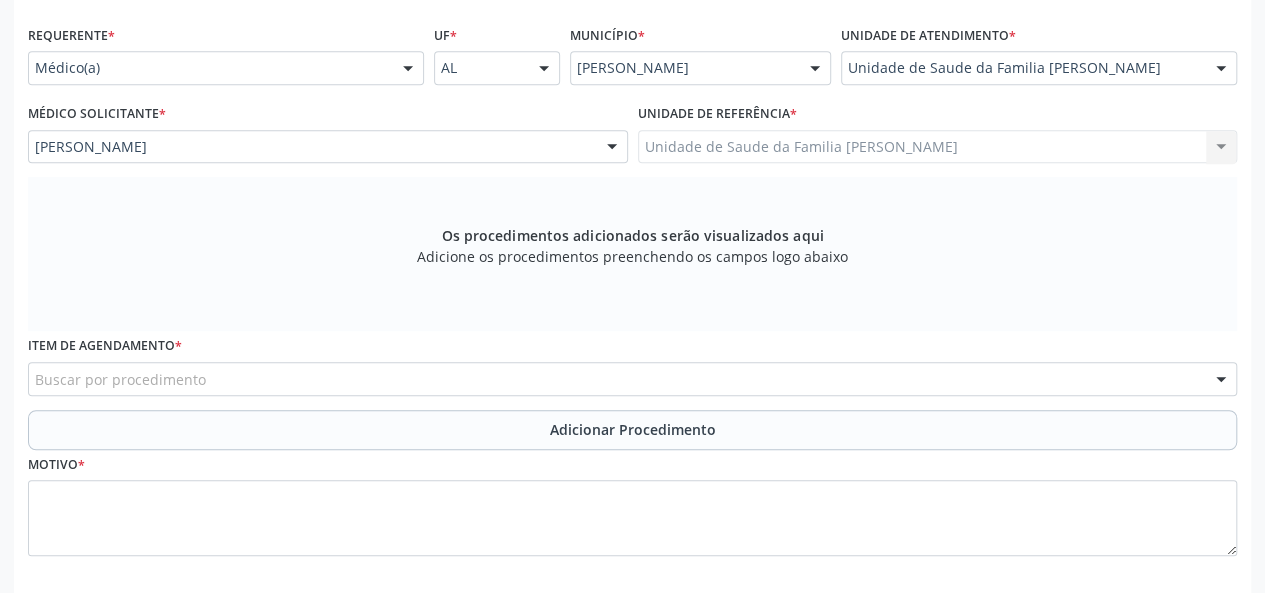 scroll, scrollTop: 534, scrollLeft: 0, axis: vertical 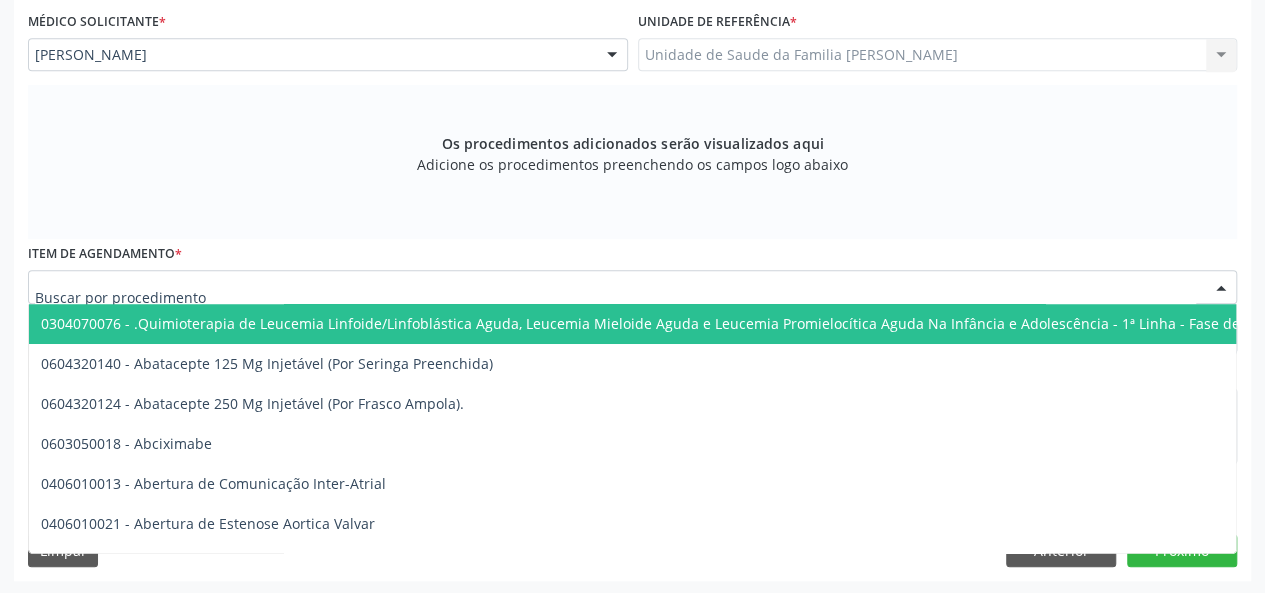 click at bounding box center [632, 287] 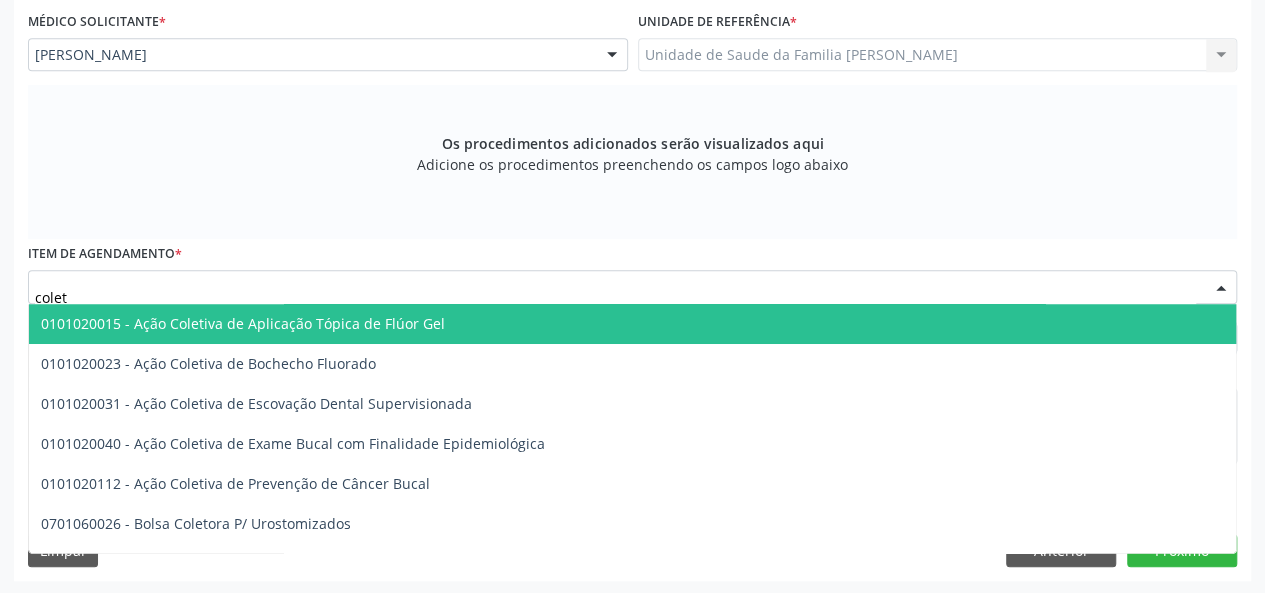type on "coleta" 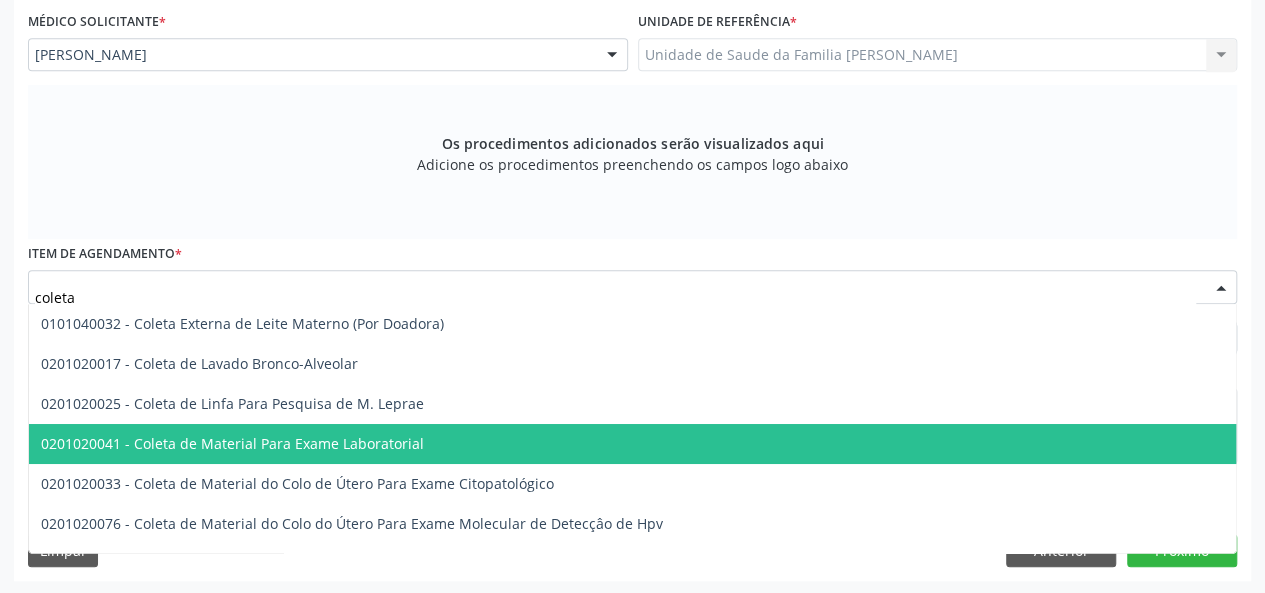 click on "0201020041 - Coleta de Material Para Exame Laboratorial" at bounding box center (232, 443) 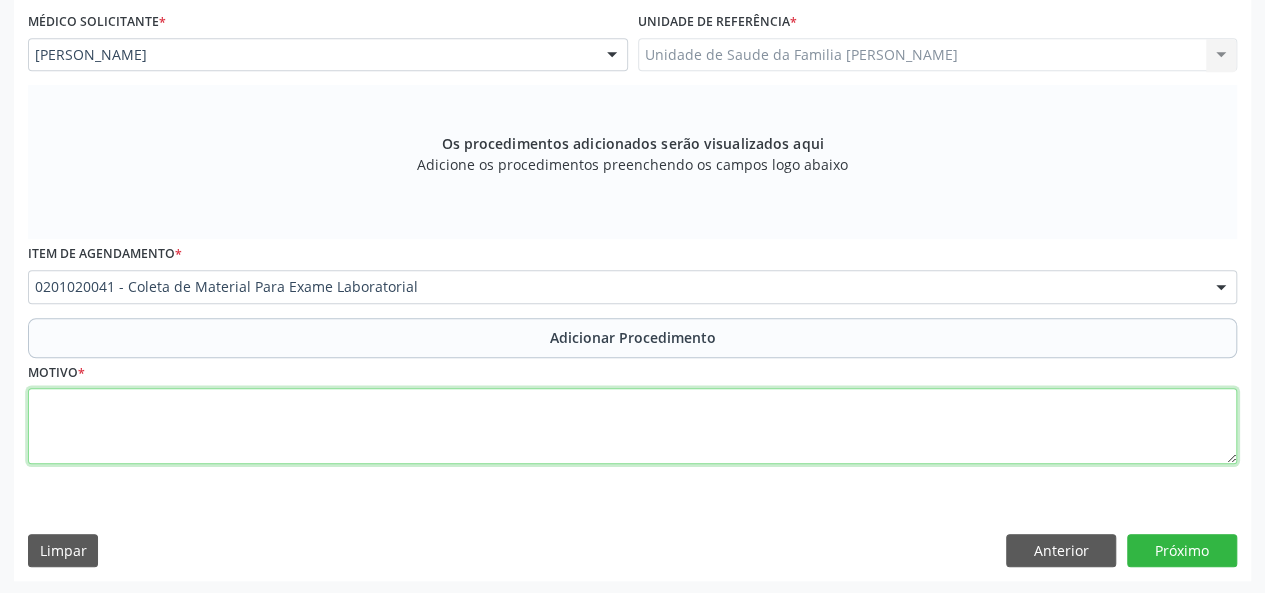click at bounding box center [632, 426] 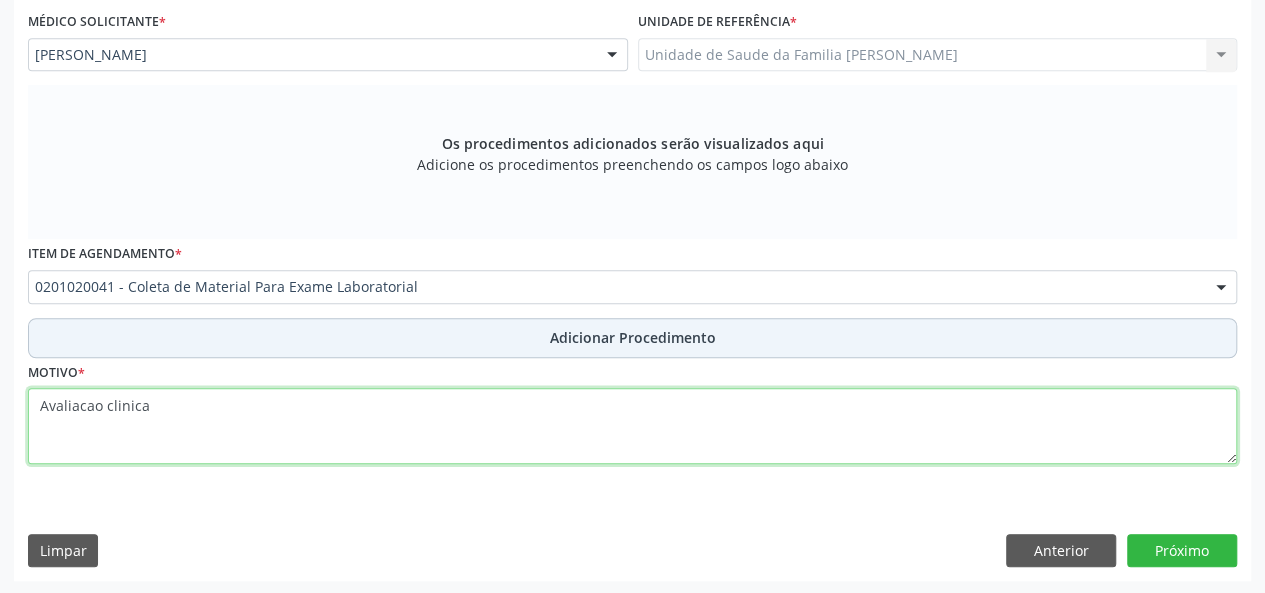 type on "Avaliacao clinica" 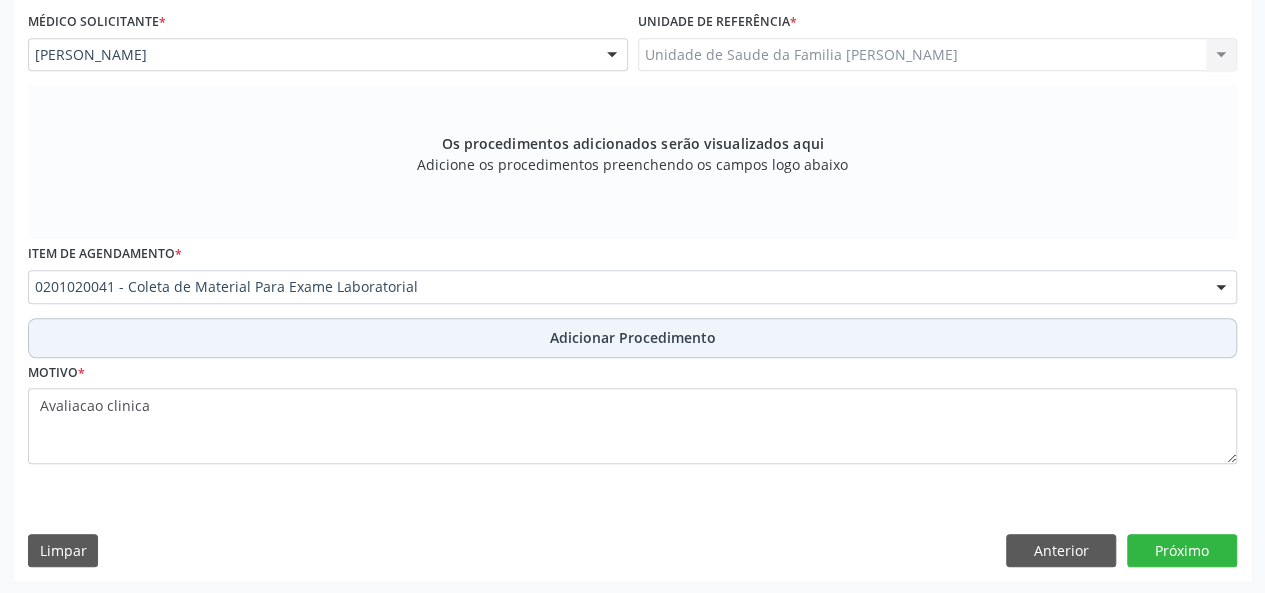 click on "Adicionar Procedimento" at bounding box center (633, 337) 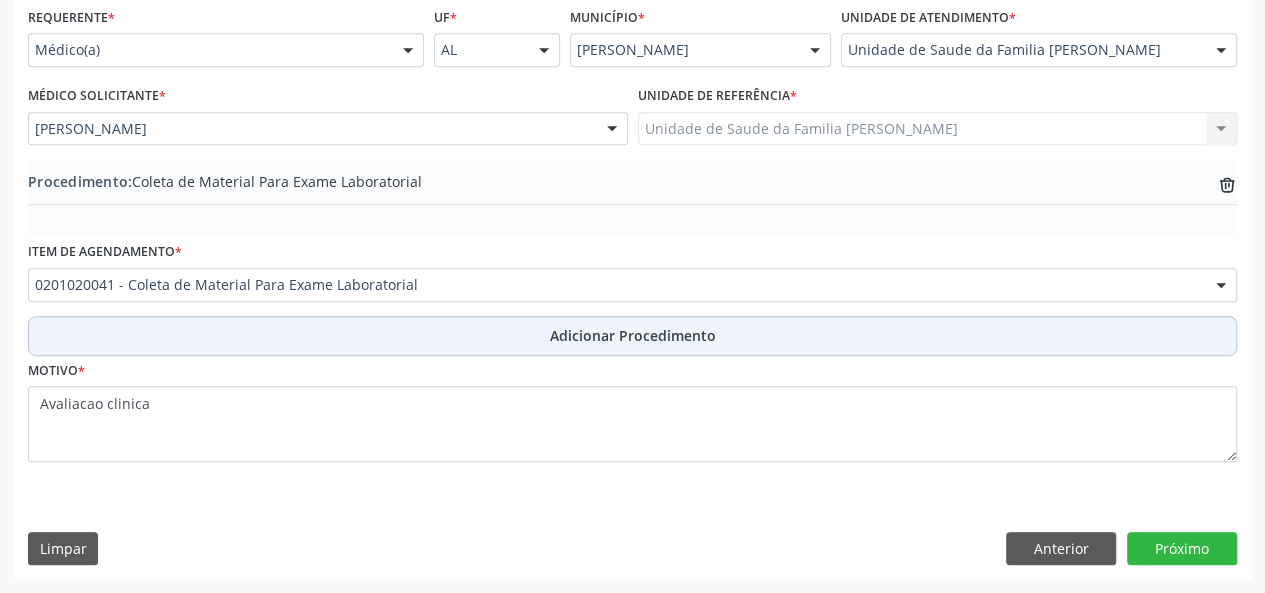 scroll, scrollTop: 458, scrollLeft: 0, axis: vertical 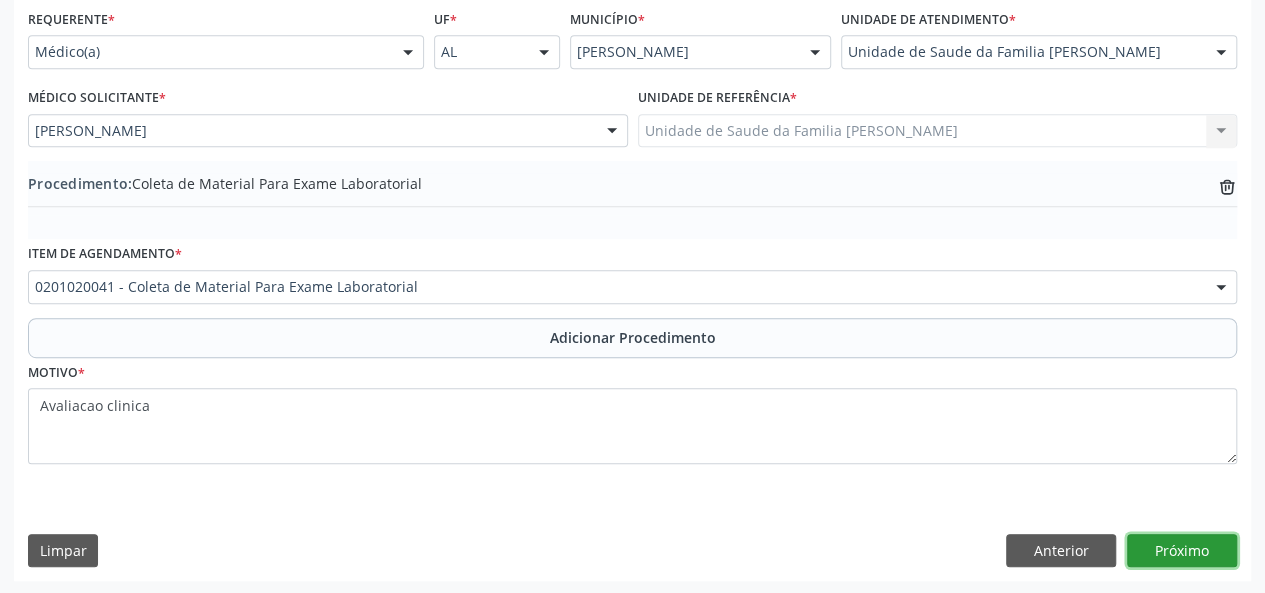 click on "Próximo" at bounding box center (1182, 551) 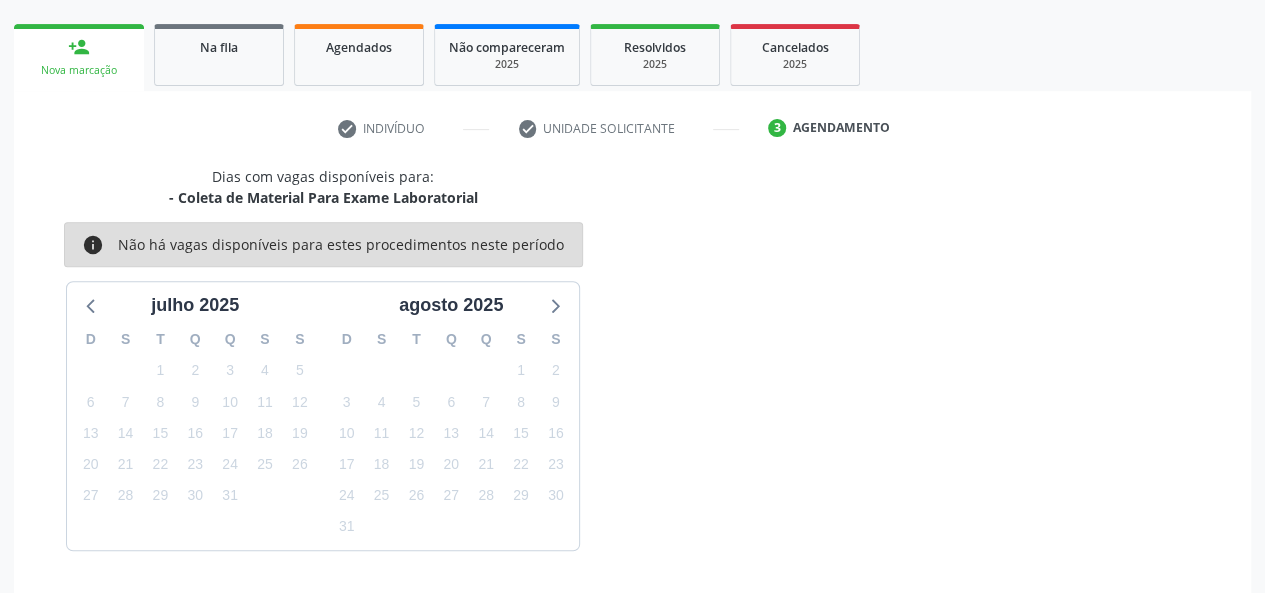 scroll, scrollTop: 362, scrollLeft: 0, axis: vertical 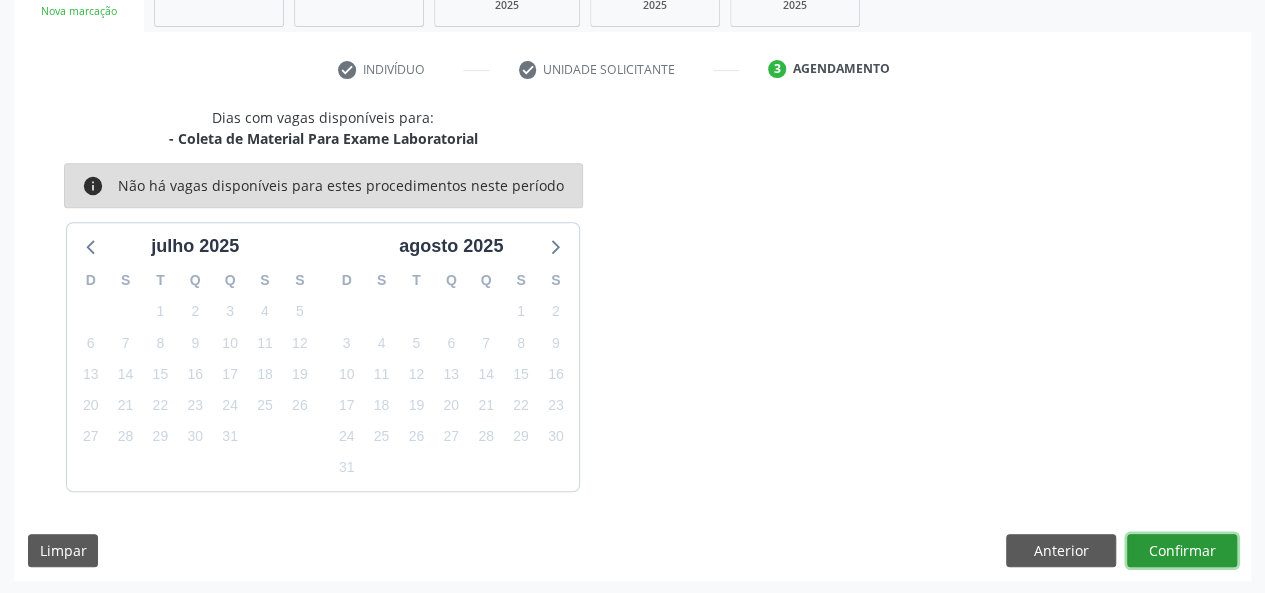 click on "Confirmar" at bounding box center (1182, 551) 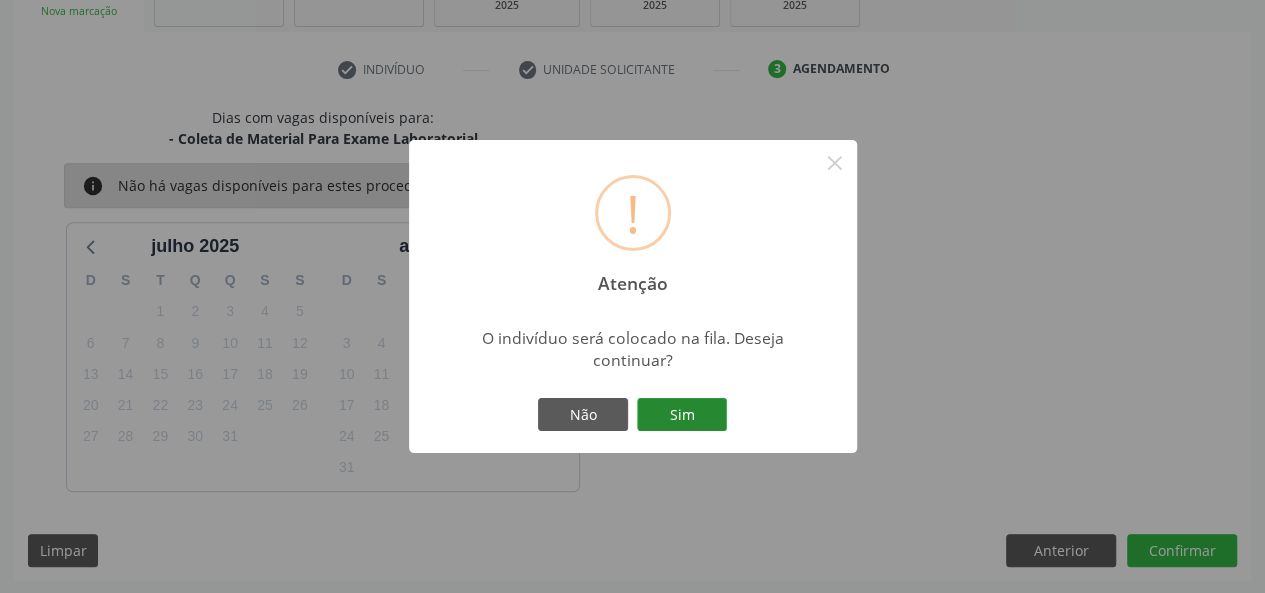 click on "Sim" at bounding box center (682, 415) 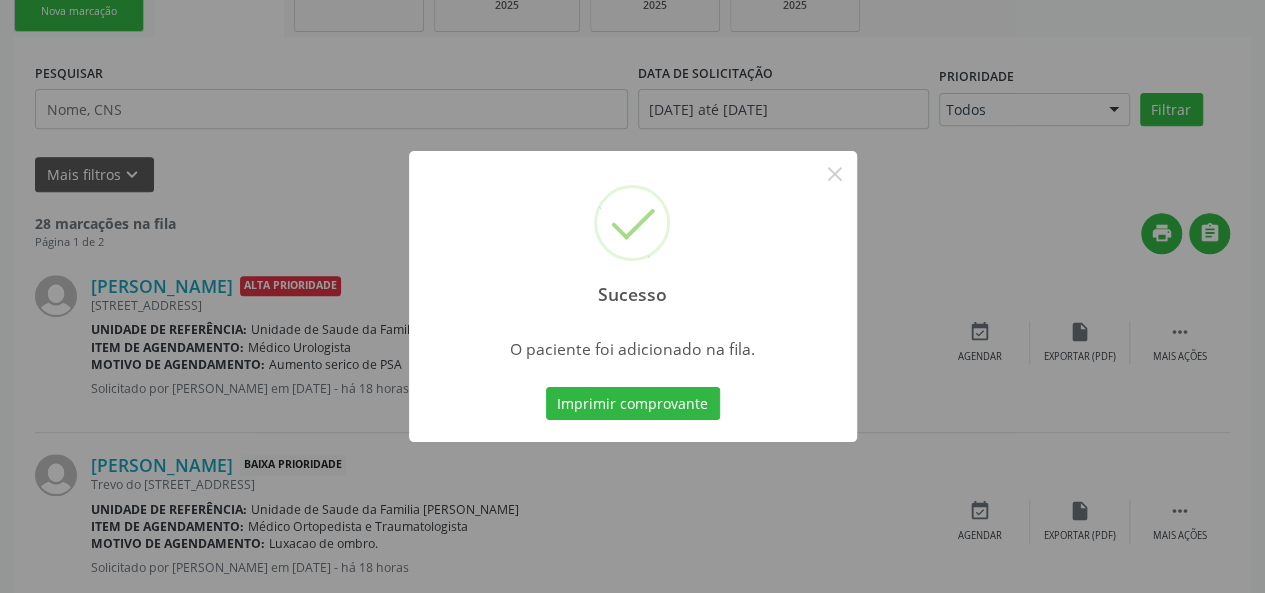 scroll, scrollTop: 100, scrollLeft: 0, axis: vertical 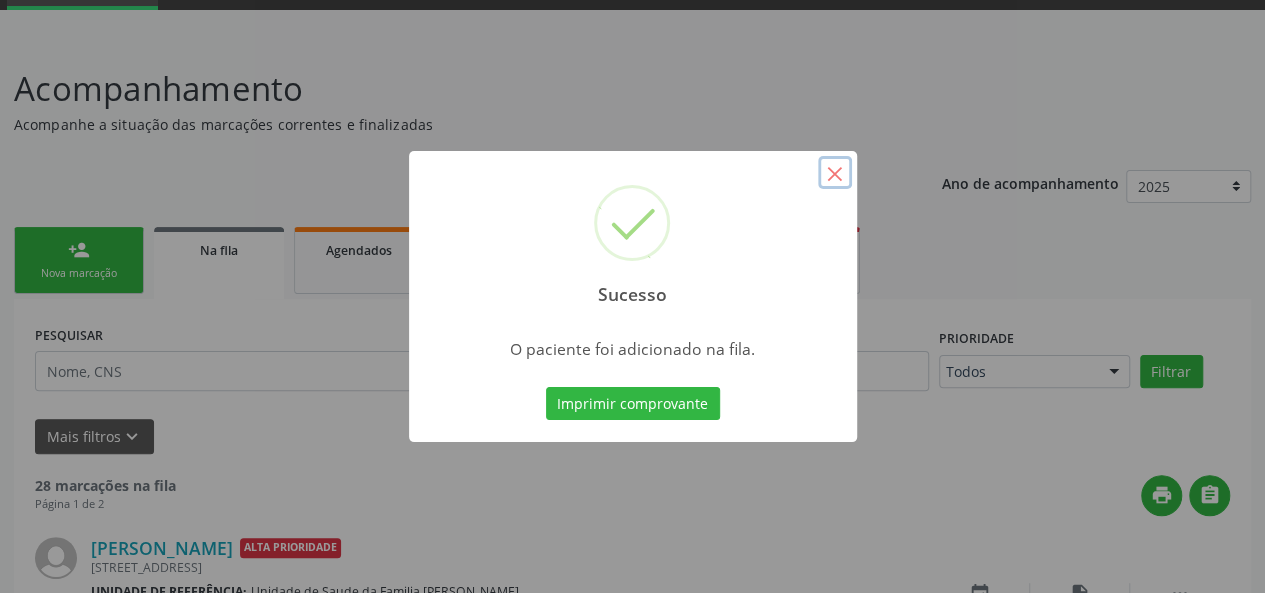 click on "×" at bounding box center [835, 173] 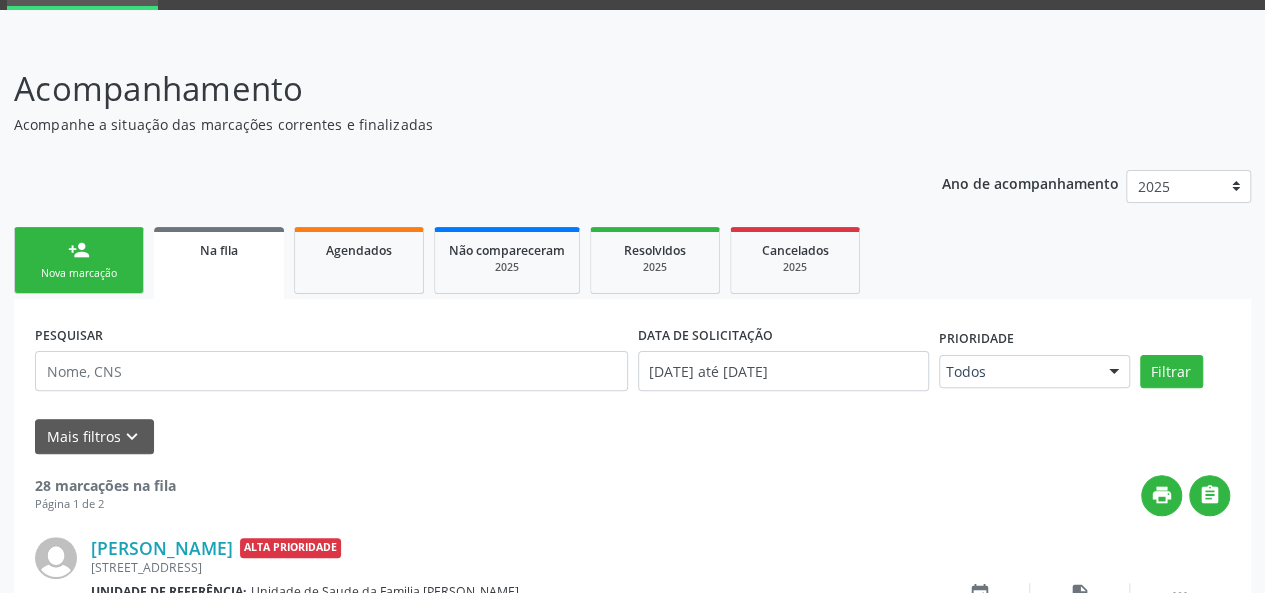 scroll, scrollTop: 200, scrollLeft: 0, axis: vertical 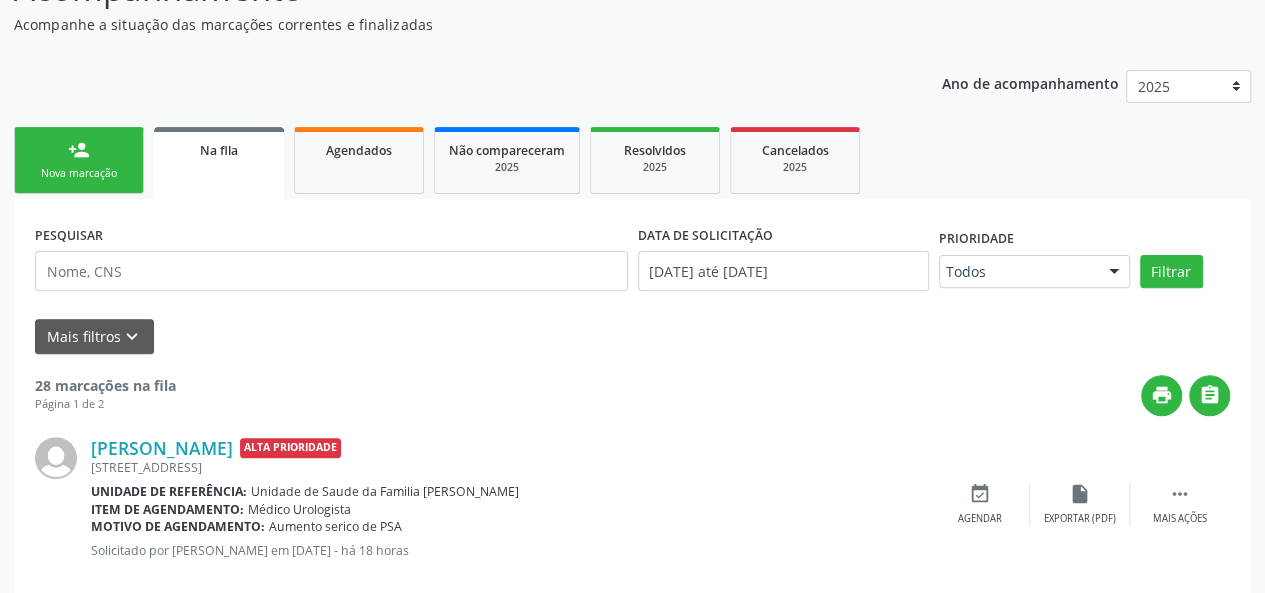 click on "Na fila" at bounding box center [219, 163] 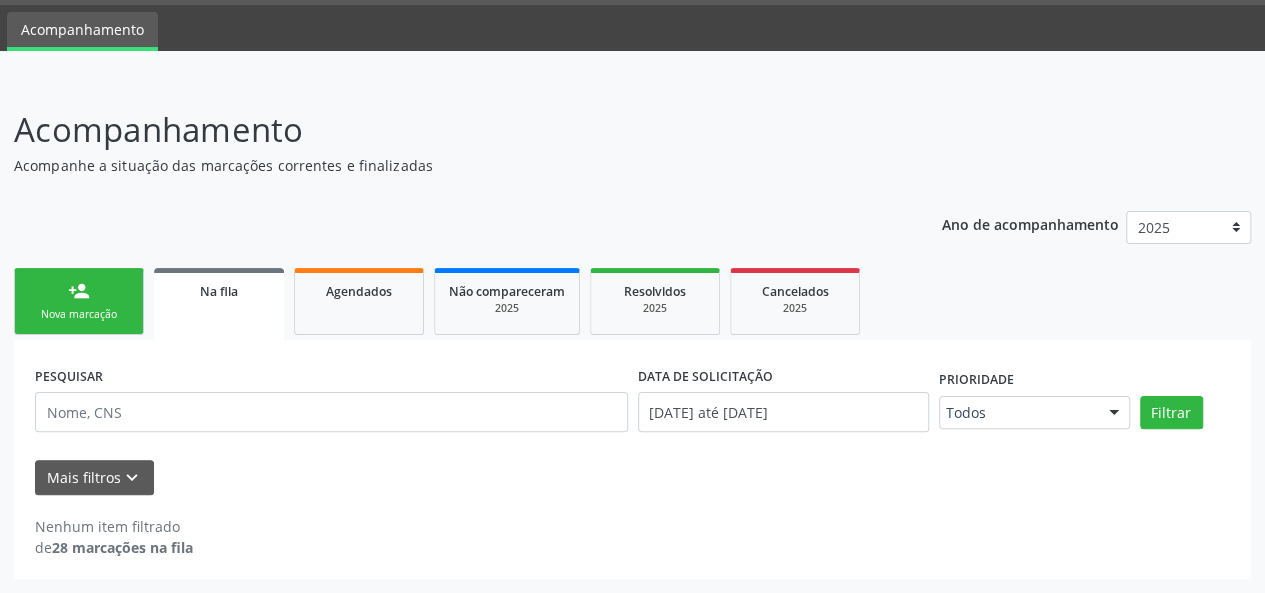 scroll, scrollTop: 58, scrollLeft: 0, axis: vertical 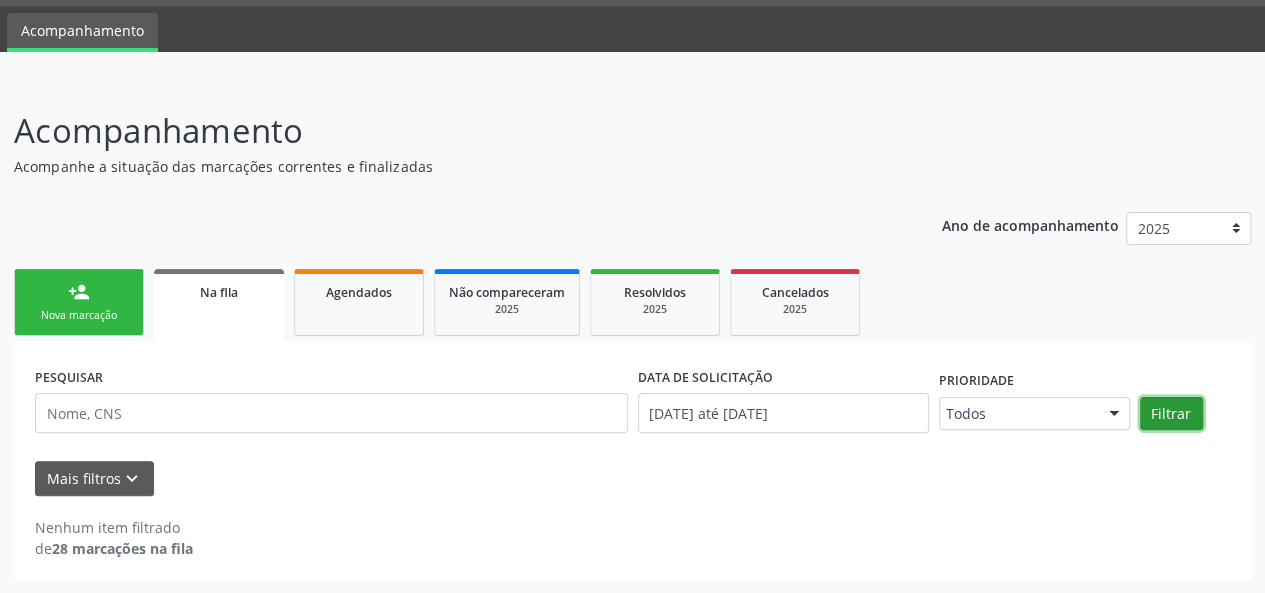 click on "Filtrar" at bounding box center [1171, 414] 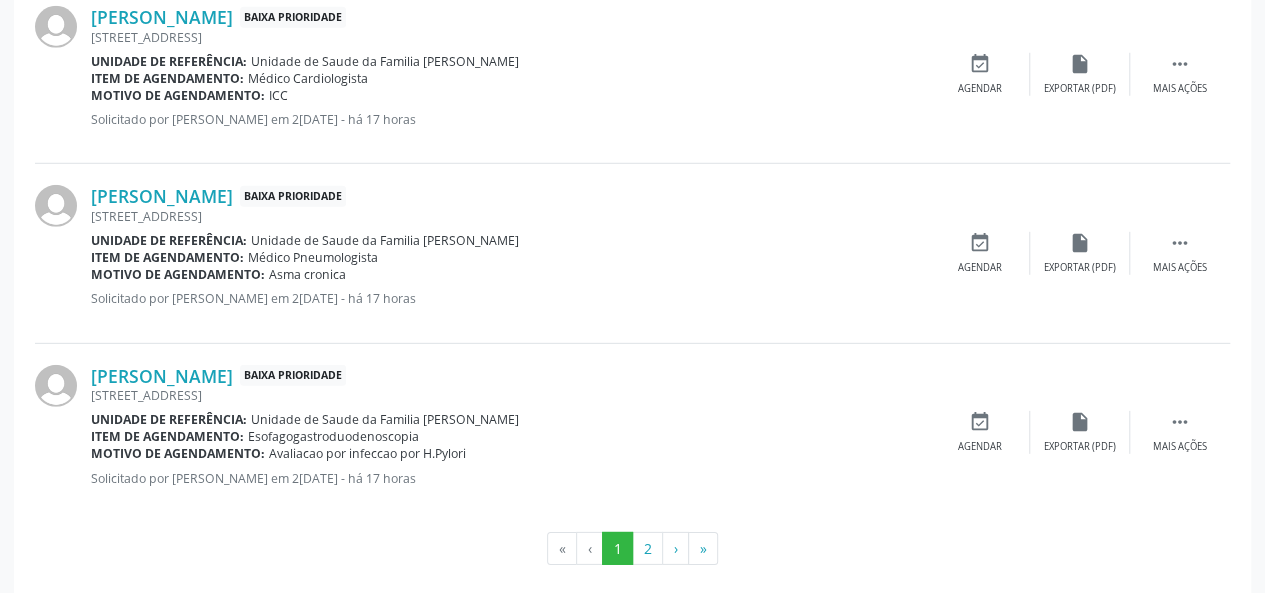 scroll, scrollTop: 2812, scrollLeft: 0, axis: vertical 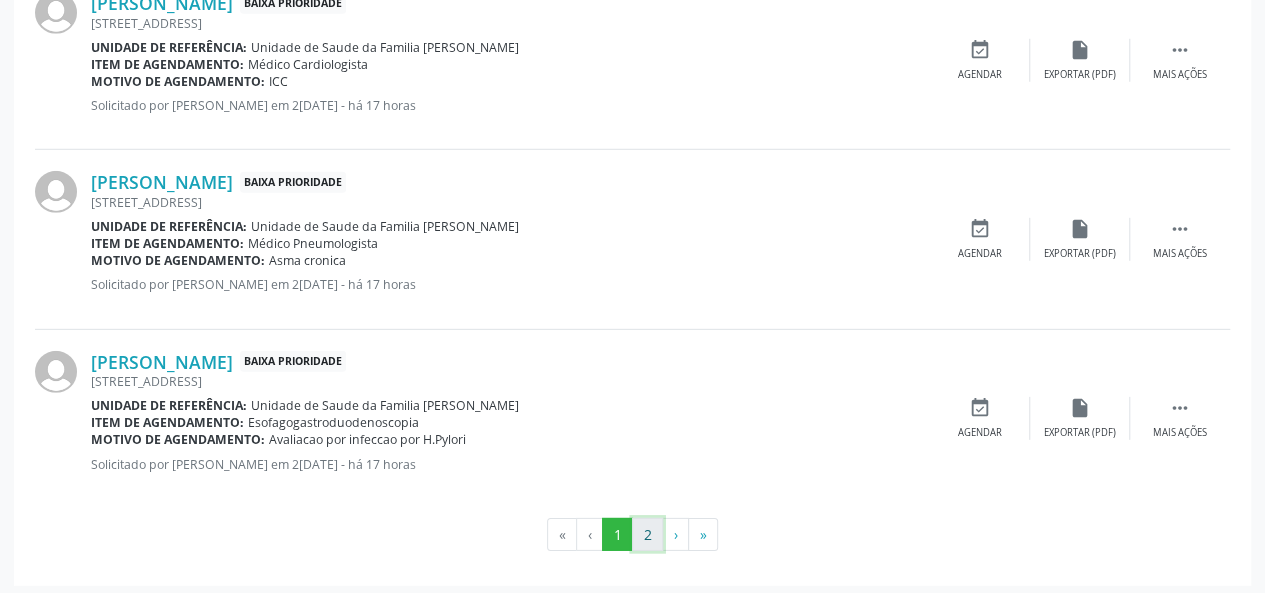 click on "2" at bounding box center (647, 535) 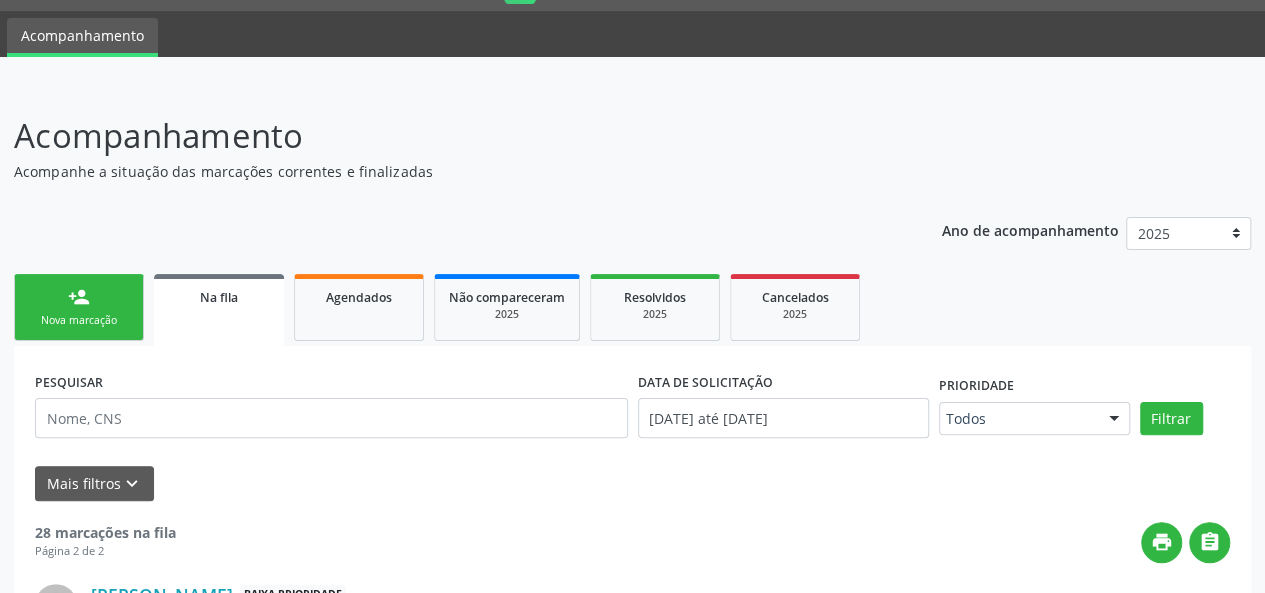 scroll, scrollTop: 0, scrollLeft: 0, axis: both 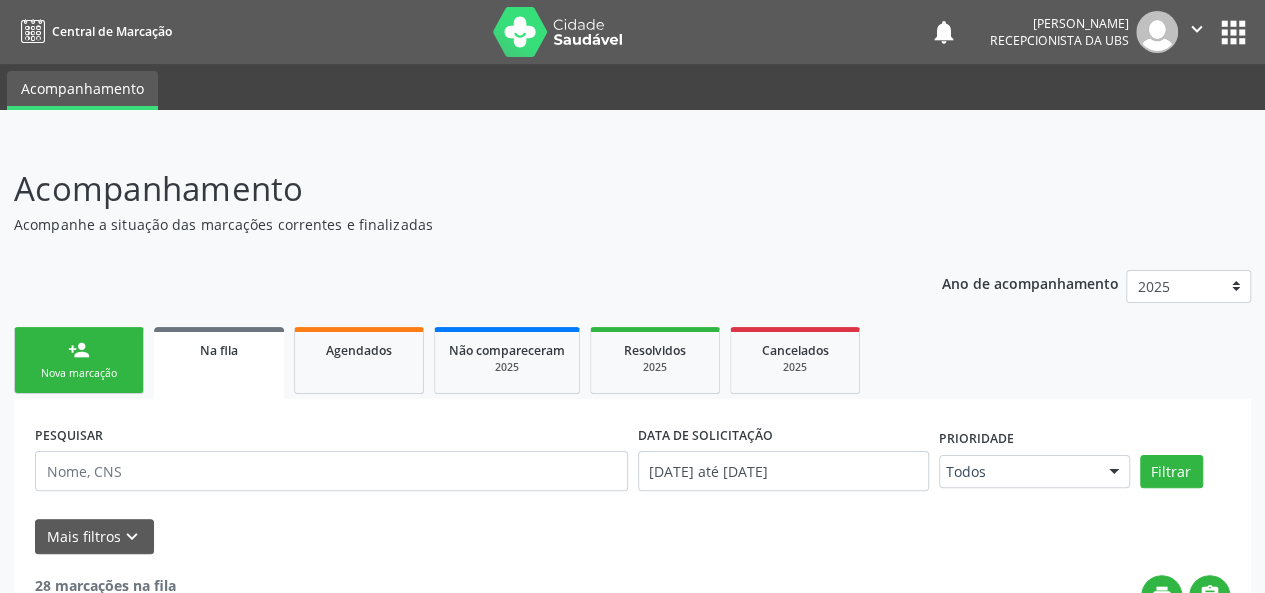 click on "Nova marcação" at bounding box center [79, 373] 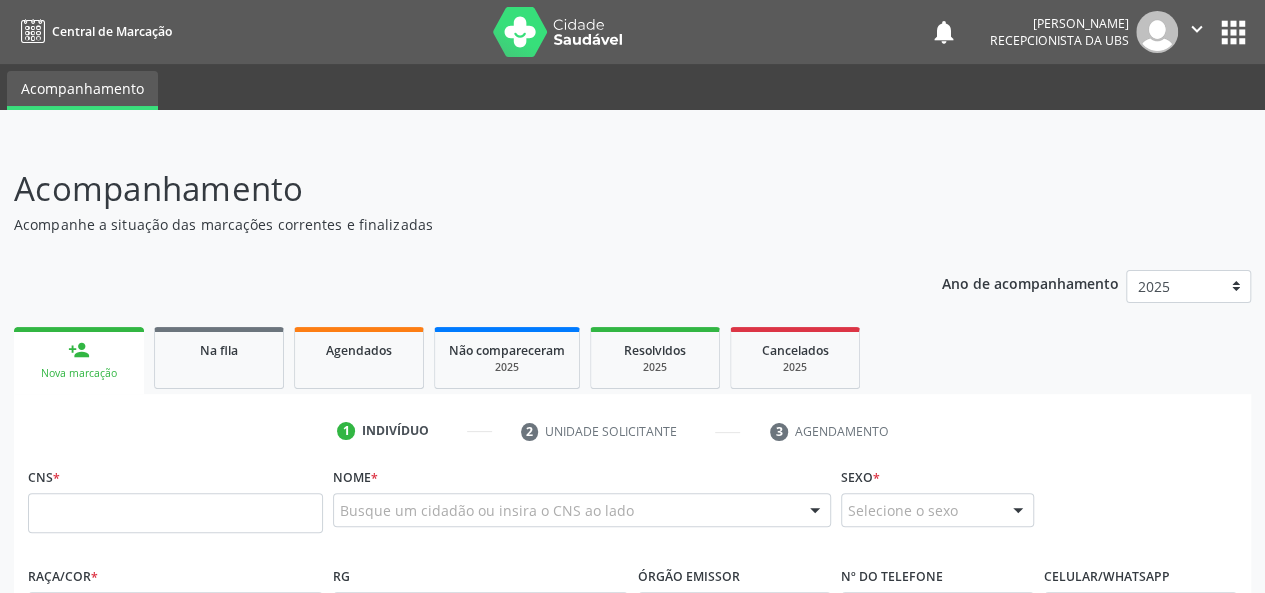 click at bounding box center (43, 546) 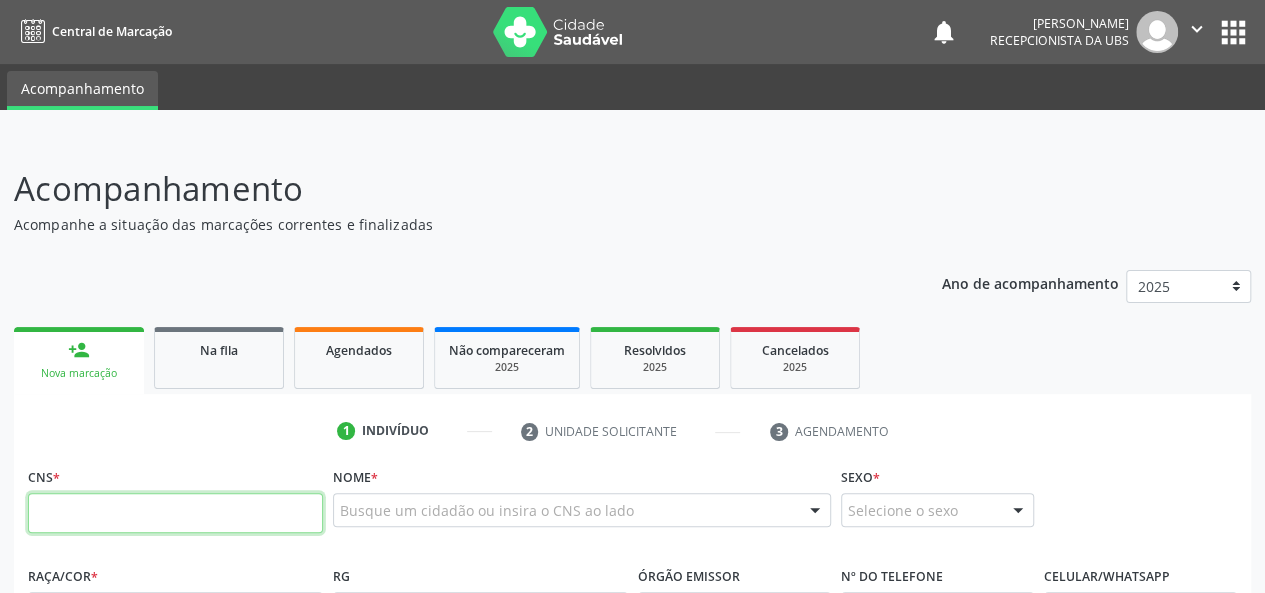 paste on "703 4012 6826 3511" 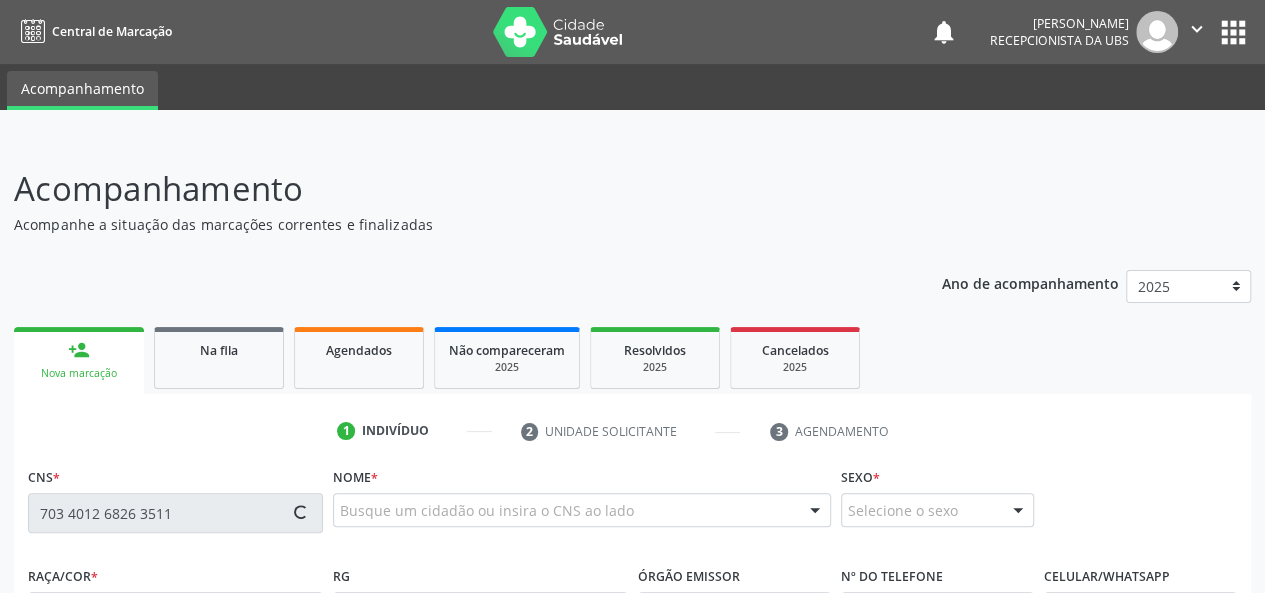 type on "703 4012 6826 3511" 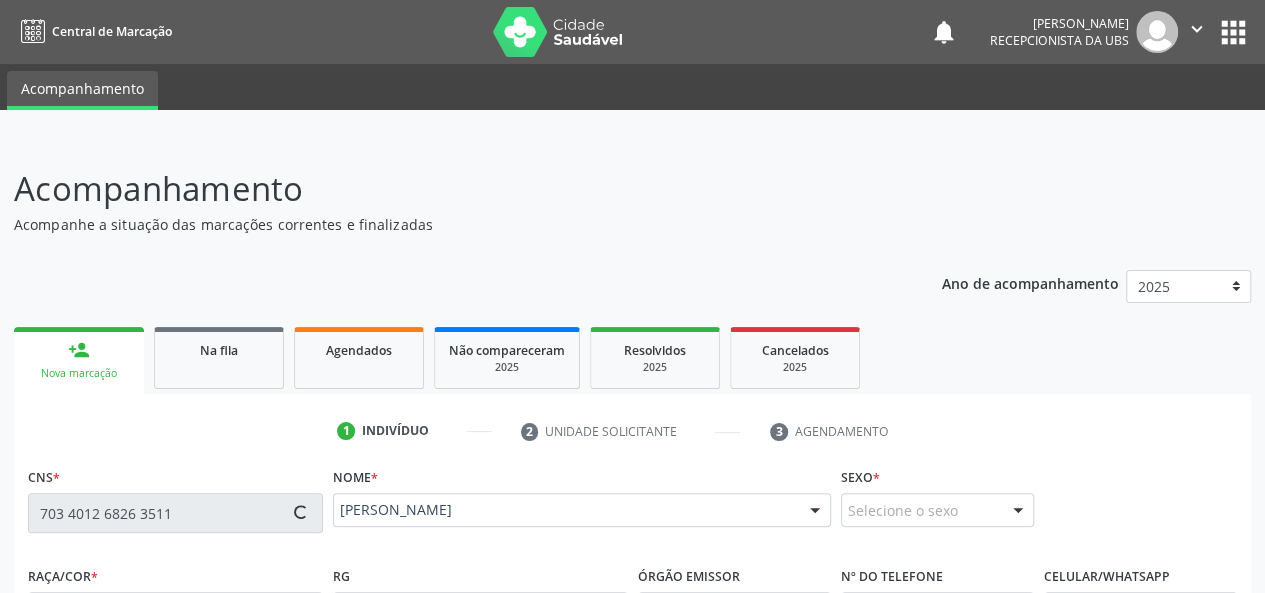 type on "(18) 99769-8390" 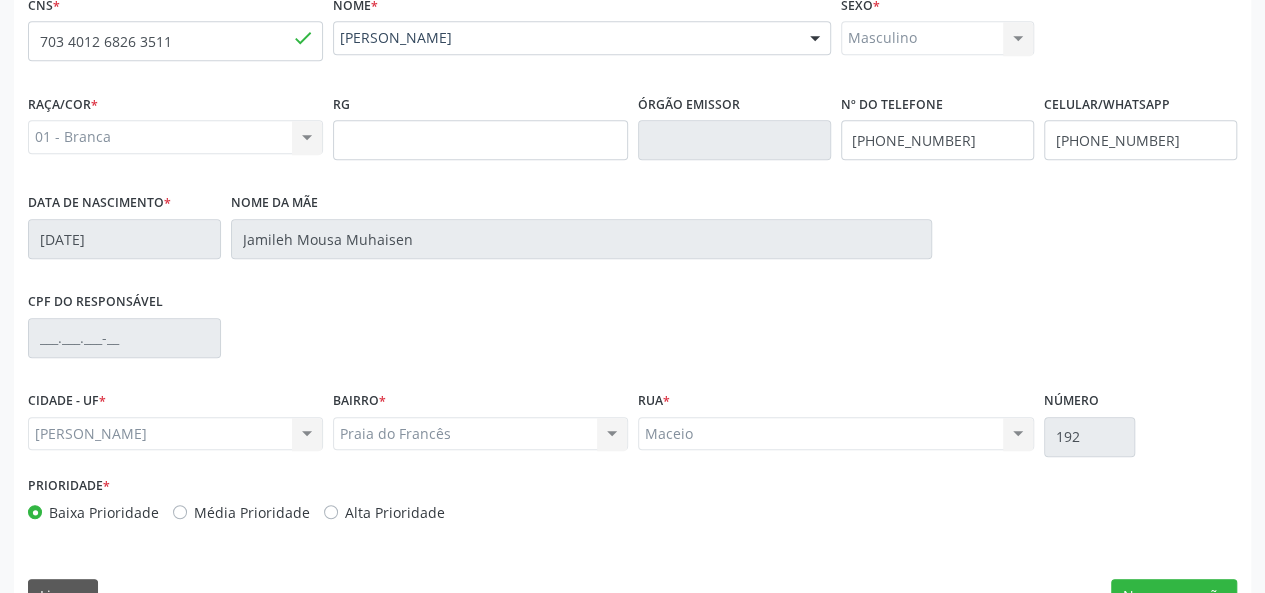 scroll, scrollTop: 500, scrollLeft: 0, axis: vertical 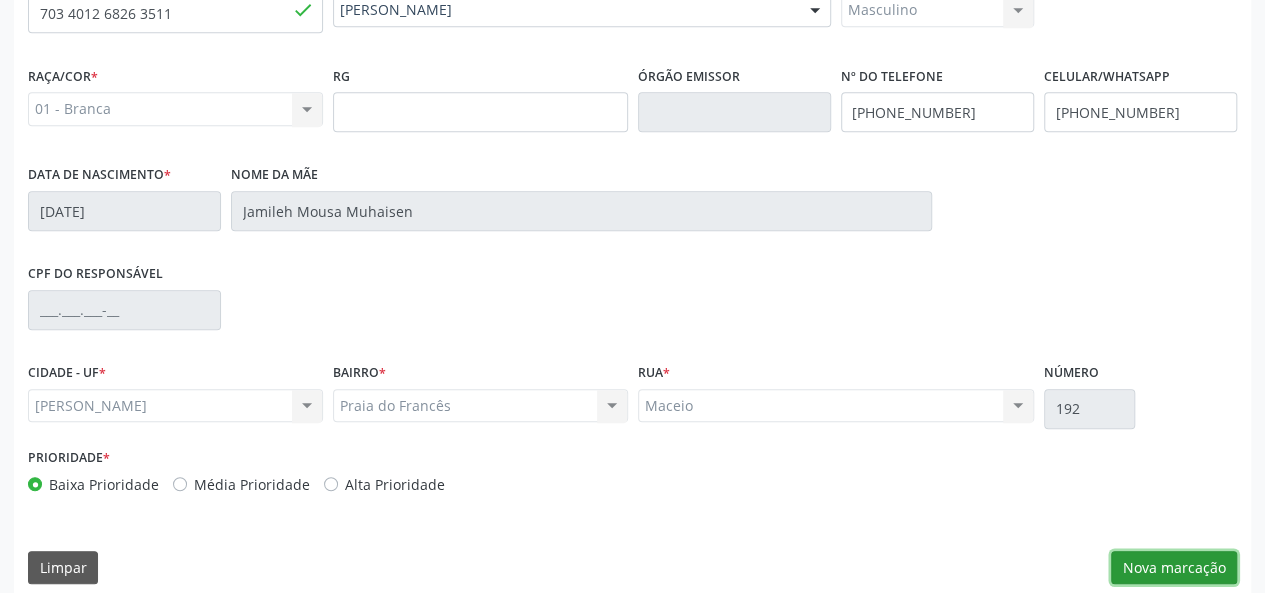 click on "Nova marcação" at bounding box center (1174, 568) 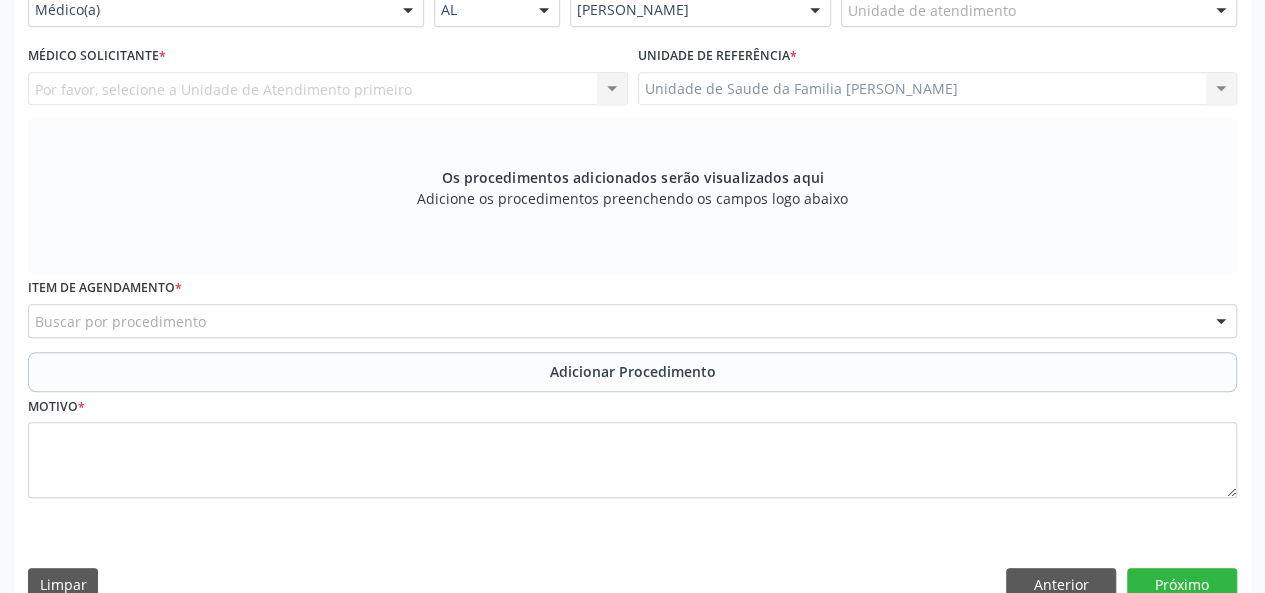 scroll, scrollTop: 300, scrollLeft: 0, axis: vertical 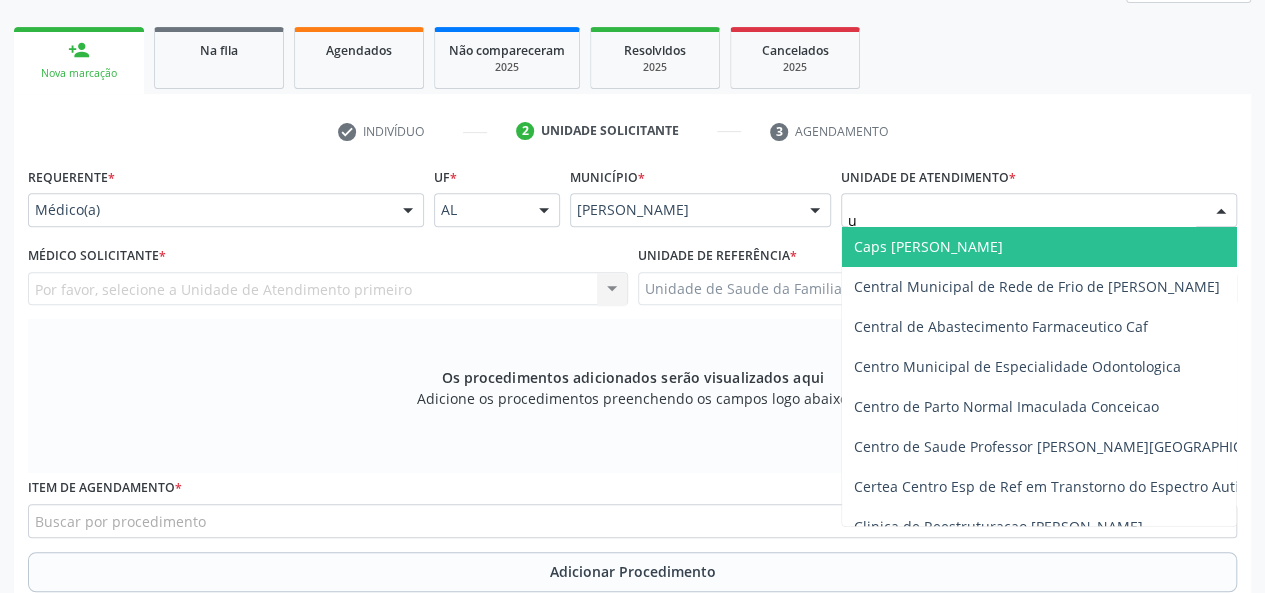 type on "up" 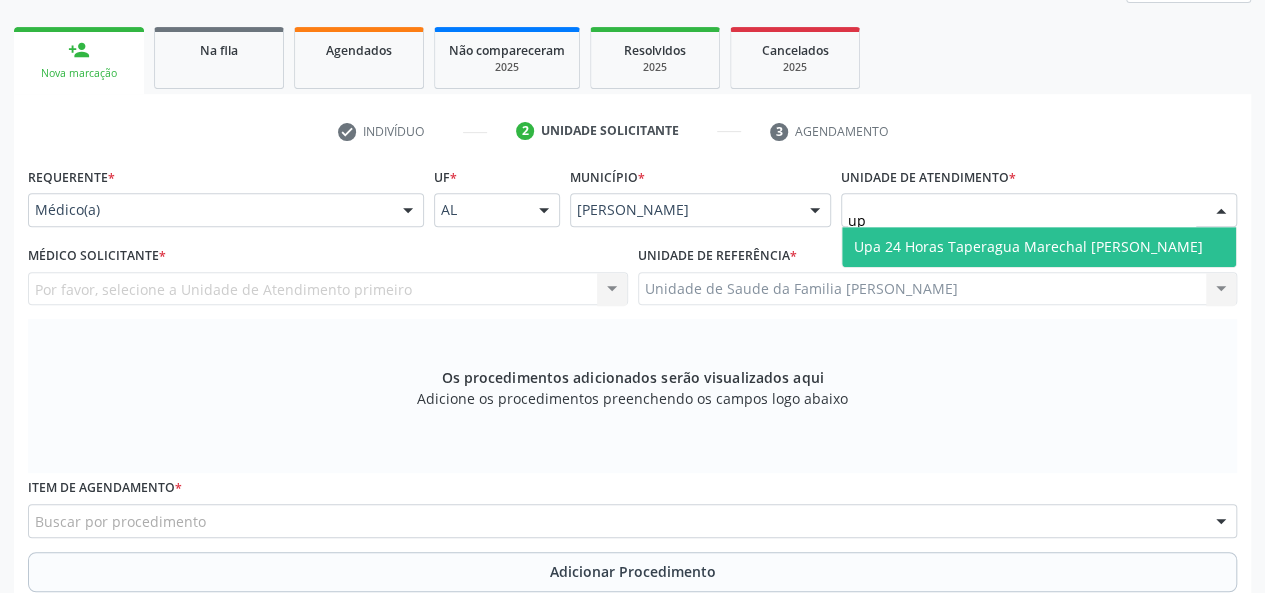 click on "Upa 24 Horas Taperagua Marechal [PERSON_NAME]" at bounding box center (1028, 246) 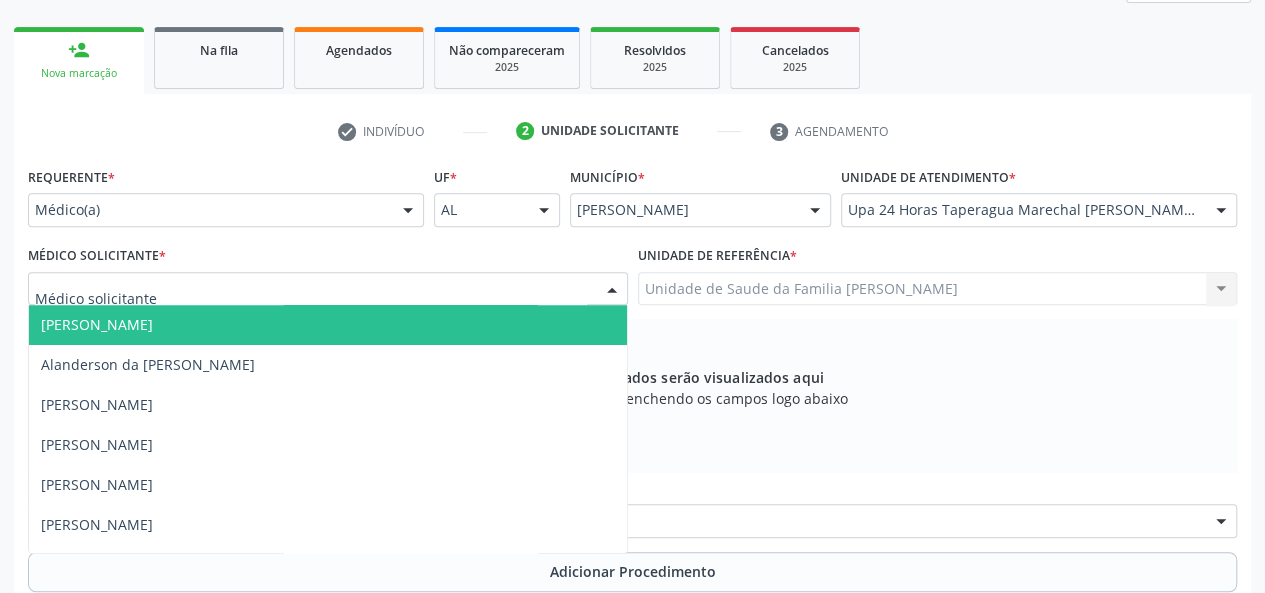 click at bounding box center (328, 289) 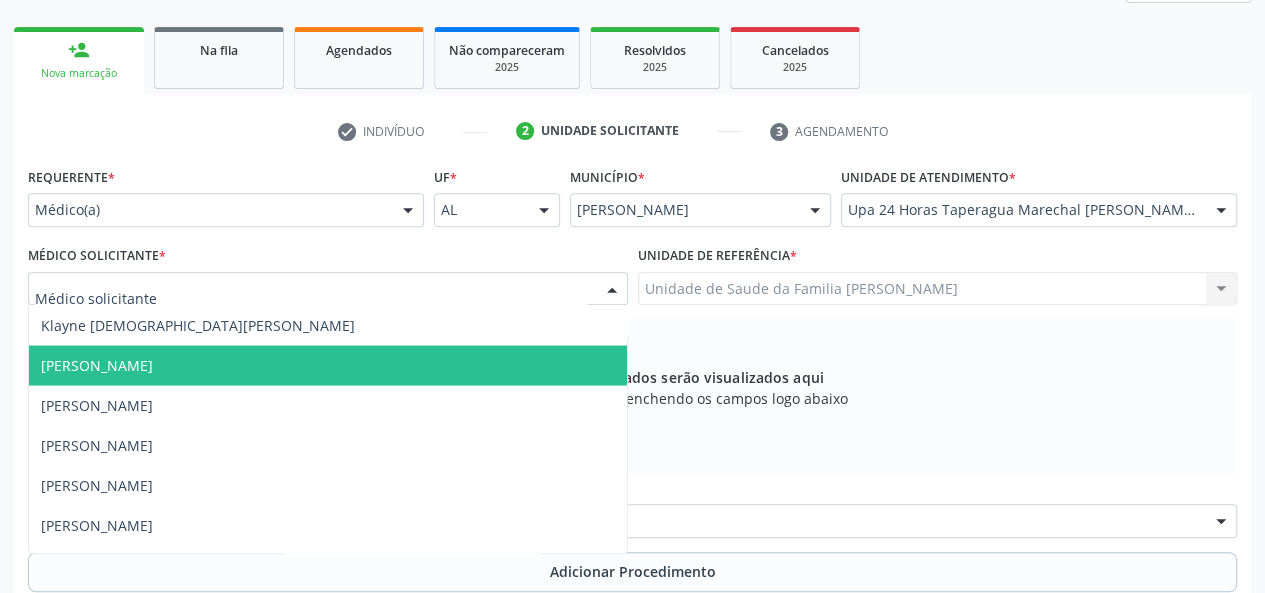 scroll, scrollTop: 2100, scrollLeft: 0, axis: vertical 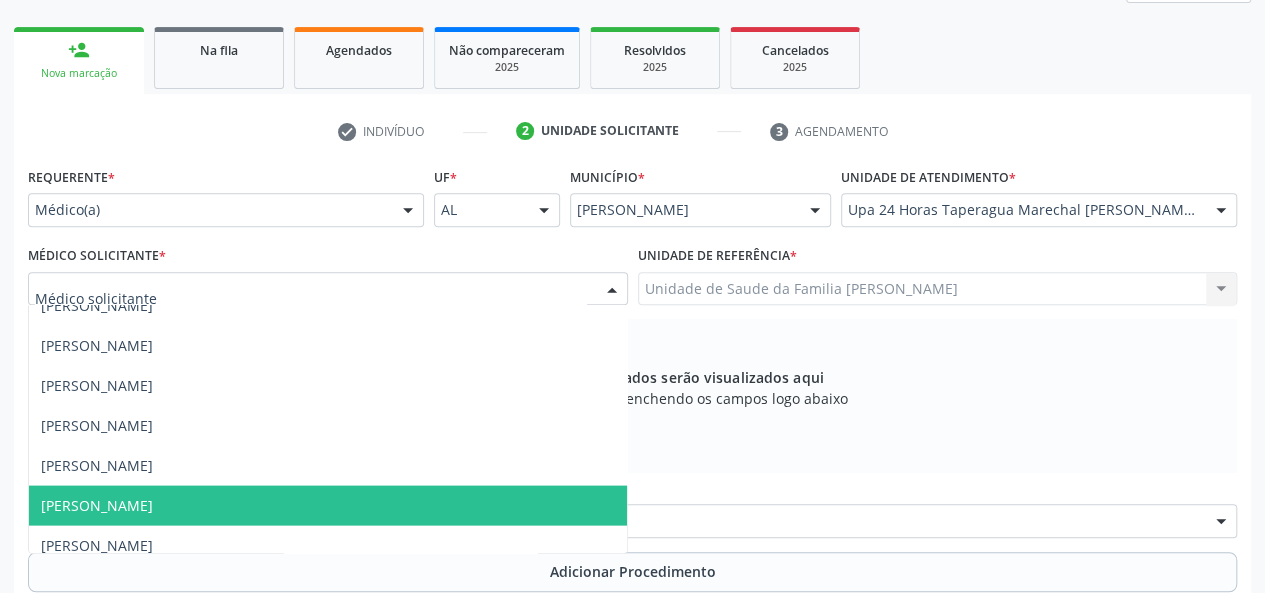 click on "Lucas Demetrio Santos da Silva" at bounding box center [328, 505] 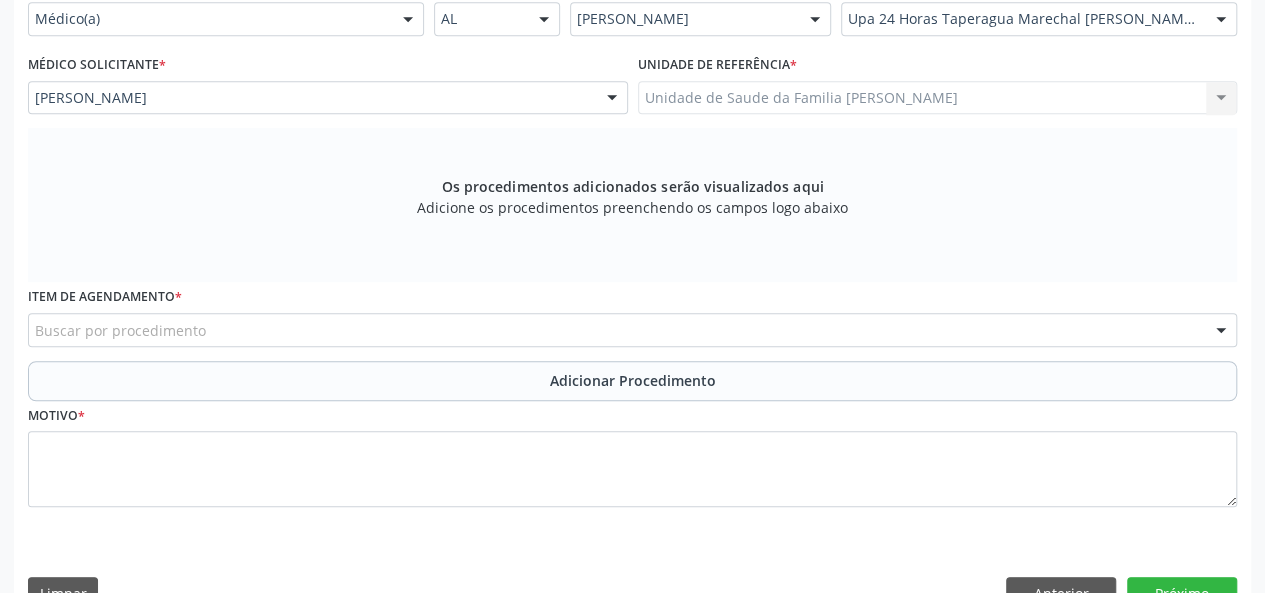 scroll, scrollTop: 500, scrollLeft: 0, axis: vertical 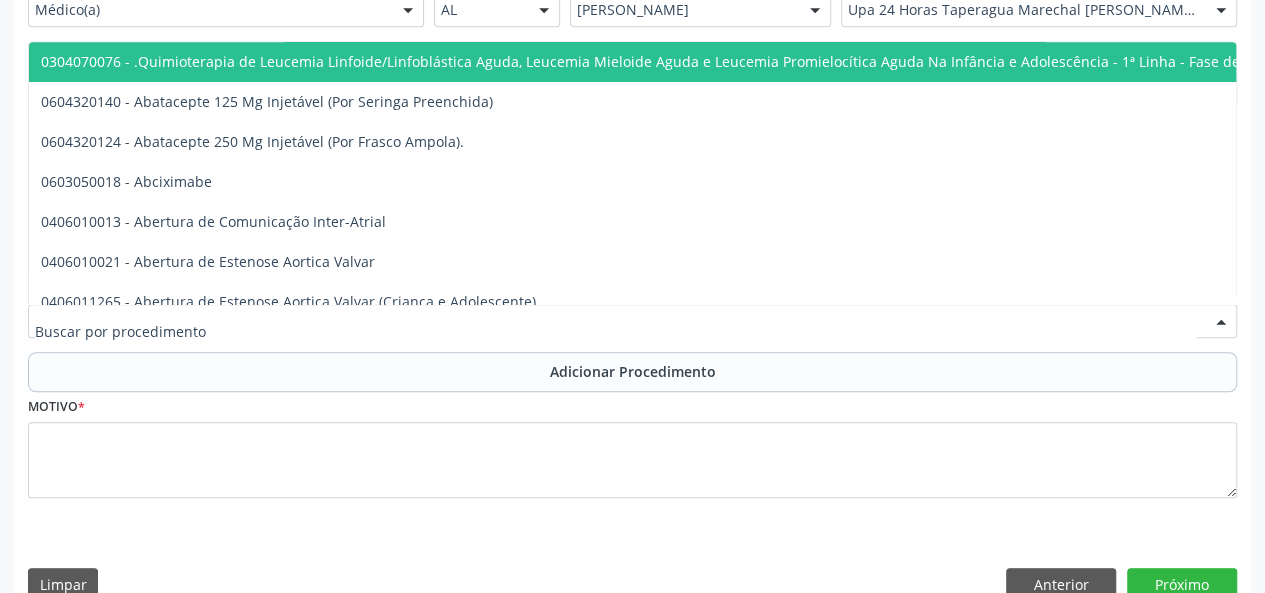click at bounding box center [632, 321] 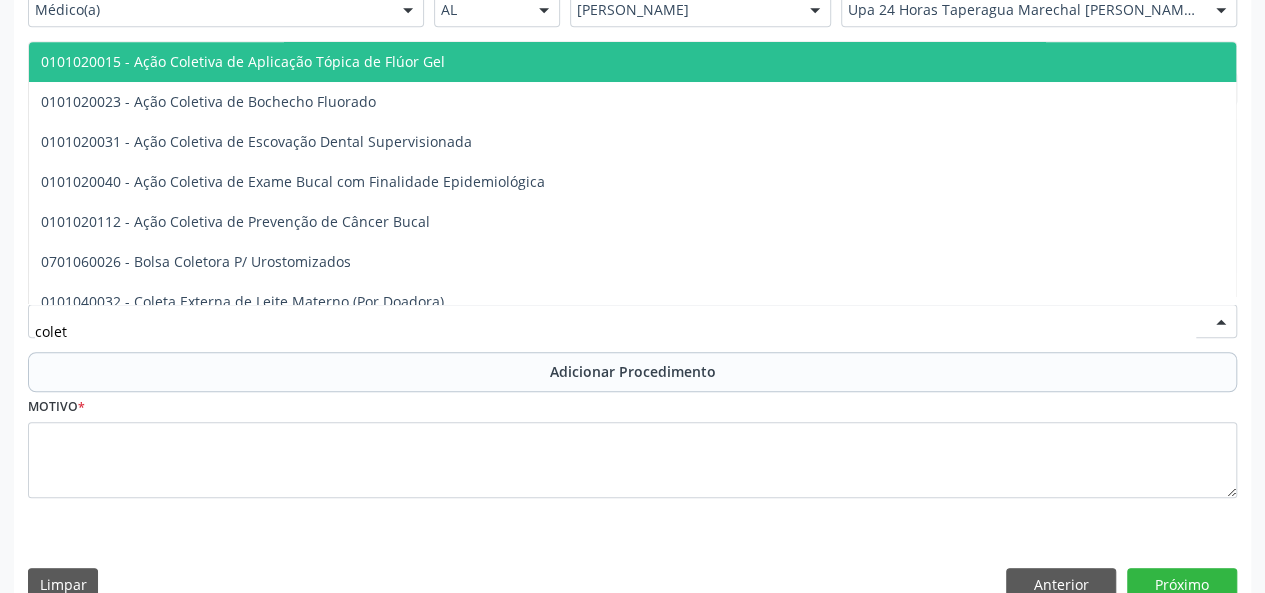 type on "coleta" 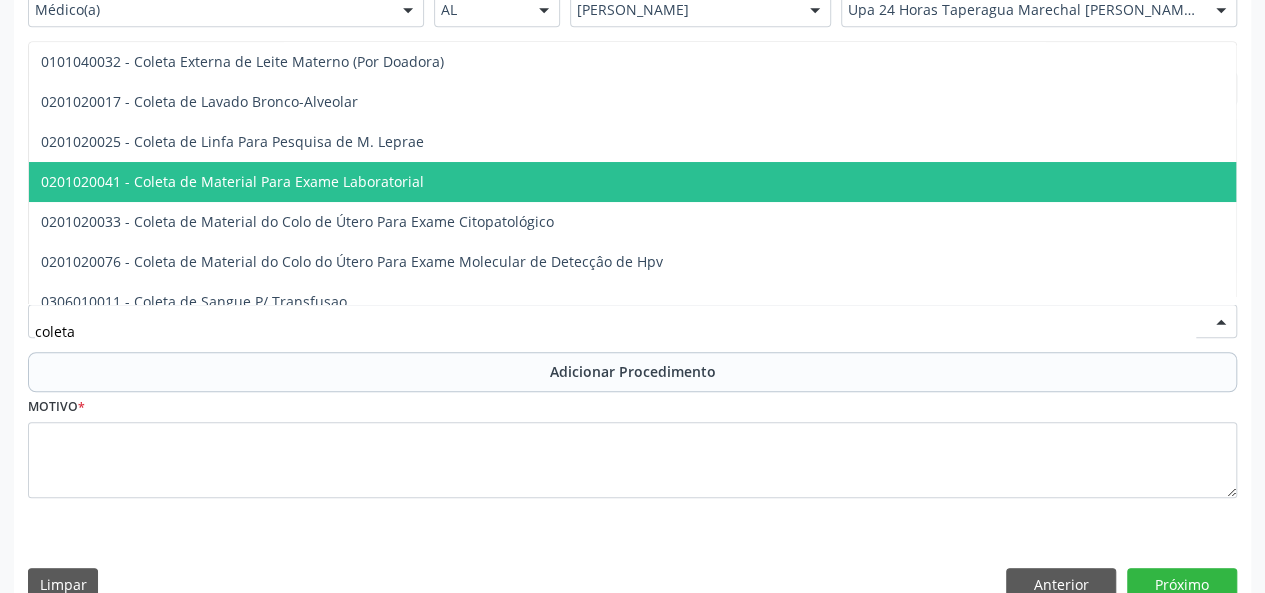 click on "0201020041 - Coleta de Material Para Exame Laboratorial" at bounding box center [232, 181] 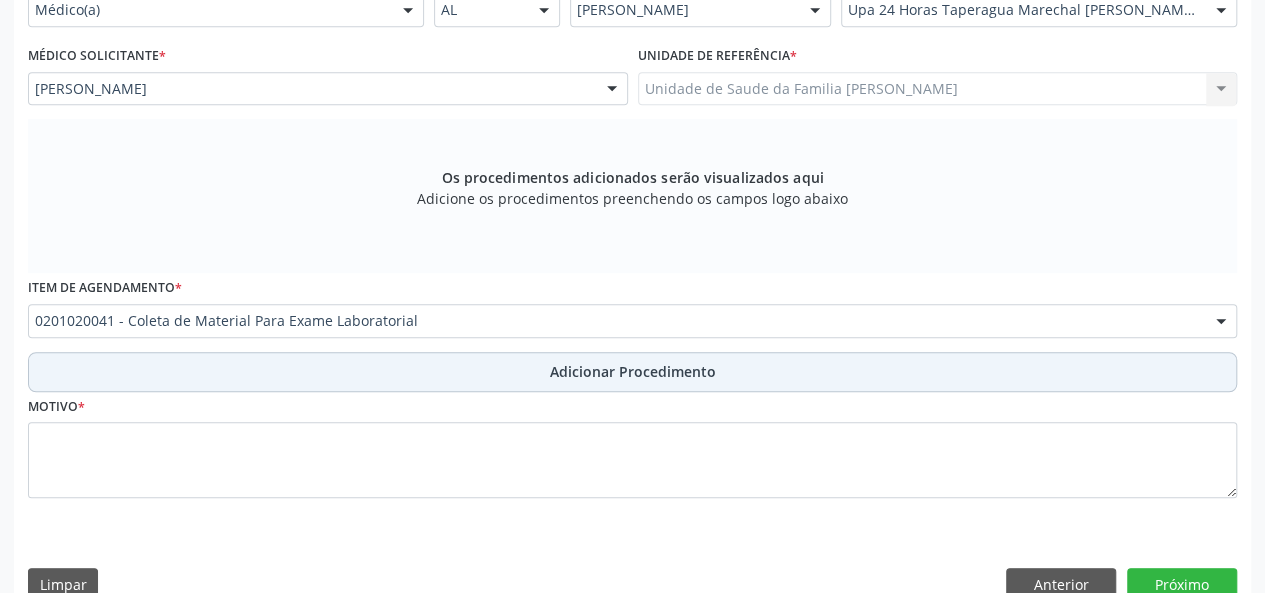 click on "Adicionar Procedimento" at bounding box center [633, 371] 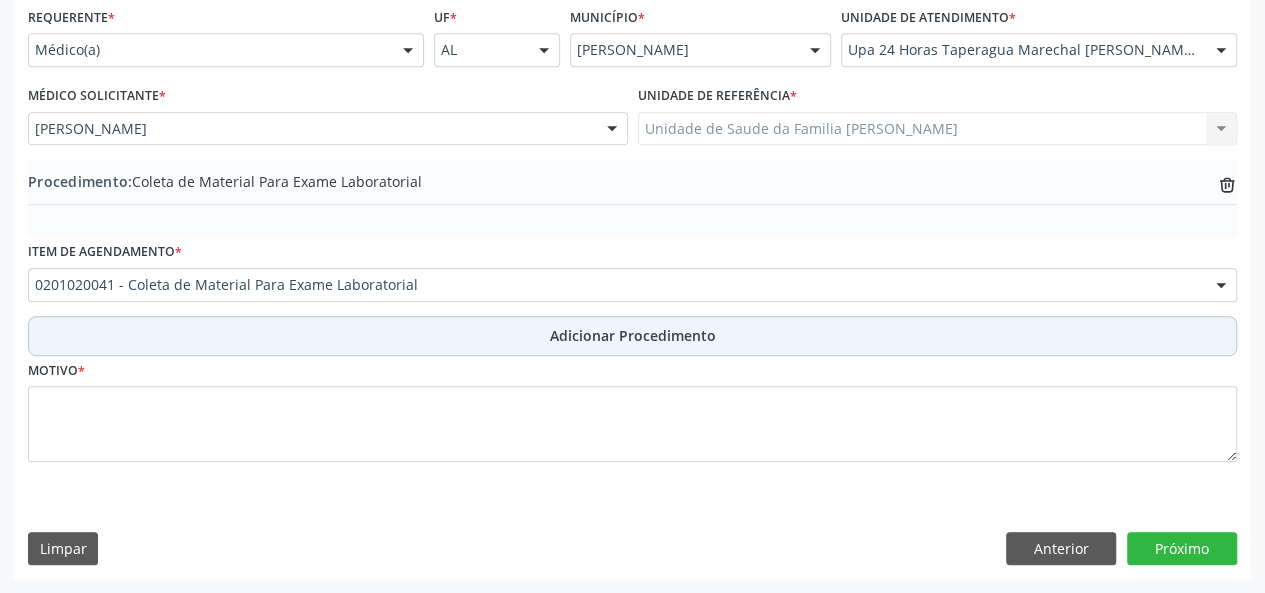 scroll, scrollTop: 458, scrollLeft: 0, axis: vertical 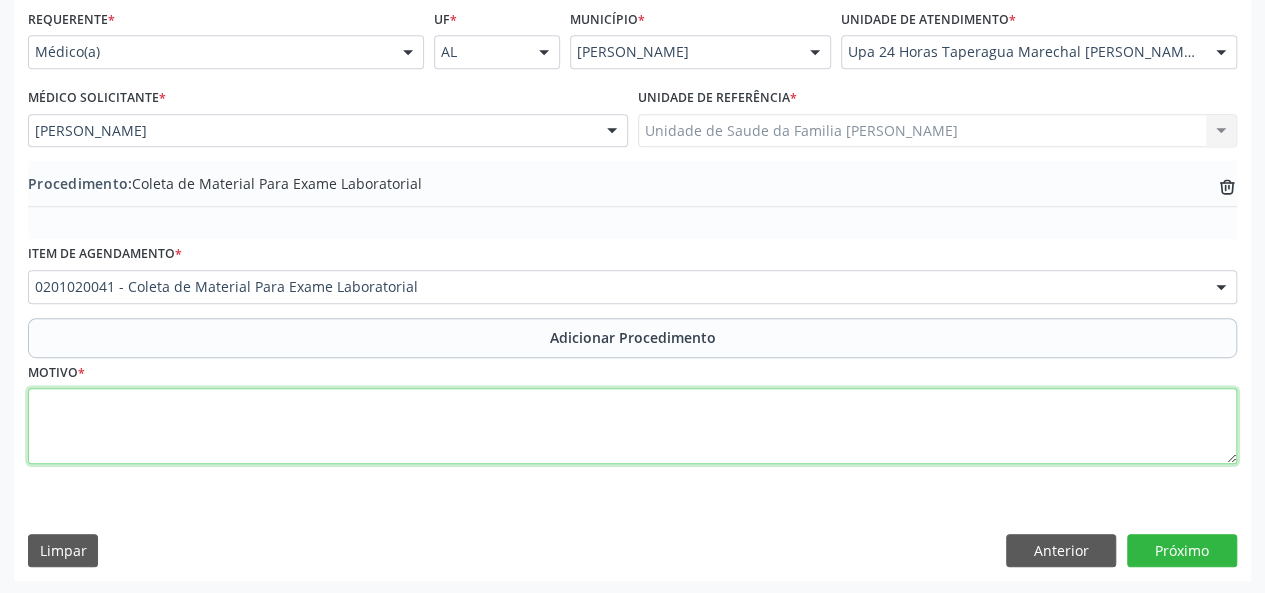 click at bounding box center [632, 426] 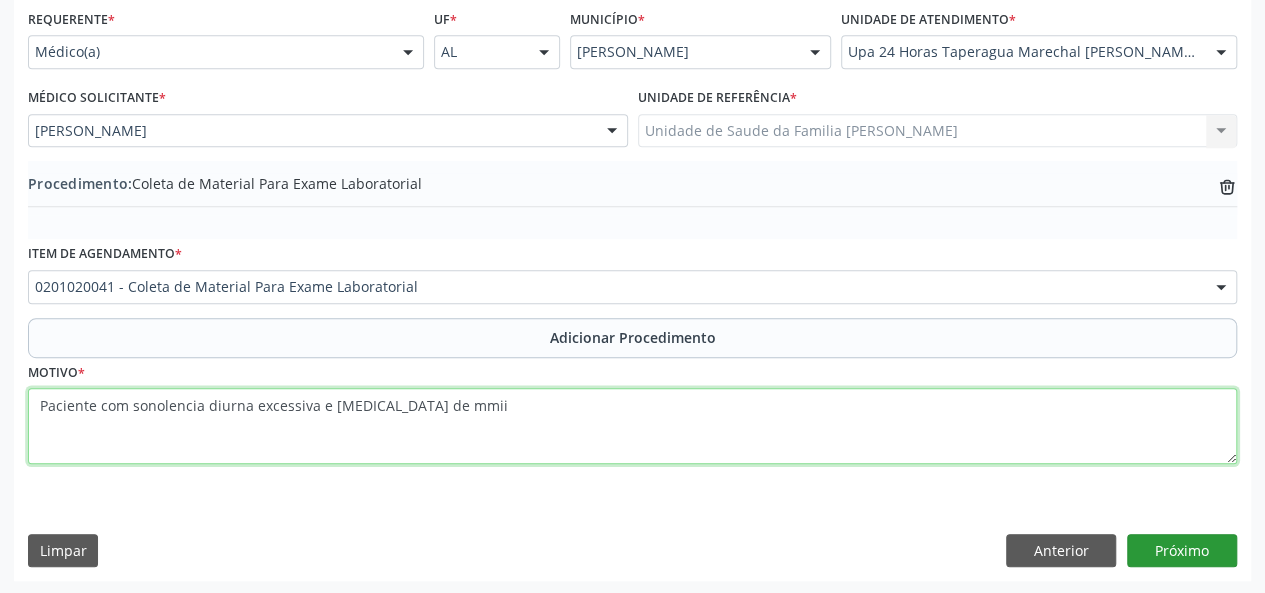 type on "Paciente com sonolencia diurna excessiva e [MEDICAL_DATA] de mmii" 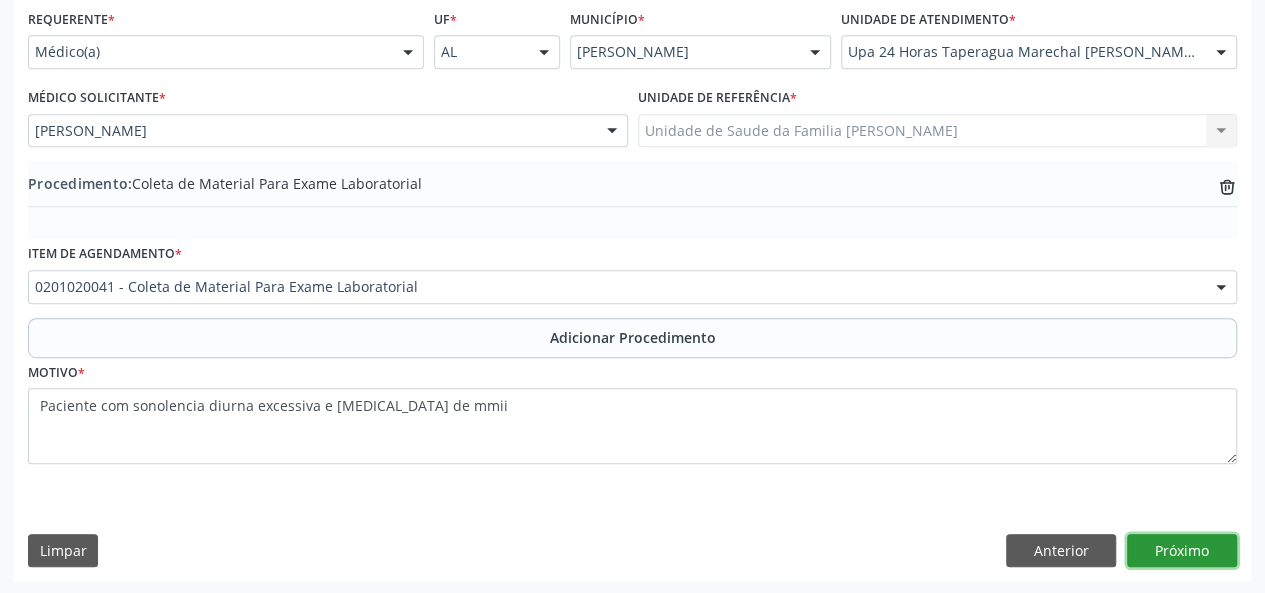 click on "Próximo" at bounding box center [1182, 551] 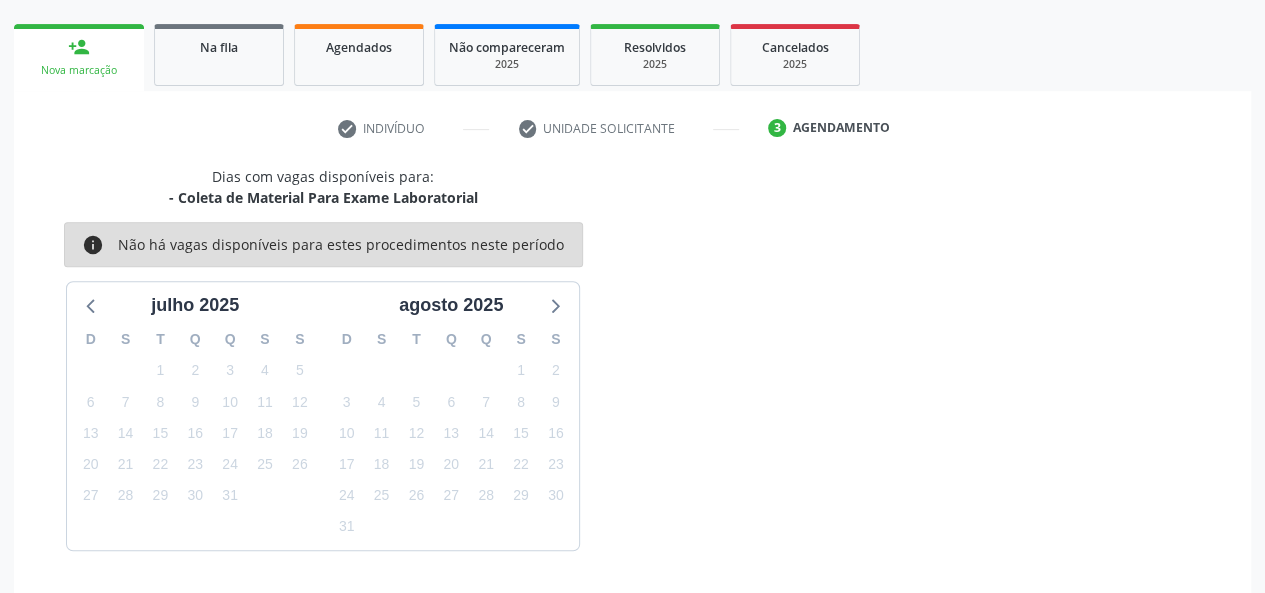 scroll, scrollTop: 362, scrollLeft: 0, axis: vertical 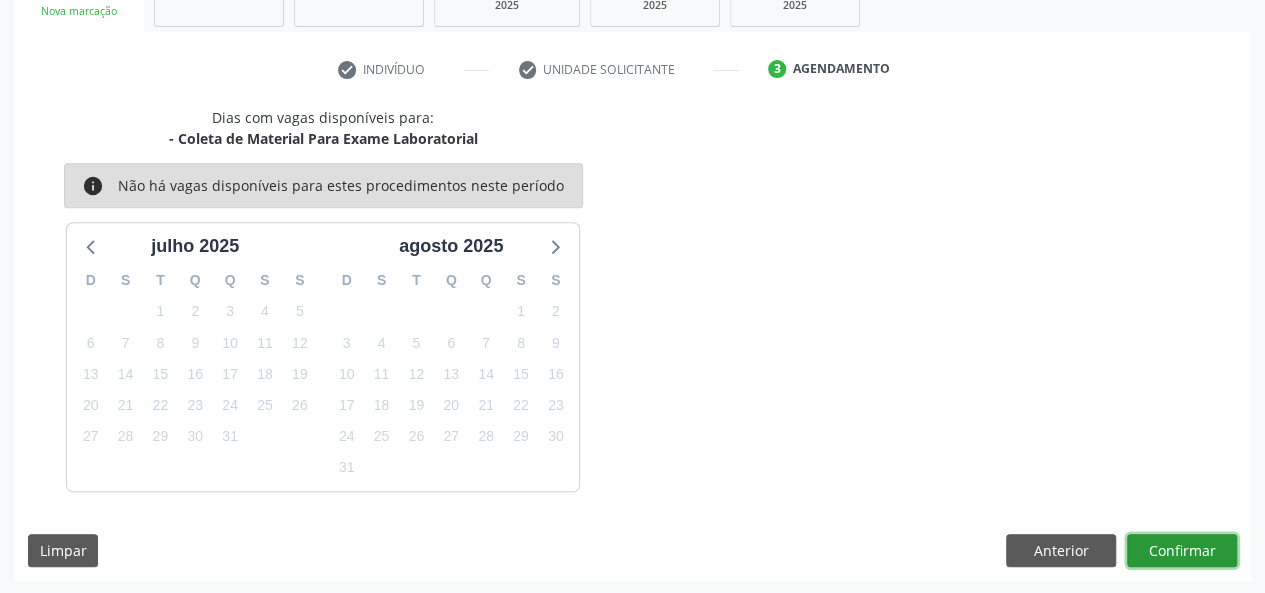 click on "Confirmar" at bounding box center (1182, 551) 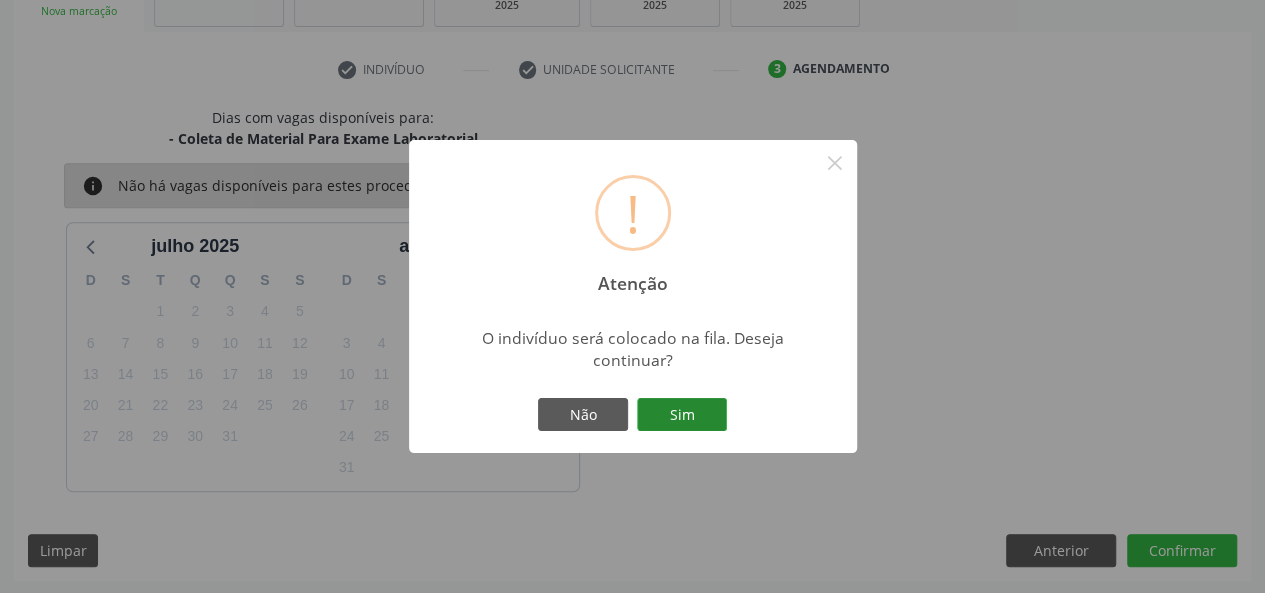 click on "Sim" at bounding box center [682, 415] 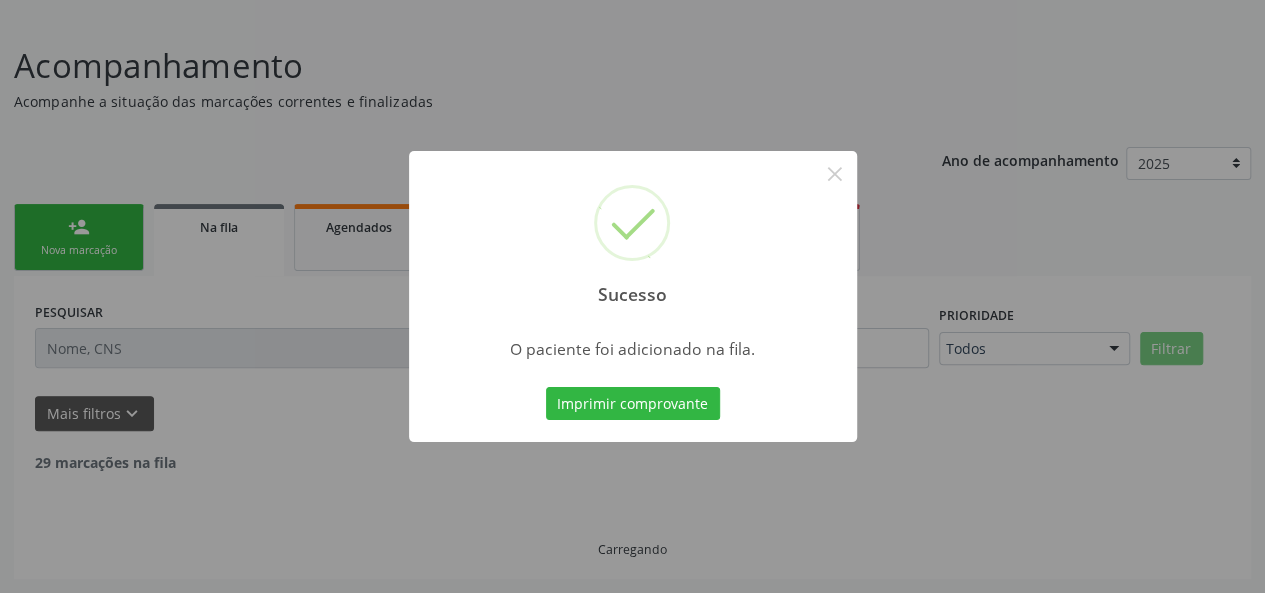 scroll, scrollTop: 100, scrollLeft: 0, axis: vertical 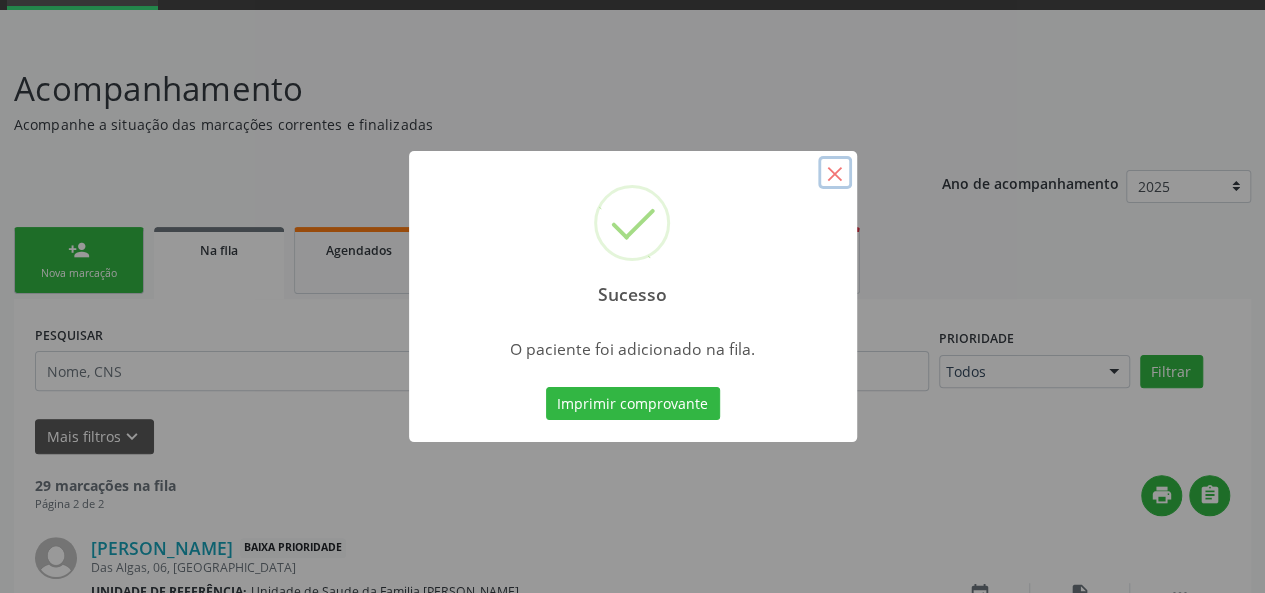 click on "×" at bounding box center (835, 173) 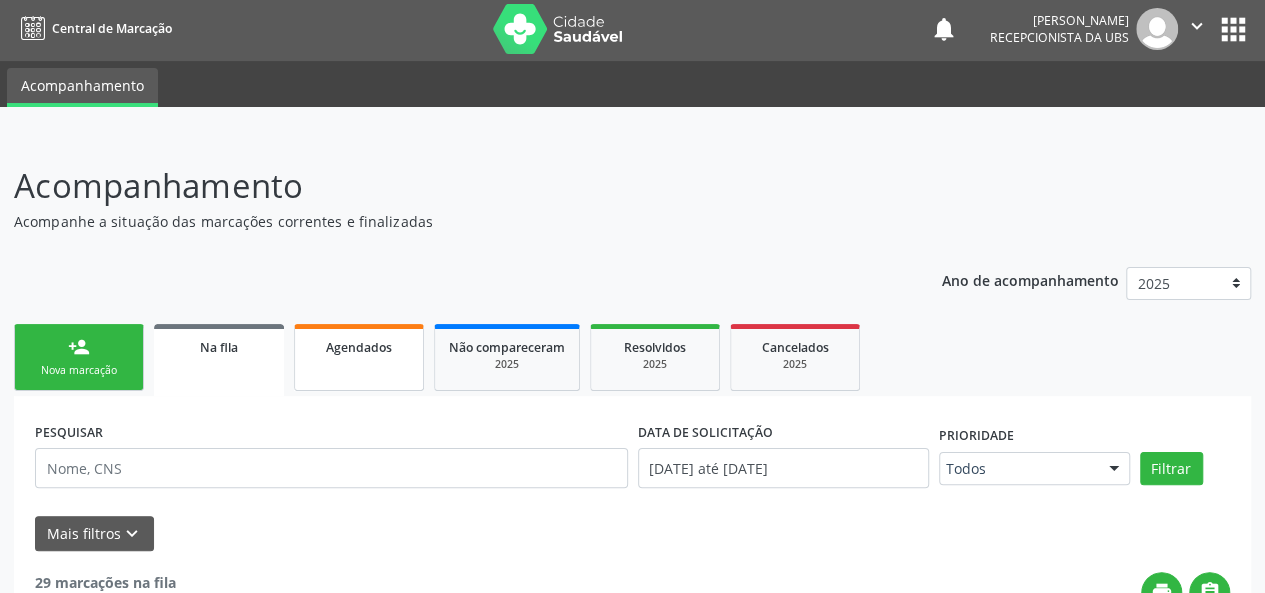 scroll, scrollTop: 0, scrollLeft: 0, axis: both 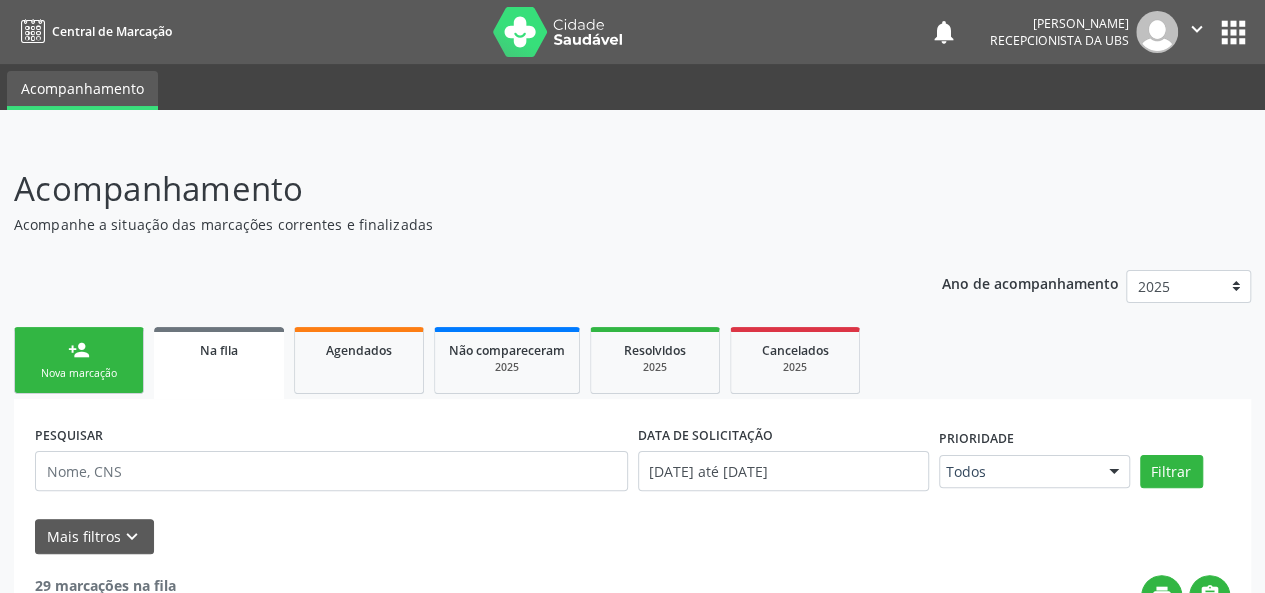 click on "person_add
Nova marcação" at bounding box center (79, 360) 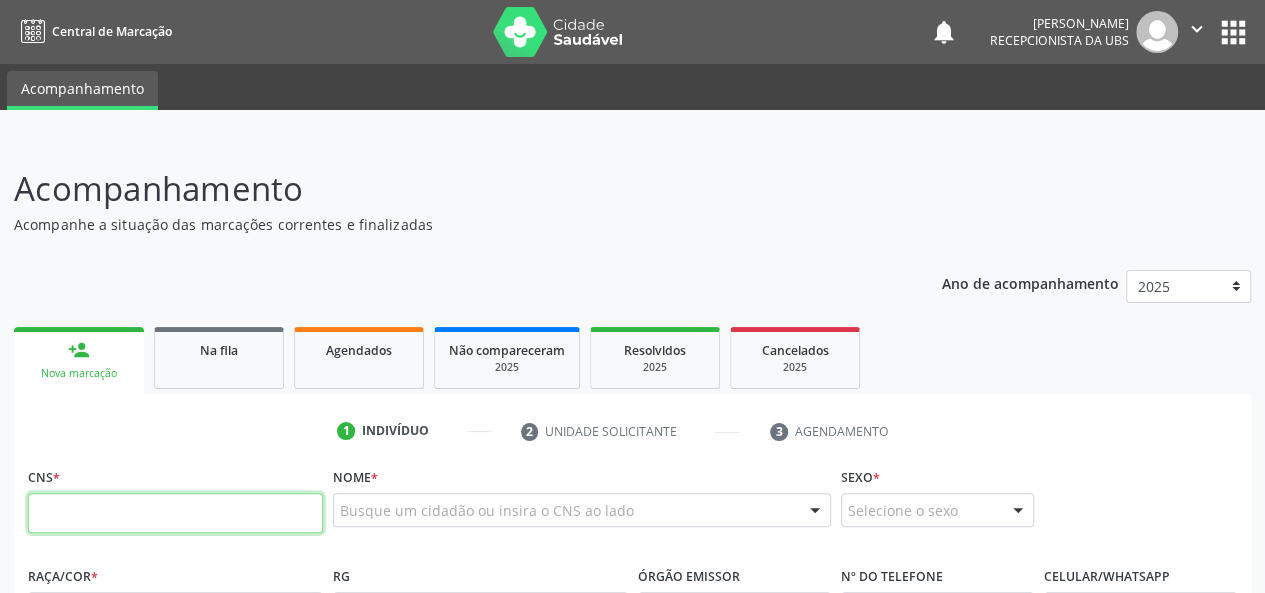paste on "700 5089 6638 7756" 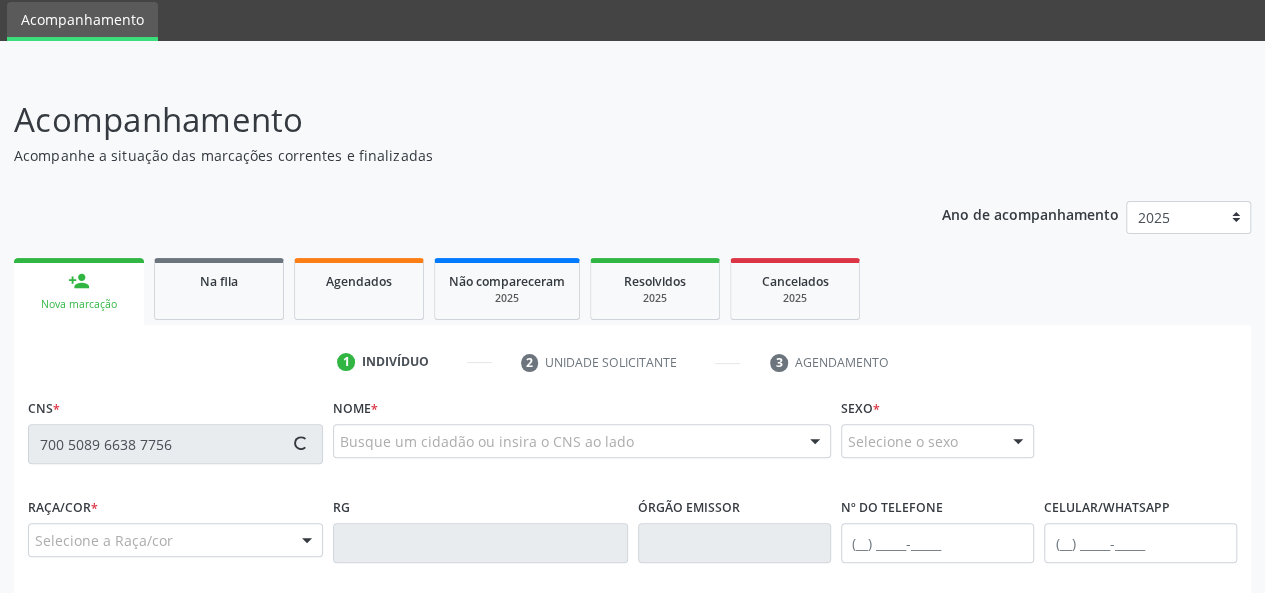 scroll, scrollTop: 100, scrollLeft: 0, axis: vertical 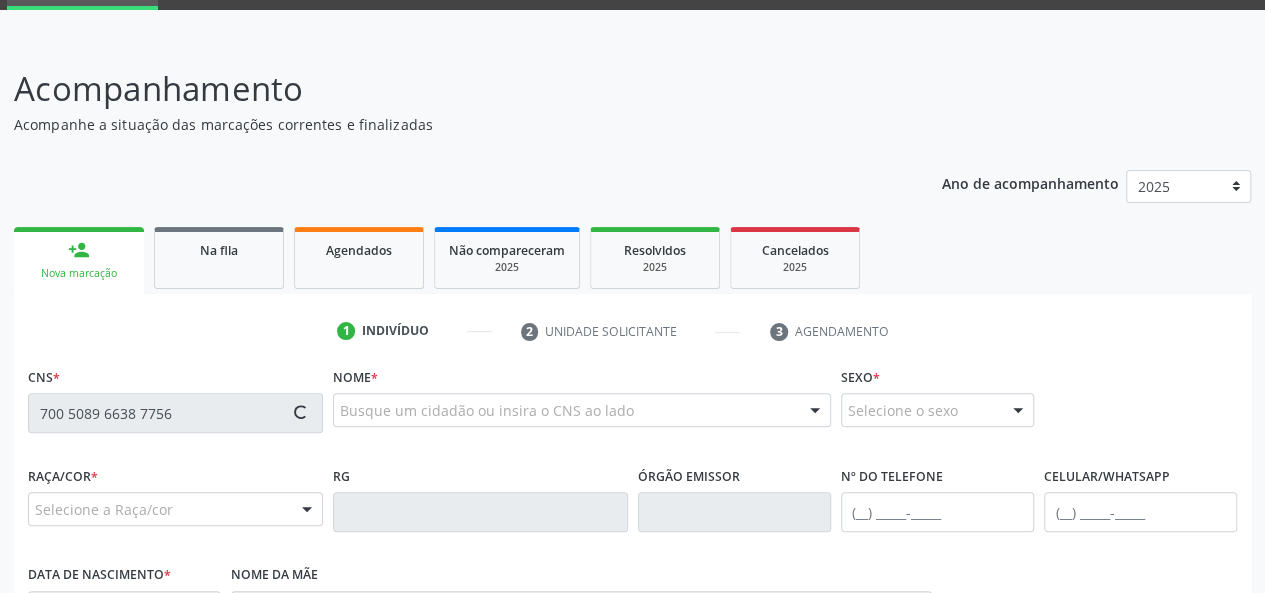 type on "700 5089 6638 7756" 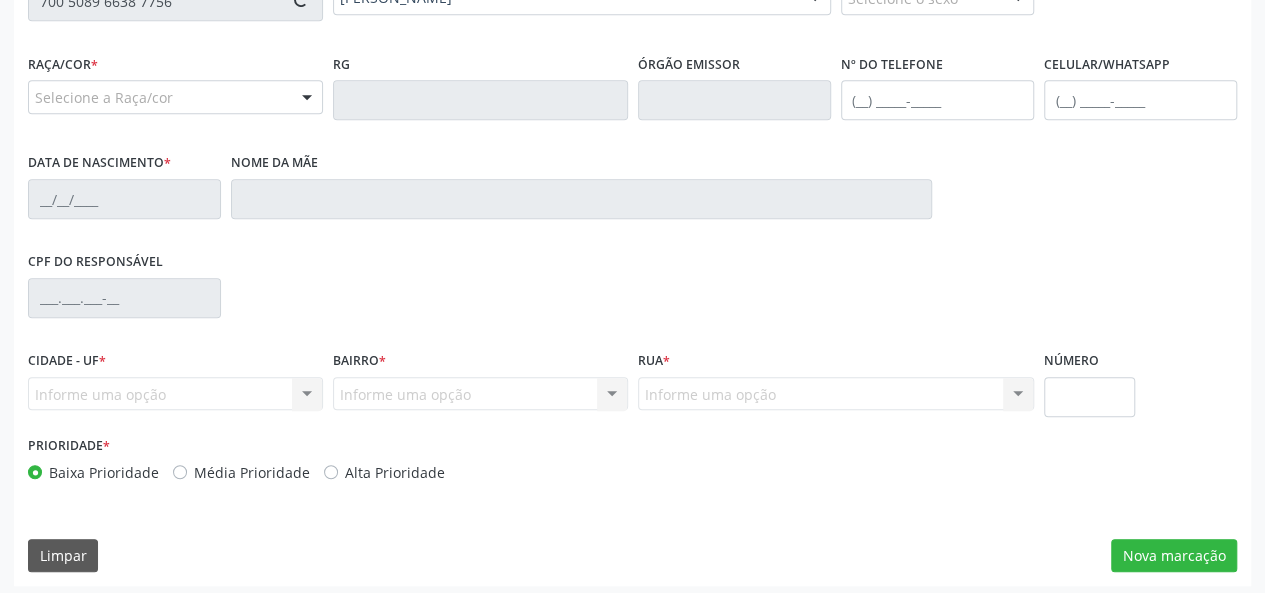 scroll, scrollTop: 518, scrollLeft: 0, axis: vertical 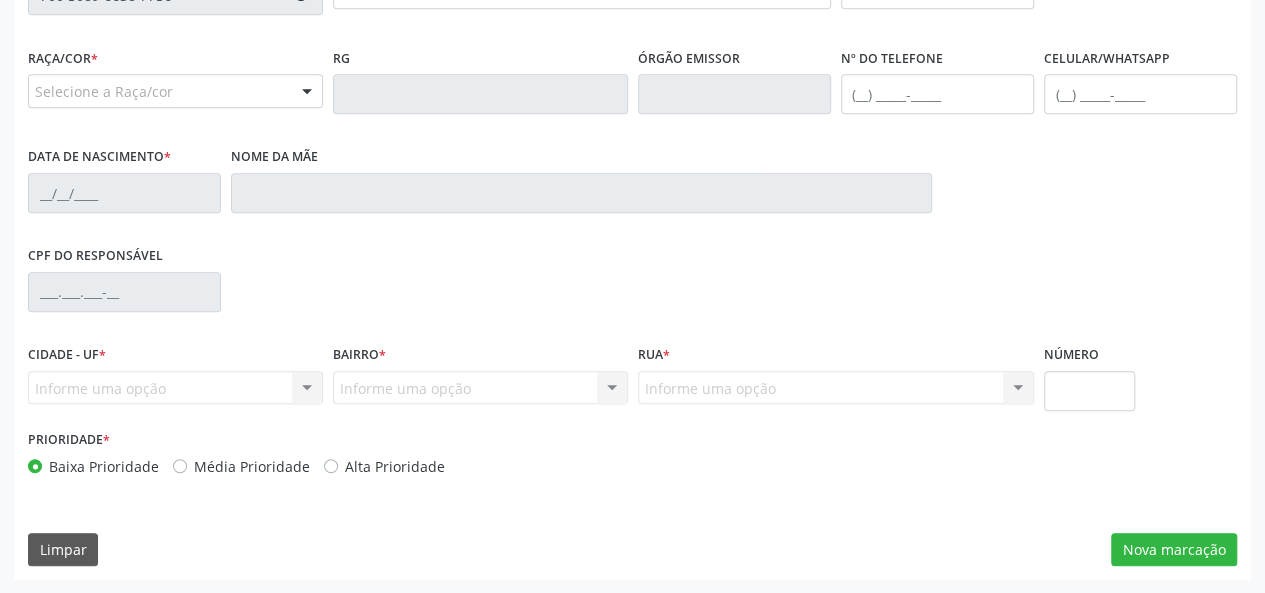 type on "(82) 99410-2787" 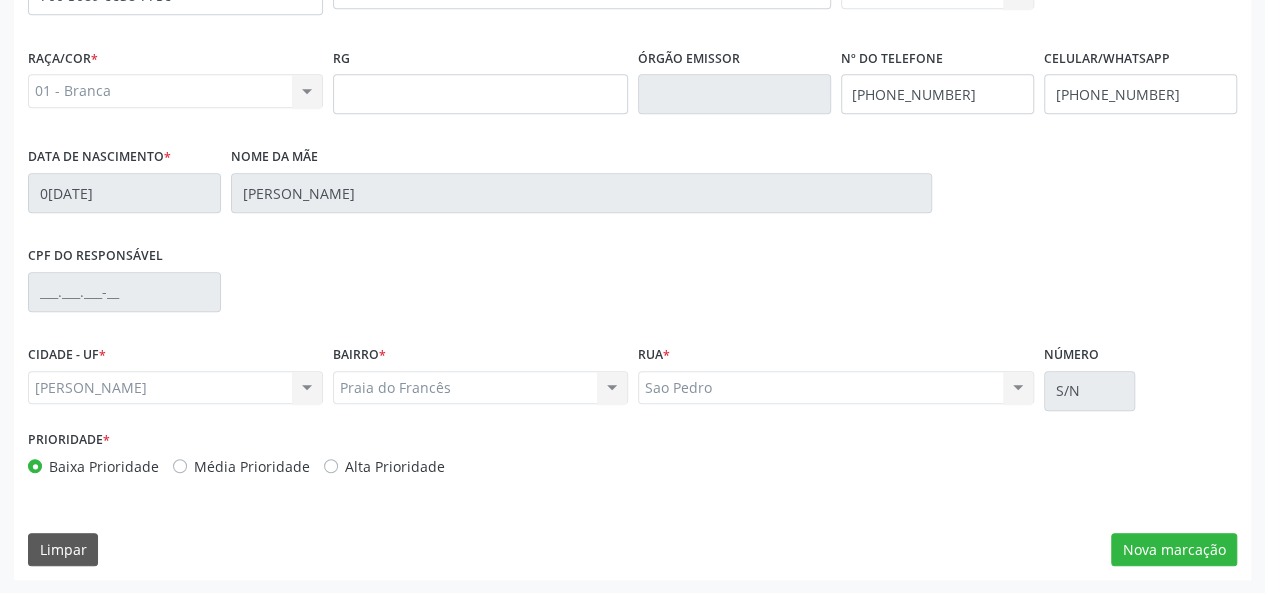 click on "Marechal Deodoro         Marechal Deodoro
Nenhum resultado encontrado para: "   "
Não há nenhuma opção para ser exibida." at bounding box center (175, 388) 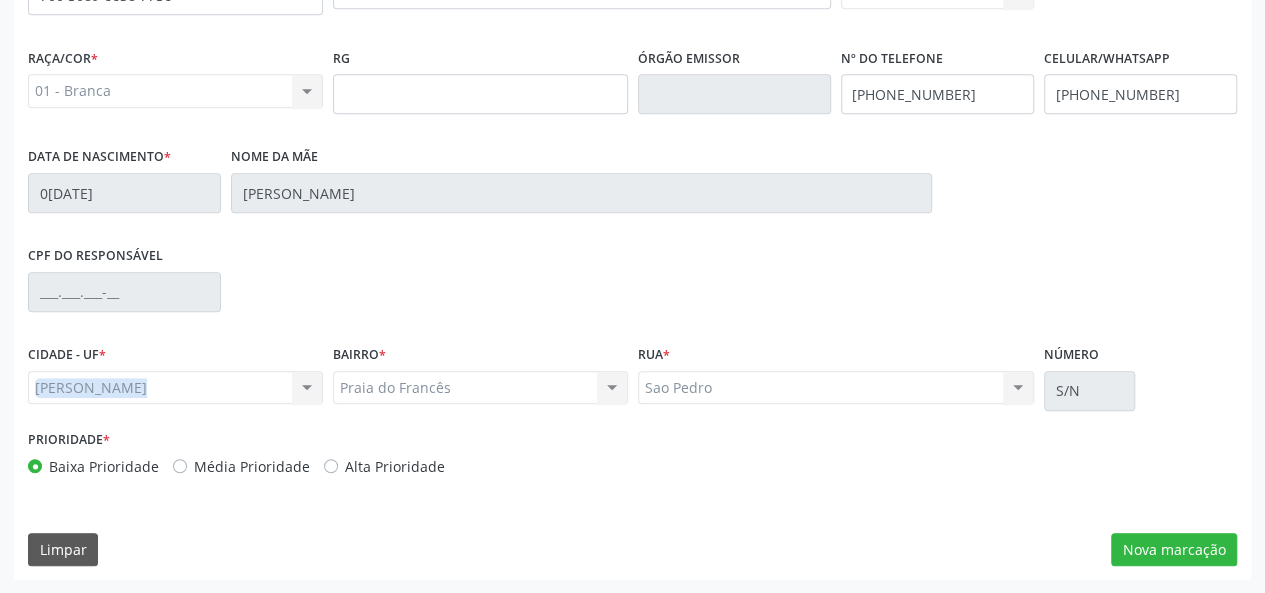 click on "Marechal Deodoro         Marechal Deodoro
Nenhum resultado encontrado para: "   "
Não há nenhuma opção para ser exibida." at bounding box center (175, 388) 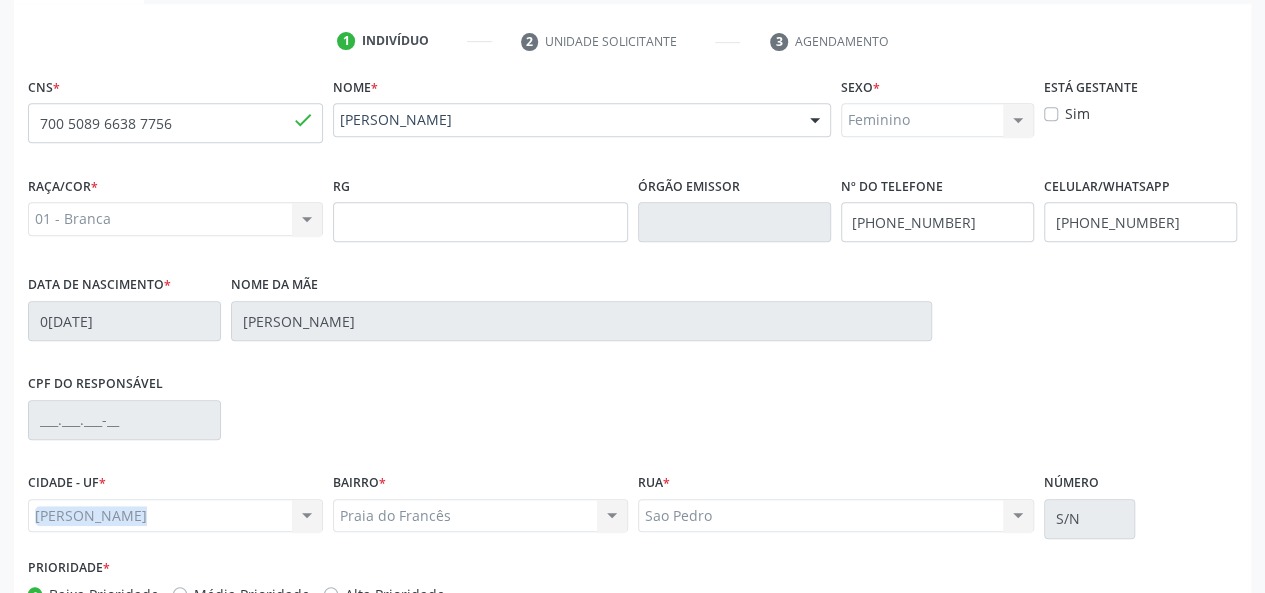 scroll, scrollTop: 318, scrollLeft: 0, axis: vertical 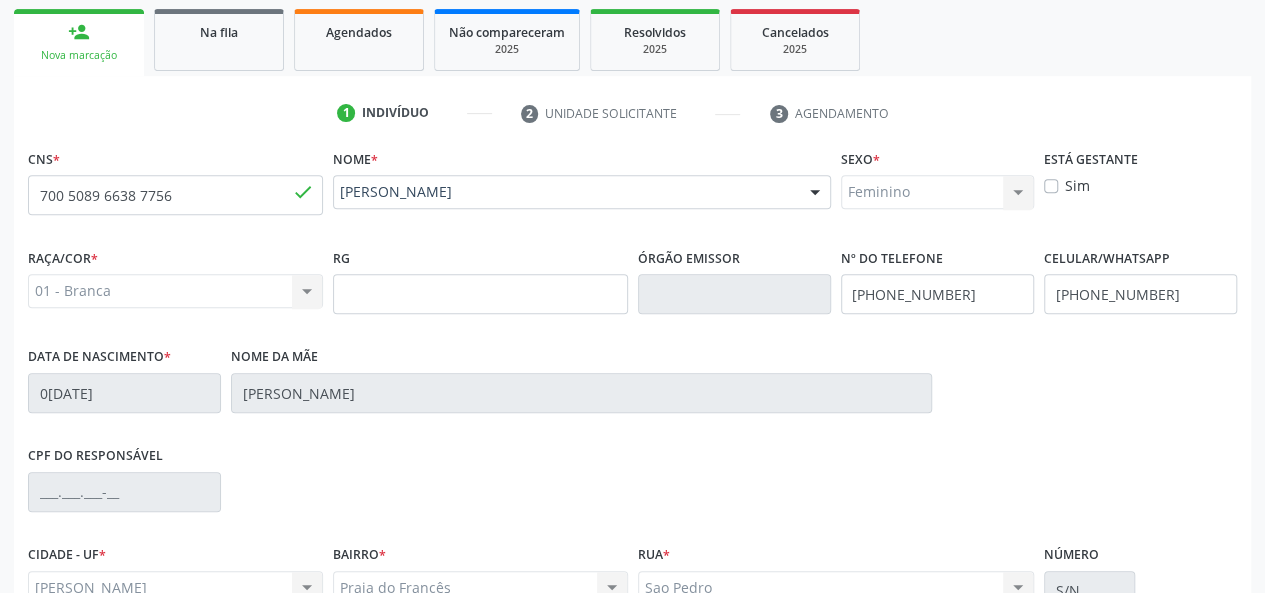 click on "01 - Branca         01 - Branca   02 - Preta   04 - Amarela   03 - Parda   05 - Indígena
Nenhum resultado encontrado para: "   "
Não há nenhuma opção para ser exibida." at bounding box center (175, 291) 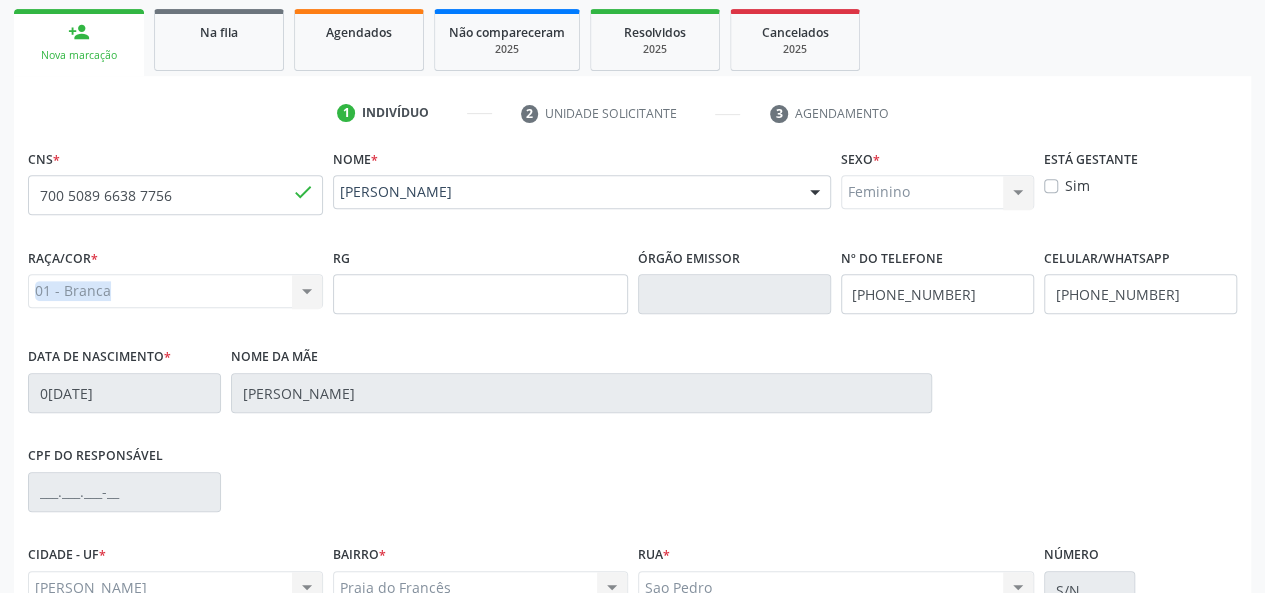 click on "01 - Branca         01 - Branca   02 - Preta   04 - Amarela   03 - Parda   05 - Indígena
Nenhum resultado encontrado para: "   "
Não há nenhuma opção para ser exibida." at bounding box center (175, 291) 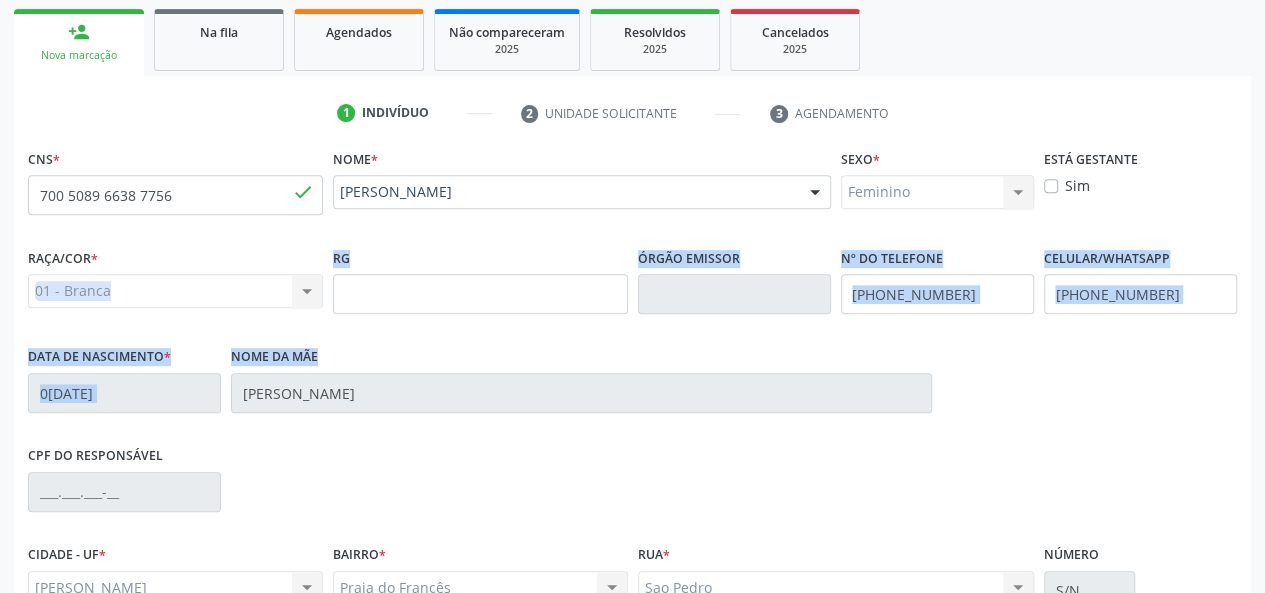 drag, startPoint x: 134, startPoint y: 289, endPoint x: 655, endPoint y: 433, distance: 540.534 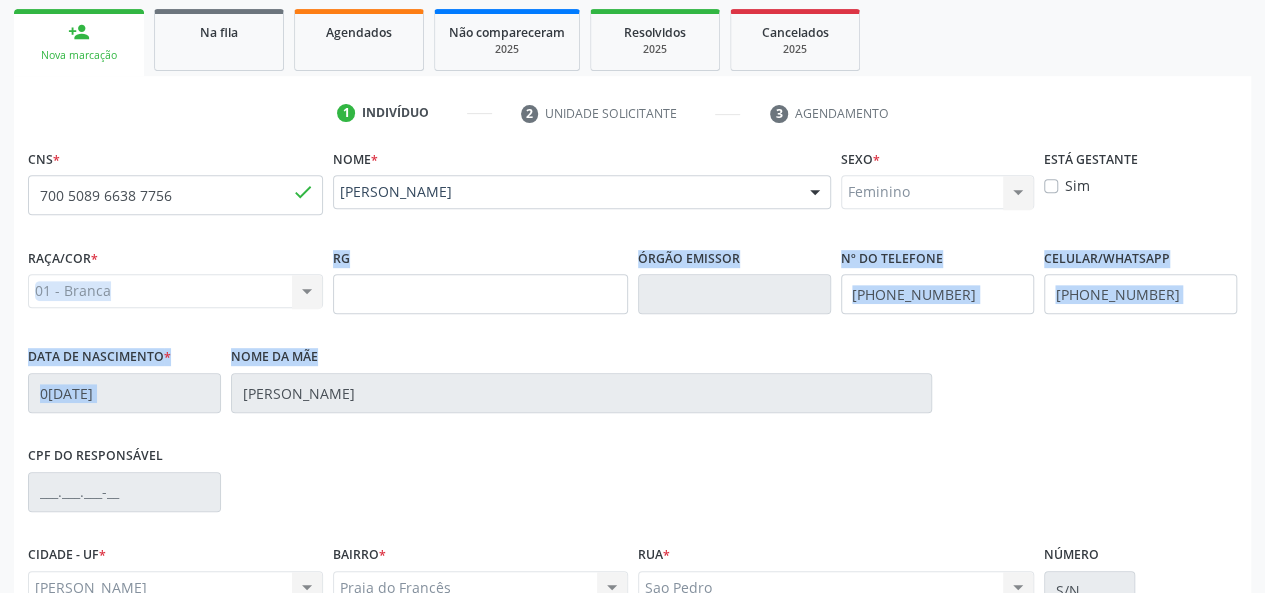 click on "Raça/cor
*
01 - Branca         01 - Branca   02 - Preta   04 - Amarela   03 - Parda   05 - Indígena
Nenhum resultado encontrado para: "   "
Não há nenhuma opção para ser exibida.
RG
Órgão emissor
Nº do Telefone
(82) 99410-2787
Celular/WhatsApp
(82) 99410-8573
Data de nascimento
*
05/10/1984
Nome da mãe
Iara Terezinha Machado Marchiori" at bounding box center [632, 342] 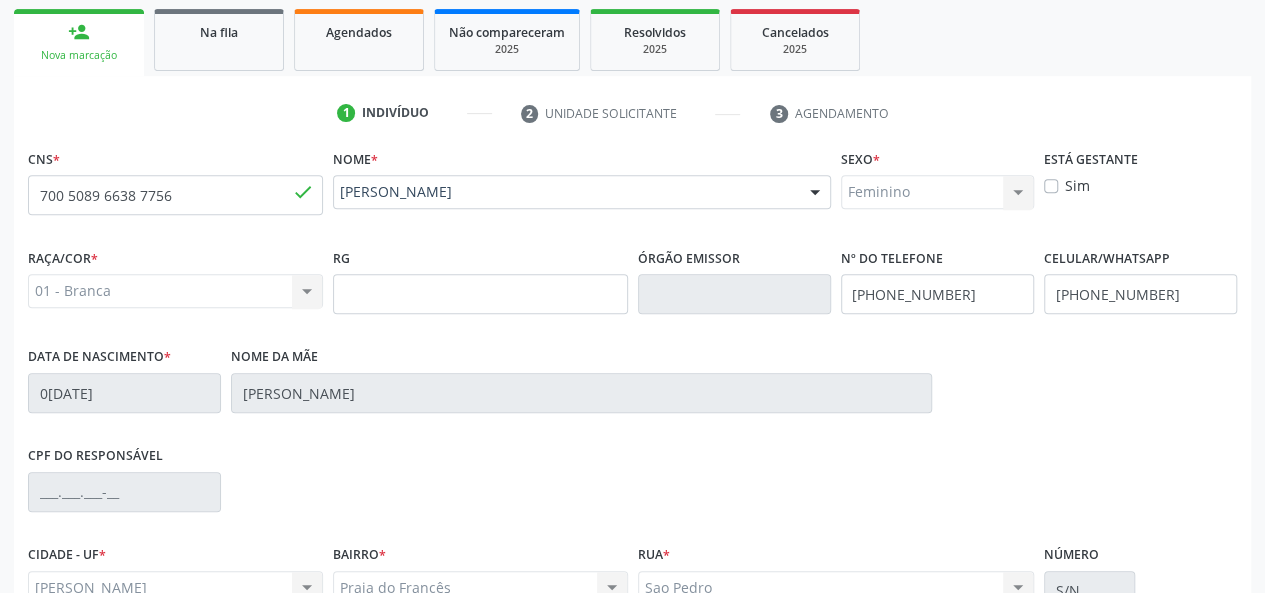 click on "CPF do responsável" at bounding box center (632, 490) 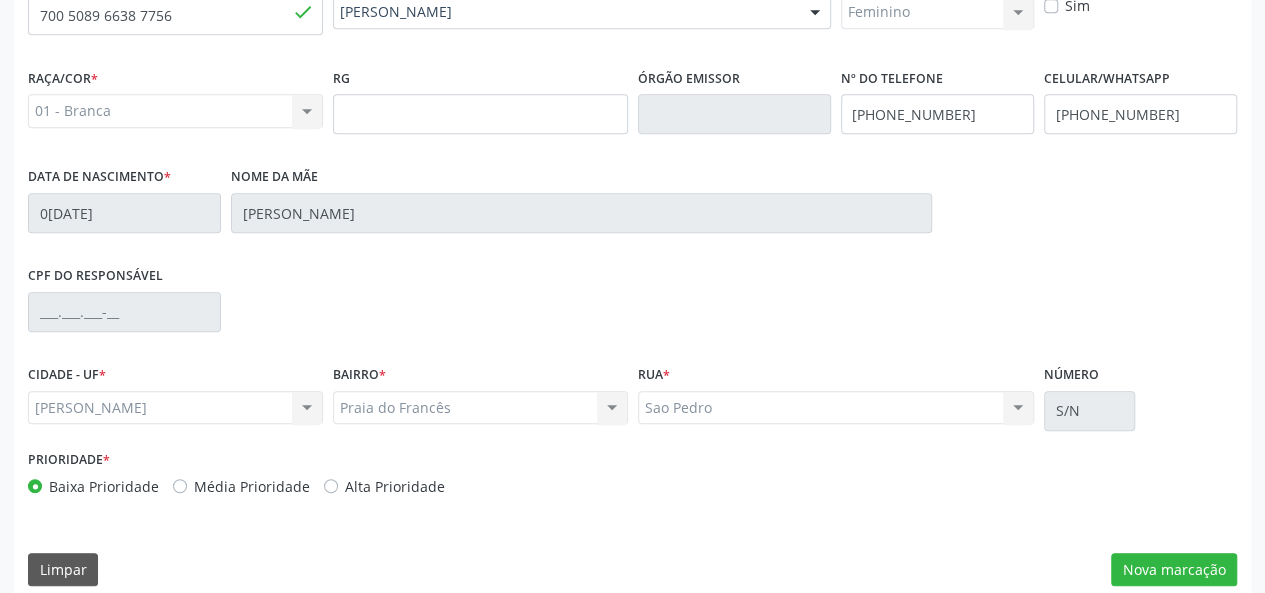 scroll, scrollTop: 518, scrollLeft: 0, axis: vertical 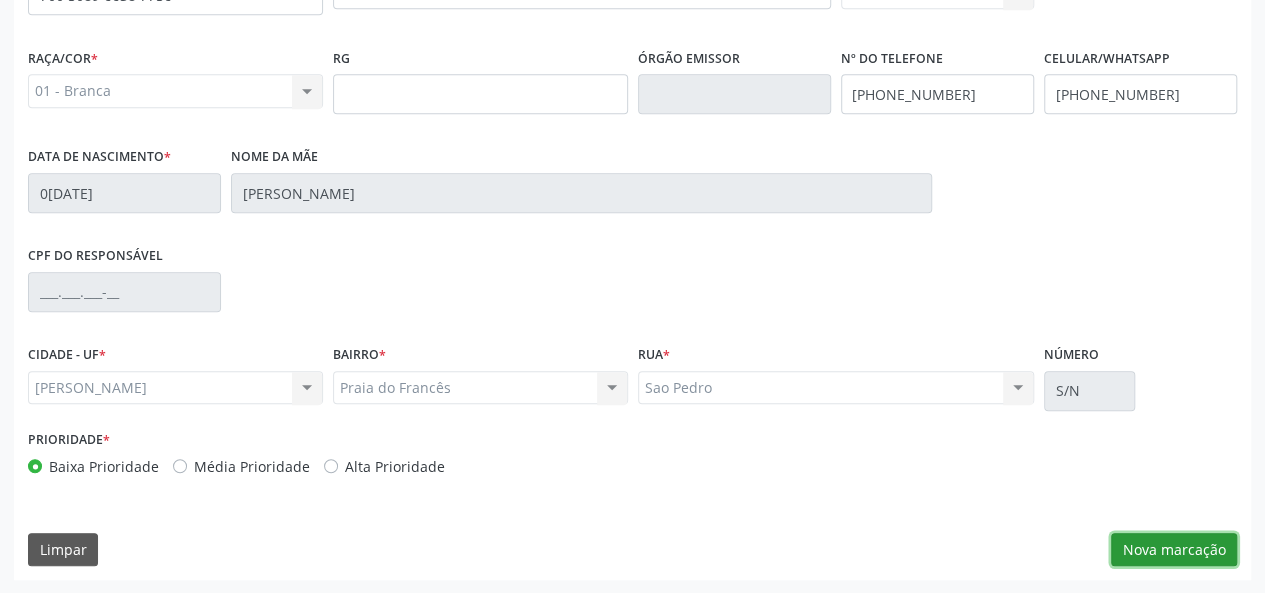 click on "Nova marcação" at bounding box center (1174, 550) 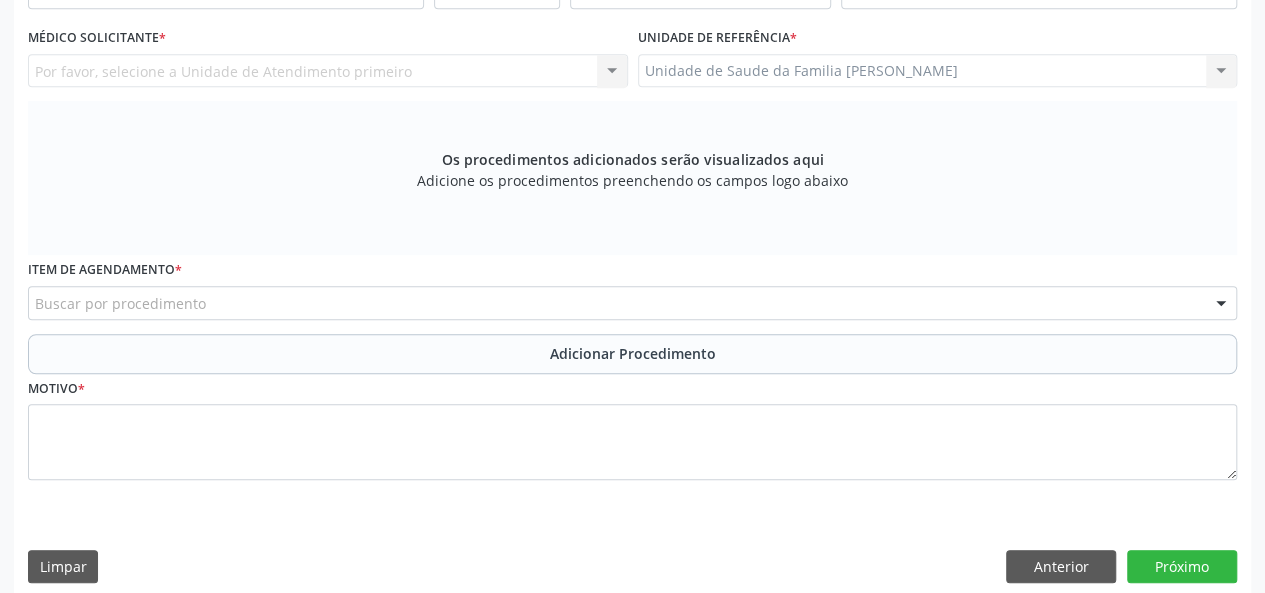 scroll, scrollTop: 418, scrollLeft: 0, axis: vertical 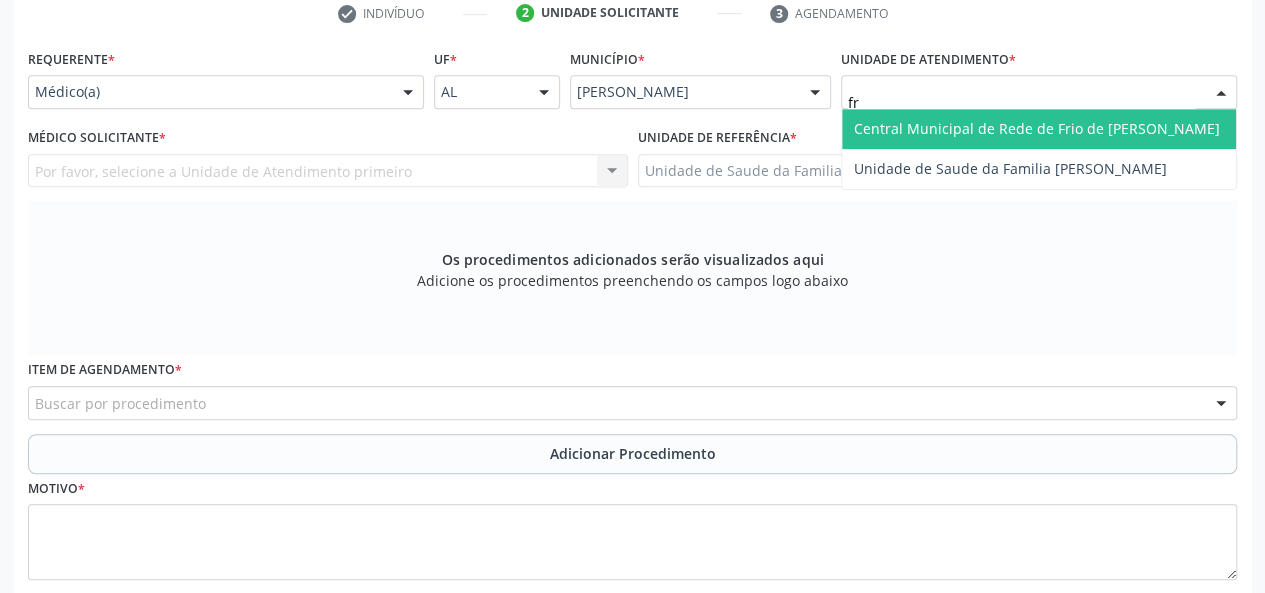 type on "fra" 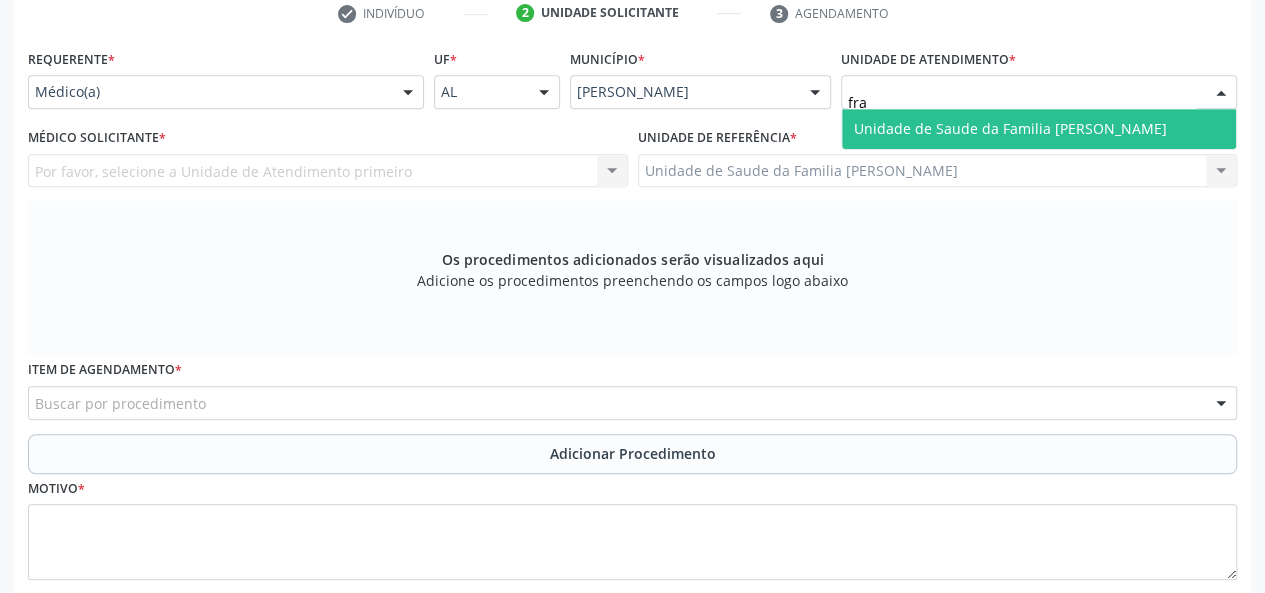 click on "Unidade de Saude da Familia [PERSON_NAME]" at bounding box center (1010, 128) 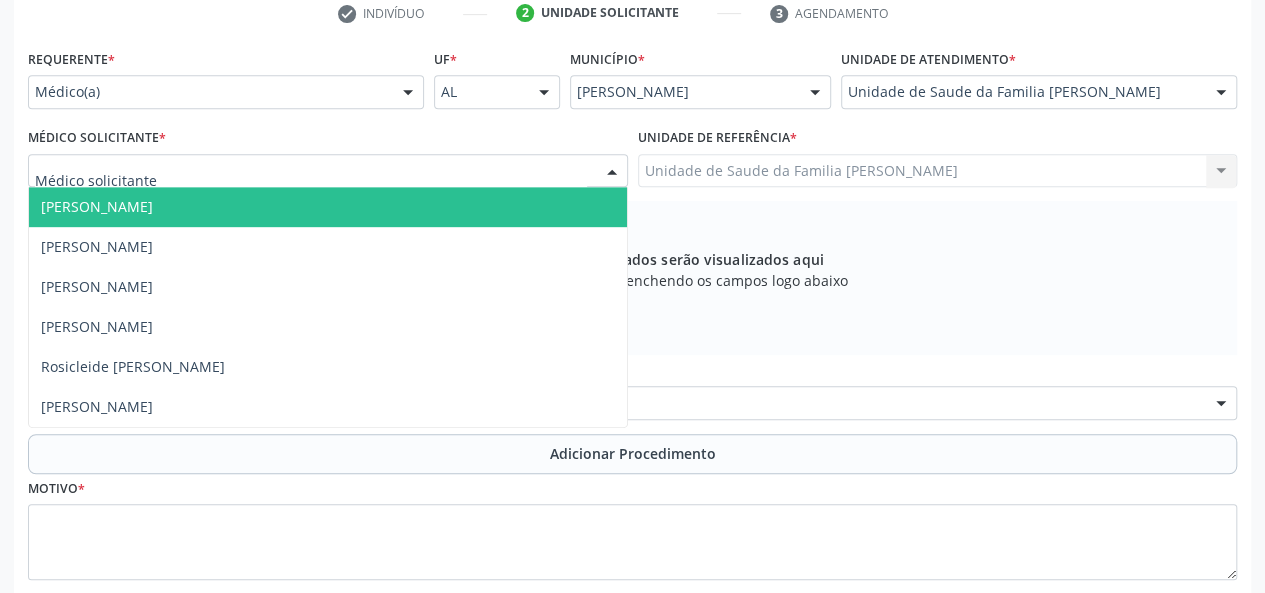 click on "Arthur Cunha de Mendonca Fragoso" at bounding box center (97, 206) 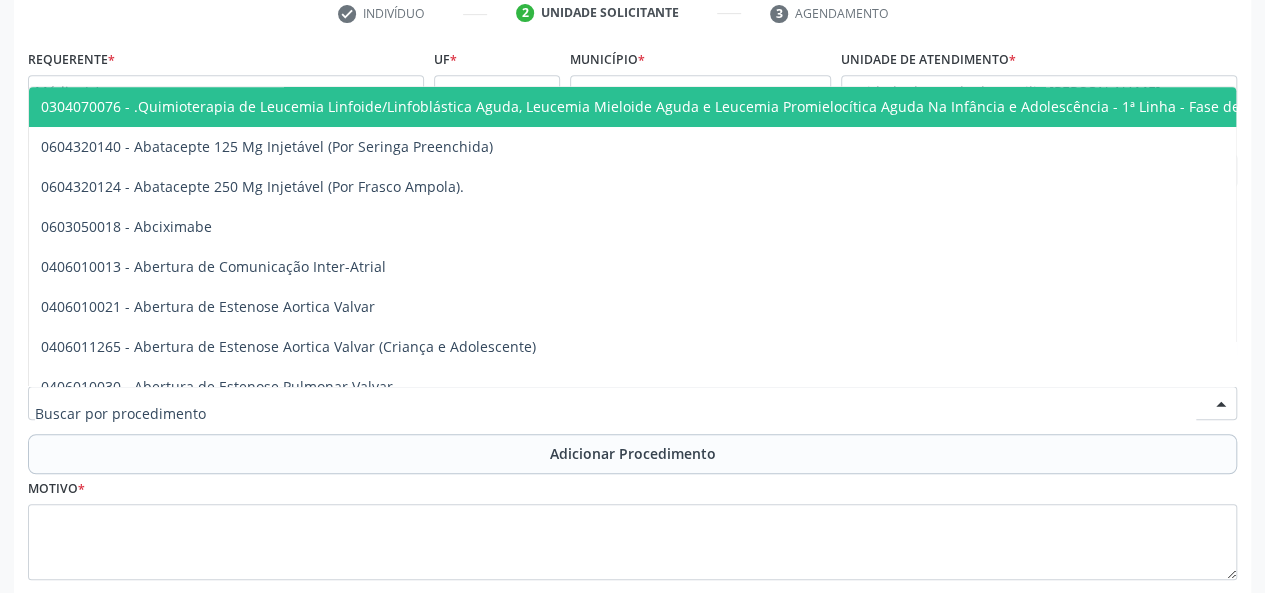 click at bounding box center [632, 403] 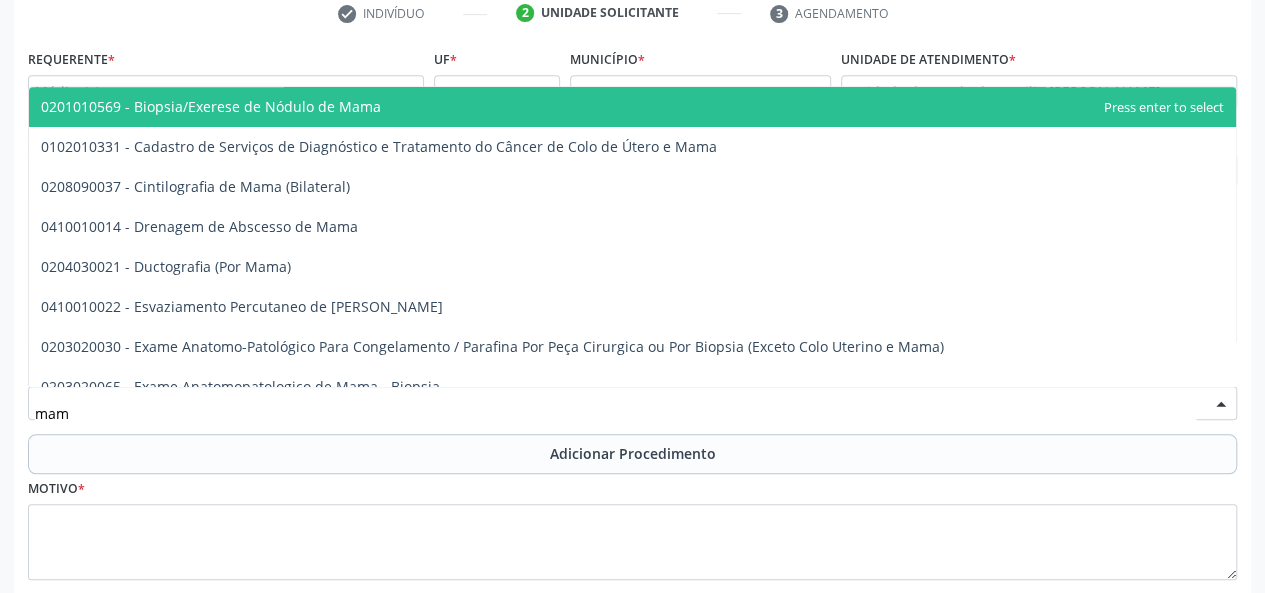 type on "mamo" 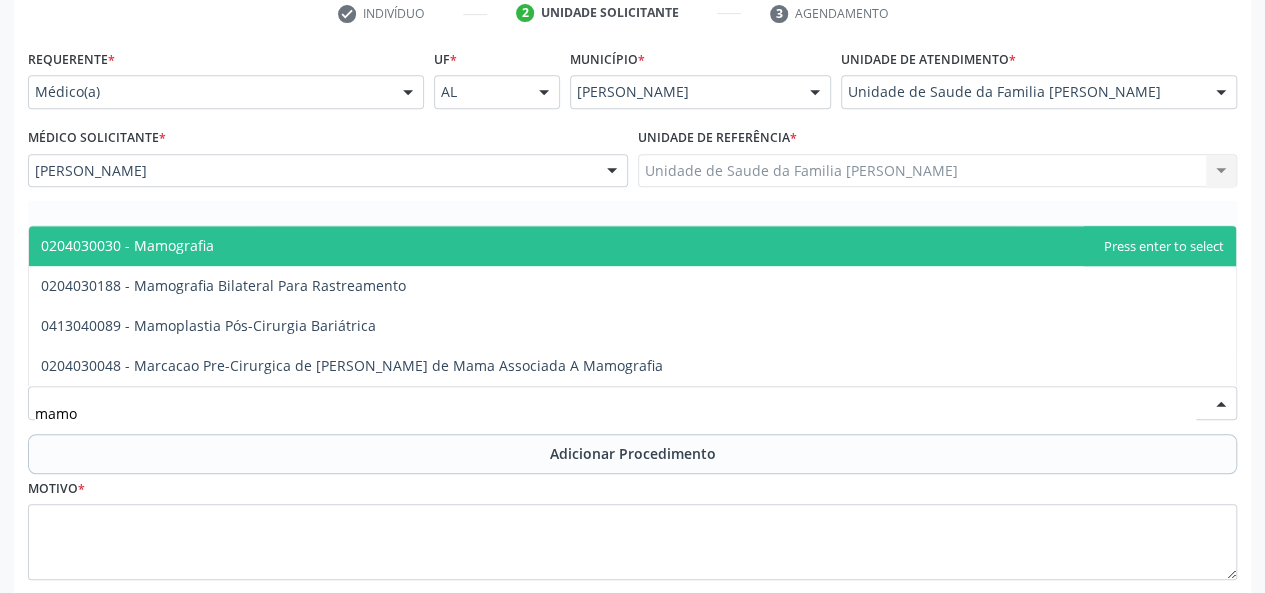 click on "0204030030 - Mamografia" at bounding box center [632, 246] 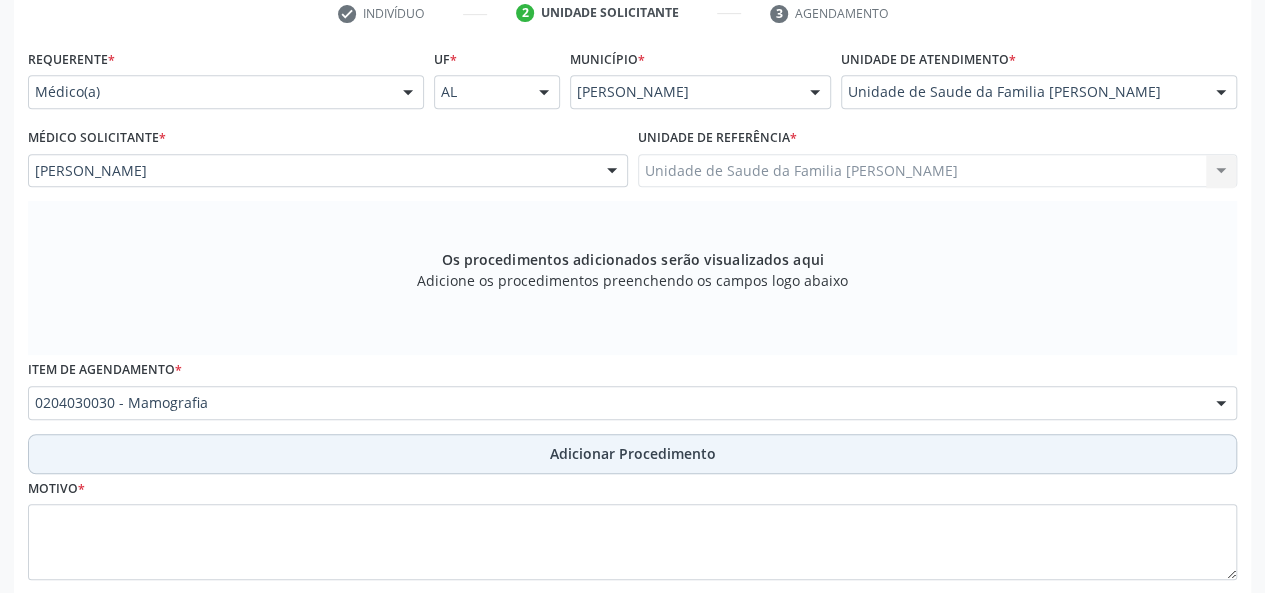 click on "Adicionar Procedimento" at bounding box center [633, 453] 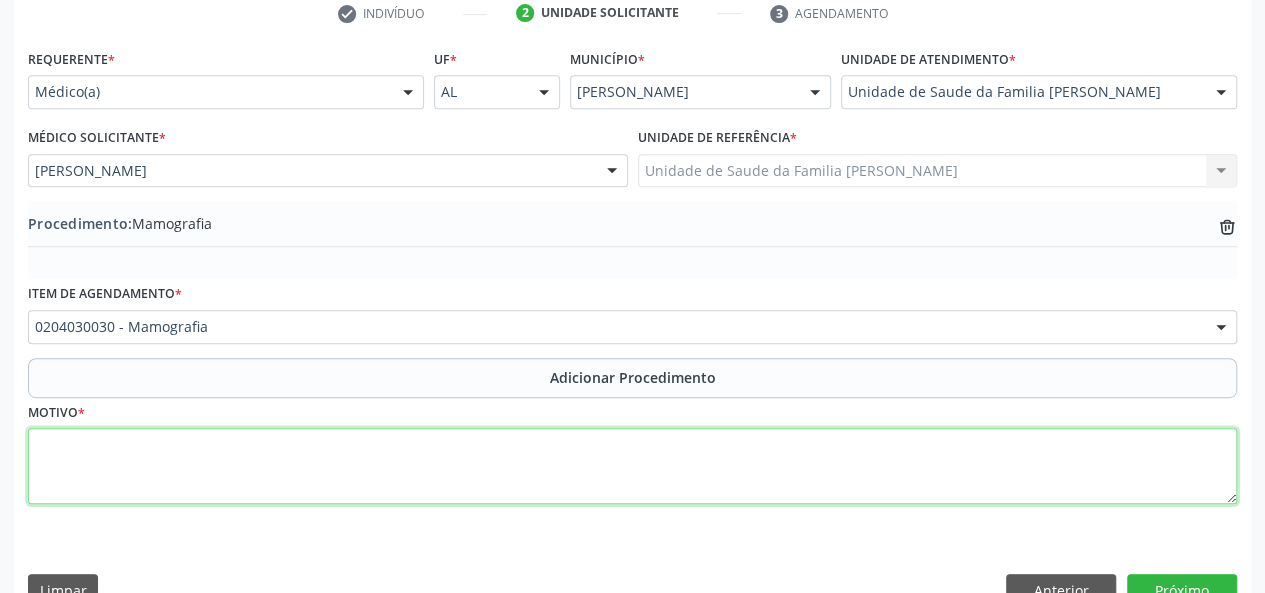 click at bounding box center (632, 466) 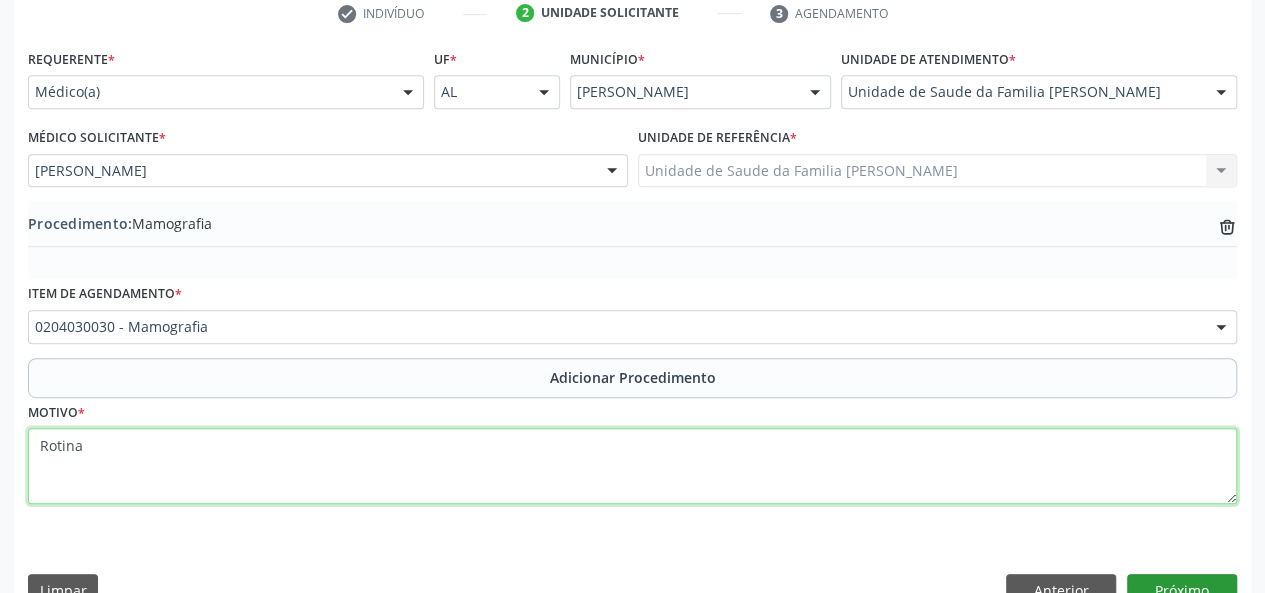 type on "Rotina" 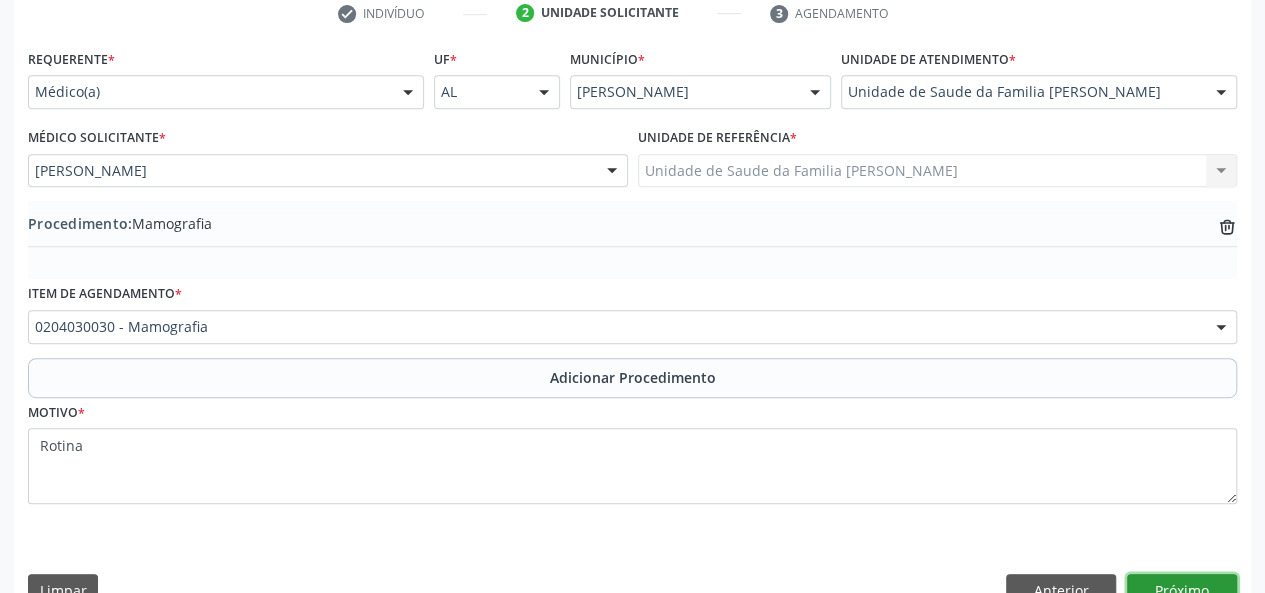 click on "Próximo" at bounding box center (1182, 591) 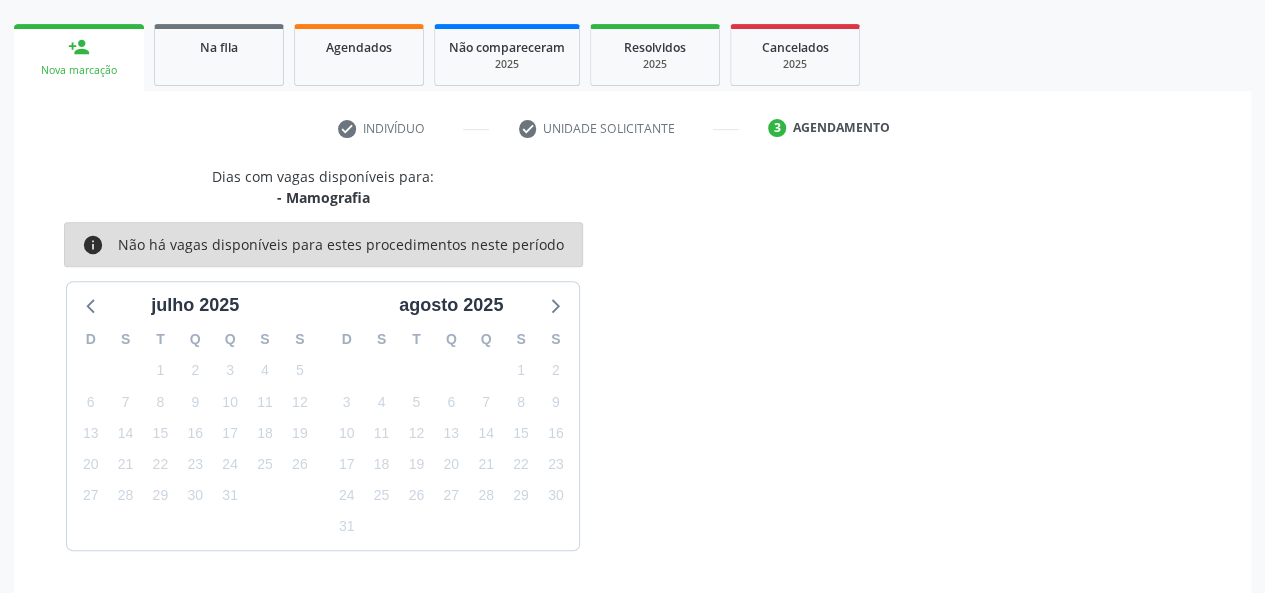 scroll, scrollTop: 362, scrollLeft: 0, axis: vertical 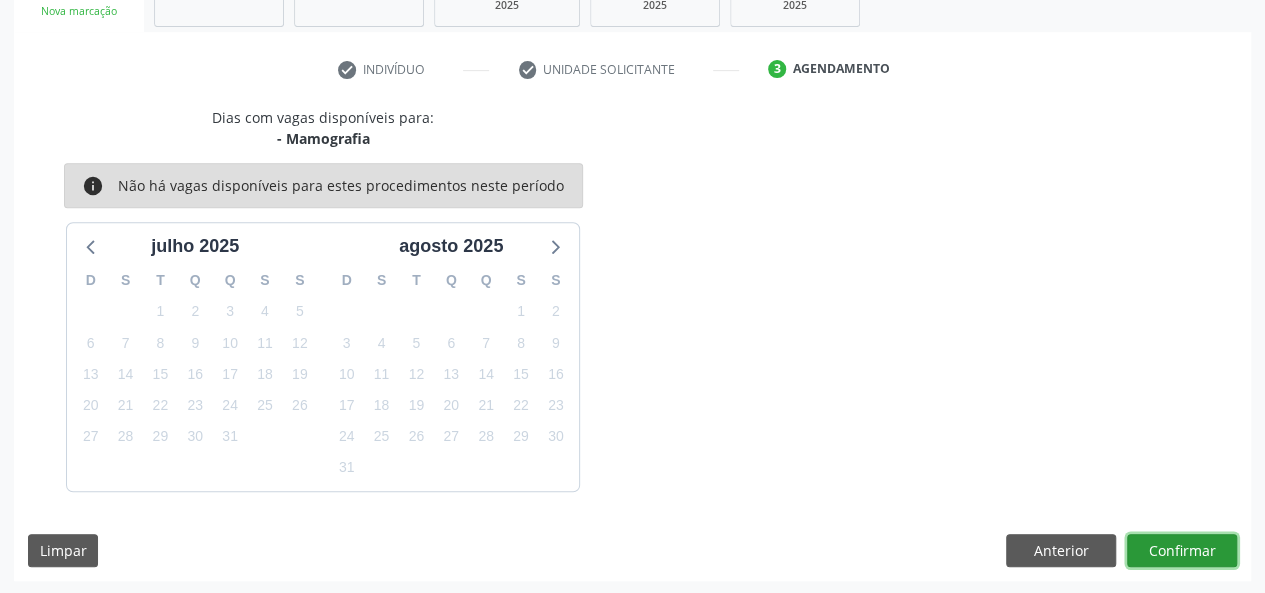 click on "Confirmar" at bounding box center [1182, 551] 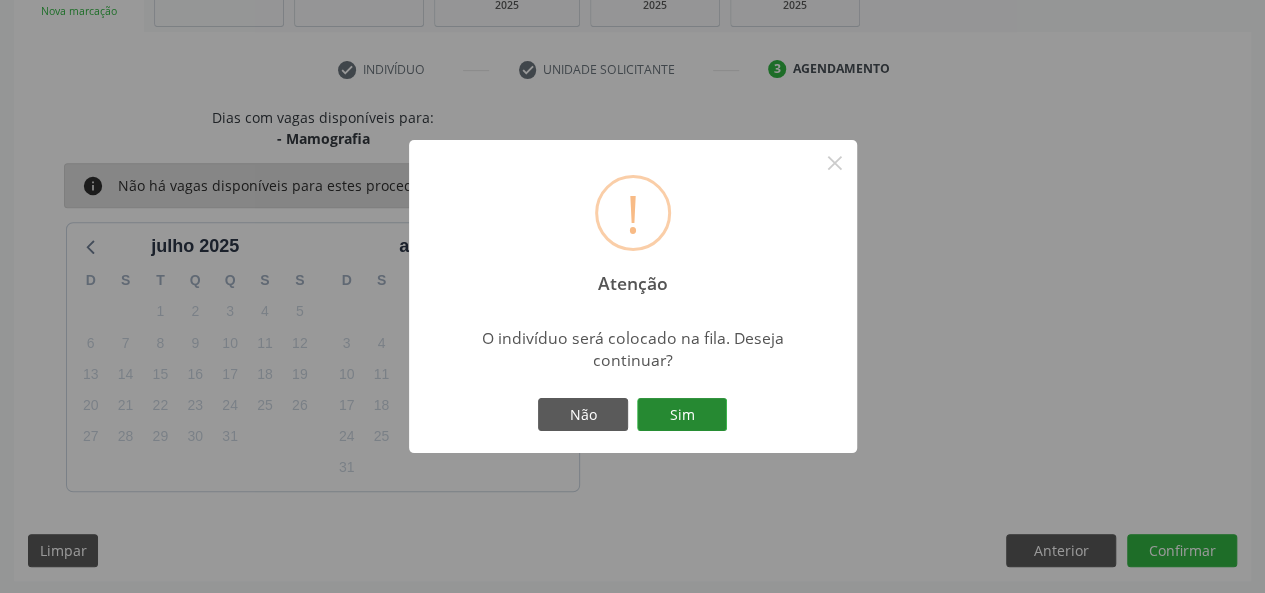 click on "Sim" at bounding box center (682, 415) 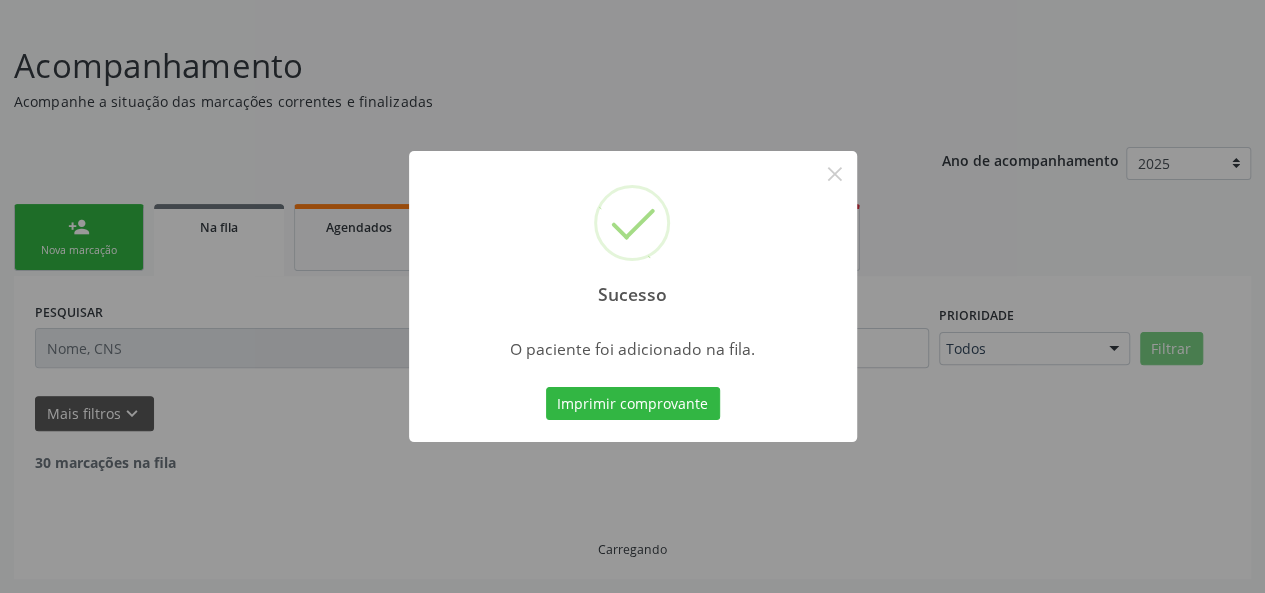 scroll, scrollTop: 100, scrollLeft: 0, axis: vertical 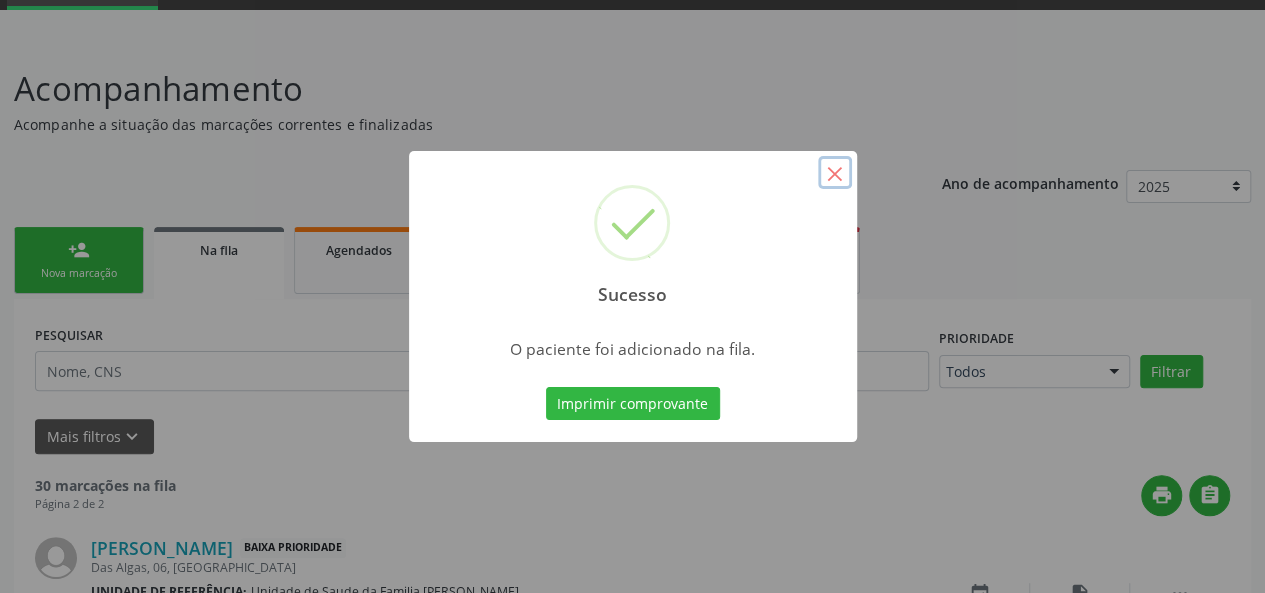 click on "×" at bounding box center [835, 173] 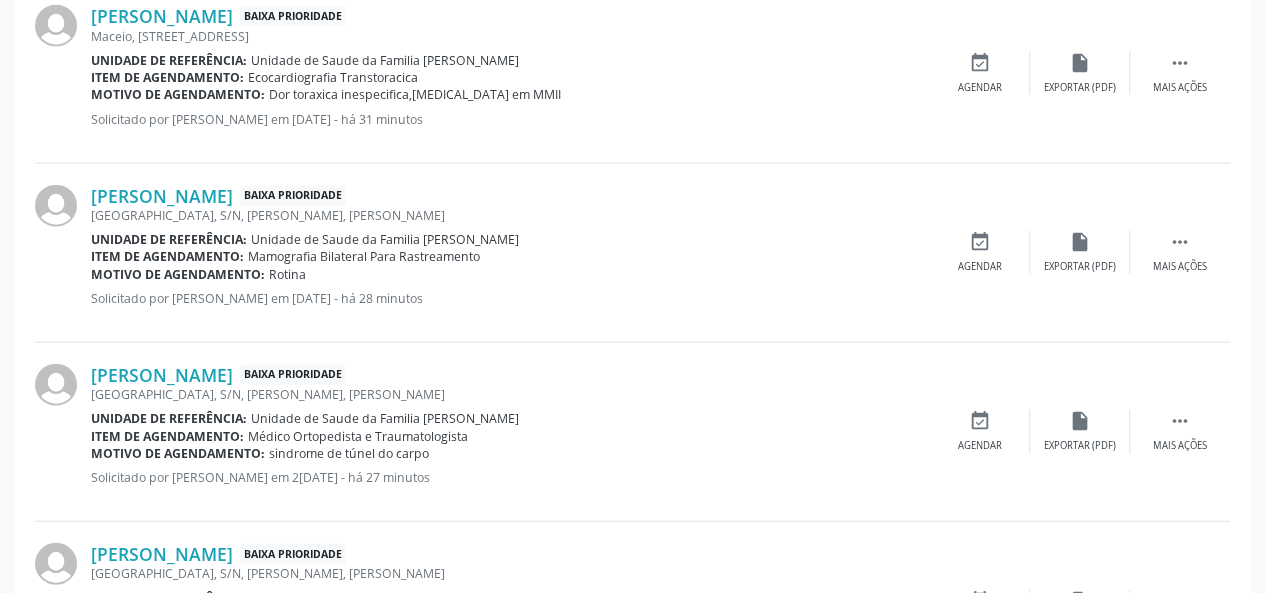 scroll, scrollTop: 2300, scrollLeft: 0, axis: vertical 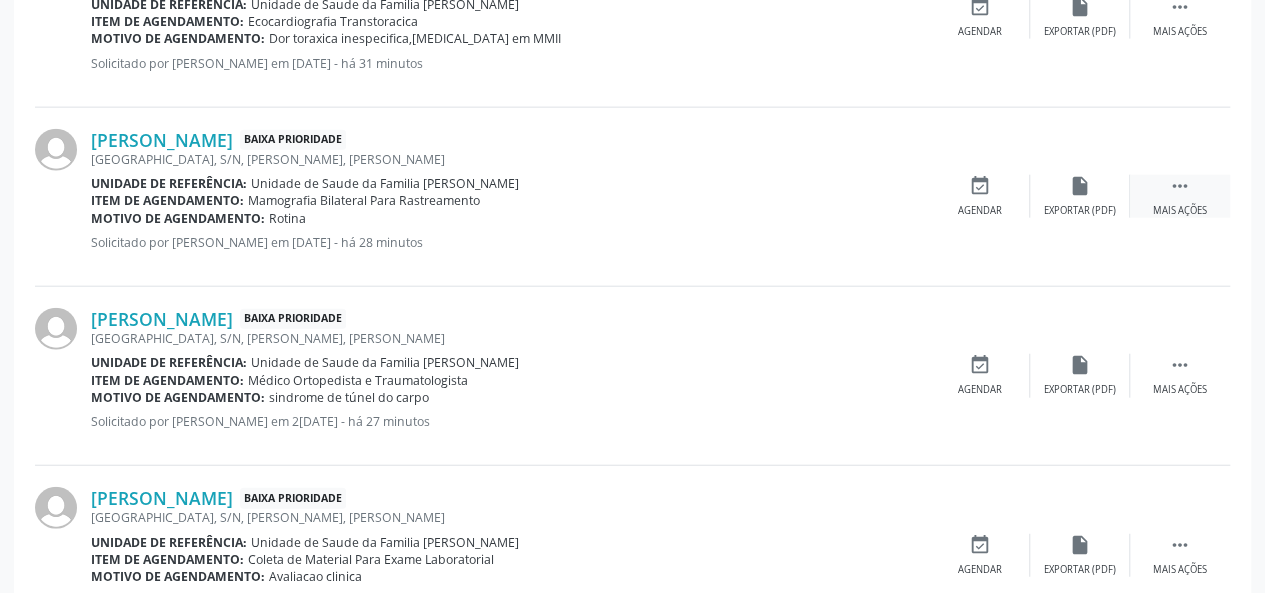 click on "" at bounding box center [1180, 186] 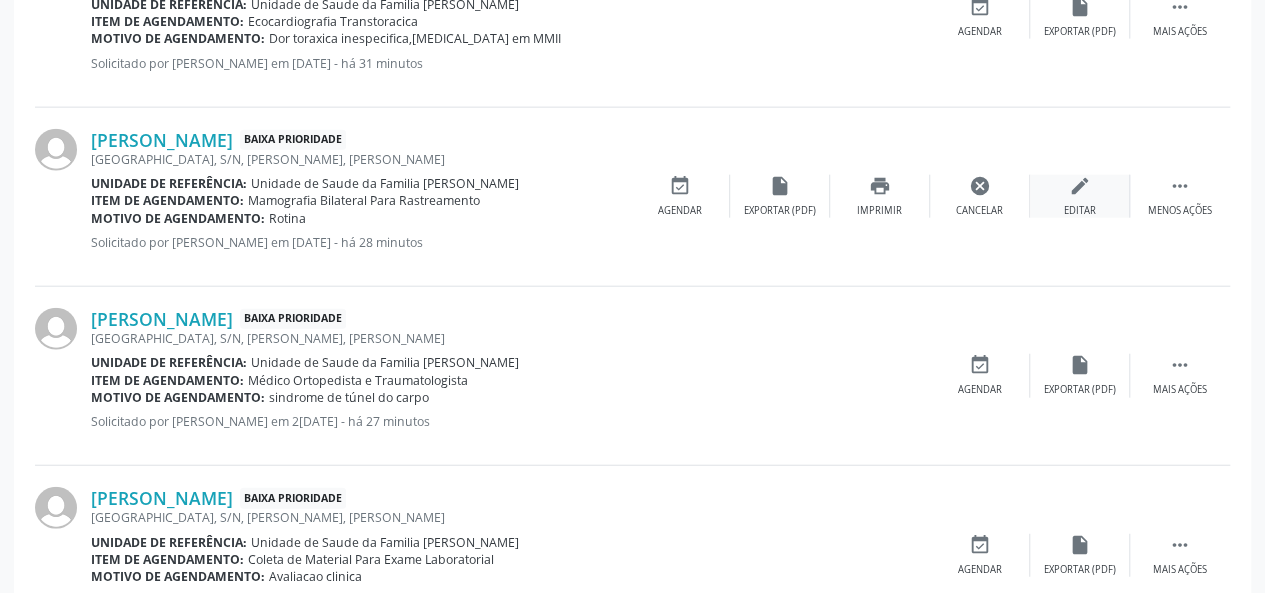 click on "Editar" at bounding box center [1080, 211] 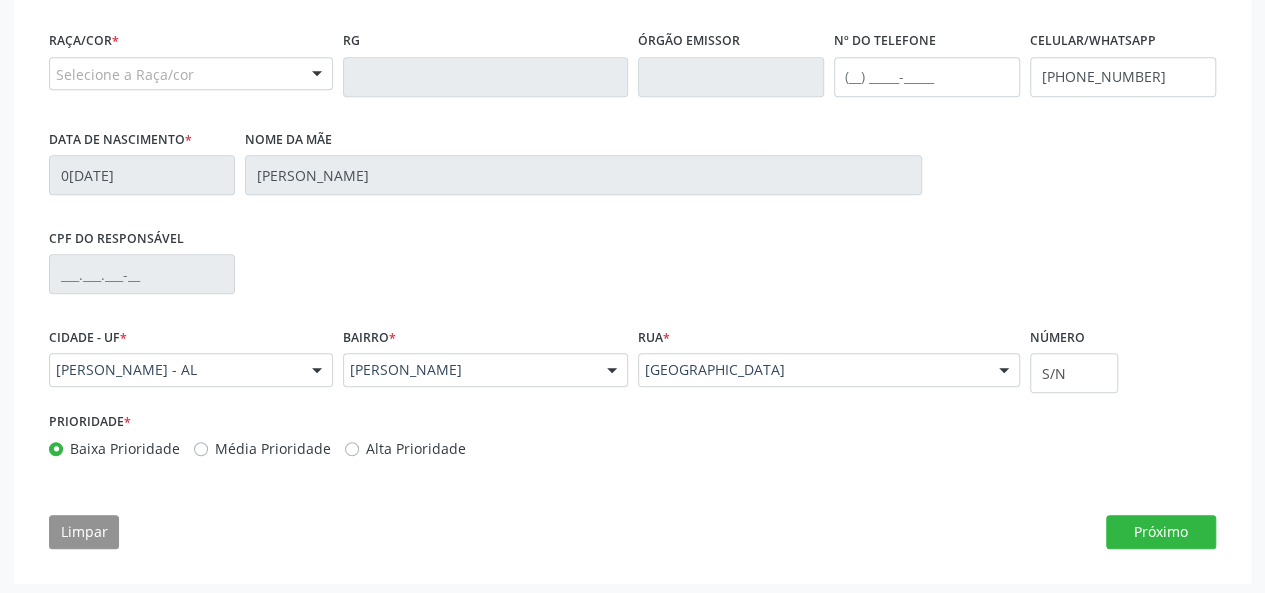 scroll, scrollTop: 544, scrollLeft: 0, axis: vertical 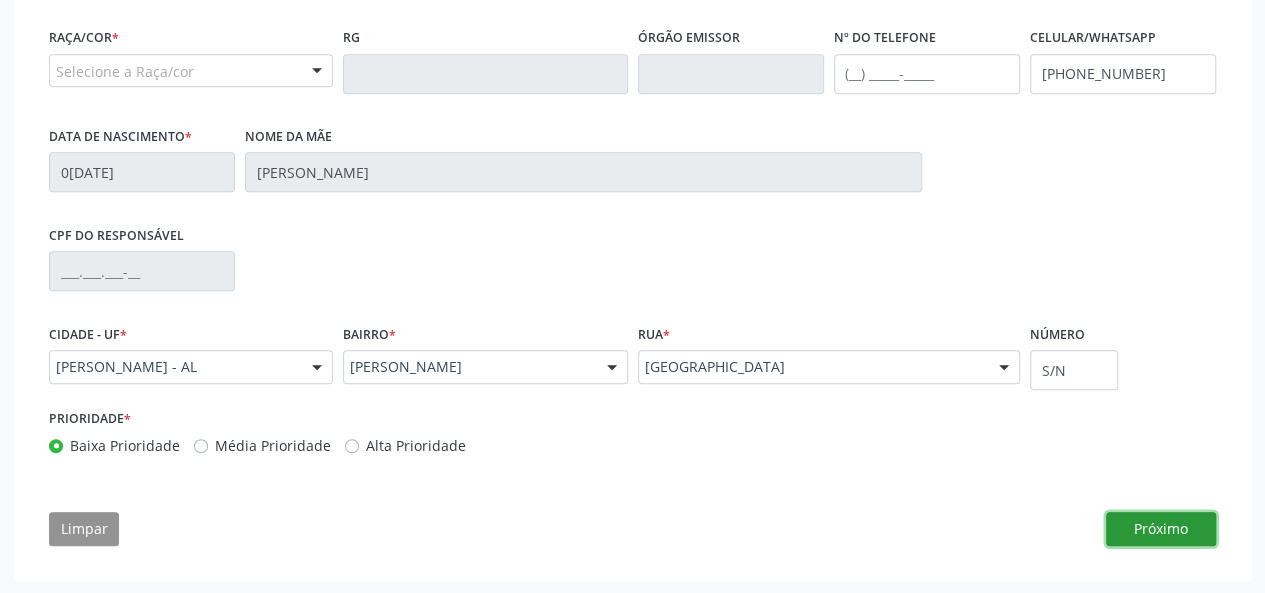 click on "Próximo" at bounding box center (1161, 529) 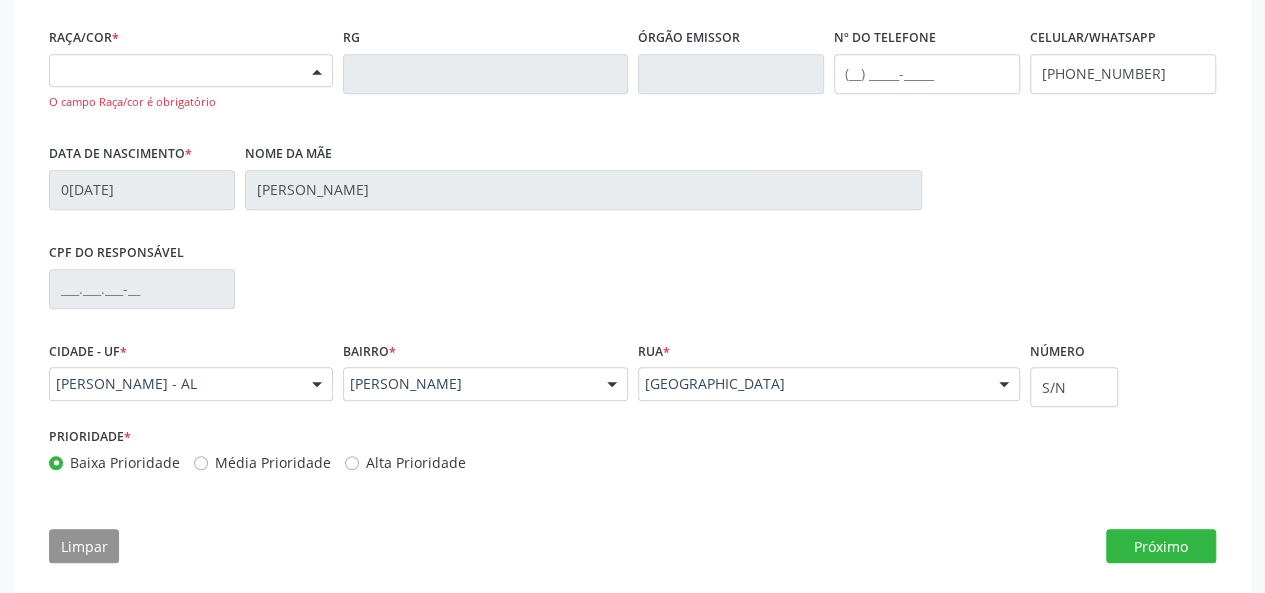 click at bounding box center [317, 72] 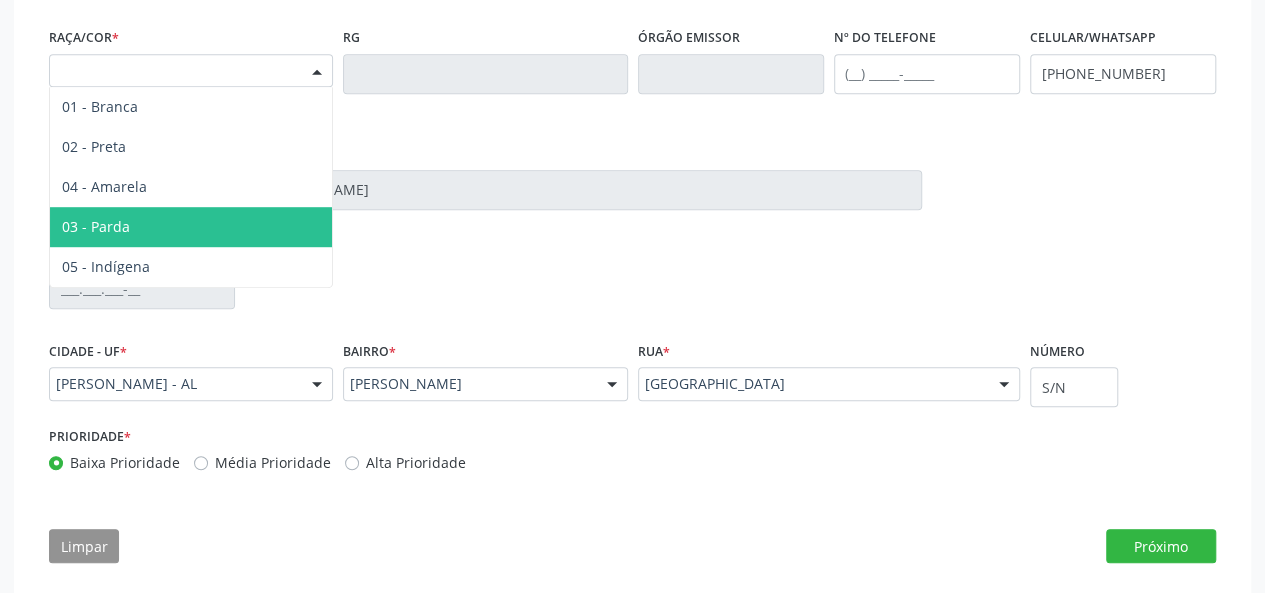 click on "03 - Parda" at bounding box center (96, 226) 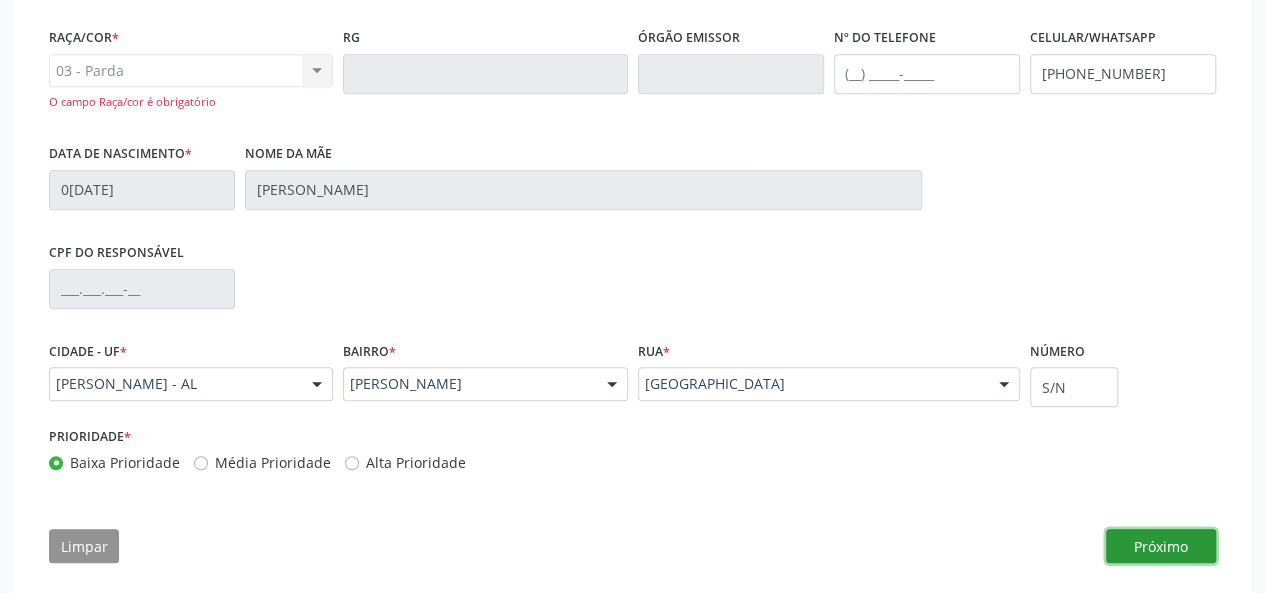 click on "Próximo" at bounding box center (1161, 546) 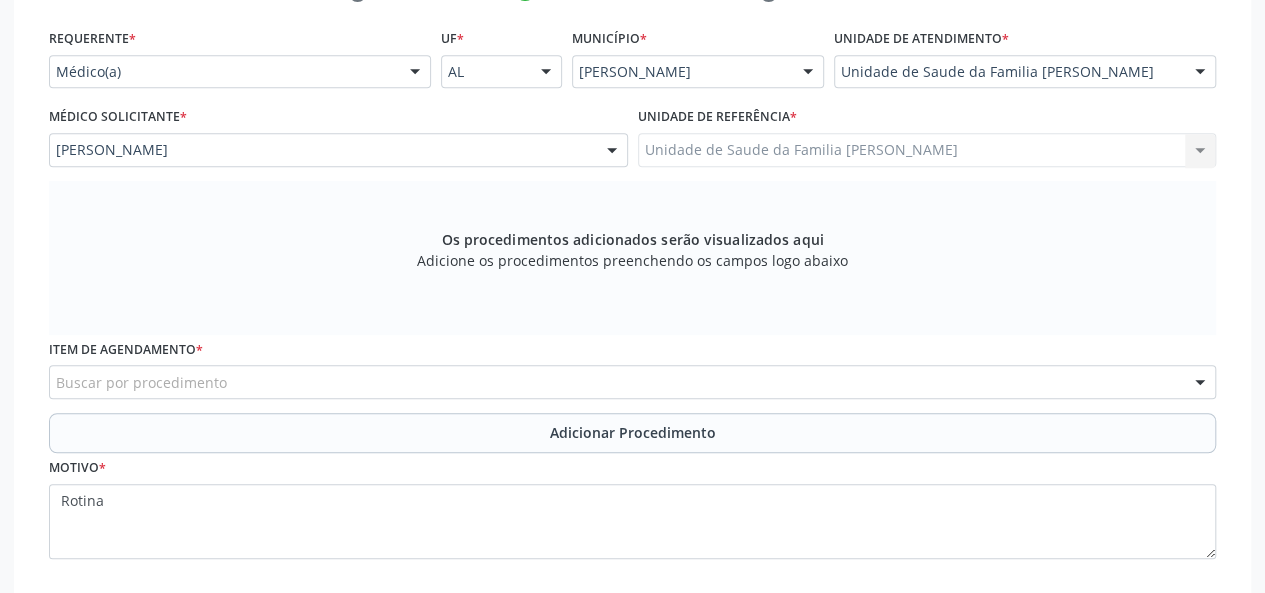 scroll, scrollTop: 544, scrollLeft: 0, axis: vertical 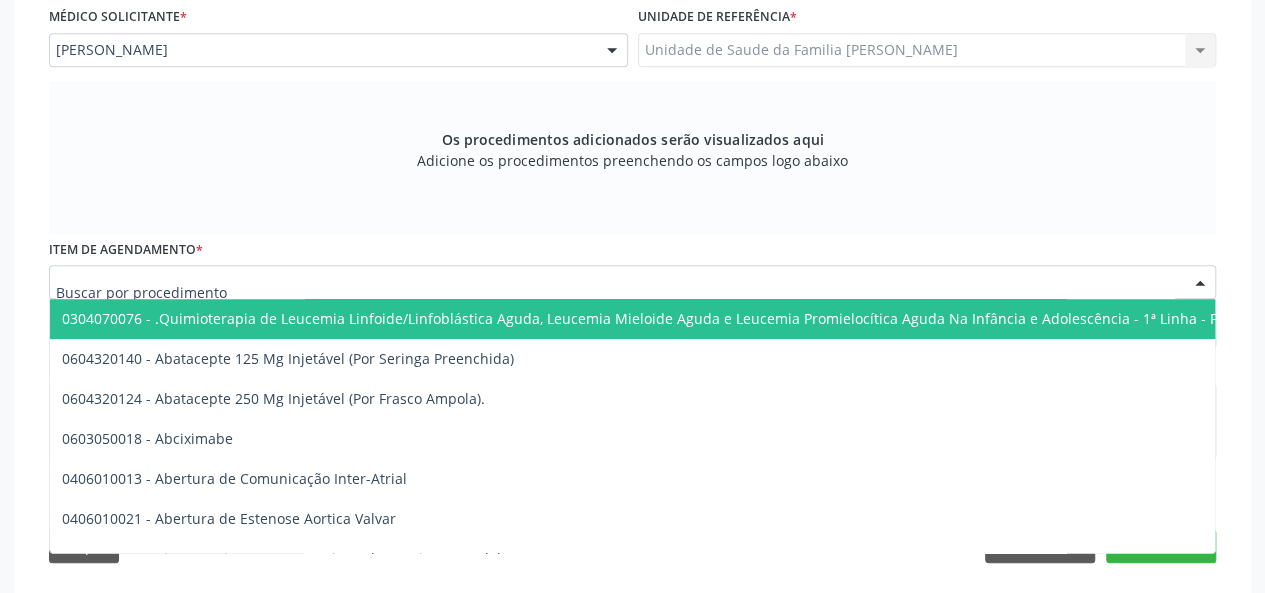 click at bounding box center (632, 282) 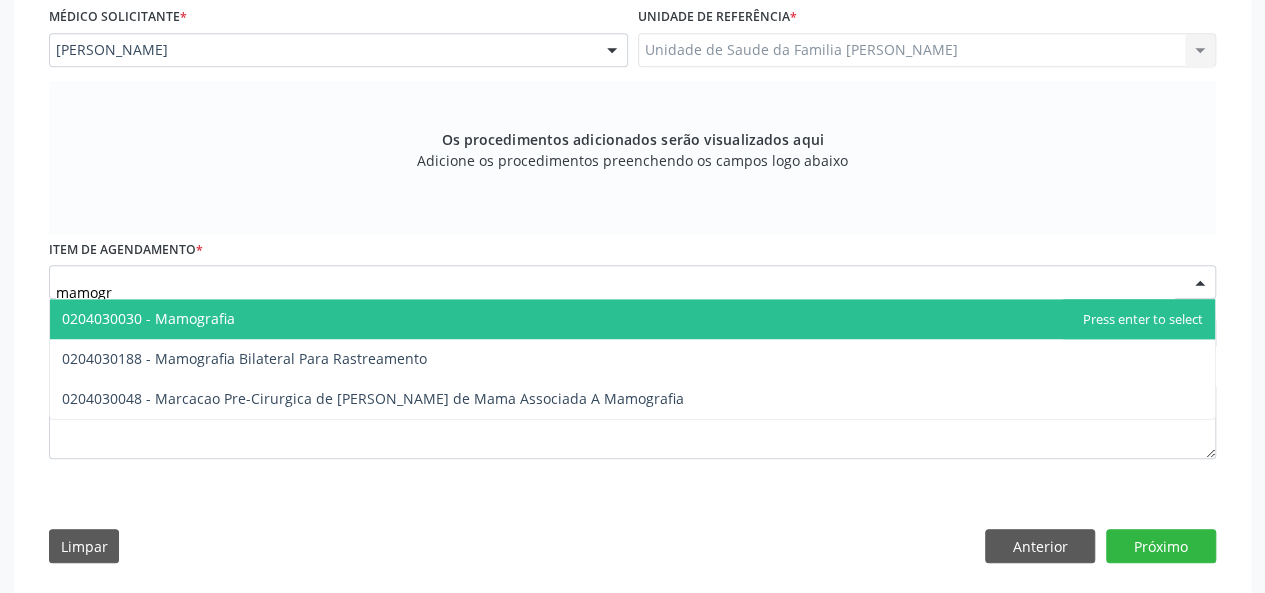 type on "mamogra" 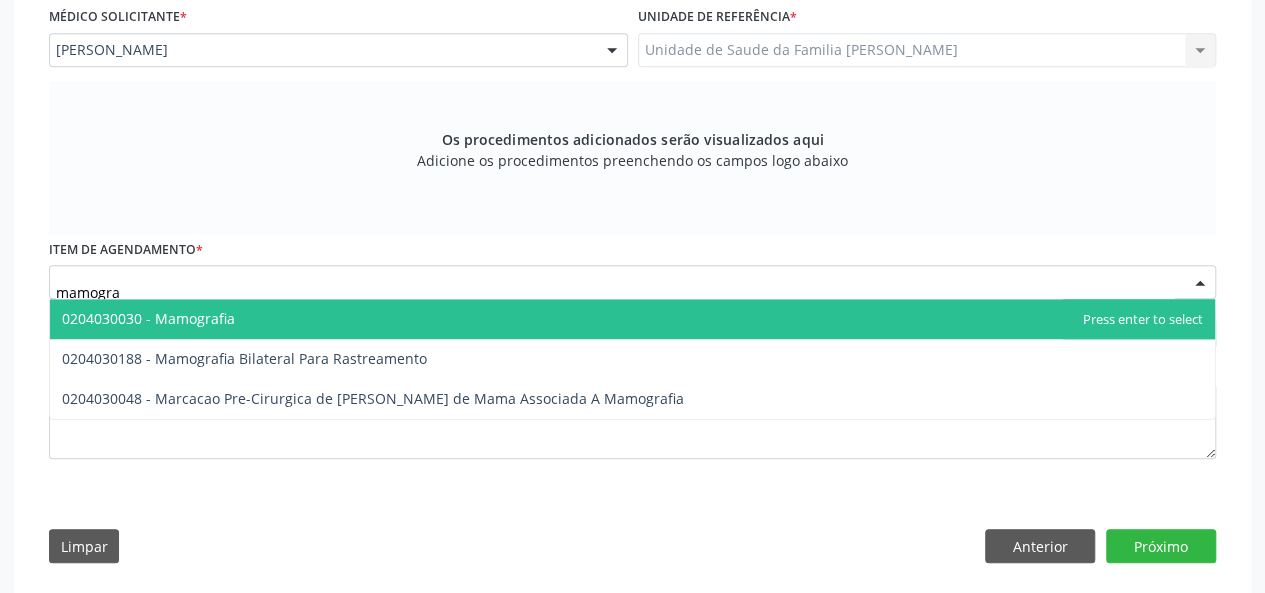 click on "0204030030 - Mamografia" at bounding box center [632, 319] 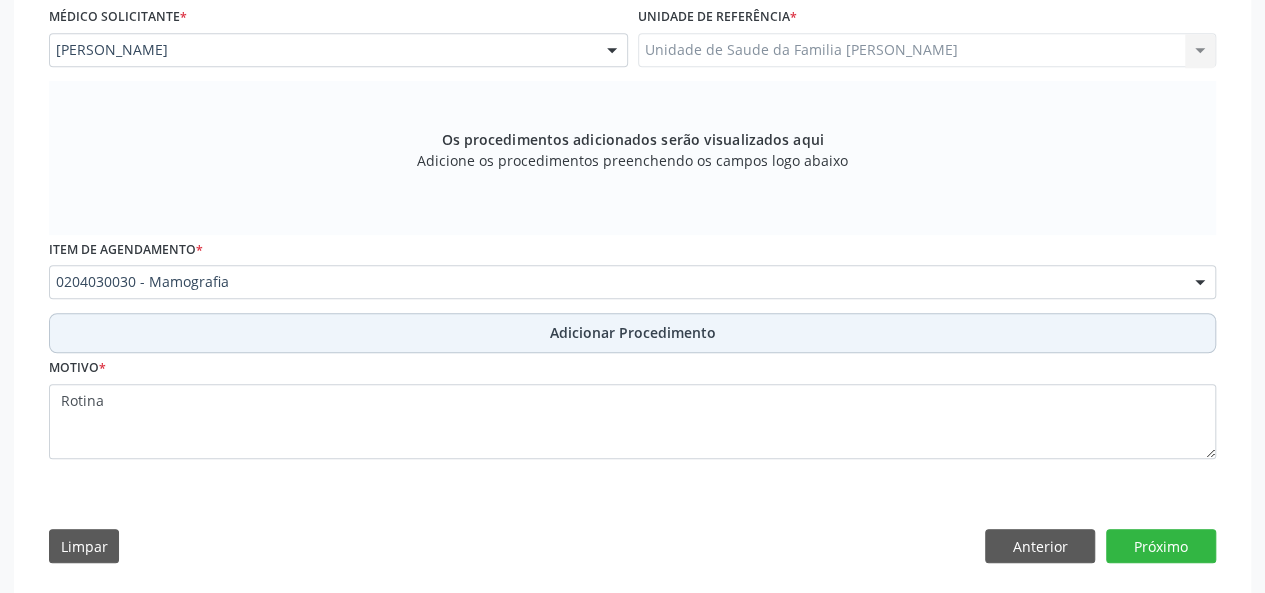 click on "Adicionar Procedimento" at bounding box center (632, 333) 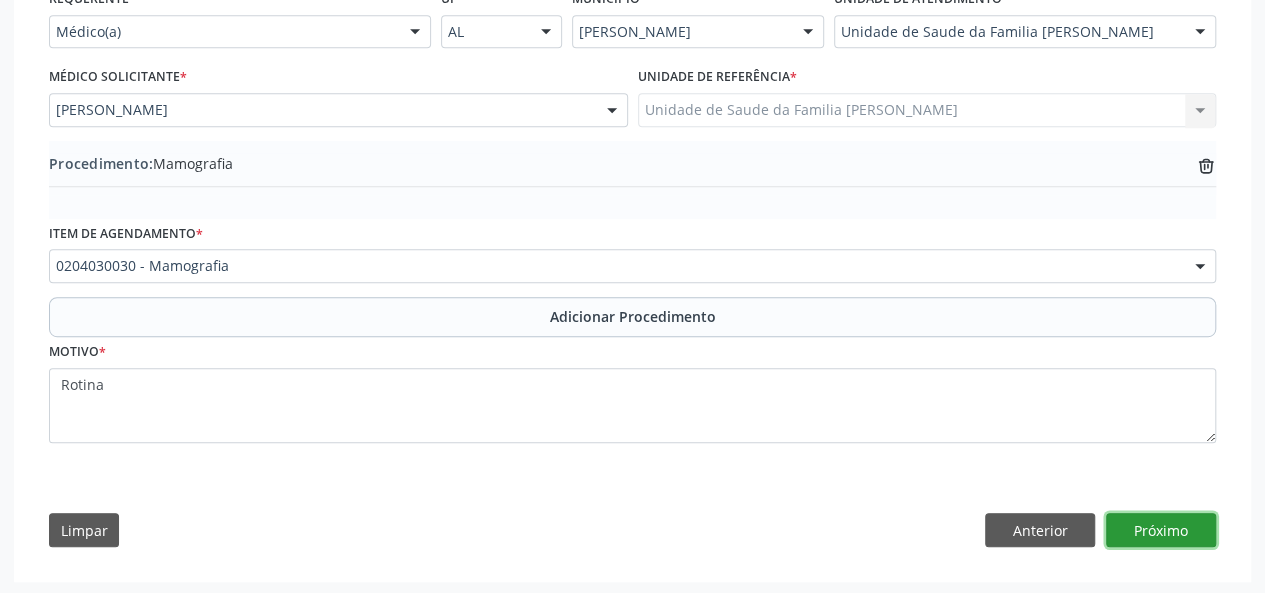 click on "Próximo" at bounding box center (1161, 530) 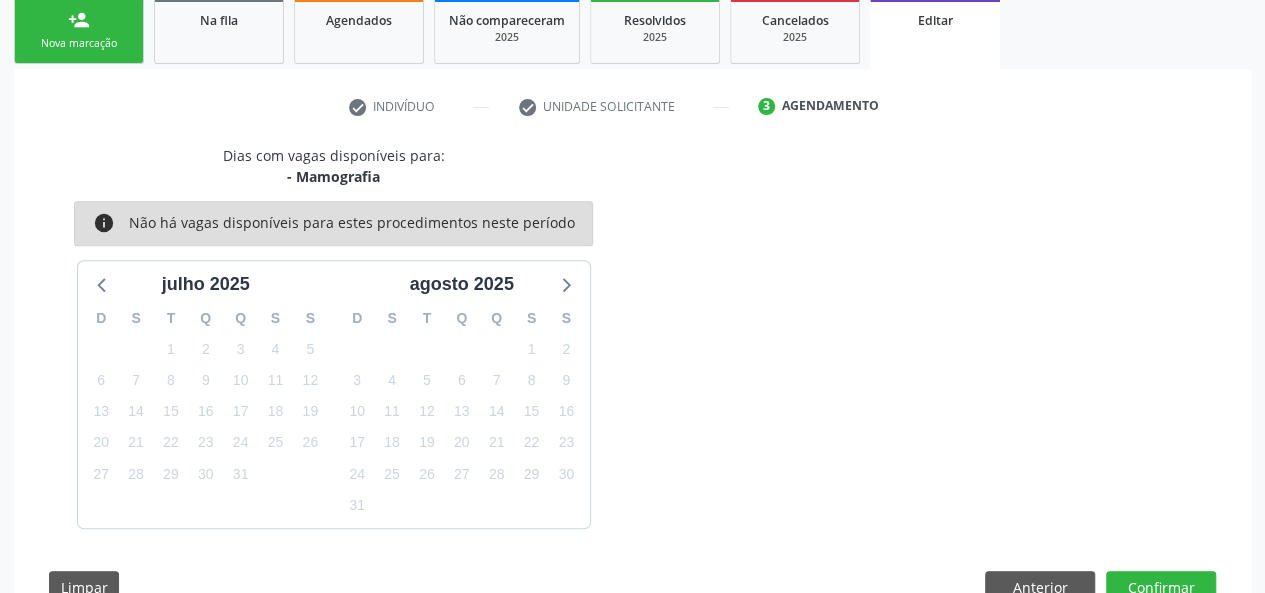 scroll, scrollTop: 388, scrollLeft: 0, axis: vertical 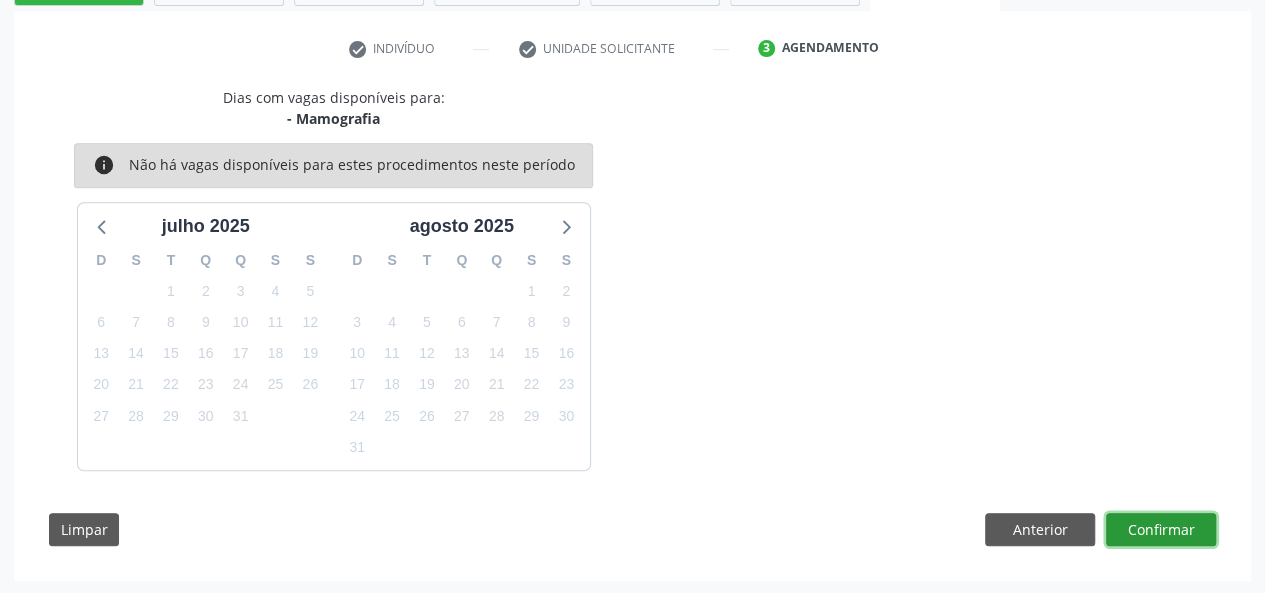 click on "Confirmar" at bounding box center (1161, 530) 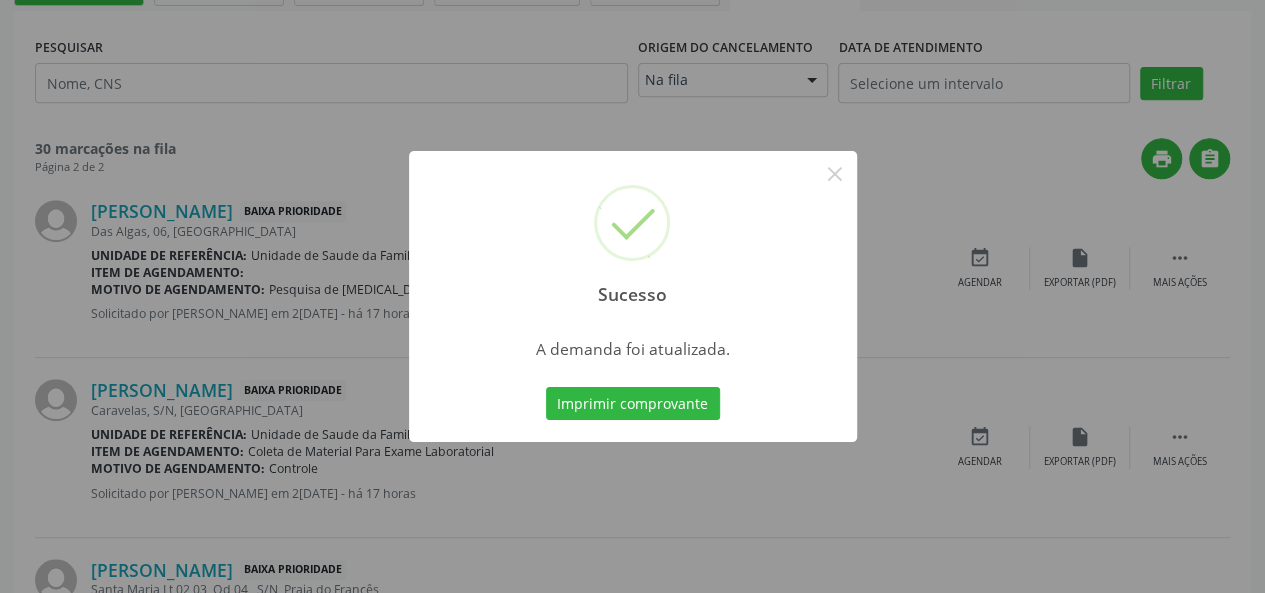 scroll, scrollTop: 0, scrollLeft: 0, axis: both 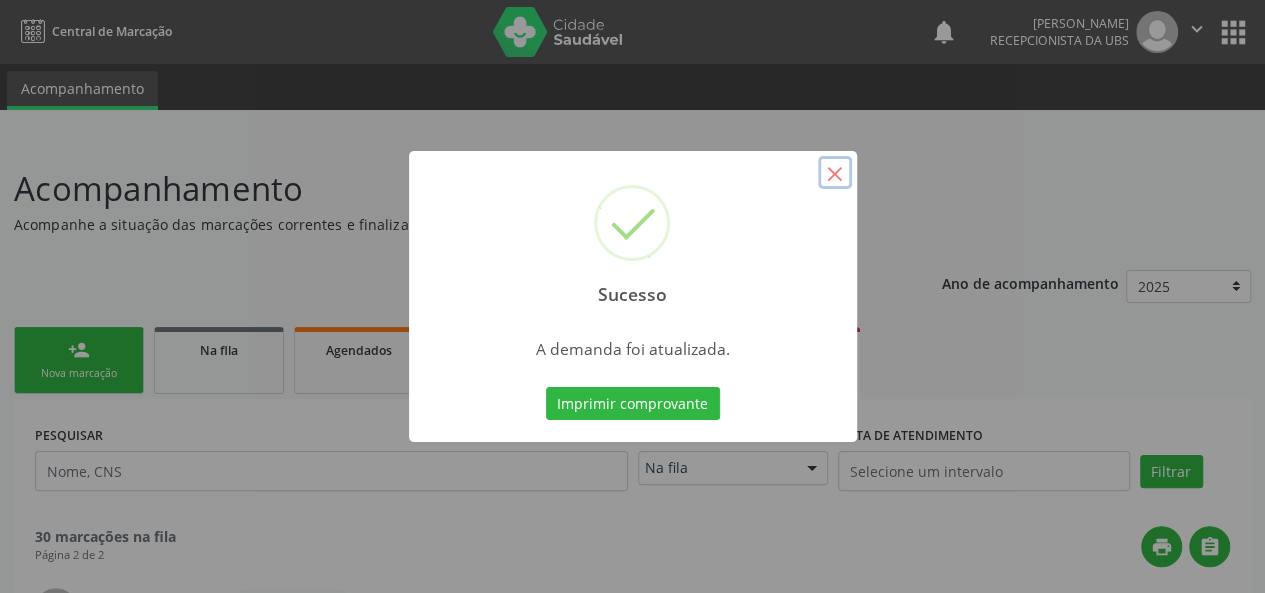 click on "×" at bounding box center (835, 173) 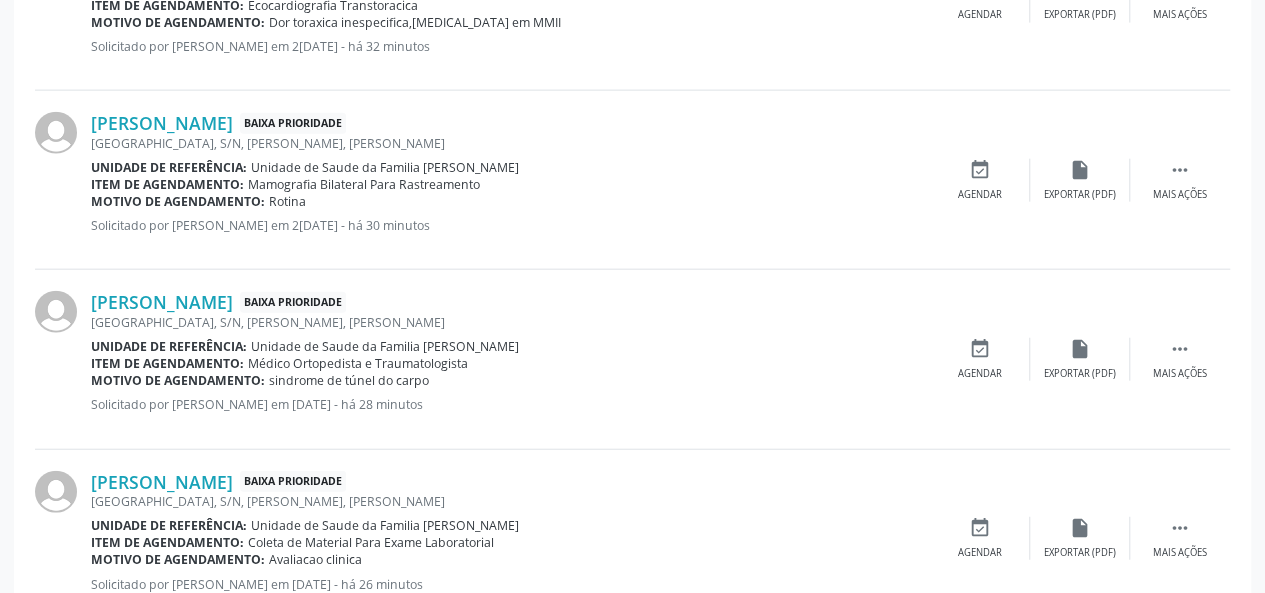 scroll, scrollTop: 2300, scrollLeft: 0, axis: vertical 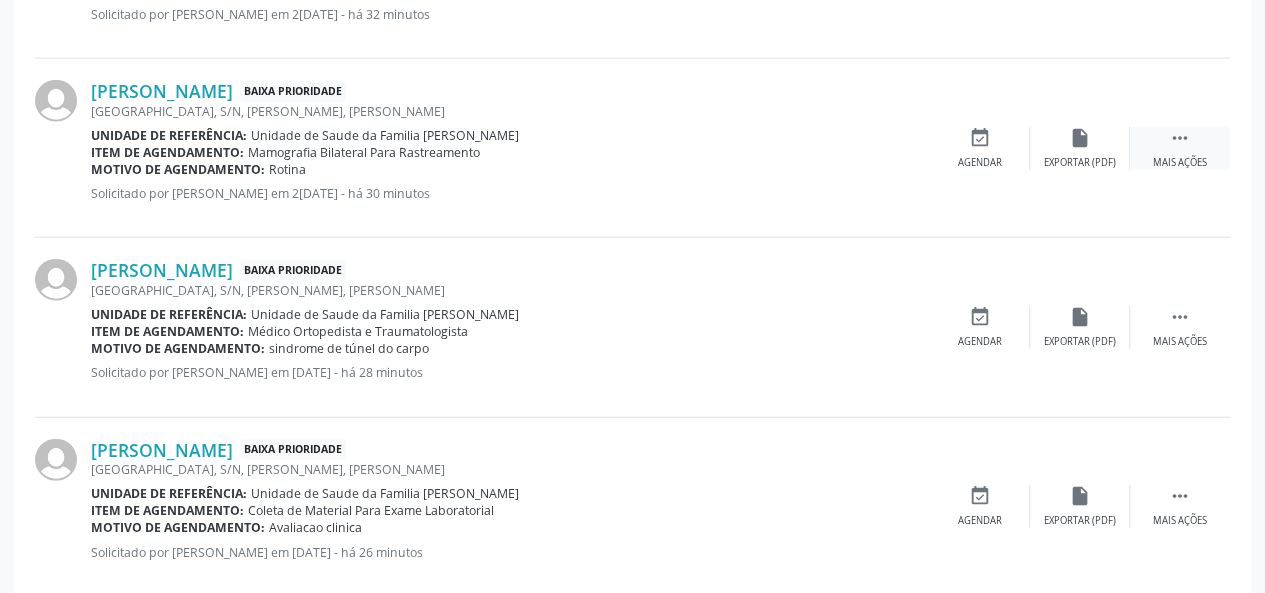 click on "" at bounding box center (1180, 138) 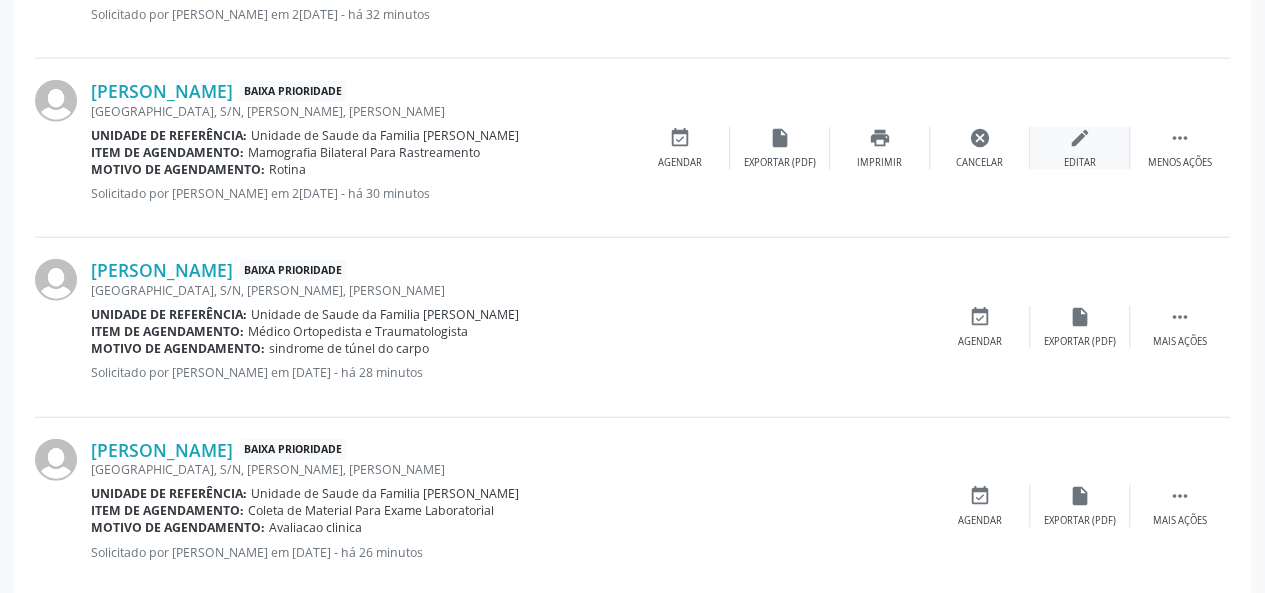 click on "edit
Editar" at bounding box center [1080, 148] 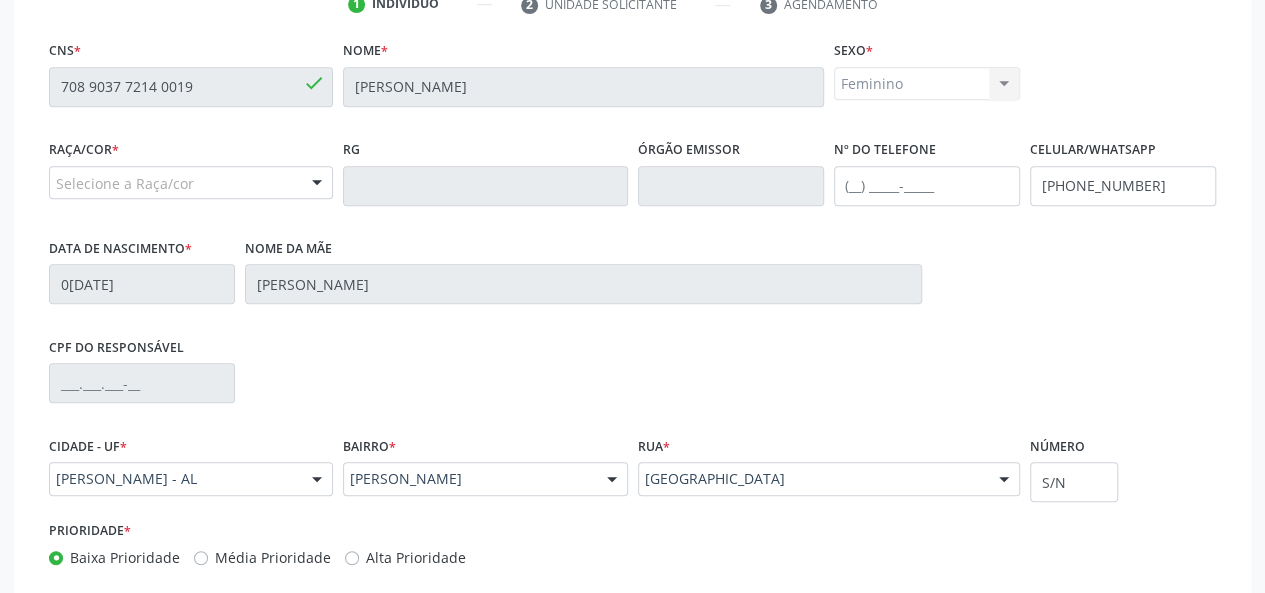 scroll, scrollTop: 544, scrollLeft: 0, axis: vertical 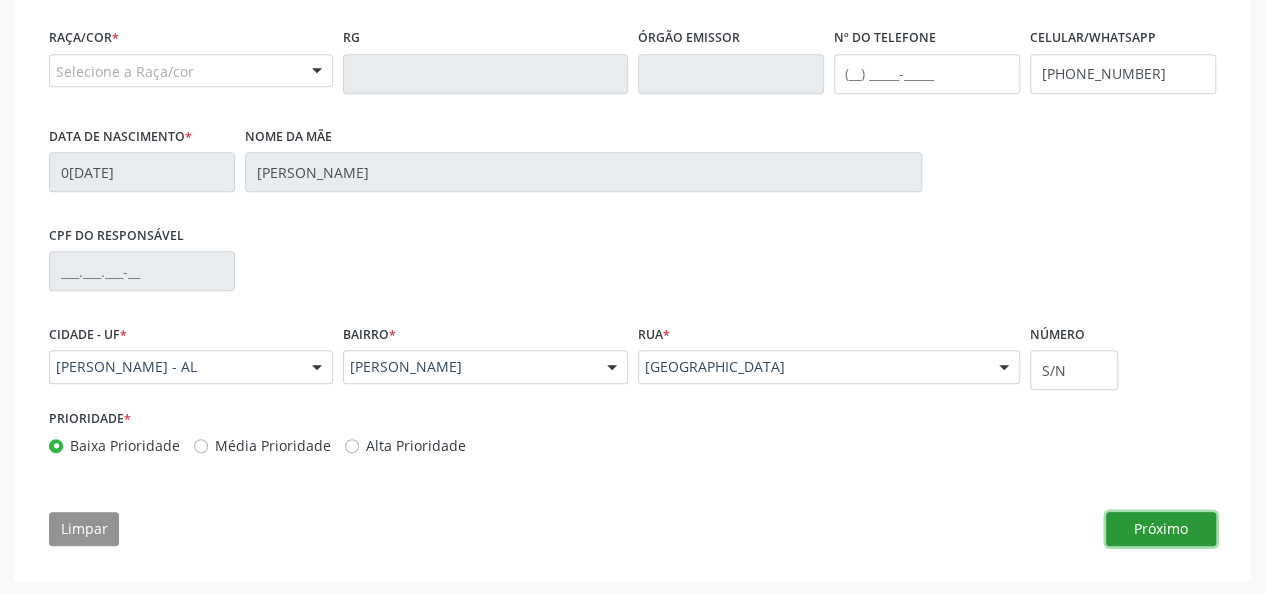 click on "Próximo" at bounding box center (1161, 529) 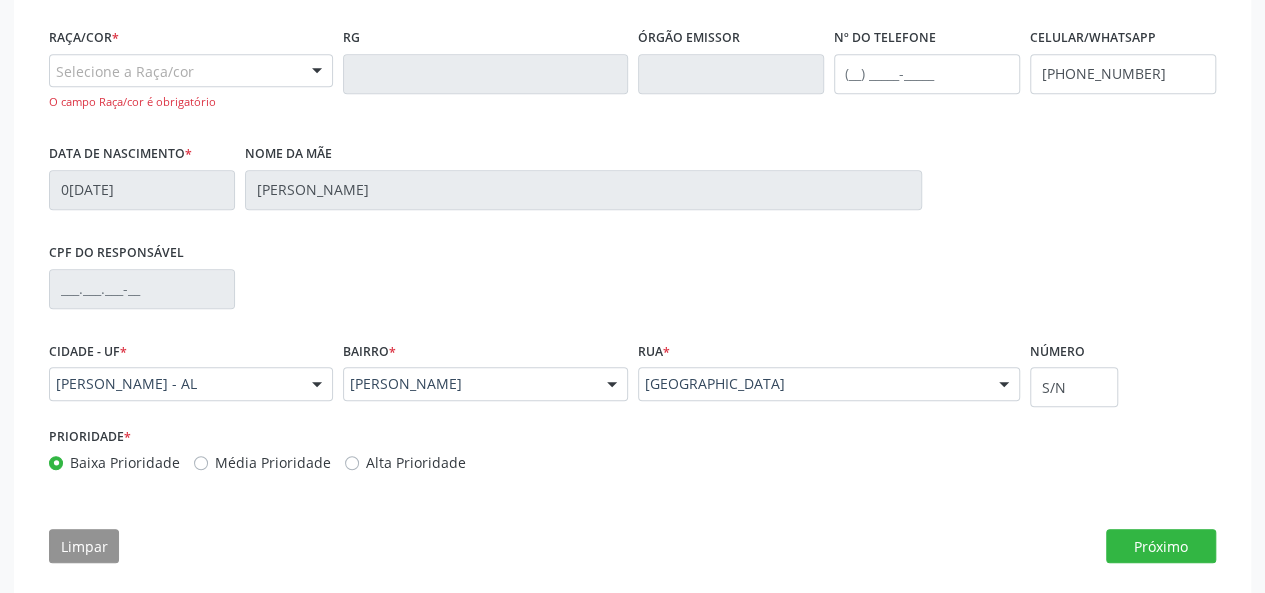 click on "Selecione a Raça/cor" at bounding box center (191, 71) 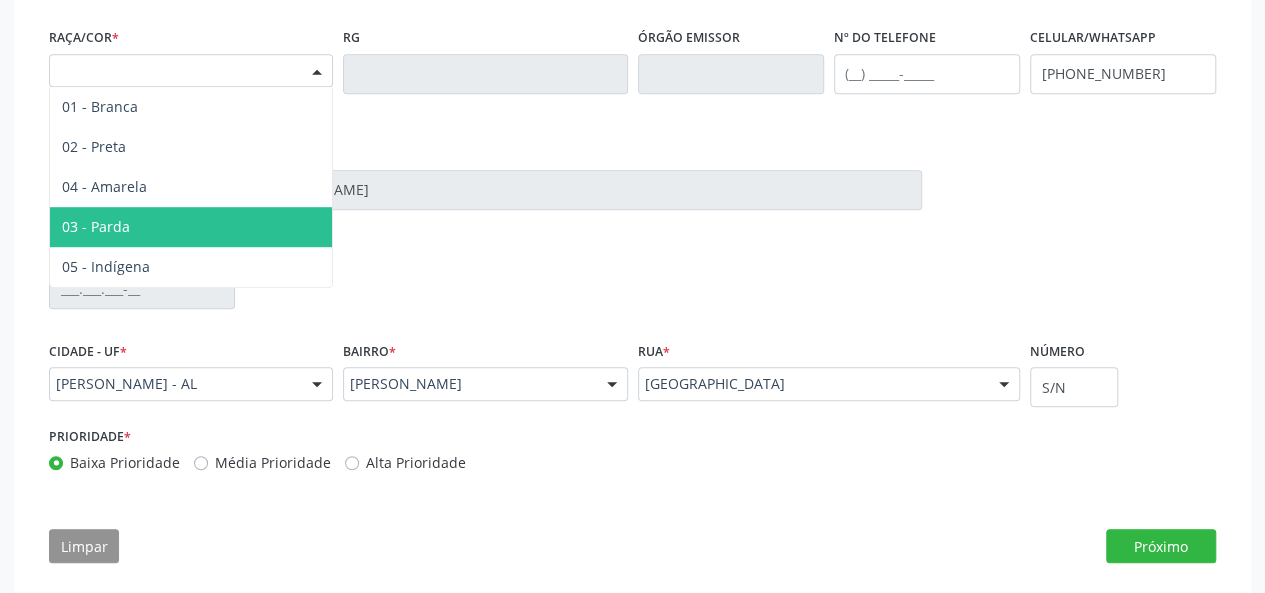 click on "03 - Parda" at bounding box center [191, 227] 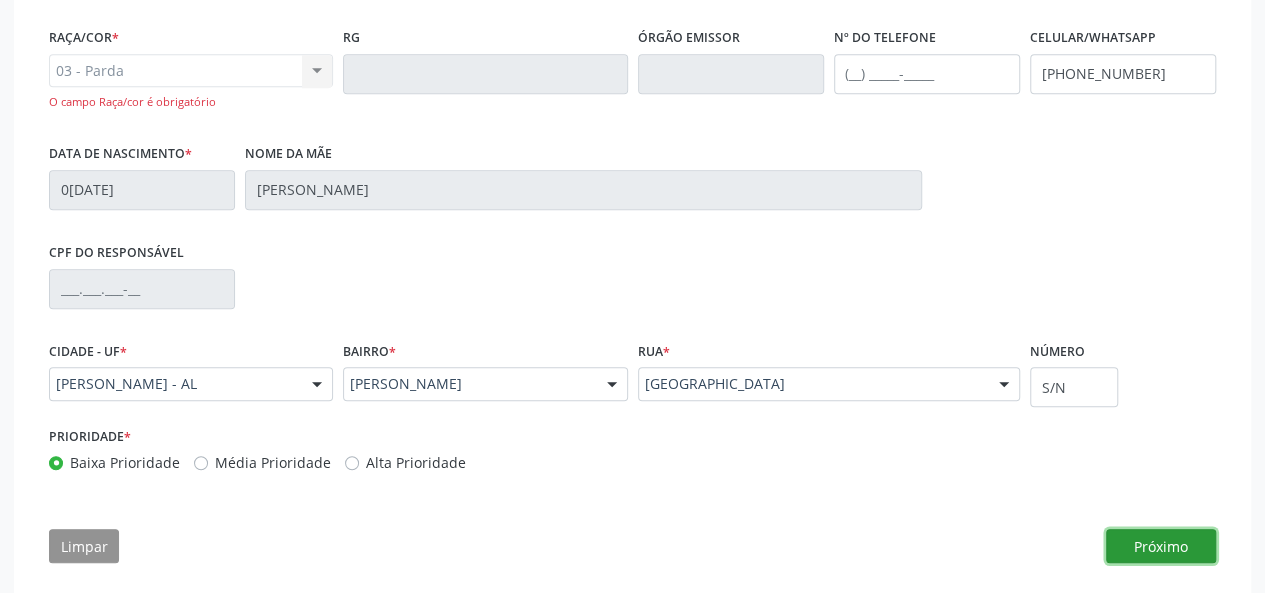 click on "Próximo" at bounding box center [1161, 546] 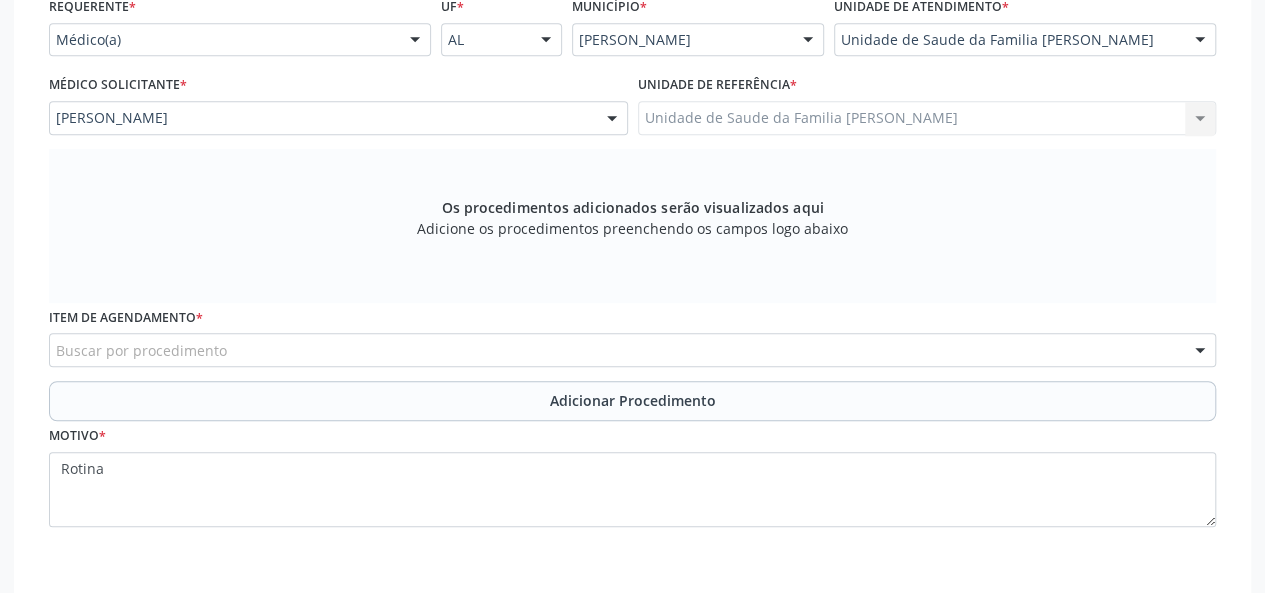 scroll, scrollTop: 444, scrollLeft: 0, axis: vertical 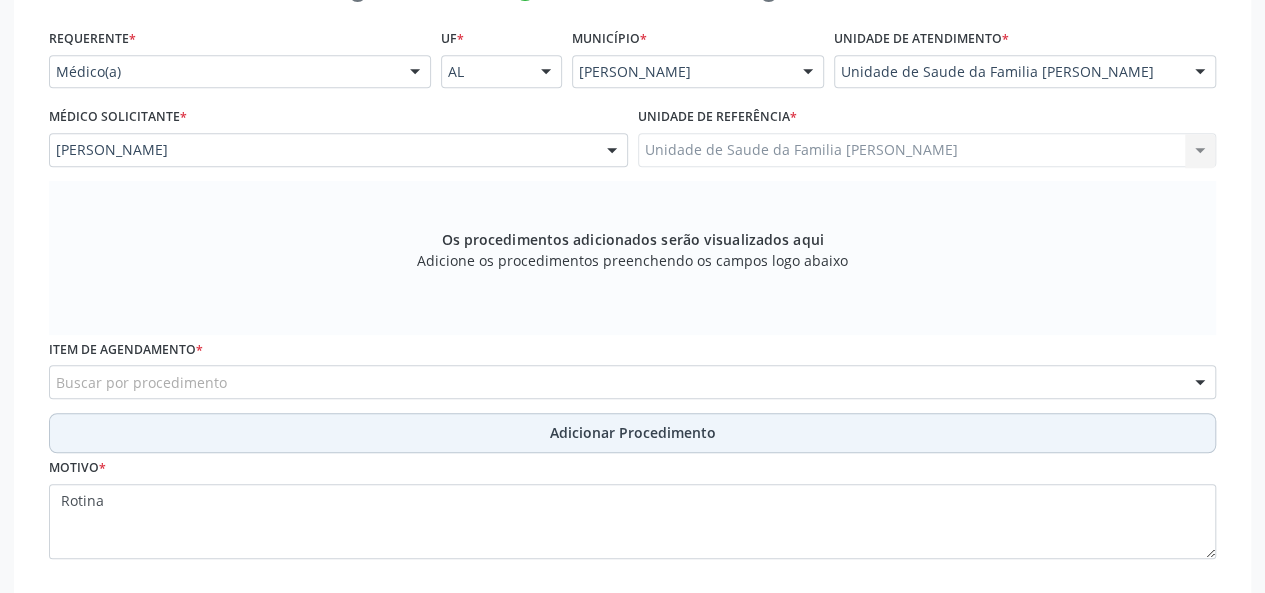click on "Adicionar Procedimento" at bounding box center (633, 432) 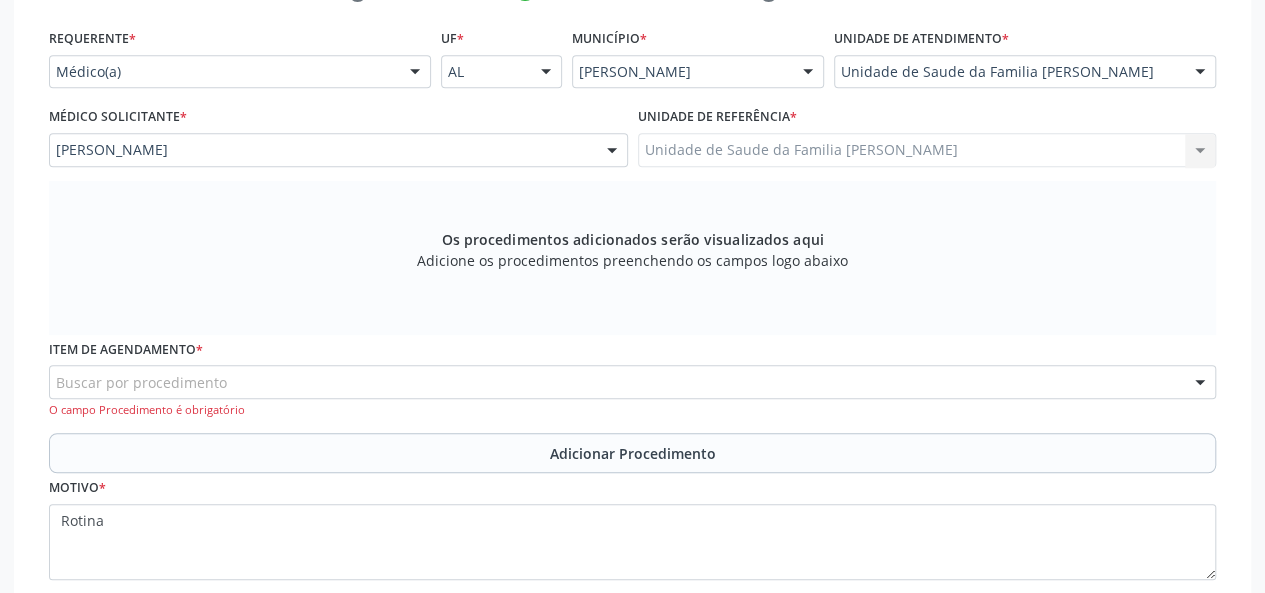 click on "Buscar por procedimento" at bounding box center [632, 382] 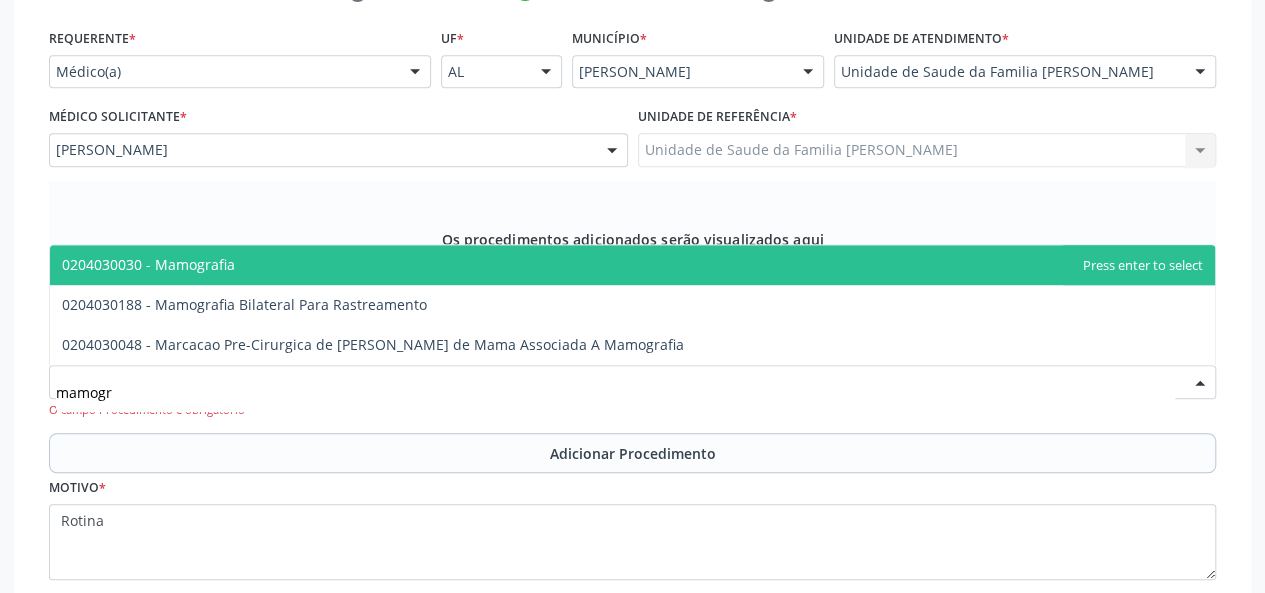 type on "mamogra" 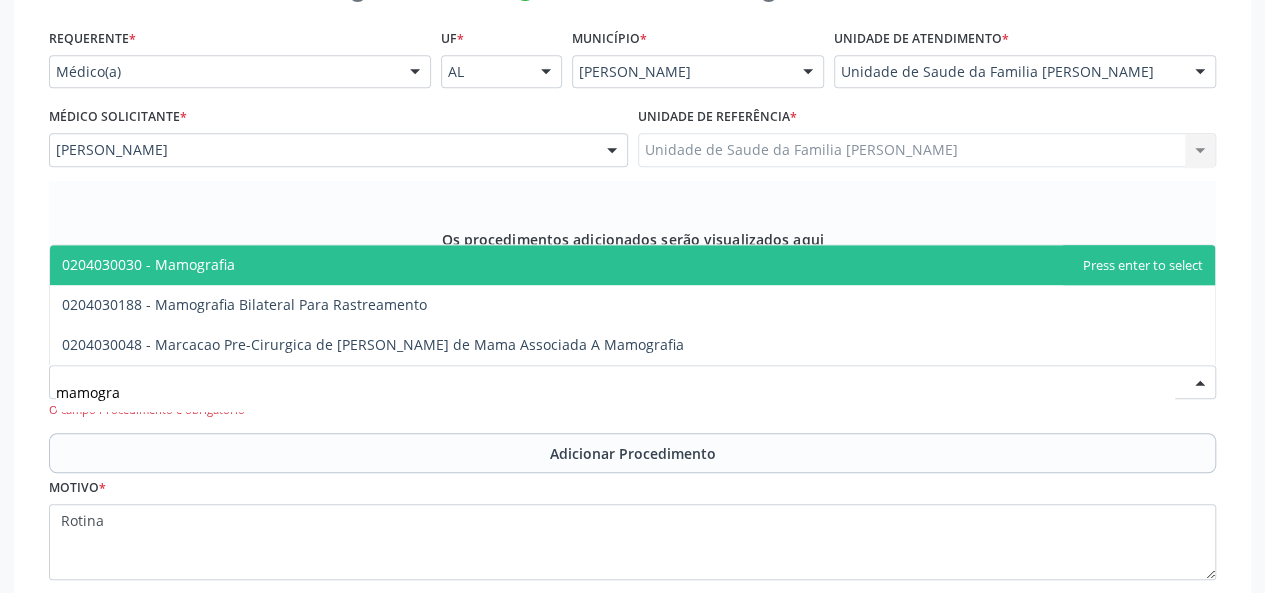 click on "0204030030 - Mamografia" at bounding box center [632, 265] 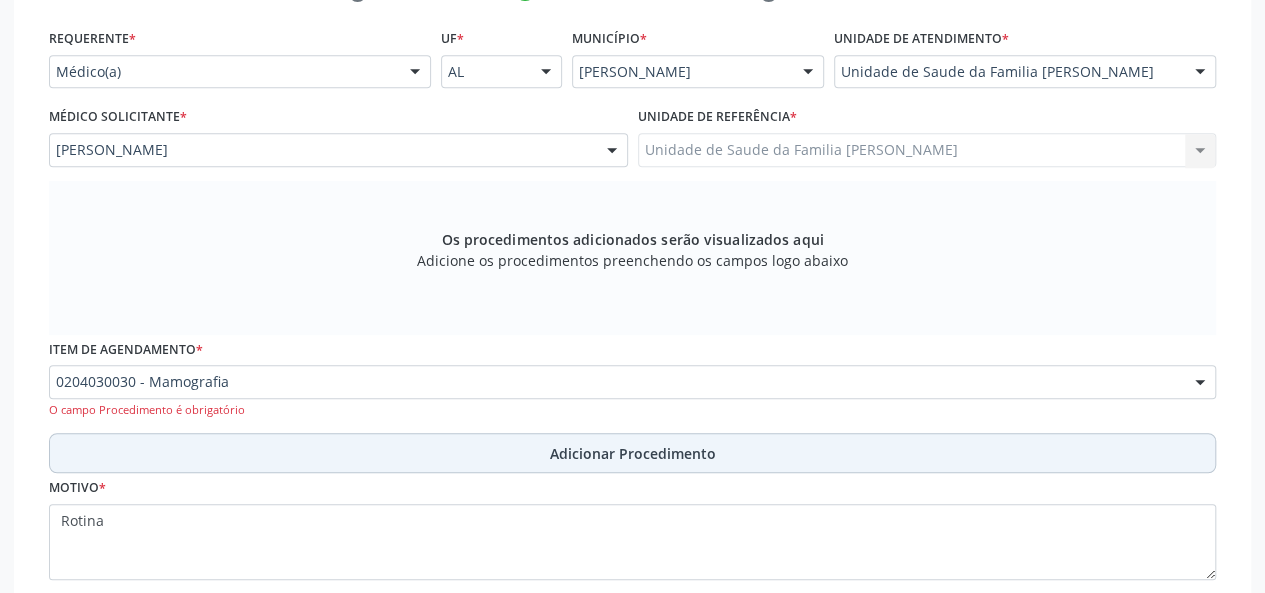 click on "Adicionar Procedimento" at bounding box center (632, 453) 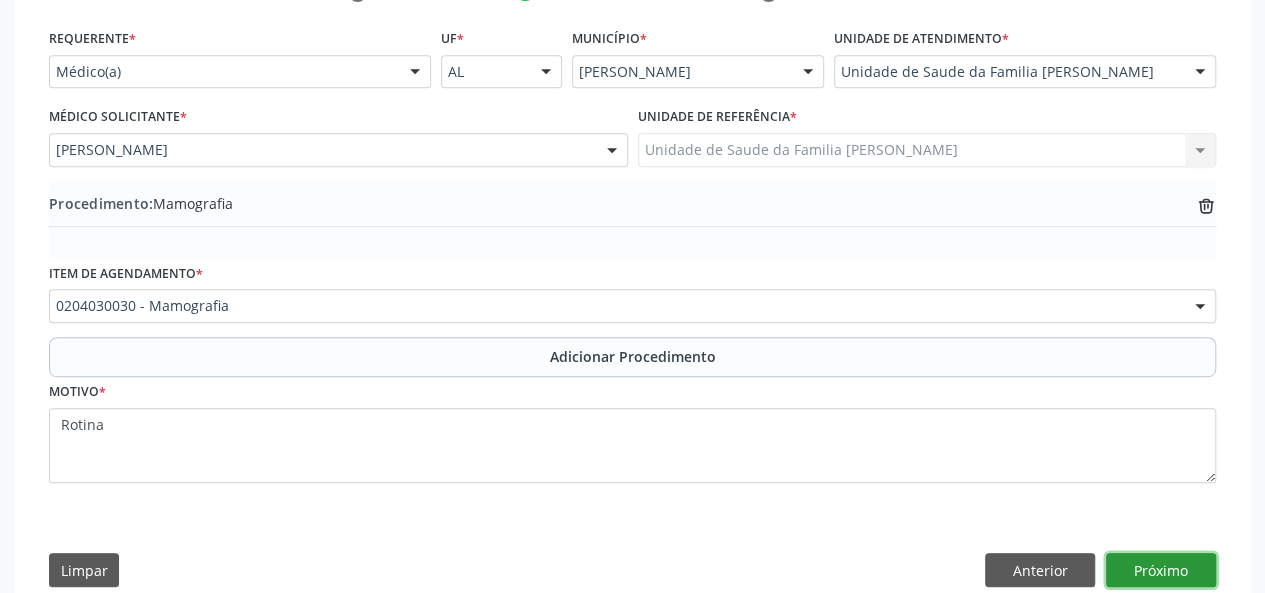 click on "Próximo" at bounding box center (1161, 570) 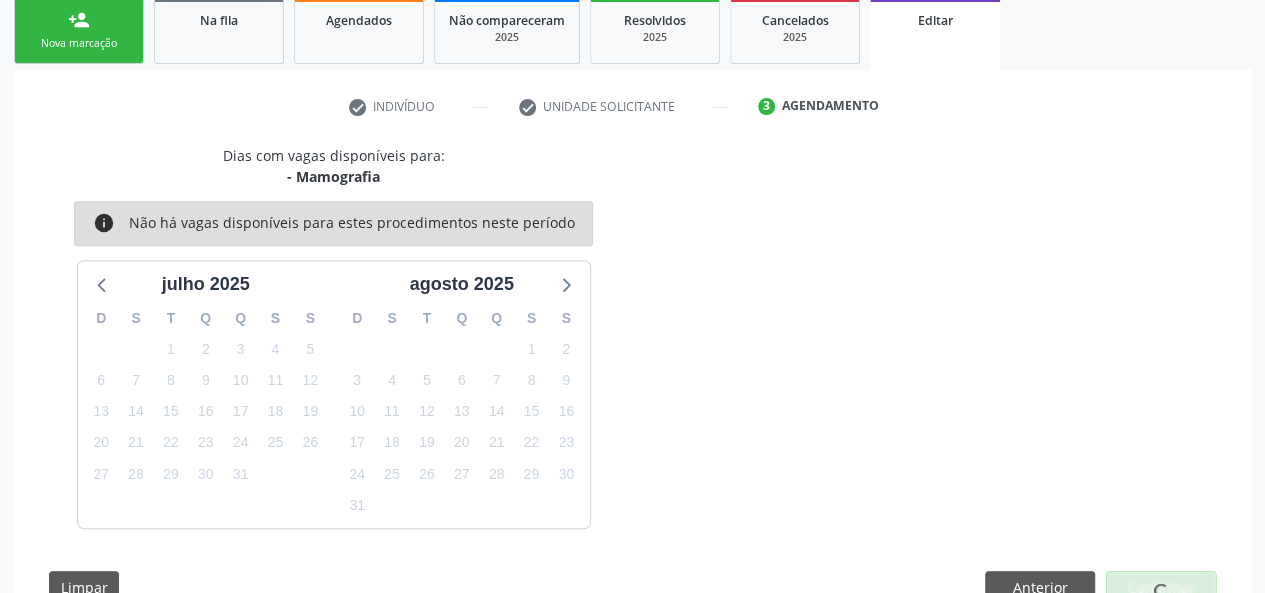 scroll, scrollTop: 388, scrollLeft: 0, axis: vertical 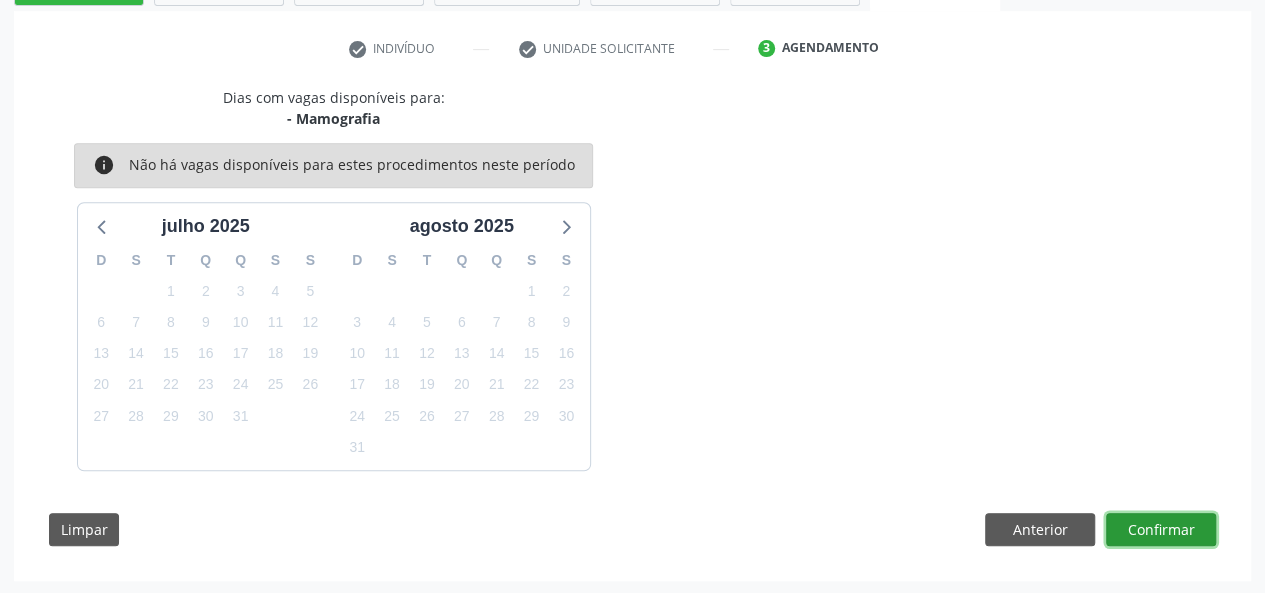 click on "Confirmar" at bounding box center (1161, 530) 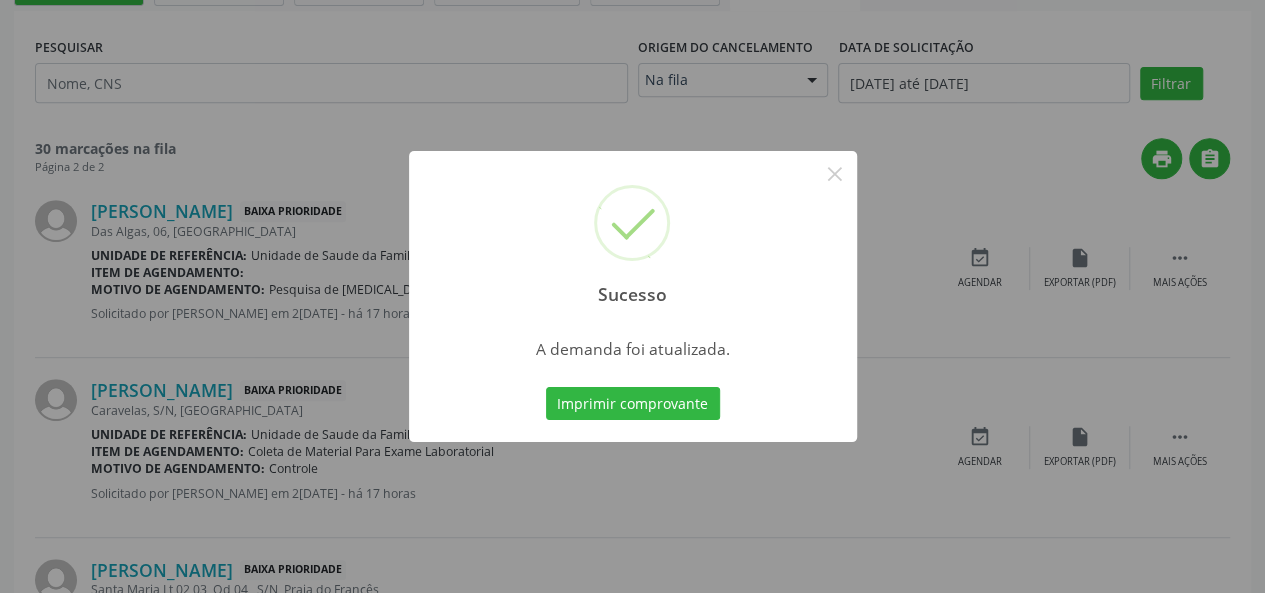 scroll, scrollTop: 0, scrollLeft: 0, axis: both 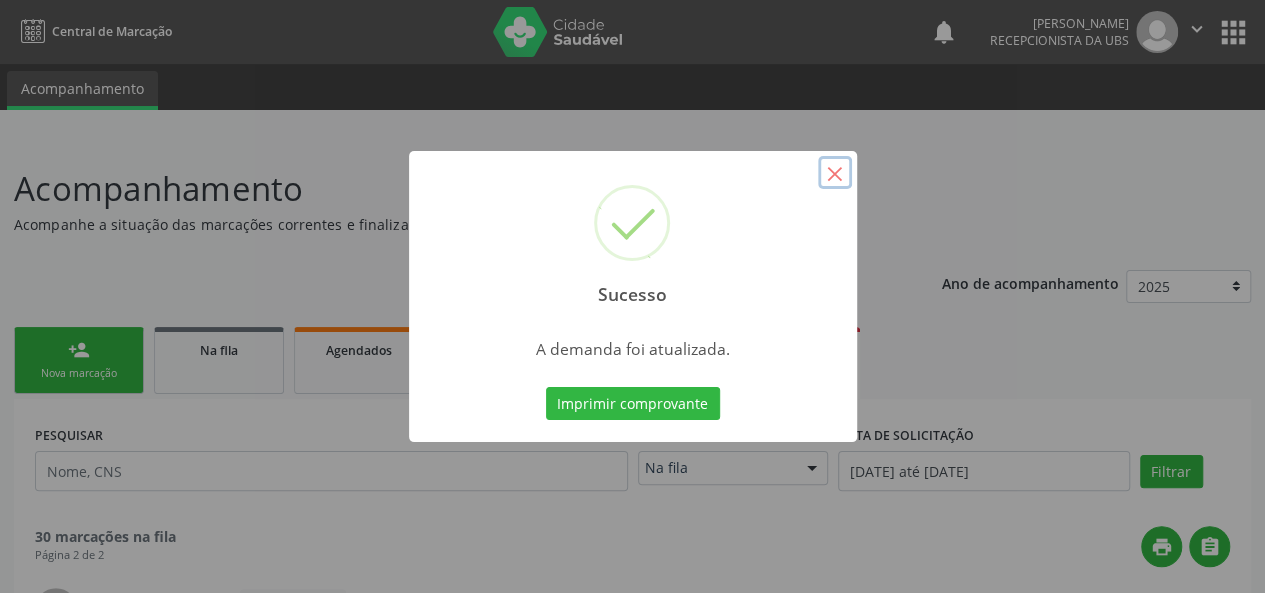 click on "×" at bounding box center [835, 173] 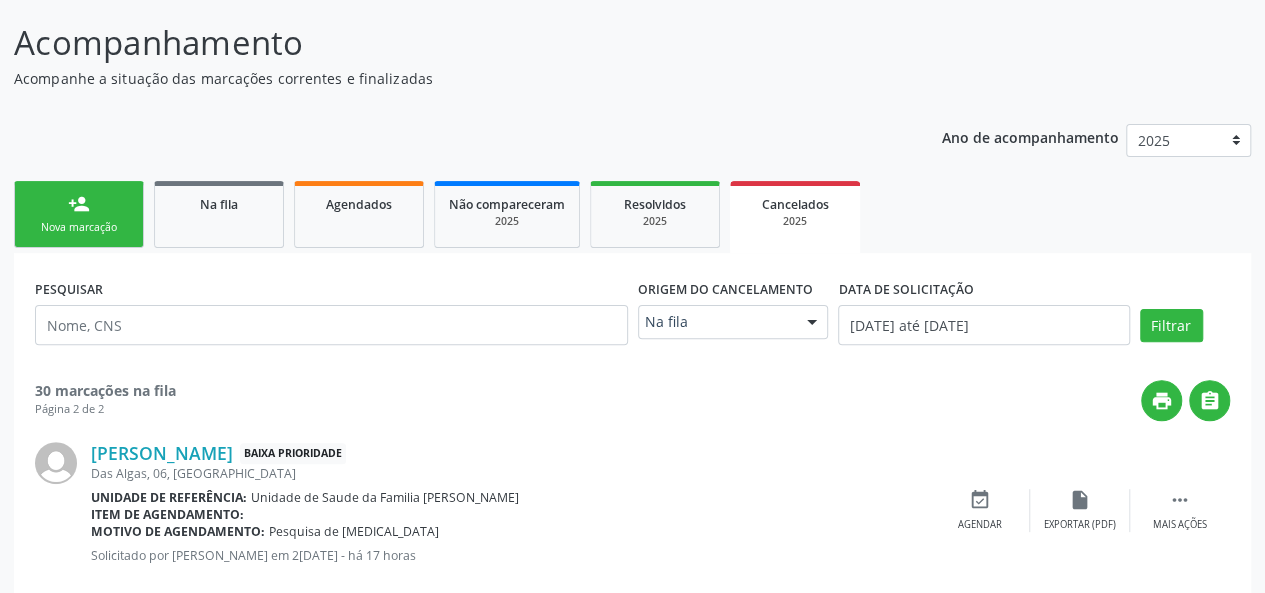 scroll, scrollTop: 0, scrollLeft: 0, axis: both 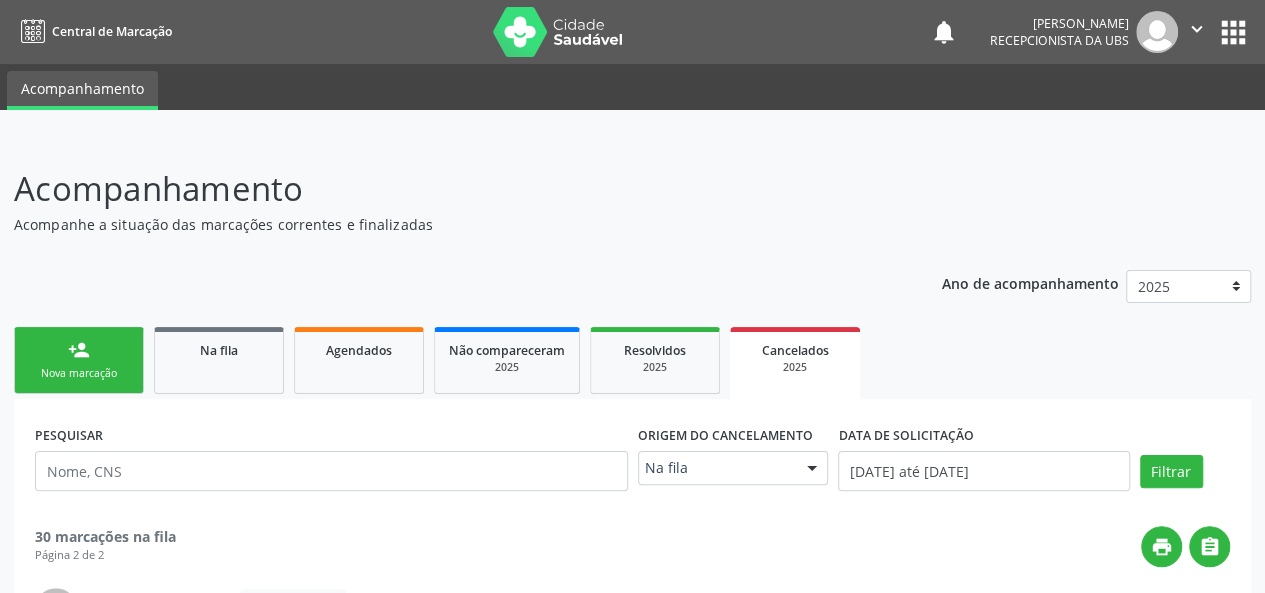 click on "Nova marcação" at bounding box center (79, 373) 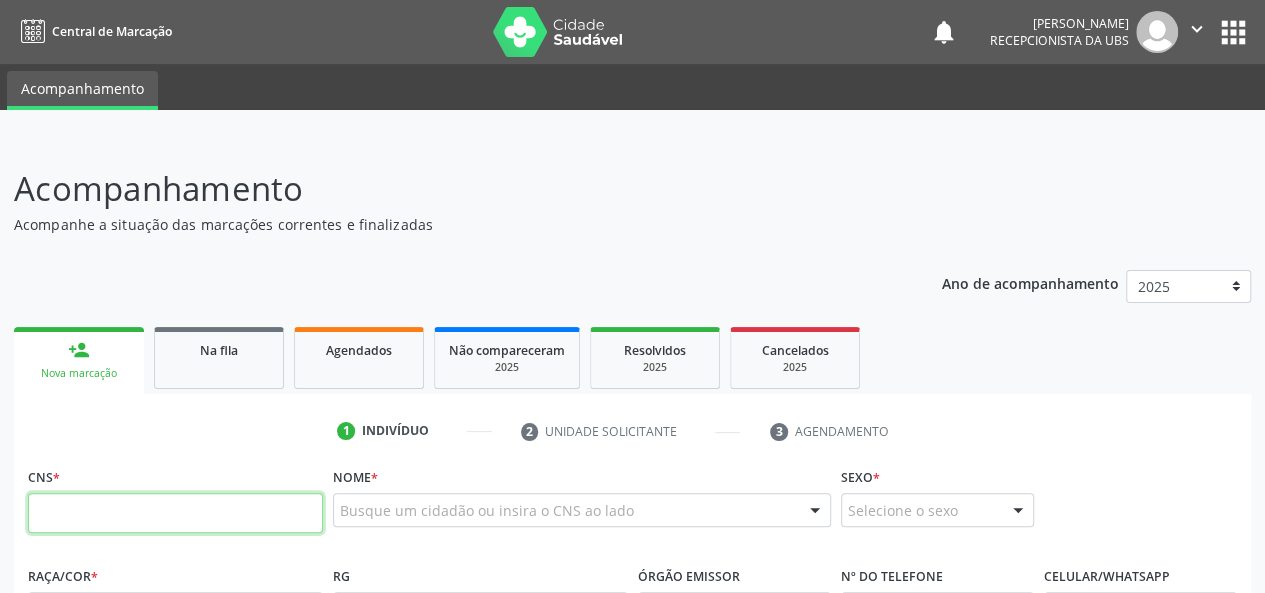 drag, startPoint x: 72, startPoint y: 503, endPoint x: 54, endPoint y: 498, distance: 18.681541 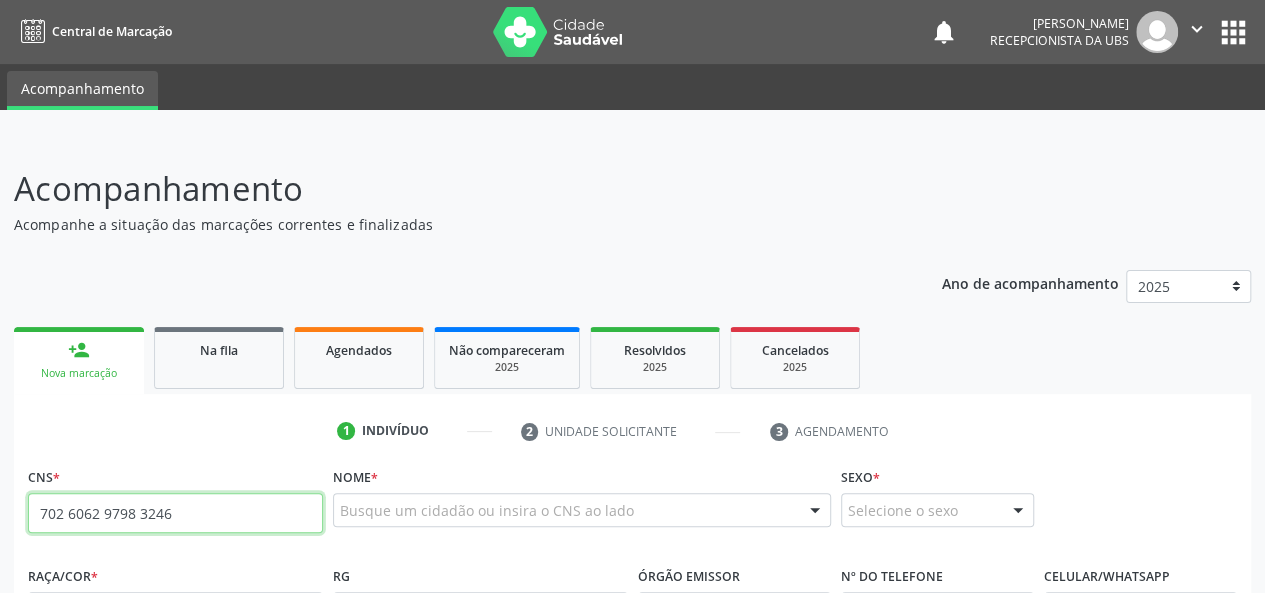 type on "702 6062 9798 3246" 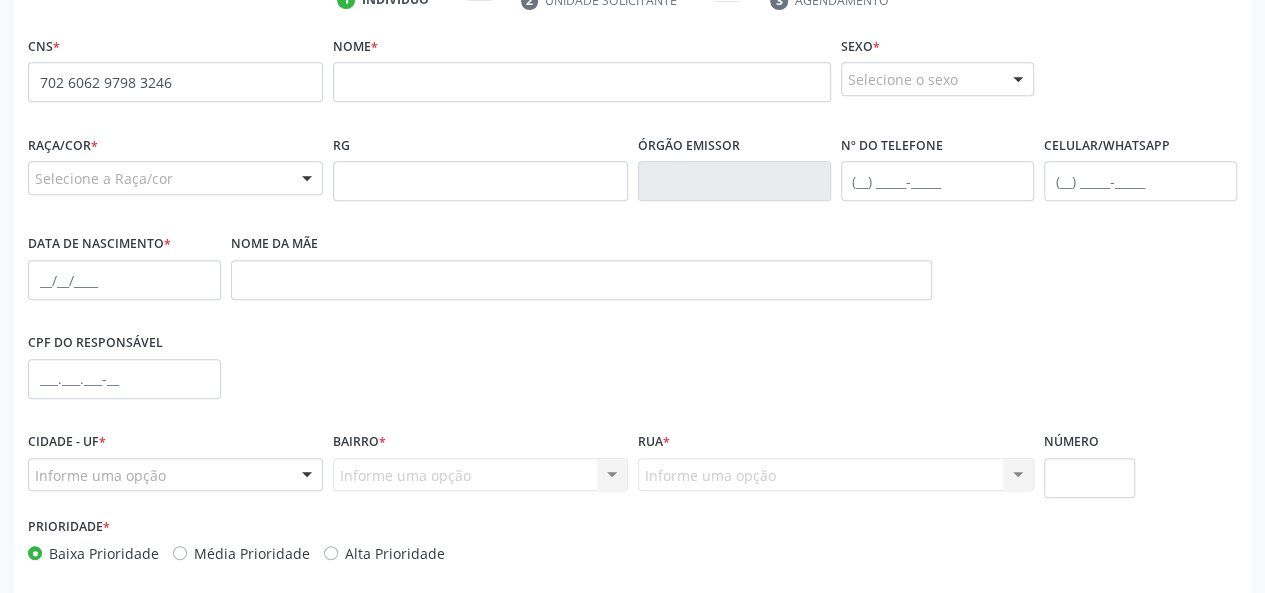 scroll, scrollTop: 400, scrollLeft: 0, axis: vertical 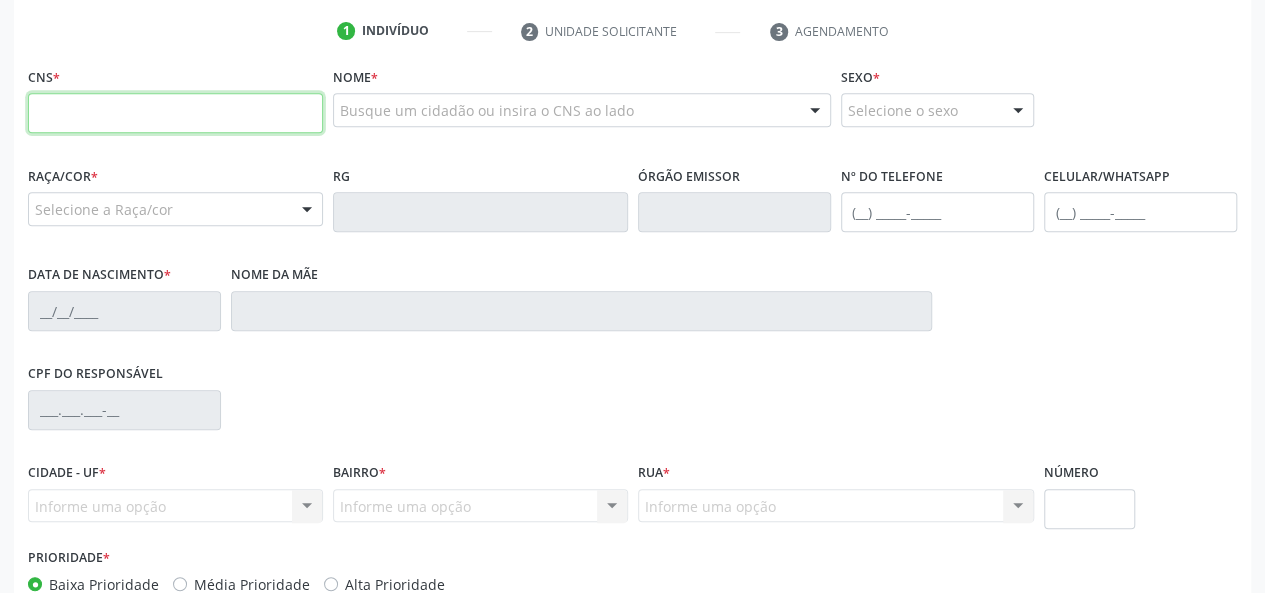 paste on "704 1071 9602 3079" 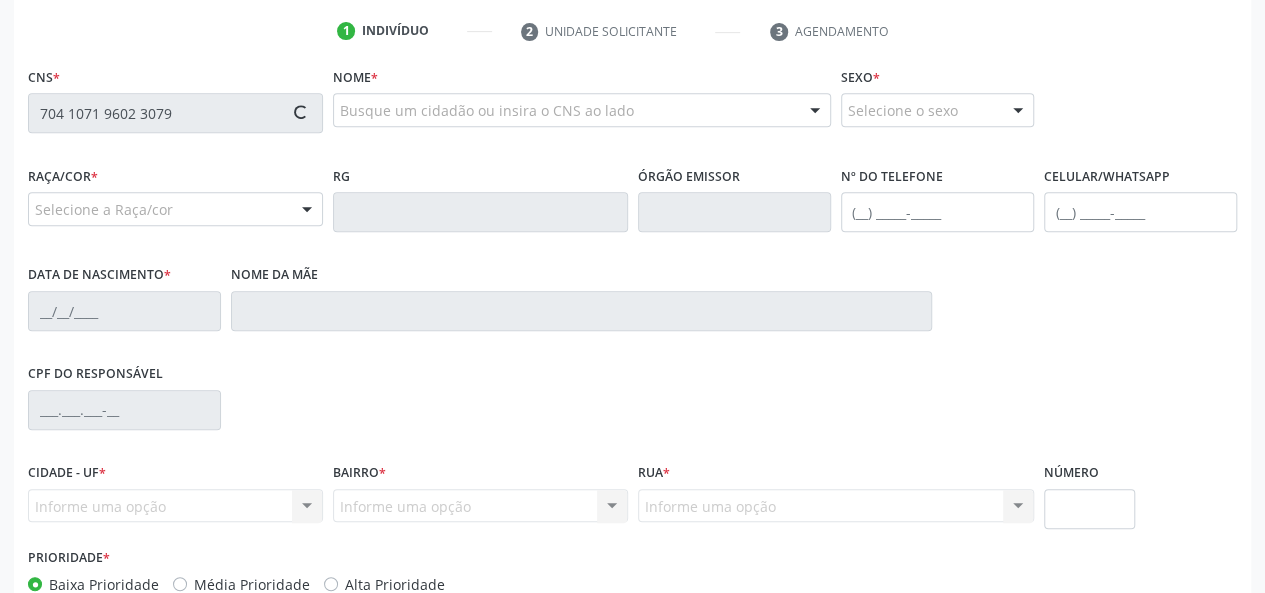 type on "704 1071 9602 3079" 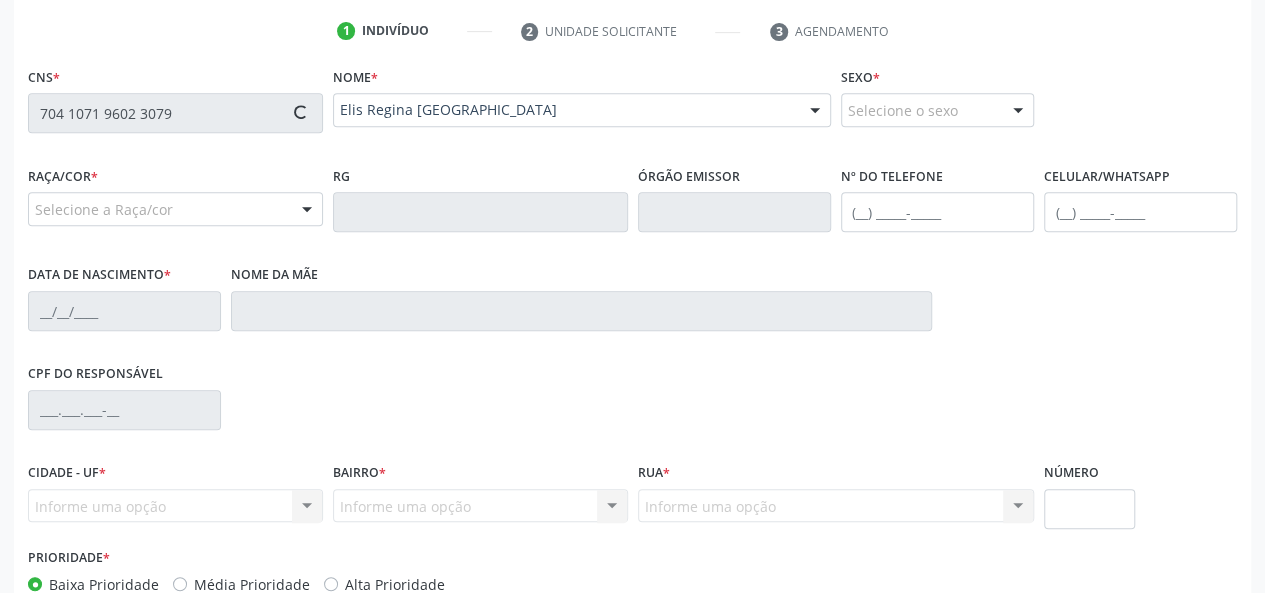 type on "[PHONE_NUMBER]" 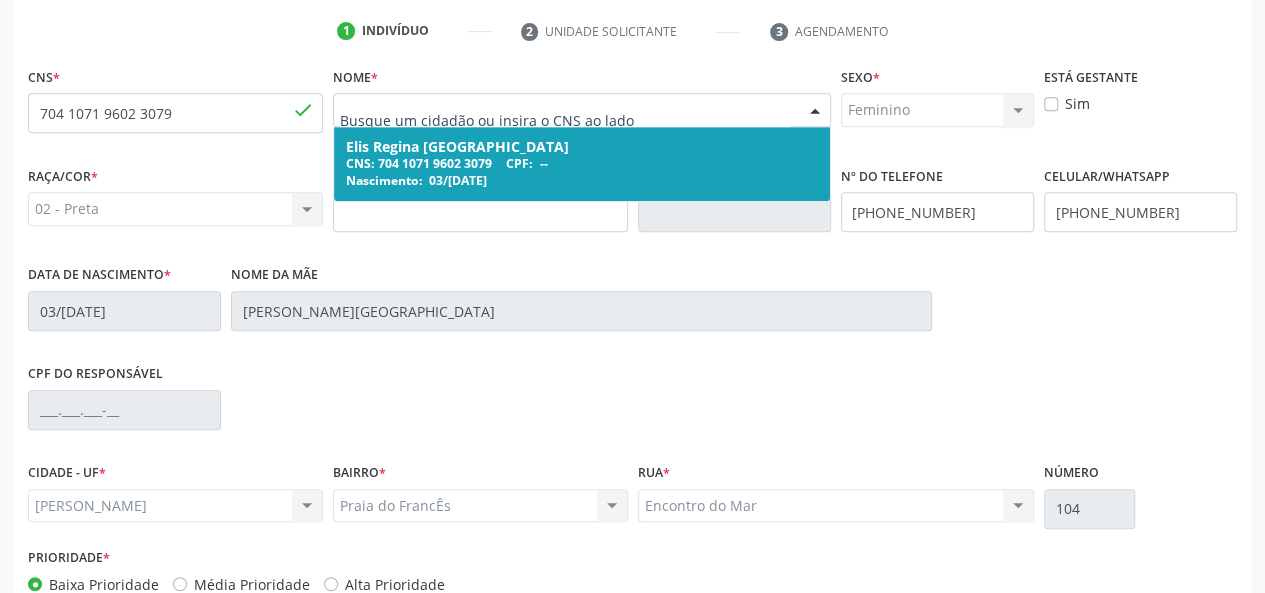 drag, startPoint x: 548, startPoint y: 111, endPoint x: 467, endPoint y: 106, distance: 81.154175 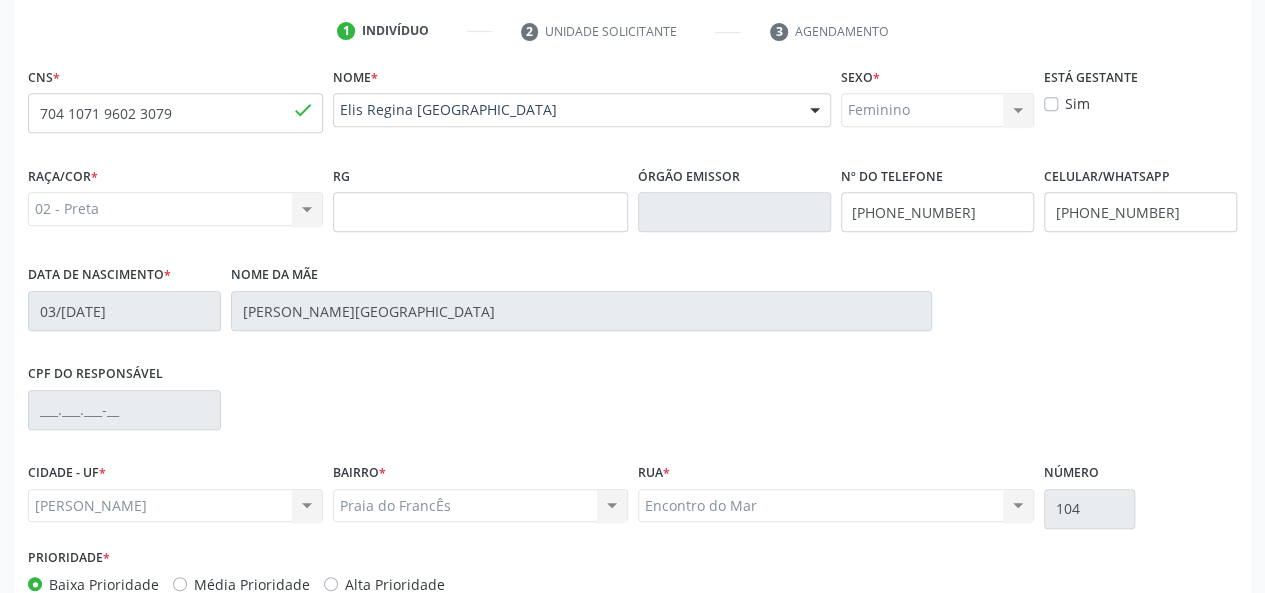 click on "Nome da mãe
[PERSON_NAME]" at bounding box center [581, 295] 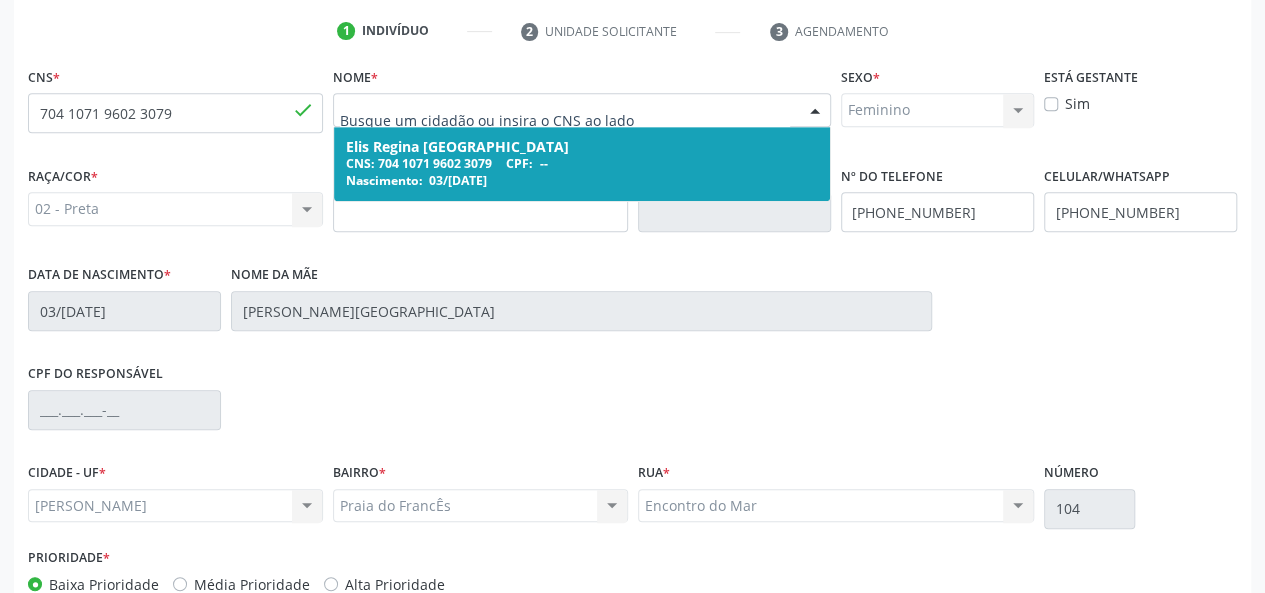 click at bounding box center [815, 111] 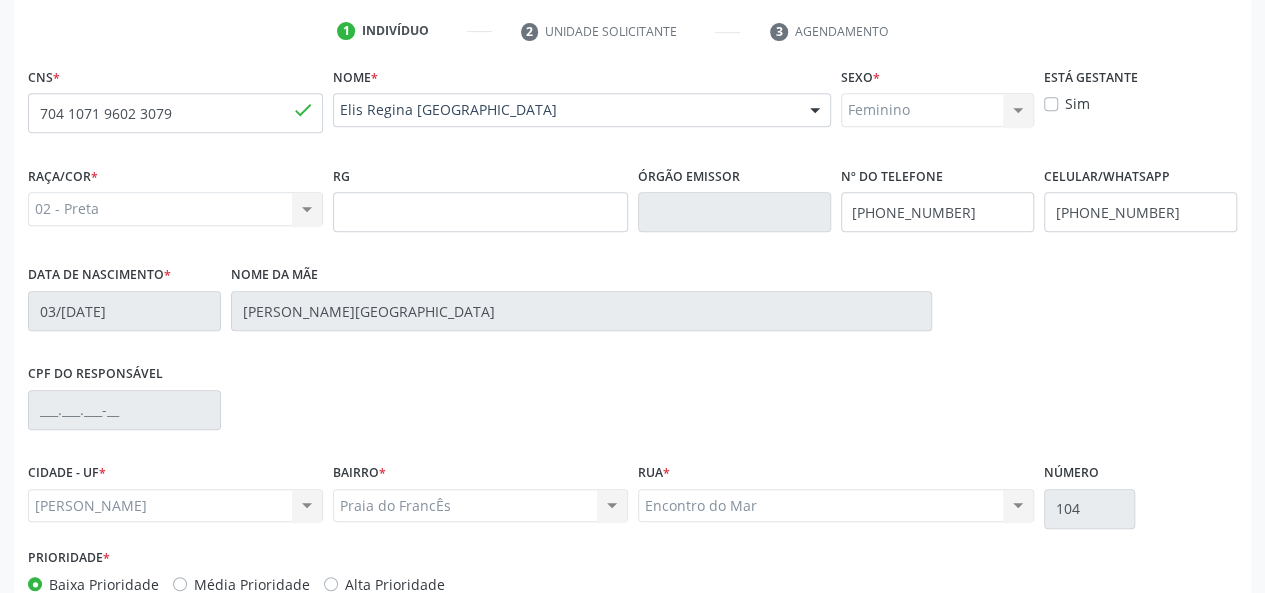 click on "Elis Regina [GEOGRAPHIC_DATA]" at bounding box center [582, 110] 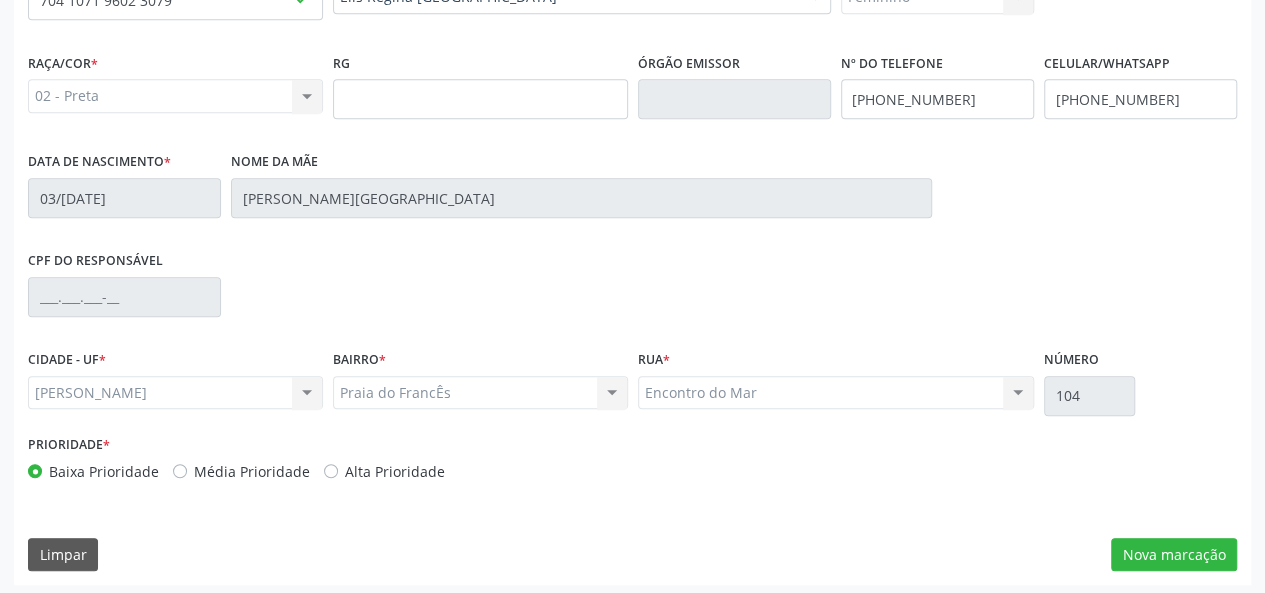 scroll, scrollTop: 518, scrollLeft: 0, axis: vertical 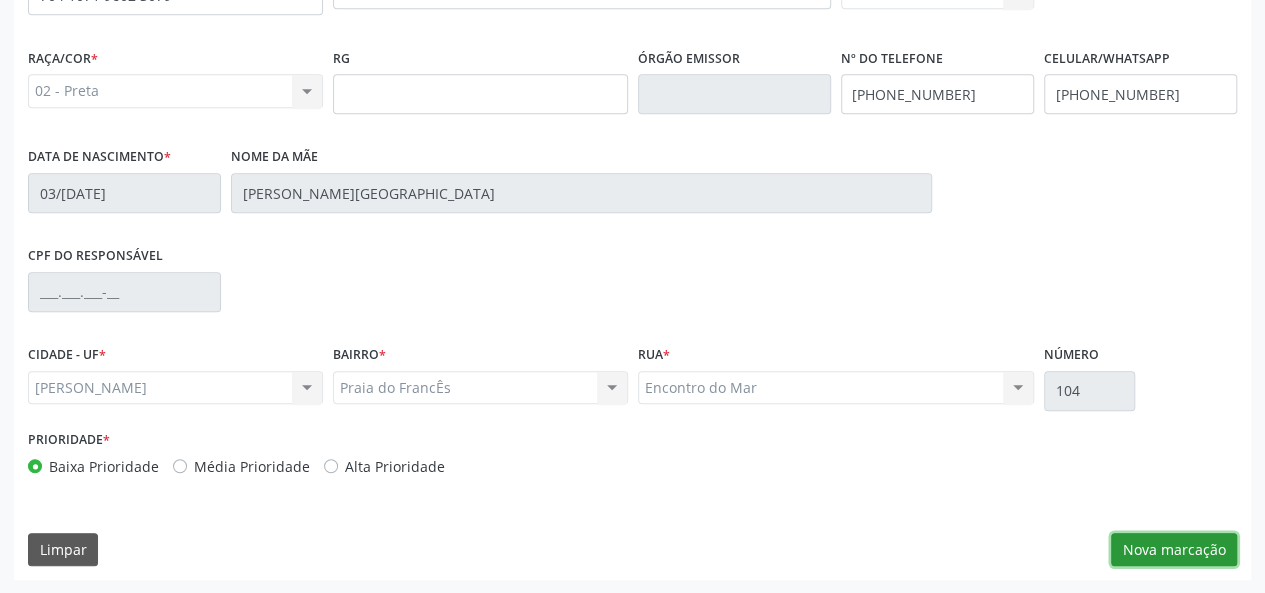 click on "Nova marcação" at bounding box center (1174, 550) 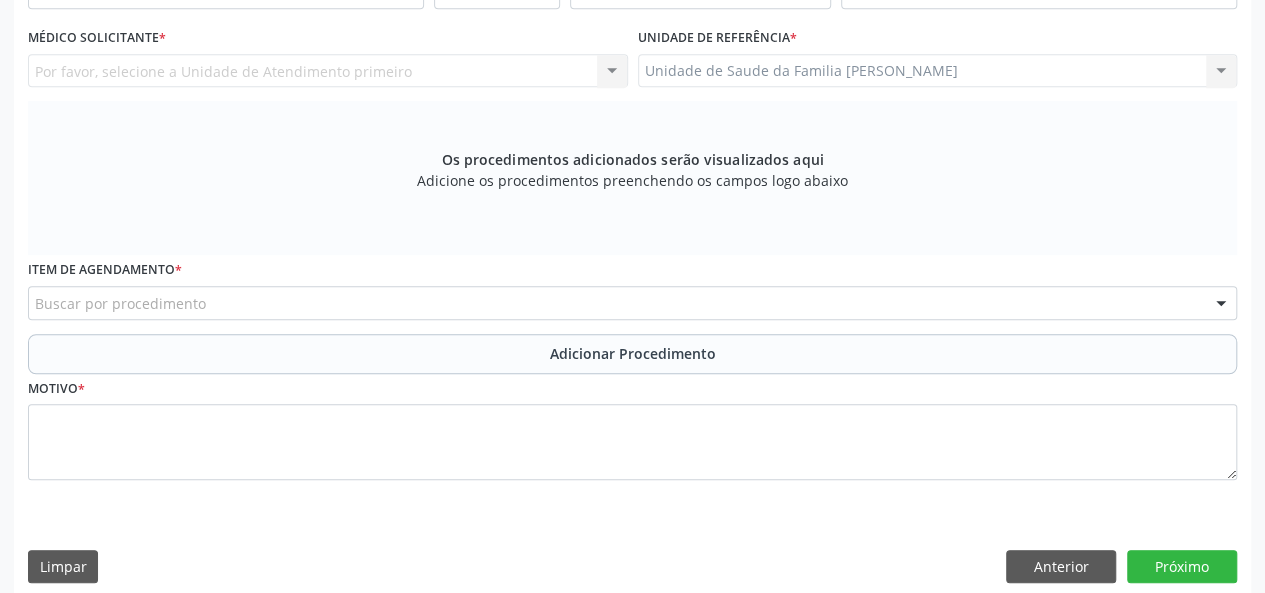 scroll, scrollTop: 318, scrollLeft: 0, axis: vertical 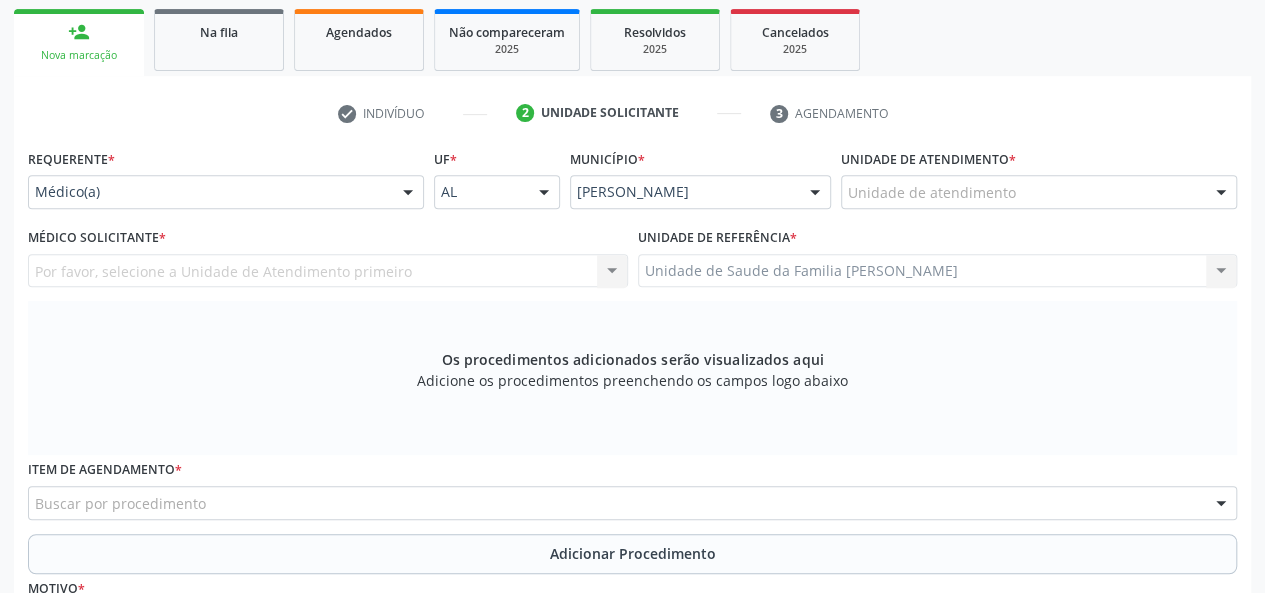 click on "Unidade de Saude da Familia [PERSON_NAME]         Unidade de Saude da Familia [PERSON_NAME] resultado encontrado para: "   "
Não há nenhuma opção para ser exibida." at bounding box center (938, 271) 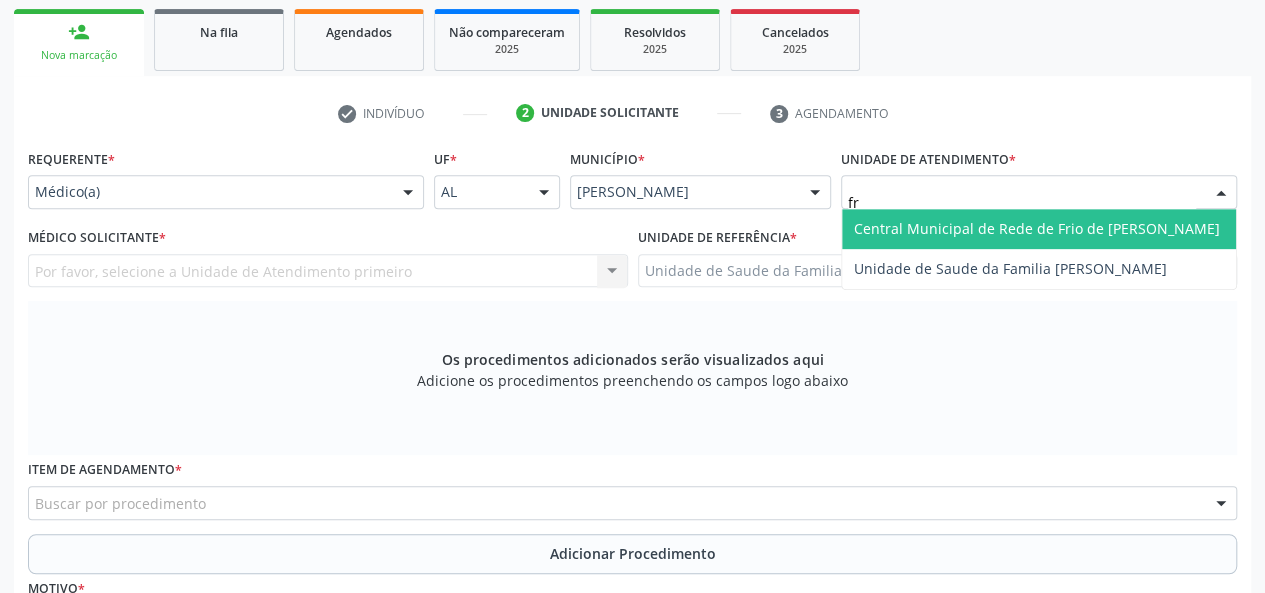 type on "fra" 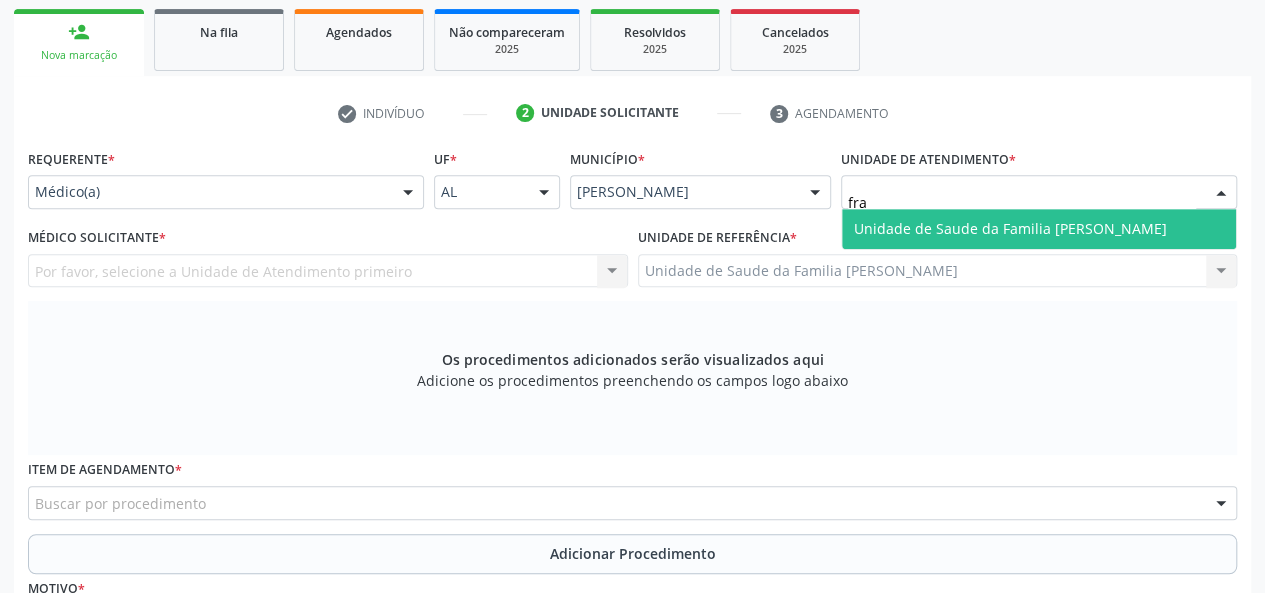 click on "Unidade de Saude da Familia [PERSON_NAME]" at bounding box center [1039, 229] 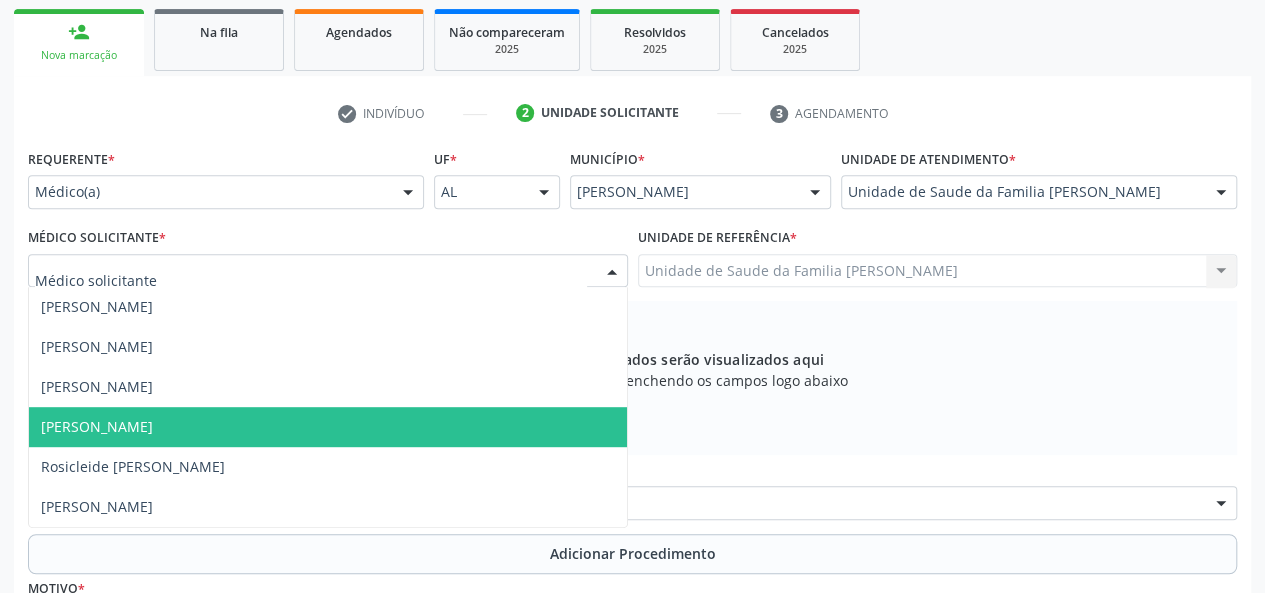 click on "[PERSON_NAME]" at bounding box center [97, 426] 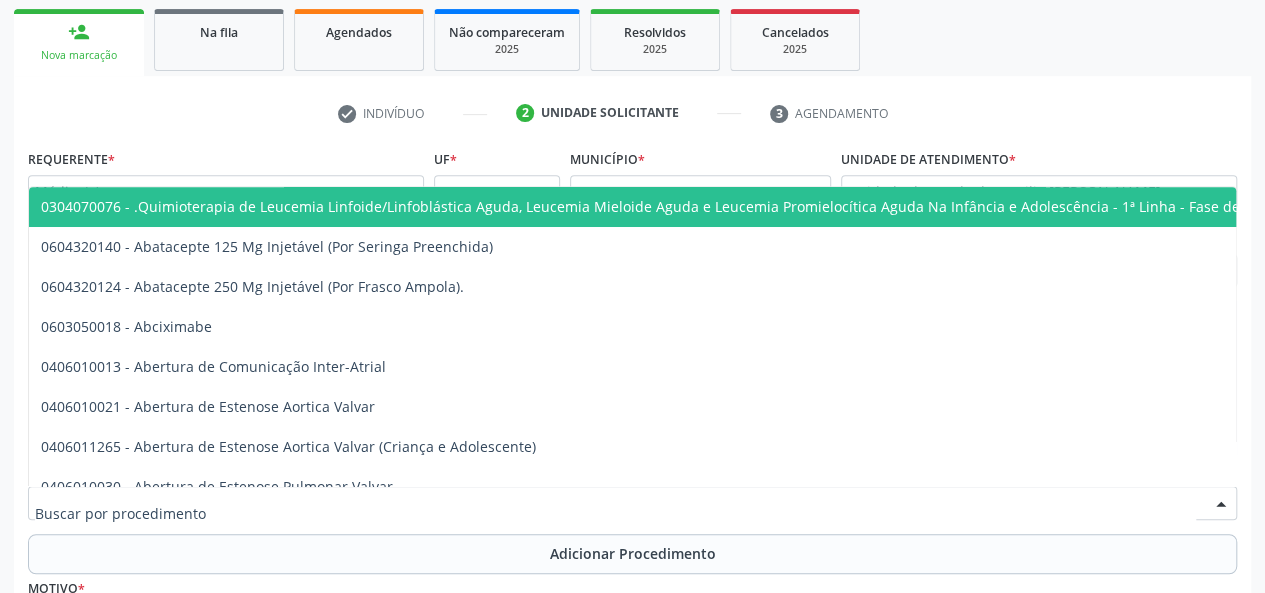 click at bounding box center [632, 503] 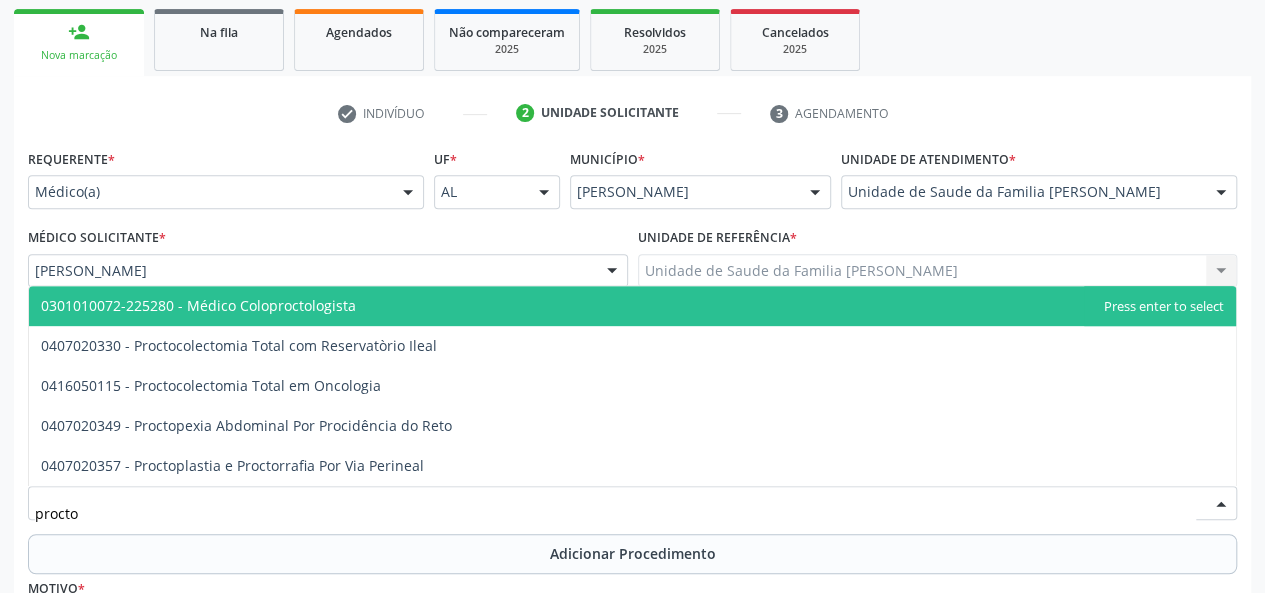 type on "proctol" 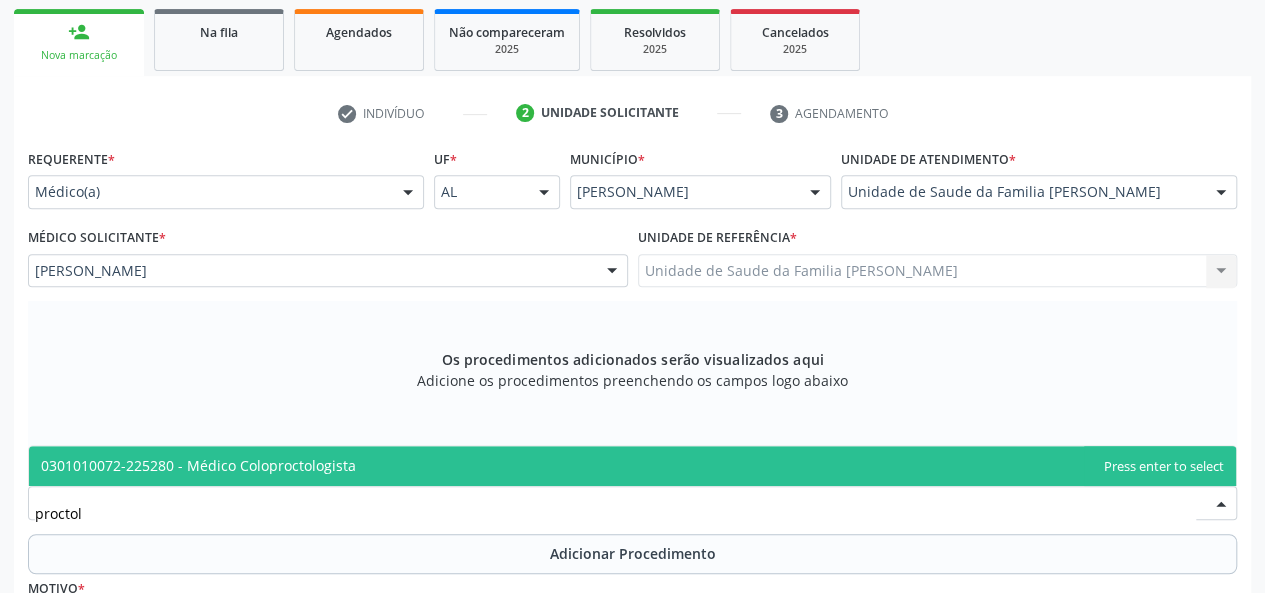 click on "0301010072-225280 - Médico Coloproctologista" at bounding box center (632, 466) 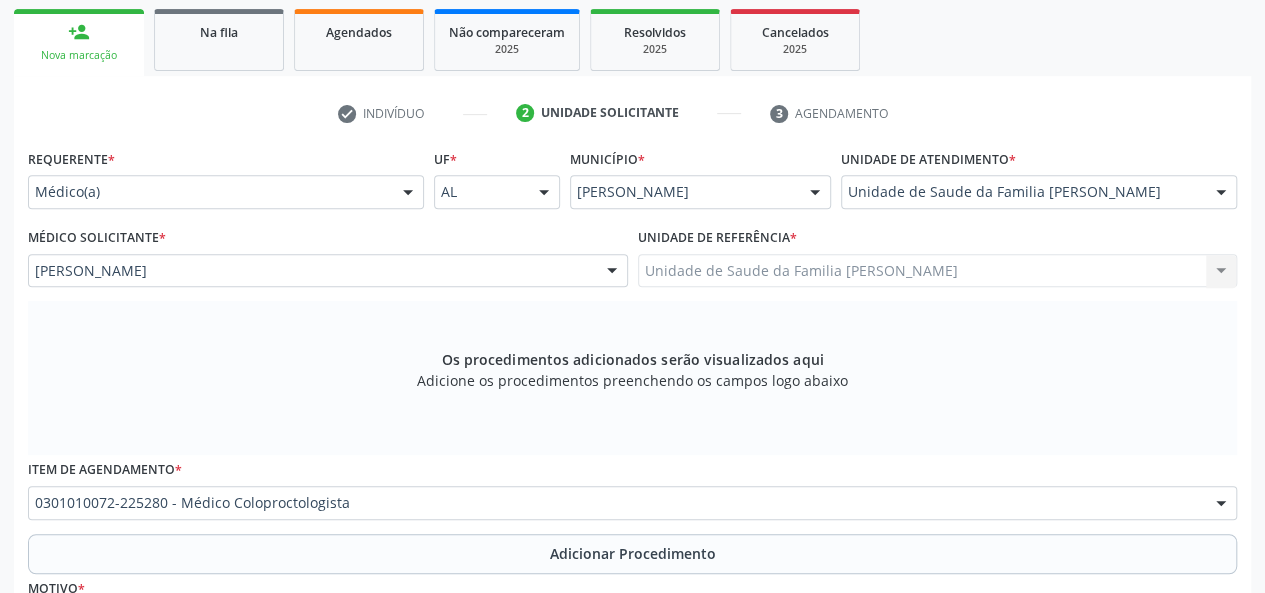 scroll, scrollTop: 418, scrollLeft: 0, axis: vertical 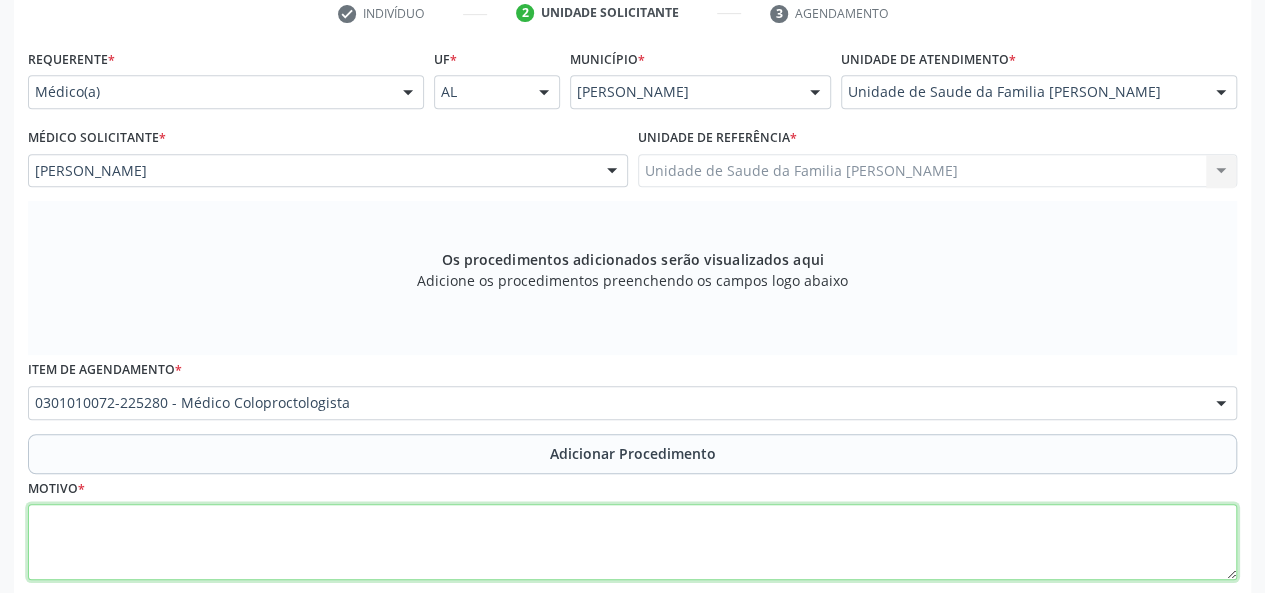 click at bounding box center (632, 542) 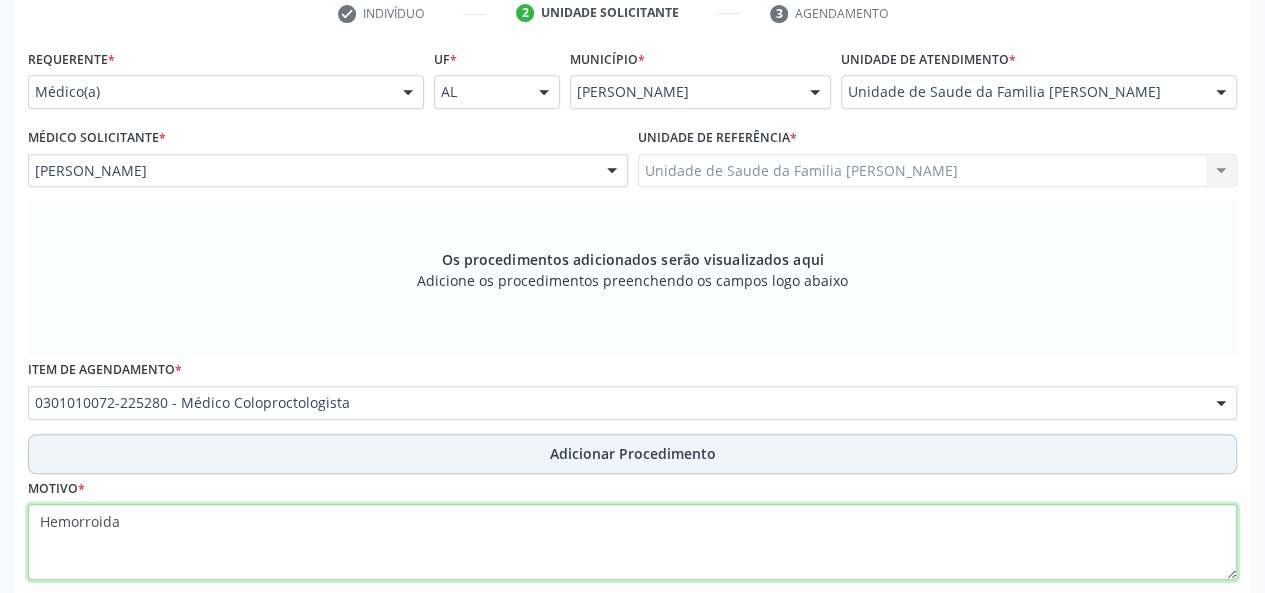 type on "Hemorroida" 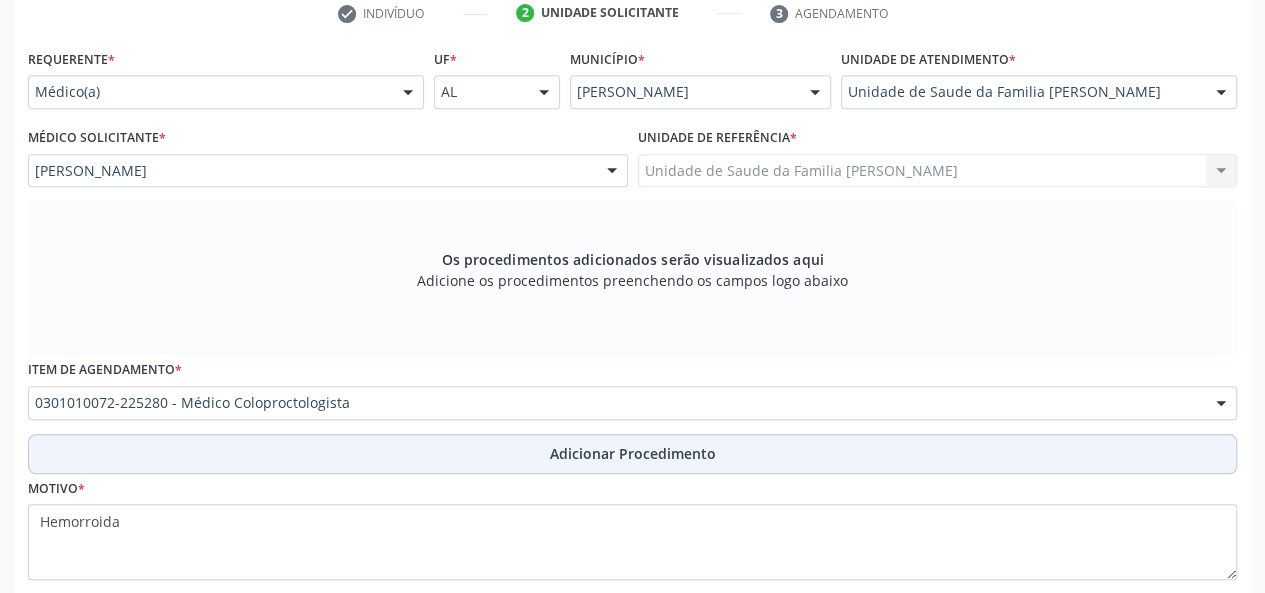 click on "Adicionar Procedimento" at bounding box center [632, 454] 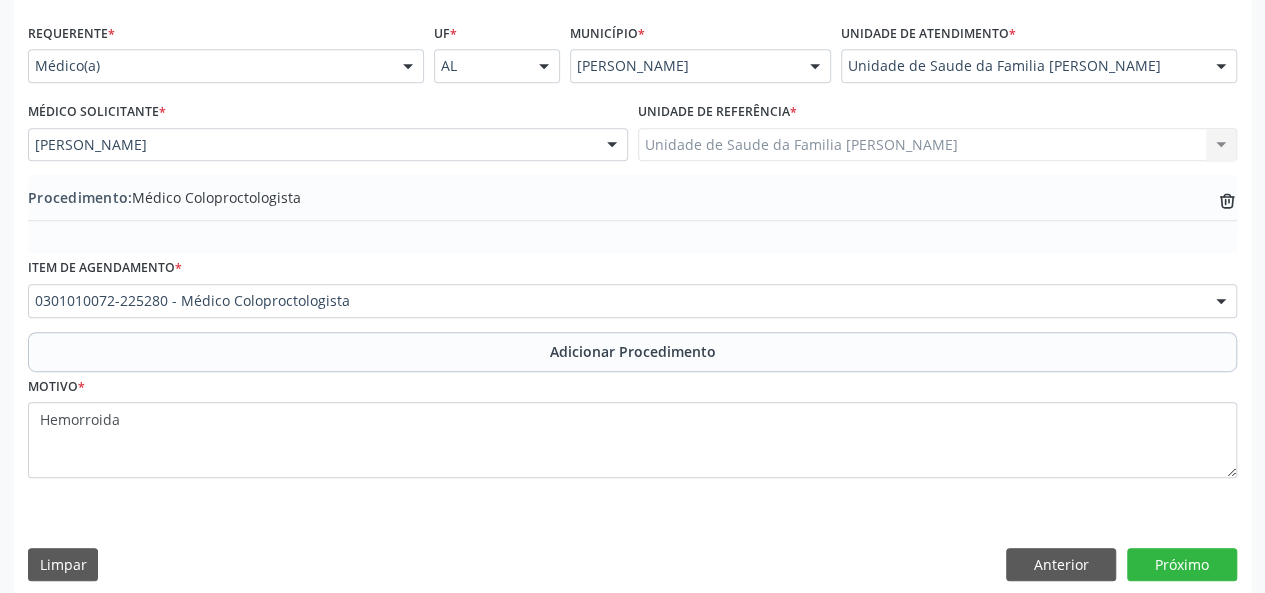 scroll, scrollTop: 458, scrollLeft: 0, axis: vertical 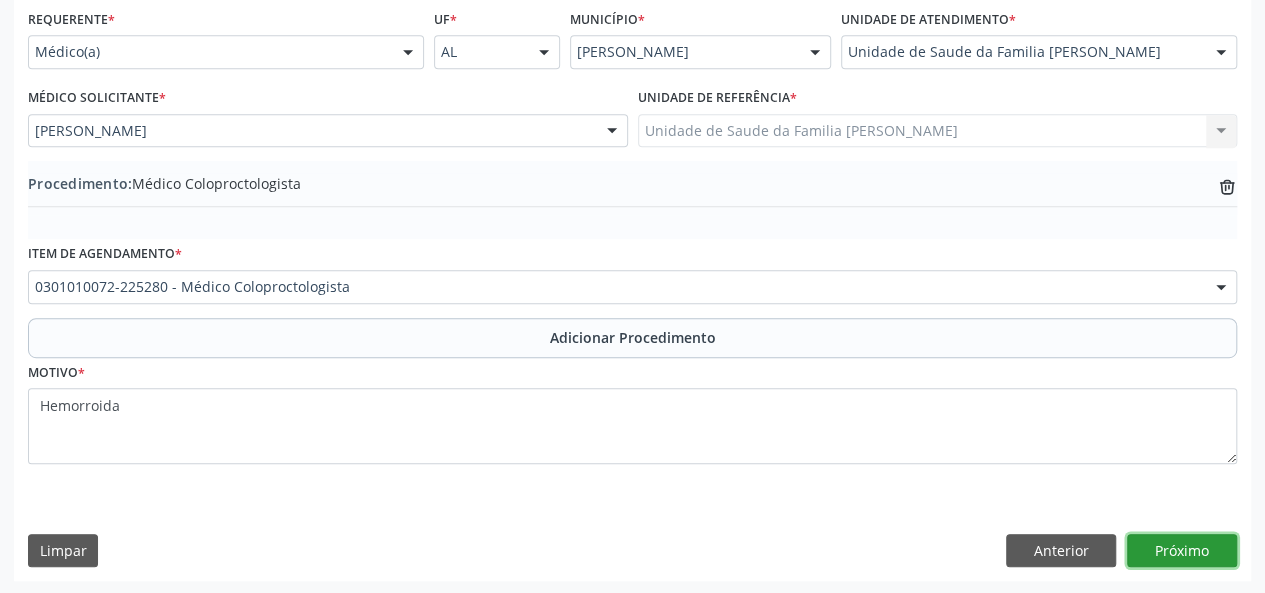 click on "Próximo" at bounding box center [1182, 551] 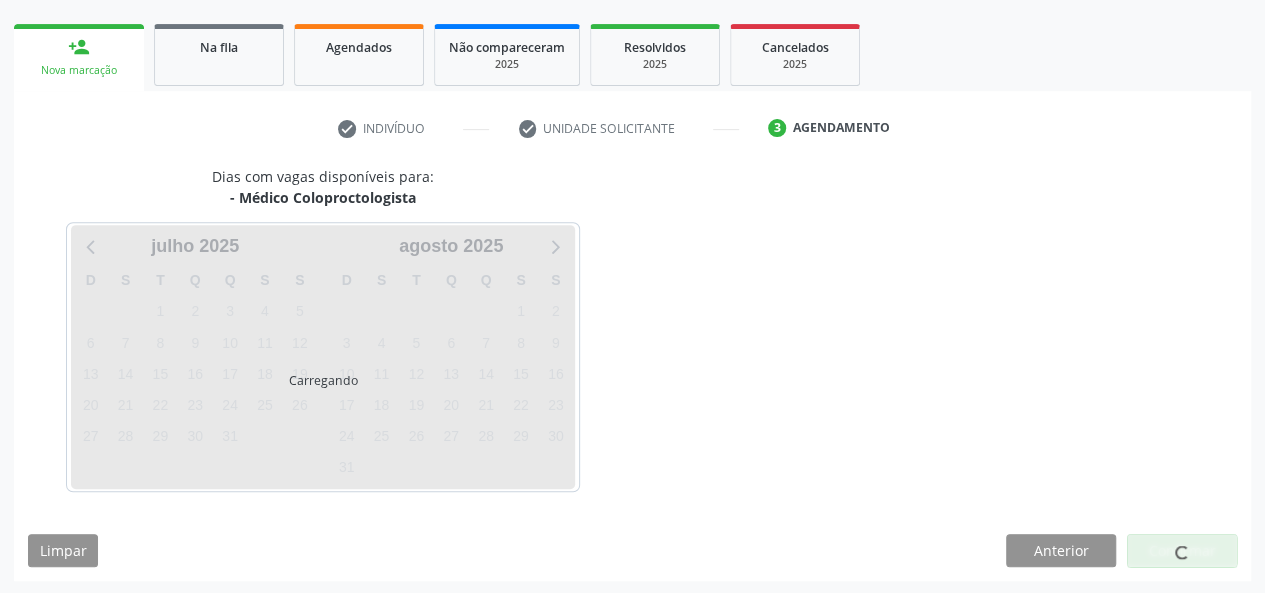 scroll, scrollTop: 362, scrollLeft: 0, axis: vertical 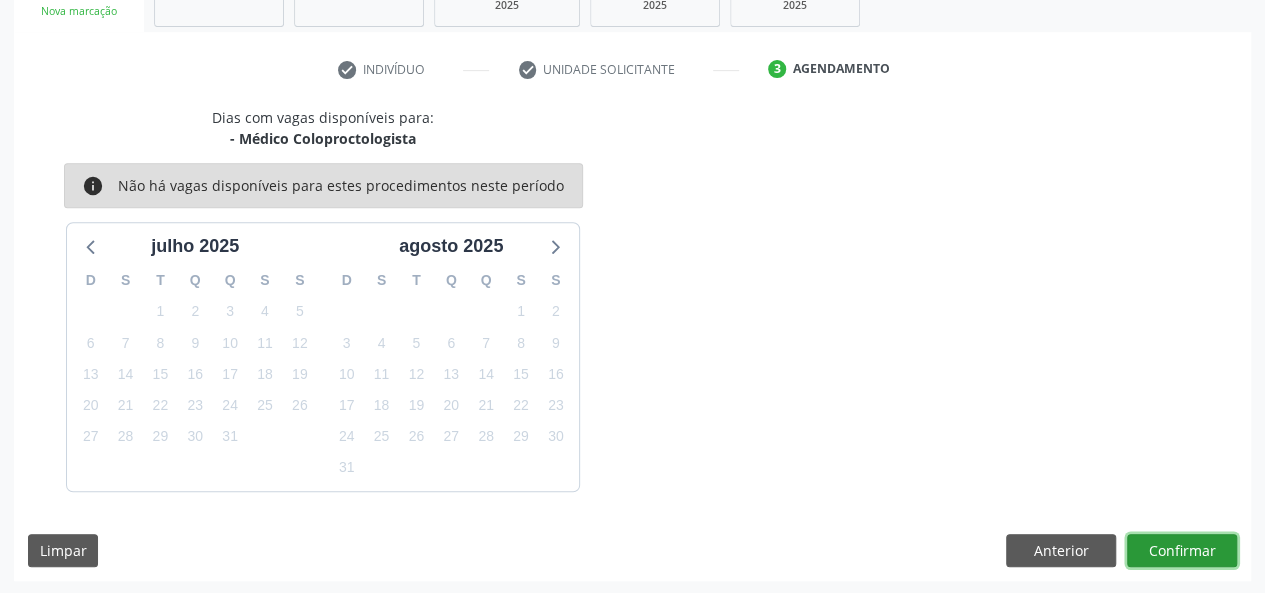 click on "Confirmar" at bounding box center [1182, 551] 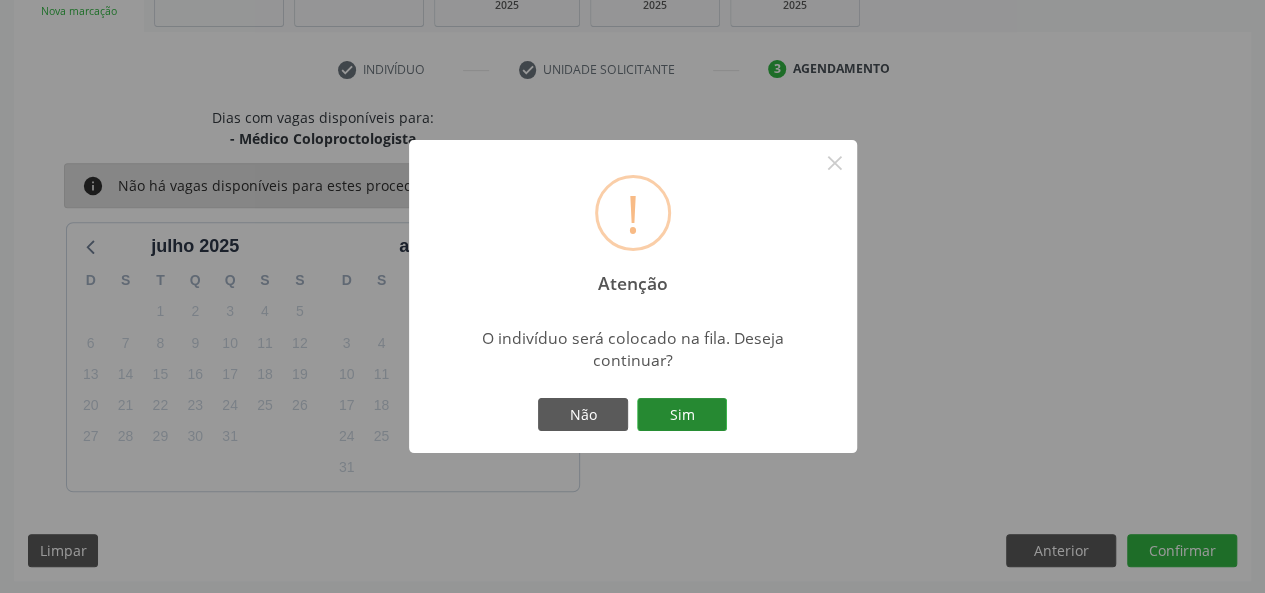 click on "Sim" at bounding box center (682, 415) 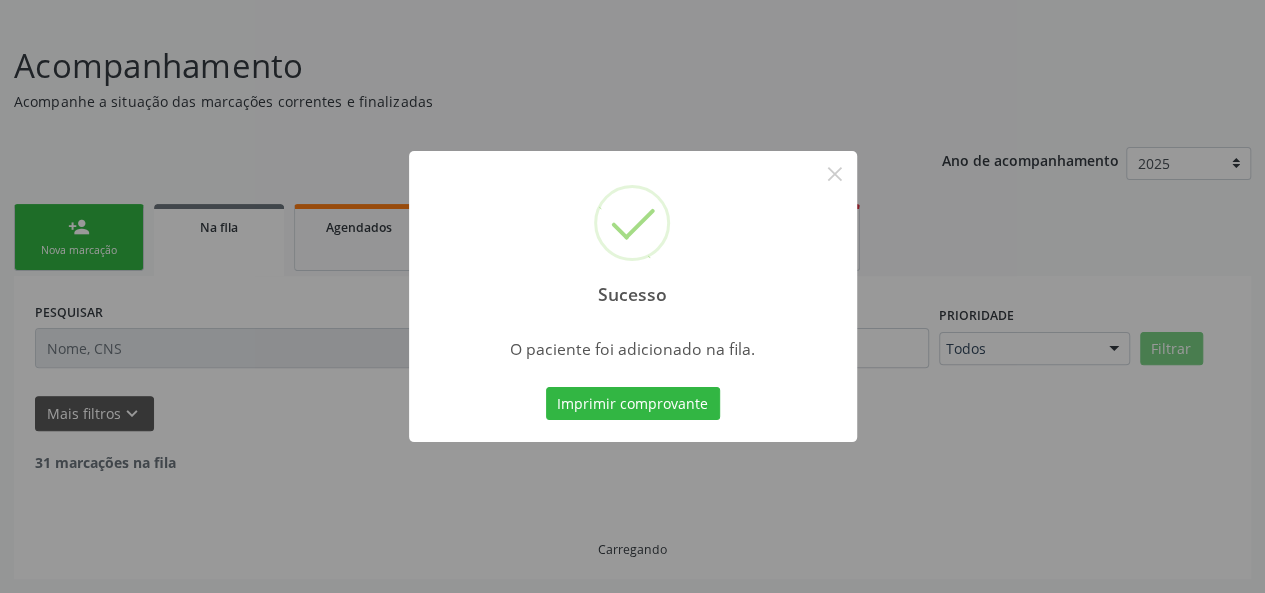 scroll, scrollTop: 100, scrollLeft: 0, axis: vertical 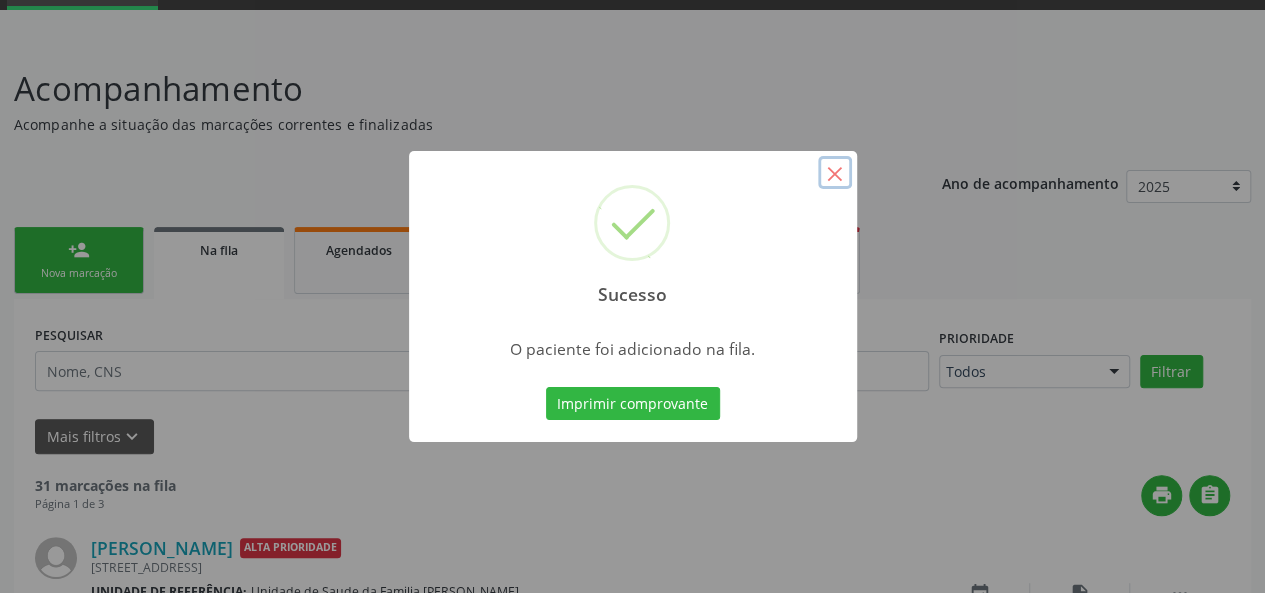 click on "×" at bounding box center (835, 173) 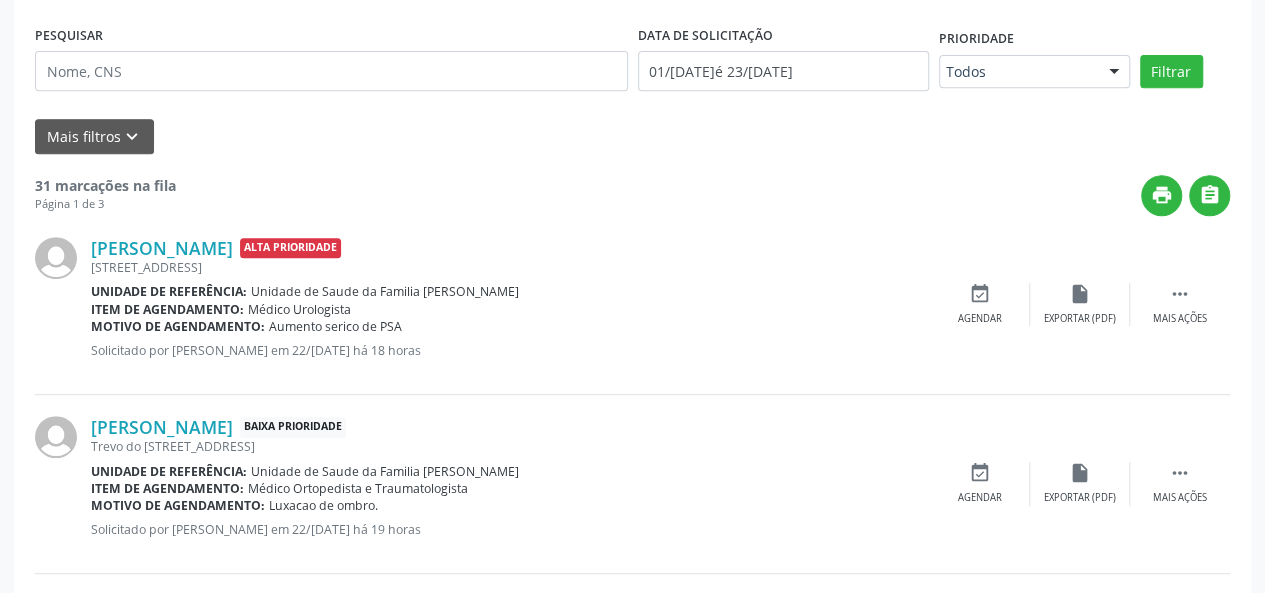 scroll, scrollTop: 200, scrollLeft: 0, axis: vertical 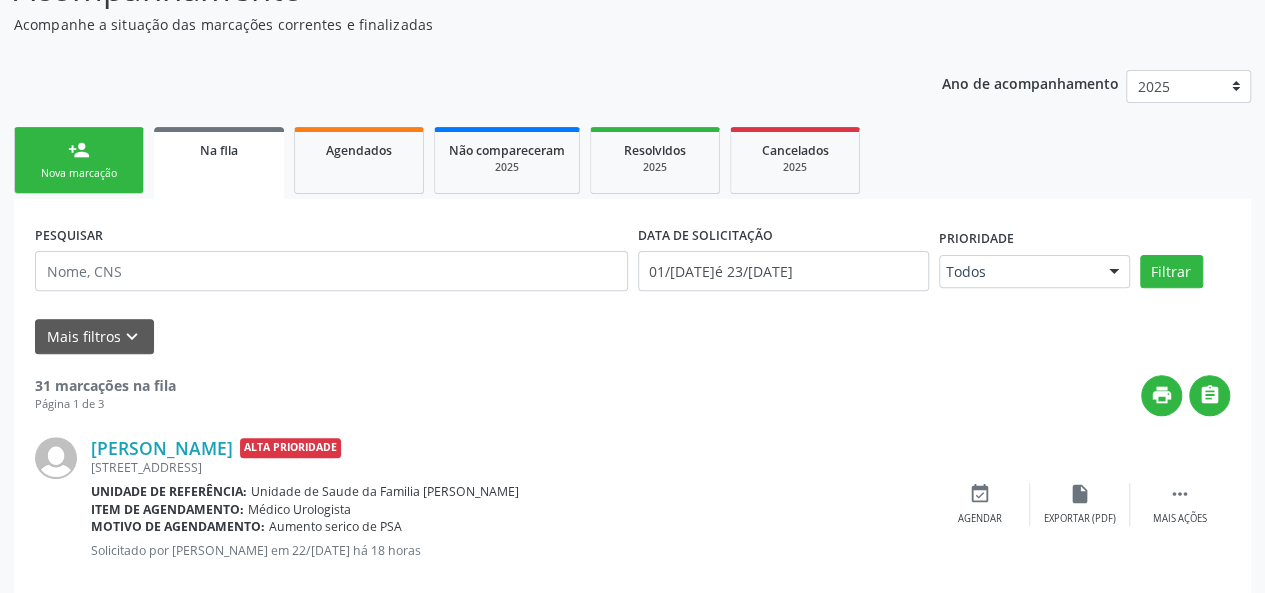 click on "person_add
Nova marcação" at bounding box center [79, 160] 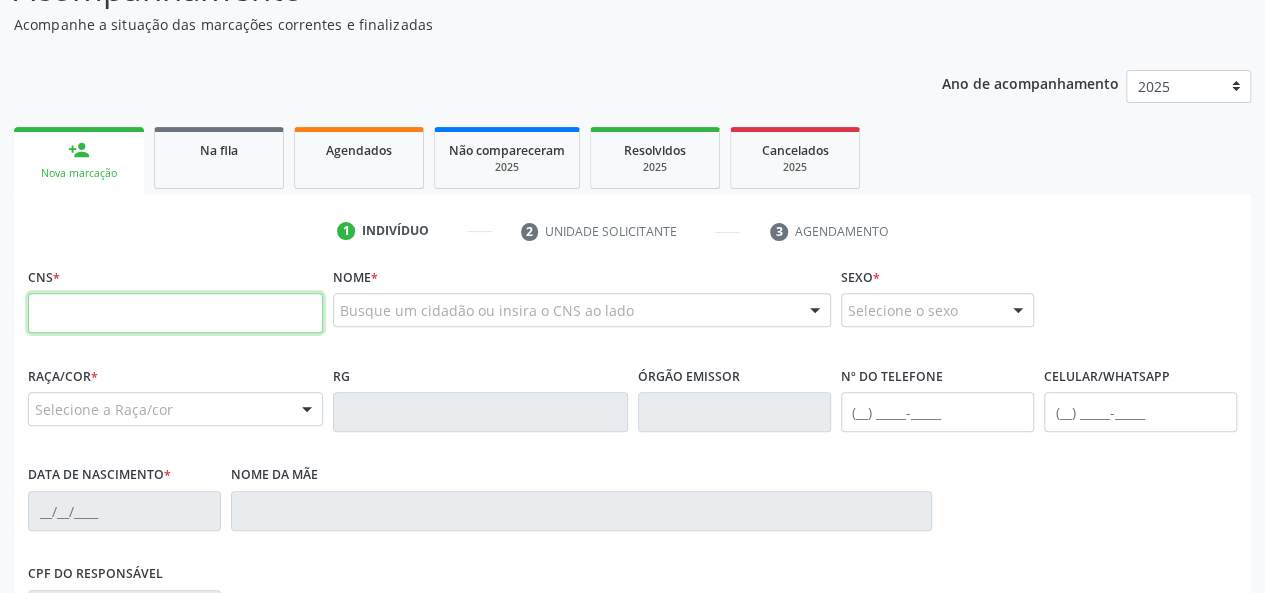 click at bounding box center (175, 313) 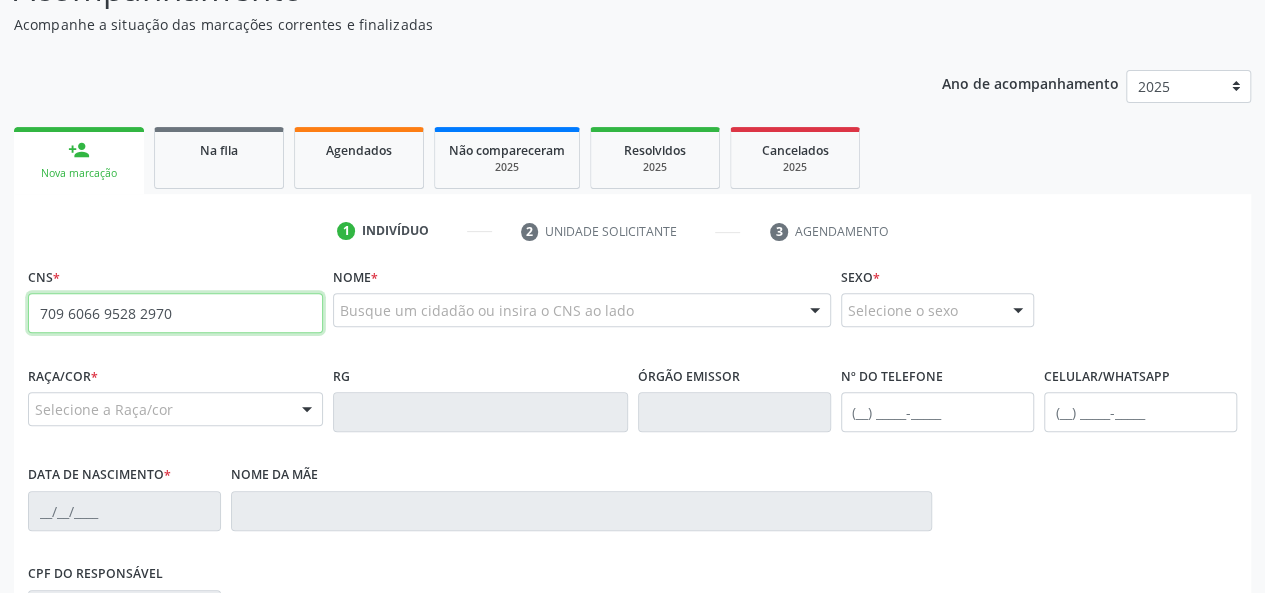 type on "709 6066 9528 2970" 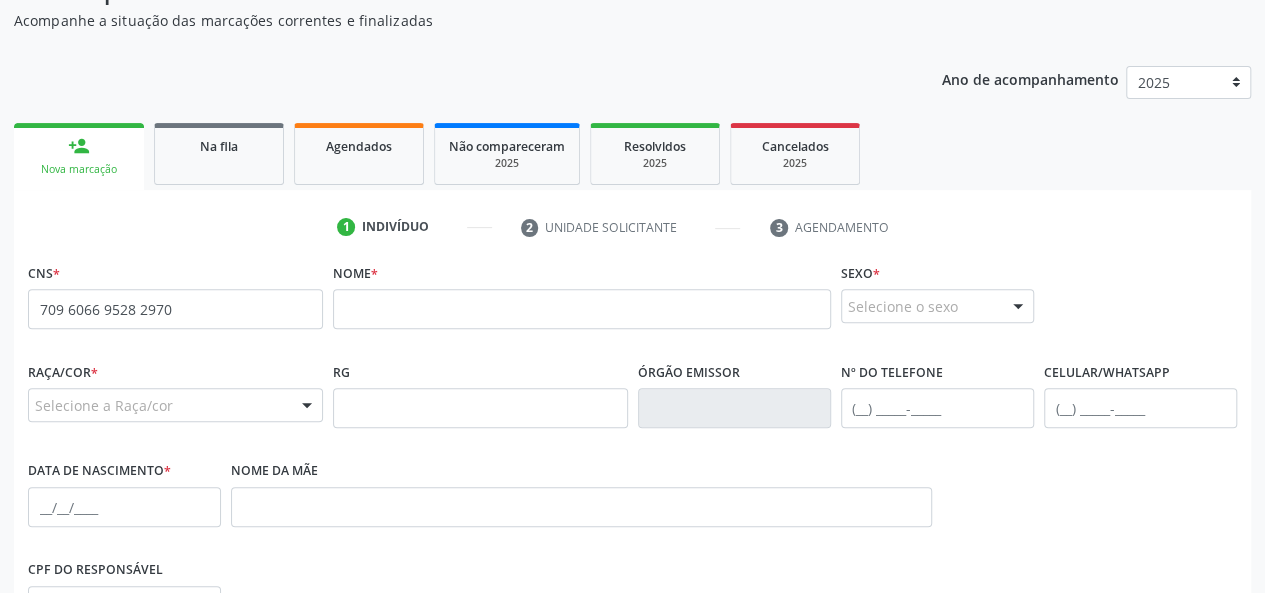 scroll, scrollTop: 200, scrollLeft: 0, axis: vertical 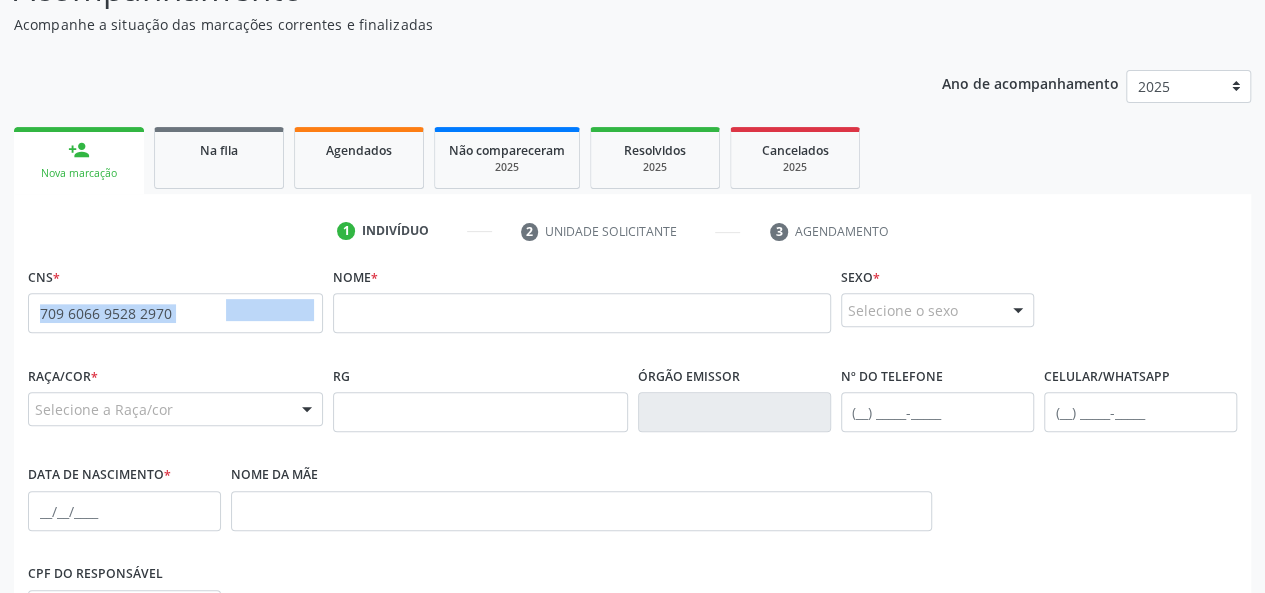 drag, startPoint x: 249, startPoint y: 322, endPoint x: 0, endPoint y: 344, distance: 249.97 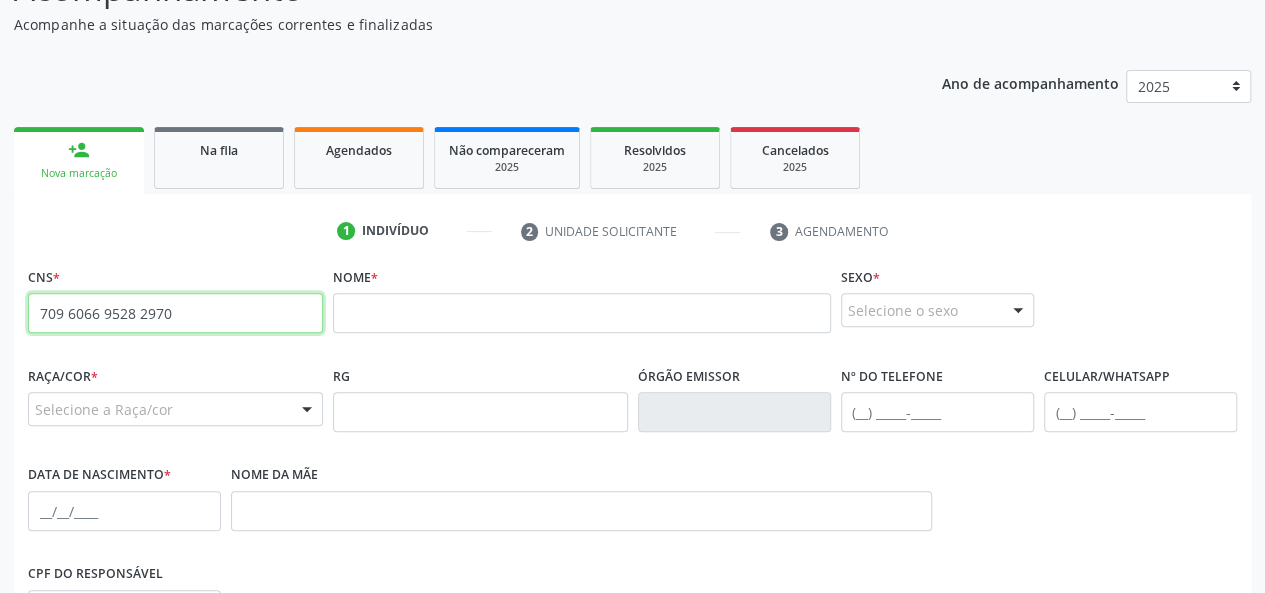 drag, startPoint x: 176, startPoint y: 319, endPoint x: 9, endPoint y: 324, distance: 167.07483 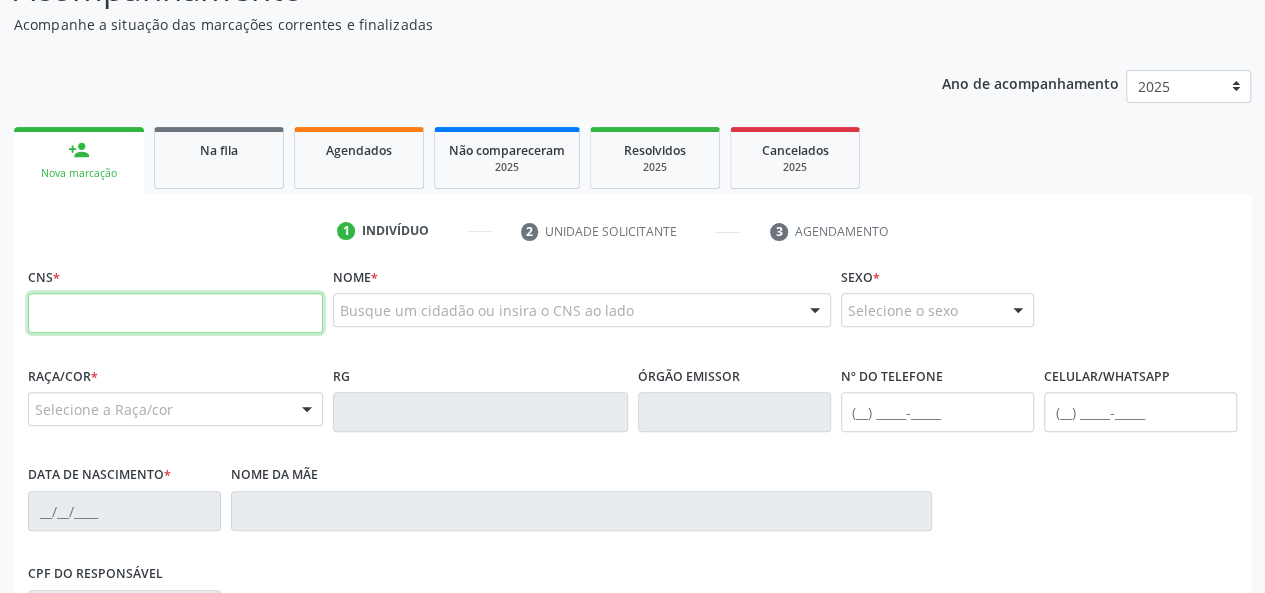paste on "705 4094 4701 0697" 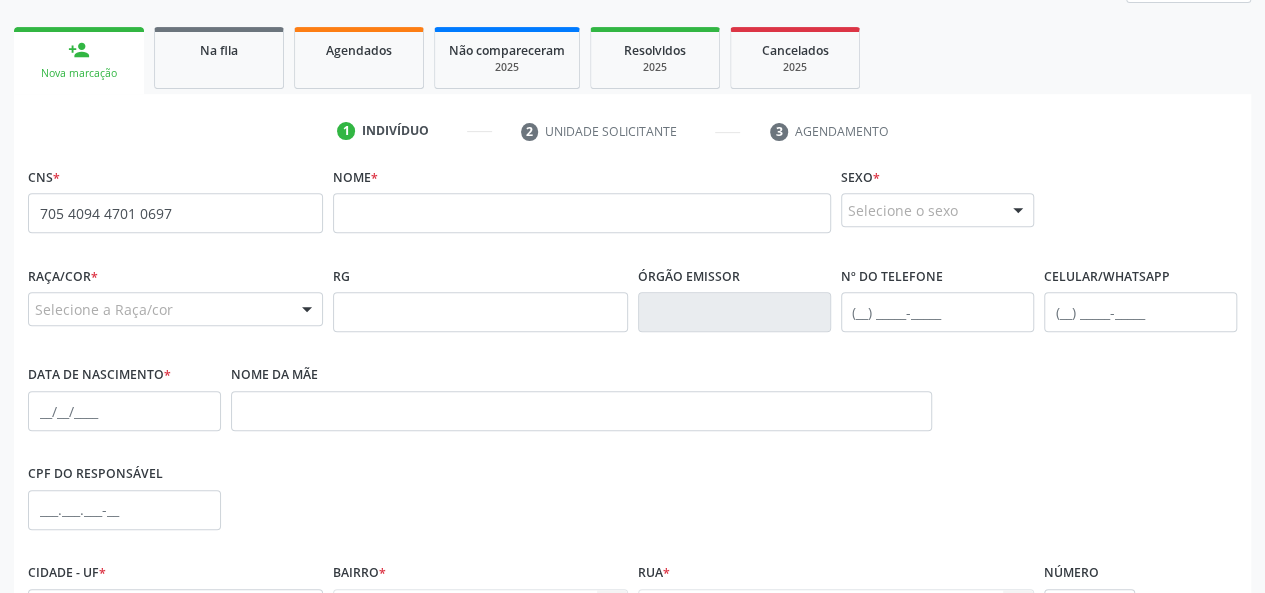 scroll, scrollTop: 400, scrollLeft: 0, axis: vertical 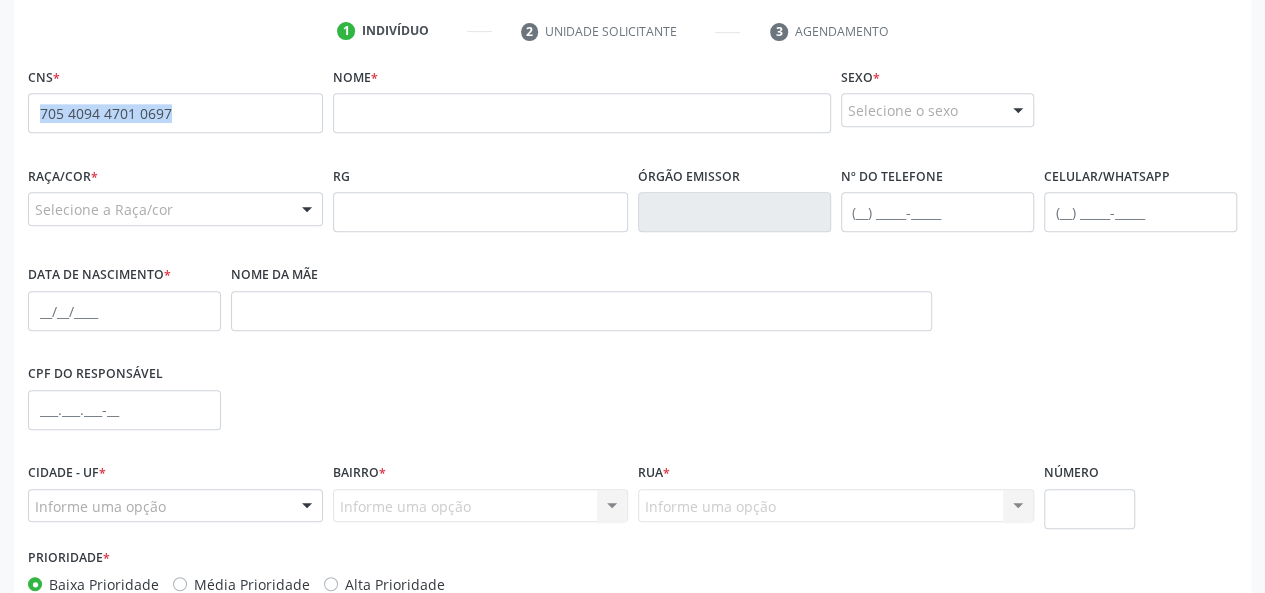 drag, startPoint x: 226, startPoint y: 102, endPoint x: 0, endPoint y: 110, distance: 226.14156 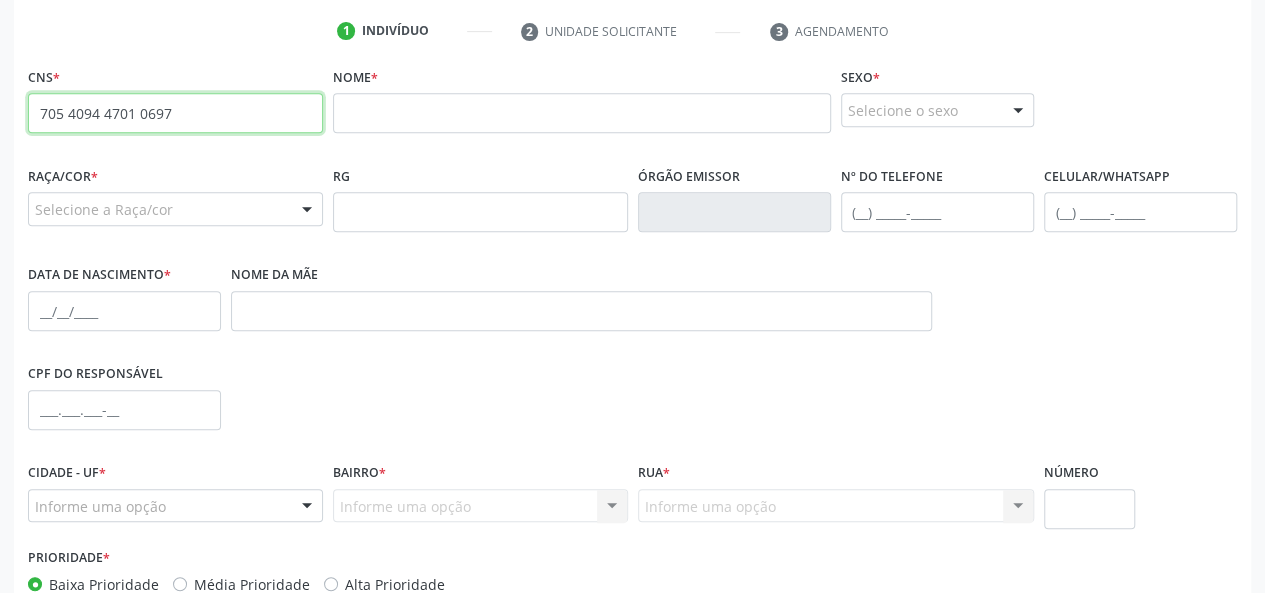 click on "705 4094 4701 0697" at bounding box center (175, 113) 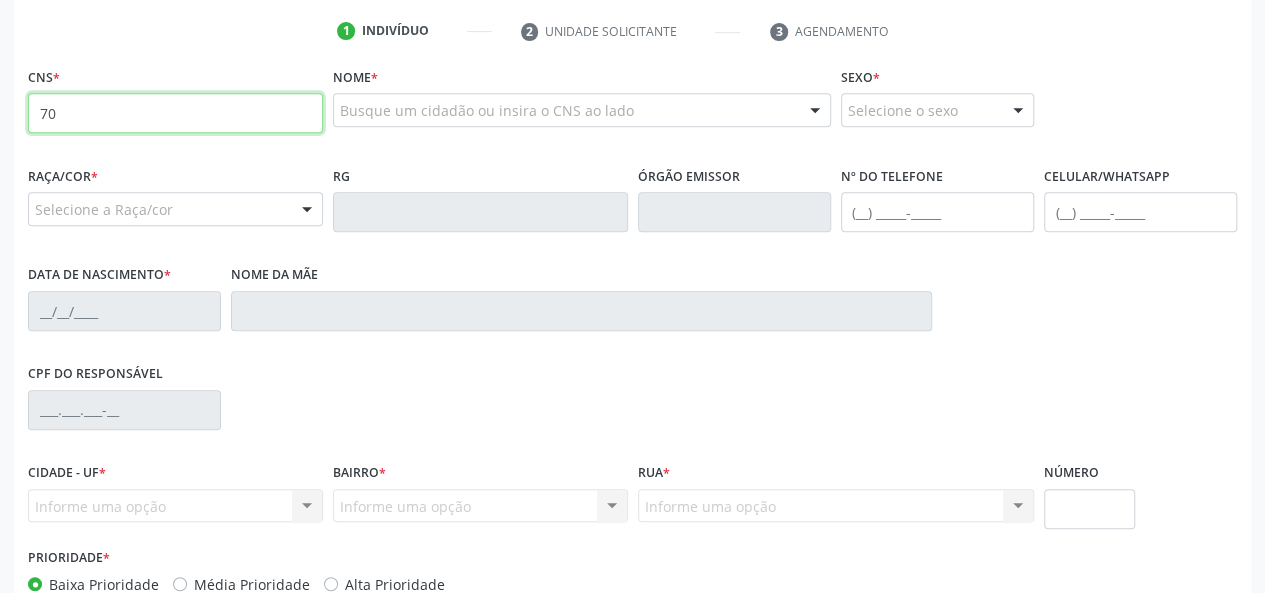 type on "7" 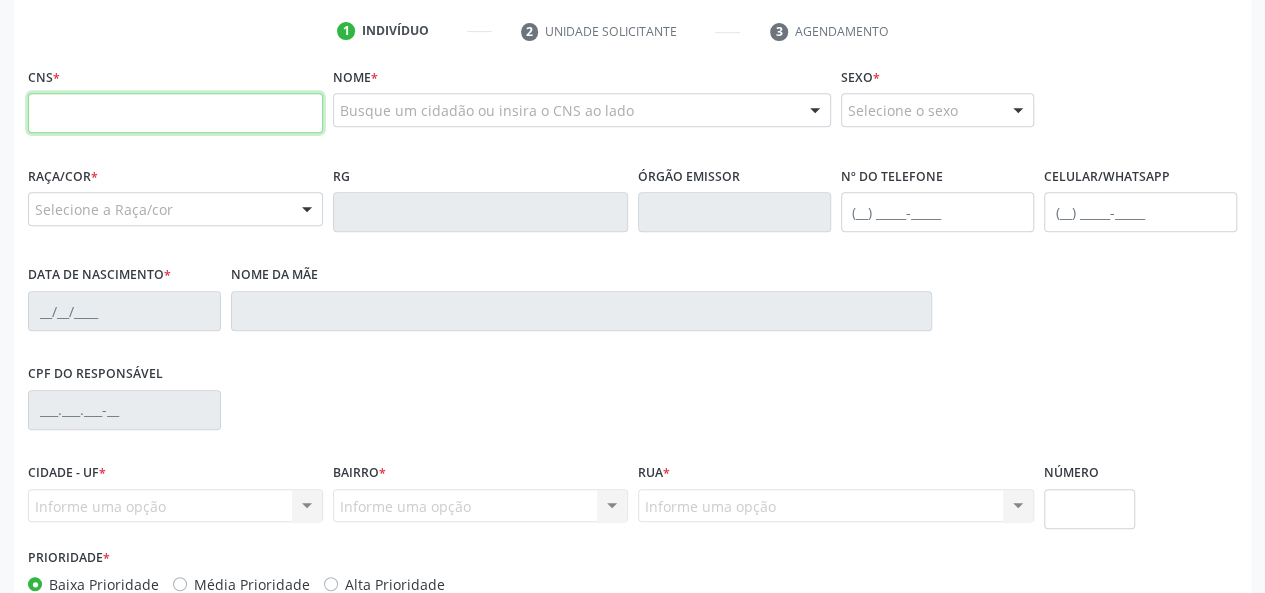 paste on "164 2791 9033 0006" 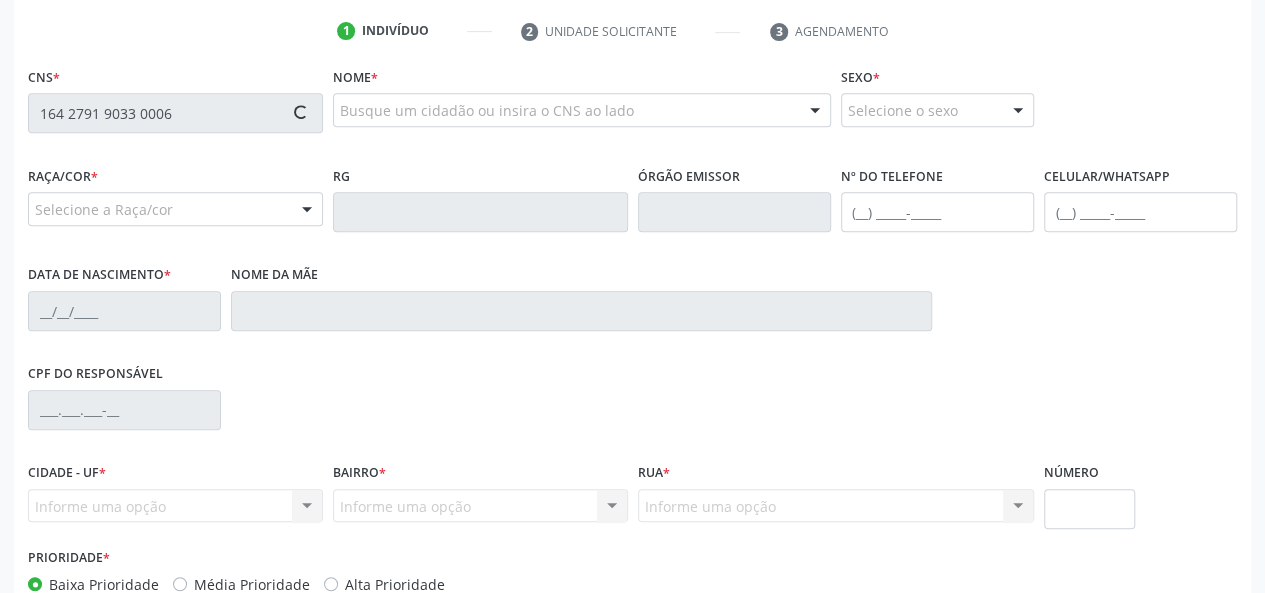 type on "164 2791 9033 0006" 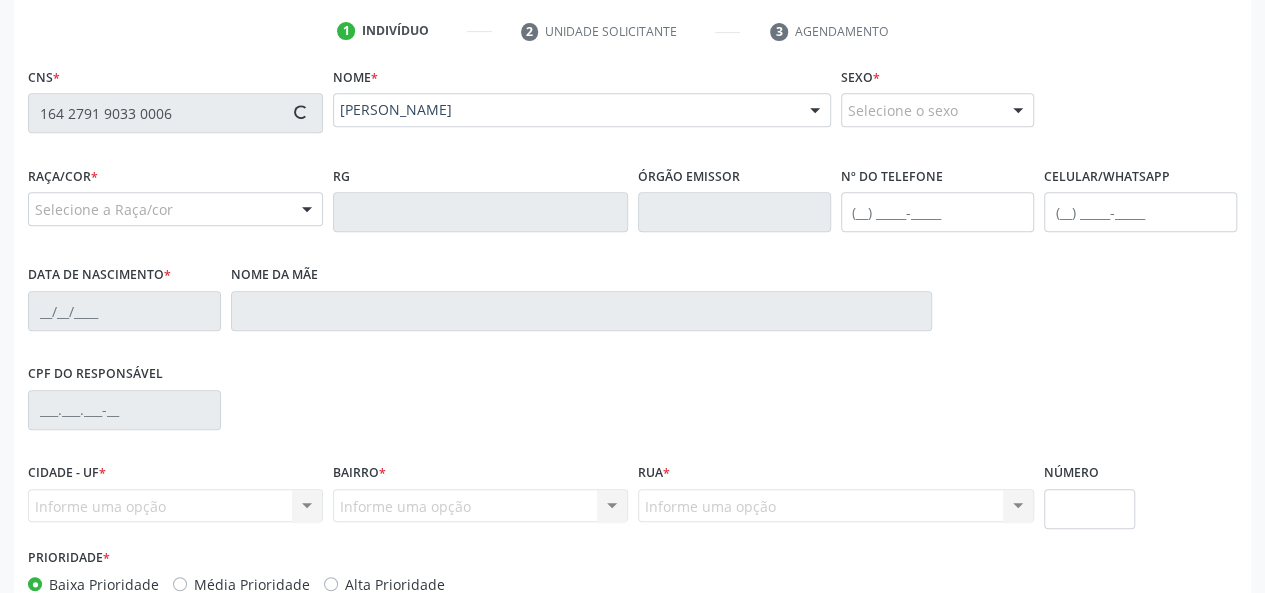 type on "(82) 99390-0940" 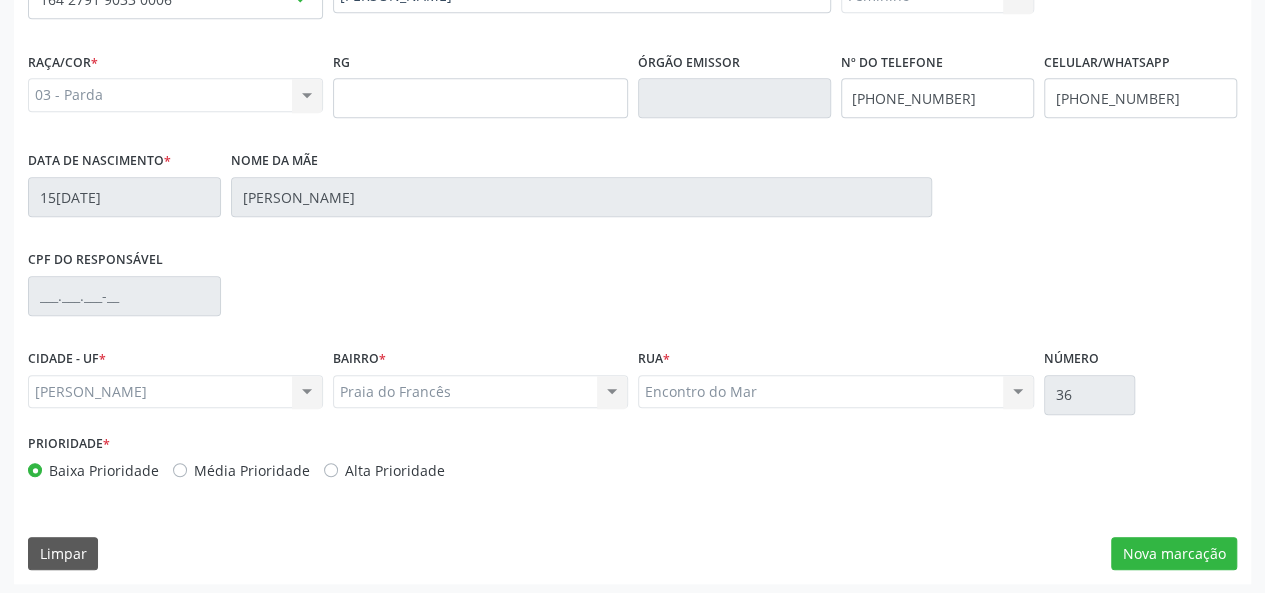 scroll, scrollTop: 518, scrollLeft: 0, axis: vertical 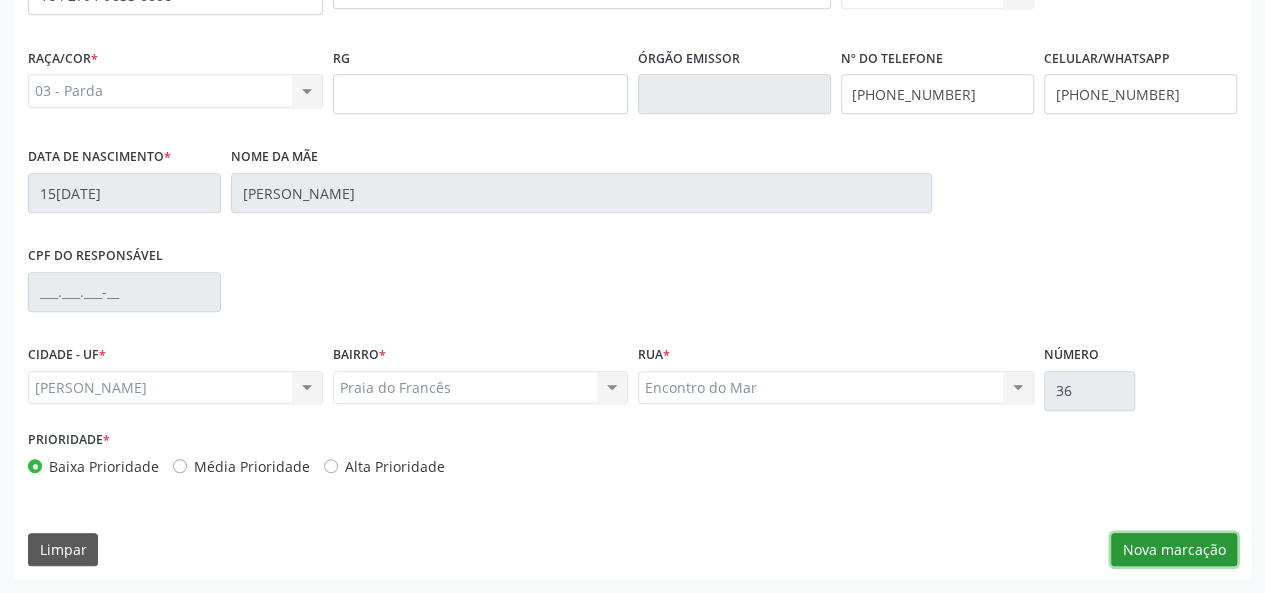 click on "Nova marcação" at bounding box center (1174, 550) 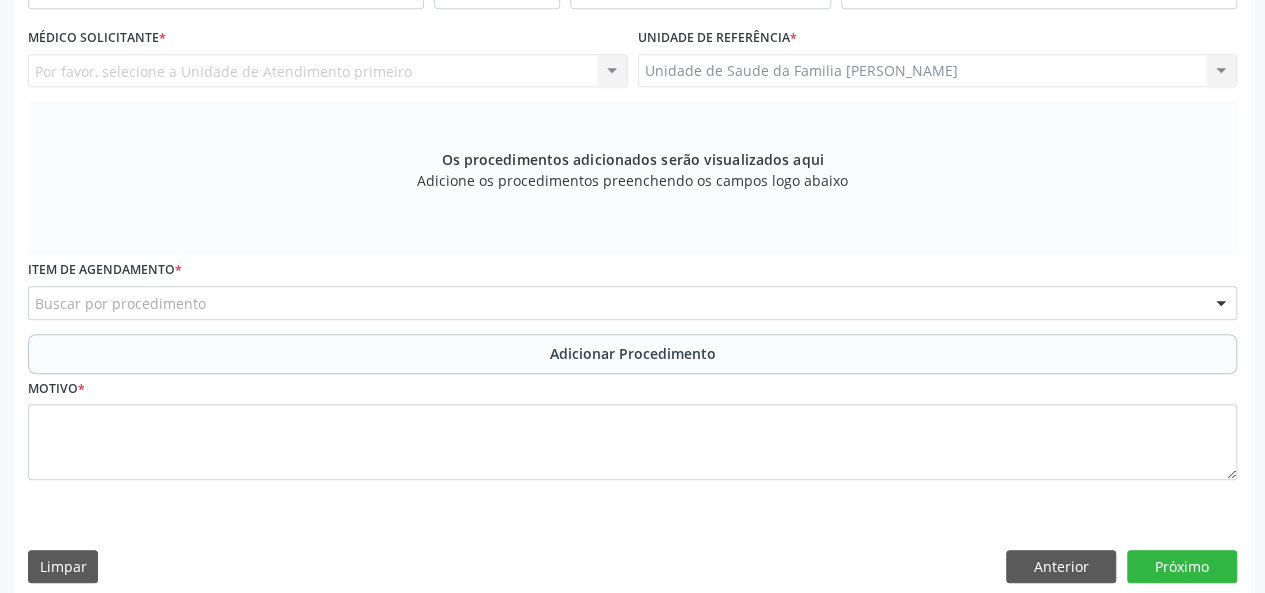 scroll, scrollTop: 418, scrollLeft: 0, axis: vertical 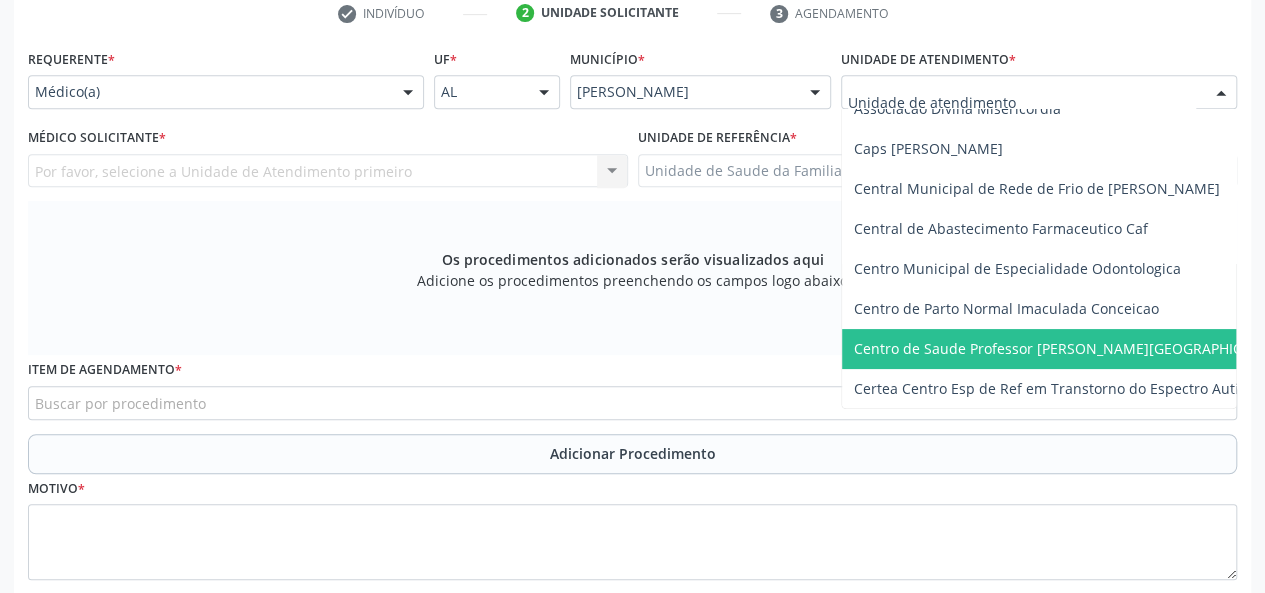 click on "Centro de Saude Professor [PERSON_NAME][GEOGRAPHIC_DATA]" at bounding box center (1071, 348) 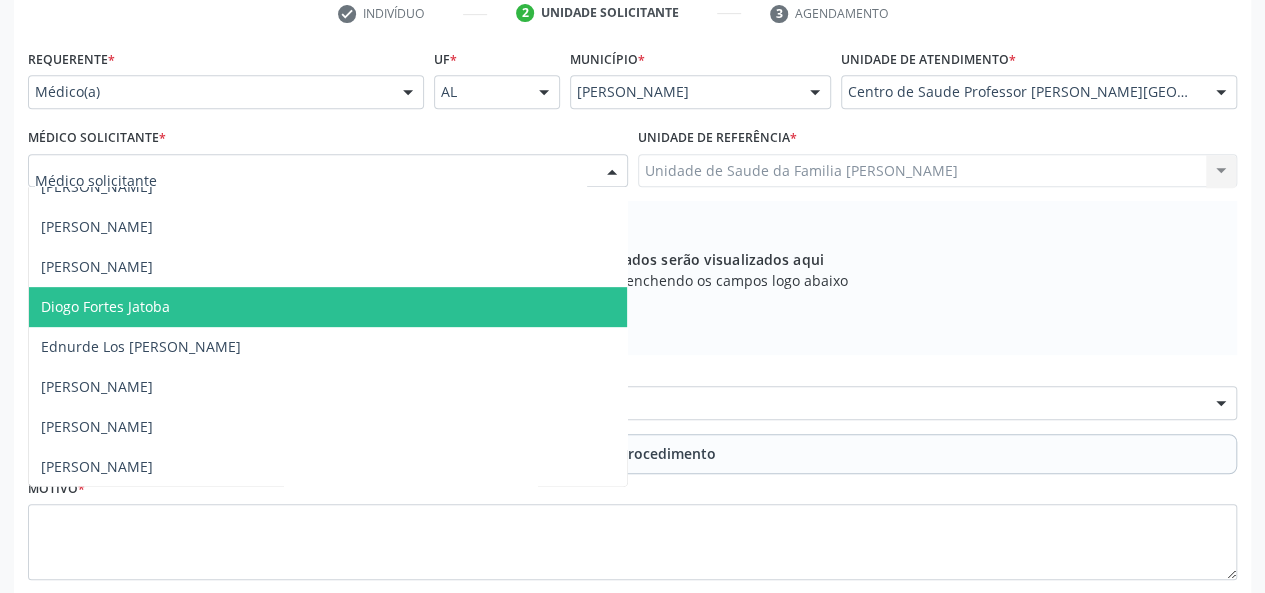 scroll, scrollTop: 600, scrollLeft: 0, axis: vertical 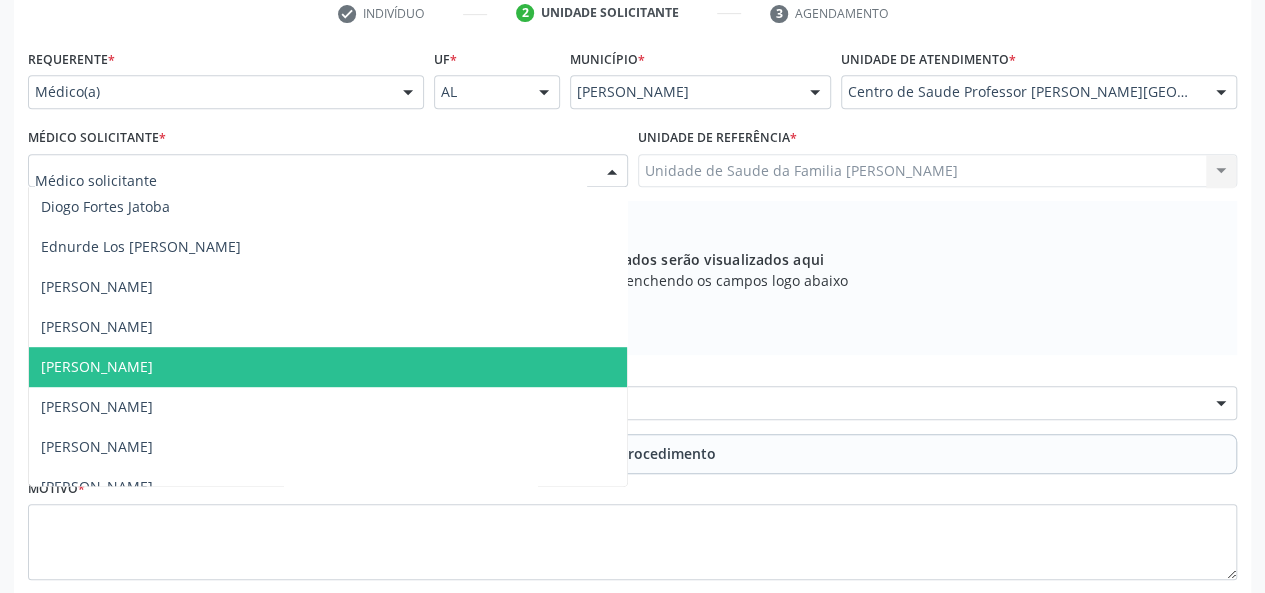 click on "[PERSON_NAME]" at bounding box center [97, 366] 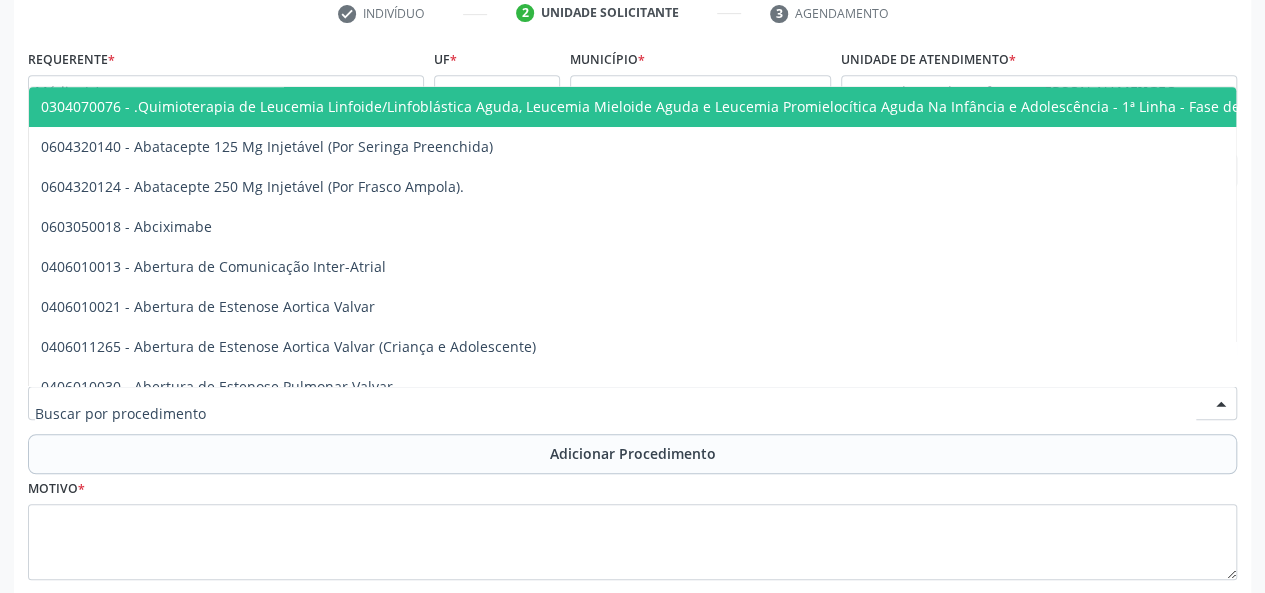 click at bounding box center (632, 403) 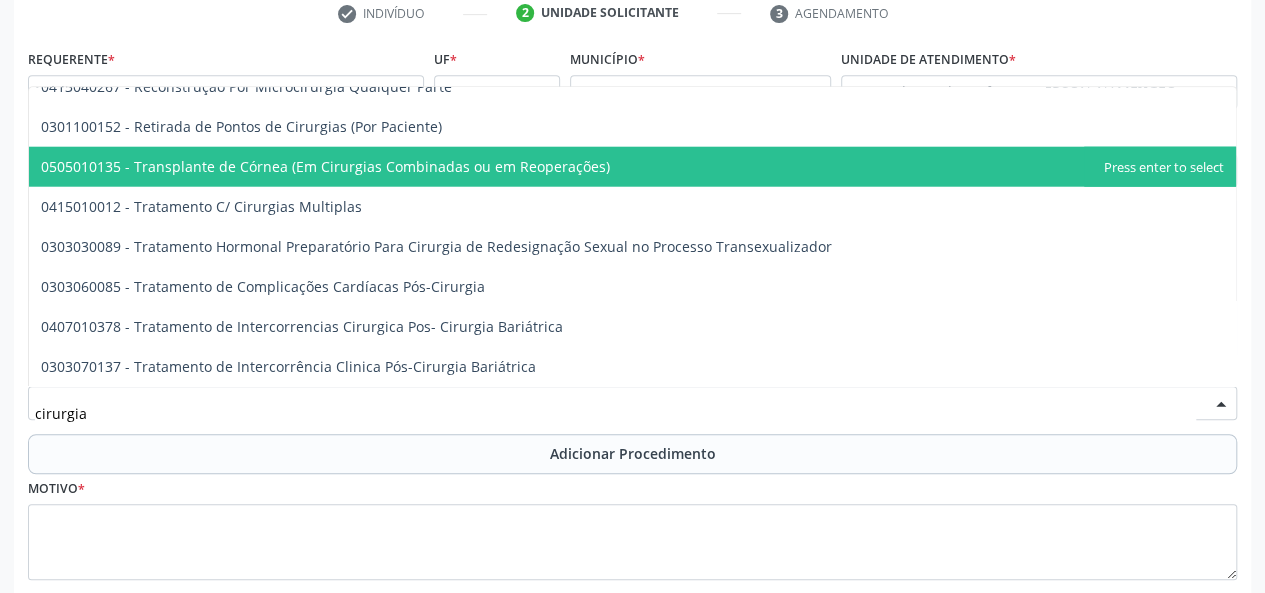 scroll, scrollTop: 2580, scrollLeft: 0, axis: vertical 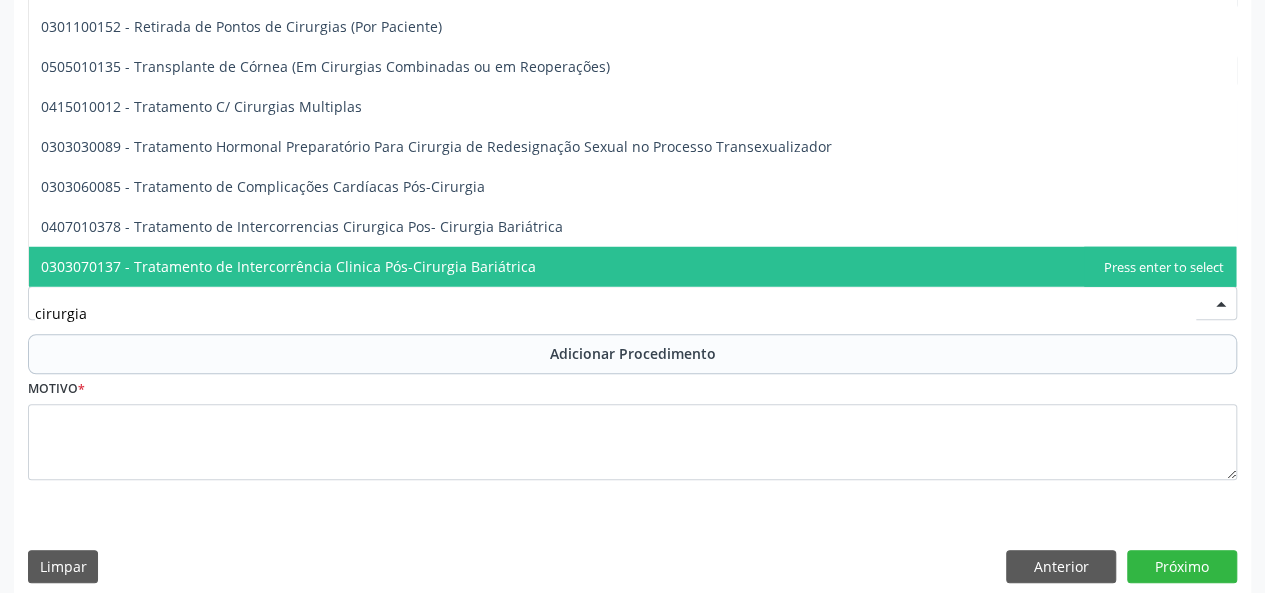type on "cirurgia" 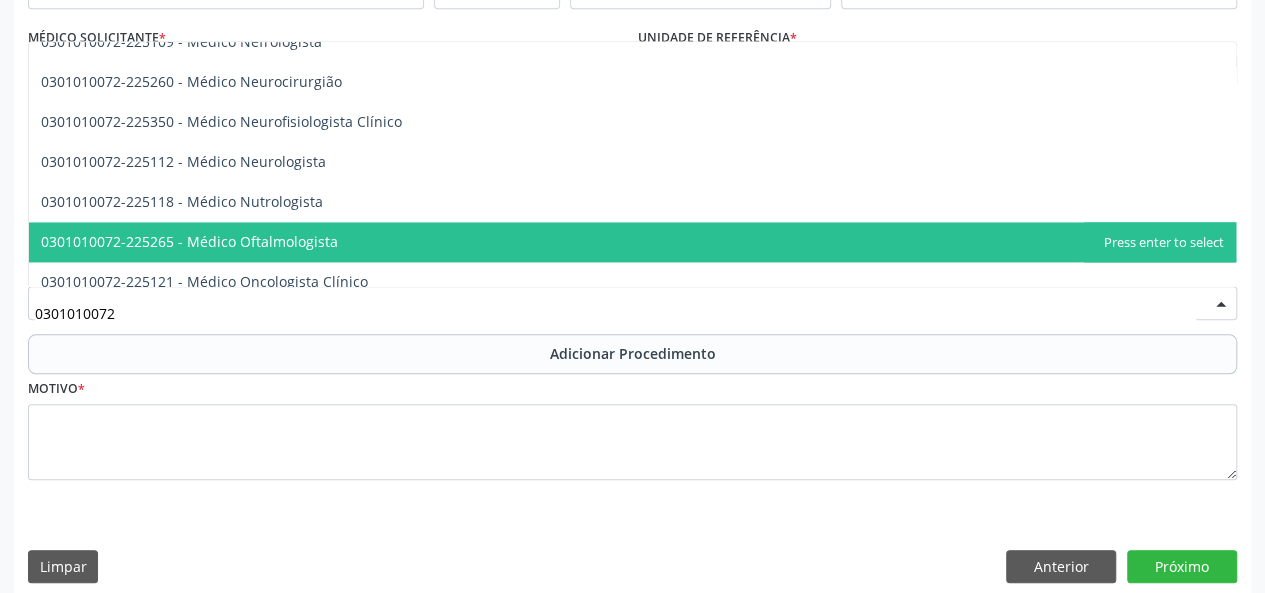 scroll, scrollTop: 1600, scrollLeft: 0, axis: vertical 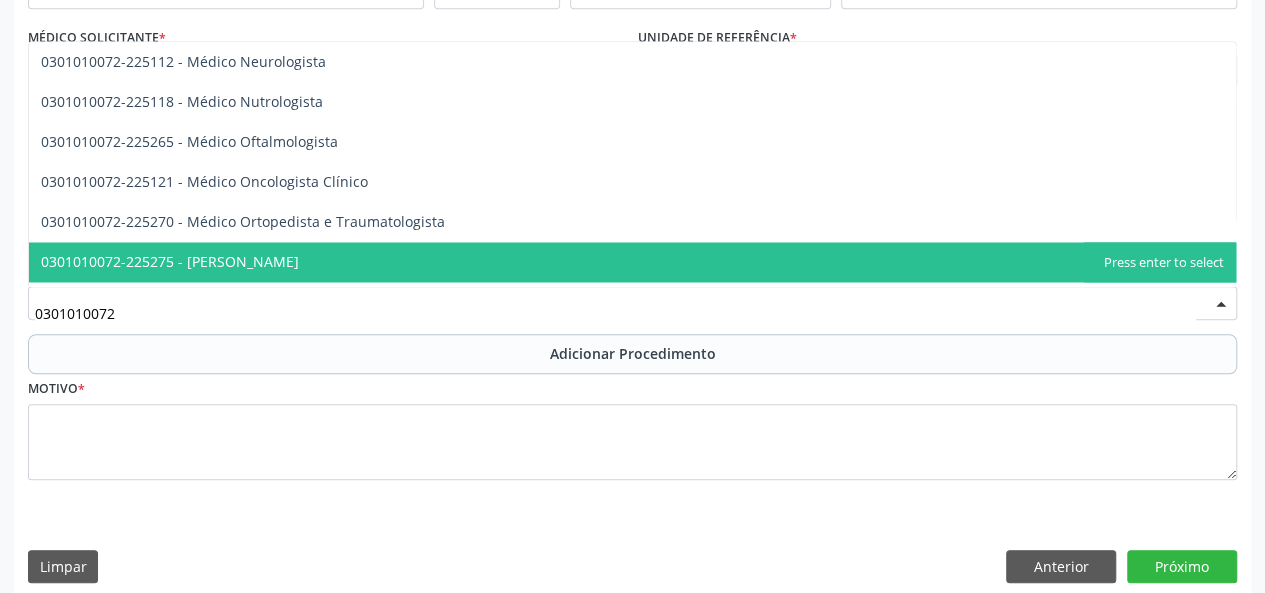 click on "Requerente
*
Médico(a)         Médico(a)   Enfermeiro(a)   Paciente
Nenhum resultado encontrado para: "   "
Não há nenhuma opção para ser exibida.
UF
*
AL         AL
Nenhum resultado encontrado para: "   "
Não há nenhuma opção para ser exibida.
Município
*
Marechal Deodoro         Marechal Deodoro
Nenhum resultado encontrado para: "   "
Não há nenhuma opção para ser exibida.
Unidade de atendimento
*
Centro de Saude Professor Estacio de Lima         Aeronave Baron 58   Aeronave Cessna   Associacao Divina Misericordia   Caps Maria Celia de Araujo Sarmento   Central Municipal de Rede de Frio de Marechal Deodoro   Central de Abastecimento Farmaceutico Caf   Centro Municipal de Especialidade Odontologica   Centro de Parto Normal Imaculada Conceicao   Centro de Saude Professor Estacio de Lima" at bounding box center [632, 270] 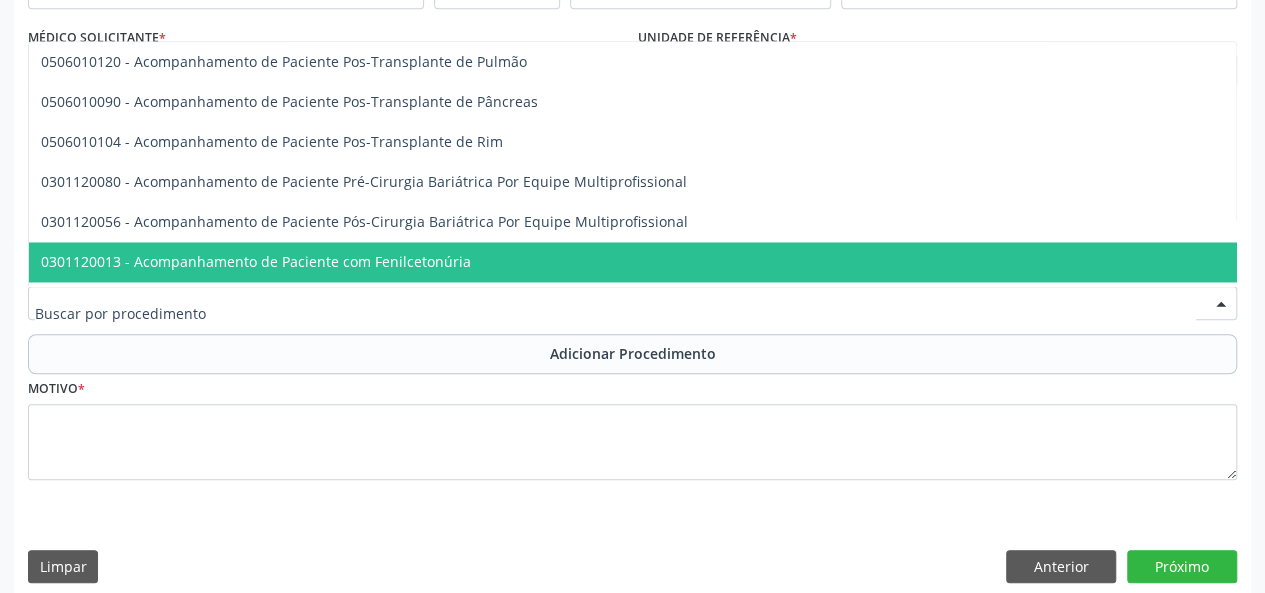 click at bounding box center (632, 303) 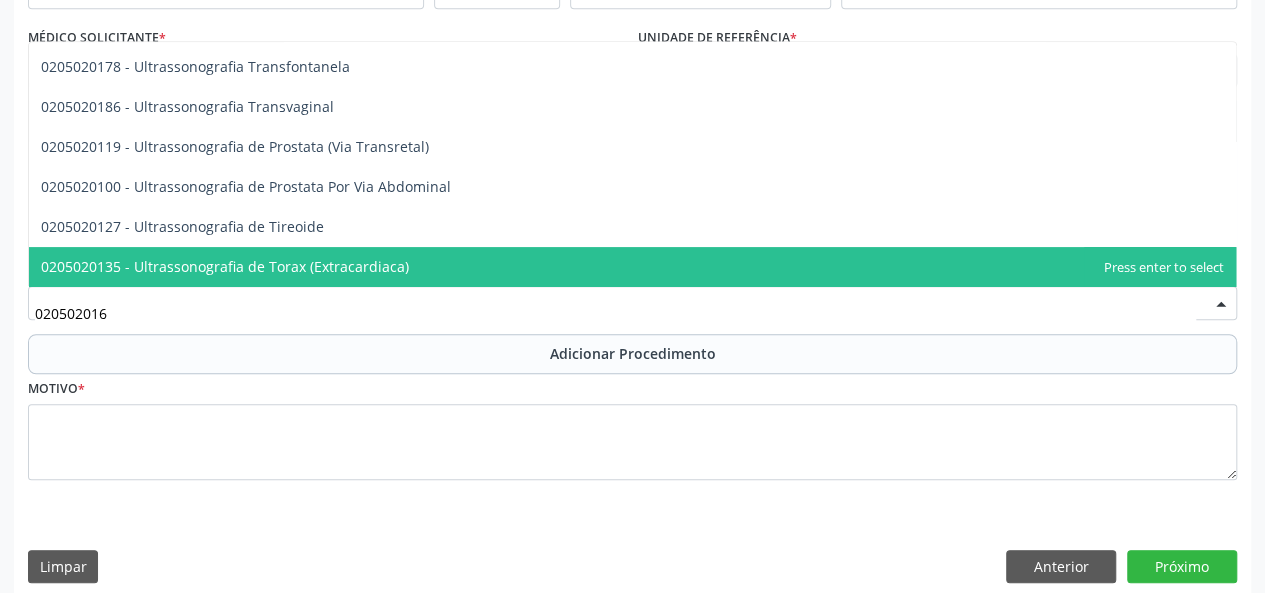 scroll, scrollTop: 0, scrollLeft: 0, axis: both 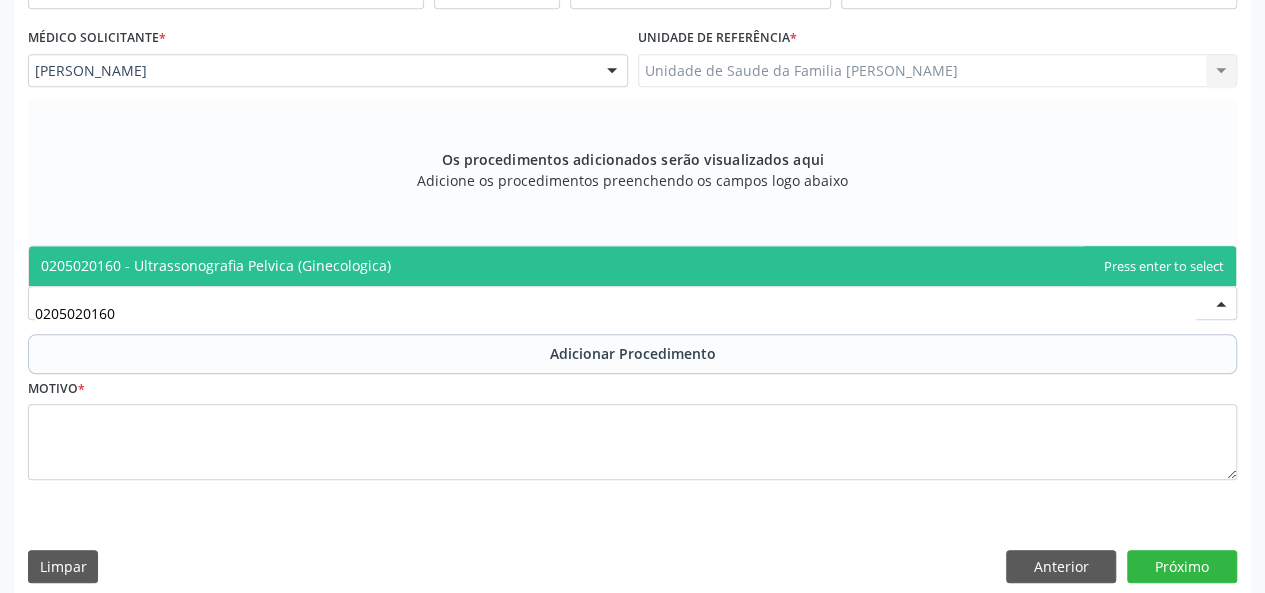 click on "0205020160 - Ultrassonografia Pelvica (Ginecologica)" at bounding box center [632, 266] 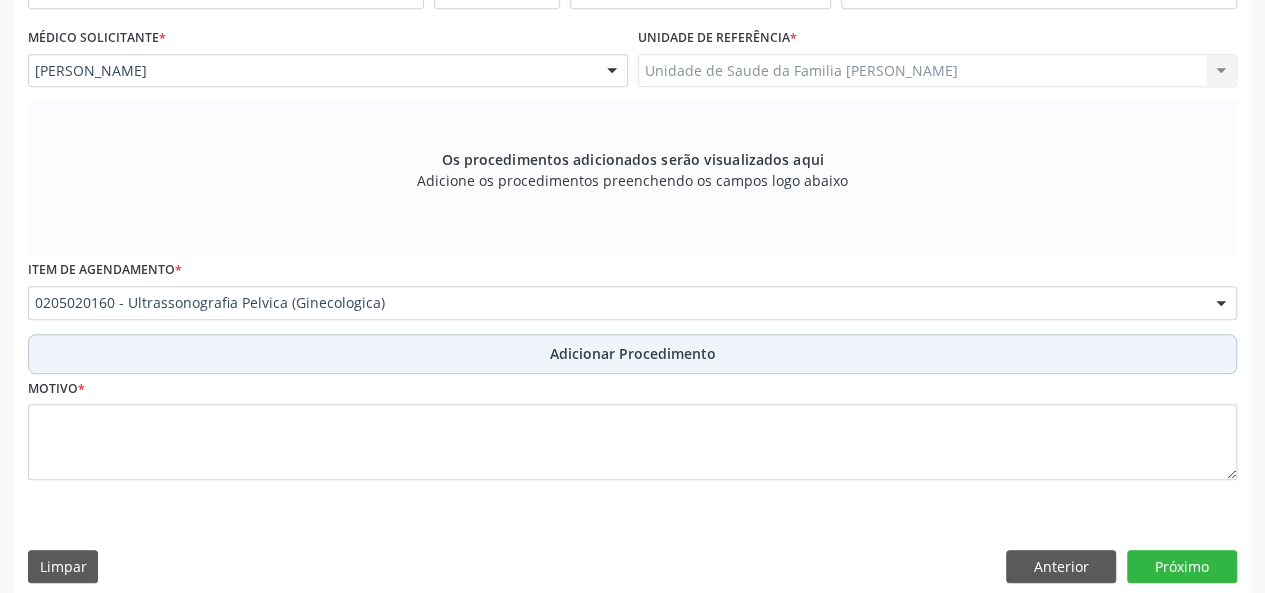 click on "Adicionar Procedimento" at bounding box center [633, 353] 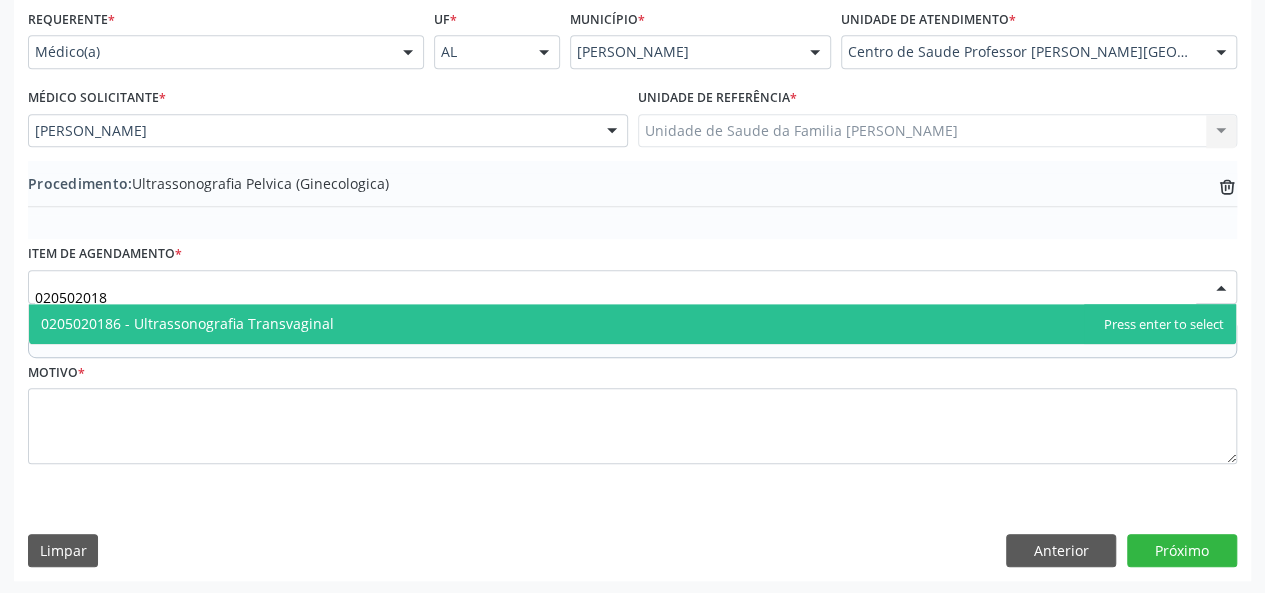type on "0205020186" 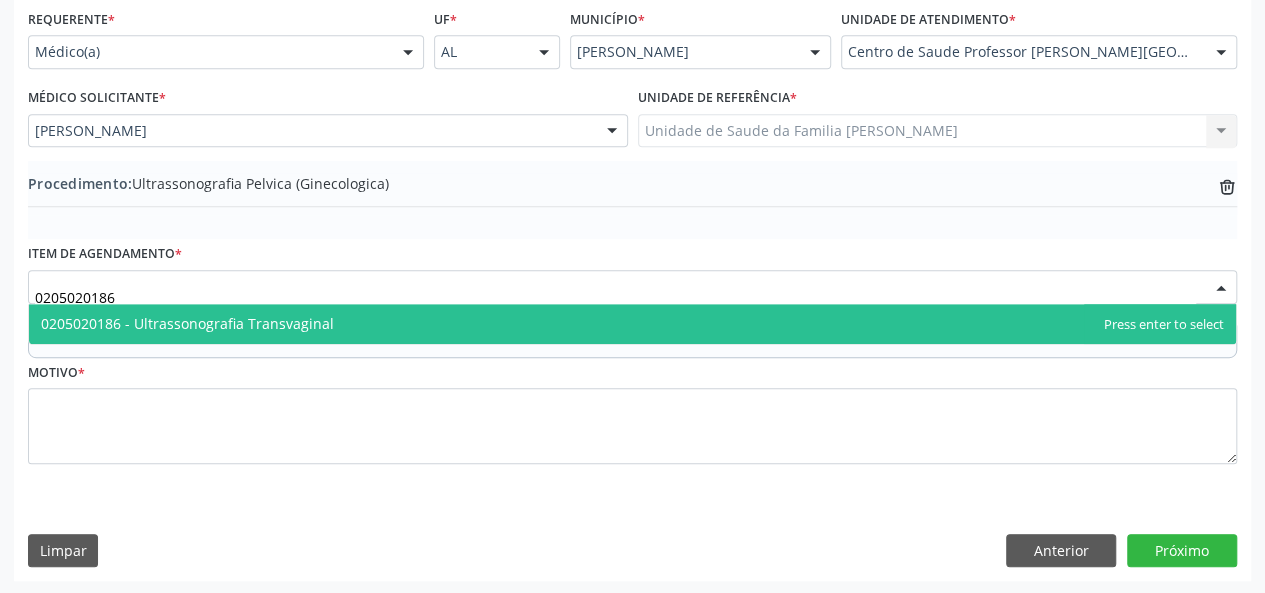 click on "0205020186 - Ultrassonografia Transvaginal" at bounding box center (632, 324) 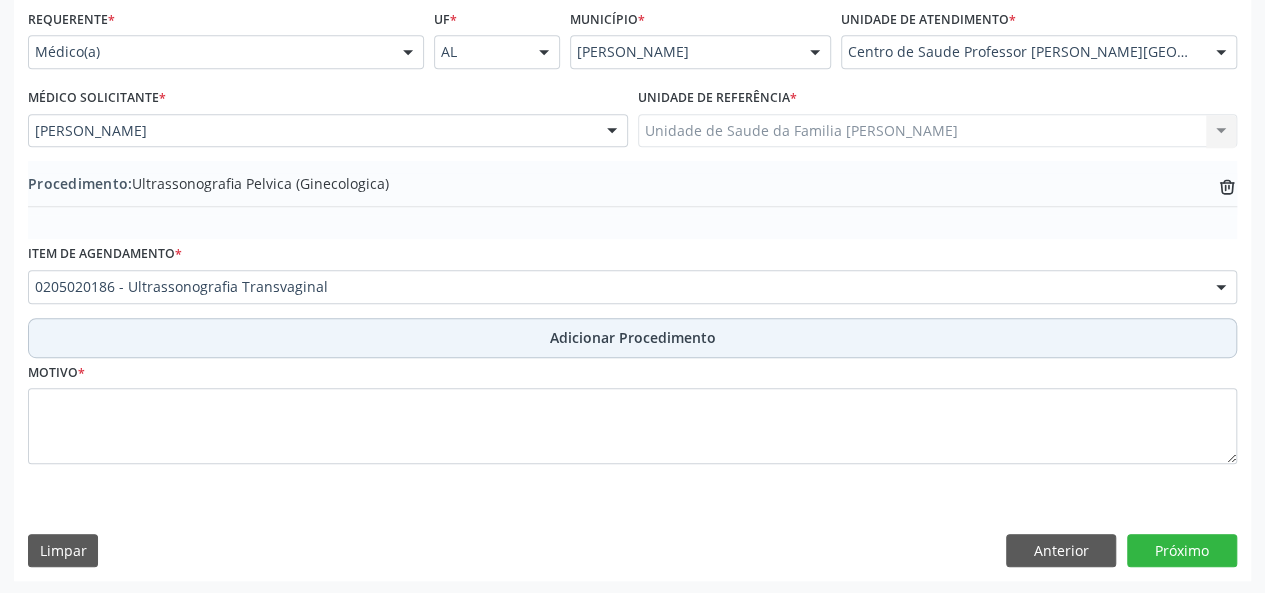 click on "Adicionar Procedimento" at bounding box center [633, 337] 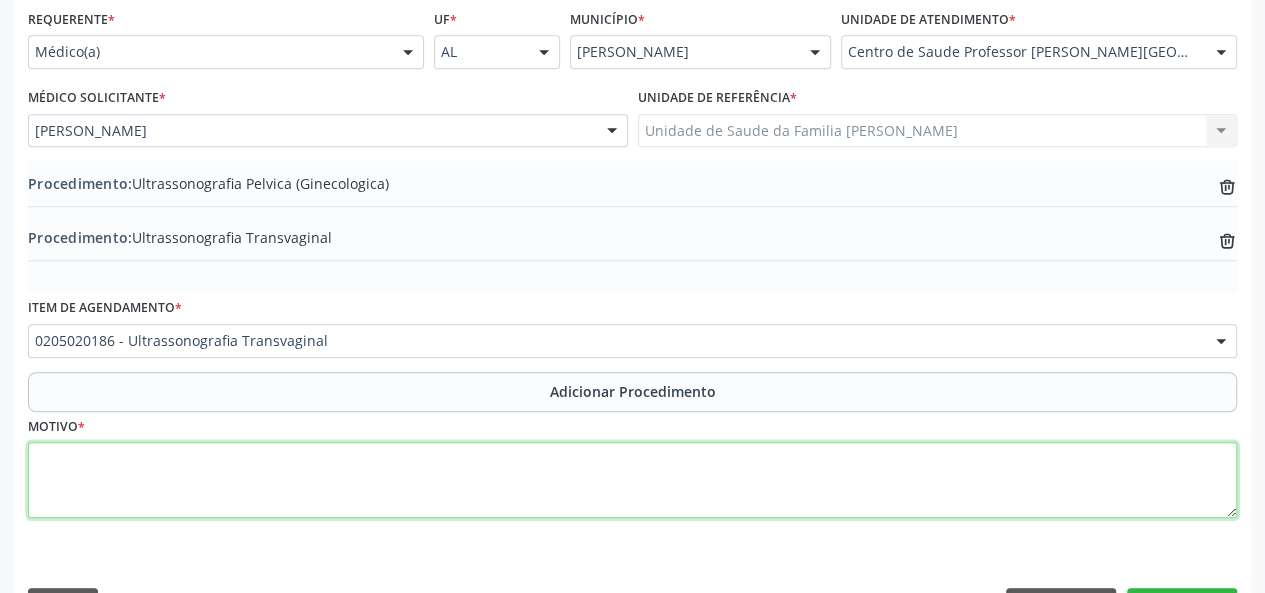 click at bounding box center (632, 480) 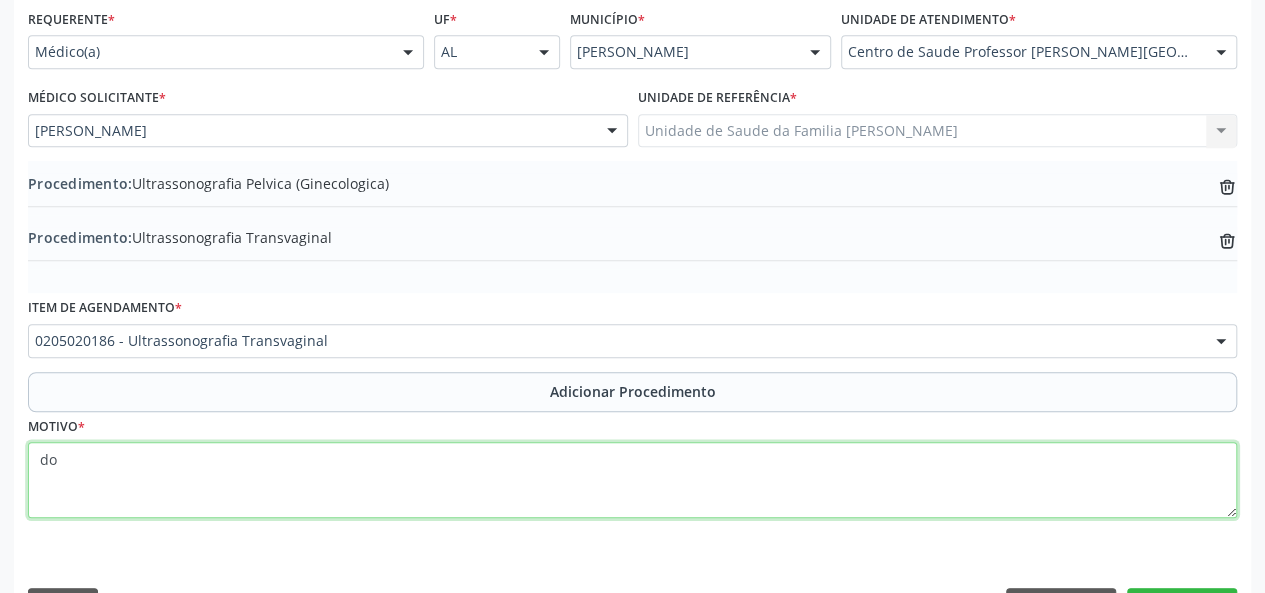 type on "d" 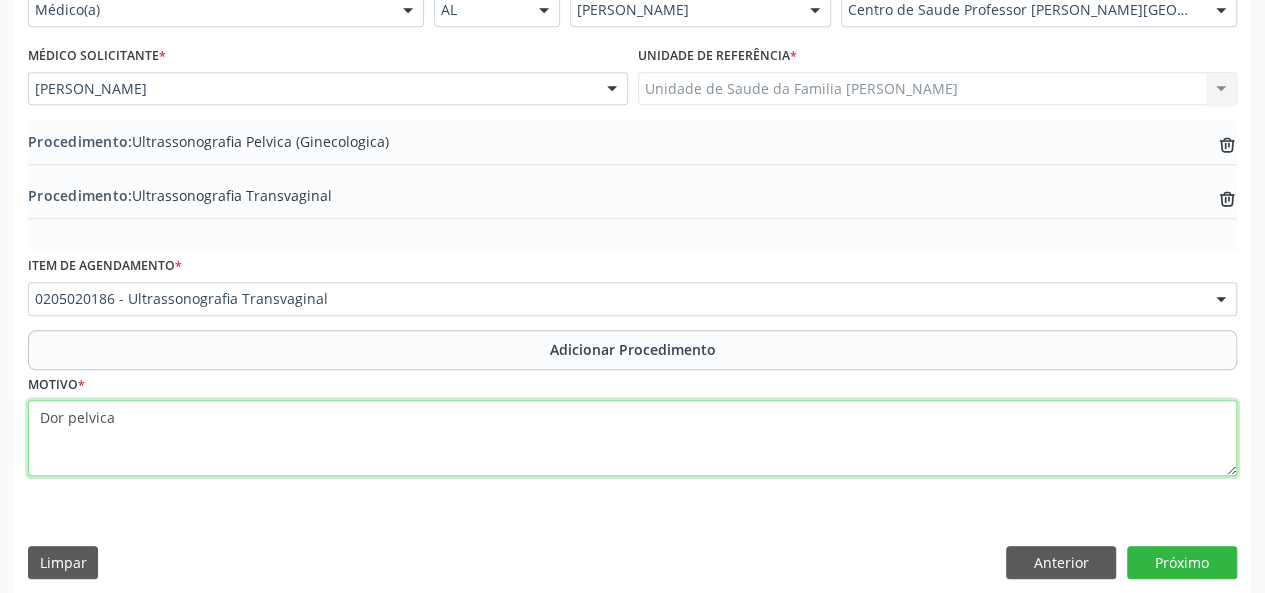scroll, scrollTop: 512, scrollLeft: 0, axis: vertical 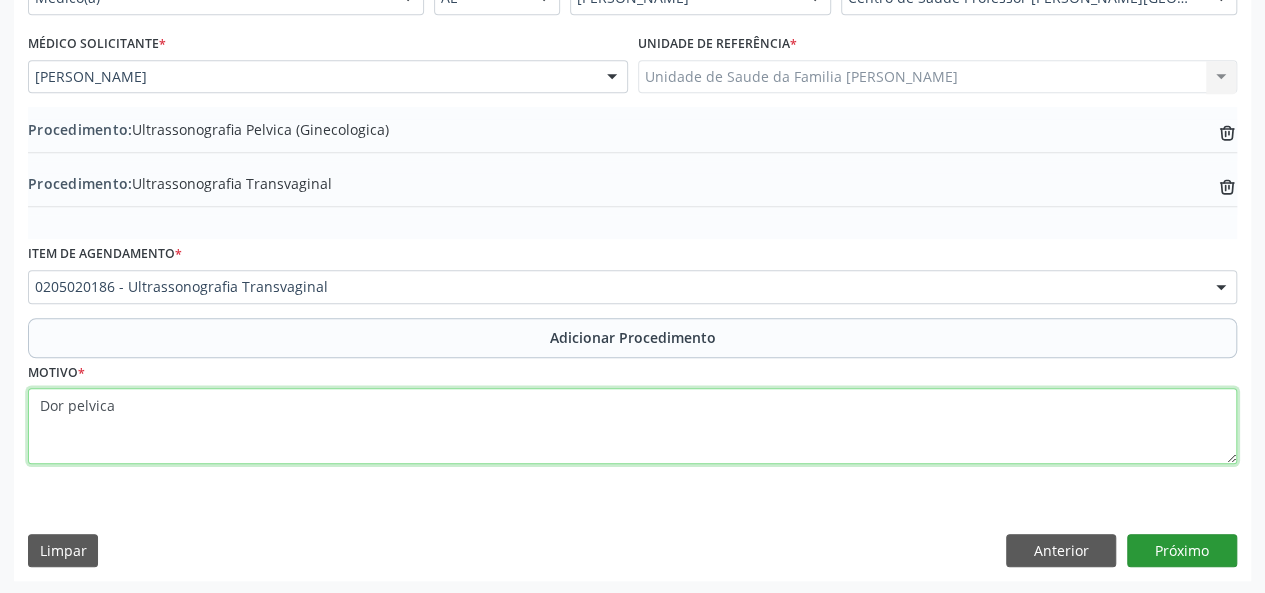 type on "Dor pelvica" 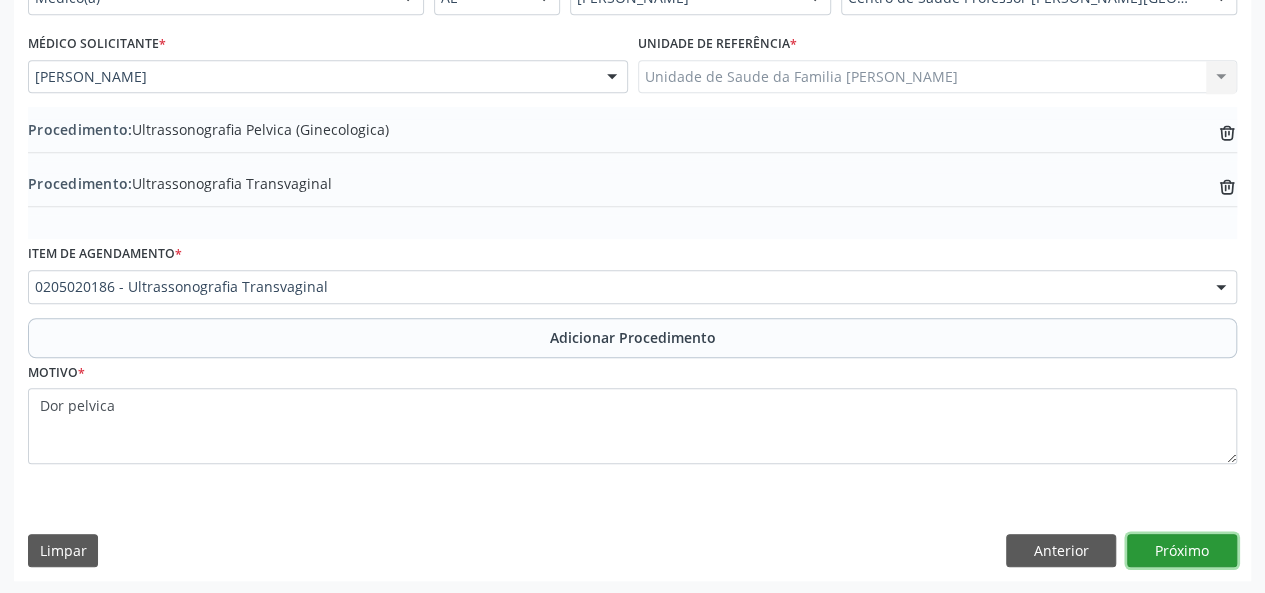 click on "Próximo" at bounding box center (1182, 551) 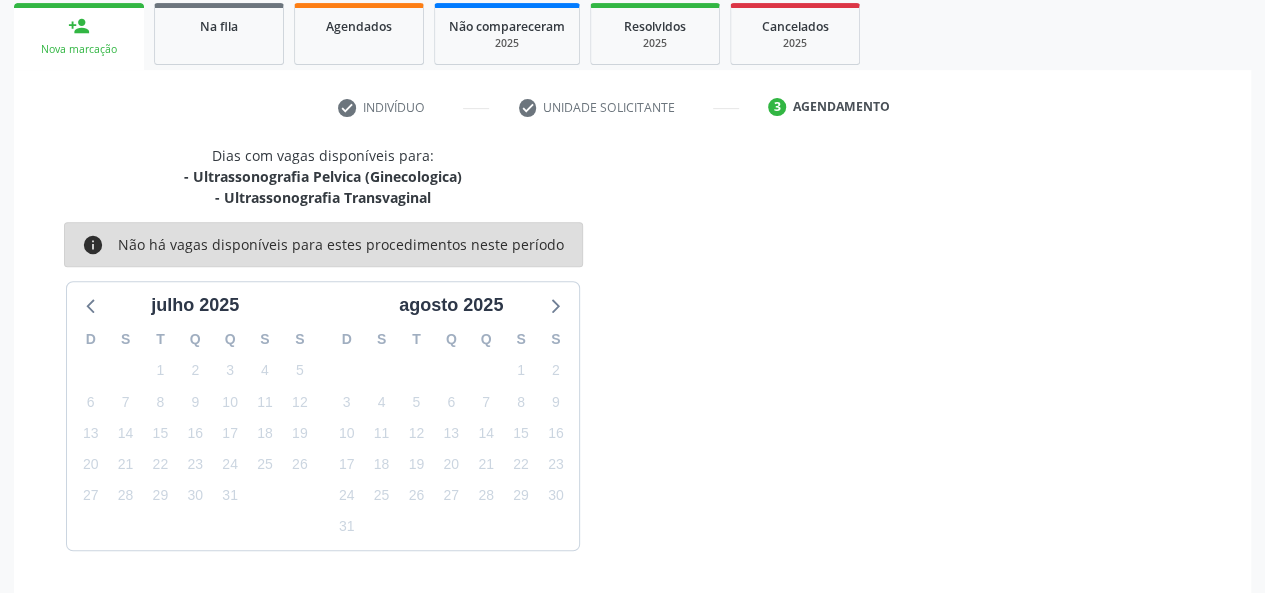 scroll, scrollTop: 382, scrollLeft: 0, axis: vertical 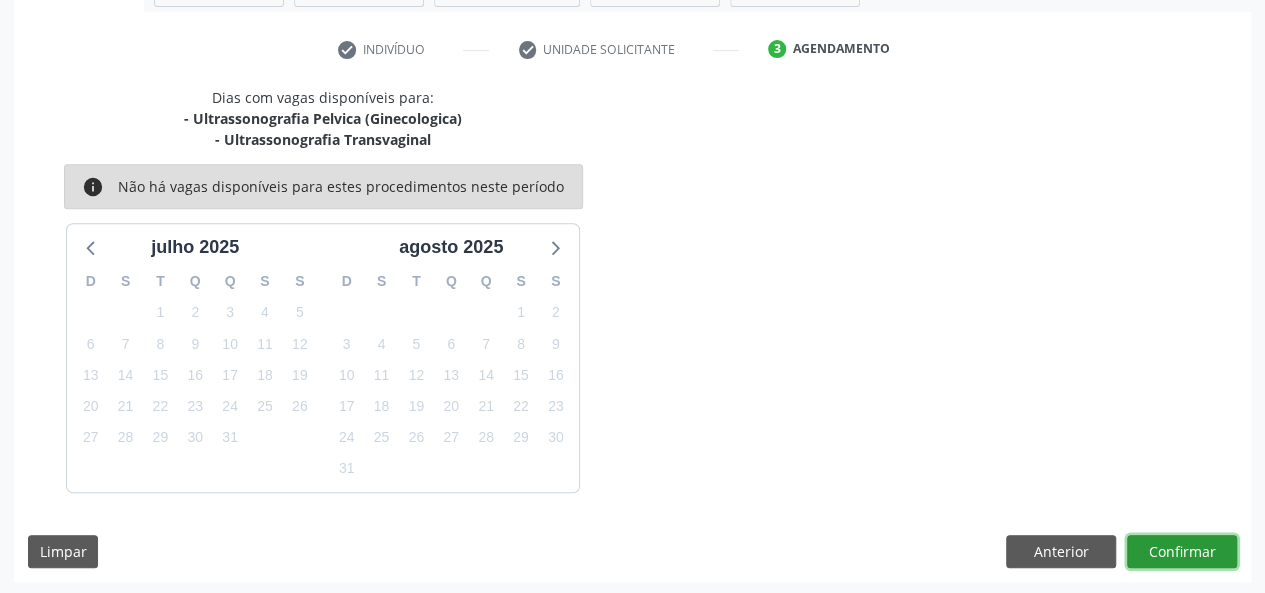 click on "Confirmar" at bounding box center [1182, 552] 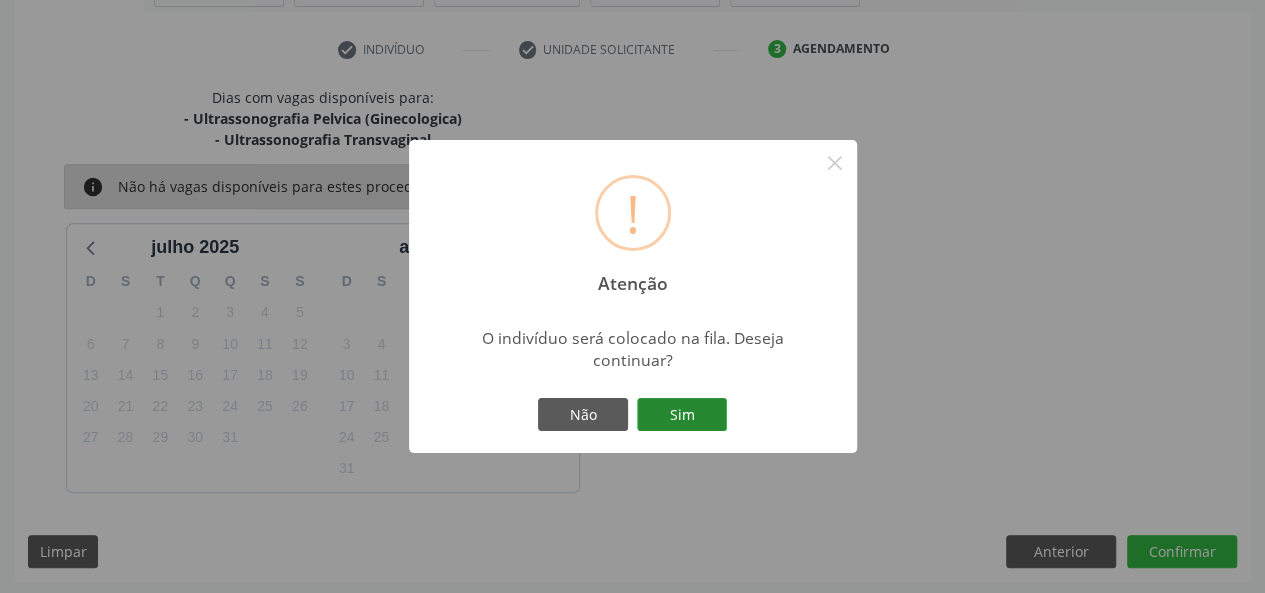 click on "Sim" at bounding box center (682, 415) 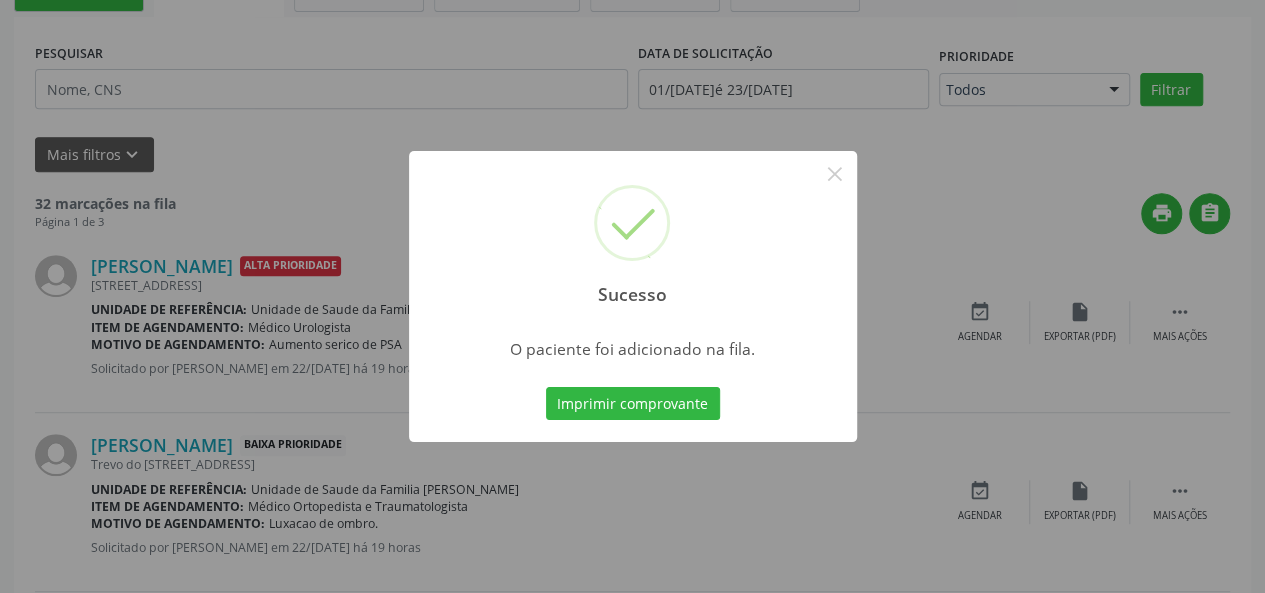 scroll, scrollTop: 100, scrollLeft: 0, axis: vertical 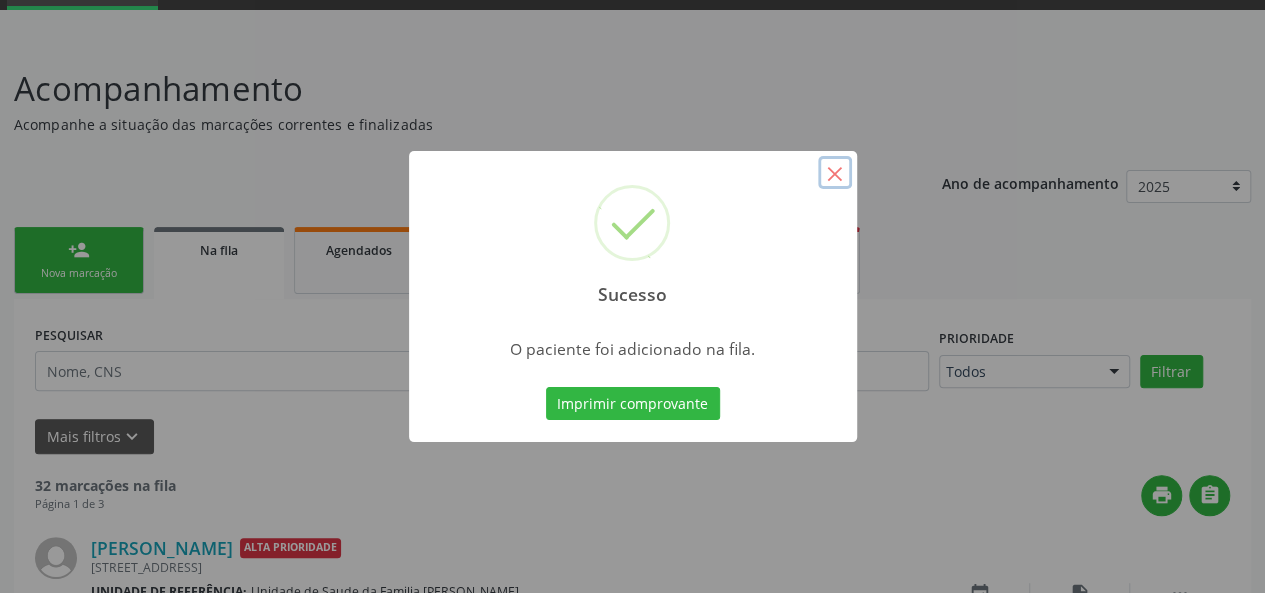 click on "×" at bounding box center (835, 173) 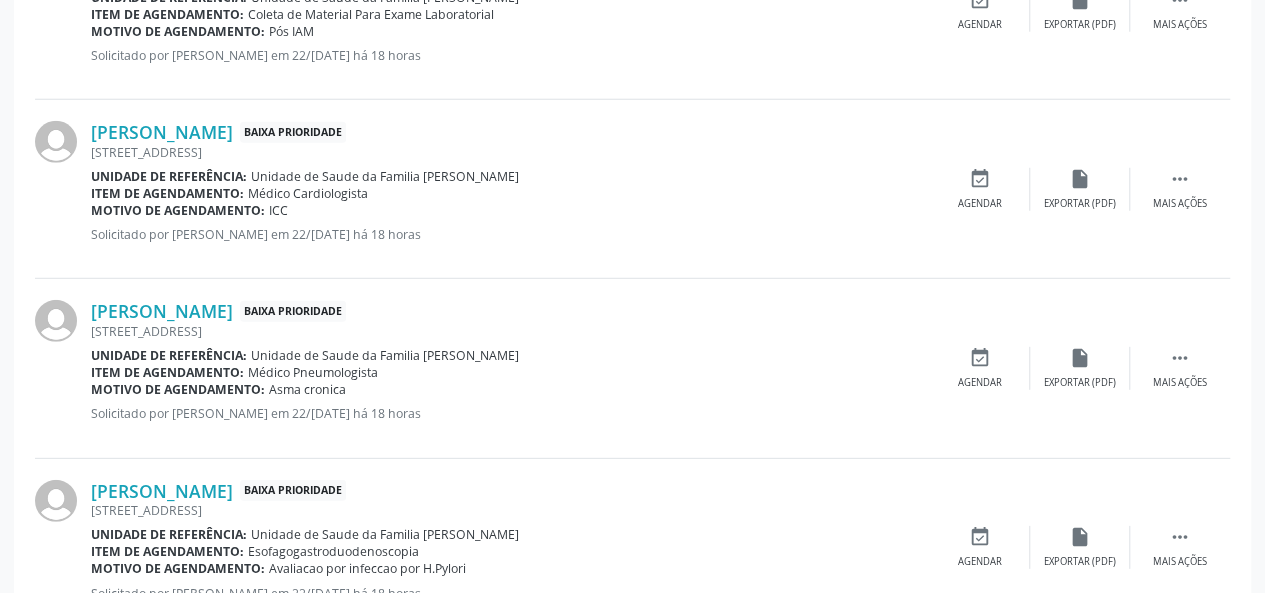 scroll, scrollTop: 2812, scrollLeft: 0, axis: vertical 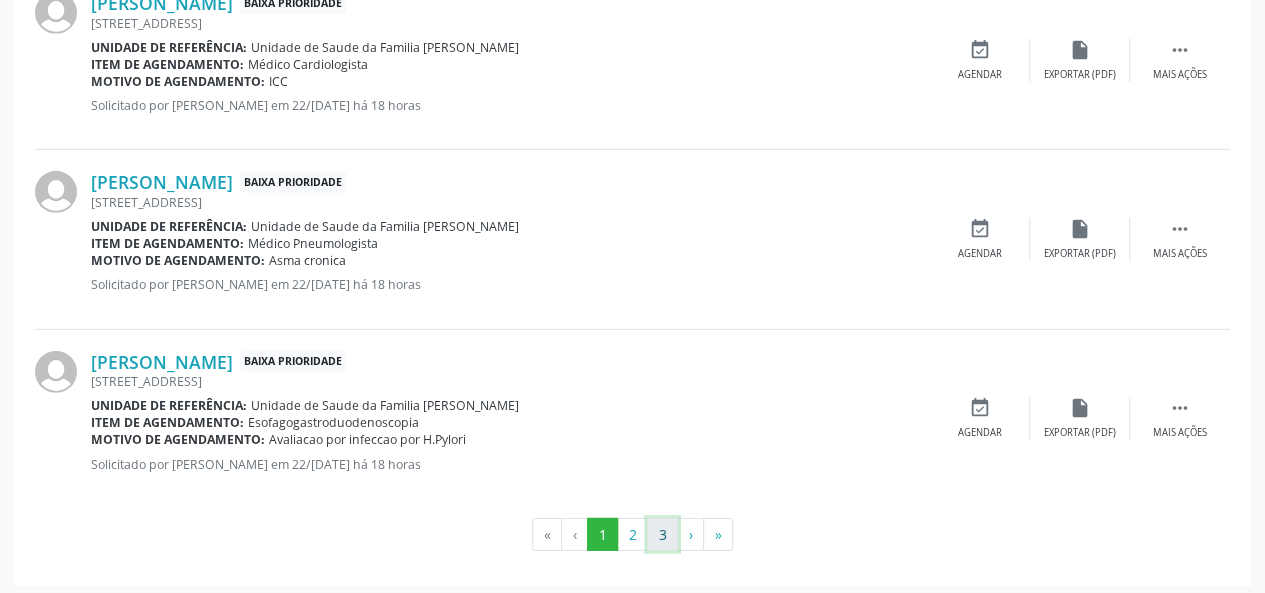 click on "3" at bounding box center [662, 535] 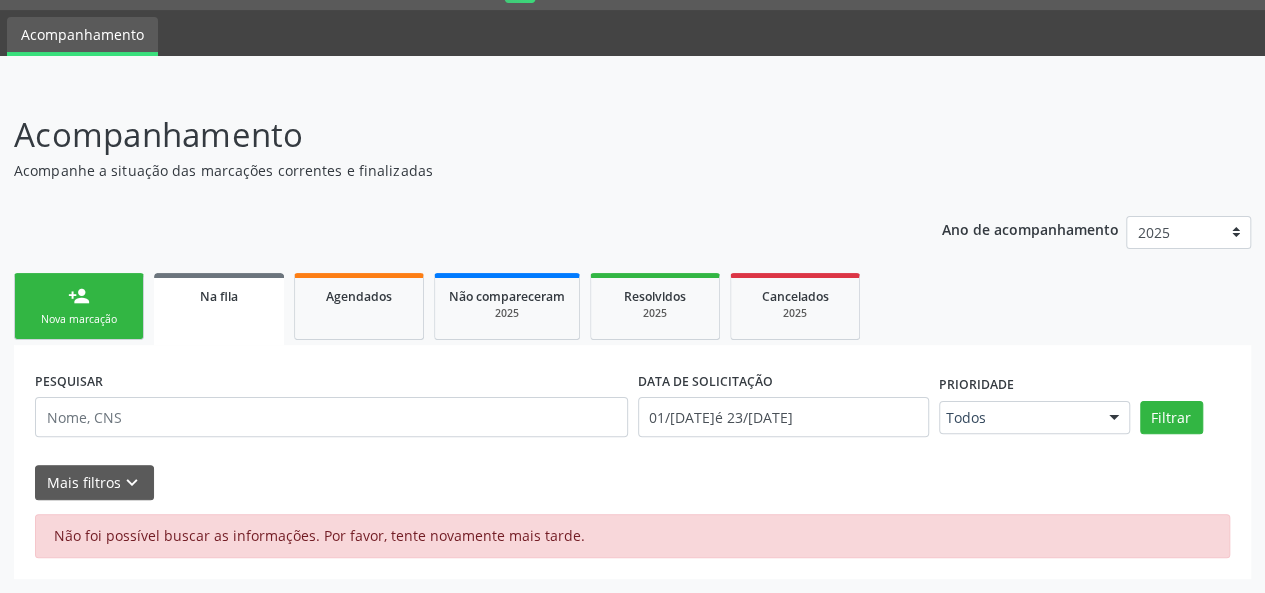 scroll, scrollTop: 52, scrollLeft: 0, axis: vertical 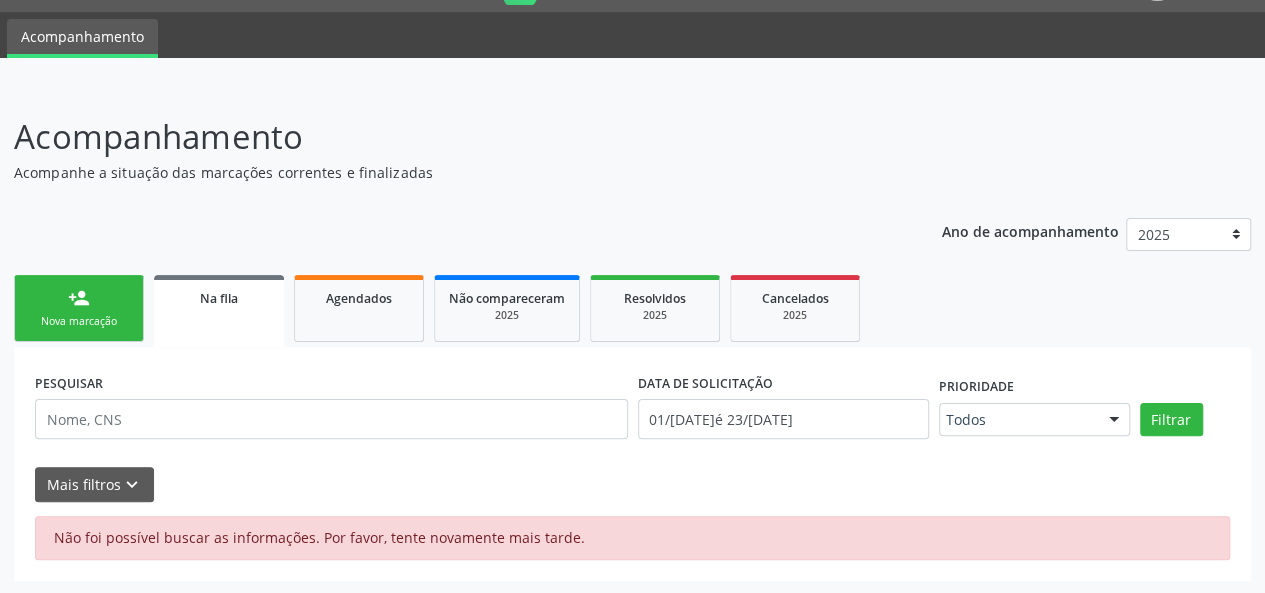 click on "person_add
Nova marcação" at bounding box center (79, 308) 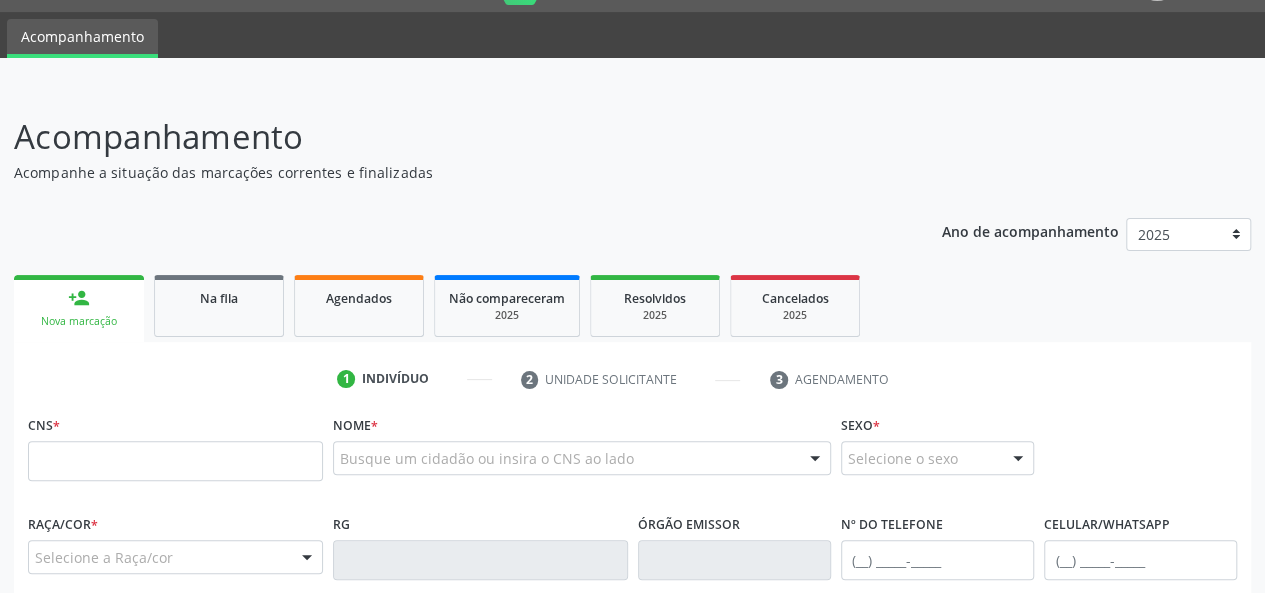 scroll, scrollTop: 252, scrollLeft: 0, axis: vertical 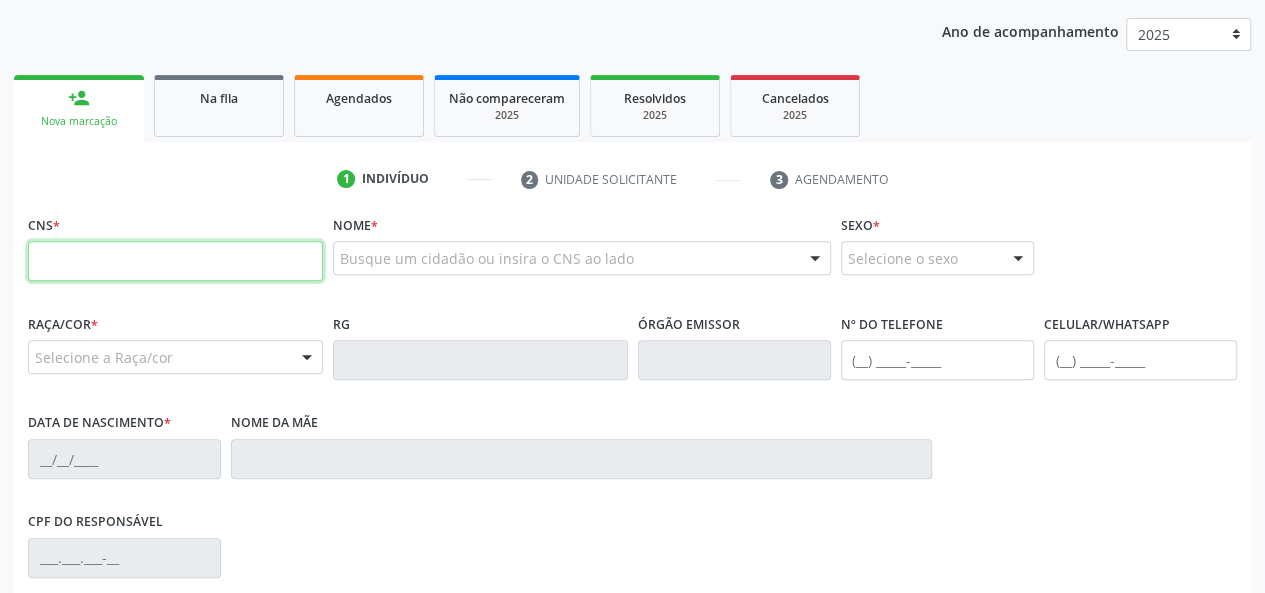 paste on "164 2791 9033 0006" 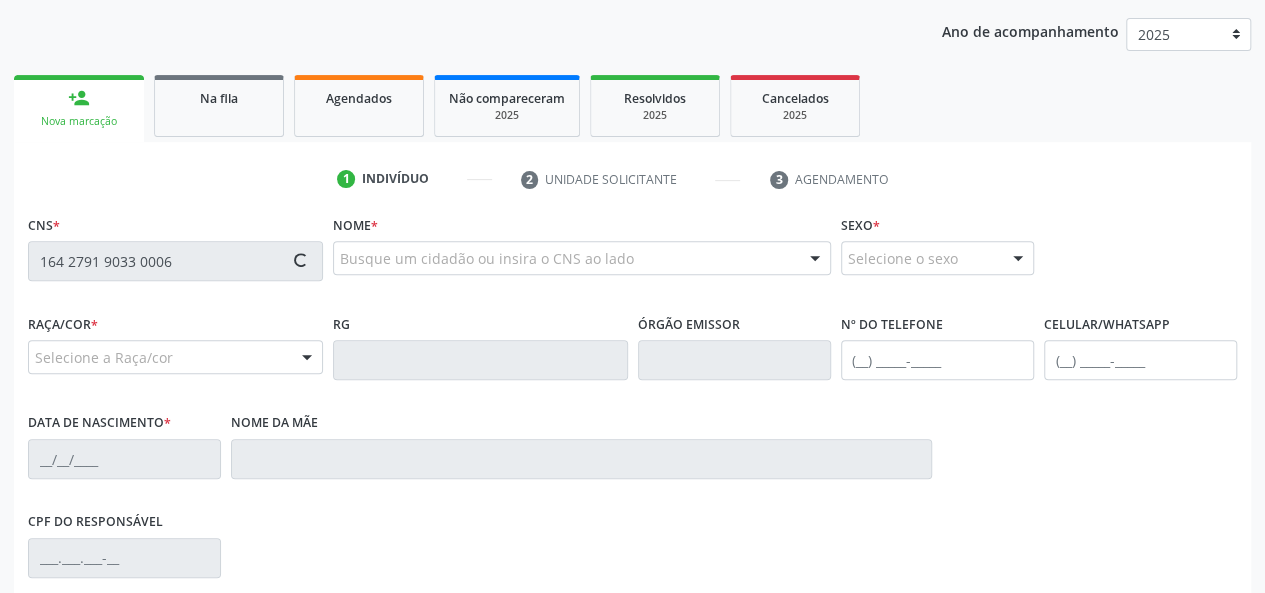 type on "164 2791 9033 0006" 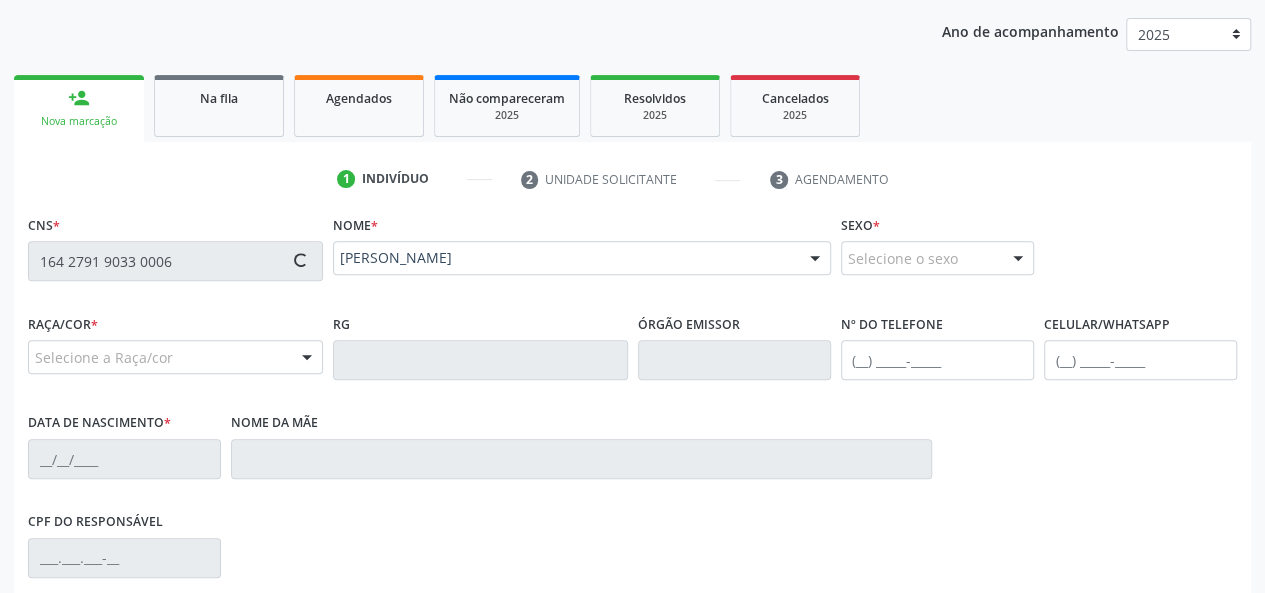 type on "(82) 99390-0940" 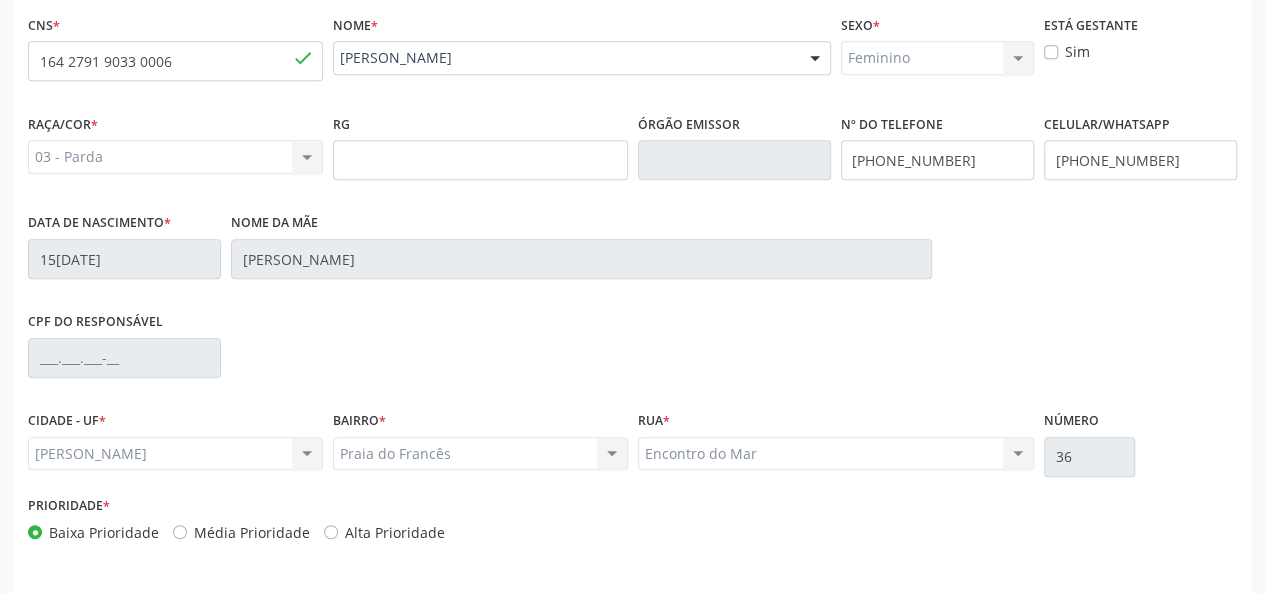 scroll, scrollTop: 518, scrollLeft: 0, axis: vertical 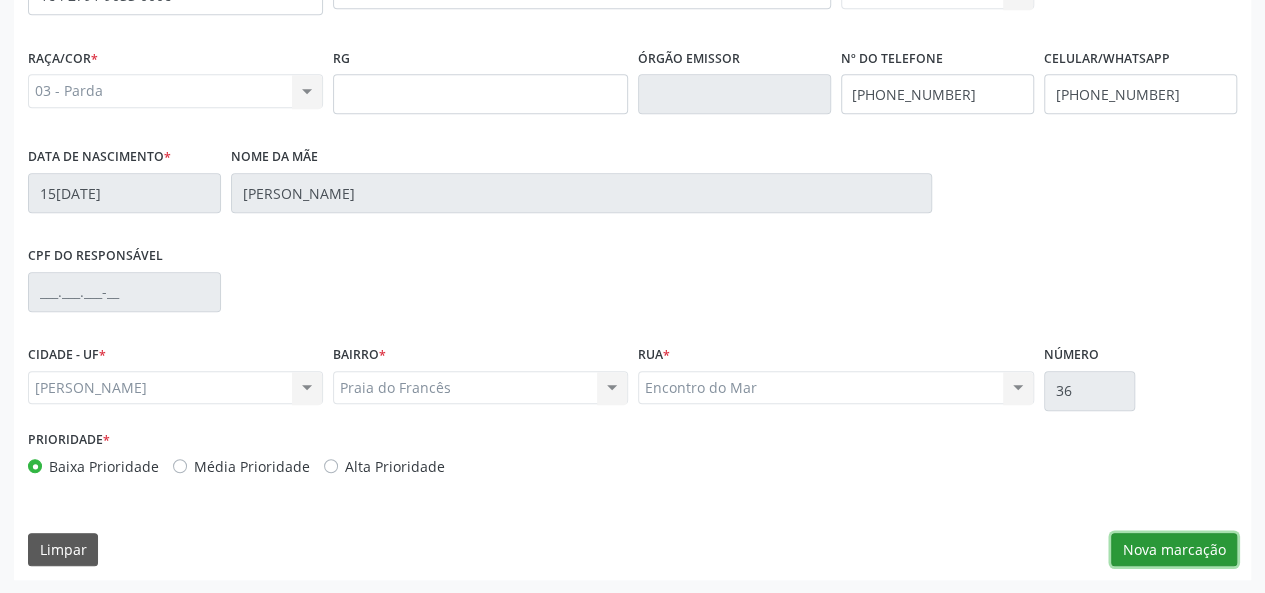 click on "Nova marcação" at bounding box center [1174, 550] 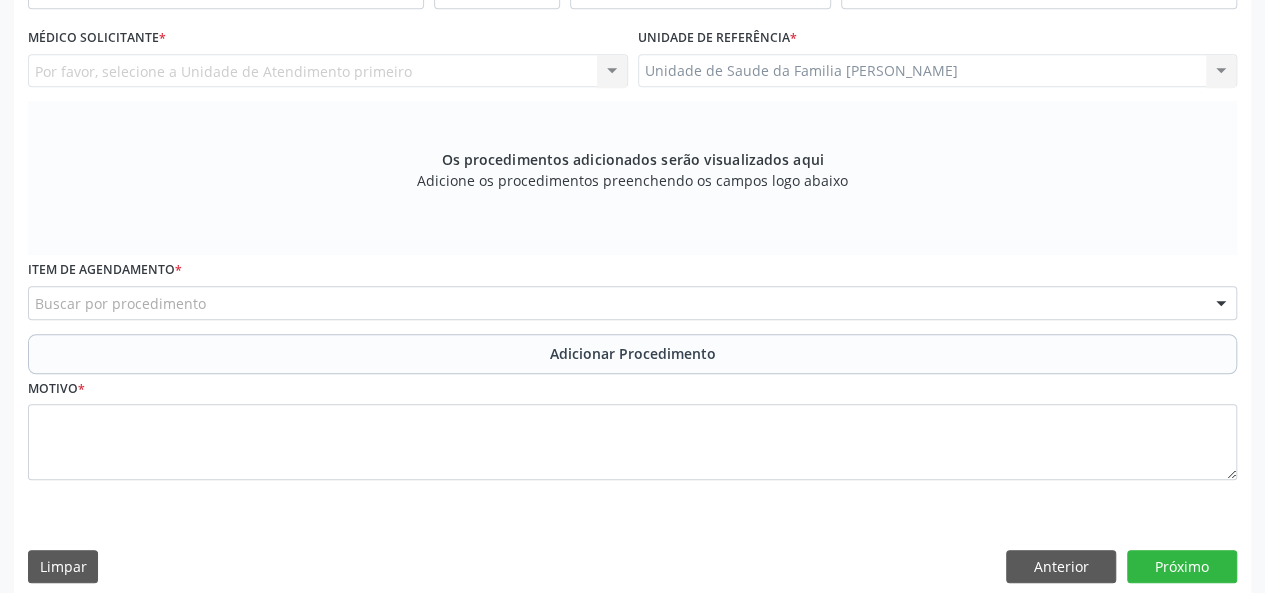 scroll, scrollTop: 418, scrollLeft: 0, axis: vertical 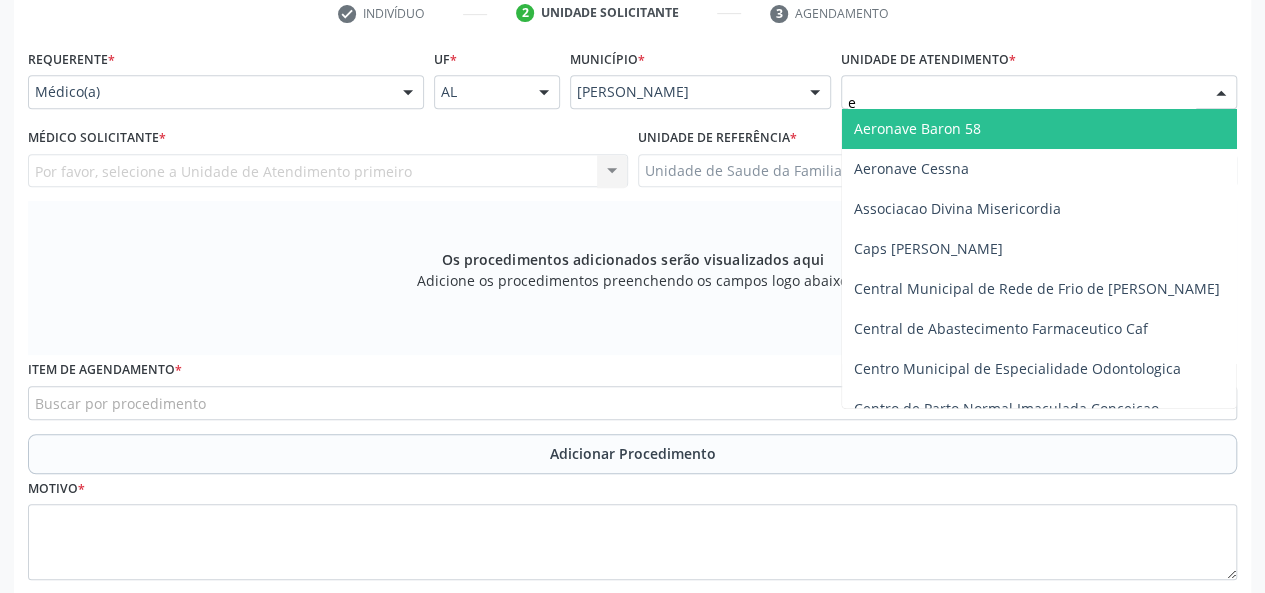 type on "es" 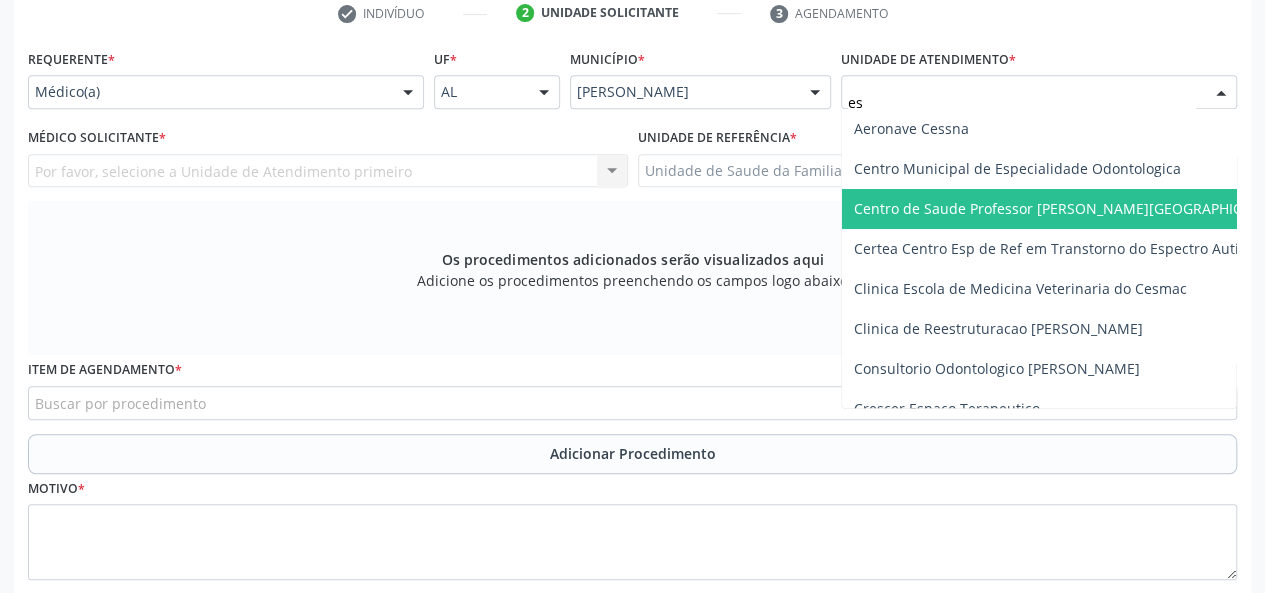 click on "Centro de Saude Professor [PERSON_NAME][GEOGRAPHIC_DATA]" at bounding box center [1071, 208] 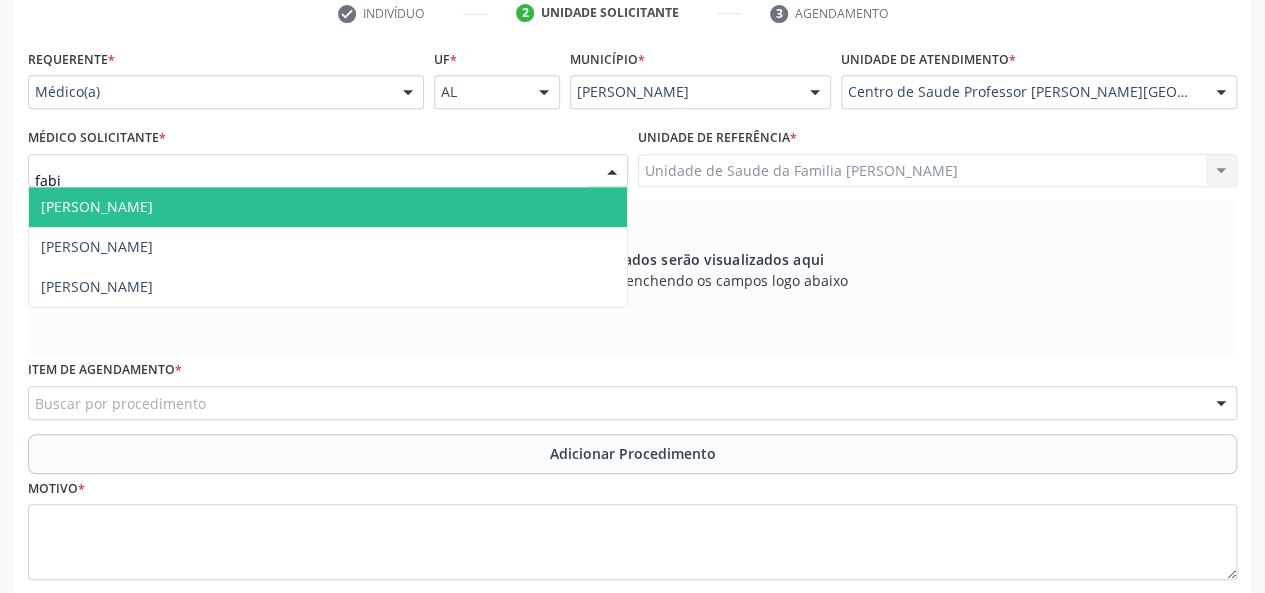 type on "fabia" 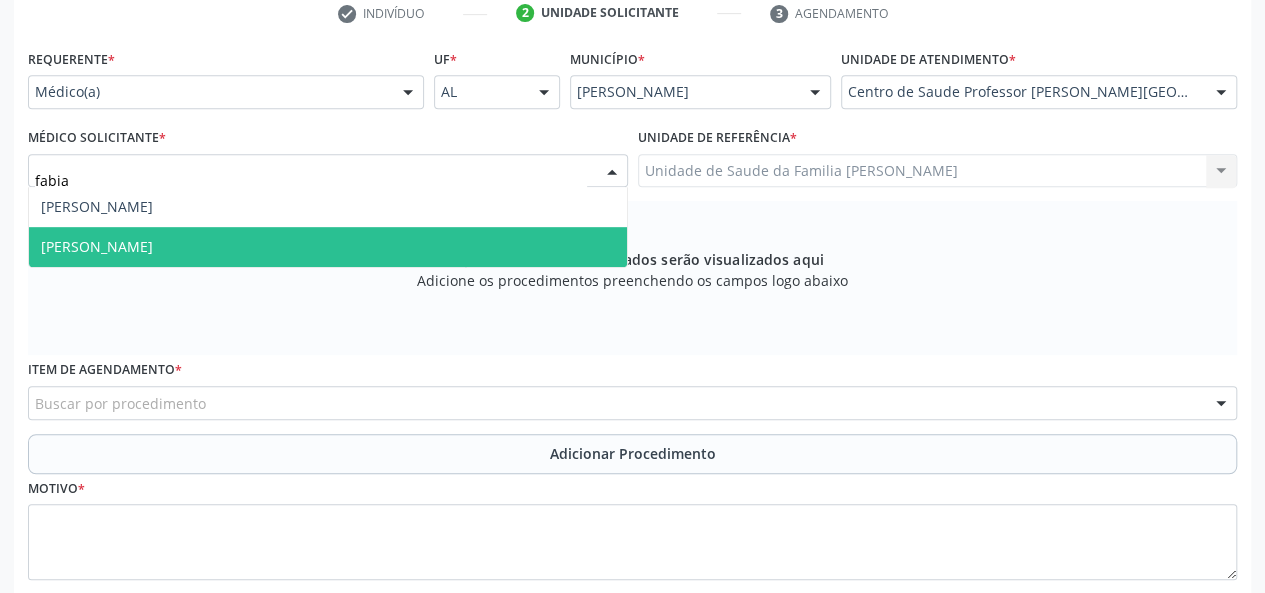 click on "[PERSON_NAME]" at bounding box center [97, 246] 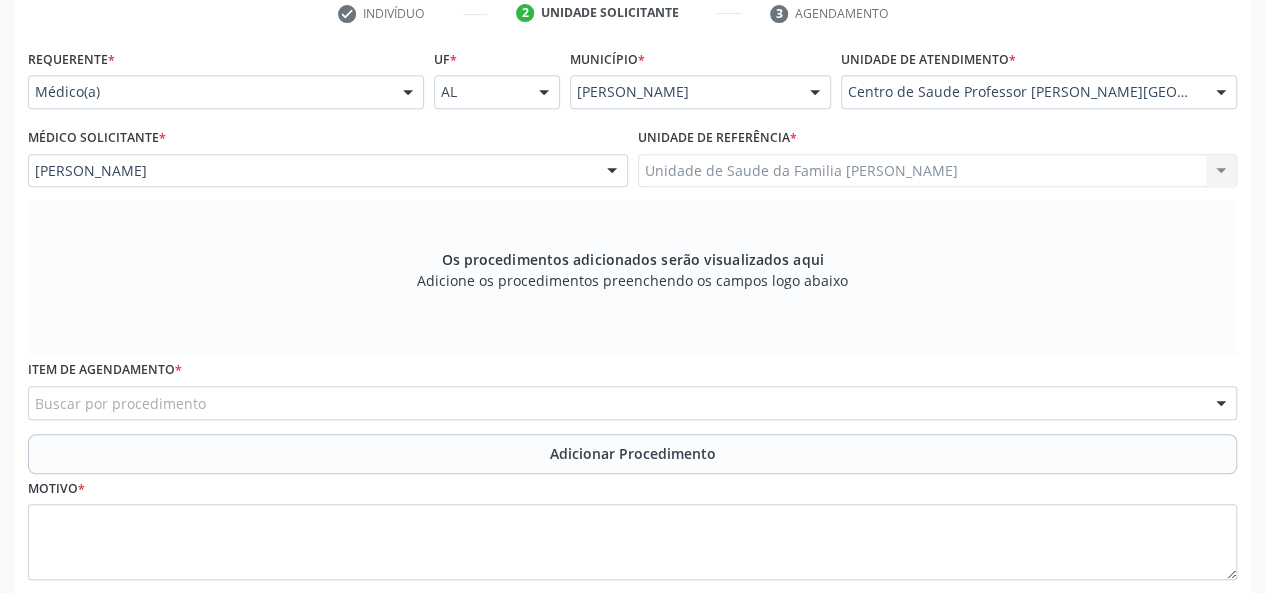 click on "Buscar por procedimento" at bounding box center (632, 403) 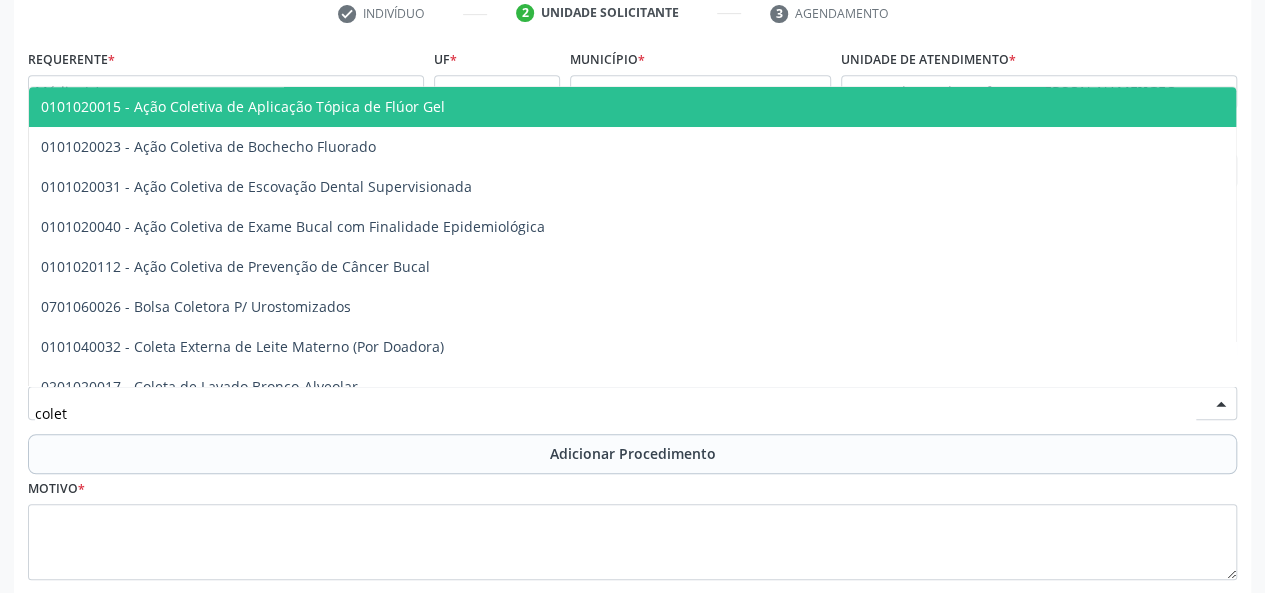 type on "coleta" 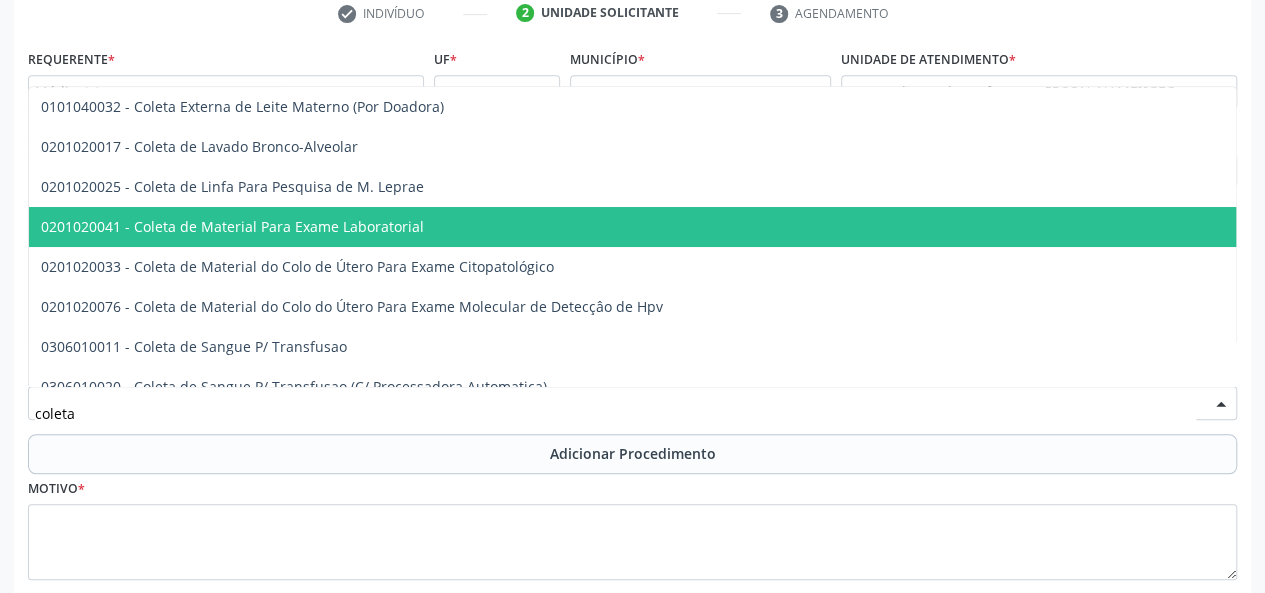 click on "0201020041 - Coleta de Material Para Exame Laboratorial" at bounding box center (232, 226) 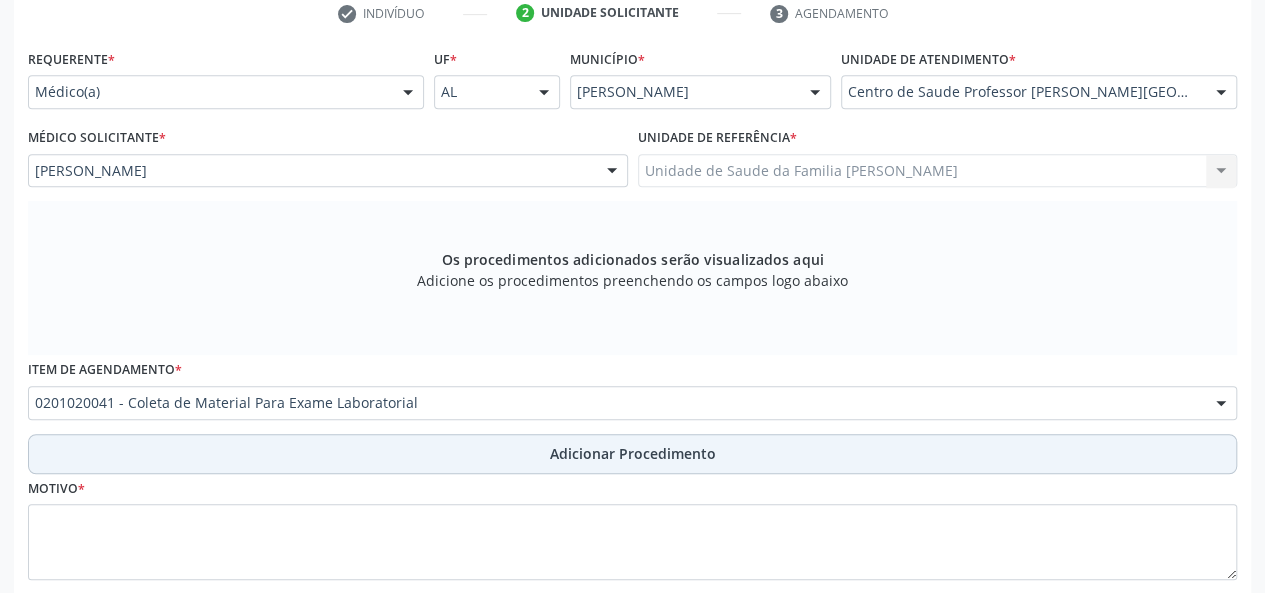 click on "Adicionar Procedimento" at bounding box center [632, 454] 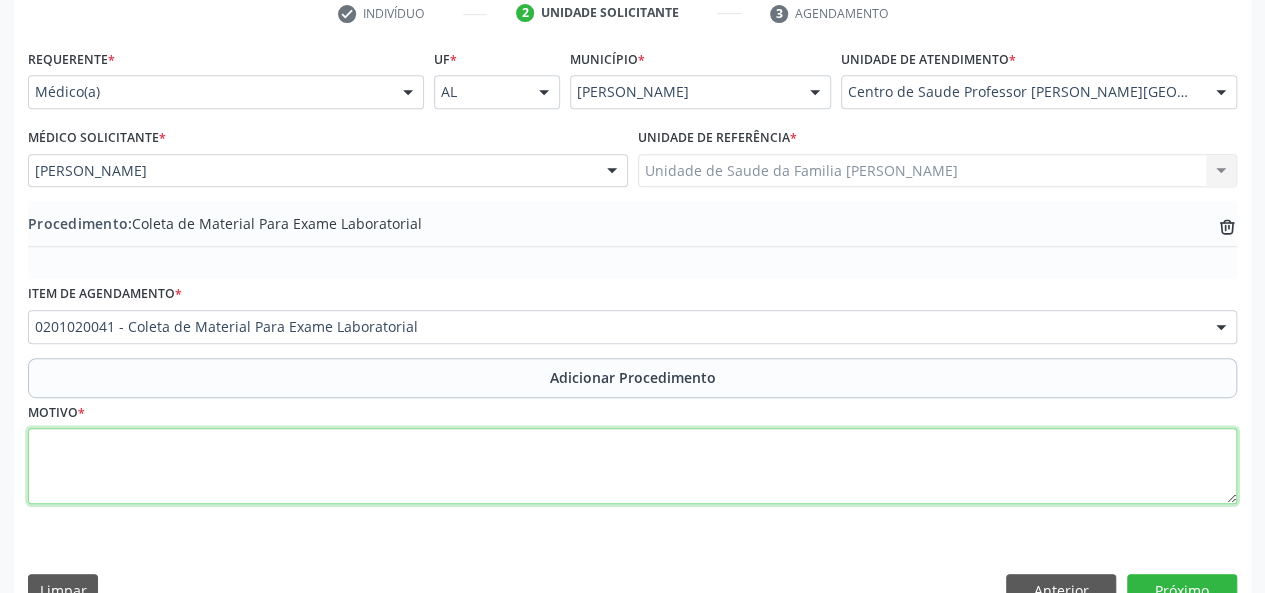 click at bounding box center [632, 466] 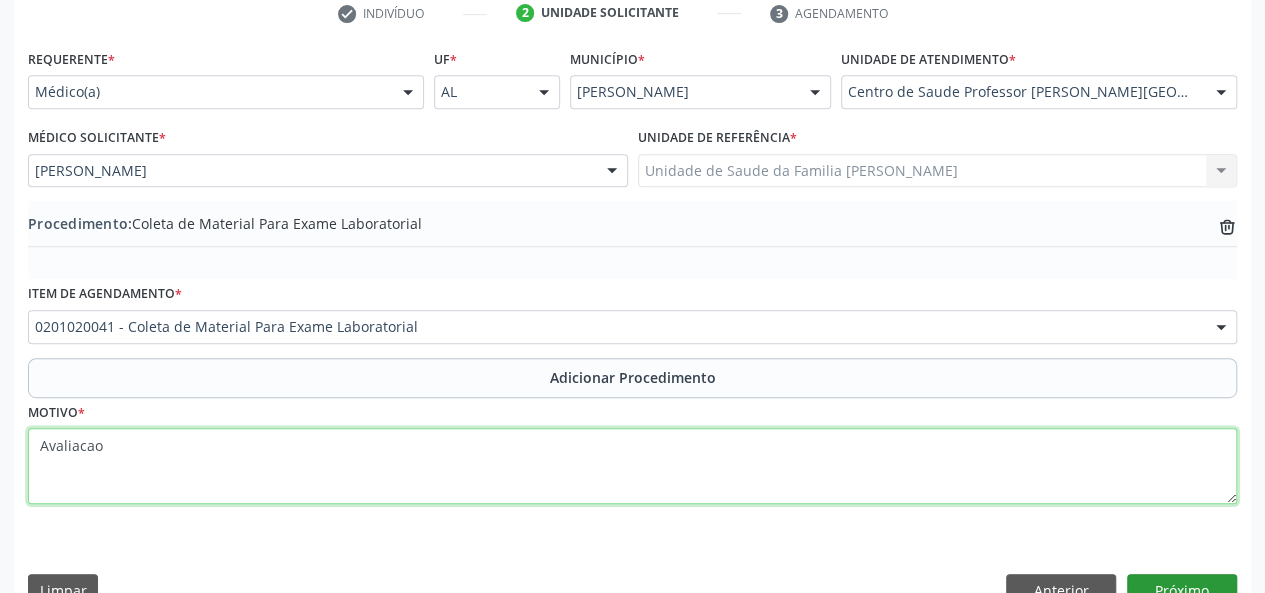 type on "Avaliacao" 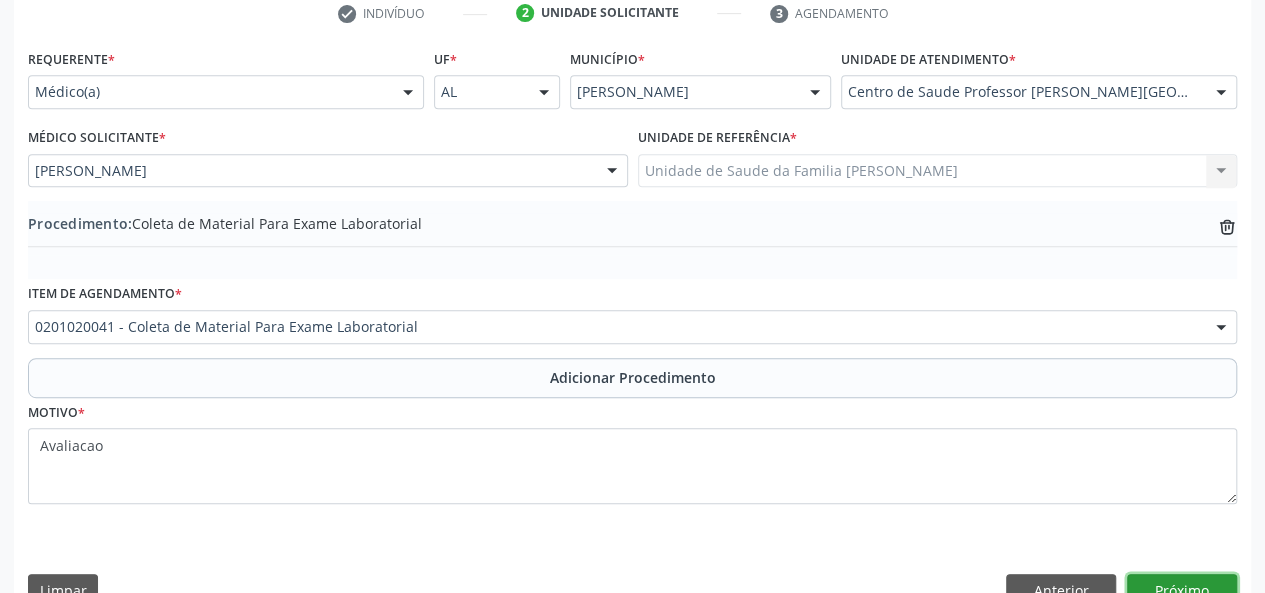 click on "Próximo" at bounding box center (1182, 591) 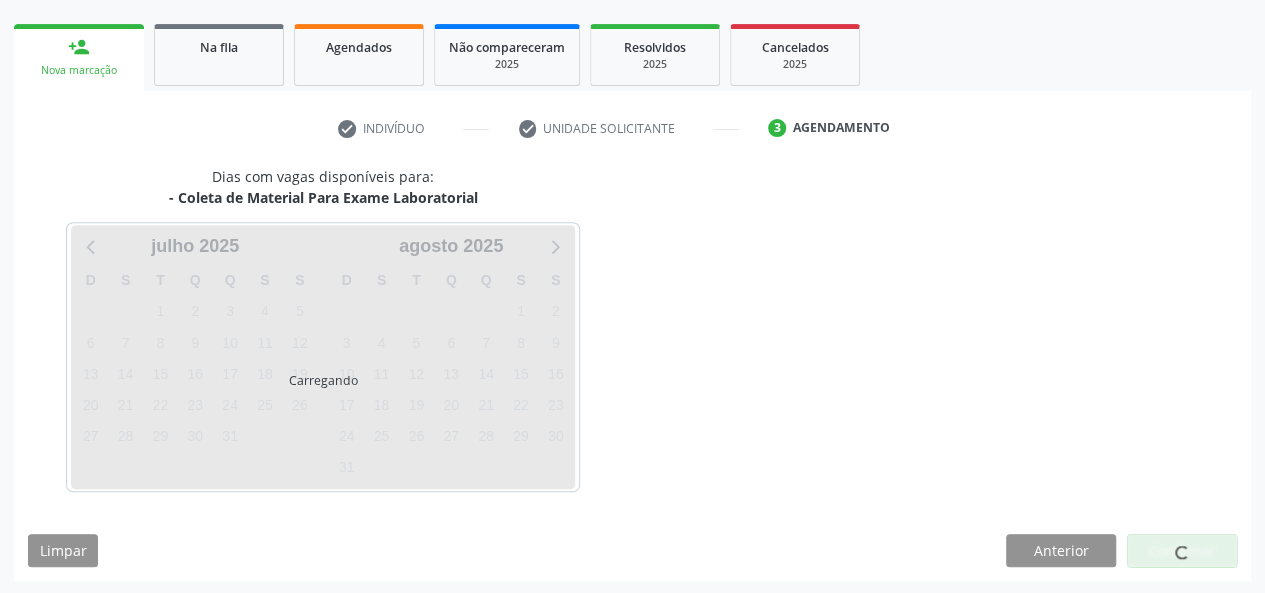 scroll, scrollTop: 362, scrollLeft: 0, axis: vertical 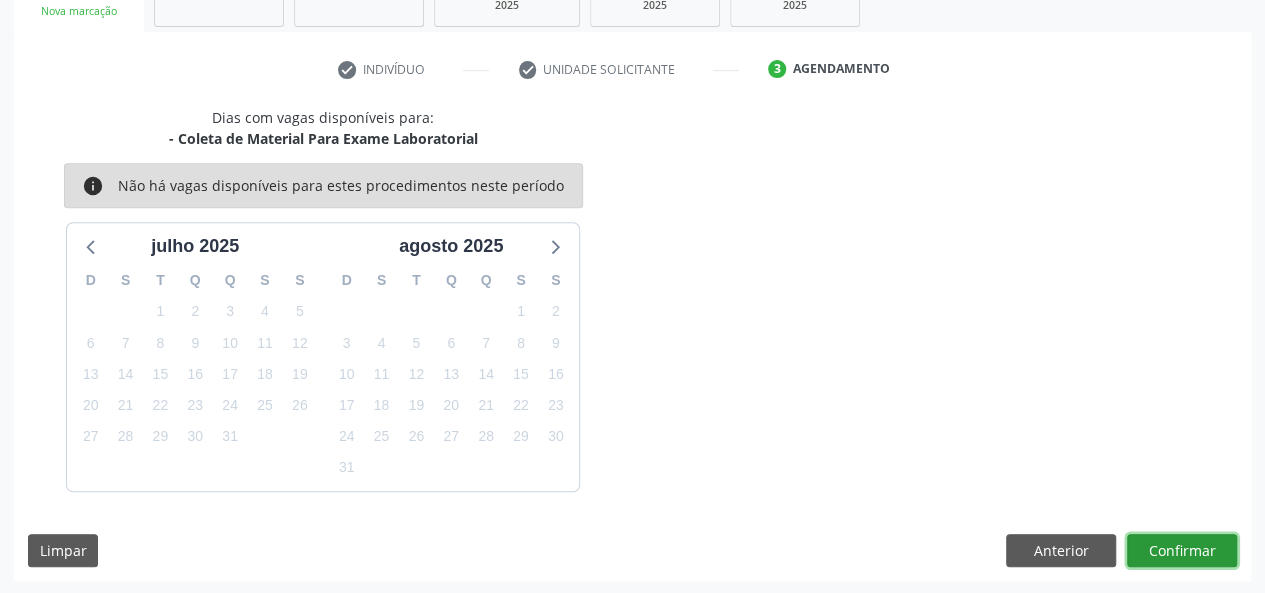 click on "Confirmar" at bounding box center [1182, 551] 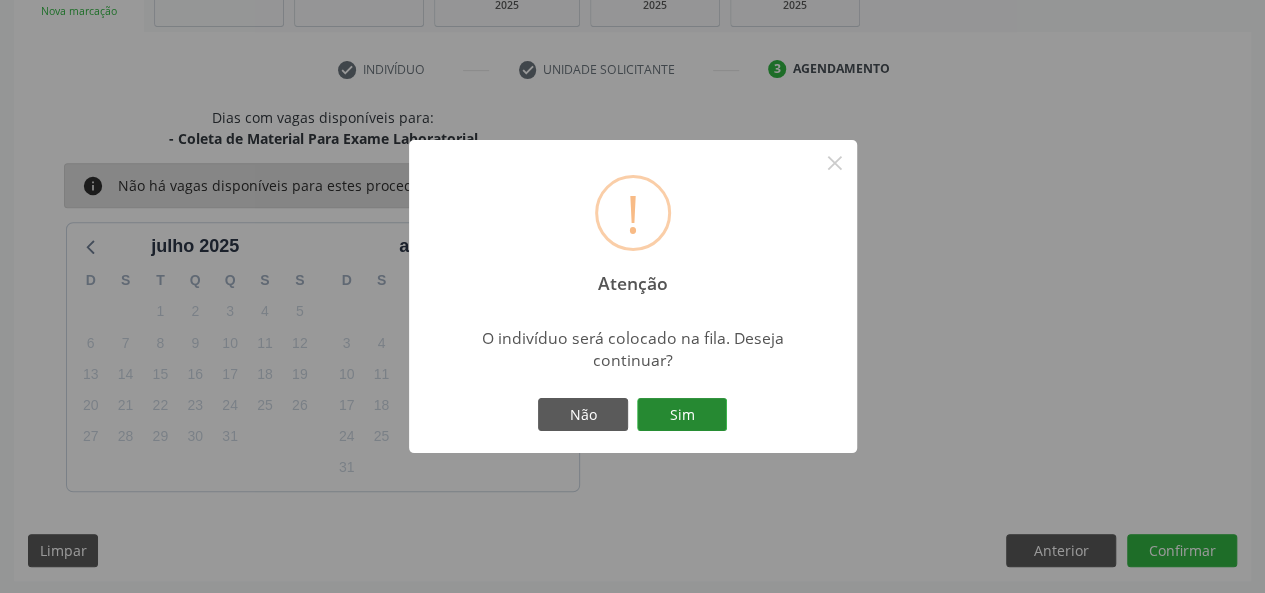 click on "Sim" at bounding box center [682, 415] 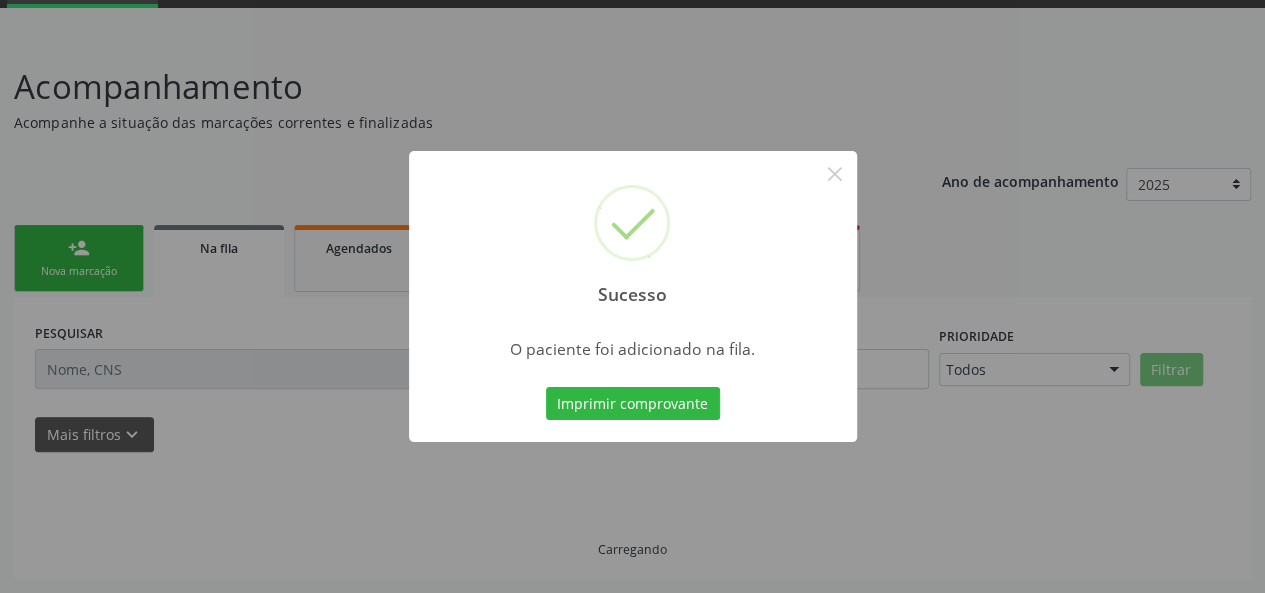 scroll, scrollTop: 100, scrollLeft: 0, axis: vertical 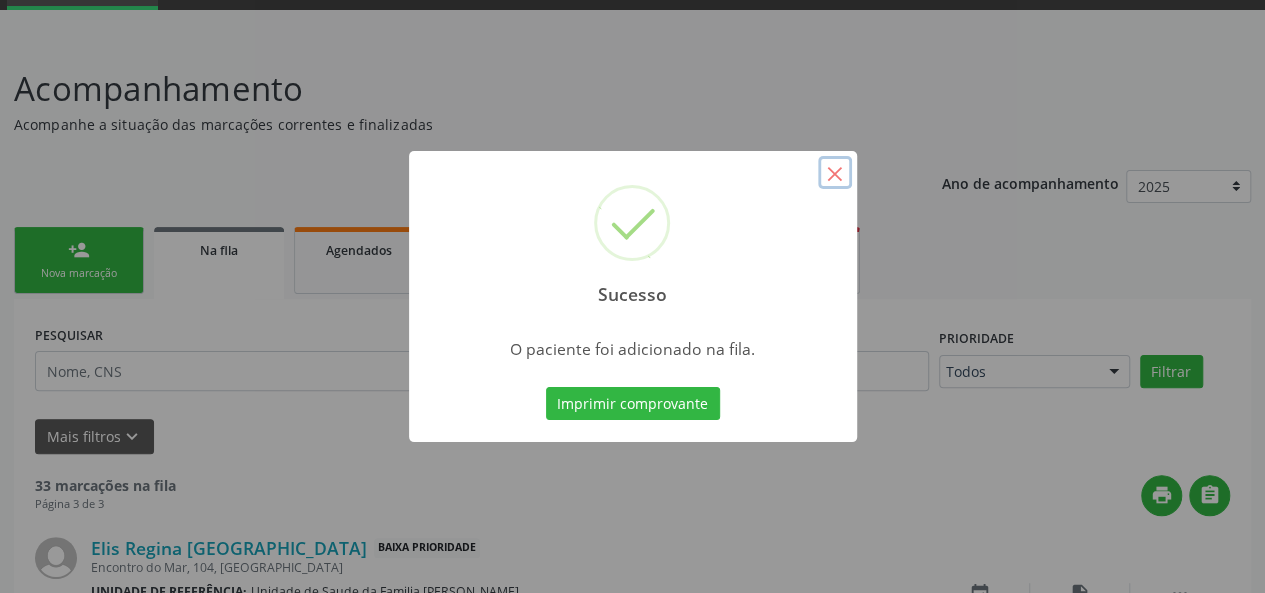 click on "×" at bounding box center [835, 173] 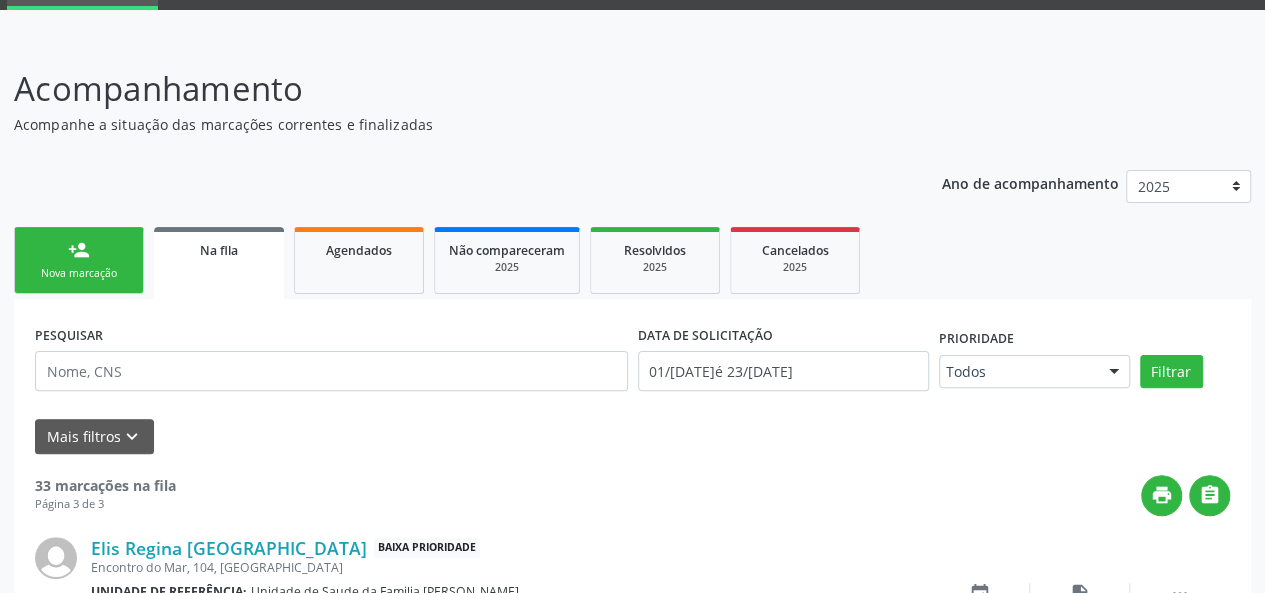 click on "person_add
Nova marcação" at bounding box center (79, 260) 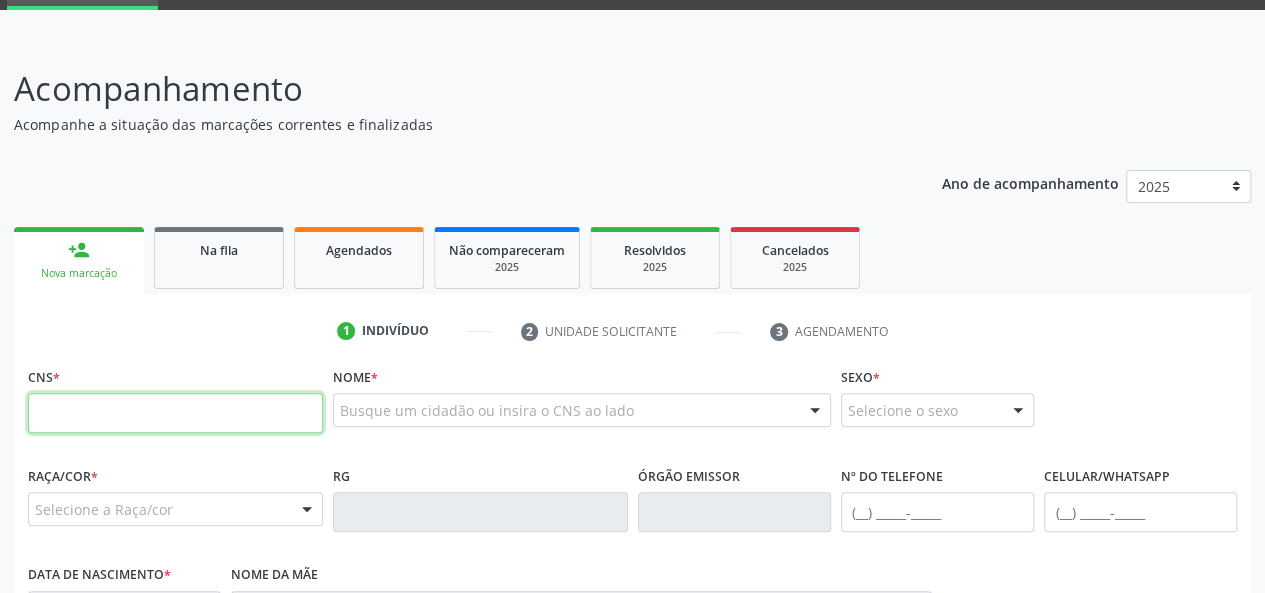 paste on "164 2791 9033 0006" 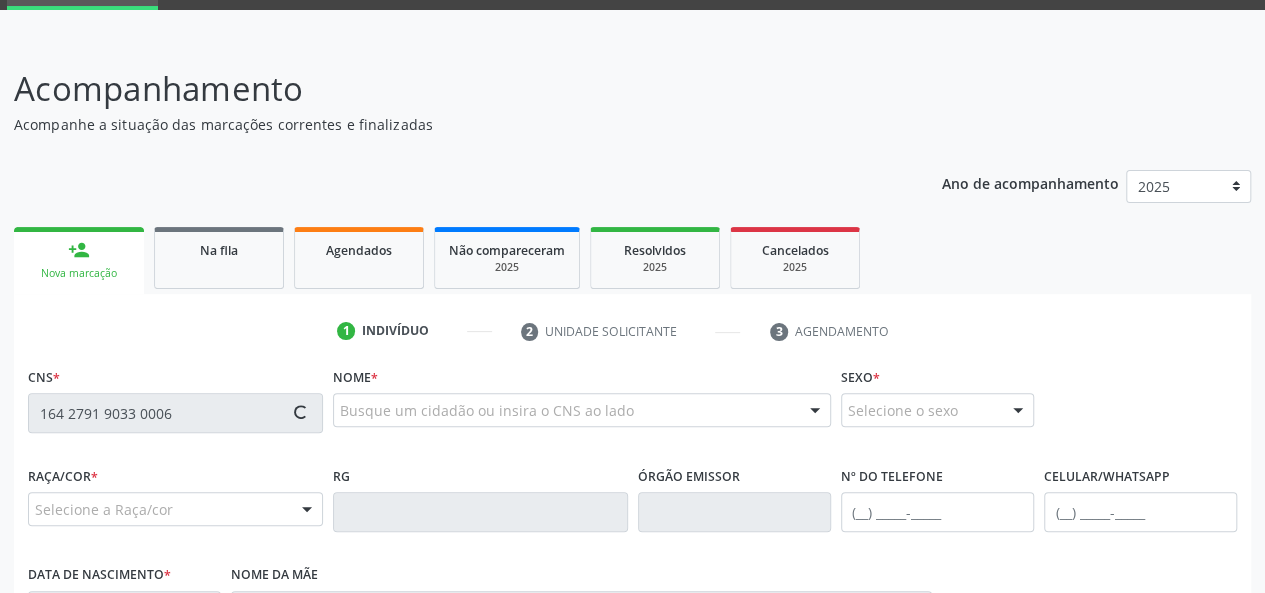 type on "164 2791 9033 0006" 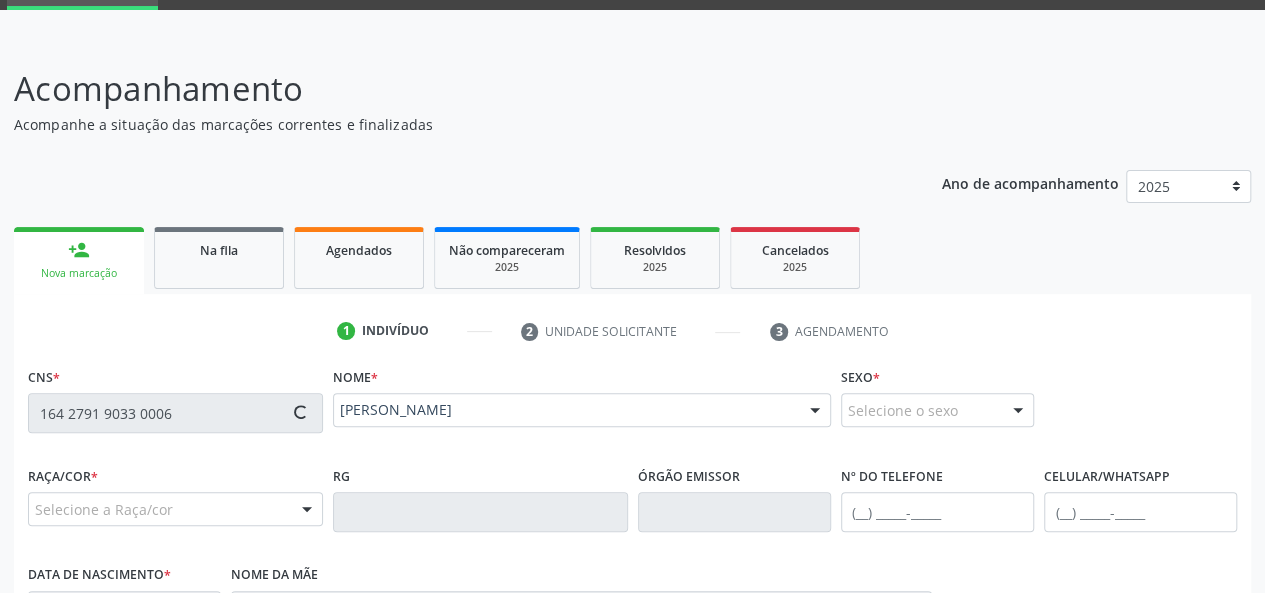 type on "(82) 99390-0940" 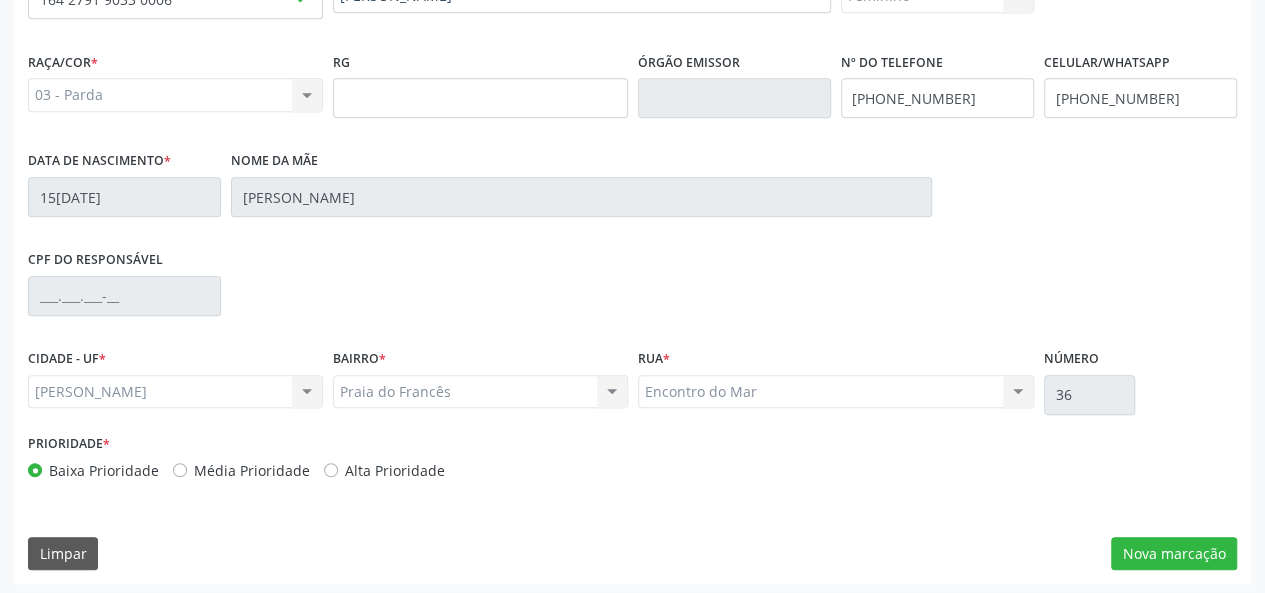 scroll, scrollTop: 518, scrollLeft: 0, axis: vertical 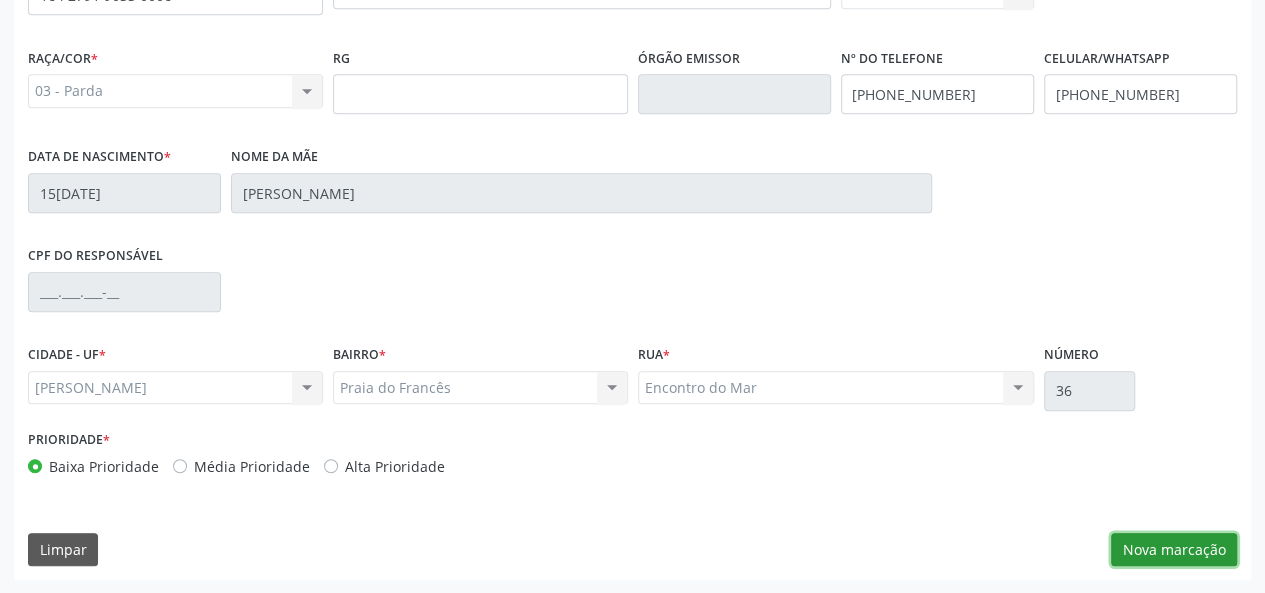 click on "Nova marcação" at bounding box center (1174, 550) 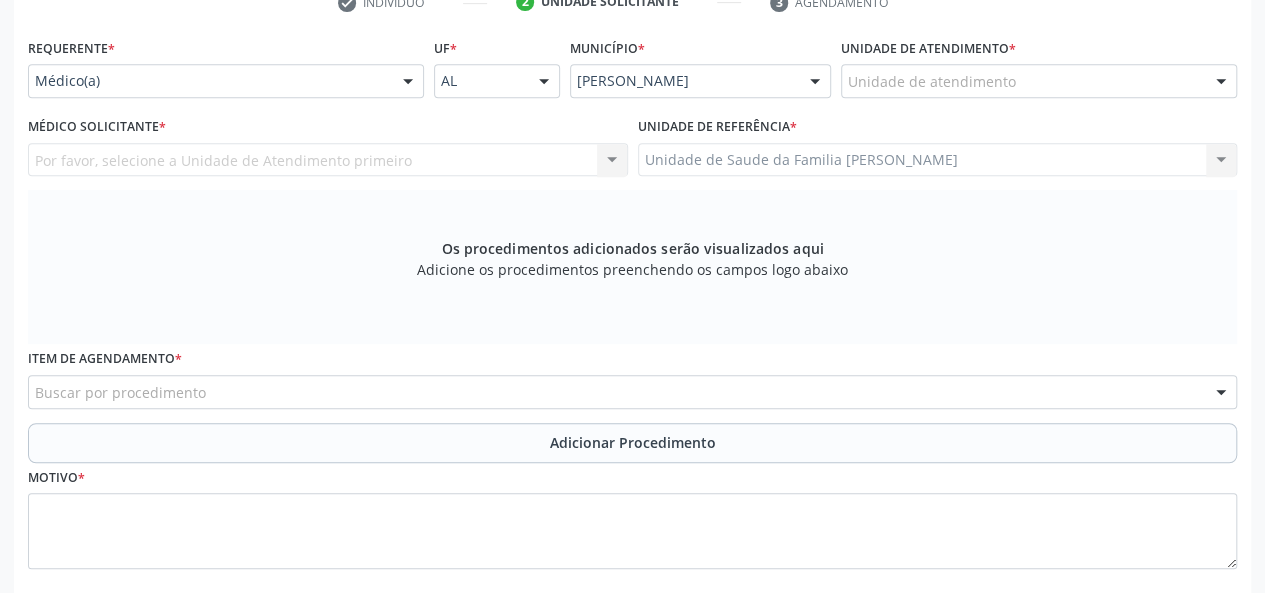 scroll, scrollTop: 318, scrollLeft: 0, axis: vertical 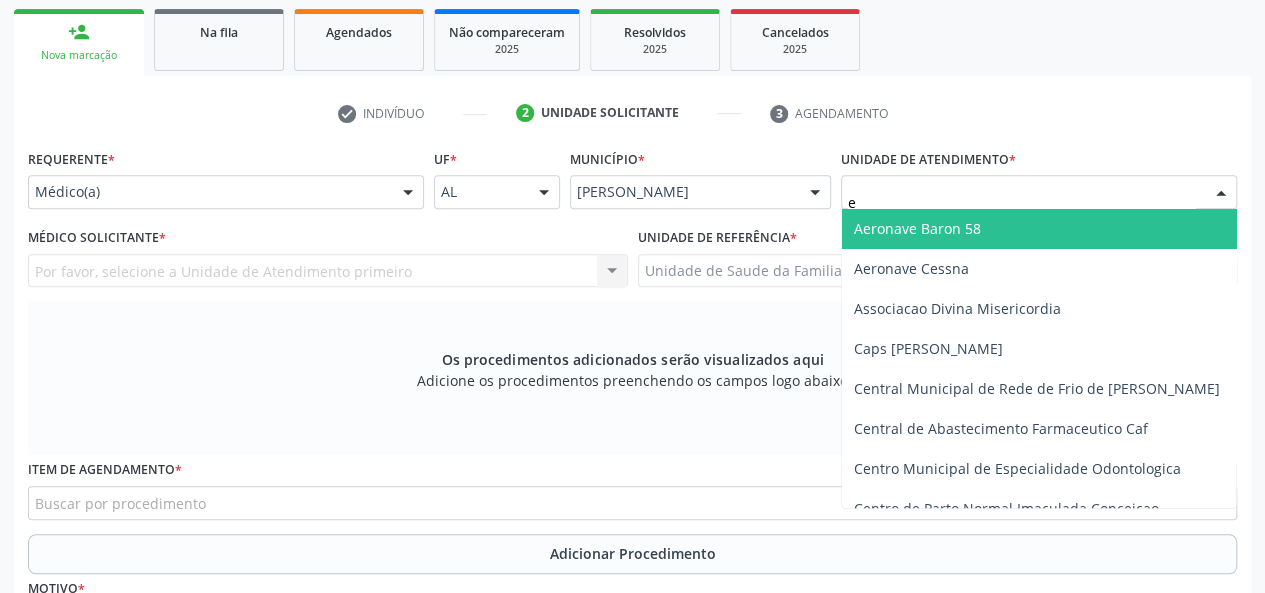 type on "es" 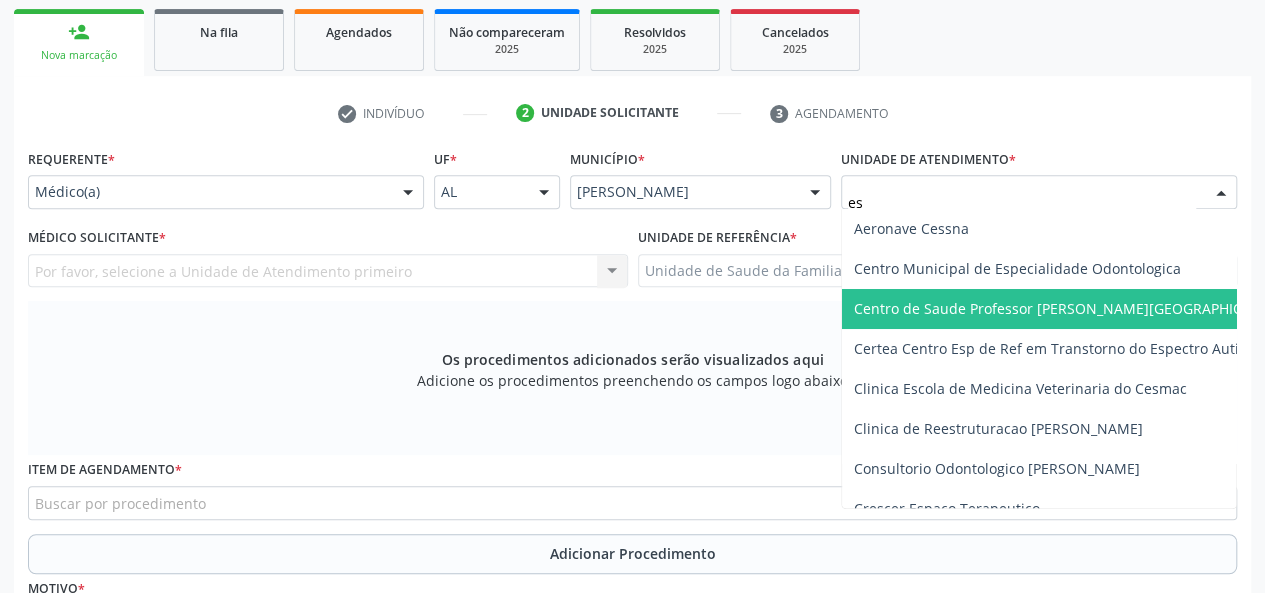 click on "Centro de Saude Professor [PERSON_NAME][GEOGRAPHIC_DATA]" at bounding box center [1071, 308] 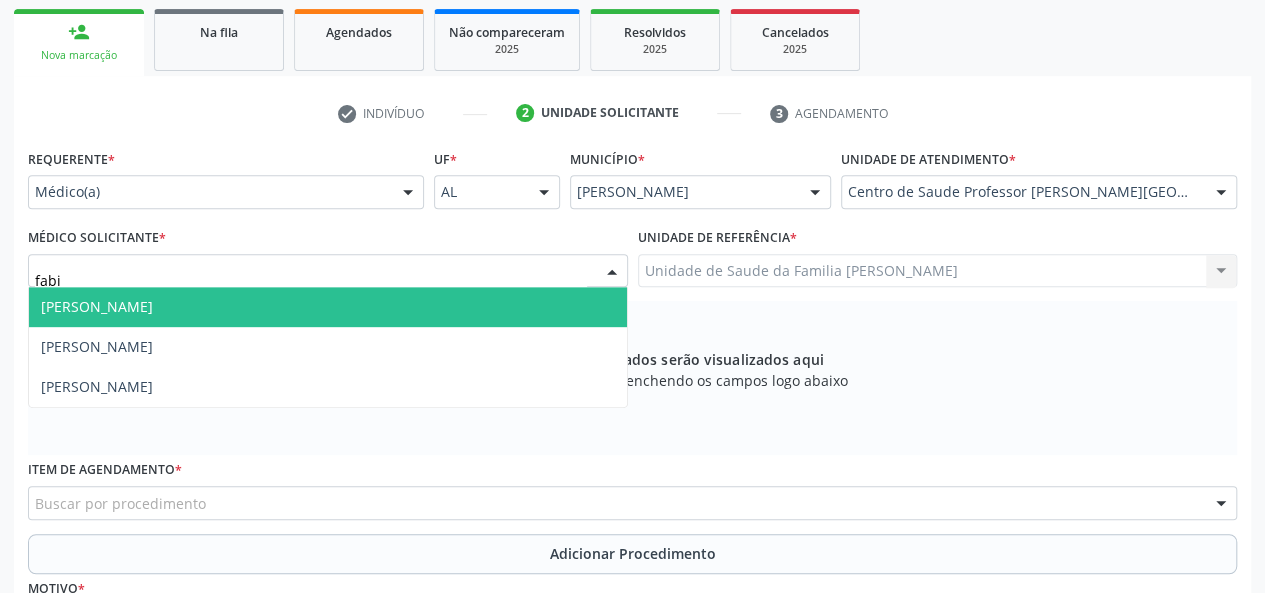 type on "fabia" 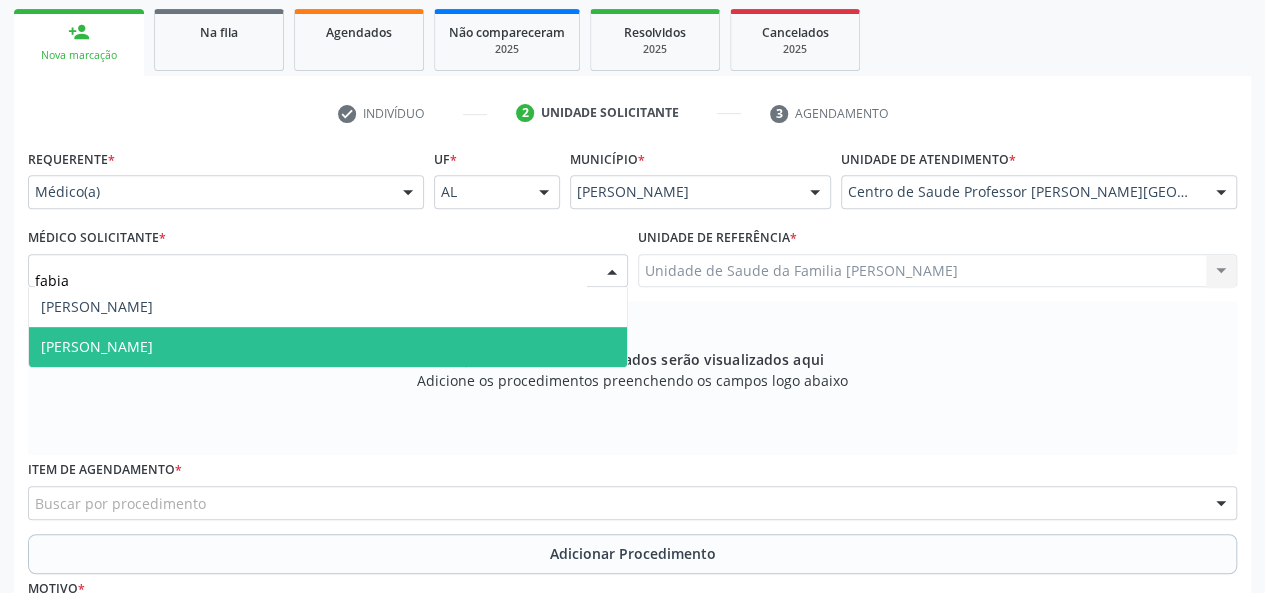 click on "[PERSON_NAME]" at bounding box center [97, 346] 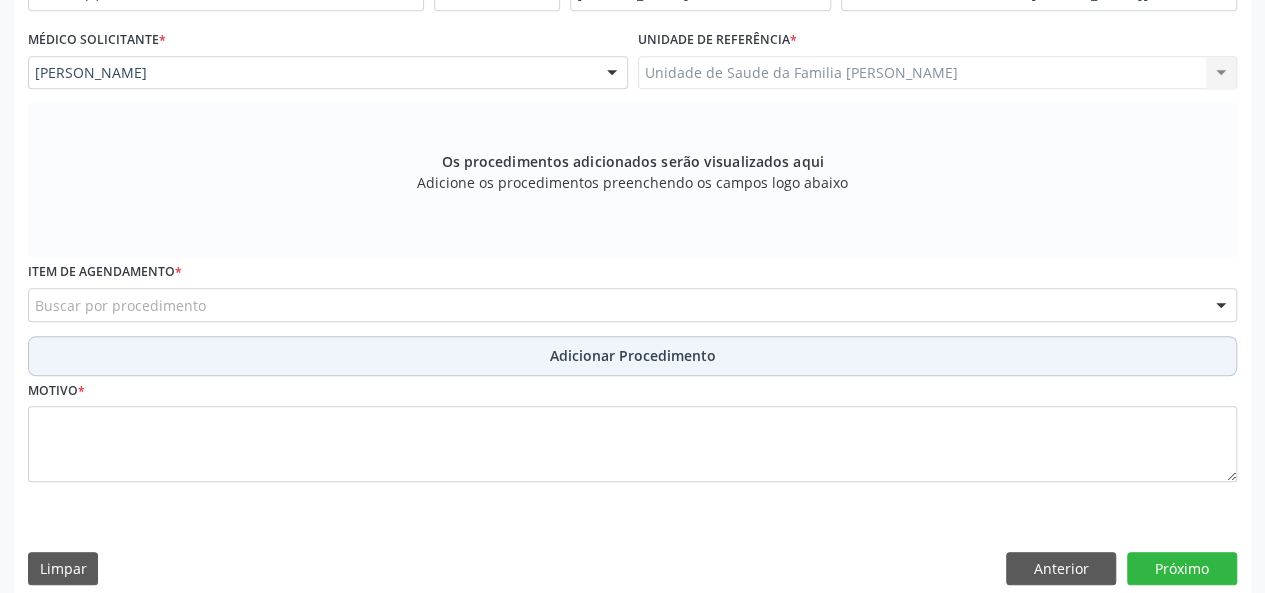 scroll, scrollTop: 518, scrollLeft: 0, axis: vertical 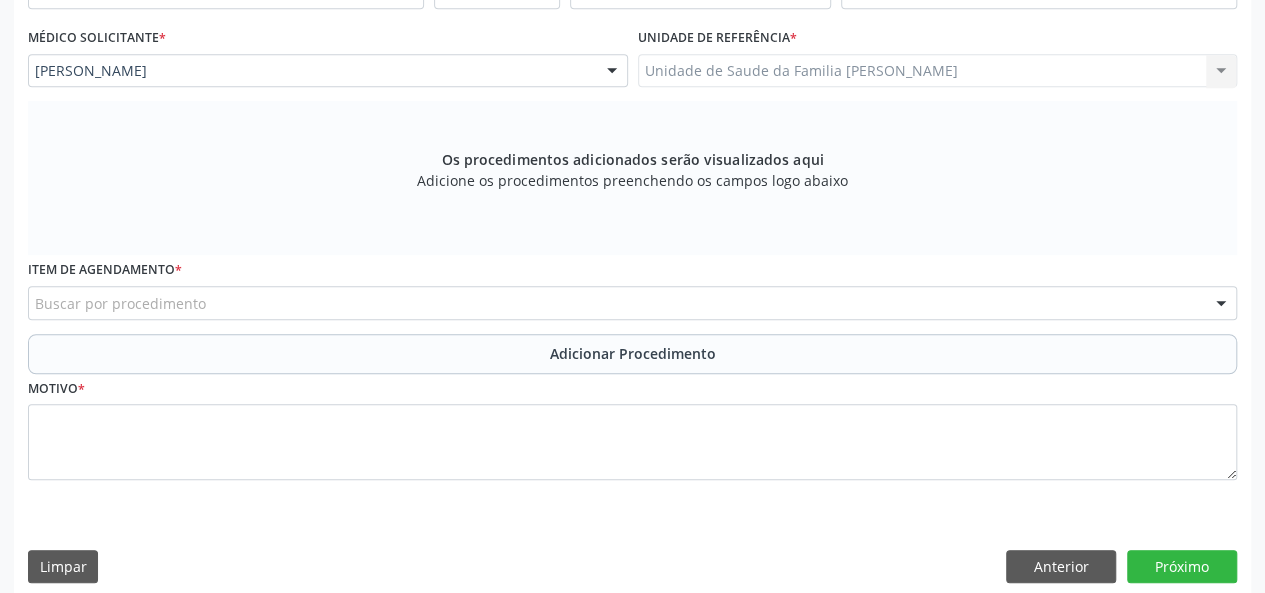 click on "Buscar por procedimento" at bounding box center [632, 303] 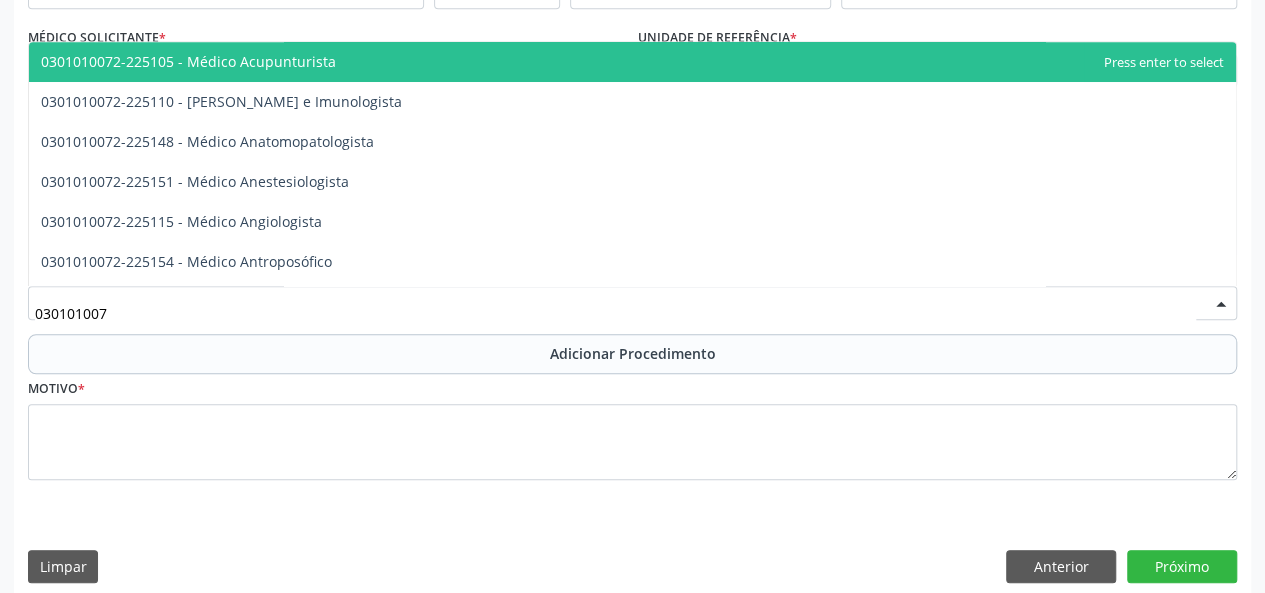type on "0301010072" 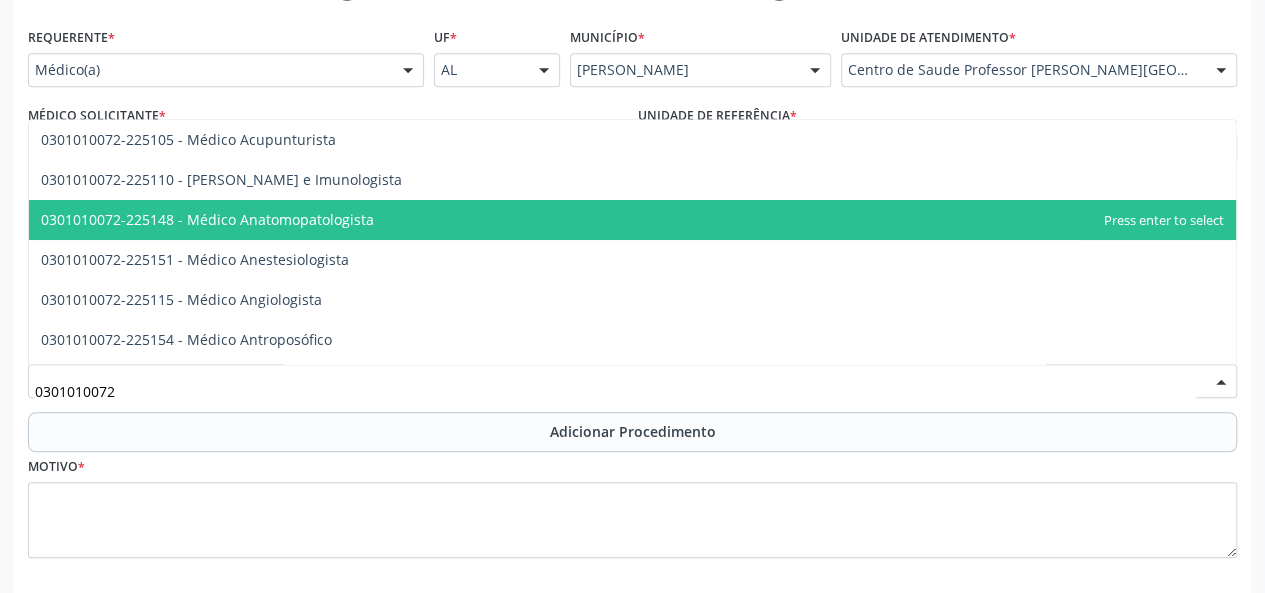 scroll, scrollTop: 418, scrollLeft: 0, axis: vertical 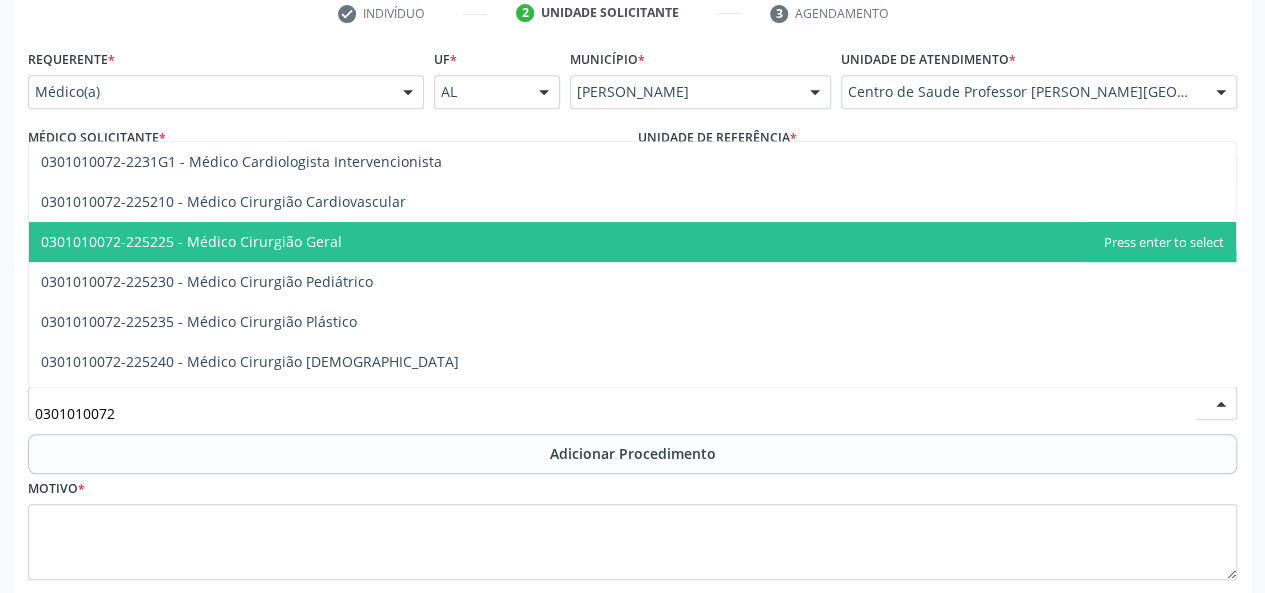 click on "0301010072-225225 - Médico Cirurgião Geral" at bounding box center (191, 241) 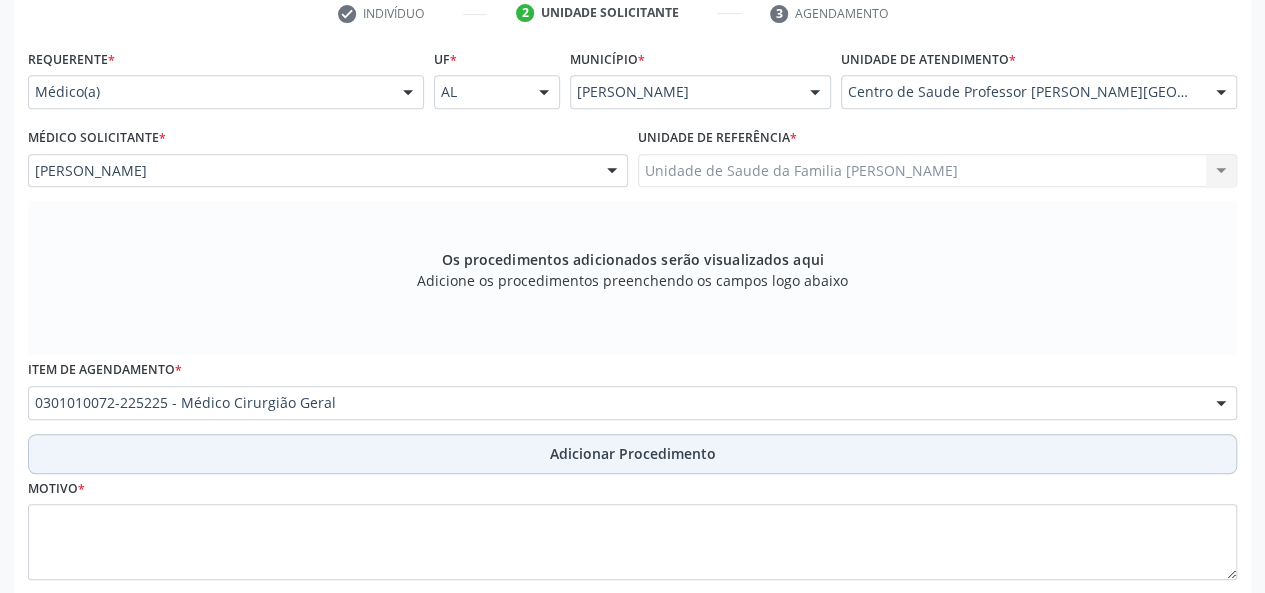 click on "Adicionar Procedimento" at bounding box center [633, 453] 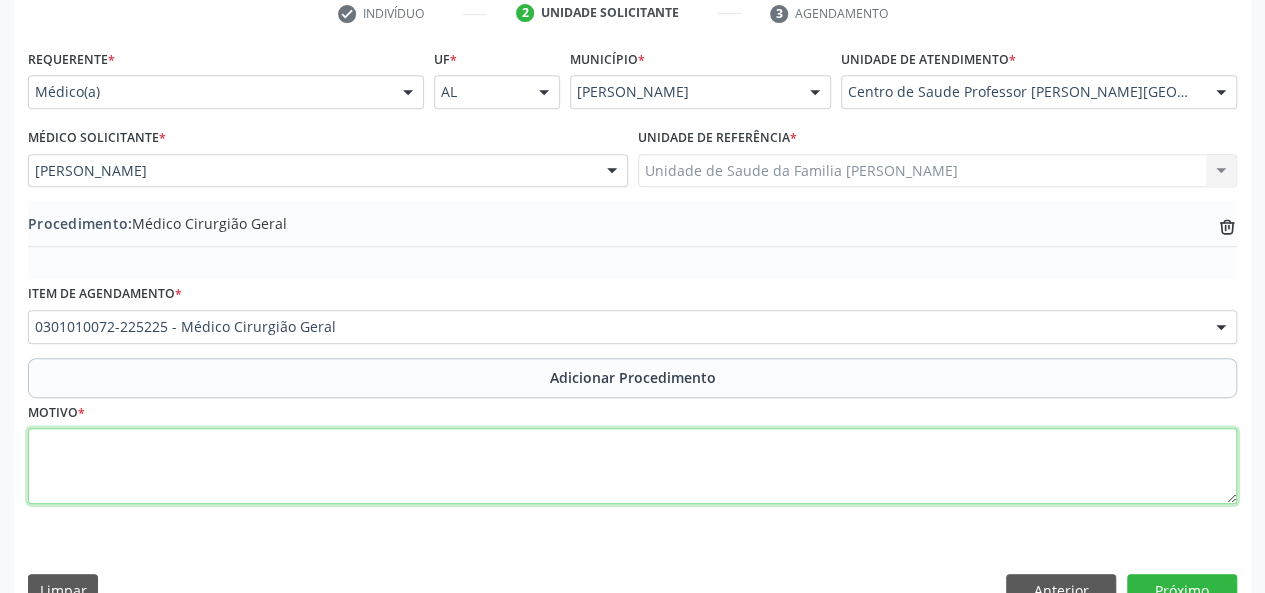 click at bounding box center (632, 466) 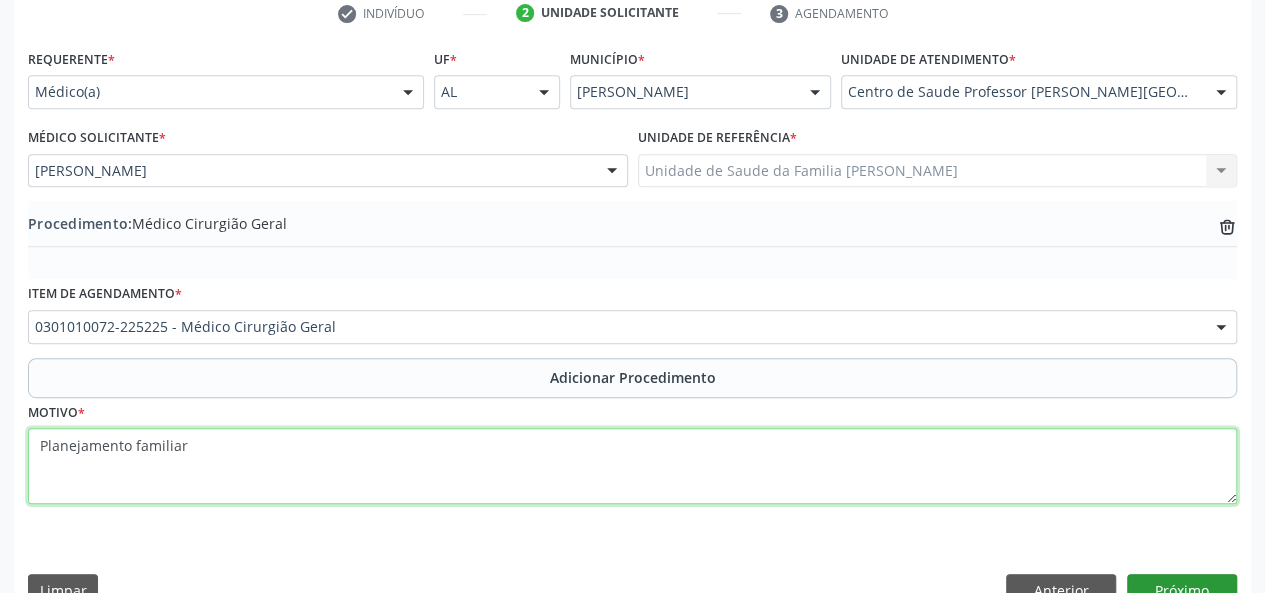 type on "Planejamento familiar" 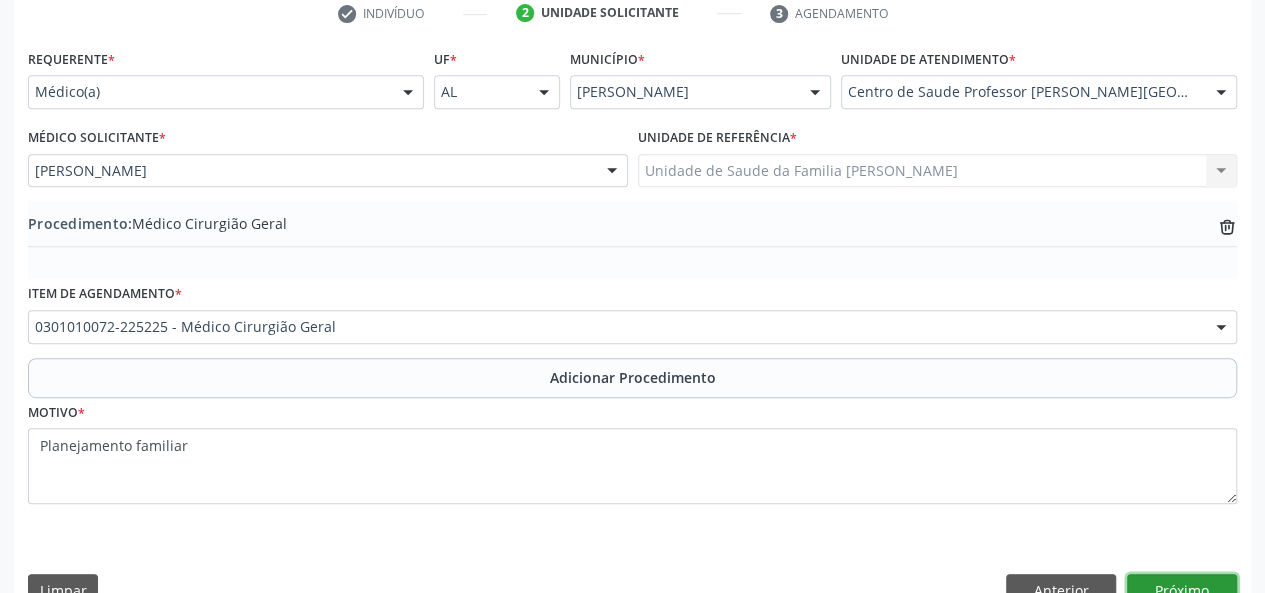 click on "Próximo" at bounding box center (1182, 591) 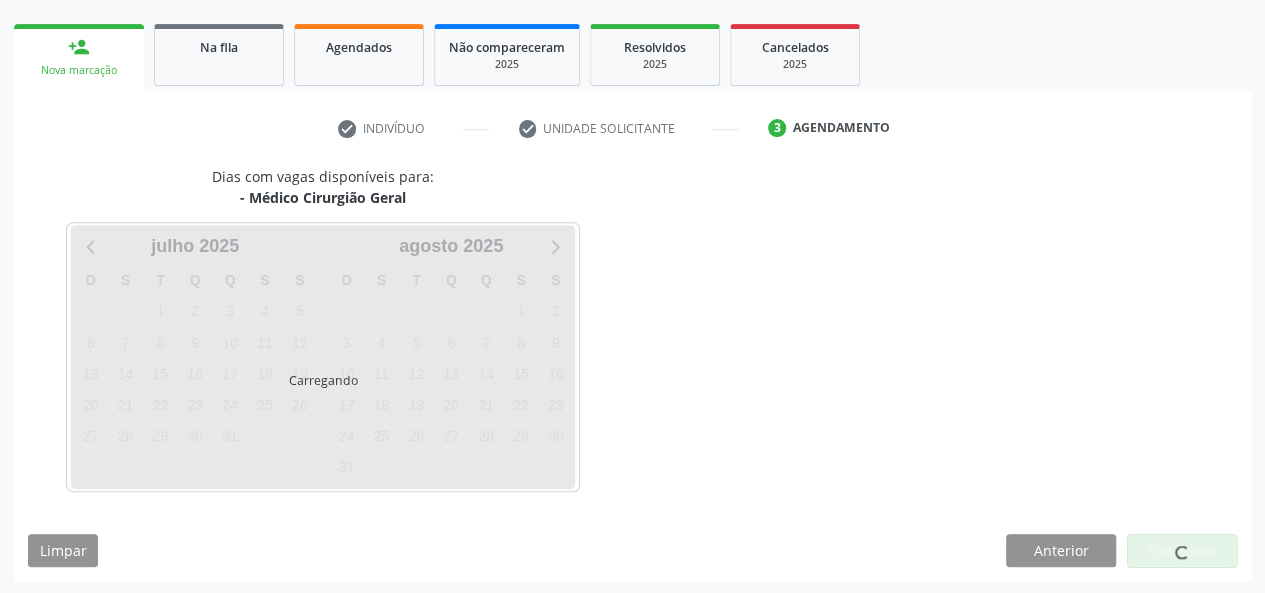 scroll, scrollTop: 362, scrollLeft: 0, axis: vertical 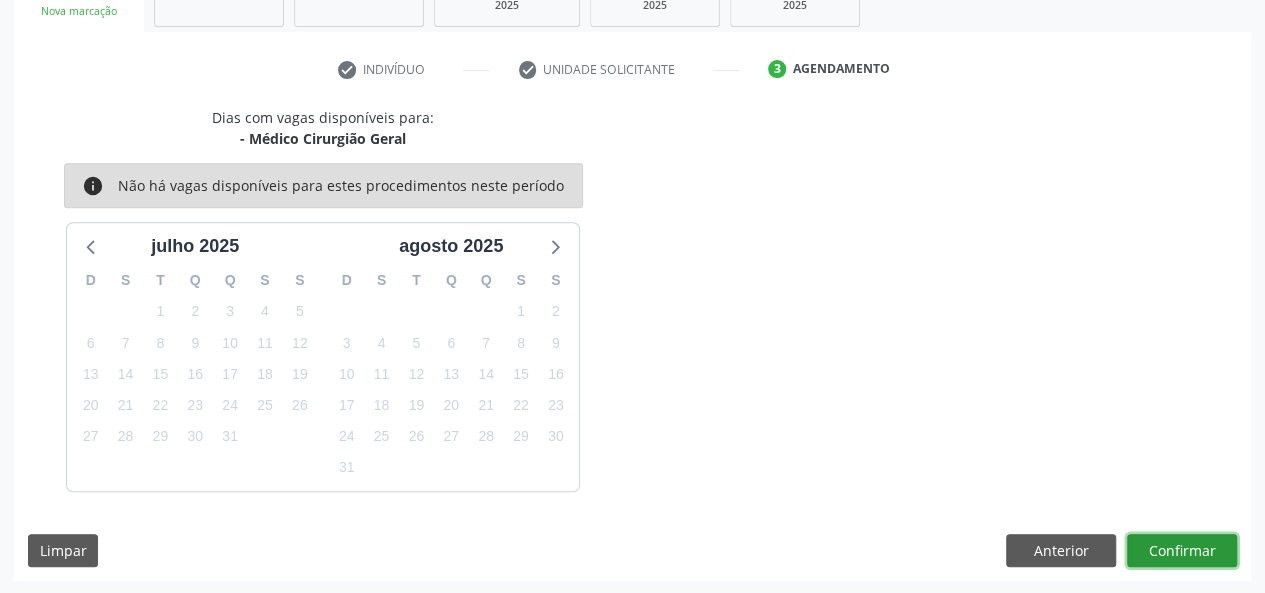 click on "Confirmar" at bounding box center (1182, 551) 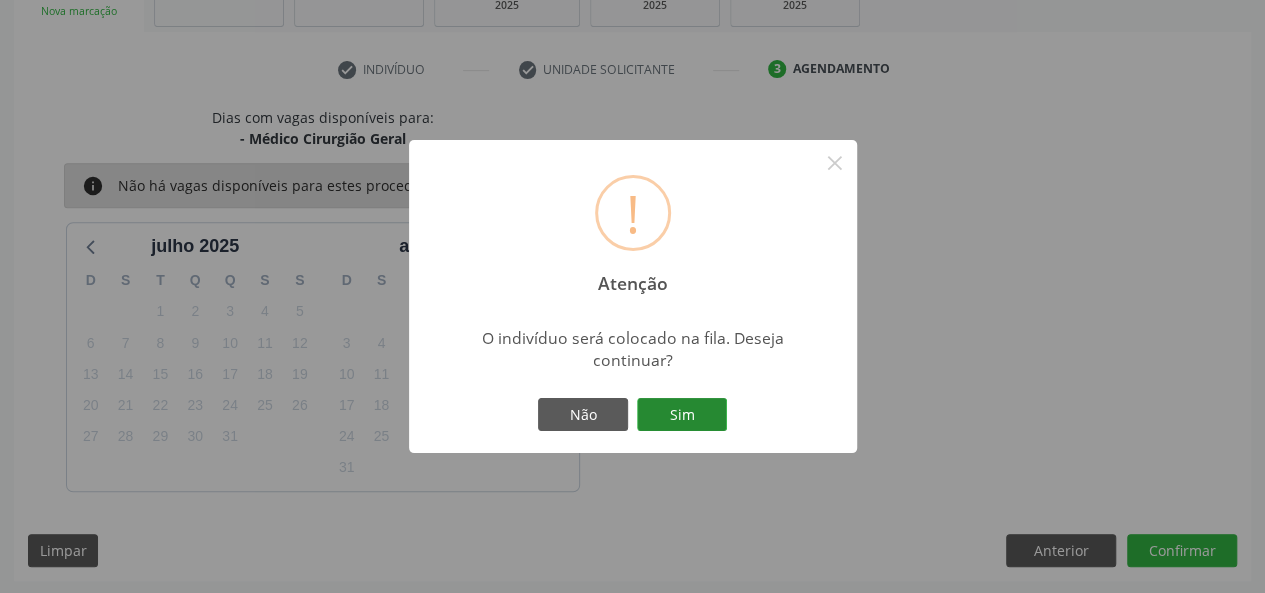 click on "Sim" at bounding box center [682, 415] 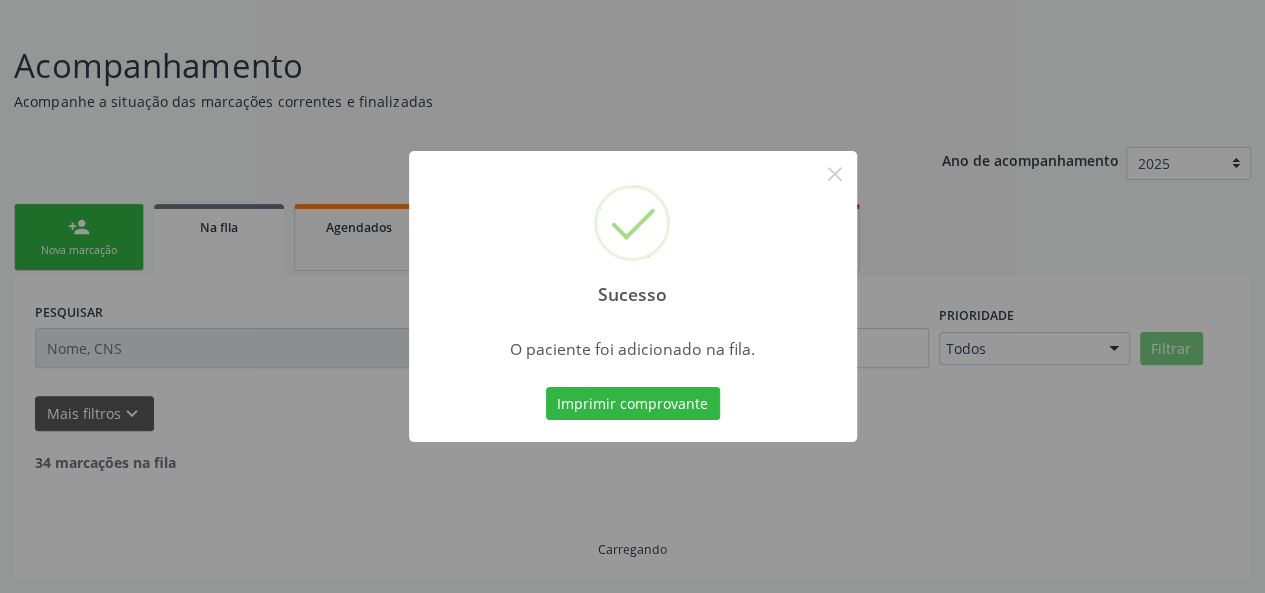 scroll, scrollTop: 100, scrollLeft: 0, axis: vertical 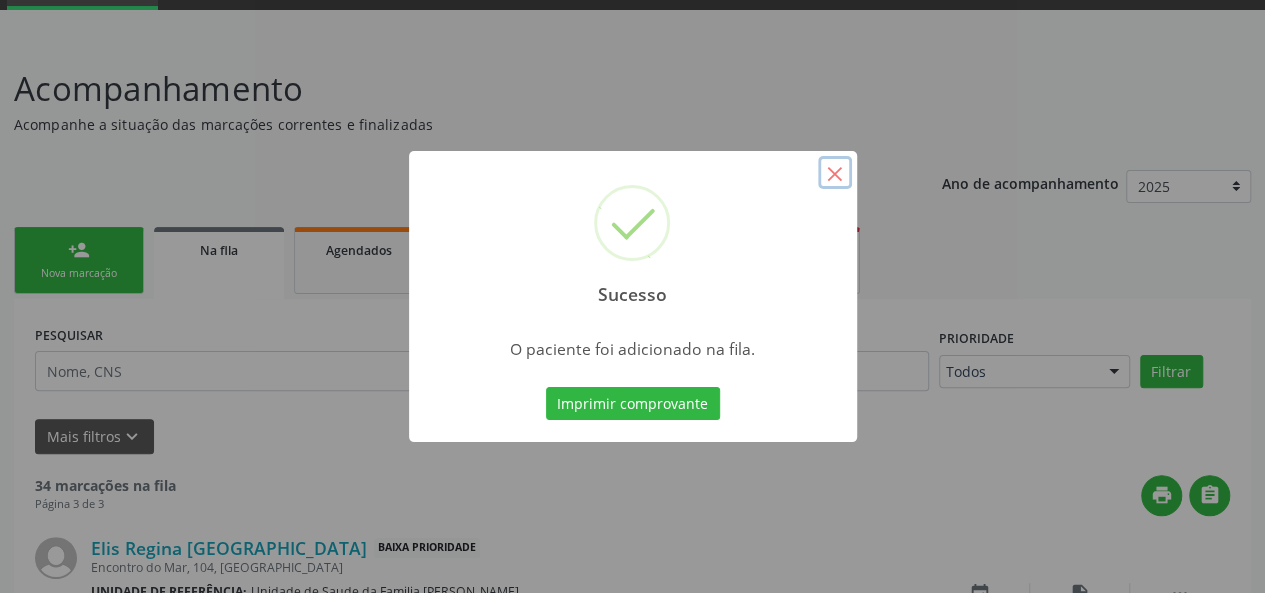 click on "×" at bounding box center [835, 173] 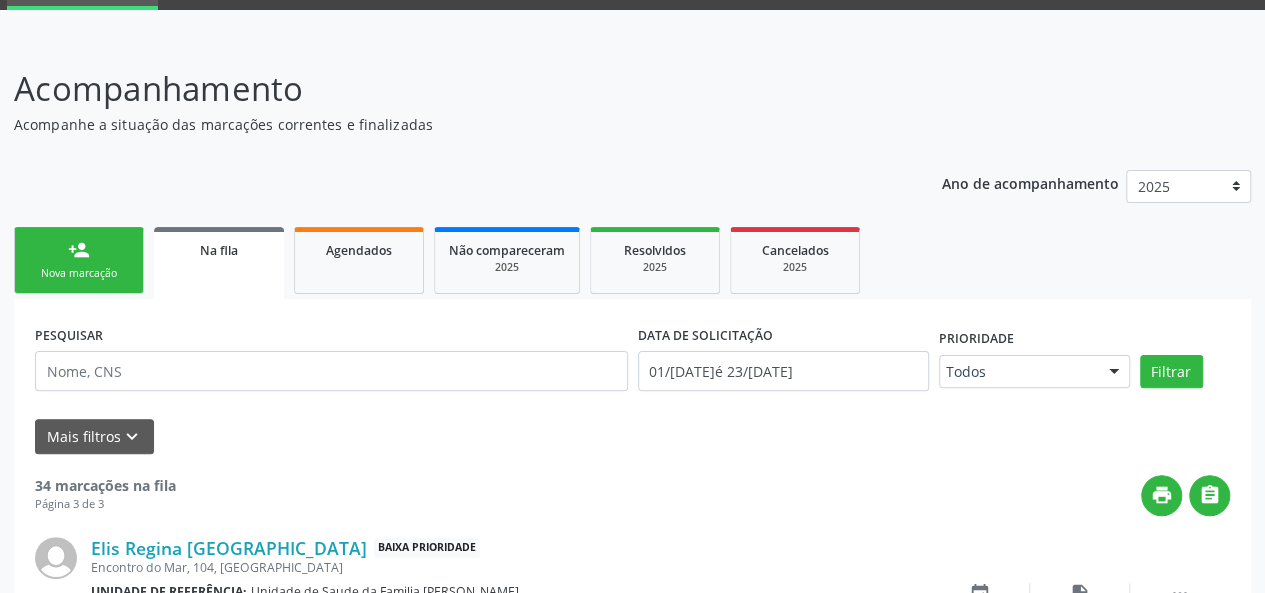 click on "person_add" at bounding box center (79, 250) 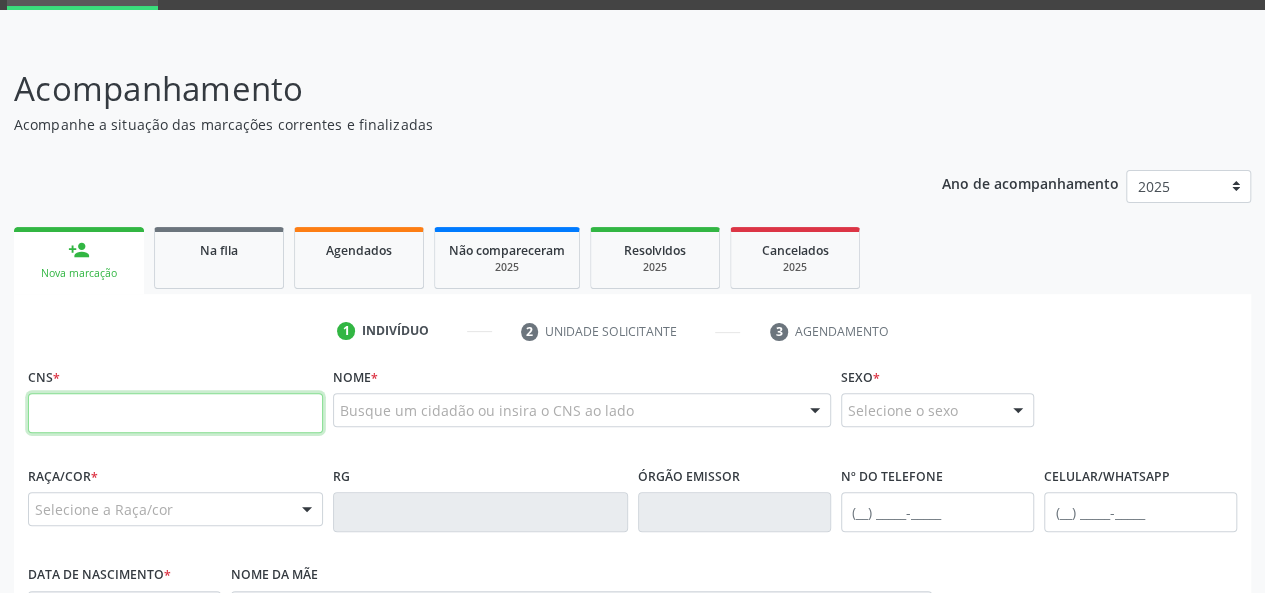 paste 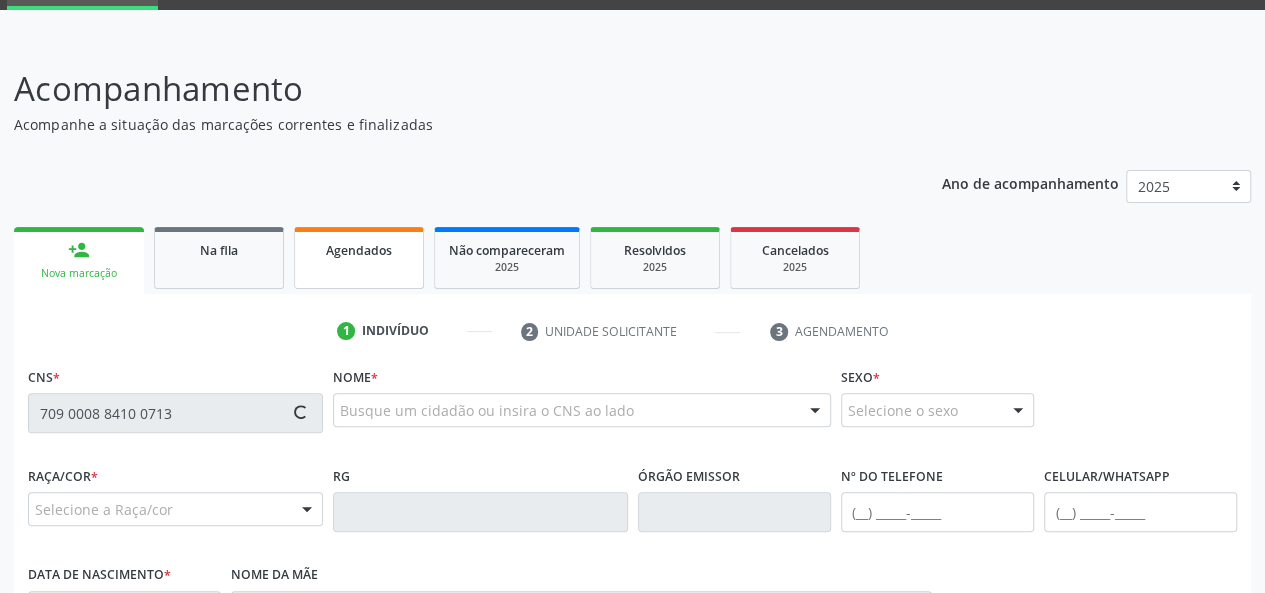 type on "709 0008 8410 0713" 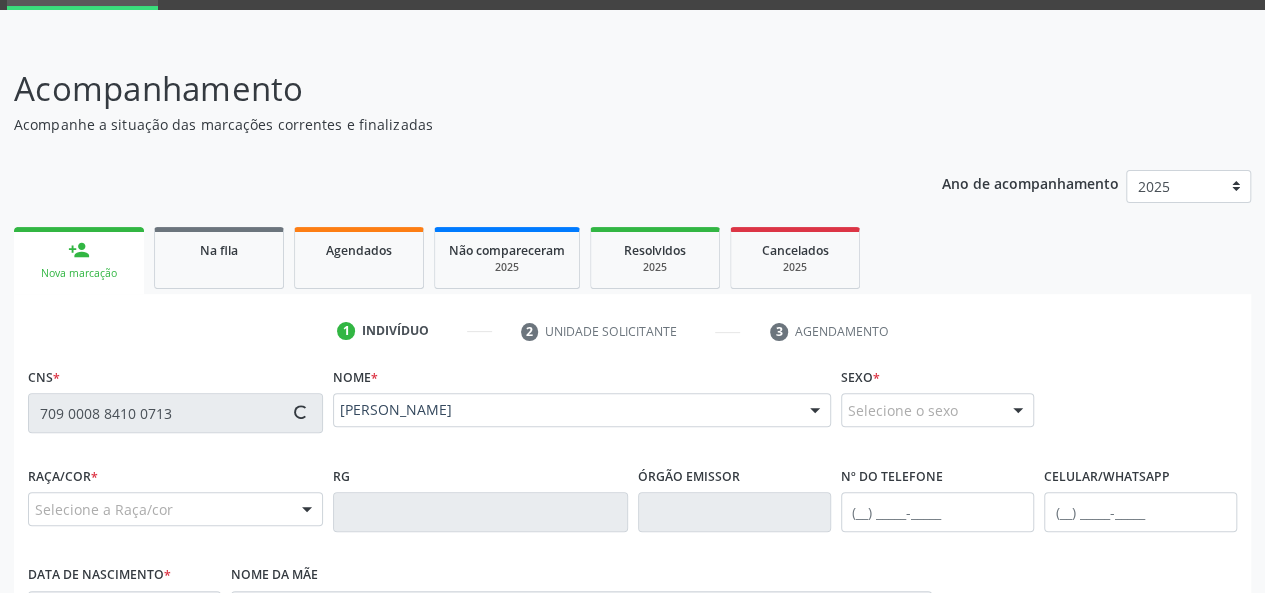 type on "(82) 98220-2033" 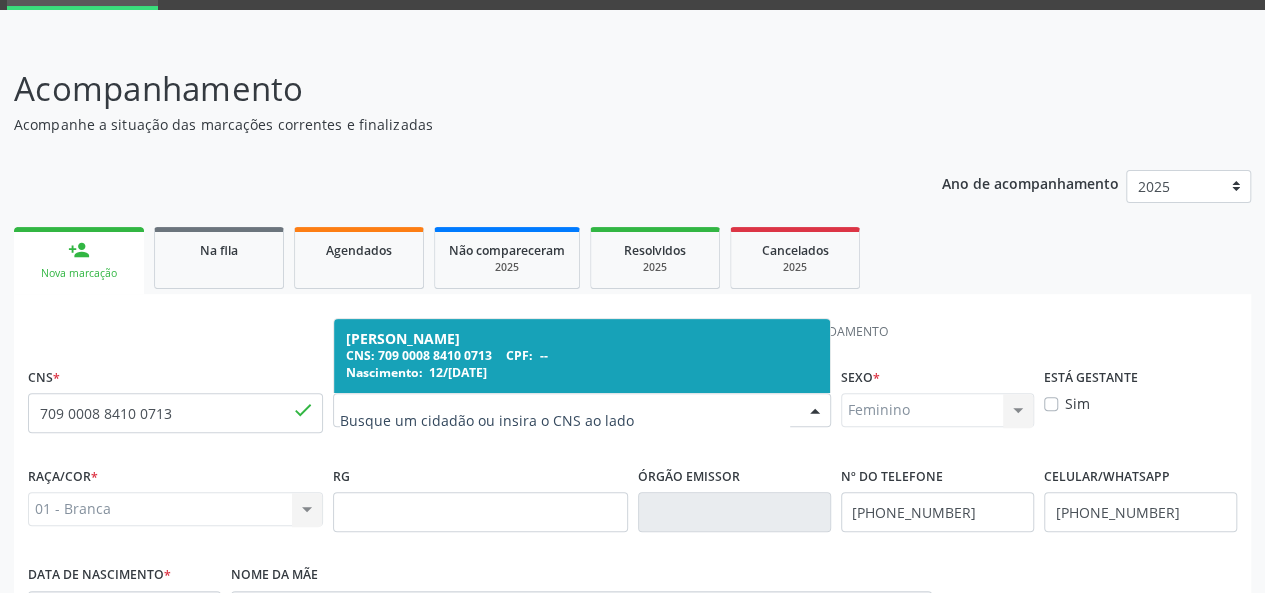 click on "1
Indivíduo
2
Unidade solicitante
3
Agendamento" at bounding box center [632, 331] 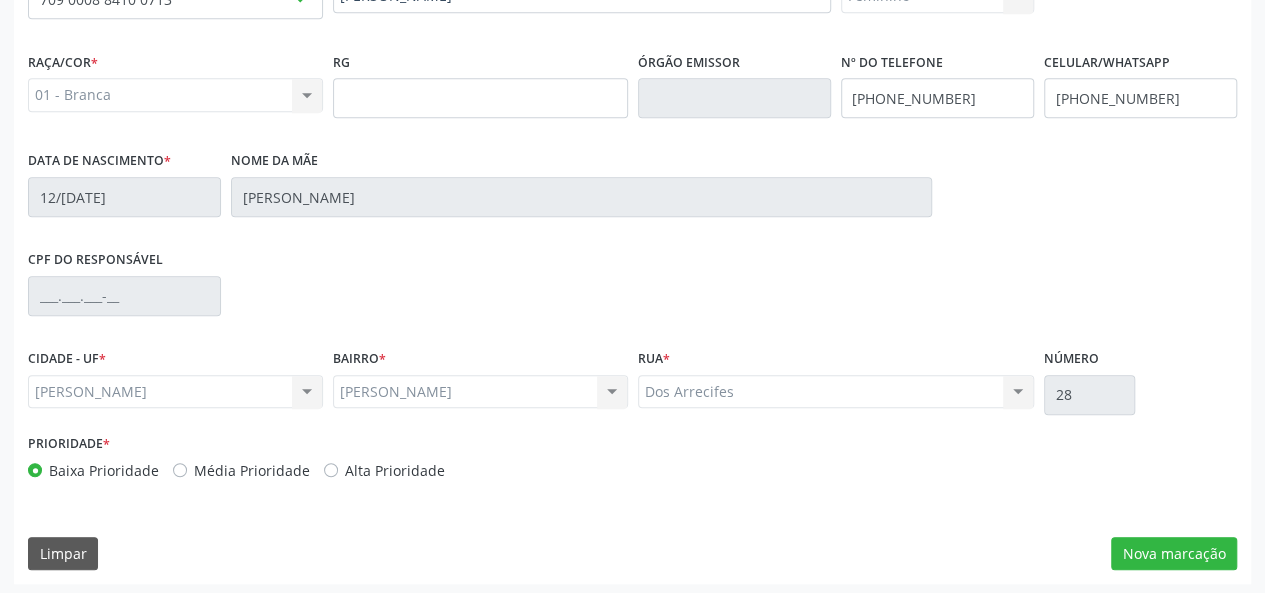 scroll, scrollTop: 518, scrollLeft: 0, axis: vertical 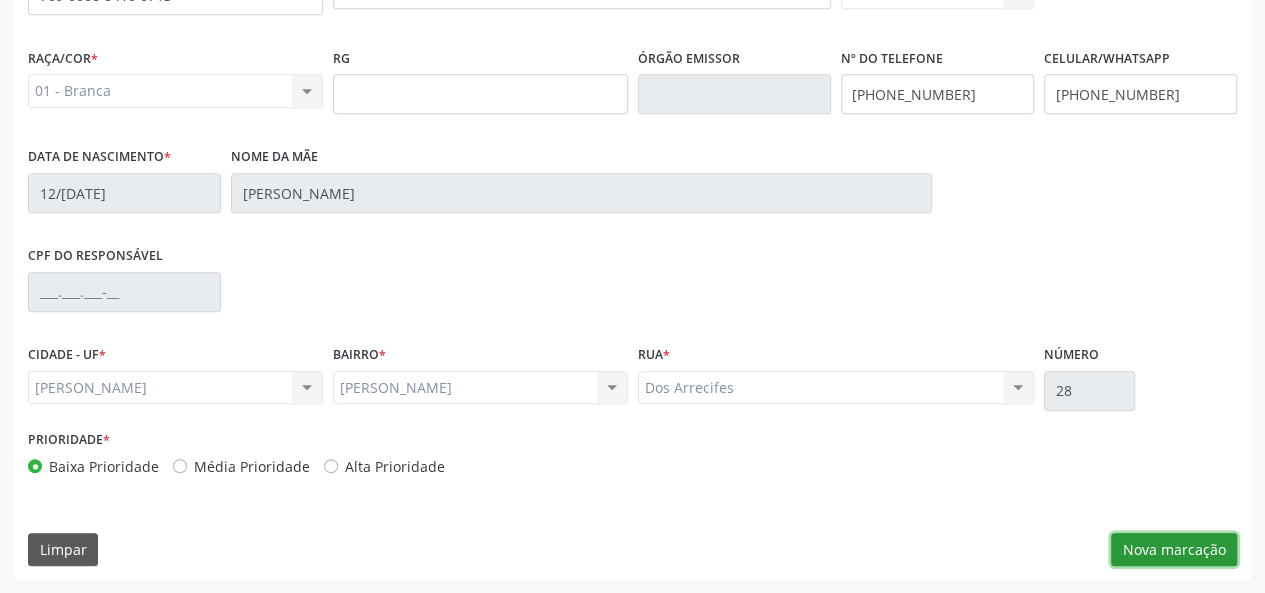 click on "Nova marcação" at bounding box center (1174, 550) 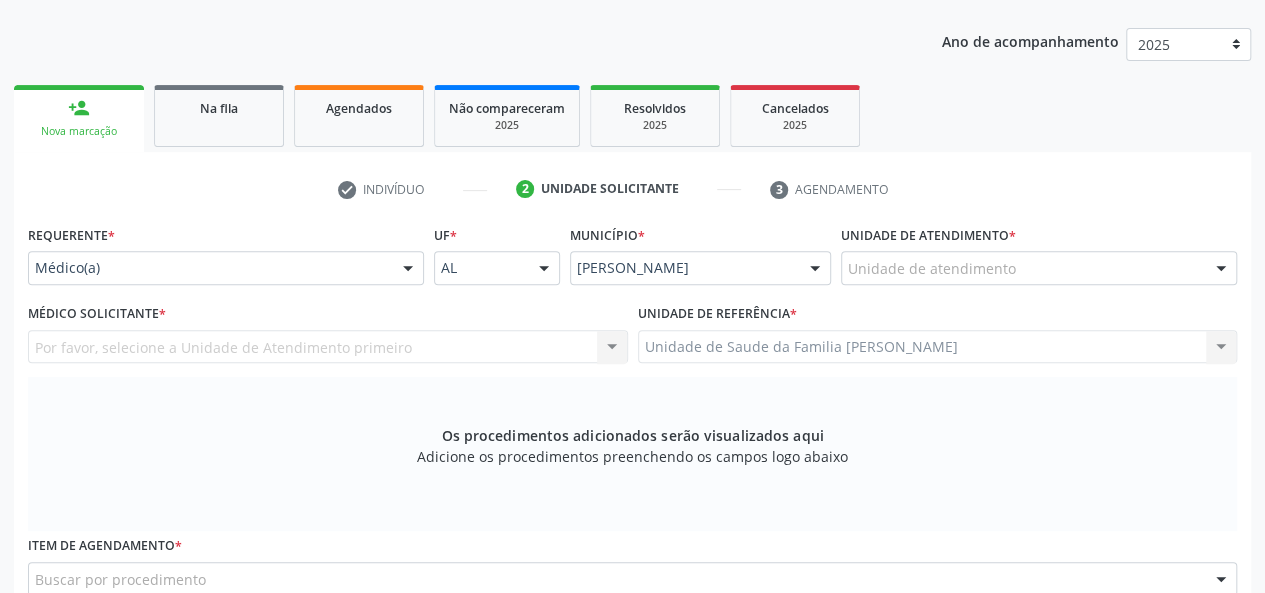 scroll, scrollTop: 218, scrollLeft: 0, axis: vertical 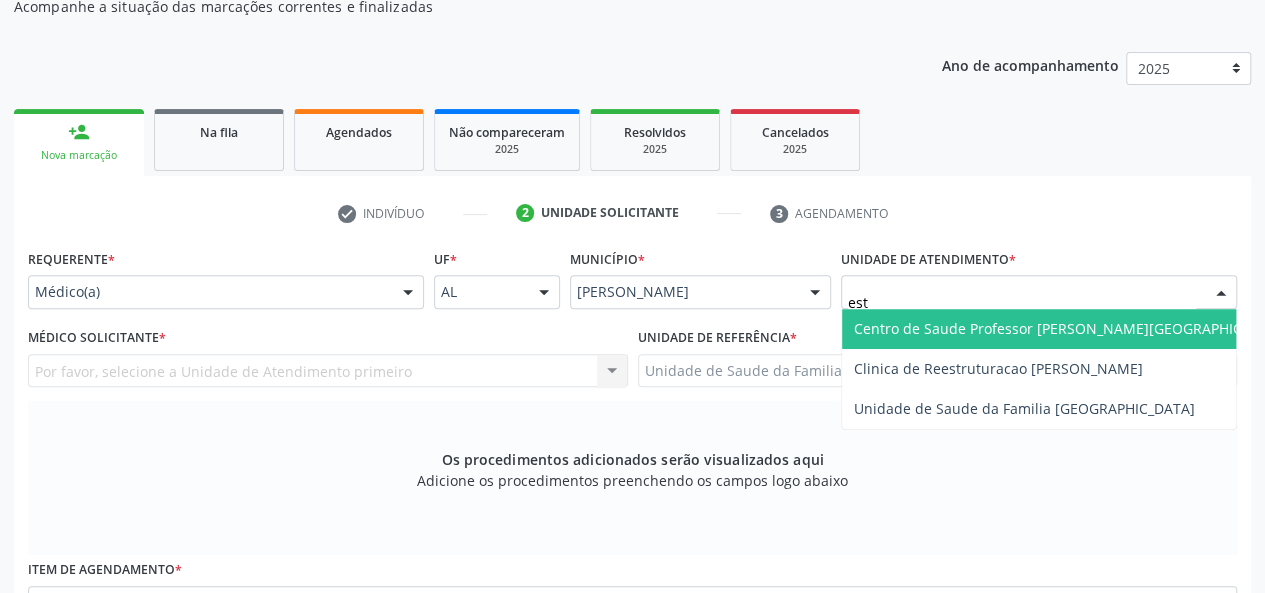 type on "esta" 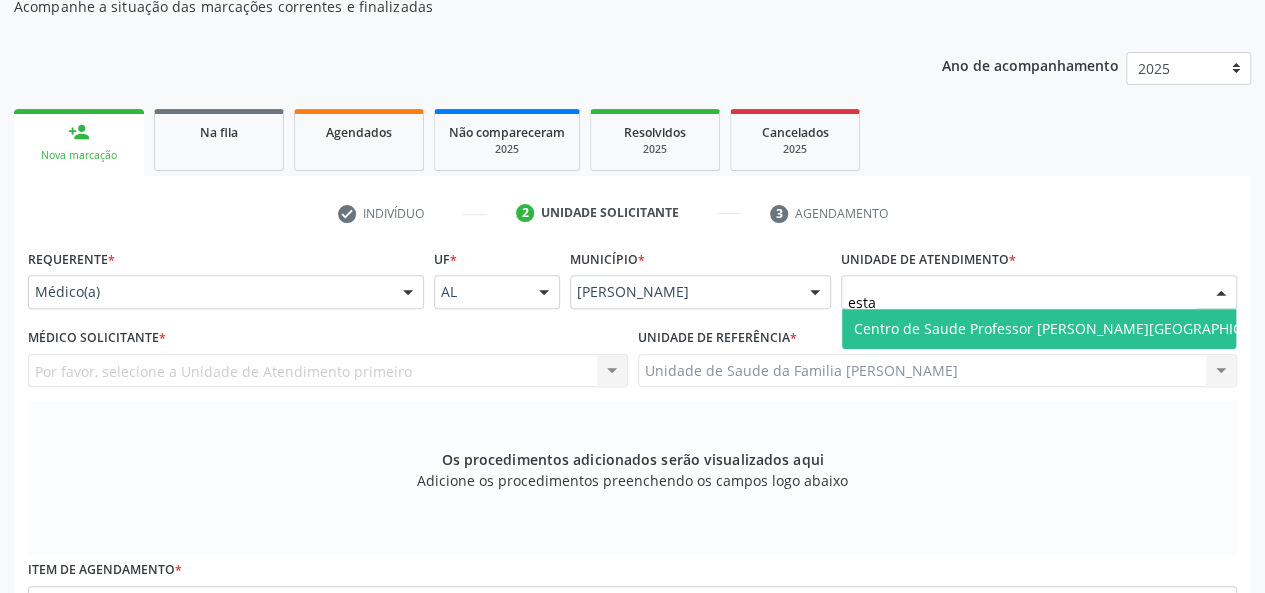 click on "Centro de Saude Professor [PERSON_NAME][GEOGRAPHIC_DATA]" at bounding box center (1071, 328) 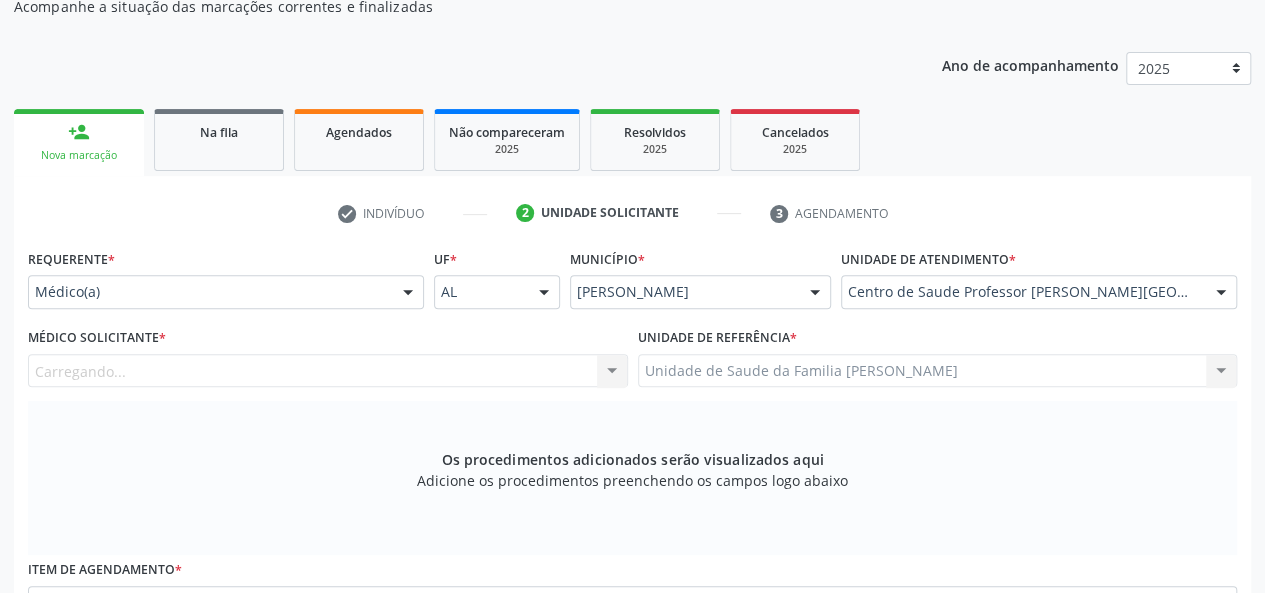 click on "Carregando...
Nenhum resultado encontrado para: "   "
Não há nenhuma opção para ser exibida." at bounding box center (328, 371) 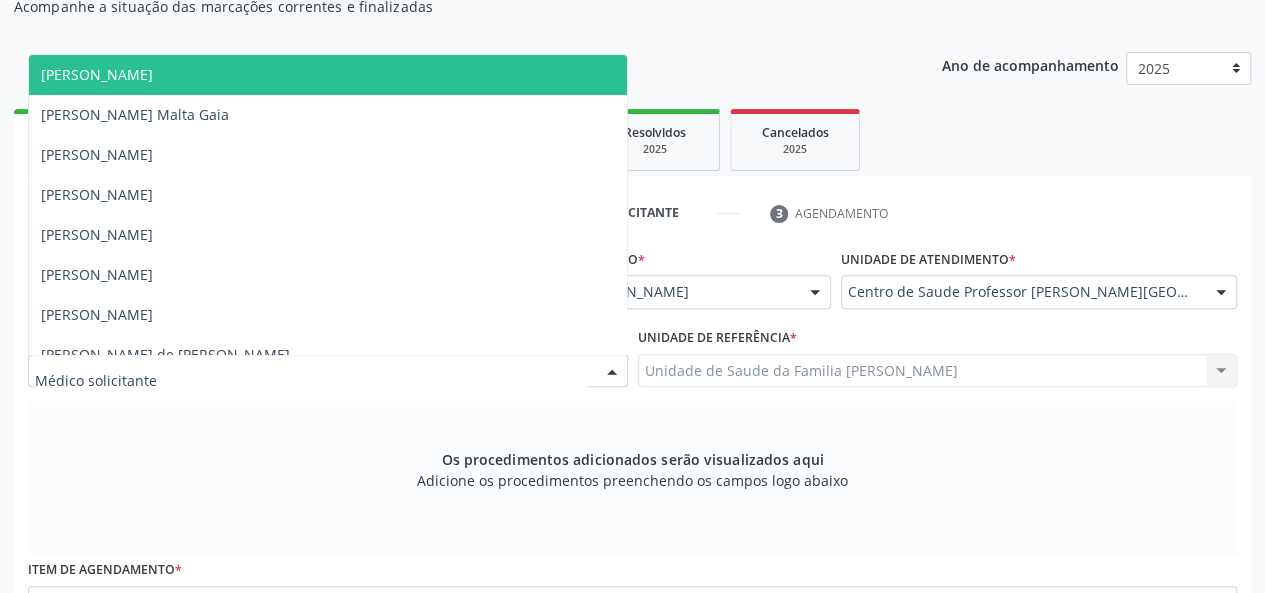 click at bounding box center [328, 371] 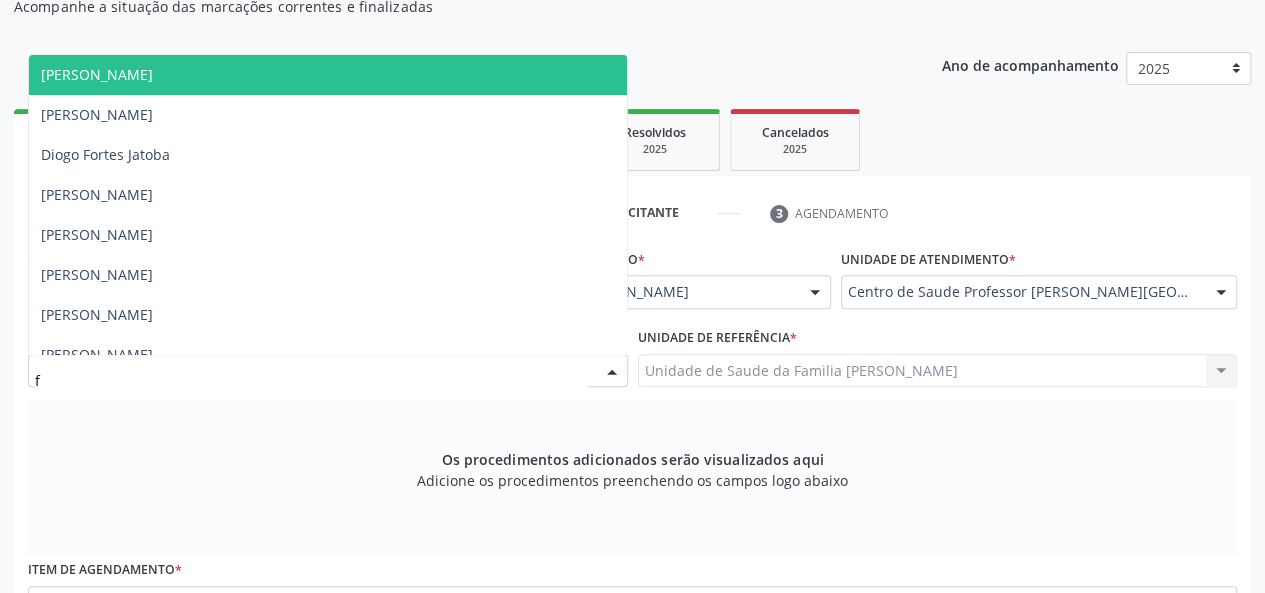type on "fa" 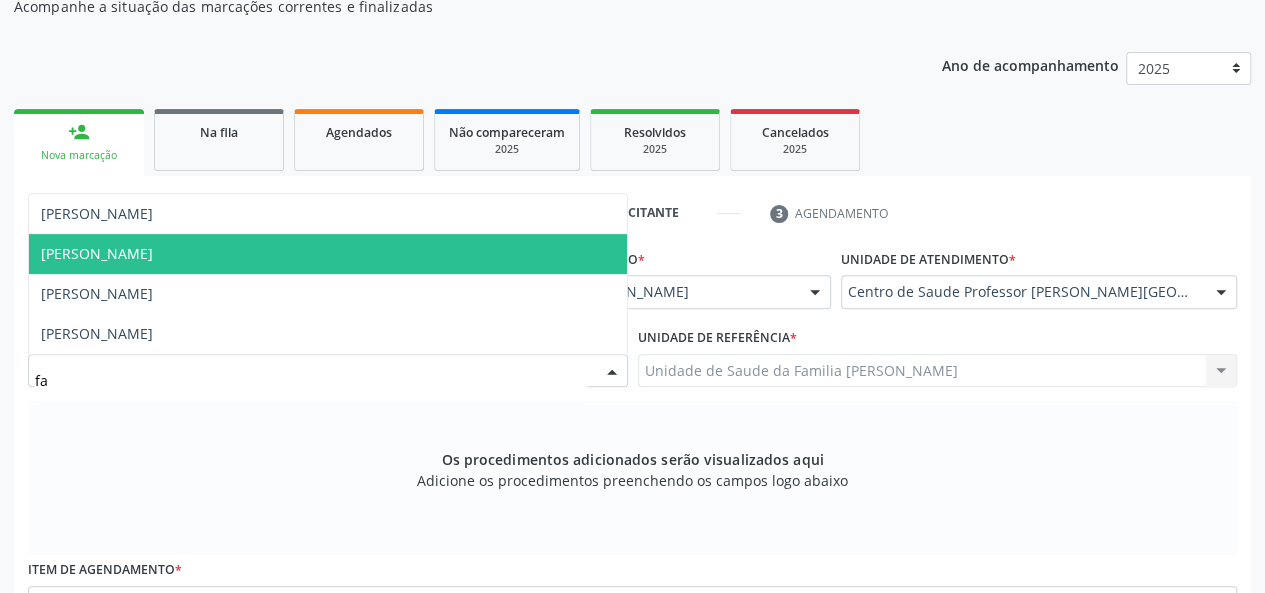 click on "[PERSON_NAME]" at bounding box center [97, 253] 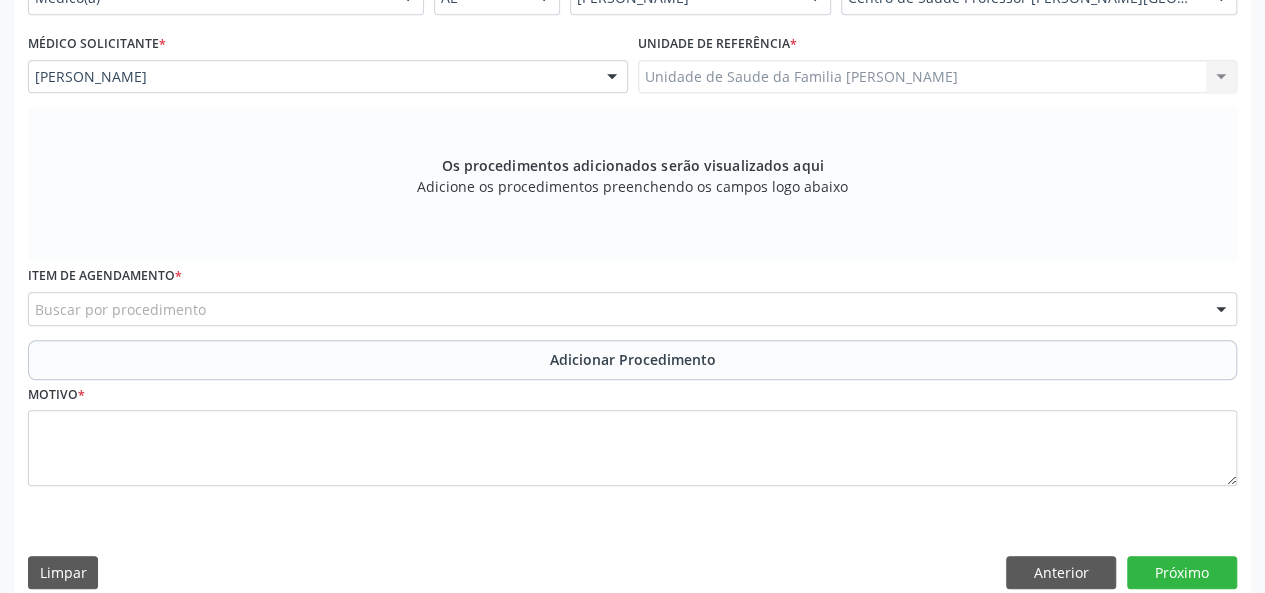 scroll, scrollTop: 518, scrollLeft: 0, axis: vertical 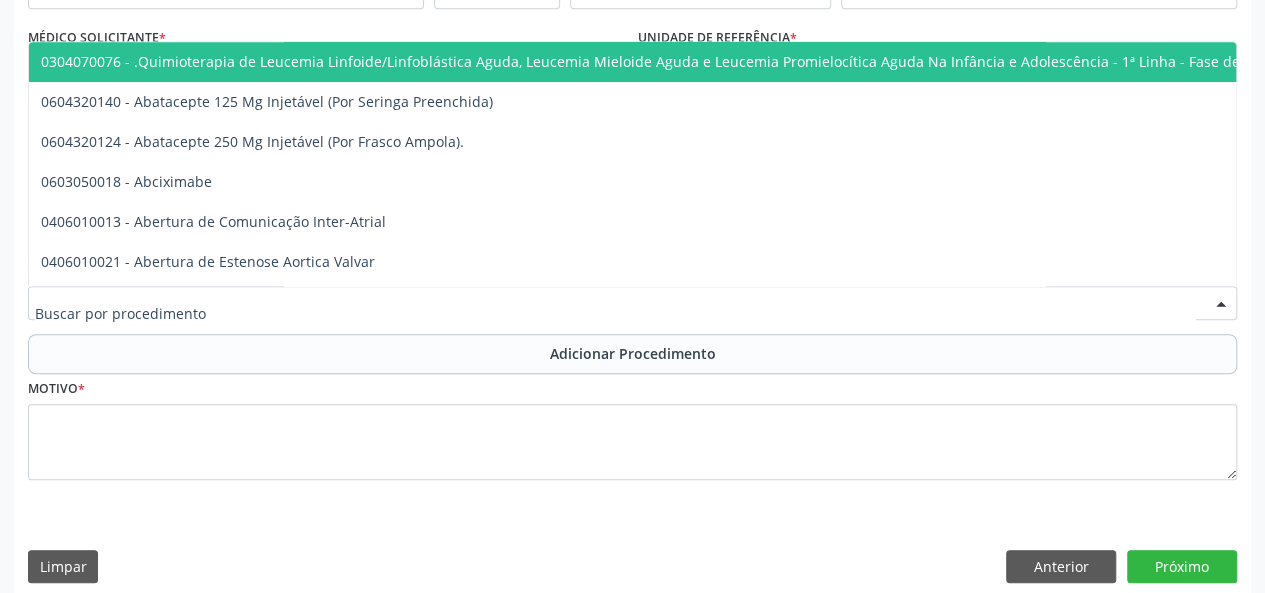click at bounding box center (632, 303) 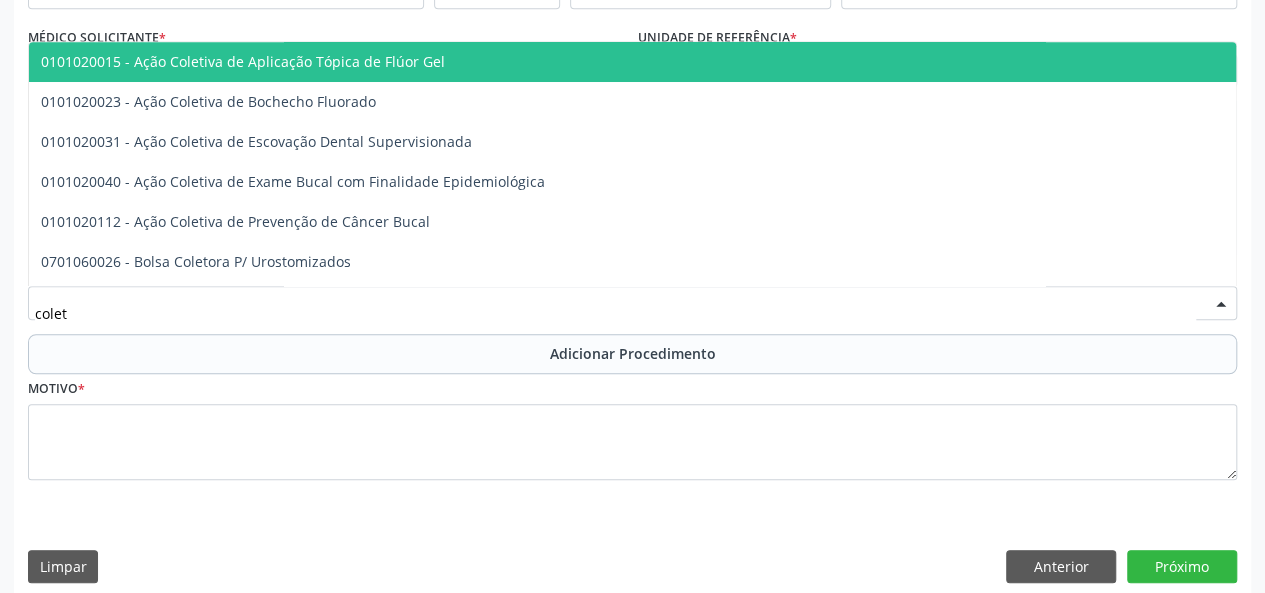type on "coleta" 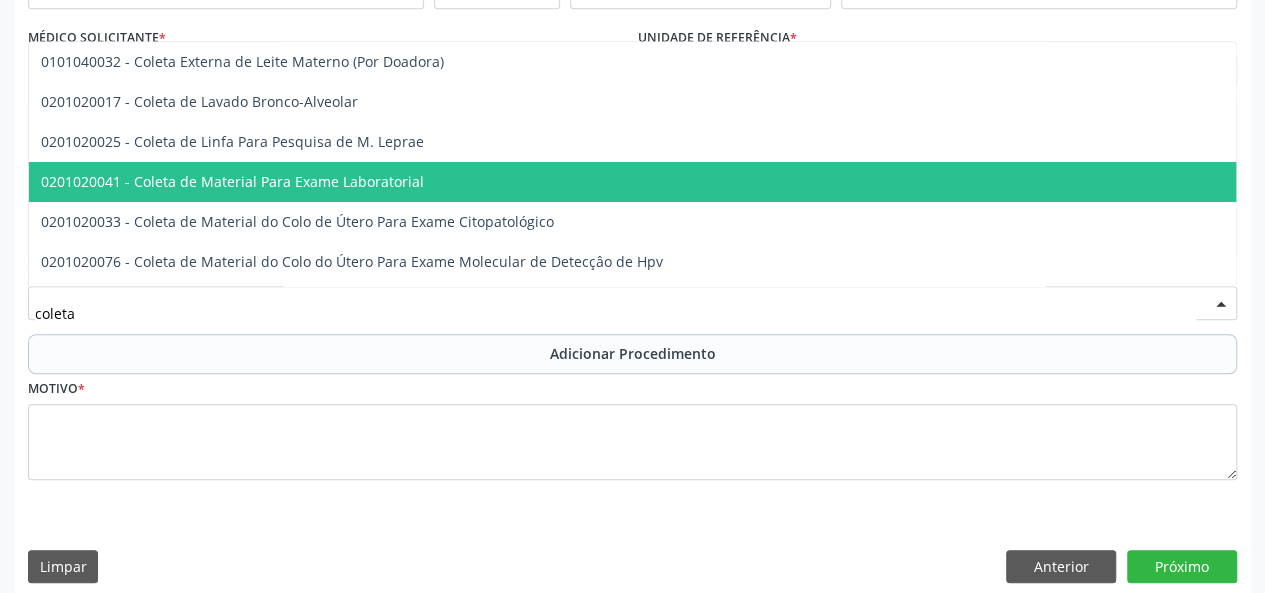 click on "0201020041 - Coleta de Material Para Exame Laboratorial" at bounding box center (232, 181) 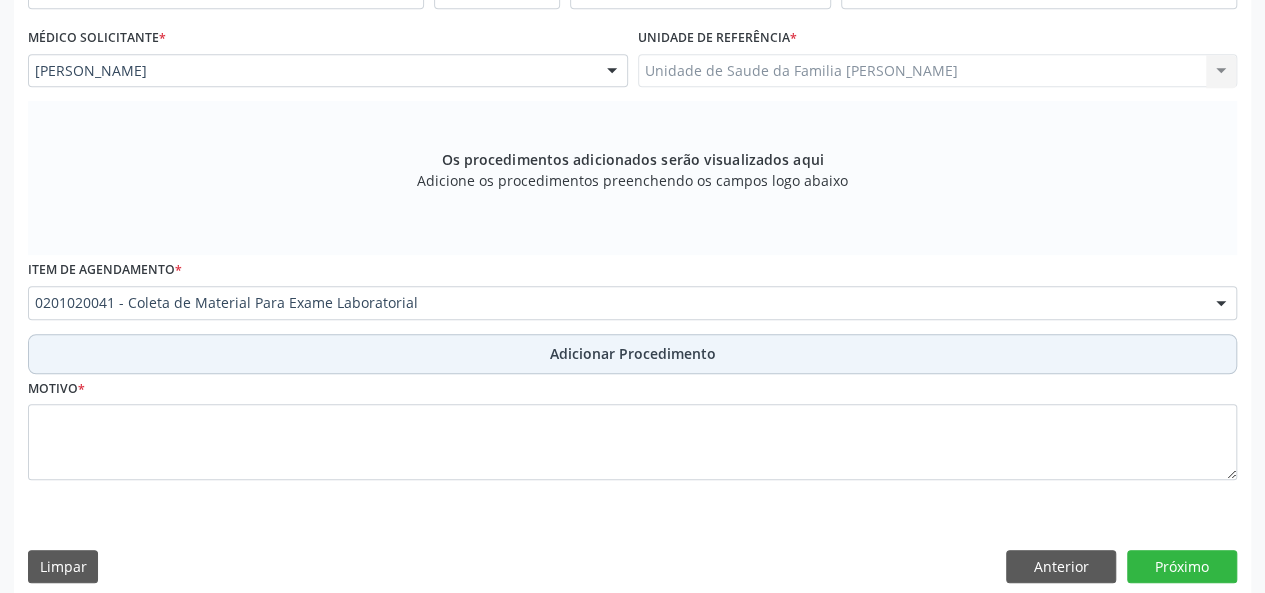 click on "Adicionar Procedimento" at bounding box center (633, 353) 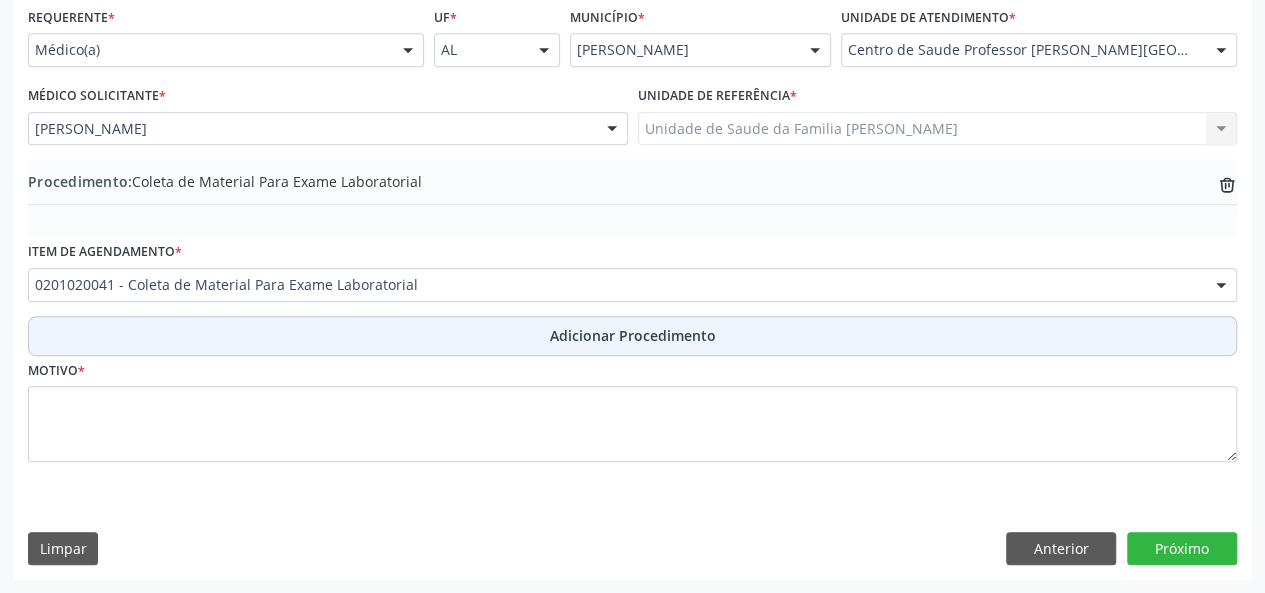 scroll, scrollTop: 458, scrollLeft: 0, axis: vertical 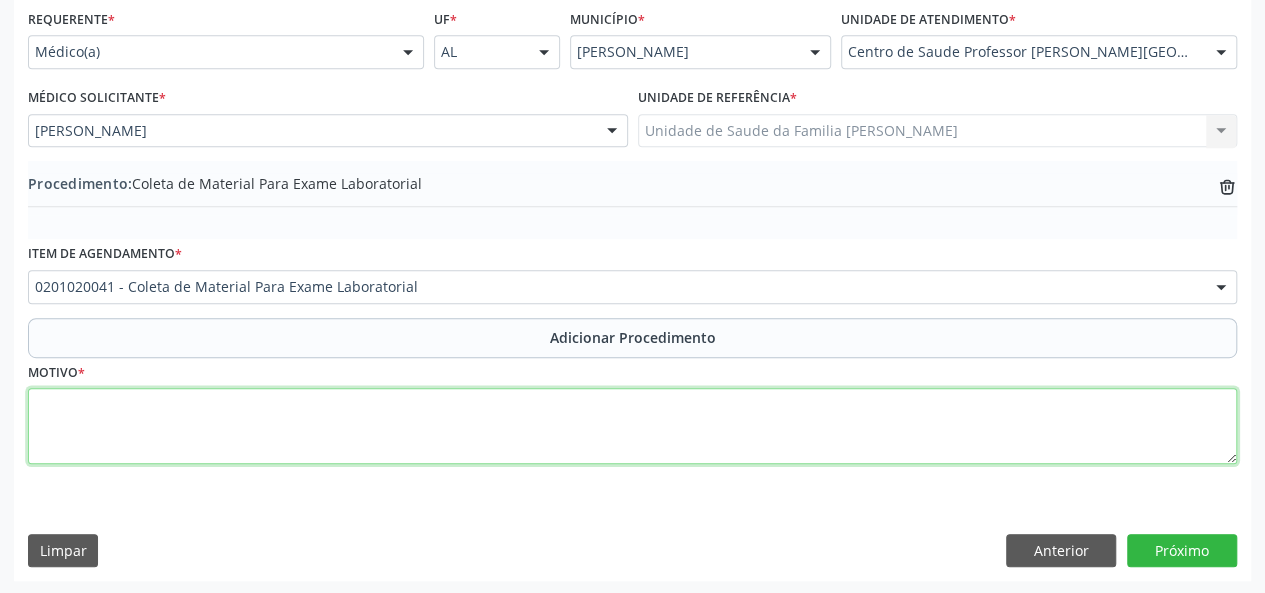 click at bounding box center (632, 426) 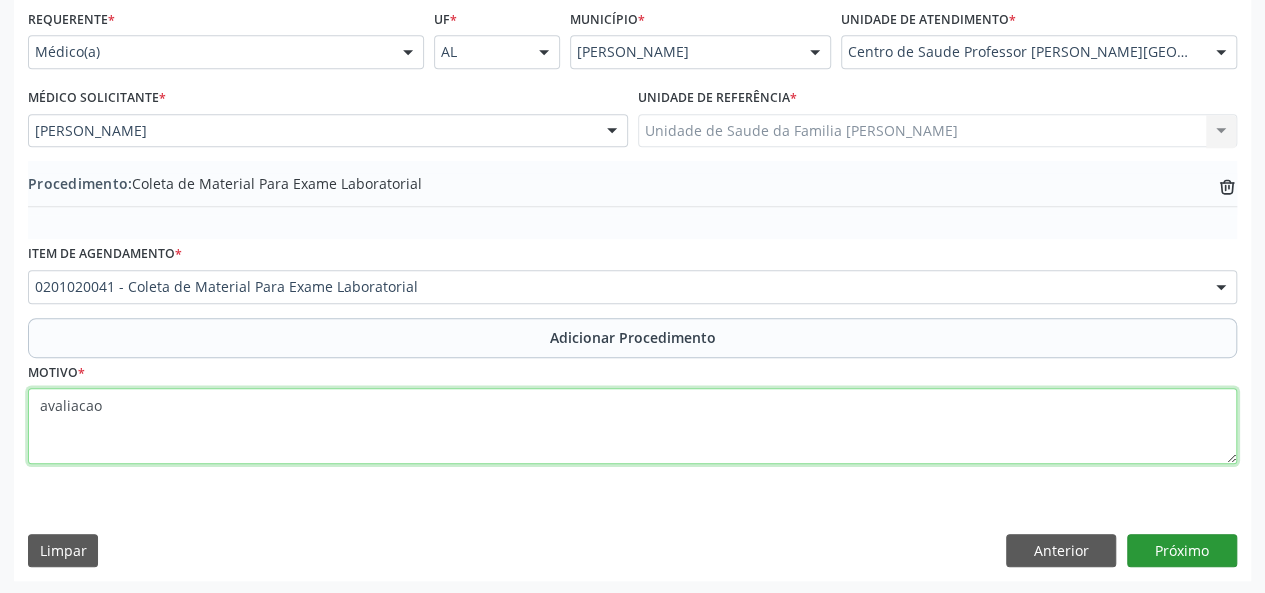type on "avaliacao" 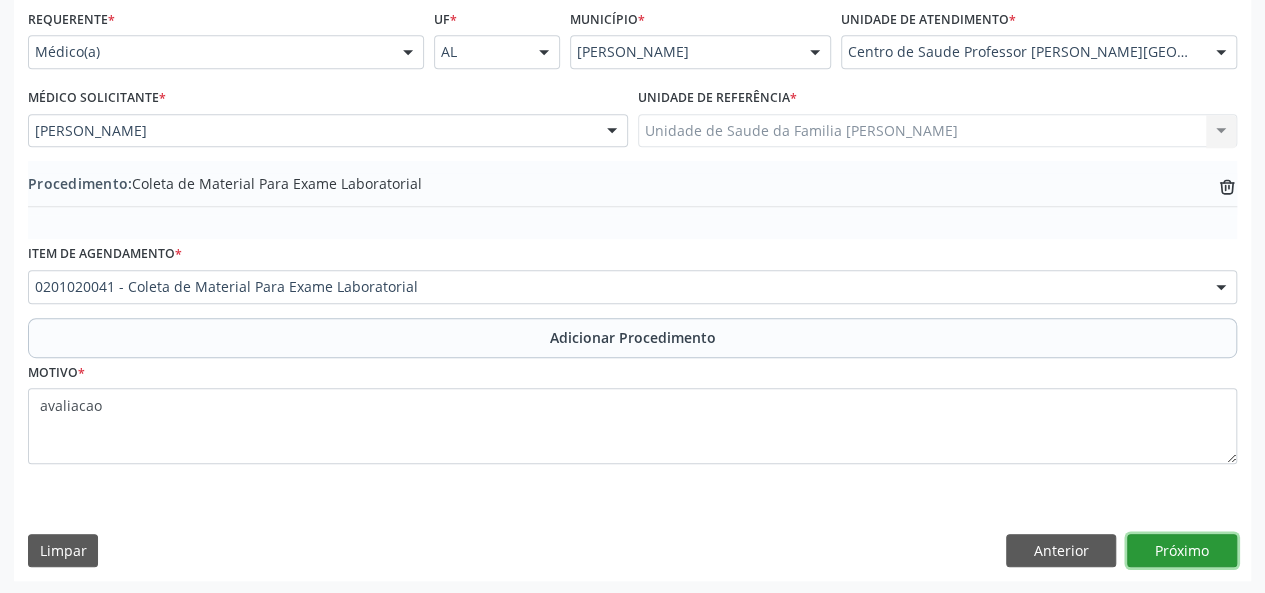 click on "Próximo" at bounding box center [1182, 551] 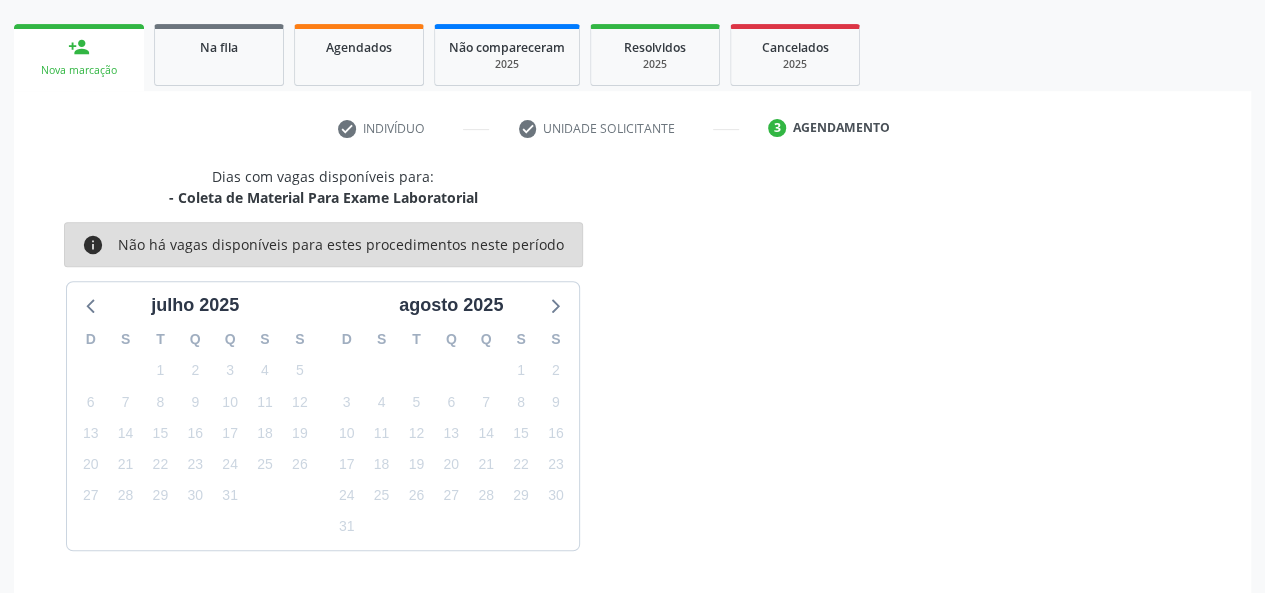 scroll, scrollTop: 362, scrollLeft: 0, axis: vertical 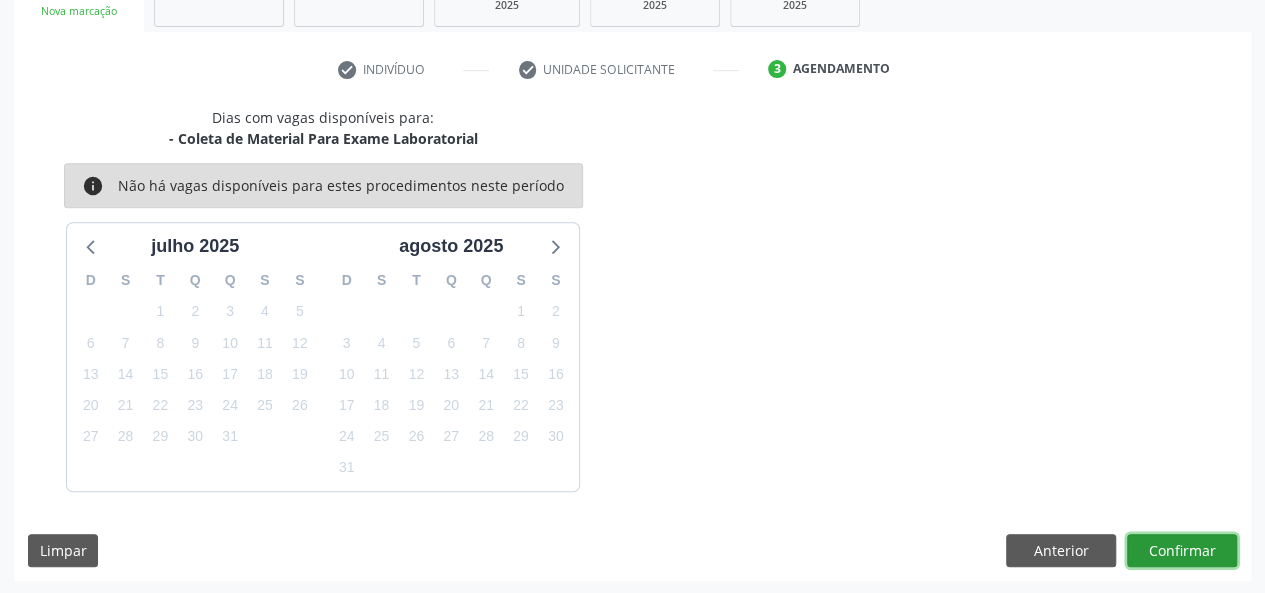 click on "Confirmar" at bounding box center [1182, 551] 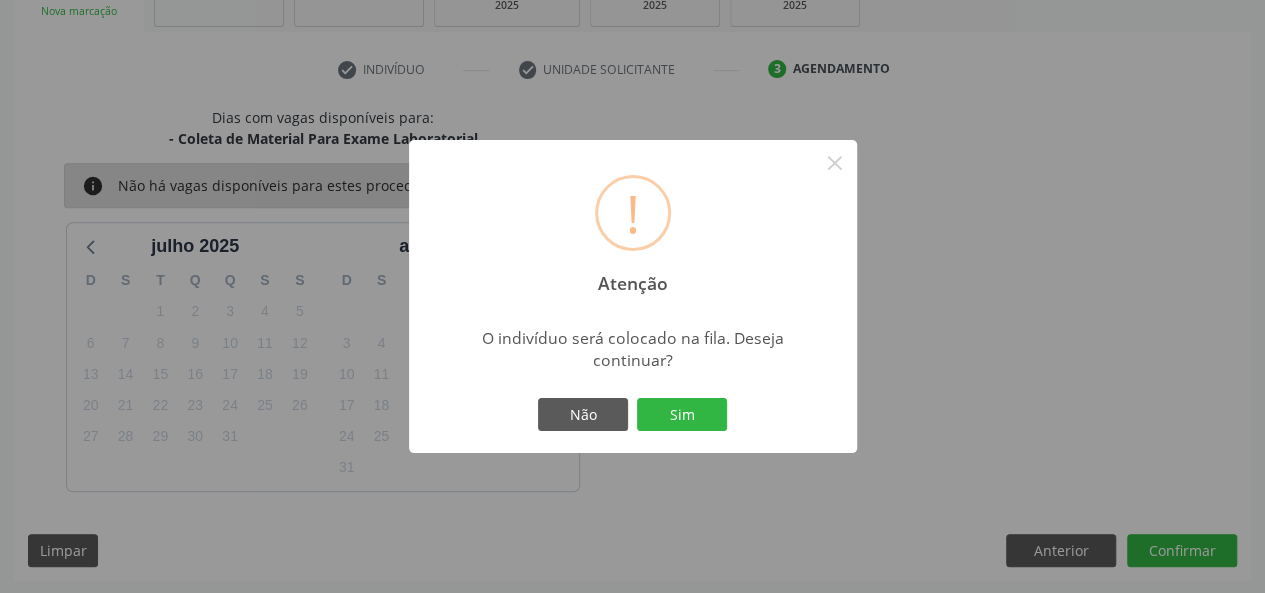 click on "Não Sim" at bounding box center (633, 415) 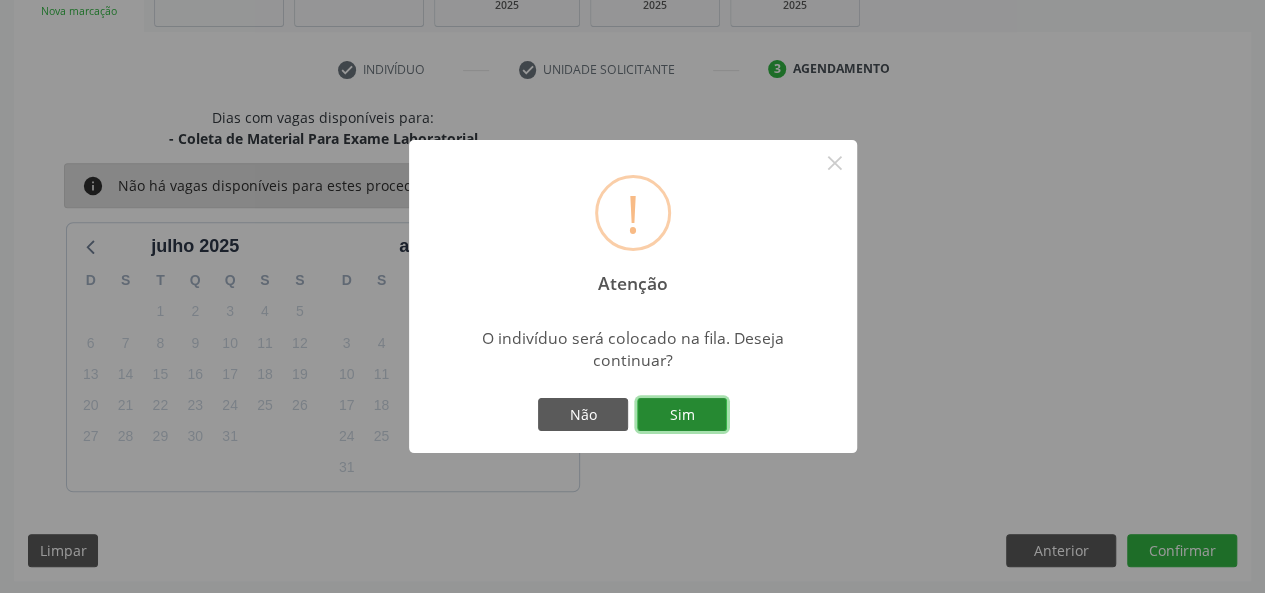 click on "Sim" at bounding box center [682, 415] 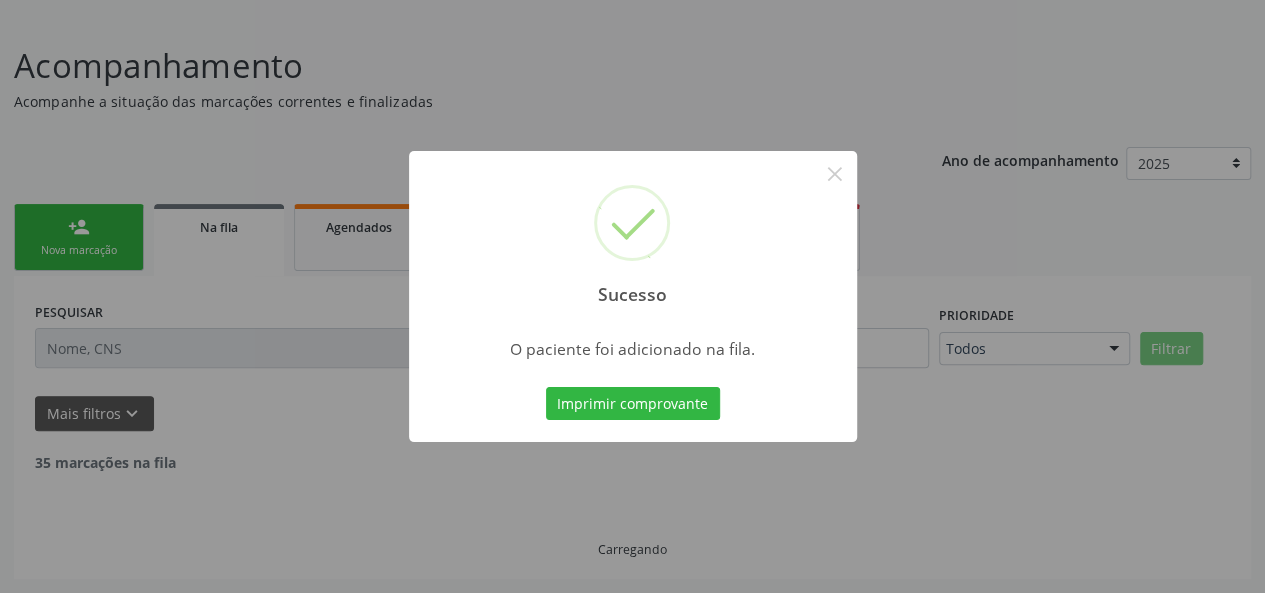 scroll, scrollTop: 100, scrollLeft: 0, axis: vertical 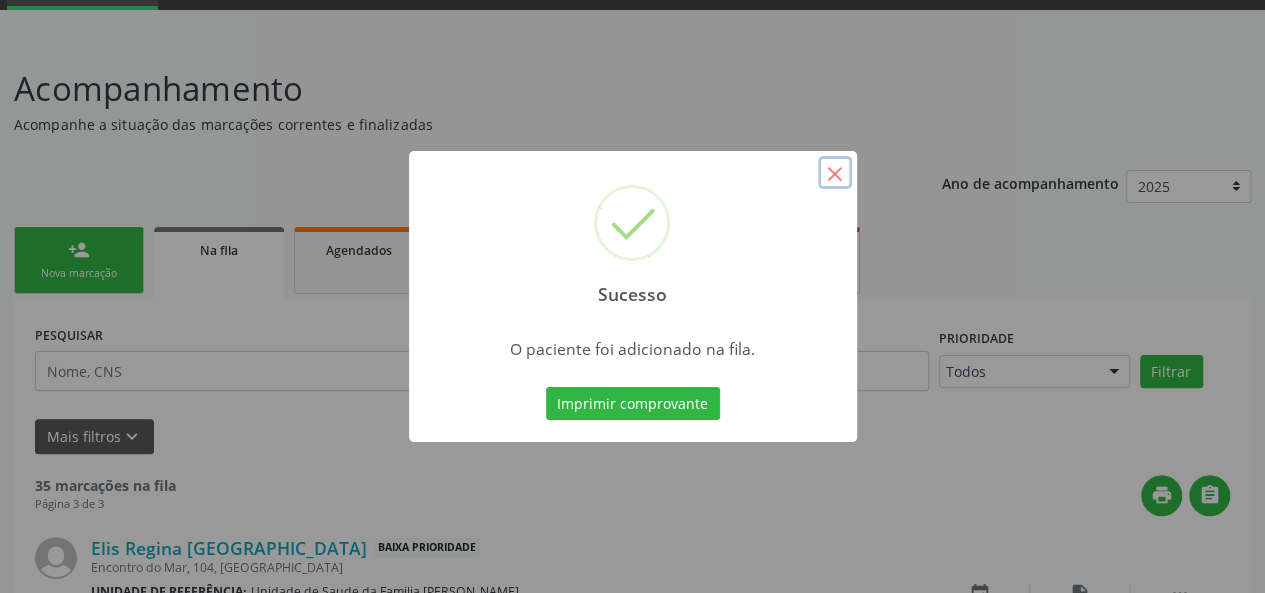 click on "×" at bounding box center (835, 173) 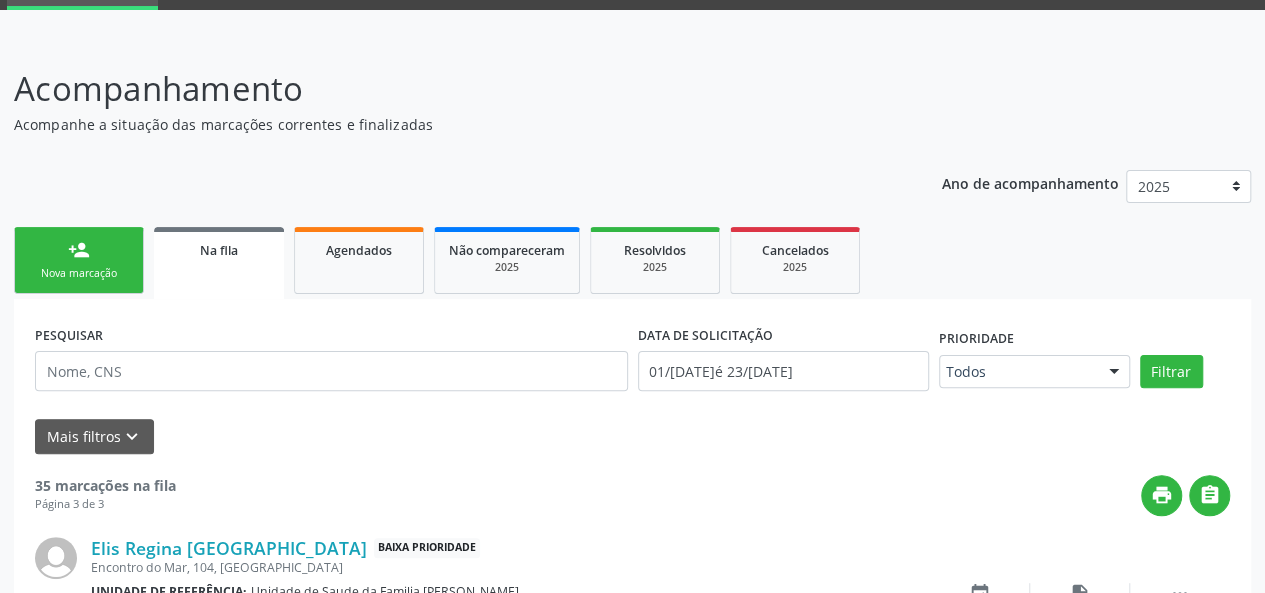 click on "Nova marcação" at bounding box center [79, 273] 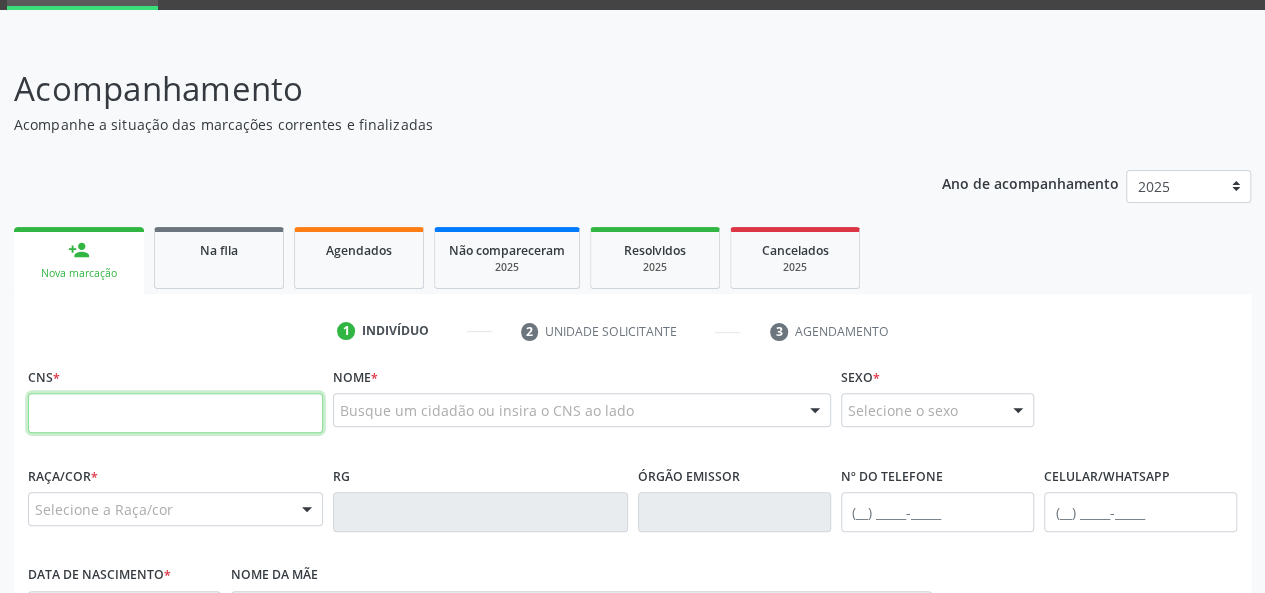 paste on "709 0008 8410 0713" 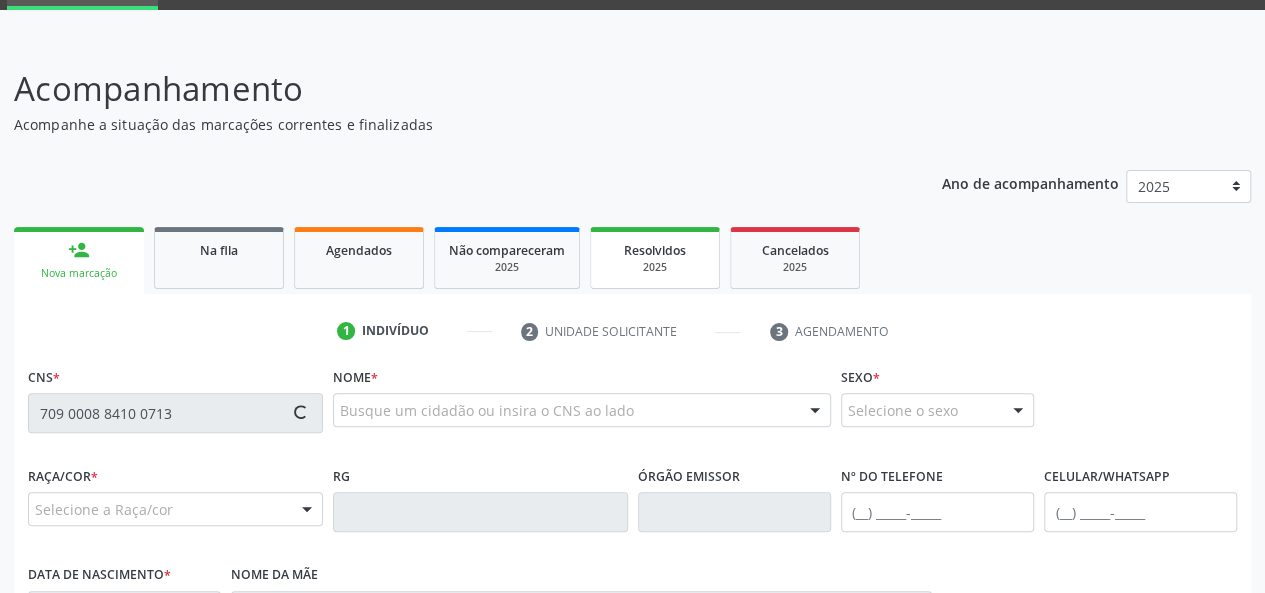 type on "709 0008 8410 0713" 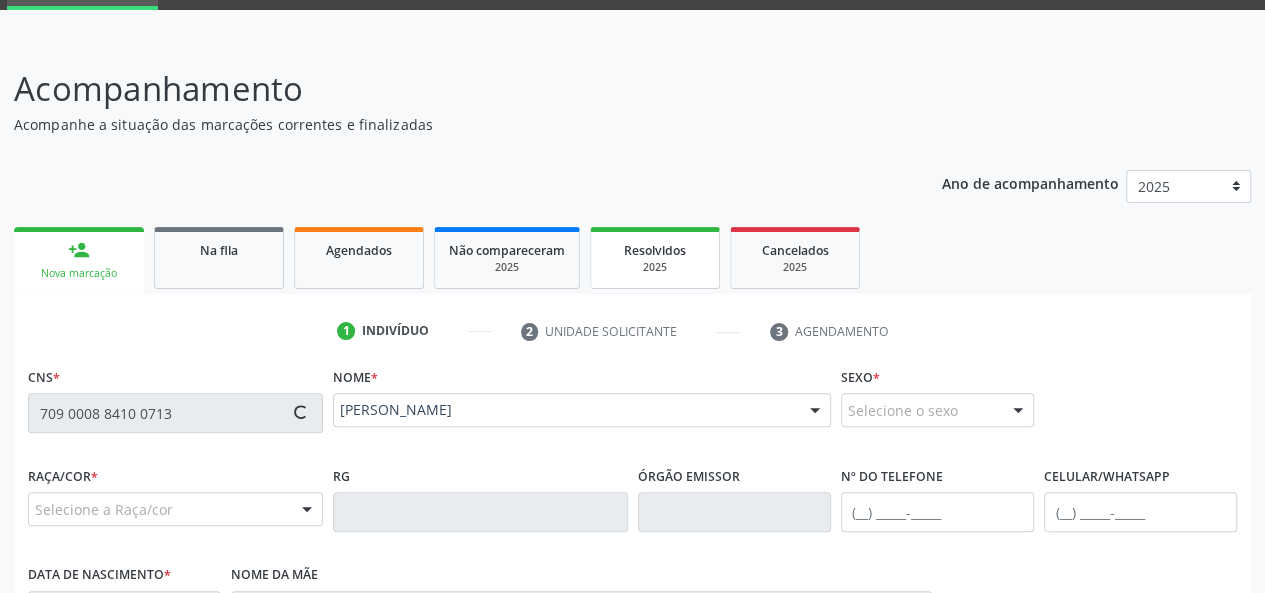 type on "(82) 98220-2033" 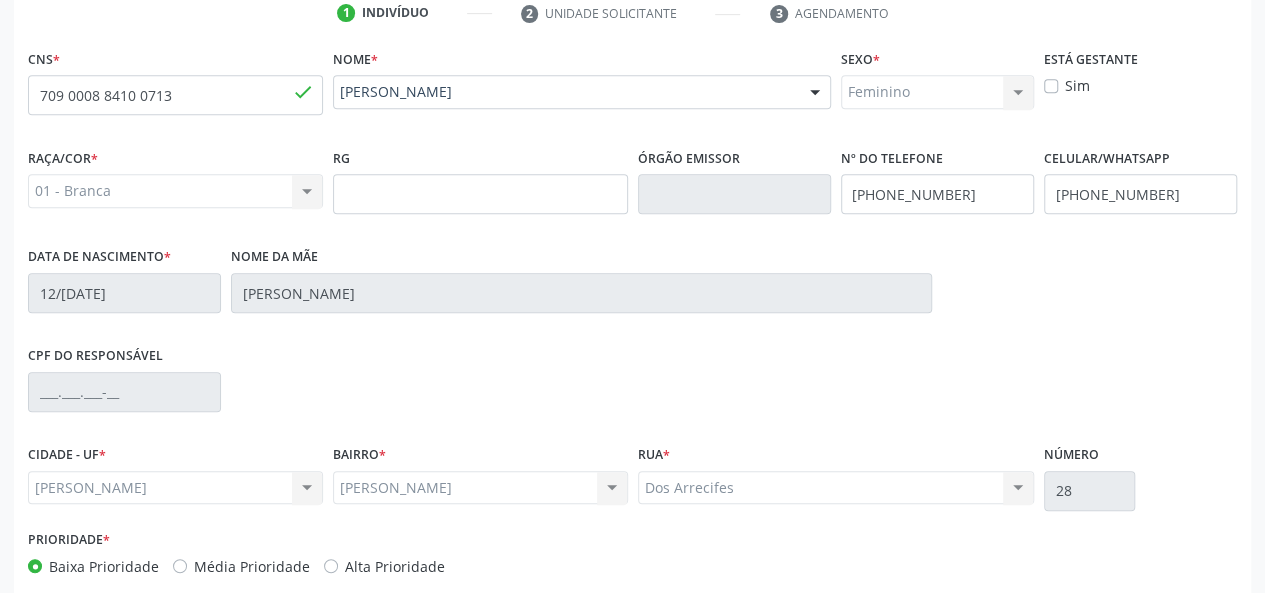 scroll, scrollTop: 518, scrollLeft: 0, axis: vertical 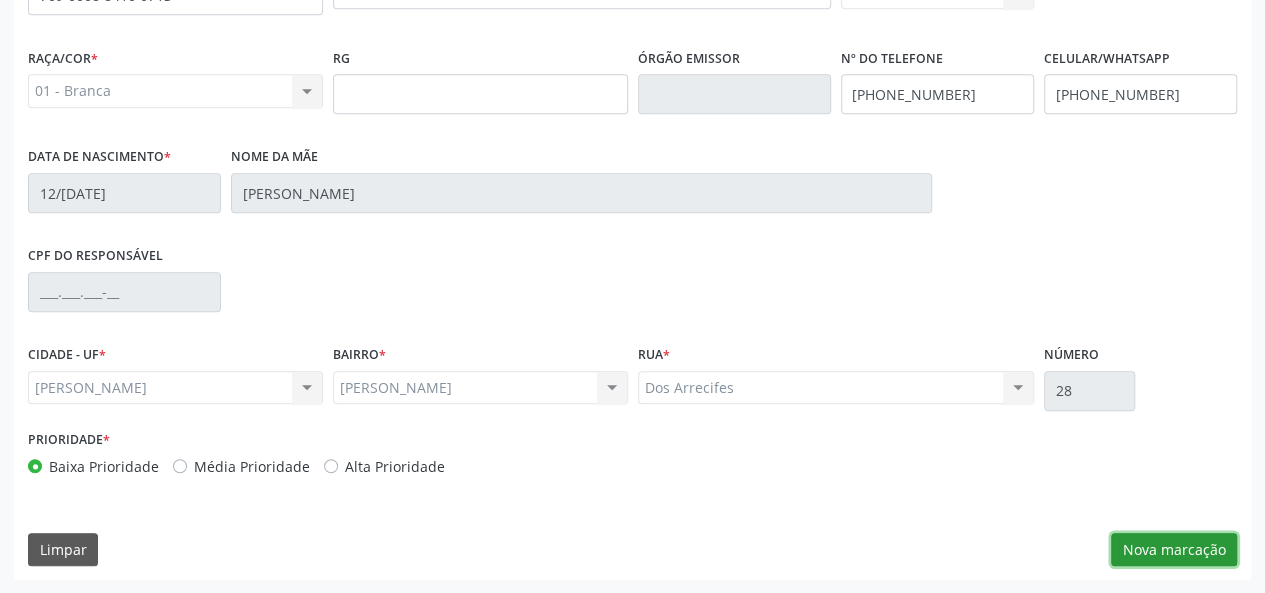 click on "Nova marcação" at bounding box center (1174, 550) 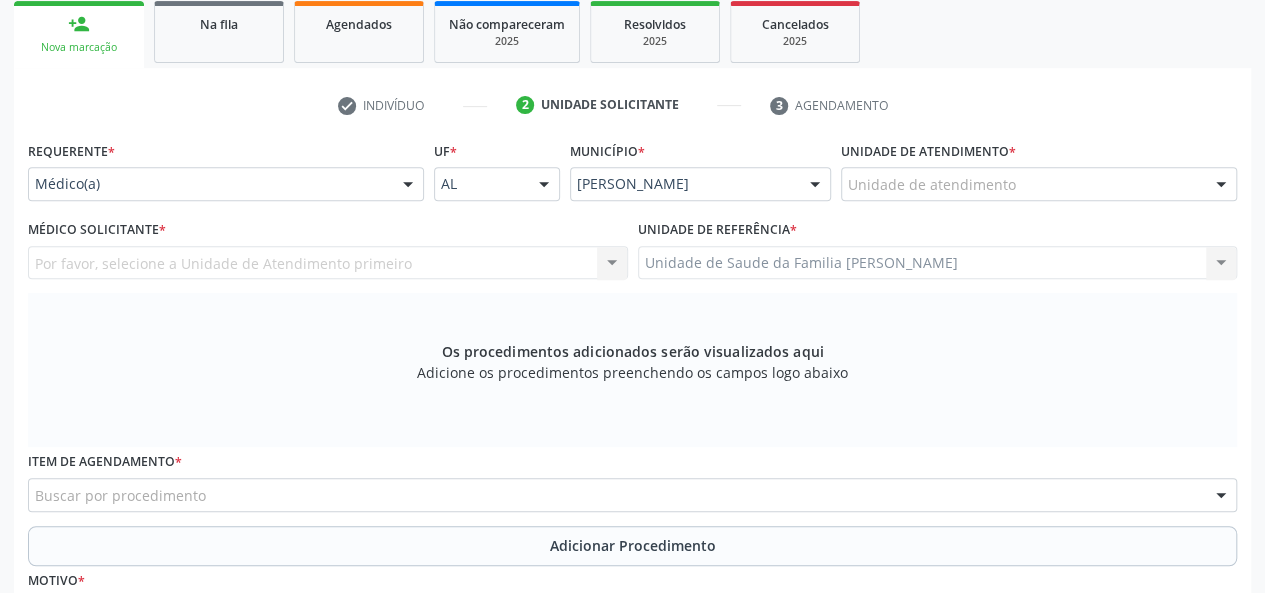 scroll, scrollTop: 318, scrollLeft: 0, axis: vertical 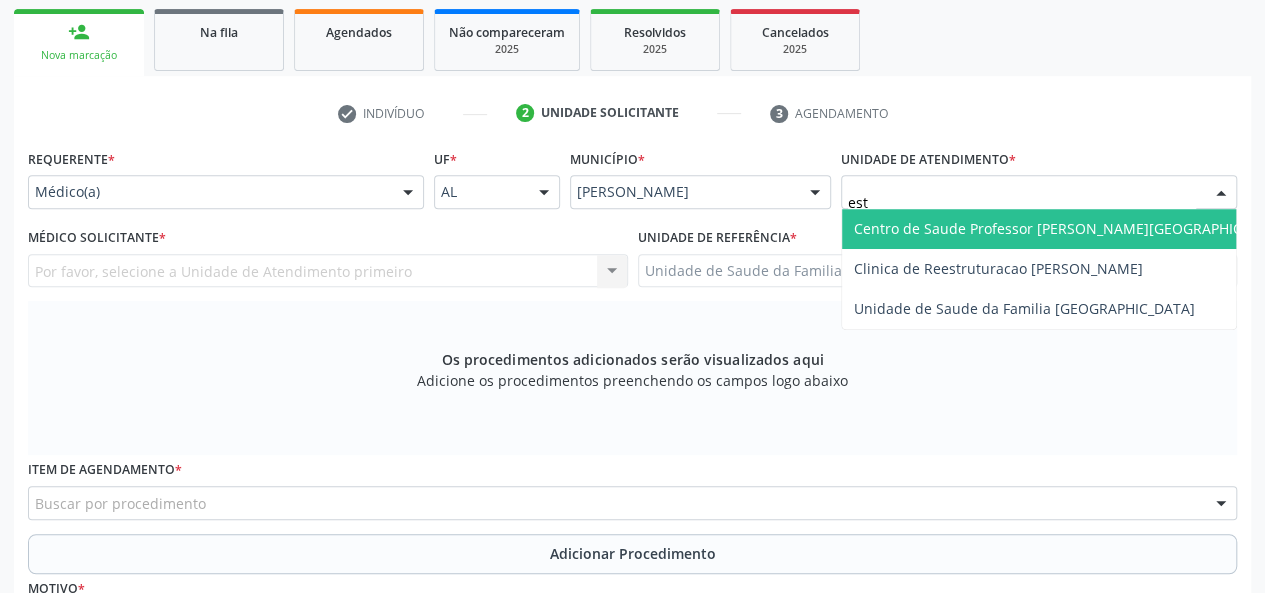 type on "esta" 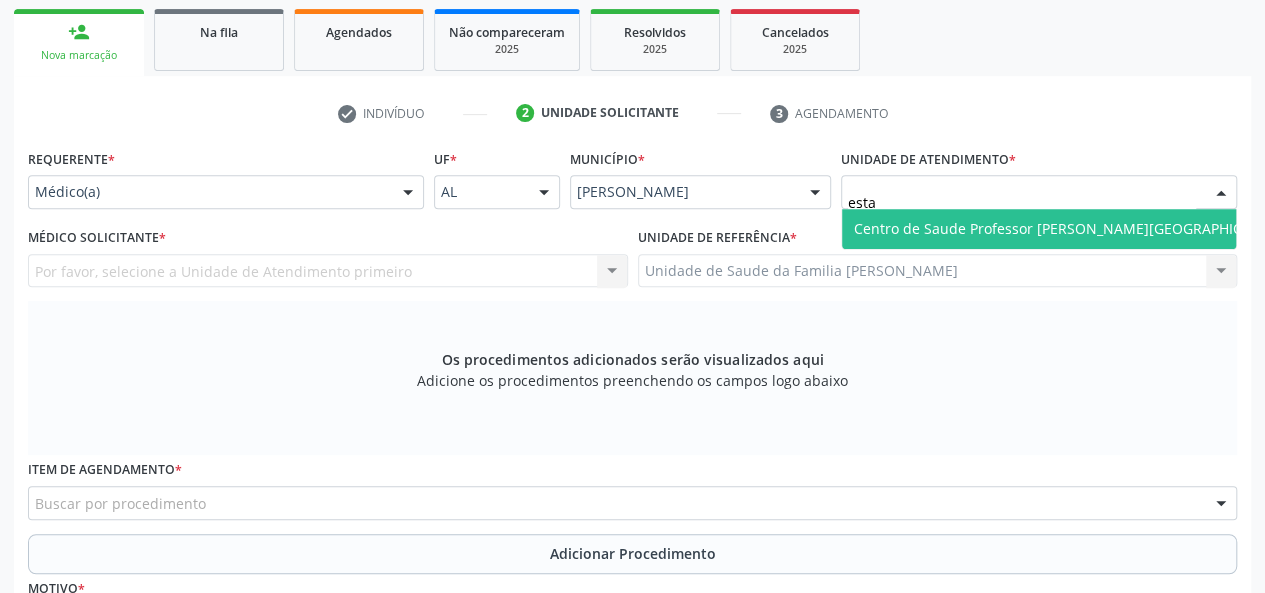 click on "Centro de Saude Professor [PERSON_NAME][GEOGRAPHIC_DATA]" at bounding box center (1071, 228) 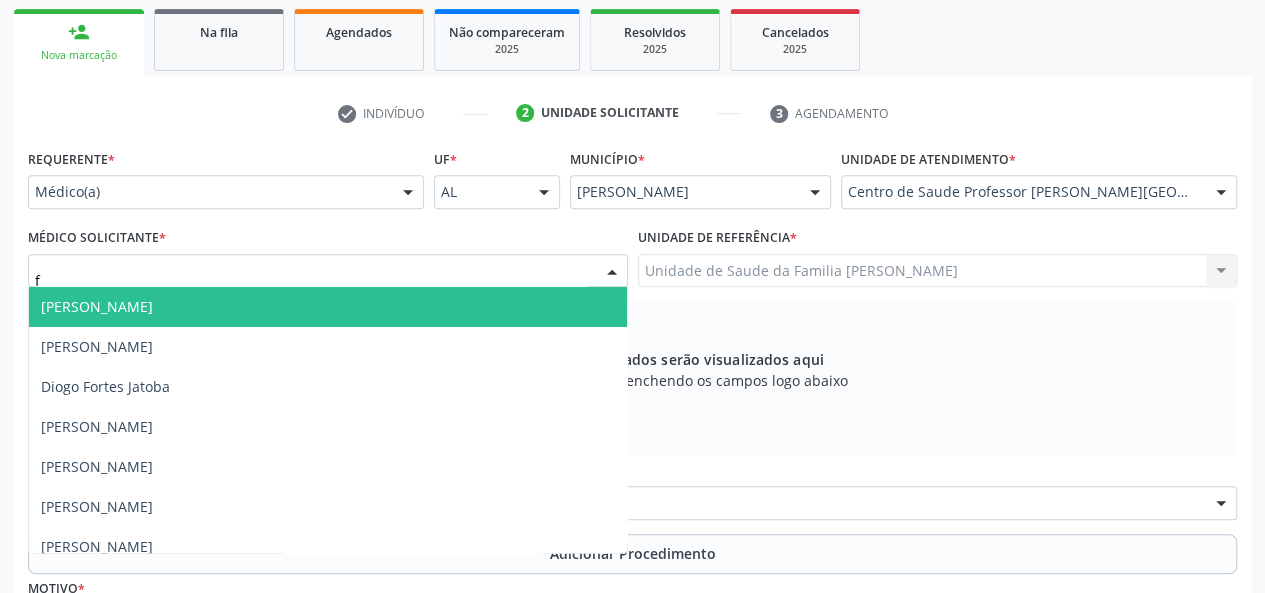 type on "fa" 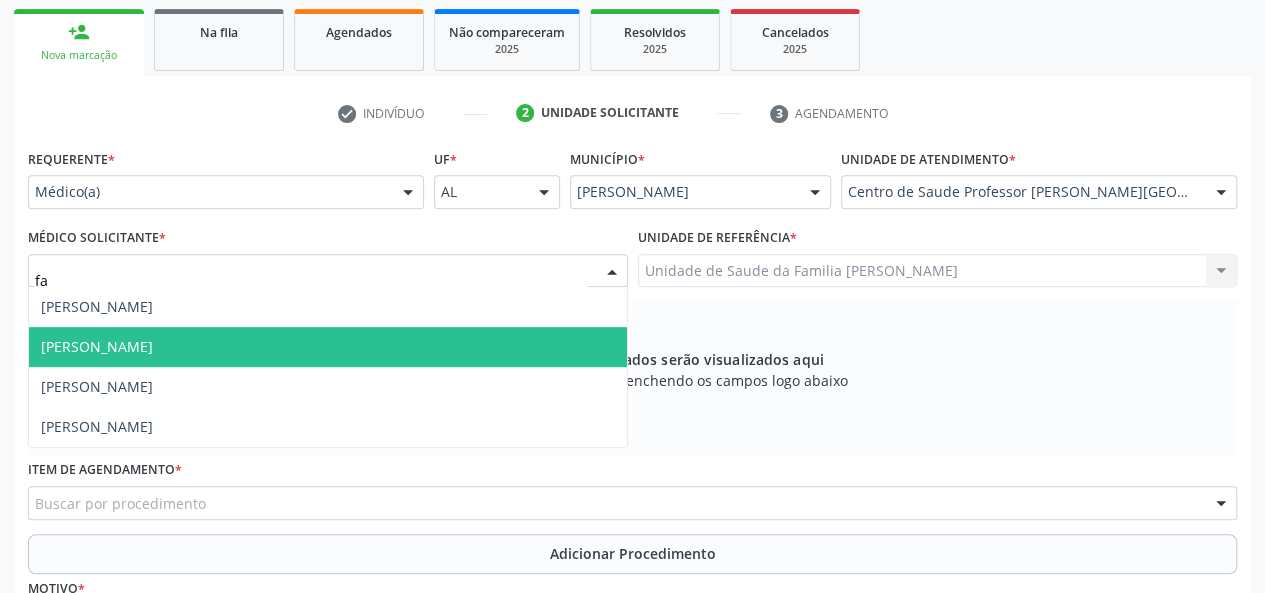 click on "[PERSON_NAME]" at bounding box center [328, 347] 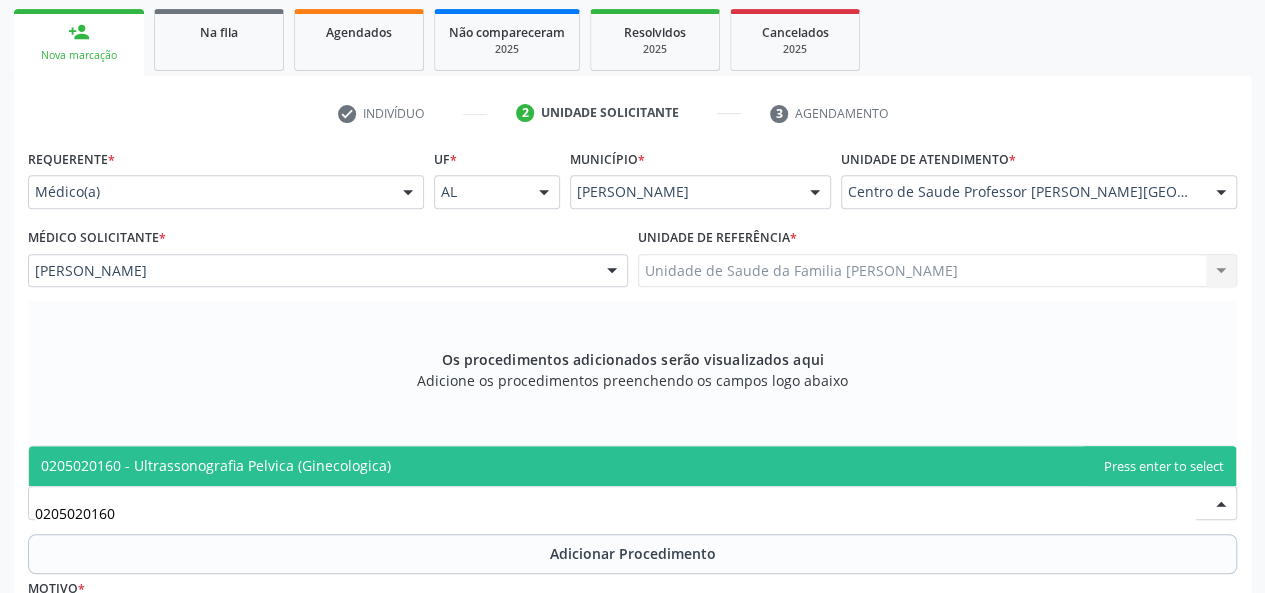 click on "0205020160 - Ultrassonografia Pelvica (Ginecologica)" at bounding box center [216, 465] 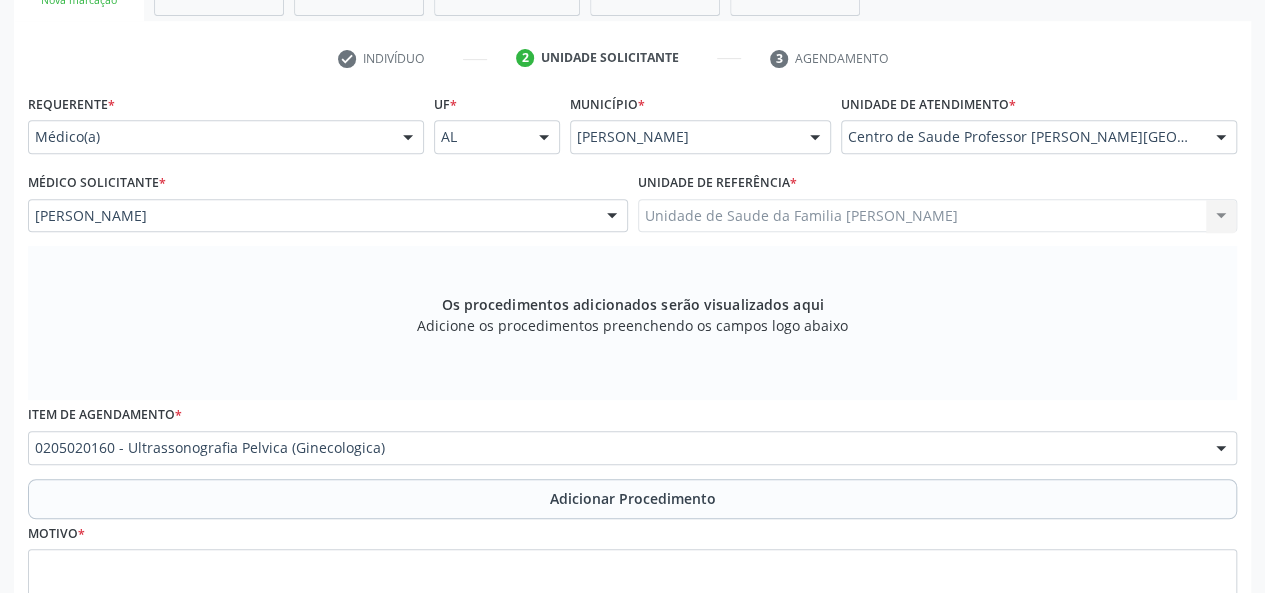 scroll, scrollTop: 418, scrollLeft: 0, axis: vertical 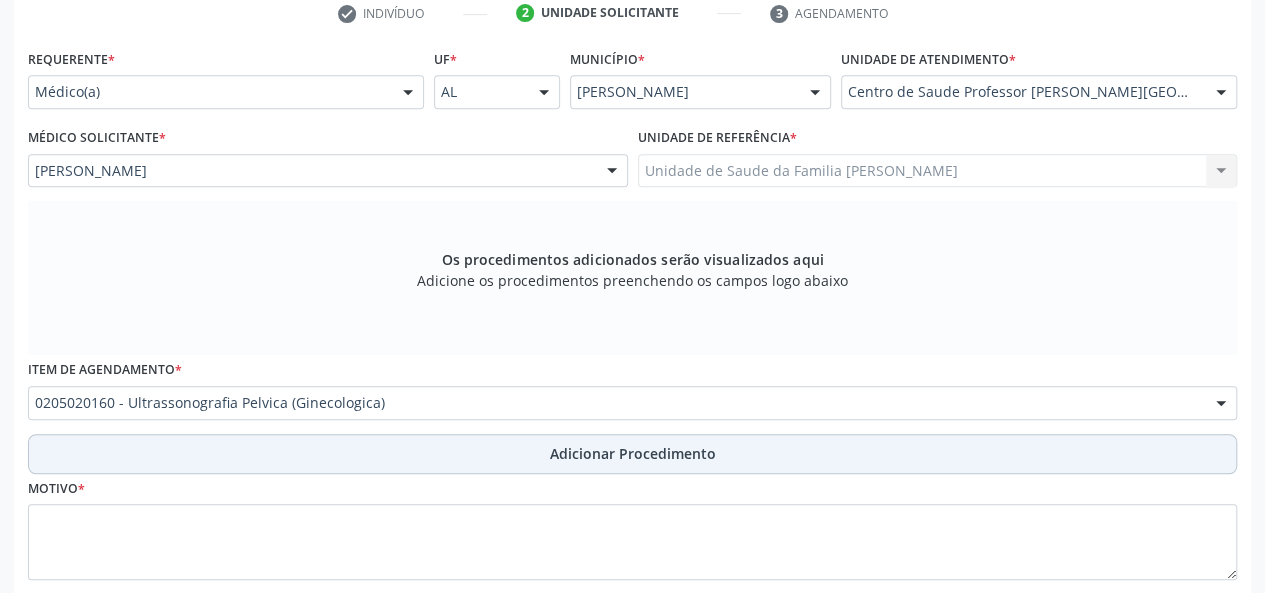 click on "Adicionar Procedimento" at bounding box center [633, 453] 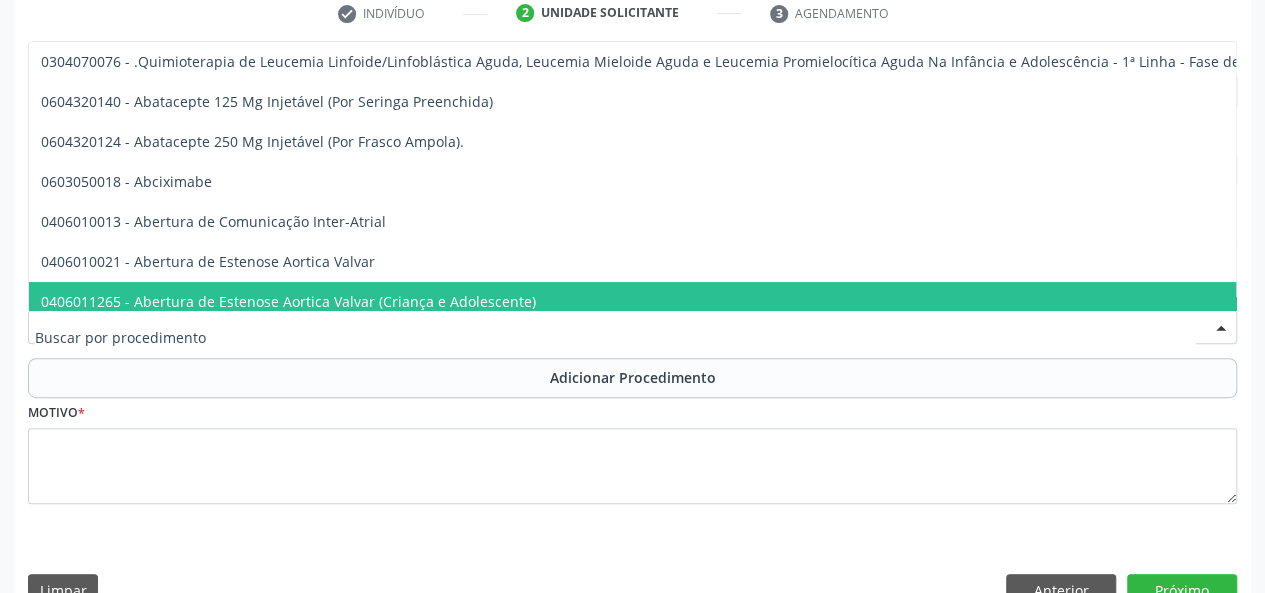 click at bounding box center (615, 337) 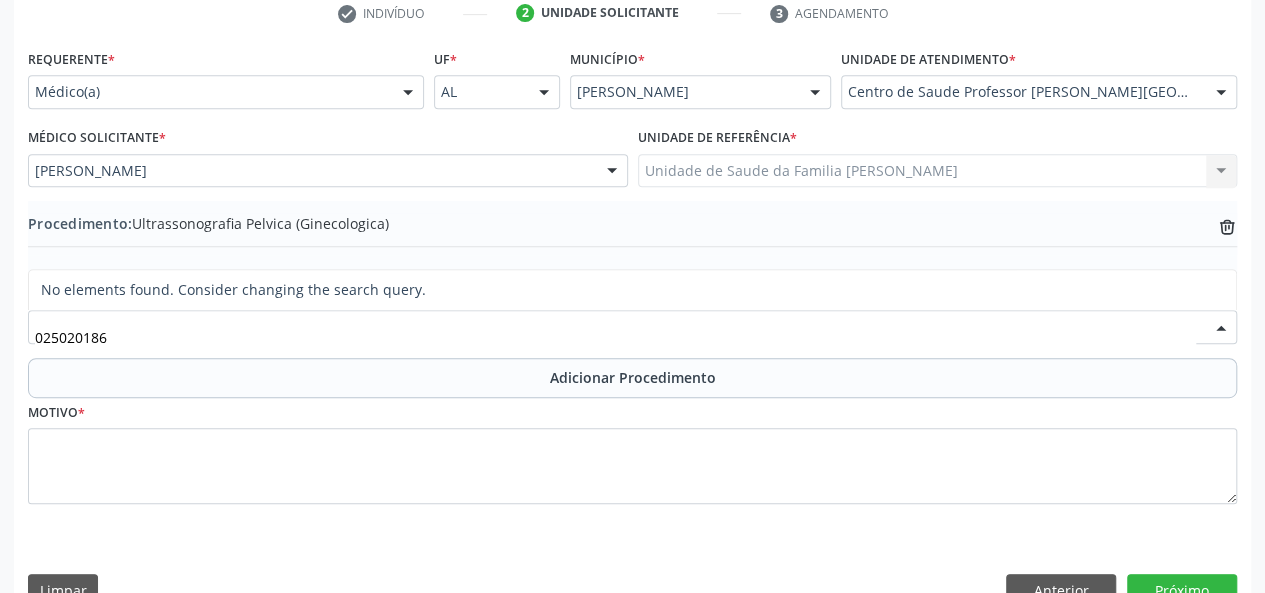 click on "025020186" at bounding box center (615, 337) 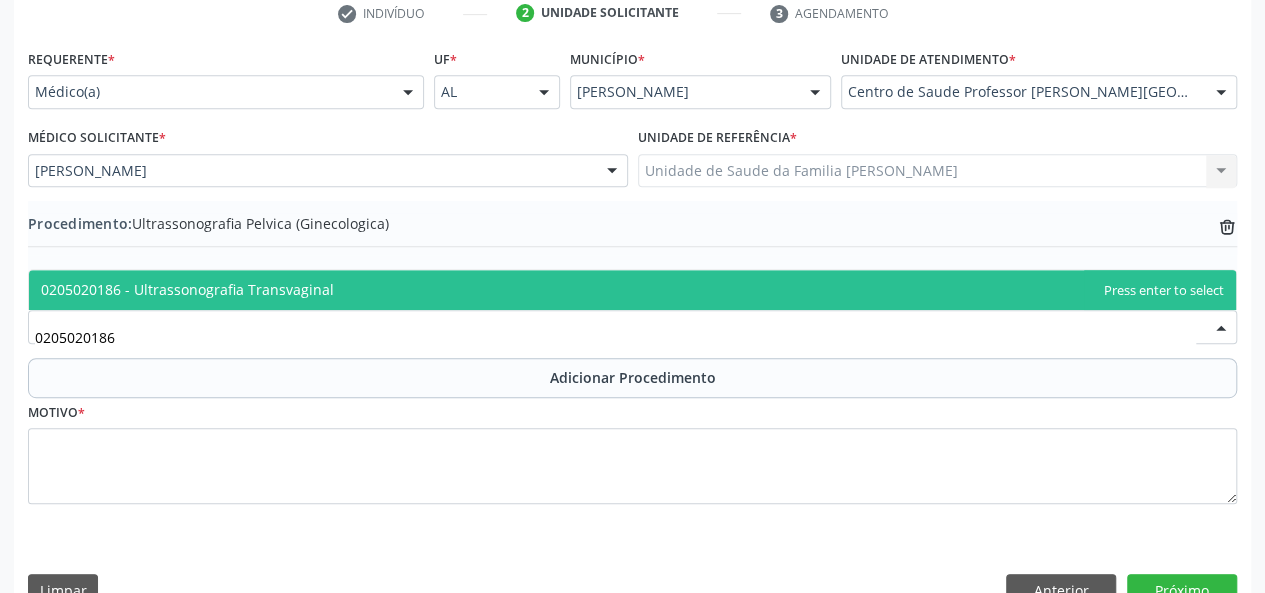 click on "0205020186 - Ultrassonografia Transvaginal" at bounding box center [632, 290] 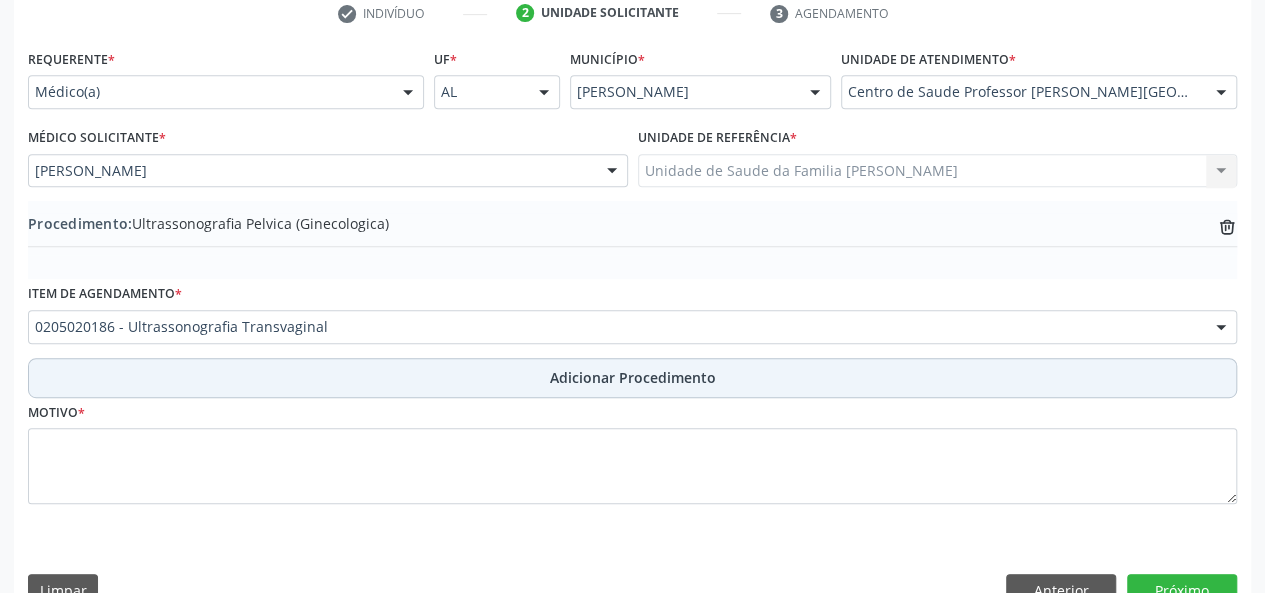 click on "Adicionar Procedimento" at bounding box center [633, 377] 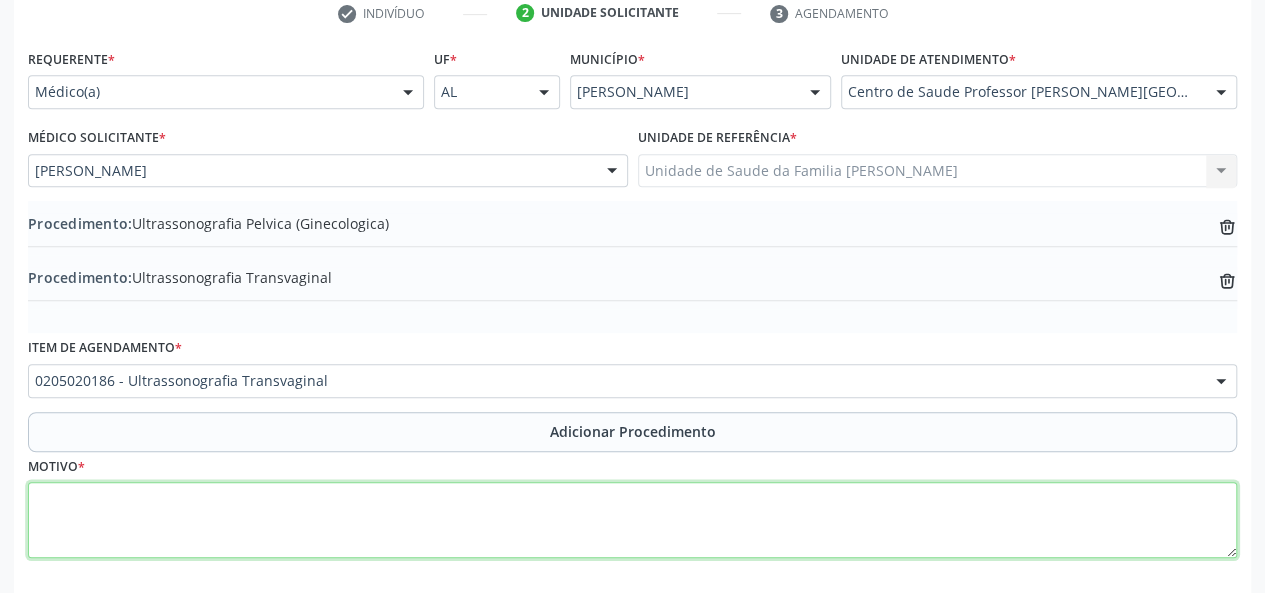 click at bounding box center (632, 520) 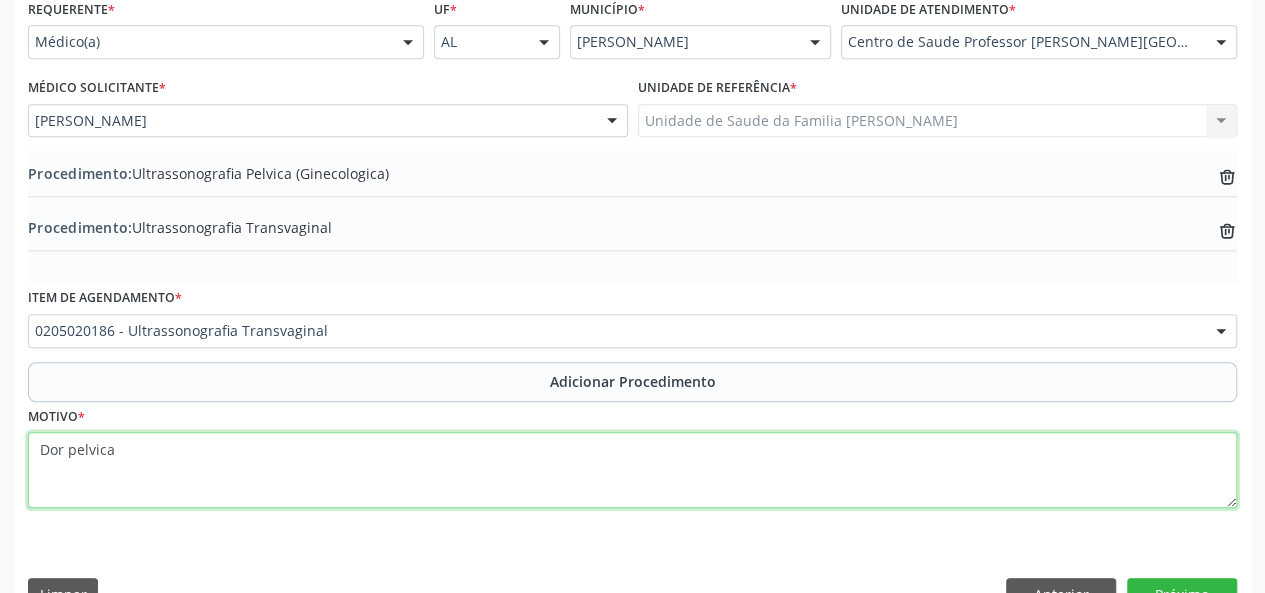 scroll, scrollTop: 512, scrollLeft: 0, axis: vertical 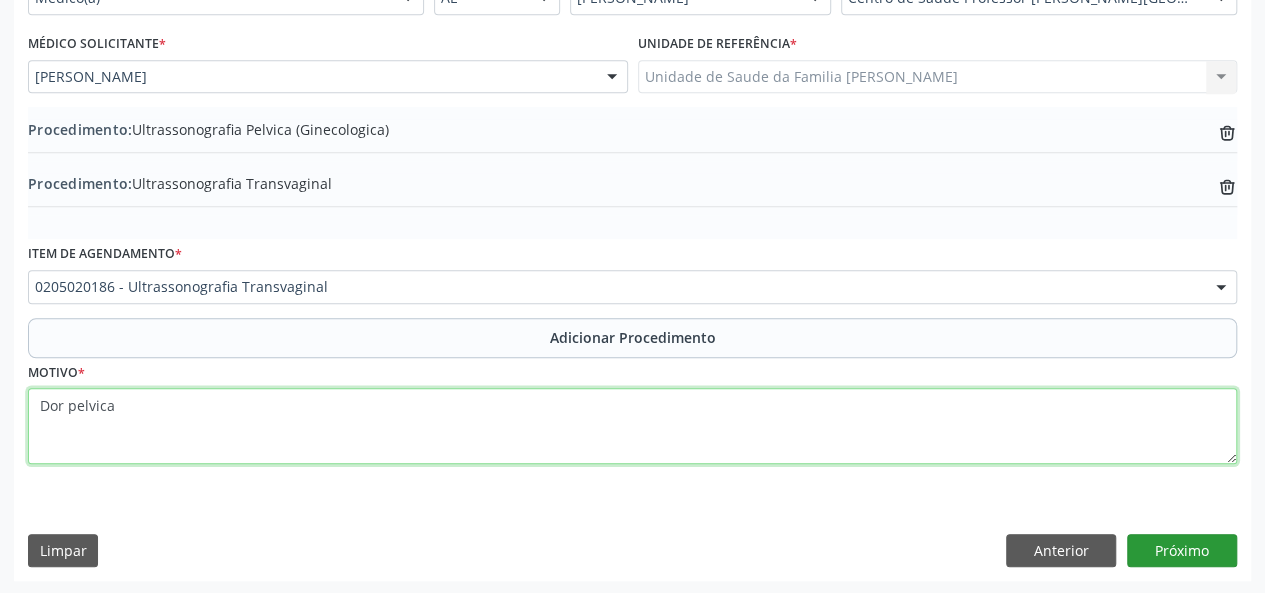 type on "Dor pelvica" 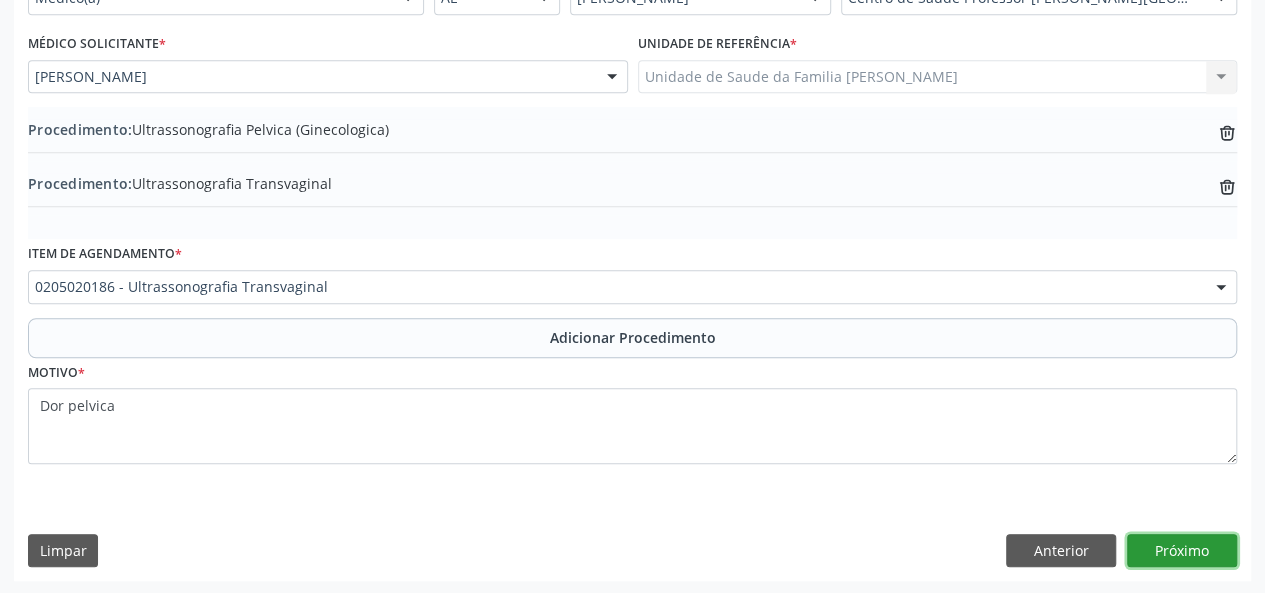 click on "Próximo" at bounding box center [1182, 551] 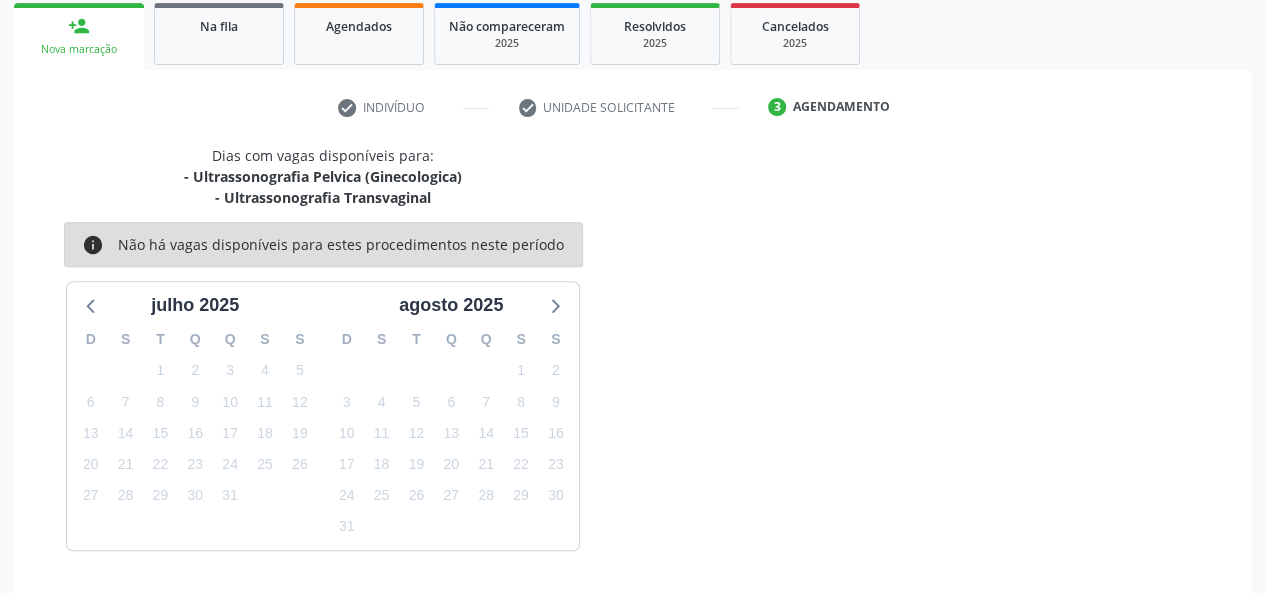 scroll, scrollTop: 382, scrollLeft: 0, axis: vertical 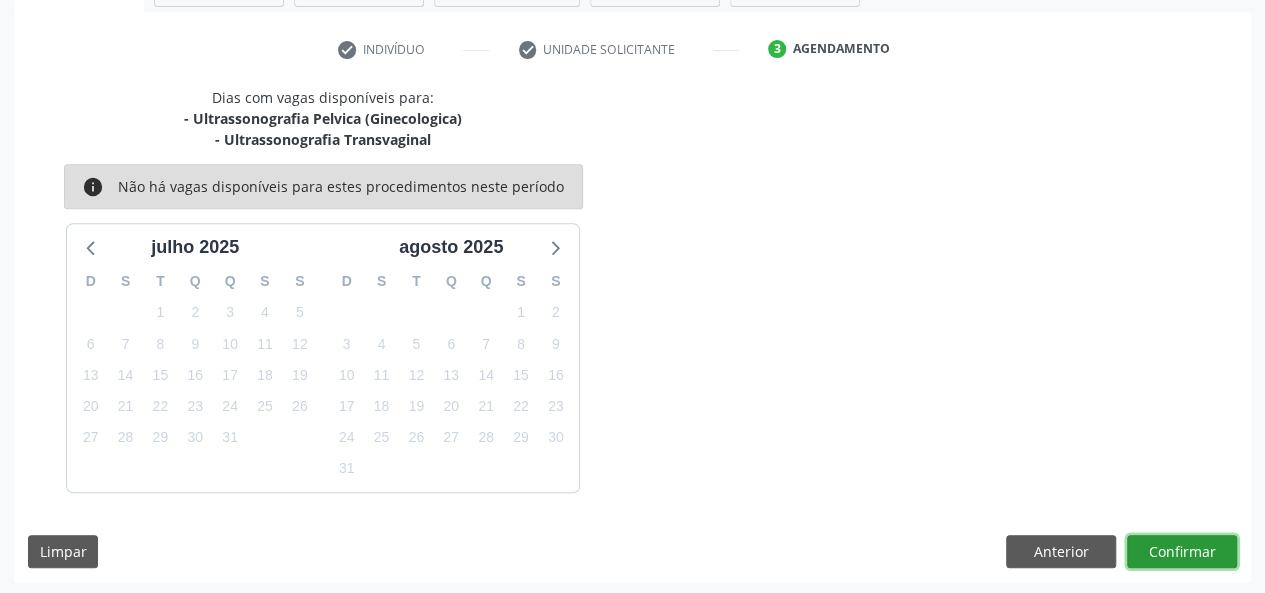 click on "Confirmar" at bounding box center [1182, 552] 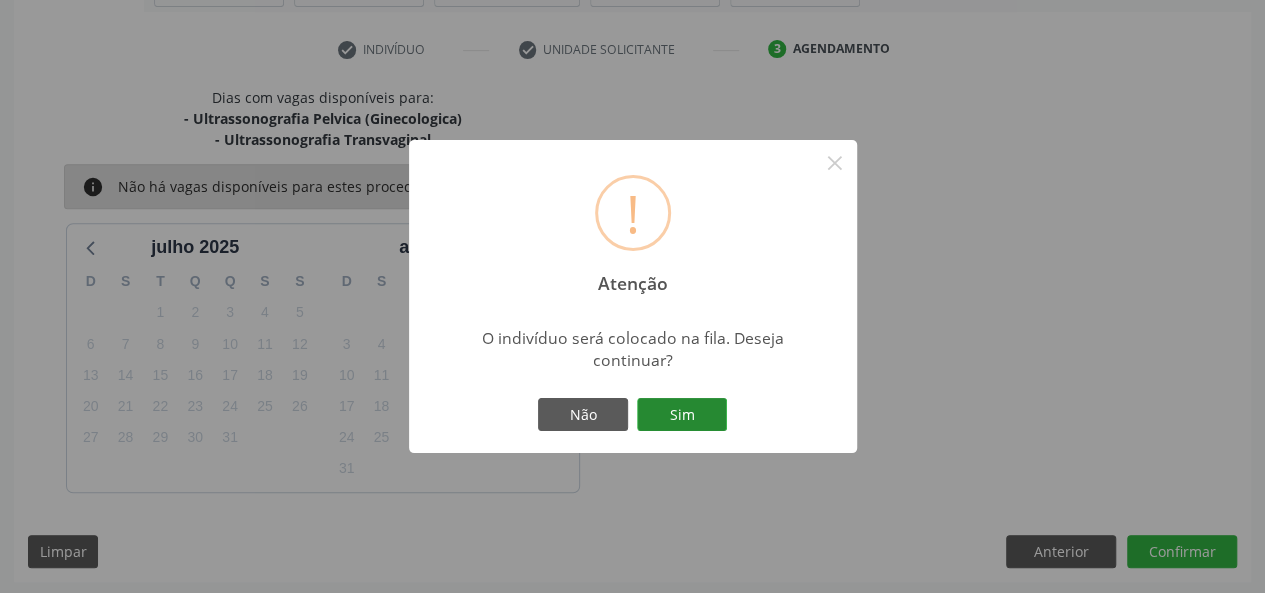 click on "Sim" at bounding box center [682, 415] 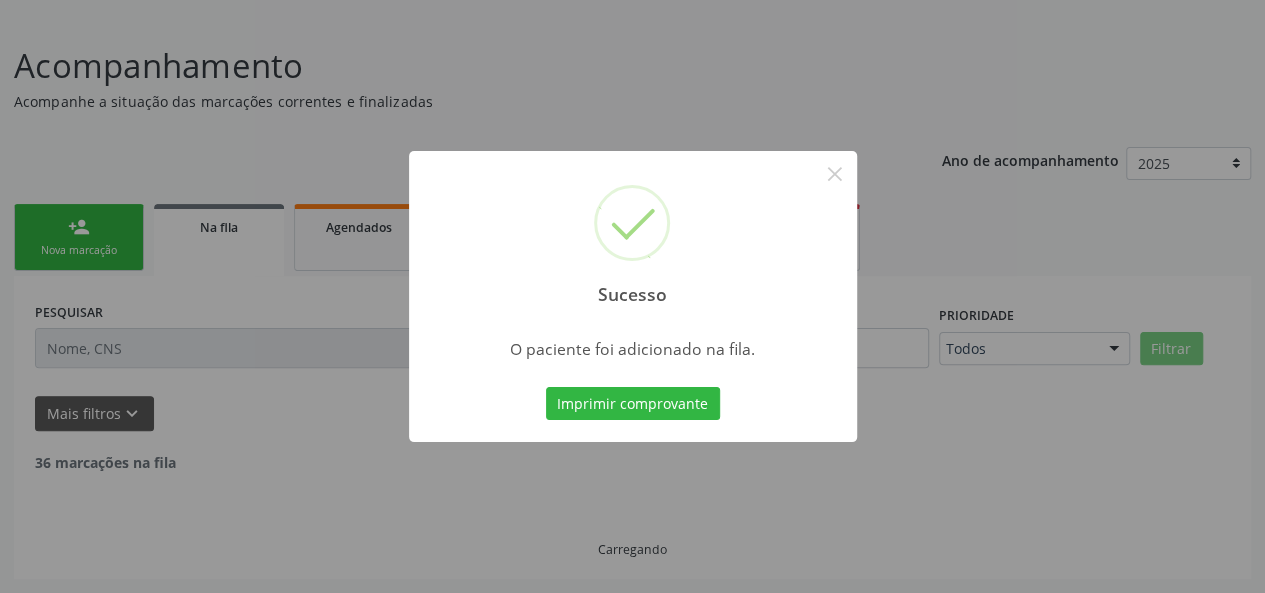 scroll, scrollTop: 100, scrollLeft: 0, axis: vertical 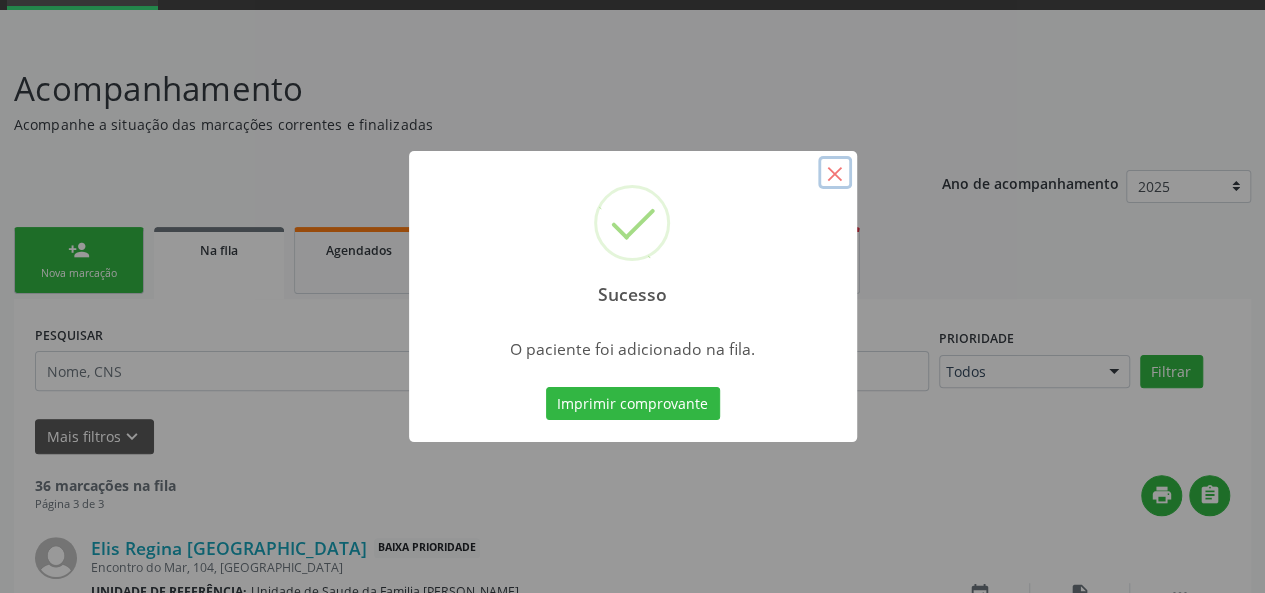 click on "×" at bounding box center [835, 173] 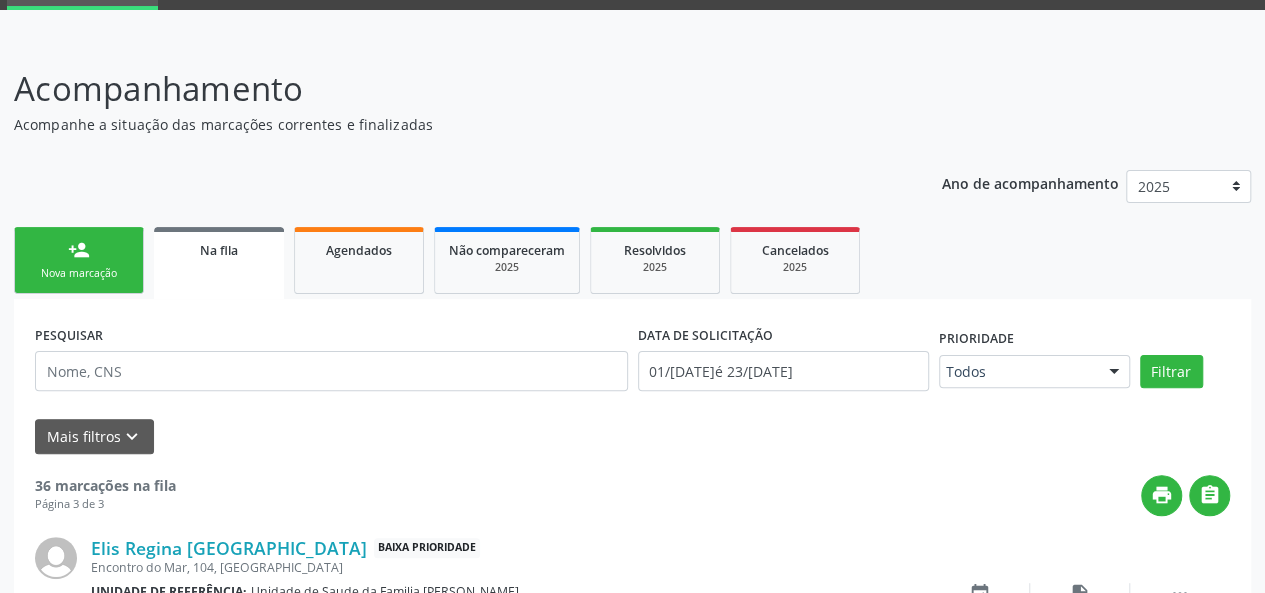 click on "Nova marcação" at bounding box center [79, 273] 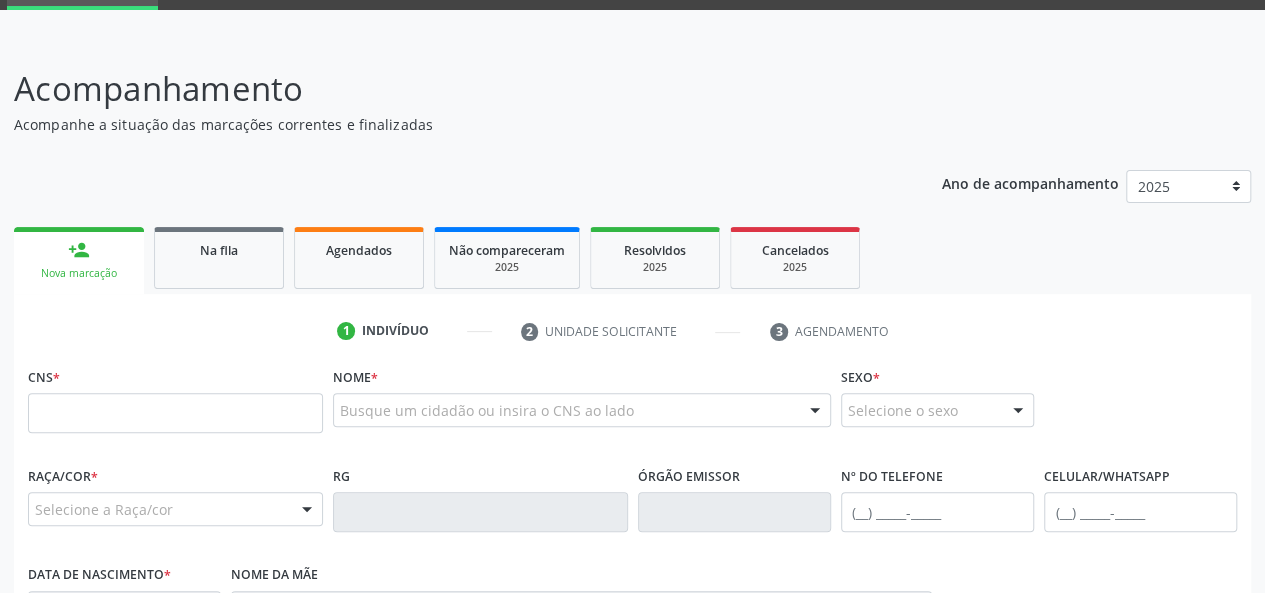click on "Nova marcação" at bounding box center [79, 273] 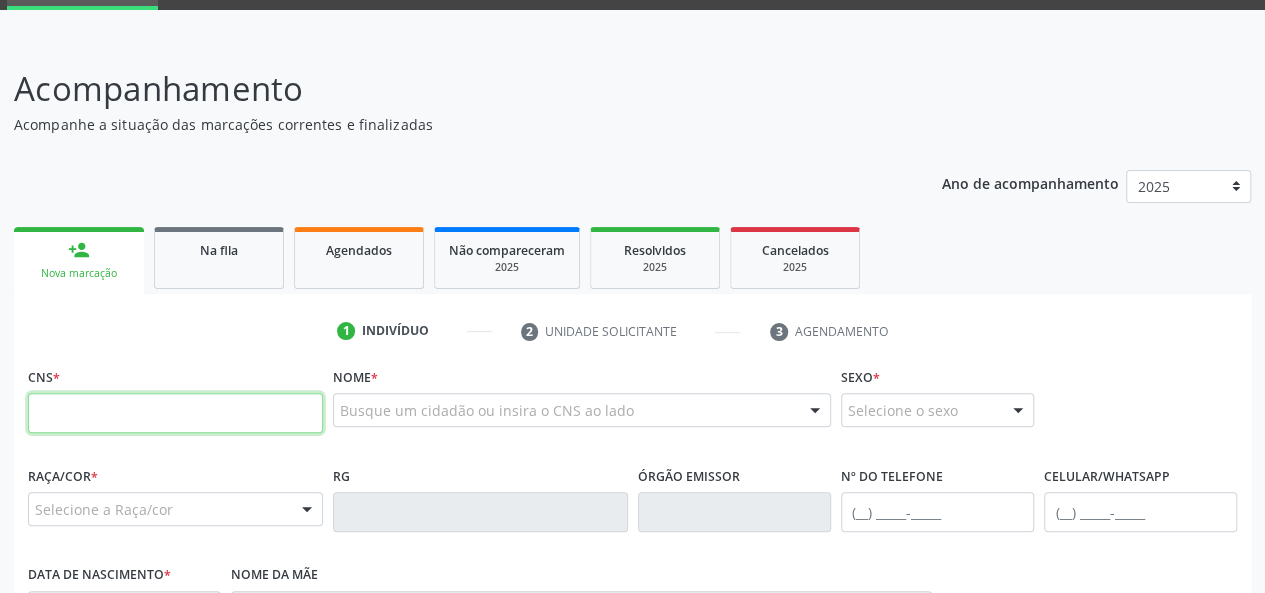 click at bounding box center (175, 413) 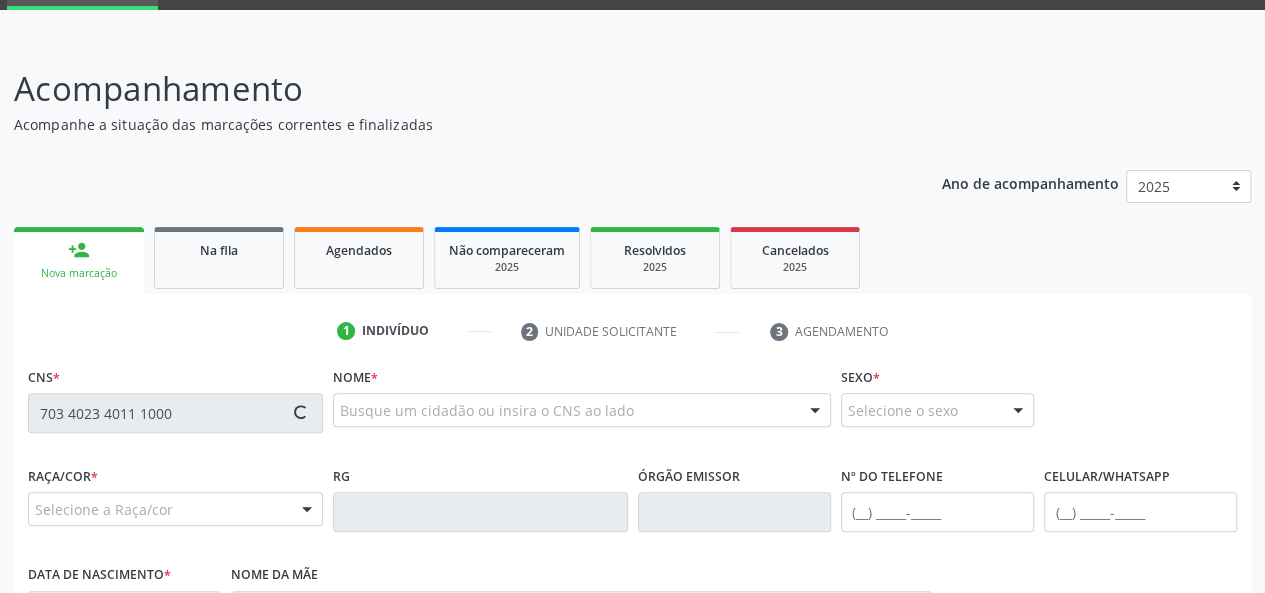type on "703 4023 4011 1000" 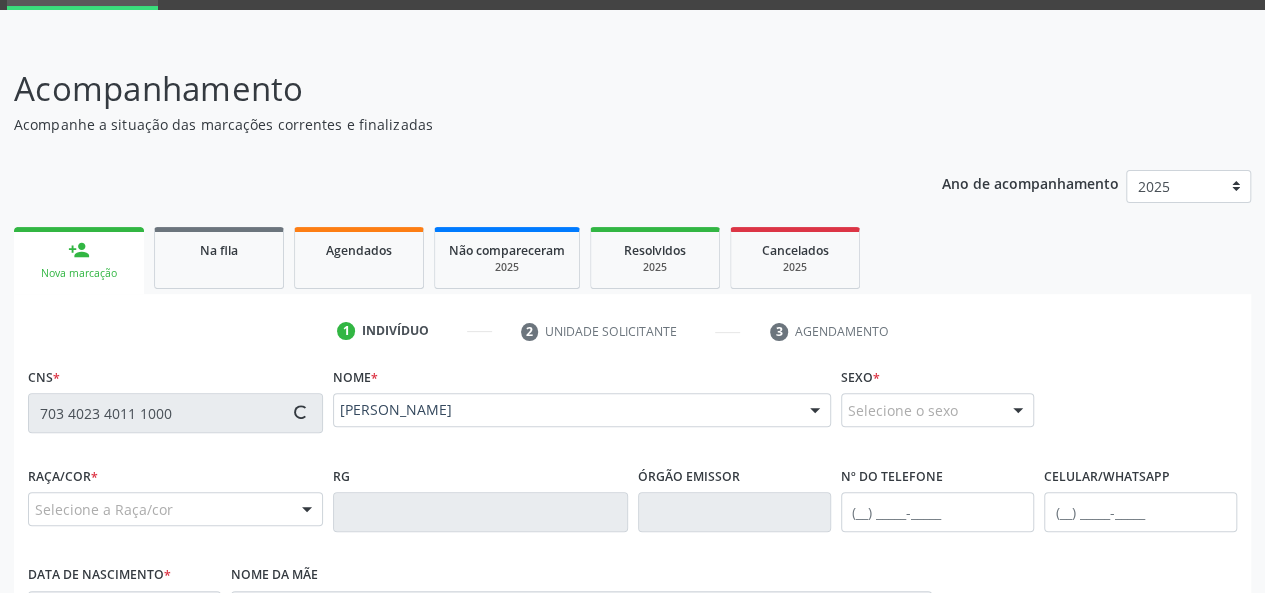 type on "(82) 99318-7272" 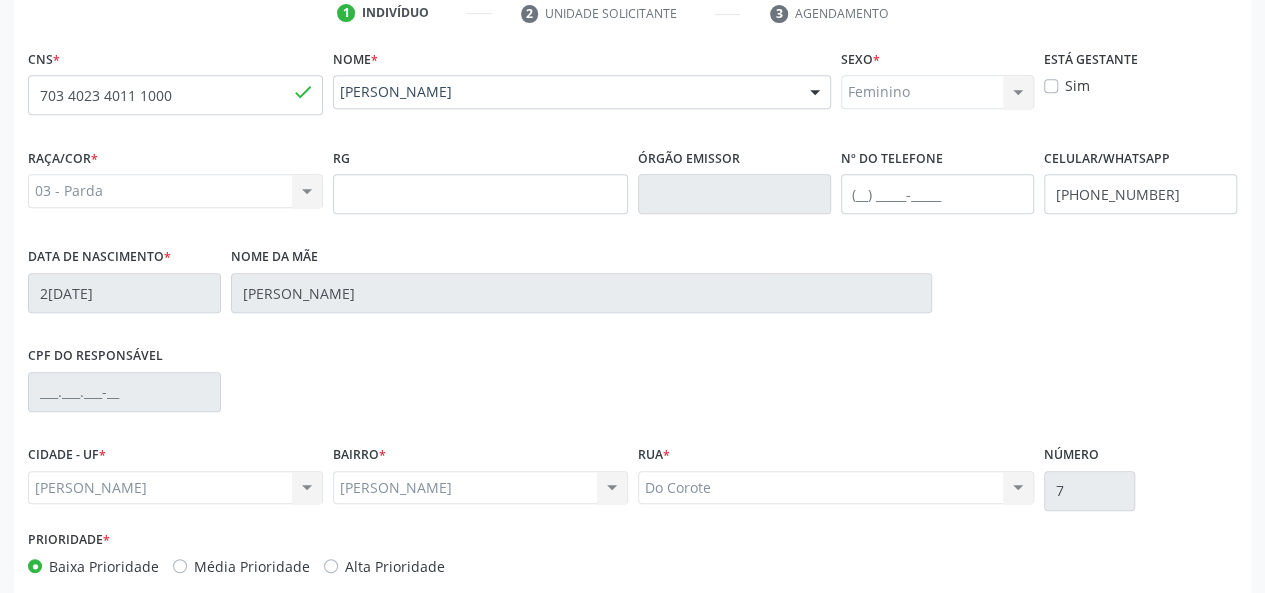 scroll, scrollTop: 518, scrollLeft: 0, axis: vertical 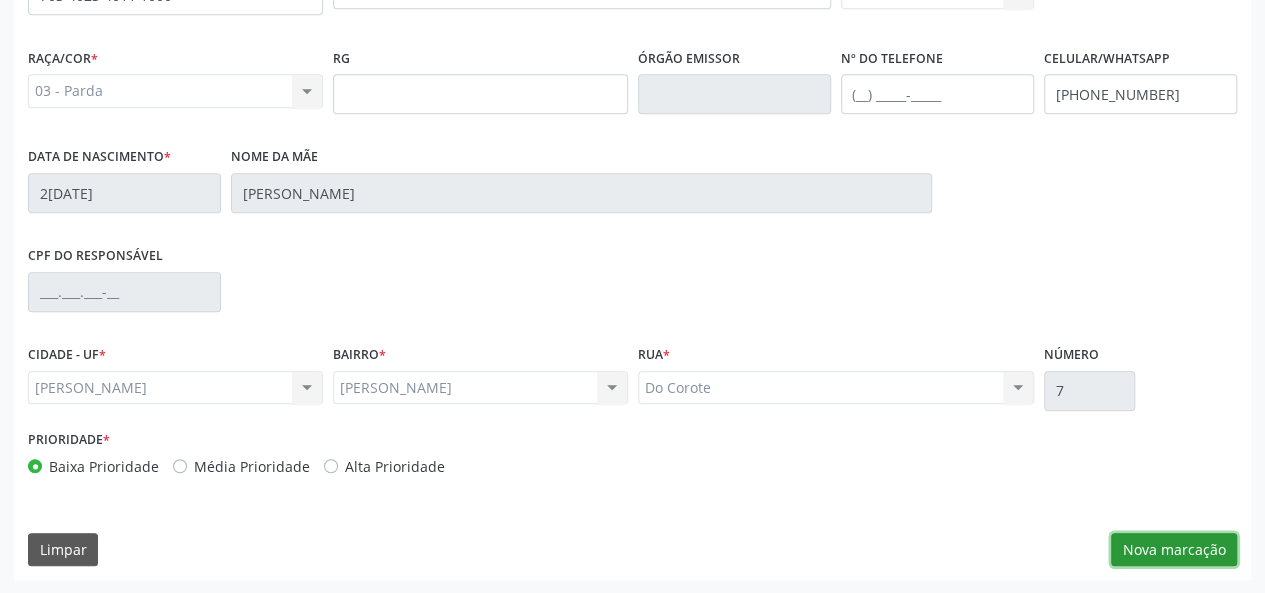 click on "Nova marcação" at bounding box center [1174, 550] 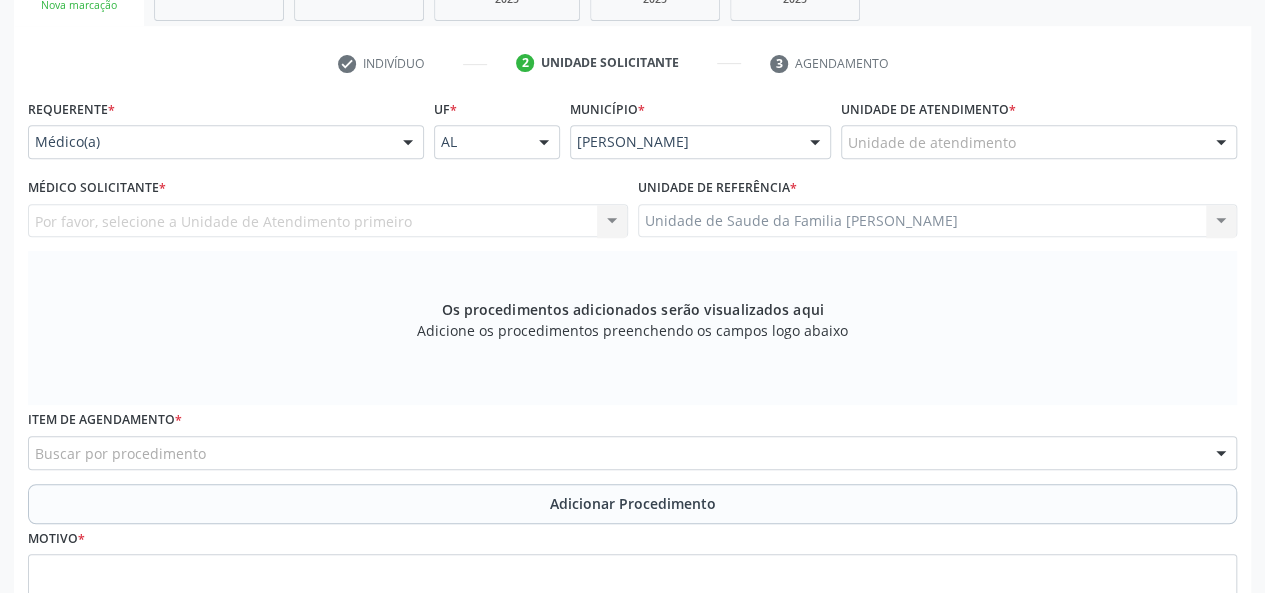 scroll, scrollTop: 418, scrollLeft: 0, axis: vertical 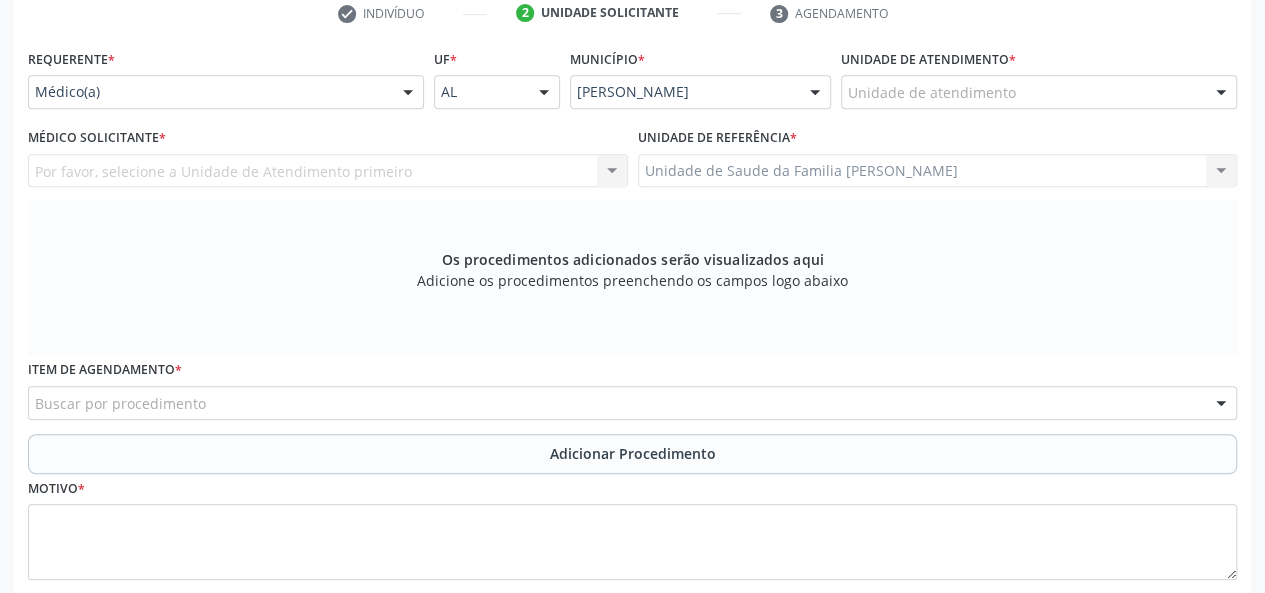 click on "Por favor, selecione a Unidade de Atendimento primeiro
Nenhum resultado encontrado para: "   "
Não há nenhuma opção para ser exibida." at bounding box center (328, 171) 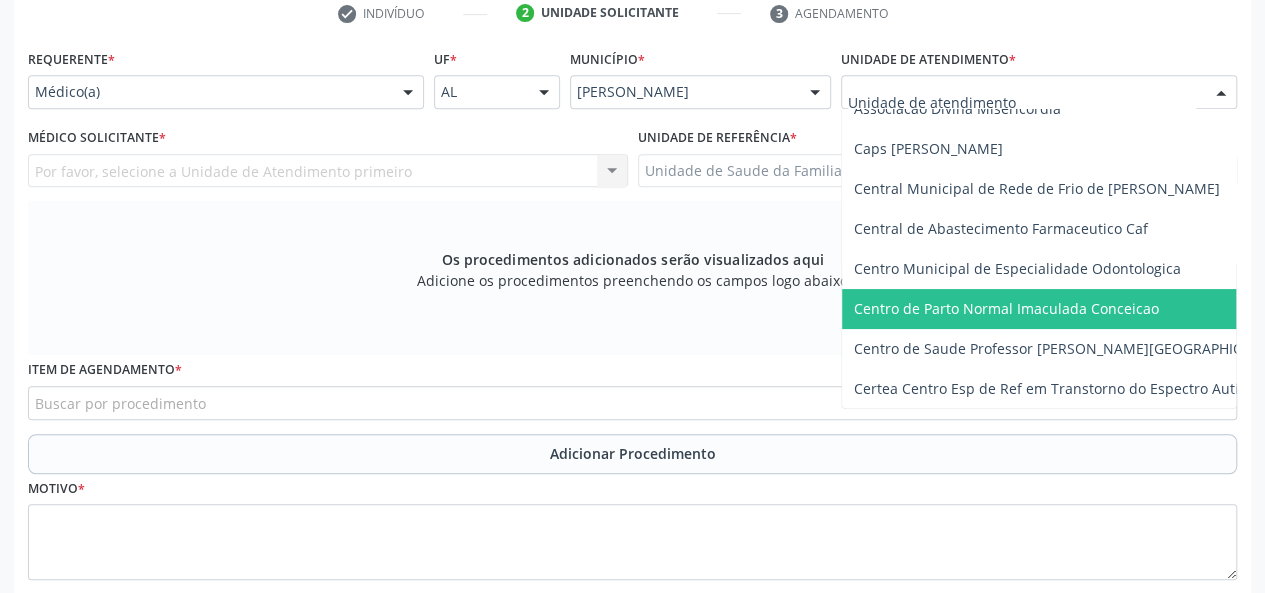 scroll, scrollTop: 0, scrollLeft: 0, axis: both 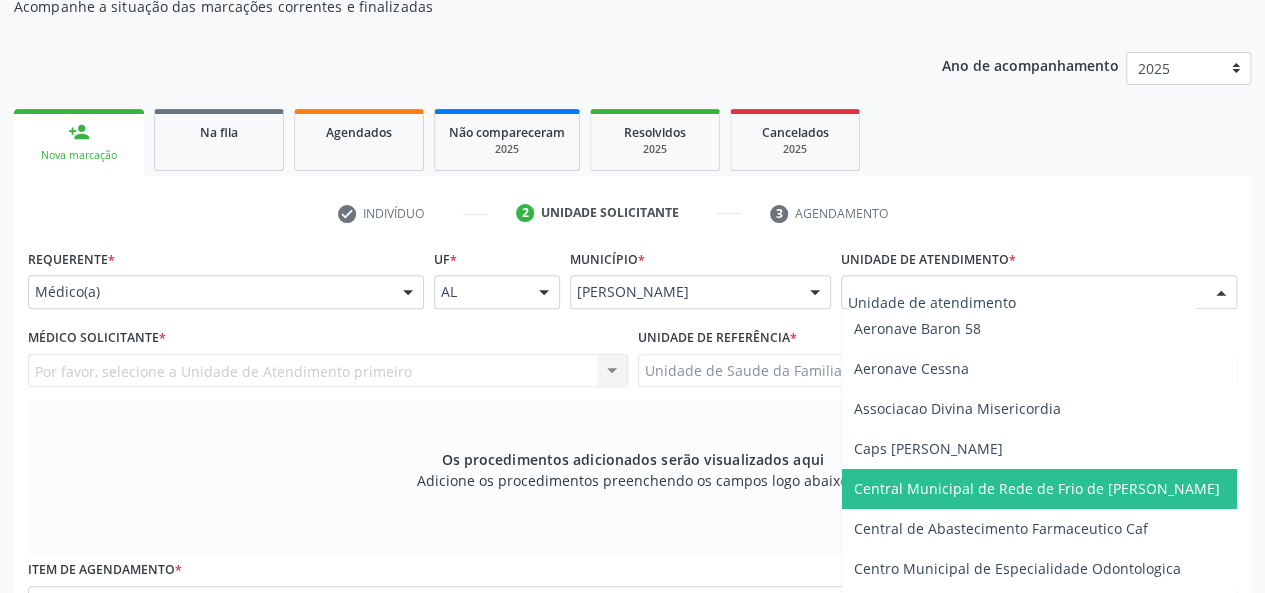 click at bounding box center [1022, 302] 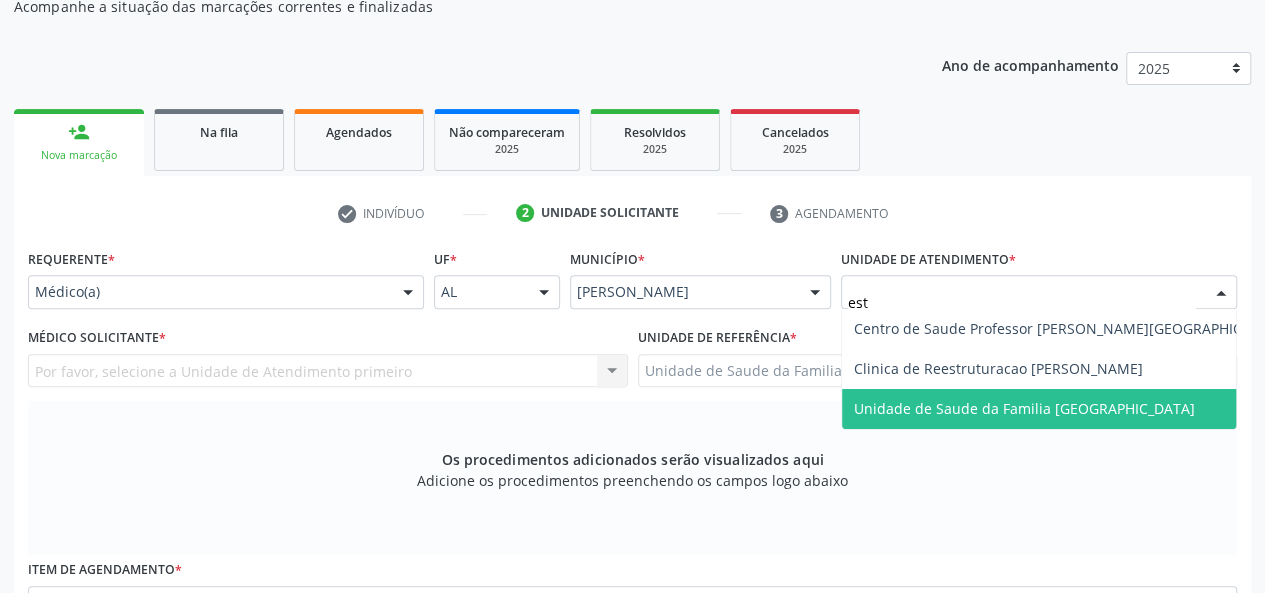 type on "esta" 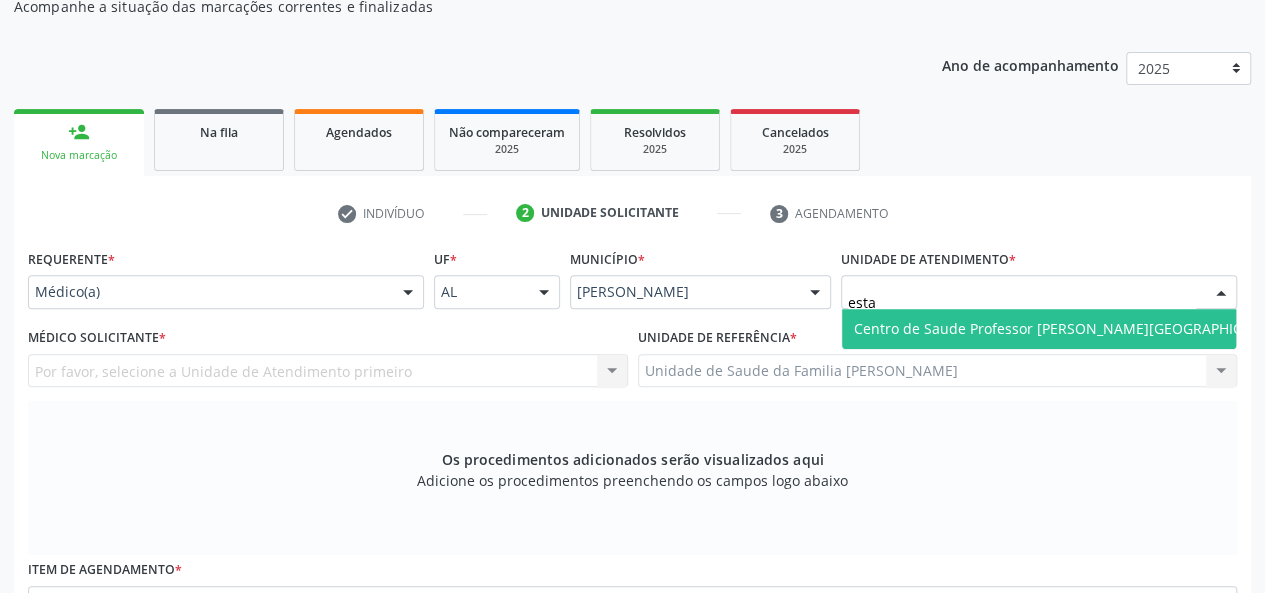 click on "Centro de Saude Professor [PERSON_NAME][GEOGRAPHIC_DATA]" at bounding box center (1071, 328) 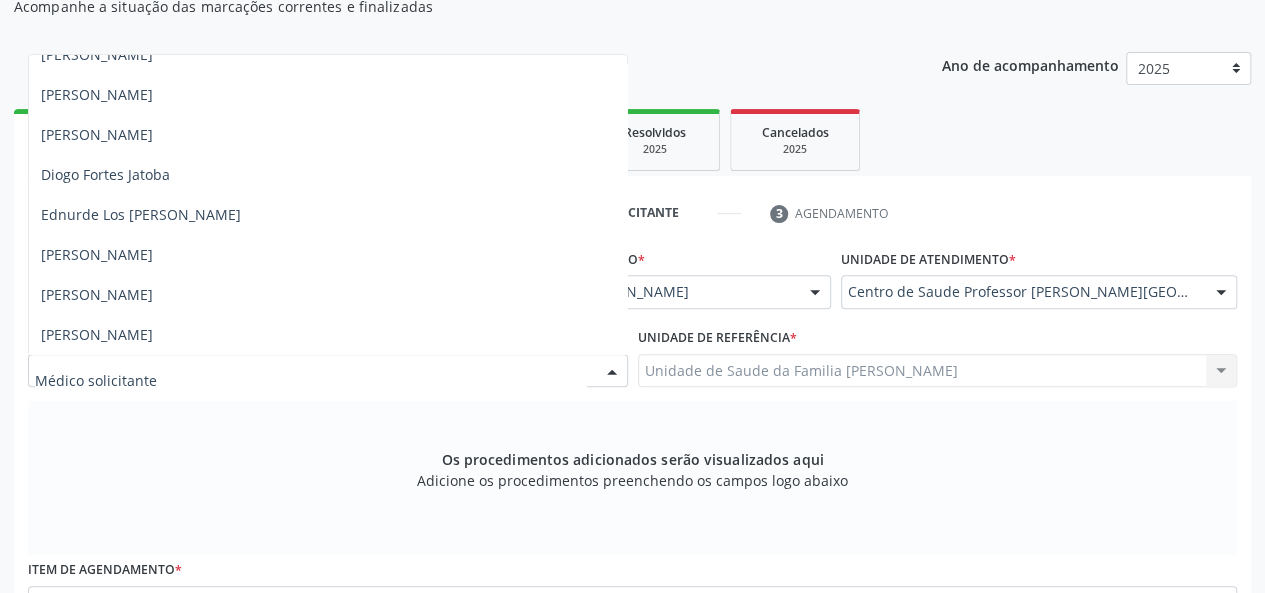 scroll, scrollTop: 600, scrollLeft: 0, axis: vertical 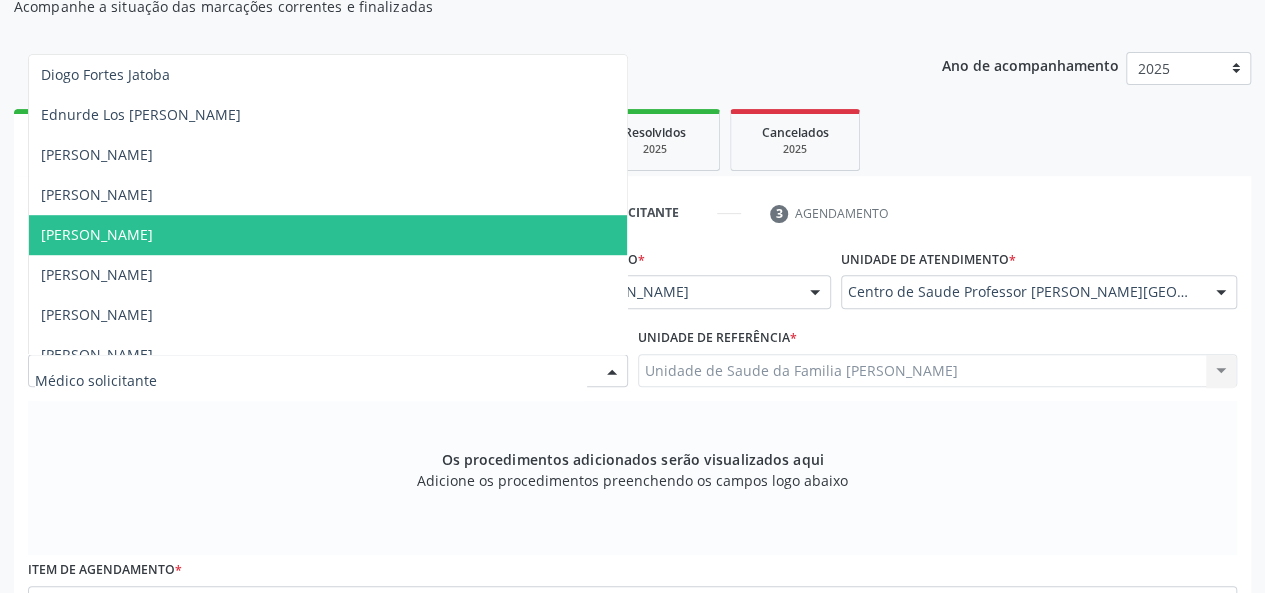 click on "[PERSON_NAME]" at bounding box center [328, 235] 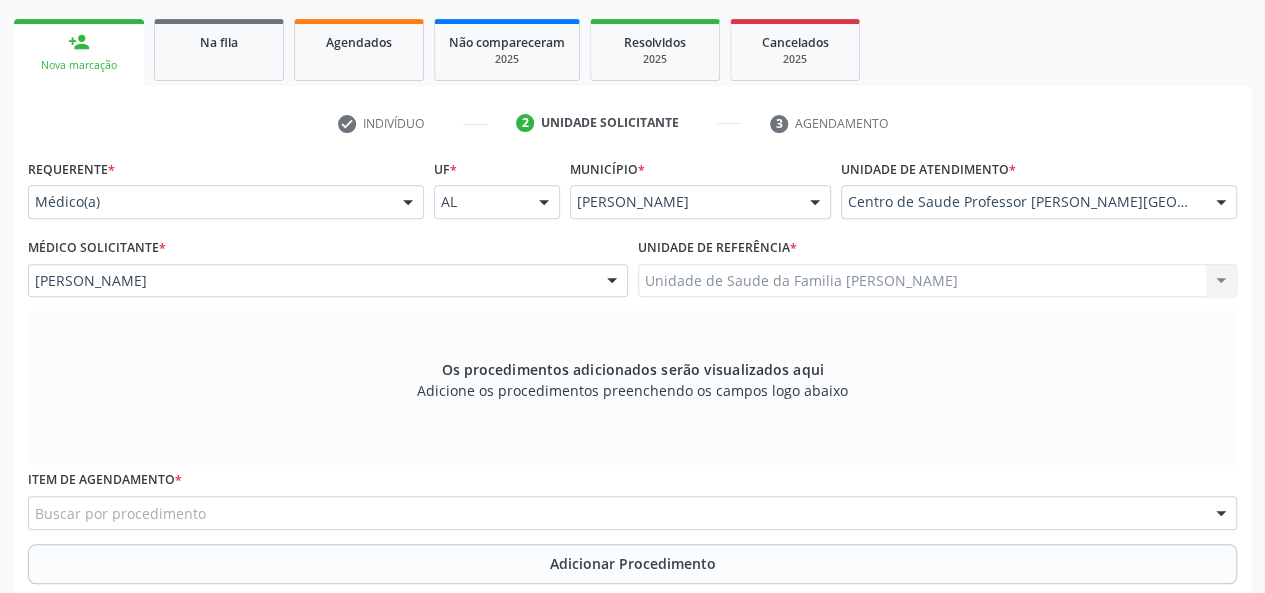 scroll, scrollTop: 418, scrollLeft: 0, axis: vertical 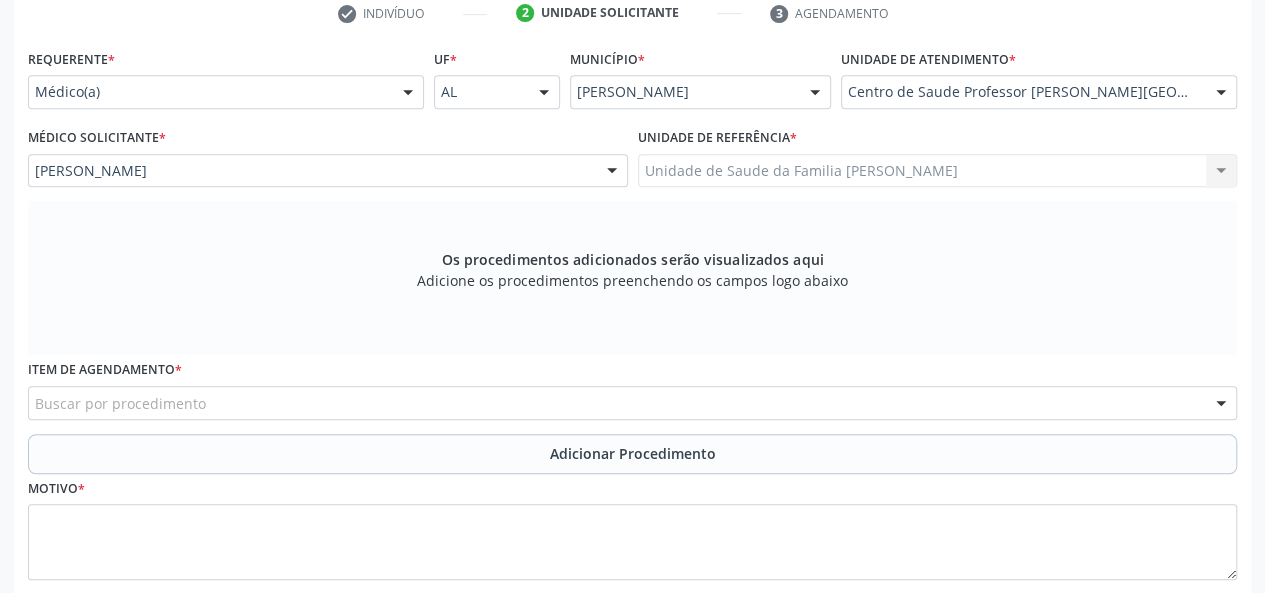click on "Buscar por procedimento" at bounding box center (632, 403) 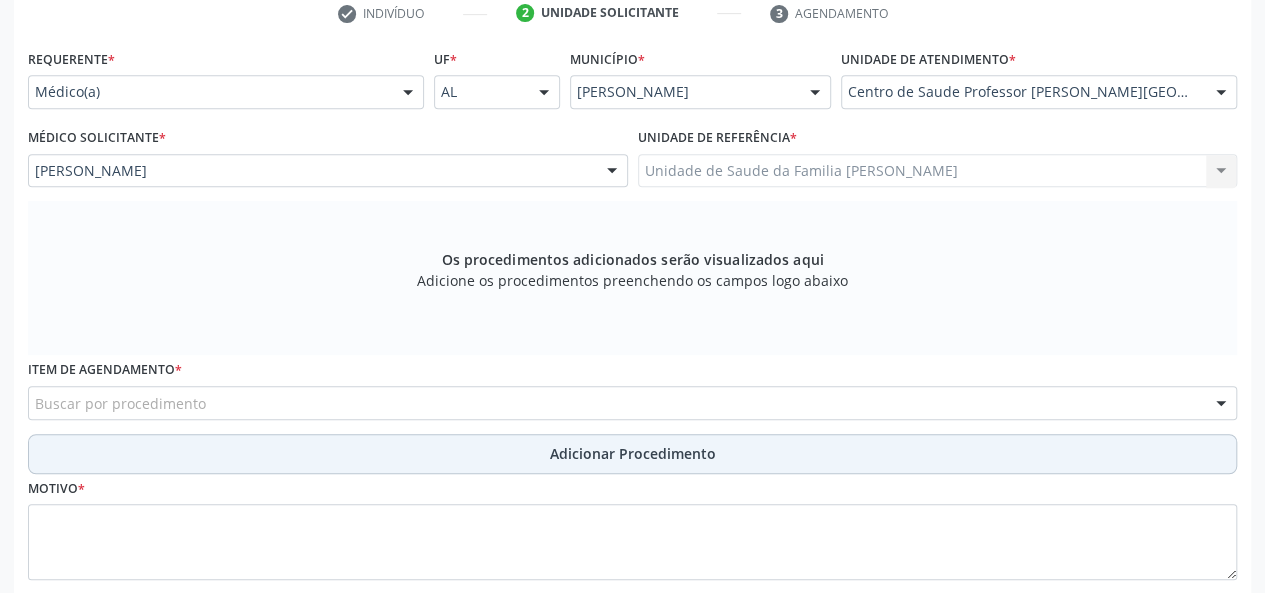 click on "Adicionar Procedimento" at bounding box center [632, 454] 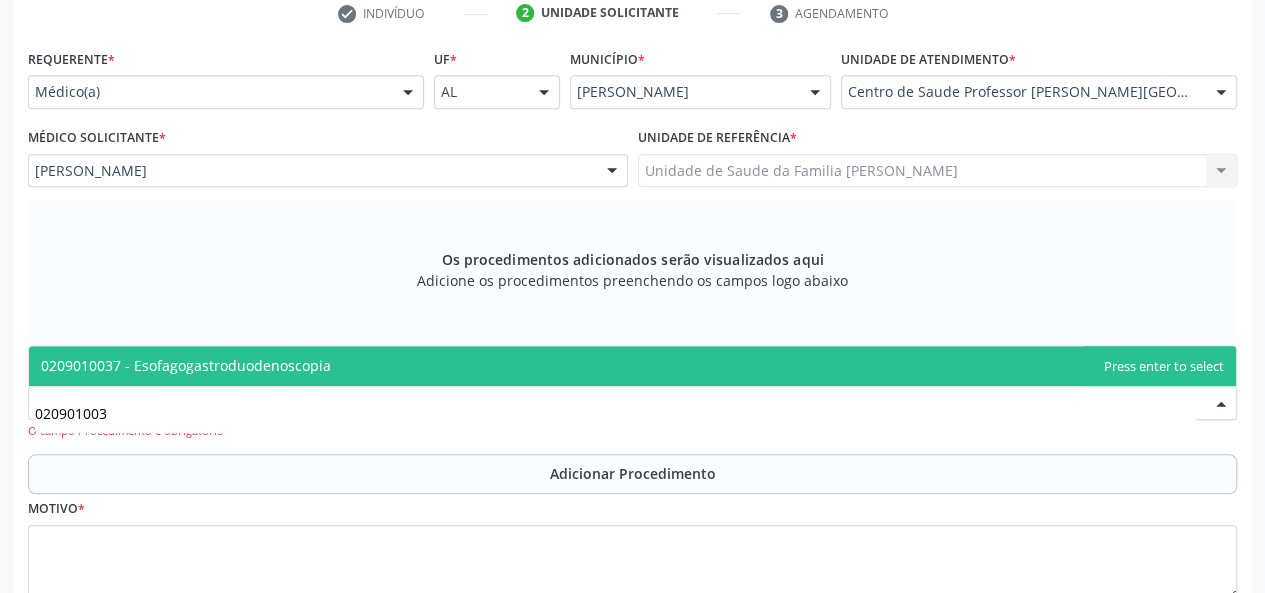 type on "0209010037" 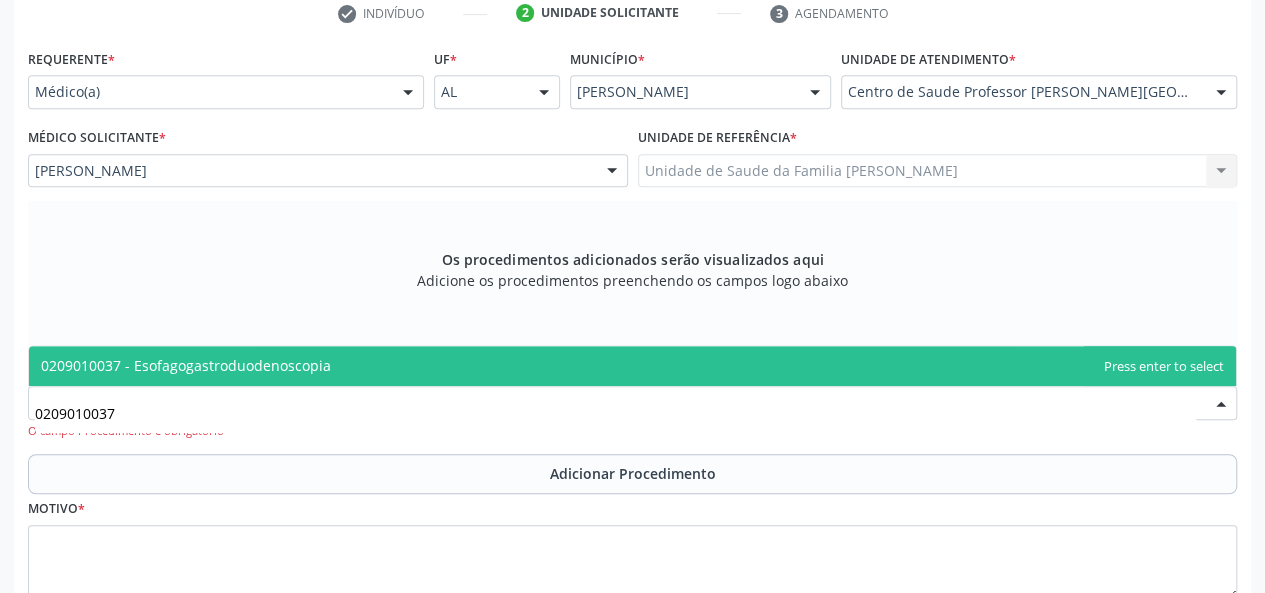 click on "0209010037 - Esofagogastroduodenoscopia" at bounding box center [632, 366] 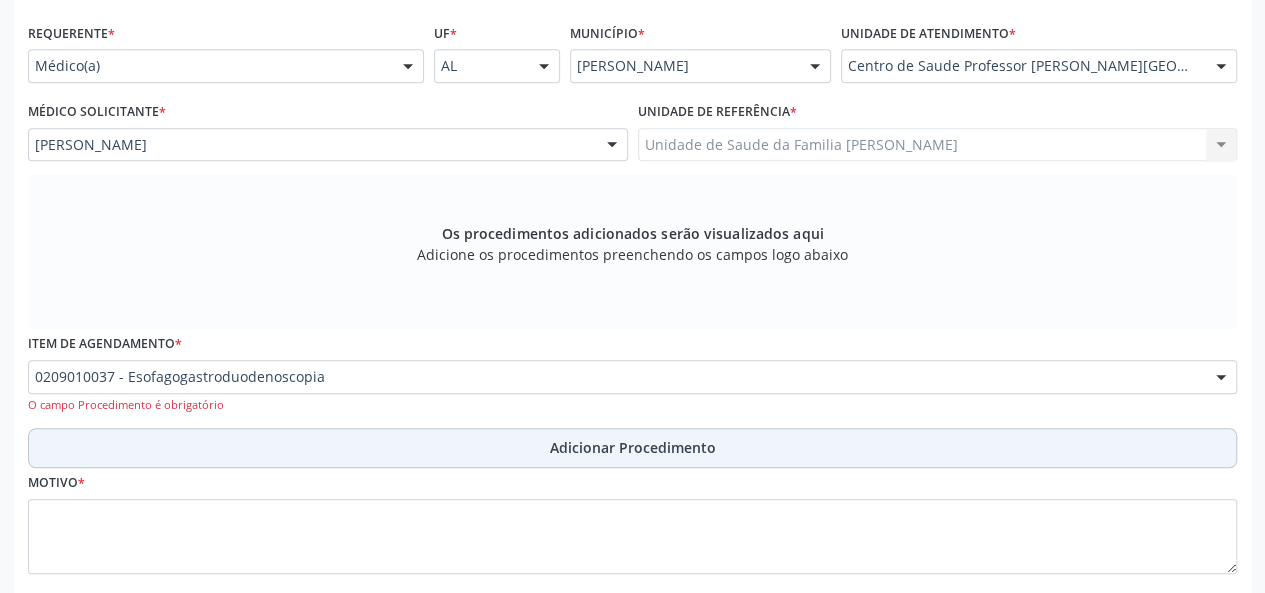 scroll, scrollTop: 518, scrollLeft: 0, axis: vertical 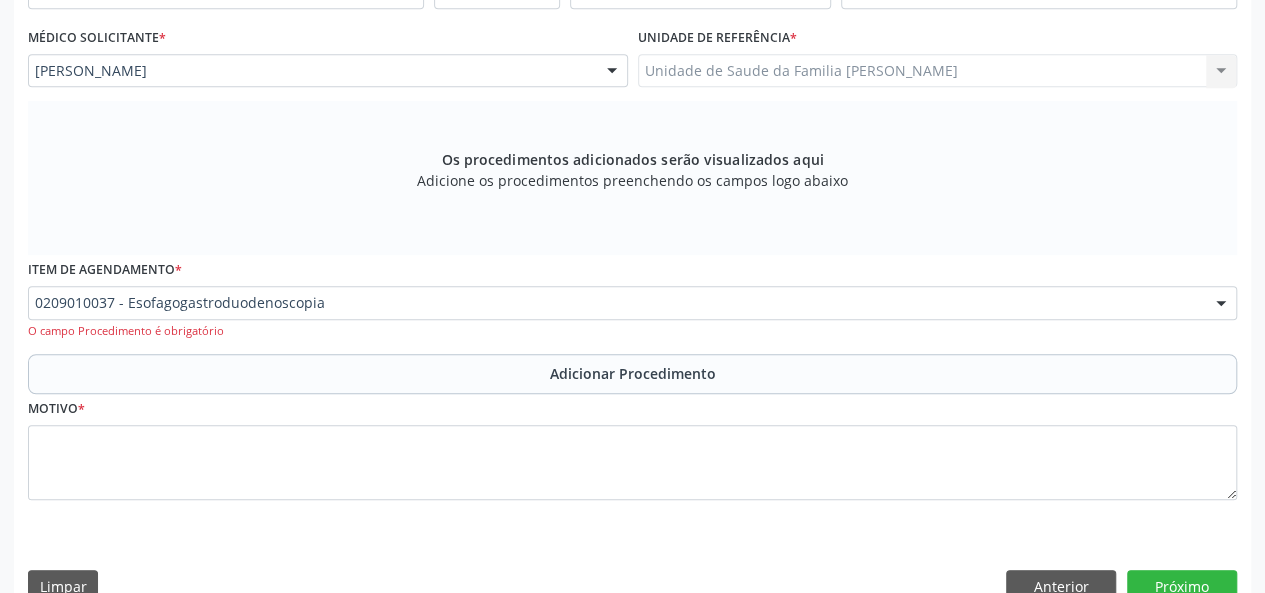 click on "Adicionar Procedimento" at bounding box center (633, 373) 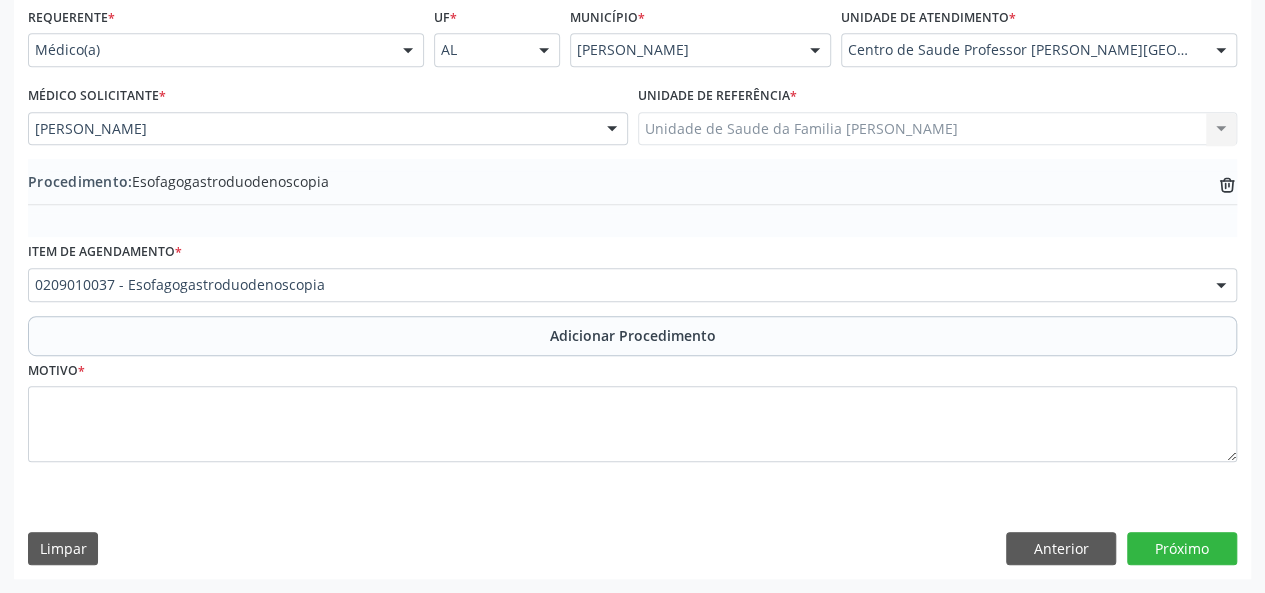 scroll, scrollTop: 458, scrollLeft: 0, axis: vertical 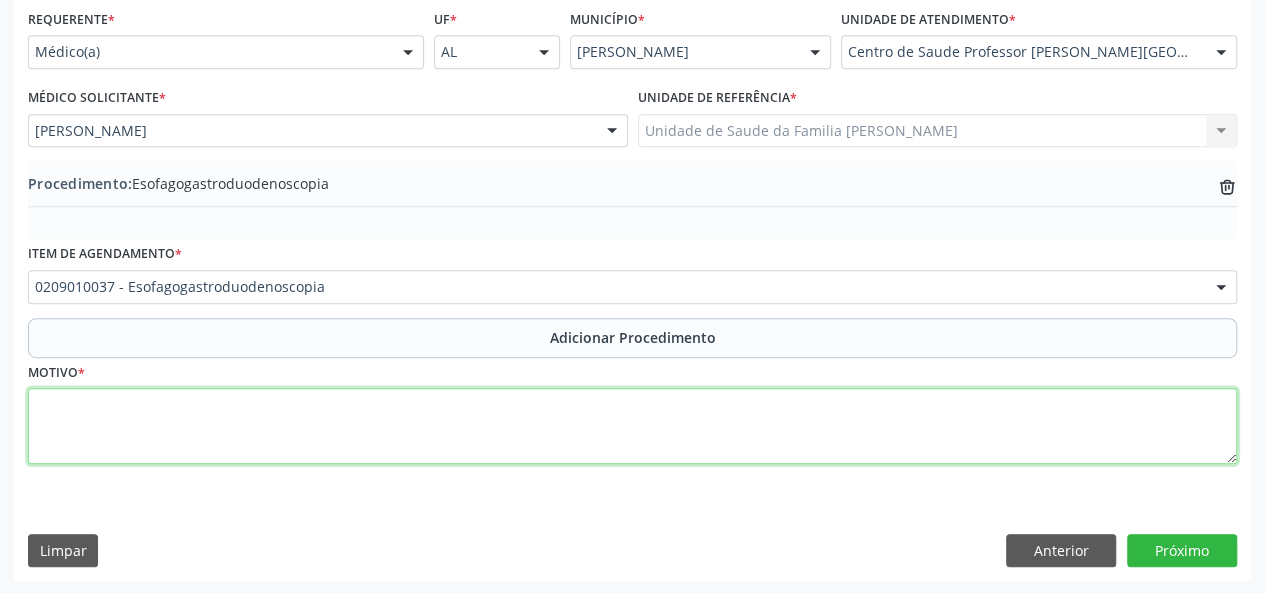 click at bounding box center [632, 426] 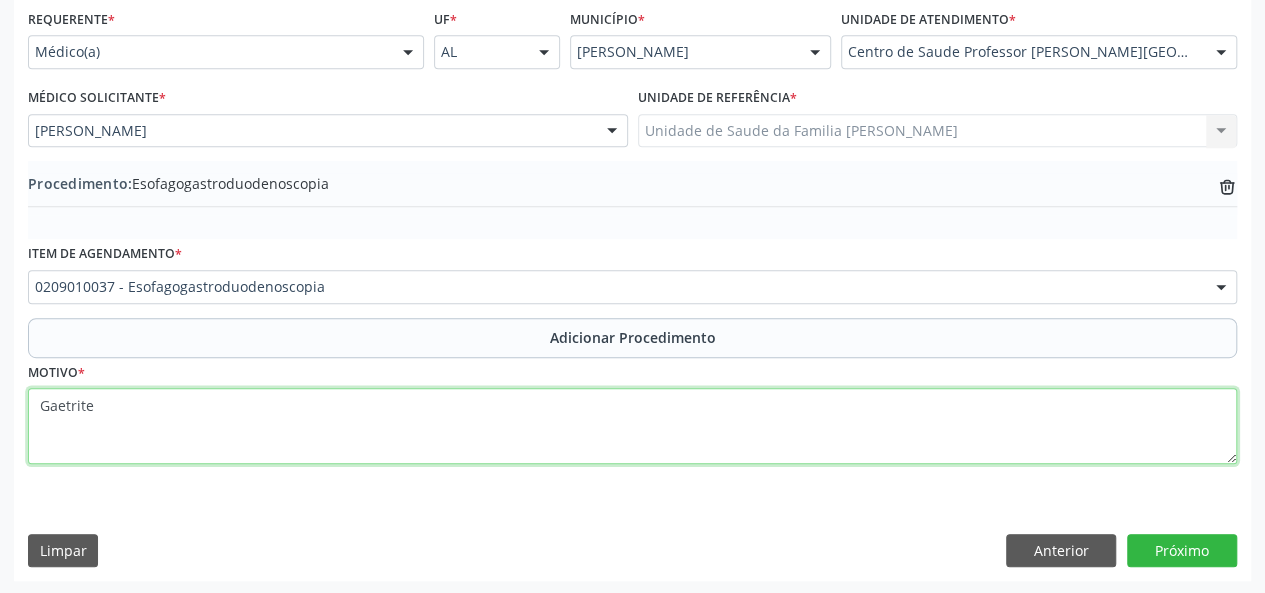 click on "Gaetrite" at bounding box center [632, 426] 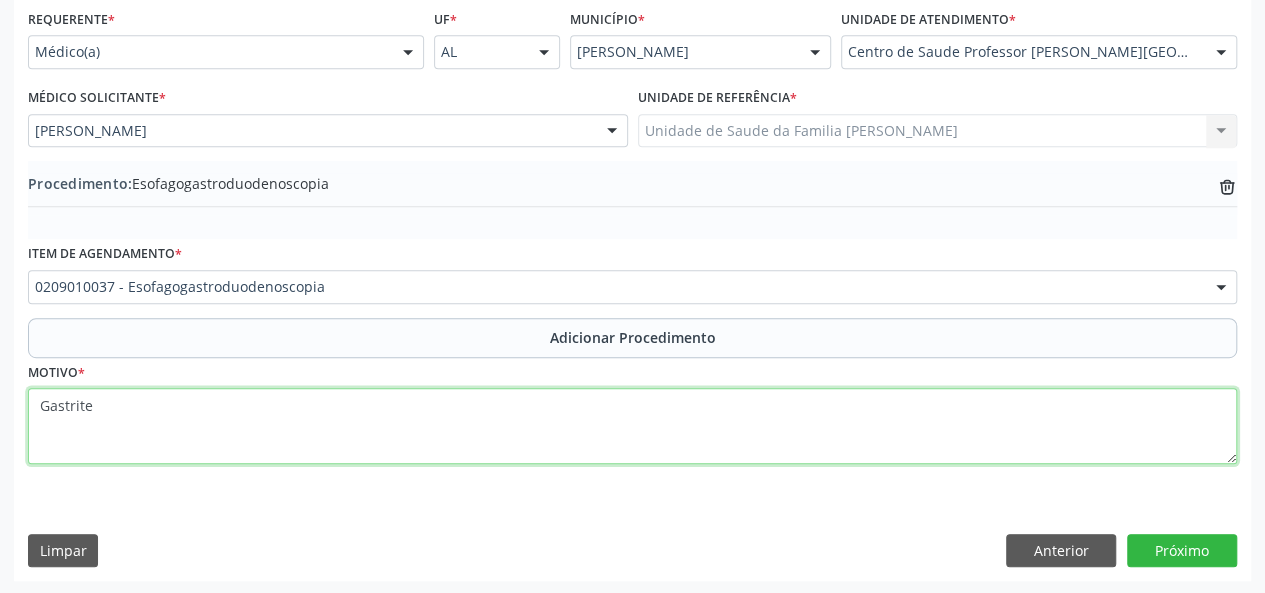type on "Gastrite" 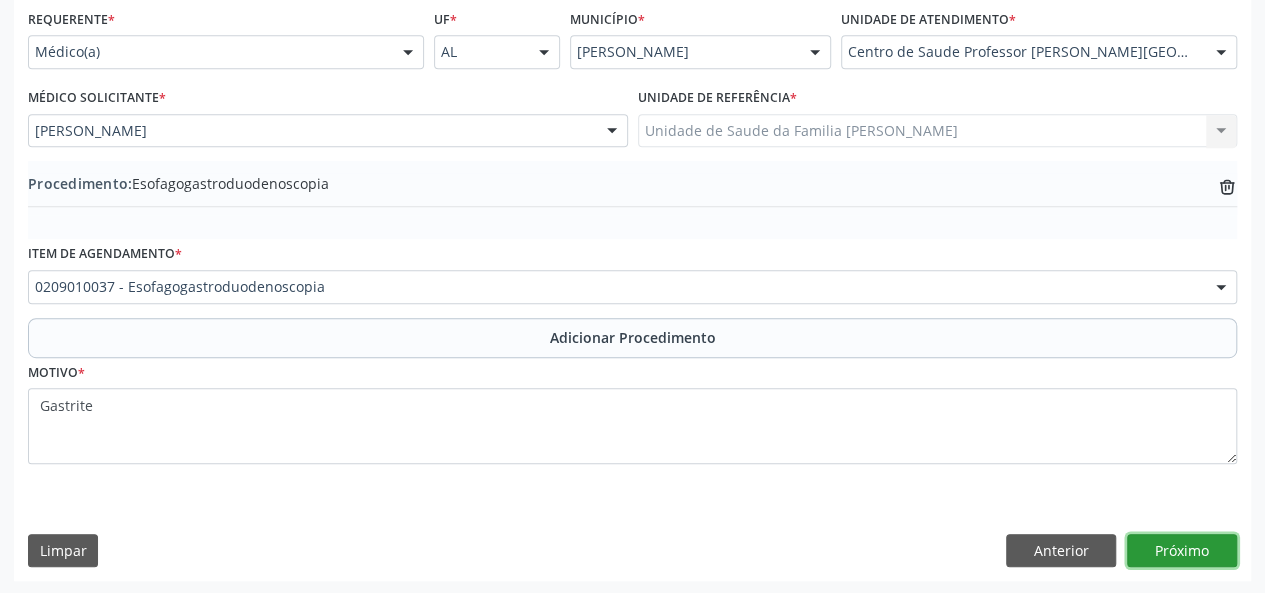 click on "Próximo" at bounding box center [1182, 551] 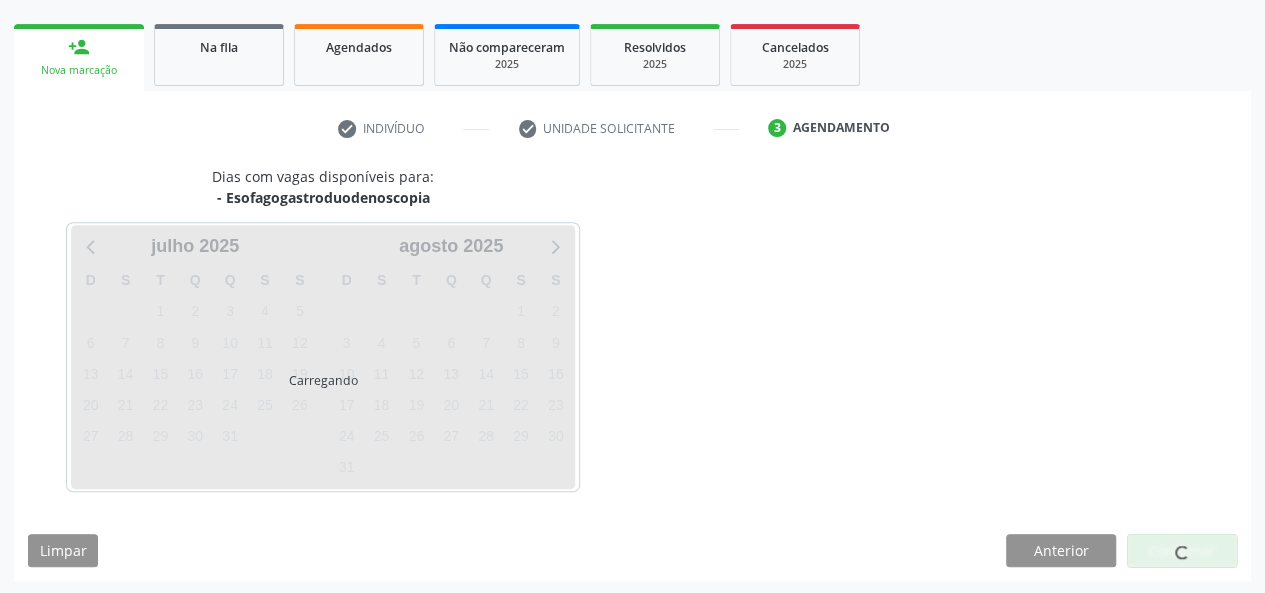 scroll, scrollTop: 362, scrollLeft: 0, axis: vertical 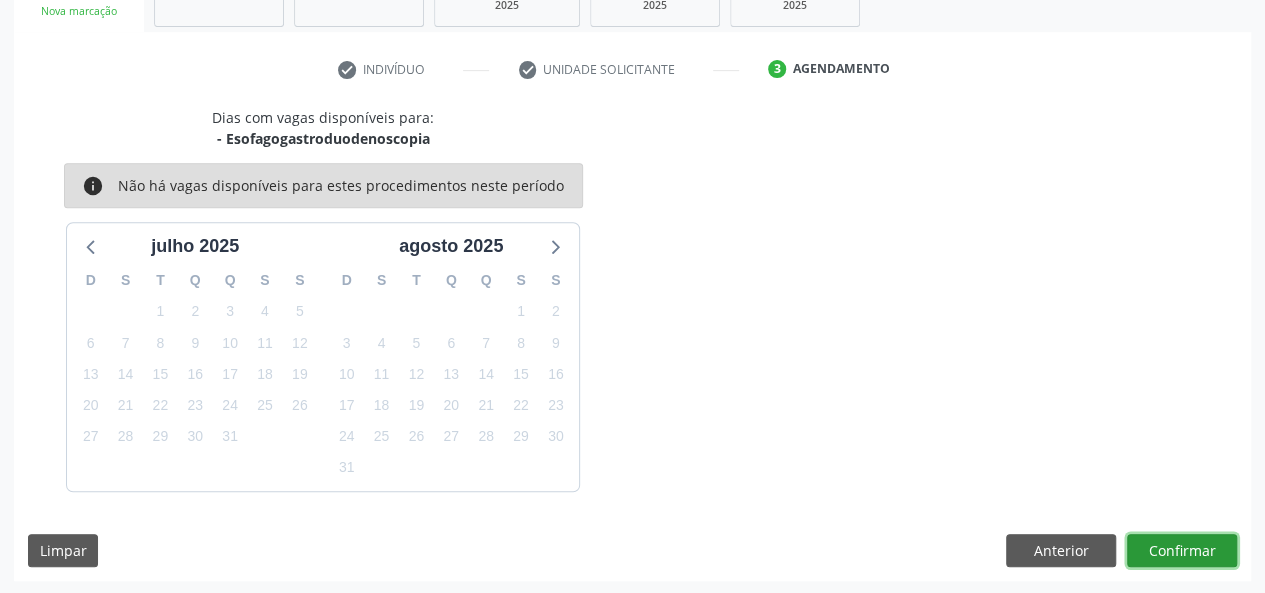 click on "Confirmar" at bounding box center (1182, 551) 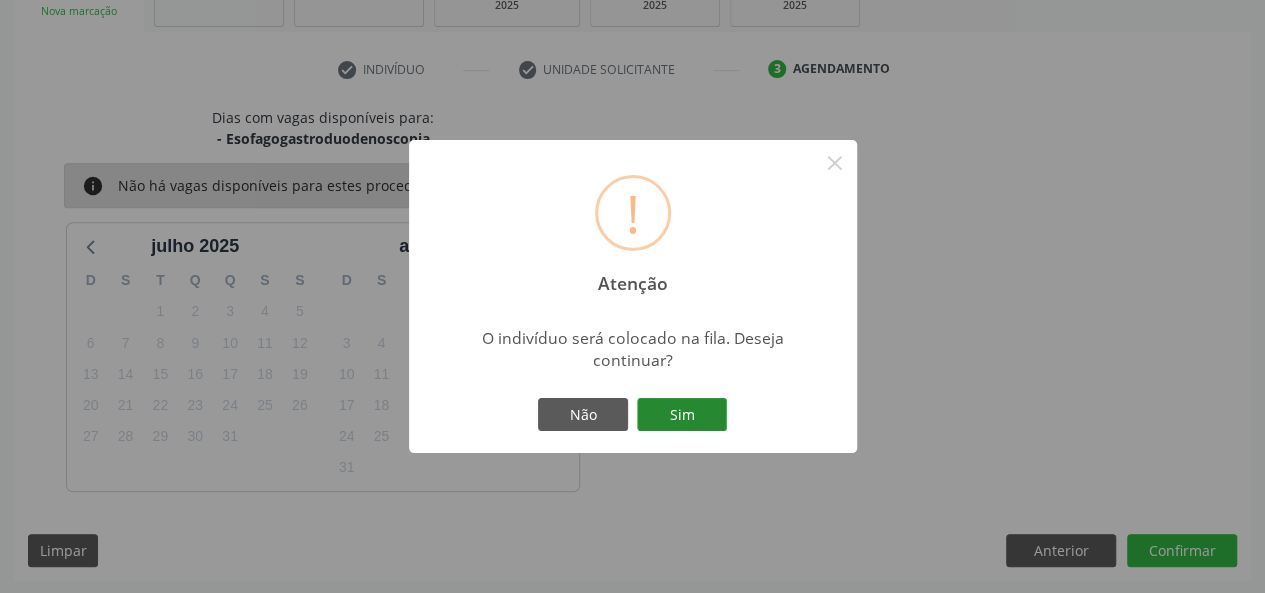 click on "Sim" at bounding box center (682, 415) 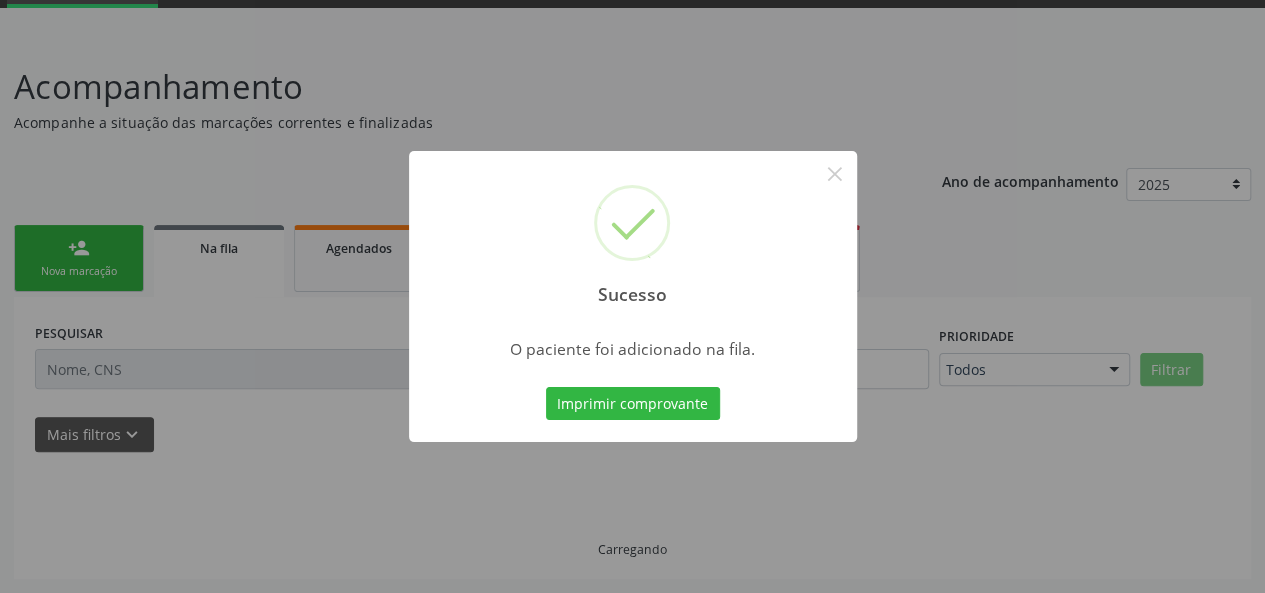 scroll, scrollTop: 100, scrollLeft: 0, axis: vertical 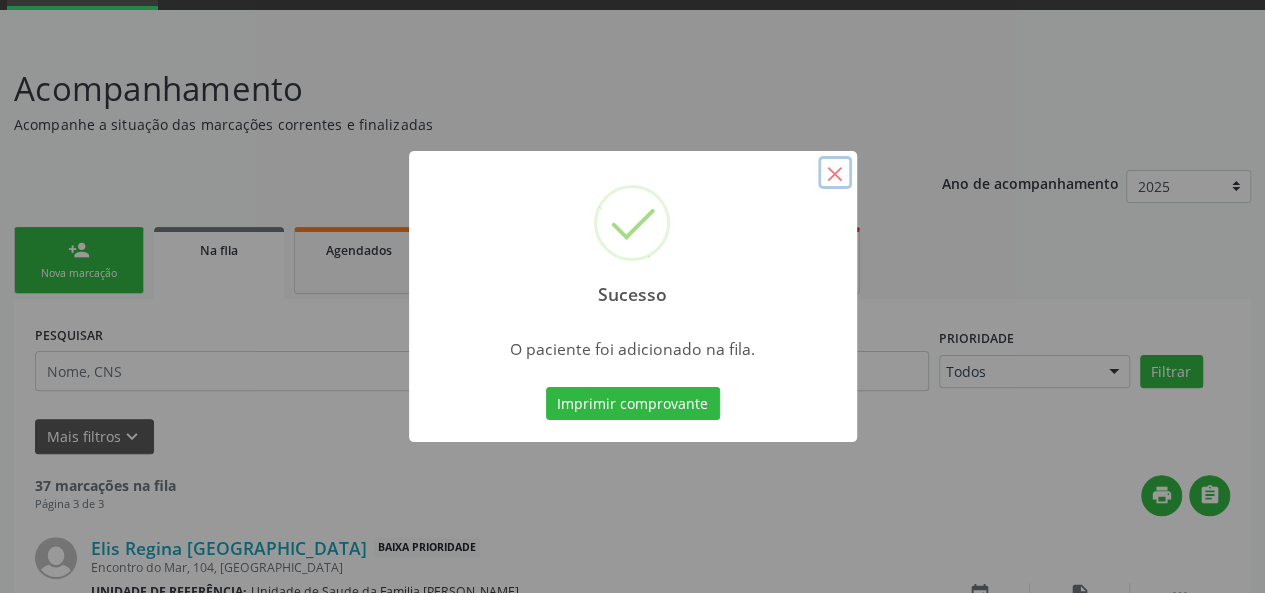 click on "×" at bounding box center [835, 173] 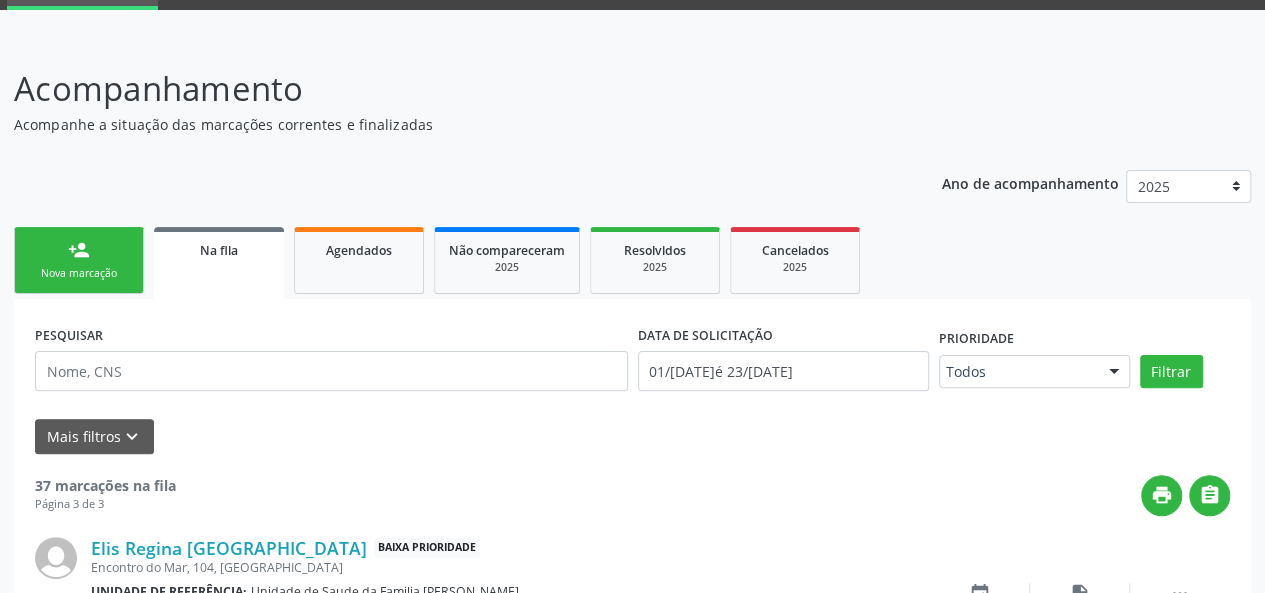 click on "person_add
Nova marcação" at bounding box center [79, 260] 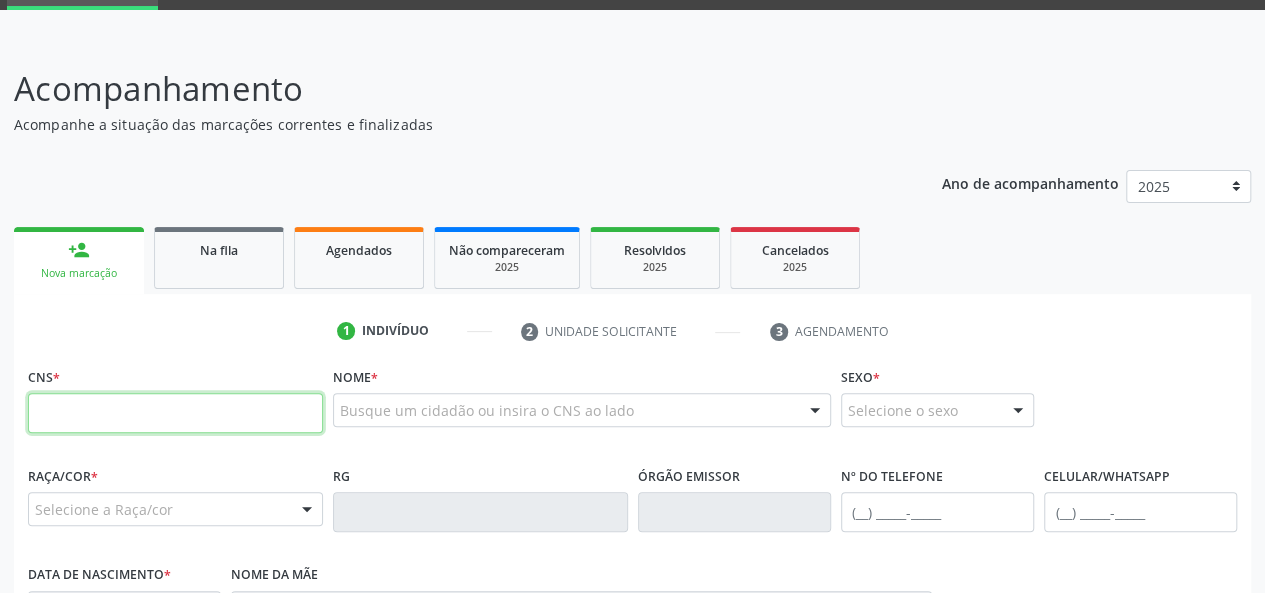 paste 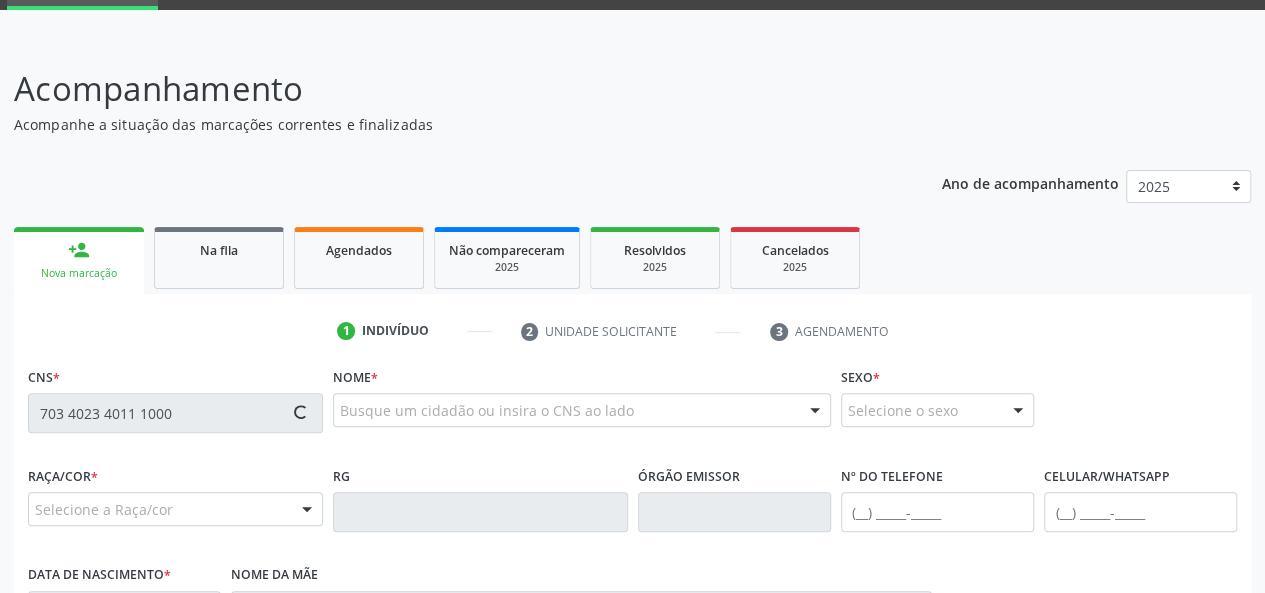 type on "703 4023 4011 1000" 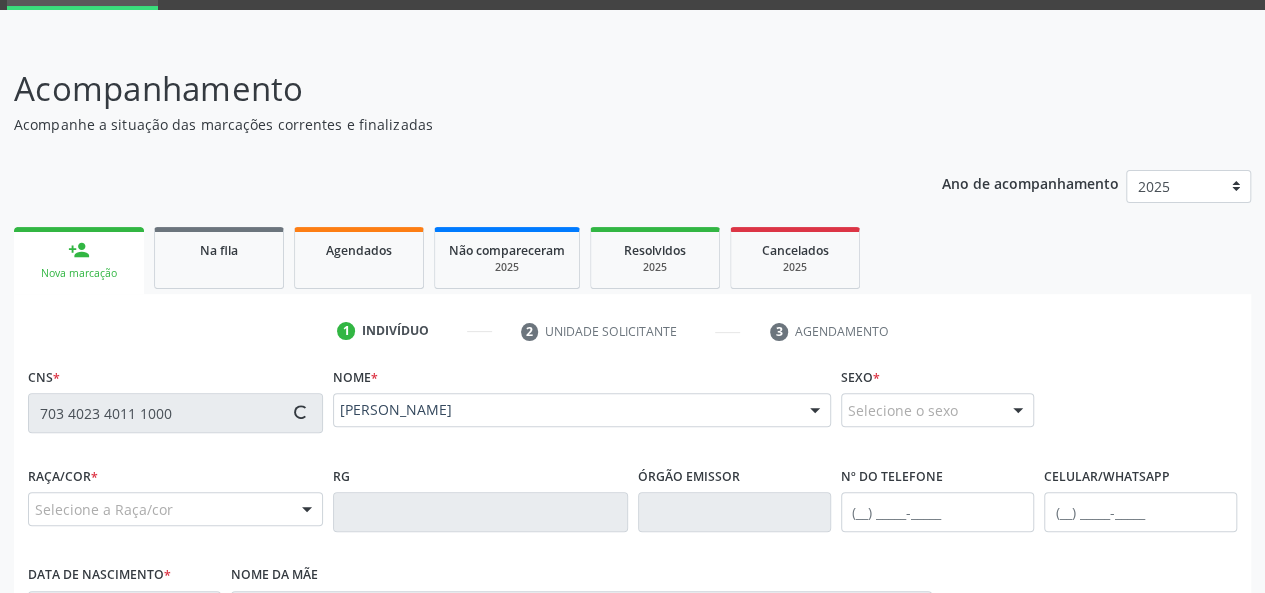 type on "(82) 99318-7272" 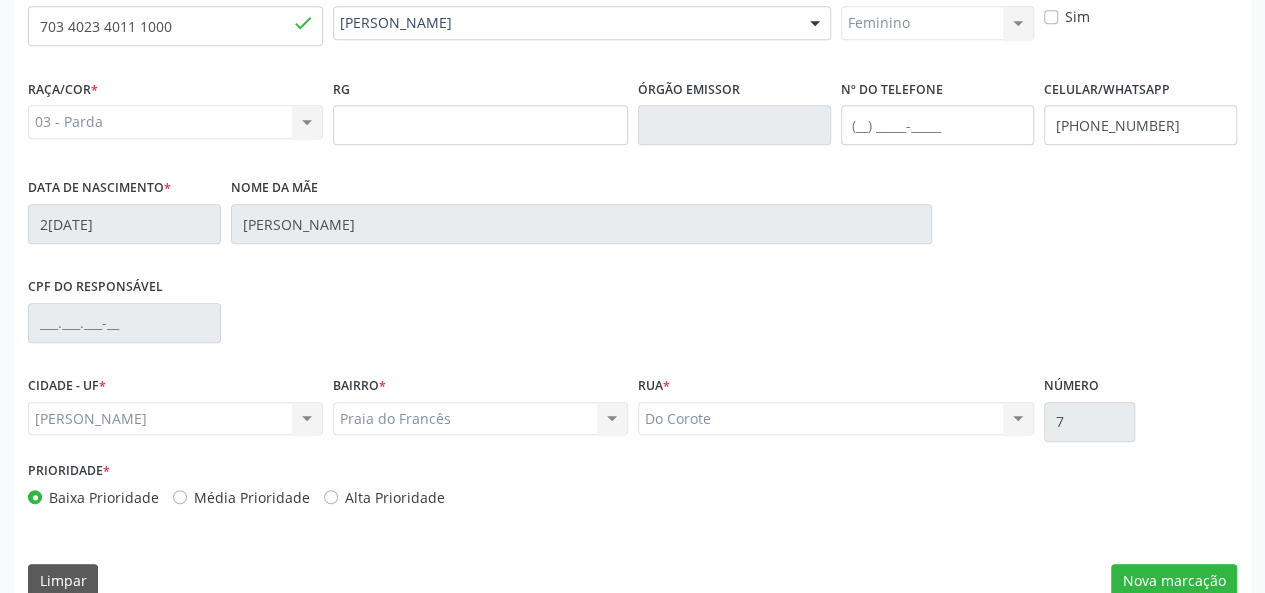 scroll, scrollTop: 518, scrollLeft: 0, axis: vertical 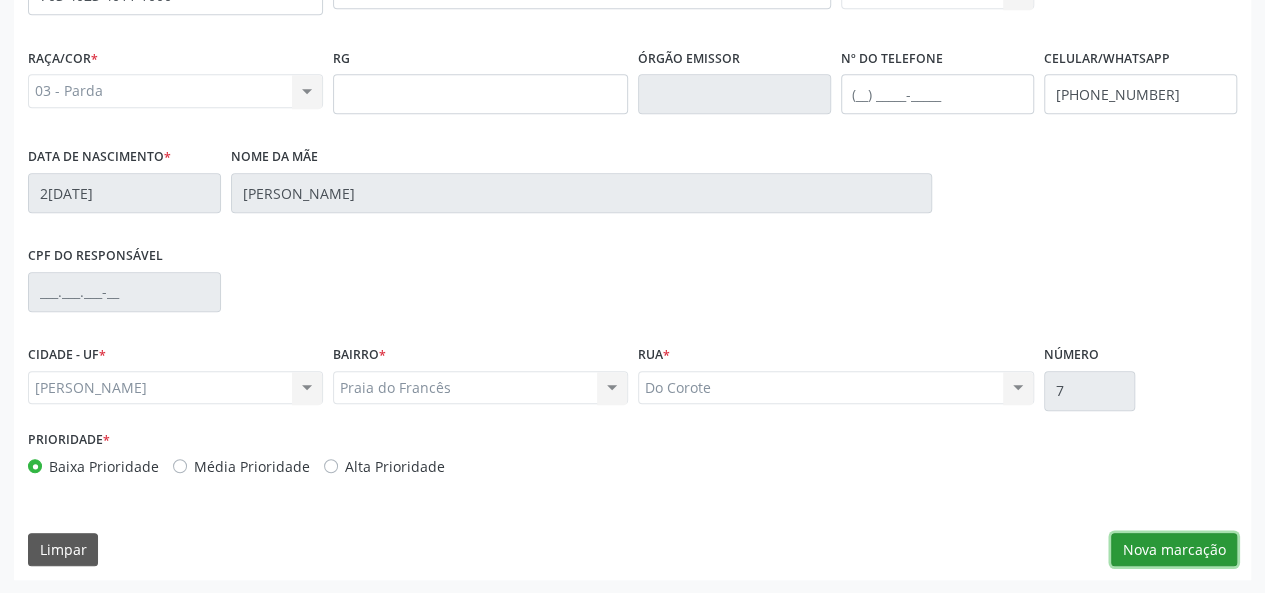 click on "Nova marcação" at bounding box center [1174, 550] 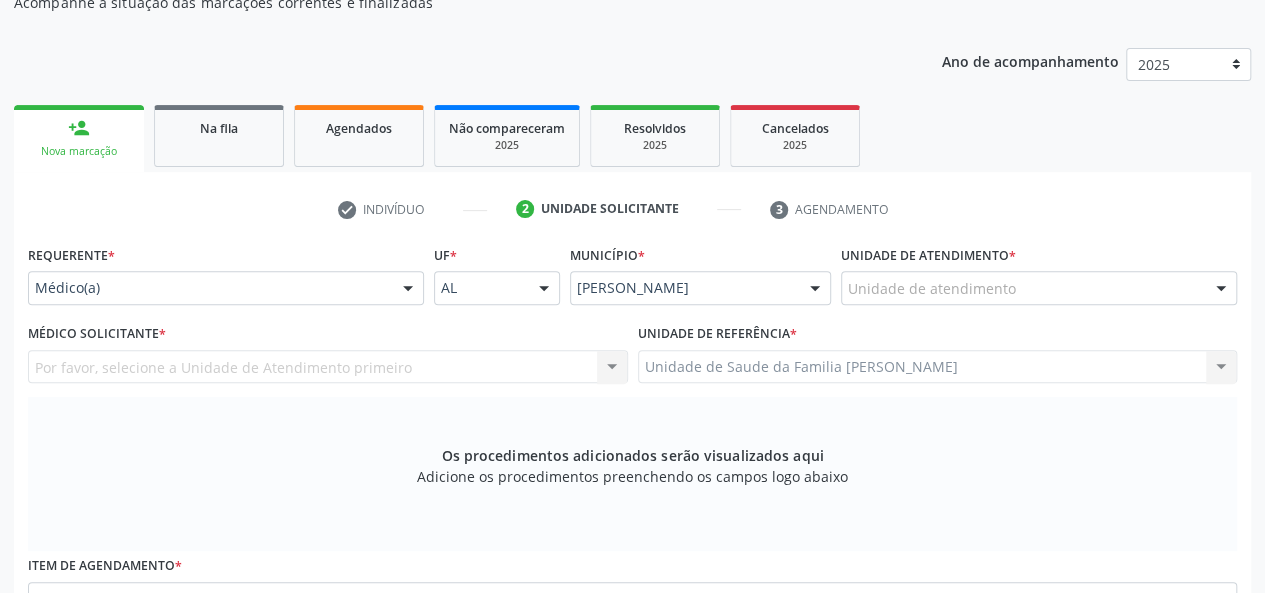 scroll, scrollTop: 218, scrollLeft: 0, axis: vertical 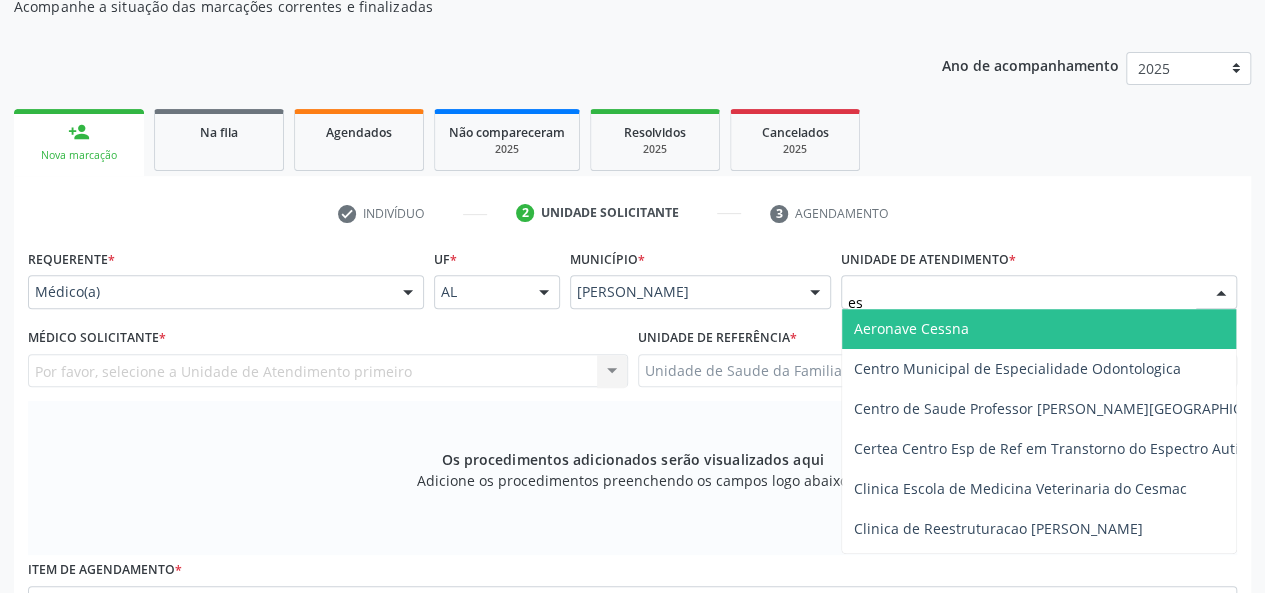 type on "est" 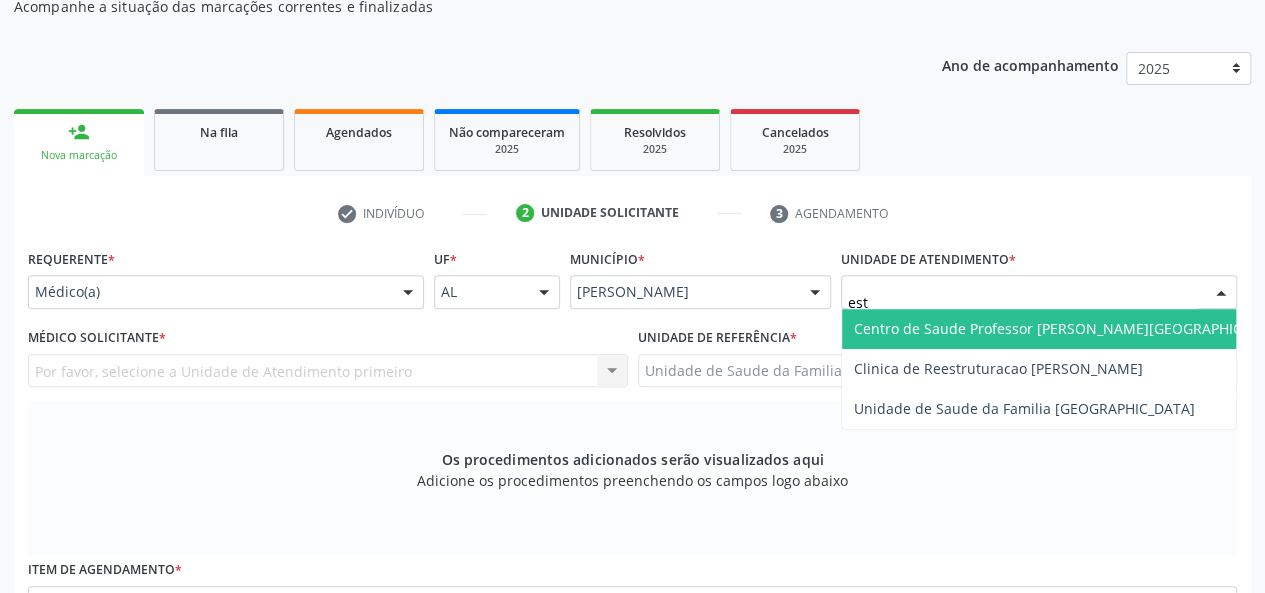 click on "Centro de Saude Professor [PERSON_NAME][GEOGRAPHIC_DATA]" at bounding box center (1071, 329) 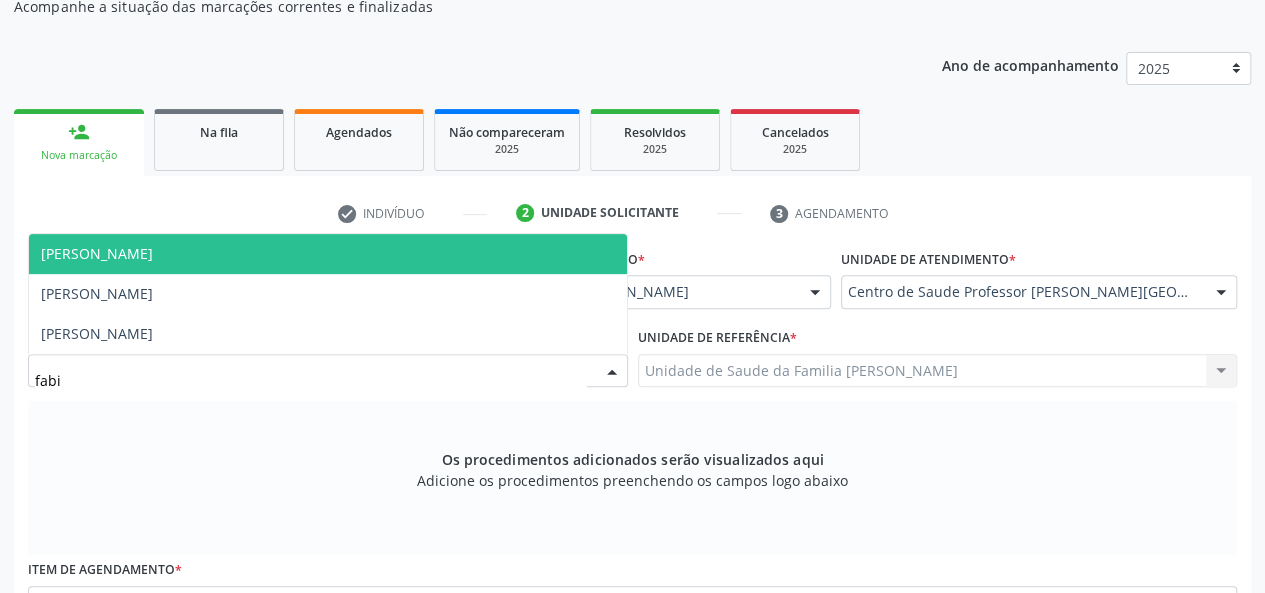 type on "fabia" 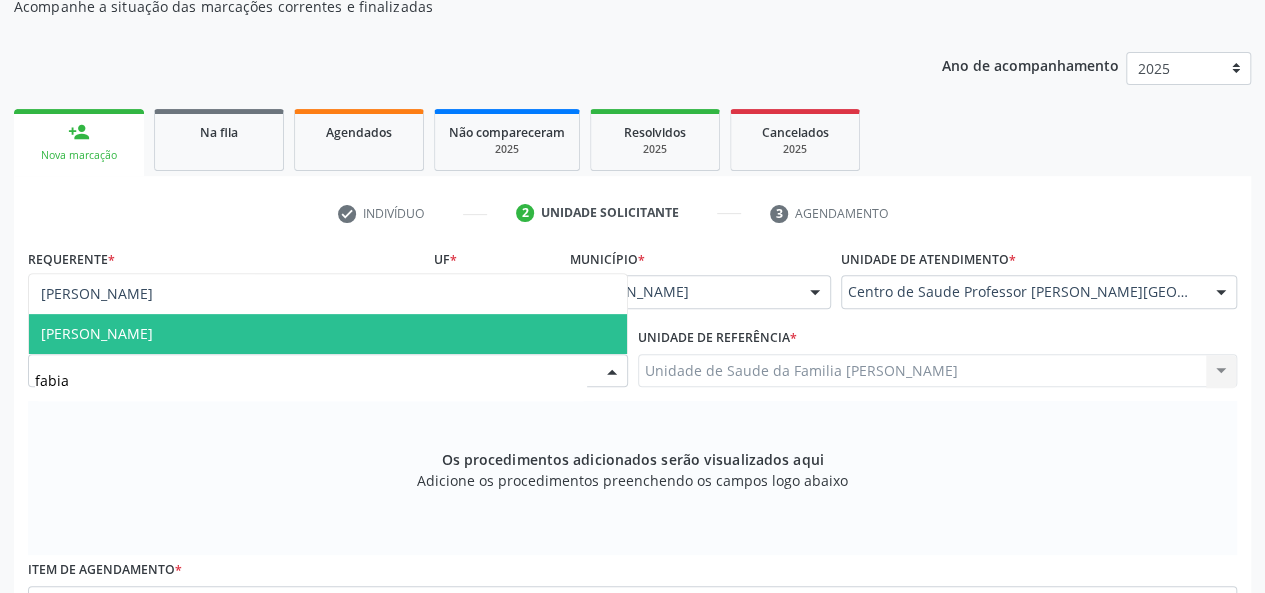 click on "[PERSON_NAME]" at bounding box center (97, 333) 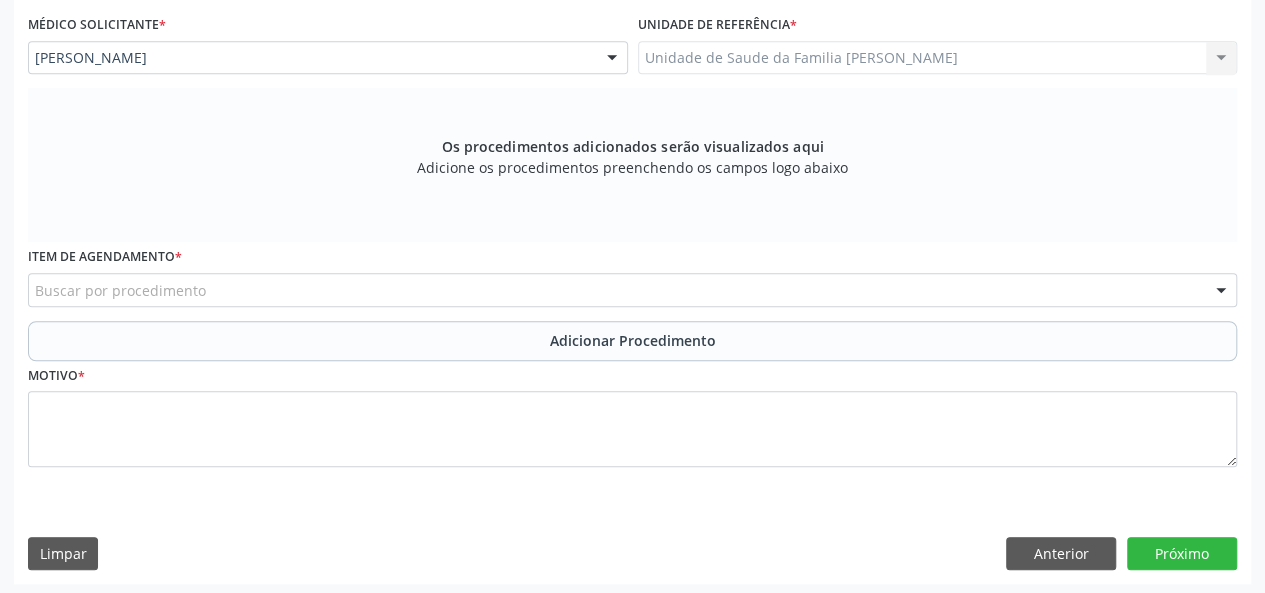 scroll, scrollTop: 534, scrollLeft: 0, axis: vertical 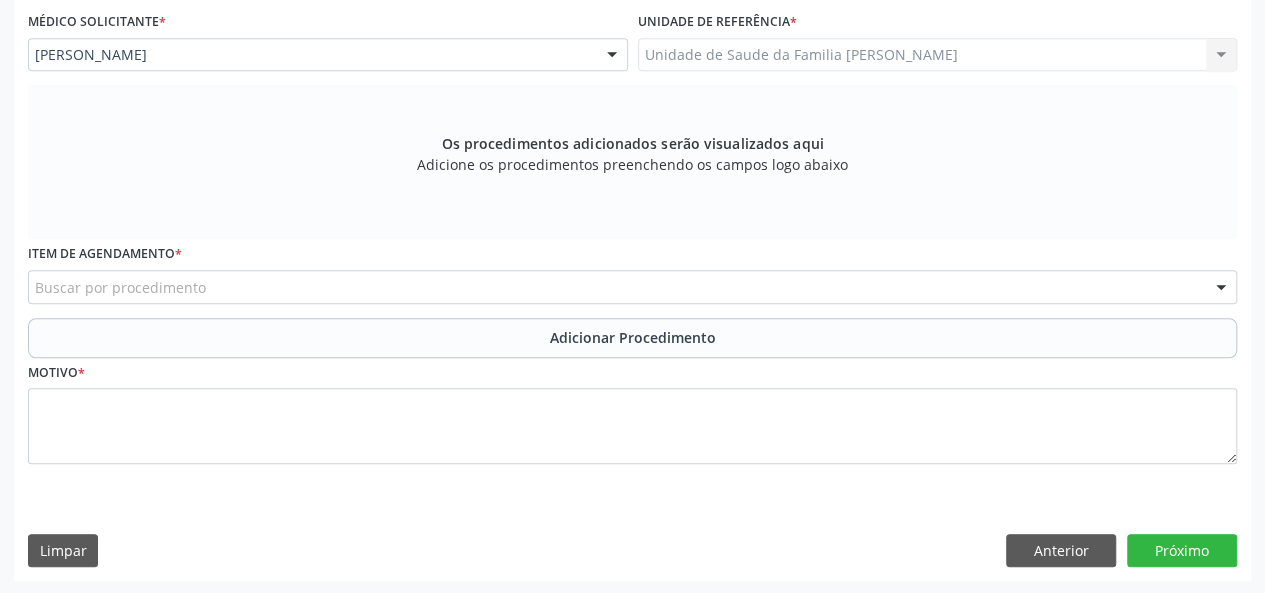 click on "Buscar por procedimento" at bounding box center (632, 287) 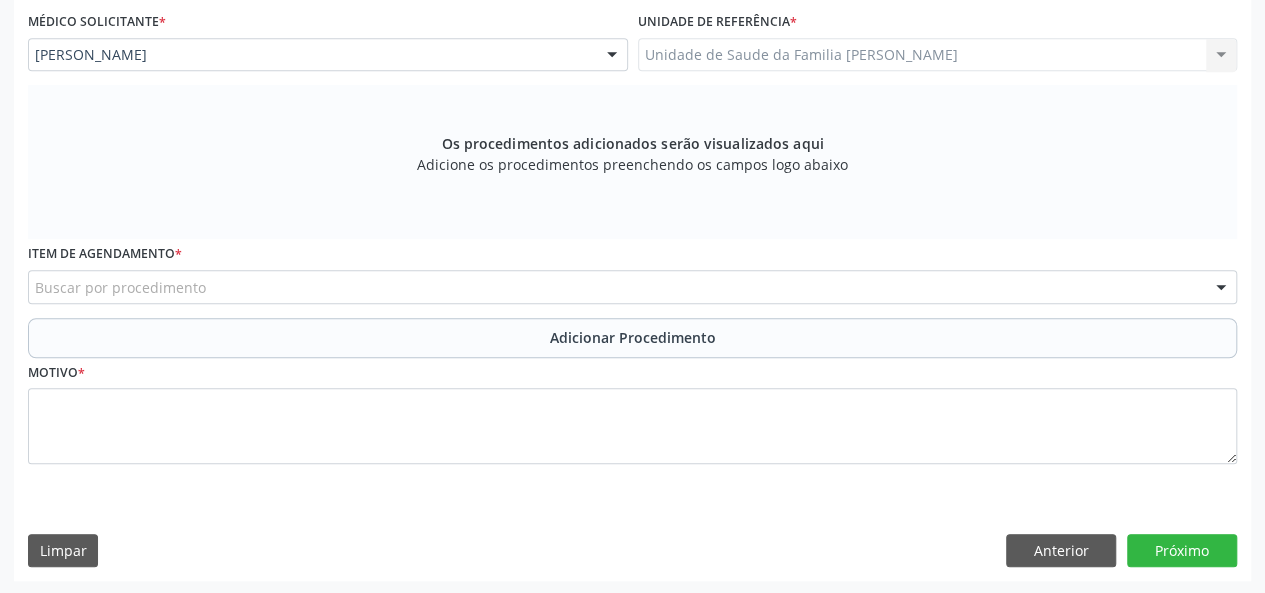 click on "Os procedimentos adicionados serão visualizados aqui
Adicione os procedimentos preenchendo os campos logo abaixo" at bounding box center [632, 162] 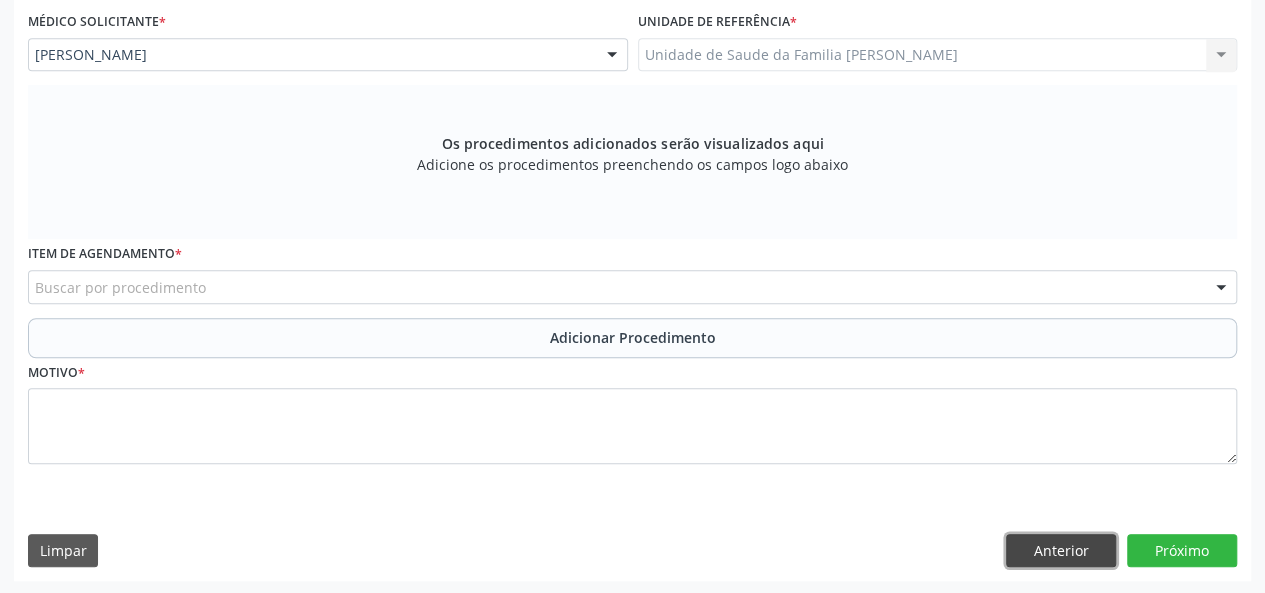 click on "Anterior" at bounding box center [1061, 551] 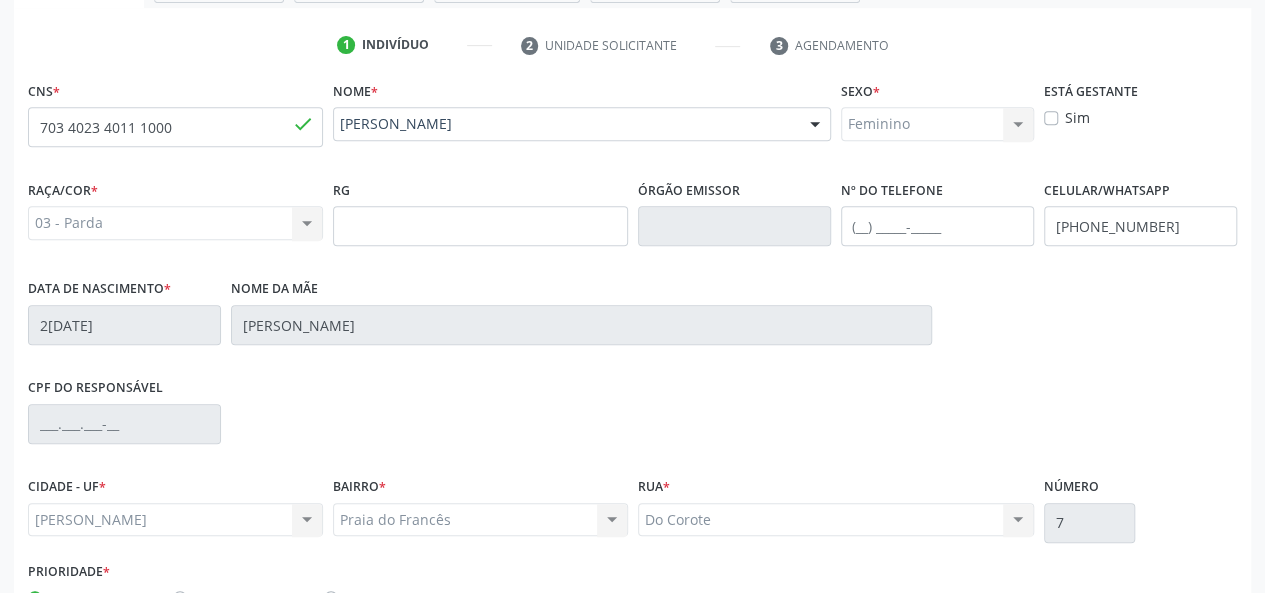 scroll, scrollTop: 218, scrollLeft: 0, axis: vertical 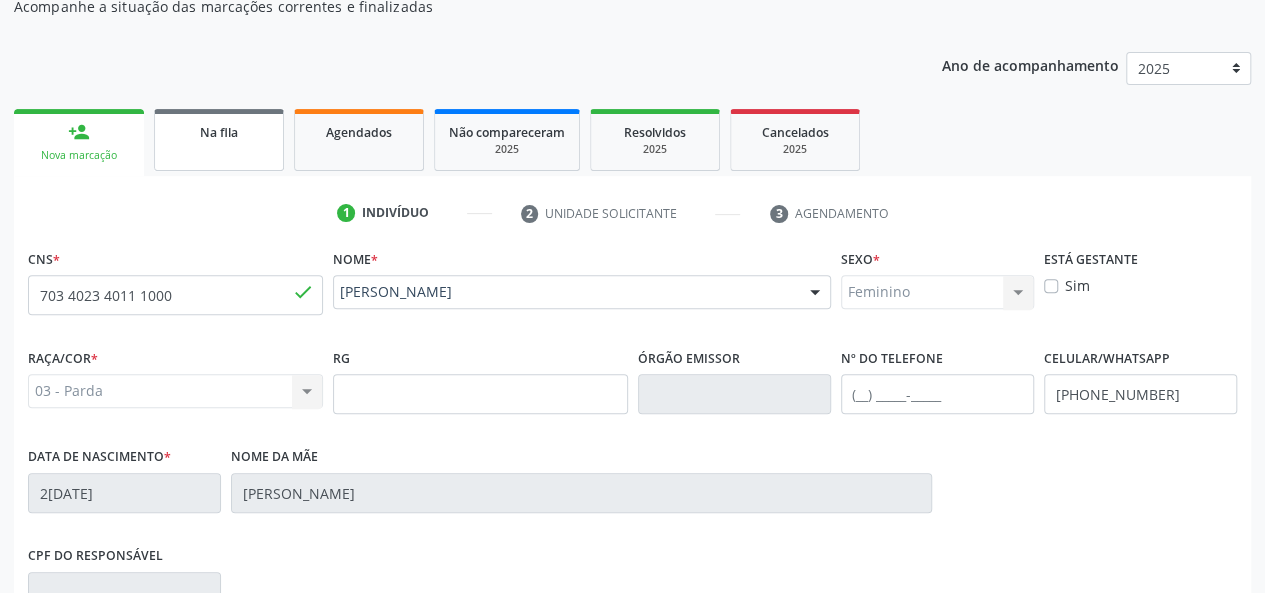 click on "Na fila" at bounding box center [219, 132] 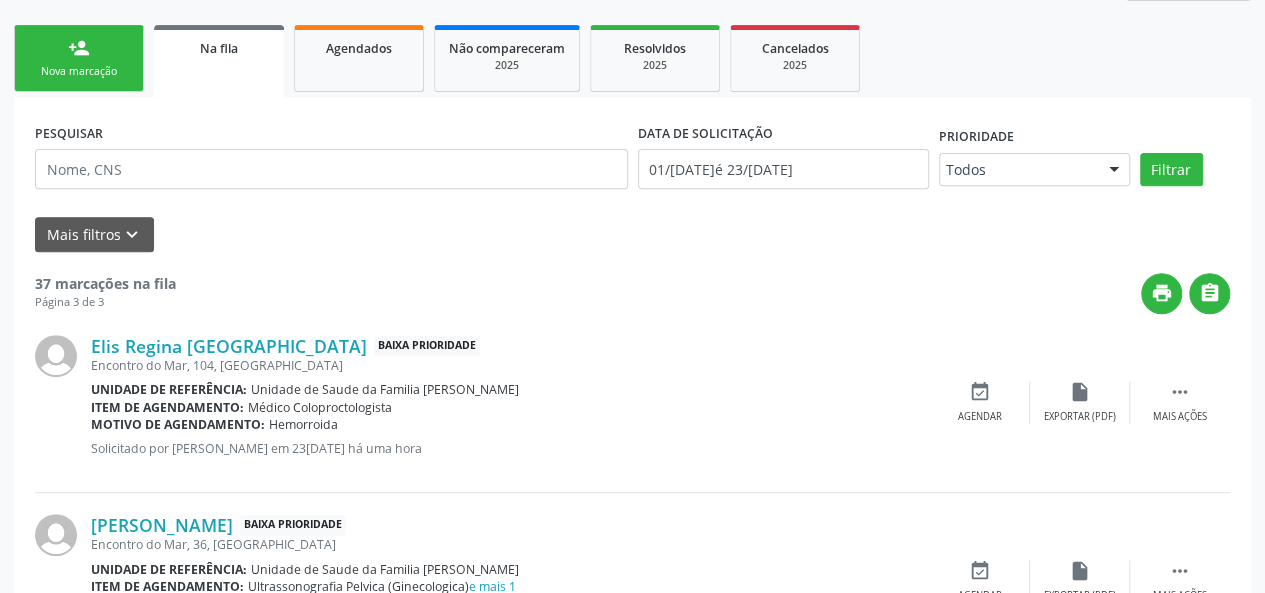 scroll, scrollTop: 264, scrollLeft: 0, axis: vertical 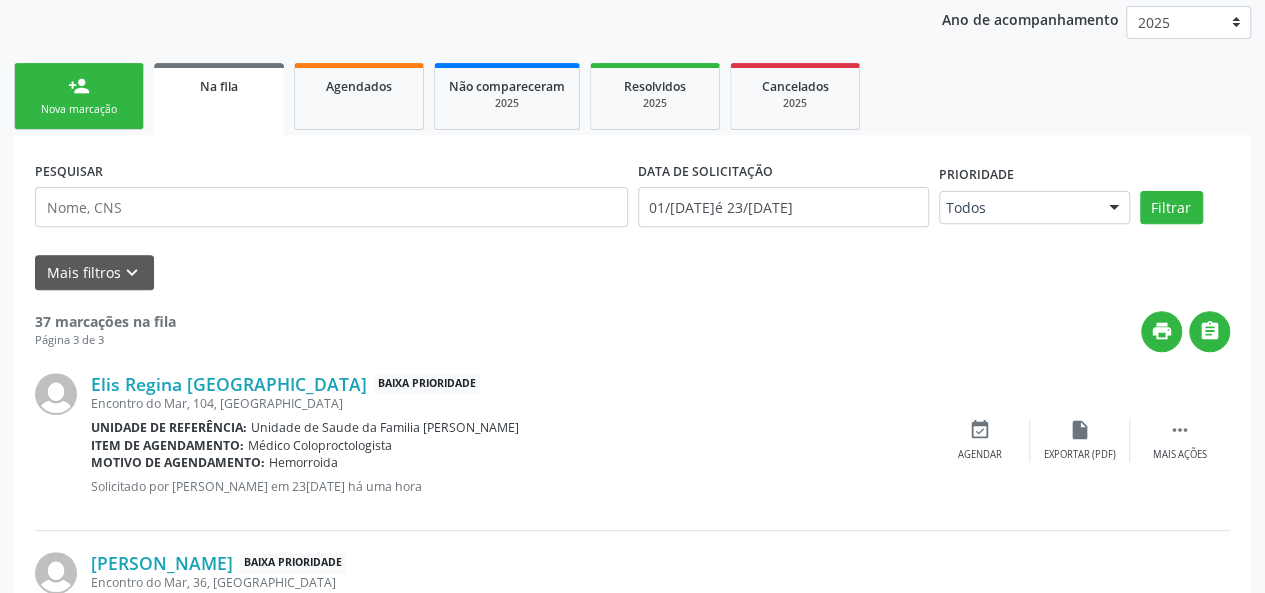 click on "person_add
Nova marcação" at bounding box center [79, 96] 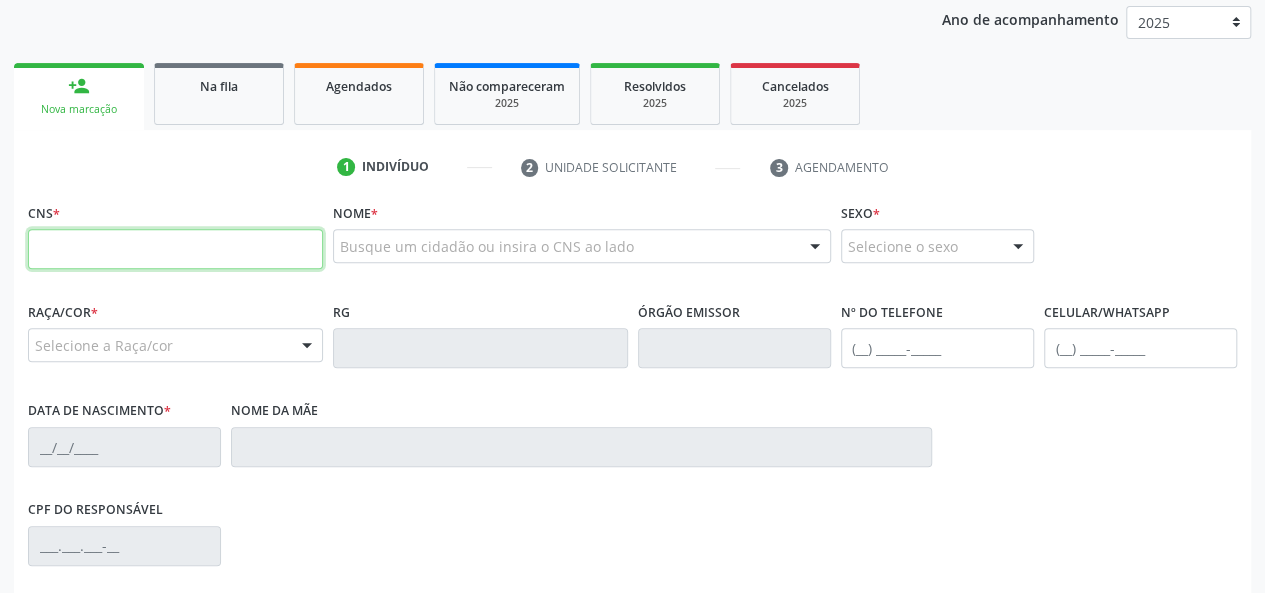 paste on "703 4023 4011 1000" 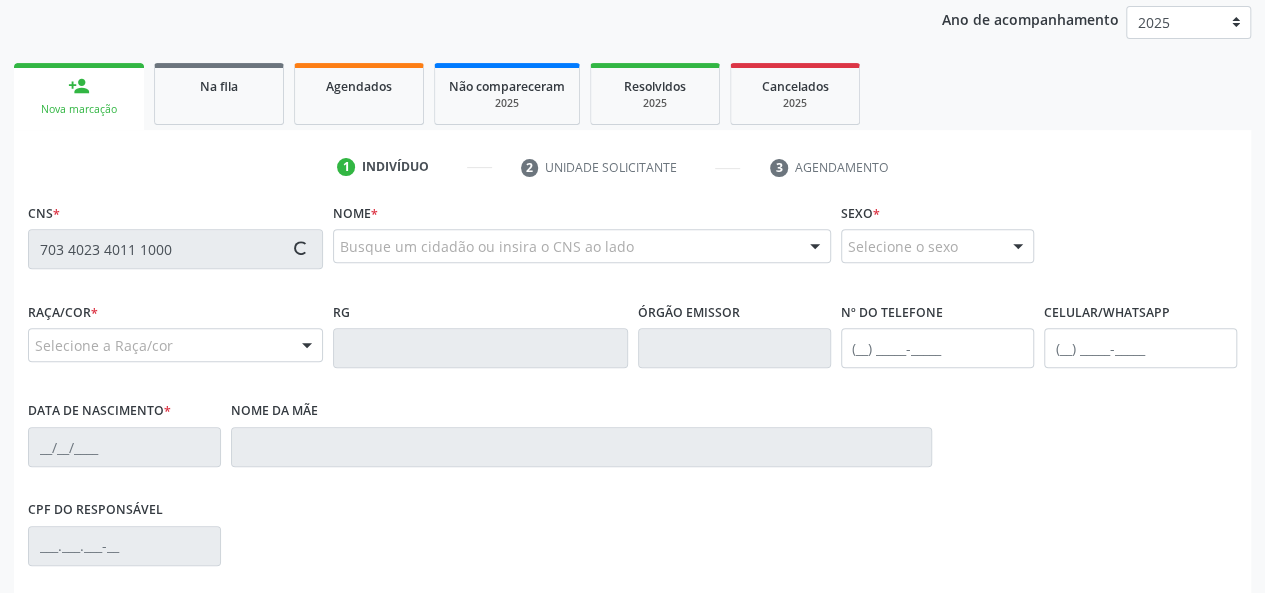 type on "703 4023 4011 1000" 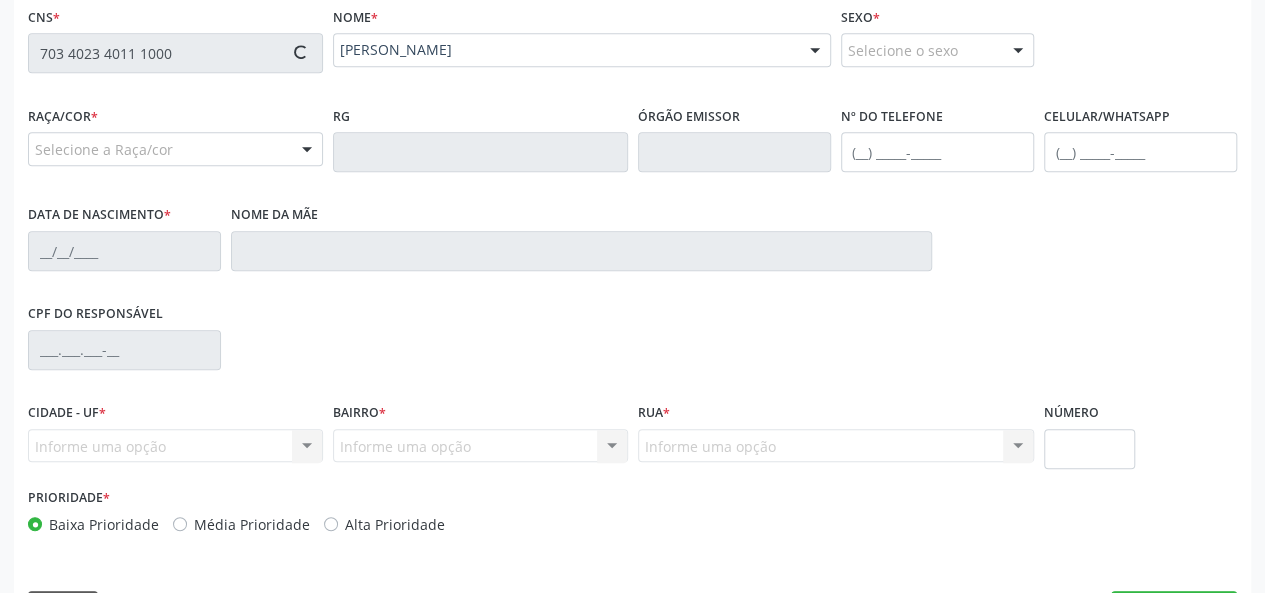 type on "(82) 99318-7272" 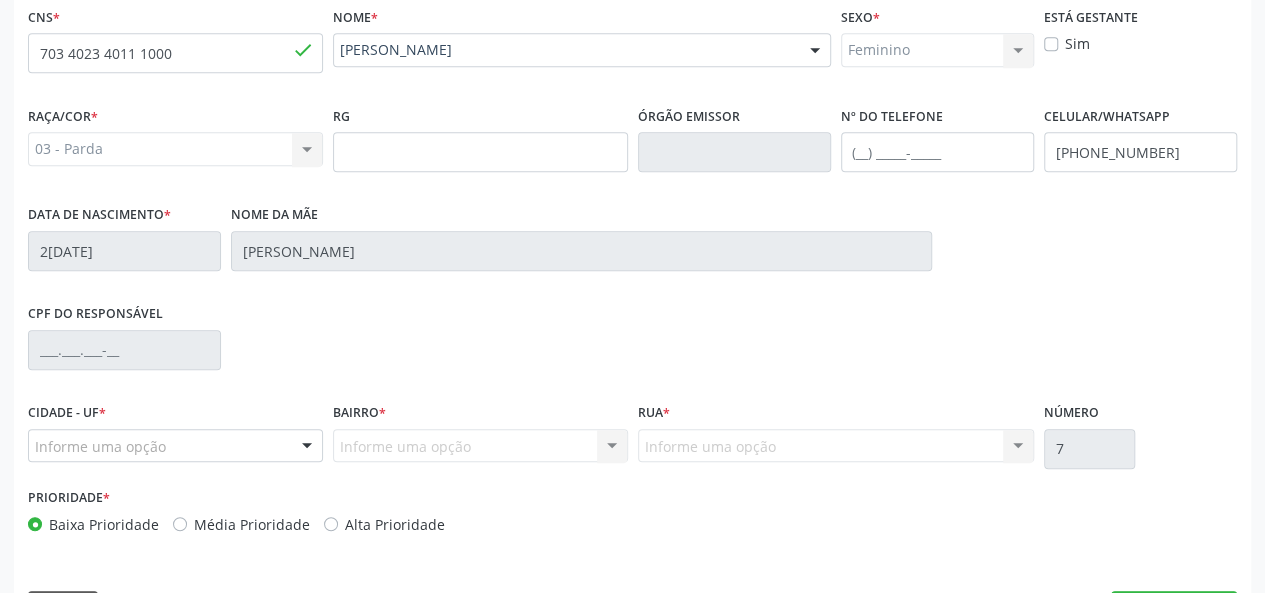 scroll, scrollTop: 518, scrollLeft: 0, axis: vertical 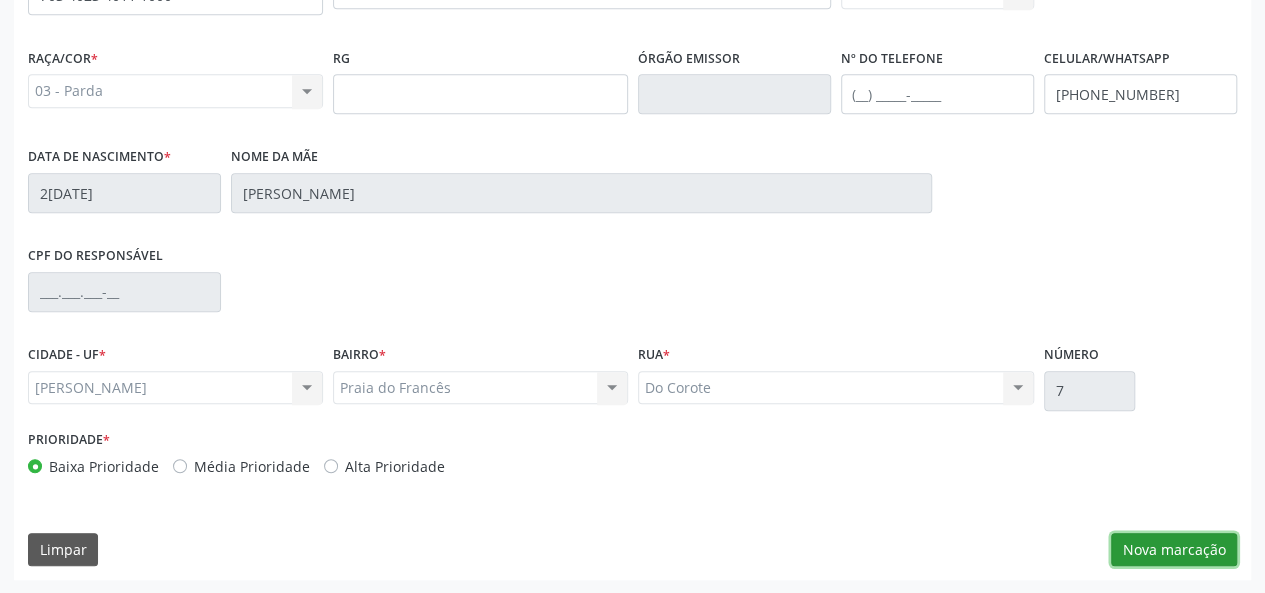 click on "Nova marcação" at bounding box center [1174, 550] 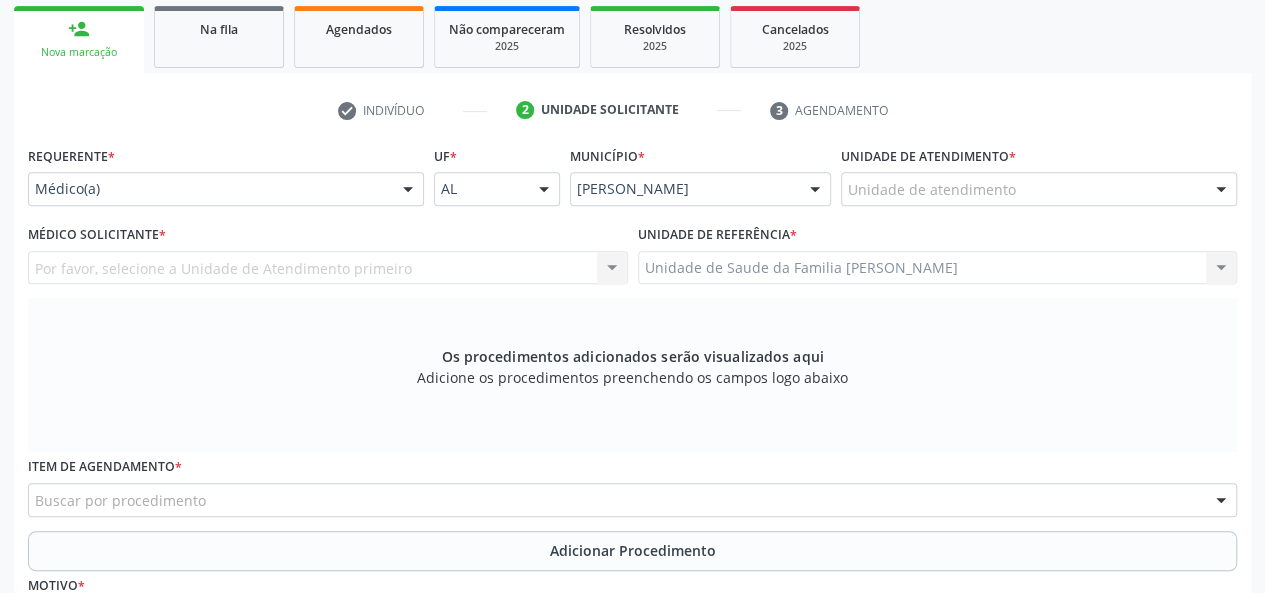 scroll, scrollTop: 318, scrollLeft: 0, axis: vertical 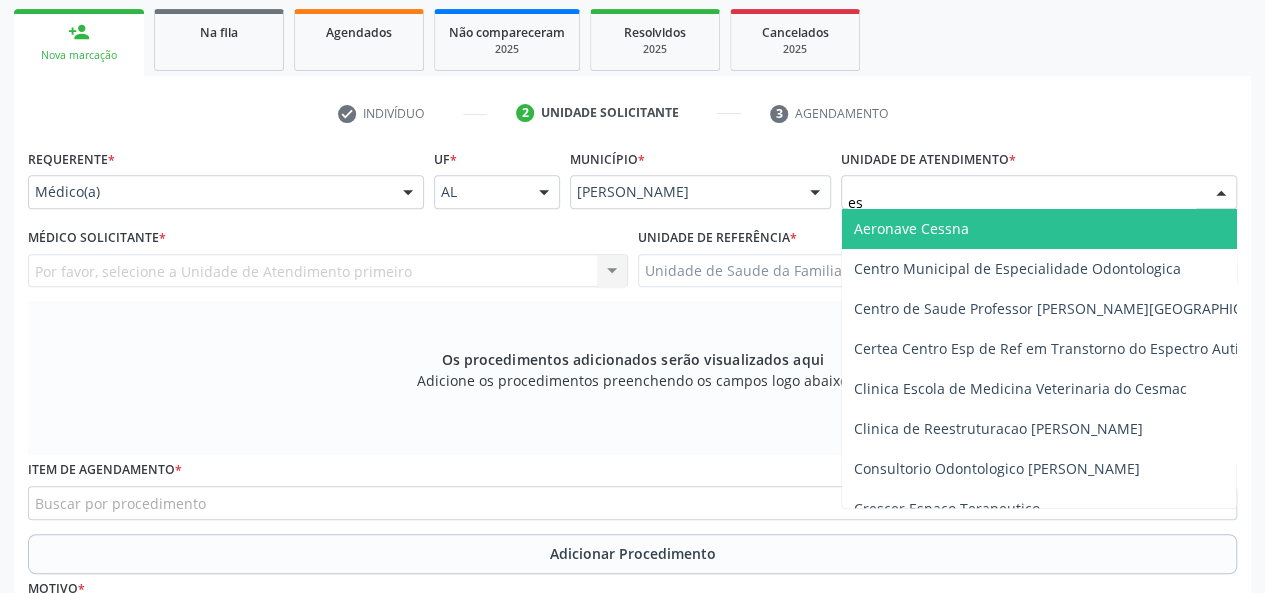 type on "est" 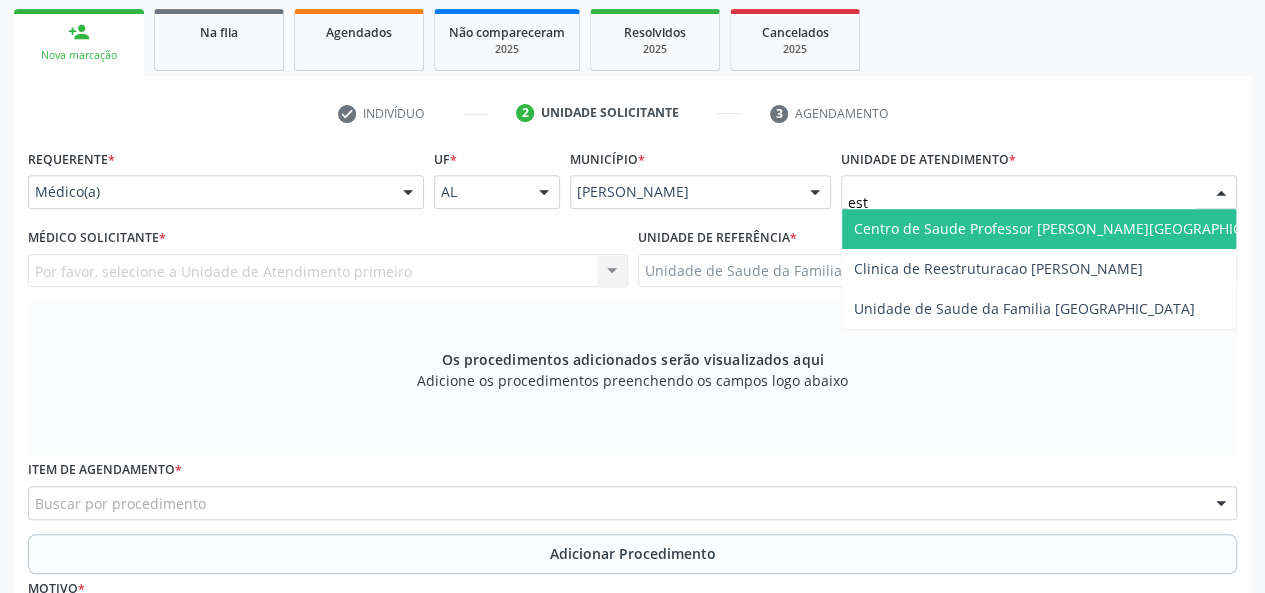 click on "Centro de Saude Professor [PERSON_NAME][GEOGRAPHIC_DATA]" at bounding box center (1071, 228) 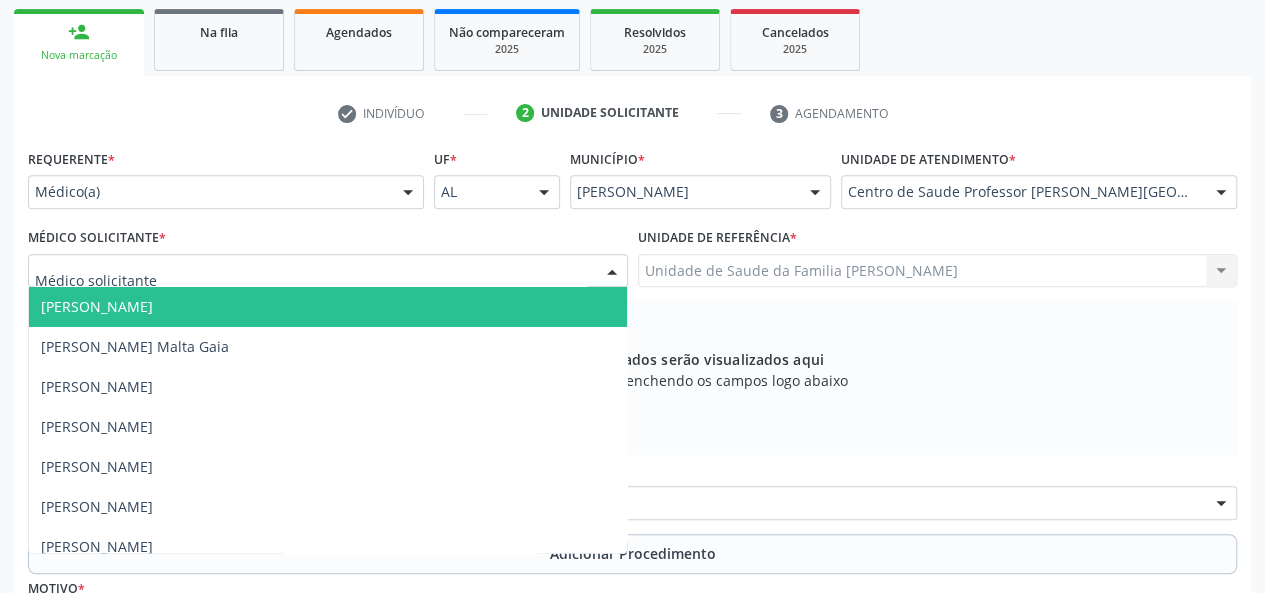 click at bounding box center [328, 271] 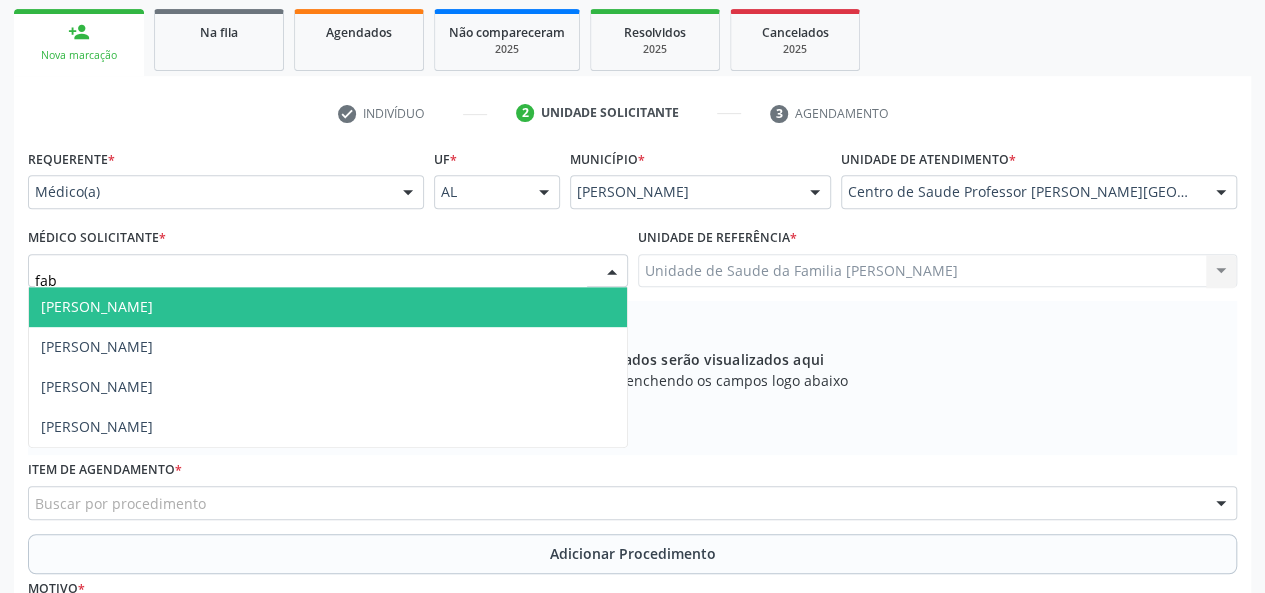 type on "fabi" 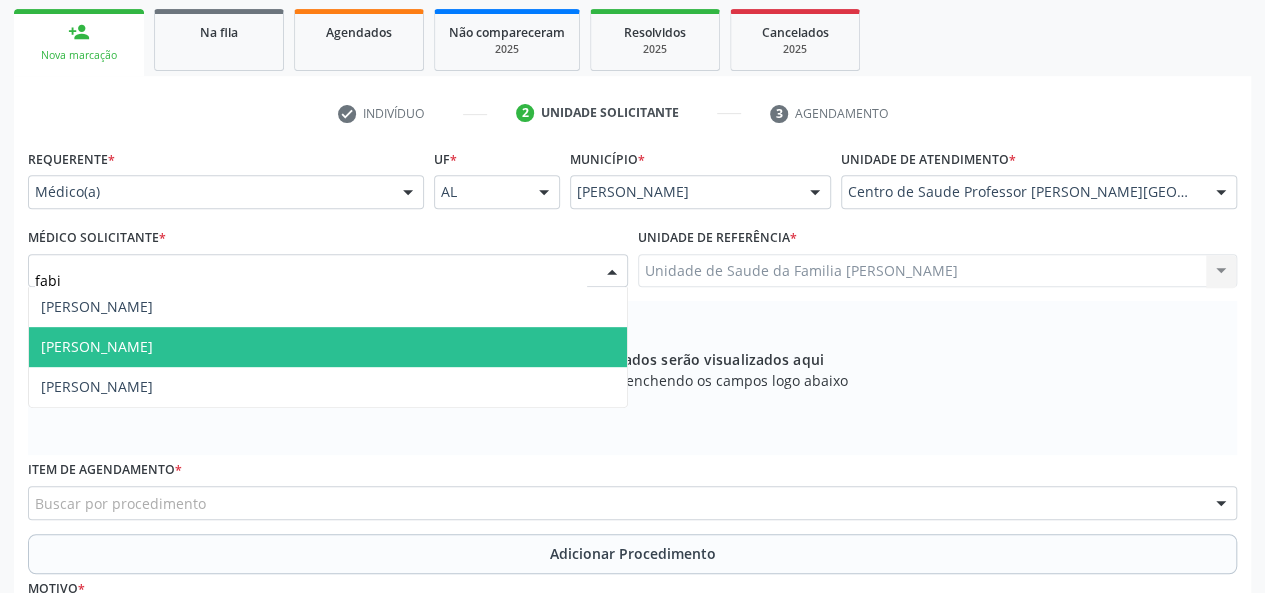 click on "[PERSON_NAME]" at bounding box center (97, 346) 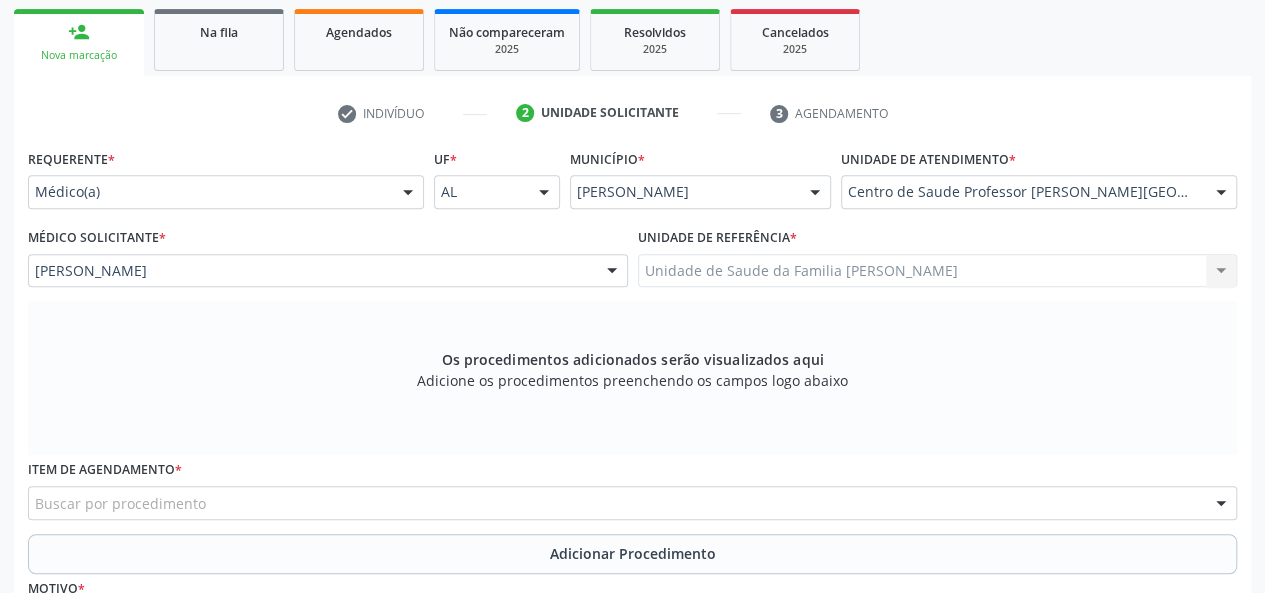 scroll, scrollTop: 518, scrollLeft: 0, axis: vertical 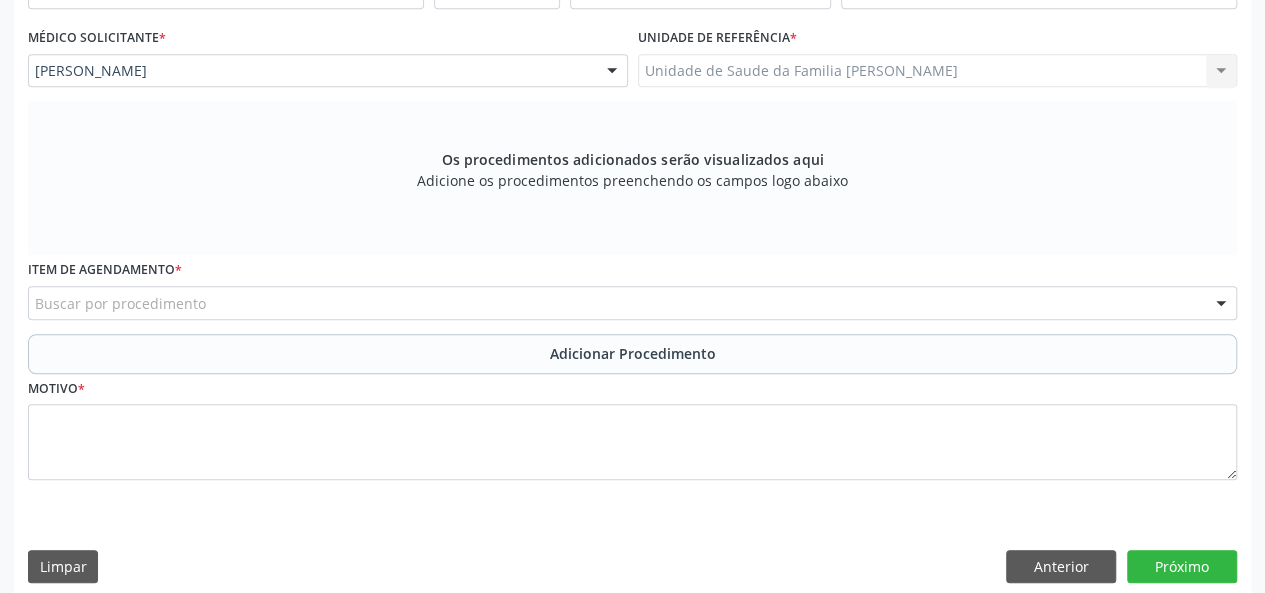 click on "Buscar por procedimento" at bounding box center [632, 303] 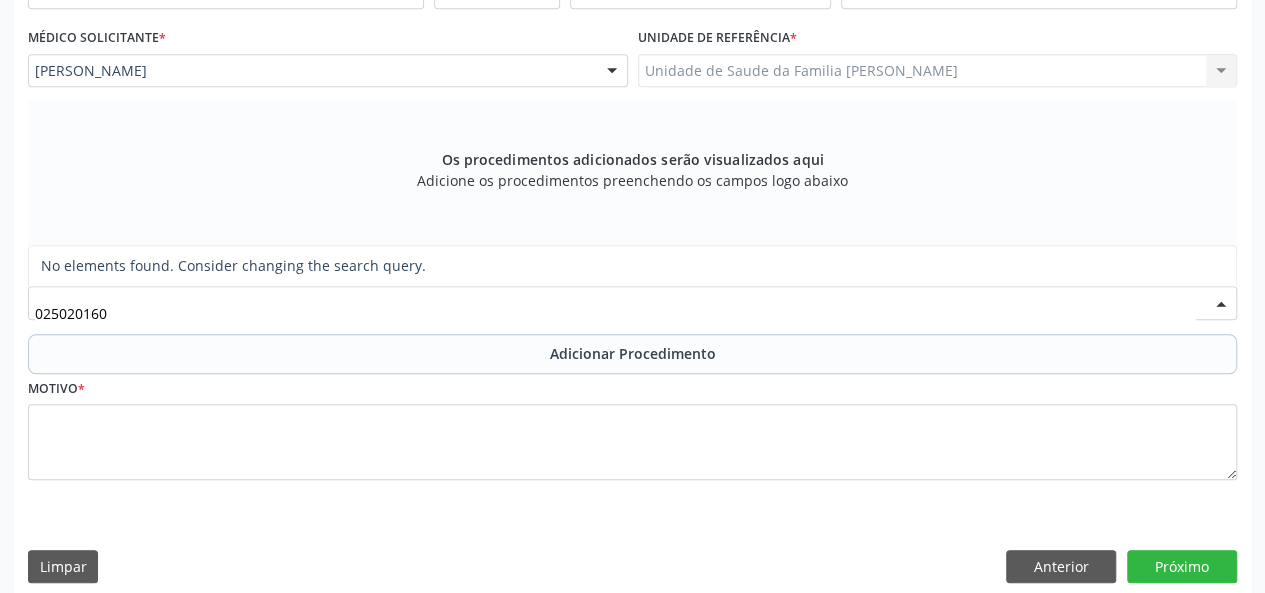 click on "025020160" at bounding box center (615, 313) 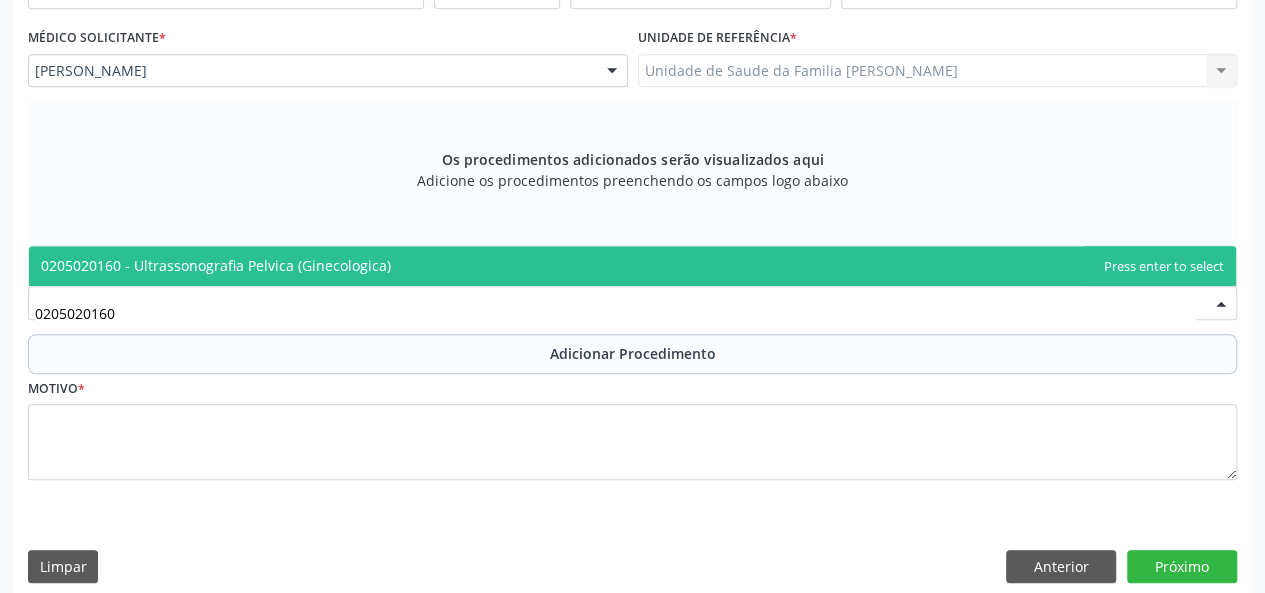 click on "0205020160 - Ultrassonografia Pelvica (Ginecologica)" at bounding box center (632, 266) 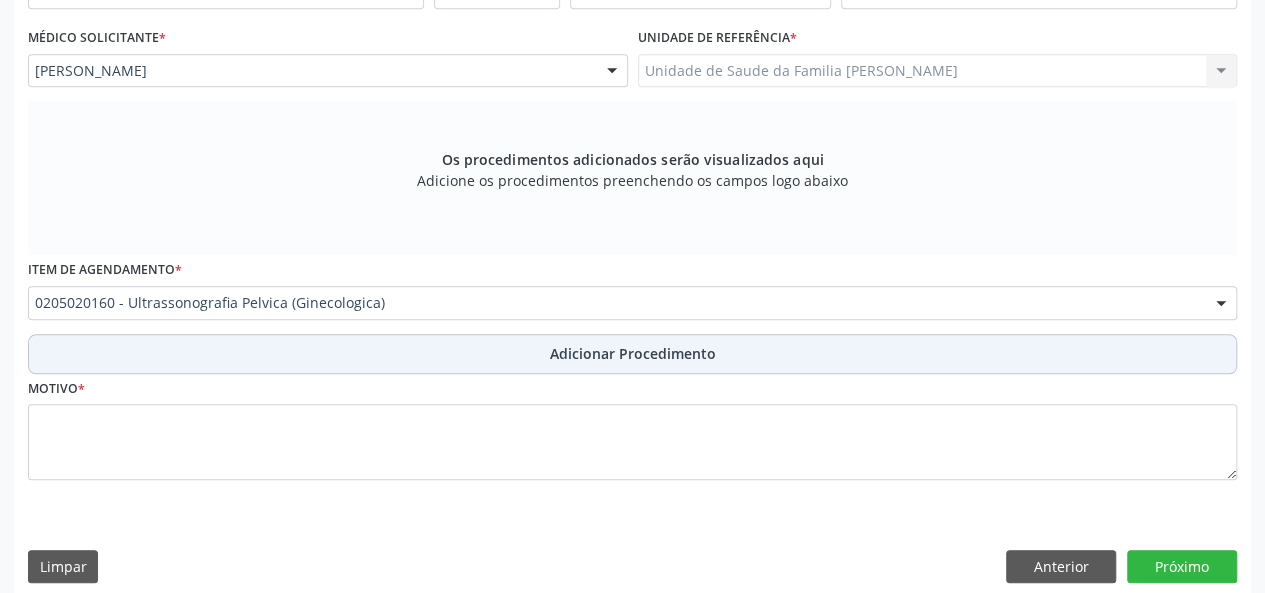 click on "Adicionar Procedimento" at bounding box center [633, 353] 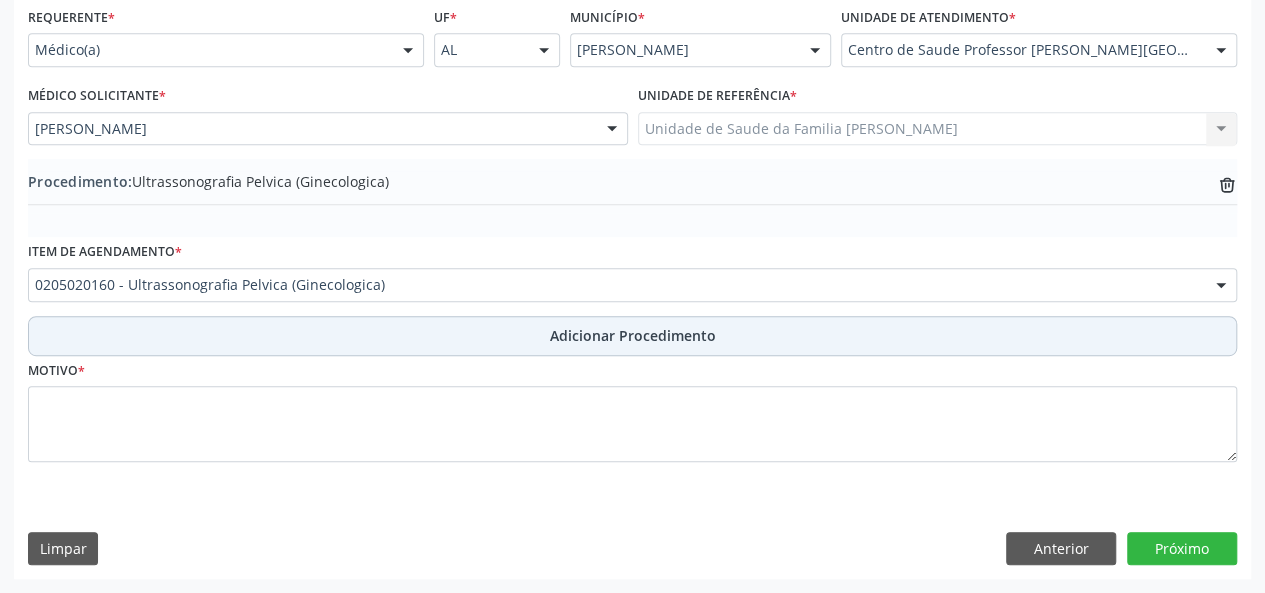 scroll, scrollTop: 458, scrollLeft: 0, axis: vertical 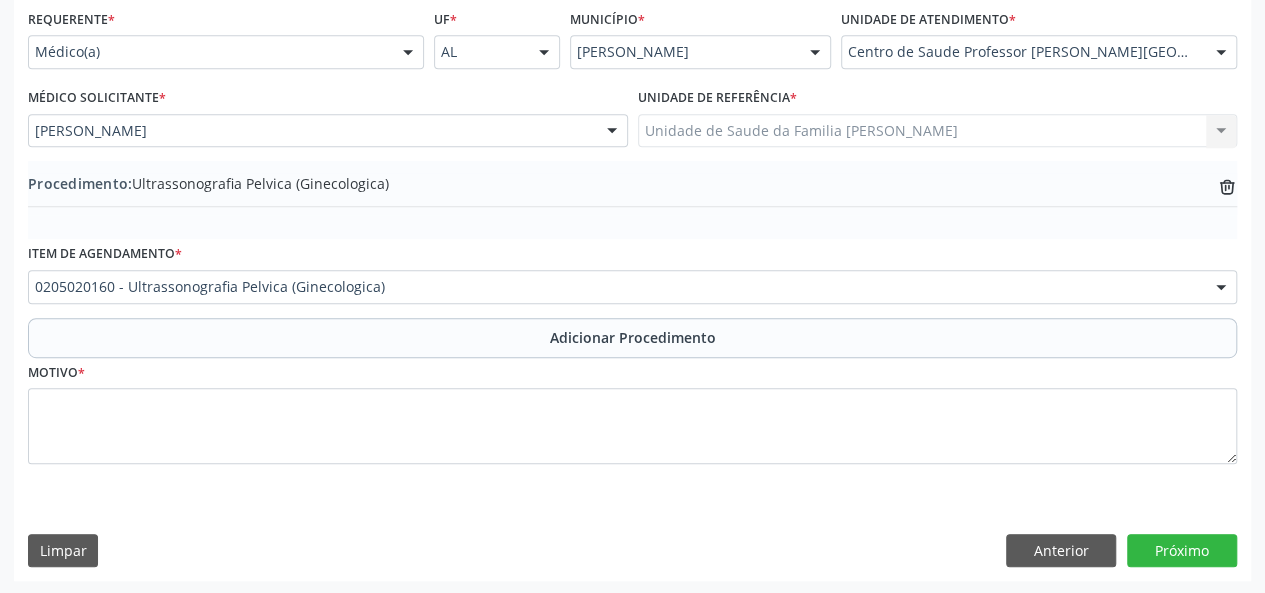 click on "Item de agendamento
*
0205020160 - Ultrassonografia Pelvica (Ginecologica)         0304070076 - .Quimioterapia de Leucemia Linfoide/Linfoblástica Aguda, Leucemia Mieloide Aguda e Leucemia Promielocítica Aguda Na Infância e Adolescência - 1ª Linha - Fase de Manutenção   0604320140 - Abatacepte 125 Mg Injetável (Por Seringa Preenchida)   0604320124 - Abatacepte 250 Mg Injetável (Por Frasco Ampola).   0603050018 - Abciximabe   0406010013 - Abertura de Comunicação Inter-Atrial   0406010021 - Abertura de Estenose Aortica Valvar   0406011265 - Abertura de Estenose Aortica Valvar (Criança e Adolescente)   0406010030 - Abertura de Estenose Pulmonar Valvar   0406011273 - Abertura de Estenose Pulmonar Valvar (Criança e Adolescente)   0301080011 - Abordagem Cognitiva Comportamental do Fumante (Por Atendimento / Paciente)   0307020010 - Acesso A Polpa Dentaria e Medicacao (Por Dente)   0604660030 - Acetazolamida 250 Mg (Por Comprimido)" at bounding box center [632, 271] 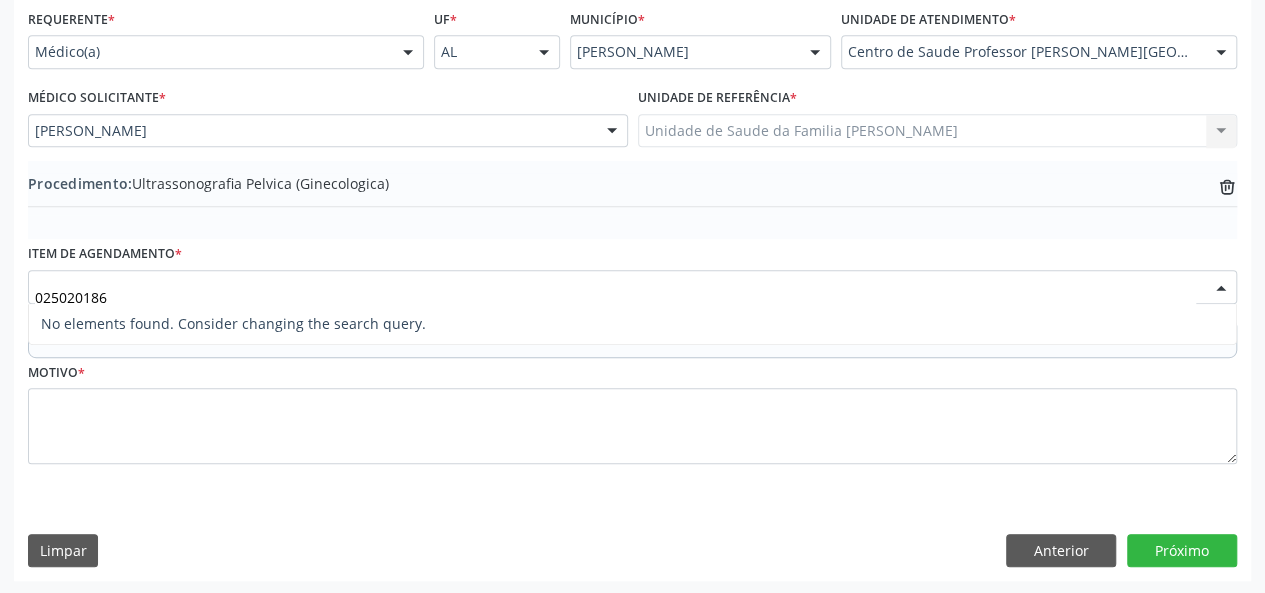 click on "025020186" at bounding box center (615, 297) 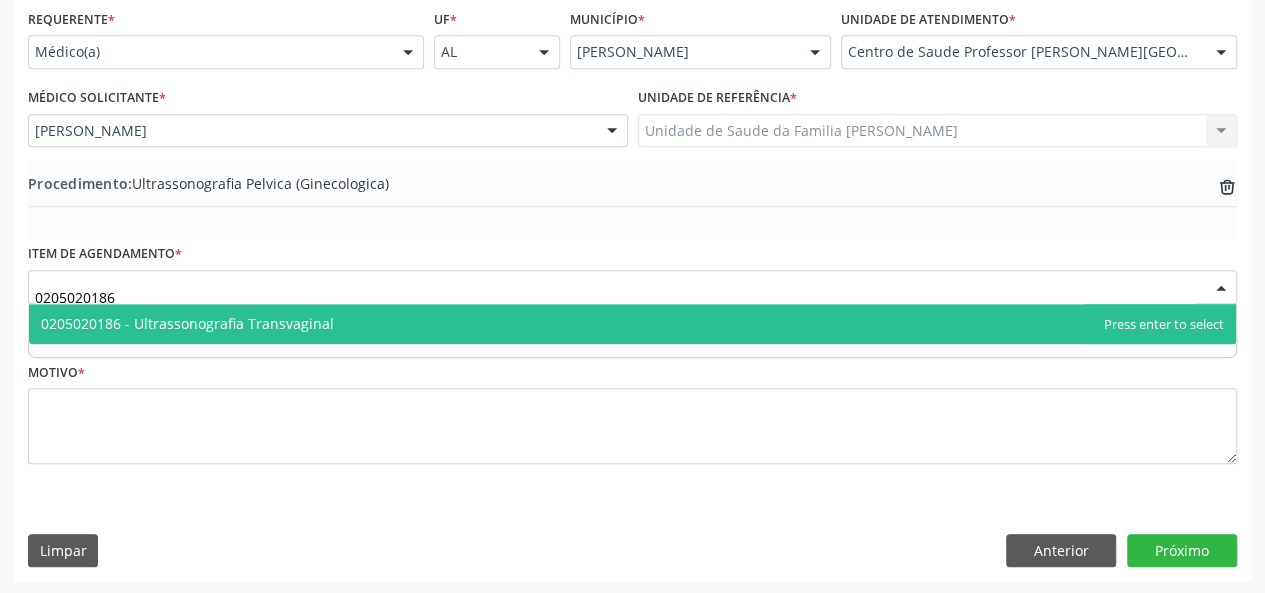 click on "0205020186 - Ultrassonografia Transvaginal" at bounding box center [187, 323] 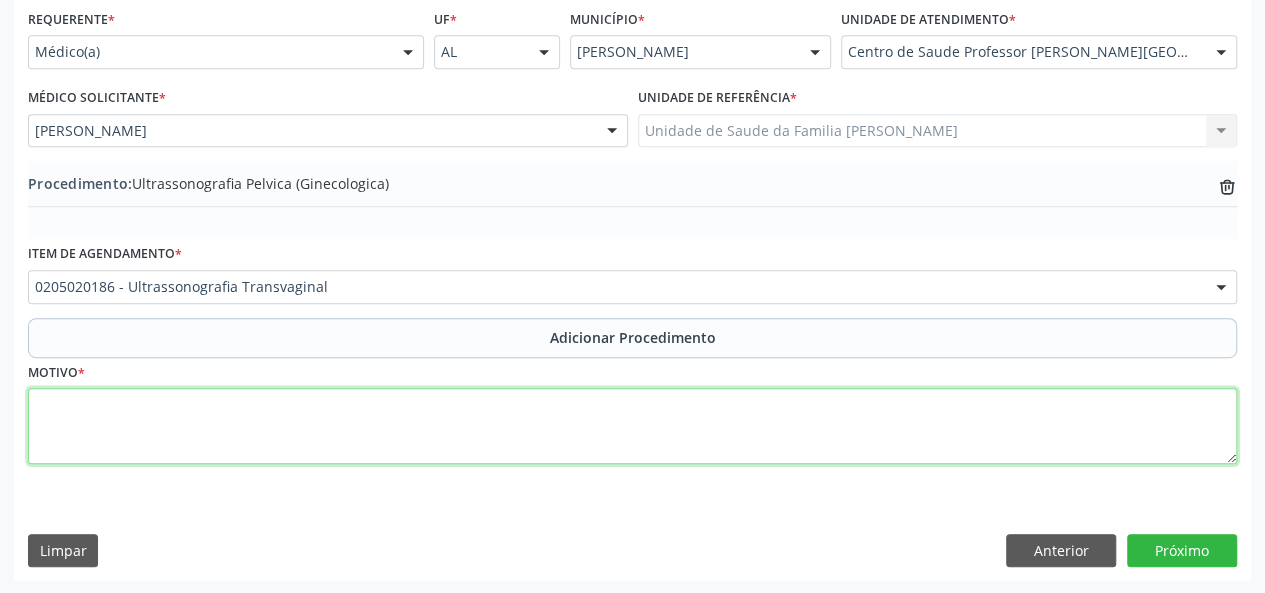 click at bounding box center (632, 426) 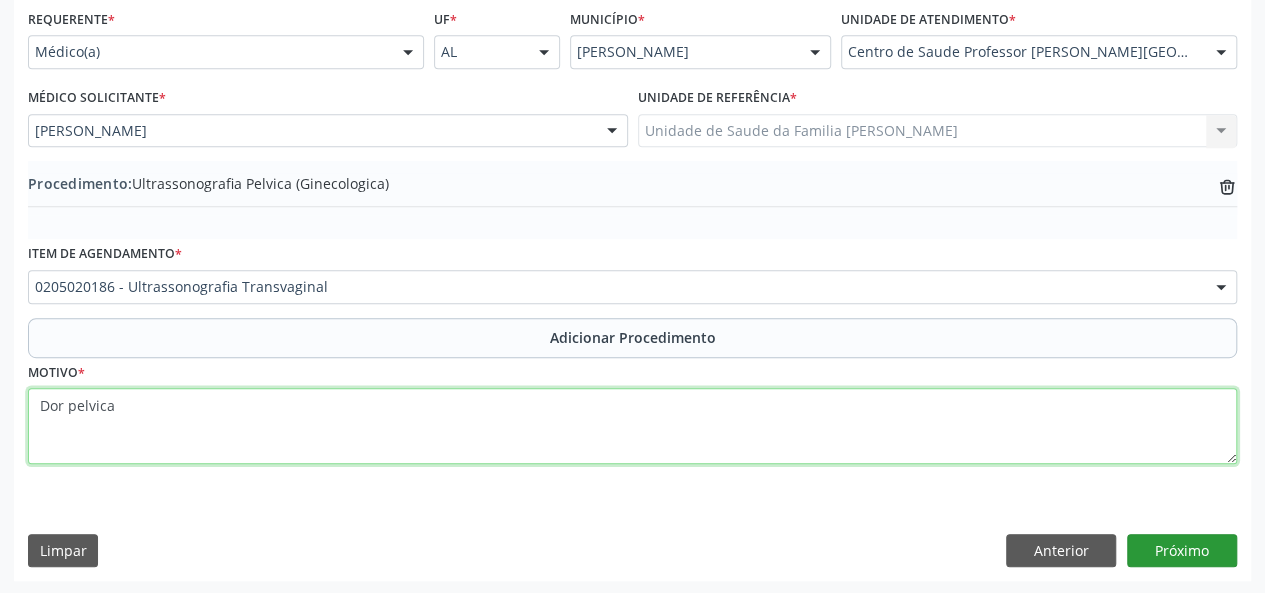 type on "Dor pelvica" 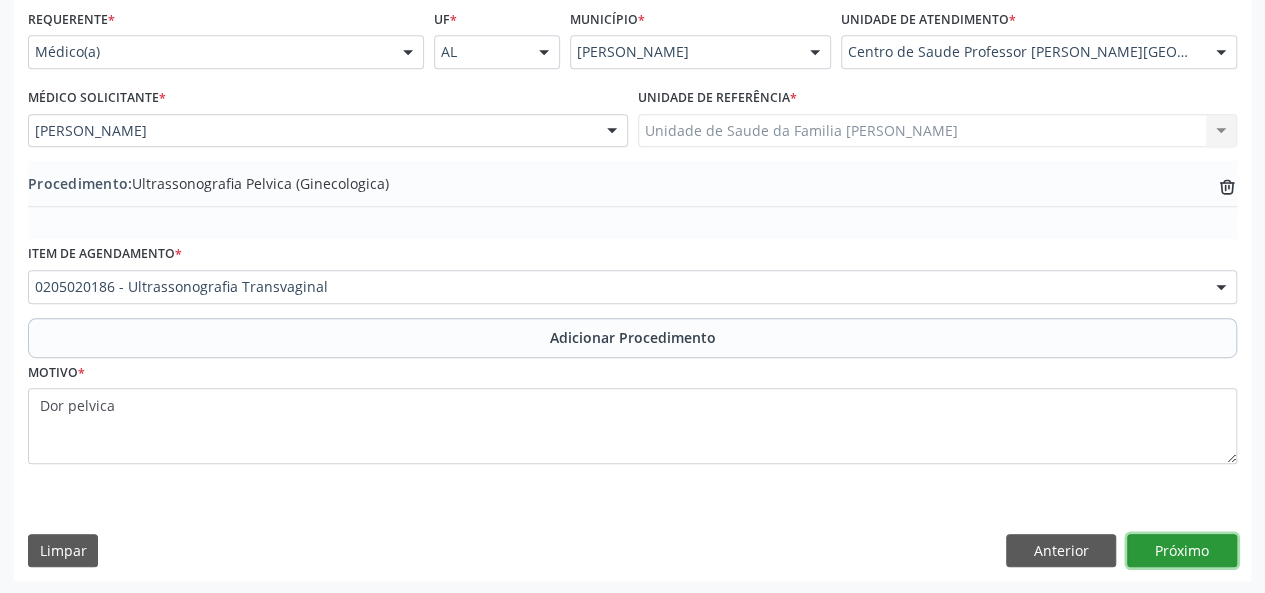 click on "Próximo" at bounding box center [1182, 551] 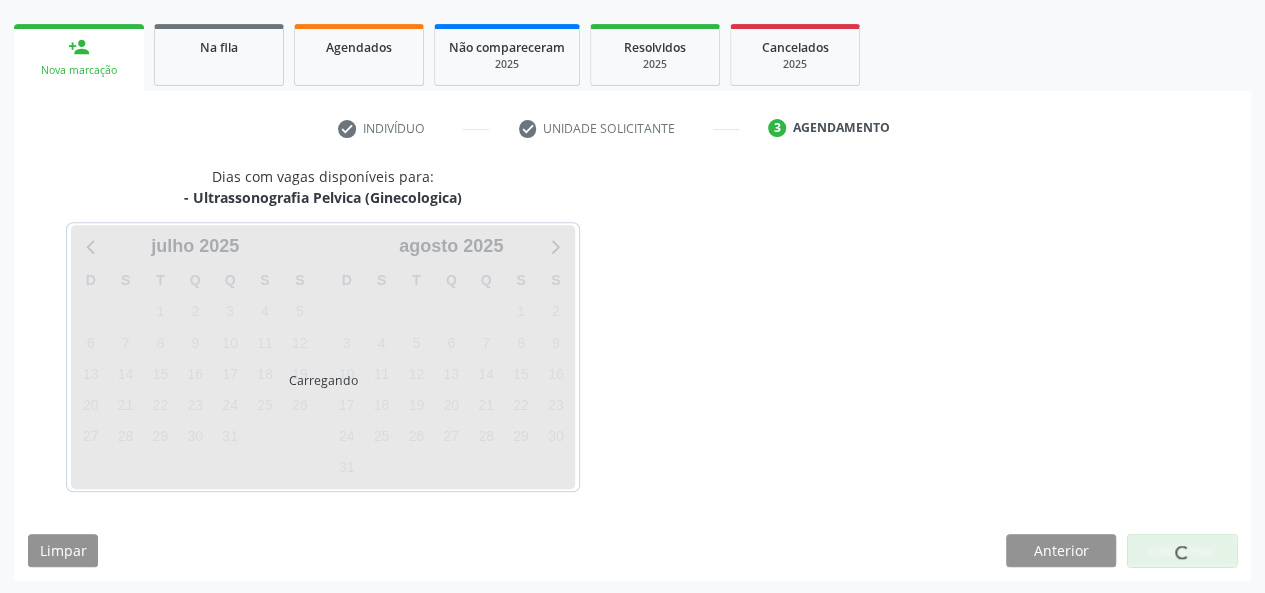 scroll, scrollTop: 362, scrollLeft: 0, axis: vertical 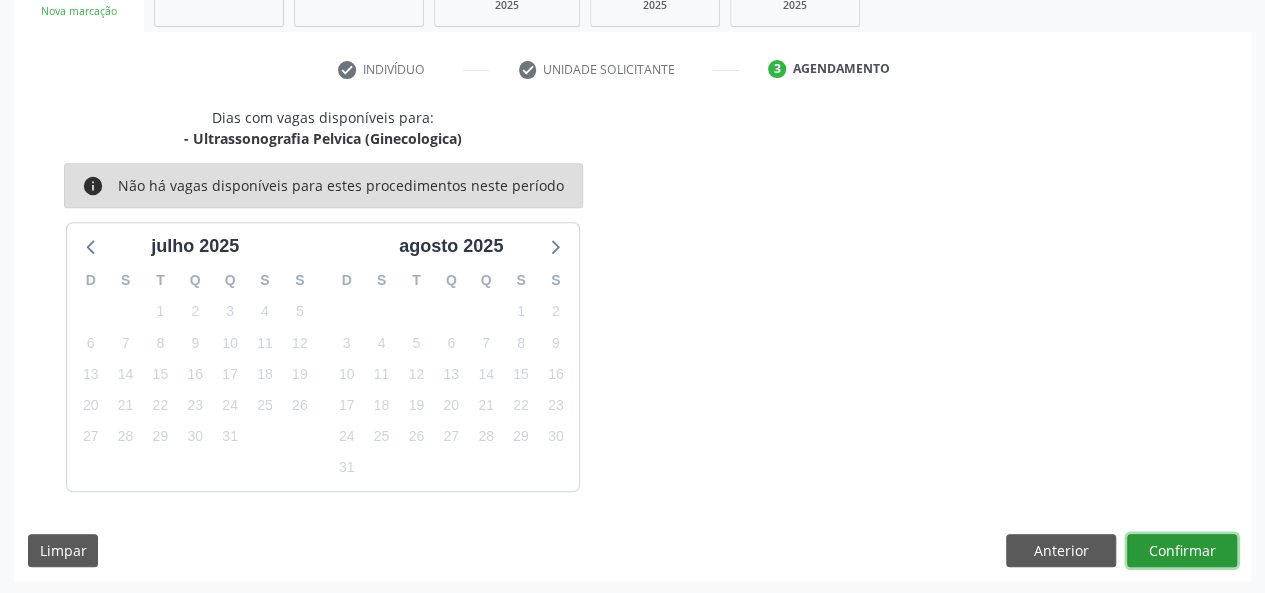 click on "Confirmar" at bounding box center [1182, 551] 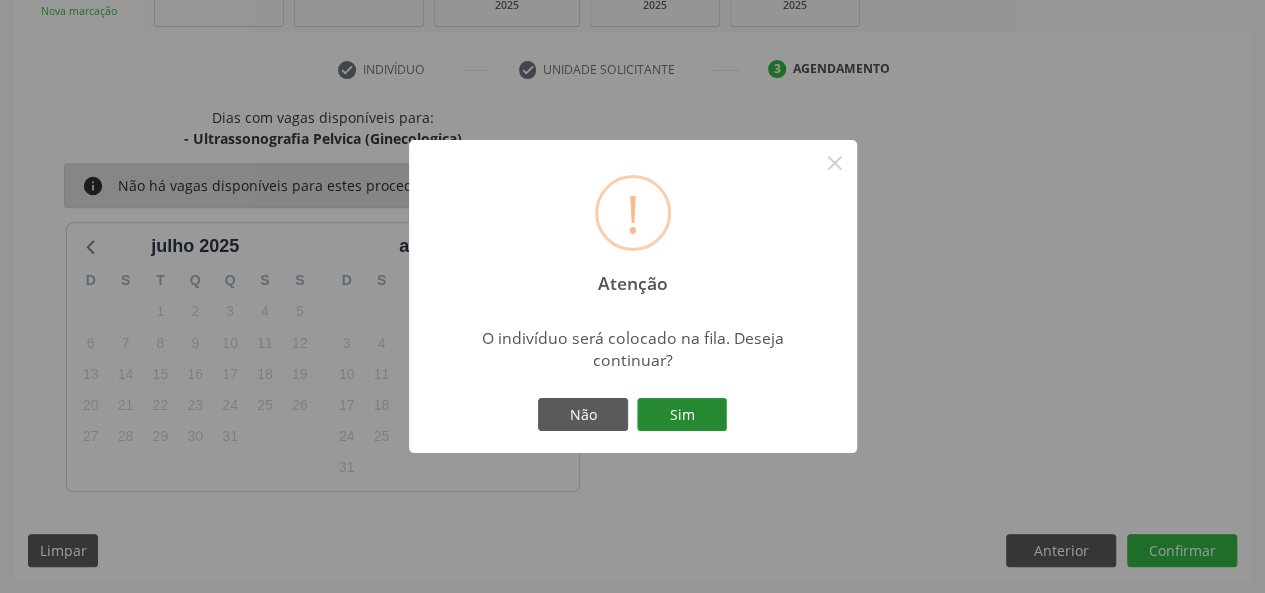 click on "Sim" at bounding box center (682, 415) 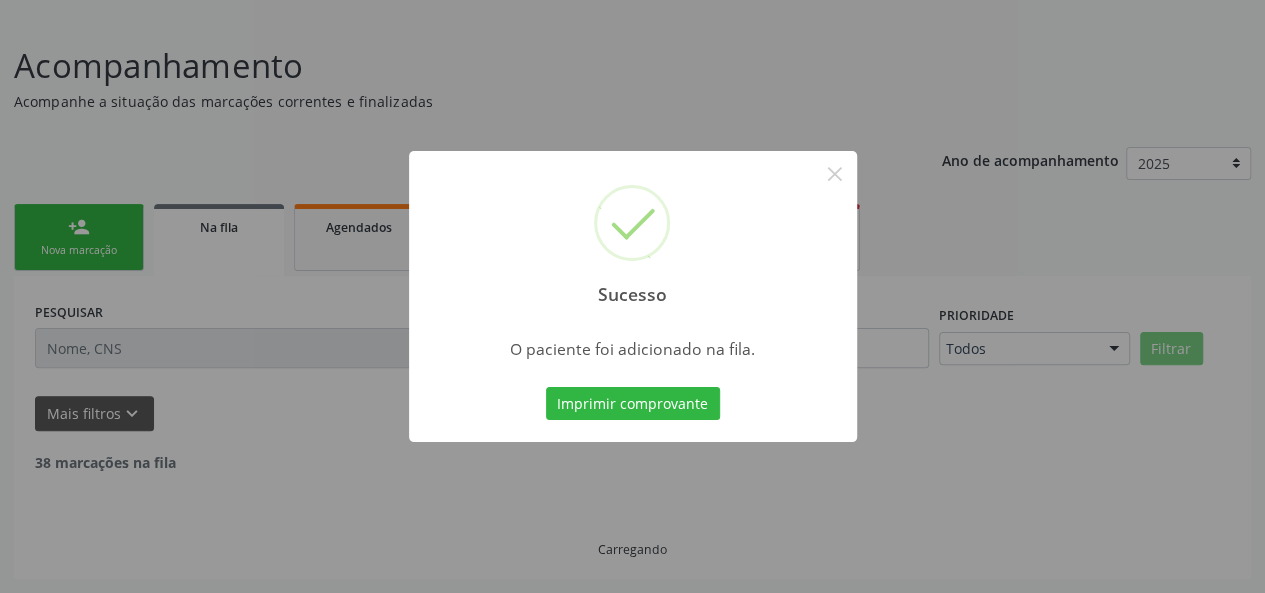 scroll, scrollTop: 100, scrollLeft: 0, axis: vertical 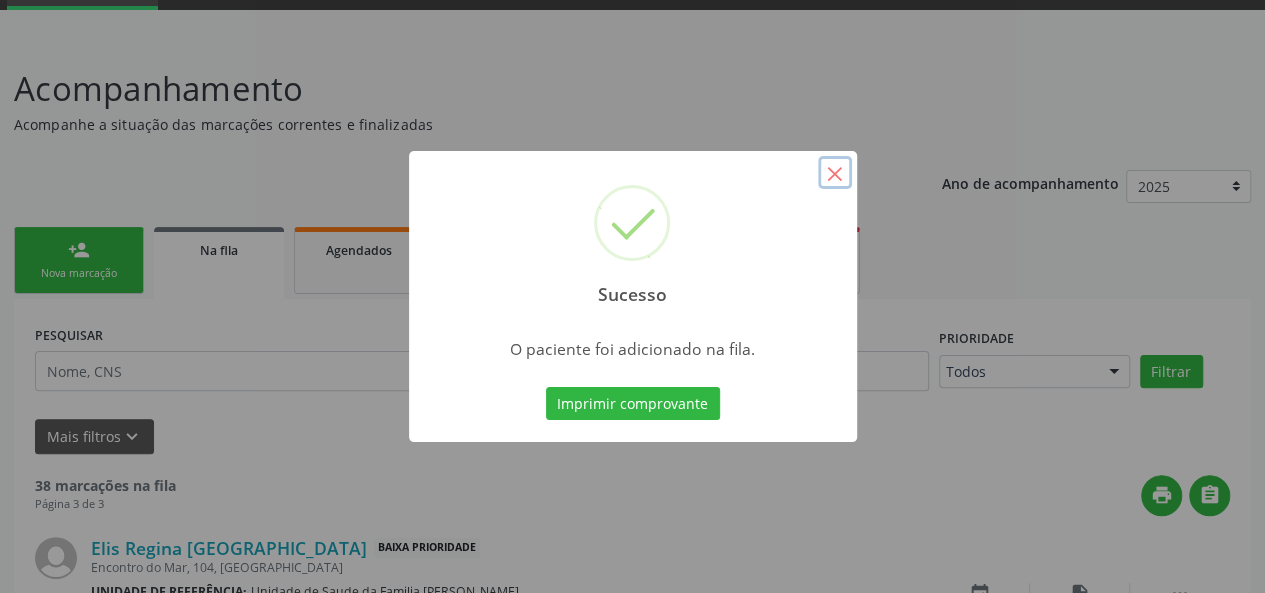 click on "×" at bounding box center [835, 173] 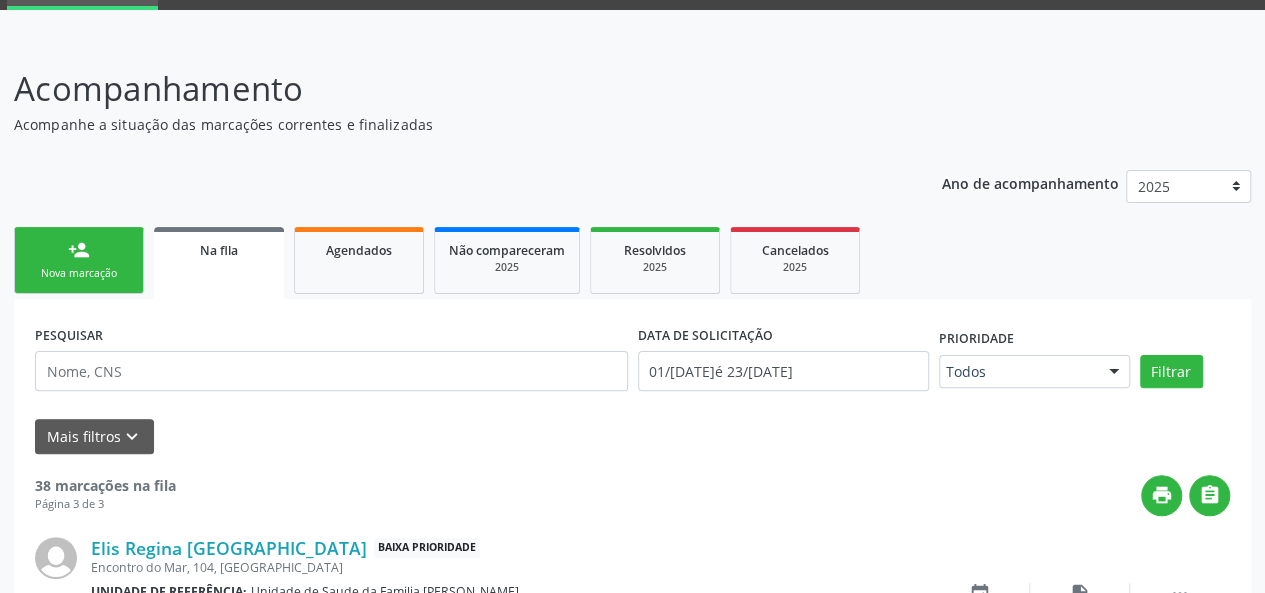 click on "person_add" at bounding box center [79, 250] 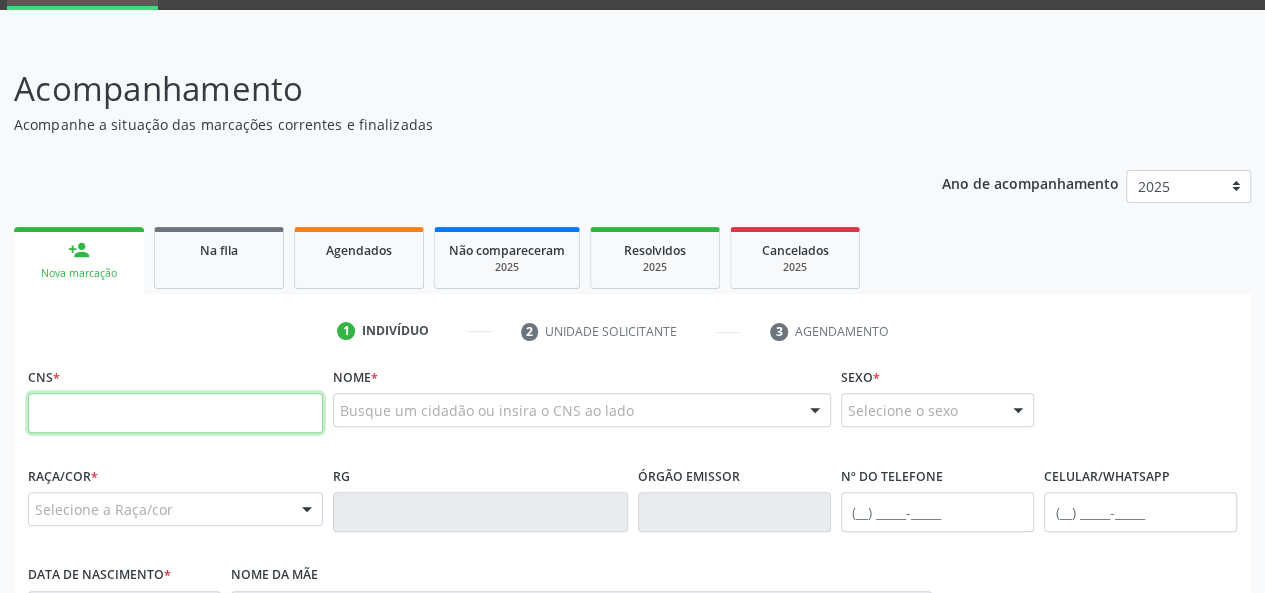 paste on "703 4023 4011 1000" 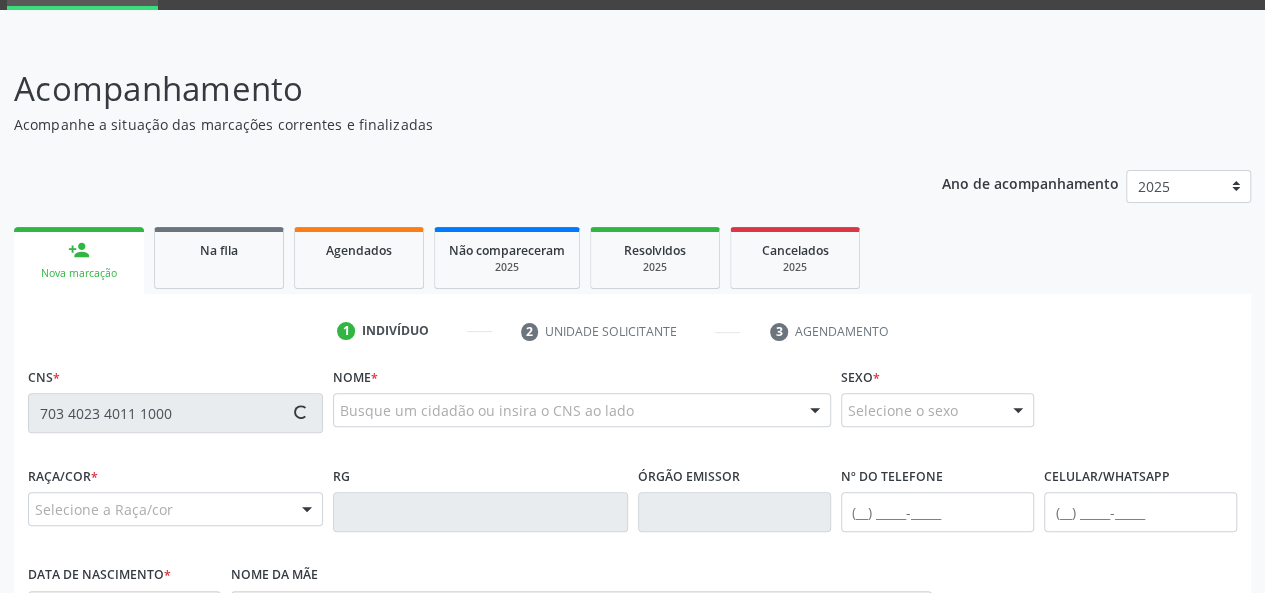 type on "703 4023 4011 1000" 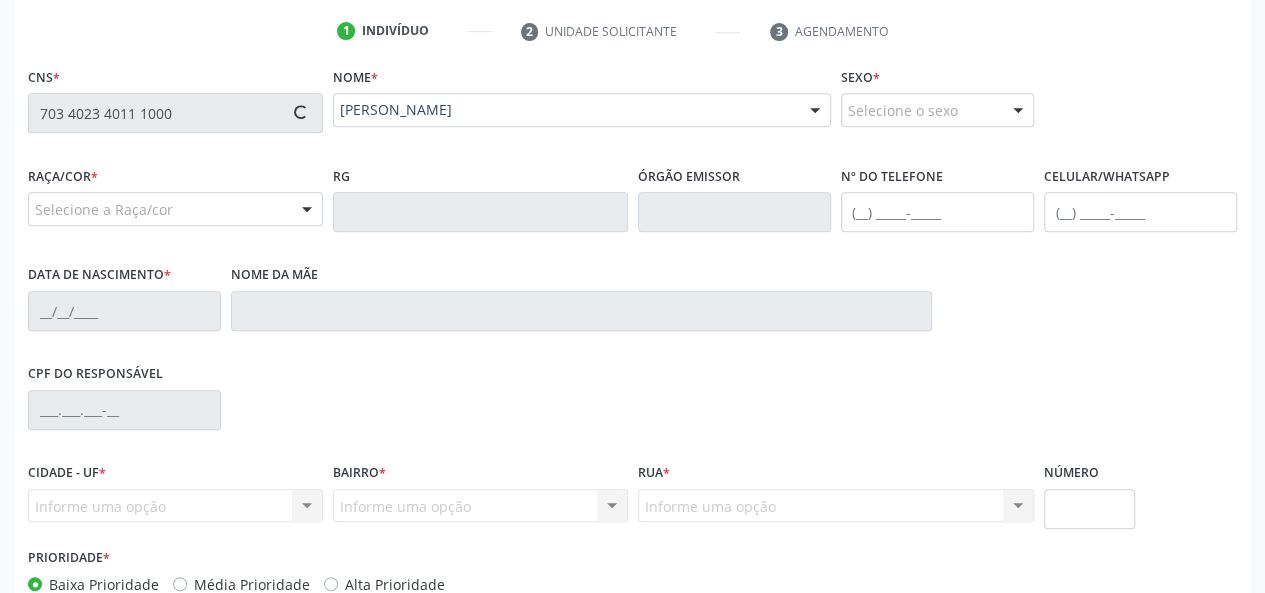 type on "(82) 99318-7272" 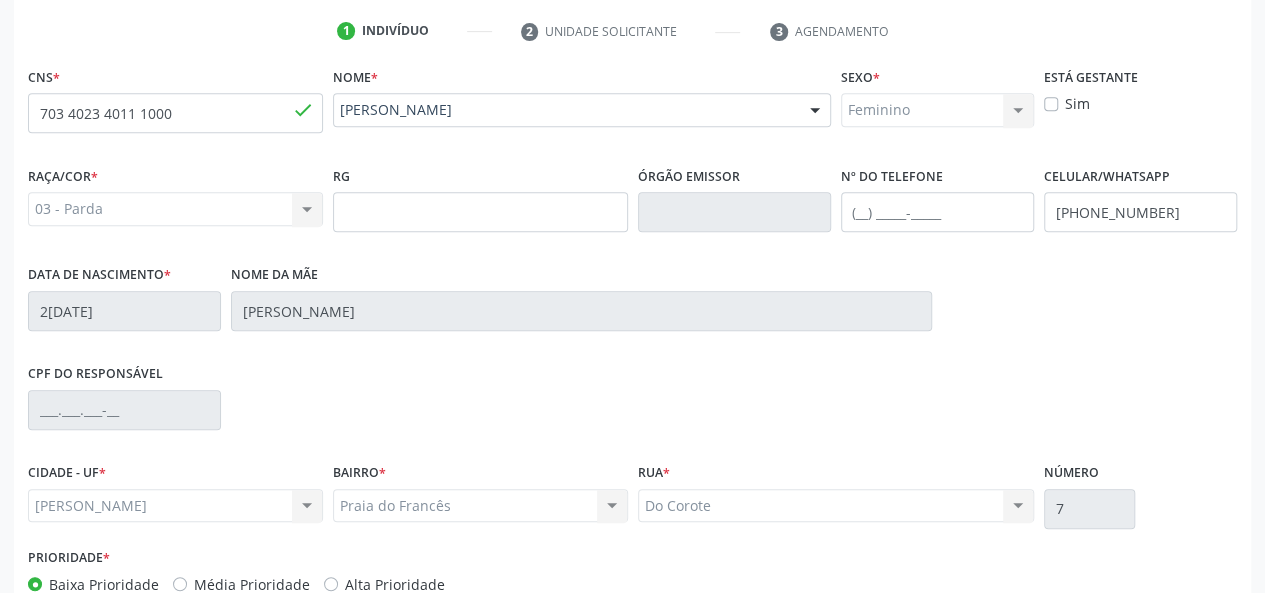 scroll, scrollTop: 518, scrollLeft: 0, axis: vertical 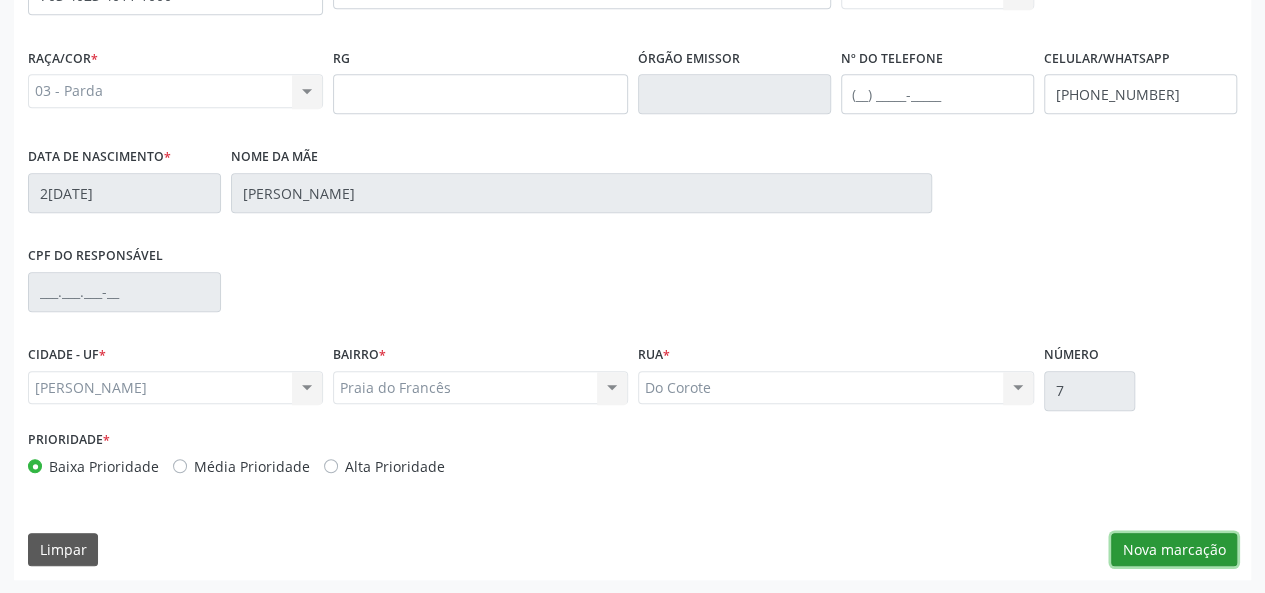click on "Nova marcação" at bounding box center (1174, 550) 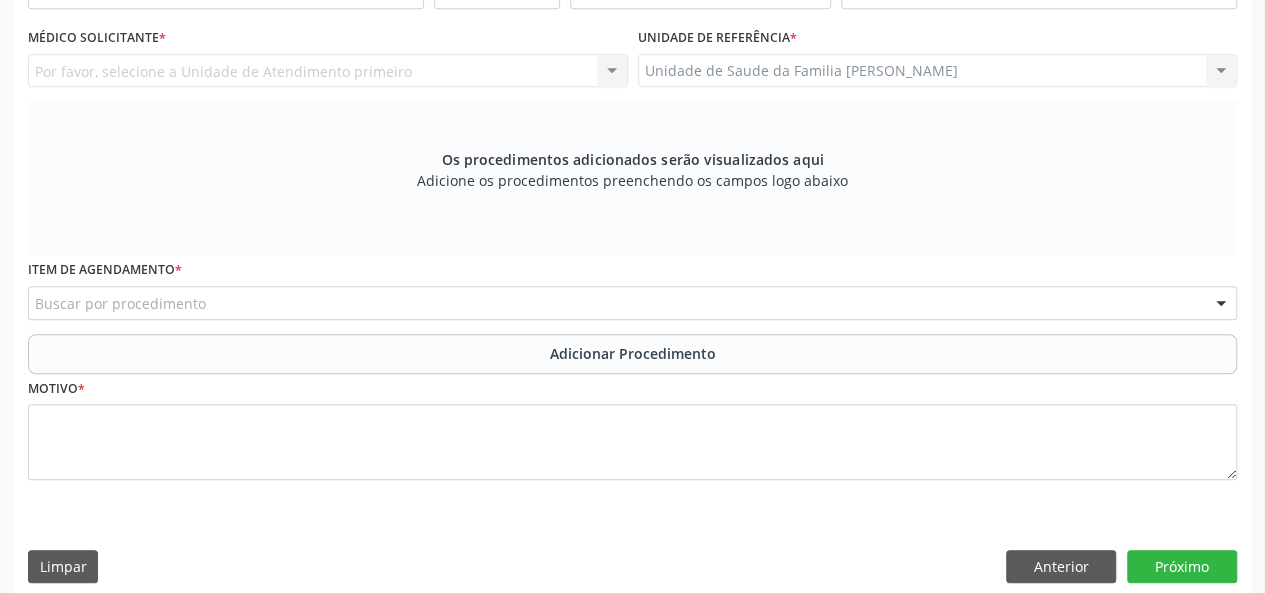 scroll, scrollTop: 318, scrollLeft: 0, axis: vertical 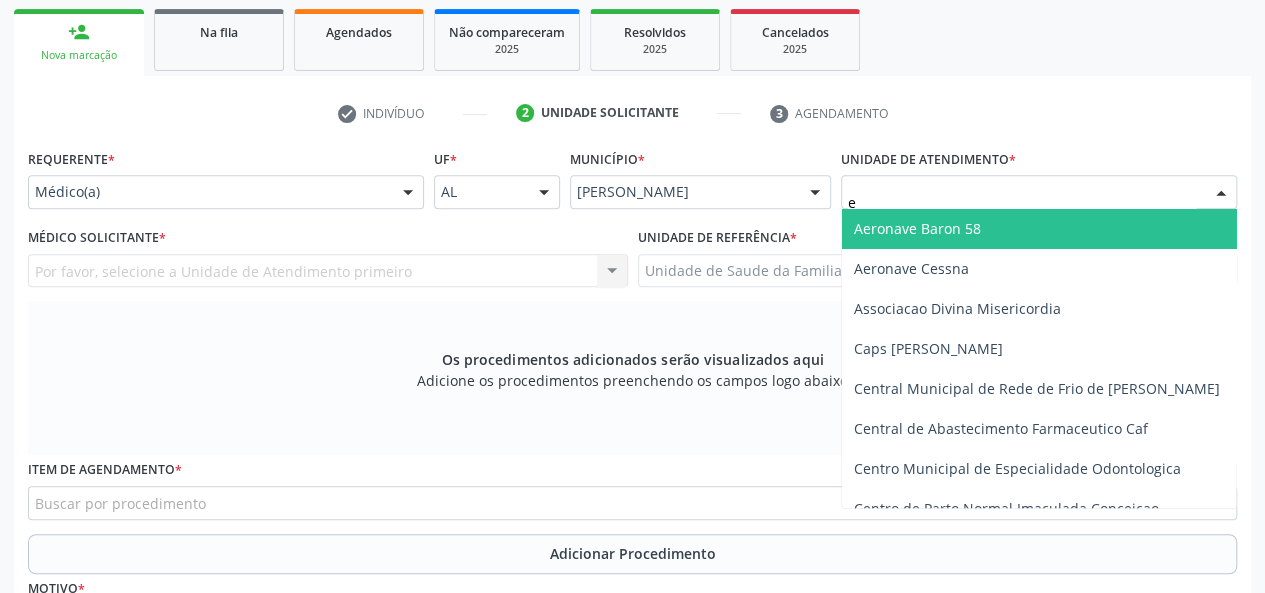 type on "es" 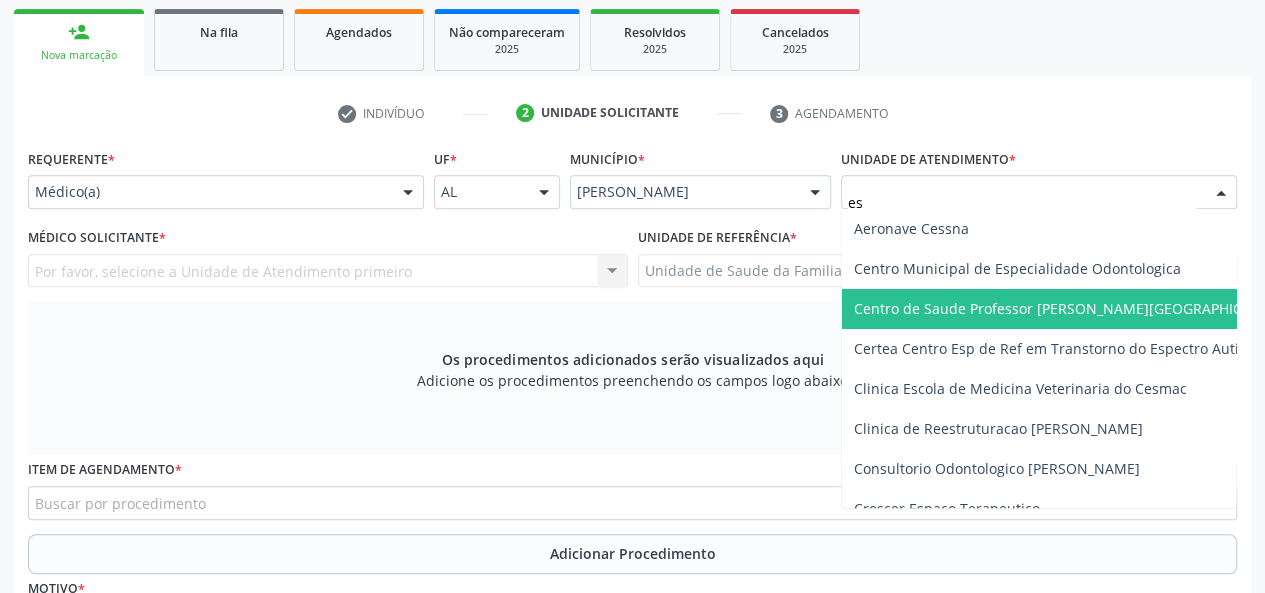click on "Centro de Saude Professor [PERSON_NAME][GEOGRAPHIC_DATA]" at bounding box center (1071, 308) 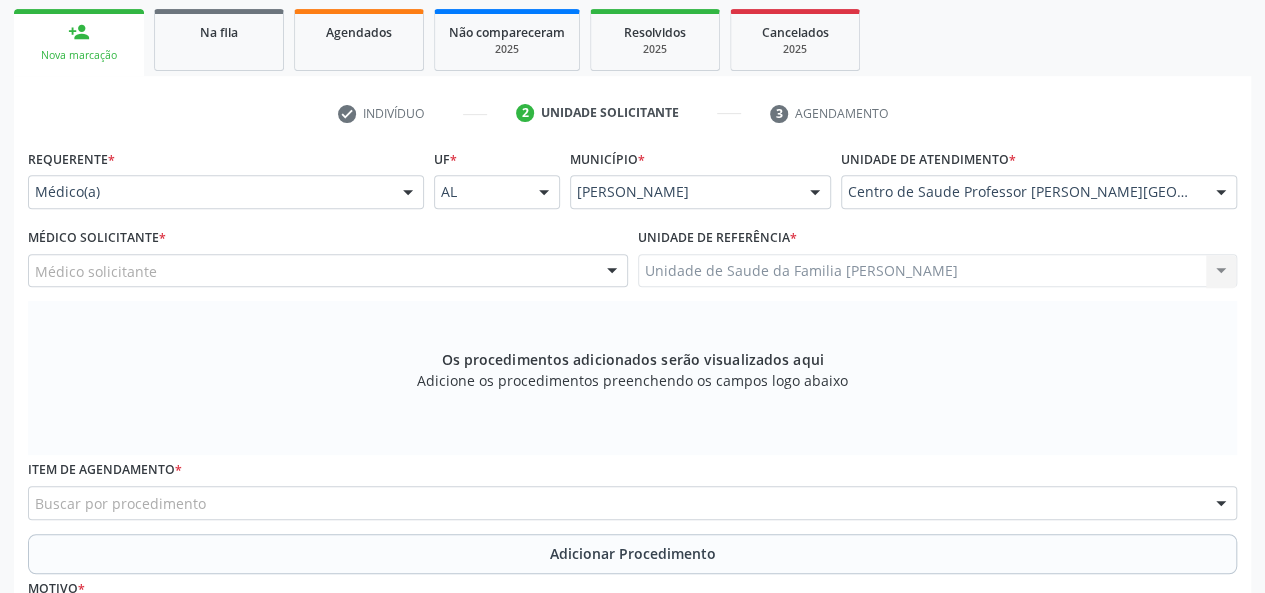 click on "Médico solicitante" at bounding box center [328, 271] 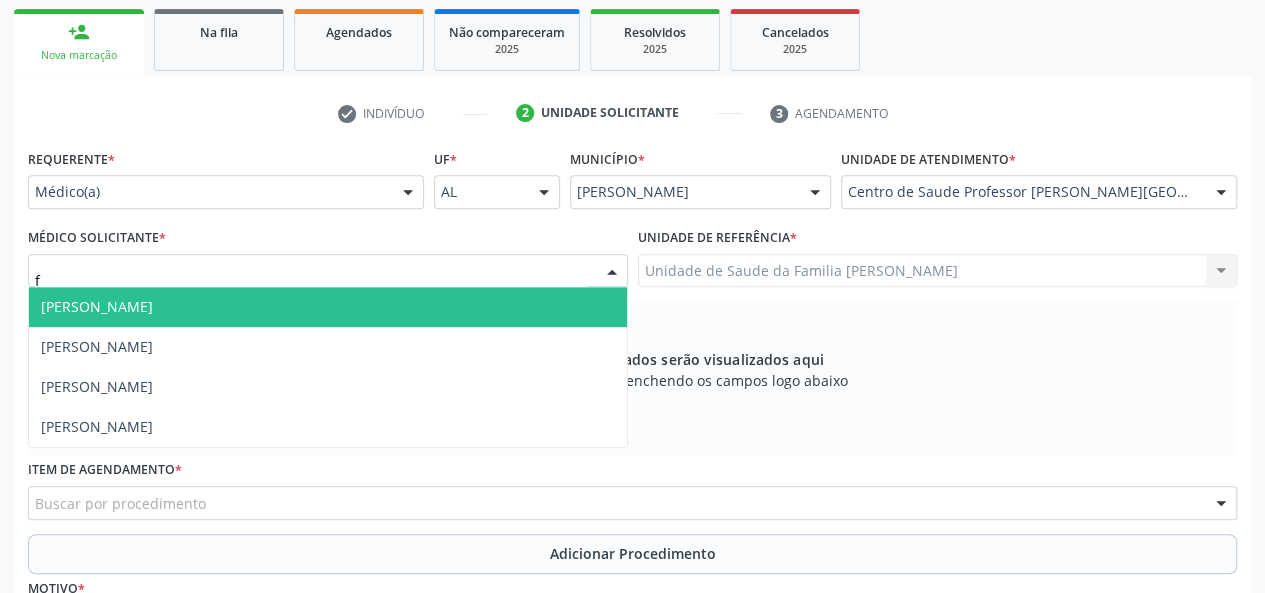 type on "fa" 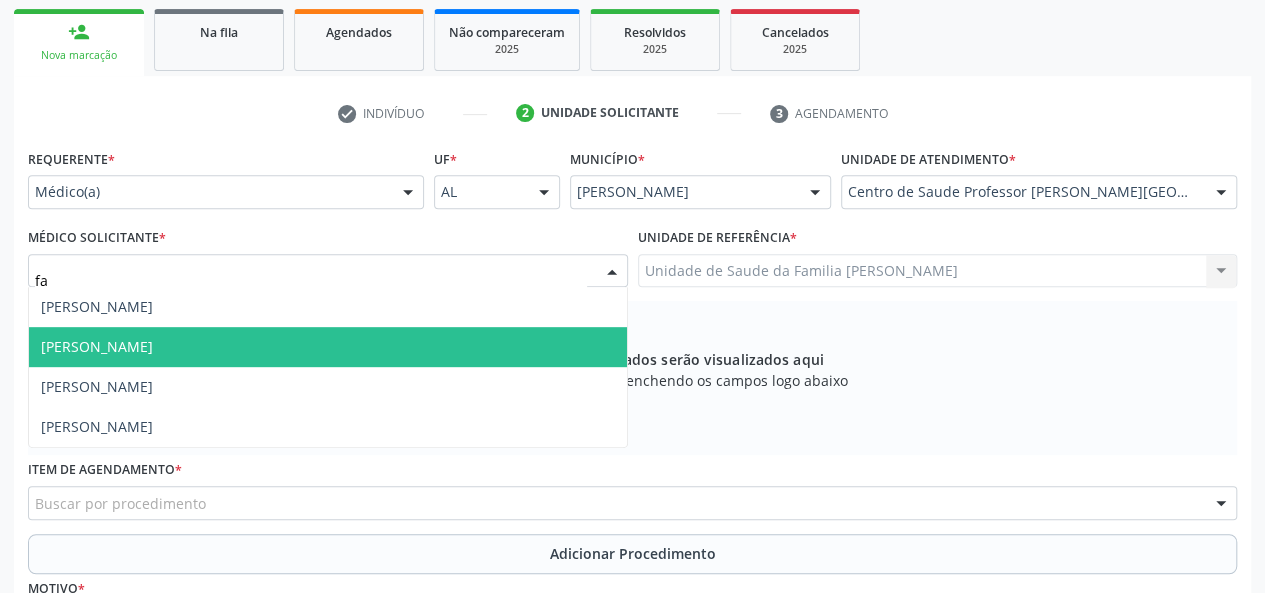 click on "[PERSON_NAME]" at bounding box center (97, 346) 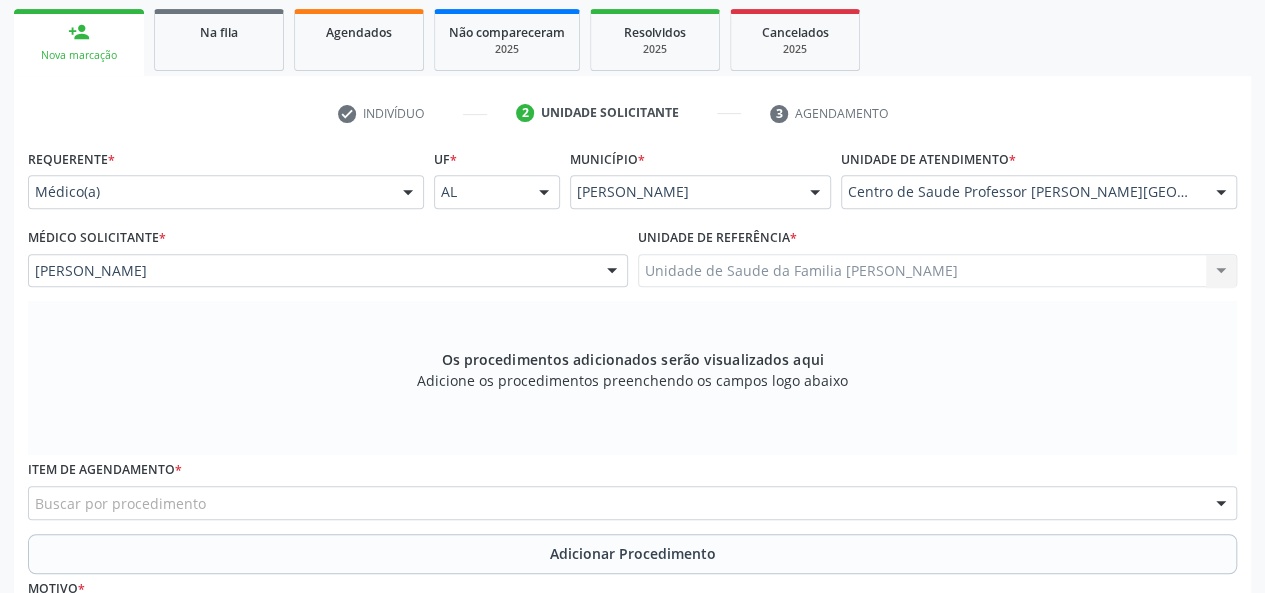 scroll, scrollTop: 418, scrollLeft: 0, axis: vertical 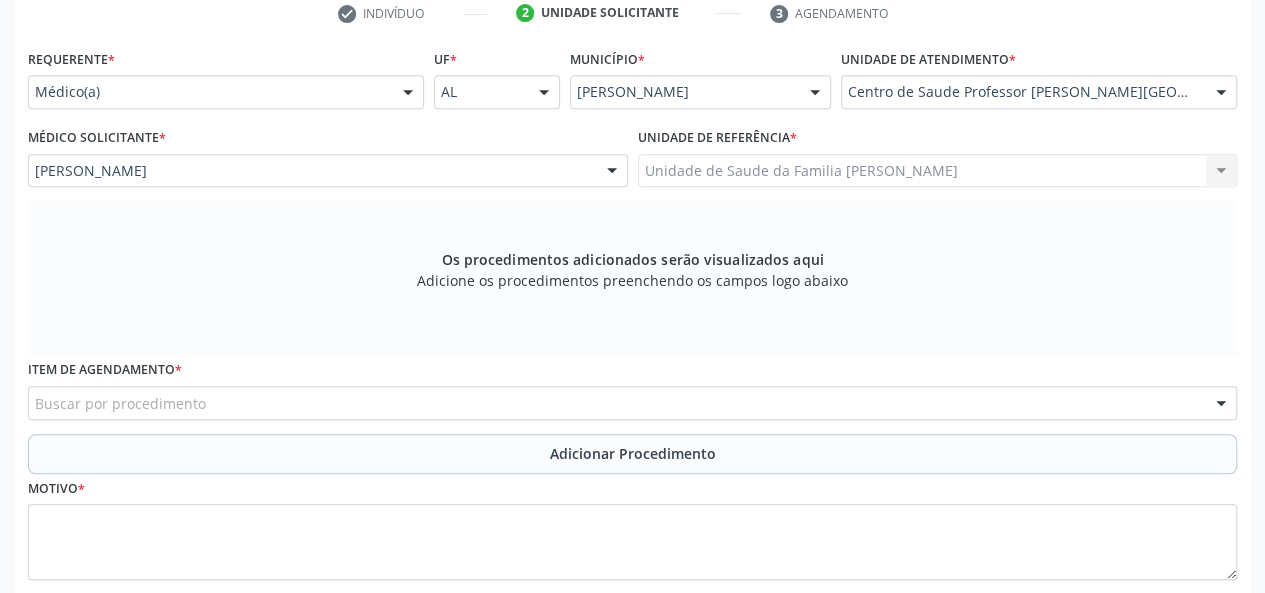 click on "Buscar por procedimento" at bounding box center [632, 403] 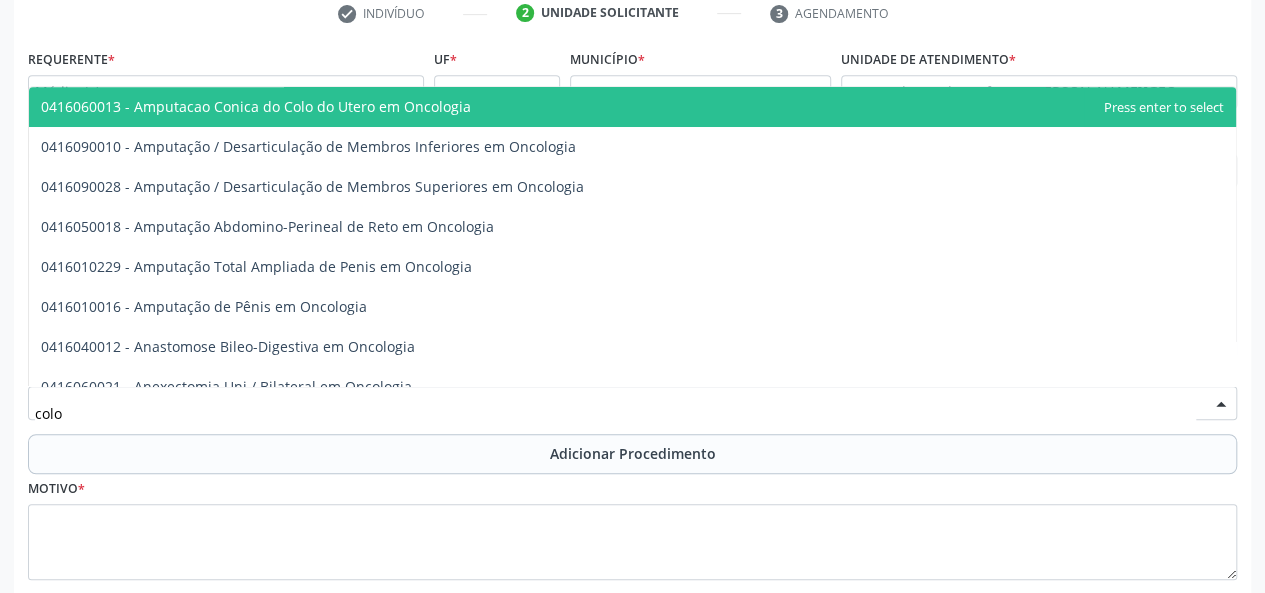 type on "colos" 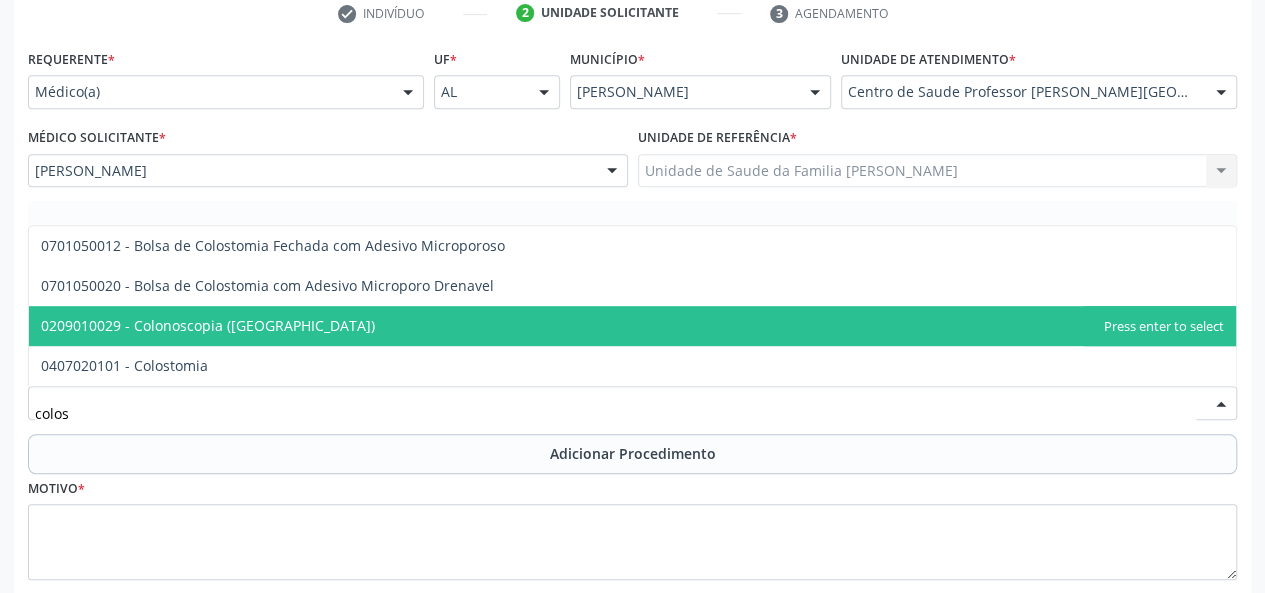 click on "0209010029 - Colonoscopia ([GEOGRAPHIC_DATA])" at bounding box center [208, 325] 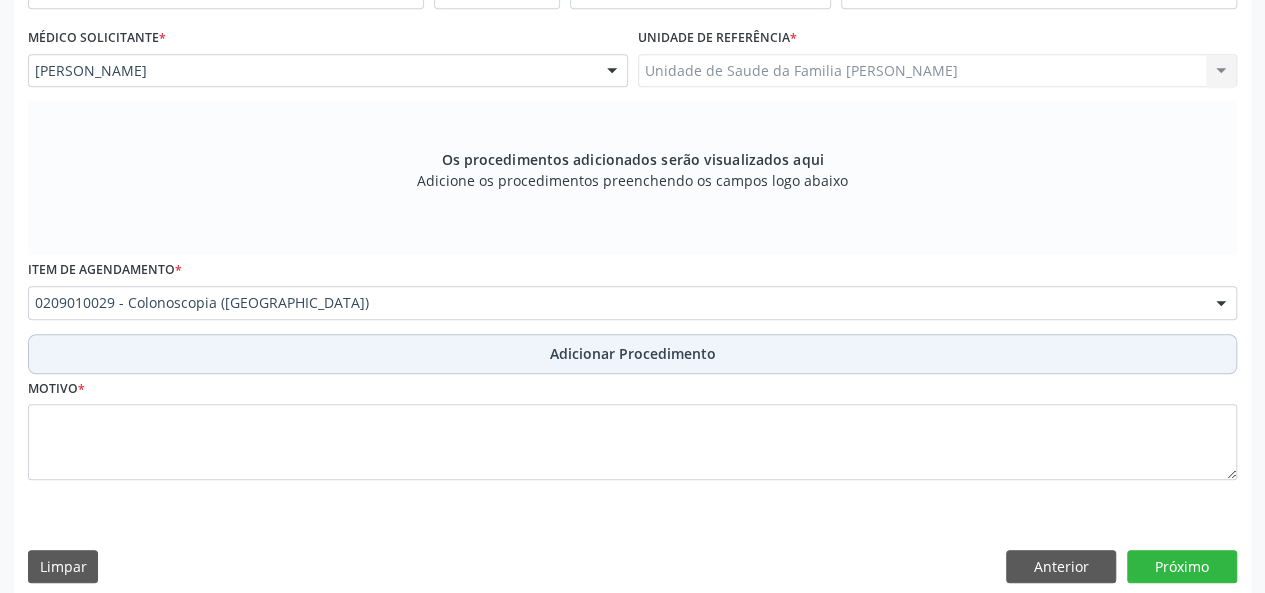 click on "Adicionar Procedimento" at bounding box center (633, 353) 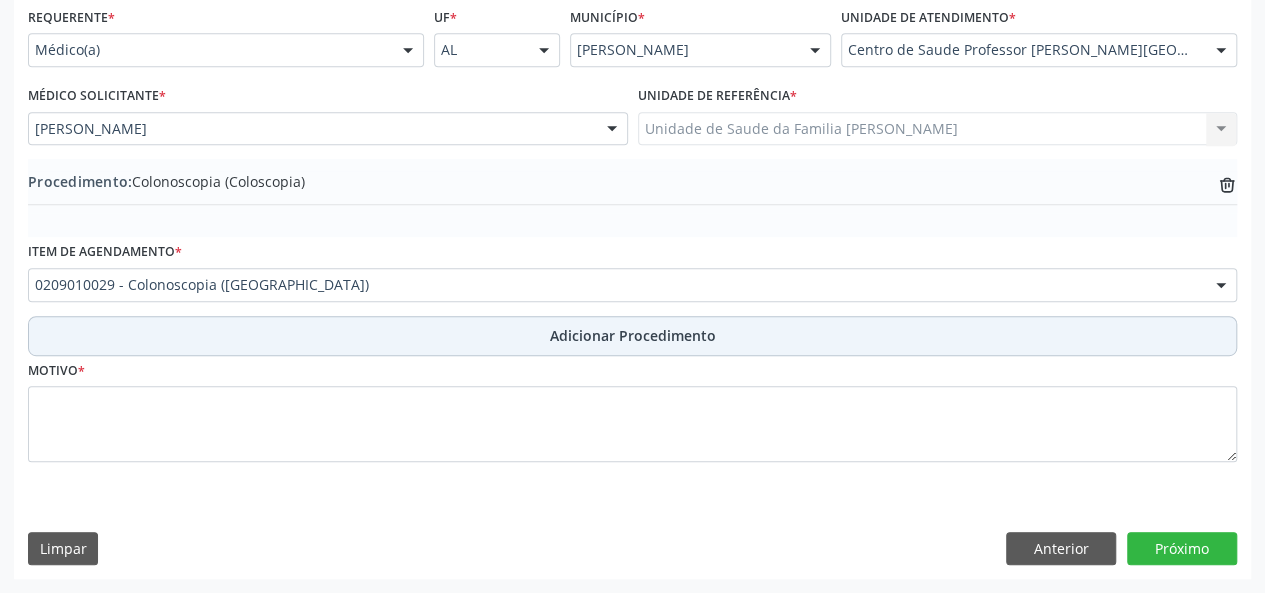 scroll, scrollTop: 458, scrollLeft: 0, axis: vertical 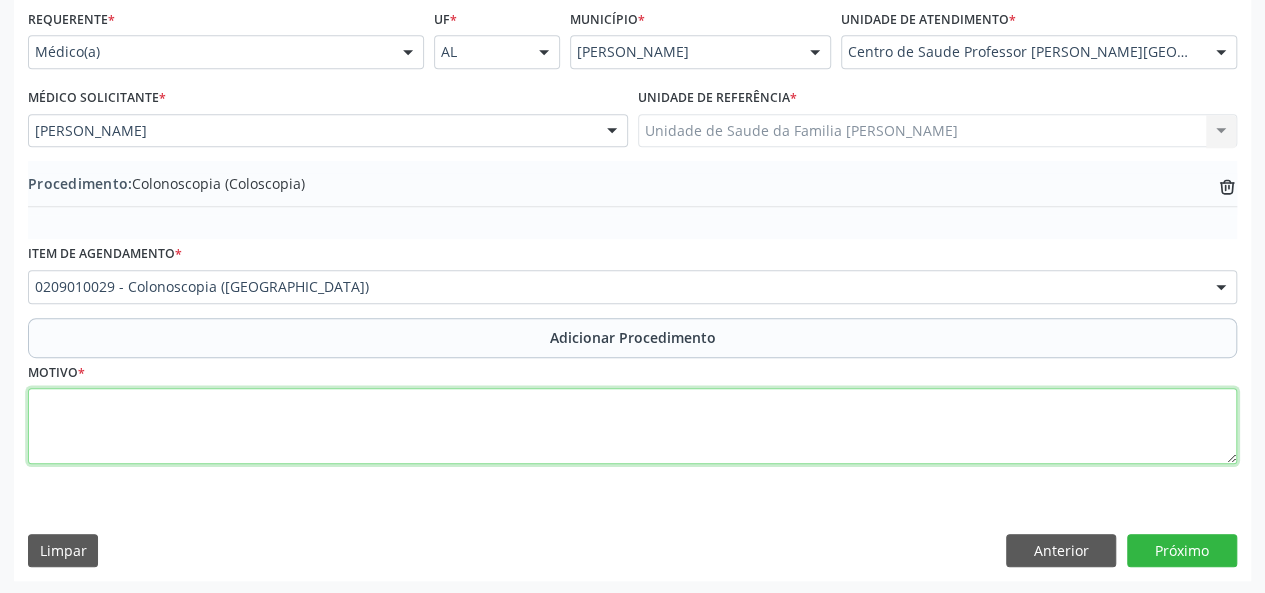 click at bounding box center [632, 426] 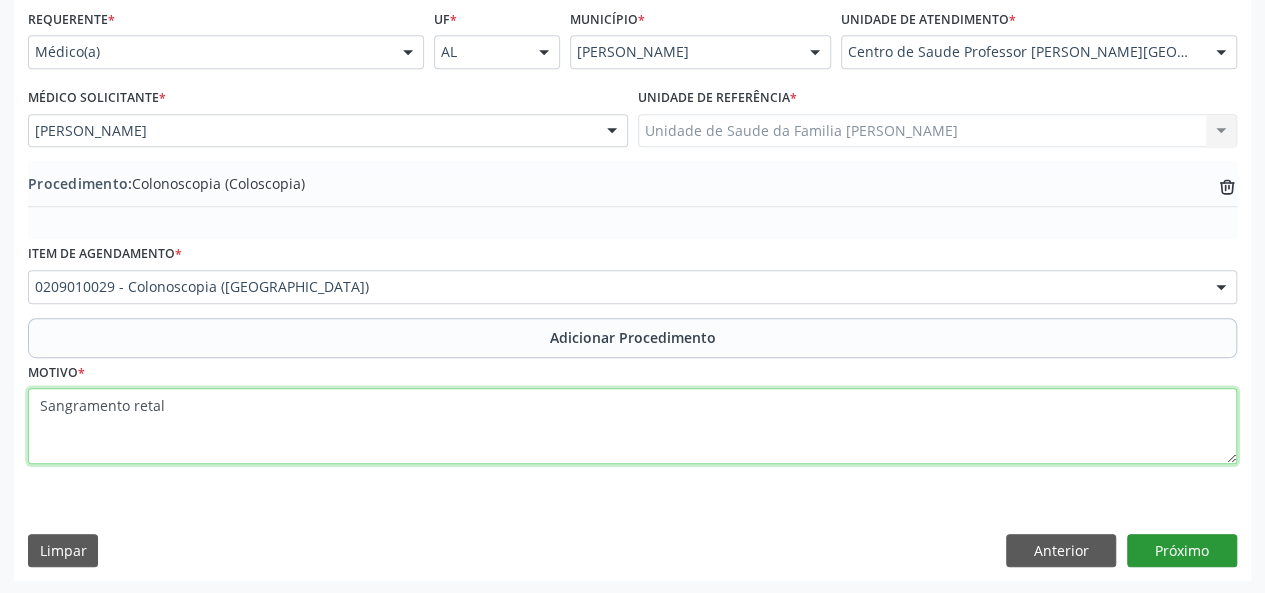 type on "Sangramento retal" 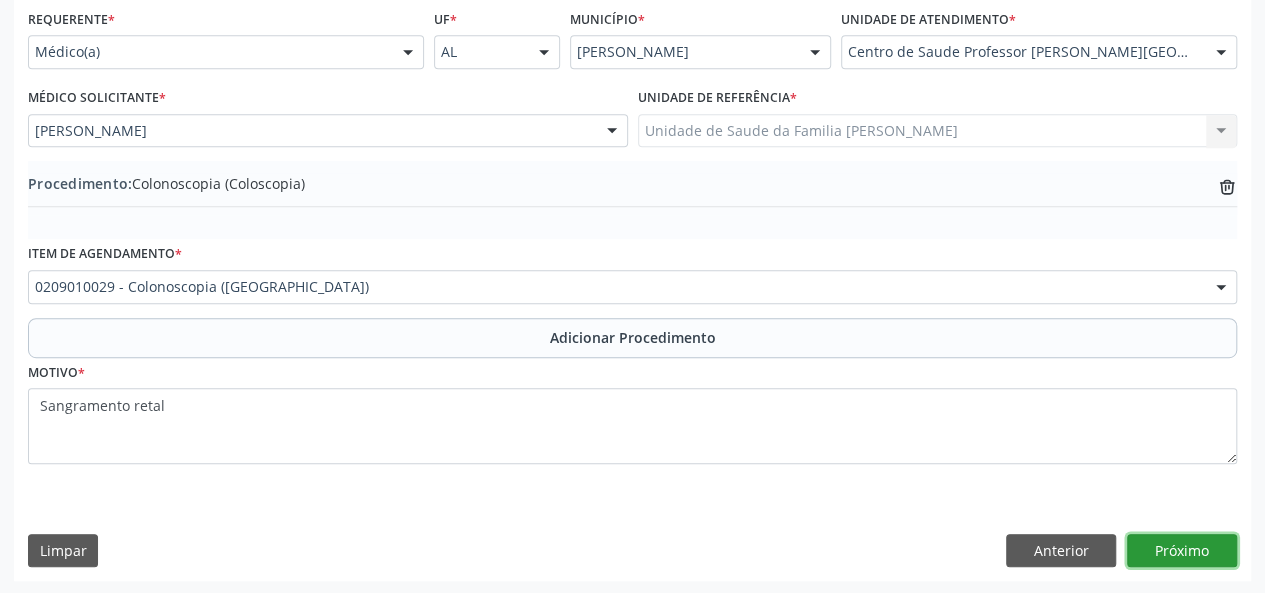 click on "Próximo" at bounding box center [1182, 551] 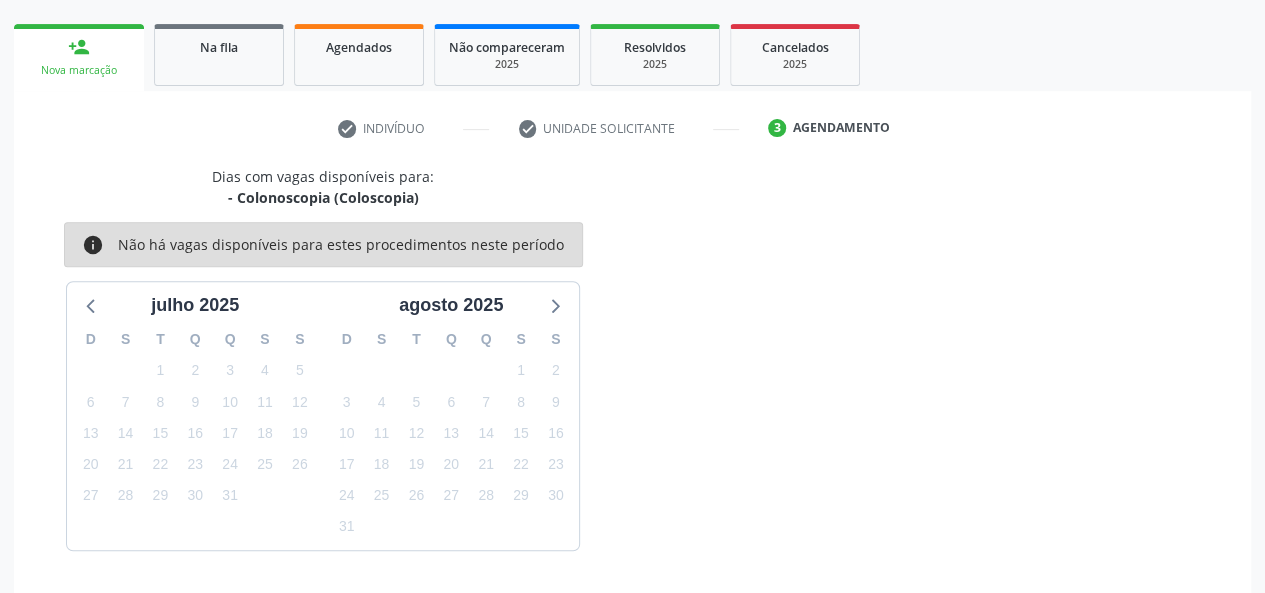 scroll, scrollTop: 362, scrollLeft: 0, axis: vertical 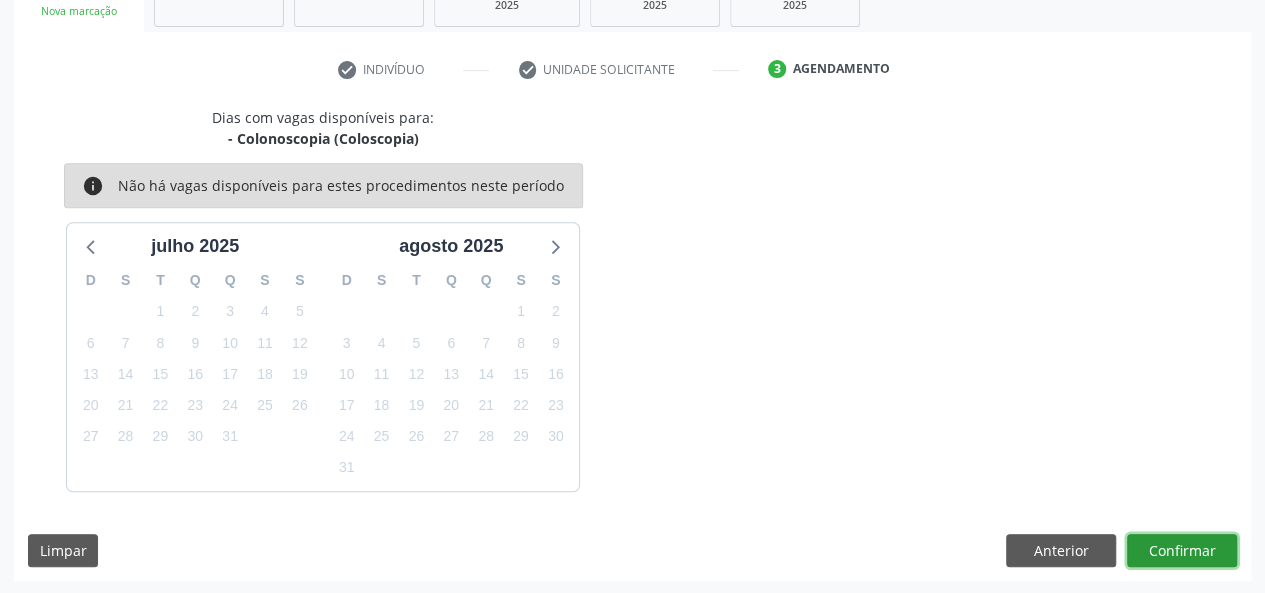 click on "Confirmar" at bounding box center (1182, 551) 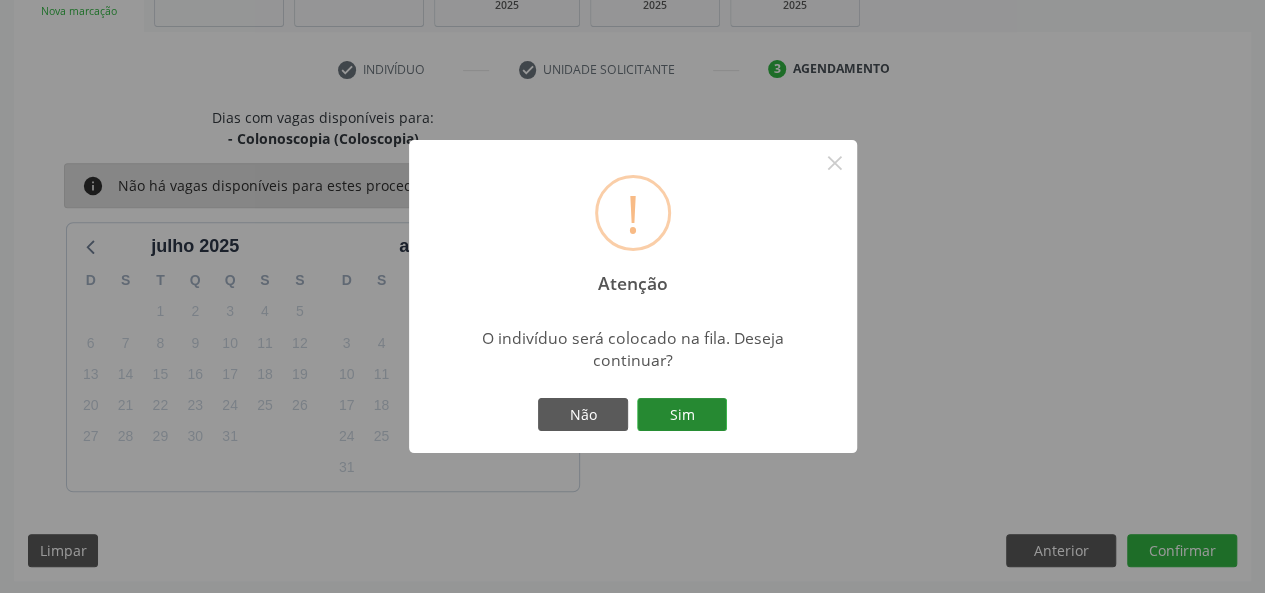 click on "Sim" at bounding box center (682, 415) 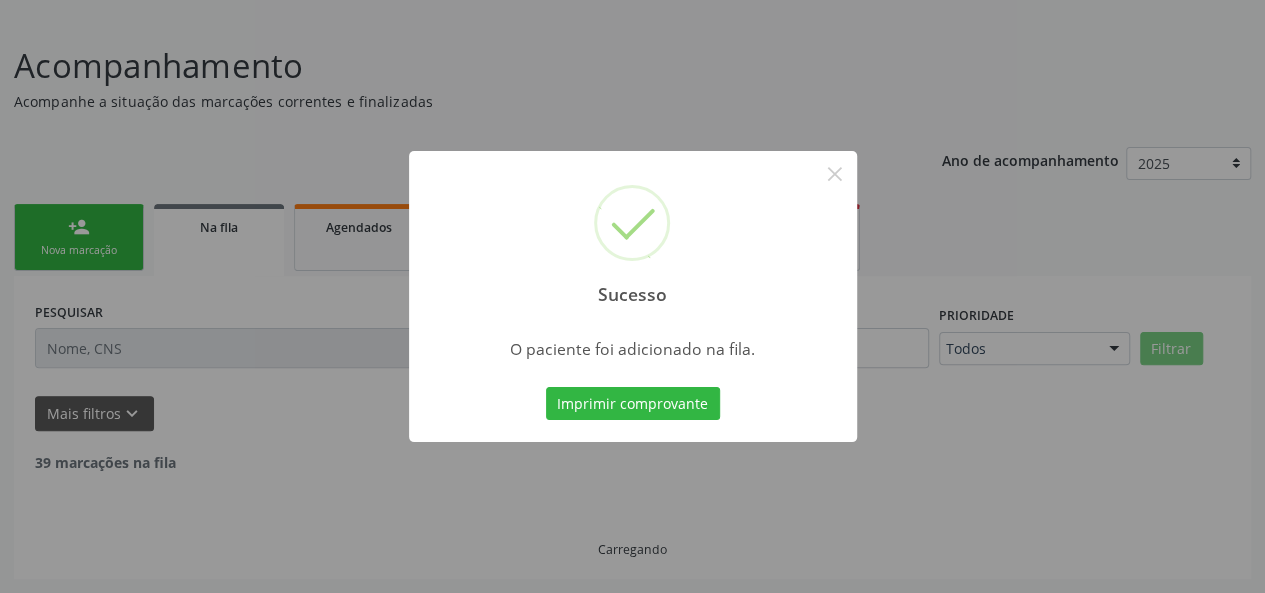 scroll, scrollTop: 100, scrollLeft: 0, axis: vertical 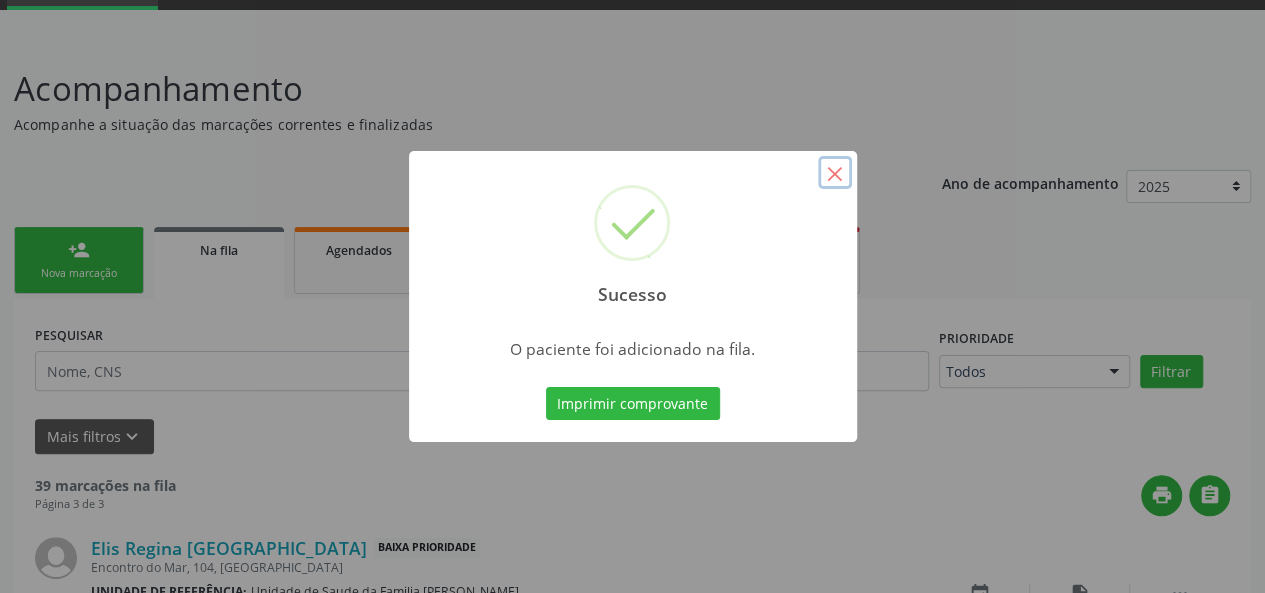 click on "×" at bounding box center (835, 173) 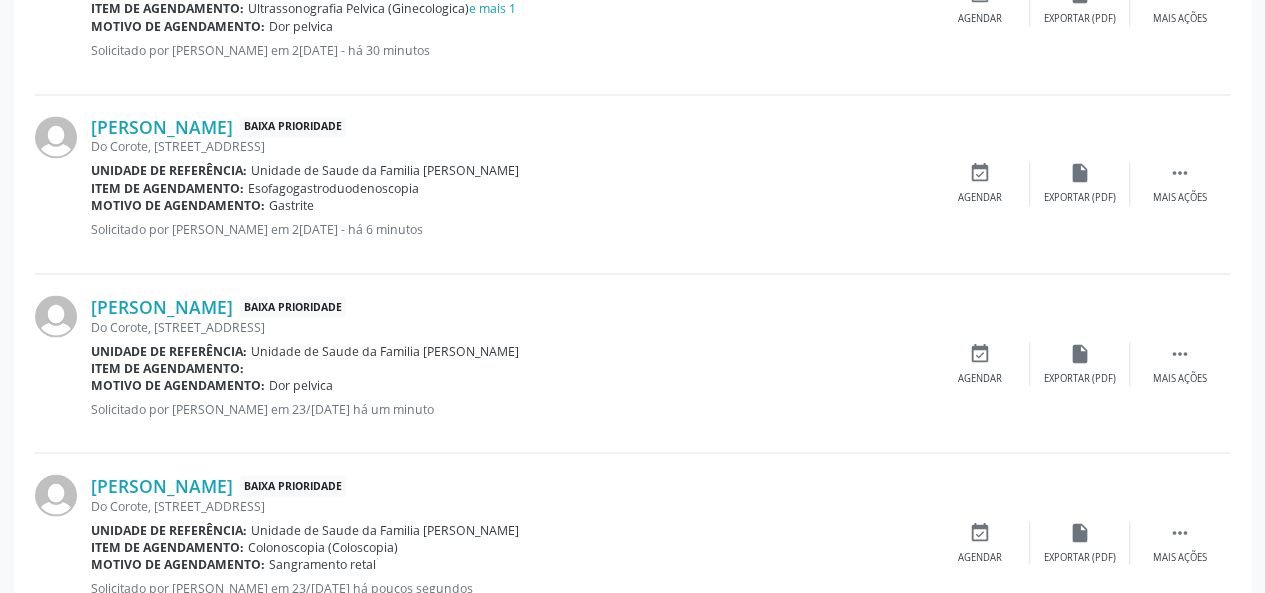 scroll, scrollTop: 1722, scrollLeft: 0, axis: vertical 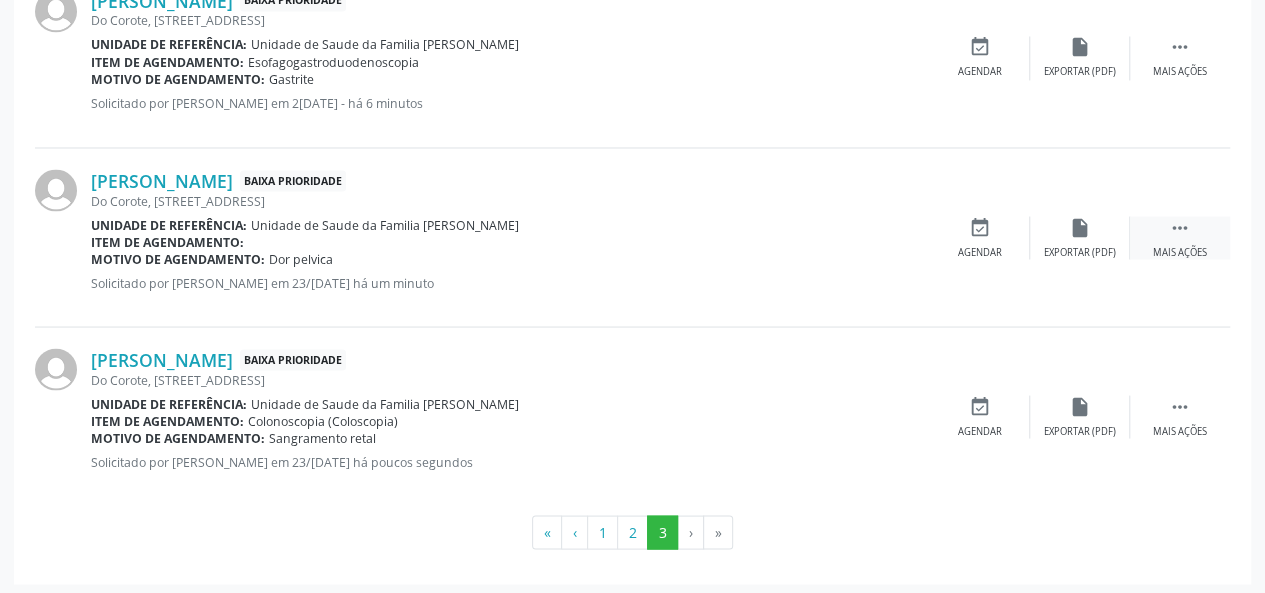 click on "
Mais ações" at bounding box center (1180, 237) 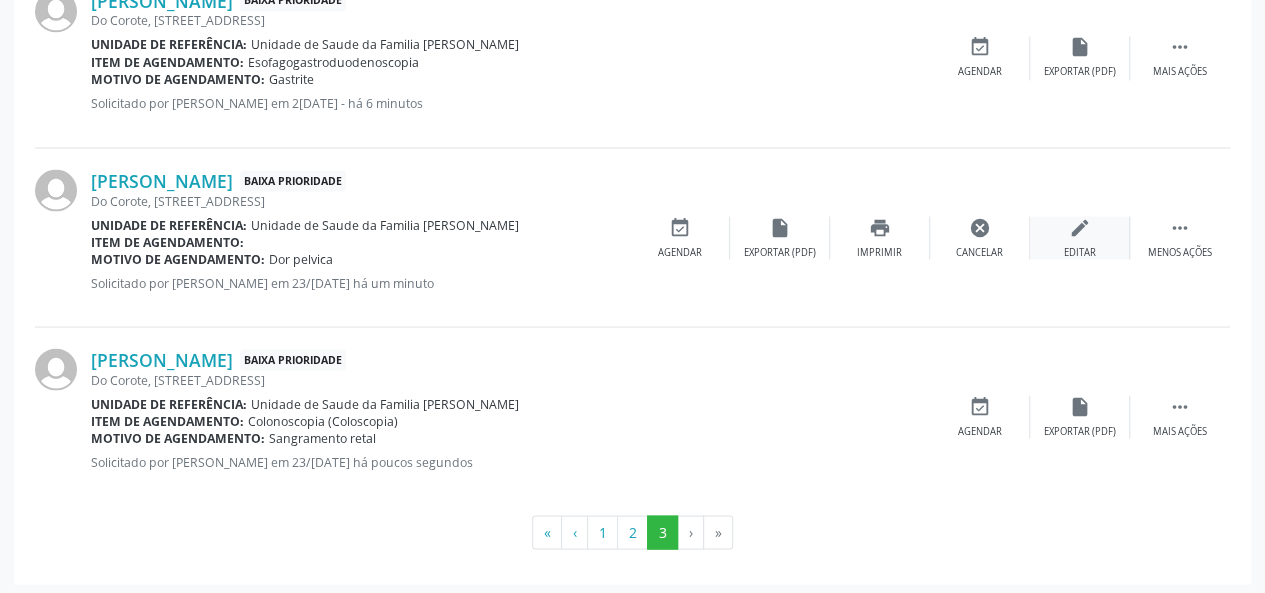 click on "edit
Editar" at bounding box center (1080, 237) 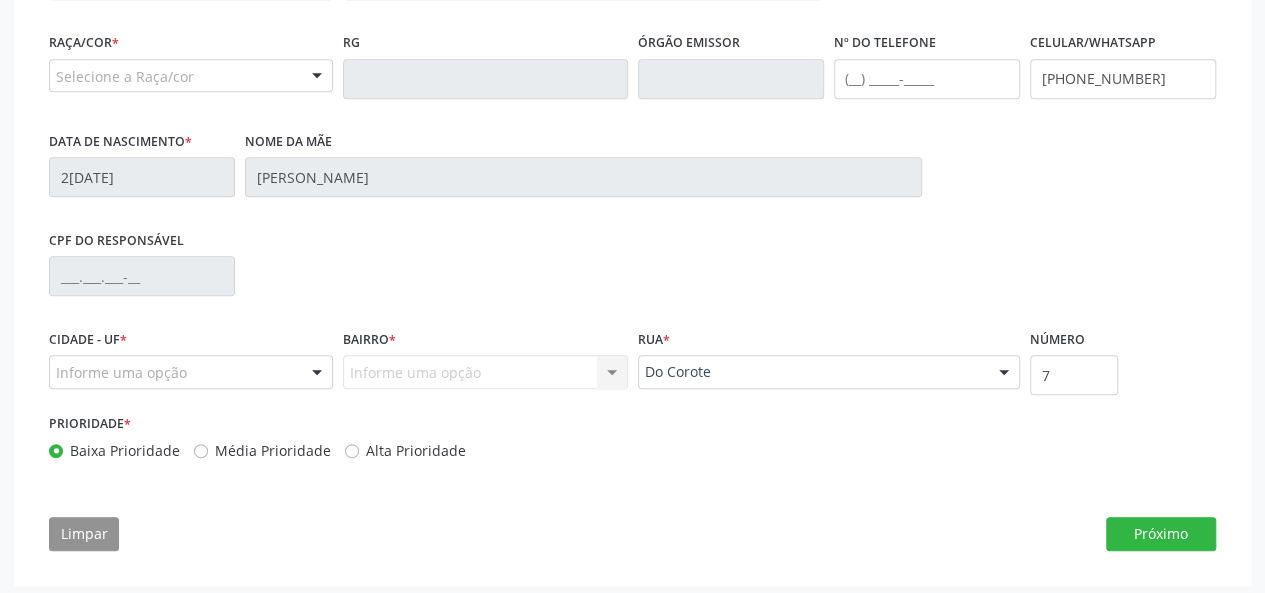 scroll, scrollTop: 544, scrollLeft: 0, axis: vertical 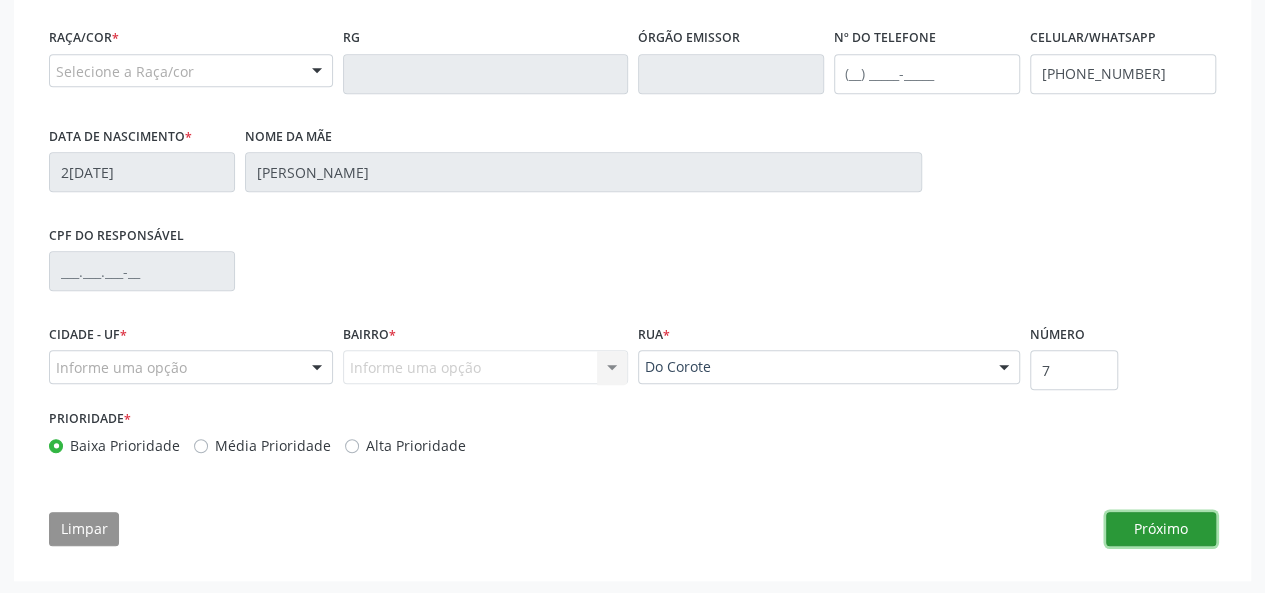 click on "Próximo" at bounding box center (1161, 529) 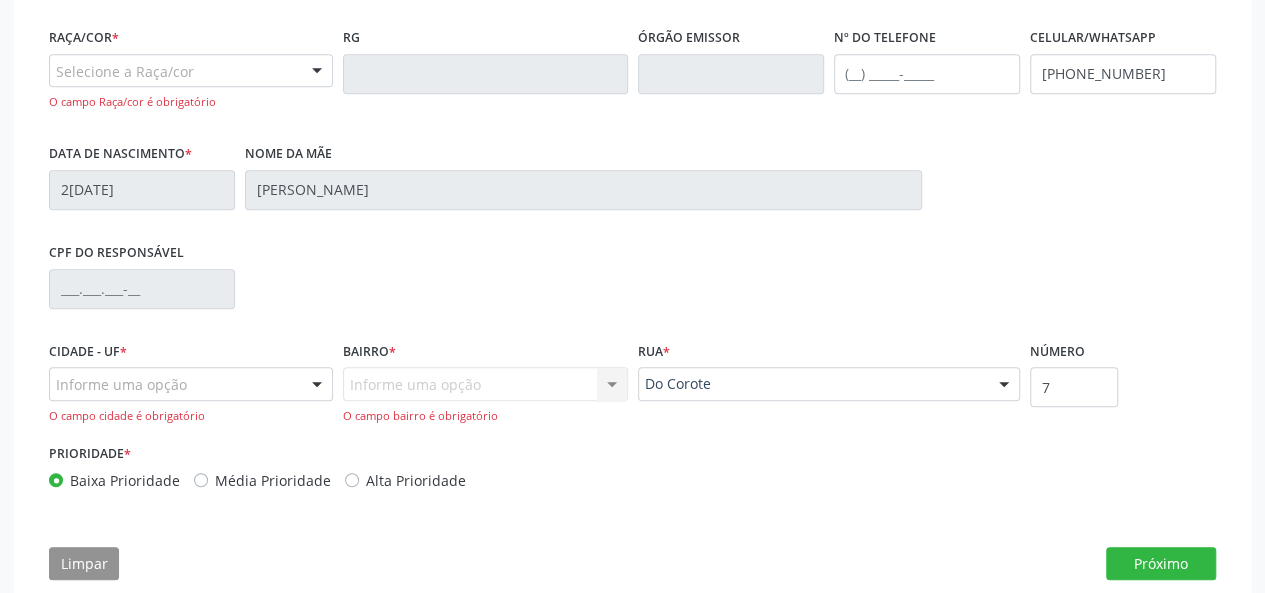 click on "Selecione a Raça/cor" at bounding box center [191, 71] 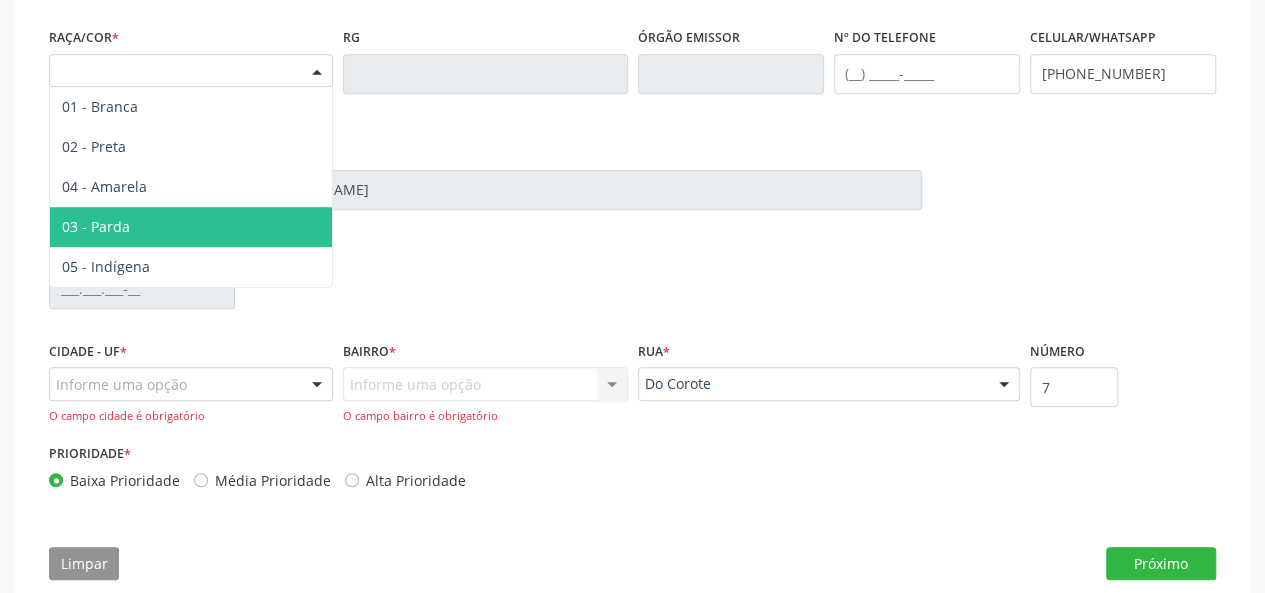 click on "03 - Parda" at bounding box center (191, 227) 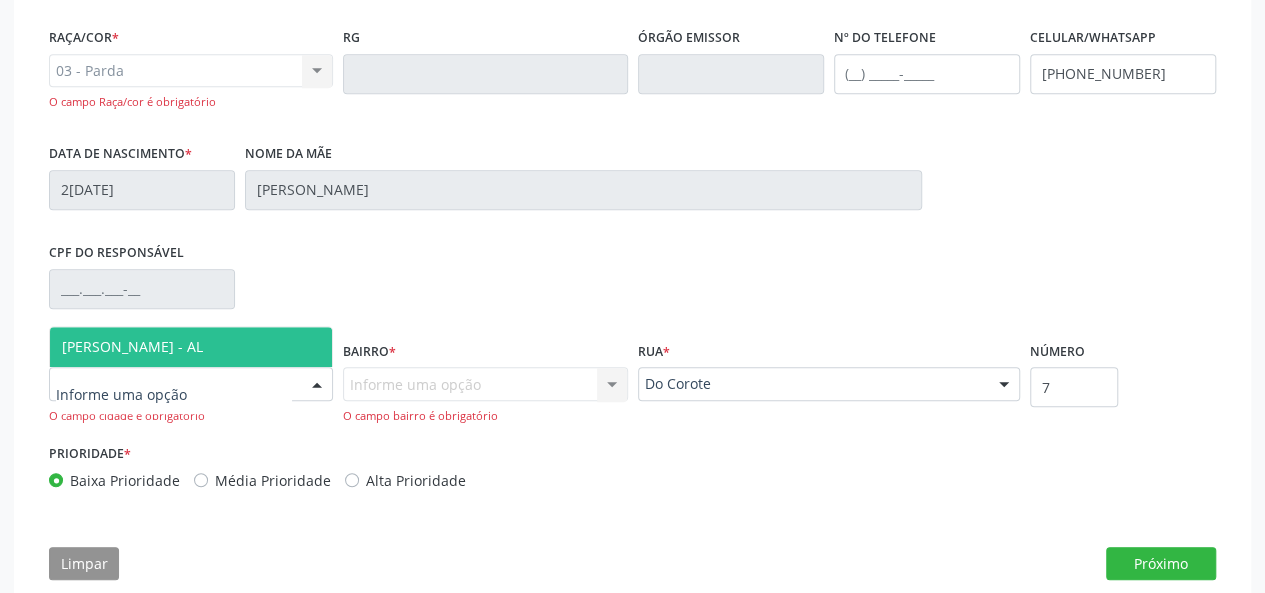 click on "[PERSON_NAME] - AL" at bounding box center (191, 347) 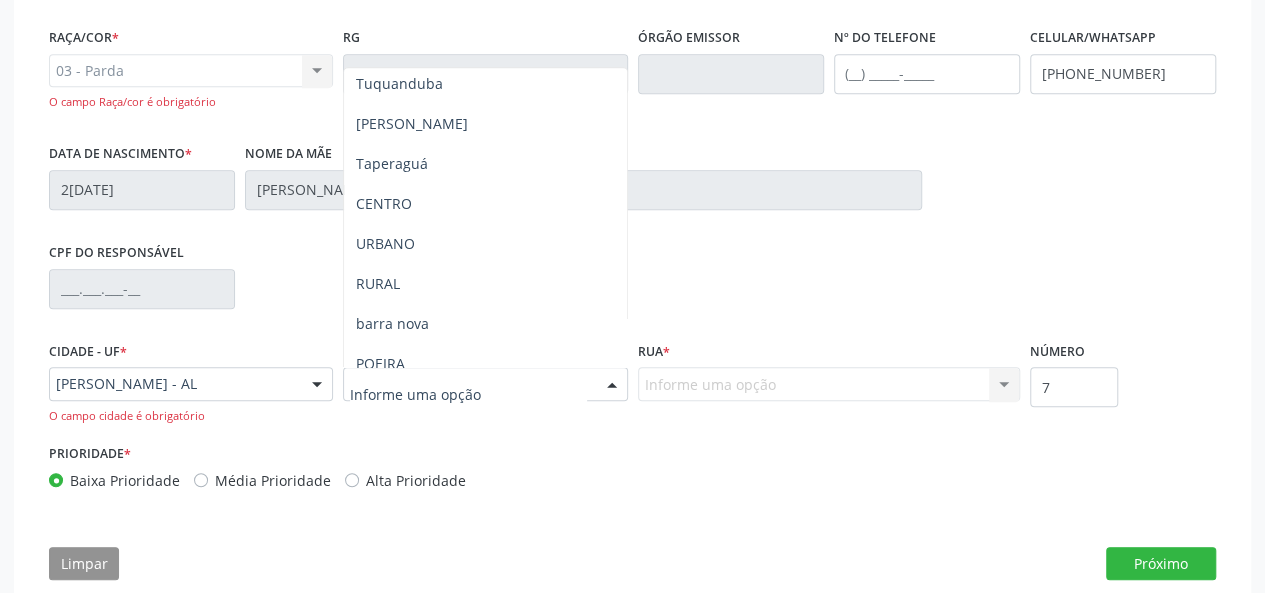 scroll, scrollTop: 0, scrollLeft: 0, axis: both 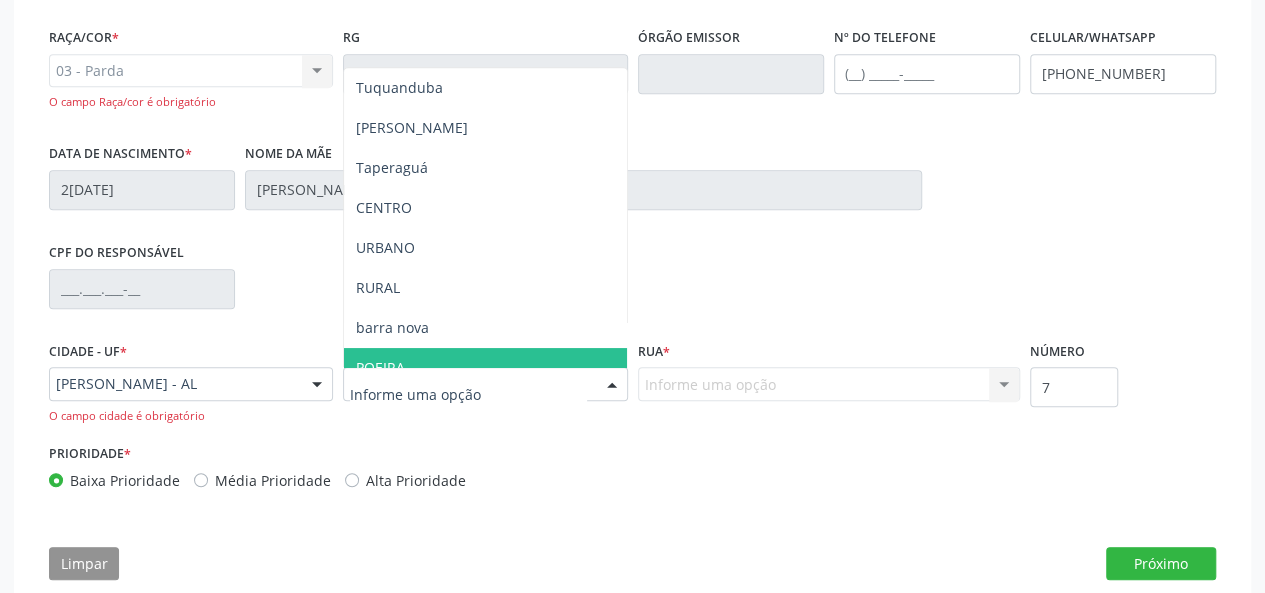 click at bounding box center [468, 394] 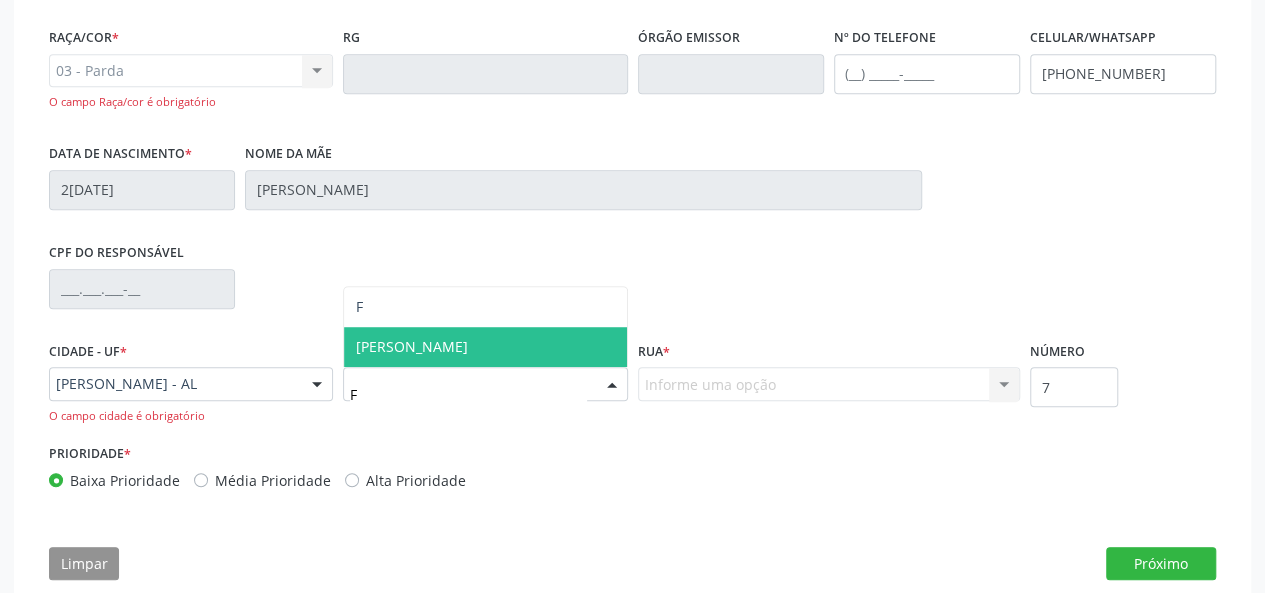 type on "Fr" 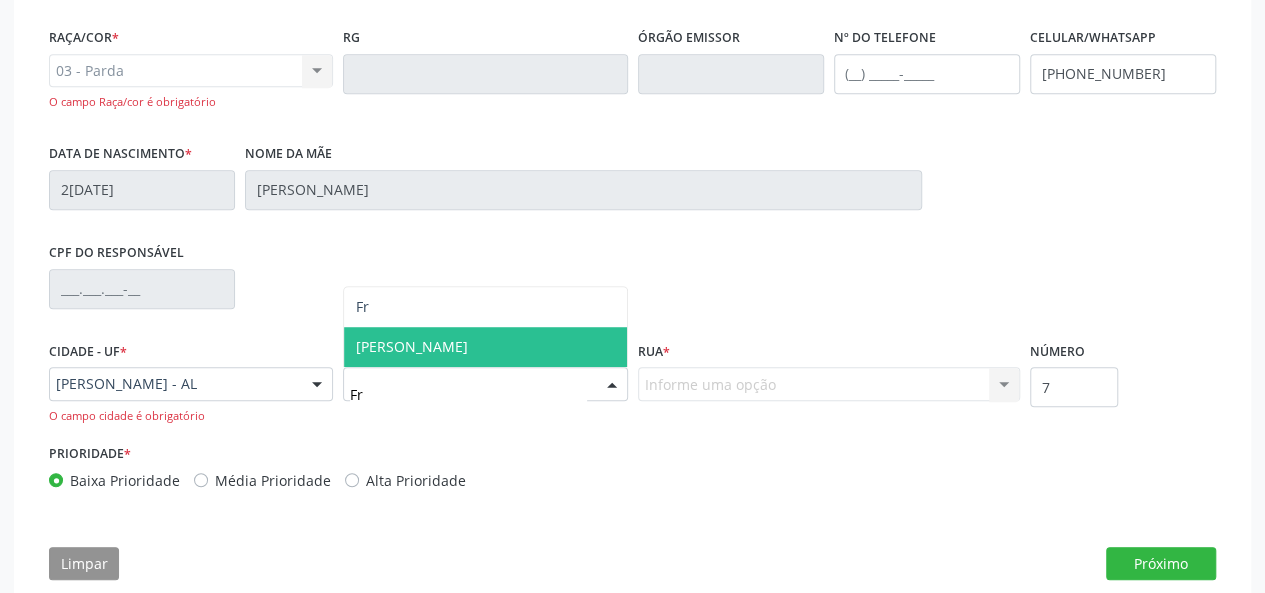 drag, startPoint x: 426, startPoint y: 323, endPoint x: 426, endPoint y: 340, distance: 17 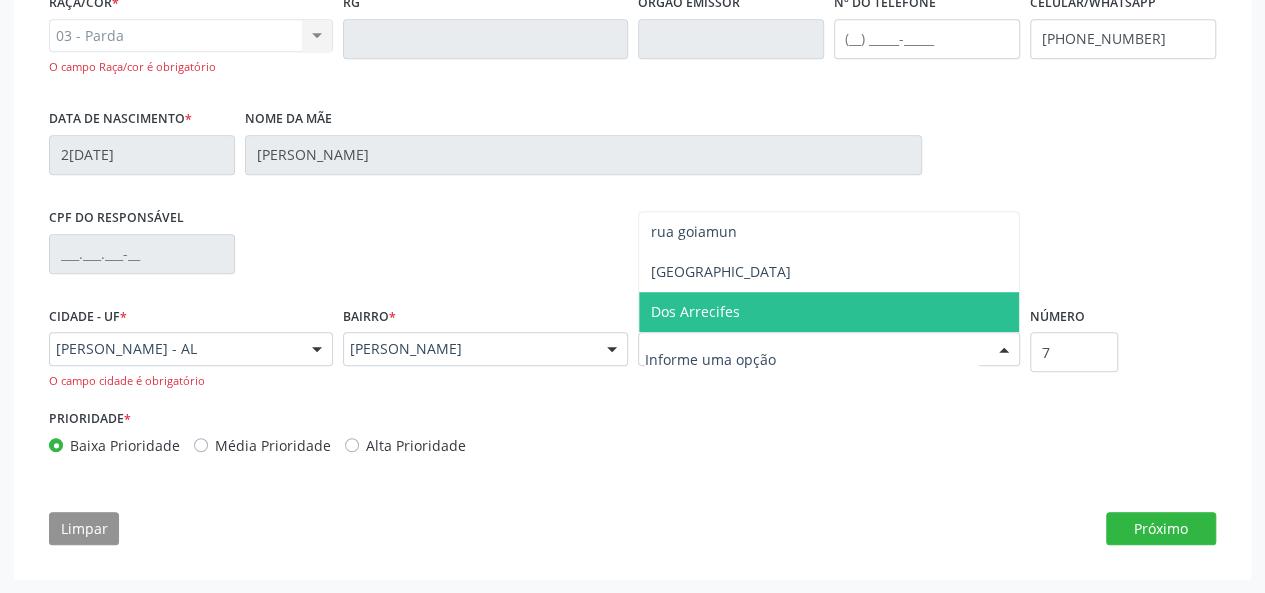 scroll, scrollTop: 479, scrollLeft: 0, axis: vertical 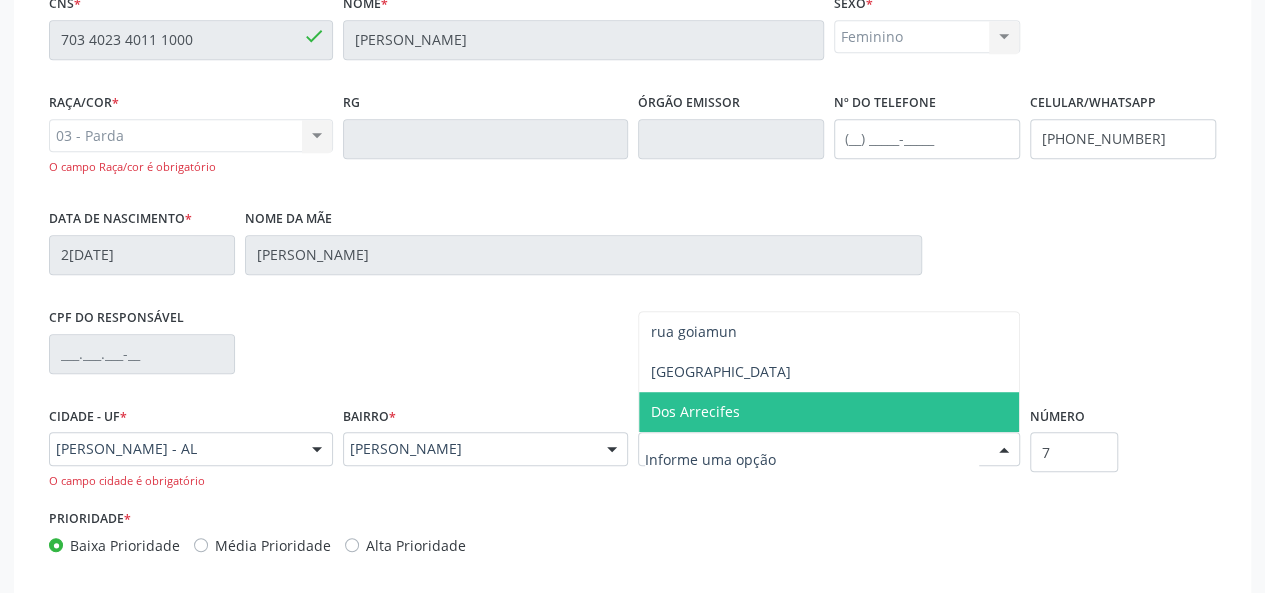 click at bounding box center [812, 459] 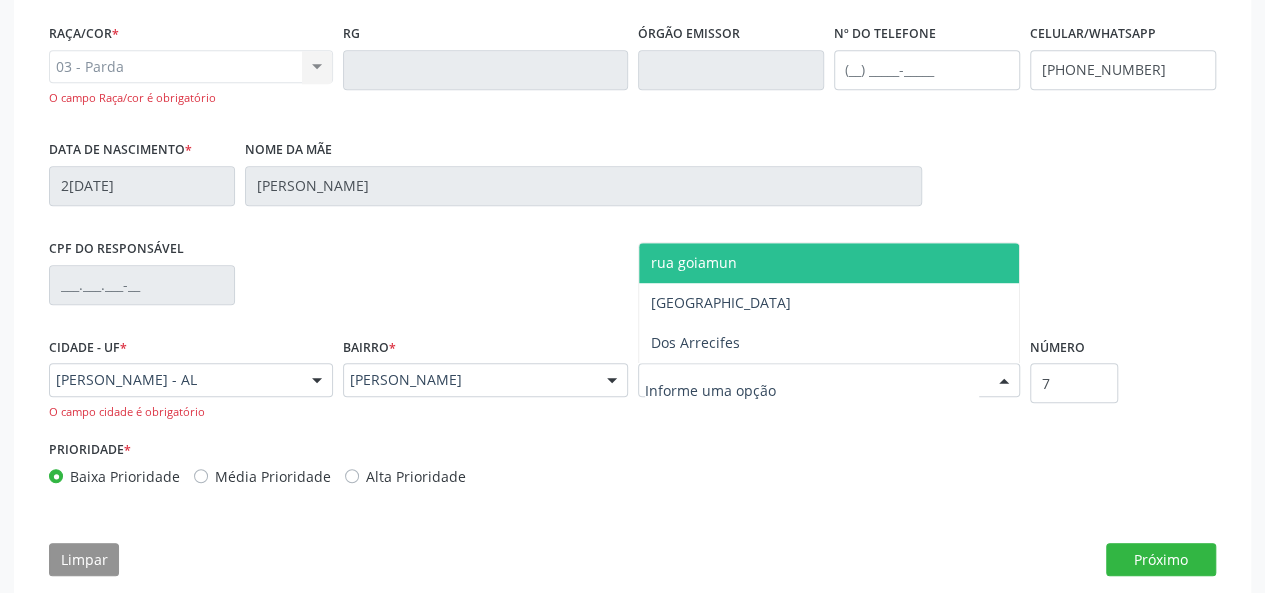 scroll, scrollTop: 579, scrollLeft: 0, axis: vertical 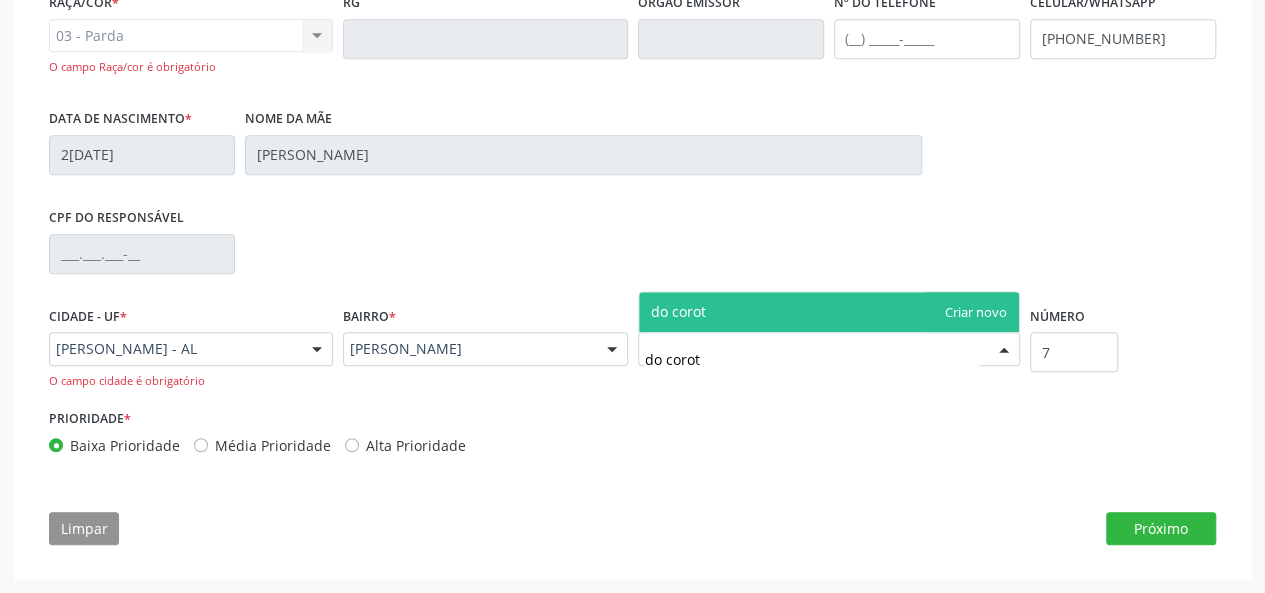 type on "do corote" 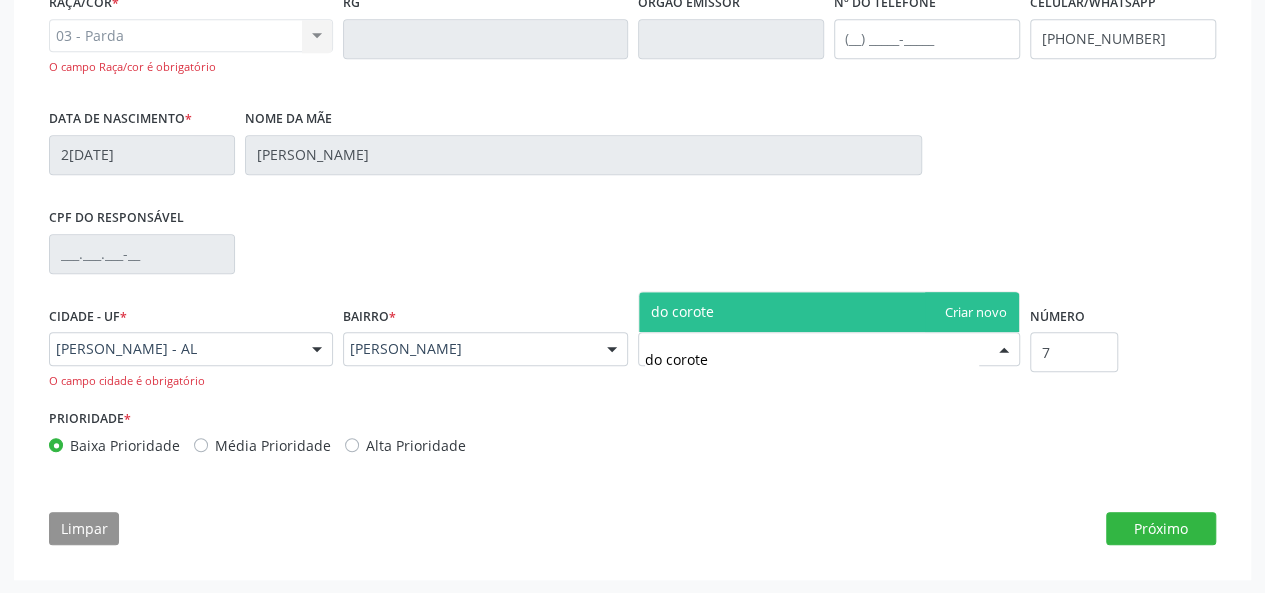 click on "do corote" at bounding box center [829, 312] 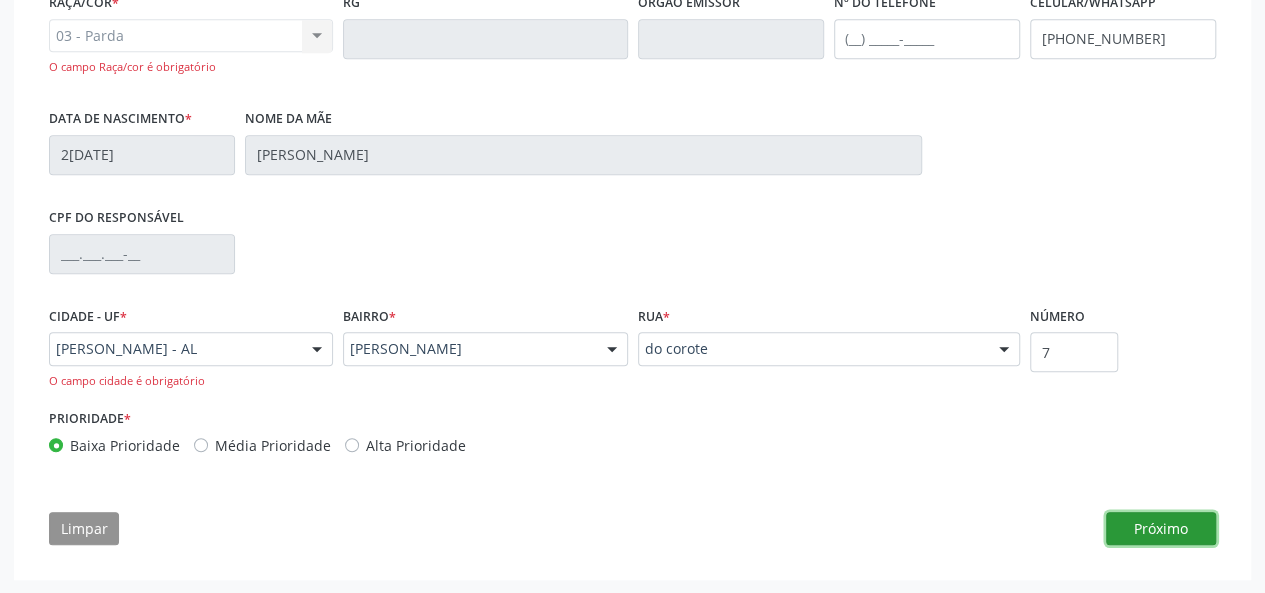 click on "Próximo" at bounding box center [1161, 529] 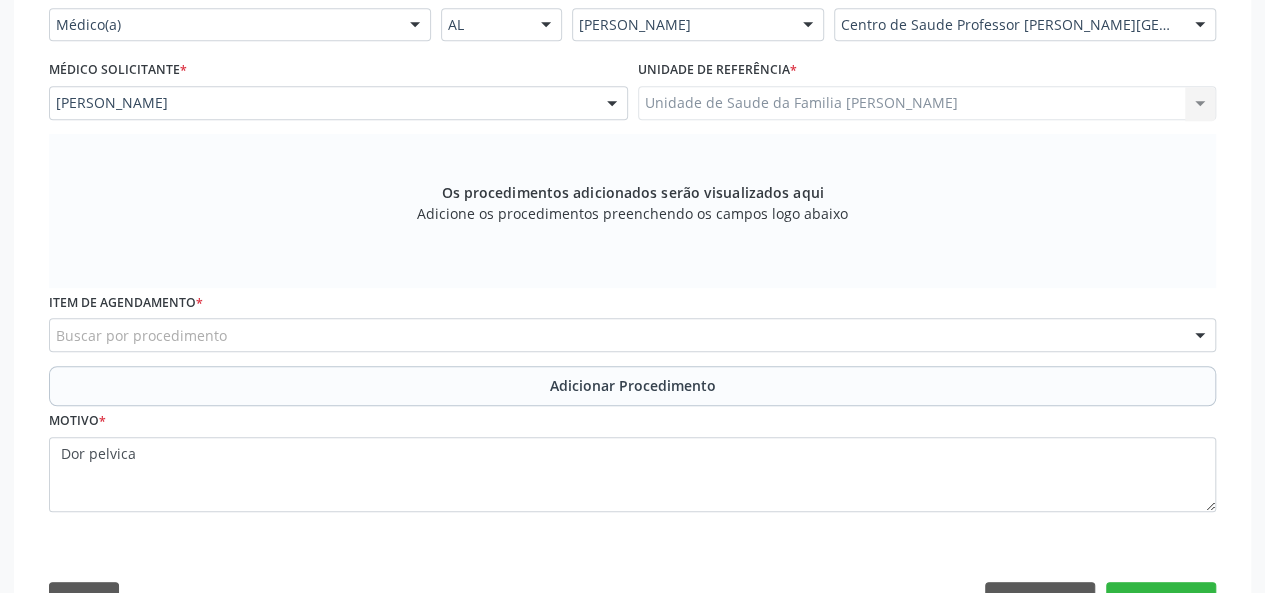 scroll, scrollTop: 461, scrollLeft: 0, axis: vertical 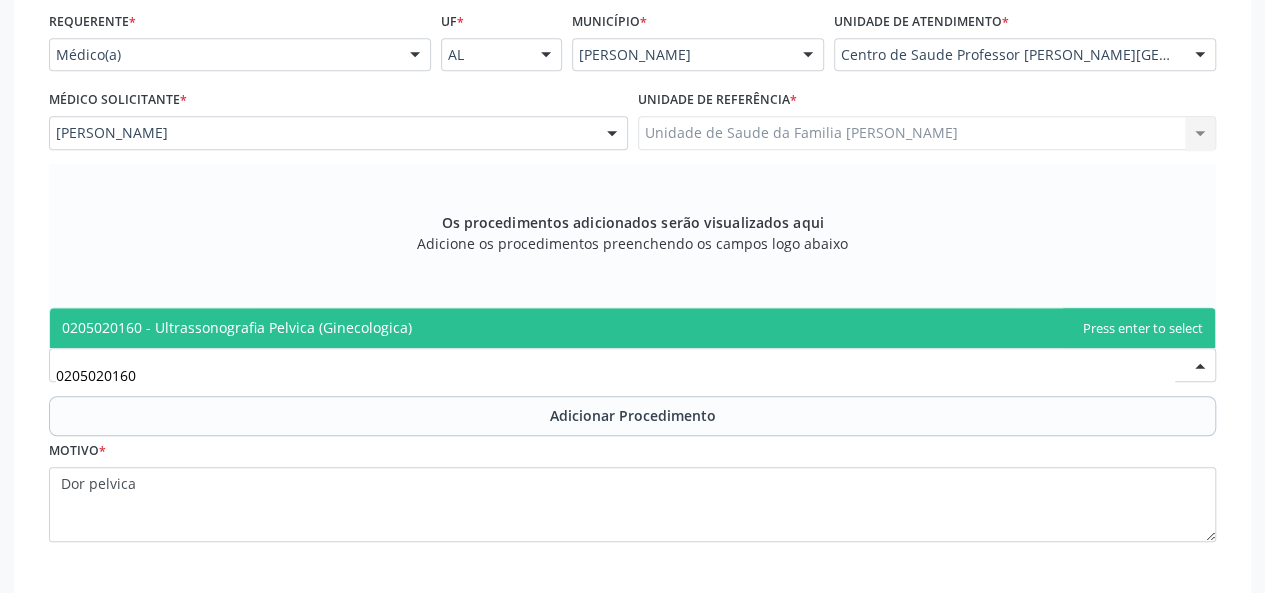 click on "0205020160 - Ultrassonografia Pelvica (Ginecologica)" at bounding box center [237, 327] 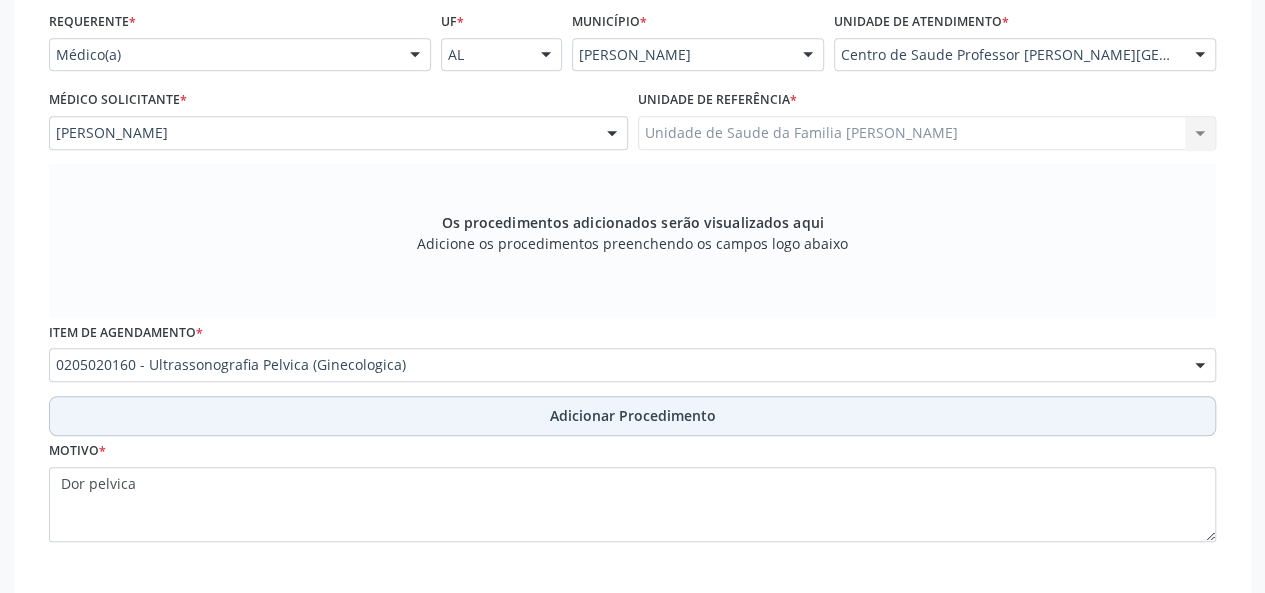 click on "Adicionar Procedimento" at bounding box center (633, 415) 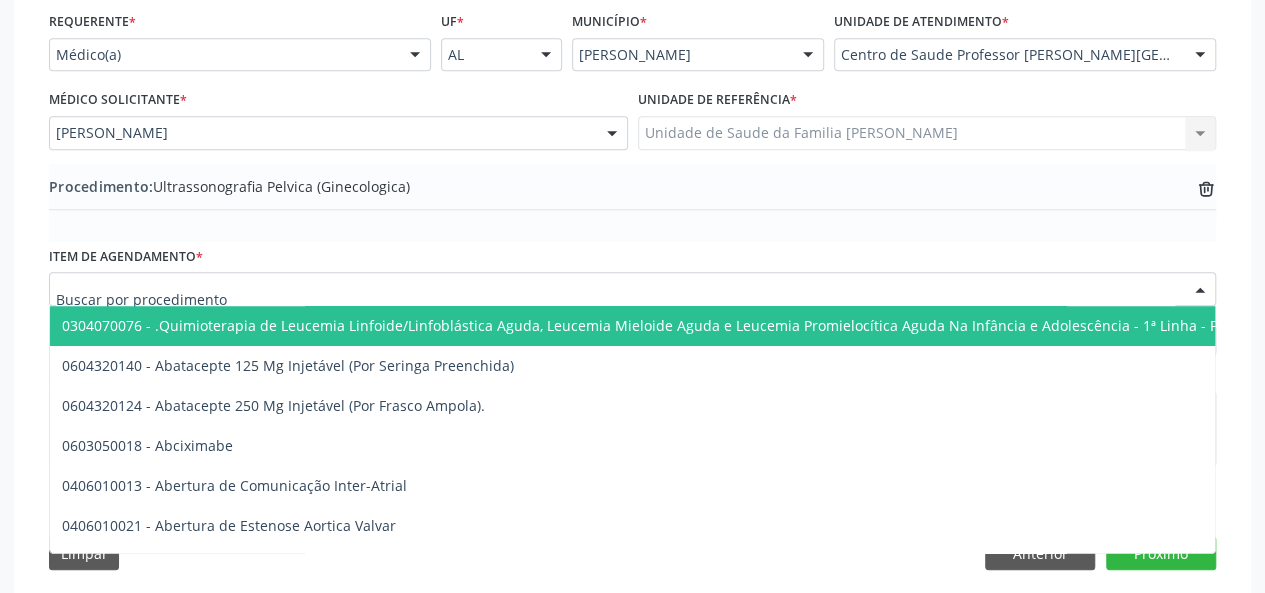 drag, startPoint x: 428, startPoint y: 279, endPoint x: 132, endPoint y: 277, distance: 296.00674 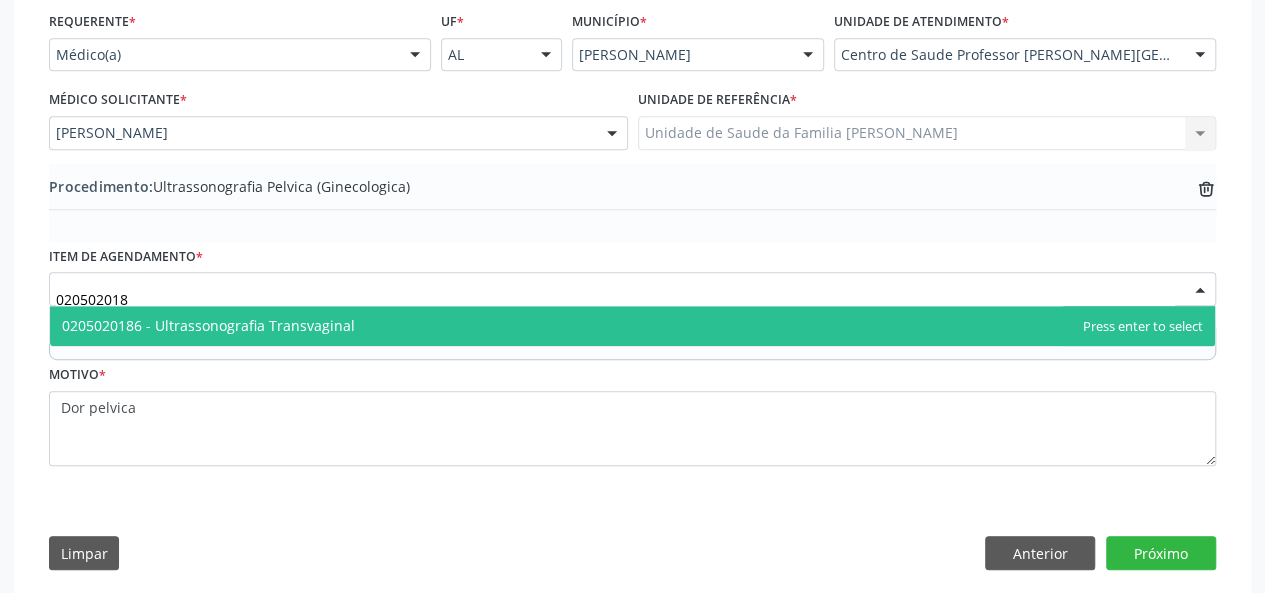 type on "0205020186" 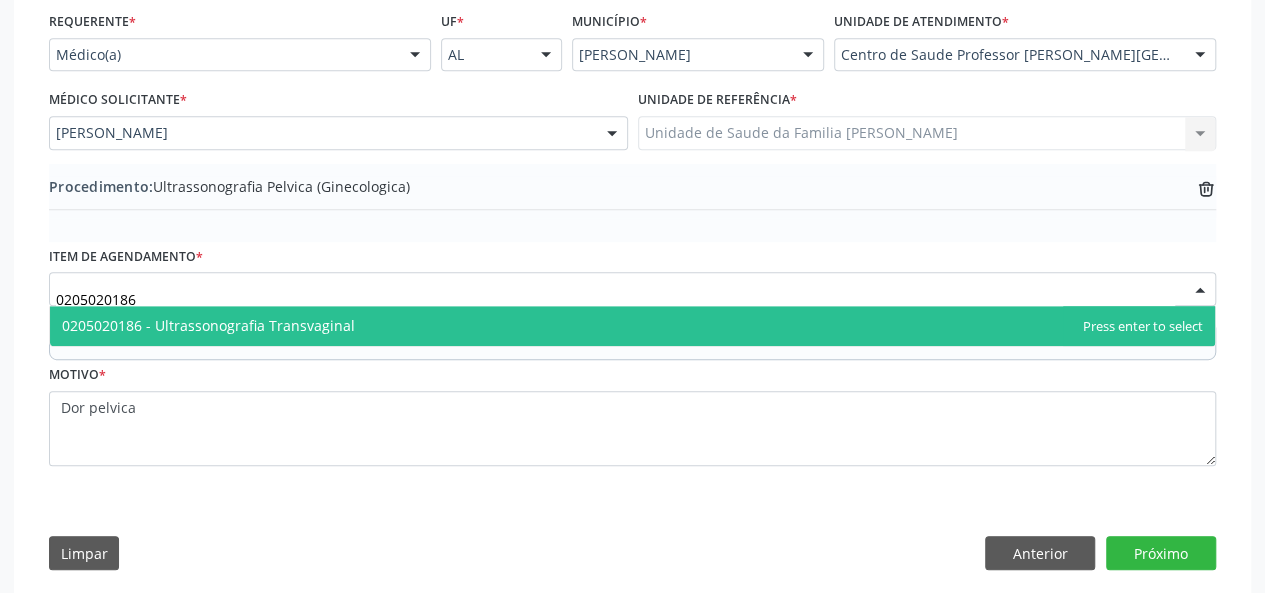 click on "0205020186 - Ultrassonografia Transvaginal" at bounding box center (632, 326) 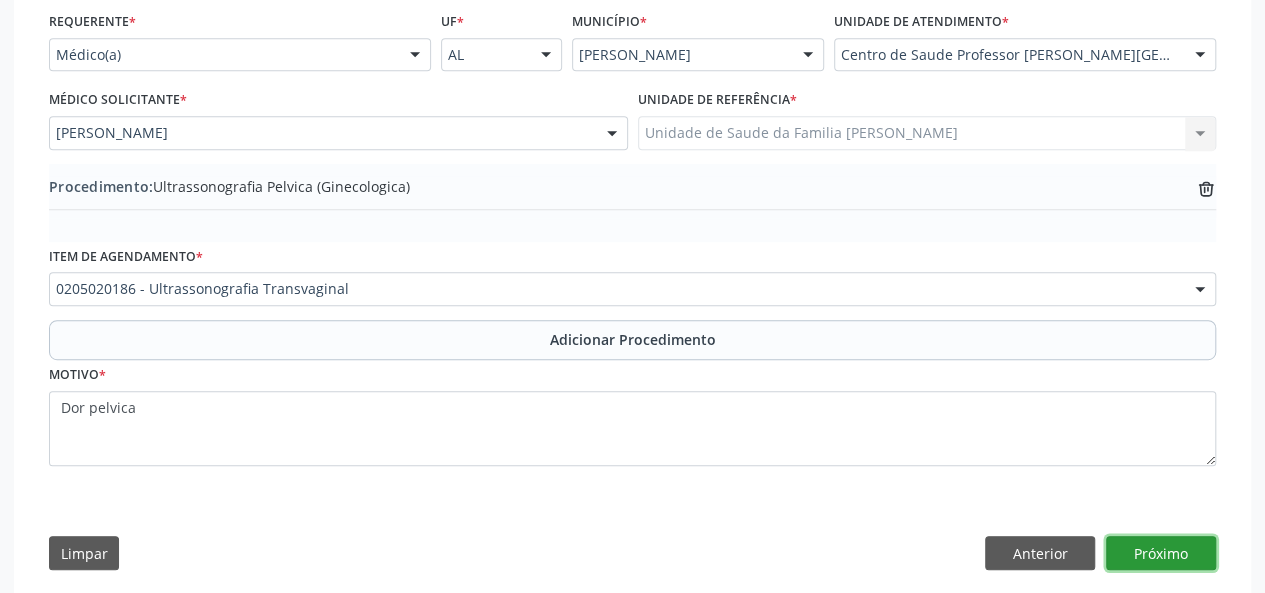 click on "Próximo" at bounding box center [1161, 553] 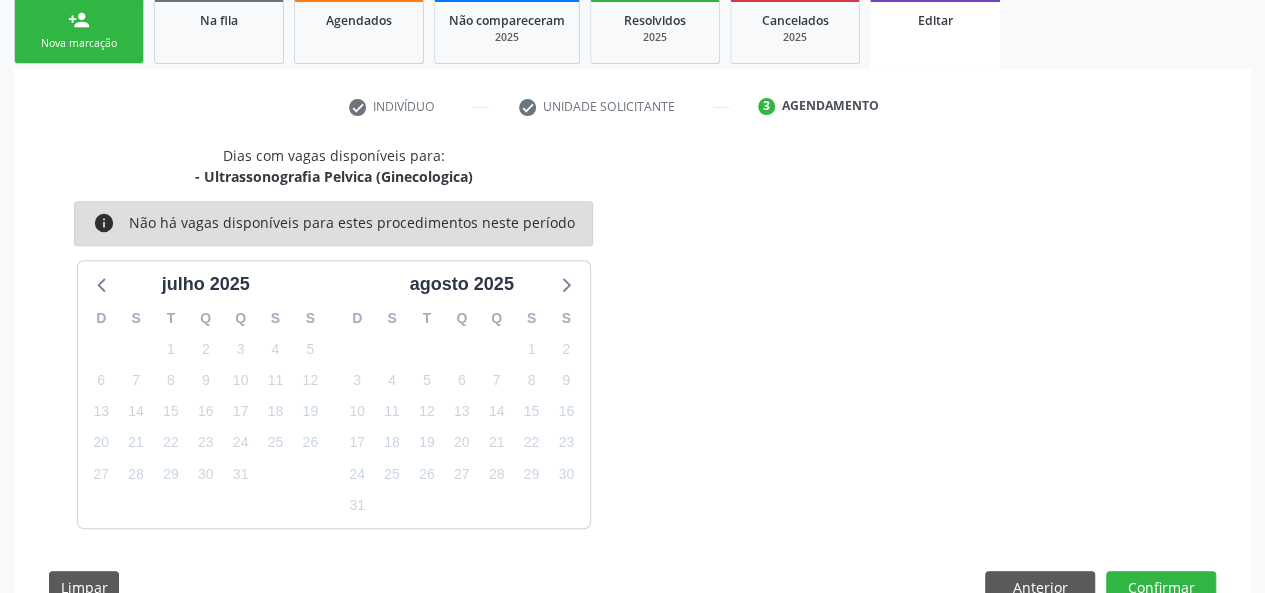scroll, scrollTop: 388, scrollLeft: 0, axis: vertical 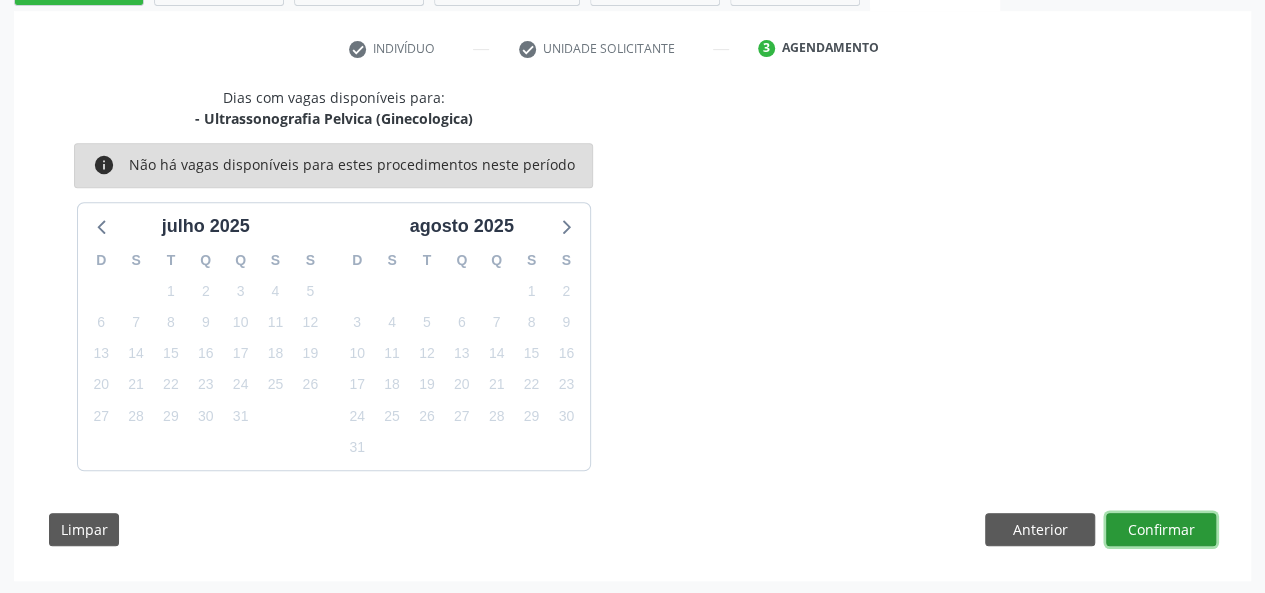 click on "Confirmar" at bounding box center (1161, 530) 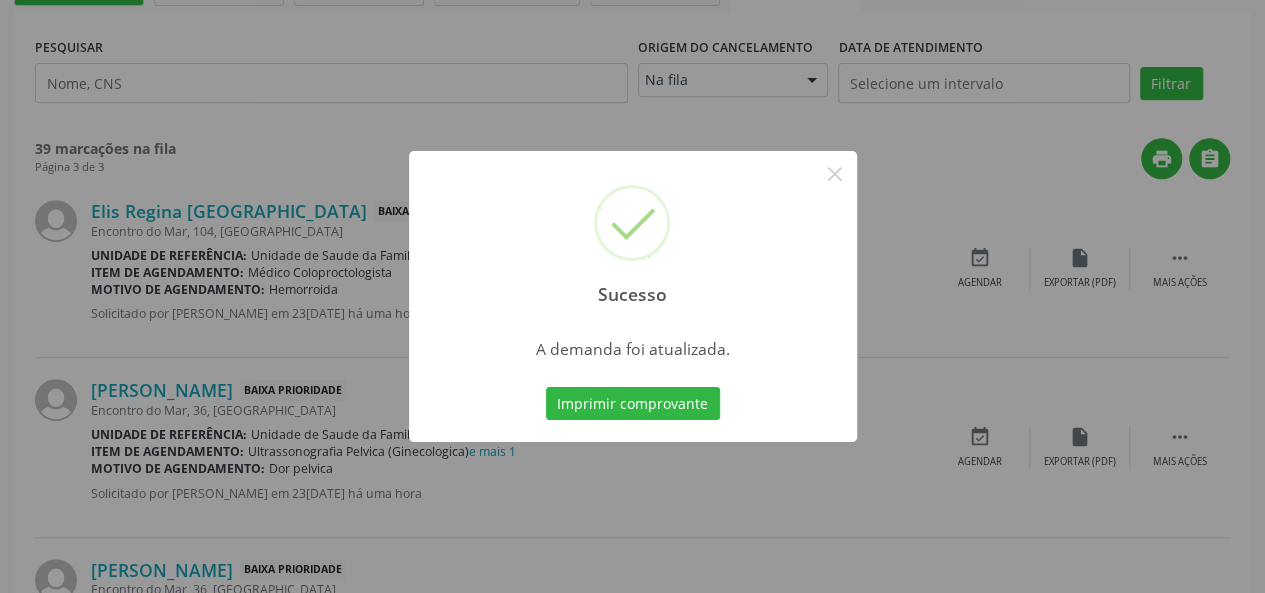 scroll, scrollTop: 0, scrollLeft: 0, axis: both 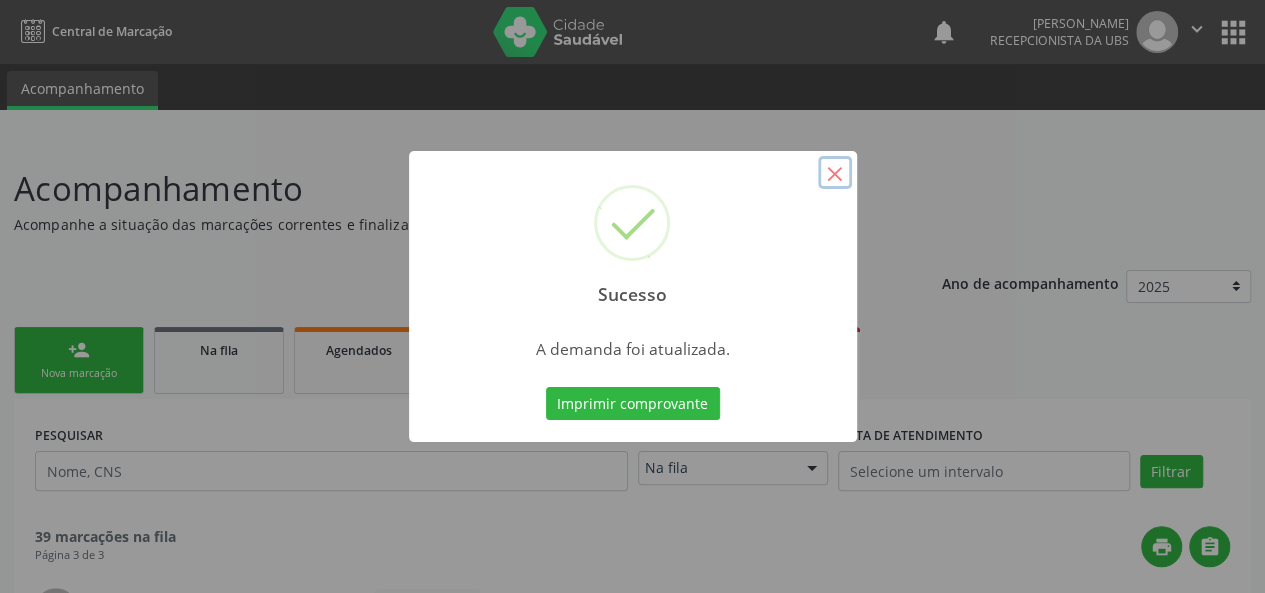 click on "×" at bounding box center [835, 173] 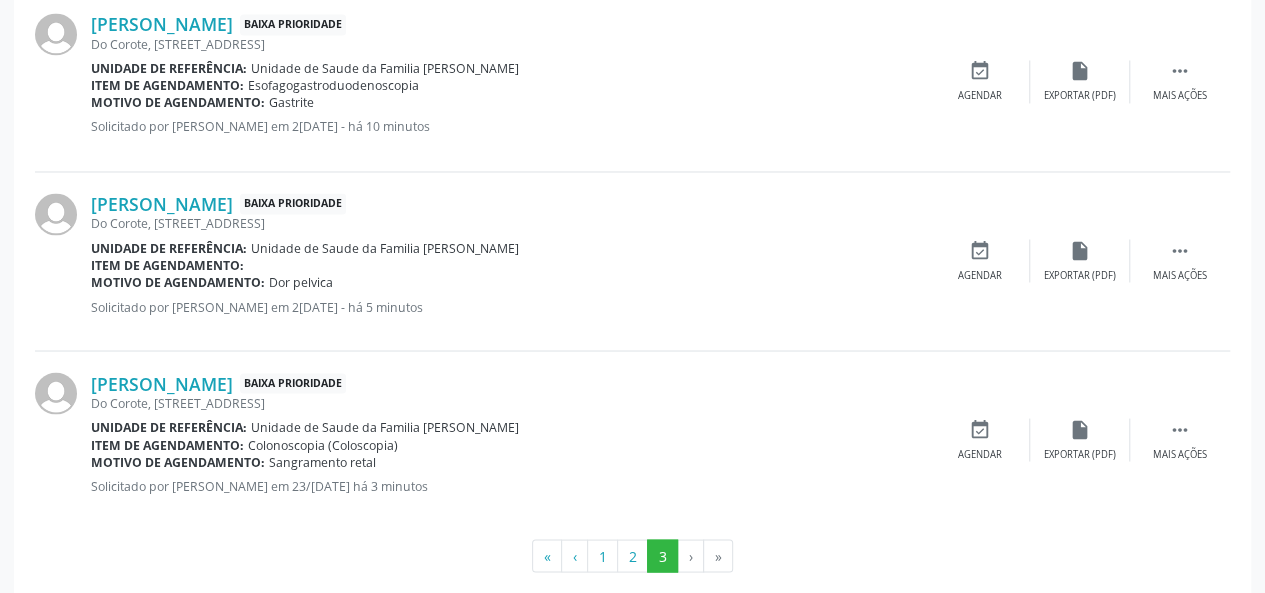 scroll, scrollTop: 1674, scrollLeft: 0, axis: vertical 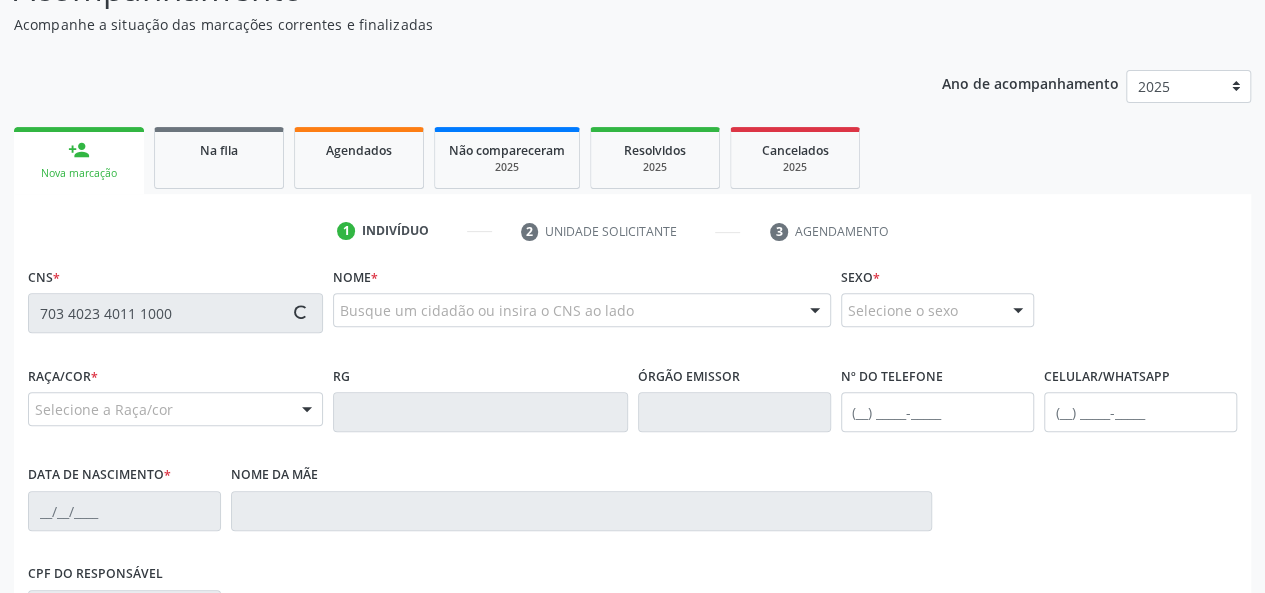 type on "703 4023 4011 1000" 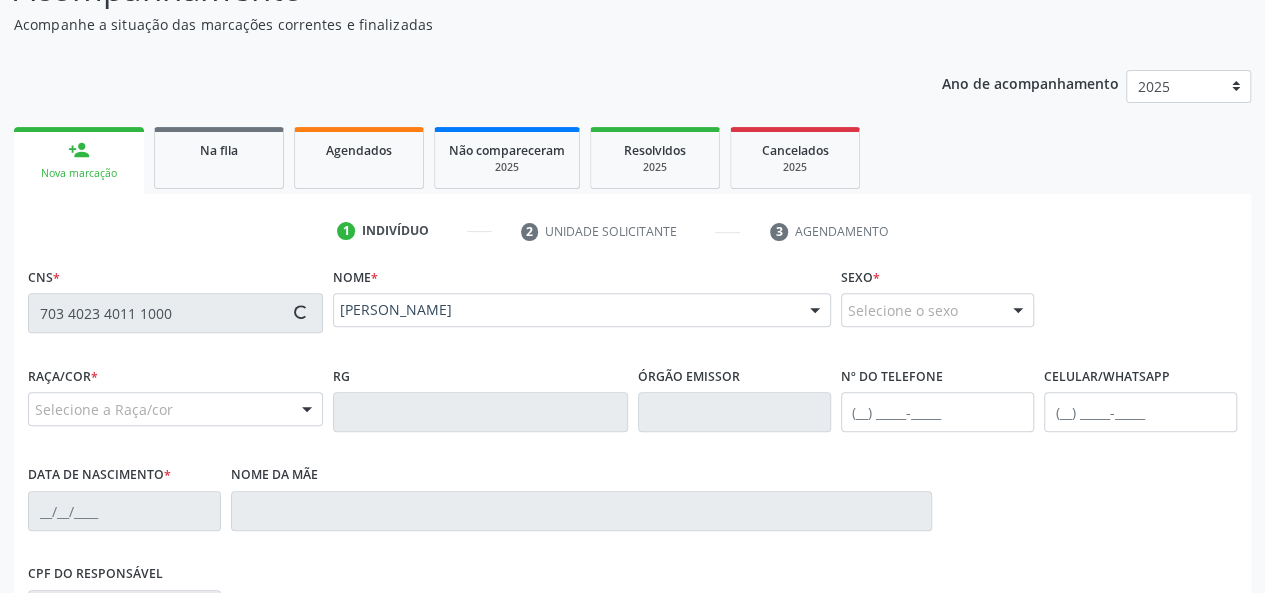 type on "[PHONE_NUMBER]" 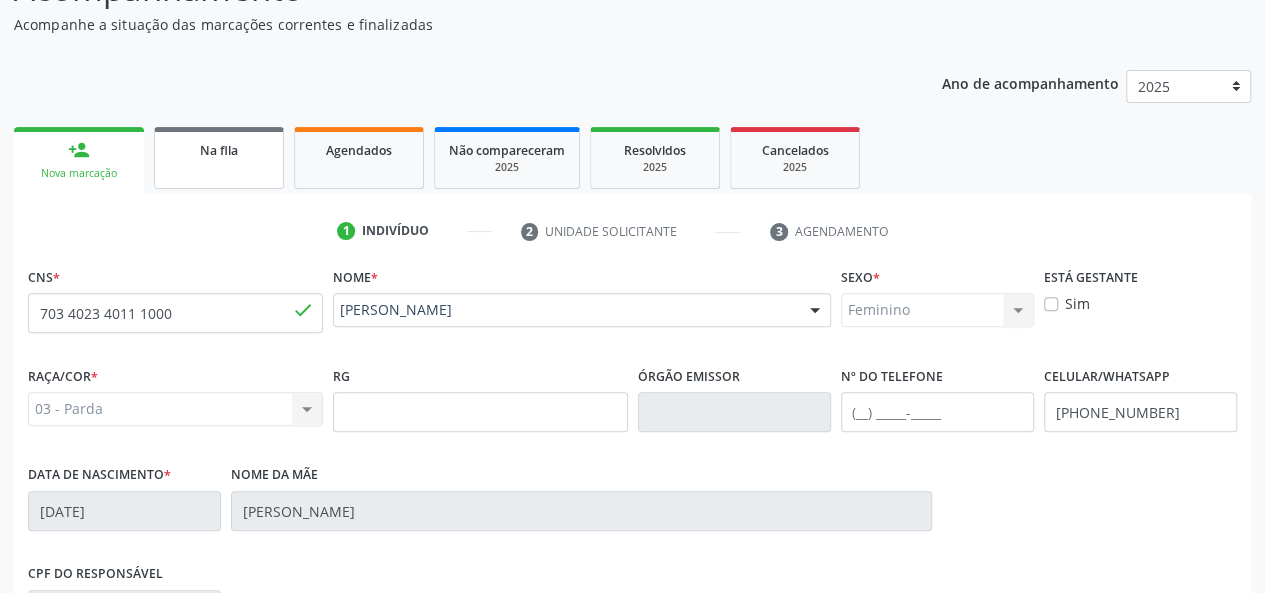 click on "Na fila" at bounding box center (219, 149) 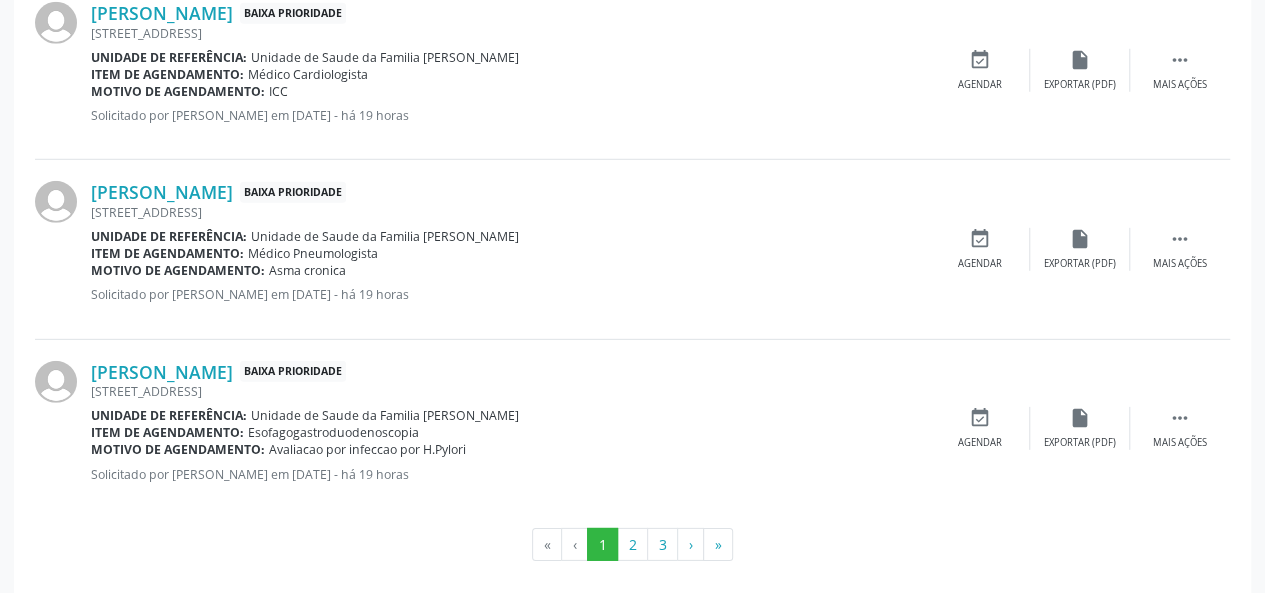 scroll, scrollTop: 2812, scrollLeft: 0, axis: vertical 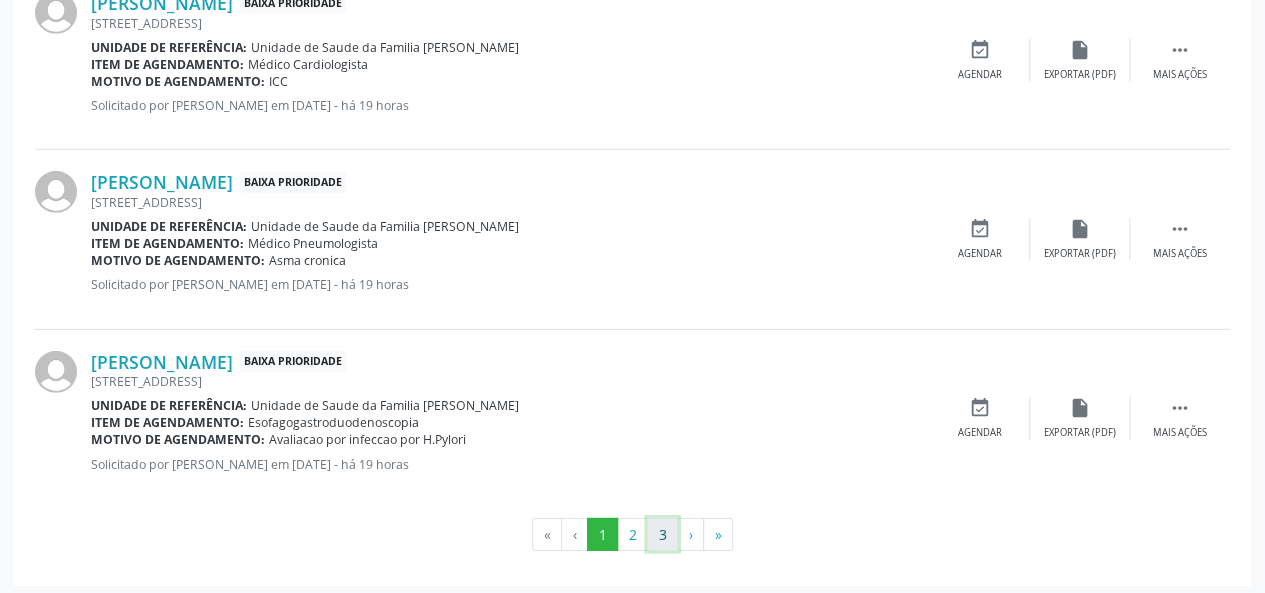 click on "3" at bounding box center (662, 535) 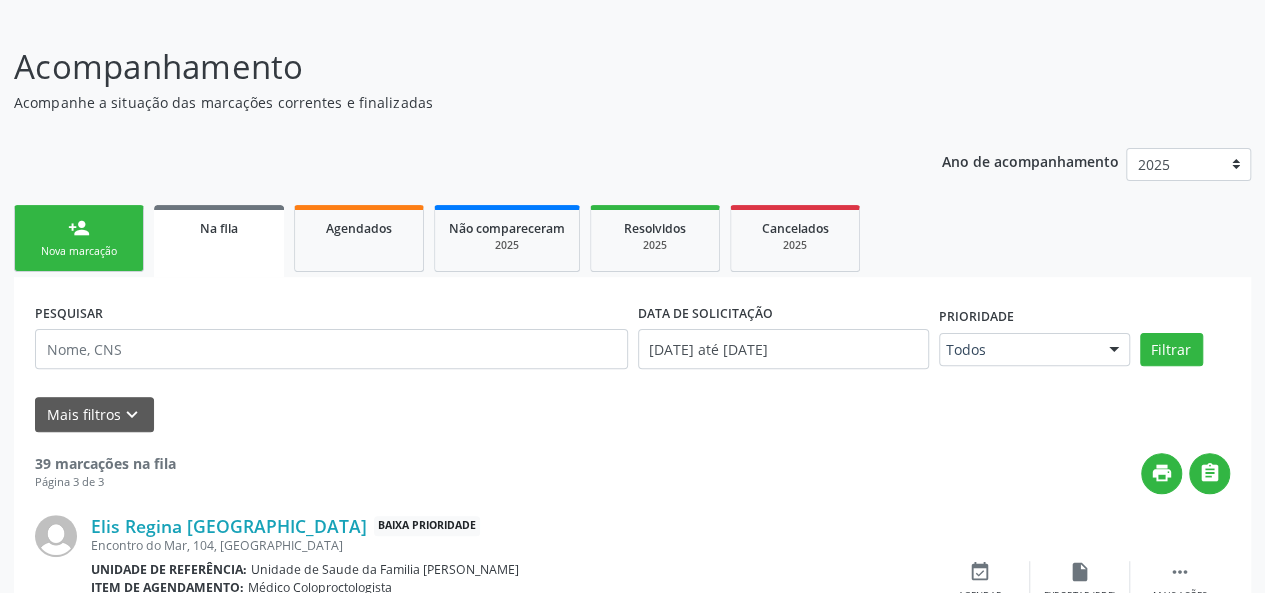 scroll, scrollTop: 1739, scrollLeft: 0, axis: vertical 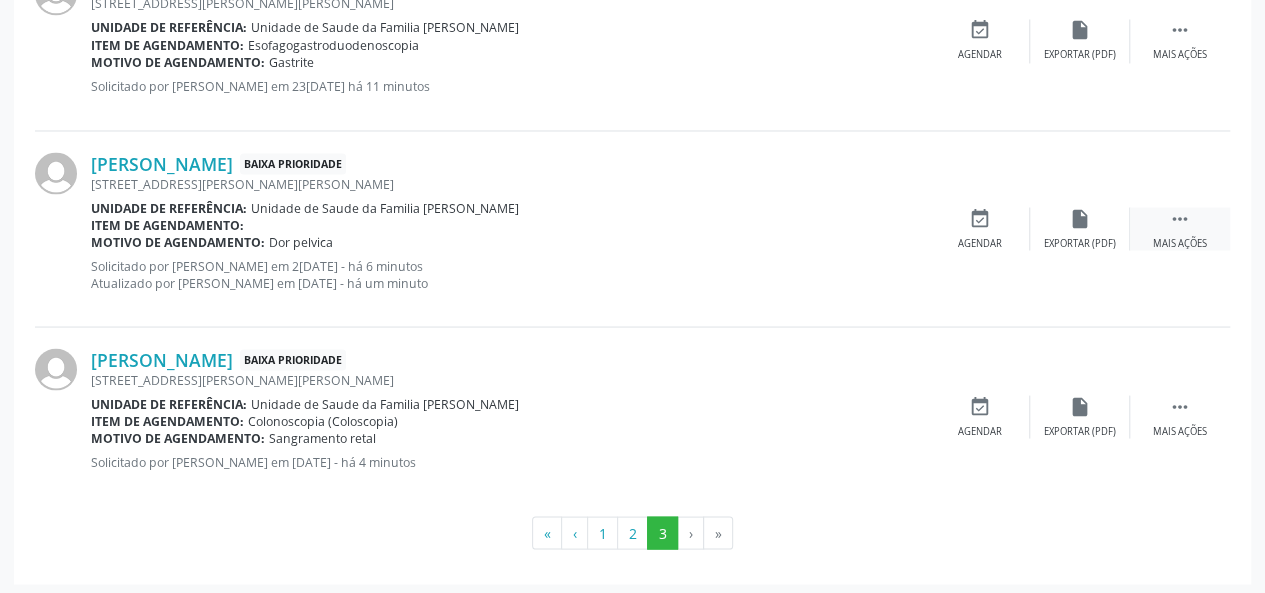 click on "" at bounding box center [1180, 218] 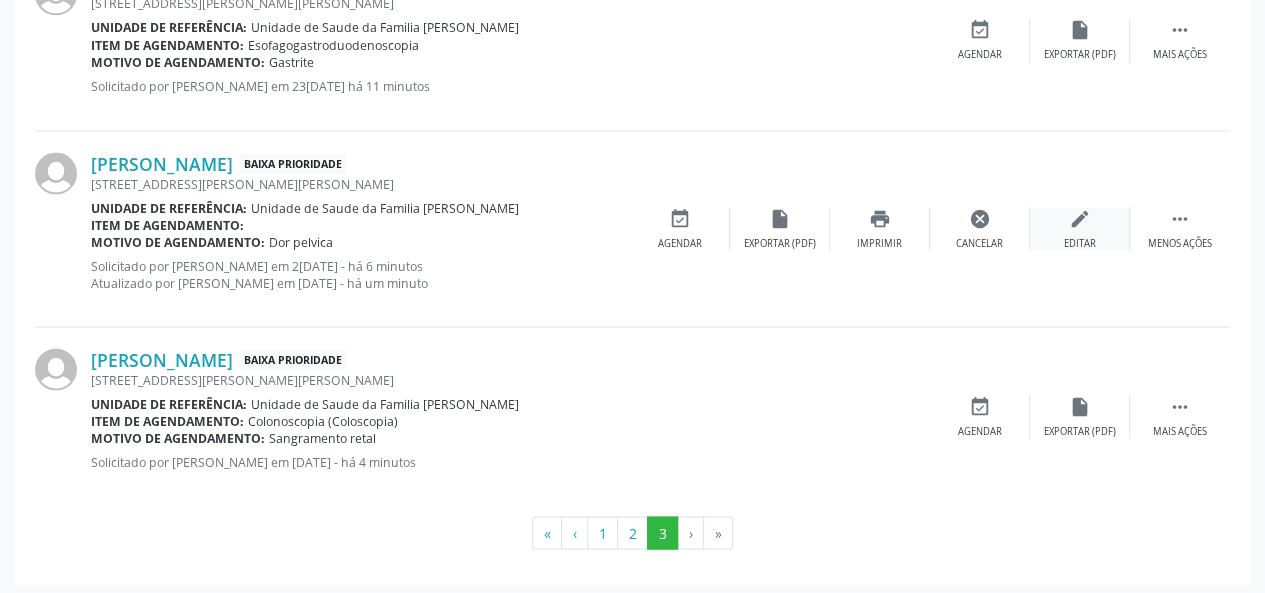 click on "edit" at bounding box center [1080, 218] 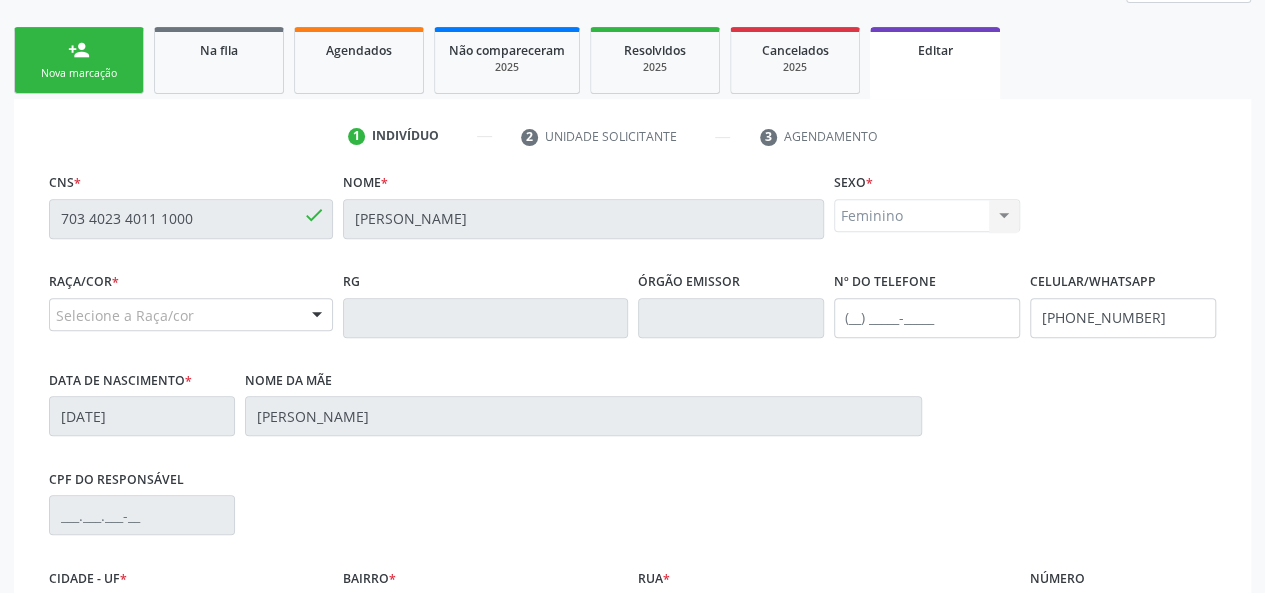 scroll, scrollTop: 544, scrollLeft: 0, axis: vertical 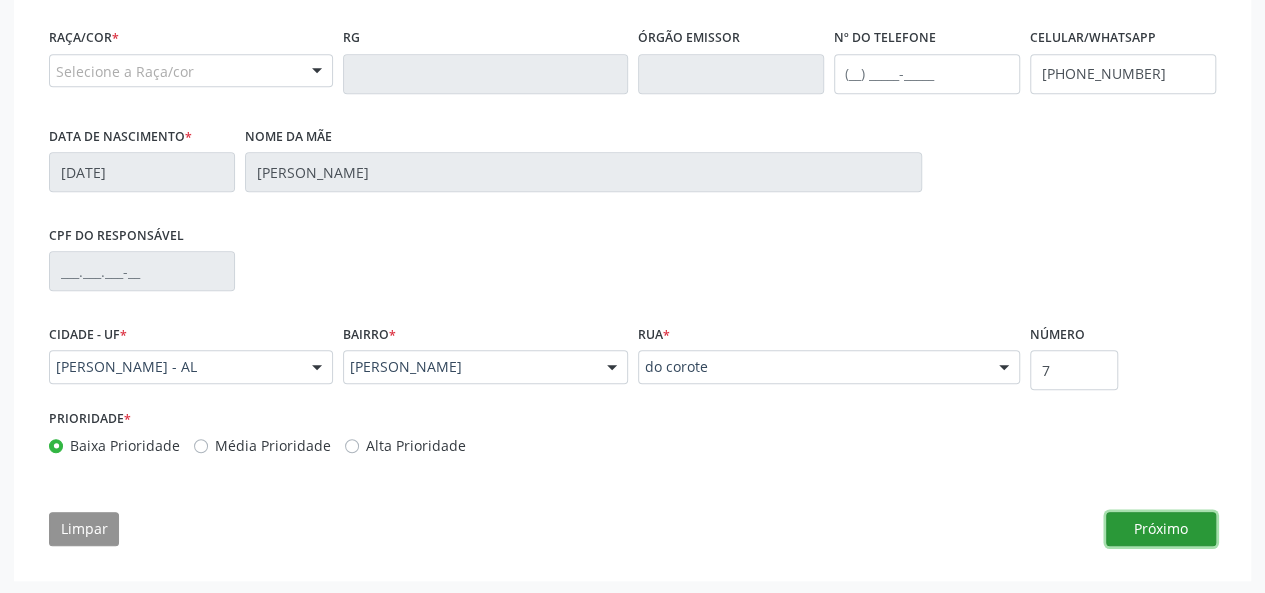 click on "Próximo" at bounding box center [1161, 529] 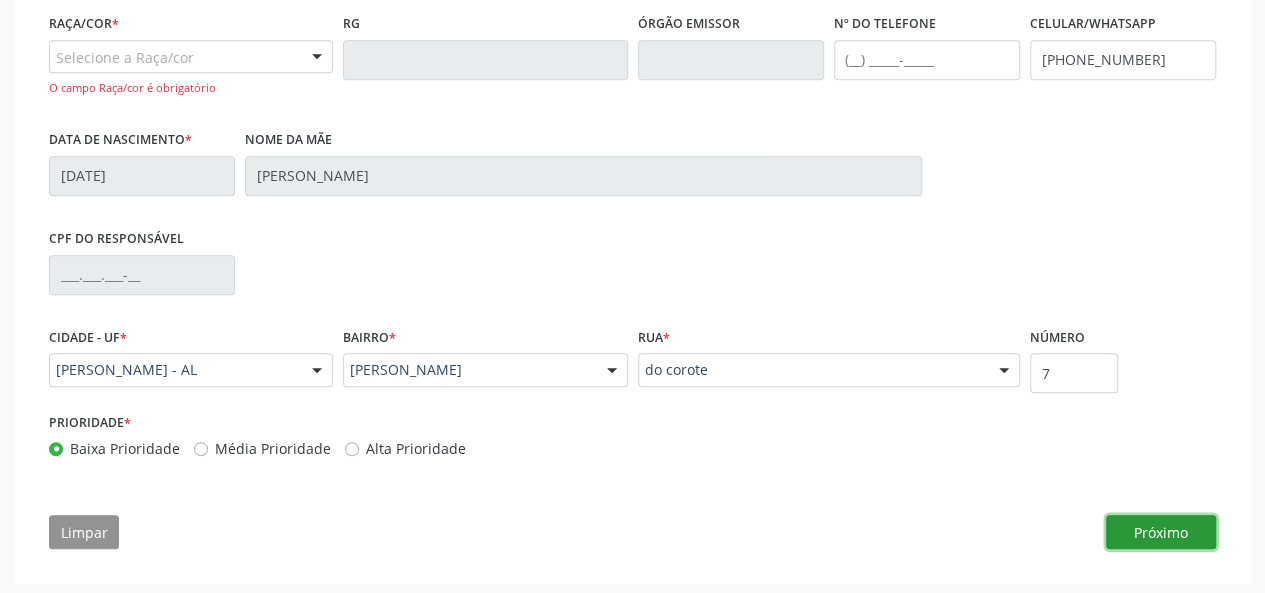 scroll, scrollTop: 562, scrollLeft: 0, axis: vertical 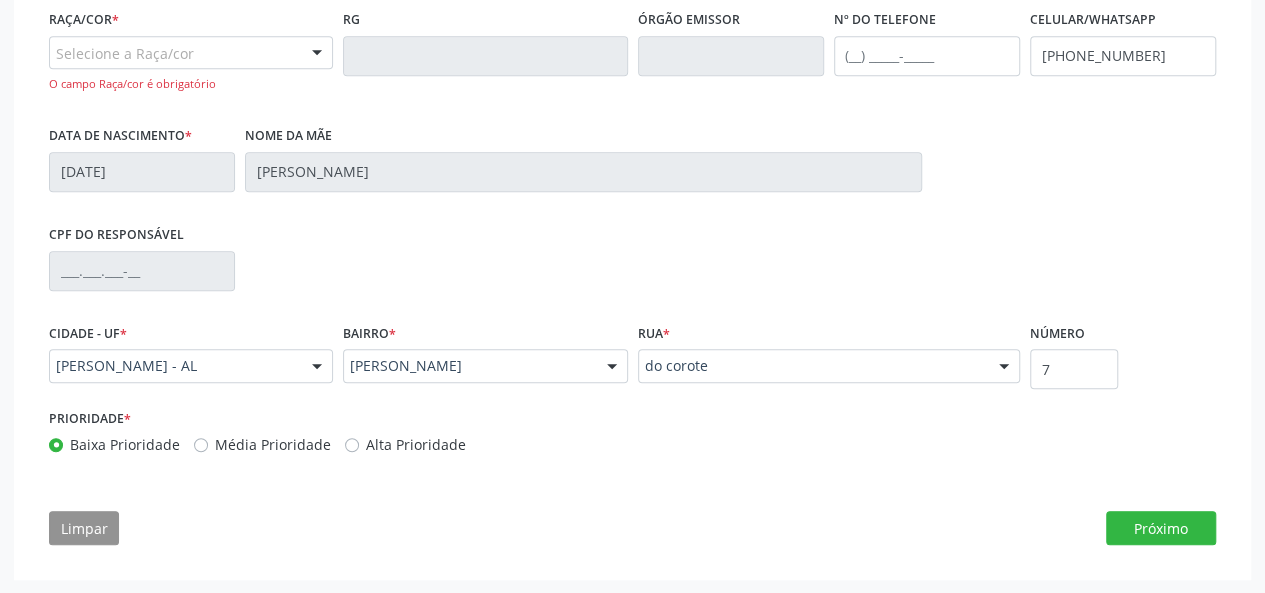 click on "Selecione a Raça/cor" at bounding box center [191, 53] 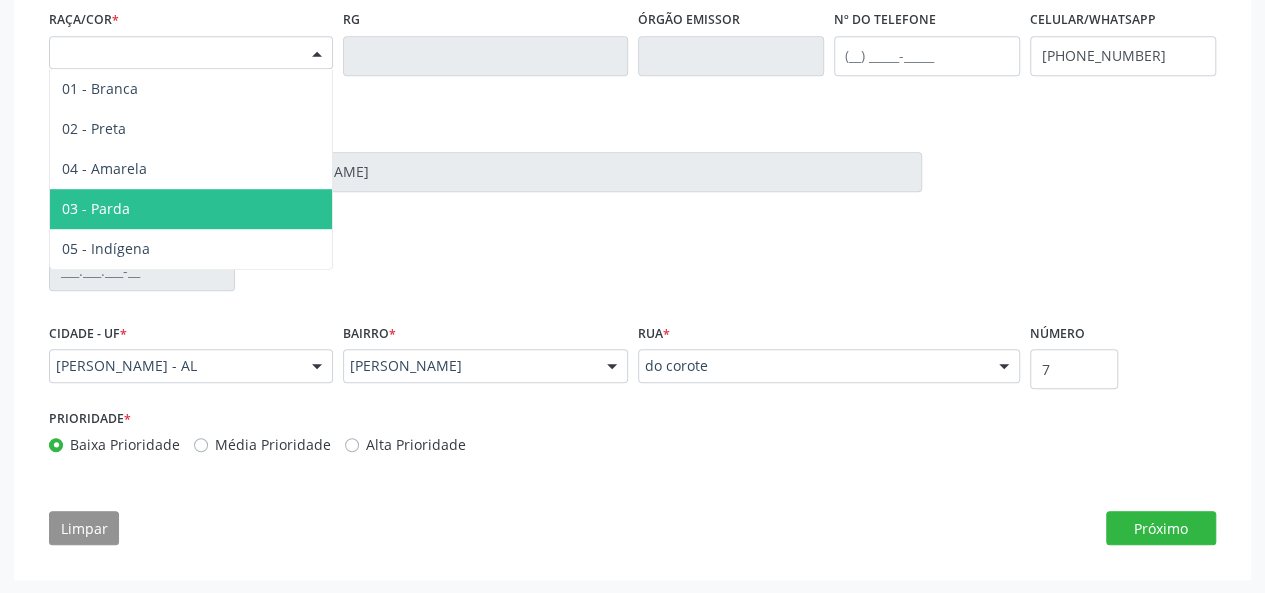 click on "03 - Parda" at bounding box center (191, 209) 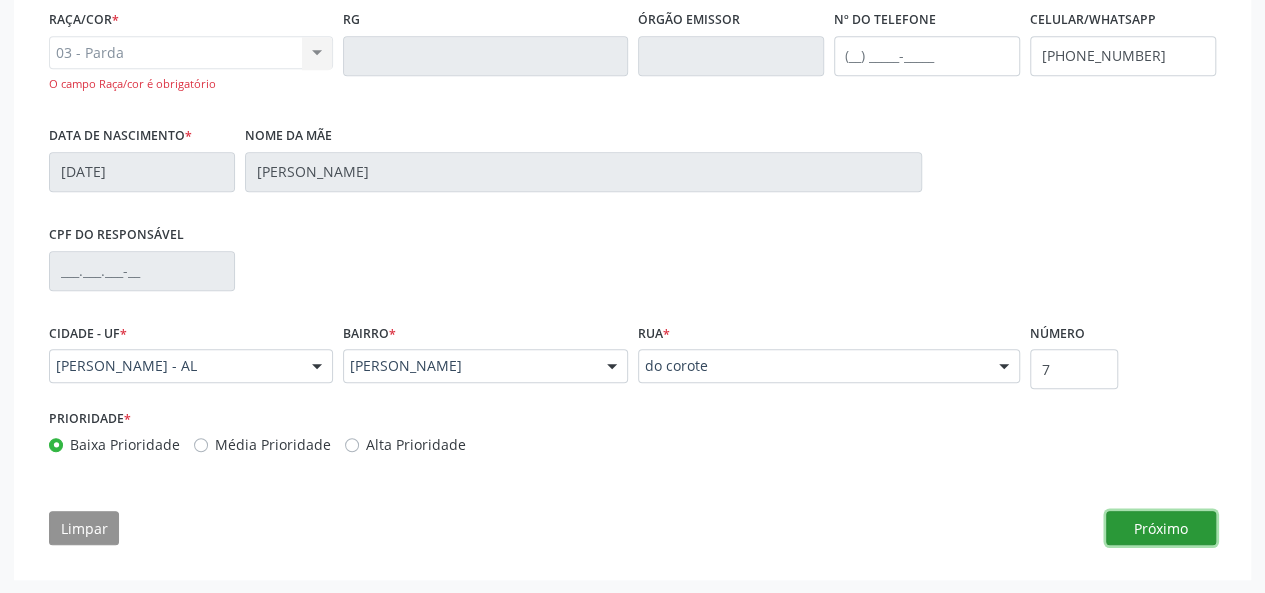 click on "Próximo" at bounding box center [1161, 528] 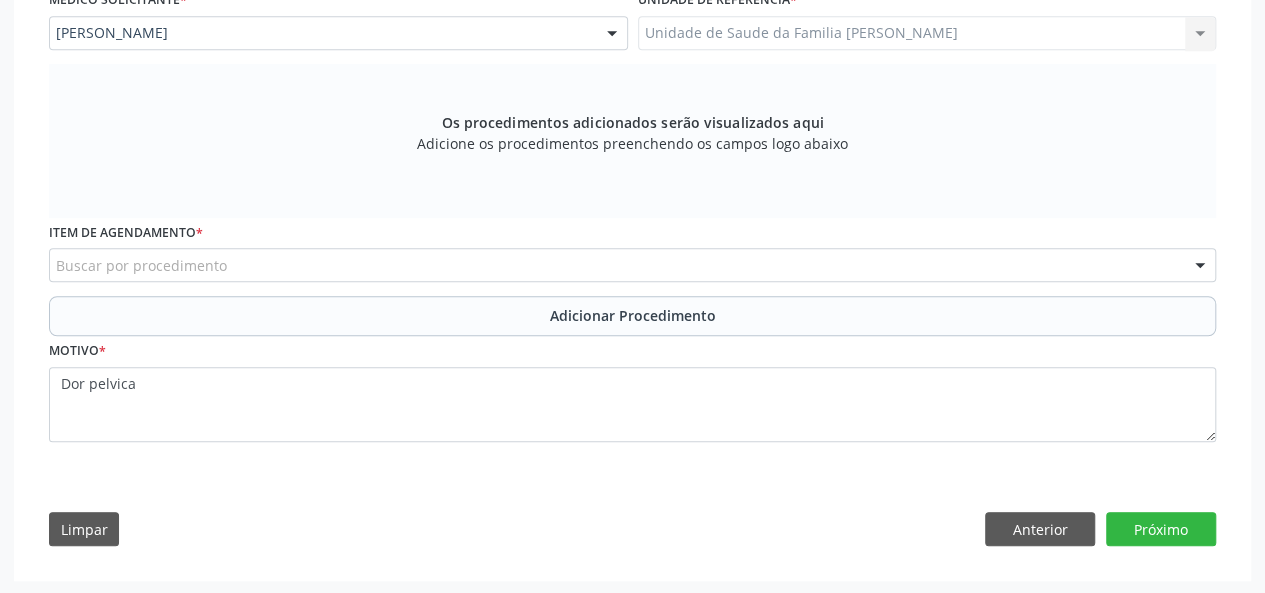 scroll, scrollTop: 461, scrollLeft: 0, axis: vertical 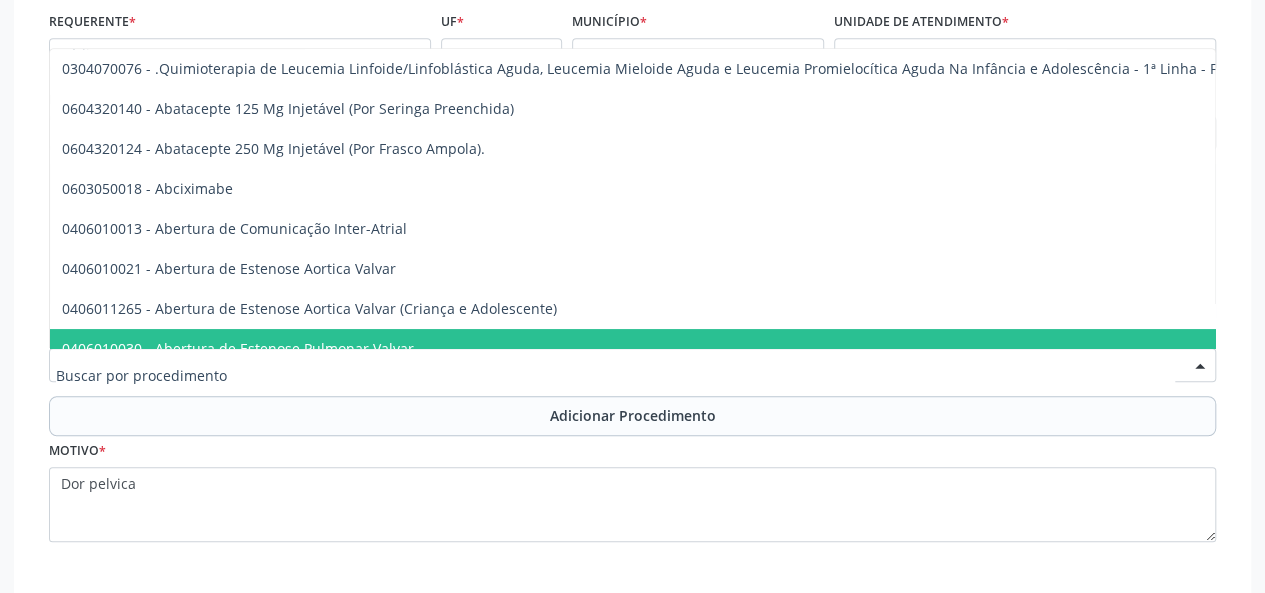 click at bounding box center (615, 375) 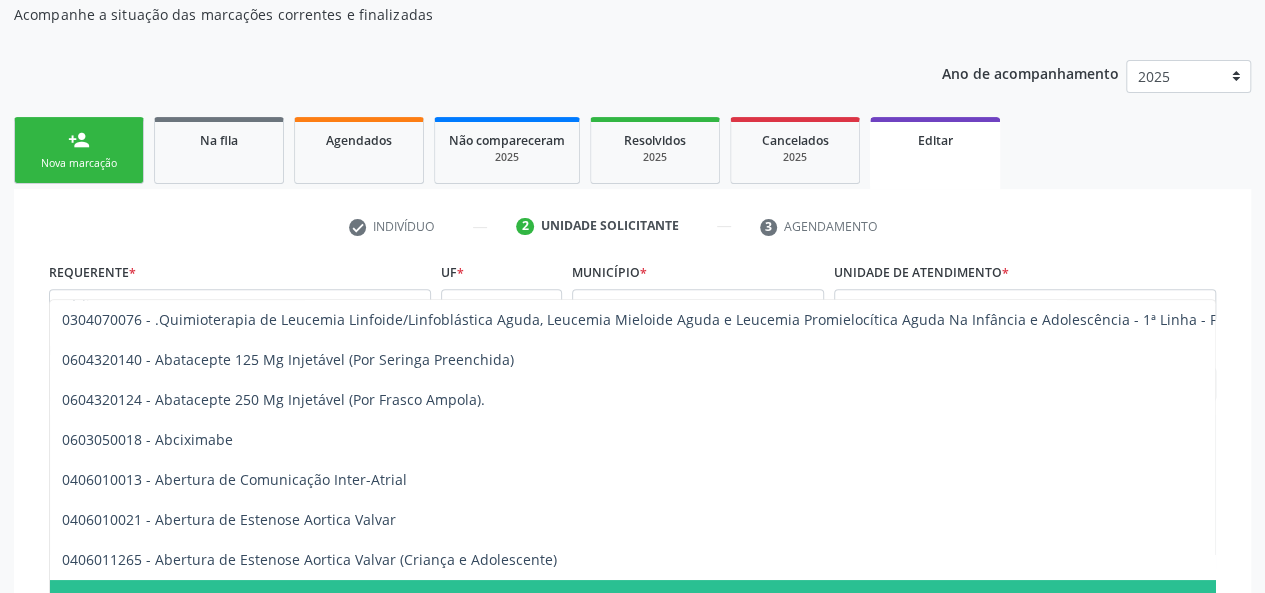 scroll, scrollTop: 161, scrollLeft: 0, axis: vertical 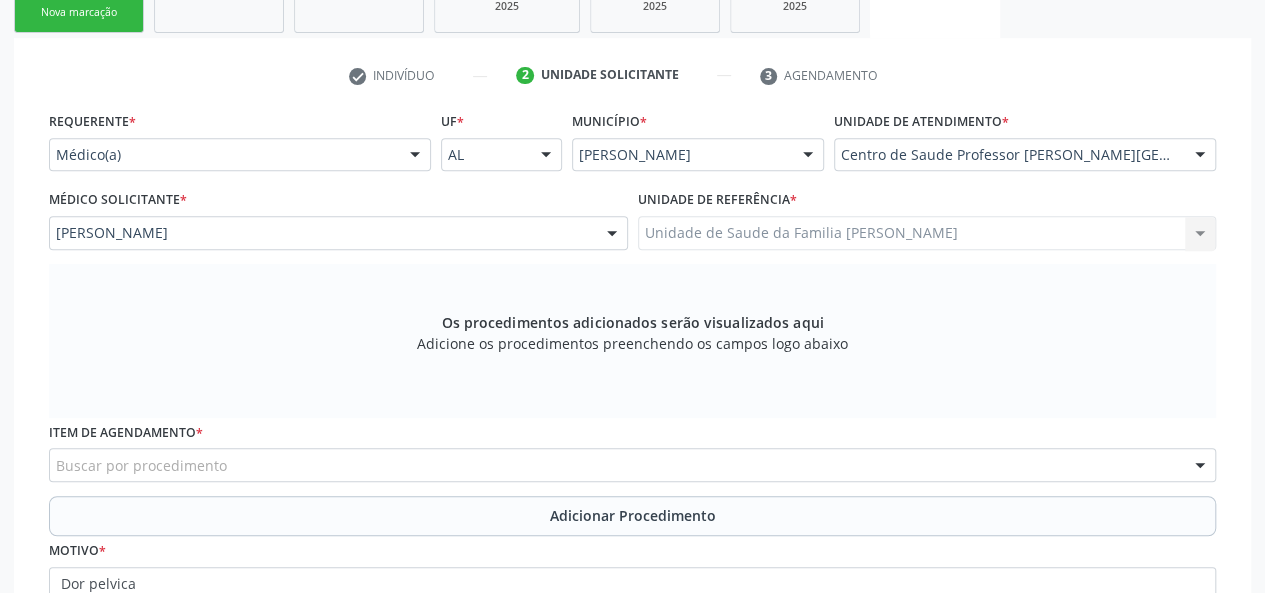 click on "Acompanhamento
Acompanhe a situação das marcações correntes e finalizadas
Relatórios
Ano de acompanhamento
2025
person_add
Nova marcação
Na fila   Agendados   Não compareceram
2025
Resolvidos
2025
Cancelados
2025
Editar
check
Indivíduo
2
Unidade solicitante
3
Agendamento
CNS
*
703 4023 4011 1000       done
Nome
*
Rosangela da Silva
Sexo
*
Feminino         Masculino   Feminino
Nenhum resultado encontrado para: "   "
Não há nenhuma opção para ser exibida.
Raça/cor
*
03 - Parda         01 - Branca   02 - Preta   04 - Amarela   03 - Parda   05 - Indígena
Nenhum resultado encontrado para: "   "
Não há nenhuma opção para ser exibida." at bounding box center (632, 286) 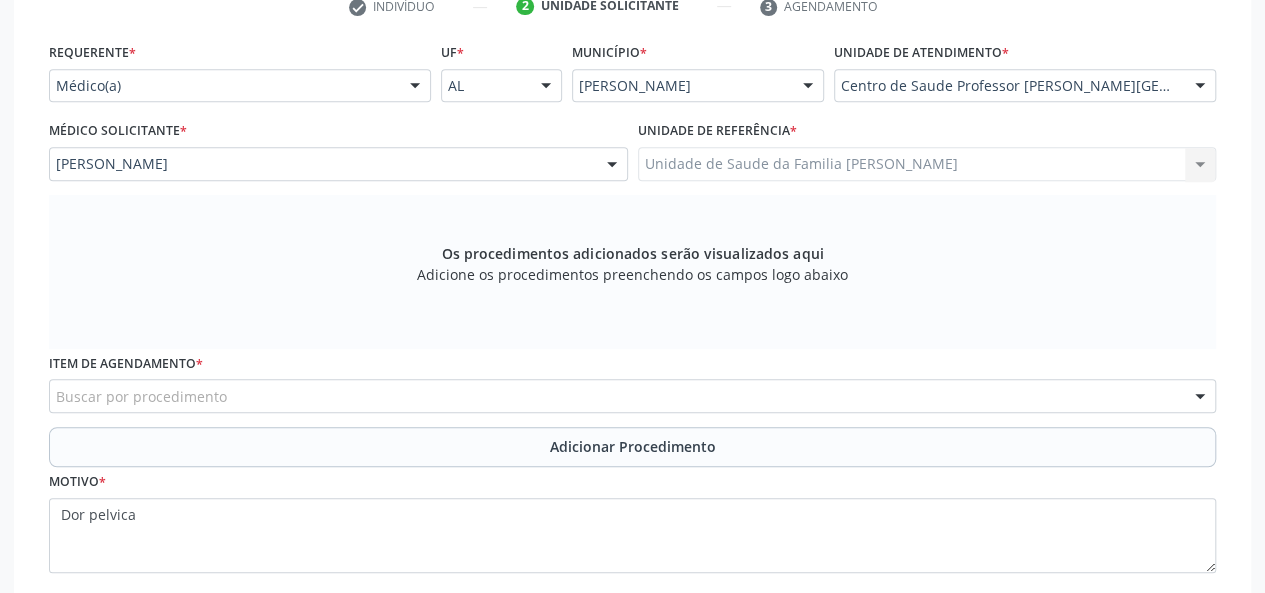 scroll, scrollTop: 461, scrollLeft: 0, axis: vertical 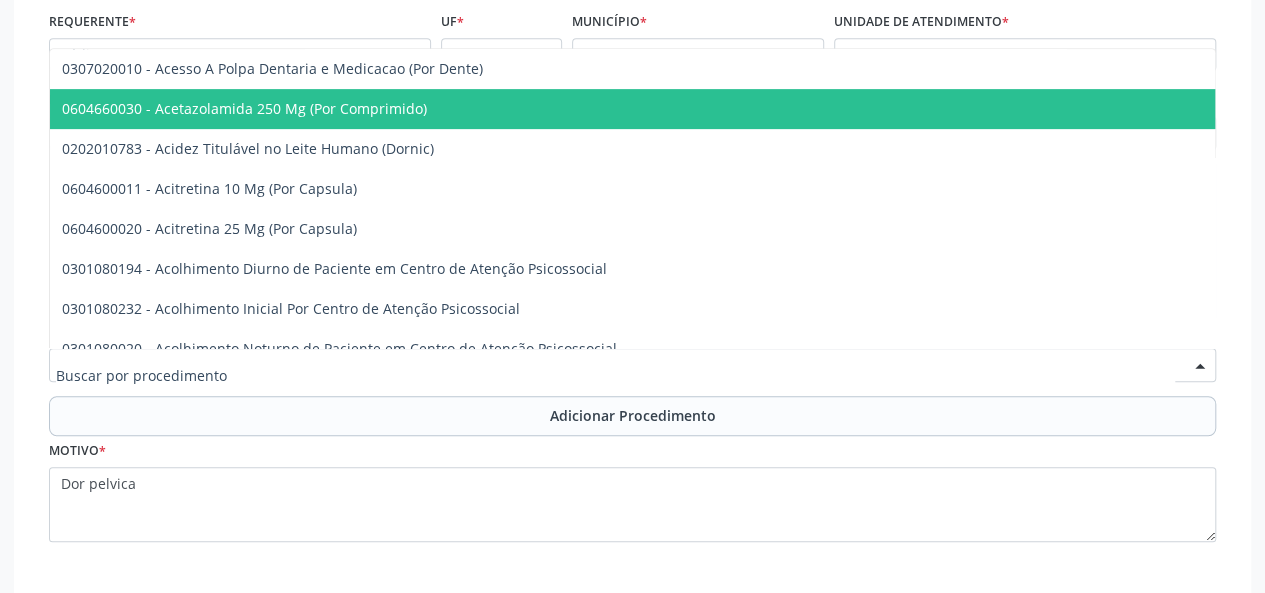click at bounding box center (632, 365) 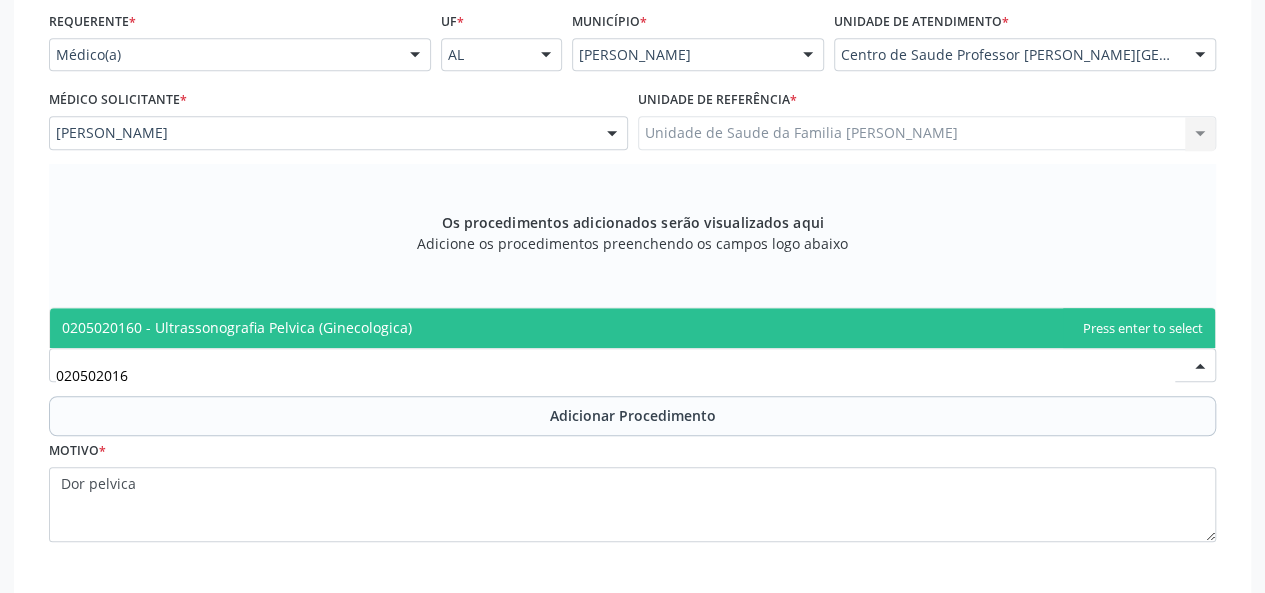 scroll, scrollTop: 0, scrollLeft: 0, axis: both 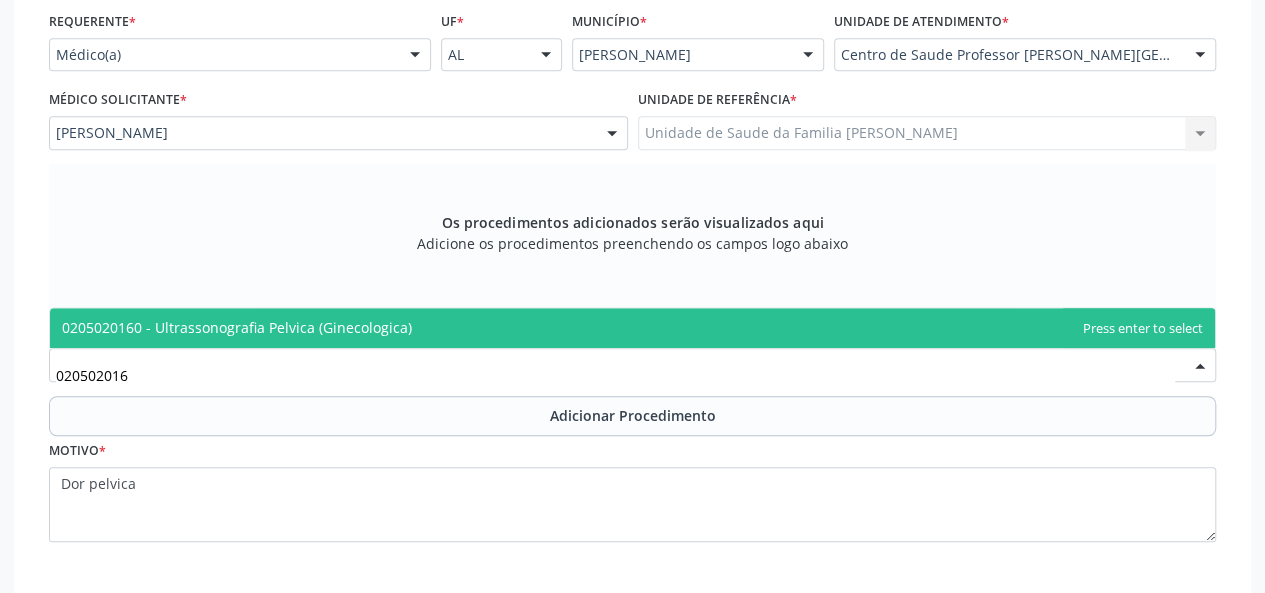 click on "0205020160 - Ultrassonografia Pelvica (Ginecologica)" at bounding box center [237, 327] 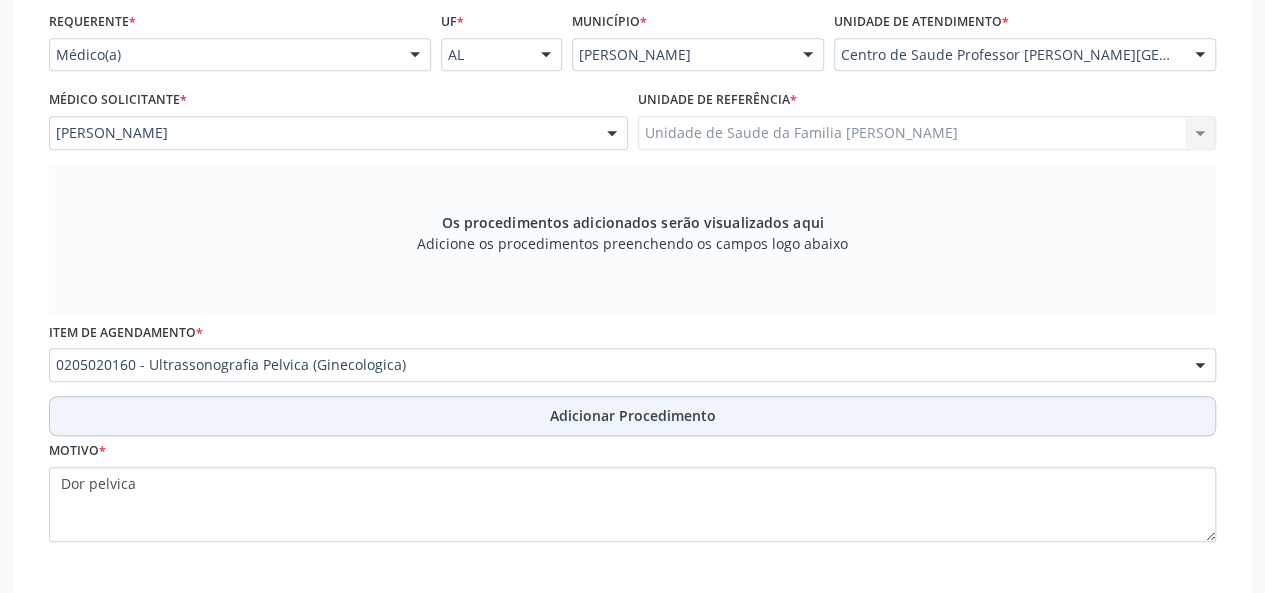 click on "Adicionar Procedimento" at bounding box center (633, 415) 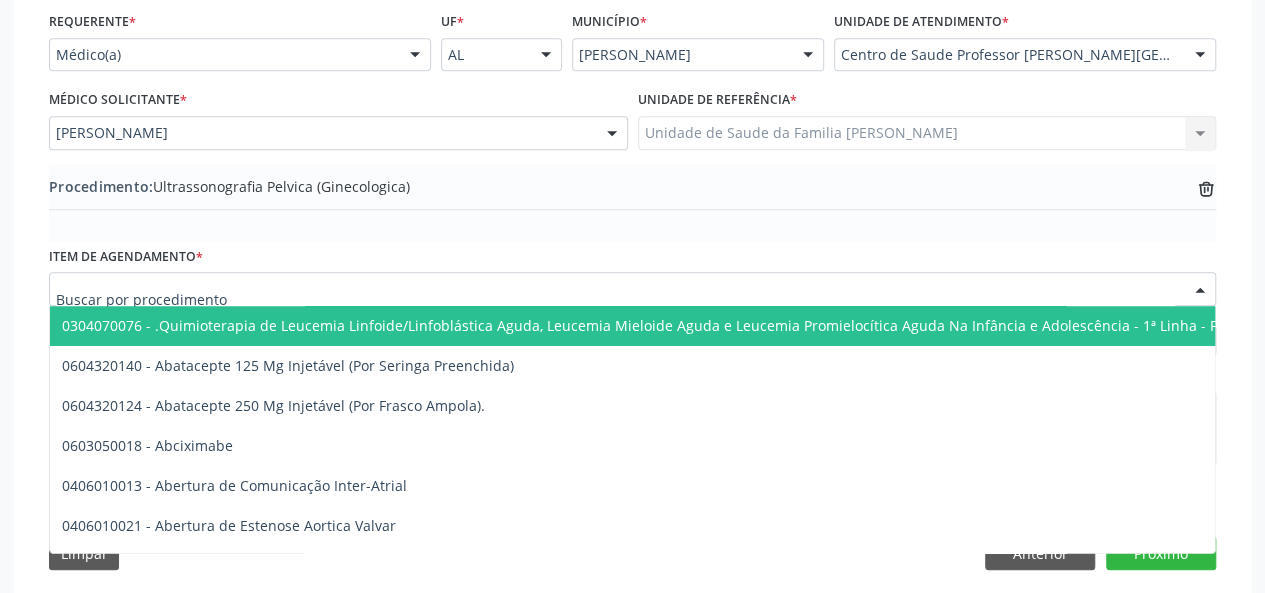 drag, startPoint x: 466, startPoint y: 293, endPoint x: 82, endPoint y: 277, distance: 384.3332 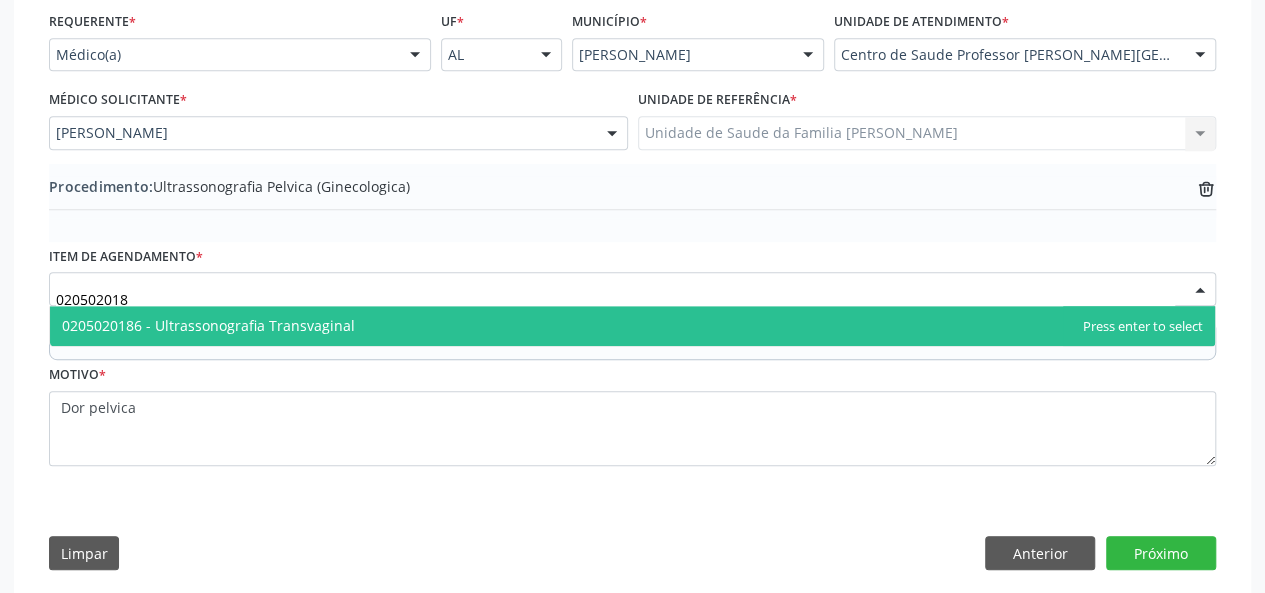 type on "0205020186" 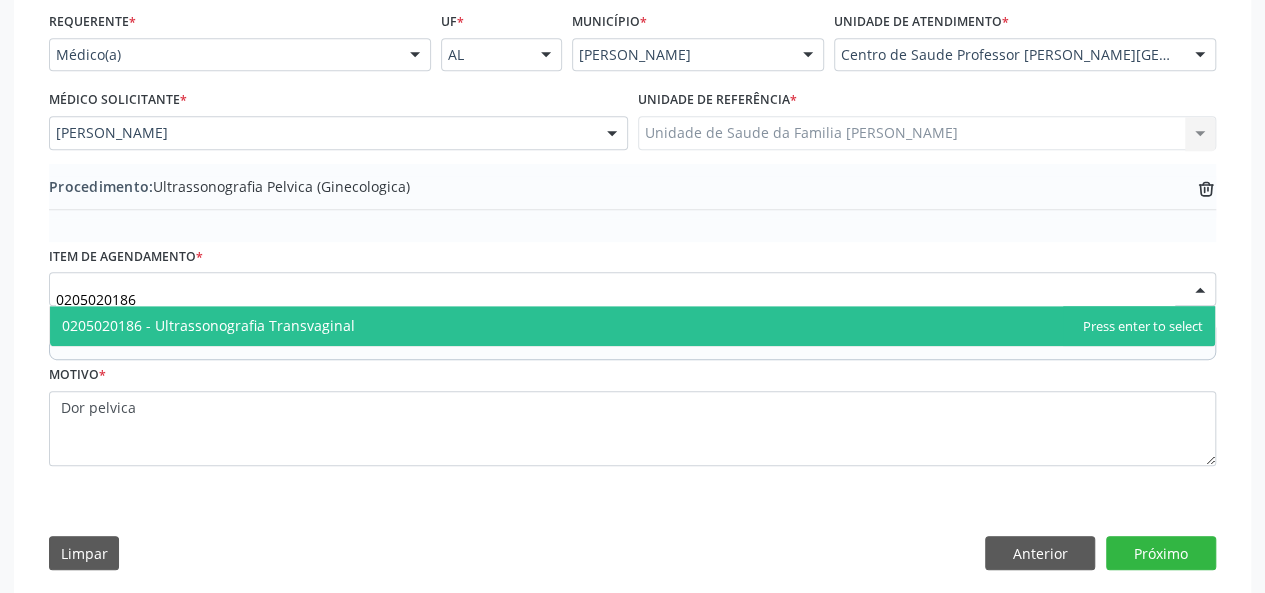 click on "0205020186 - Ultrassonografia Transvaginal" at bounding box center [208, 325] 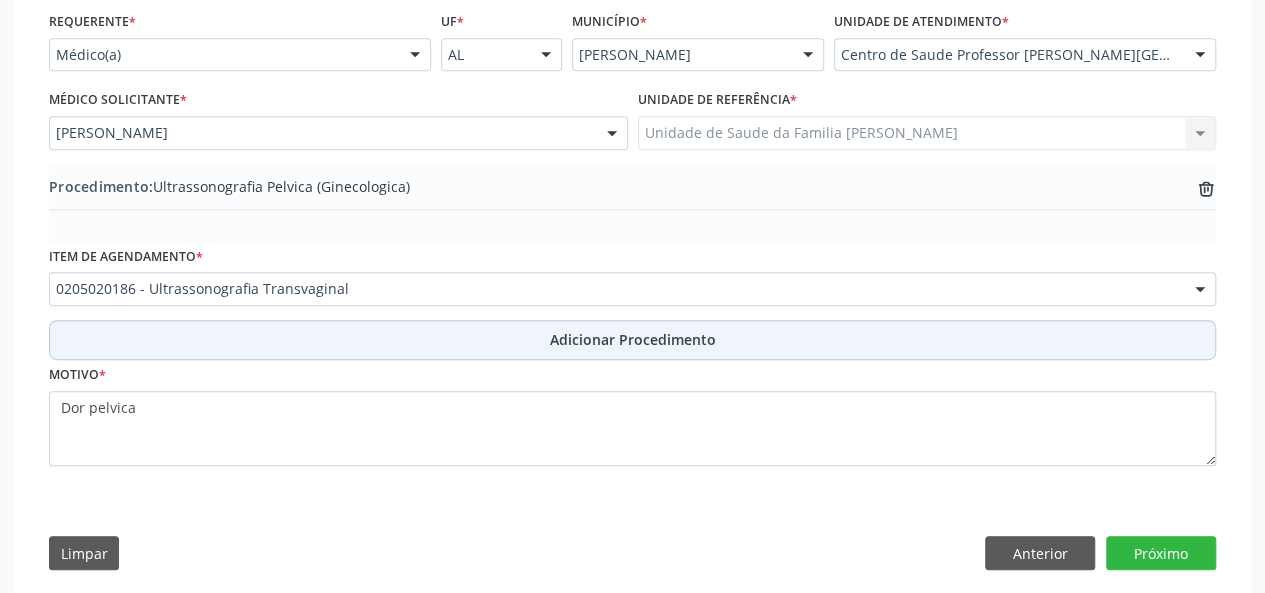 click on "Adicionar Procedimento" at bounding box center [632, 340] 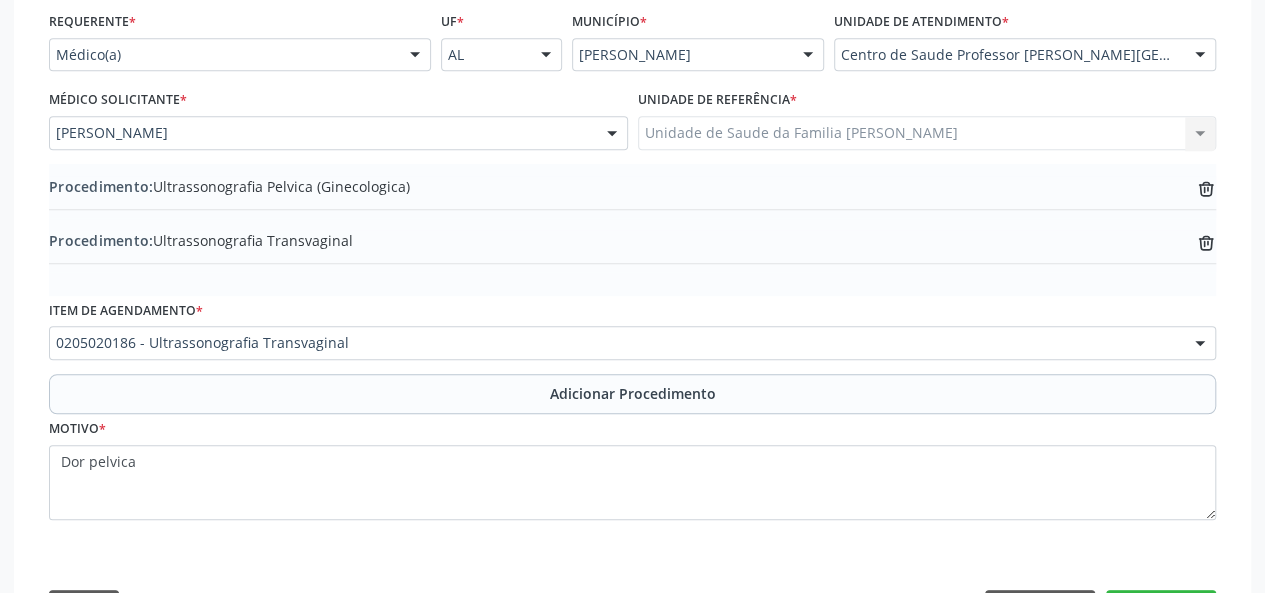 scroll, scrollTop: 538, scrollLeft: 0, axis: vertical 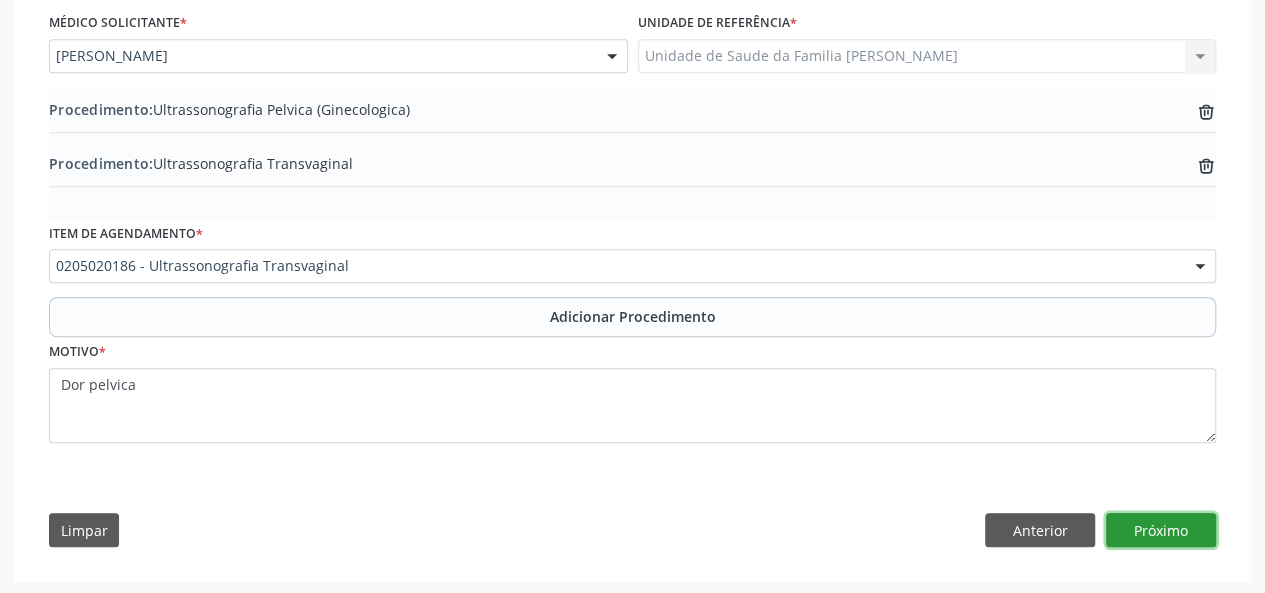 click on "Próximo" at bounding box center (1161, 530) 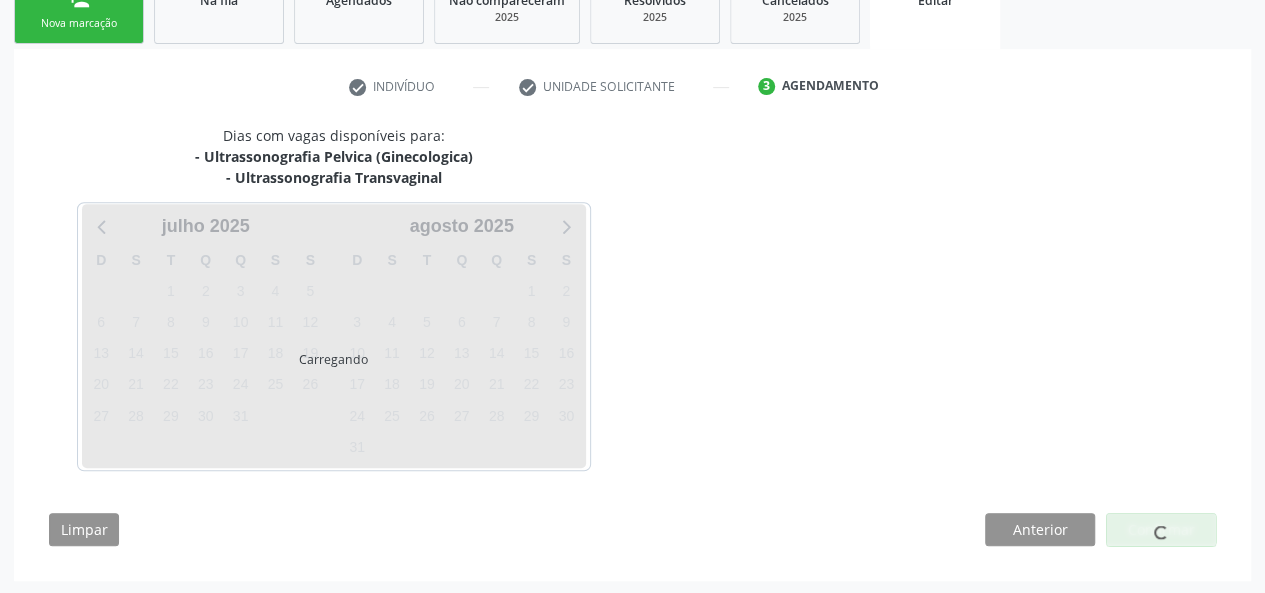 scroll, scrollTop: 409, scrollLeft: 0, axis: vertical 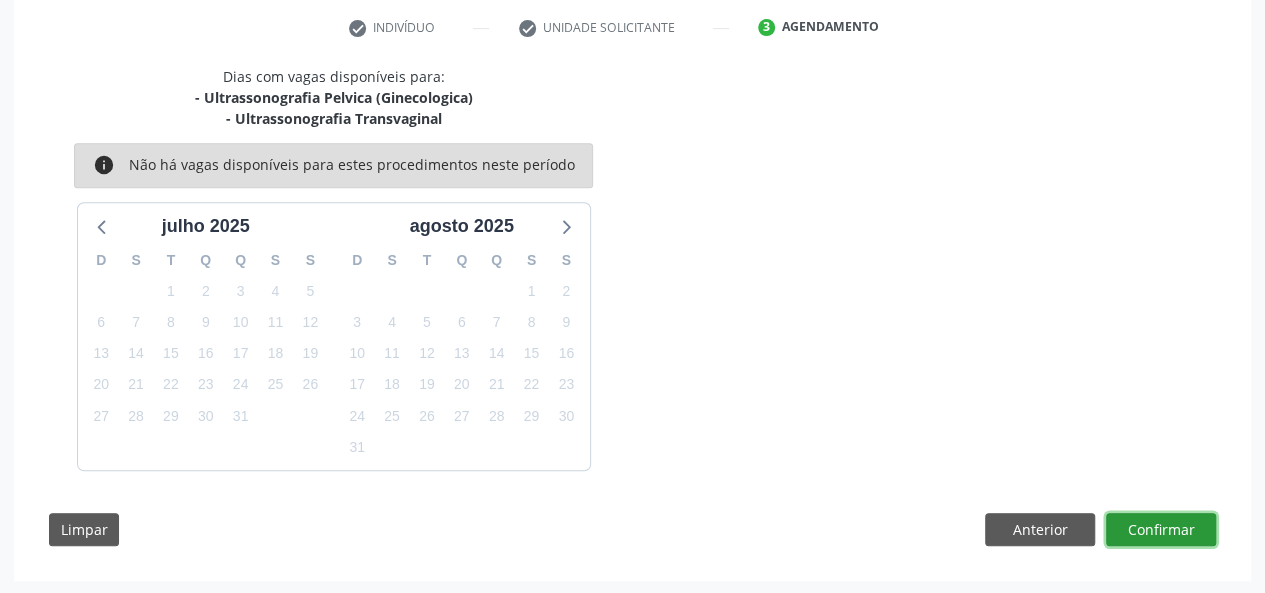 click on "Confirmar" at bounding box center [1161, 530] 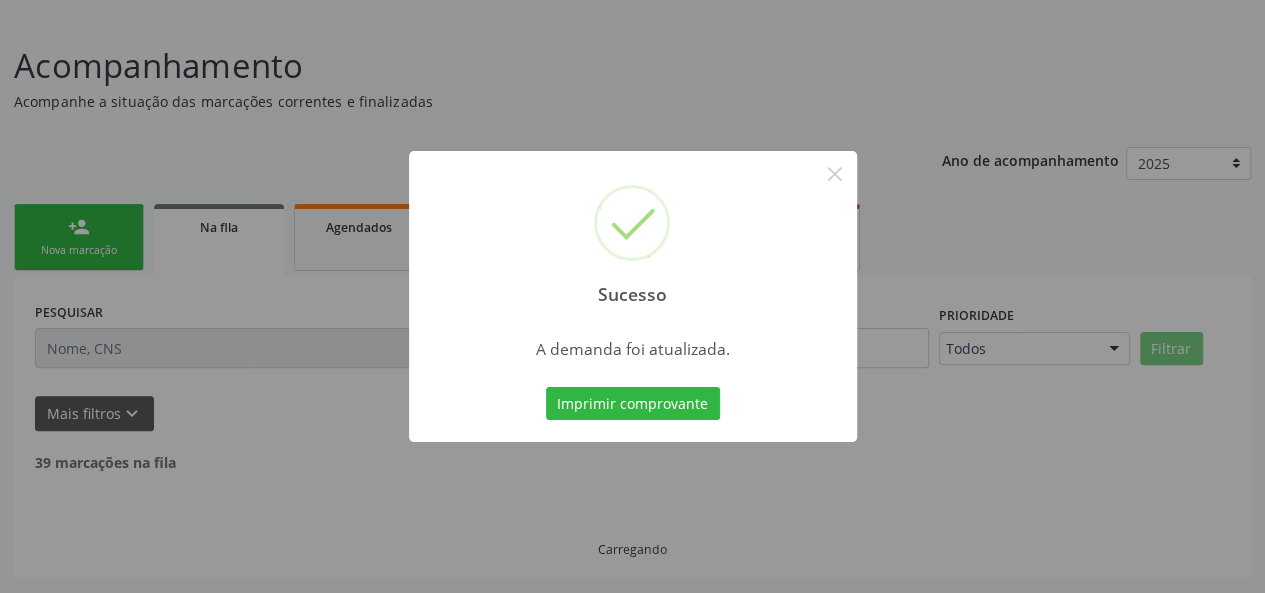 scroll, scrollTop: 100, scrollLeft: 0, axis: vertical 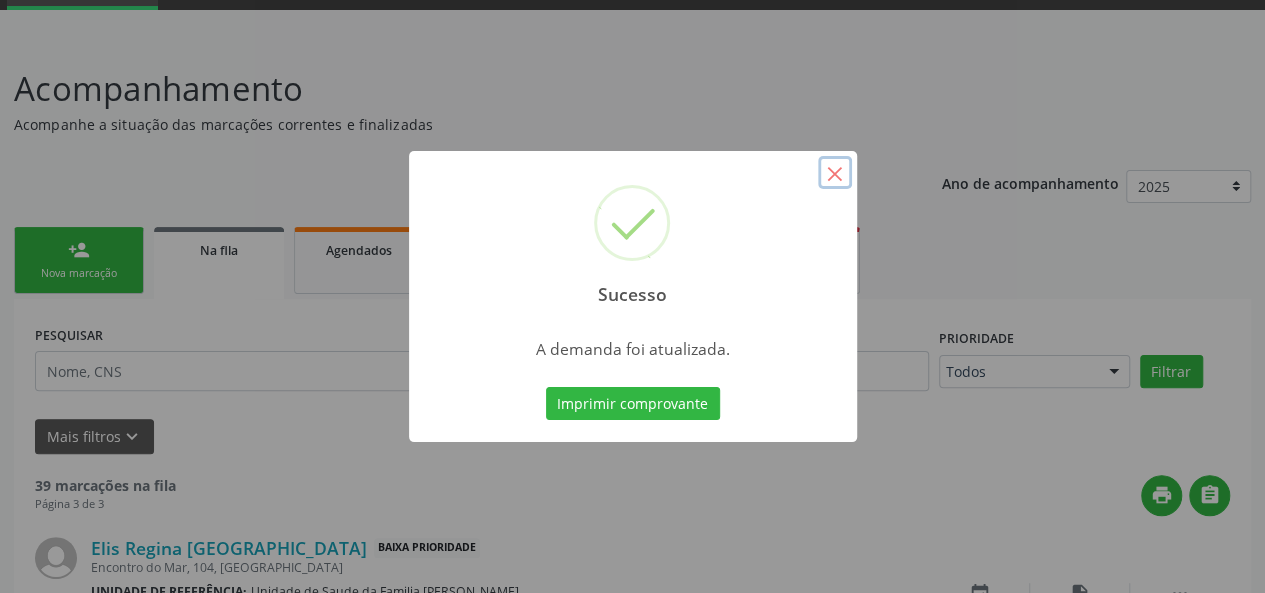 click on "×" at bounding box center (835, 173) 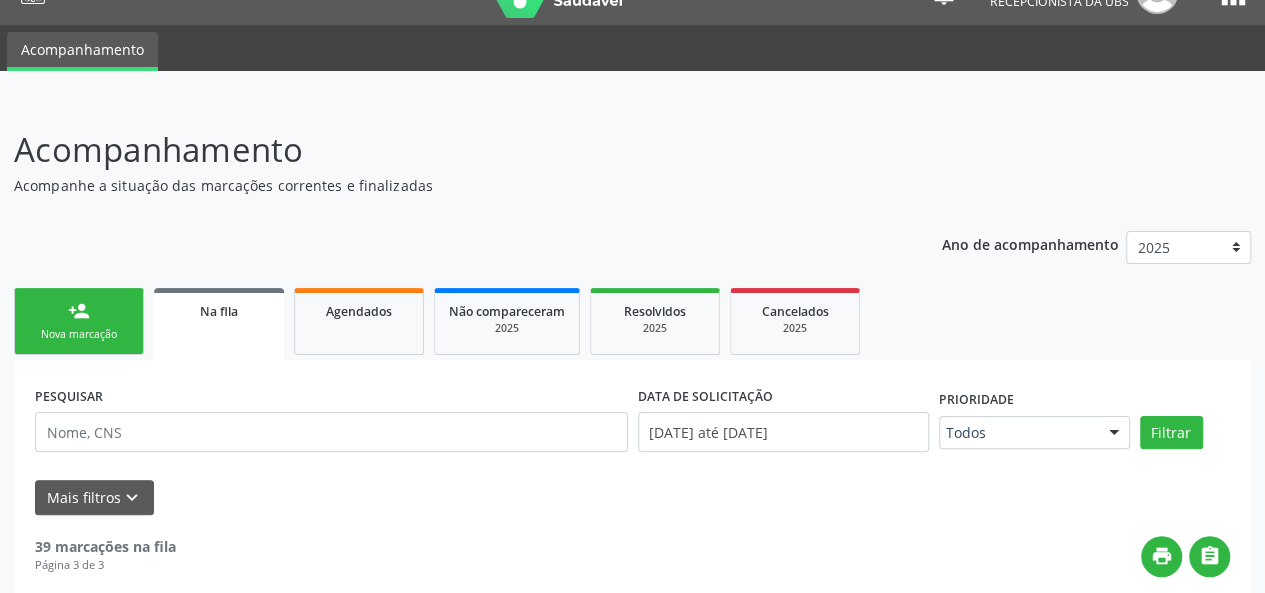 scroll, scrollTop: 0, scrollLeft: 0, axis: both 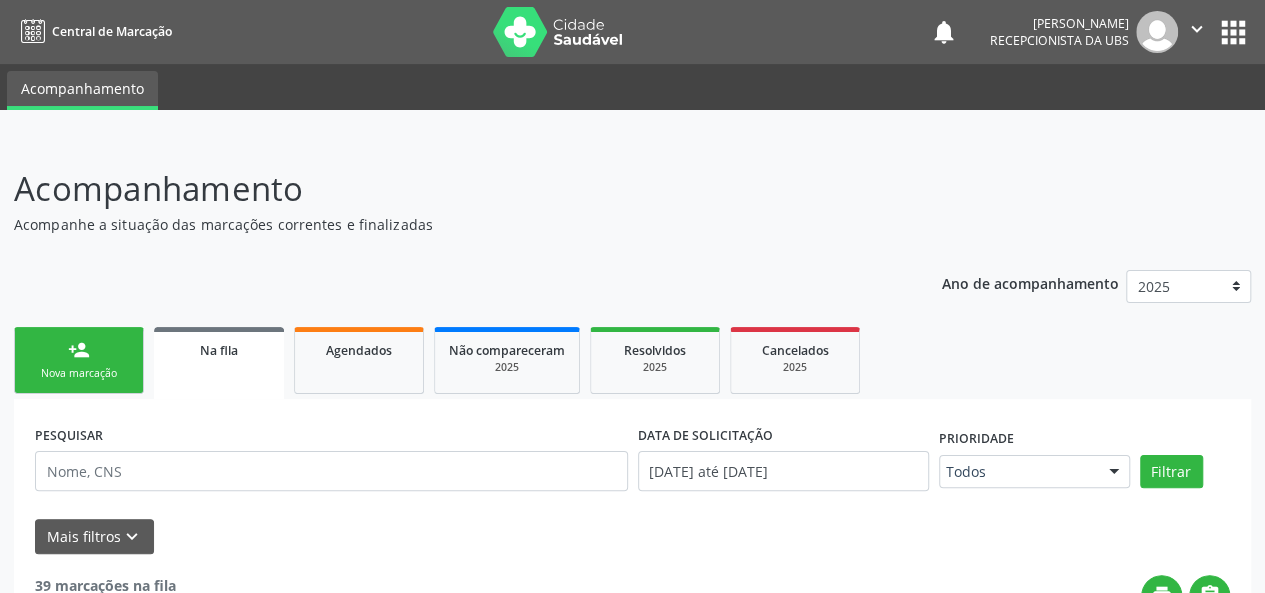 click on "person_add
Nova marcação" at bounding box center (79, 360) 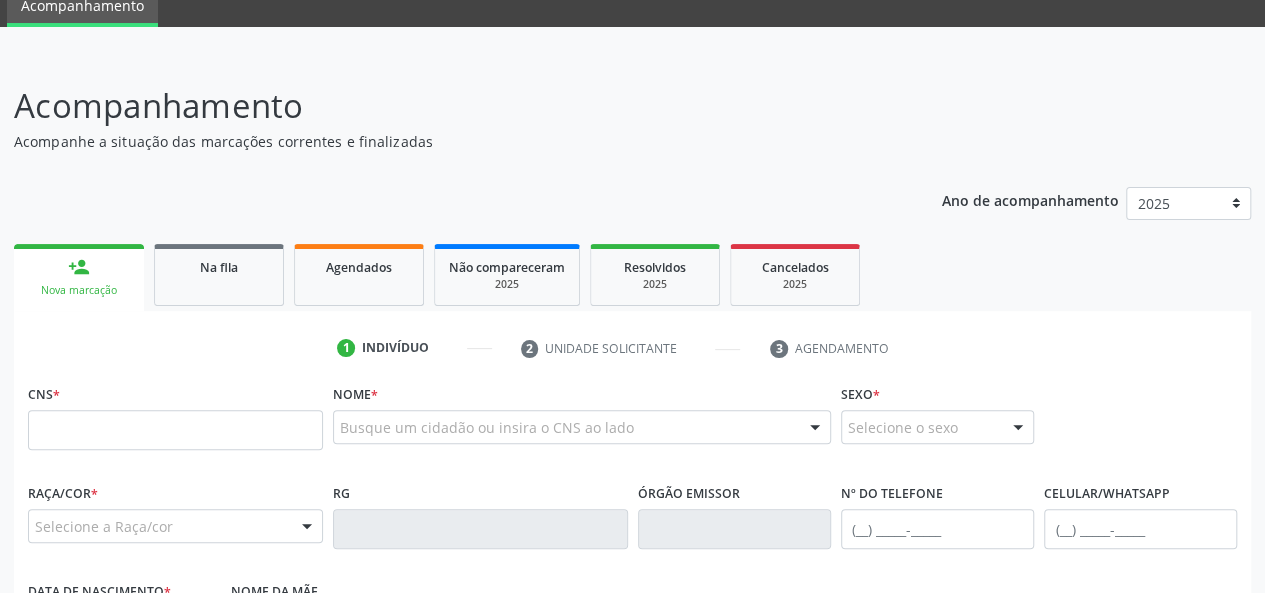 scroll, scrollTop: 200, scrollLeft: 0, axis: vertical 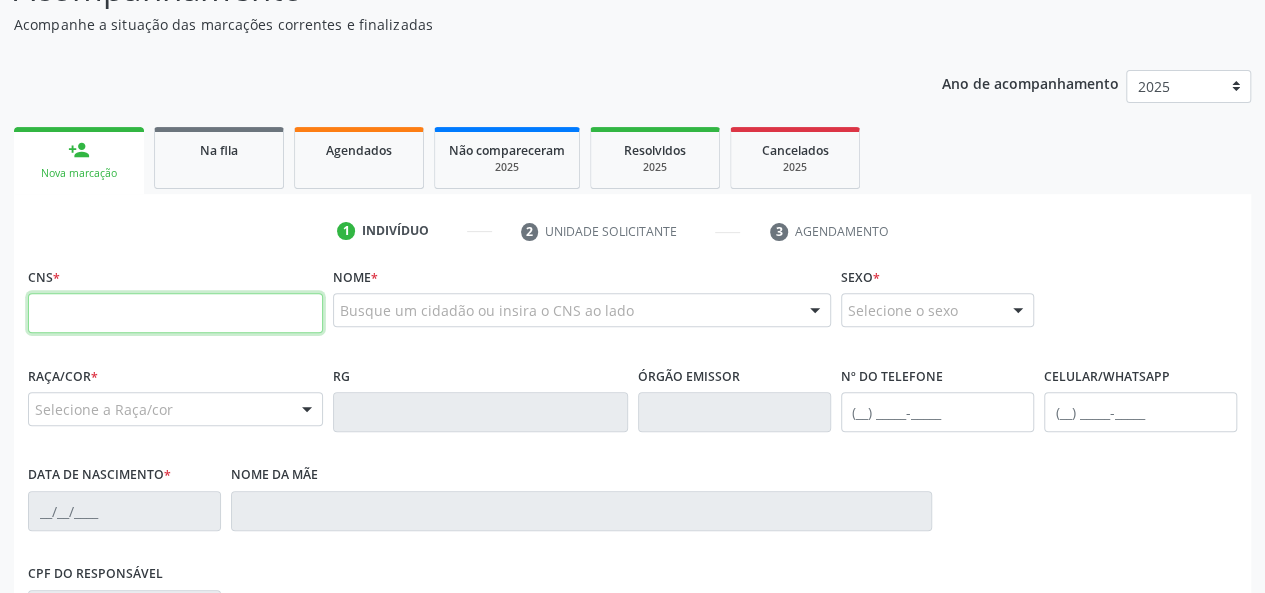 click at bounding box center [175, 313] 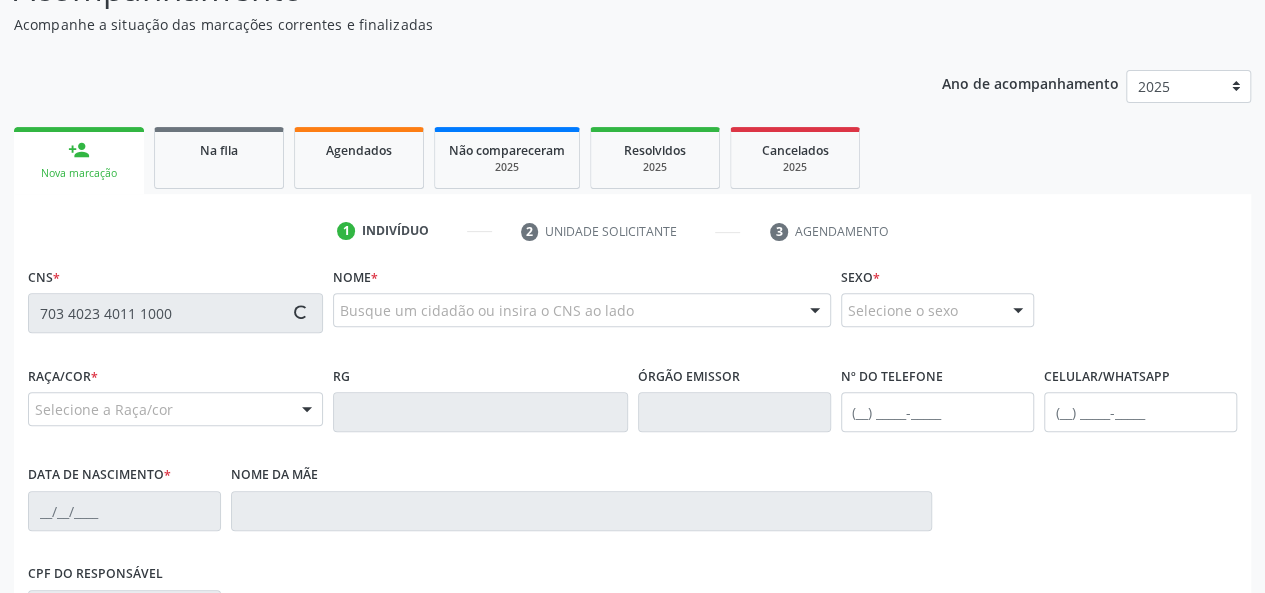 type on "703 4023 4011 1000" 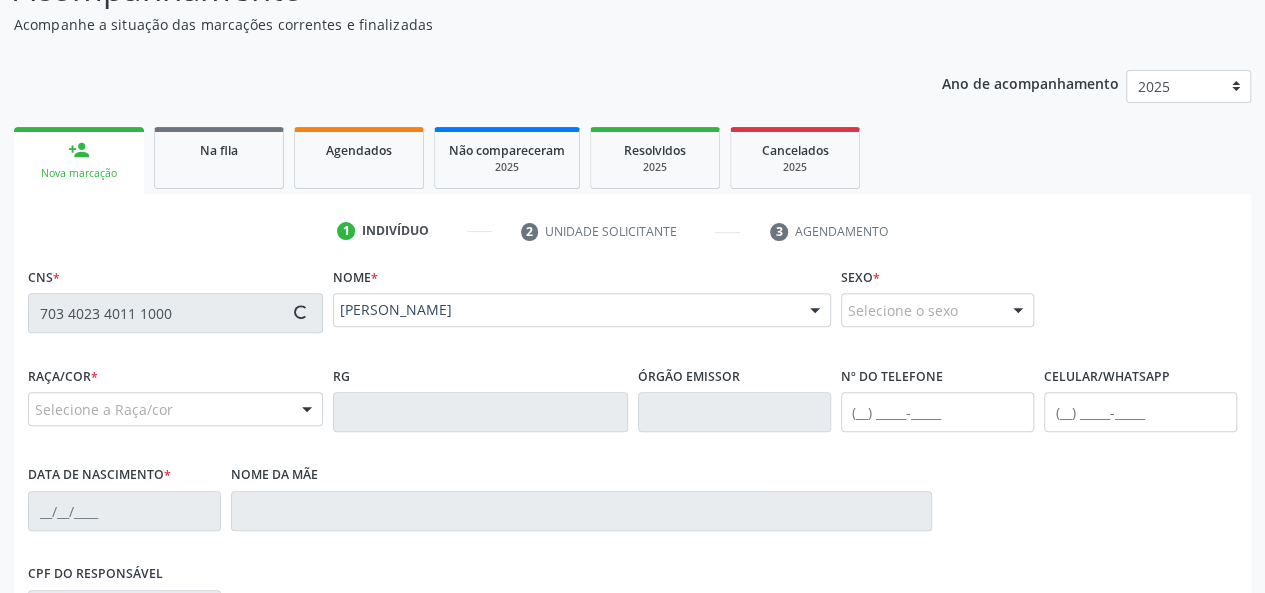 type on "(82) 99318-7272" 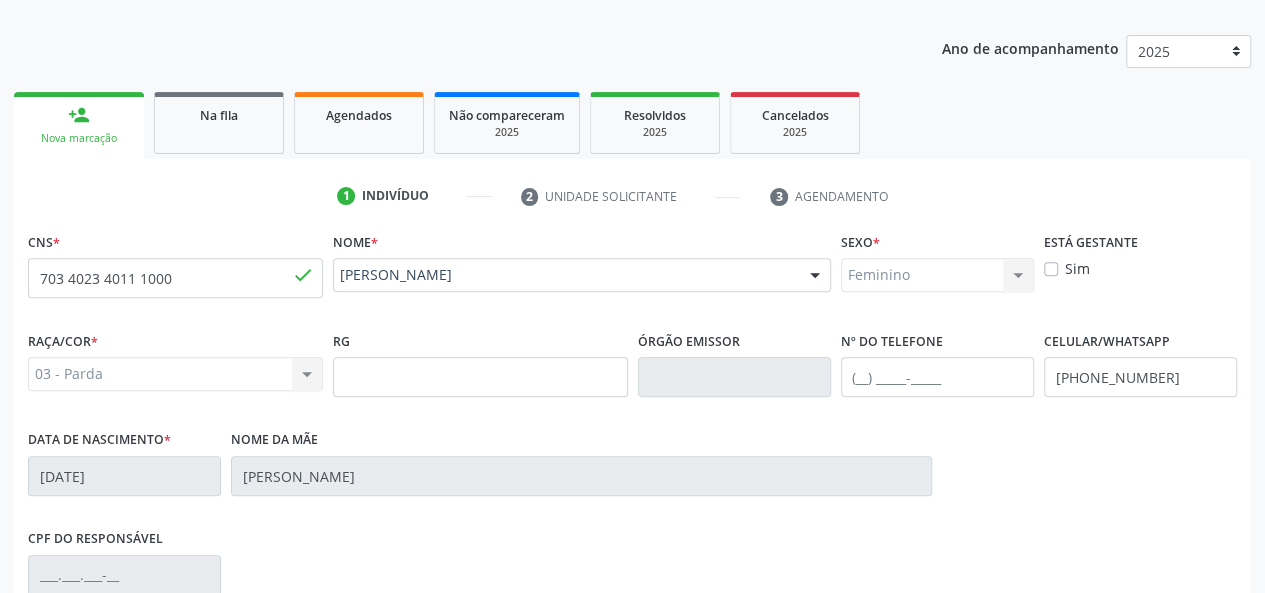 scroll, scrollTop: 518, scrollLeft: 0, axis: vertical 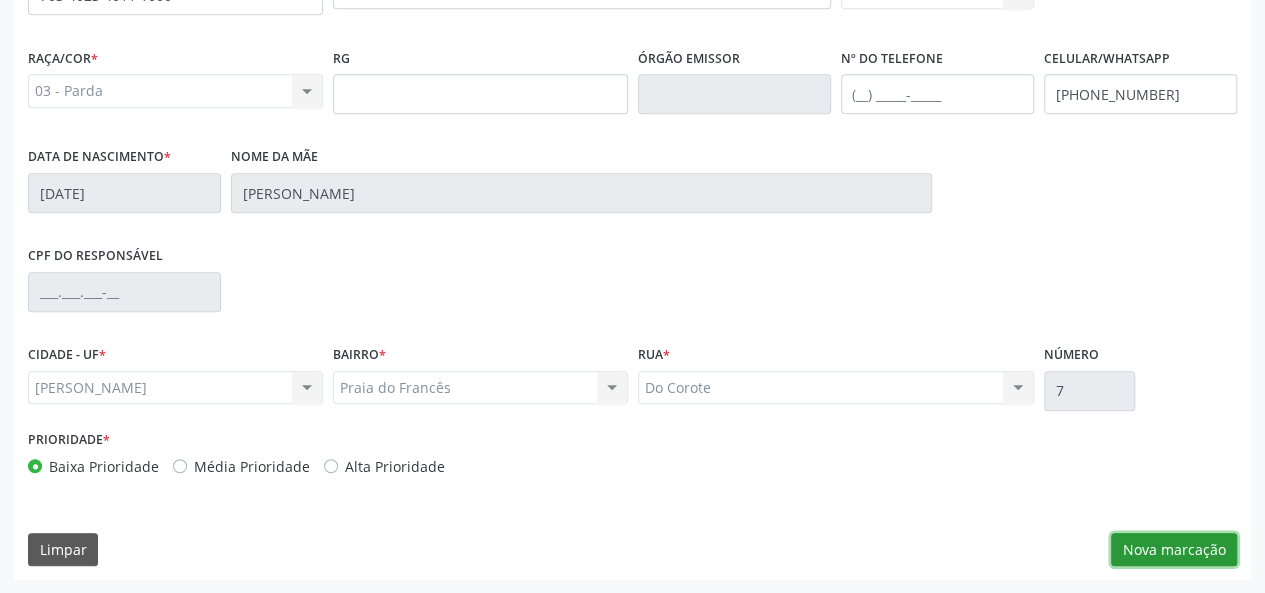 click on "Nova marcação" at bounding box center [1174, 550] 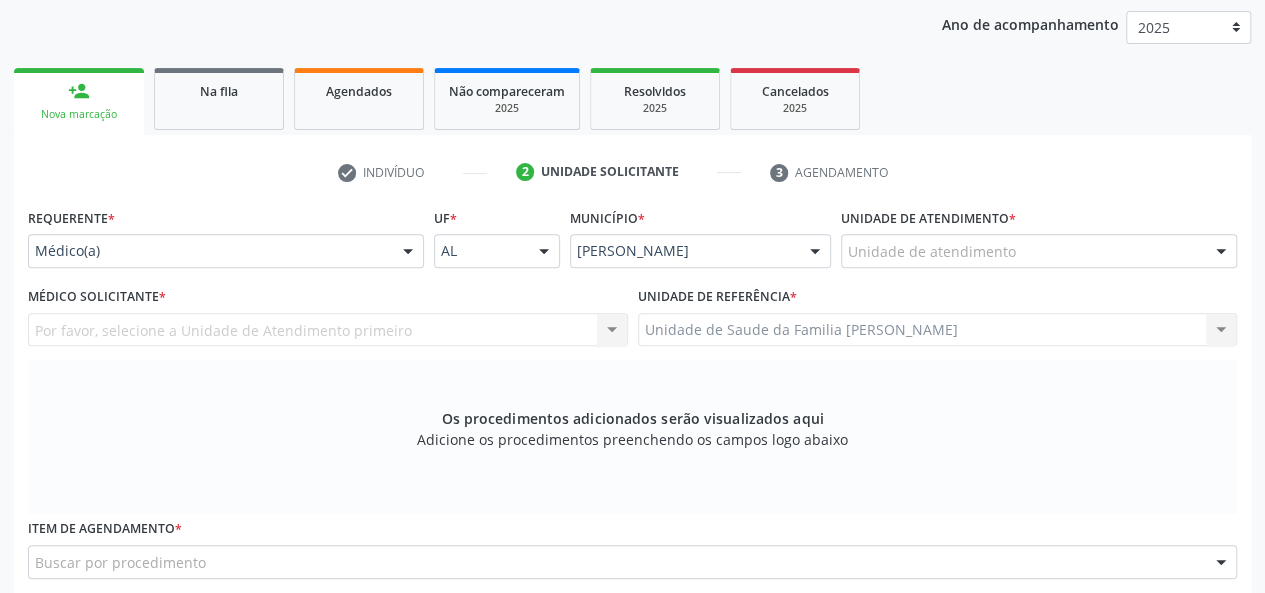 scroll, scrollTop: 218, scrollLeft: 0, axis: vertical 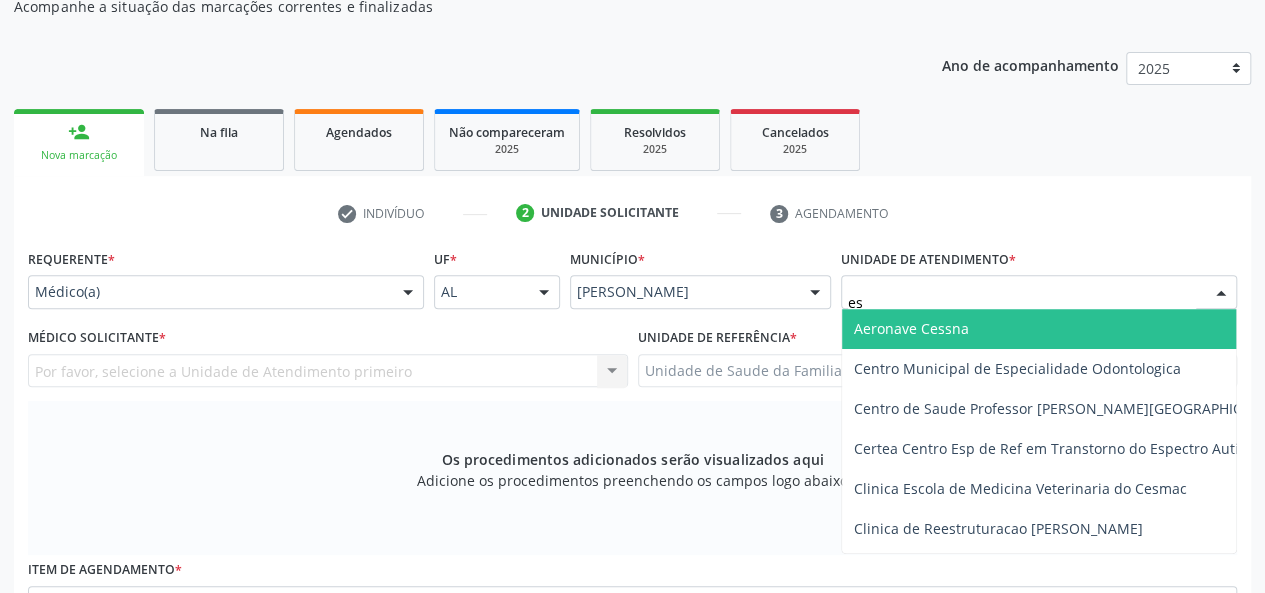 type on "est" 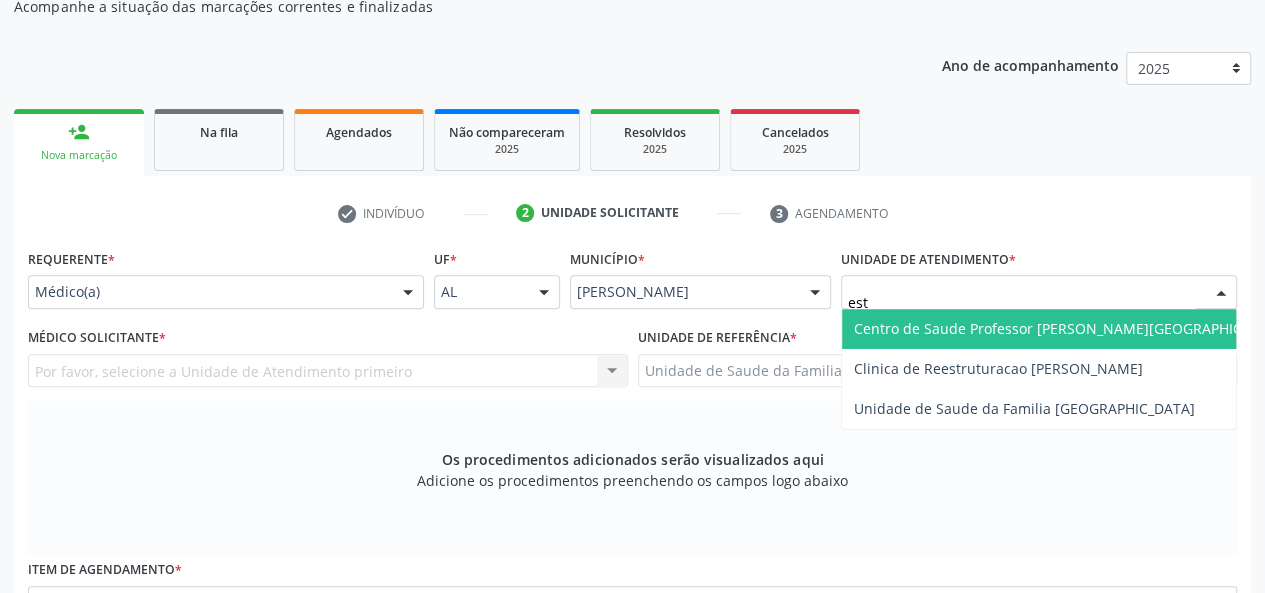 click on "Centro de Saude Professor [PERSON_NAME][GEOGRAPHIC_DATA]" at bounding box center [1071, 329] 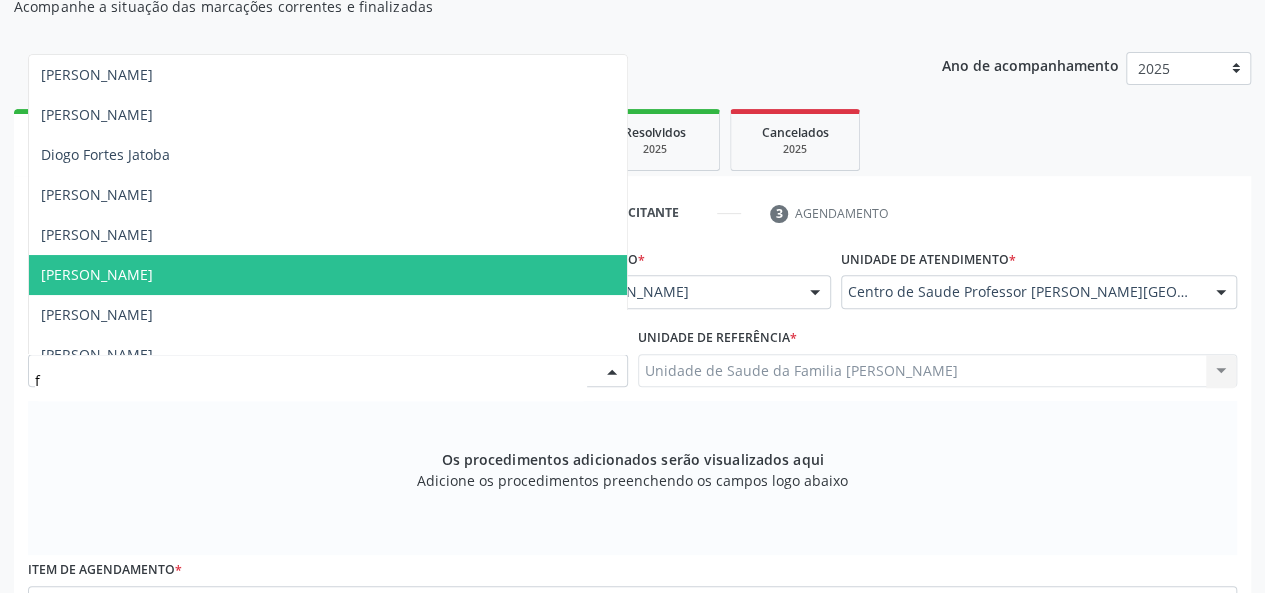 type on "fa" 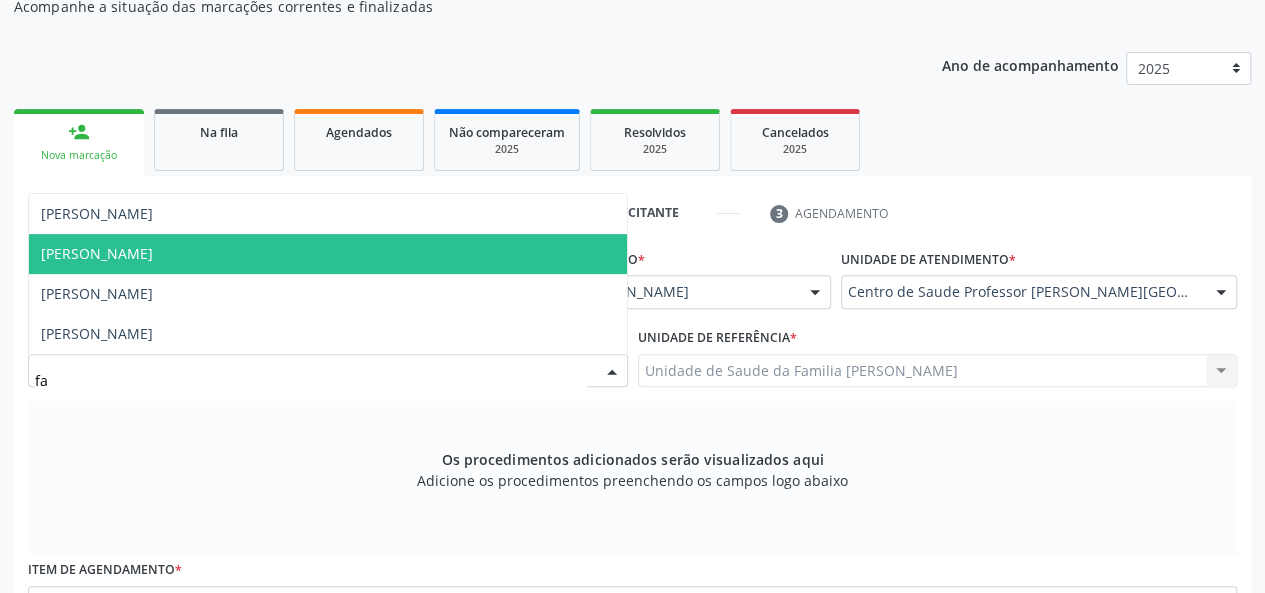 click on "[PERSON_NAME]" at bounding box center (97, 253) 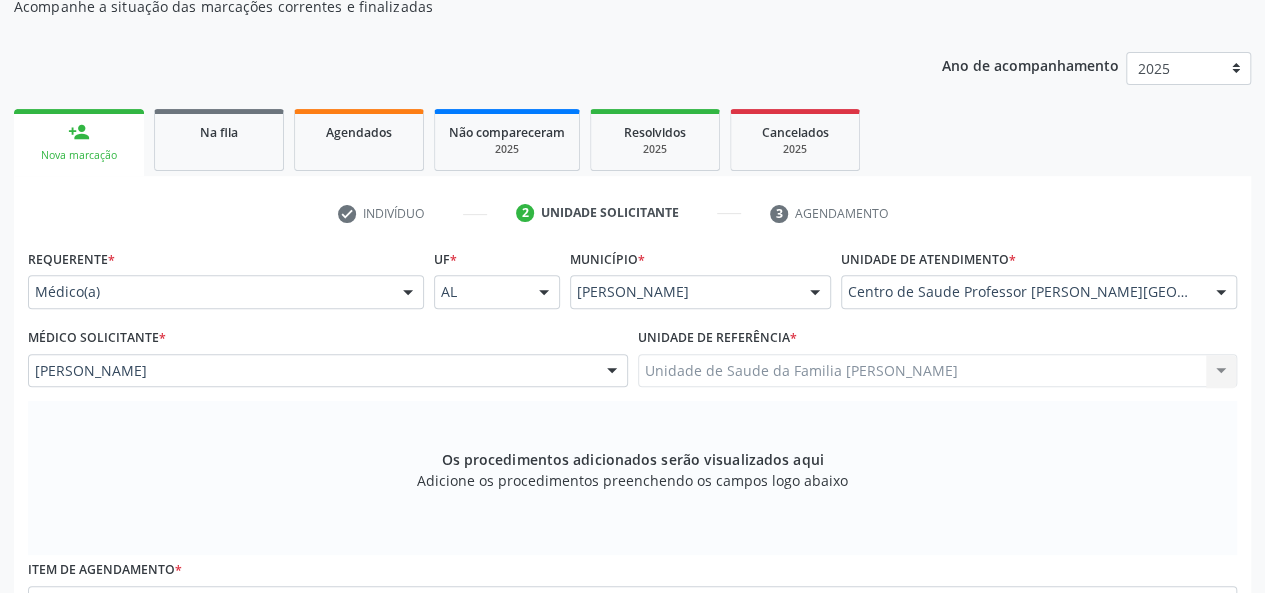 scroll, scrollTop: 518, scrollLeft: 0, axis: vertical 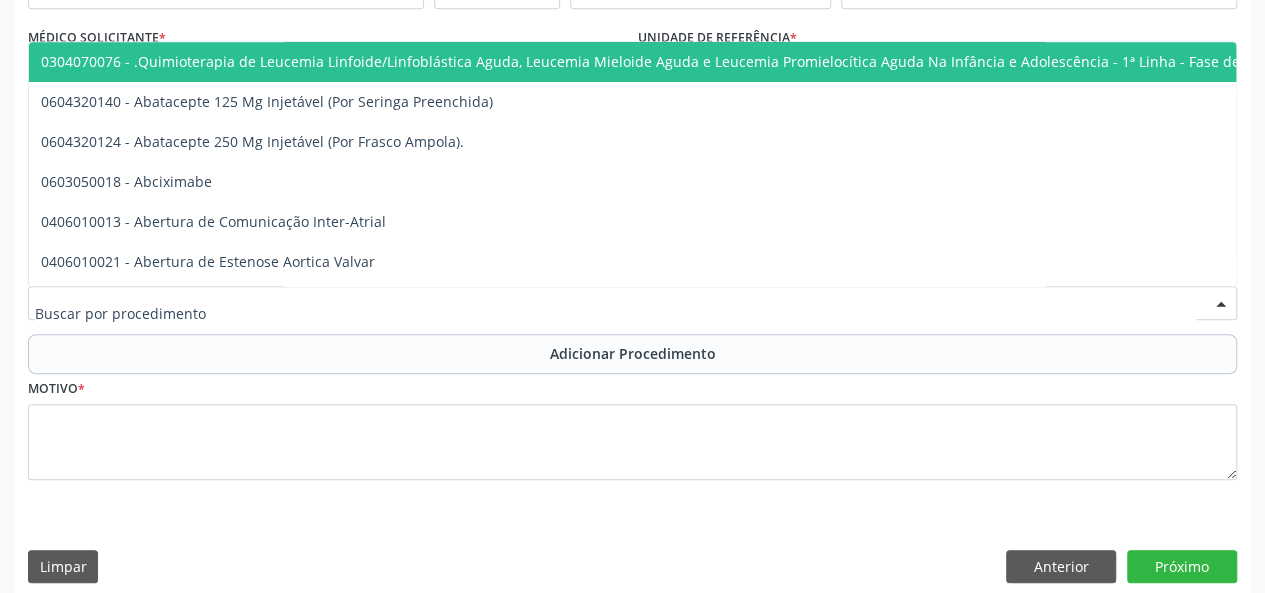 click at bounding box center (632, 303) 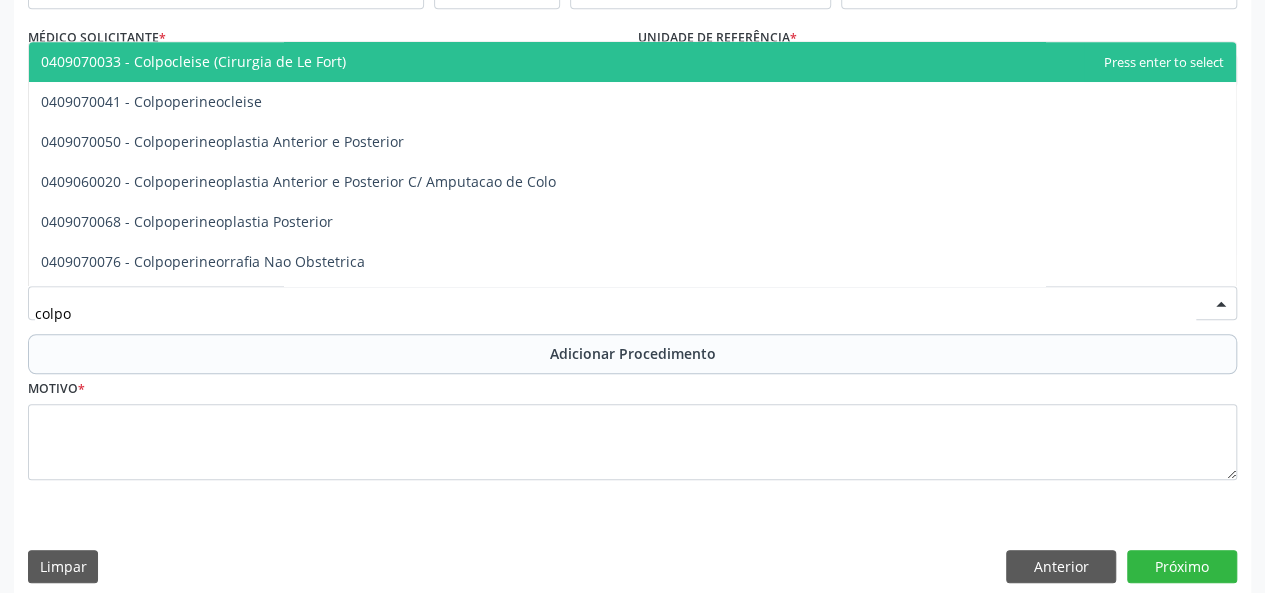 type on "colpos" 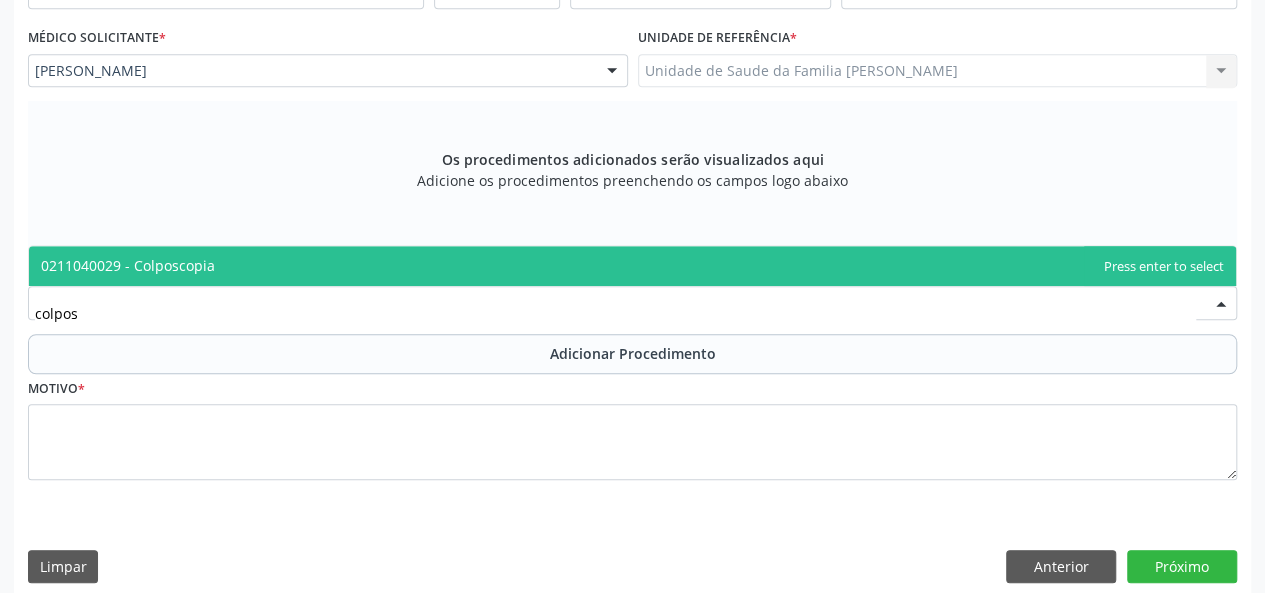 click on "0211040029 - Colposcopia" at bounding box center (128, 265) 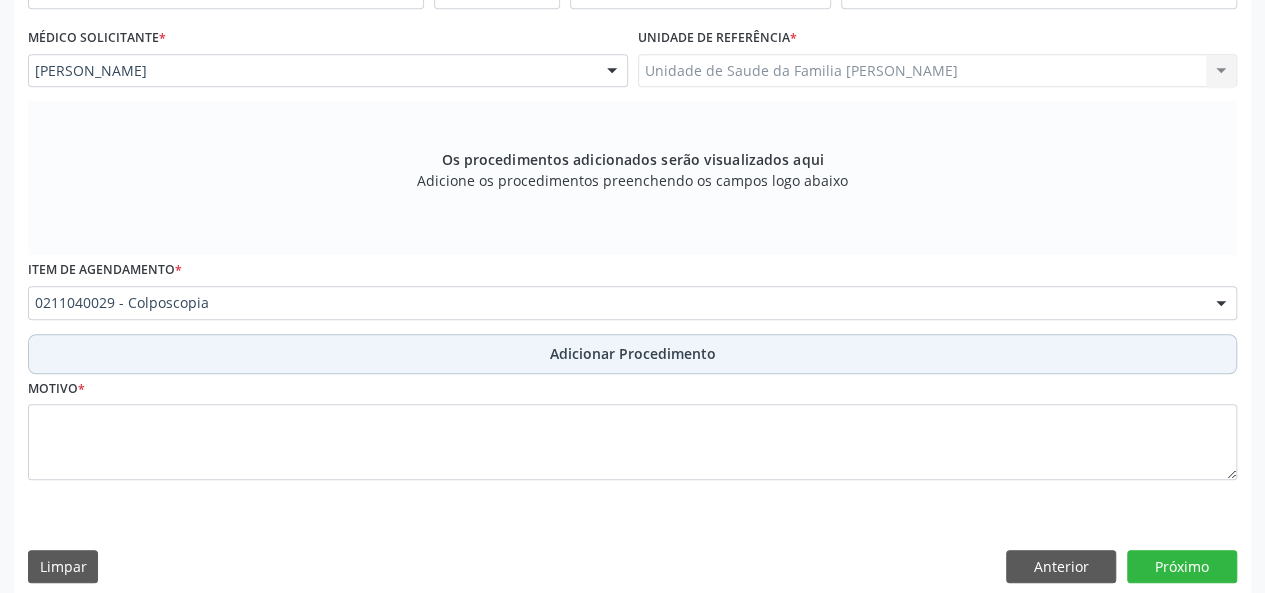 click on "Adicionar Procedimento" at bounding box center (632, 354) 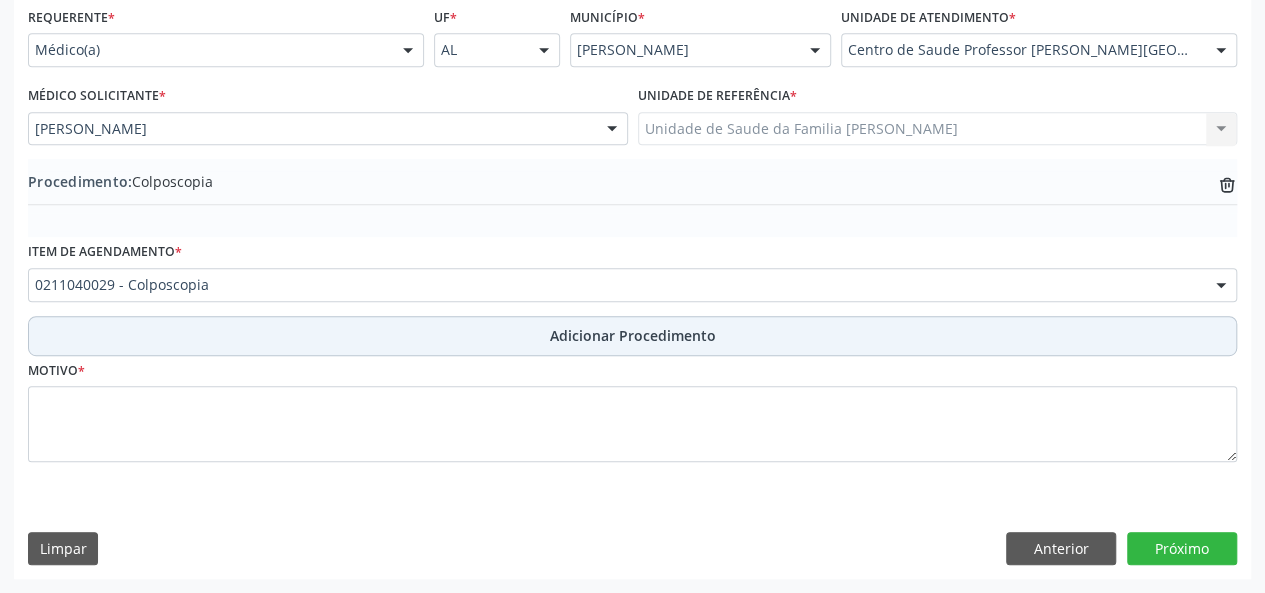 scroll, scrollTop: 458, scrollLeft: 0, axis: vertical 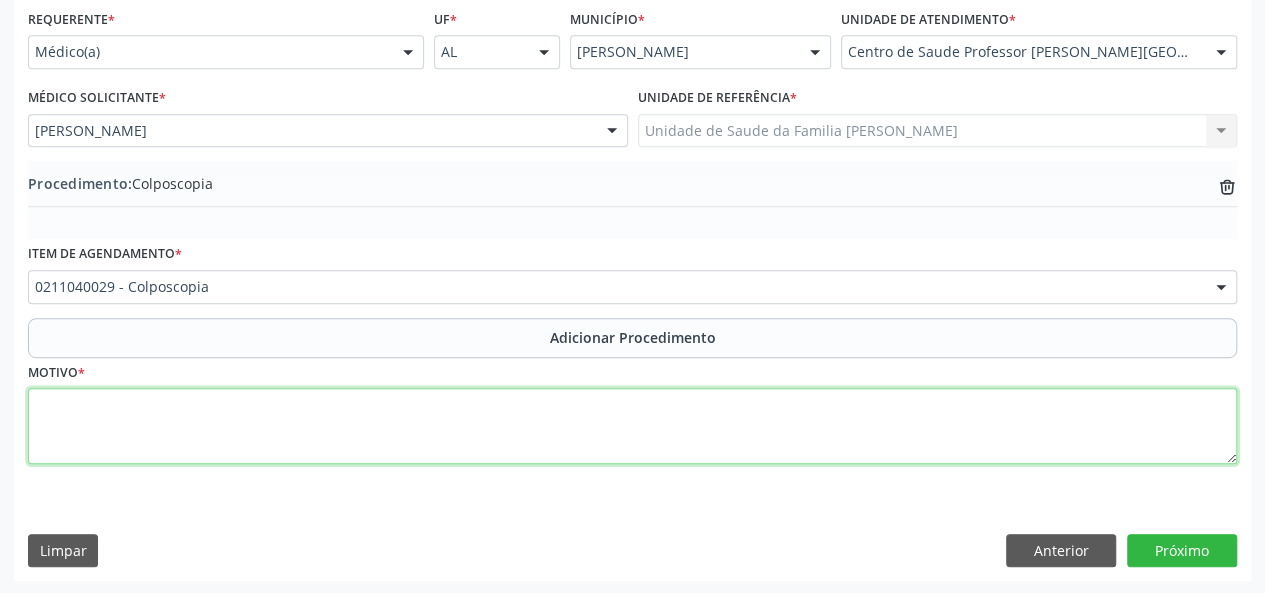 click at bounding box center (632, 426) 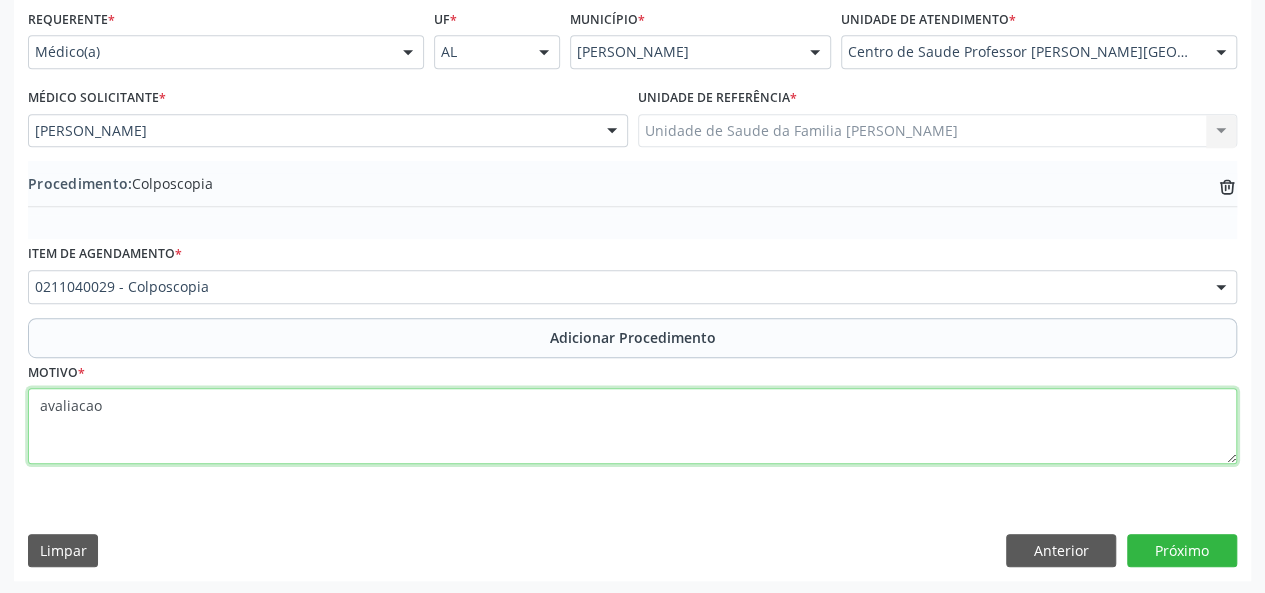 drag, startPoint x: 119, startPoint y: 399, endPoint x: 76, endPoint y: 401, distance: 43.046486 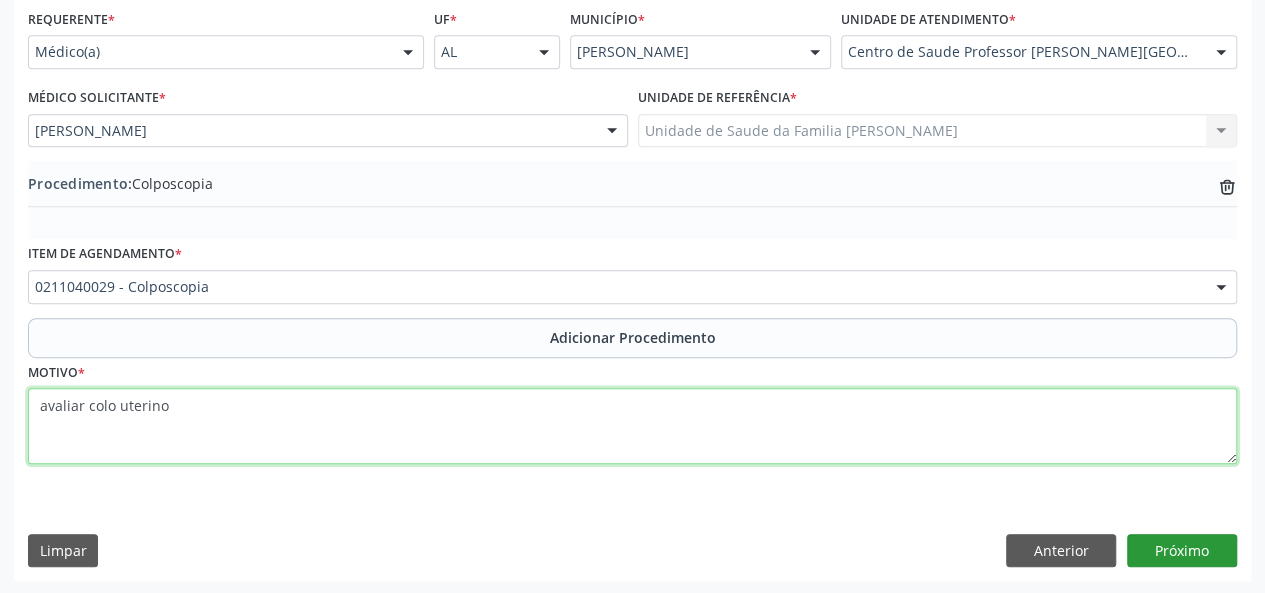 type on "avaliar colo uterino" 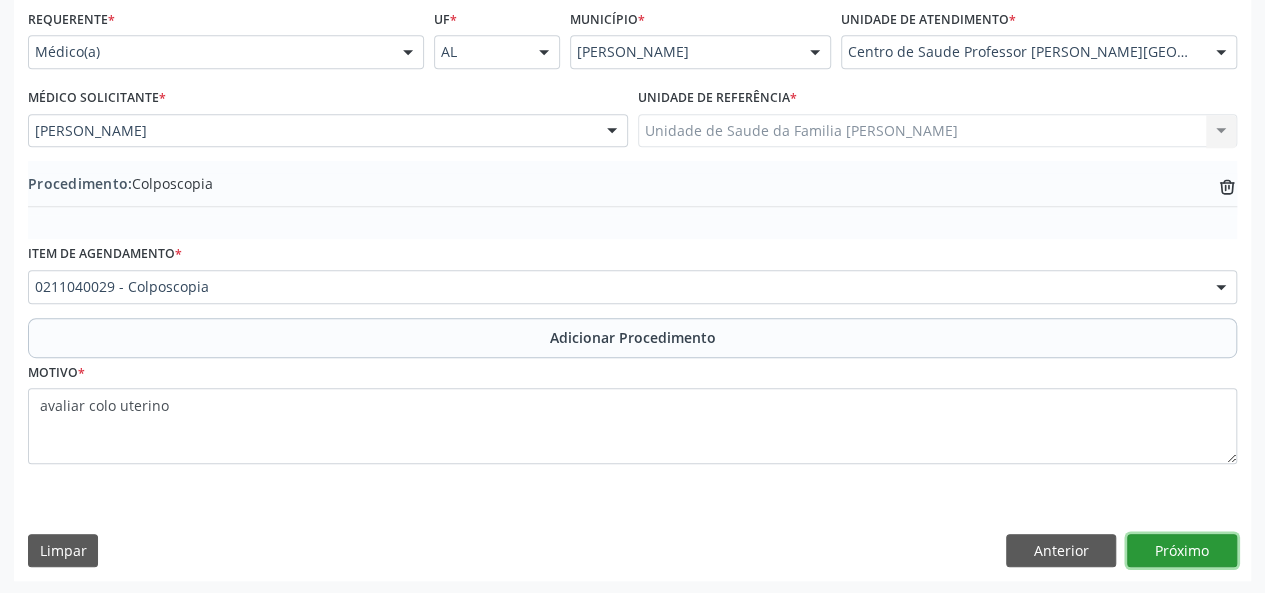 click on "Próximo" at bounding box center (1182, 551) 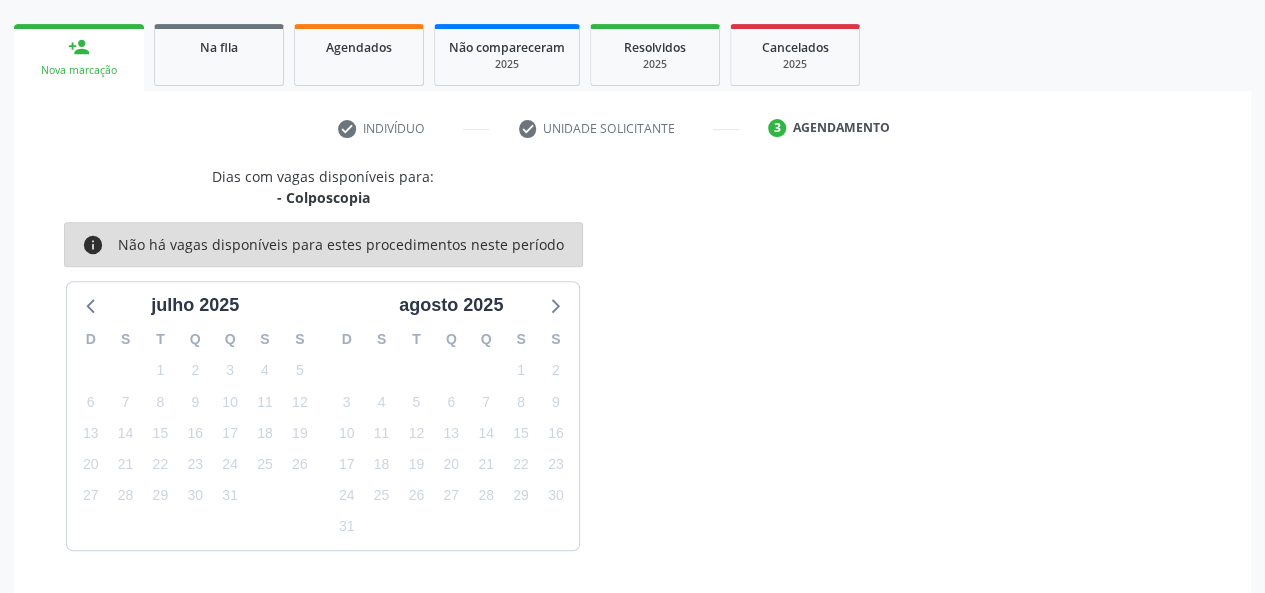 scroll, scrollTop: 362, scrollLeft: 0, axis: vertical 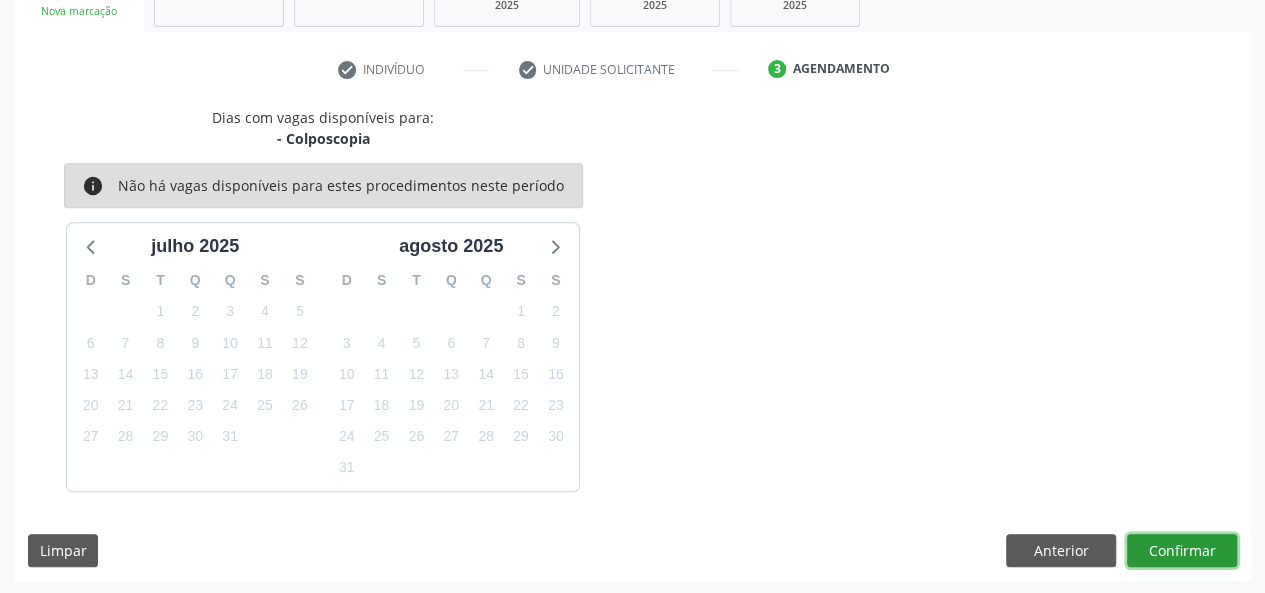 click on "Confirmar" at bounding box center (1182, 551) 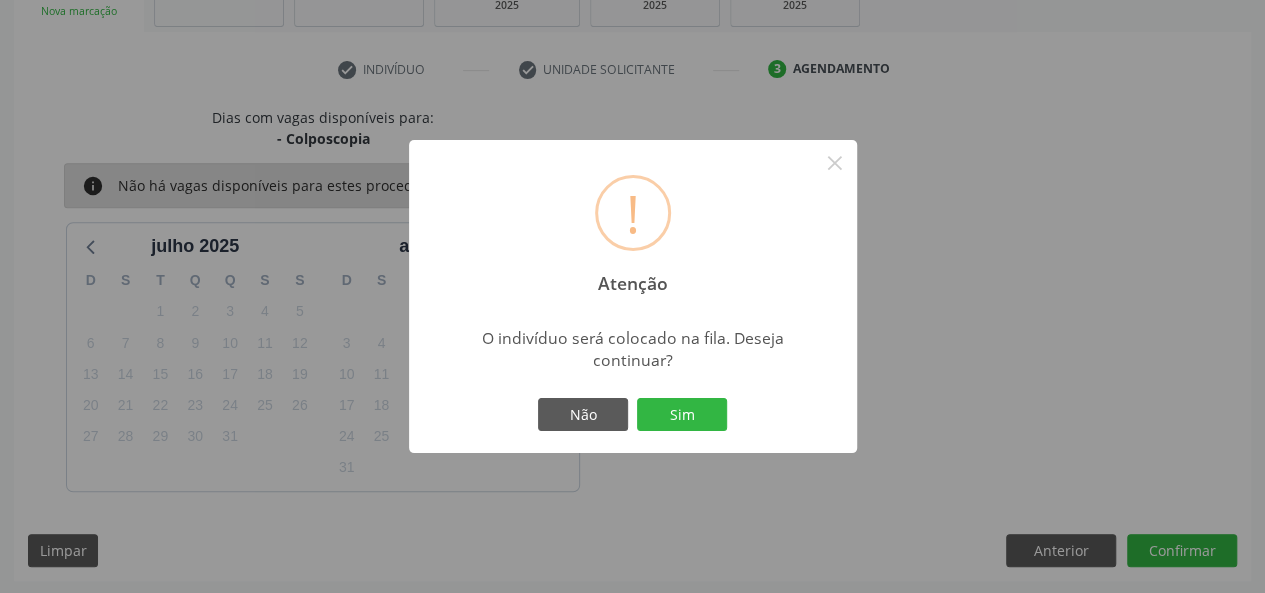 click on "Não Sim" at bounding box center (633, 415) 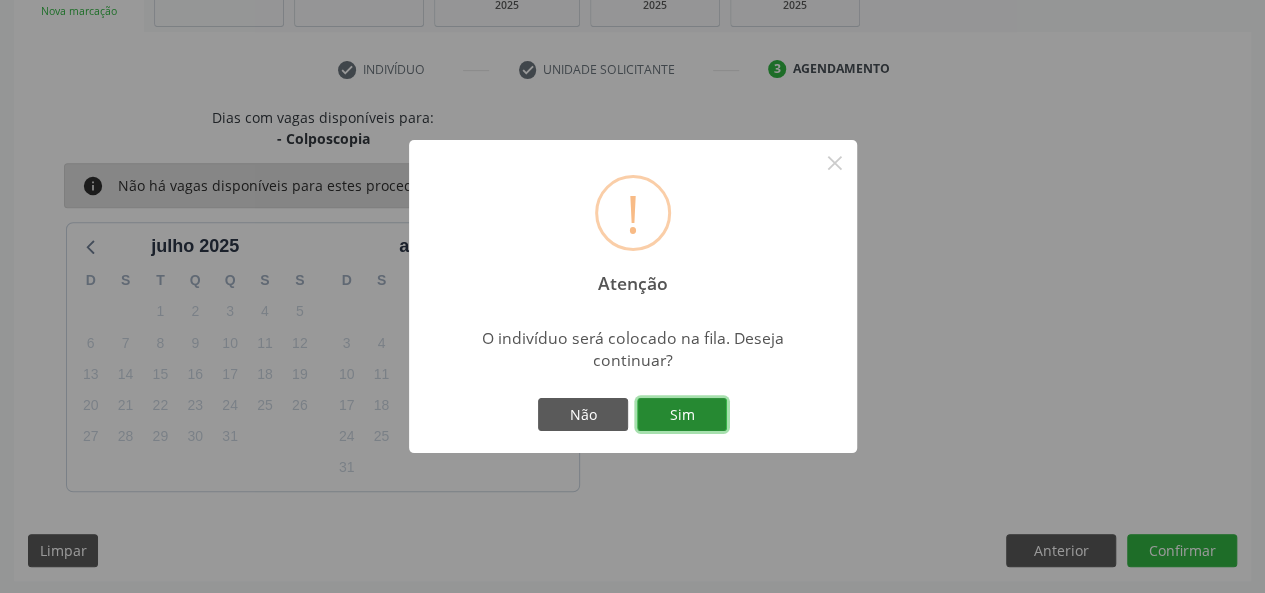 click on "Sim" at bounding box center (682, 415) 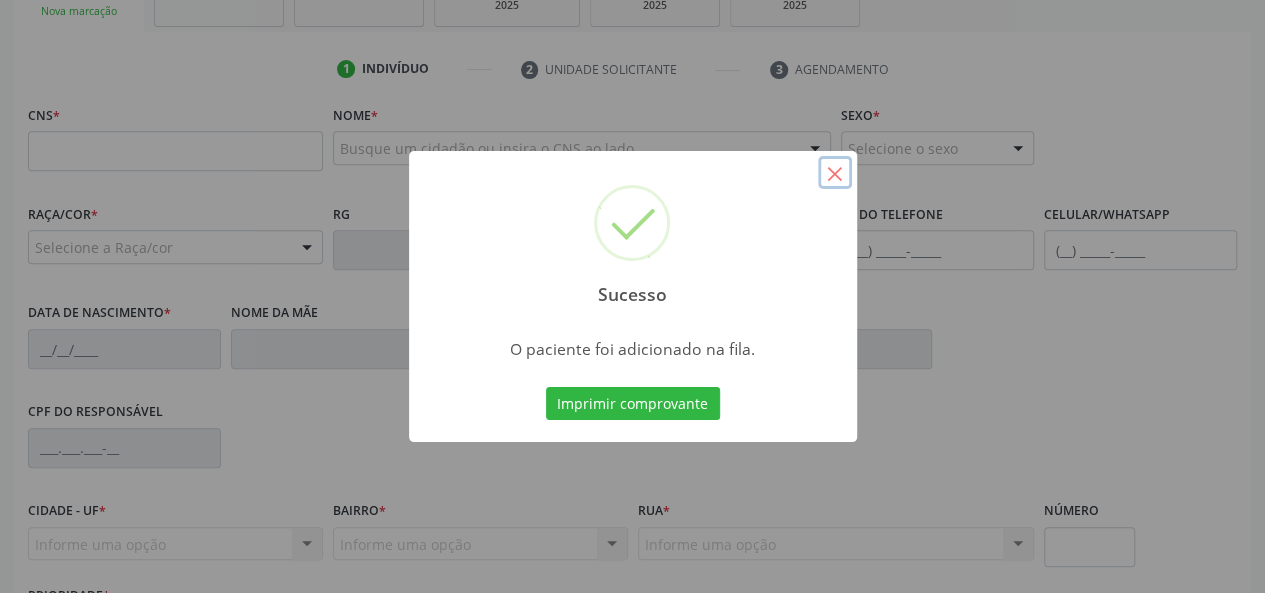 click on "×" at bounding box center [835, 173] 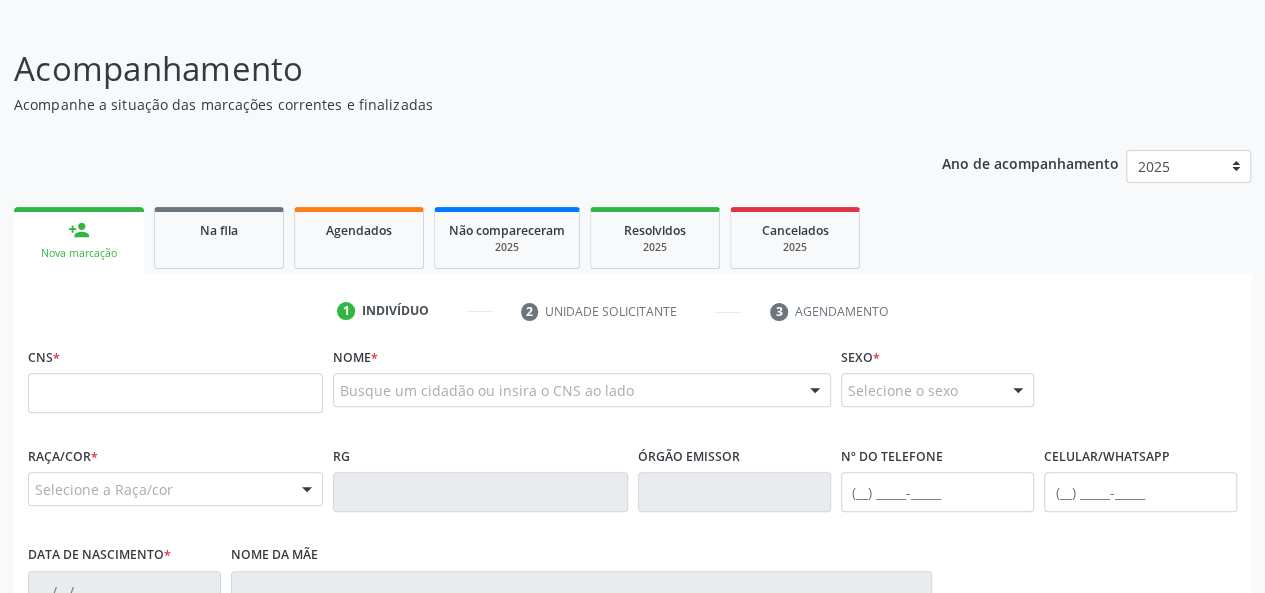 scroll, scrollTop: 118, scrollLeft: 0, axis: vertical 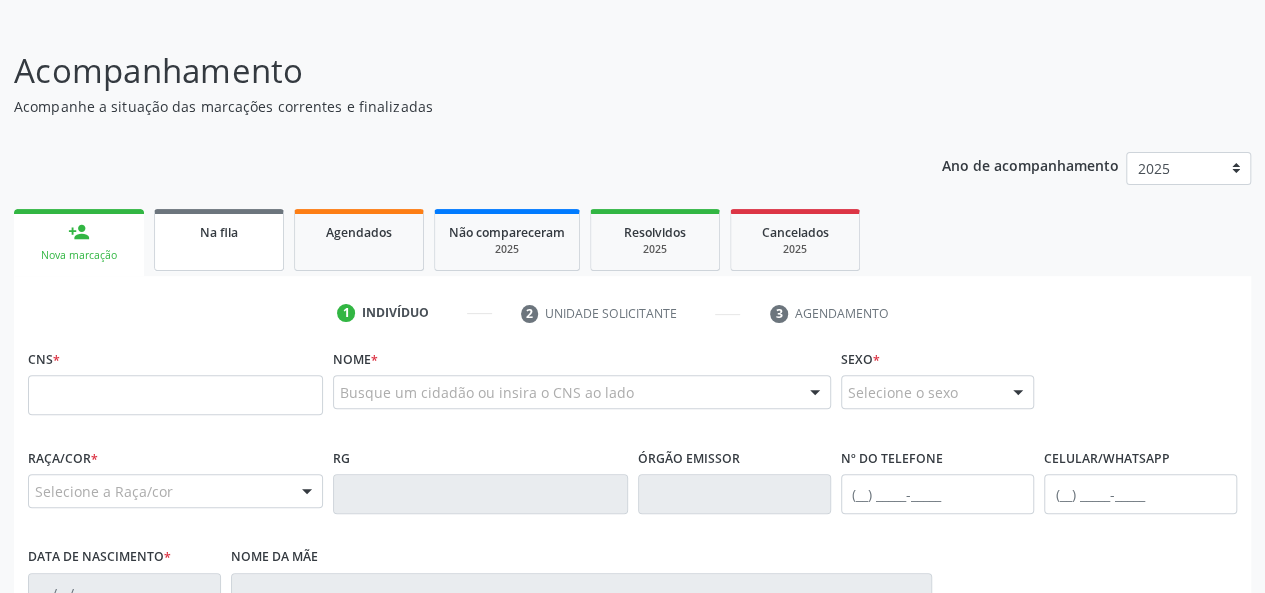 click on "Na fila" at bounding box center [219, 240] 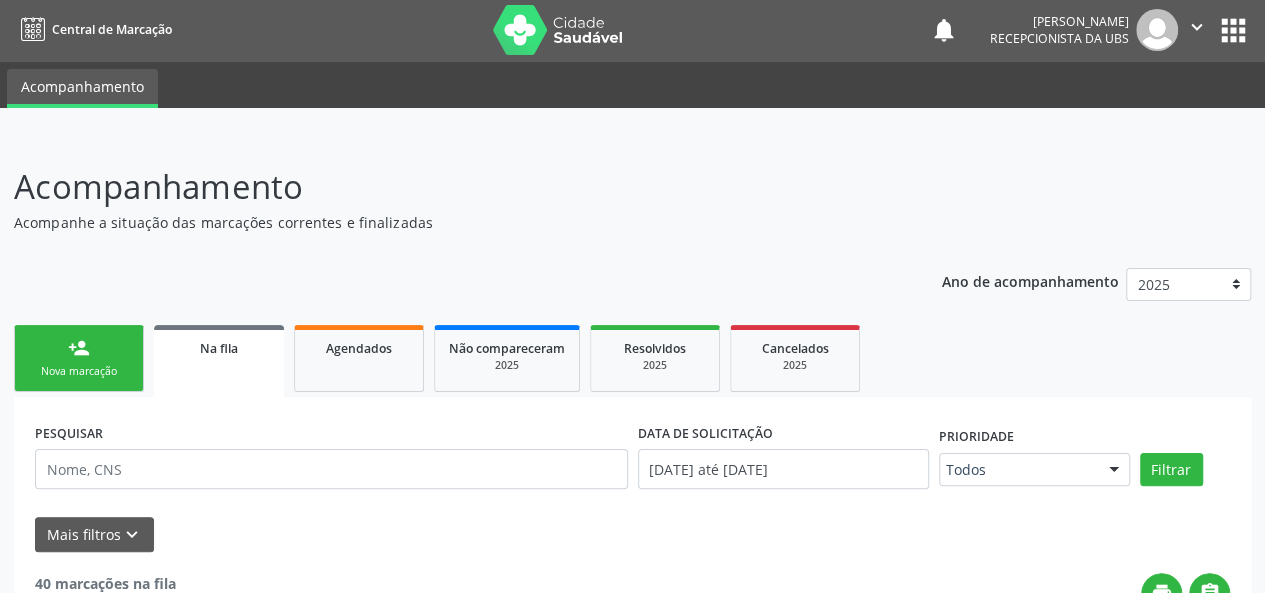 scroll, scrollTop: 0, scrollLeft: 0, axis: both 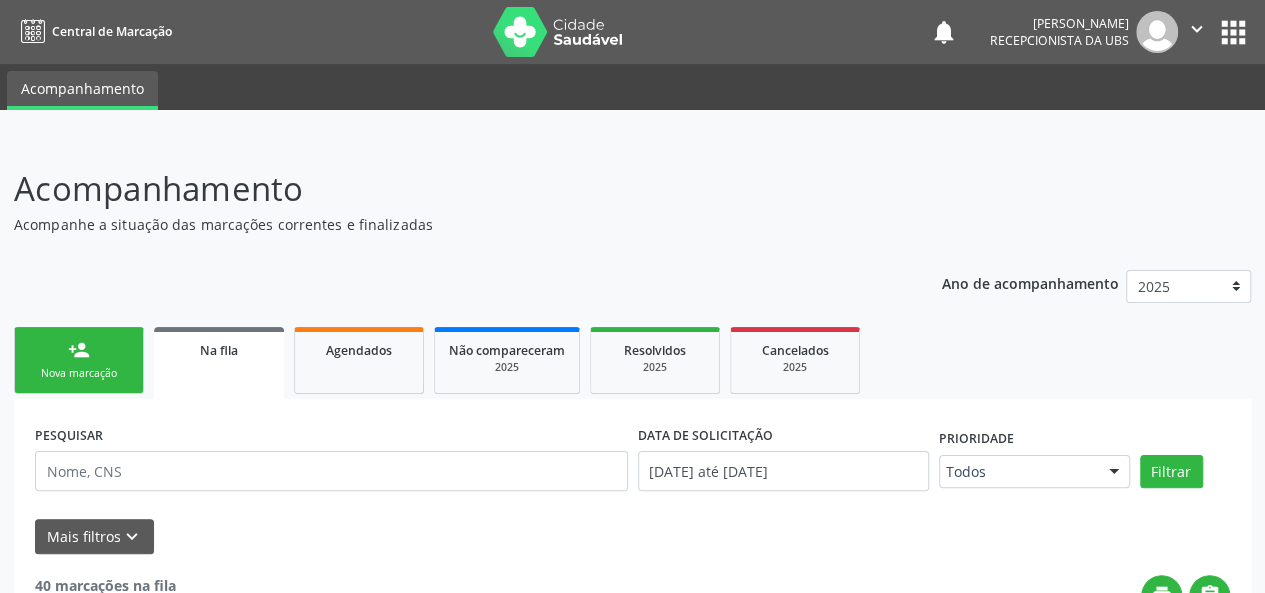 click on "person_add" at bounding box center [79, 350] 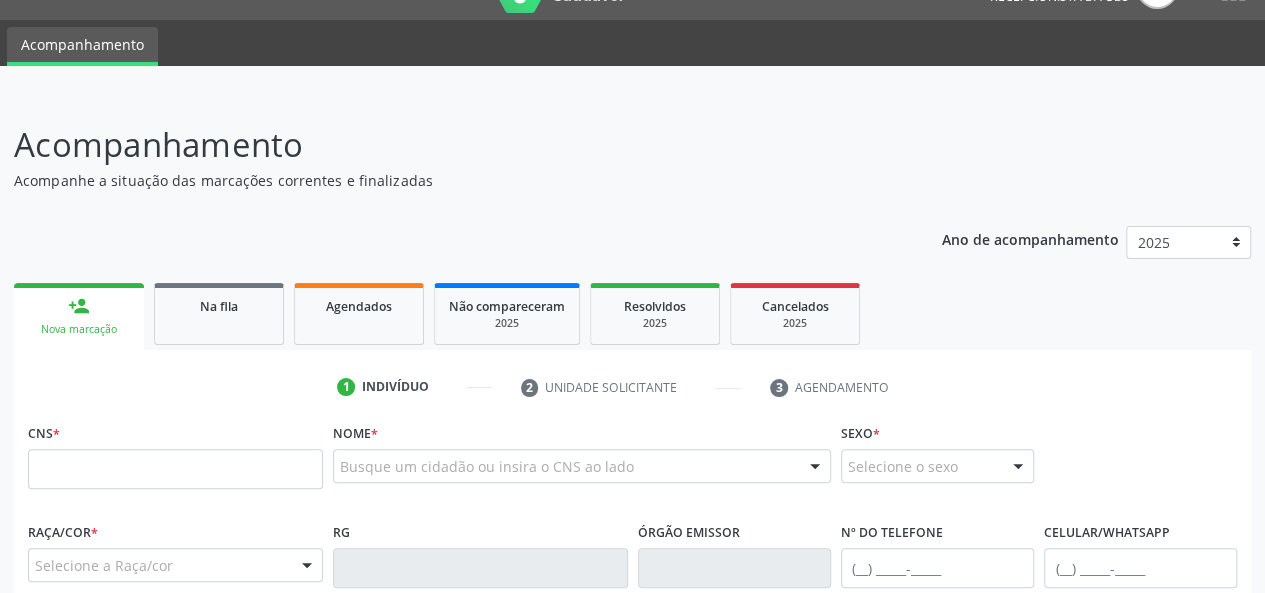 scroll, scrollTop: 300, scrollLeft: 0, axis: vertical 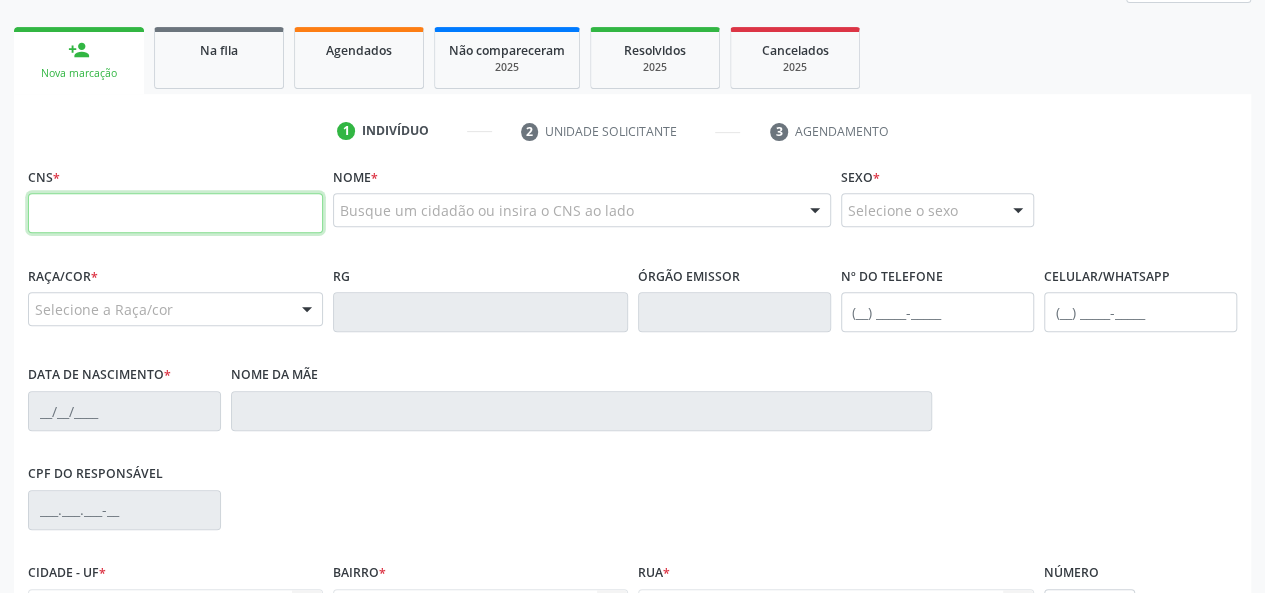 paste on "703 4023 4011 1000" 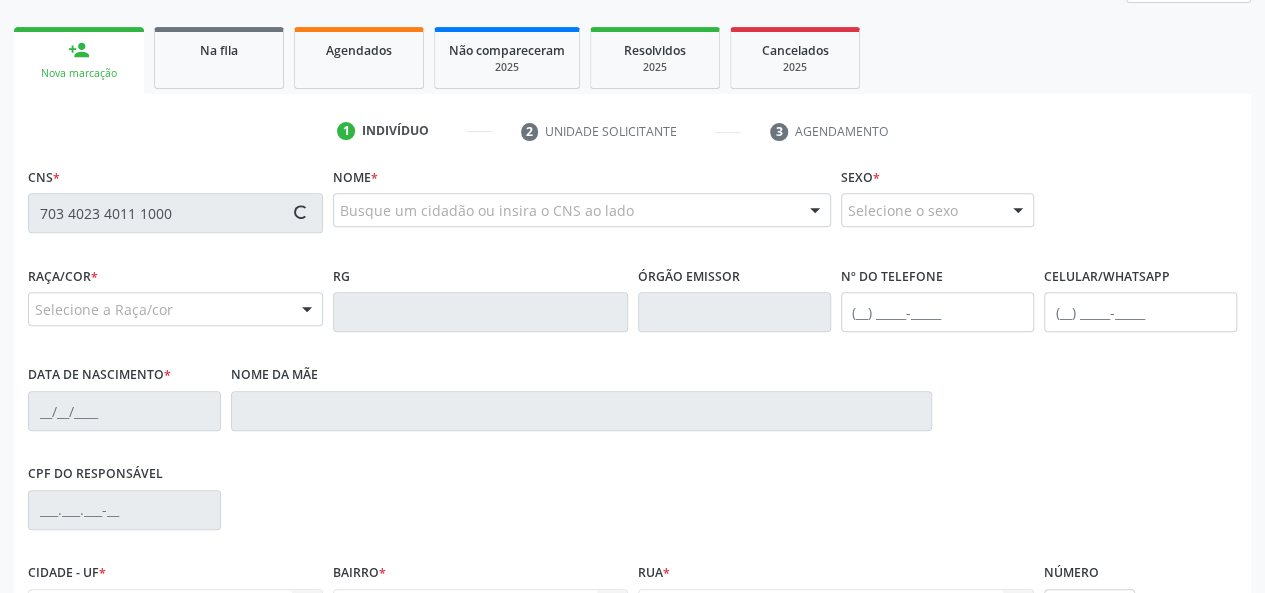 type on "703 4023 4011 1000" 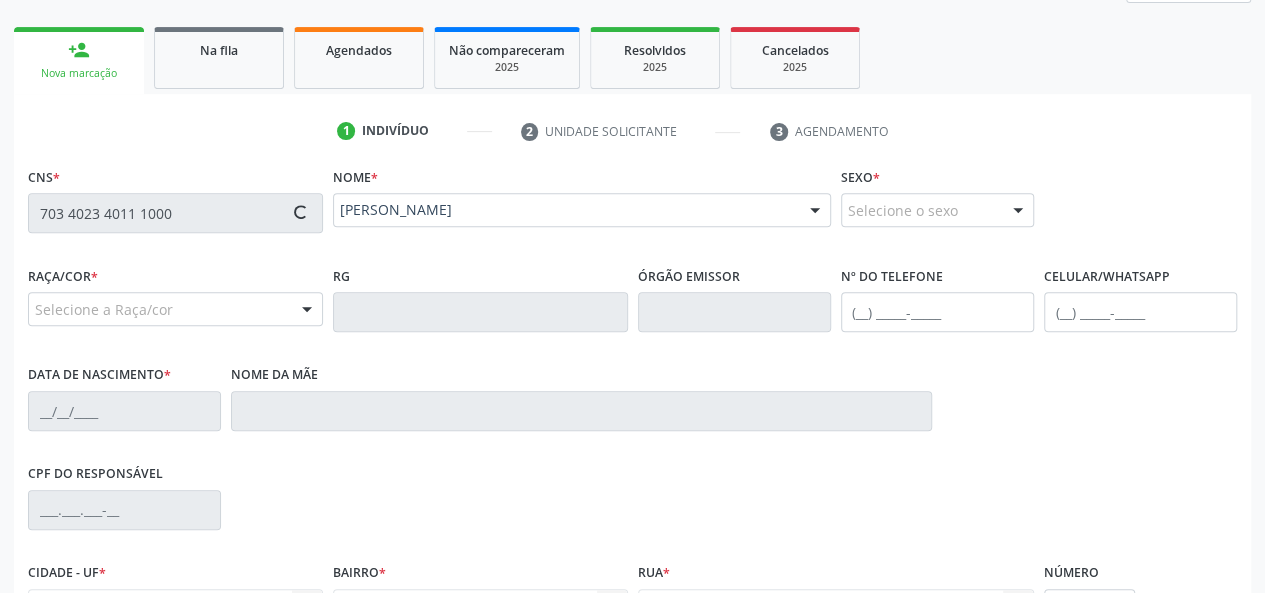 type on "(82) 99318-7272" 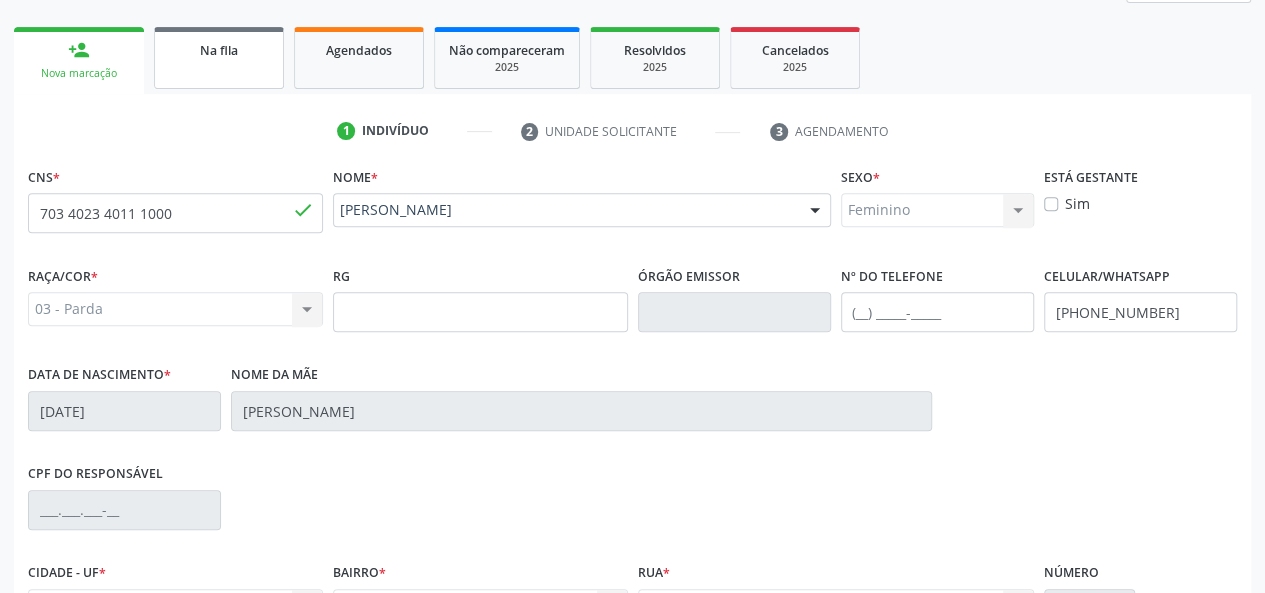 click on "Na fila" at bounding box center [219, 58] 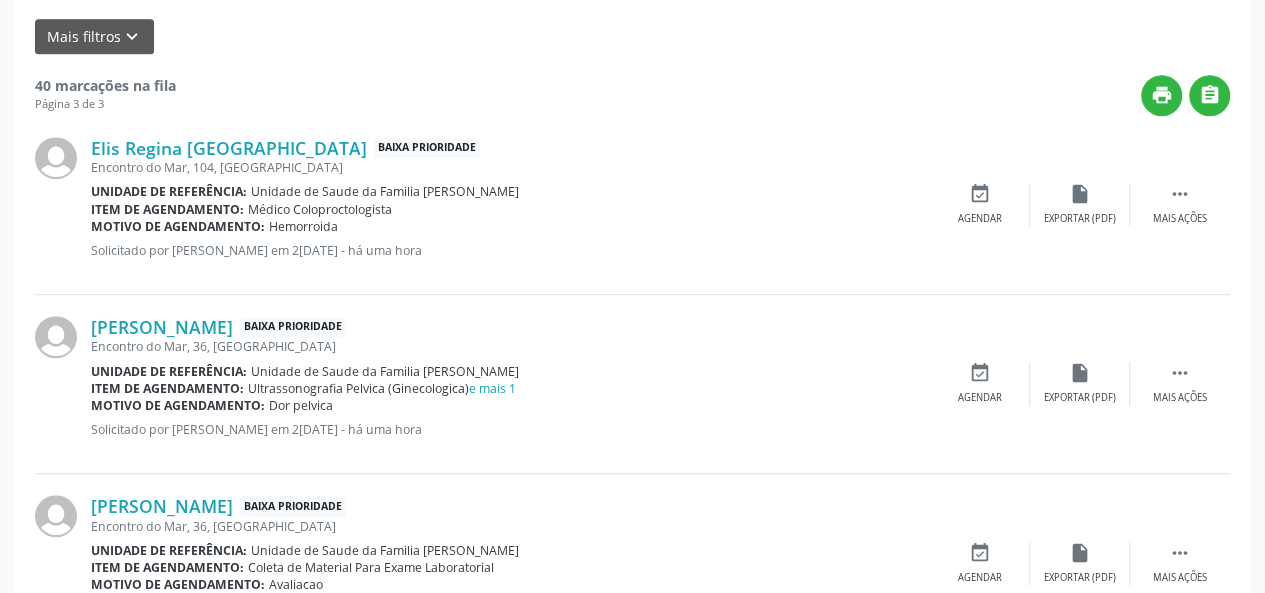 scroll, scrollTop: 100, scrollLeft: 0, axis: vertical 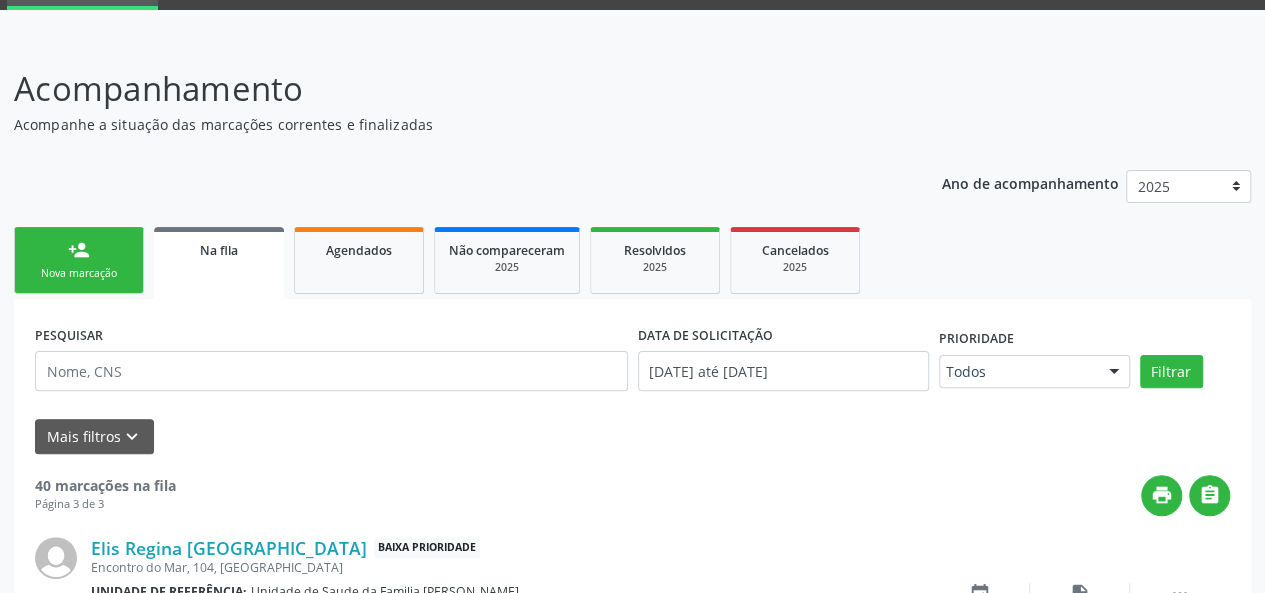 click on "person_add" at bounding box center (79, 250) 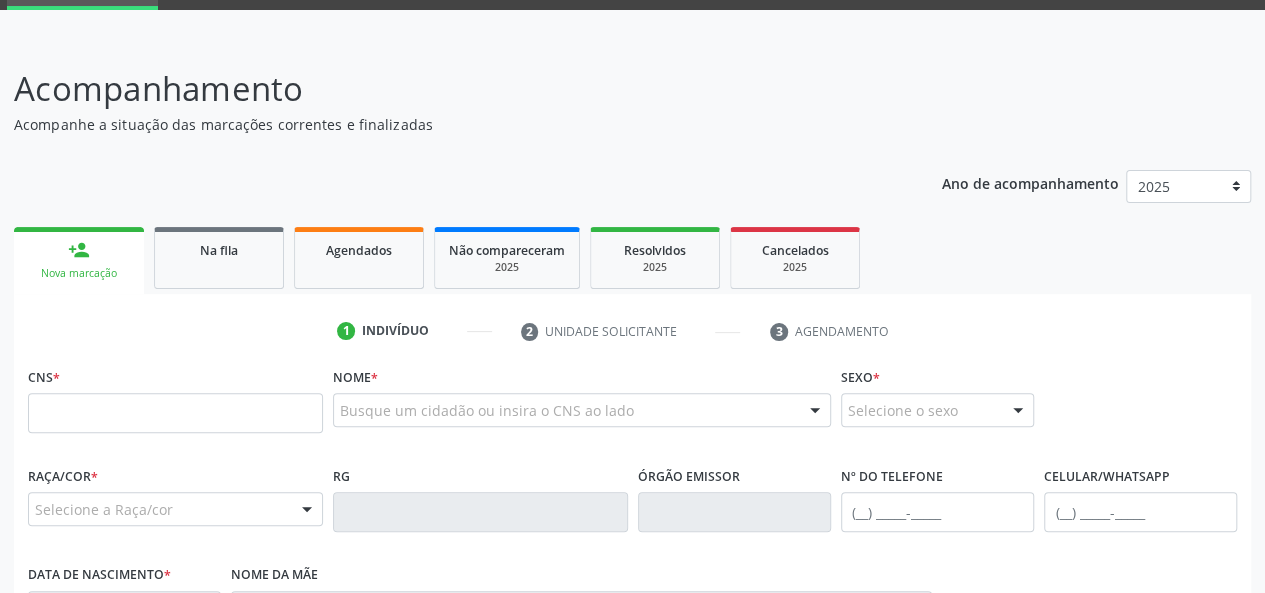 click on "person_add" at bounding box center [79, 250] 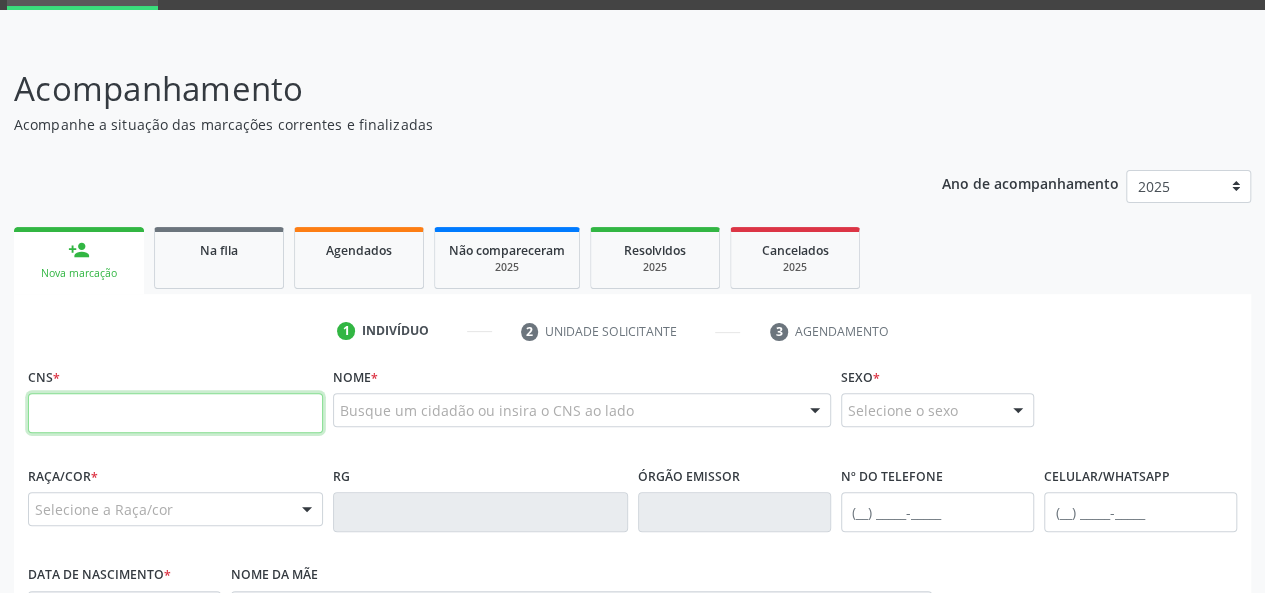 paste on "705 4084 8392 7197" 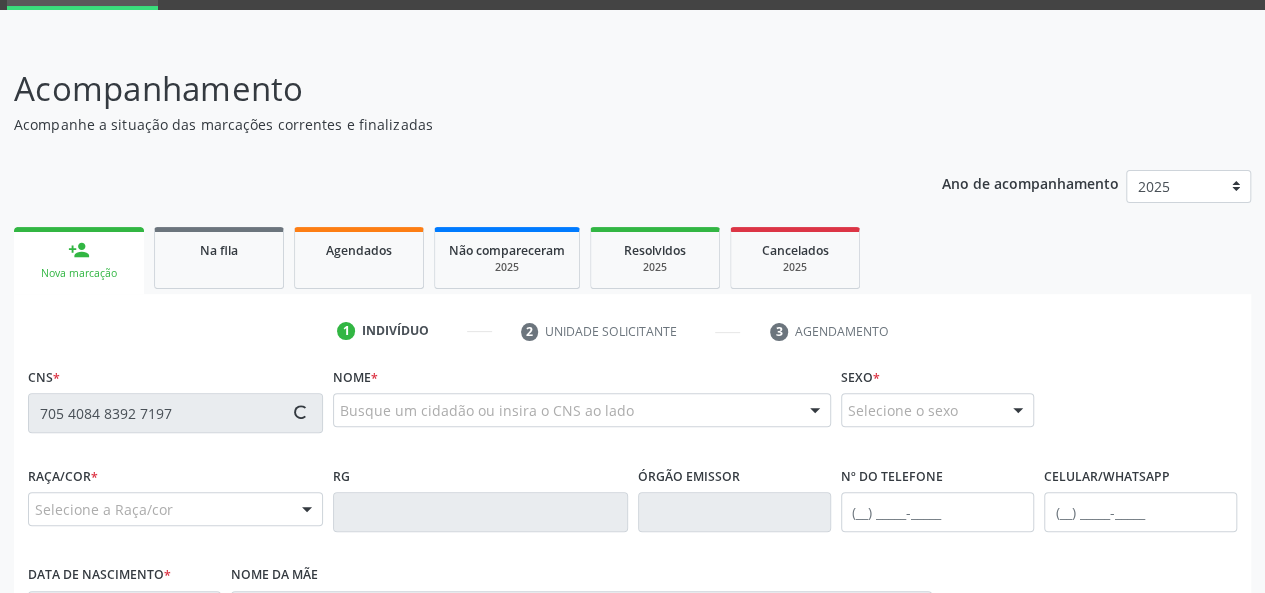 type on "705 4084 8392 7197" 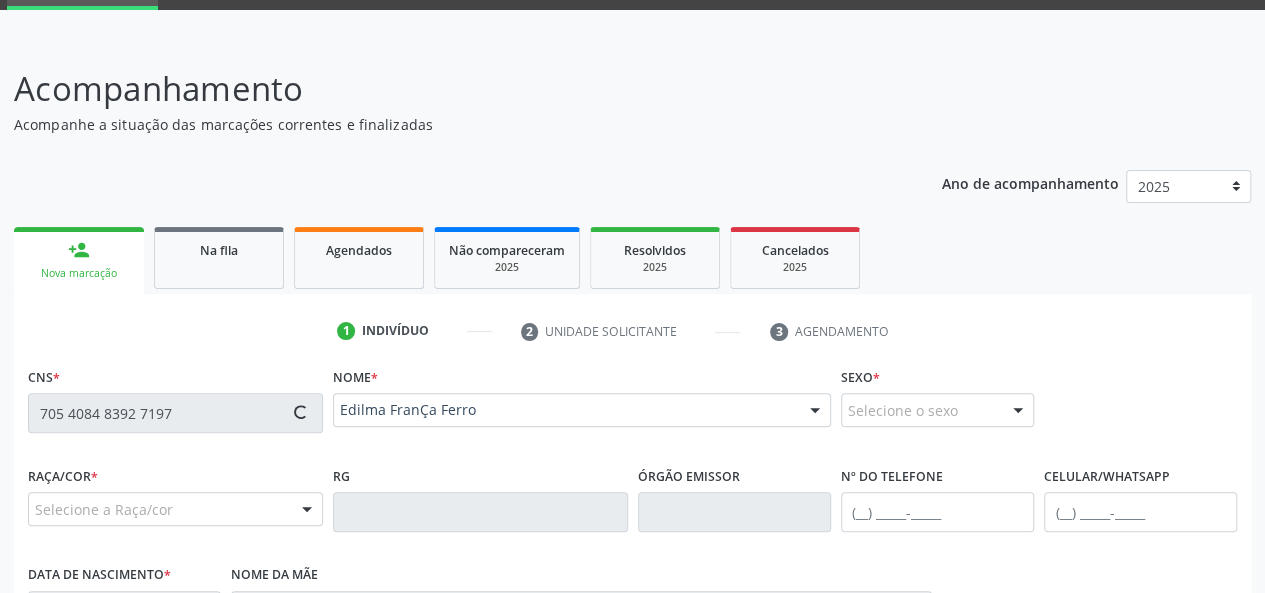 type on "(82) 99812-2200" 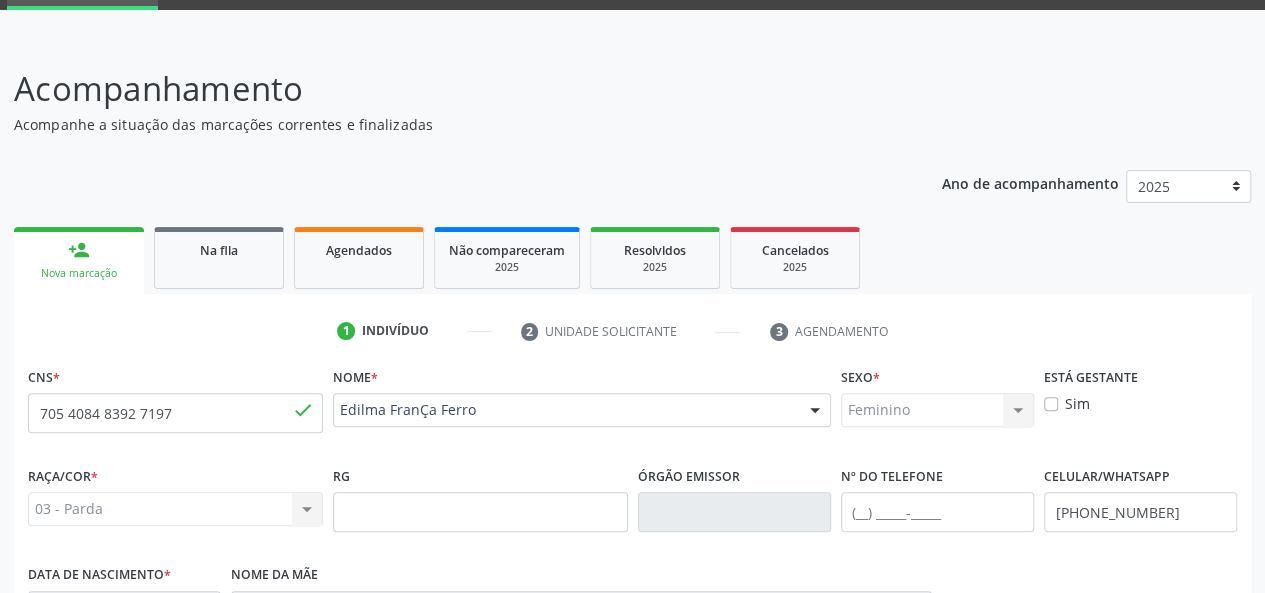 click at bounding box center [815, 411] 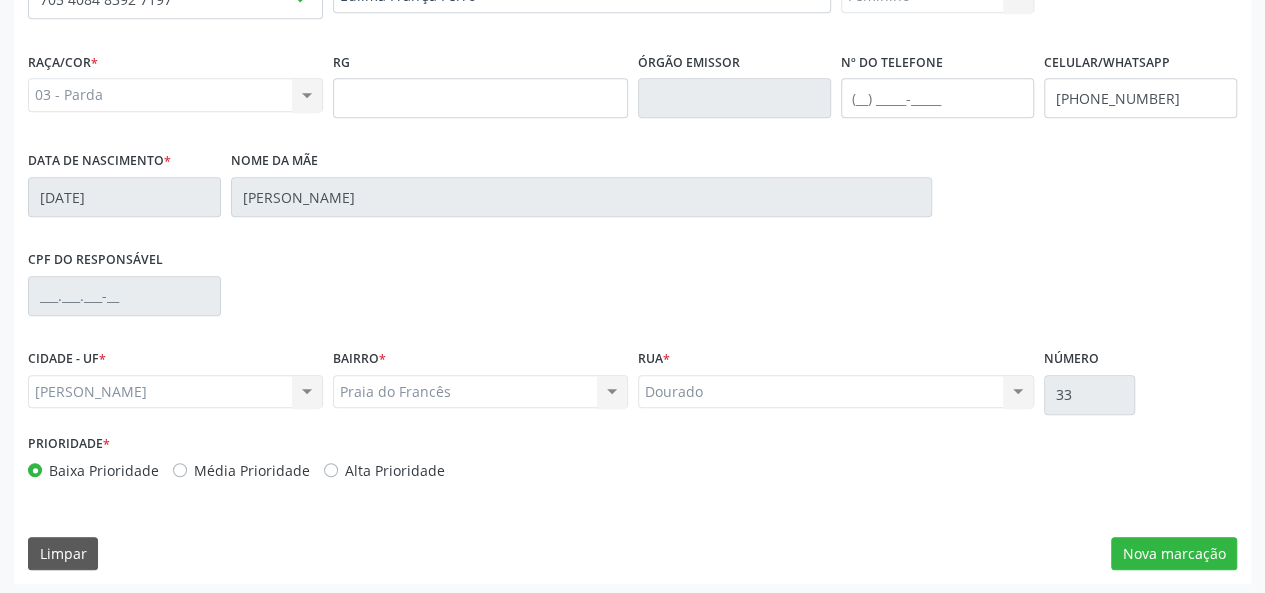 scroll, scrollTop: 518, scrollLeft: 0, axis: vertical 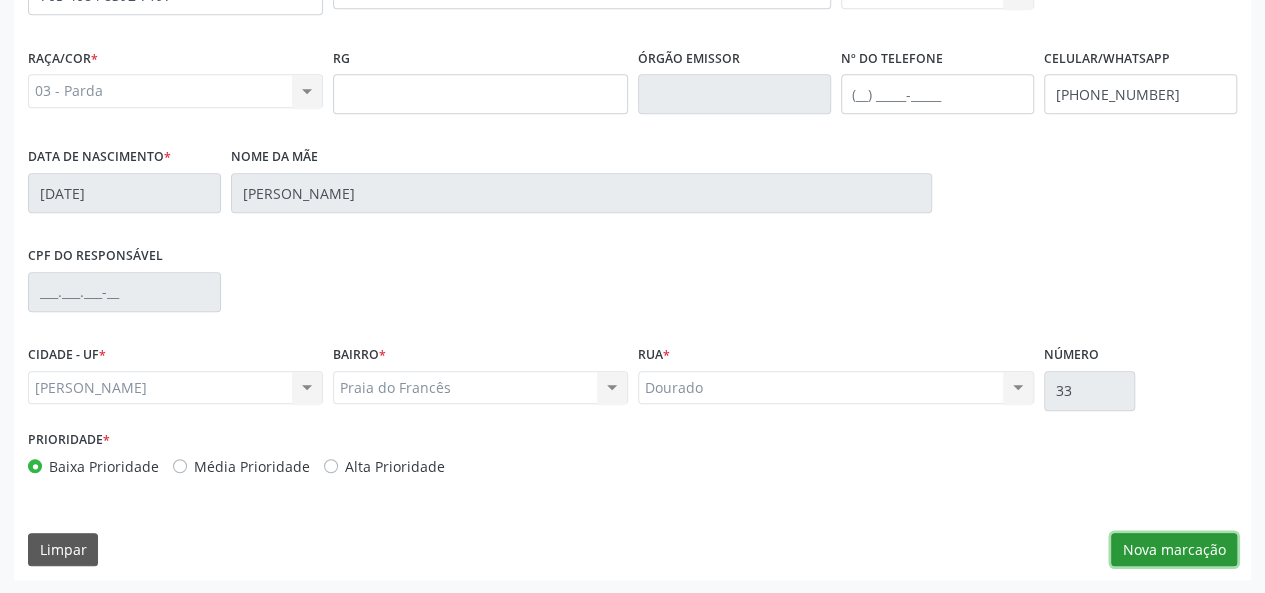 click on "Nova marcação" at bounding box center (1174, 550) 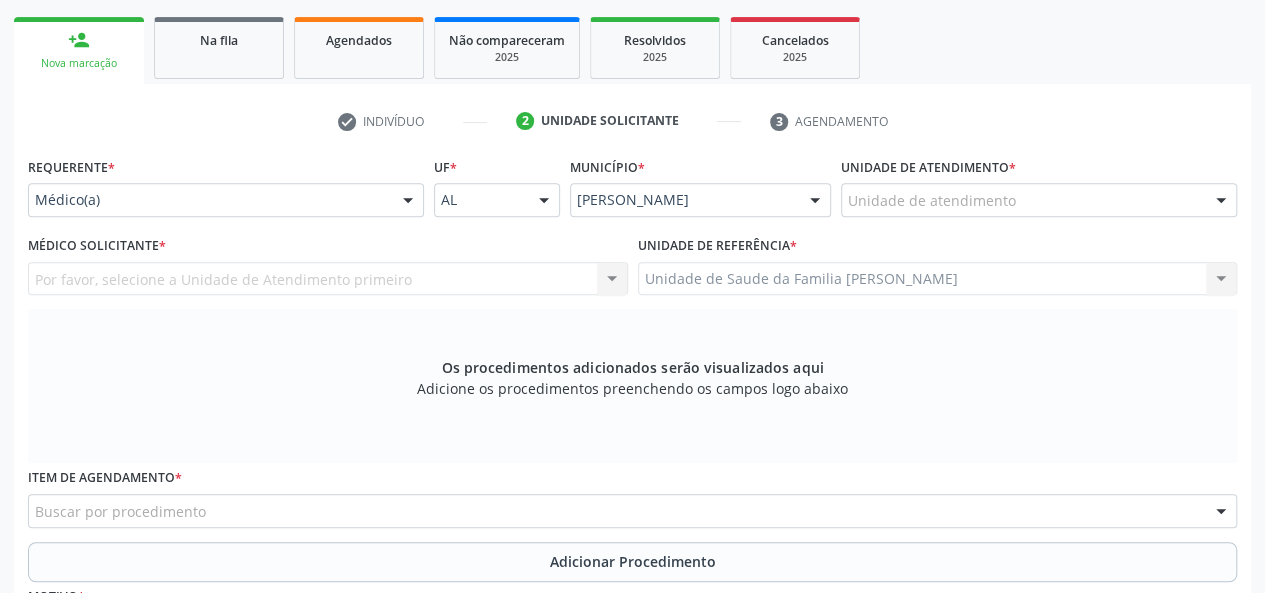 scroll, scrollTop: 218, scrollLeft: 0, axis: vertical 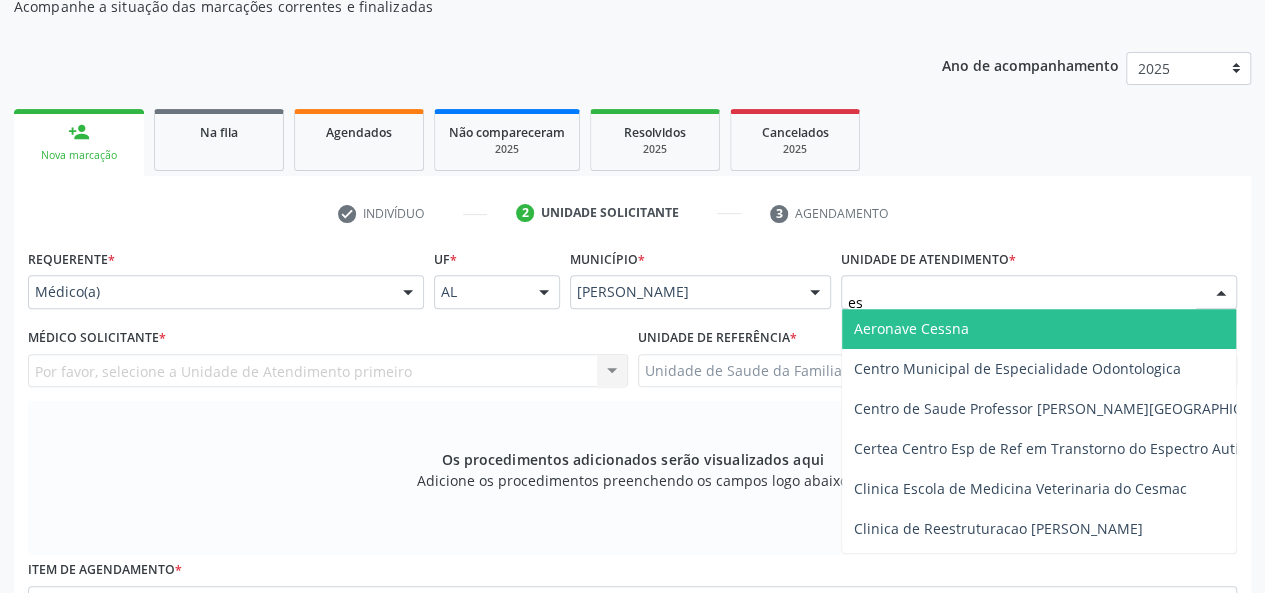 type on "est" 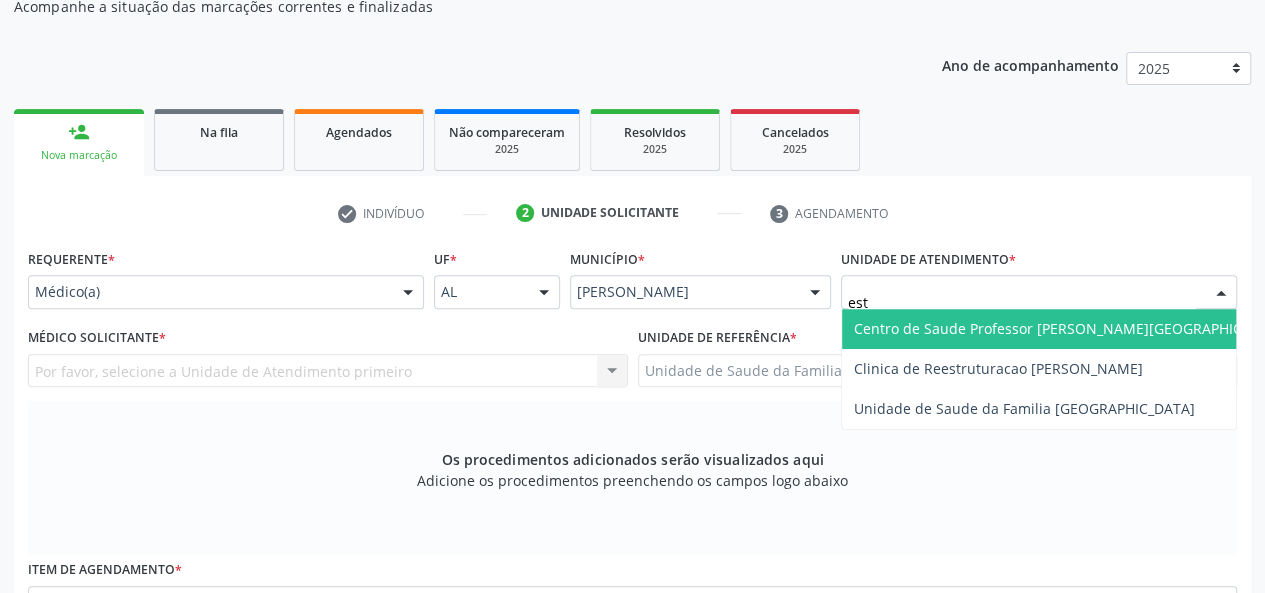 click on "Centro de Saude Professor [PERSON_NAME][GEOGRAPHIC_DATA]" at bounding box center (1071, 329) 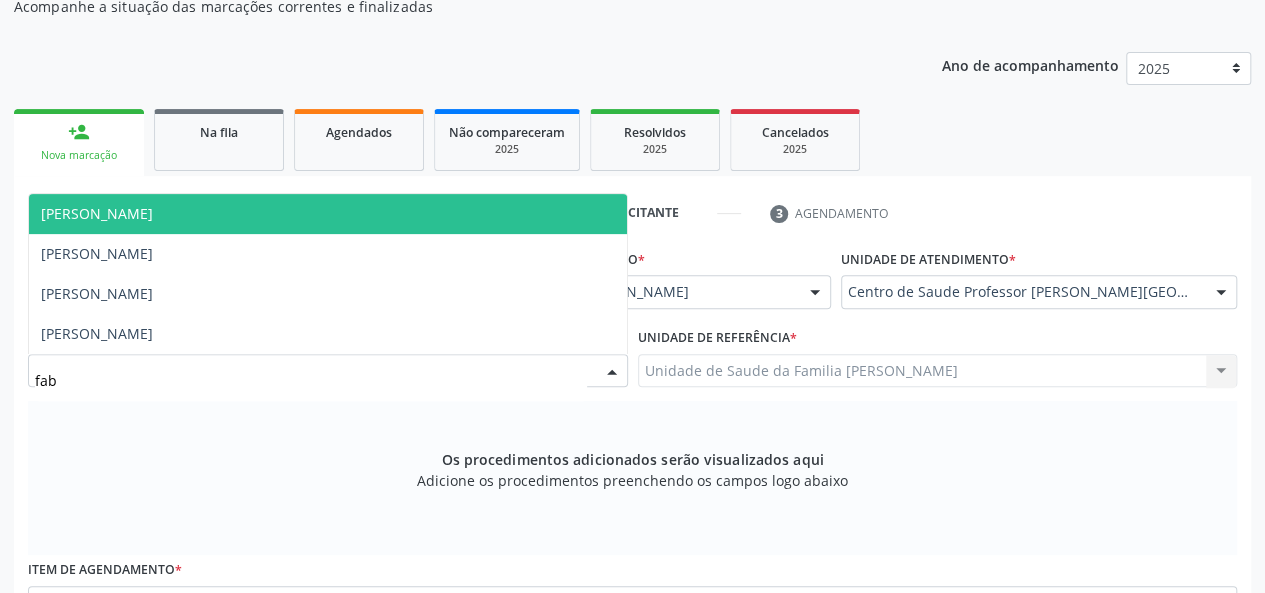 type on "fabi" 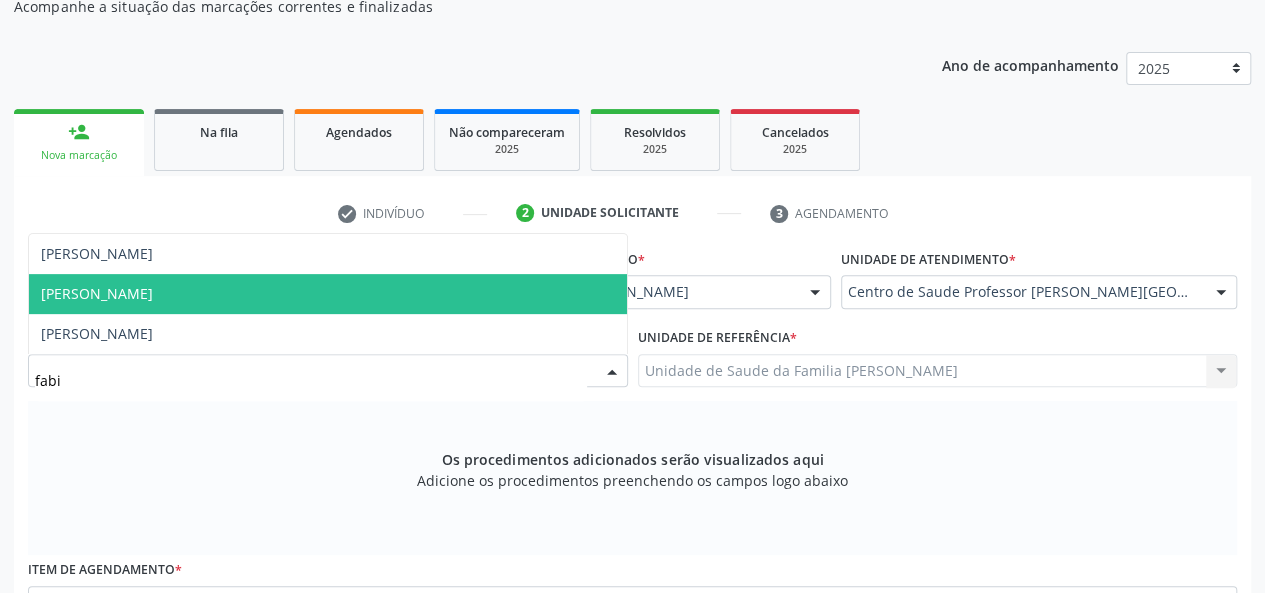 click on "[PERSON_NAME]" at bounding box center [97, 293] 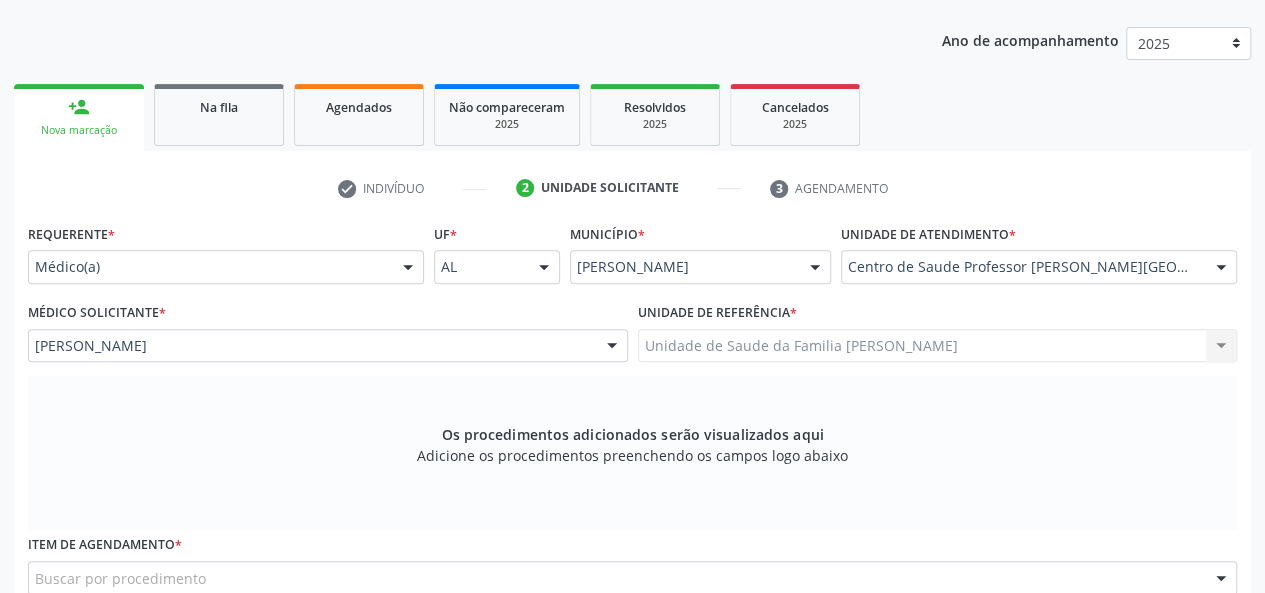 scroll, scrollTop: 418, scrollLeft: 0, axis: vertical 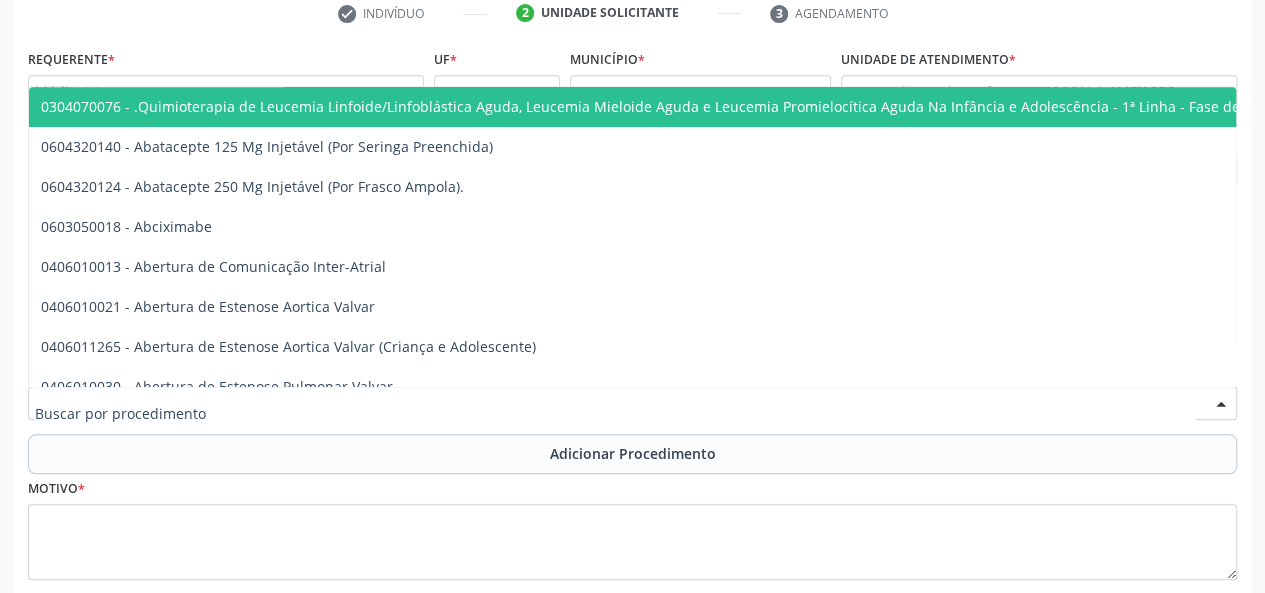 click at bounding box center (632, 403) 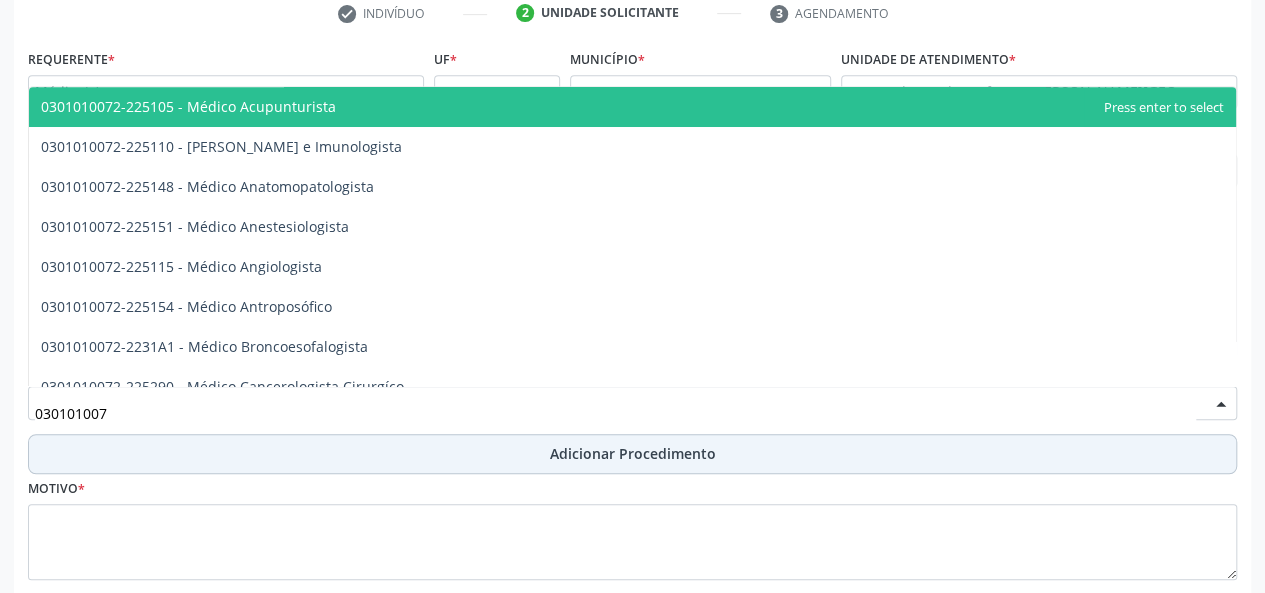 type on "0301010072" 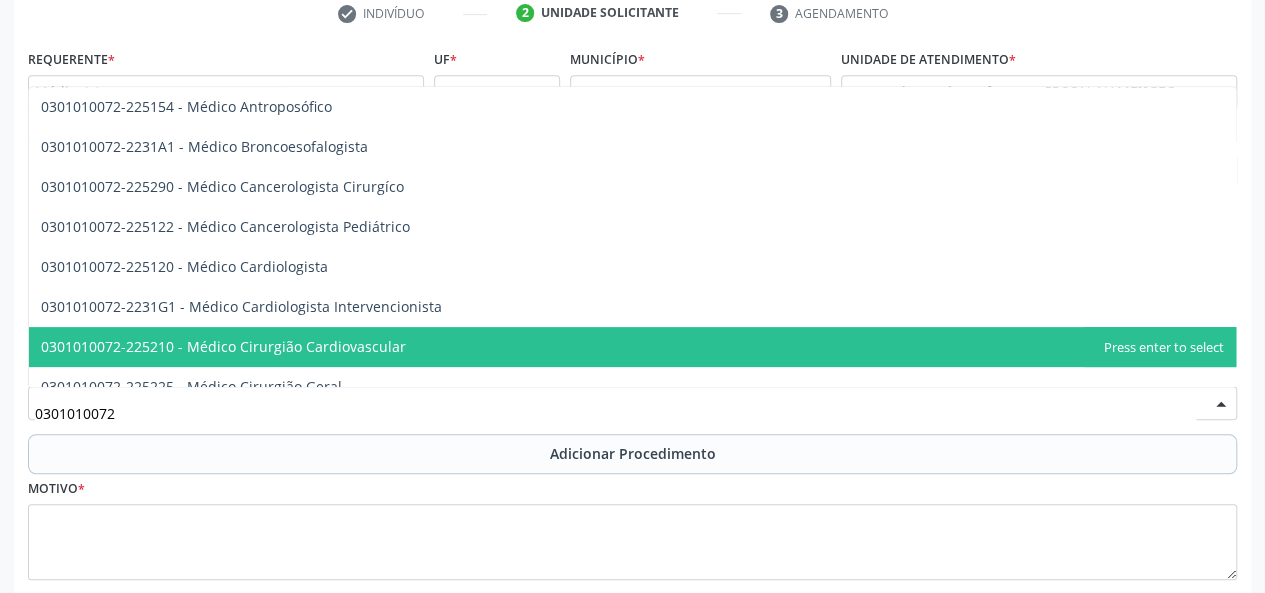 scroll, scrollTop: 300, scrollLeft: 0, axis: vertical 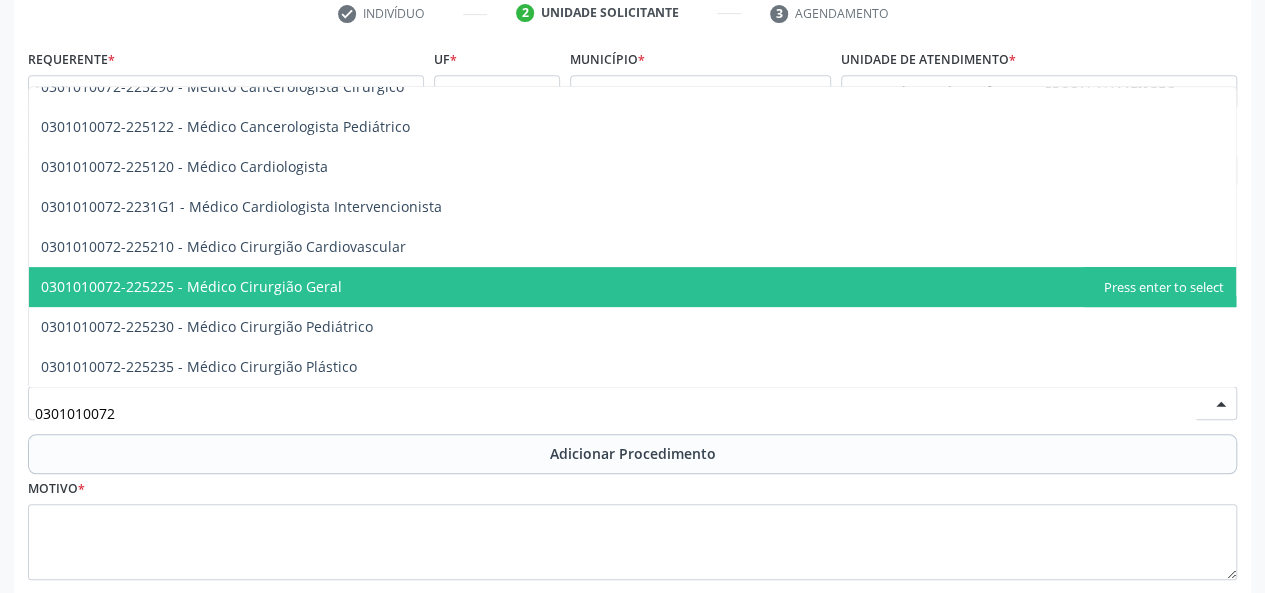 click on "0301010072-225225 - Médico Cirurgião Geral" at bounding box center [632, 287] 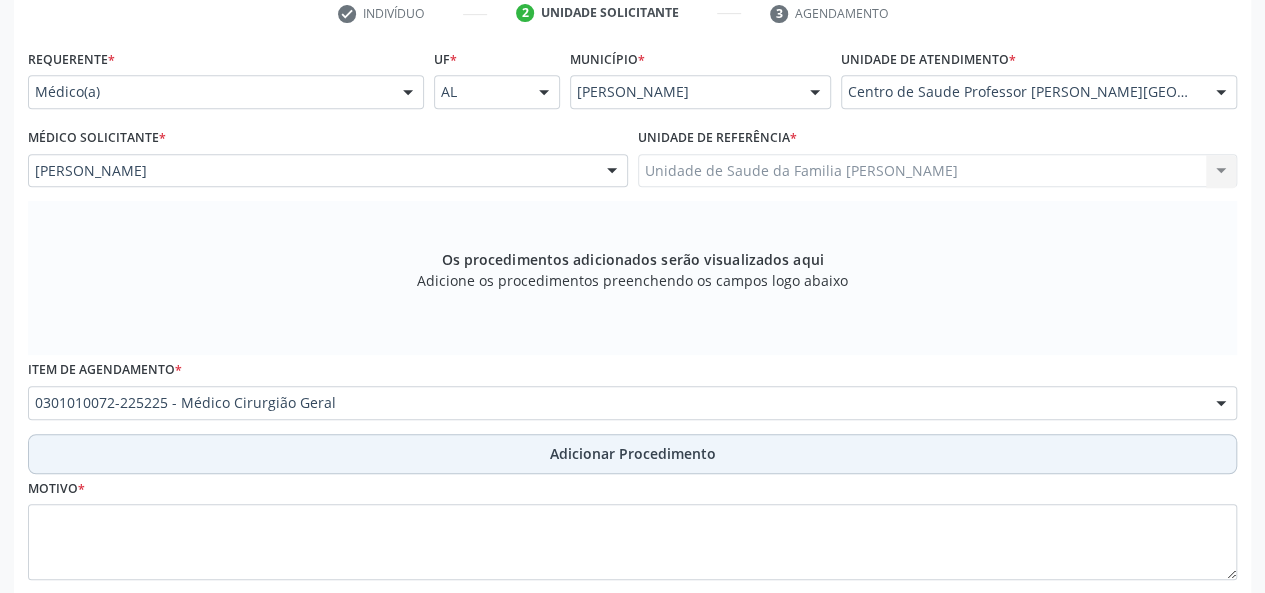 click on "Adicionar Procedimento" at bounding box center [633, 453] 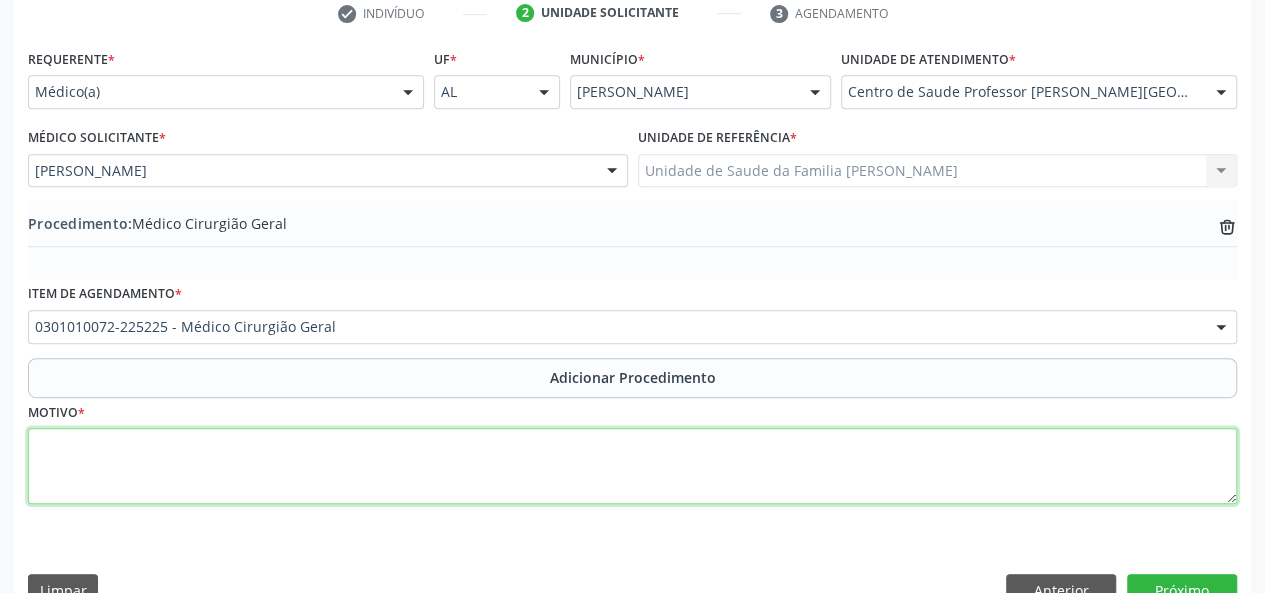 click at bounding box center [632, 466] 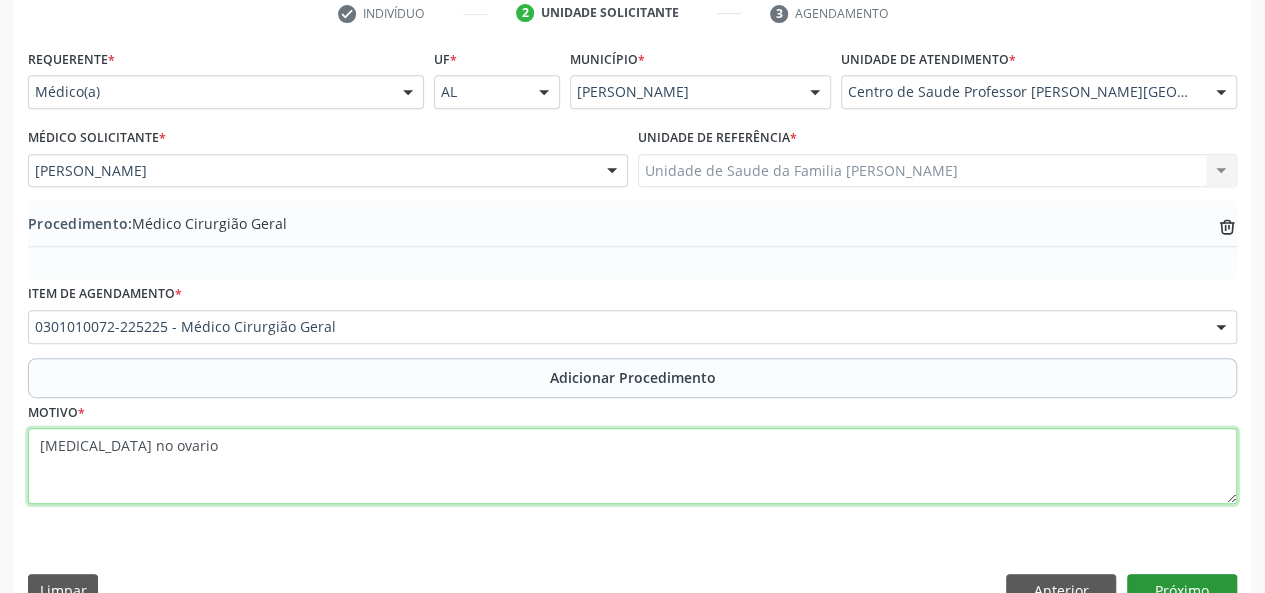 type on "[MEDICAL_DATA] no ovario" 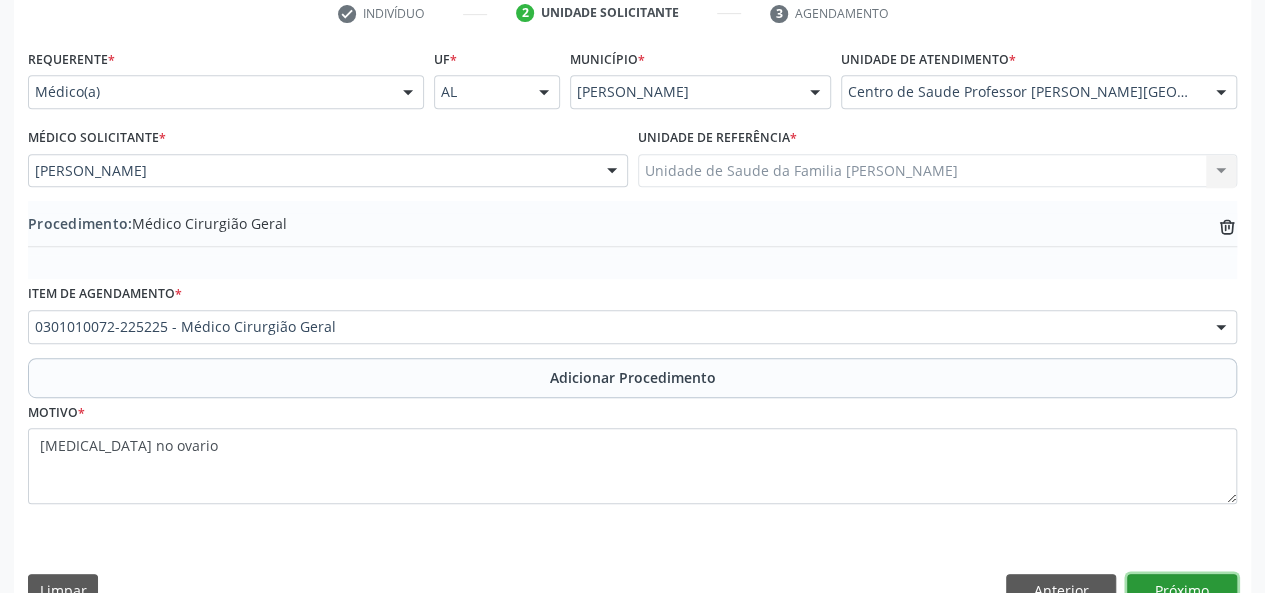 click on "Próximo" at bounding box center (1182, 591) 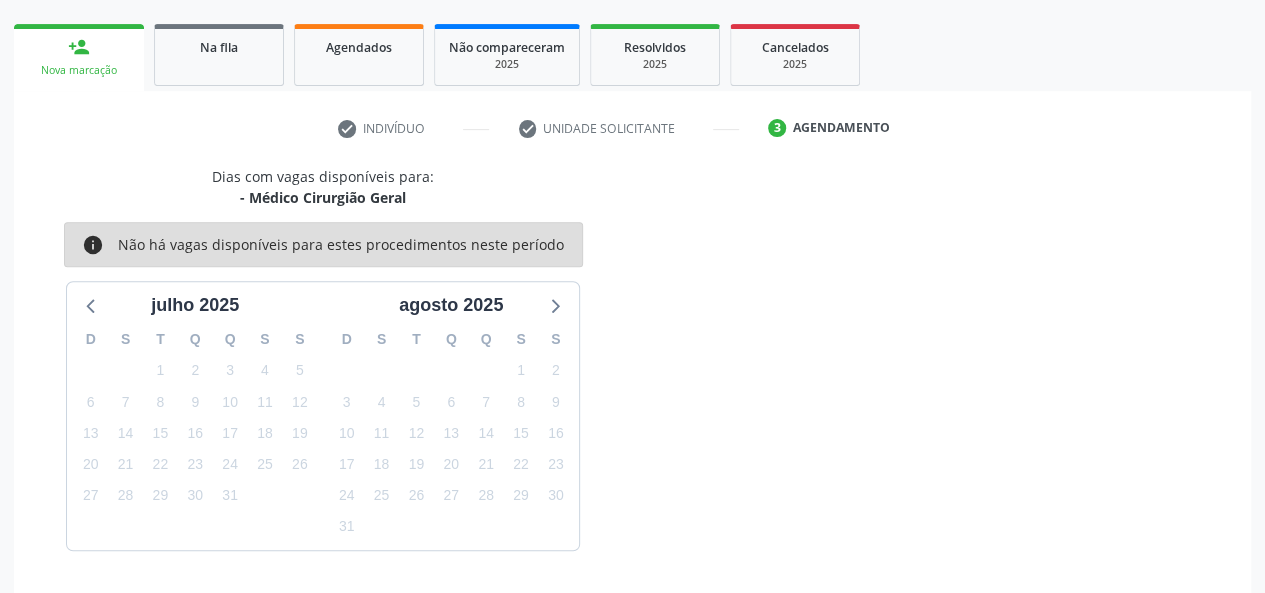 scroll, scrollTop: 362, scrollLeft: 0, axis: vertical 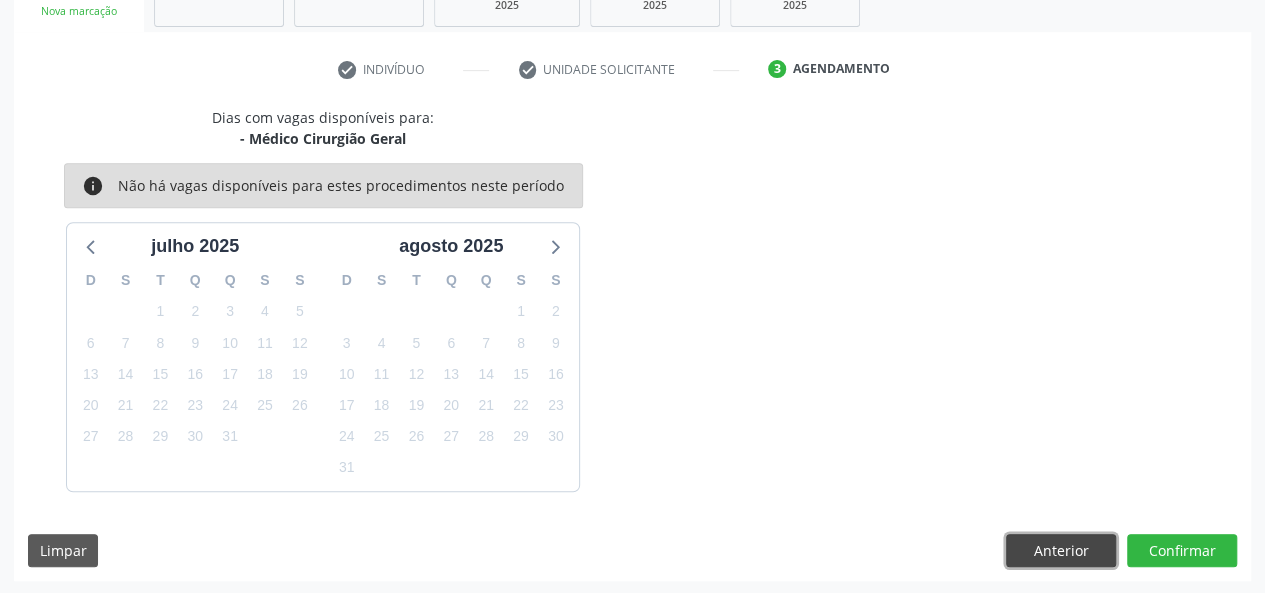 click on "Anterior" at bounding box center (1061, 551) 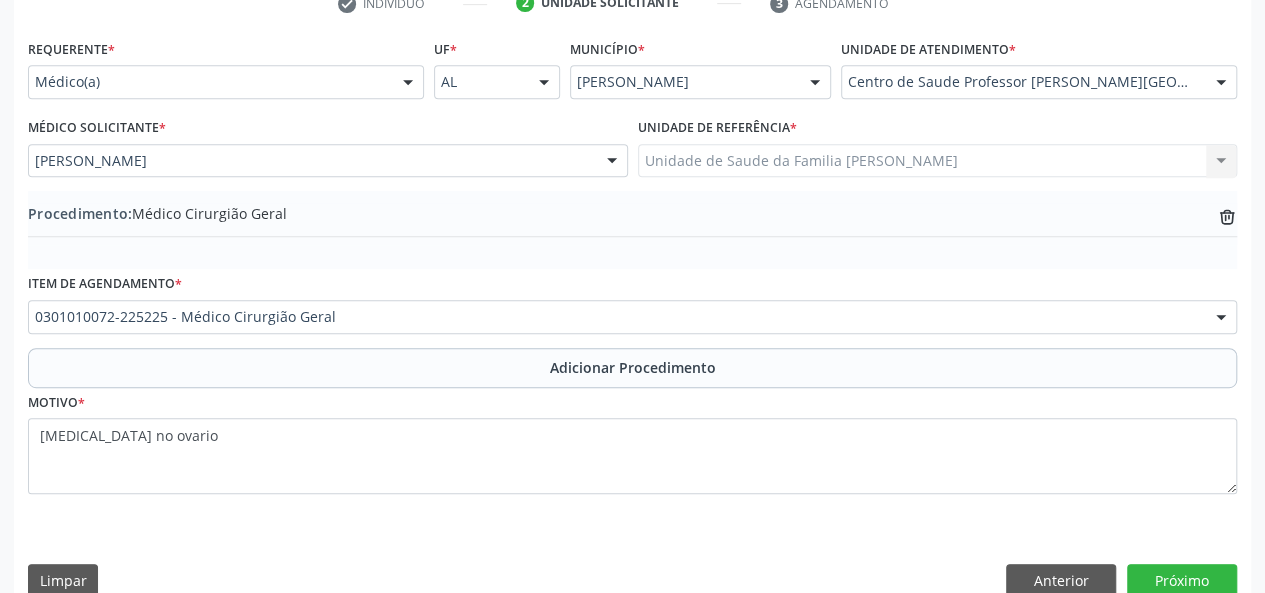 scroll, scrollTop: 458, scrollLeft: 0, axis: vertical 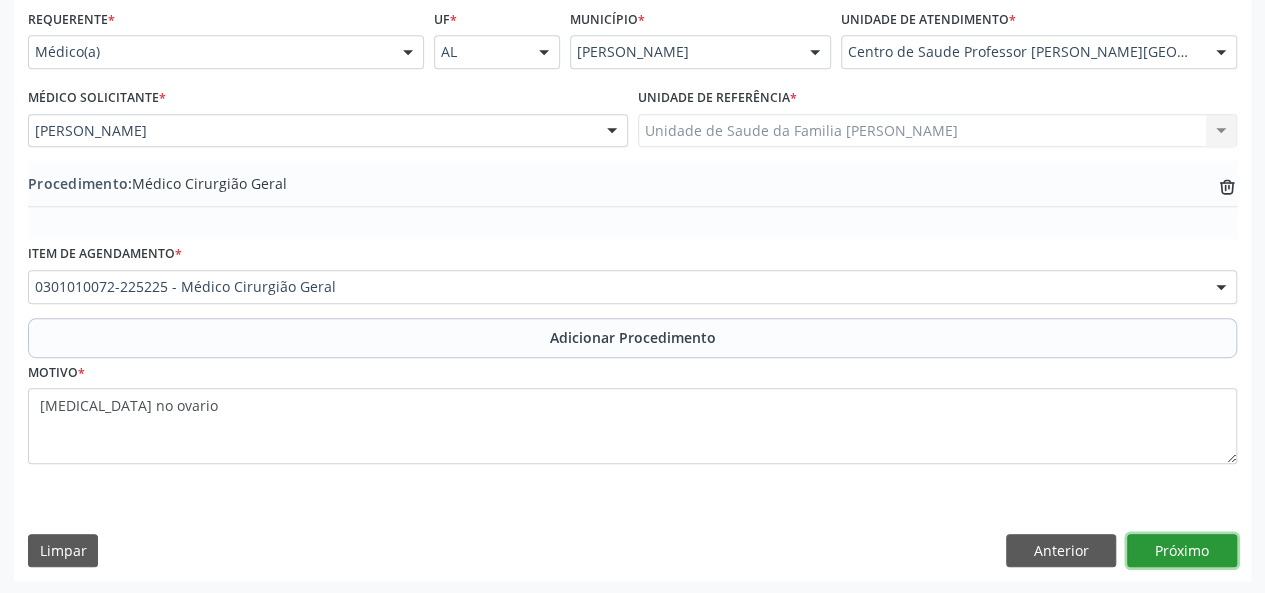 click on "Próximo" at bounding box center (1182, 551) 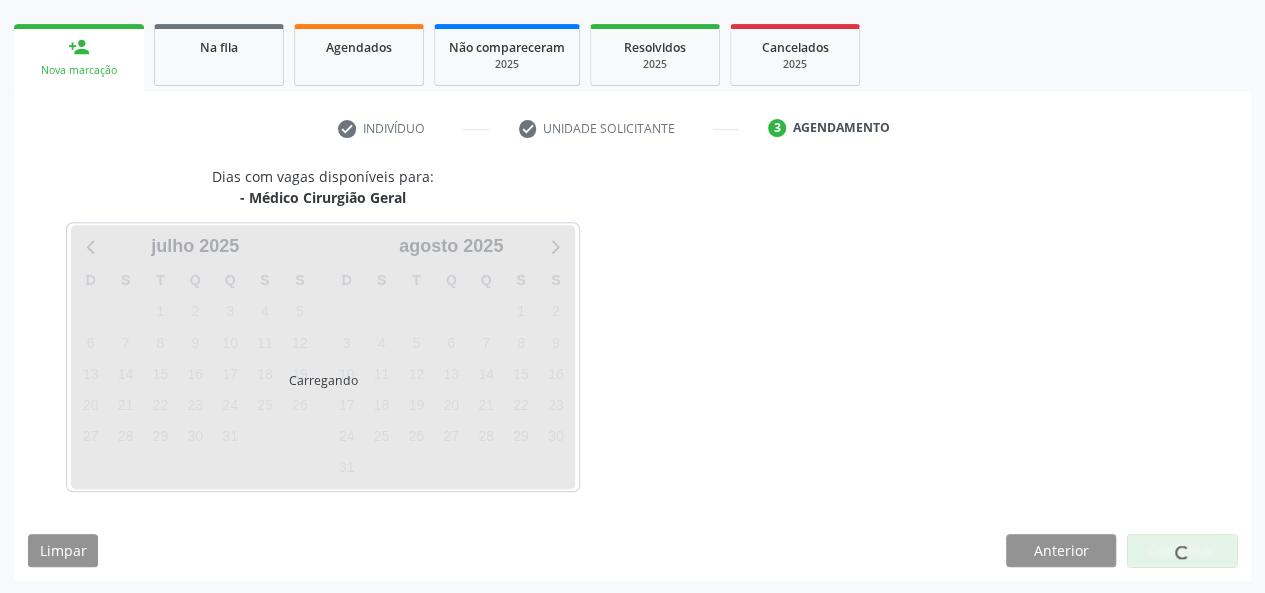 scroll, scrollTop: 362, scrollLeft: 0, axis: vertical 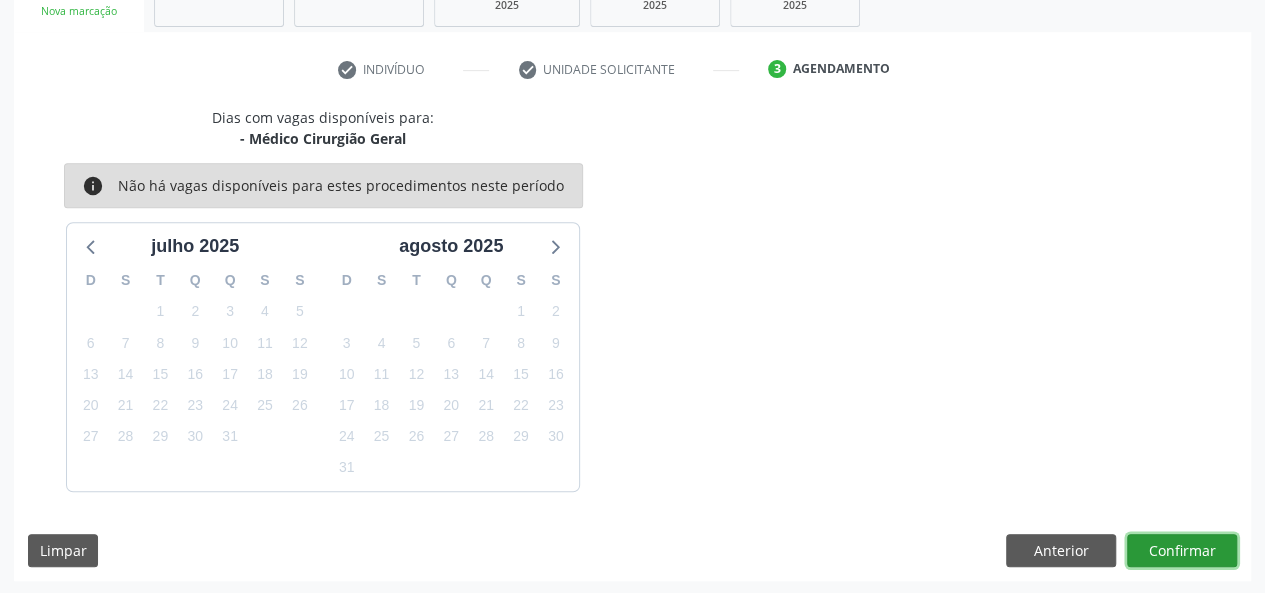 click on "Confirmar" at bounding box center [1182, 551] 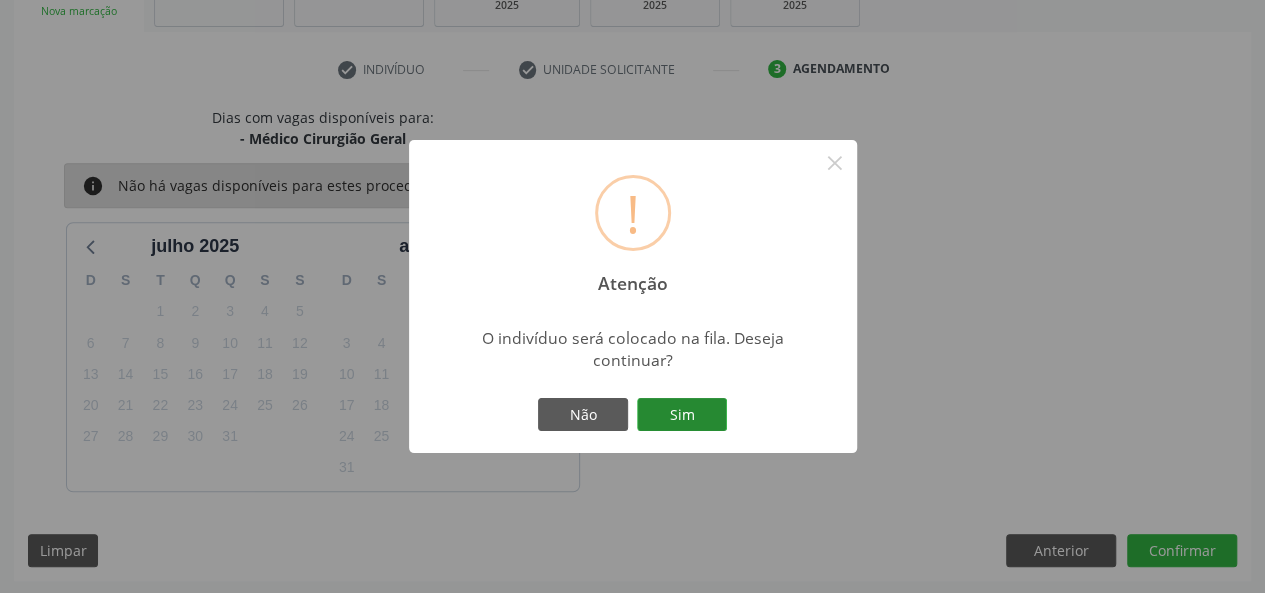 click on "Sim" at bounding box center [682, 415] 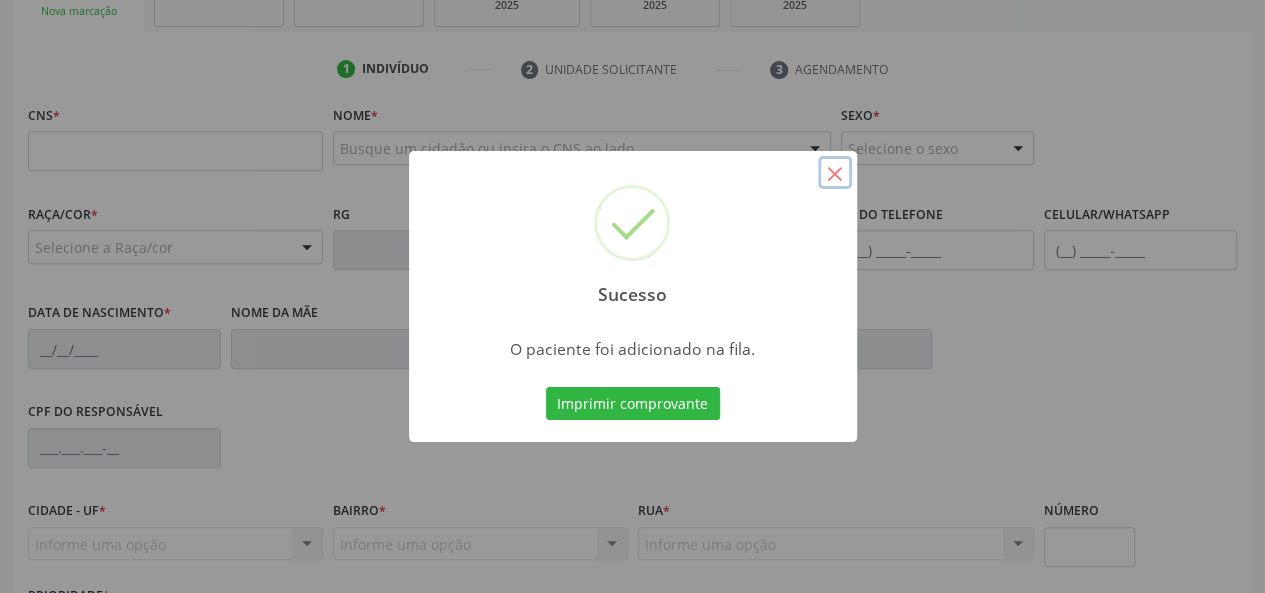 click on "×" at bounding box center (835, 173) 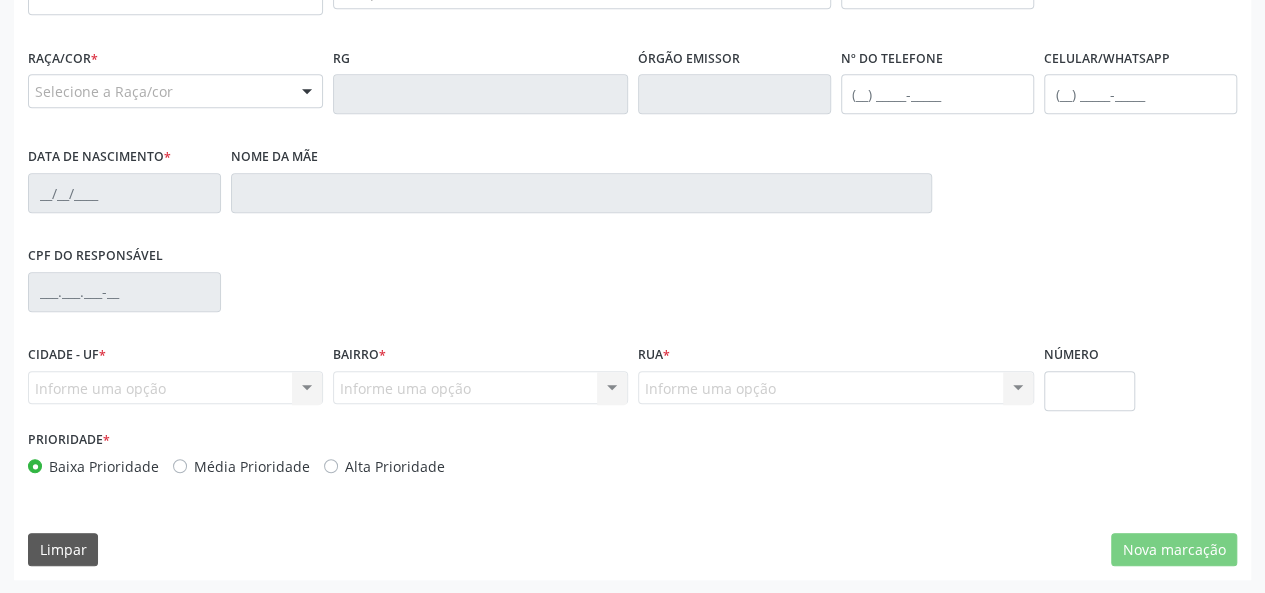 scroll, scrollTop: 218, scrollLeft: 0, axis: vertical 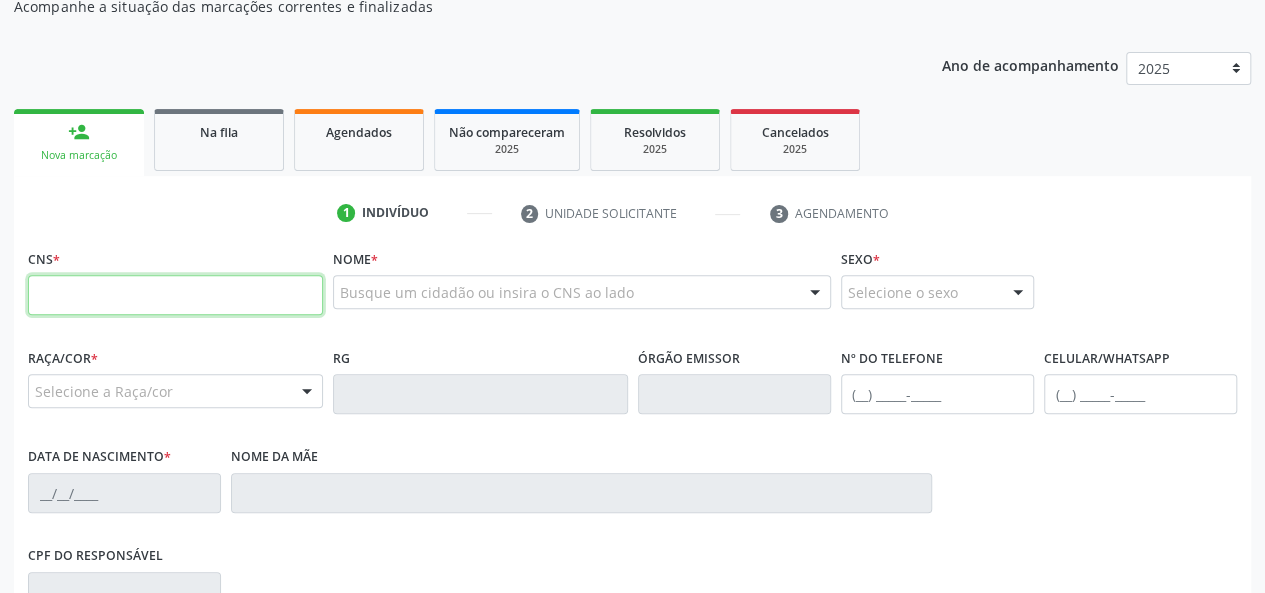 paste on "705 4084 8392 7197" 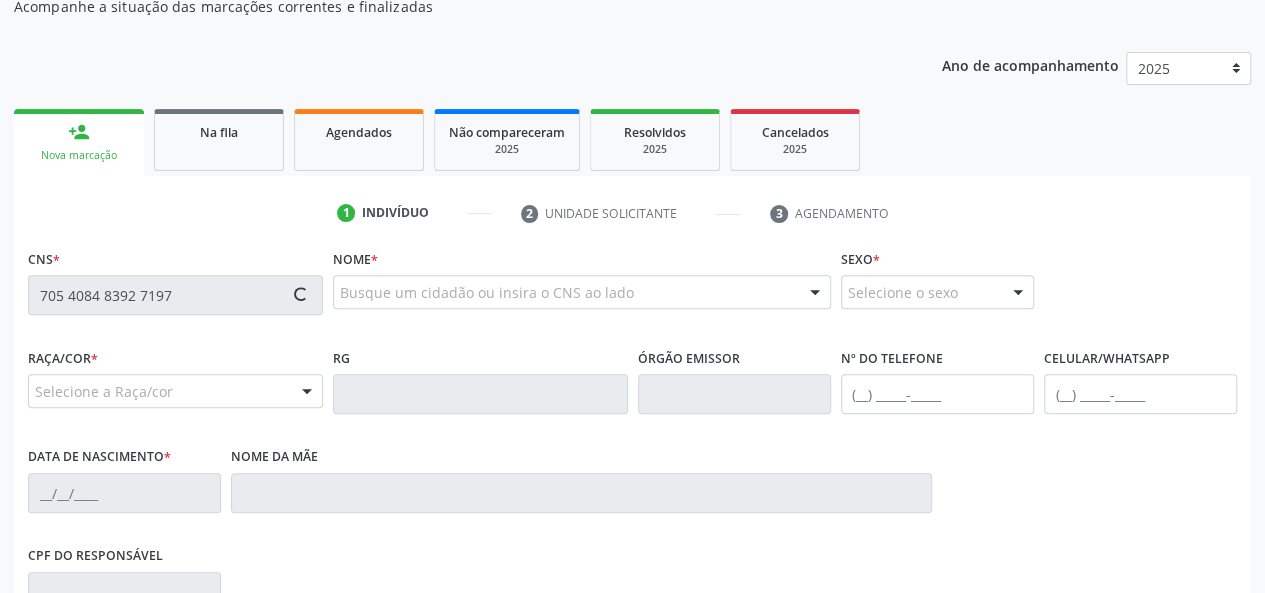 type on "705 4084 8392 7197" 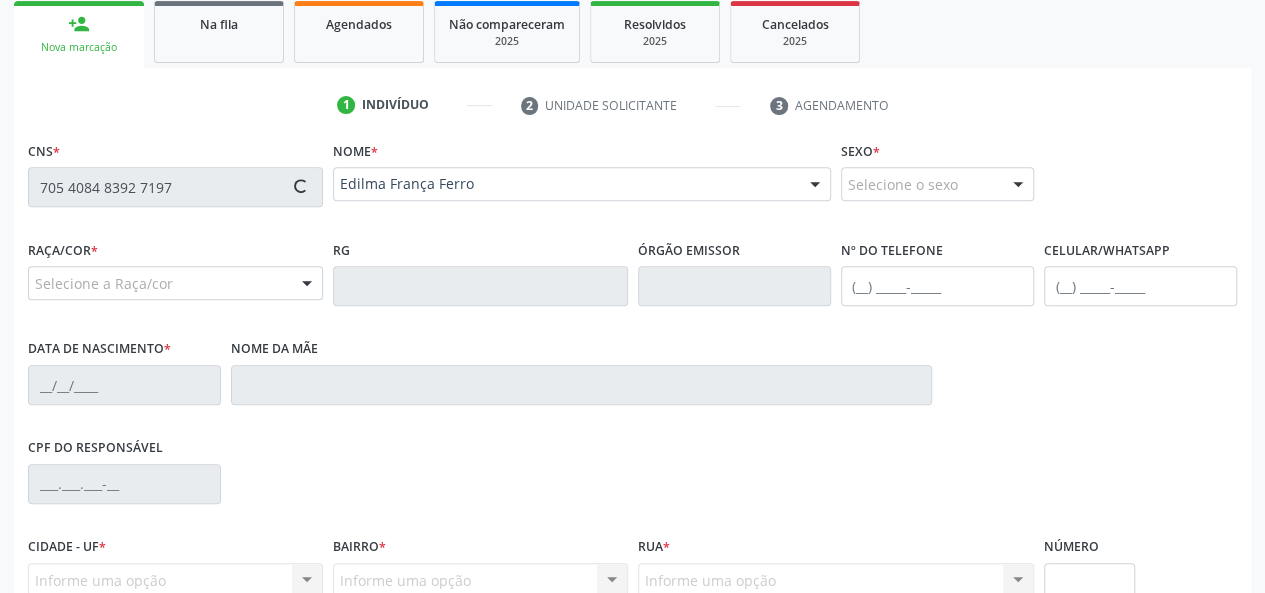 scroll, scrollTop: 518, scrollLeft: 0, axis: vertical 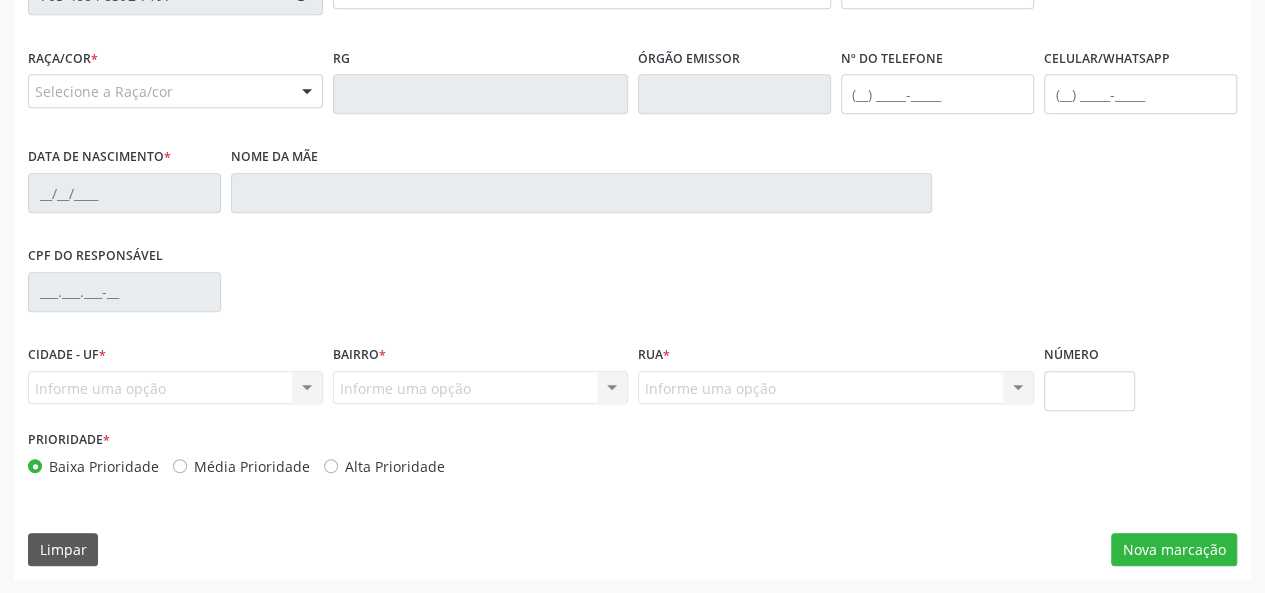 type on "(82) 99812-2200" 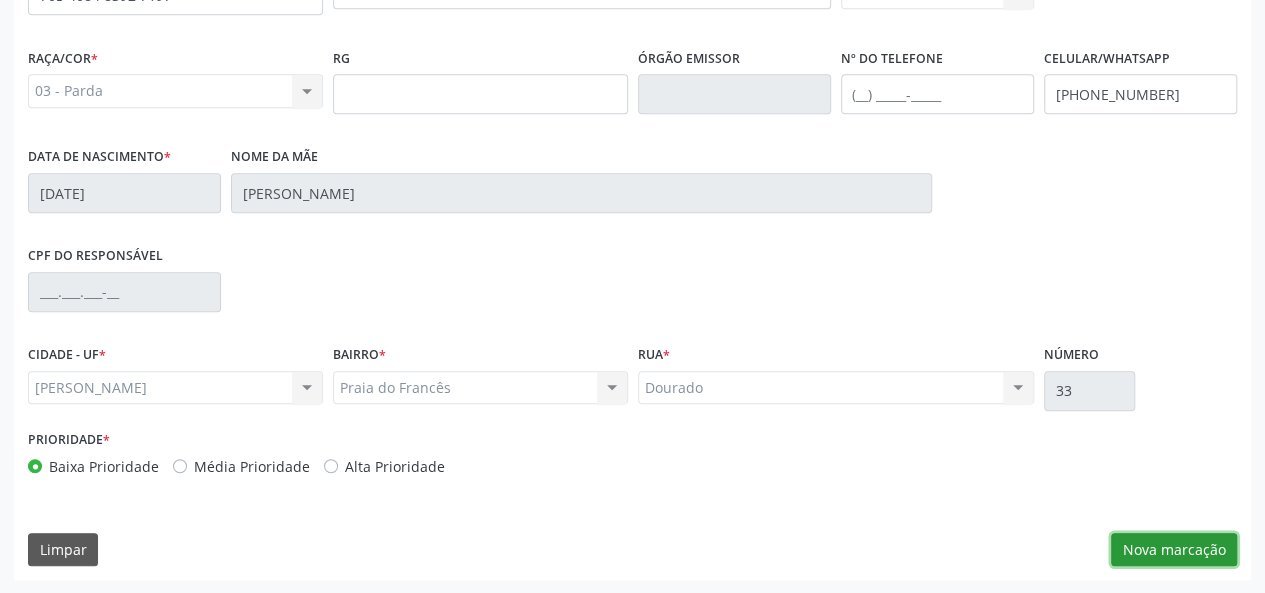 click on "Nova marcação" at bounding box center (1174, 550) 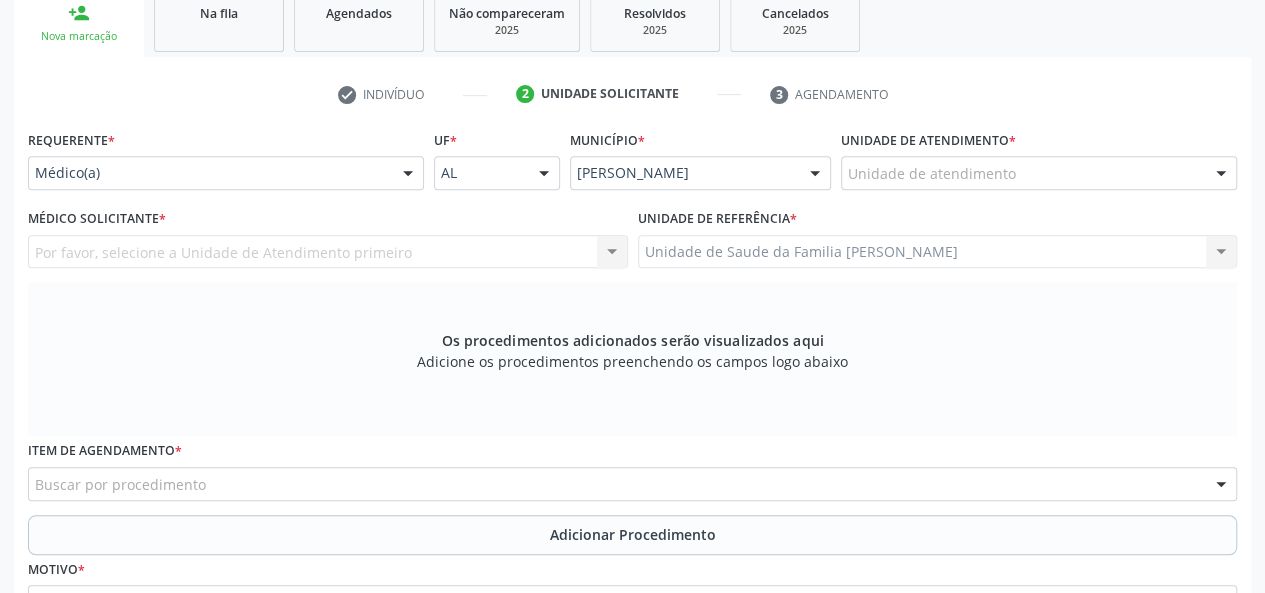 scroll, scrollTop: 318, scrollLeft: 0, axis: vertical 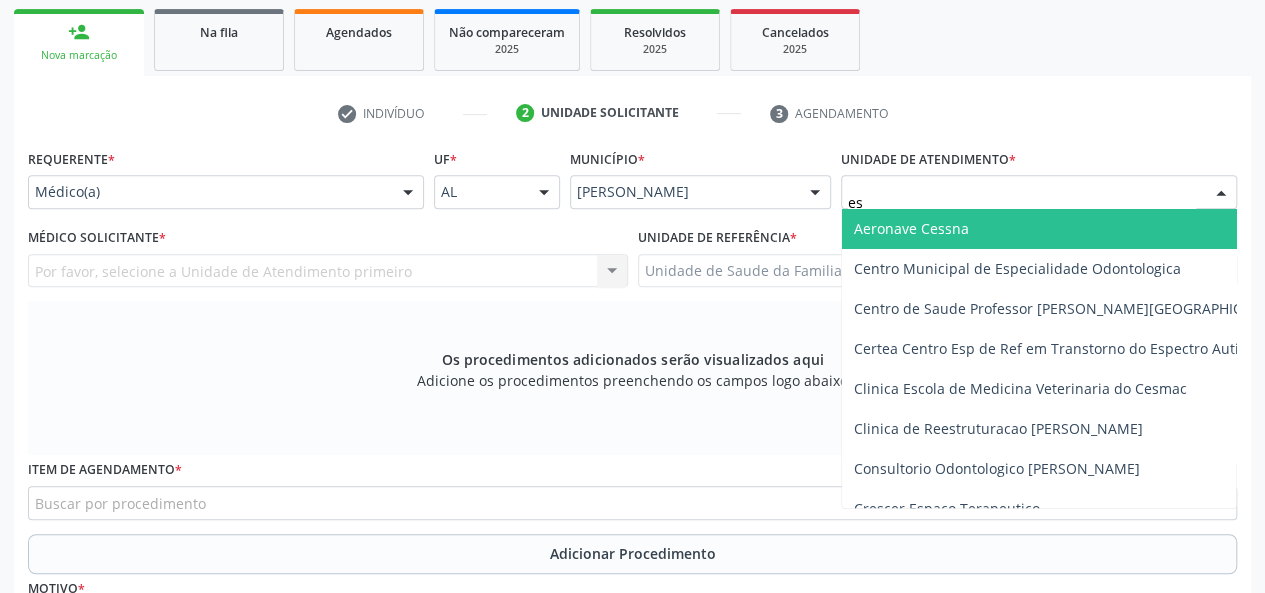 type on "est" 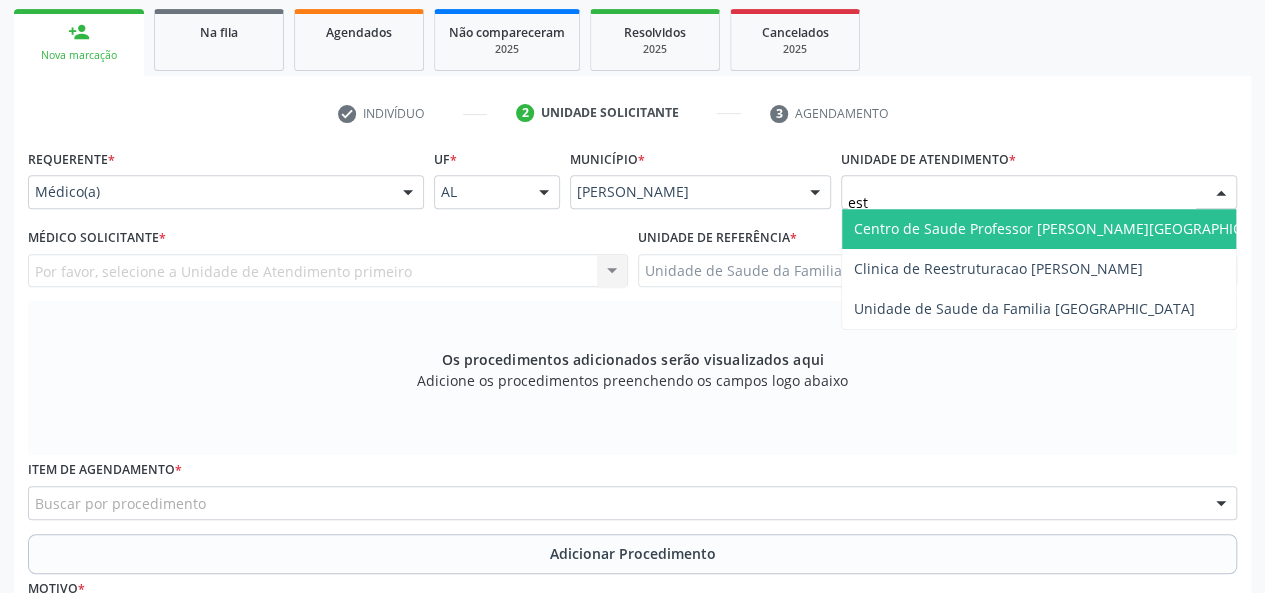 click on "Centro de Saude Professor [PERSON_NAME][GEOGRAPHIC_DATA]" at bounding box center [1071, 228] 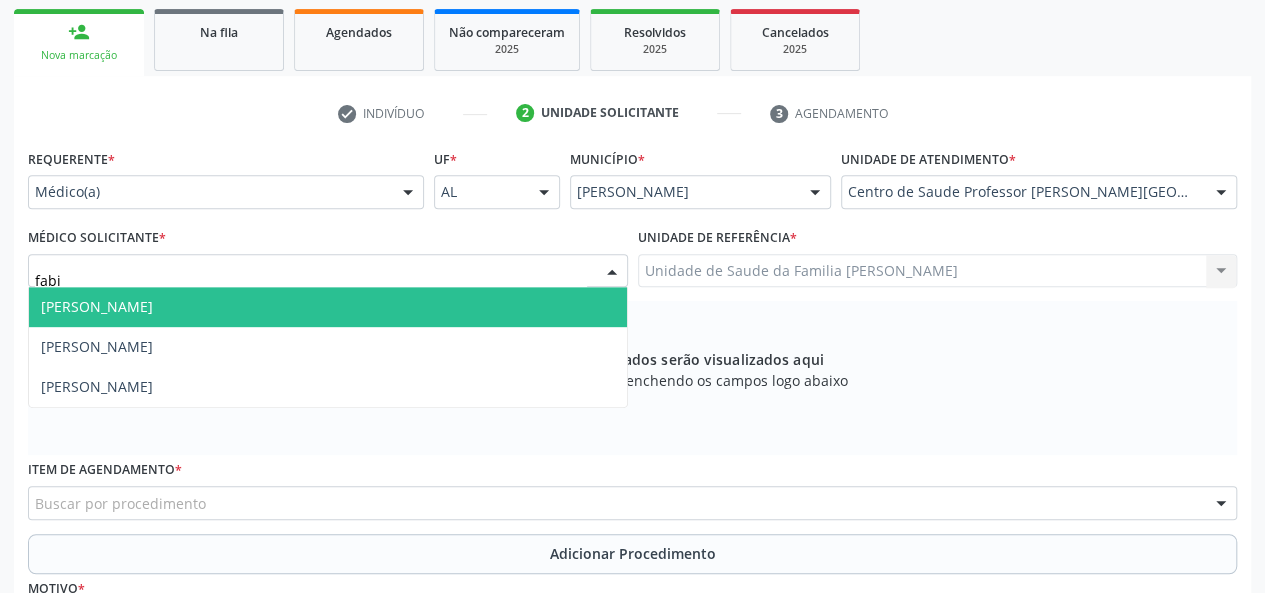 type on "fabia" 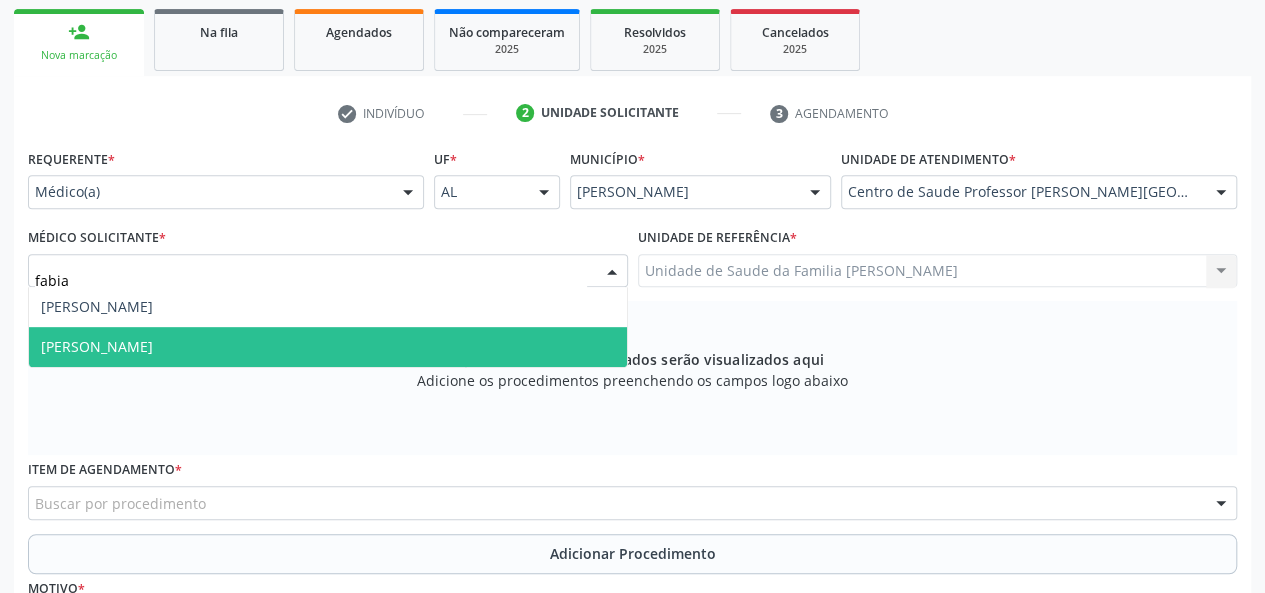 click on "[PERSON_NAME]" at bounding box center (97, 346) 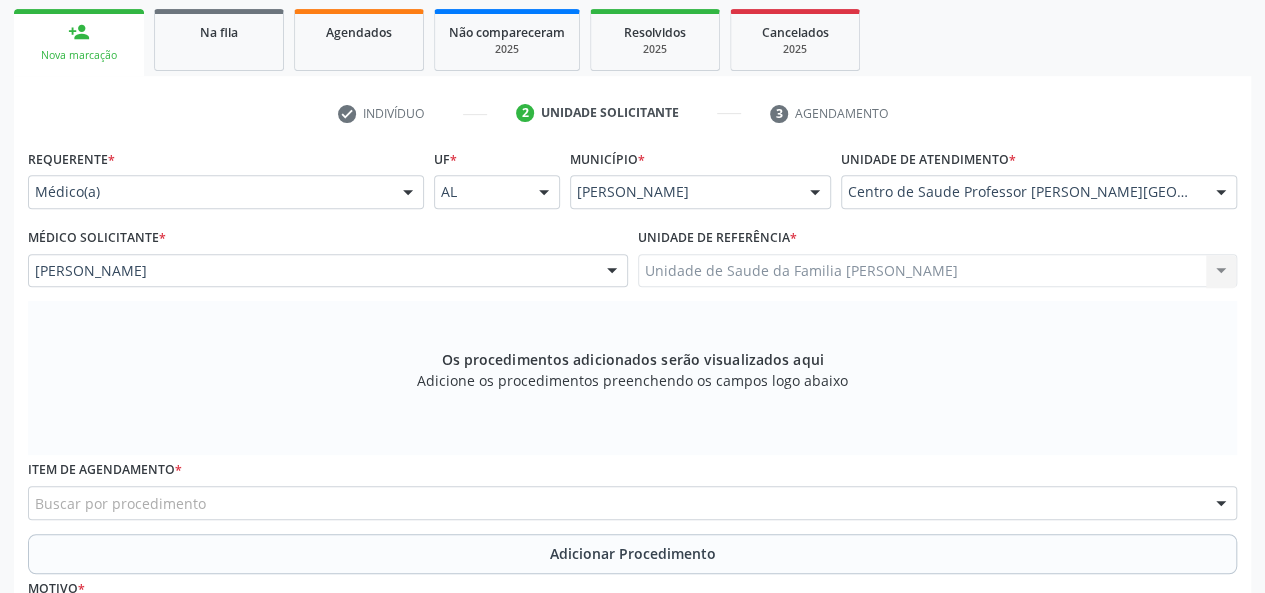 click on "Buscar por procedimento" at bounding box center [632, 503] 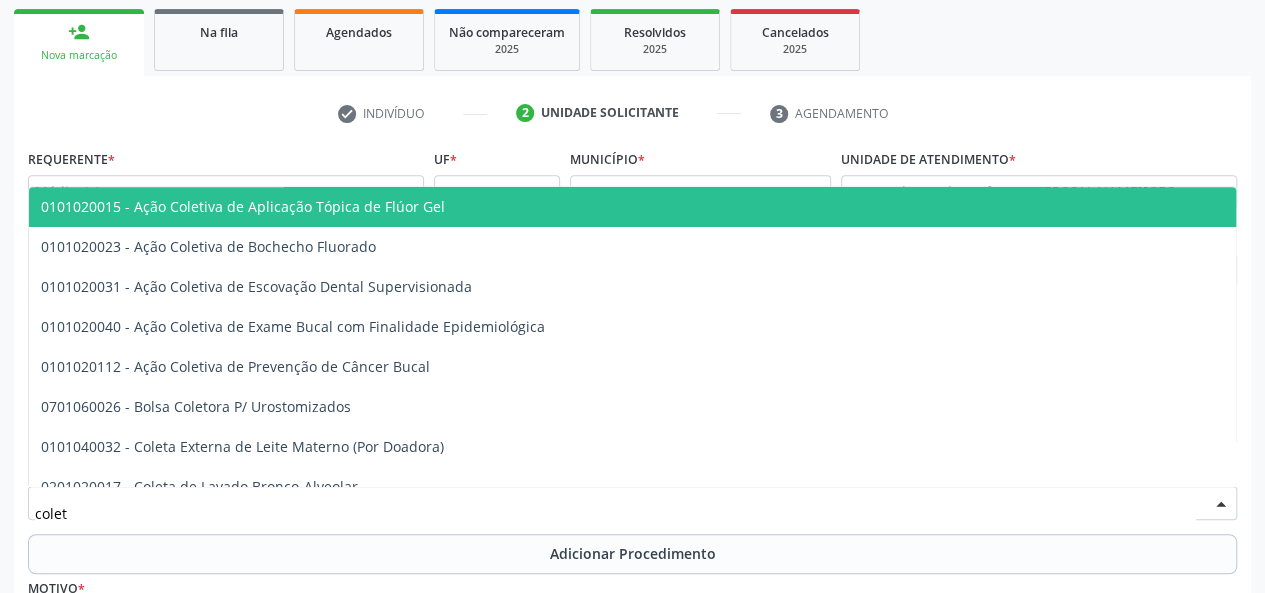 type on "coleta" 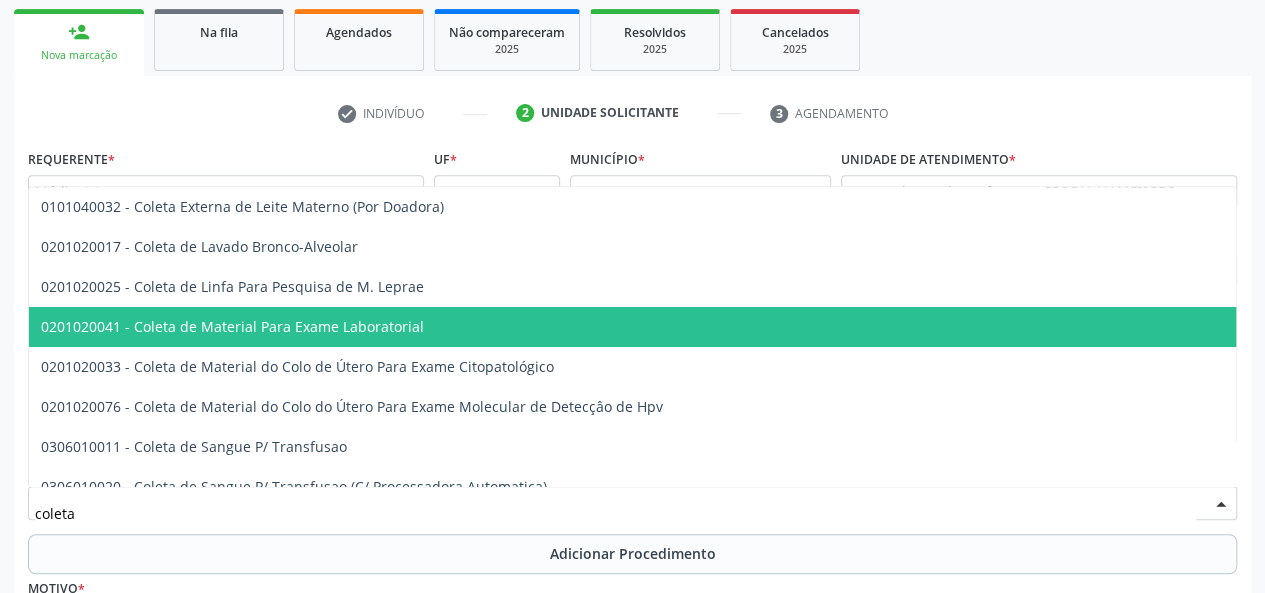 click on "0201020041 - Coleta de Material Para Exame Laboratorial" at bounding box center [750, 327] 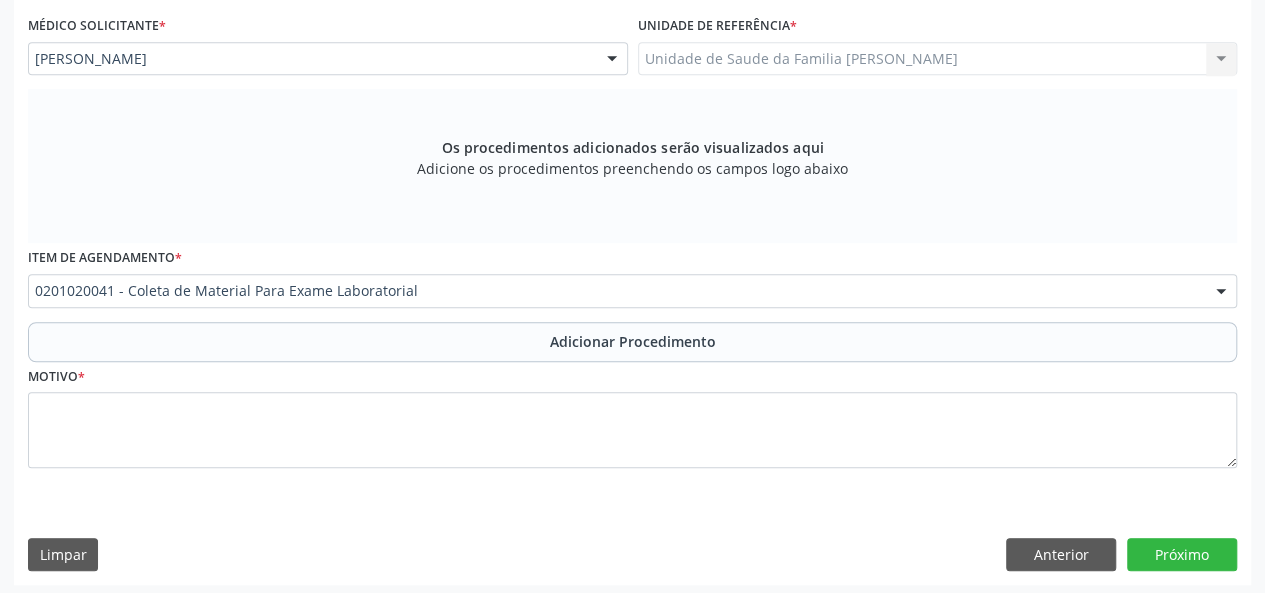 scroll, scrollTop: 534, scrollLeft: 0, axis: vertical 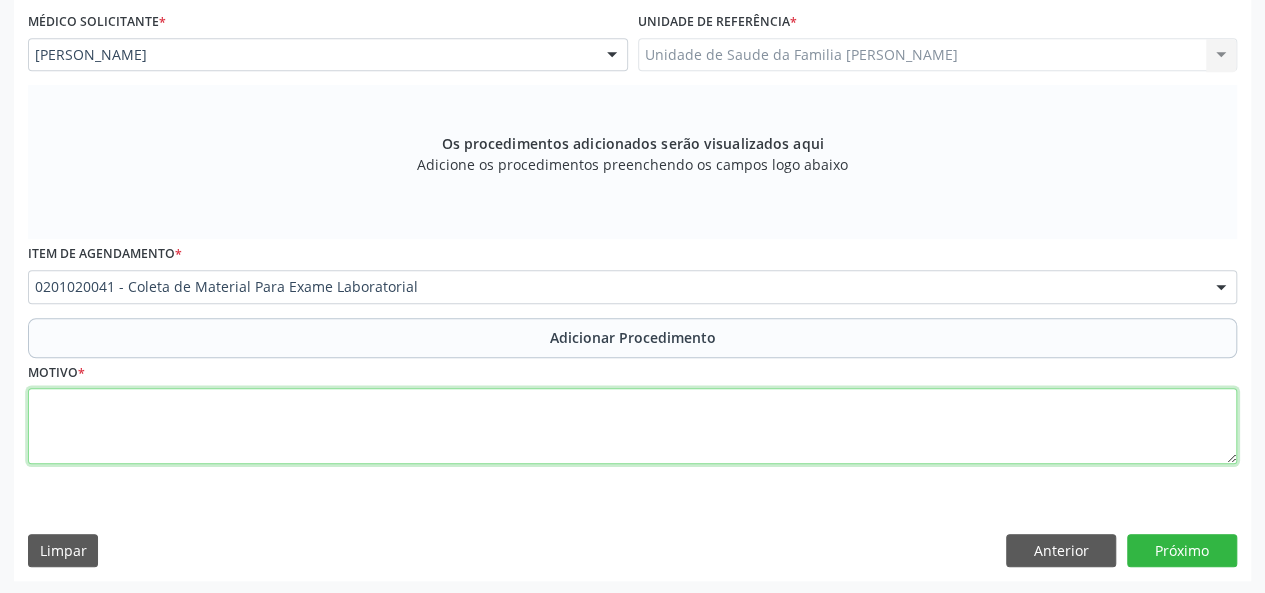 click at bounding box center (632, 426) 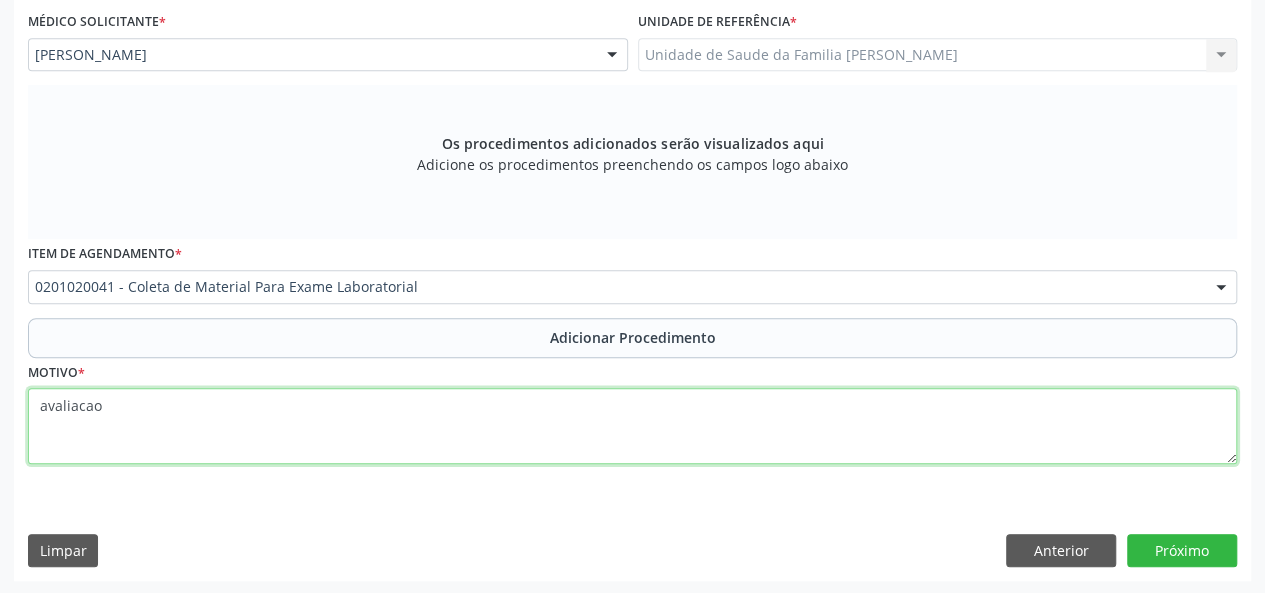 click on "avaliacao" at bounding box center (632, 426) 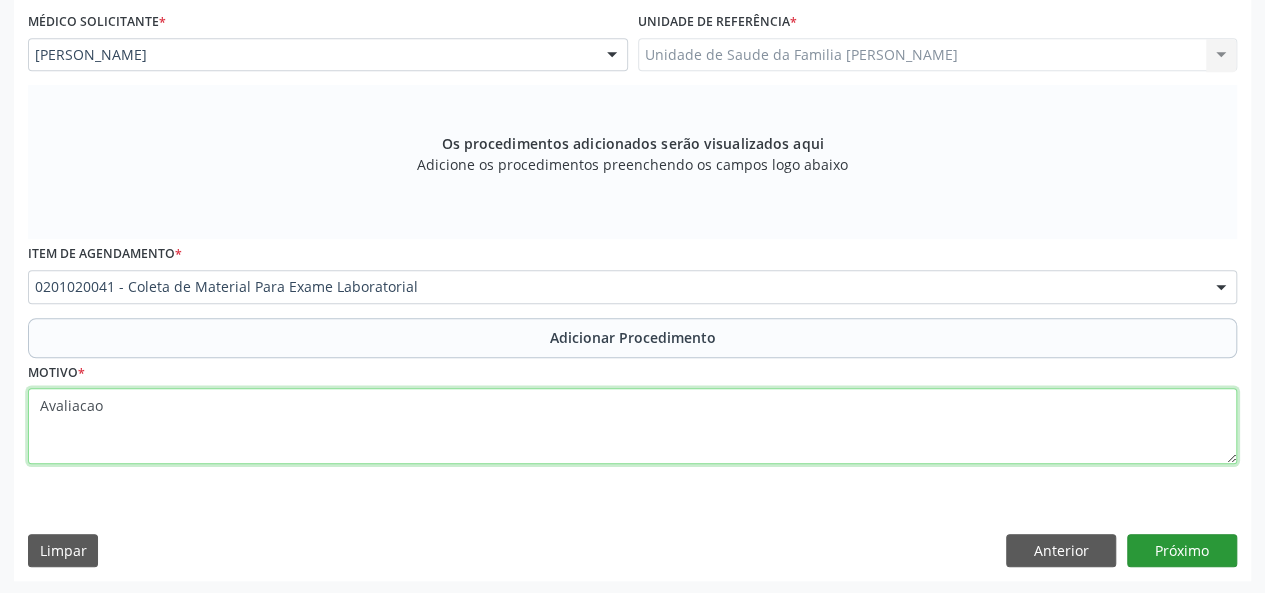 type on "Avaliacao" 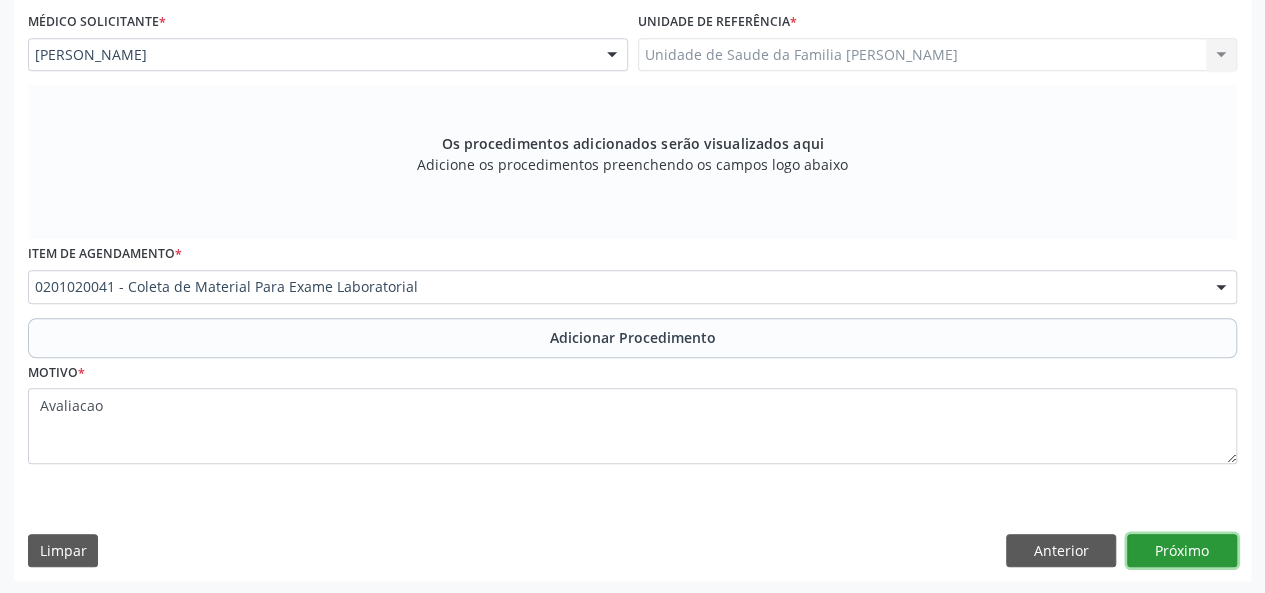 click on "Próximo" at bounding box center [1182, 551] 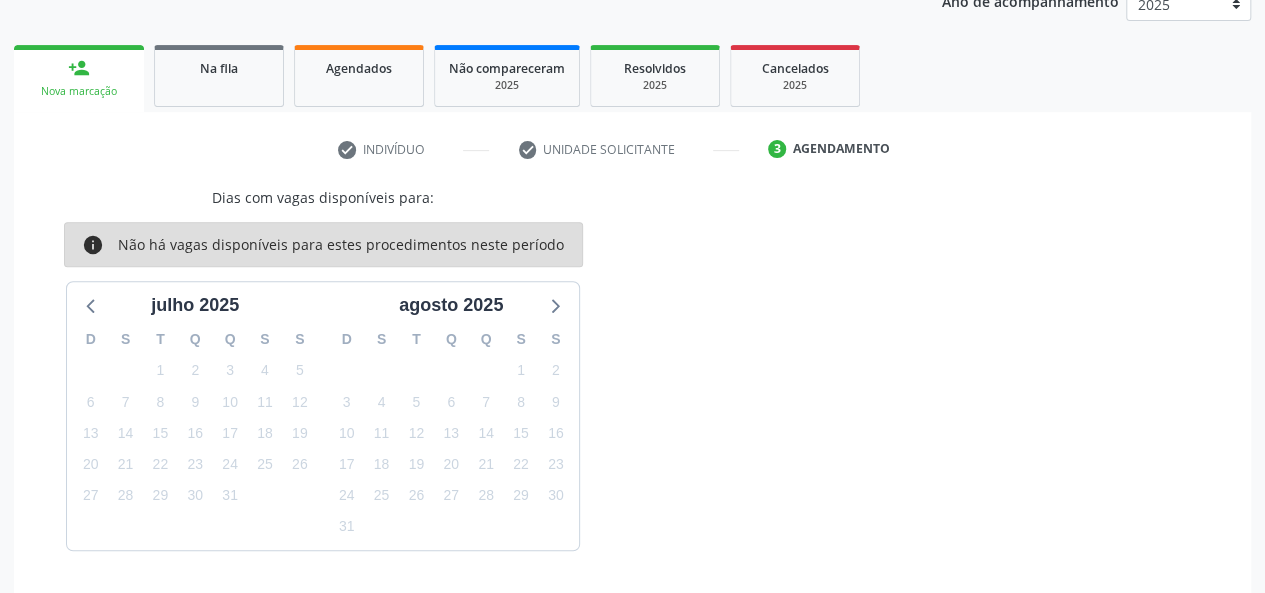 scroll, scrollTop: 340, scrollLeft: 0, axis: vertical 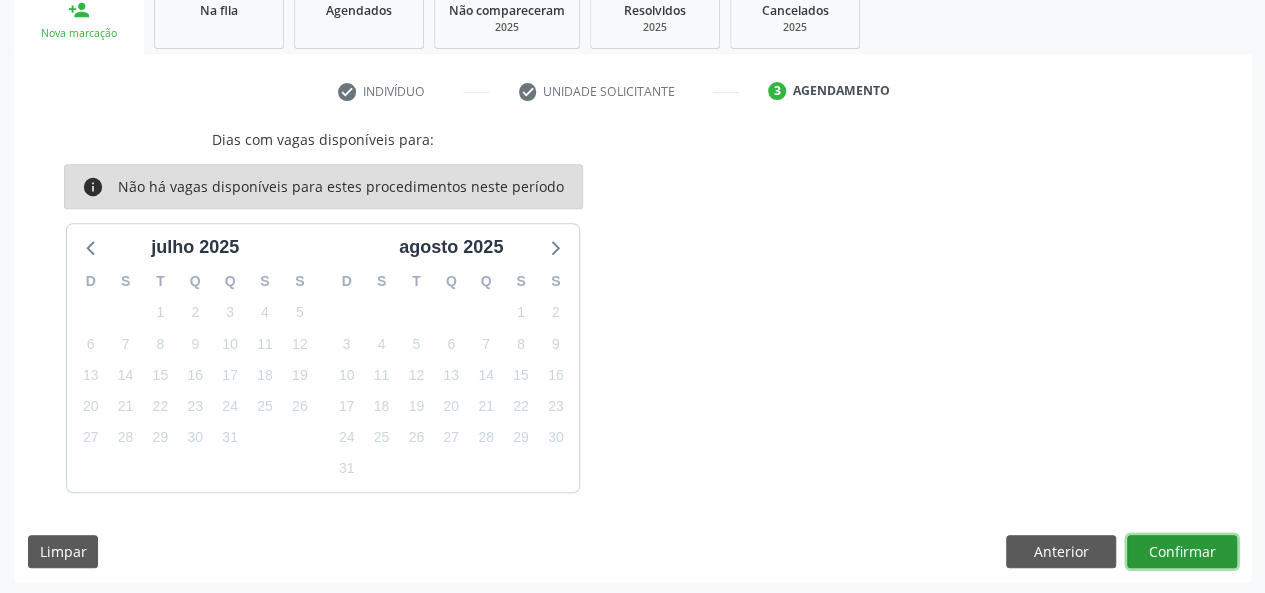 click on "Confirmar" at bounding box center [1182, 552] 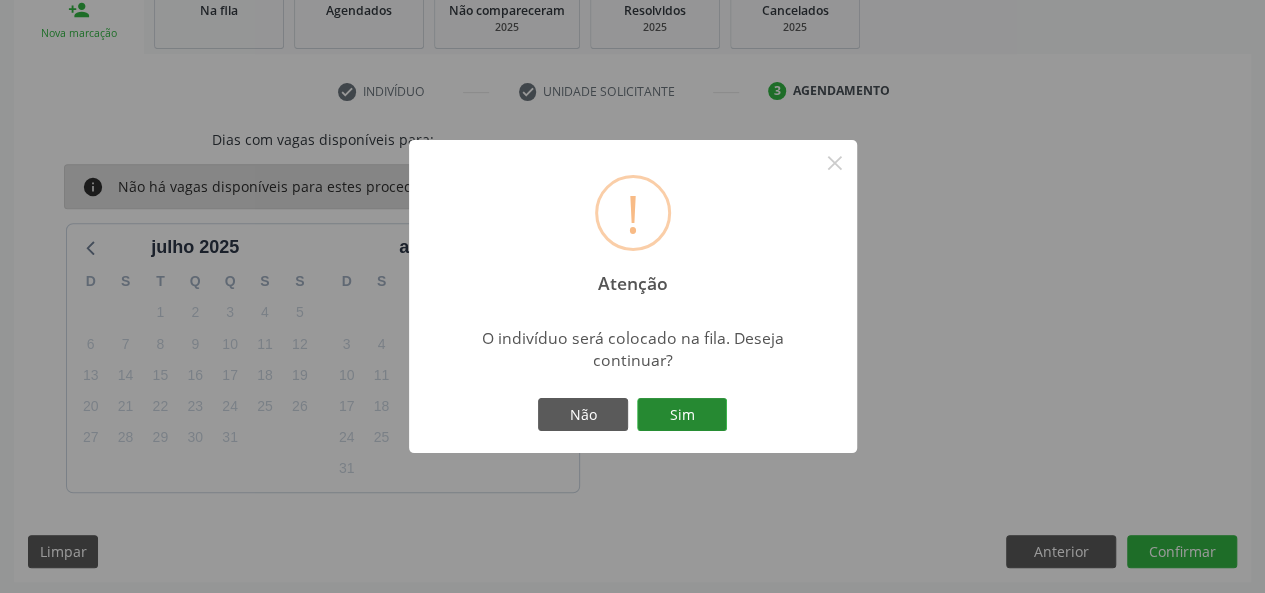 click on "Sim" at bounding box center (682, 415) 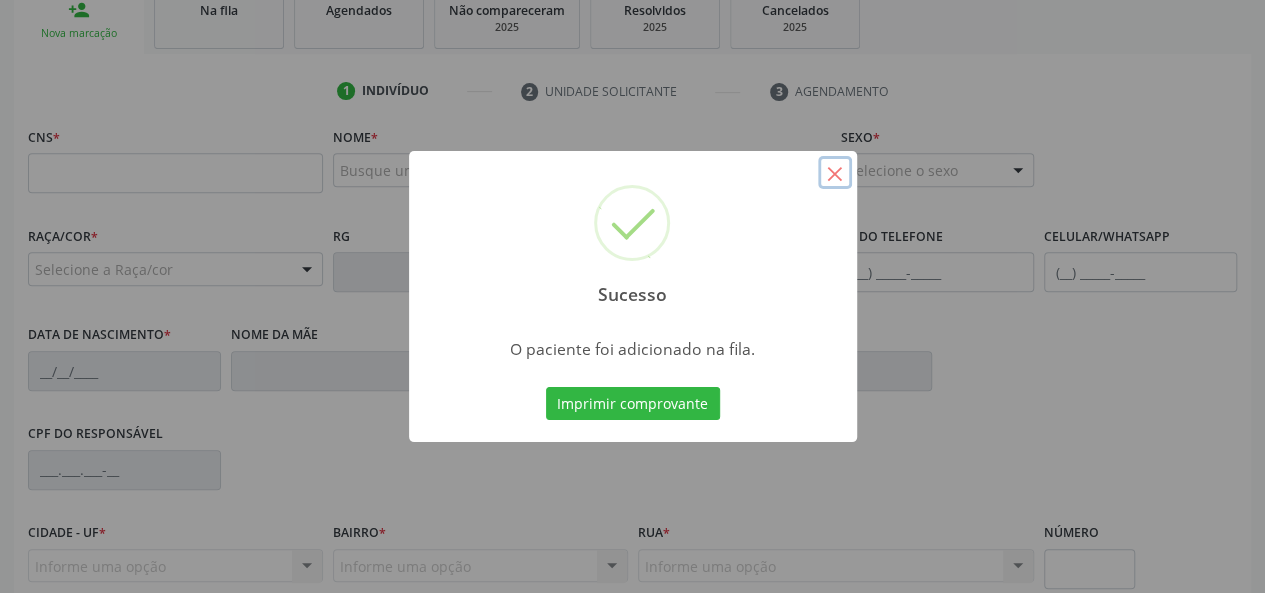 click on "×" at bounding box center [835, 173] 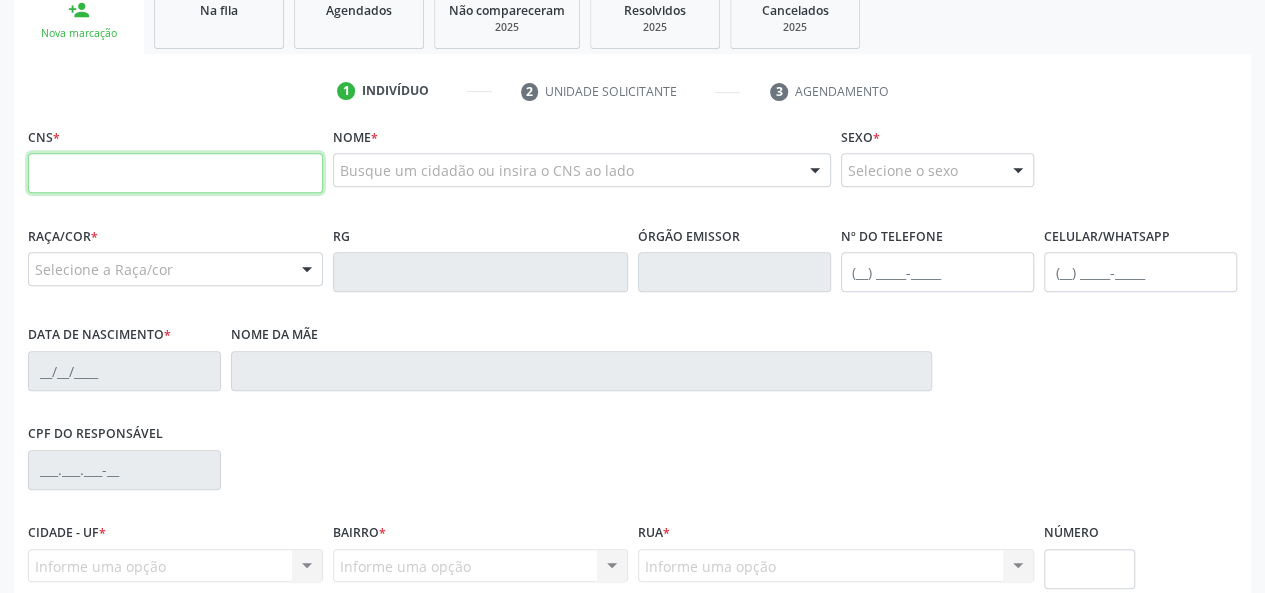 paste on "704 1062 0365 1350" 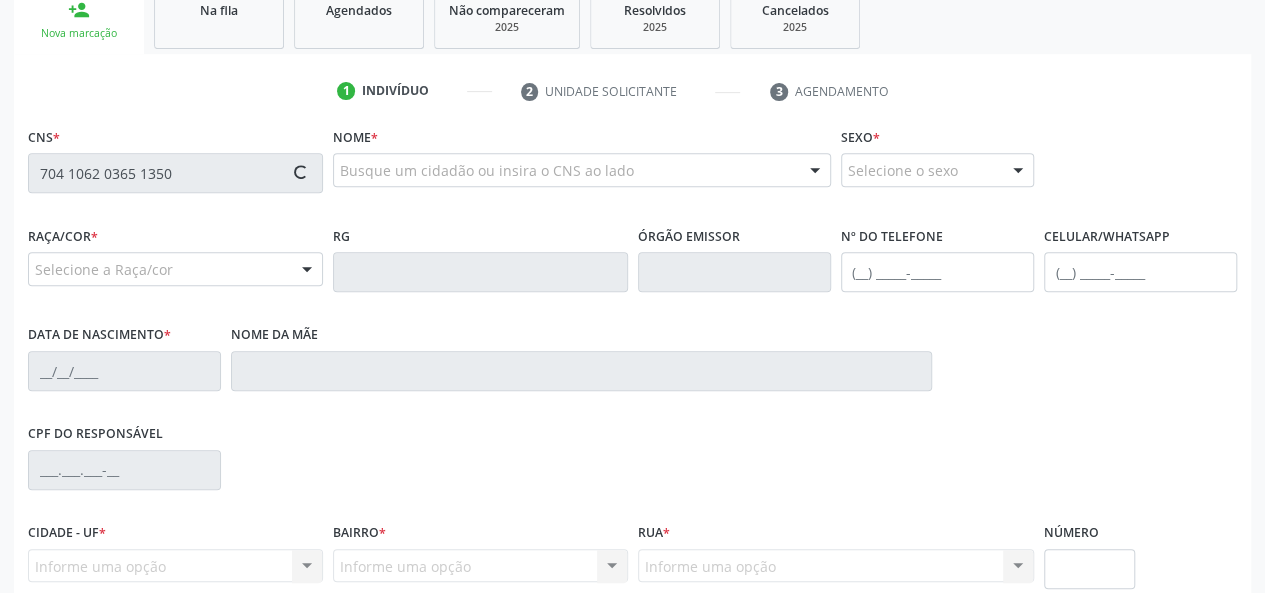 type on "704 1062 0365 1350" 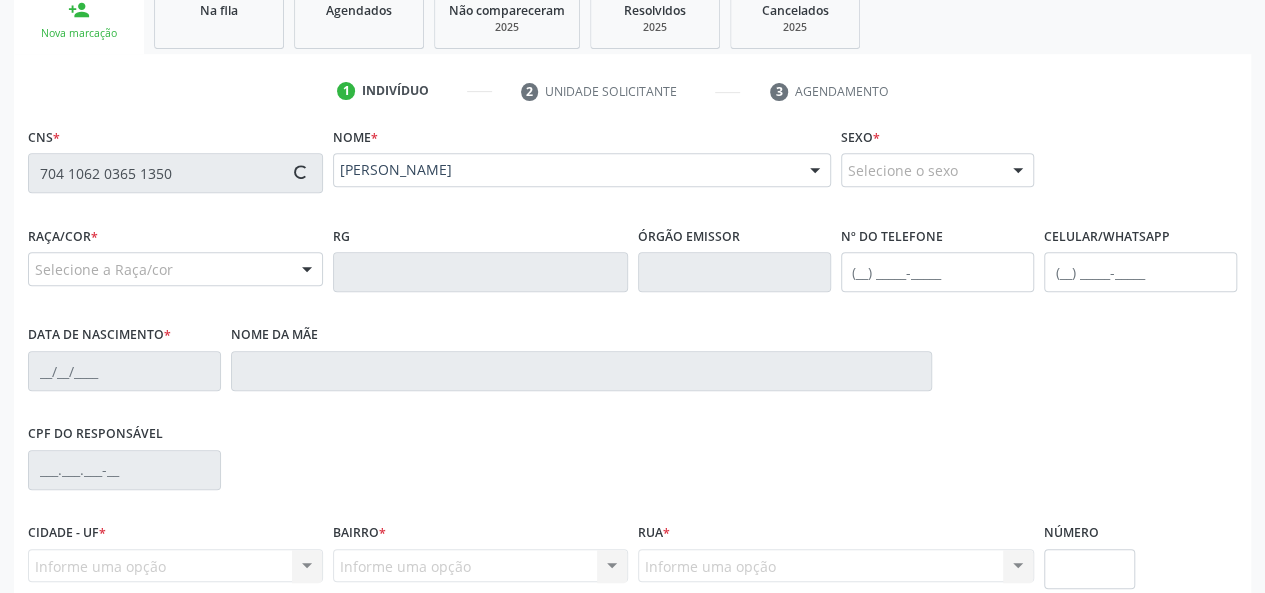 type on "[PHONE_NUMBER]" 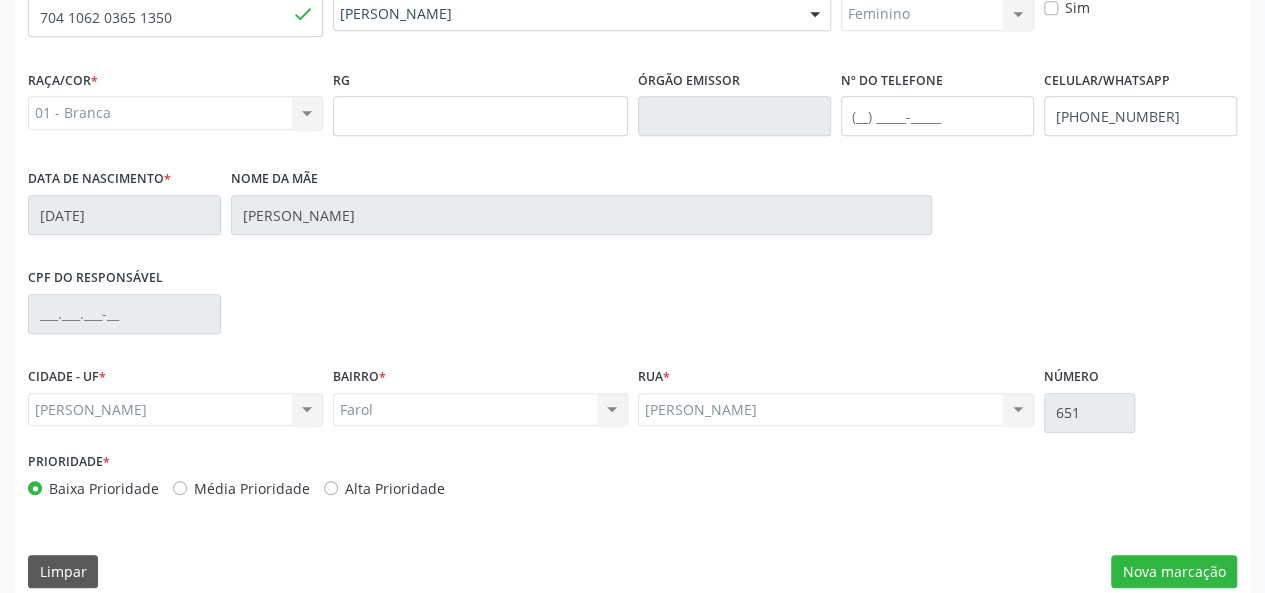 scroll, scrollTop: 518, scrollLeft: 0, axis: vertical 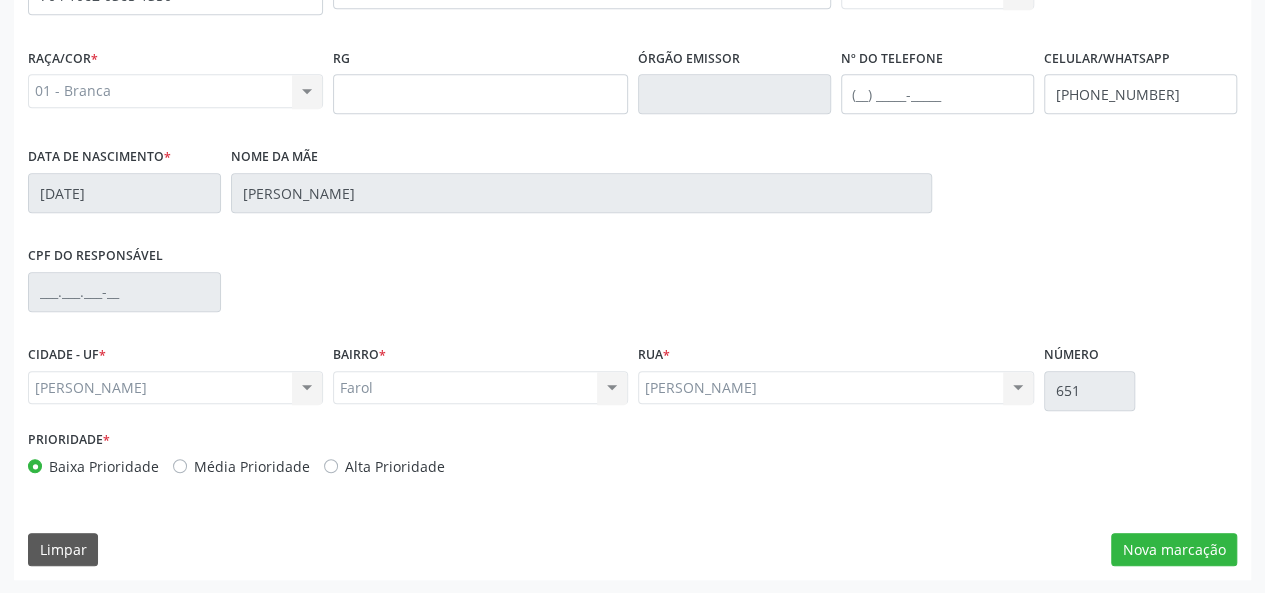 click on "Fernandes Lima         Fernandes Lima
Nenhum resultado encontrado para: "   "
Não há nenhuma opção para ser exibida." at bounding box center [836, 388] 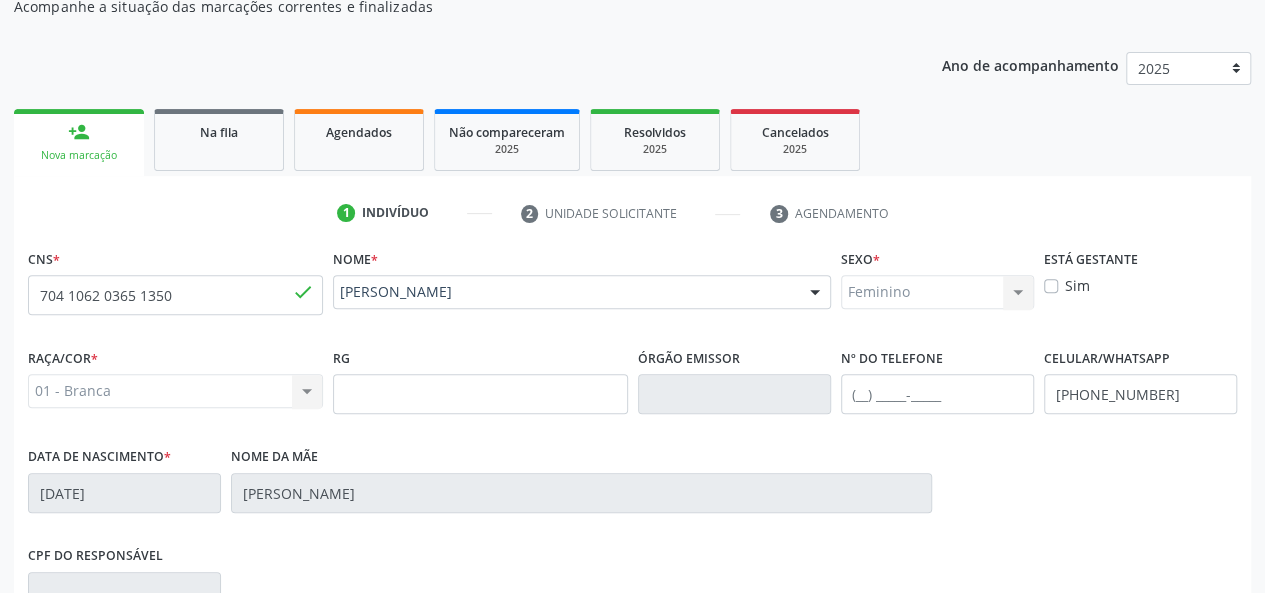 scroll, scrollTop: 218, scrollLeft: 0, axis: vertical 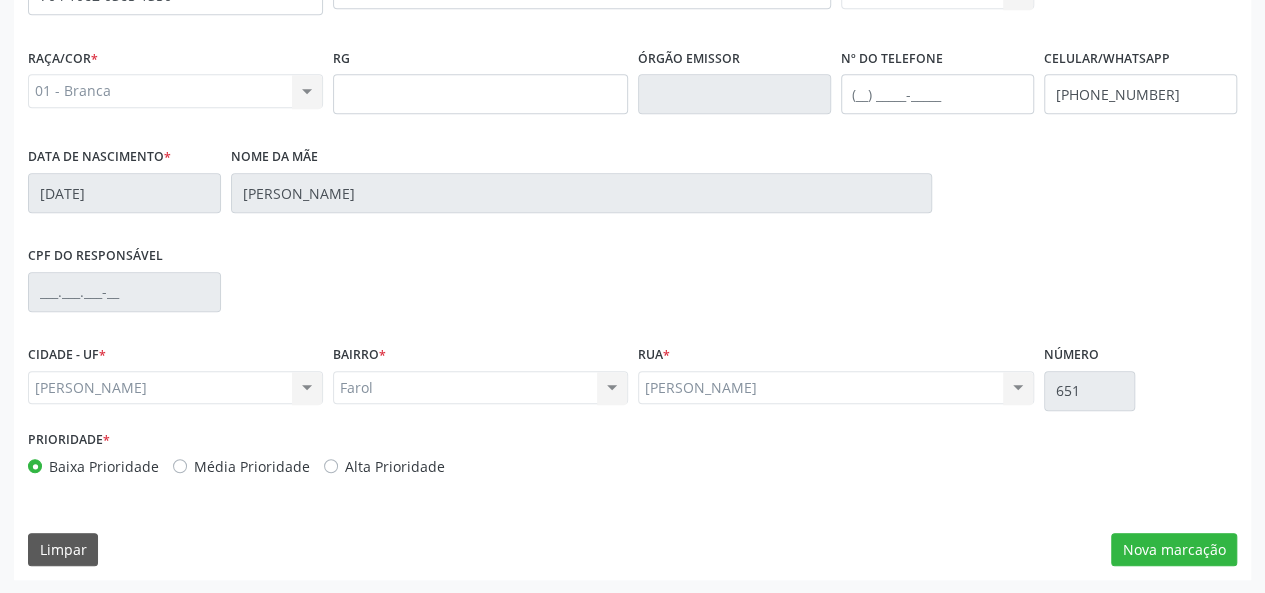 click on "Fernandes Lima         Fernandes Lima
Nenhum resultado encontrado para: "   "
Não há nenhuma opção para ser exibida." at bounding box center (836, 388) 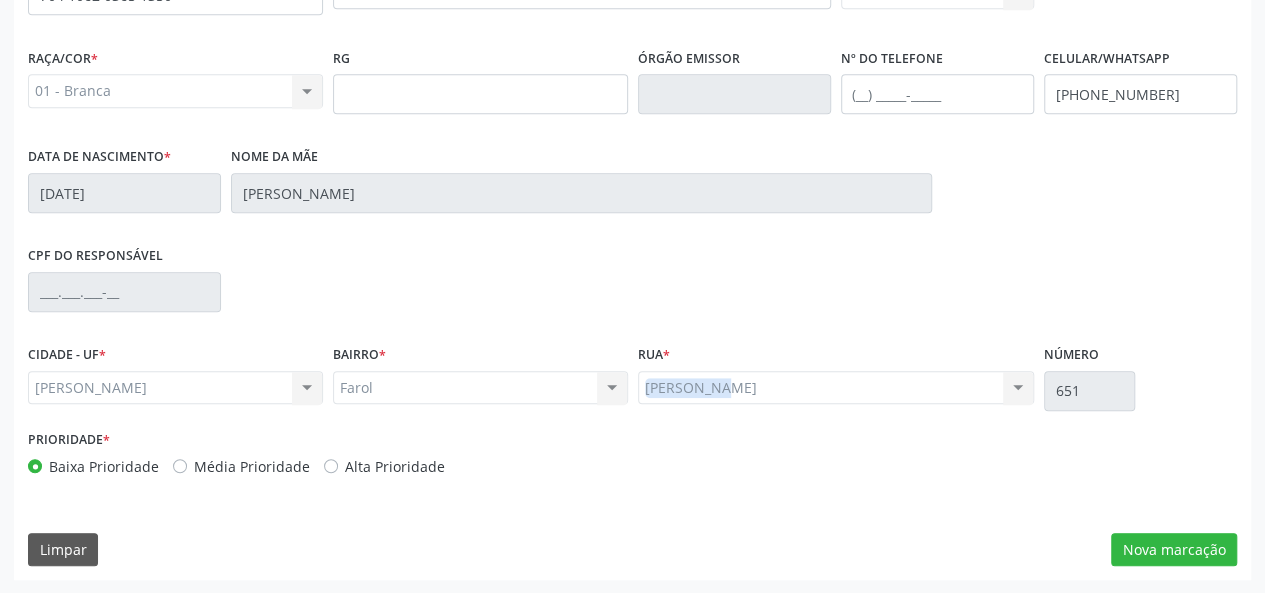 click on "Fernandes Lima         Fernandes Lima
Nenhum resultado encontrado para: "   "
Não há nenhuma opção para ser exibida." at bounding box center (836, 388) 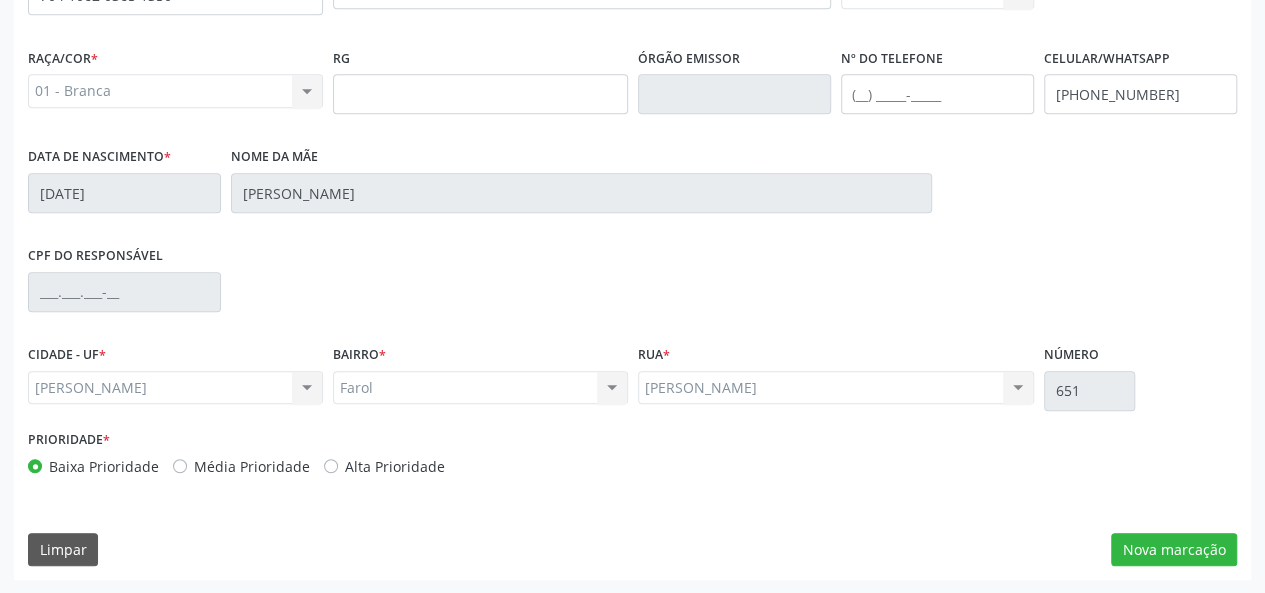 click on "BAIRRO
*
Farol         Farol
Nenhum resultado encontrado para: "   "
Não há nenhuma opção para ser exibida." at bounding box center (480, 382) 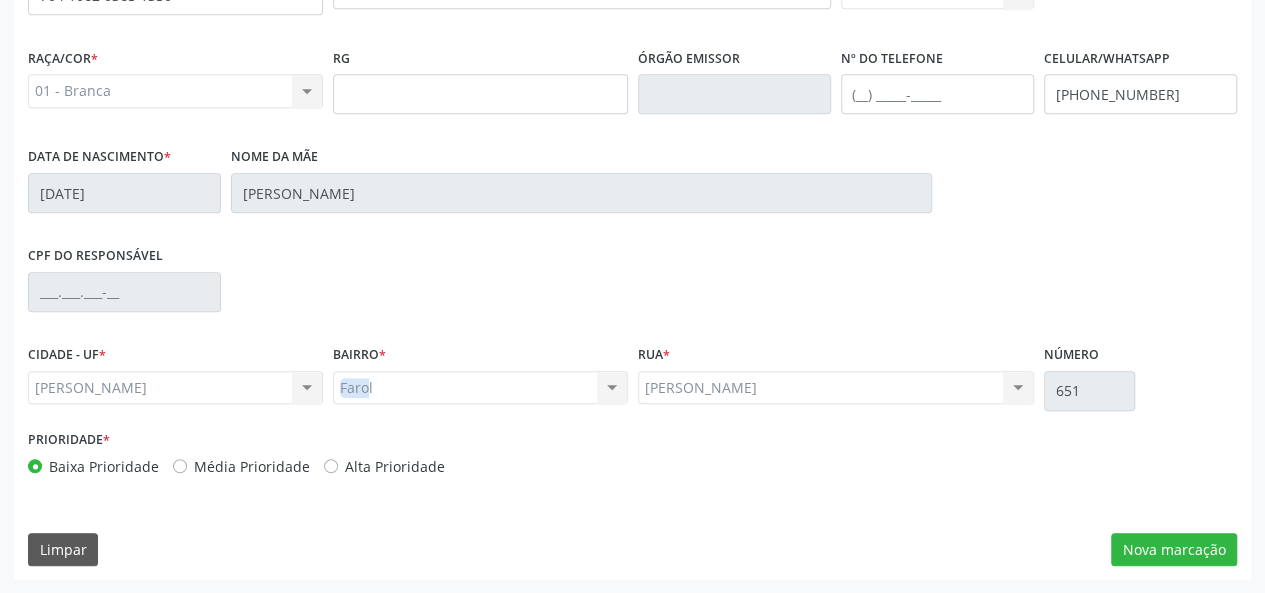 click on "Farol         Farol
Nenhum resultado encontrado para: "   "
Não há nenhuma opção para ser exibida." at bounding box center [480, 388] 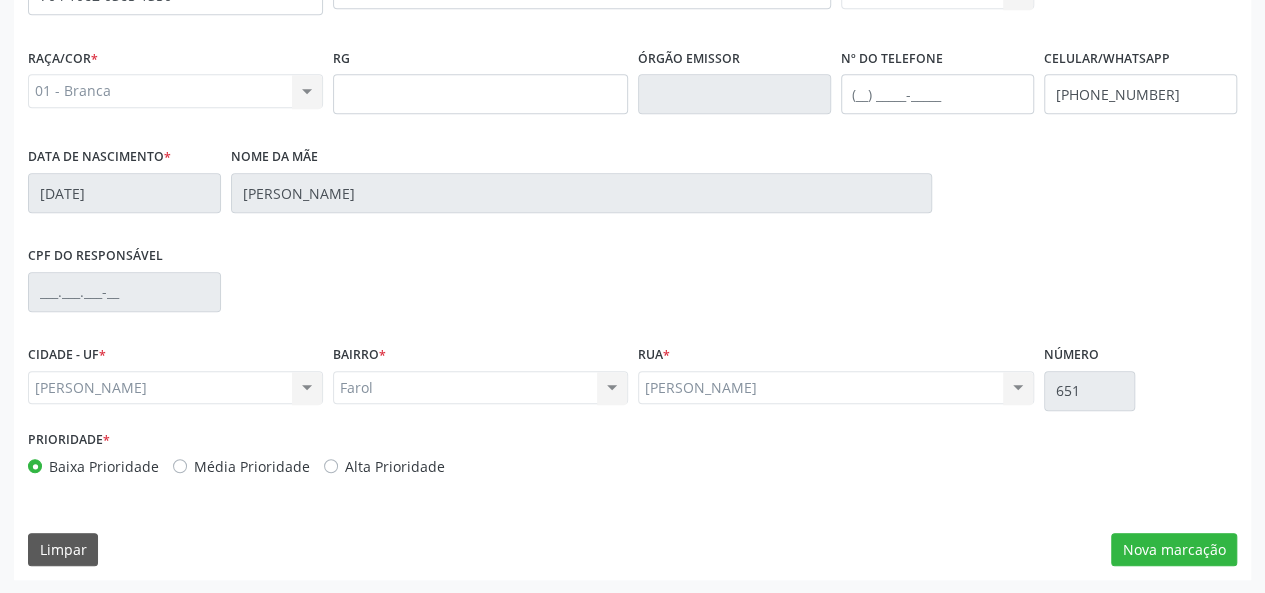 click on "Fernandes Lima         Fernandes Lima
Nenhum resultado encontrado para: "   "
Não há nenhuma opção para ser exibida." at bounding box center [836, 388] 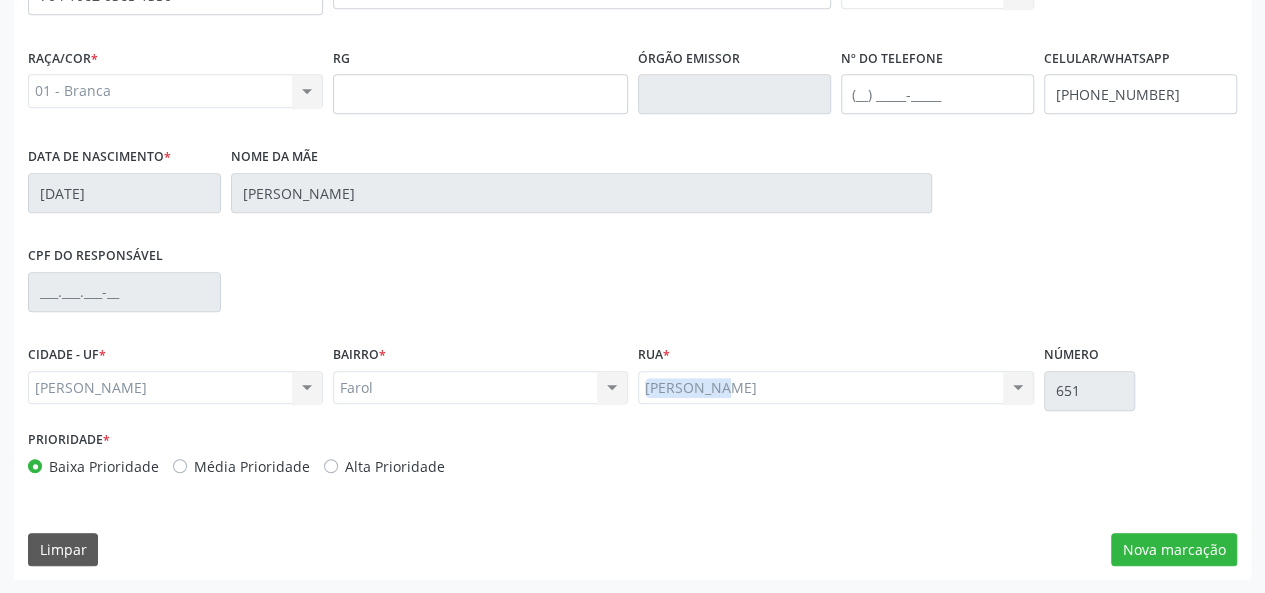 click on "Fernandes Lima         Fernandes Lima
Nenhum resultado encontrado para: "   "
Não há nenhuma opção para ser exibida." at bounding box center (836, 388) 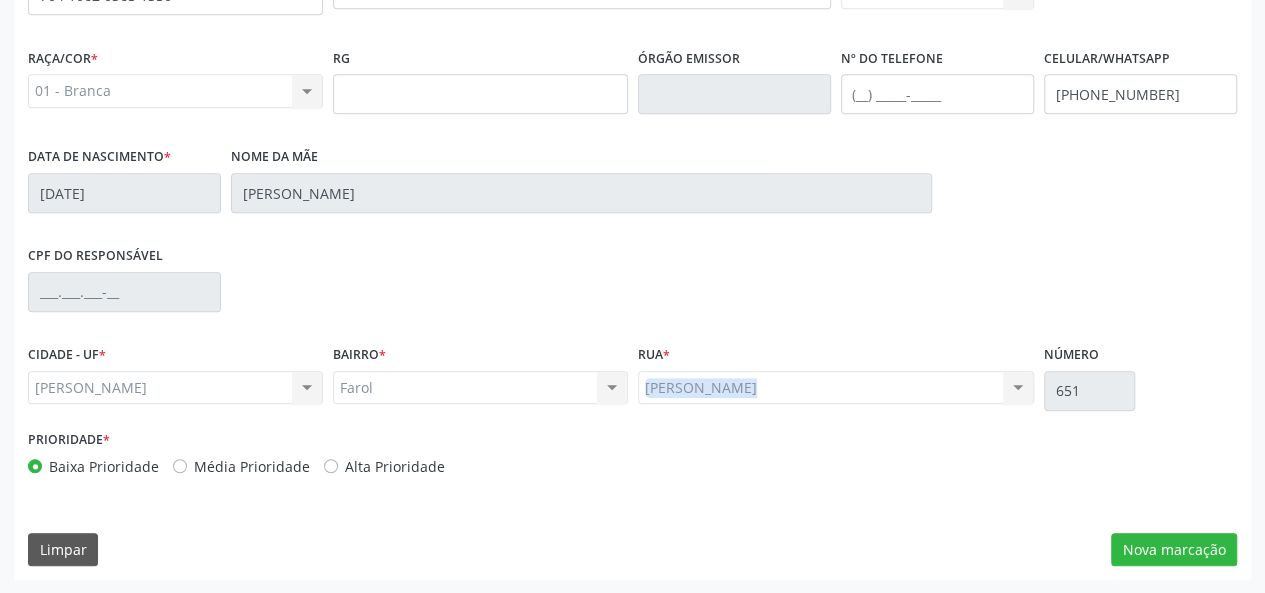 click on "Fernandes Lima         Fernandes Lima
Nenhum resultado encontrado para: "   "
Não há nenhuma opção para ser exibida." at bounding box center (836, 388) 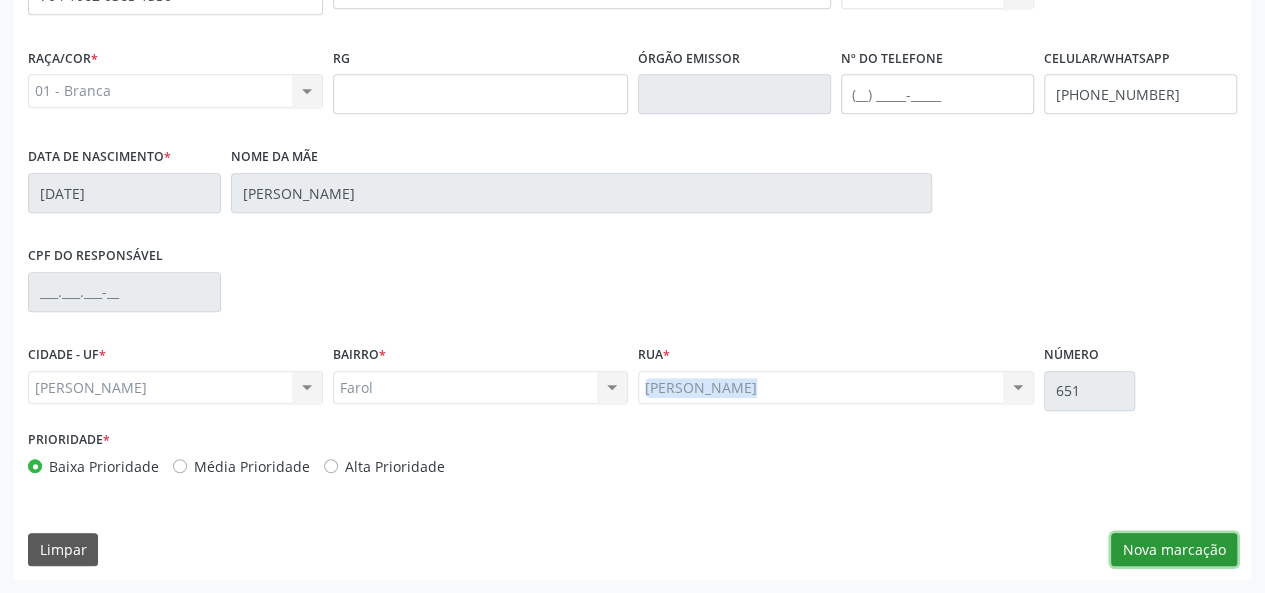click on "Nova marcação" at bounding box center (1174, 550) 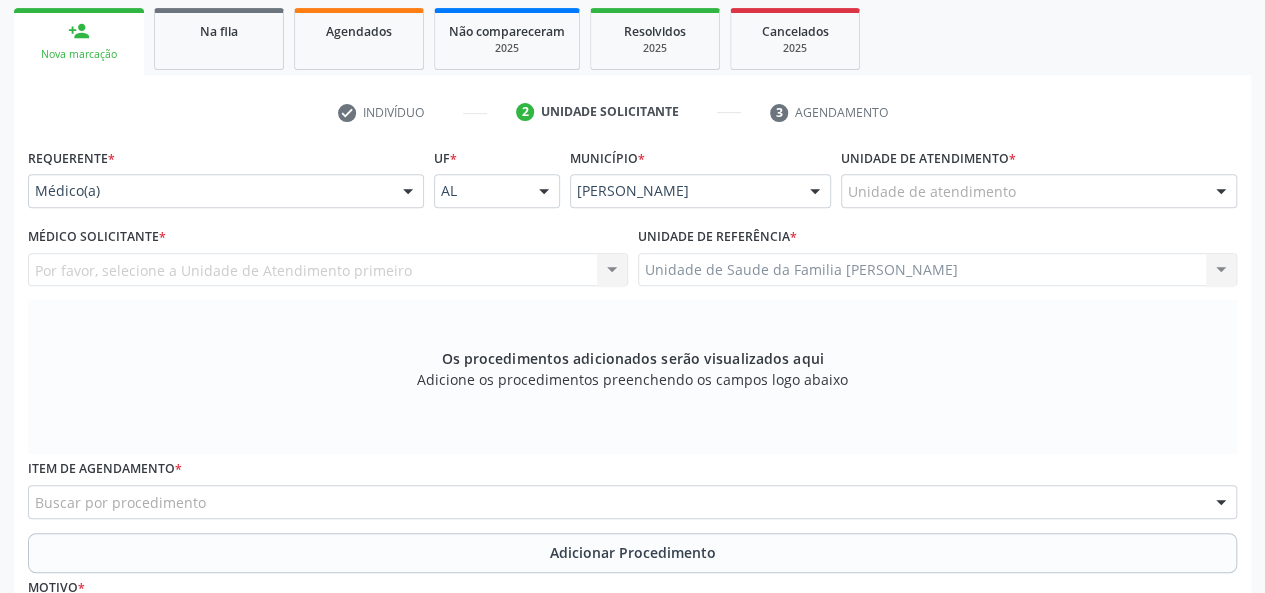 scroll, scrollTop: 418, scrollLeft: 0, axis: vertical 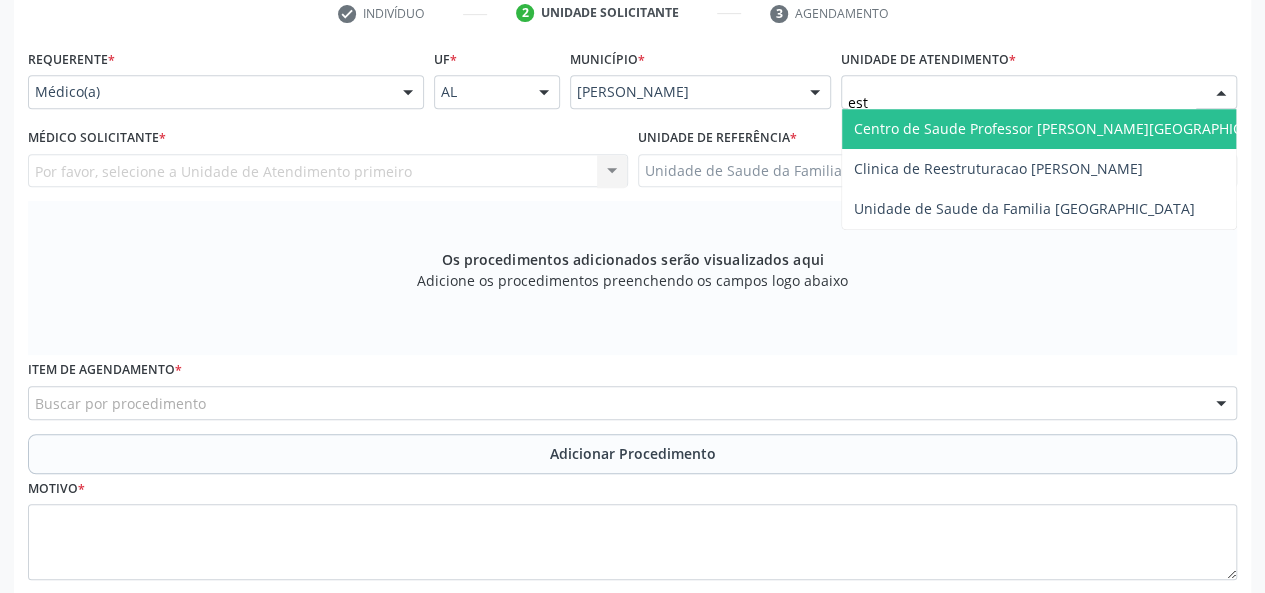 type on "esta" 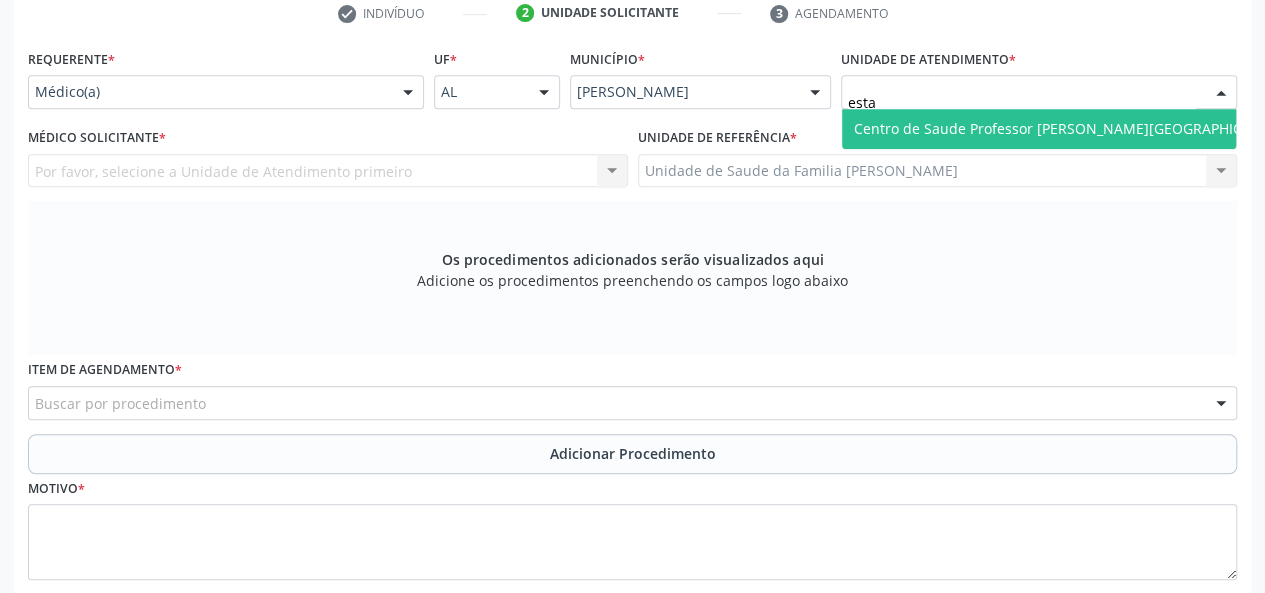 click on "Centro de Saude Professor [PERSON_NAME][GEOGRAPHIC_DATA]" at bounding box center (1071, 128) 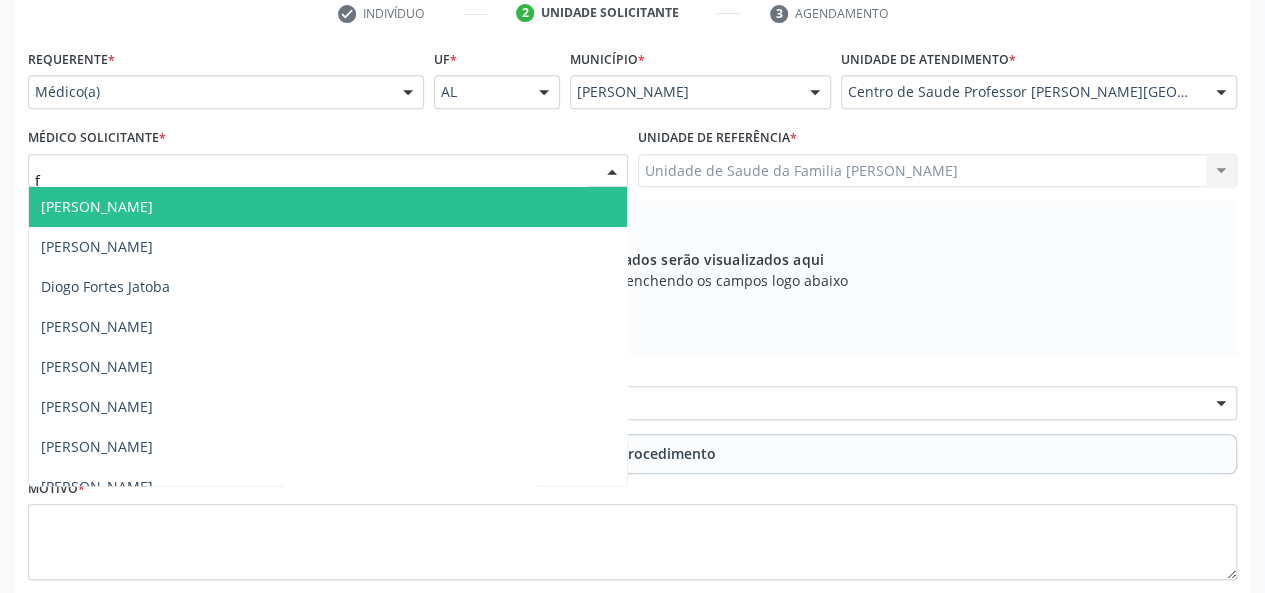 type on "fa" 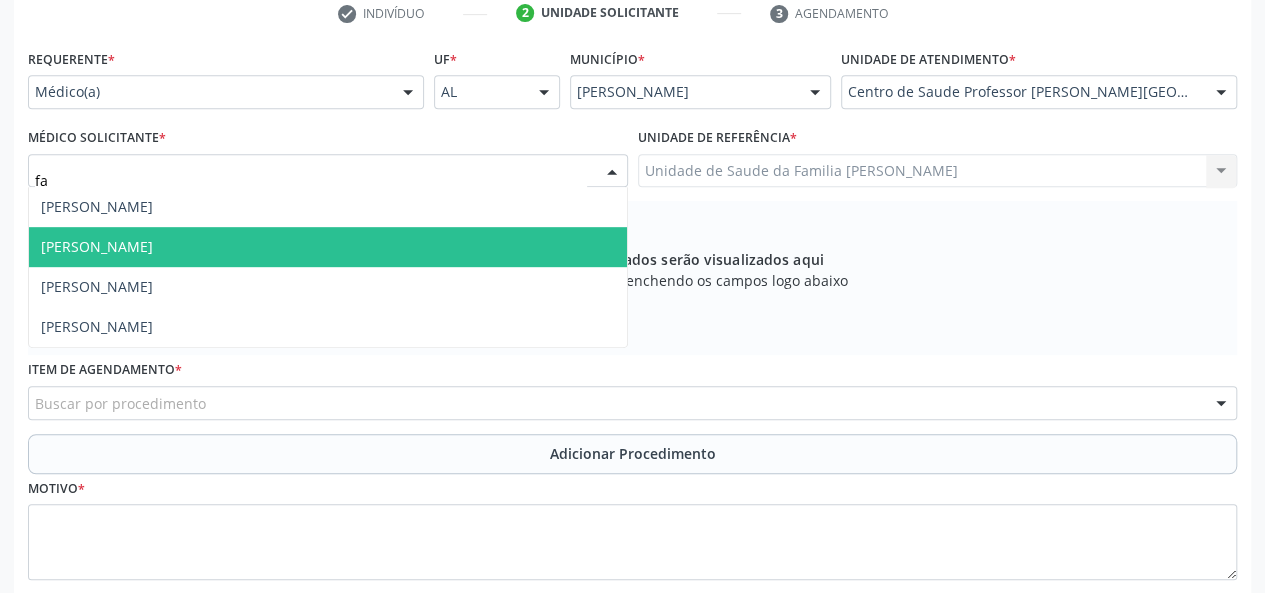click on "[PERSON_NAME]" at bounding box center [97, 246] 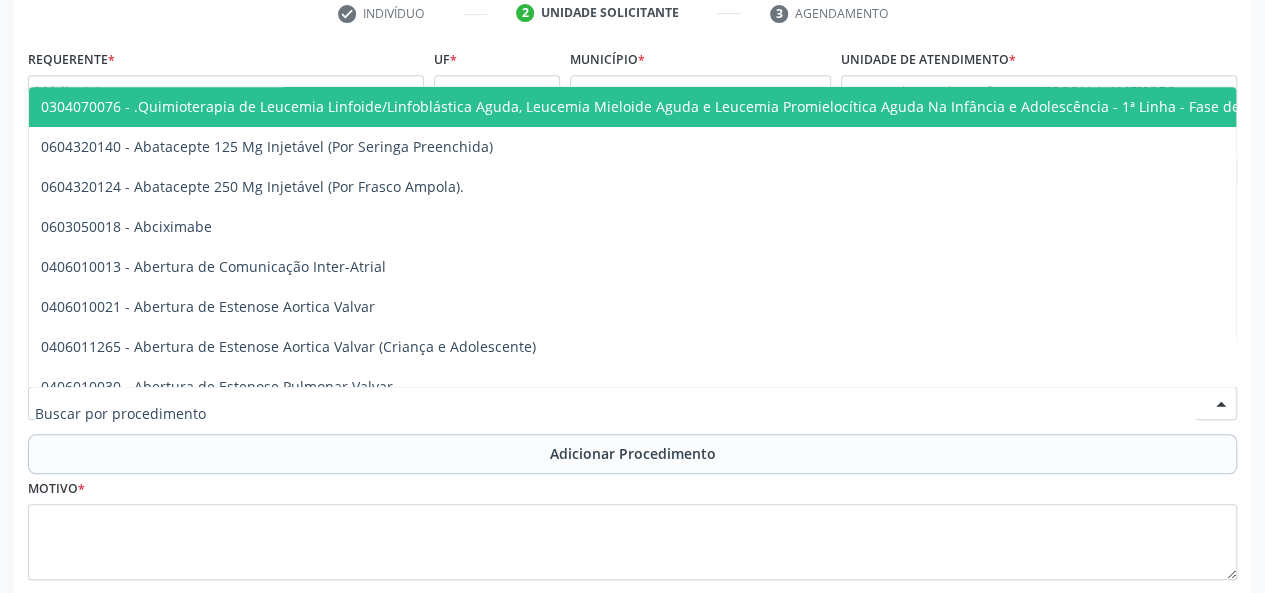 click at bounding box center [632, 403] 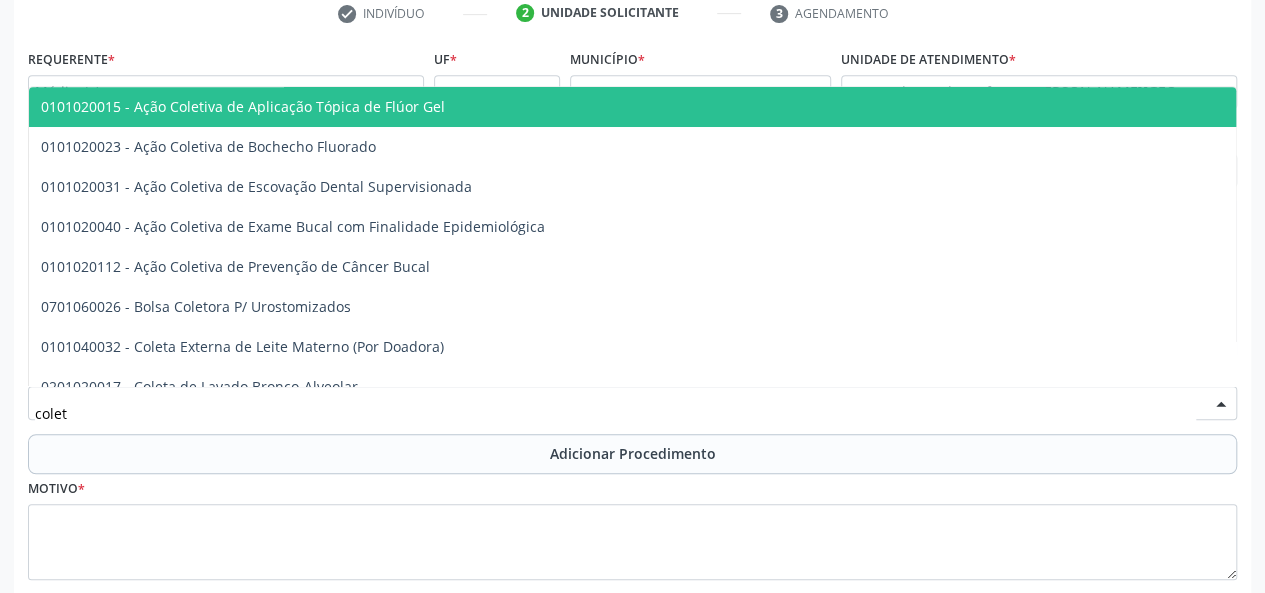 type on "coleta" 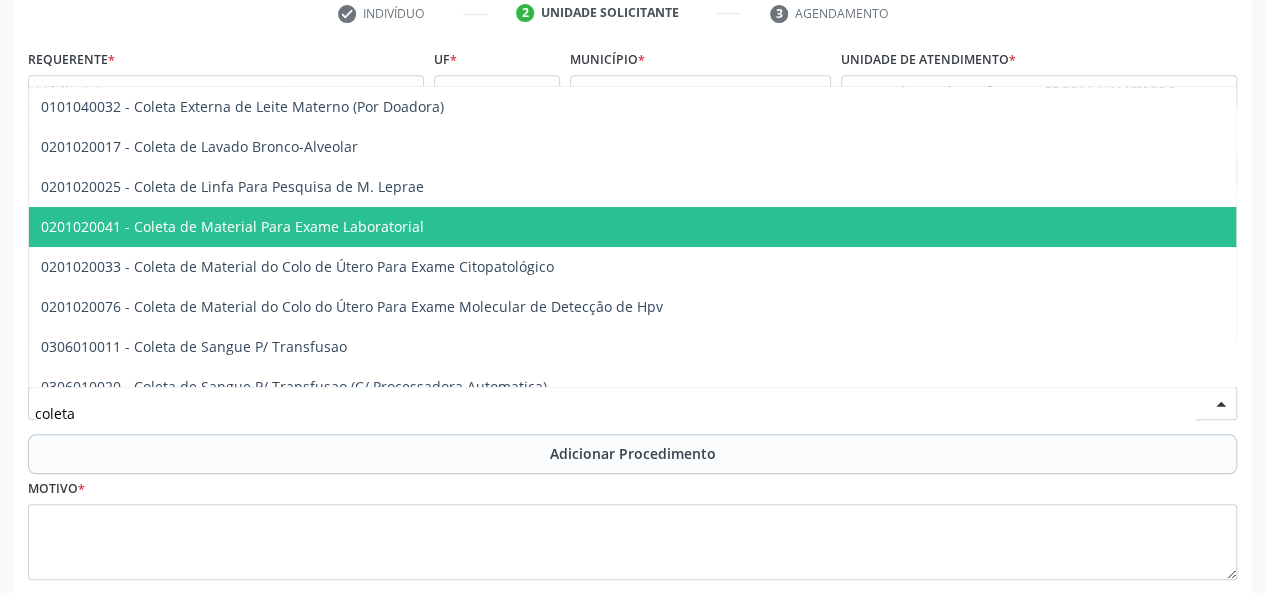 click on "0201020041 - Coleta de Material Para Exame Laboratorial" at bounding box center (232, 226) 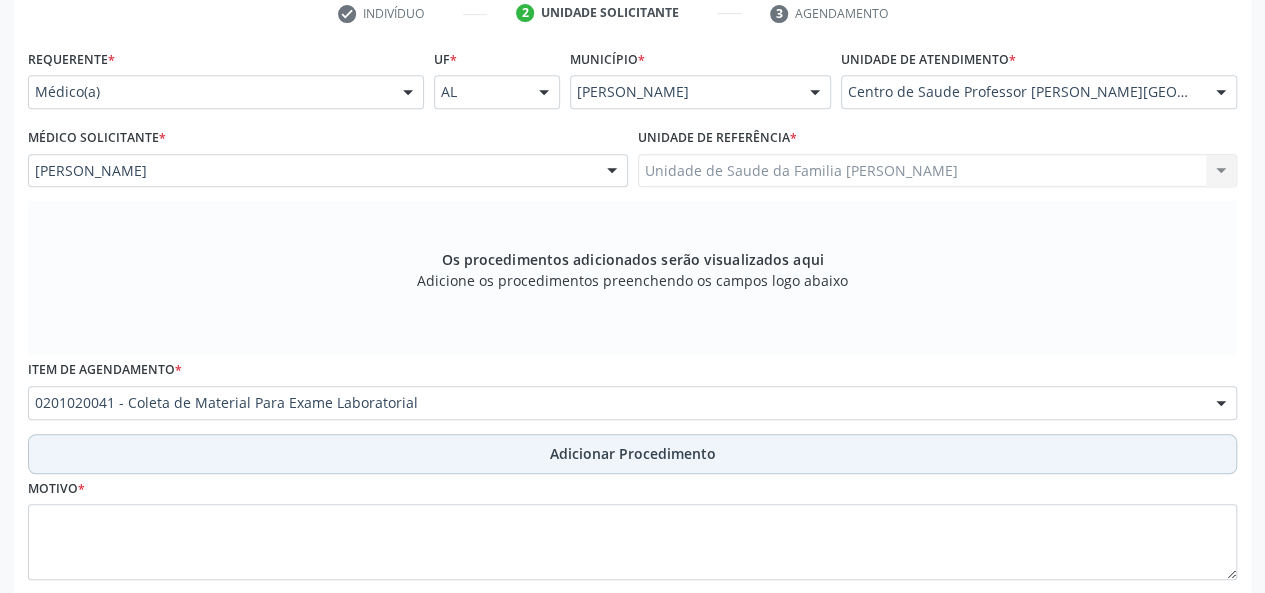 click on "Adicionar Procedimento" at bounding box center [632, 454] 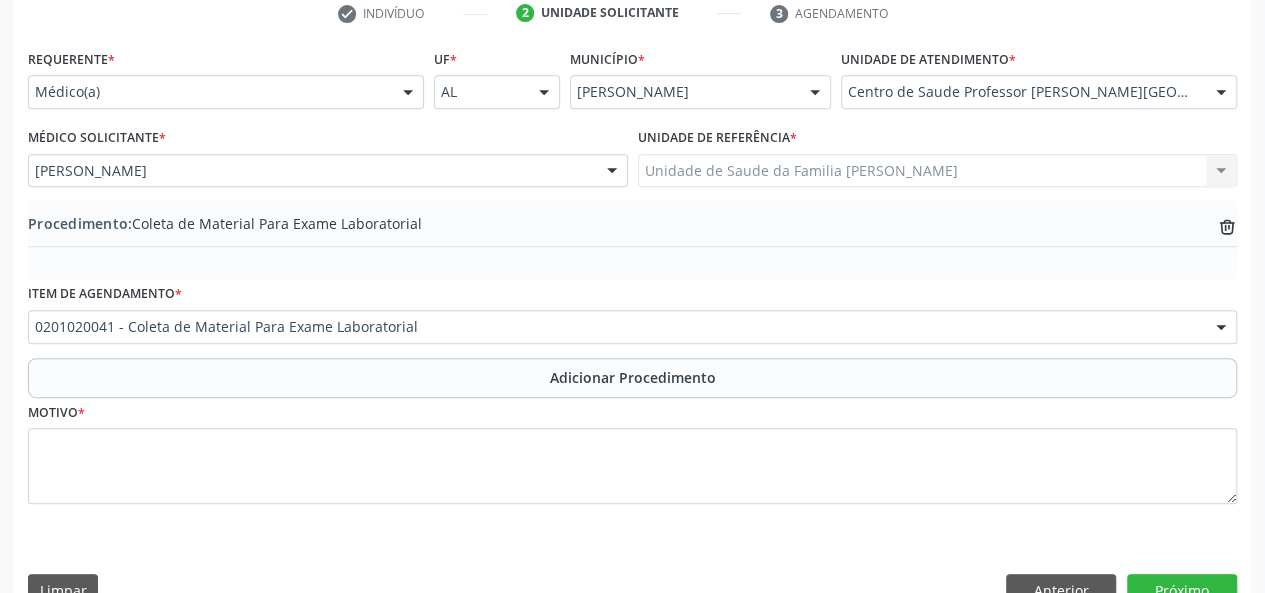 scroll, scrollTop: 458, scrollLeft: 0, axis: vertical 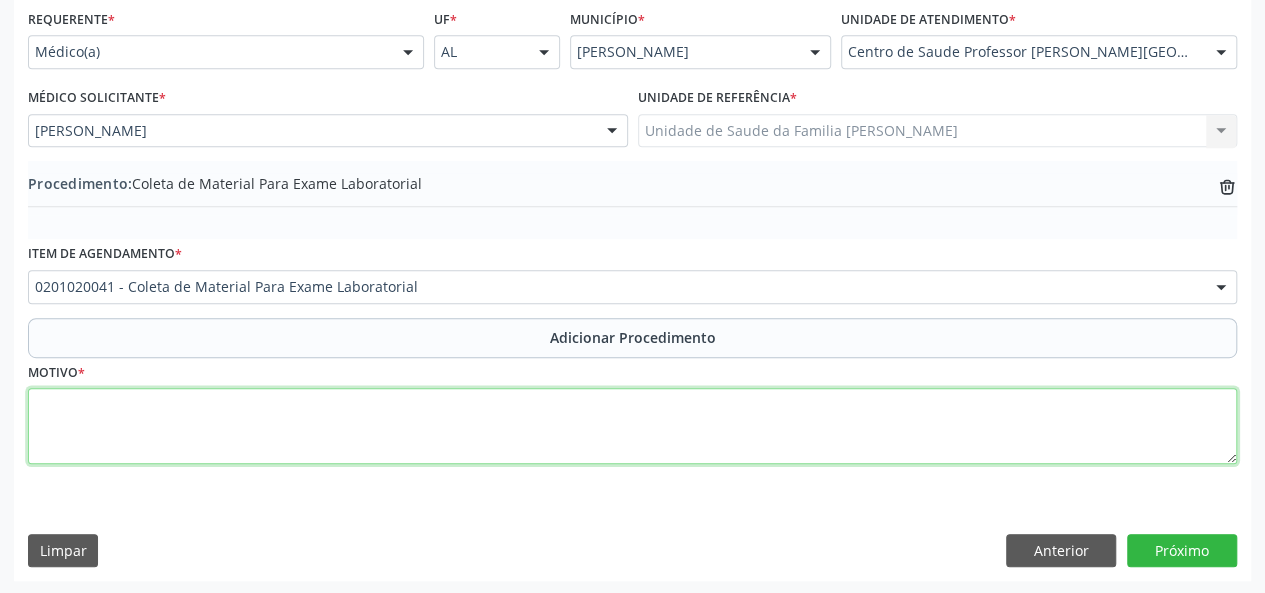 click at bounding box center (632, 426) 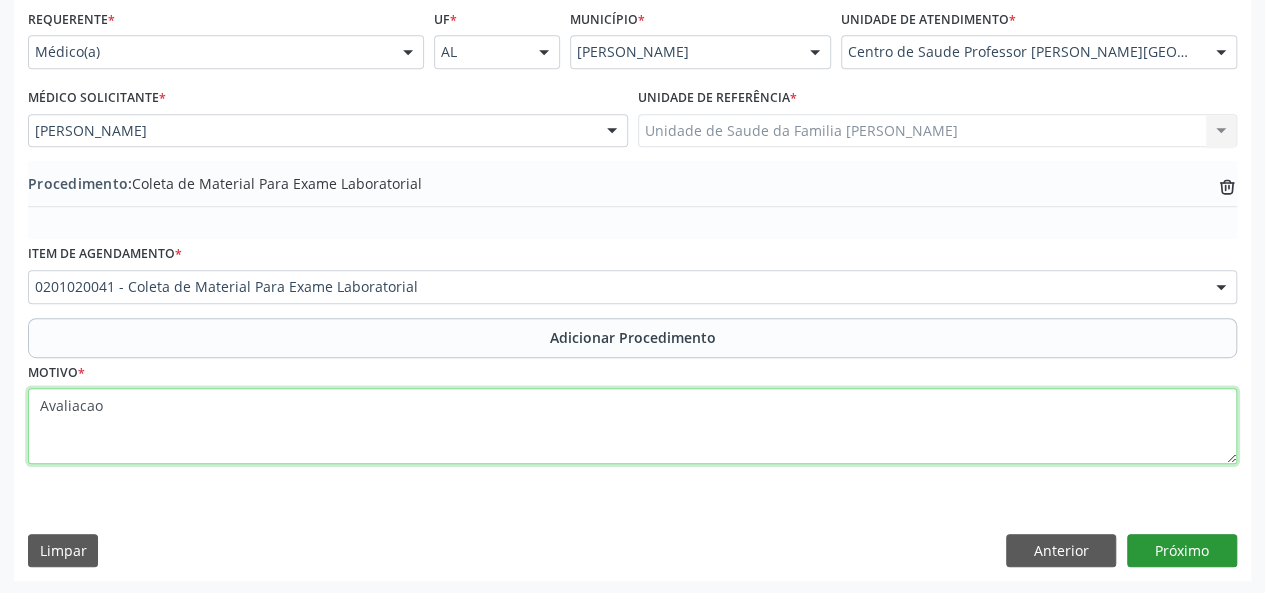 type on "Avaliacao" 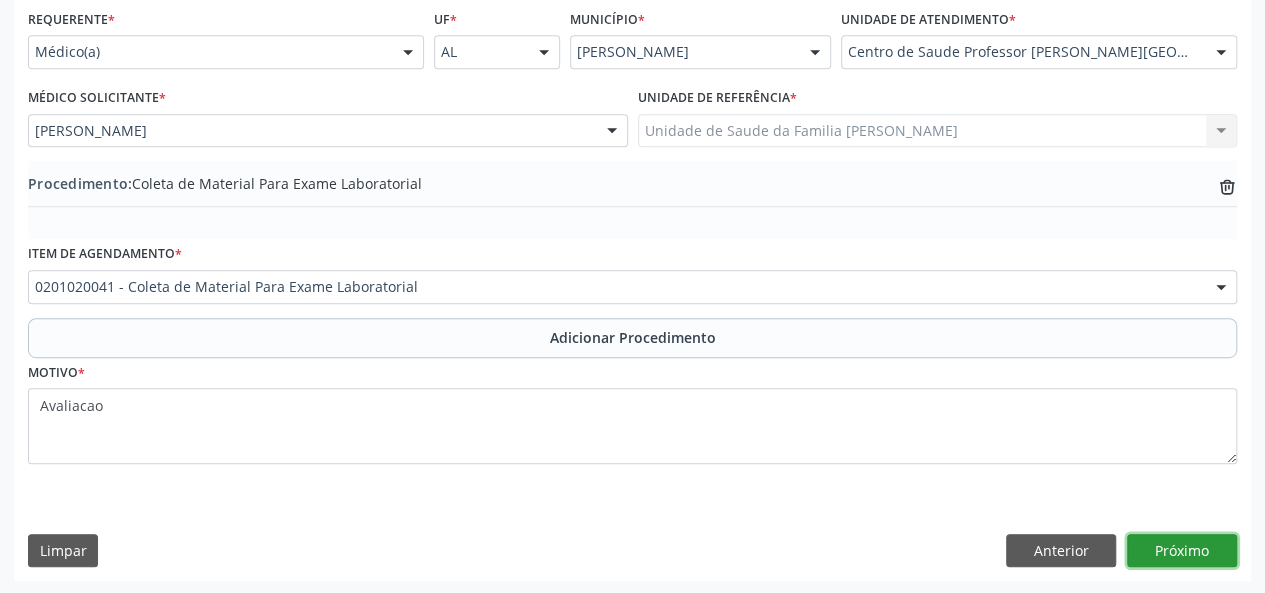 click on "Próximo" at bounding box center (1182, 551) 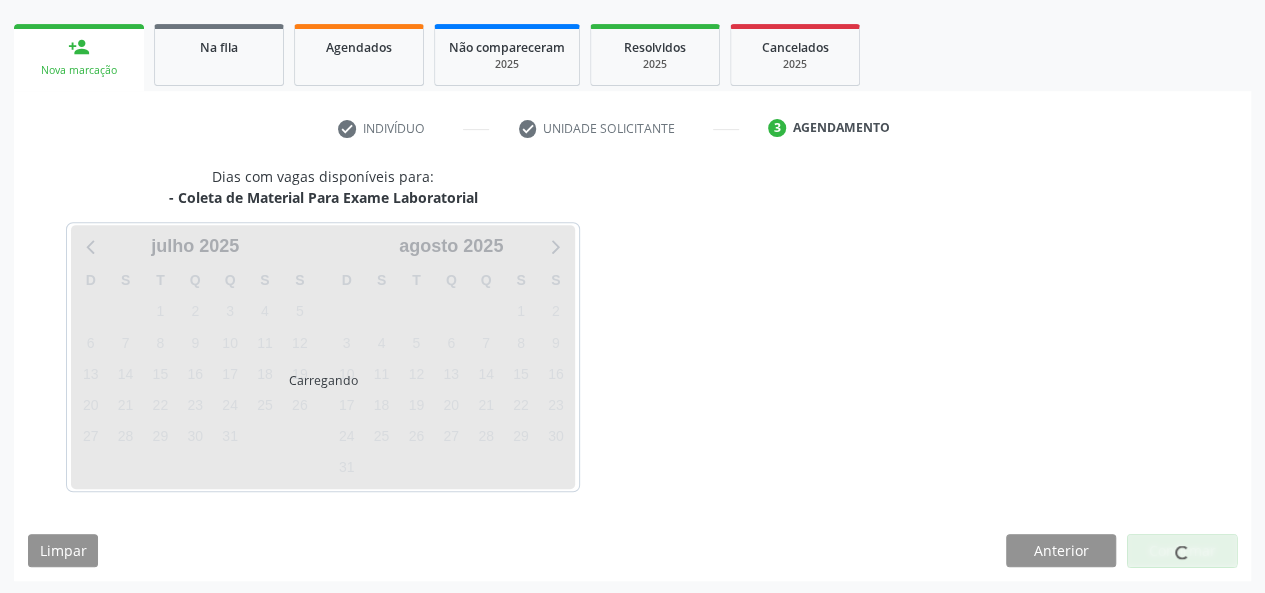 scroll, scrollTop: 362, scrollLeft: 0, axis: vertical 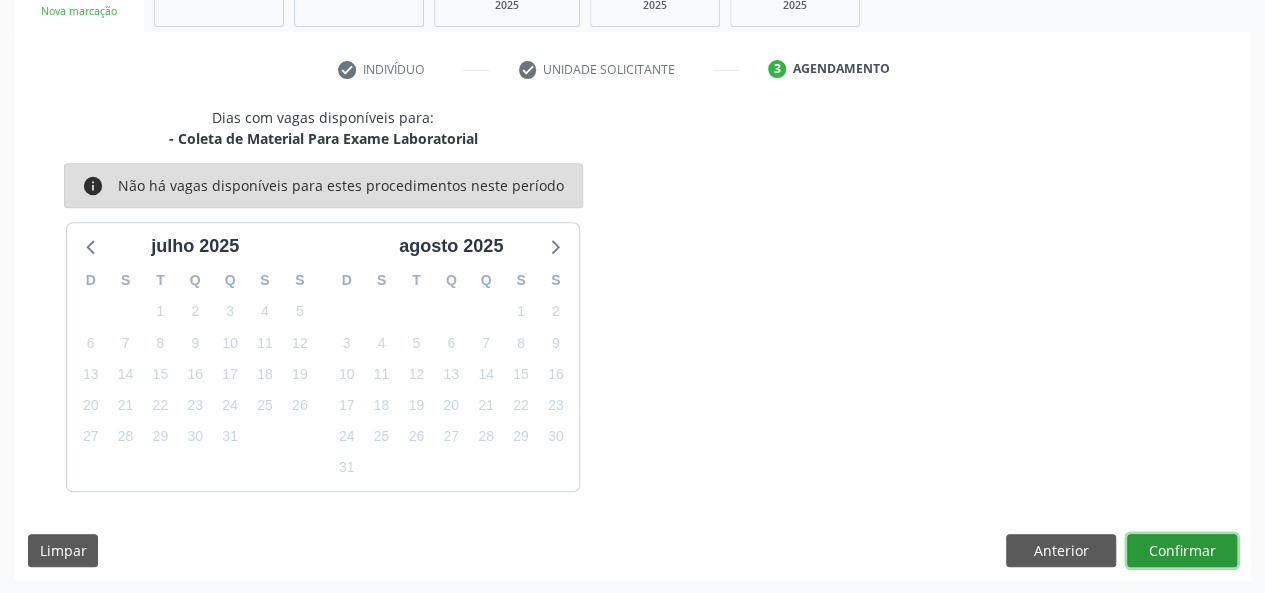 click on "Confirmar" at bounding box center (1182, 551) 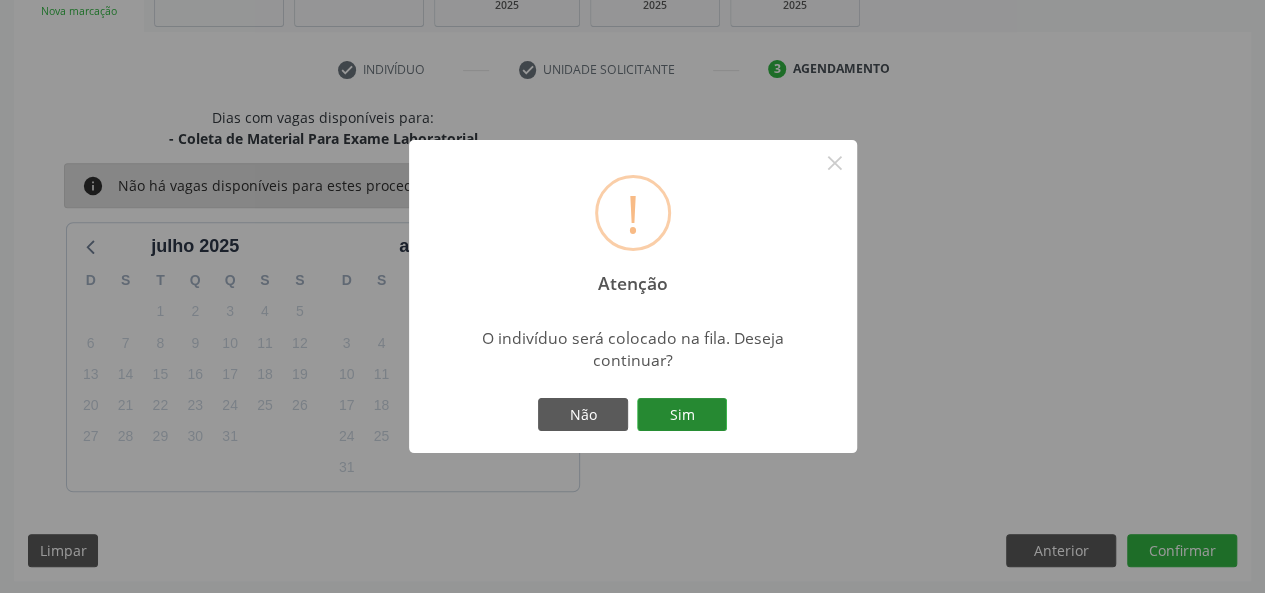 click on "Sim" at bounding box center (682, 415) 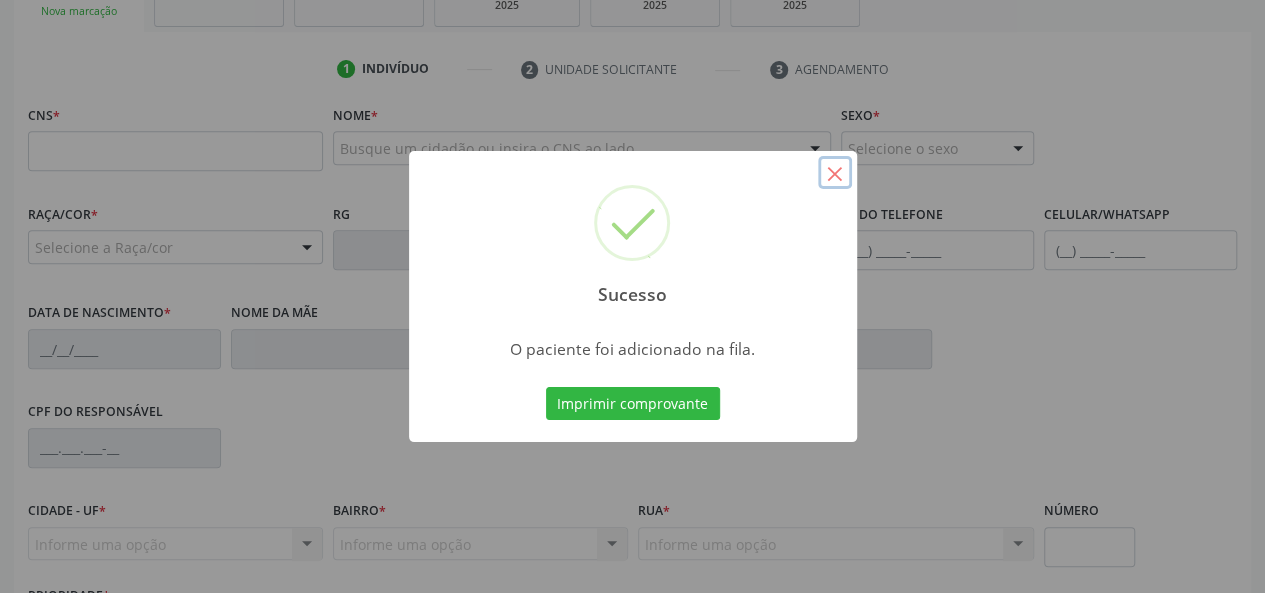 click on "×" at bounding box center [835, 173] 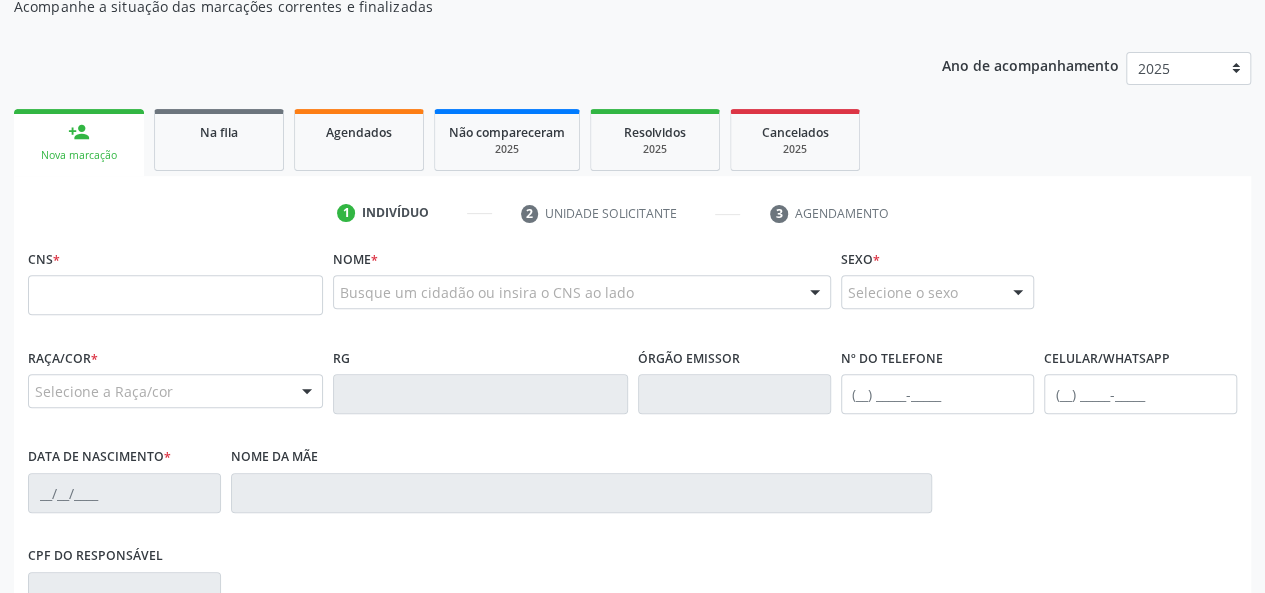 scroll, scrollTop: 218, scrollLeft: 0, axis: vertical 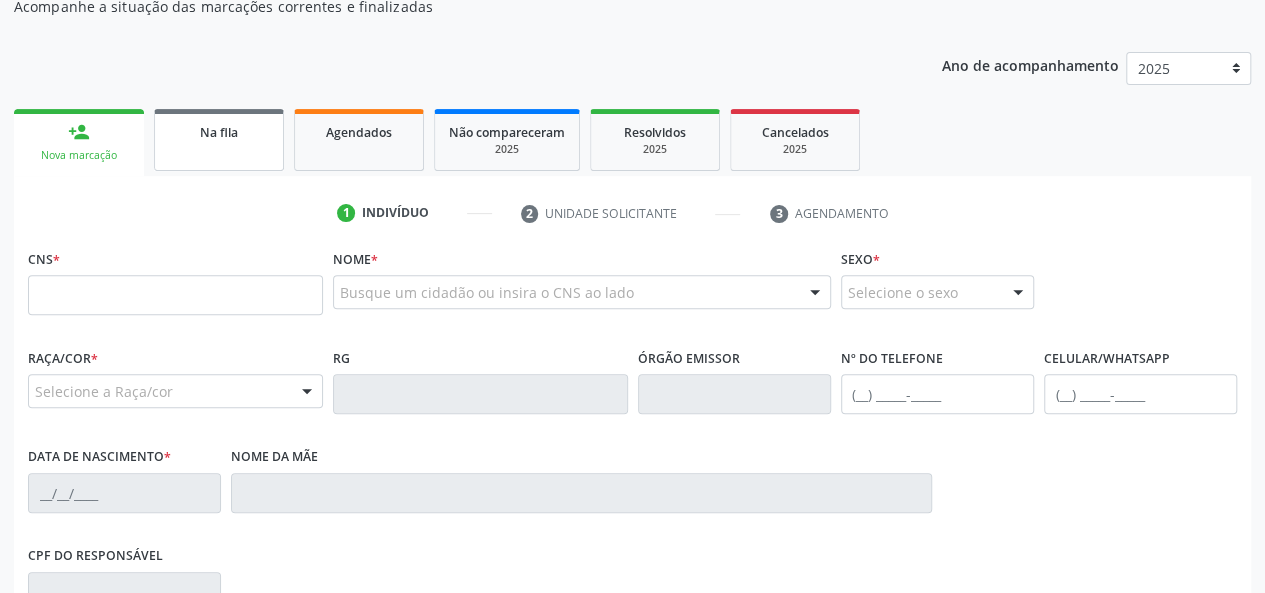 click on "Na fila" at bounding box center [219, 140] 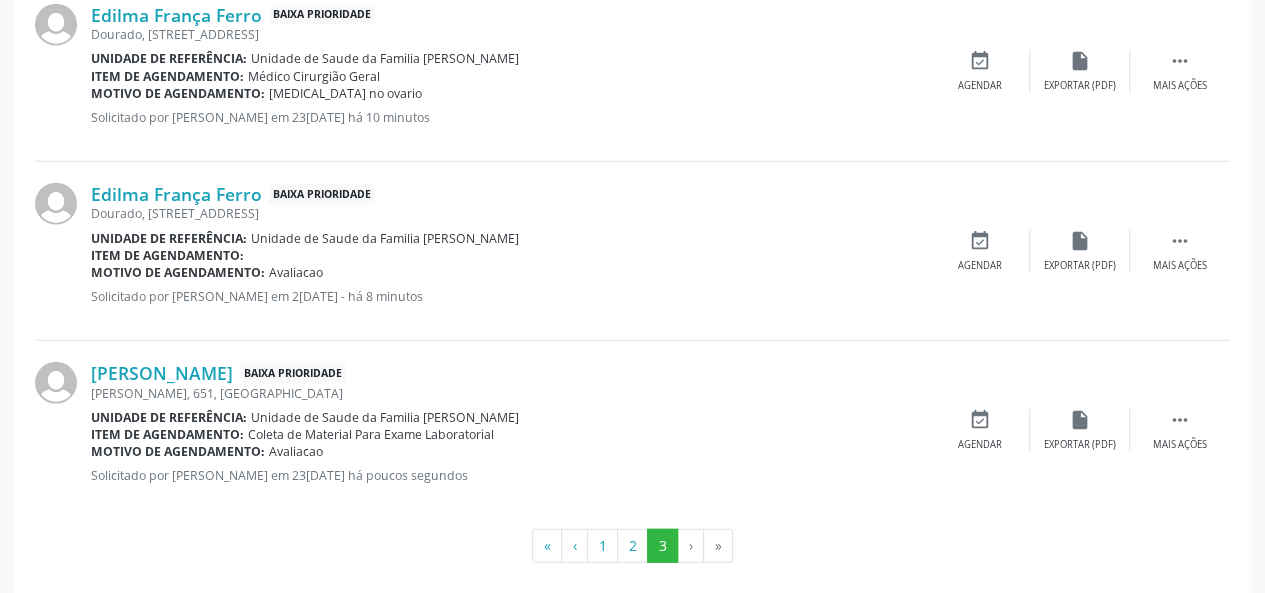scroll, scrollTop: 2454, scrollLeft: 0, axis: vertical 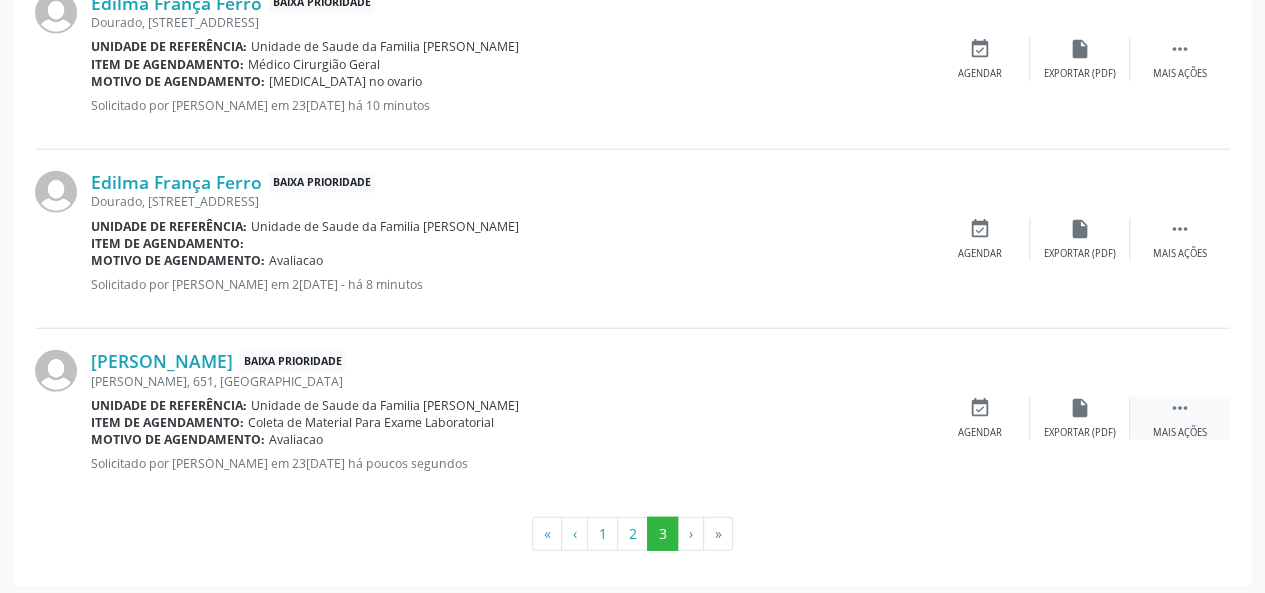click on "
Mais ações" at bounding box center [1180, 418] 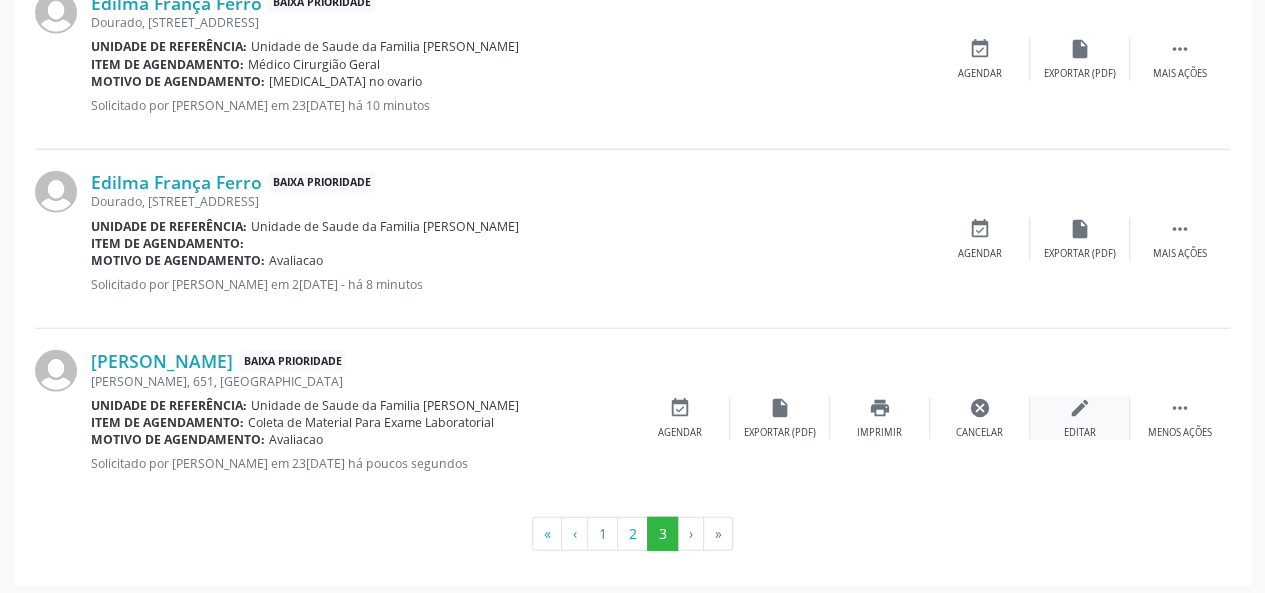 click on "Editar" at bounding box center (1080, 433) 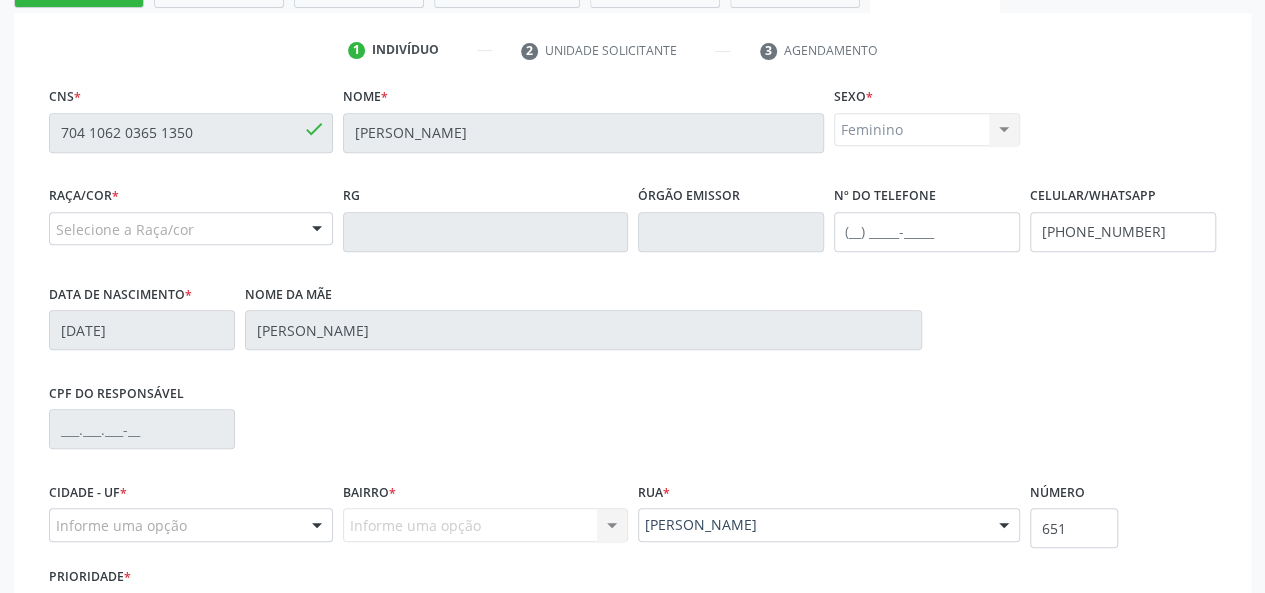 scroll, scrollTop: 344, scrollLeft: 0, axis: vertical 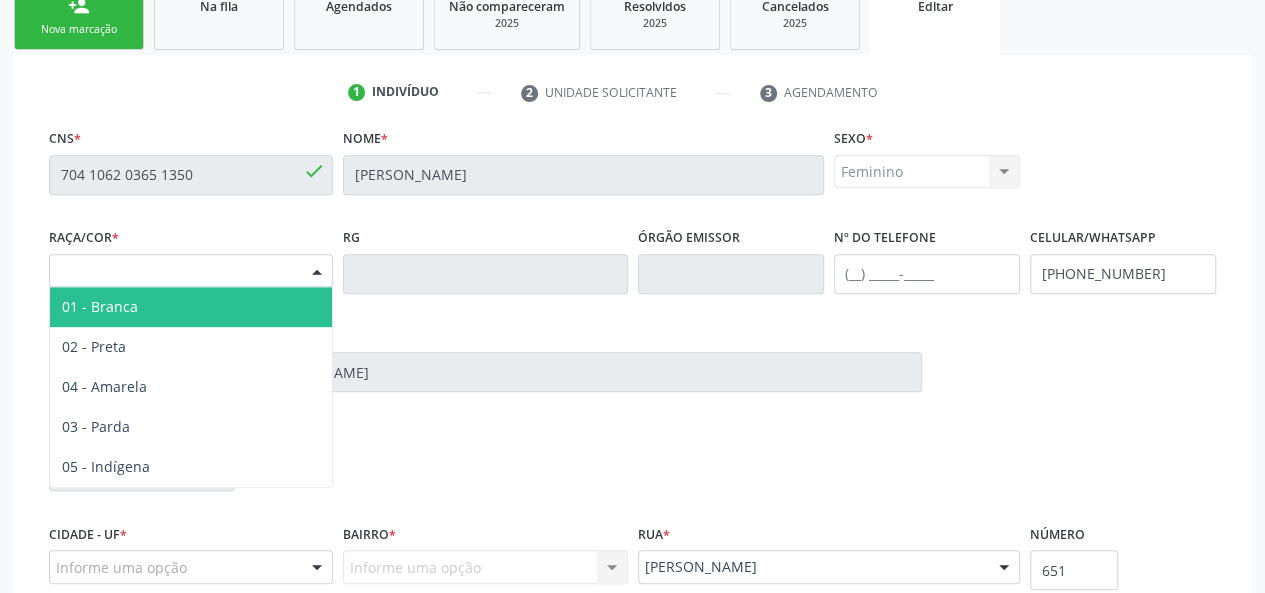 click on "Selecione a Raça/cor" at bounding box center (191, 271) 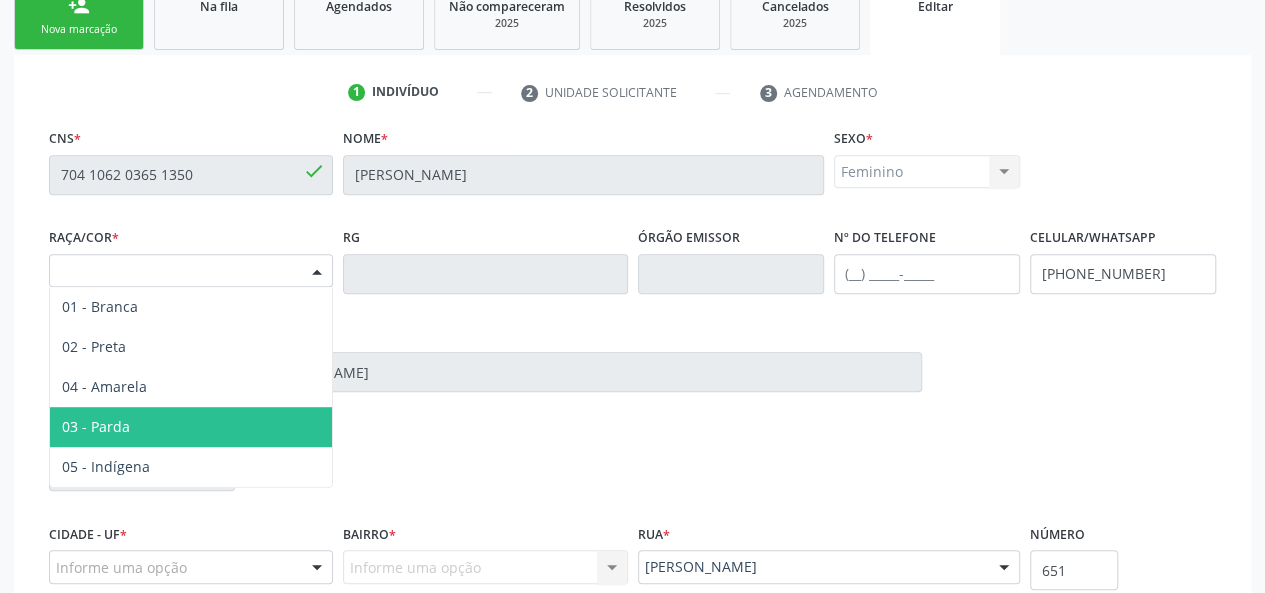 click on "03 - Parda" at bounding box center [191, 427] 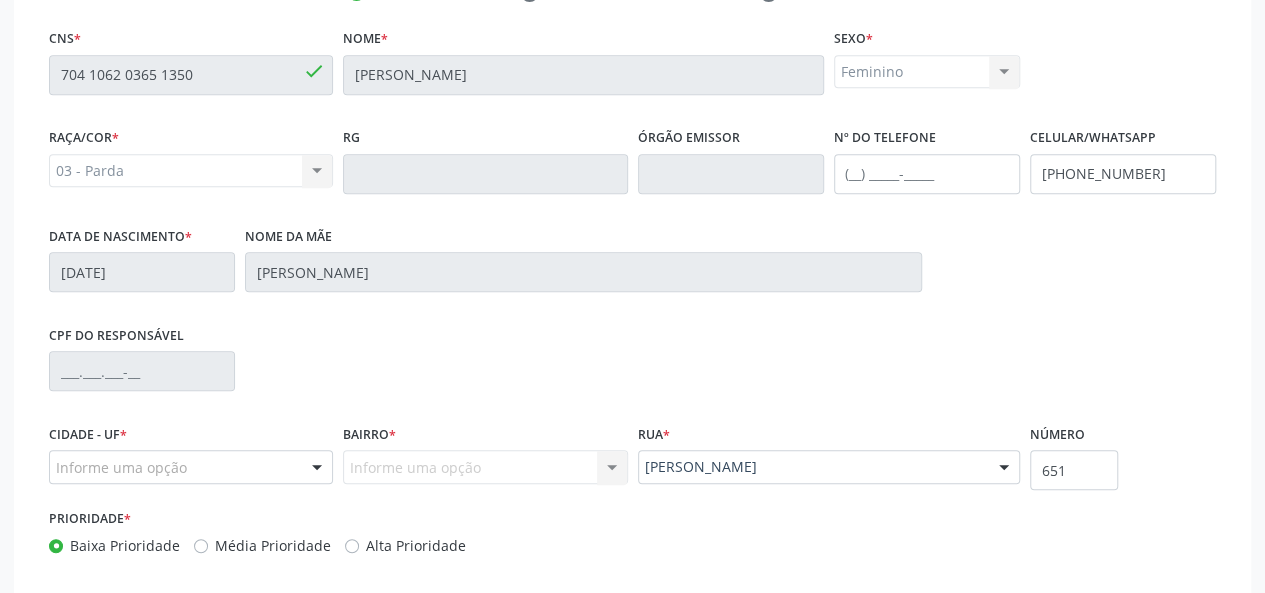 scroll, scrollTop: 544, scrollLeft: 0, axis: vertical 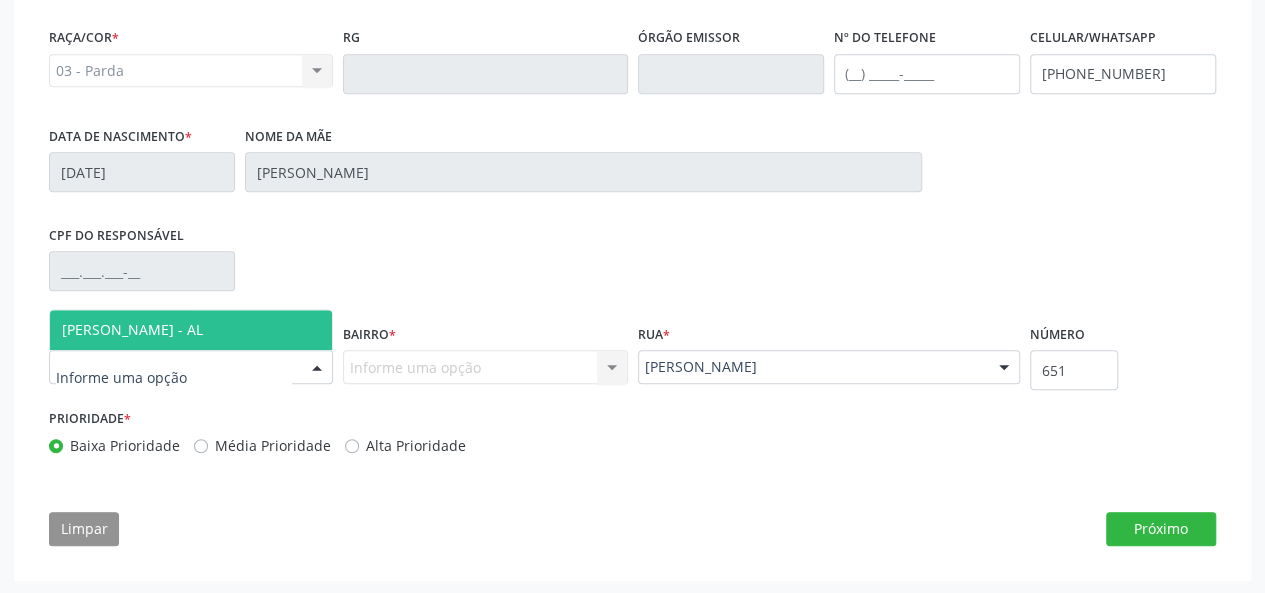click on "[PERSON_NAME] - AL" at bounding box center (132, 329) 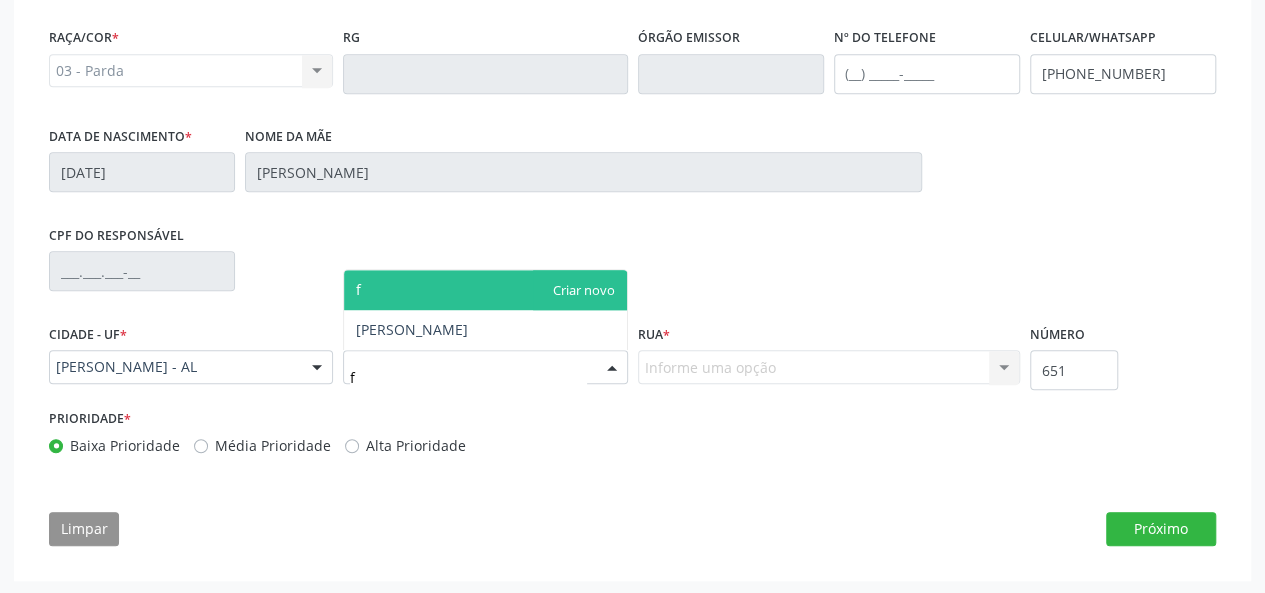 type on "fr" 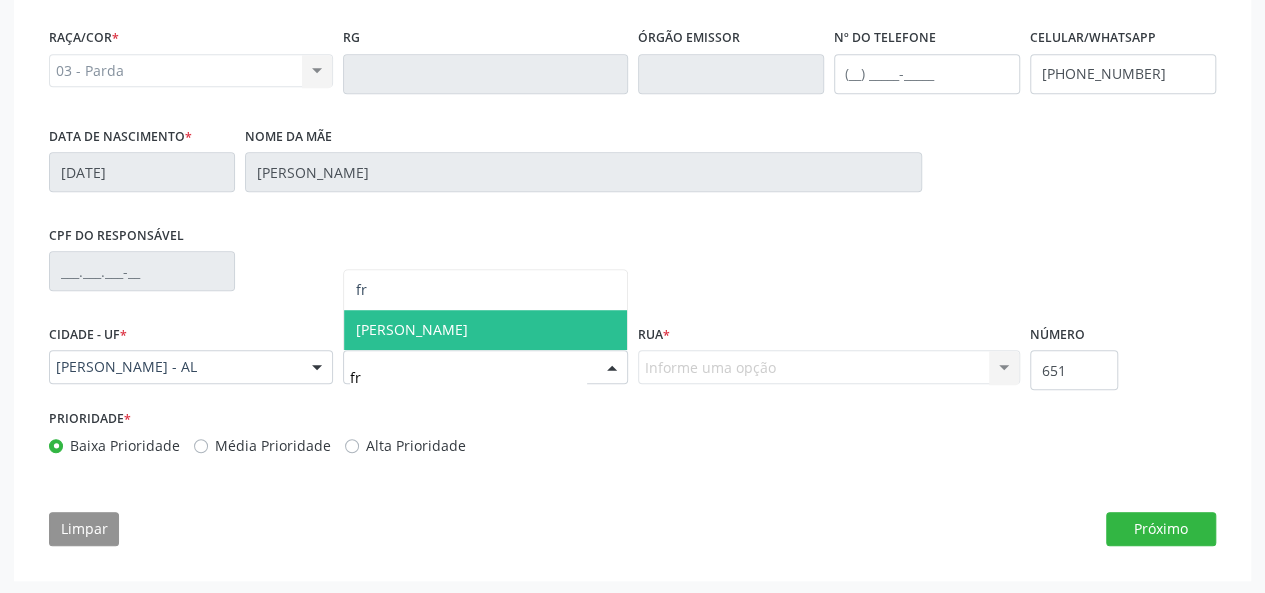 click on "[PERSON_NAME]" at bounding box center (485, 330) 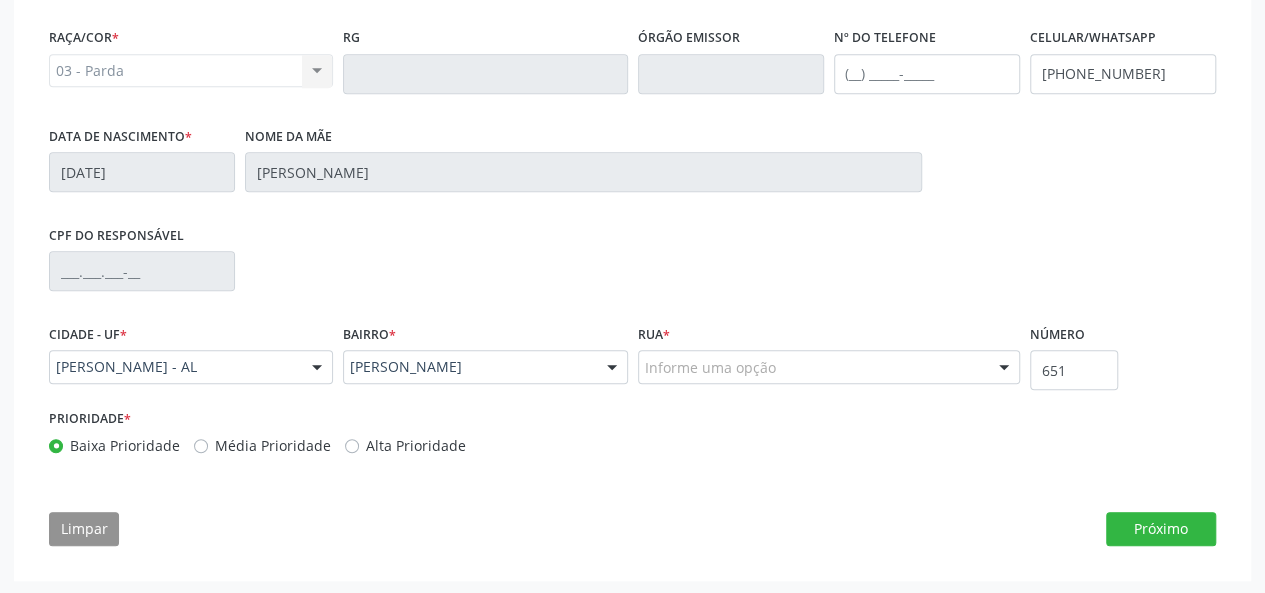 click on "Informe uma opção" at bounding box center [829, 367] 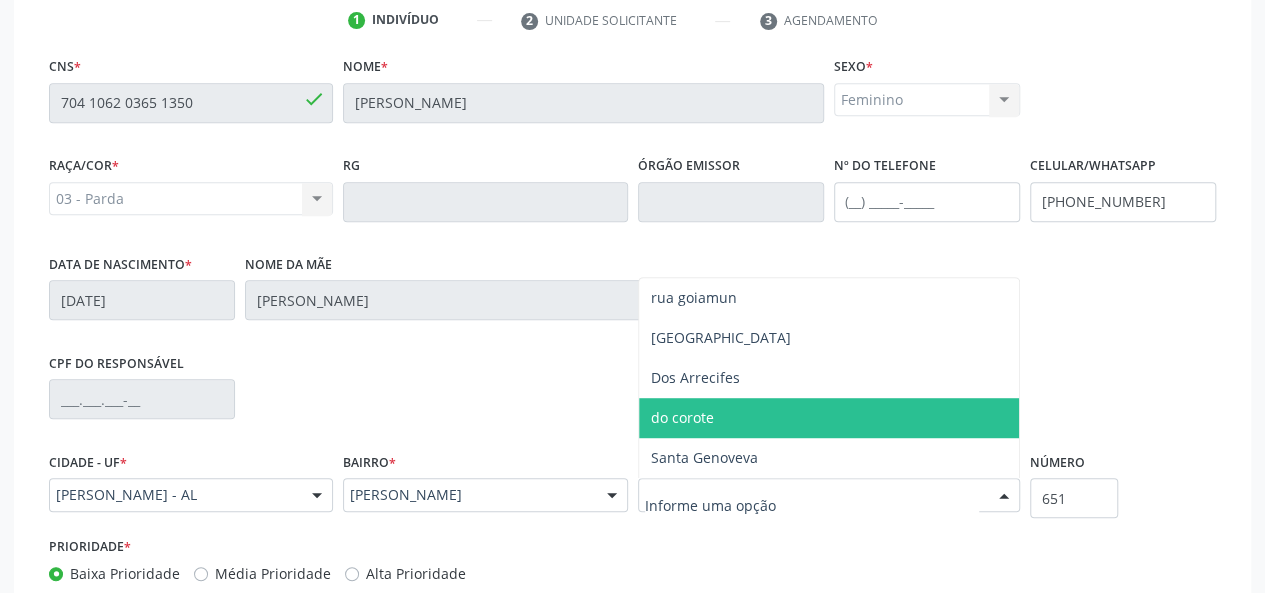 scroll, scrollTop: 544, scrollLeft: 0, axis: vertical 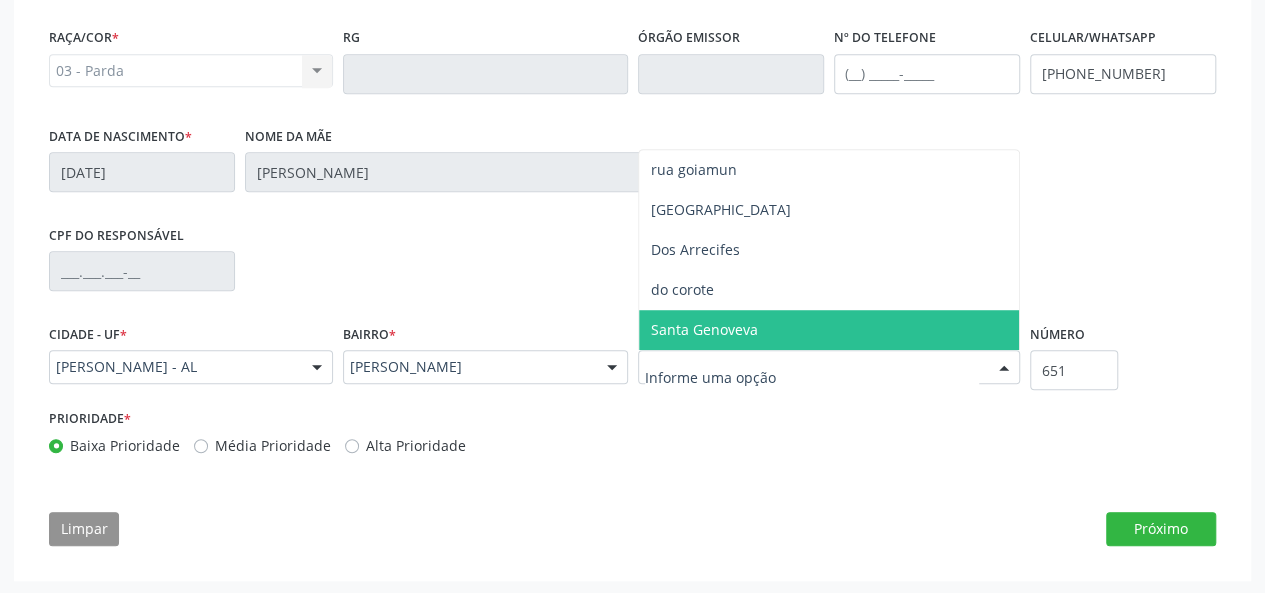 click at bounding box center (812, 377) 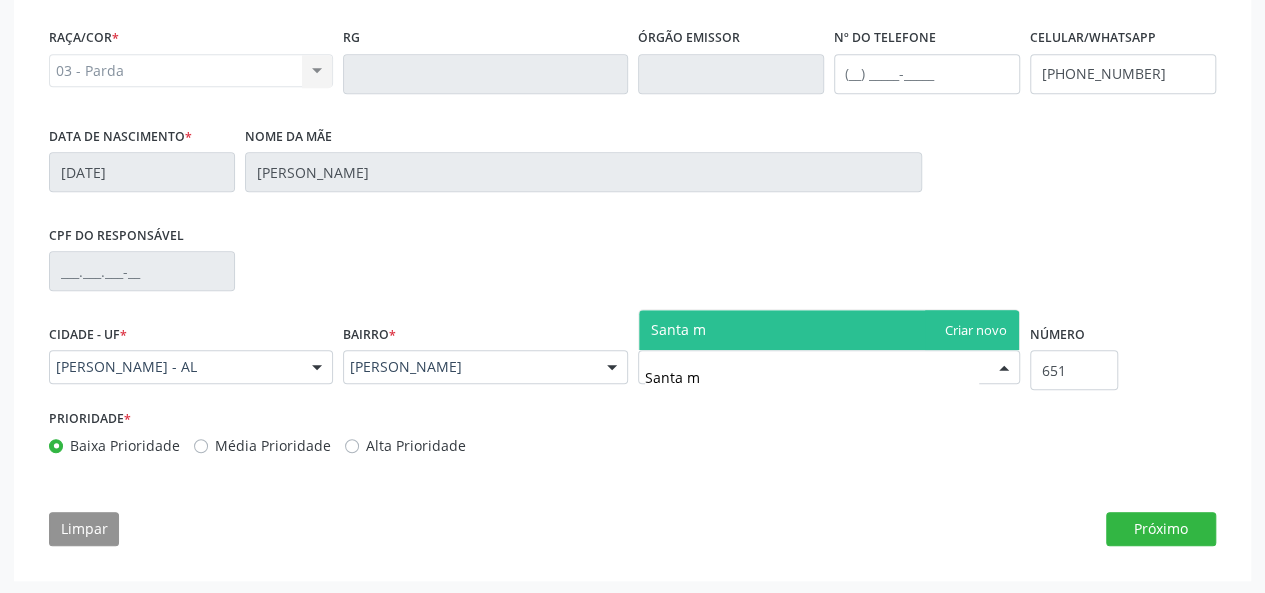 click on "Santa m" at bounding box center (829, 330) 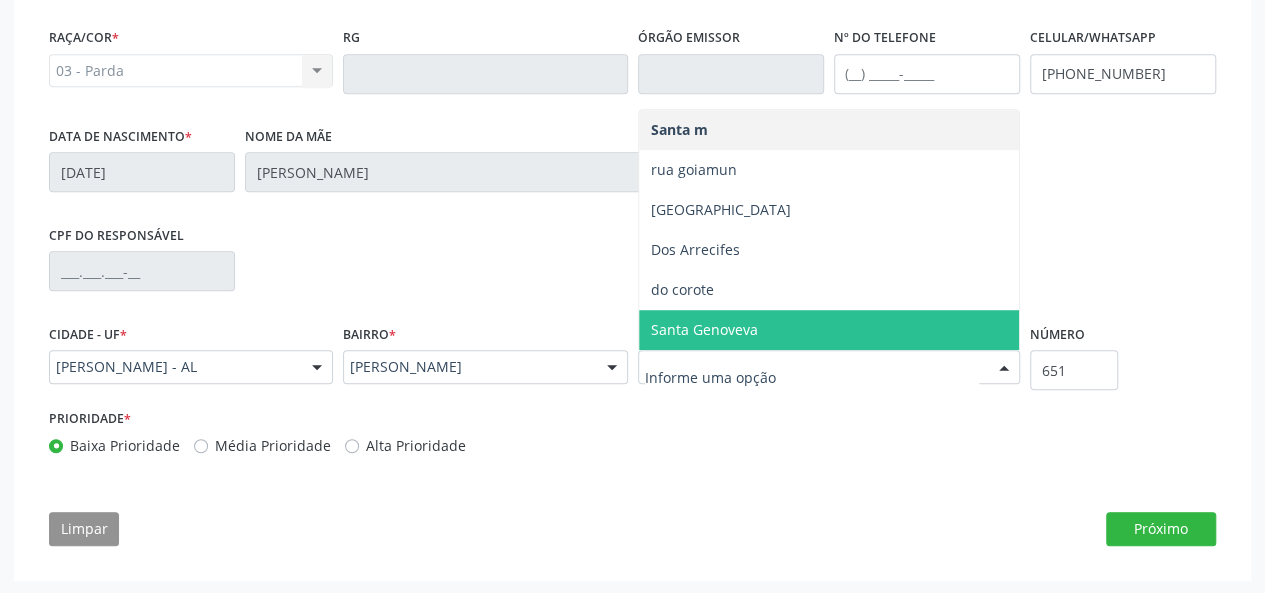 click at bounding box center [829, 367] 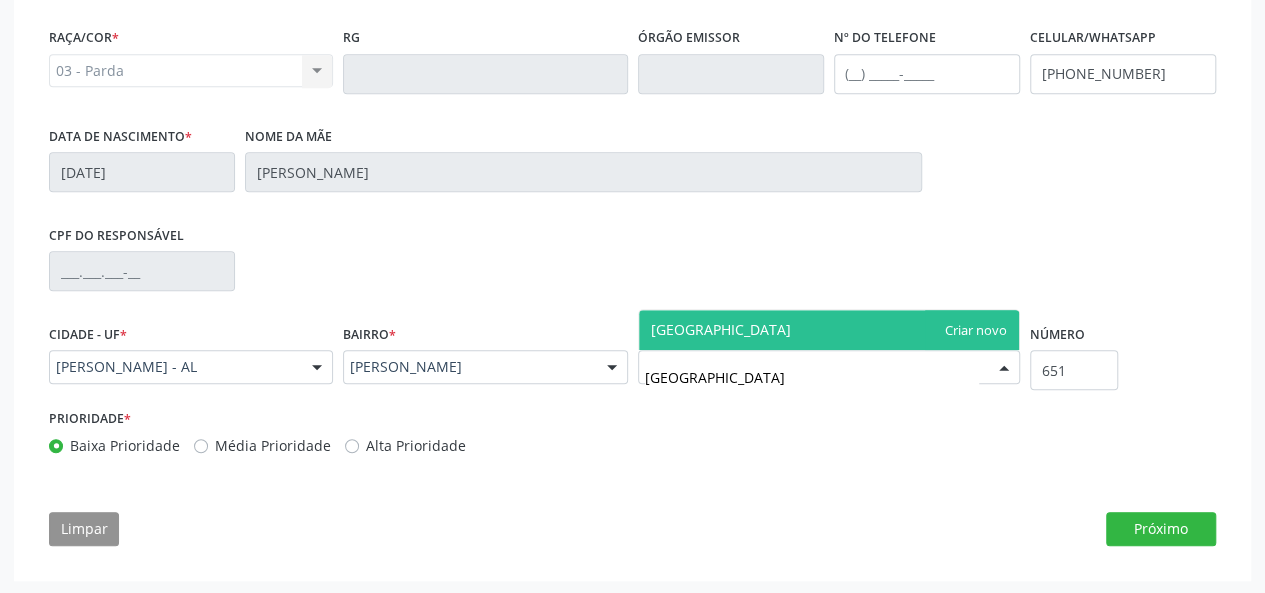 type on "Rua Santa Maria" 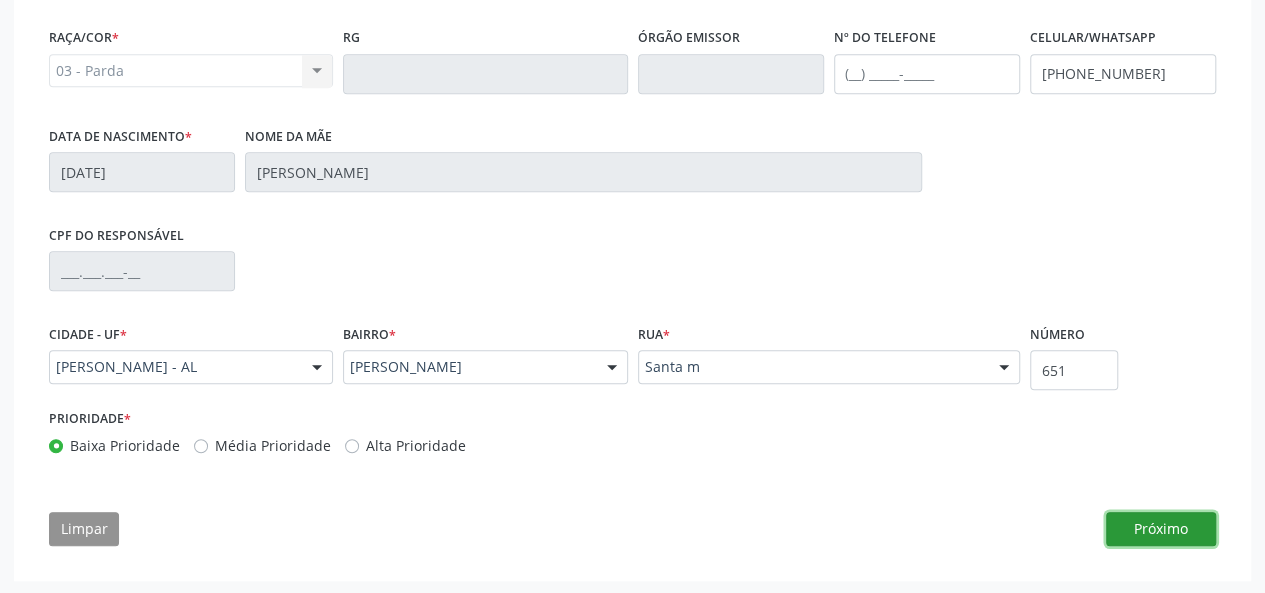 click on "Próximo" at bounding box center (1161, 529) 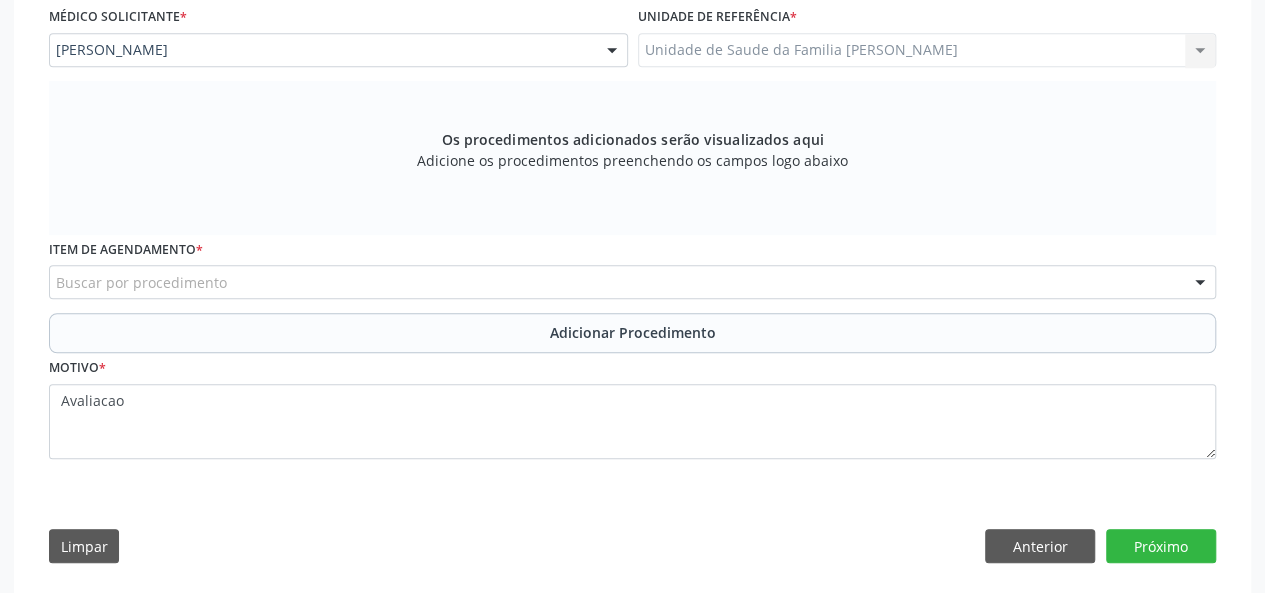 scroll, scrollTop: 244, scrollLeft: 0, axis: vertical 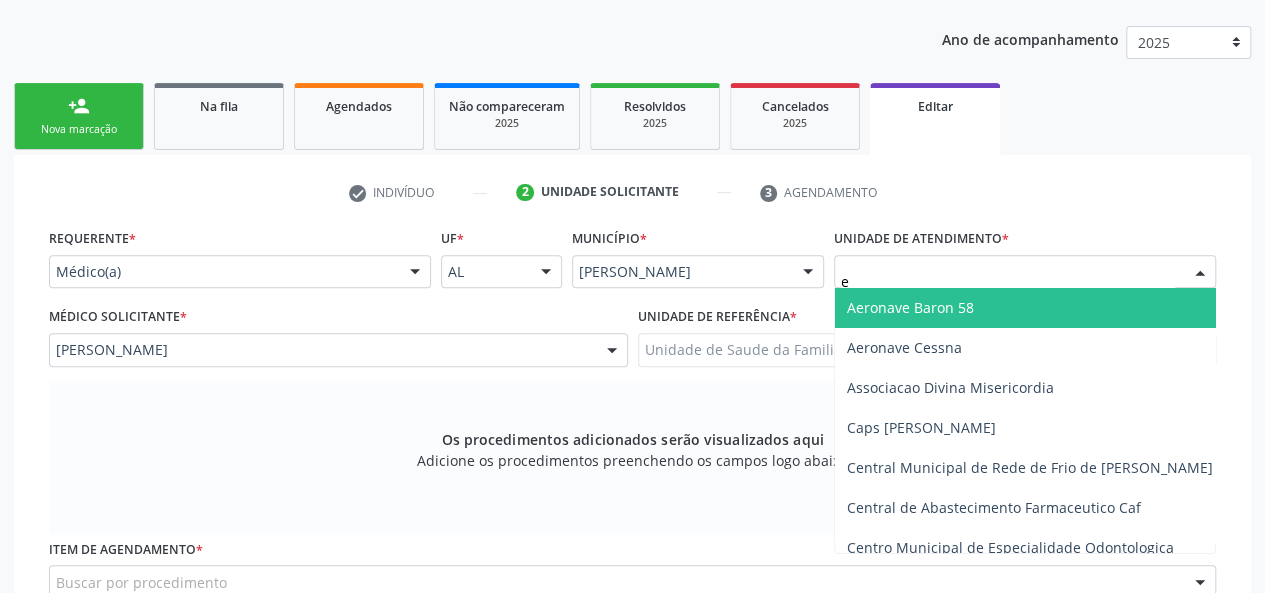 type on "es" 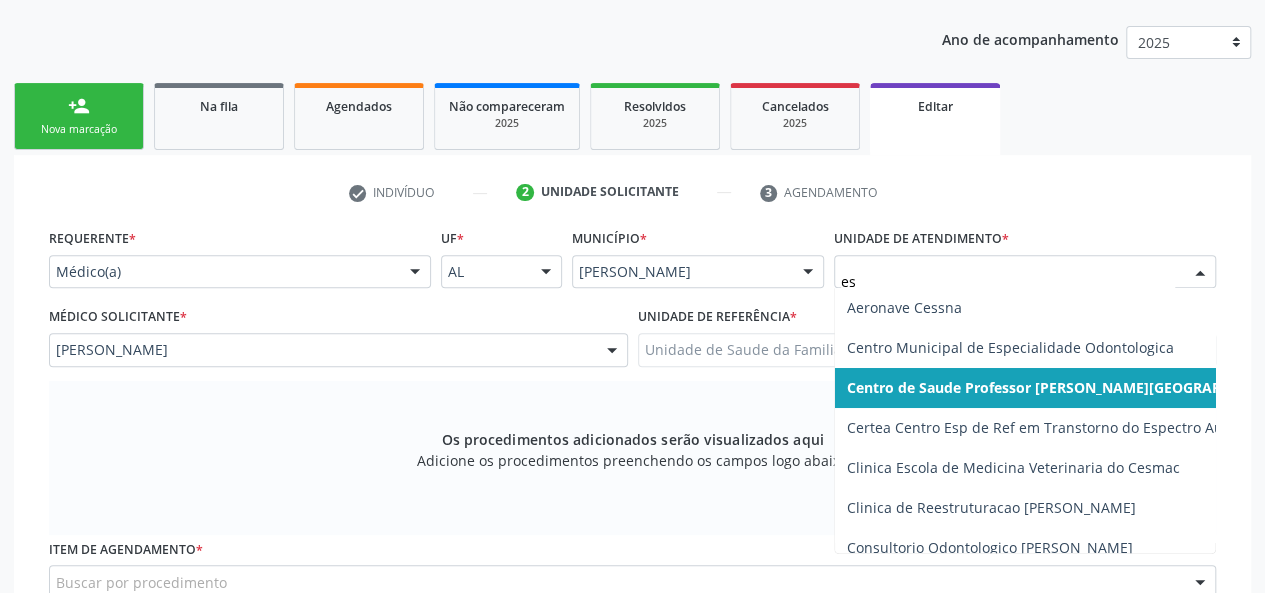 click on "Centro de Saude Professor [PERSON_NAME][GEOGRAPHIC_DATA]" at bounding box center (1071, 387) 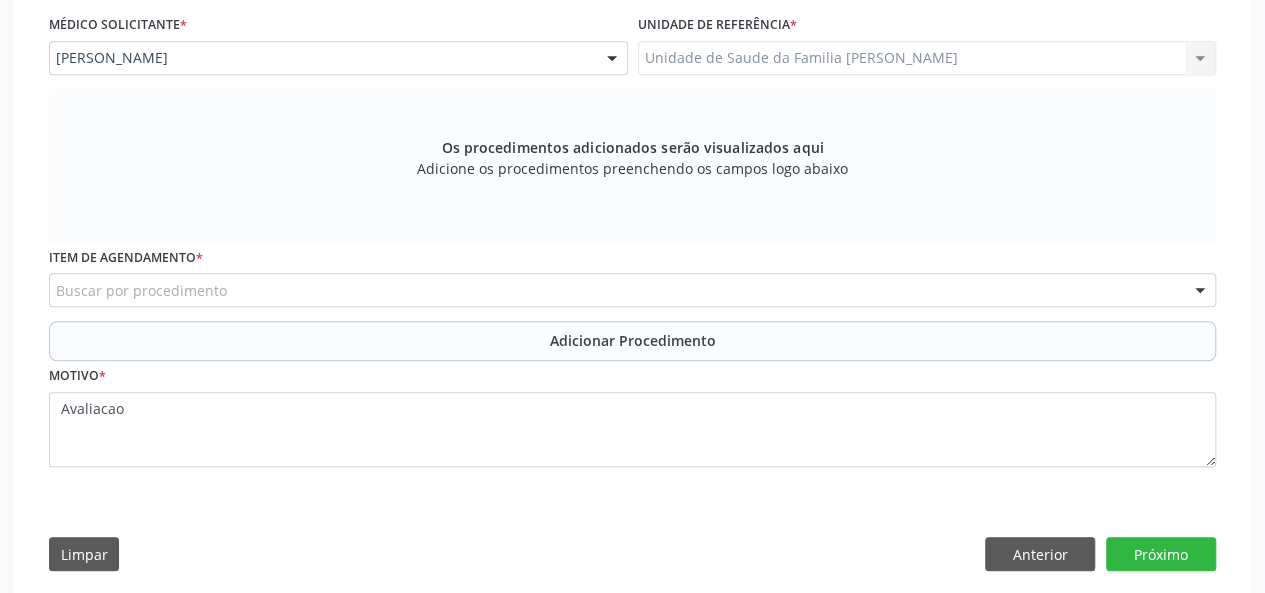 scroll, scrollTop: 544, scrollLeft: 0, axis: vertical 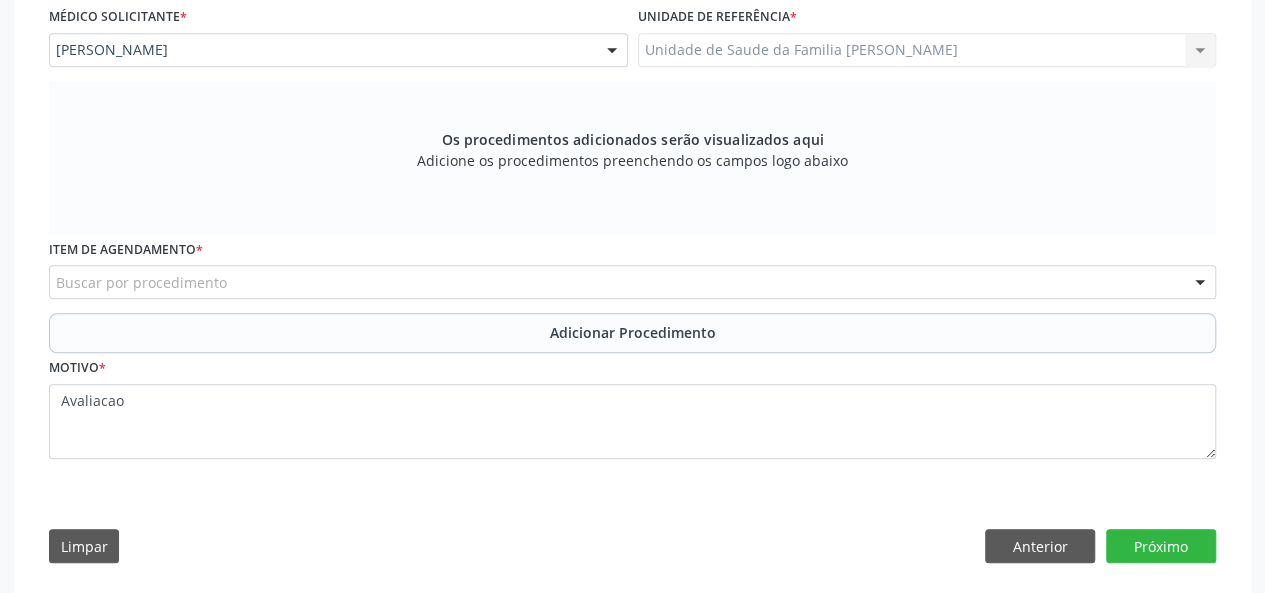 click on "Buscar por procedimento" at bounding box center (632, 282) 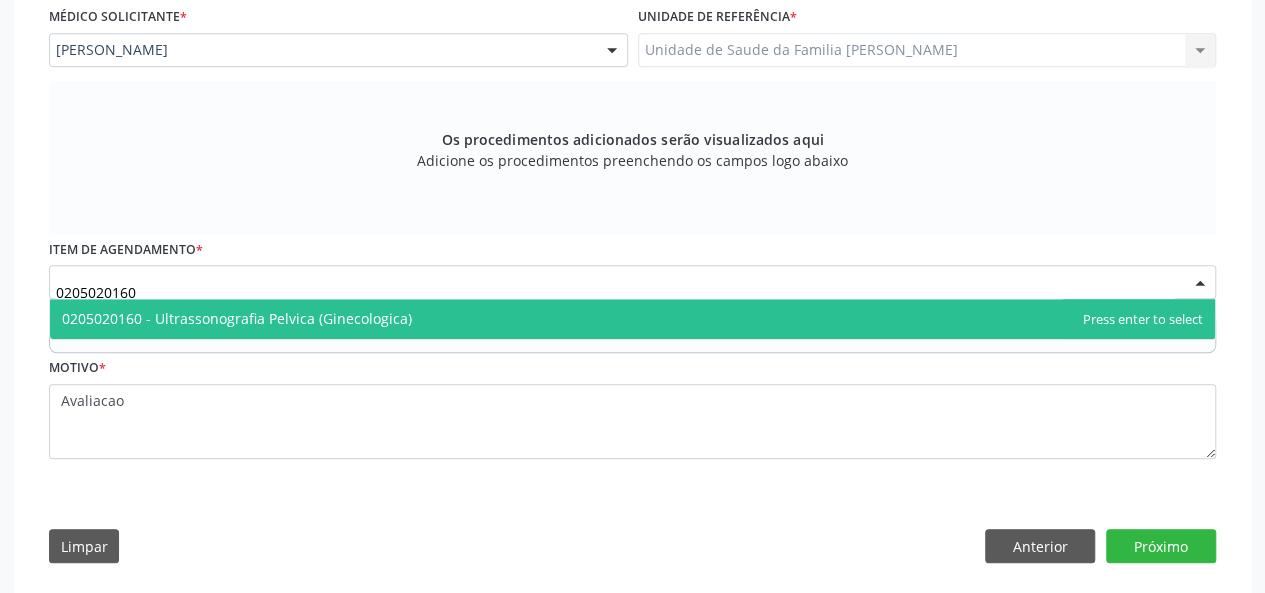 click on "0205020160" at bounding box center [615, 292] 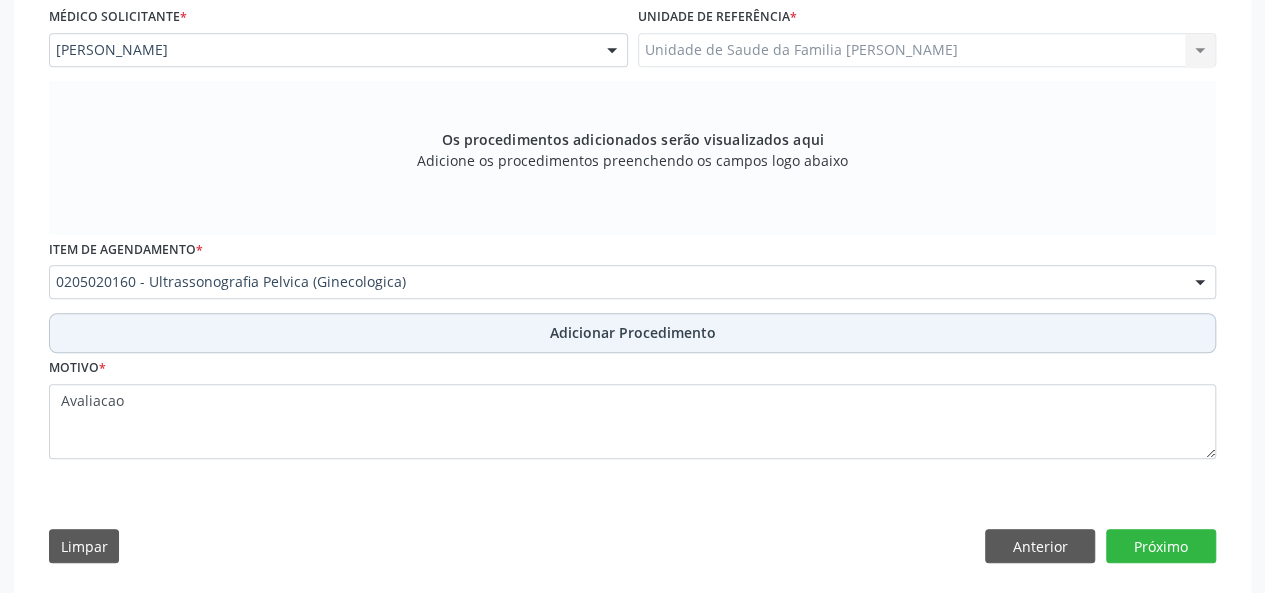click on "Adicionar Procedimento" at bounding box center [633, 332] 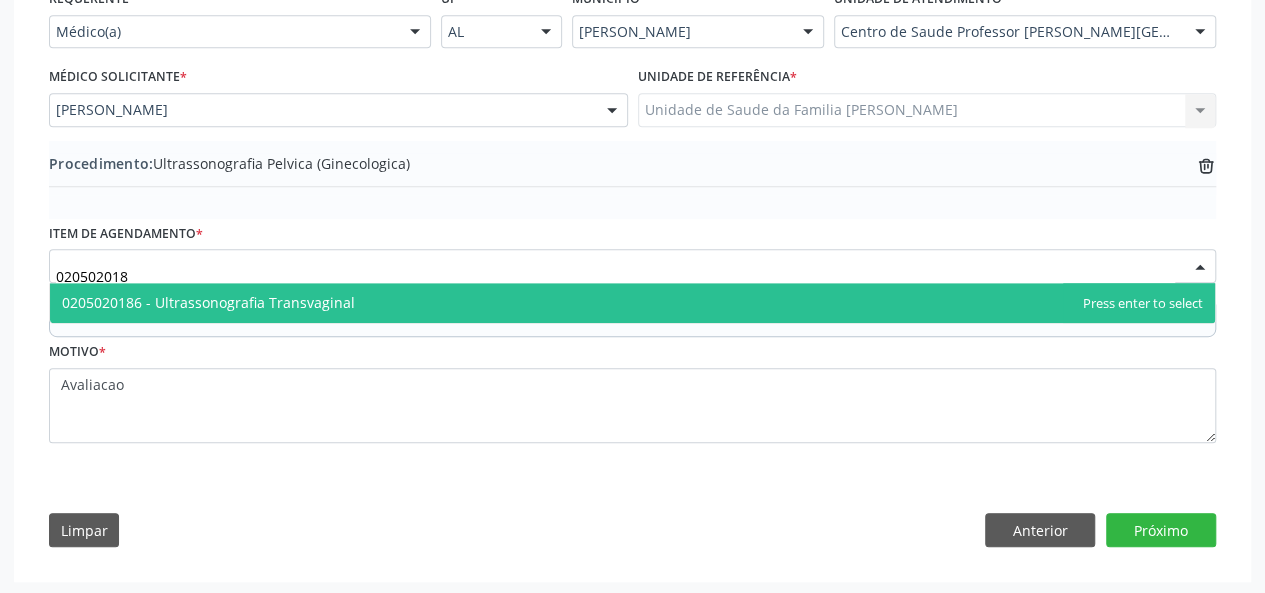 type on "0205020186" 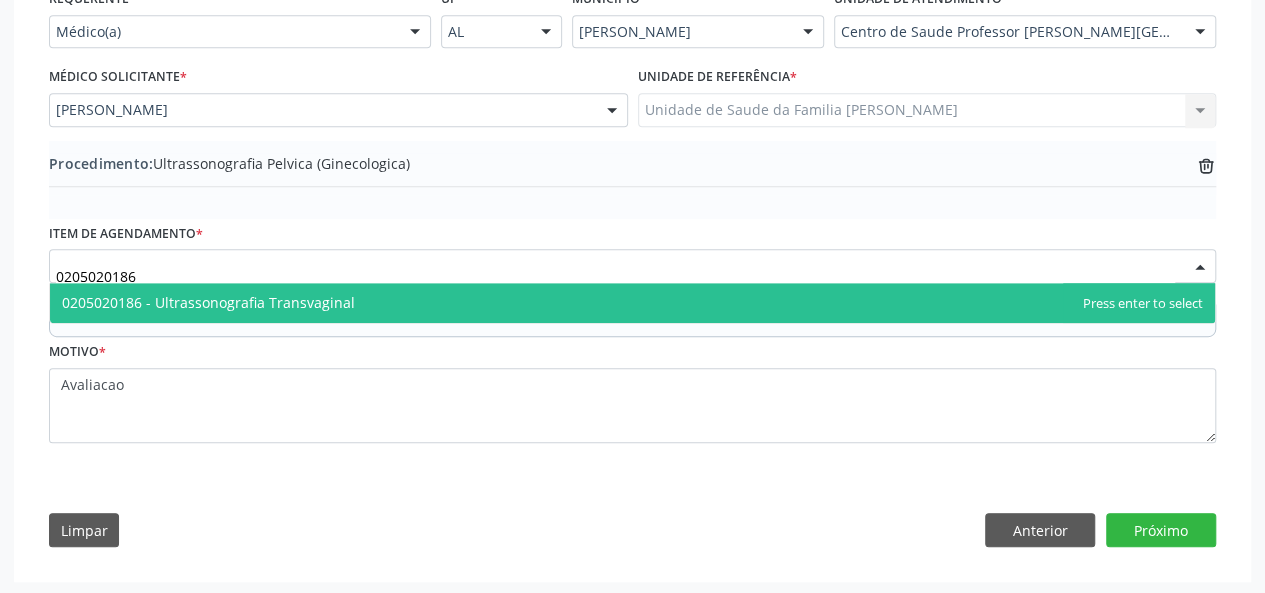 click on "0205020186 - Ultrassonografia Transvaginal" at bounding box center [632, 303] 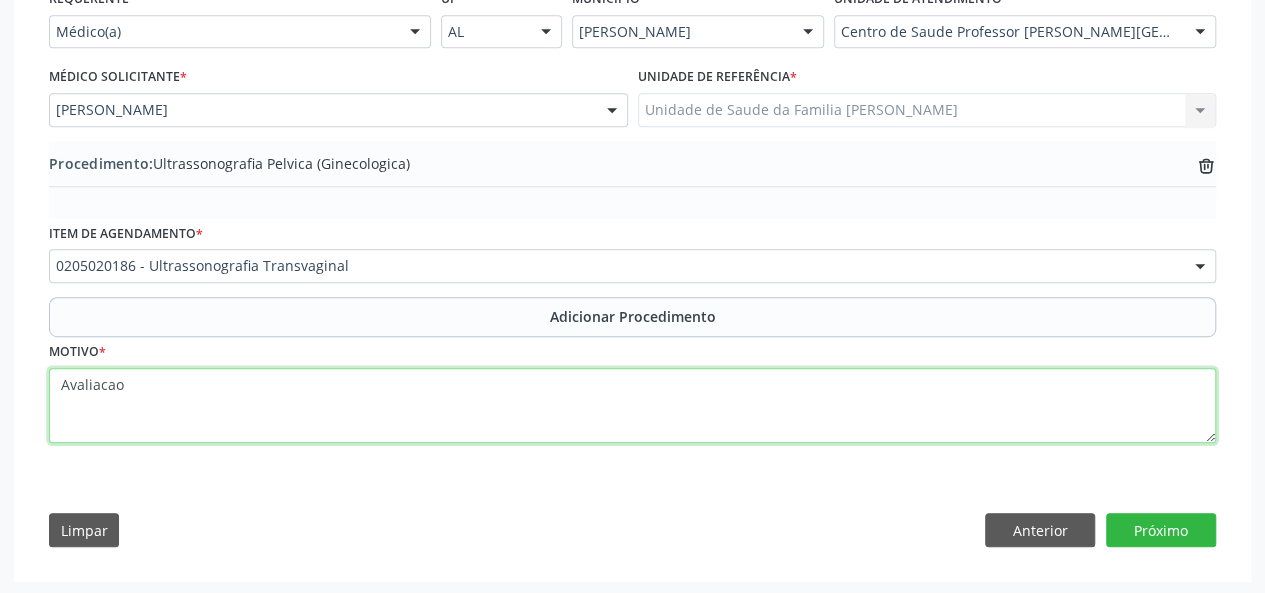 drag, startPoint x: 171, startPoint y: 391, endPoint x: 22, endPoint y: 389, distance: 149.01343 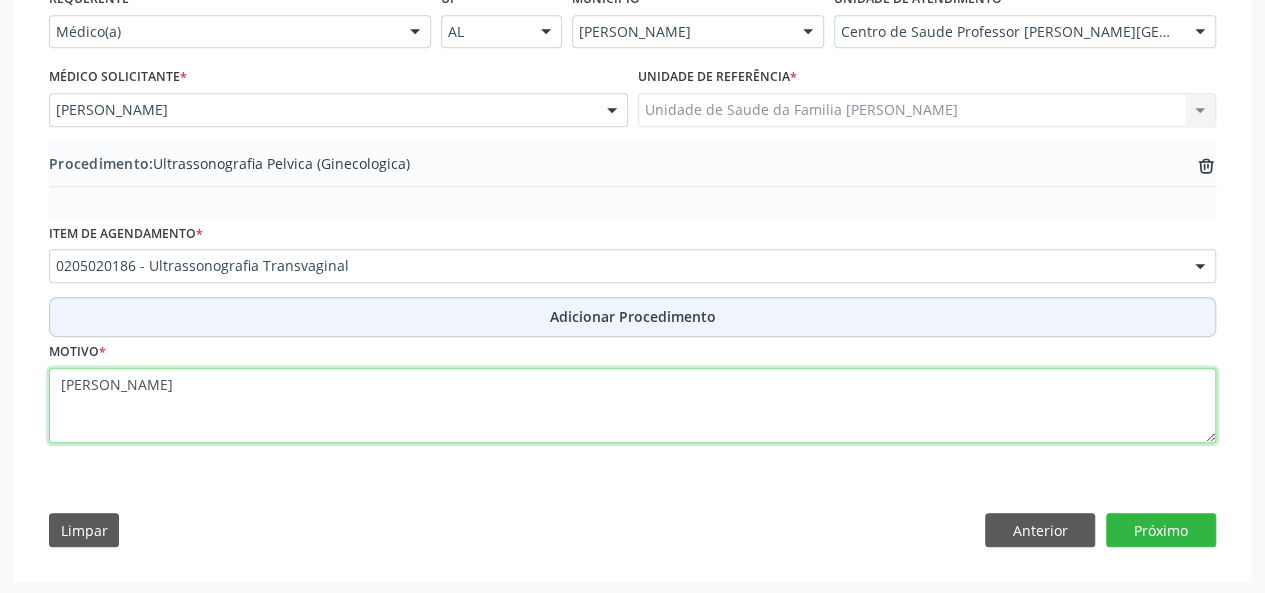 type on "[PERSON_NAME]" 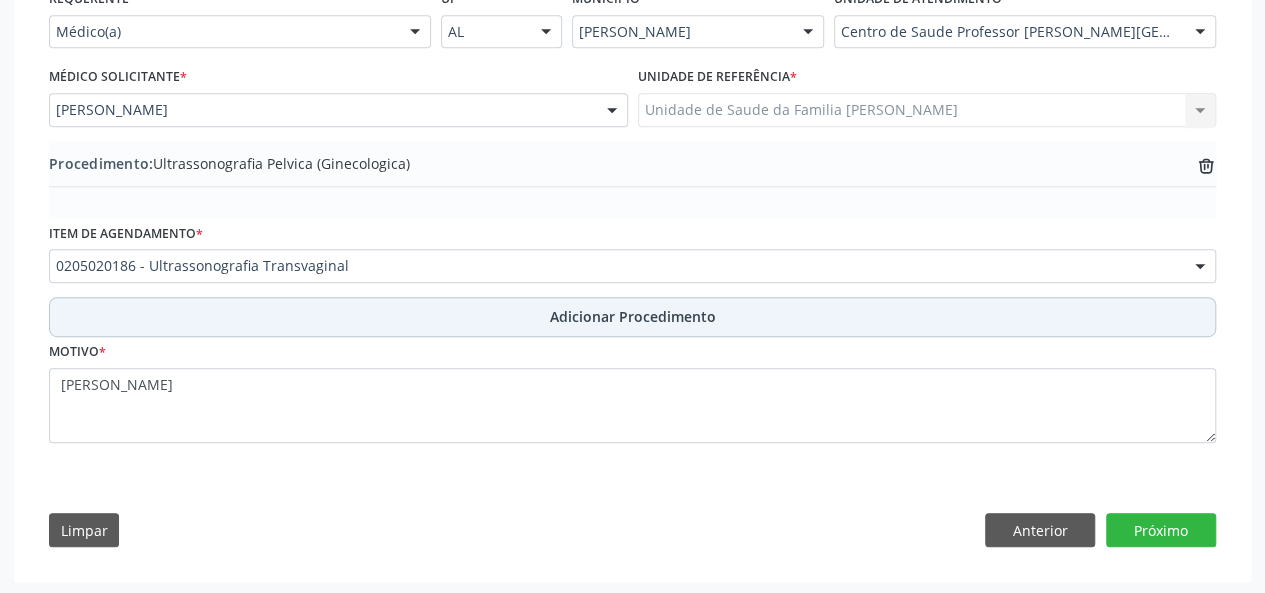 click on "Adicionar Procedimento" at bounding box center (632, 317) 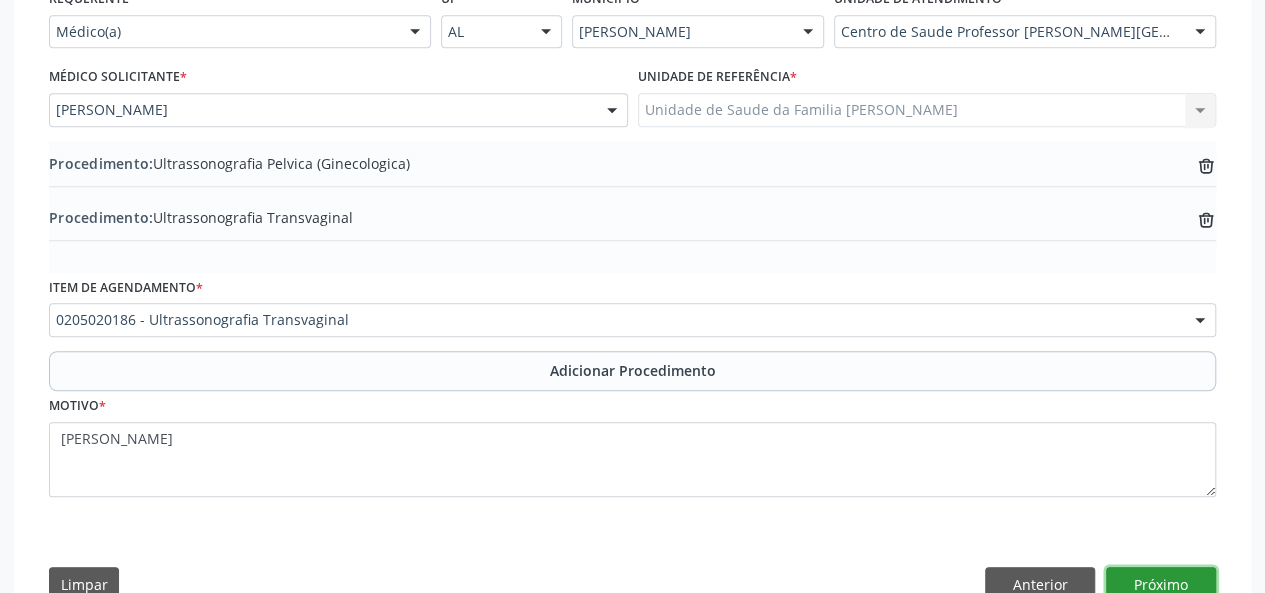 click on "Próximo" at bounding box center (1161, 584) 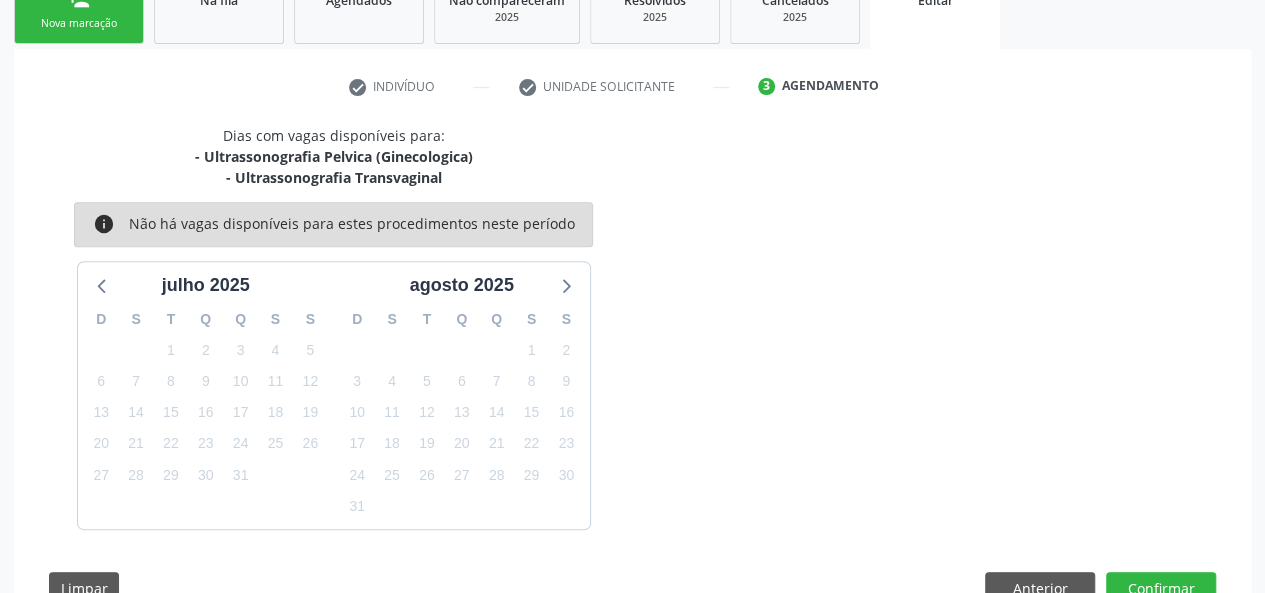 scroll, scrollTop: 409, scrollLeft: 0, axis: vertical 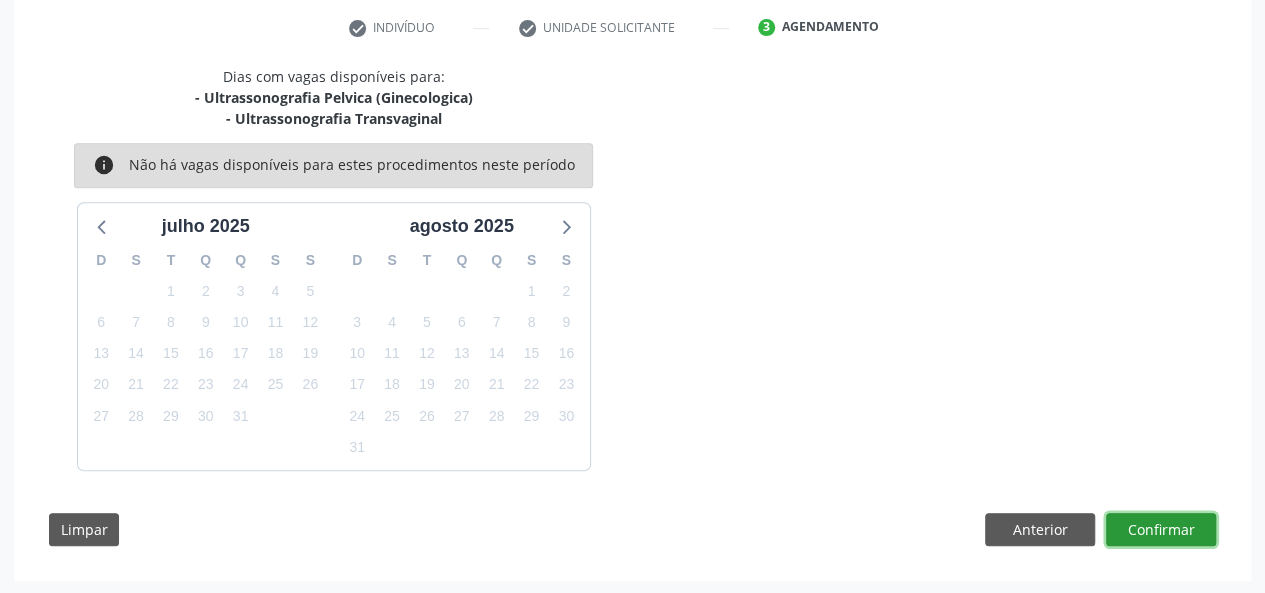 click on "Confirmar" at bounding box center (1161, 530) 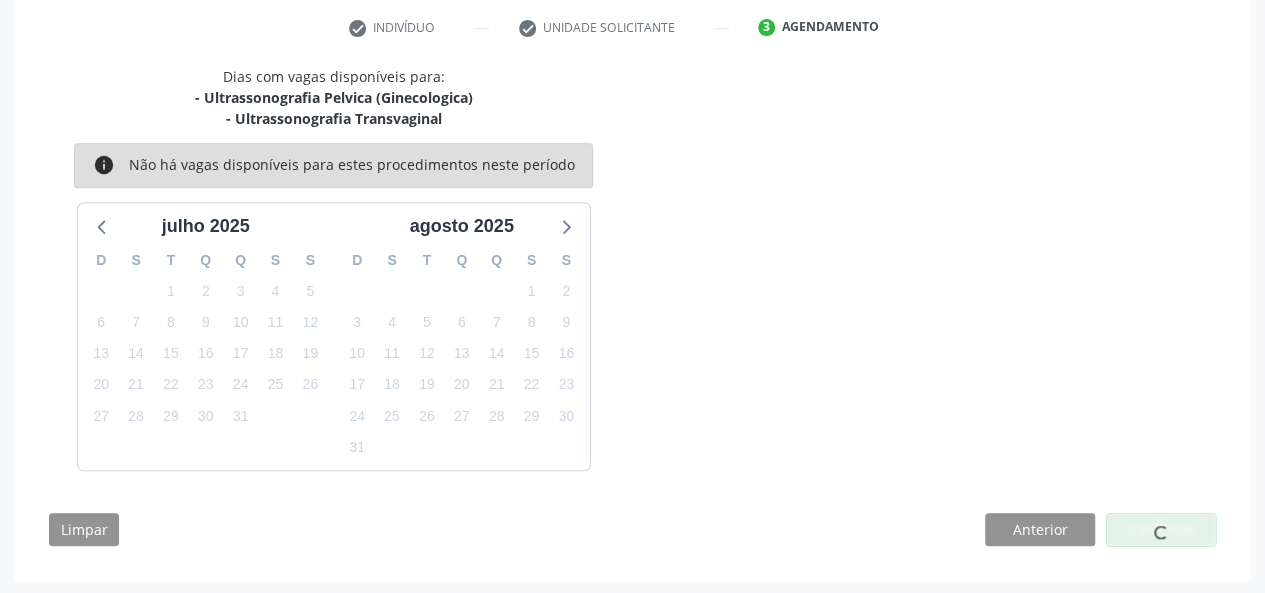 scroll, scrollTop: 0, scrollLeft: 0, axis: both 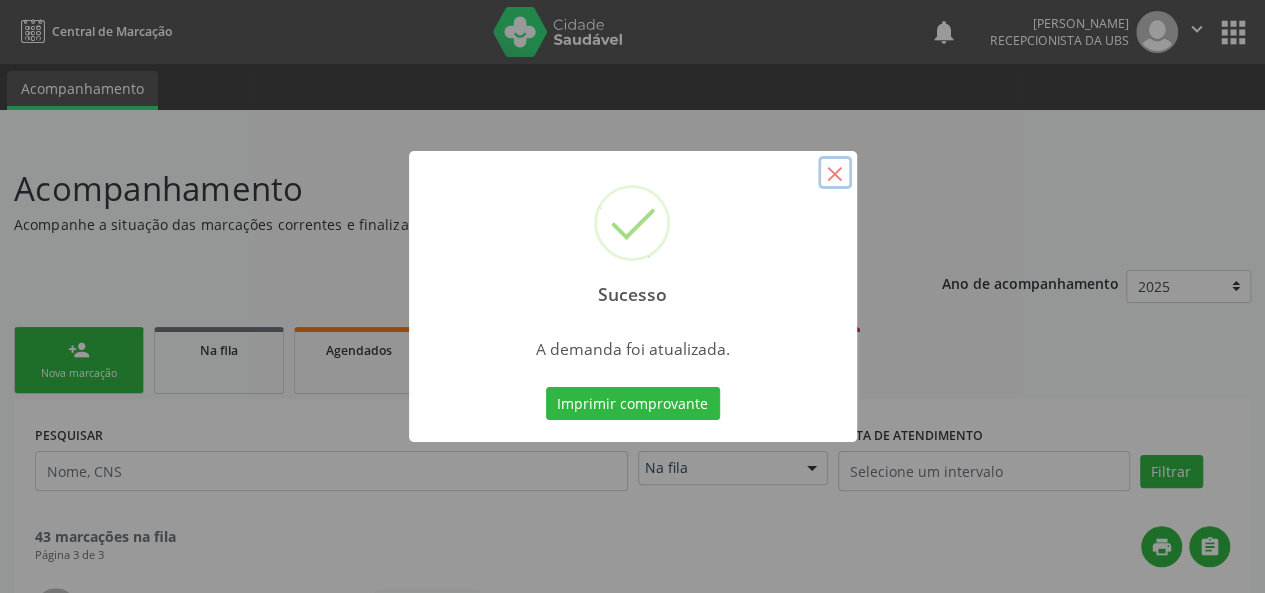 click on "×" at bounding box center [835, 173] 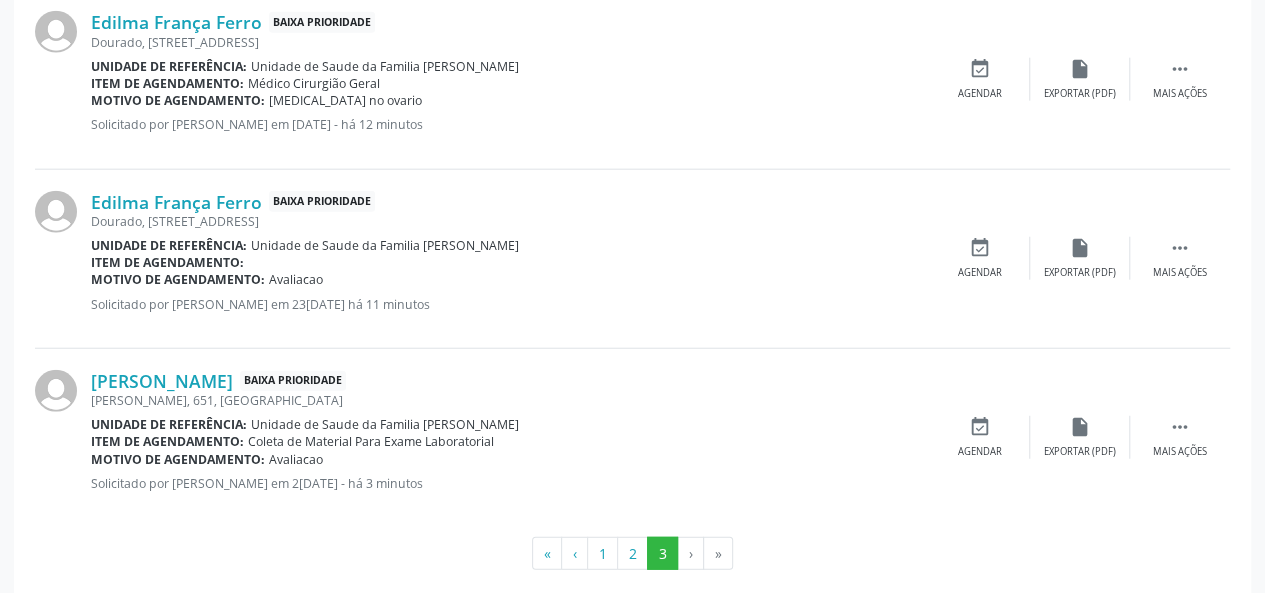 scroll, scrollTop: 2406, scrollLeft: 0, axis: vertical 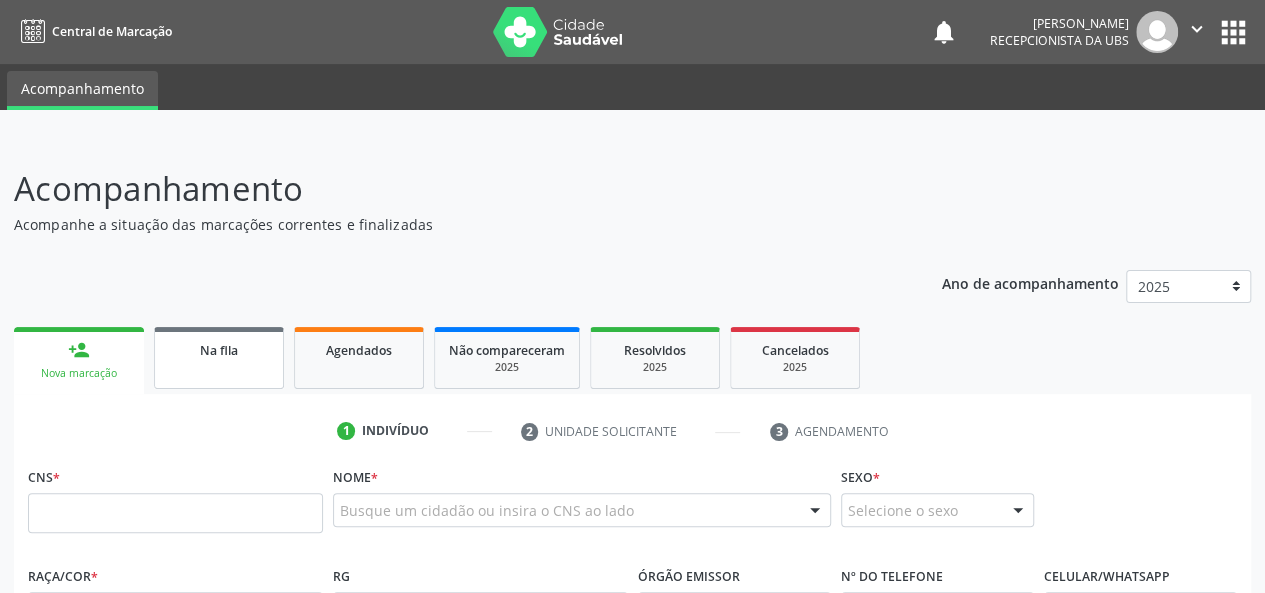 click on "Na fila" at bounding box center (219, 349) 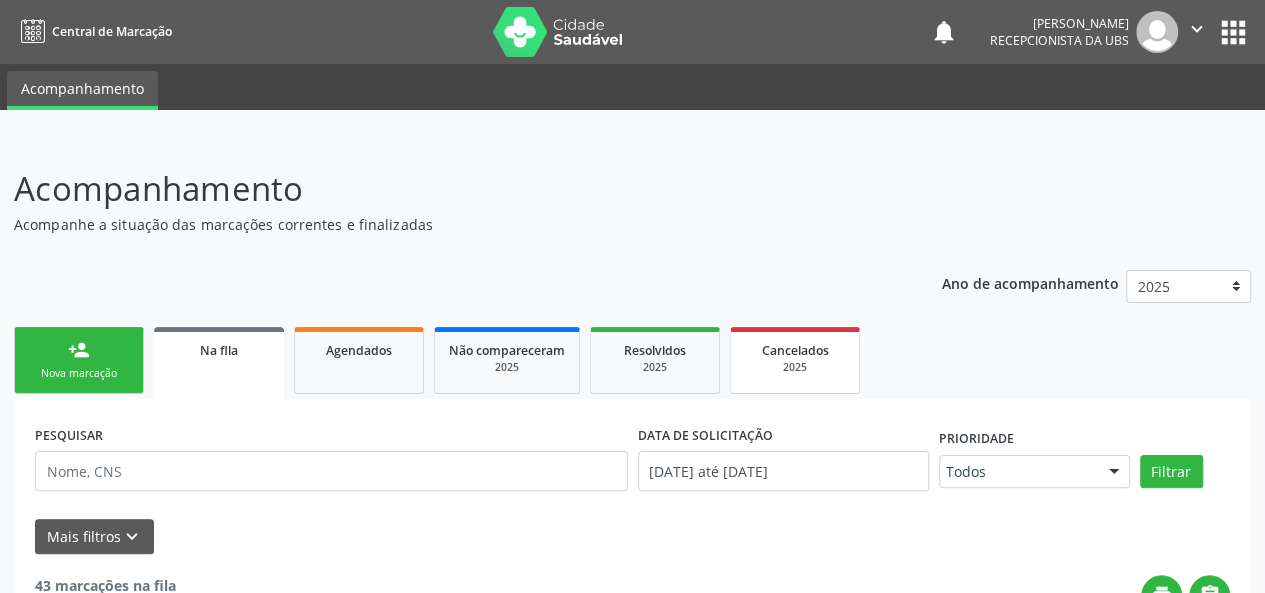 click on "Cancelados
2025" at bounding box center (795, 360) 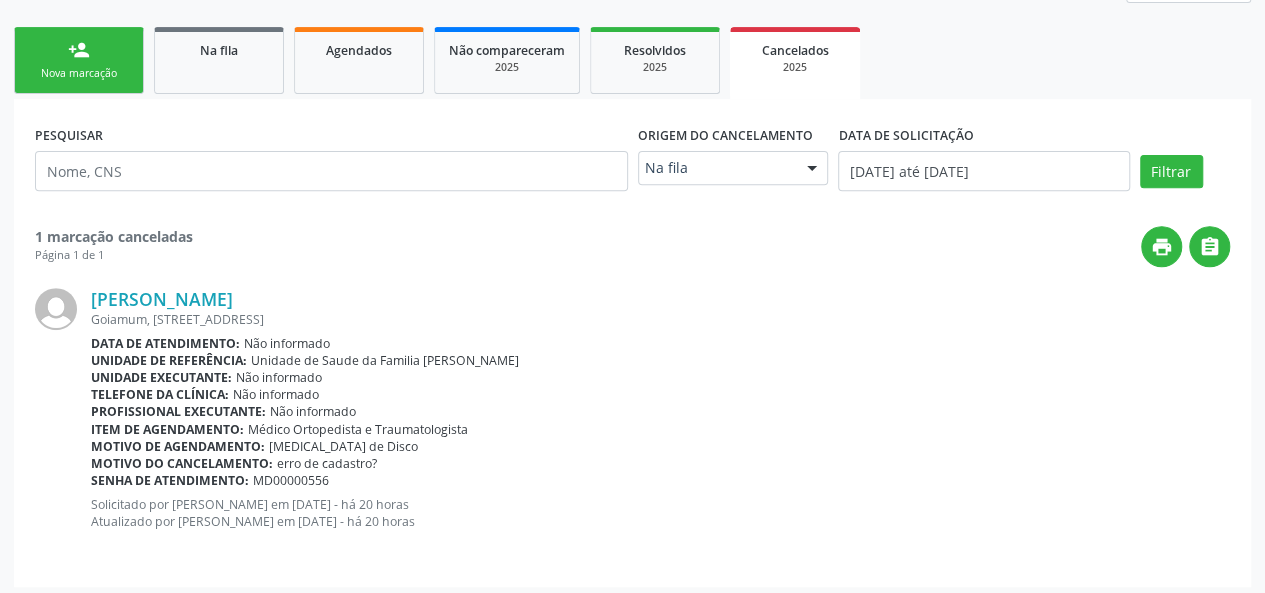 scroll, scrollTop: 307, scrollLeft: 0, axis: vertical 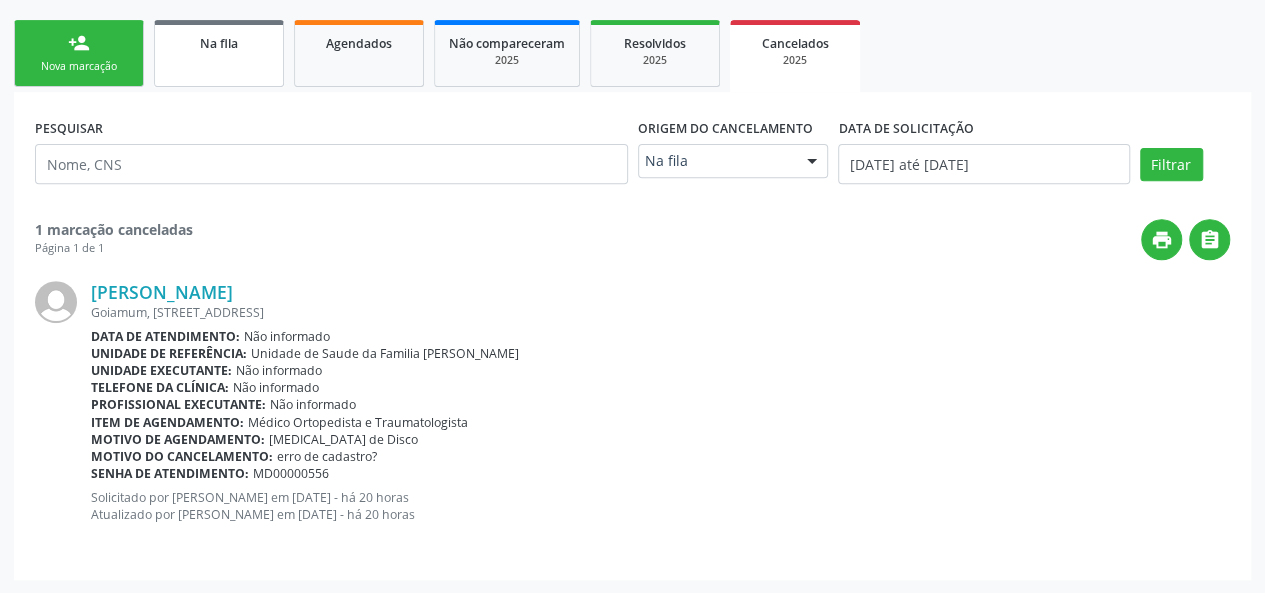 click on "Na fila" at bounding box center (219, 53) 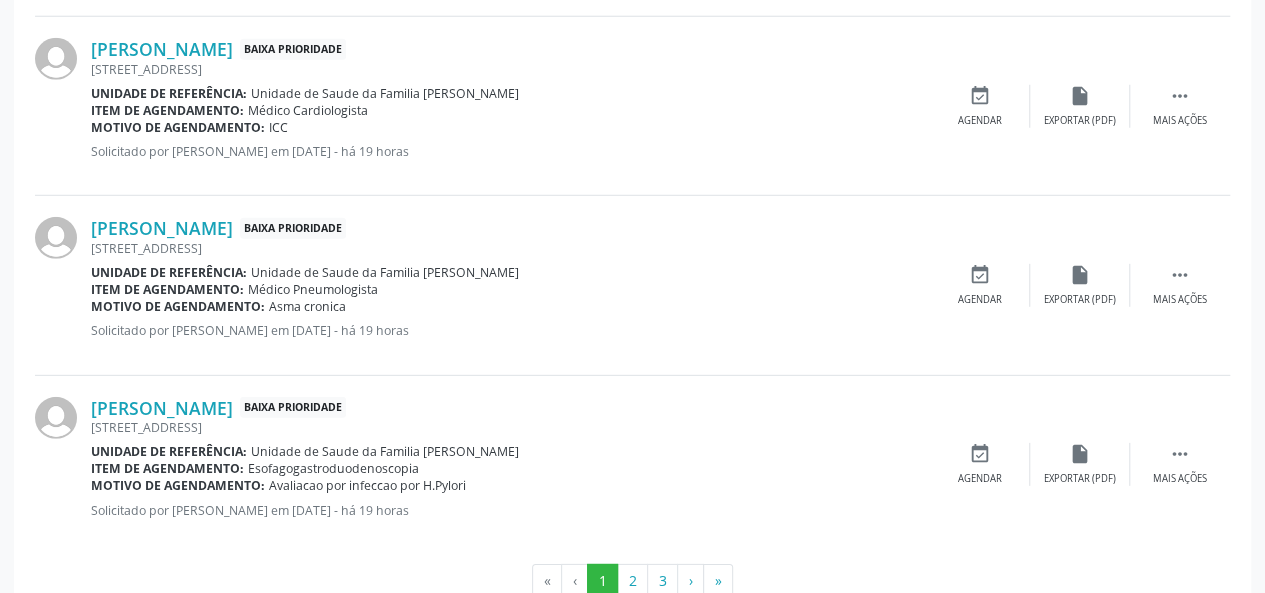 scroll, scrollTop: 2812, scrollLeft: 0, axis: vertical 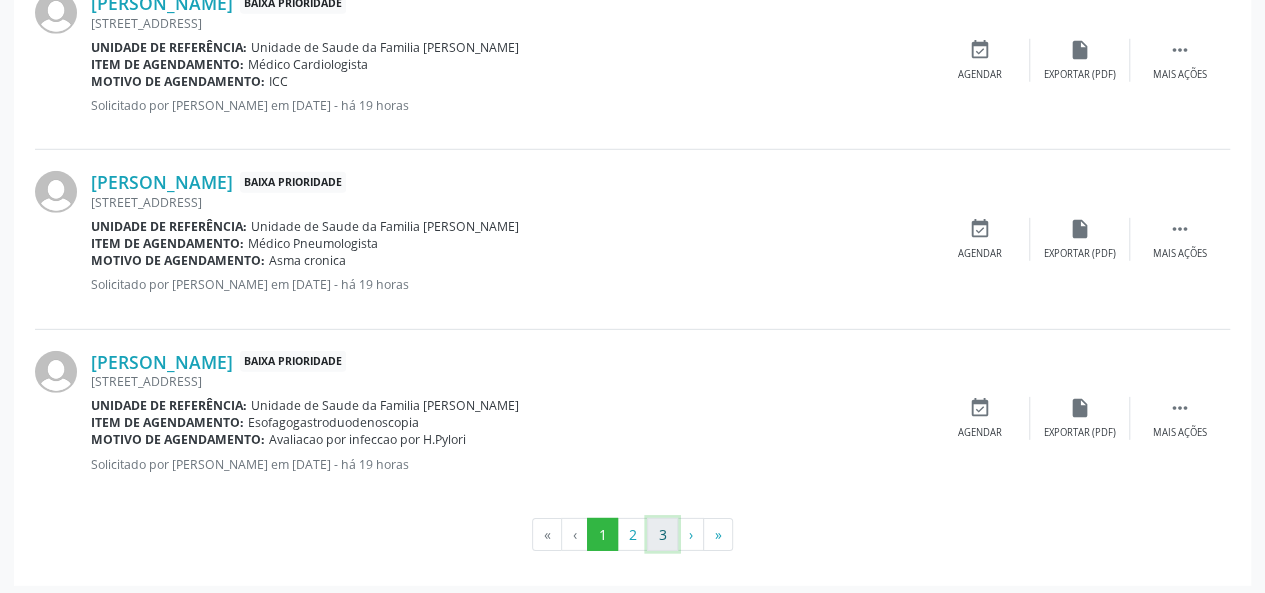 click on "3" at bounding box center [662, 535] 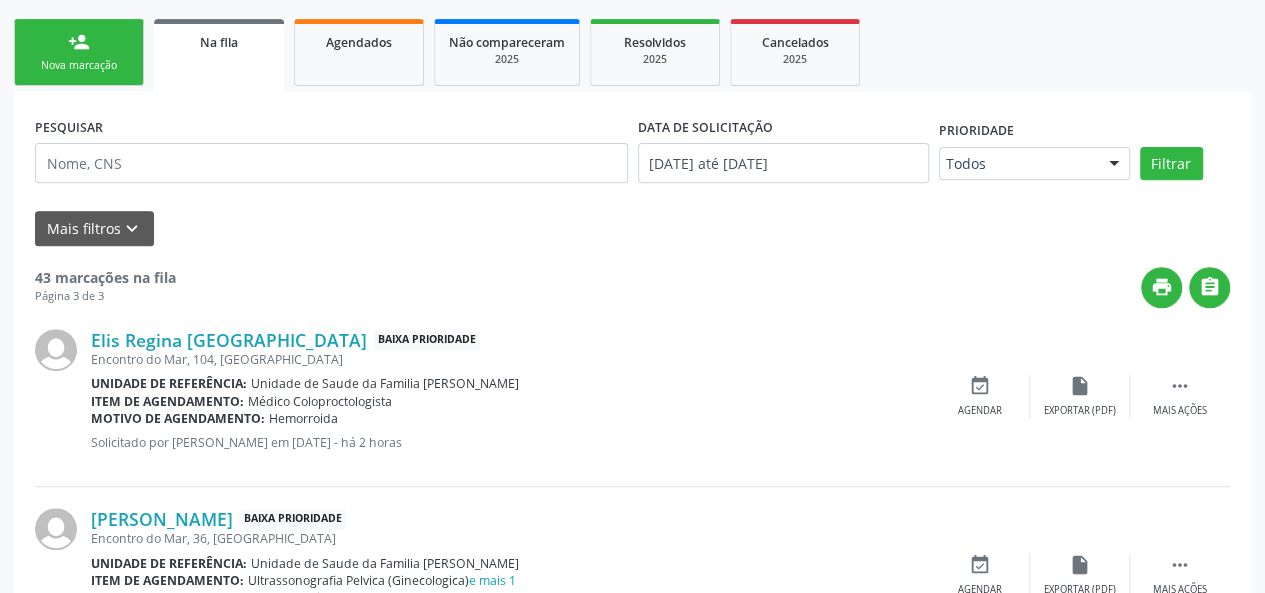 scroll, scrollTop: 271, scrollLeft: 0, axis: vertical 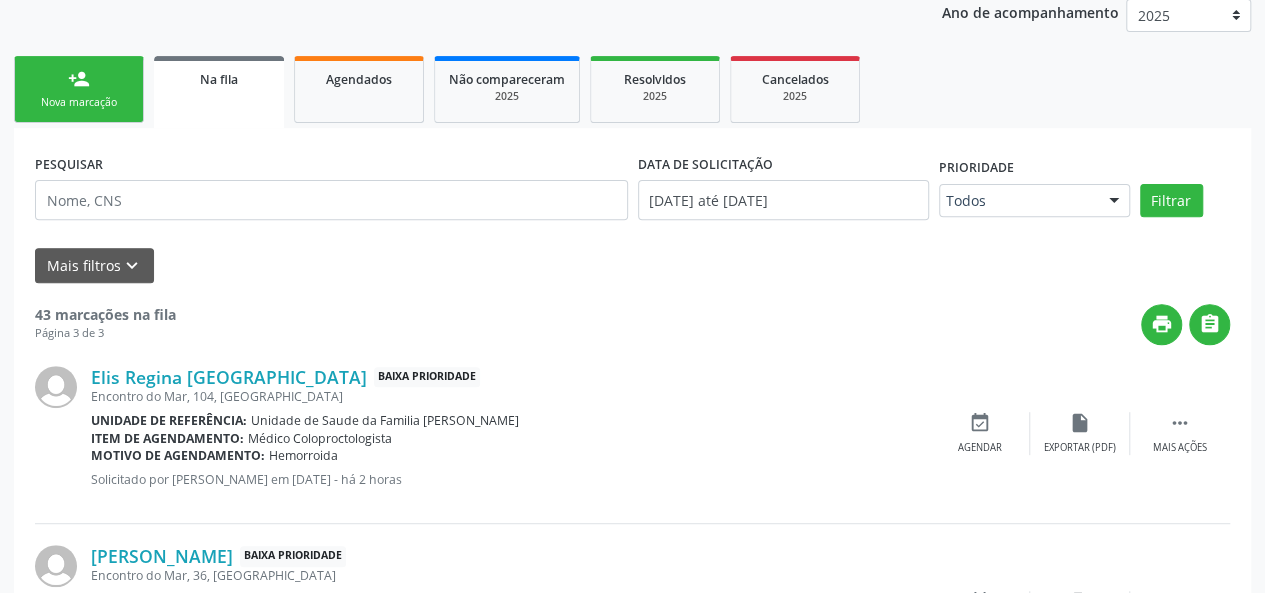 click on "person_add
Nova marcação" at bounding box center [79, 89] 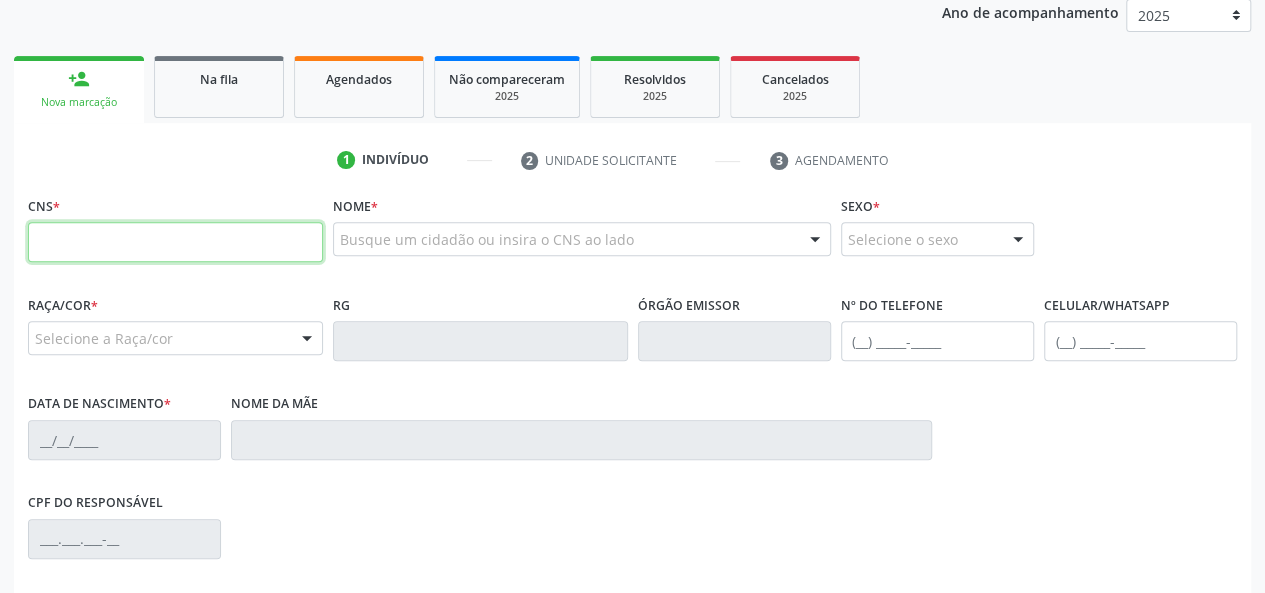 paste on "898 0027 3007 6478" 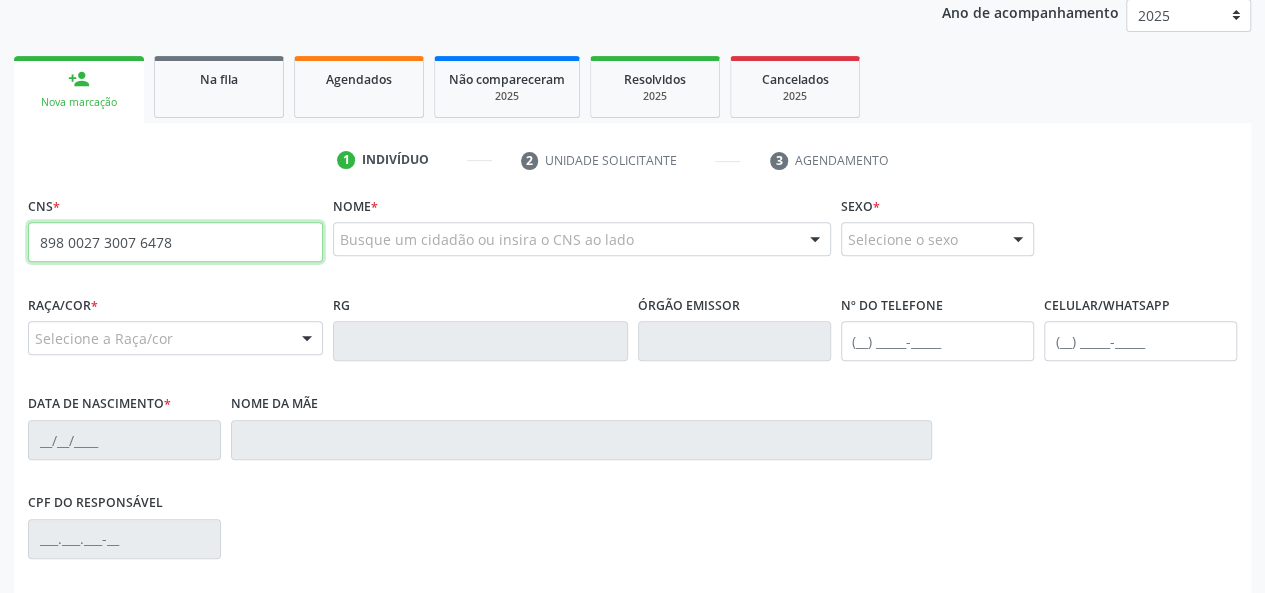 type on "898 0027 3007 6478" 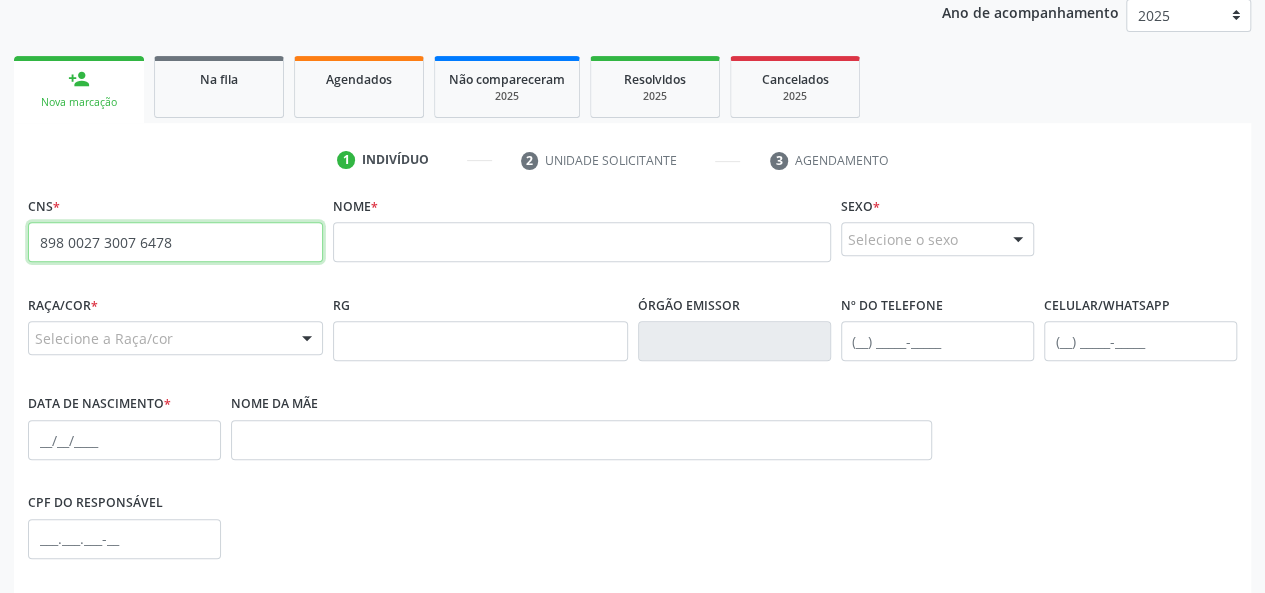 drag, startPoint x: 190, startPoint y: 253, endPoint x: 0, endPoint y: 235, distance: 190.85072 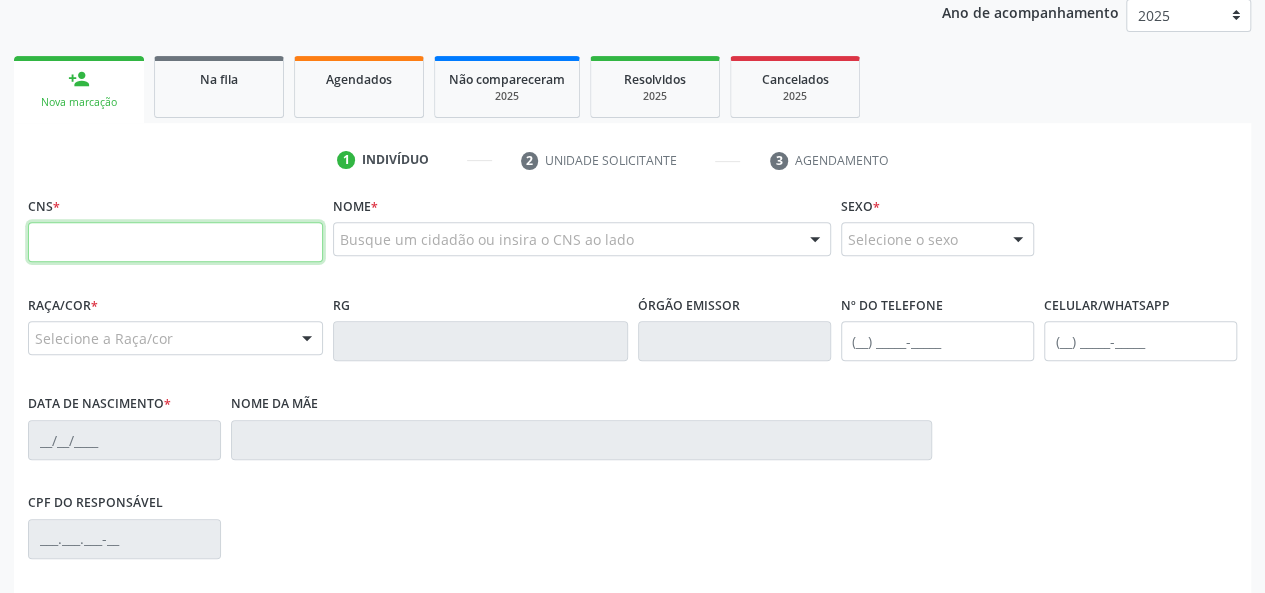 paste on "704 1062 0365 1350" 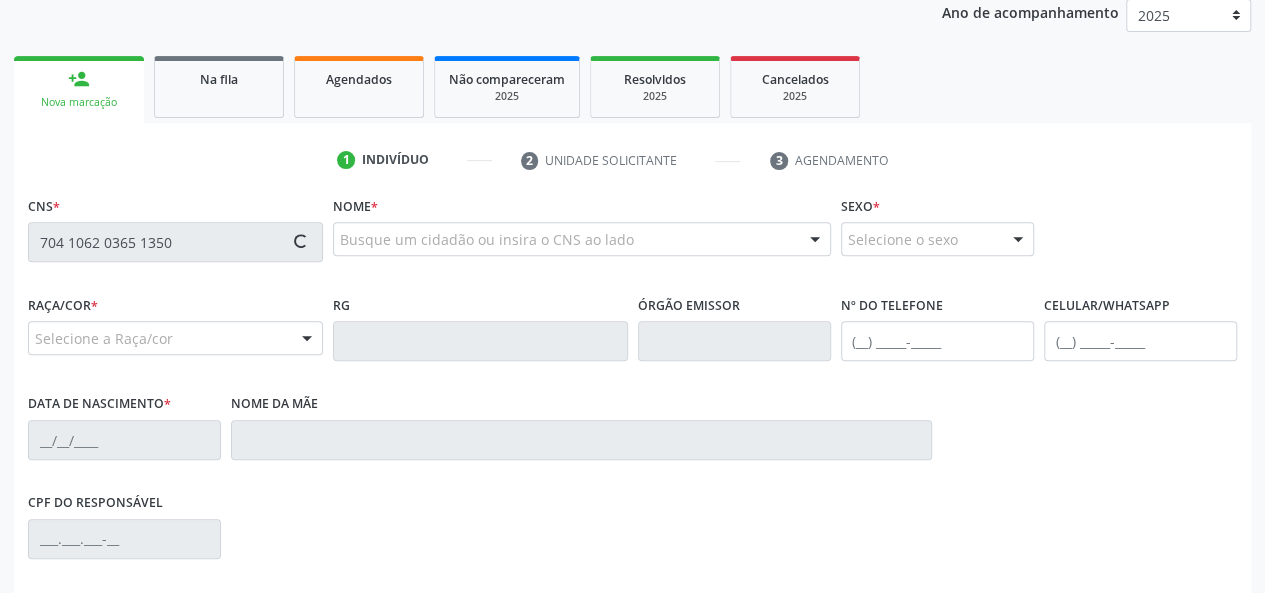 type on "704 1062 0365 1350" 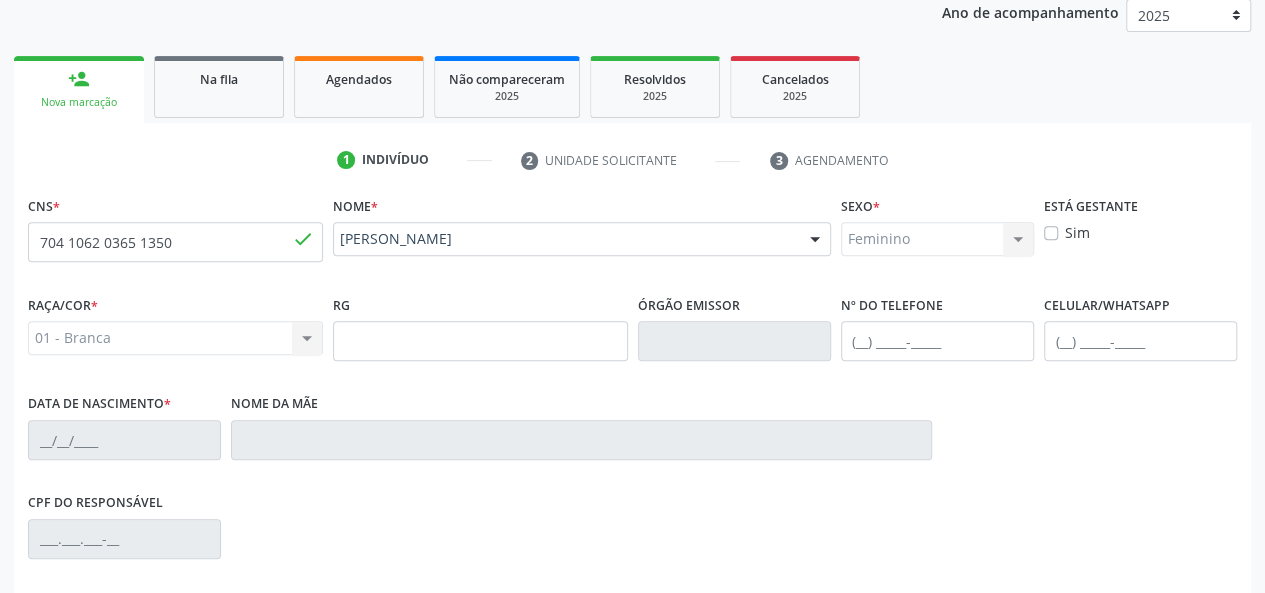 type on "(82) 99617-4273" 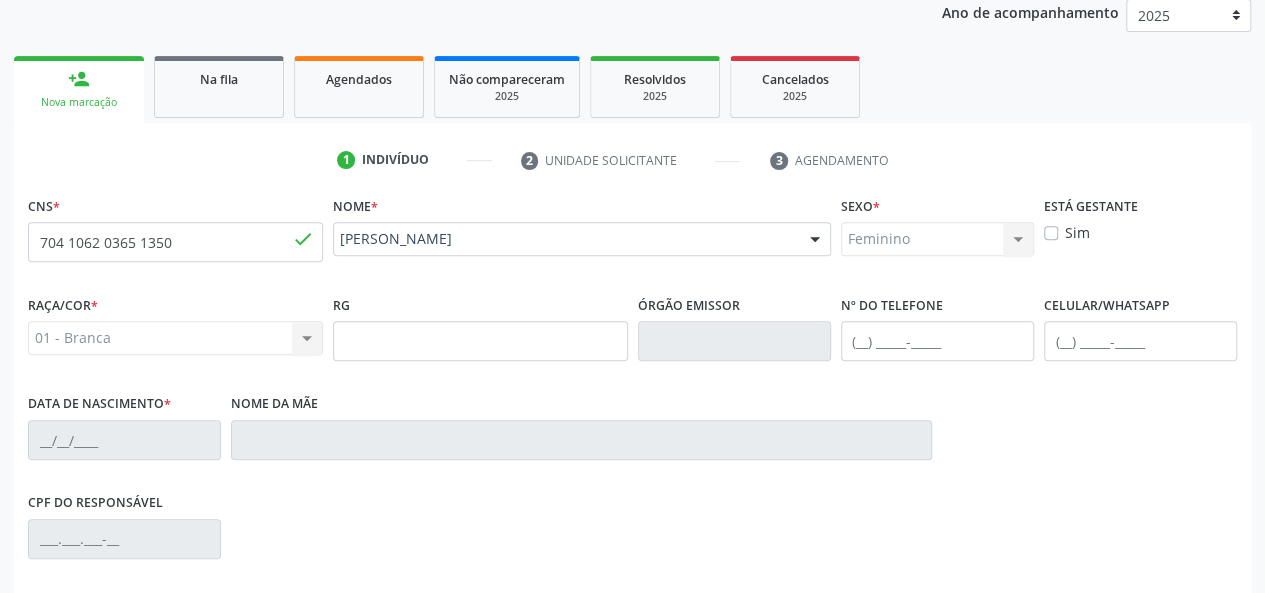 type on "25/11/1997" 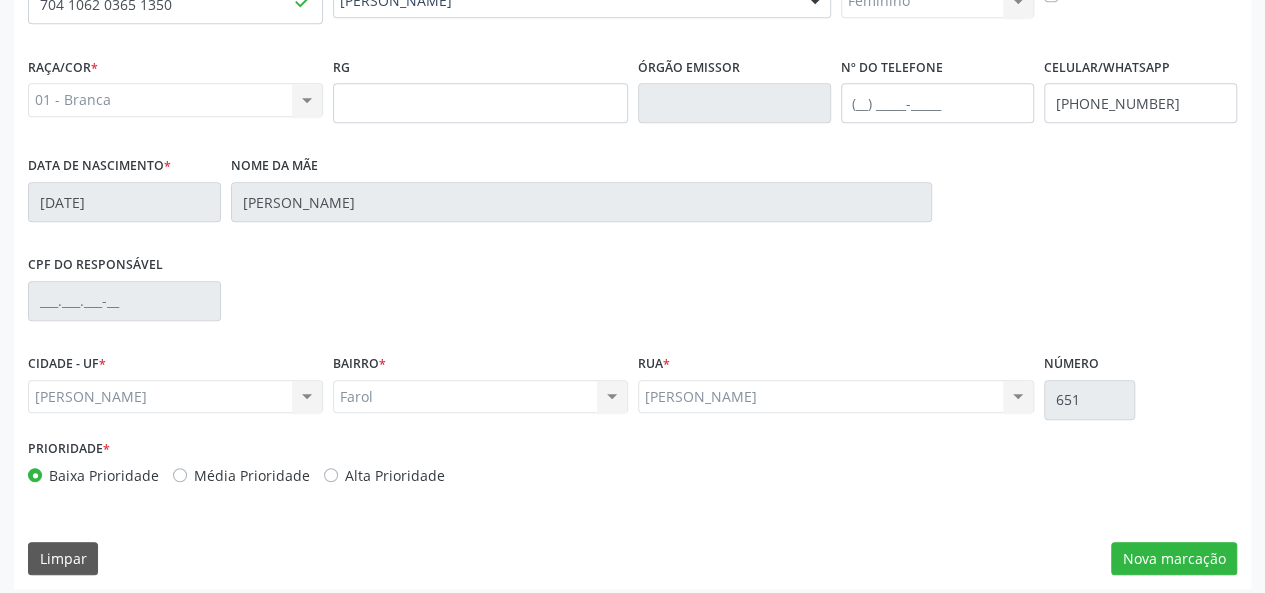 scroll, scrollTop: 518, scrollLeft: 0, axis: vertical 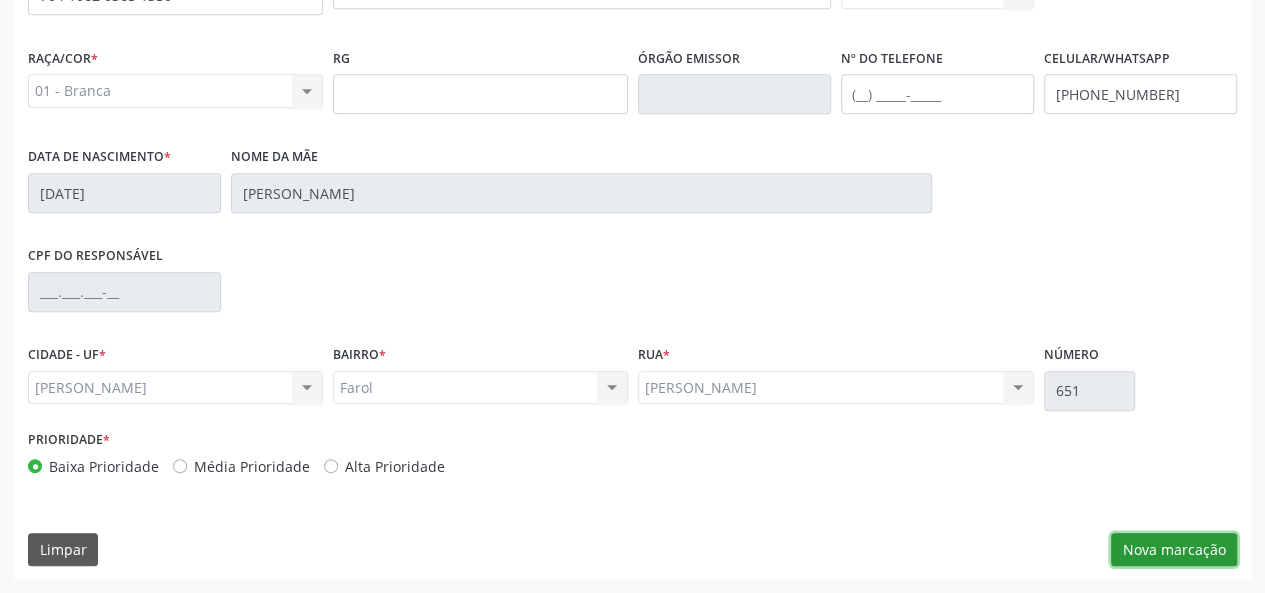 click on "Nova marcação" at bounding box center [1174, 550] 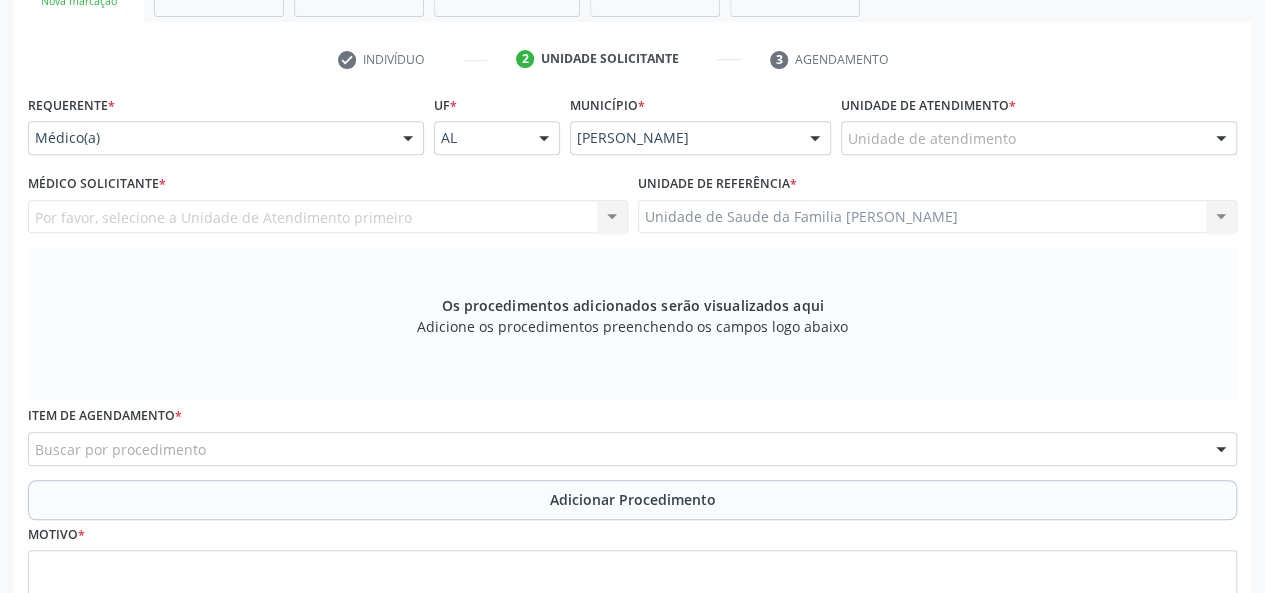 scroll, scrollTop: 318, scrollLeft: 0, axis: vertical 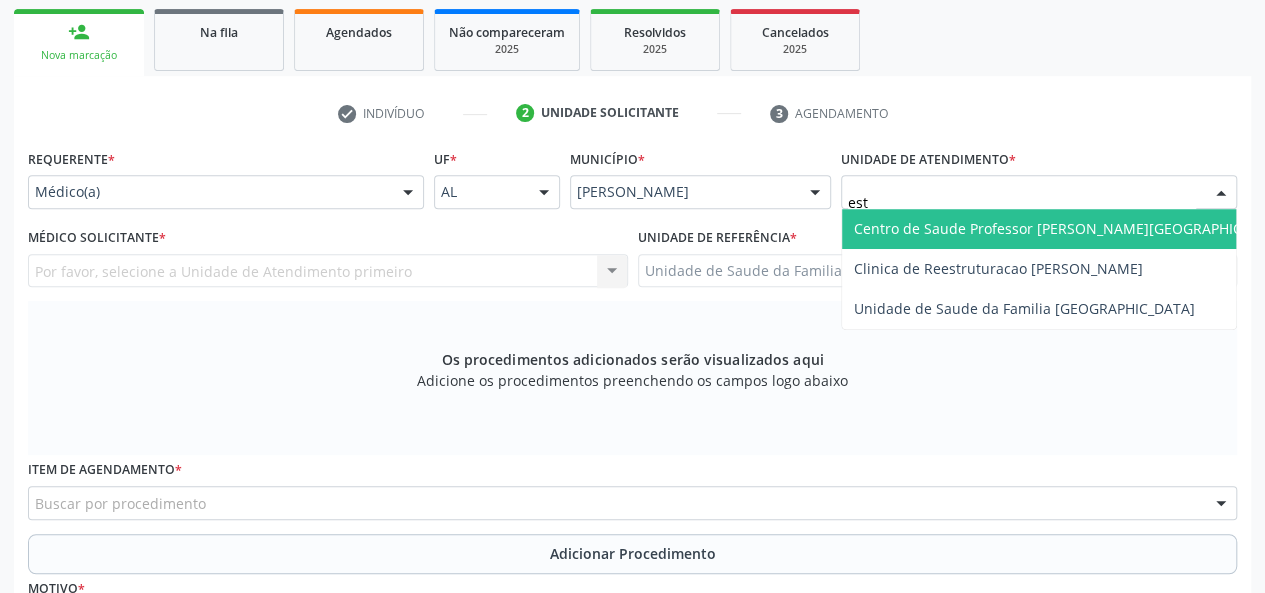 type on "esta" 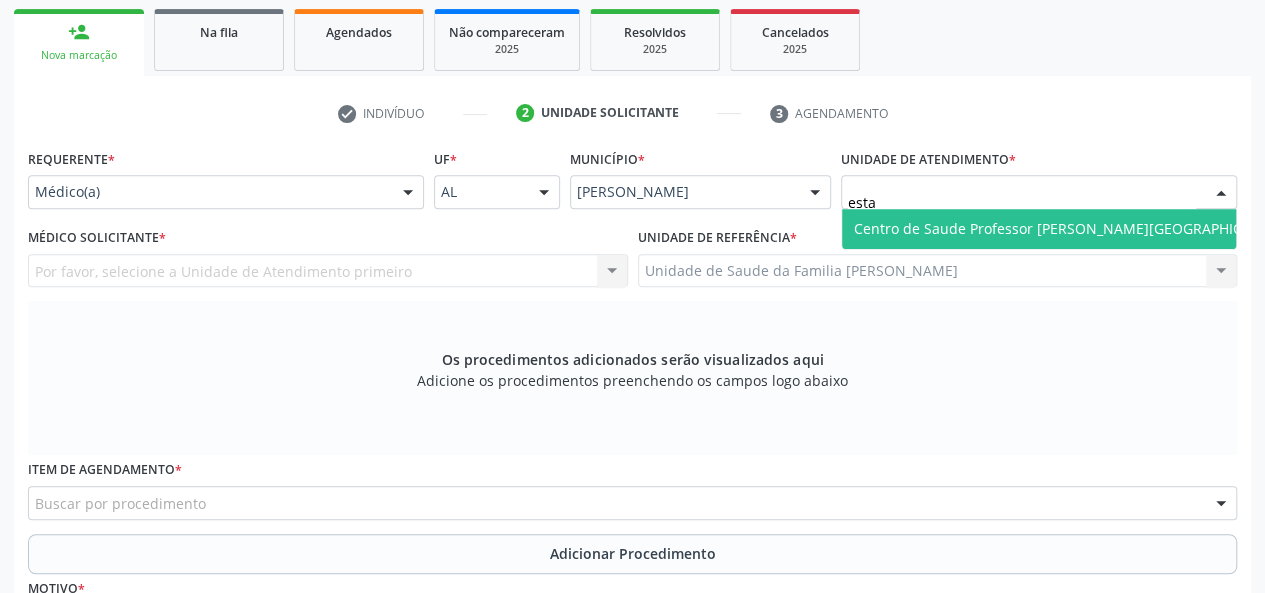 click on "Centro de Saude Professor [PERSON_NAME][GEOGRAPHIC_DATA]" at bounding box center (1071, 228) 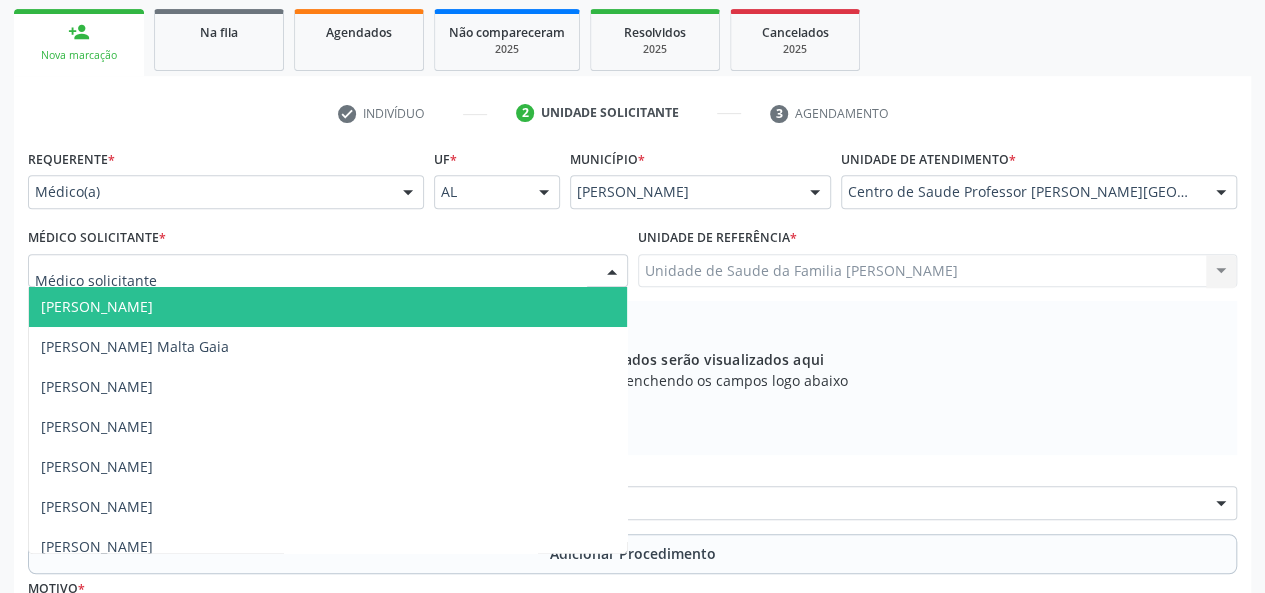click at bounding box center (328, 271) 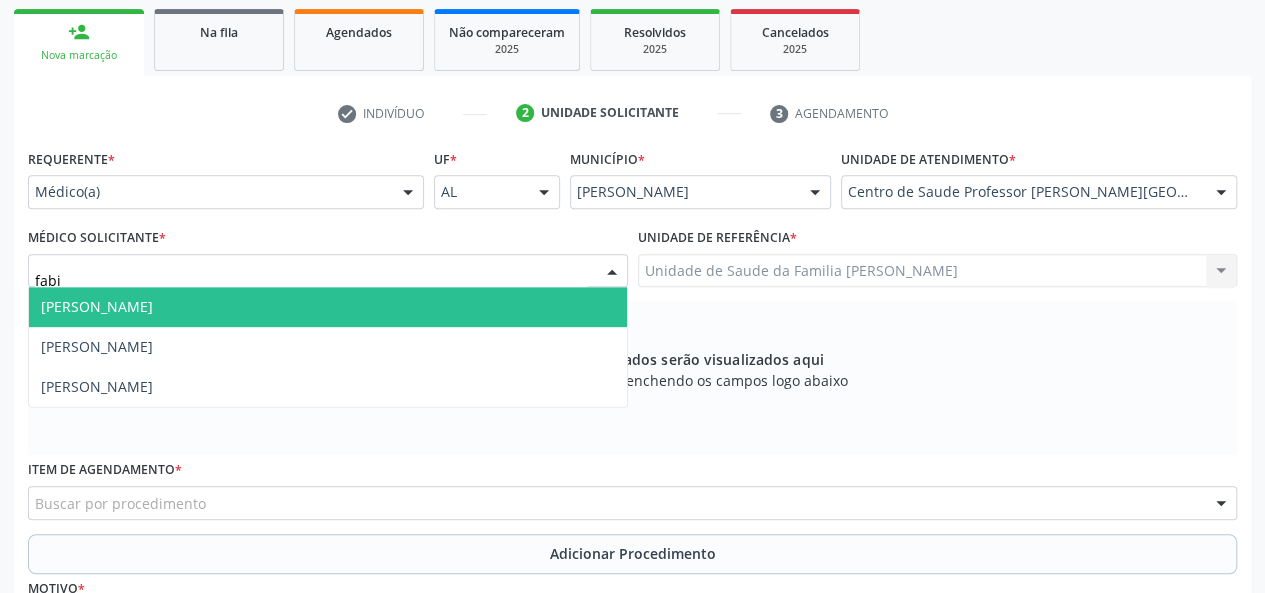 type on "fabia" 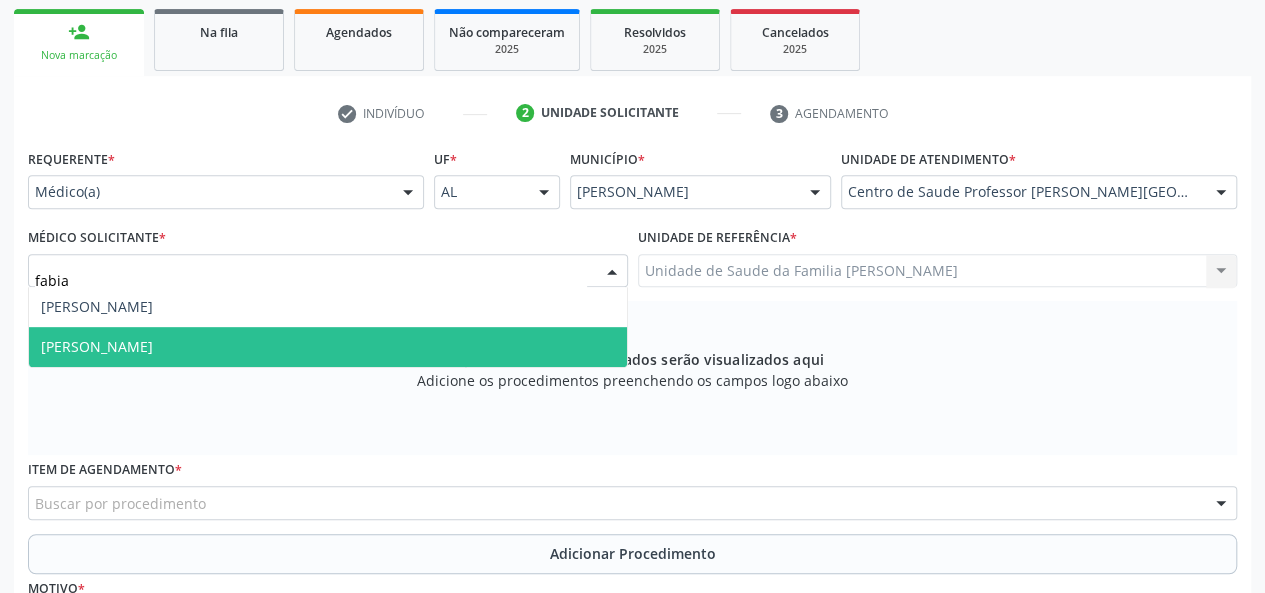 click on "[PERSON_NAME]" at bounding box center (328, 347) 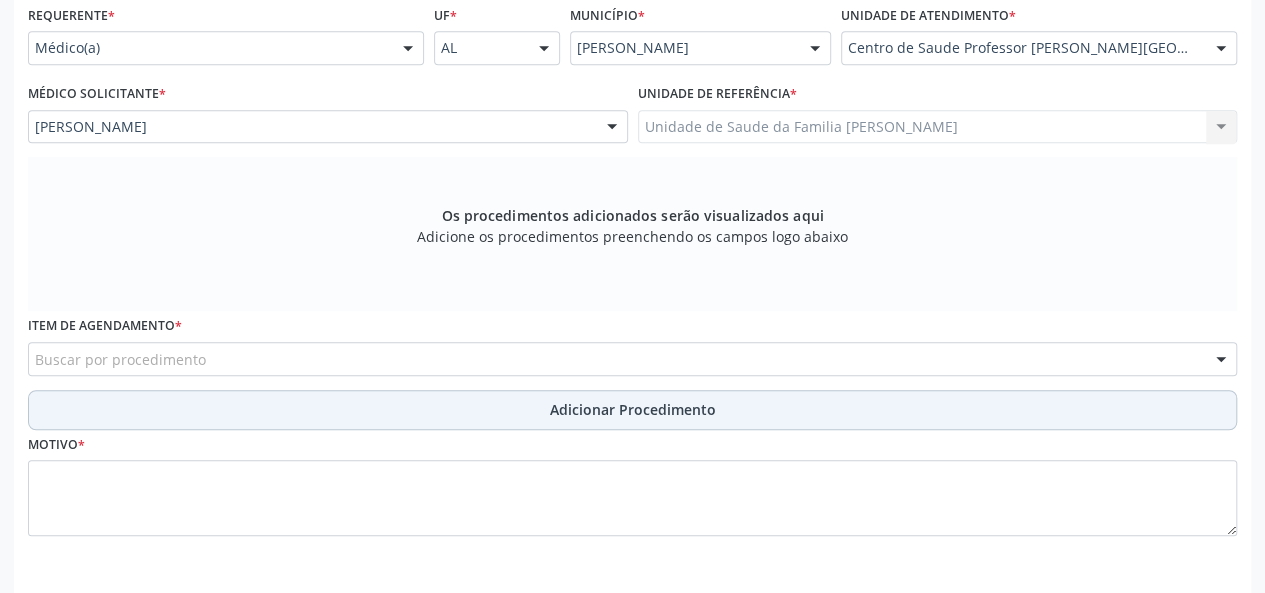 scroll, scrollTop: 518, scrollLeft: 0, axis: vertical 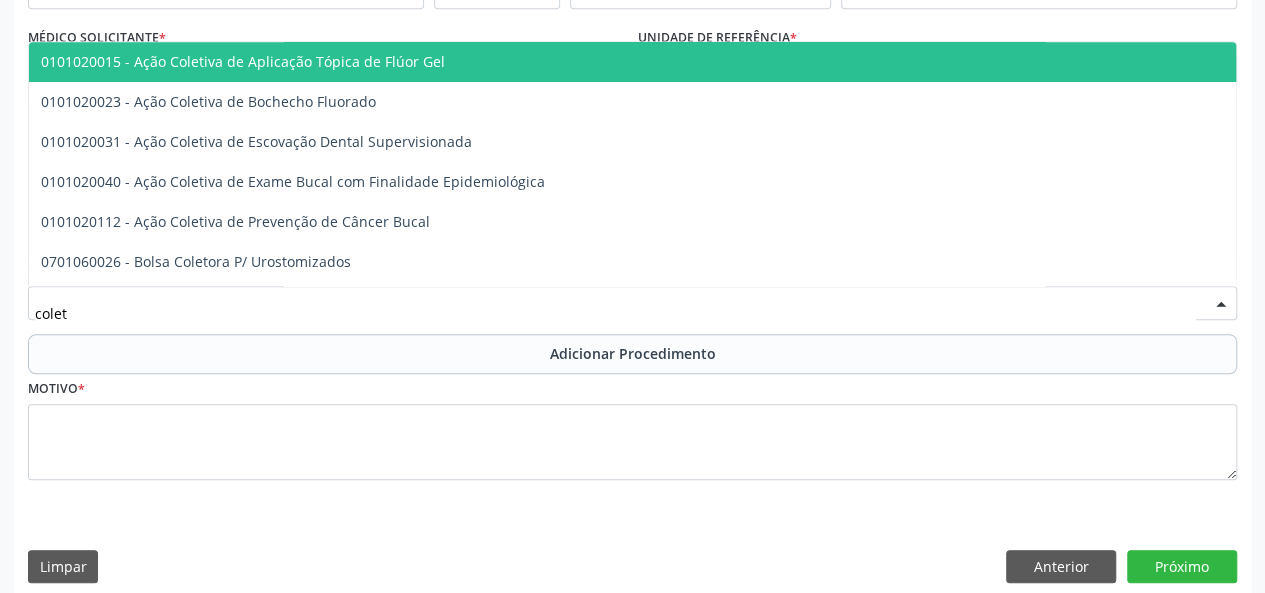 type on "coleta" 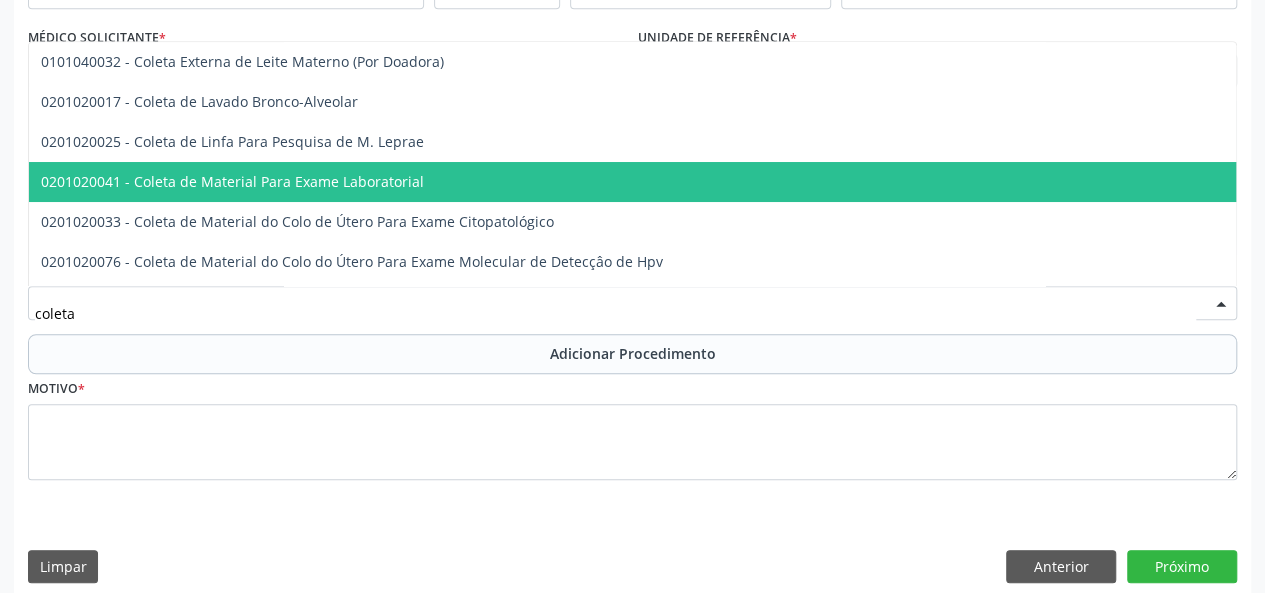 click on "0201020041 - Coleta de Material Para Exame Laboratorial" at bounding box center (232, 181) 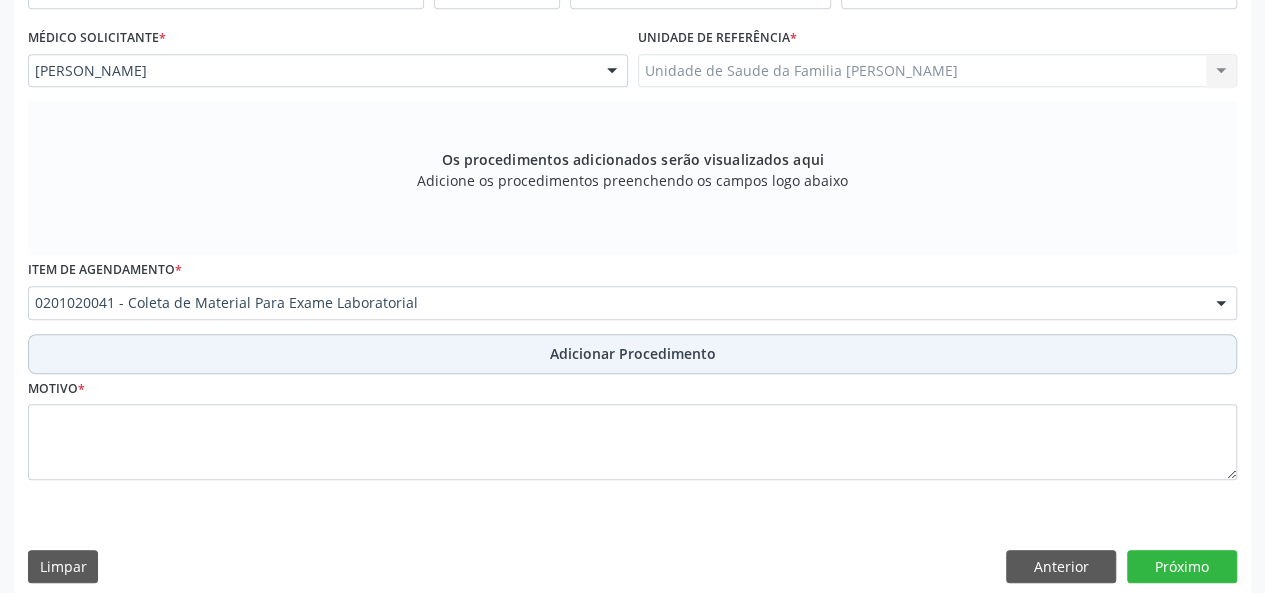 click on "Adicionar Procedimento" at bounding box center [633, 353] 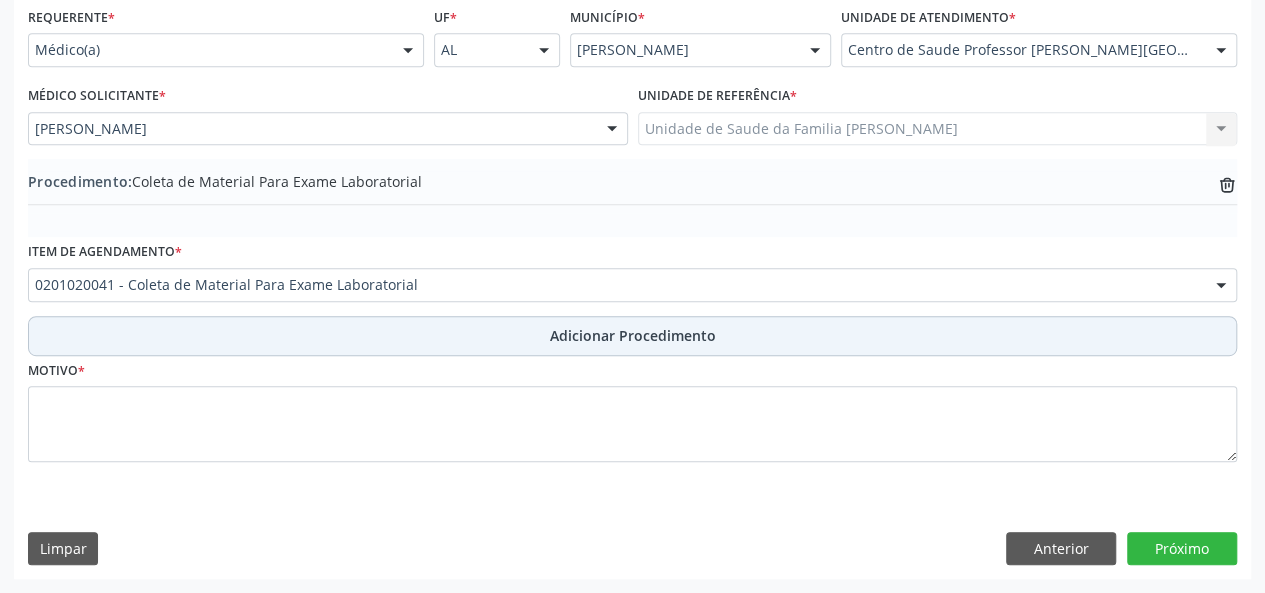scroll, scrollTop: 458, scrollLeft: 0, axis: vertical 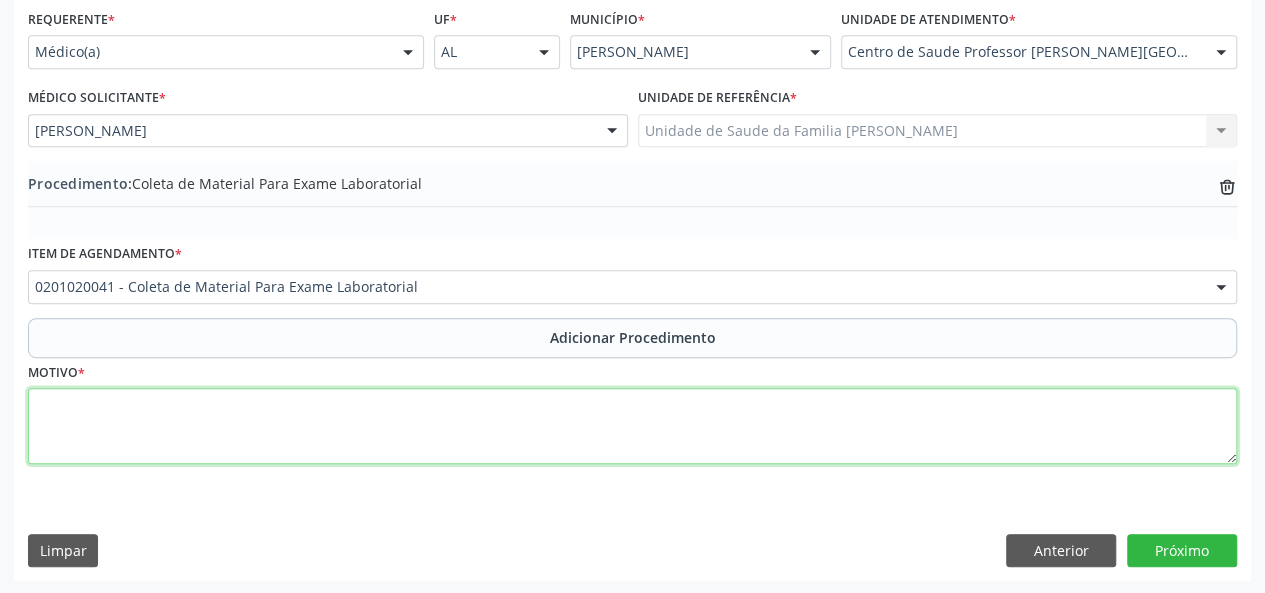 click at bounding box center (632, 426) 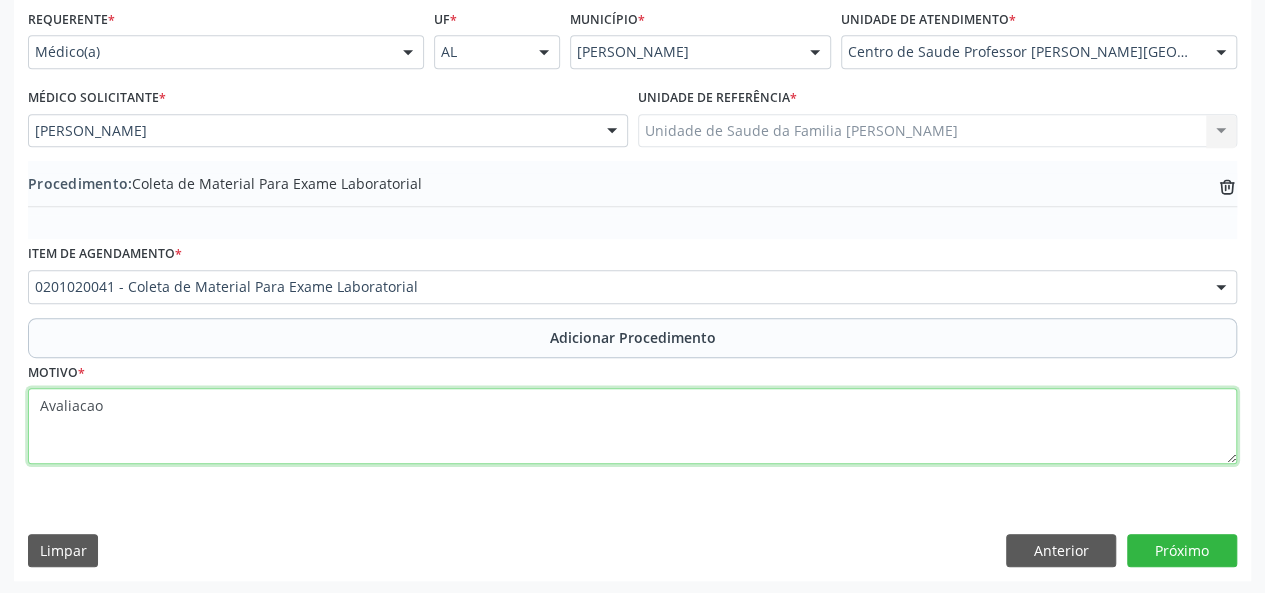 type on "Avaliacao" 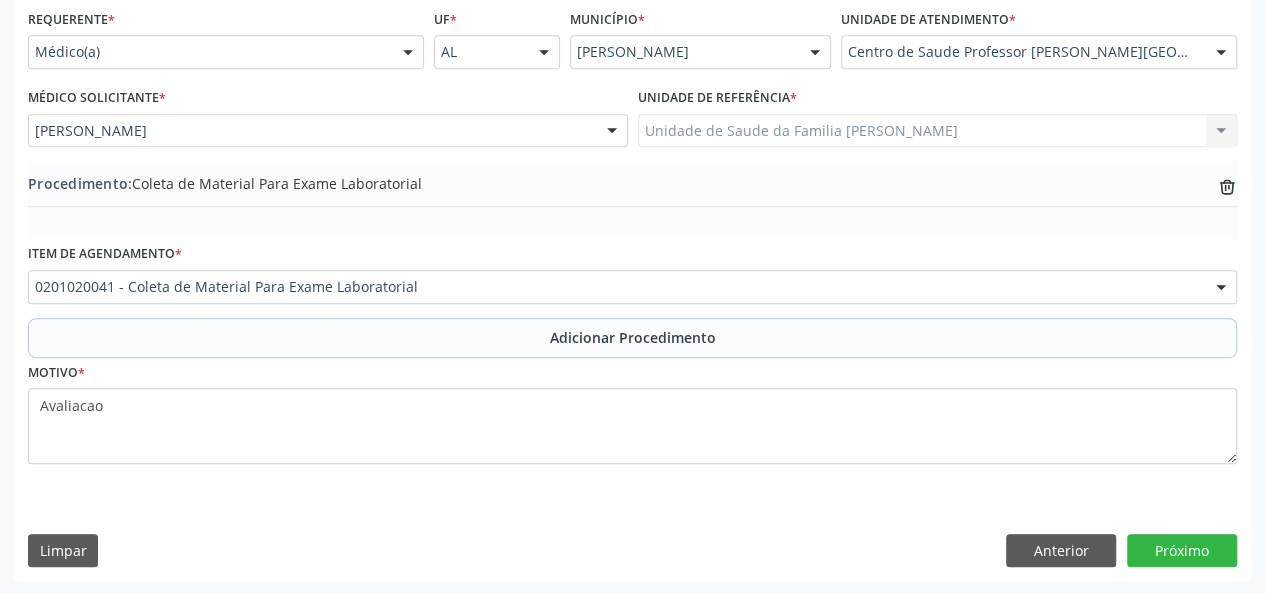 click on "Requerente
*
Médico(a)         Médico(a)   Enfermeiro(a)   Paciente
Nenhum resultado encontrado para: "   "
Não há nenhuma opção para ser exibida.
UF
*
AL         AL
Nenhum resultado encontrado para: "   "
Não há nenhuma opção para ser exibida.
Município
*
[PERSON_NAME] resultado encontrado para: "   "
Não há nenhuma opção para ser exibida.
Unidade de atendimento
*
Centro de Saude Professor [PERSON_NAME]         Aeronave Baron 58   Aeronave Cessna   Associacao Divina Misericordia   Caps [PERSON_NAME] Sarmento   Central Municipal de Rede de Frio de Marechal Deodoro   Central de Abastecimento Farmaceutico Caf   Centro Municipal de Especialidade Odontologica   Centro de Parto Normal Imaculada Conceicao   Centro de Saude Professor Estacio de [GEOGRAPHIC_DATA]" at bounding box center (632, 292) 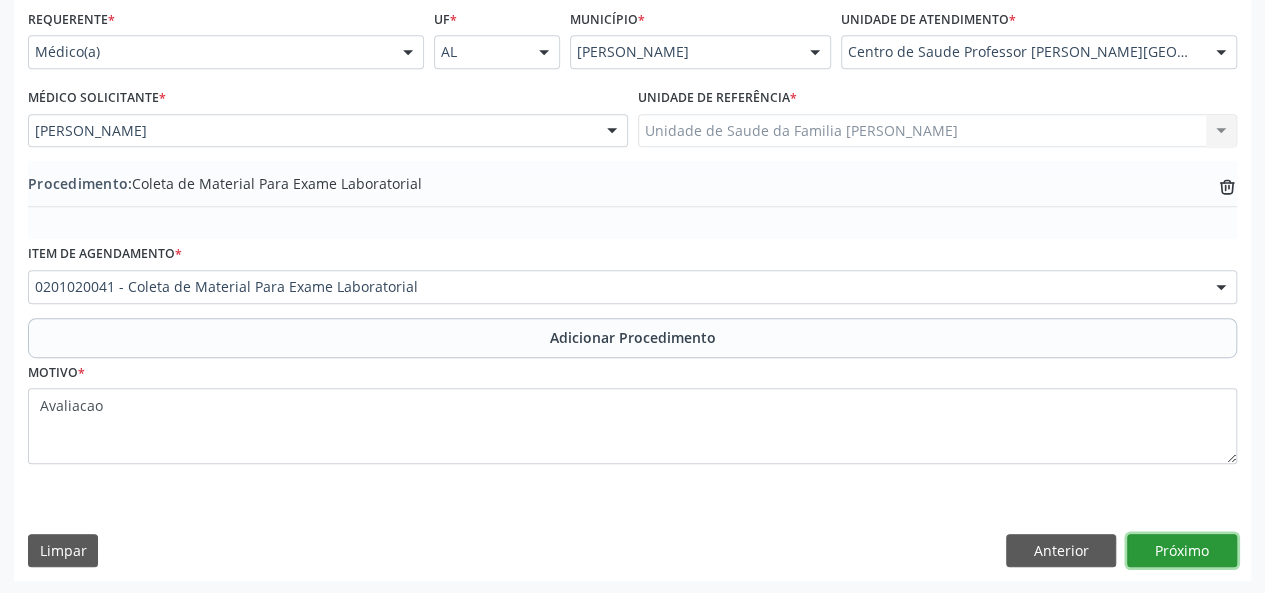 click on "Próximo" at bounding box center (1182, 551) 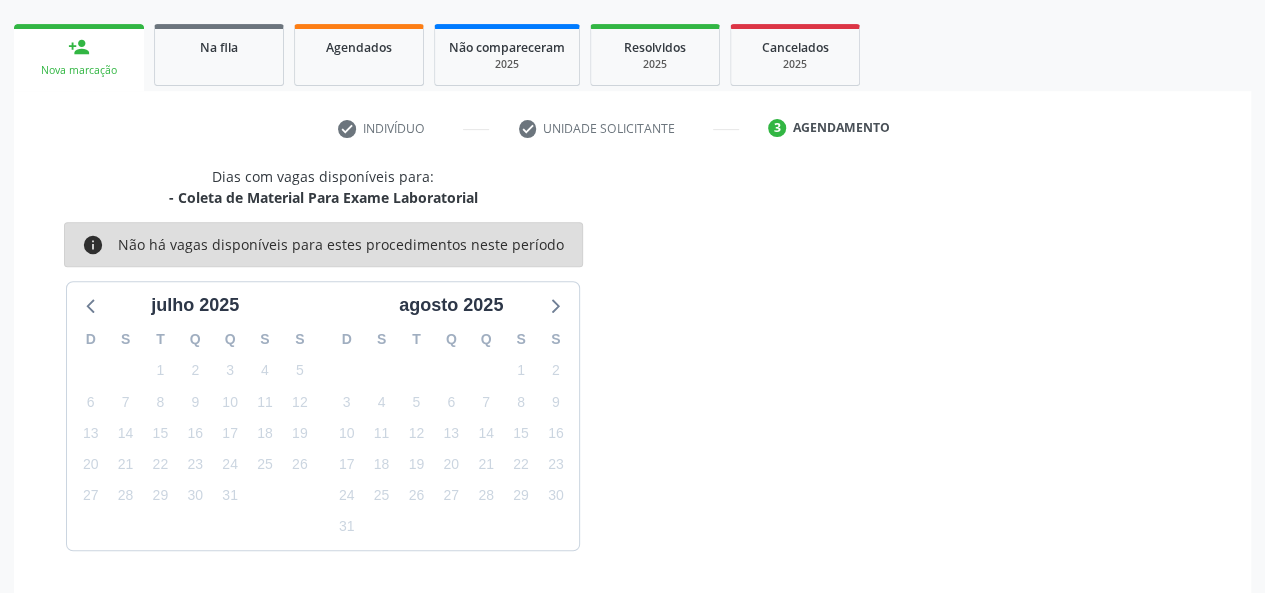 scroll, scrollTop: 362, scrollLeft: 0, axis: vertical 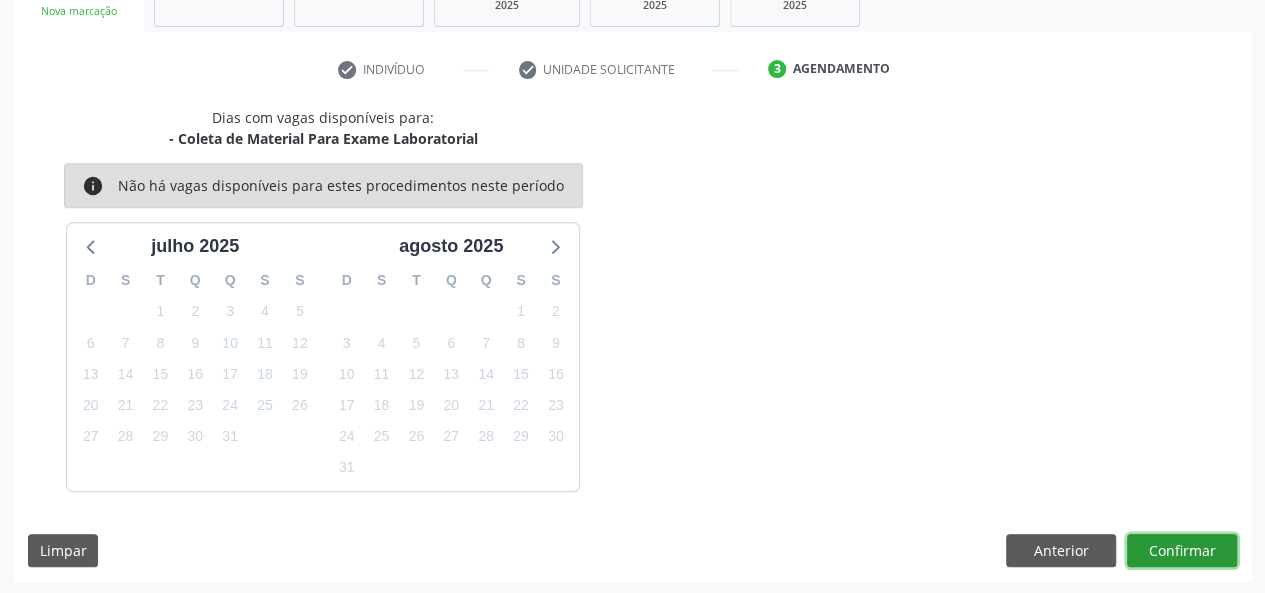 click on "Confirmar" at bounding box center (1182, 551) 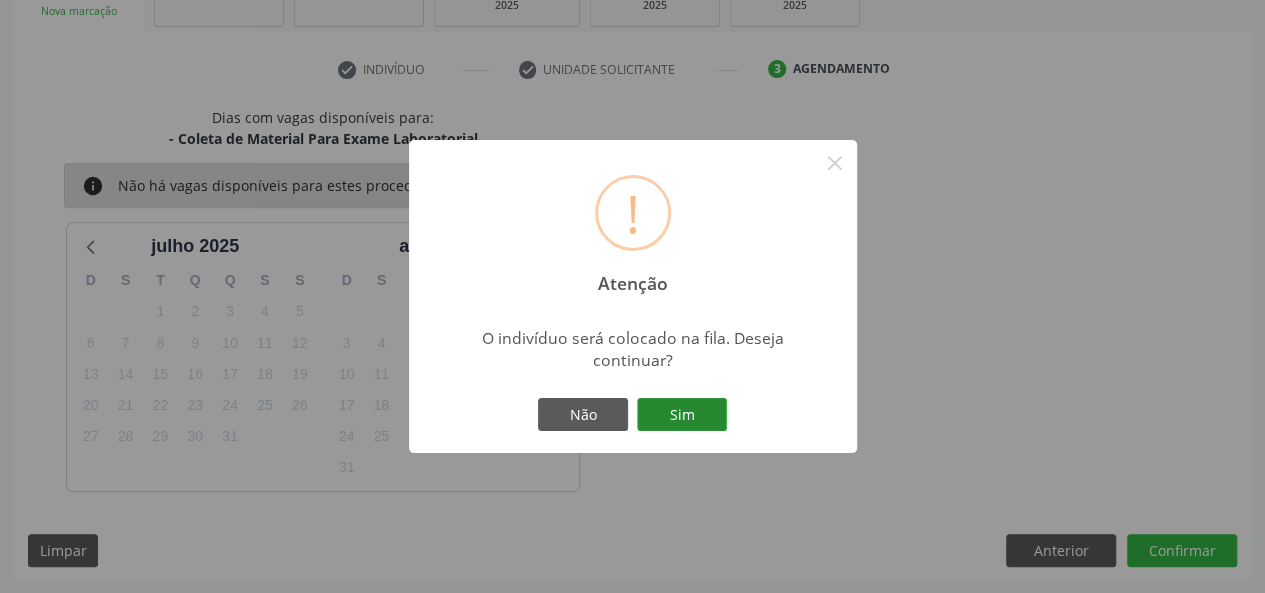 click on "Sim" at bounding box center (682, 415) 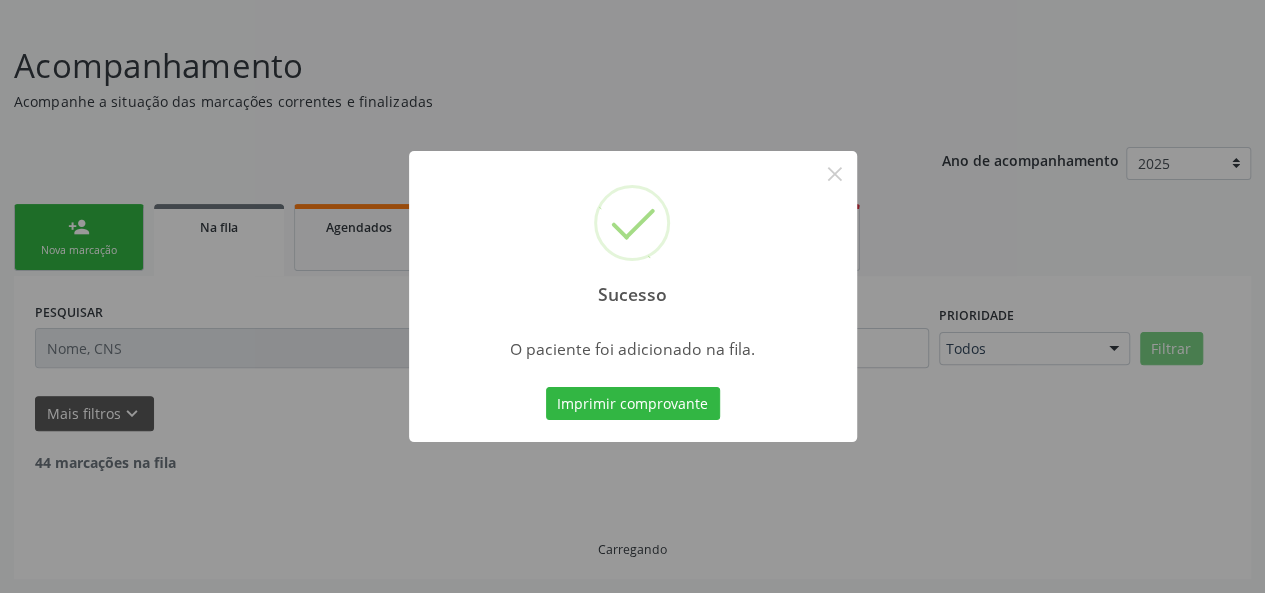 scroll, scrollTop: 100, scrollLeft: 0, axis: vertical 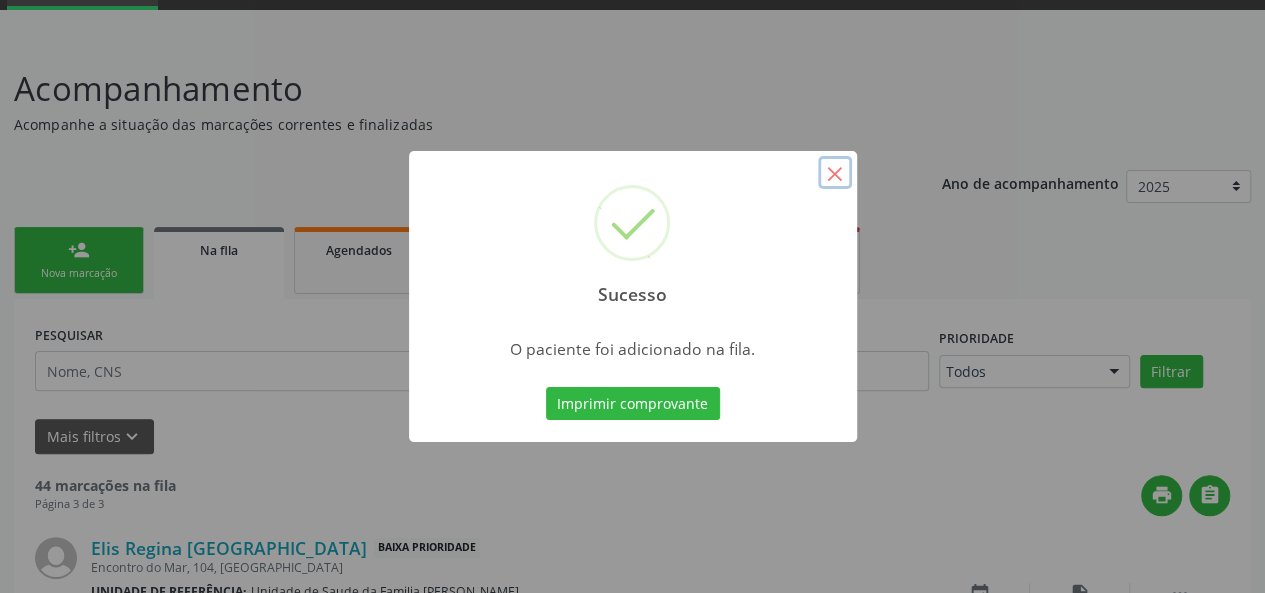 click on "×" at bounding box center [835, 173] 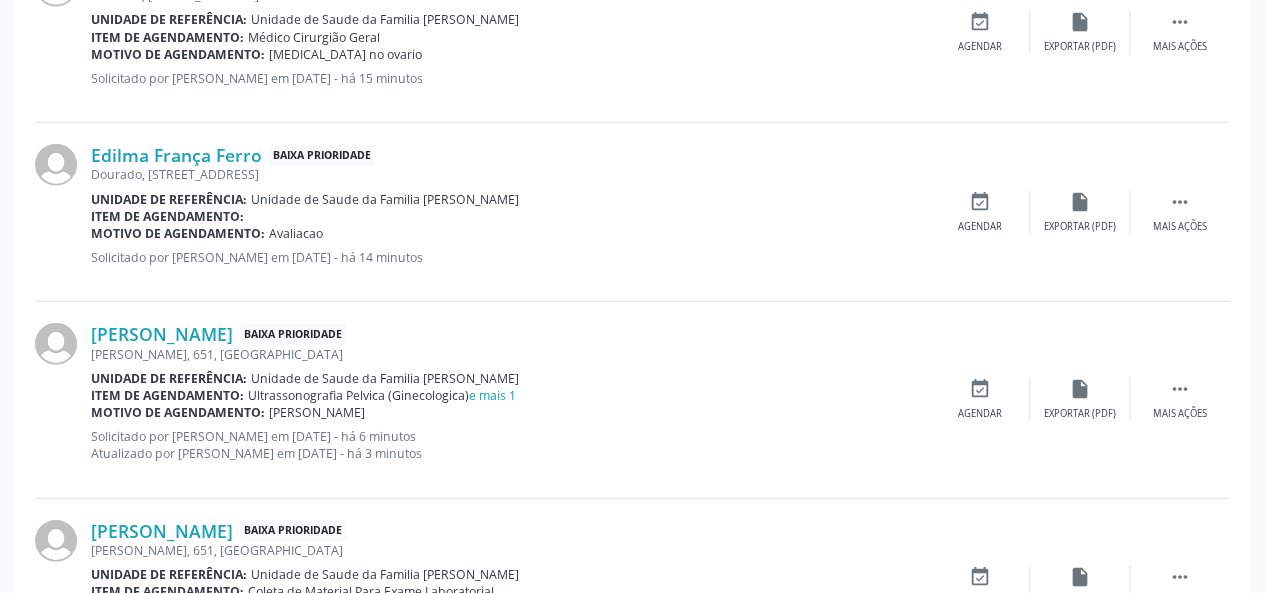 scroll, scrollTop: 2450, scrollLeft: 0, axis: vertical 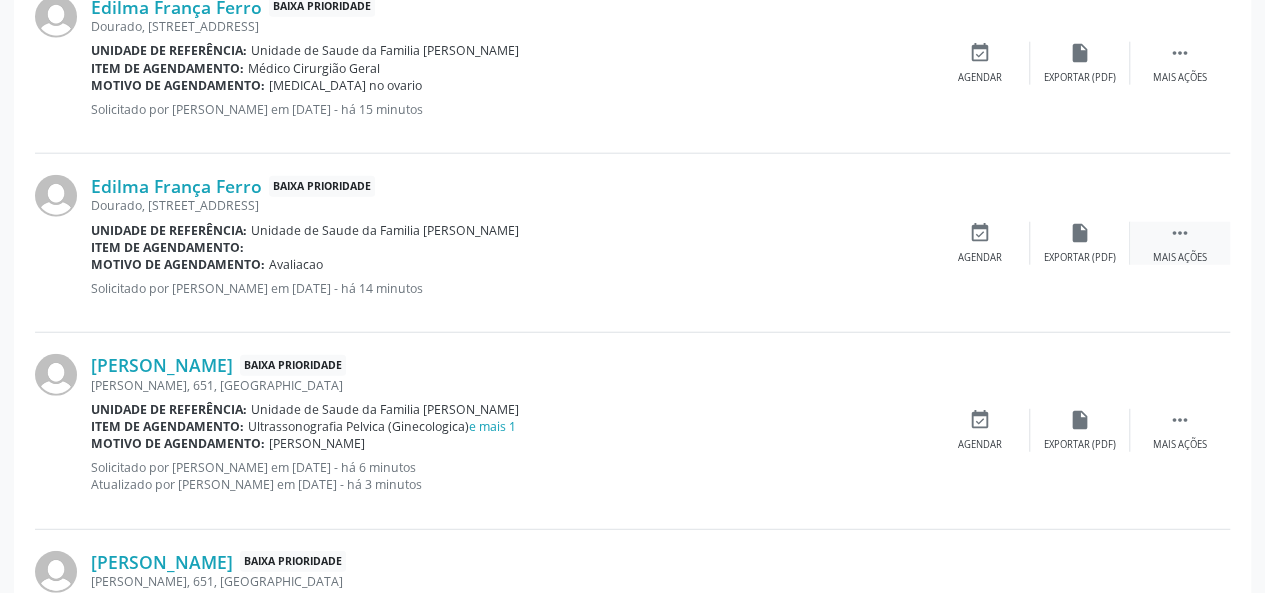 click on "" at bounding box center (1180, 233) 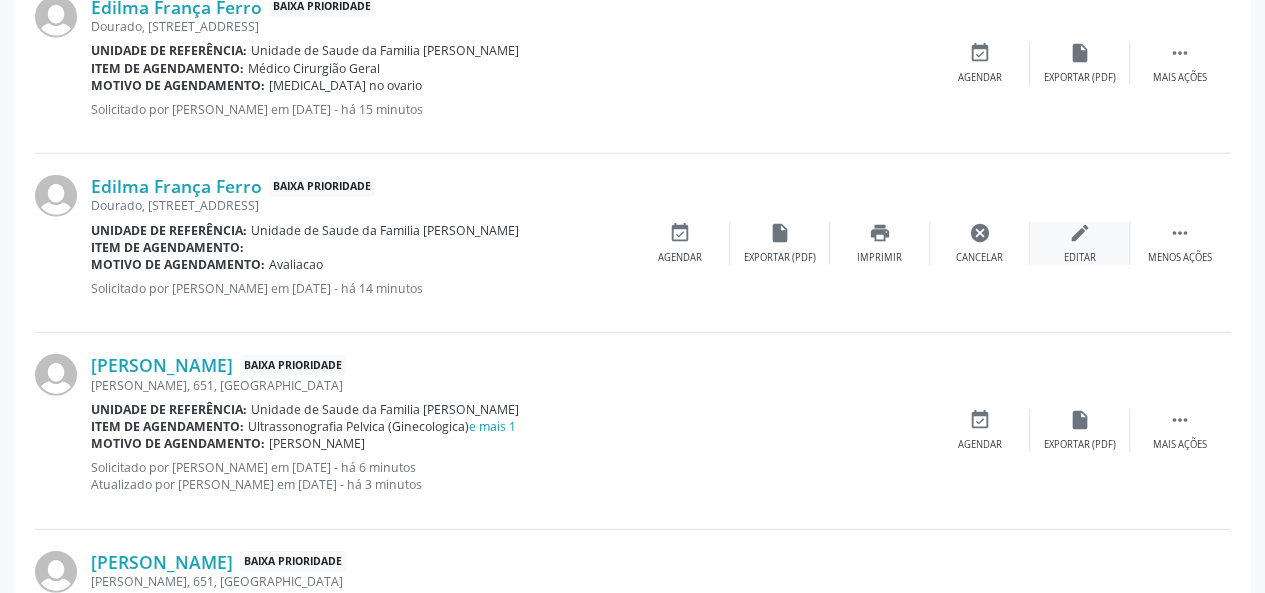 click on "edit" at bounding box center [1080, 233] 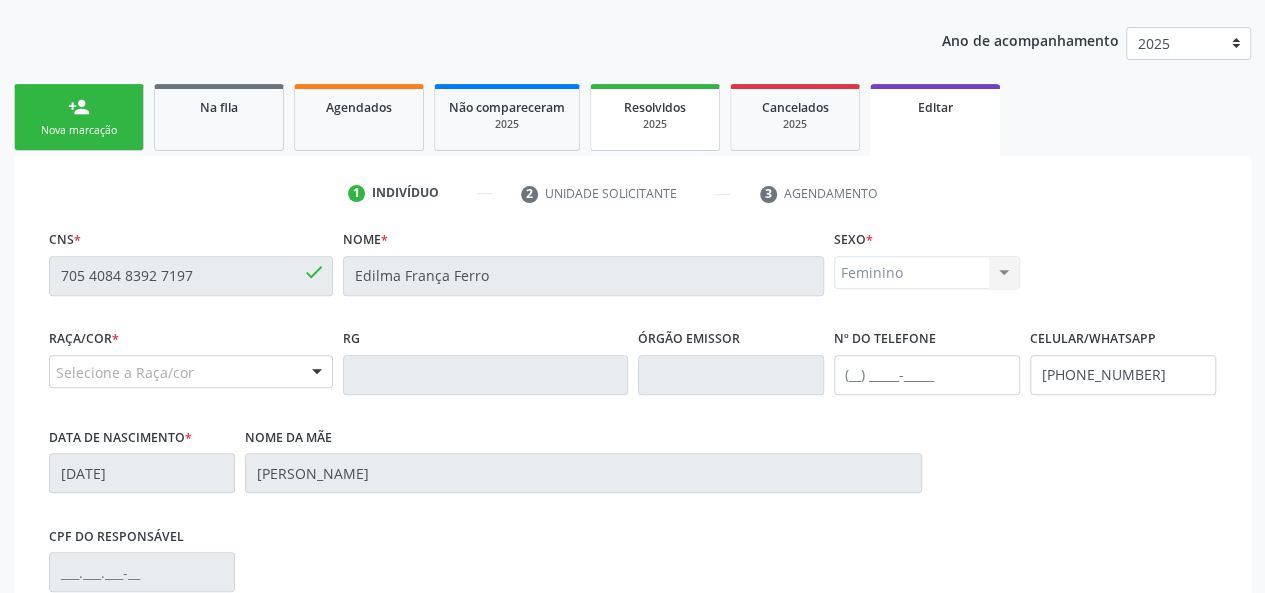 scroll, scrollTop: 400, scrollLeft: 0, axis: vertical 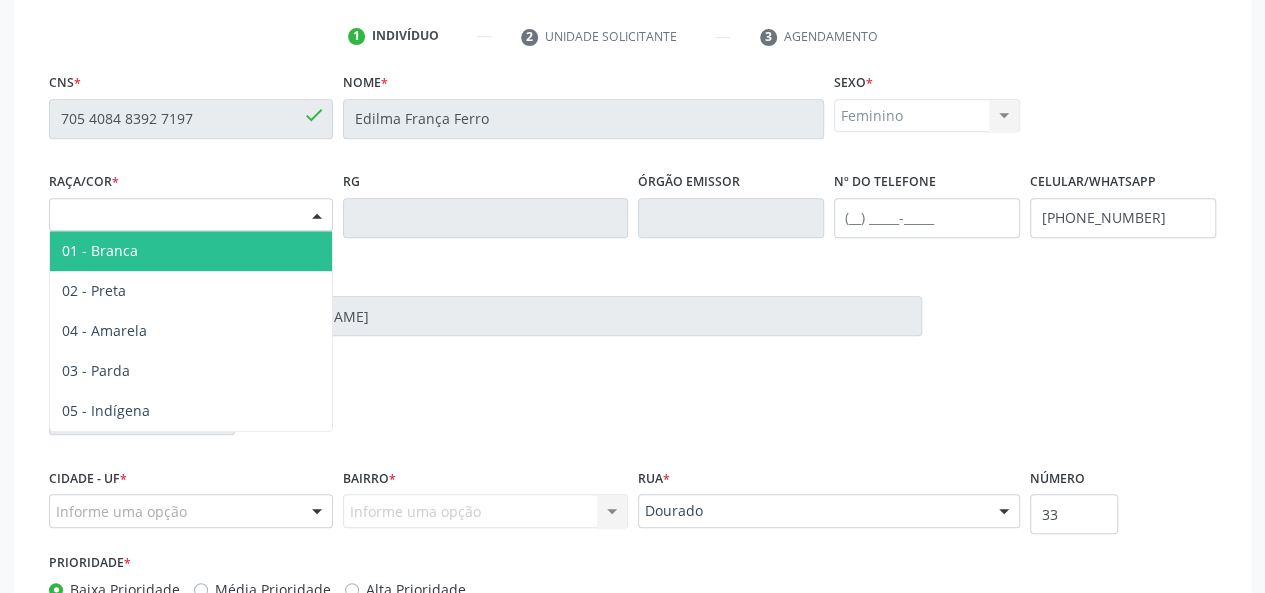 click on "Selecione a Raça/cor" at bounding box center [191, 215] 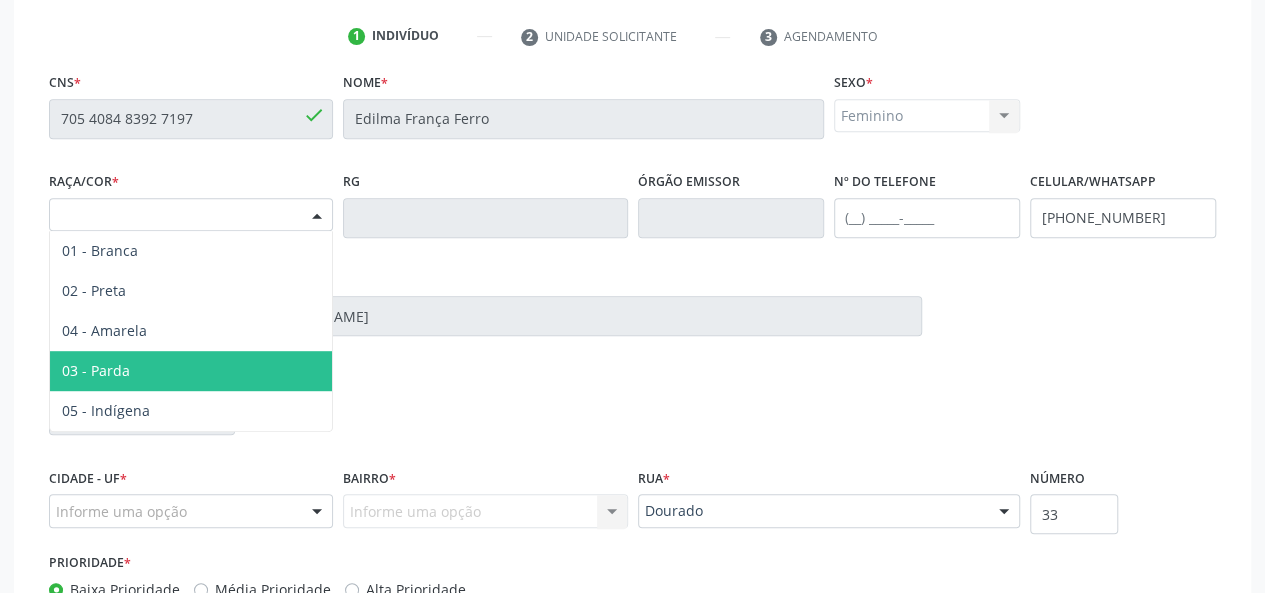 click on "03 - Parda" at bounding box center (191, 371) 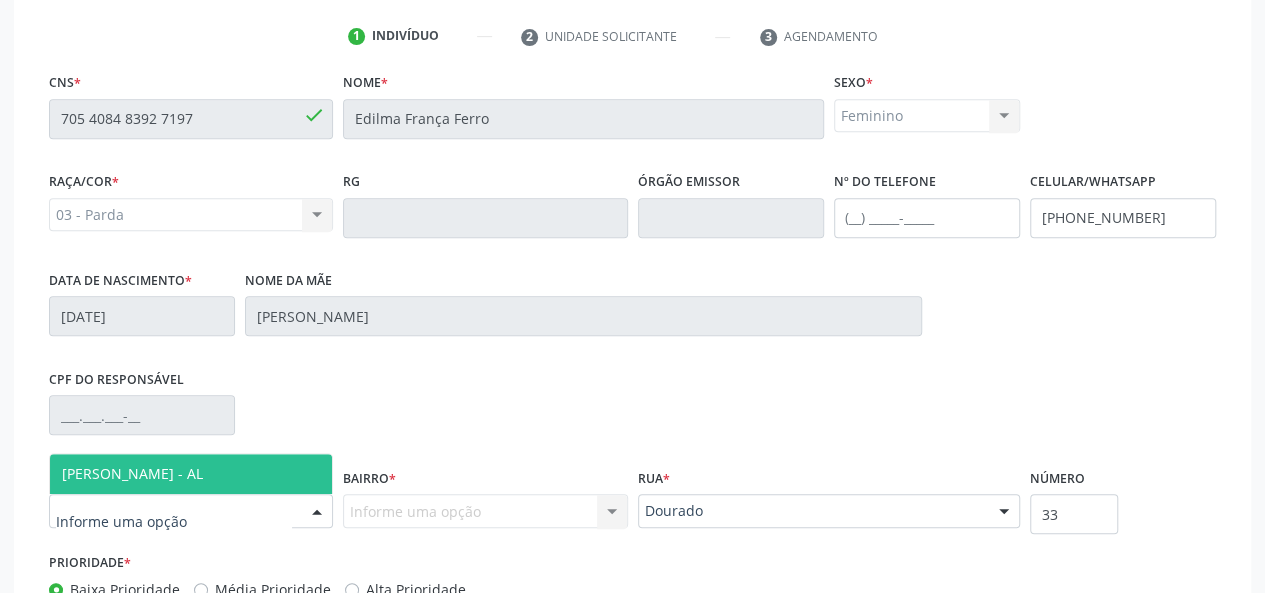 click on "[PERSON_NAME] - AL" at bounding box center [132, 473] 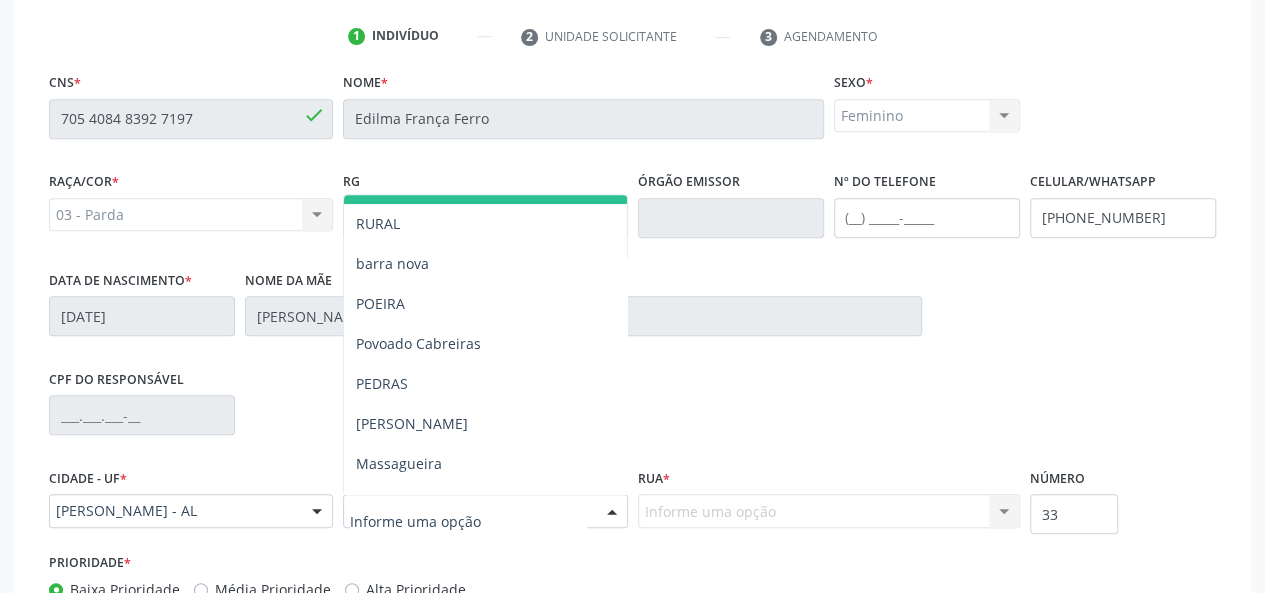 scroll, scrollTop: 200, scrollLeft: 0, axis: vertical 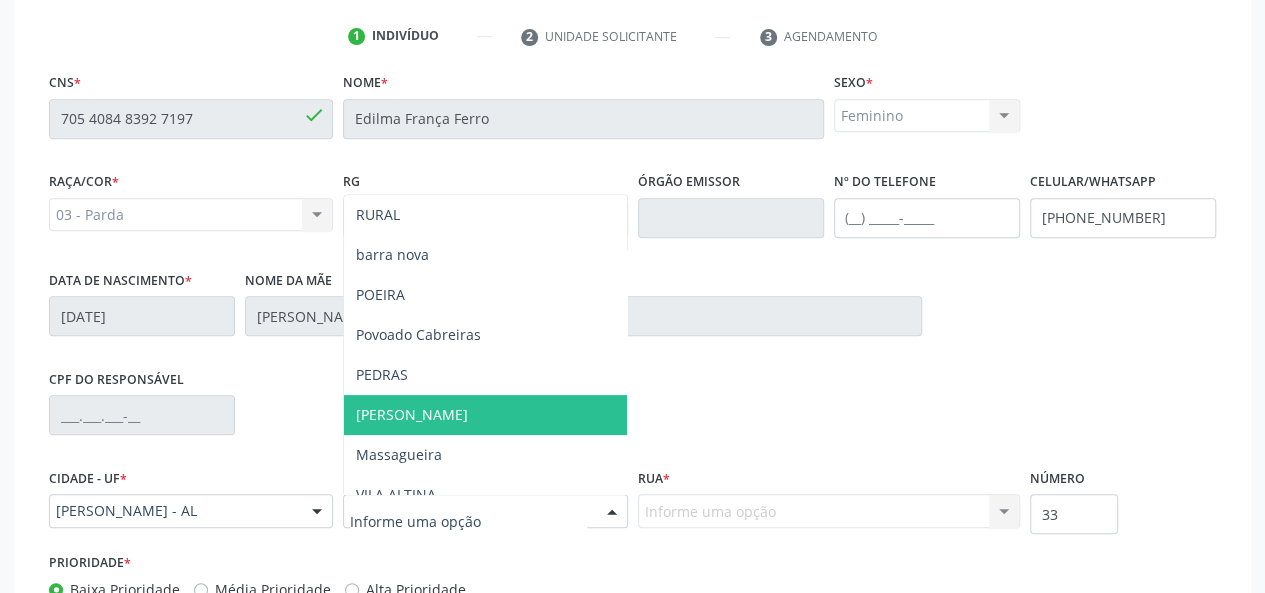 click on "[PERSON_NAME]" at bounding box center [412, 414] 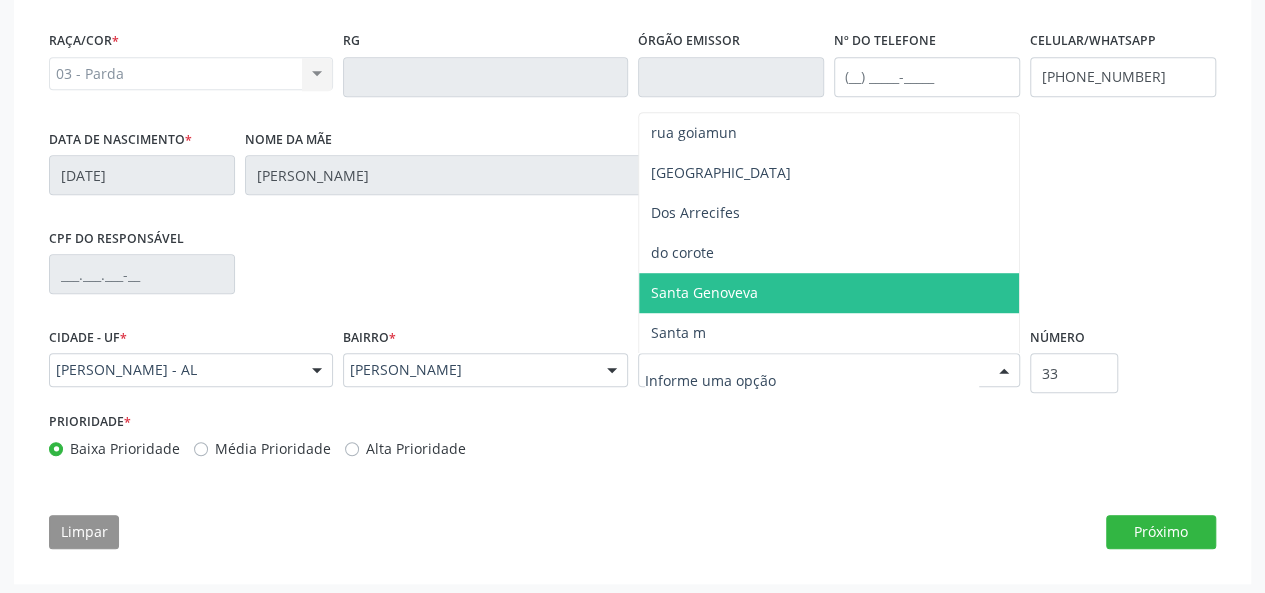 scroll, scrollTop: 544, scrollLeft: 0, axis: vertical 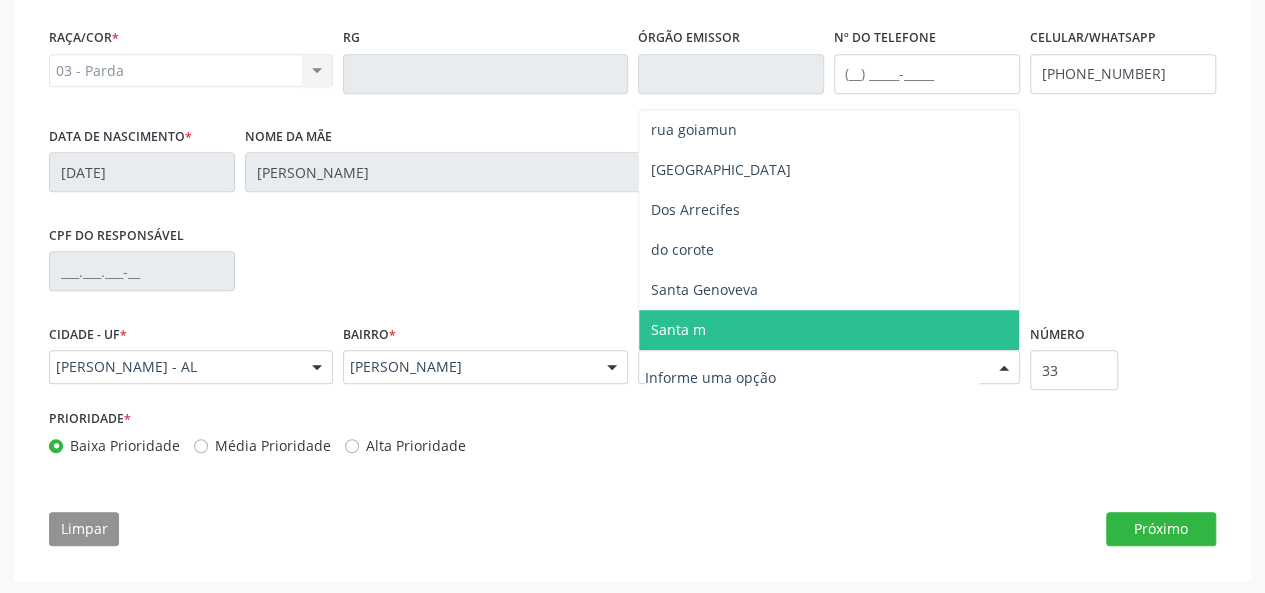 drag, startPoint x: 697, startPoint y: 339, endPoint x: 662, endPoint y: 380, distance: 53.90733 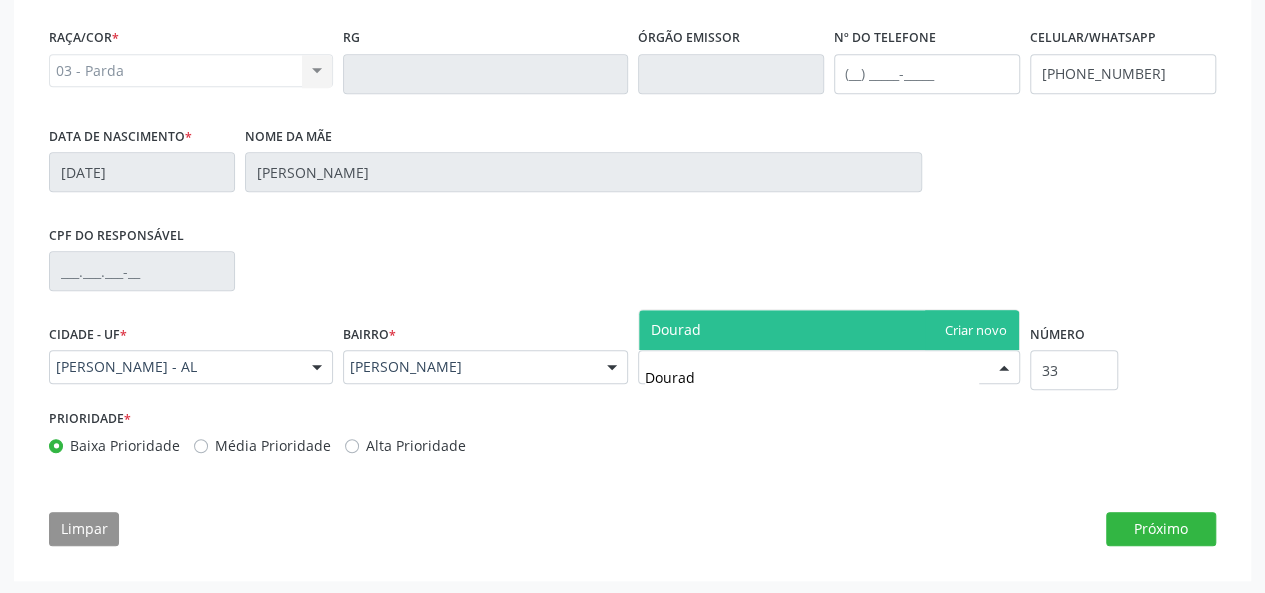 type on "Dourado" 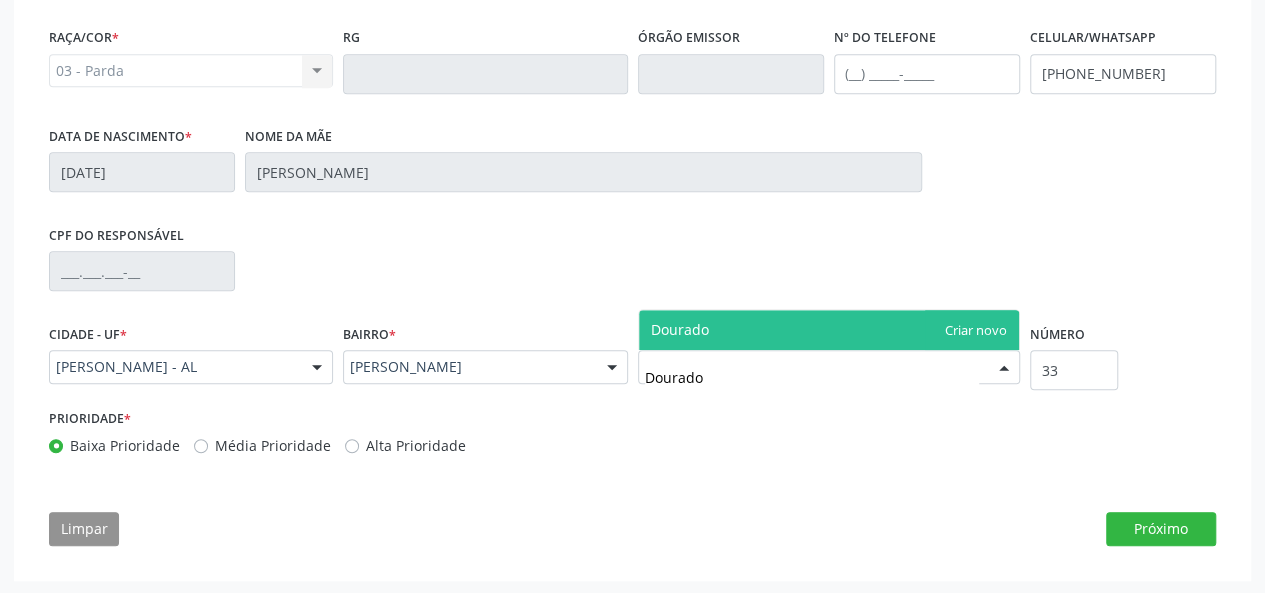 click on "Dourado" at bounding box center (829, 330) 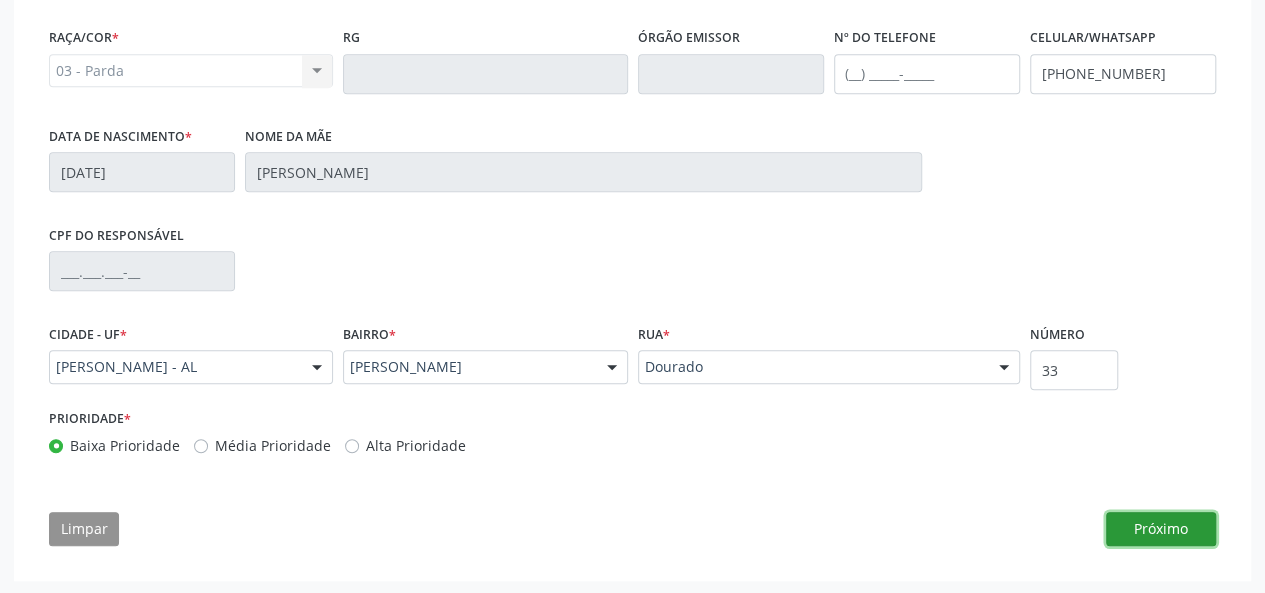 click on "Próximo" at bounding box center (1161, 529) 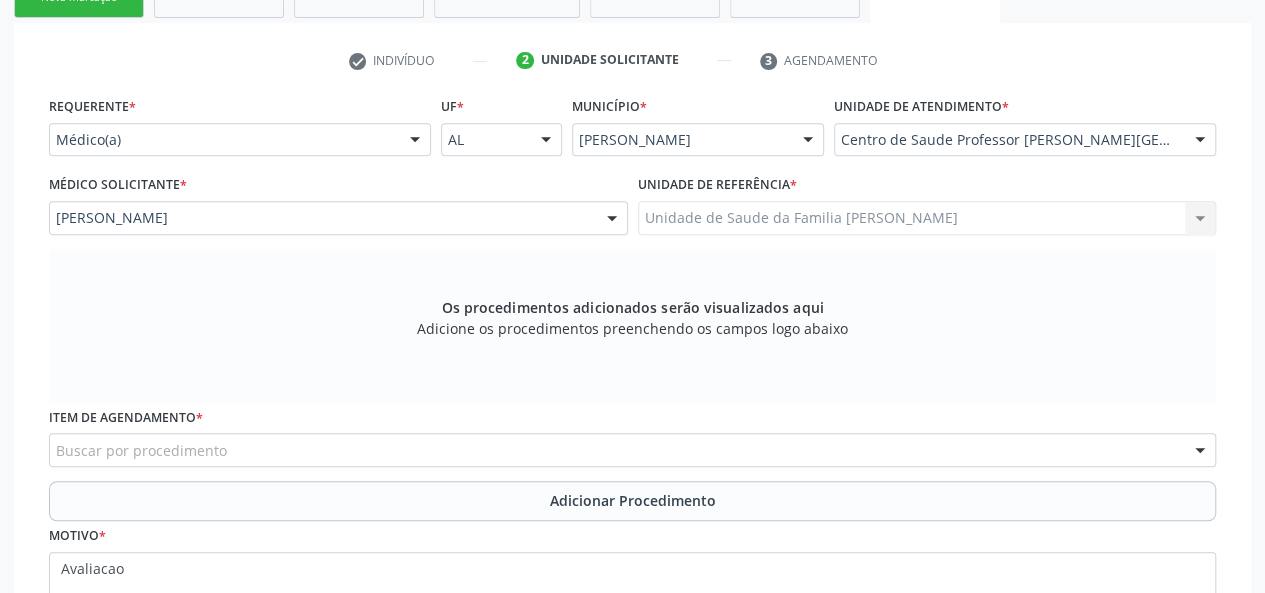 scroll, scrollTop: 344, scrollLeft: 0, axis: vertical 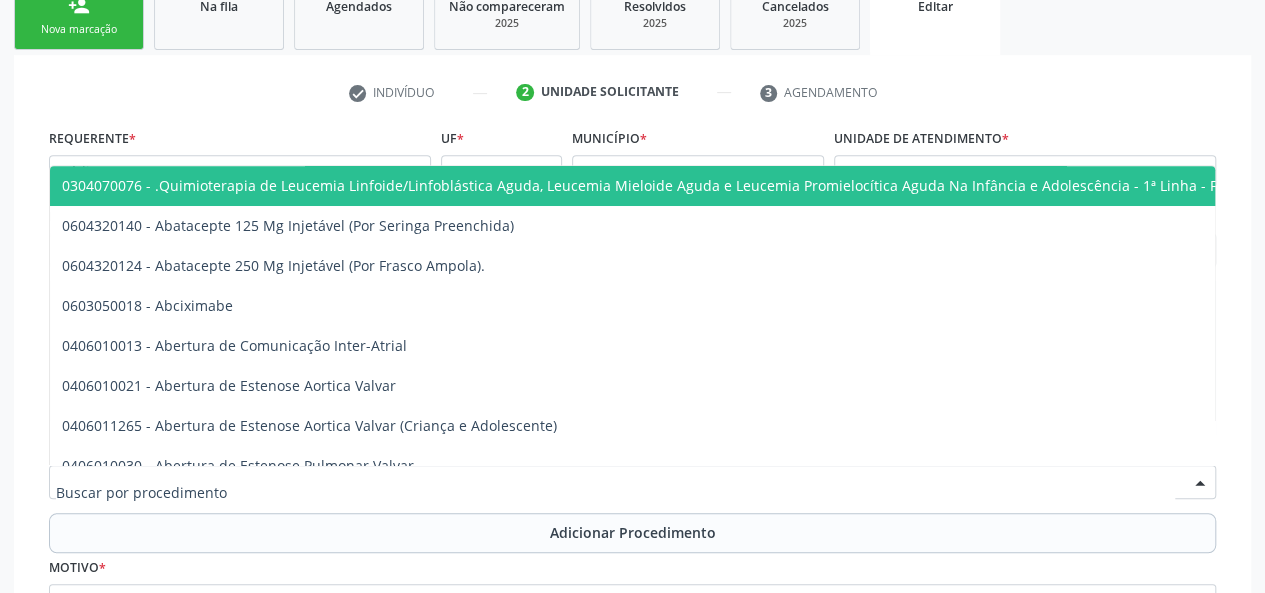 click at bounding box center [632, 482] 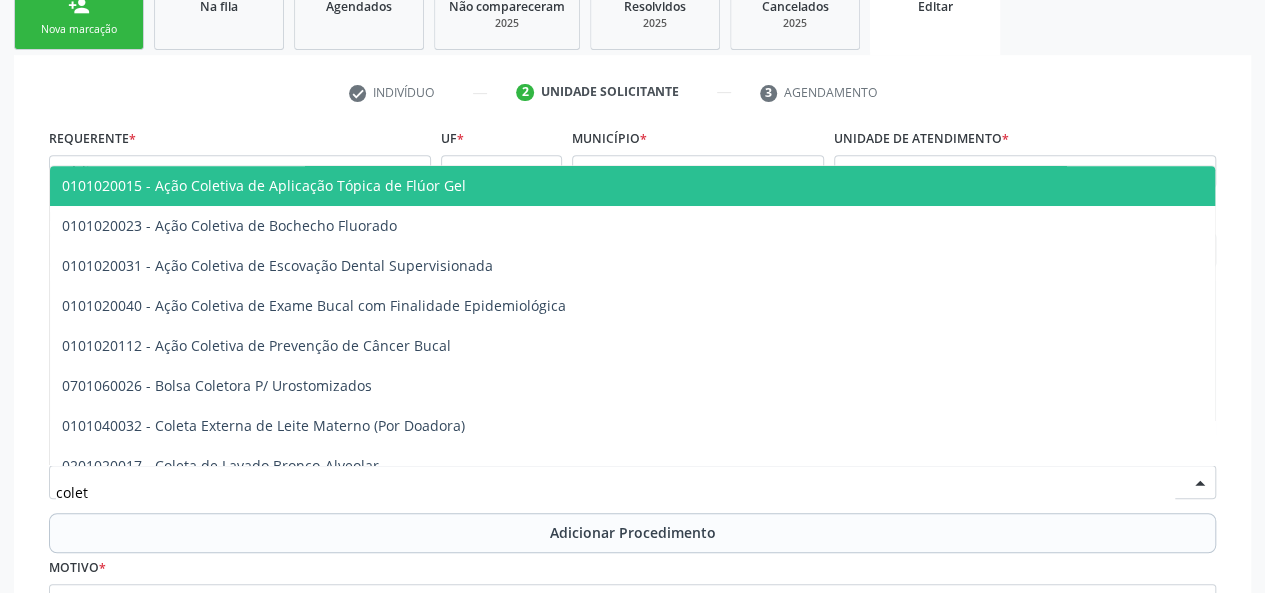 type on "coleta" 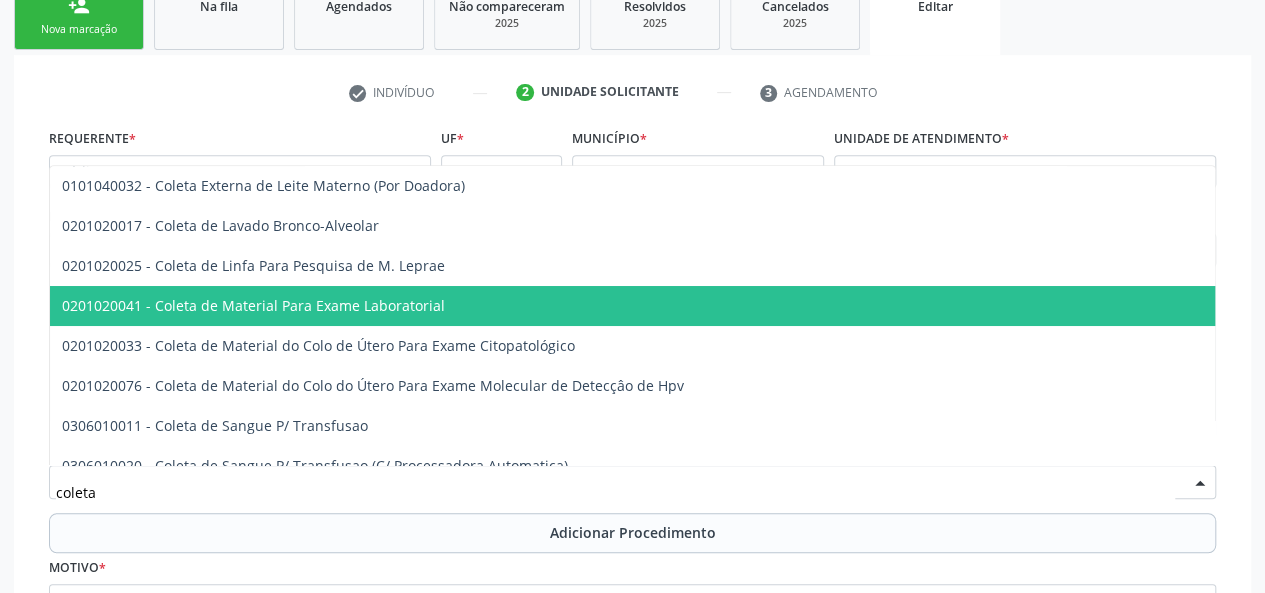 click on "0201020041 - Coleta de Material Para Exame Laboratorial" at bounding box center (253, 305) 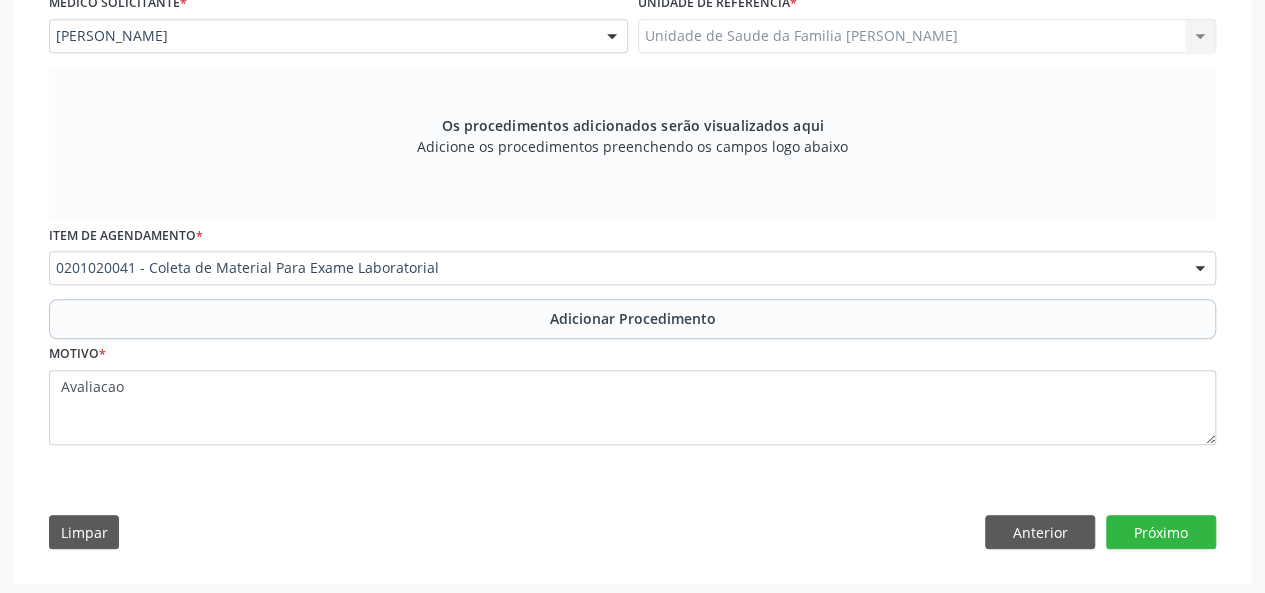scroll, scrollTop: 561, scrollLeft: 0, axis: vertical 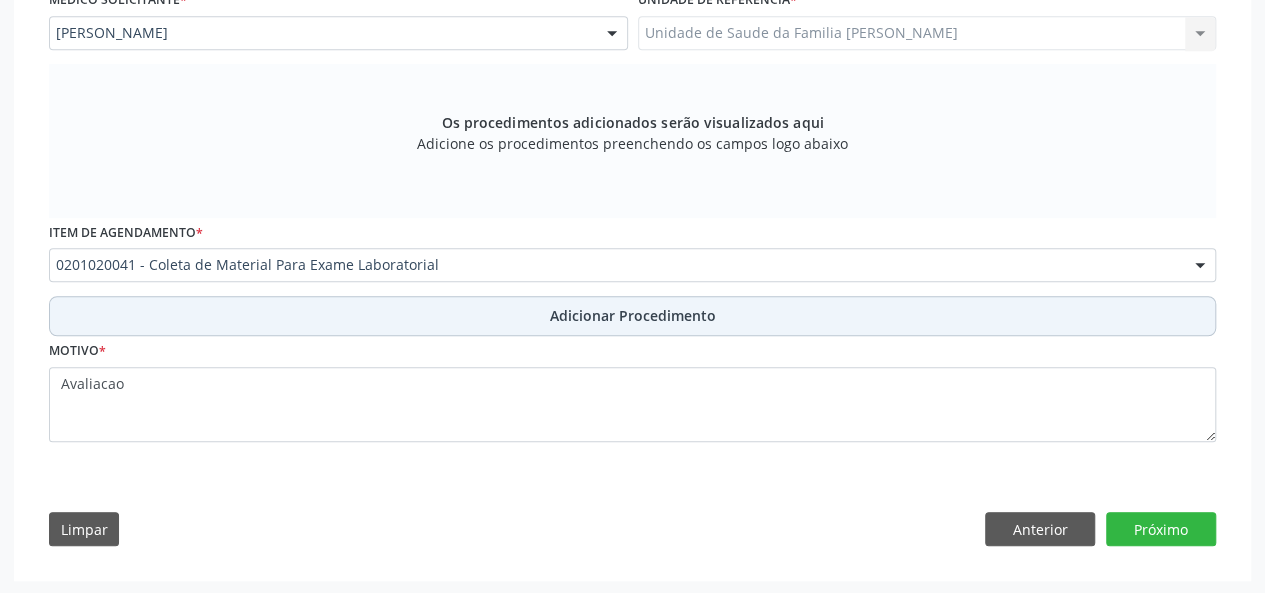 click on "Adicionar Procedimento" at bounding box center [633, 315] 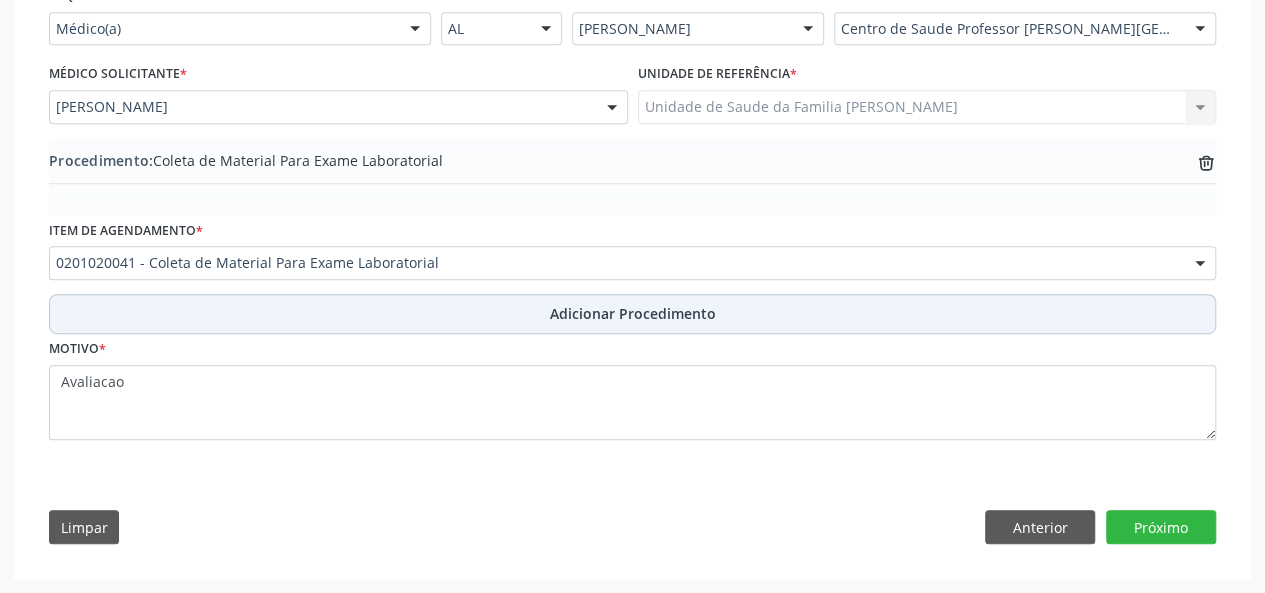 scroll, scrollTop: 484, scrollLeft: 0, axis: vertical 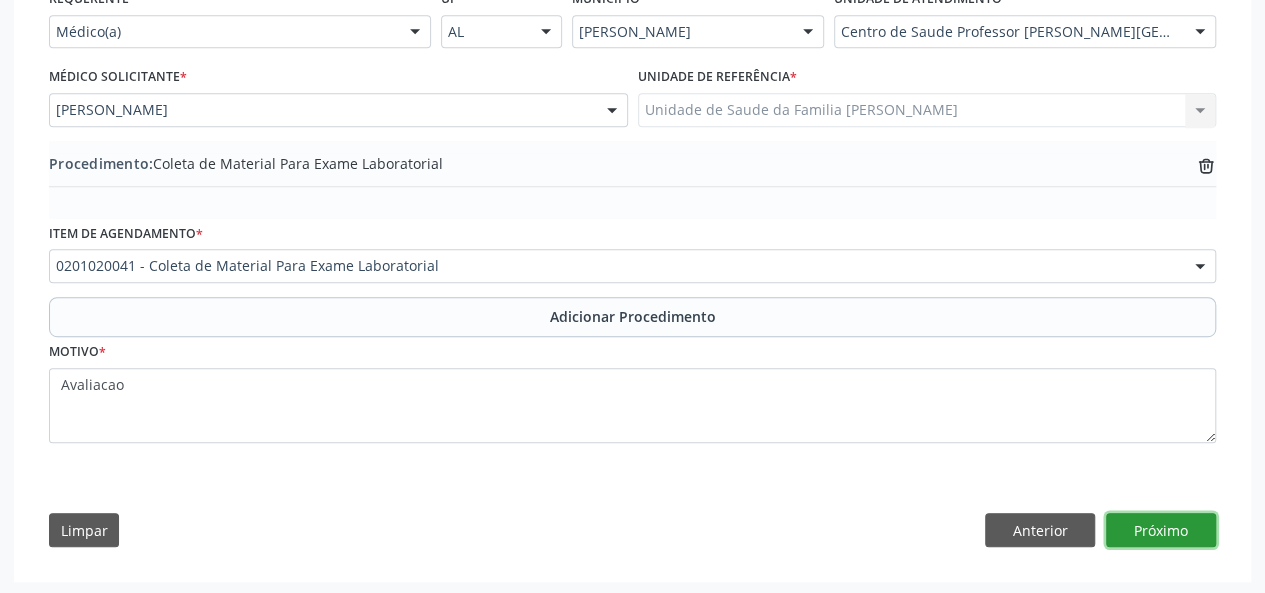 click on "Próximo" at bounding box center (1161, 530) 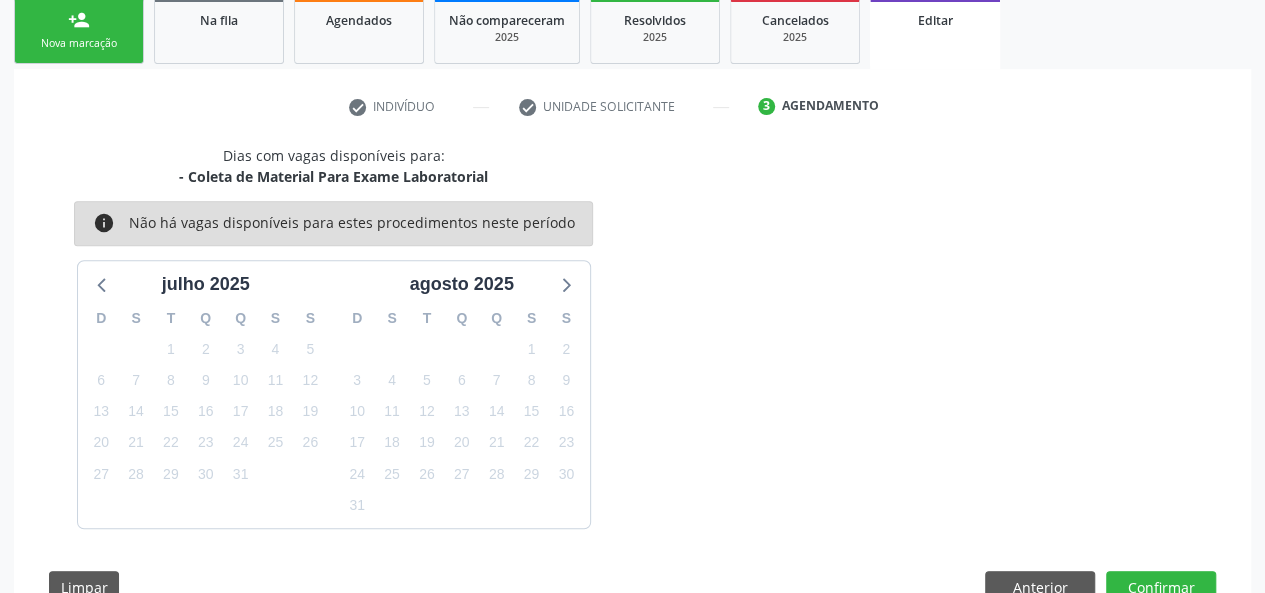 scroll, scrollTop: 388, scrollLeft: 0, axis: vertical 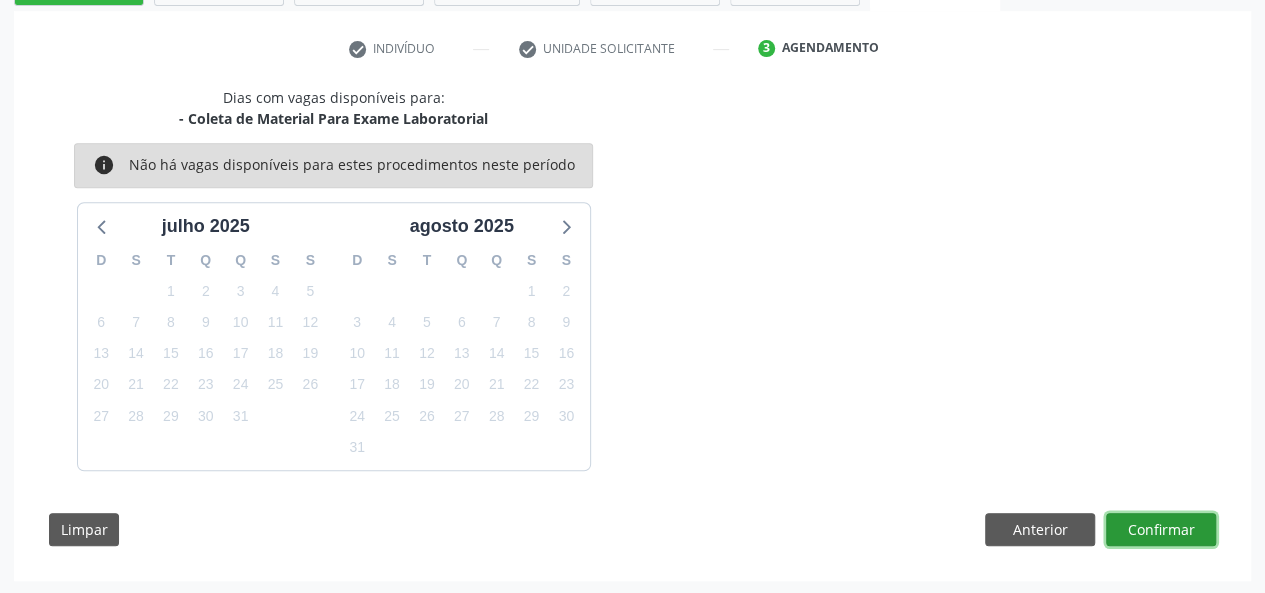 click on "Confirmar" at bounding box center (1161, 530) 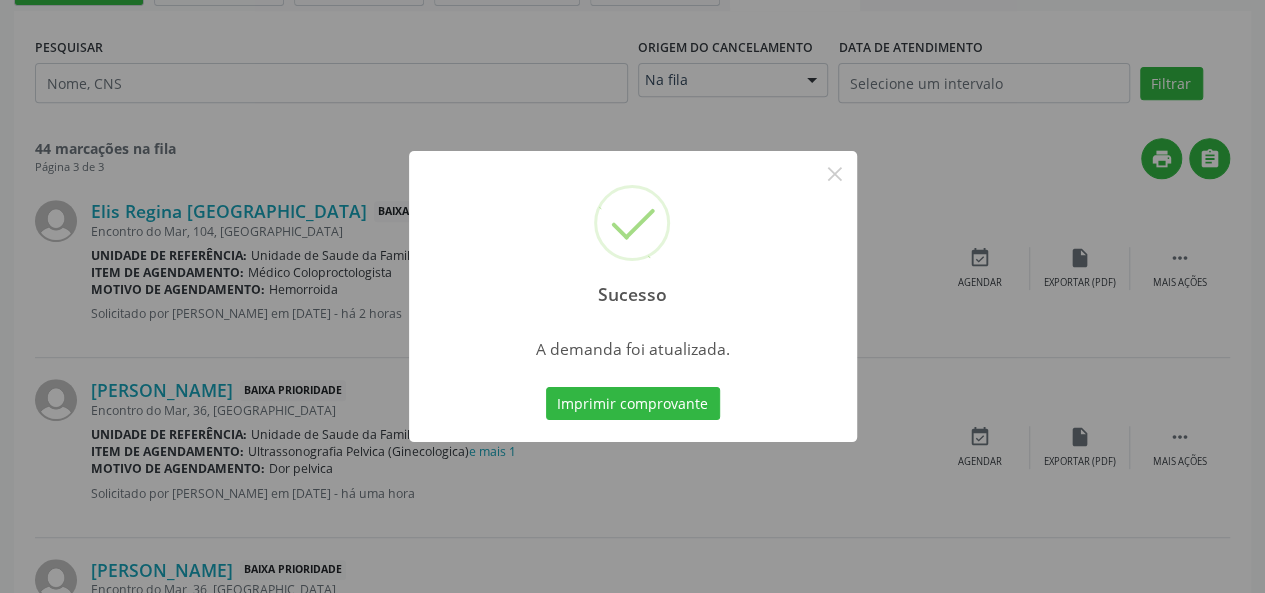 scroll, scrollTop: 0, scrollLeft: 0, axis: both 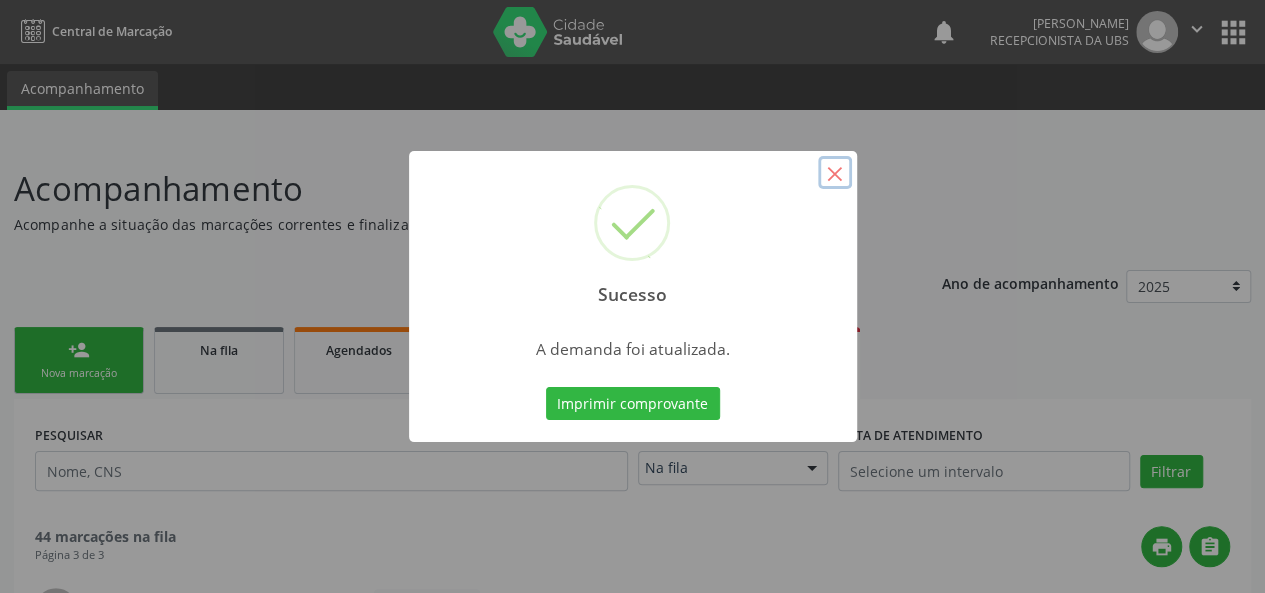 click on "×" at bounding box center (835, 173) 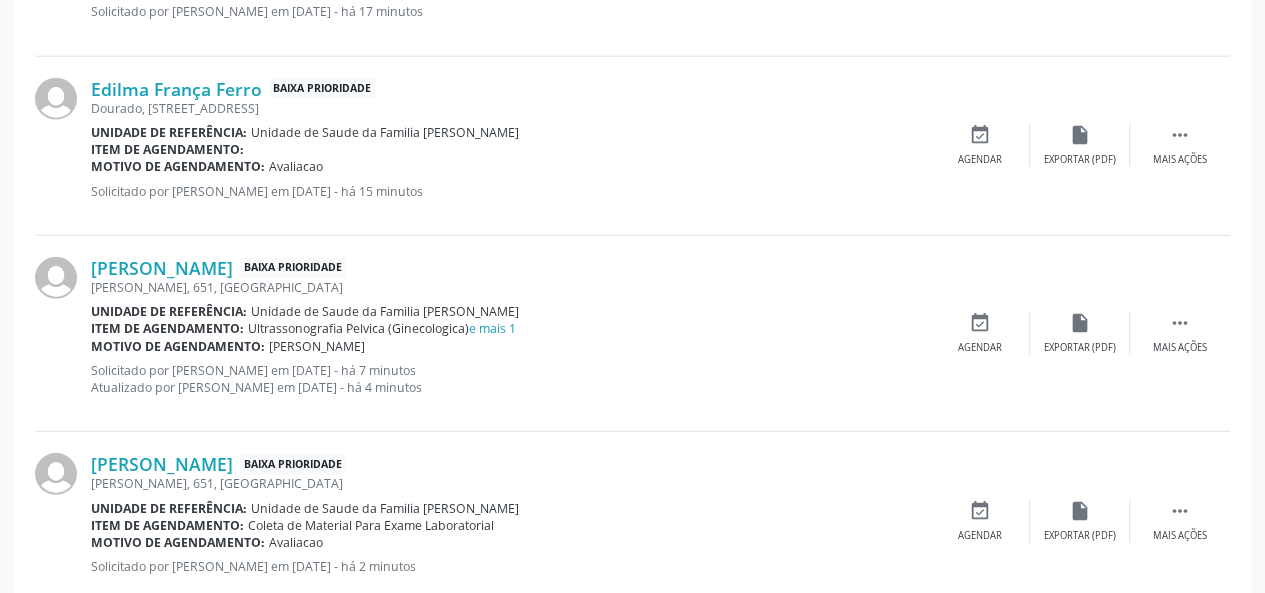 scroll, scrollTop: 2500, scrollLeft: 0, axis: vertical 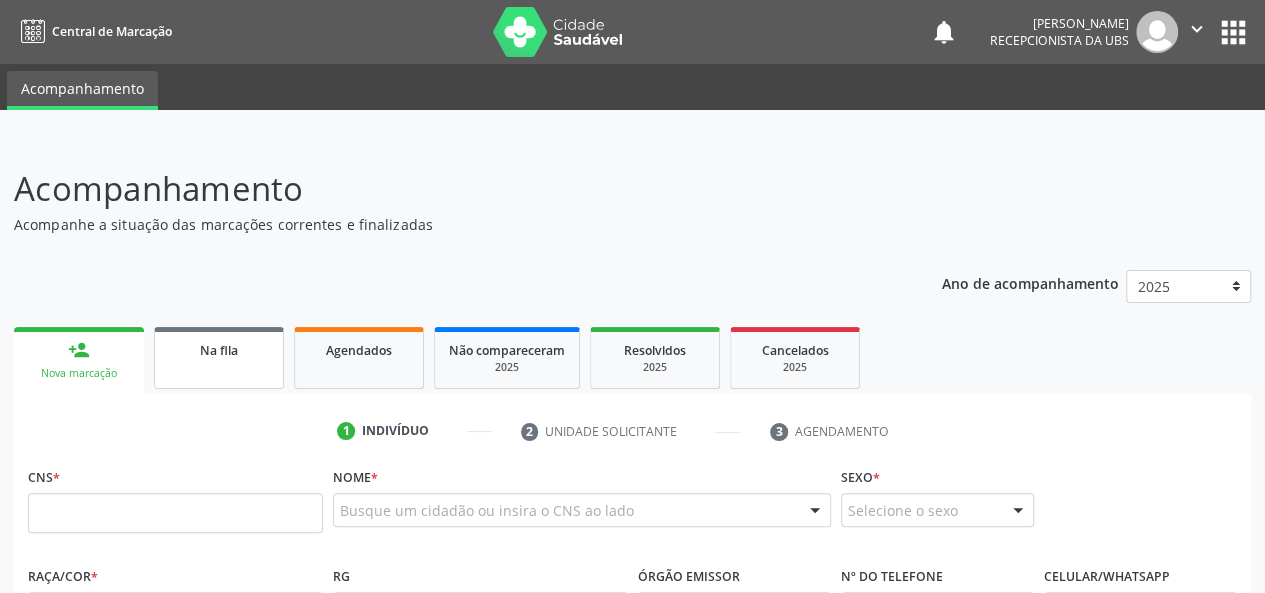 click on "Na fila" at bounding box center [219, 349] 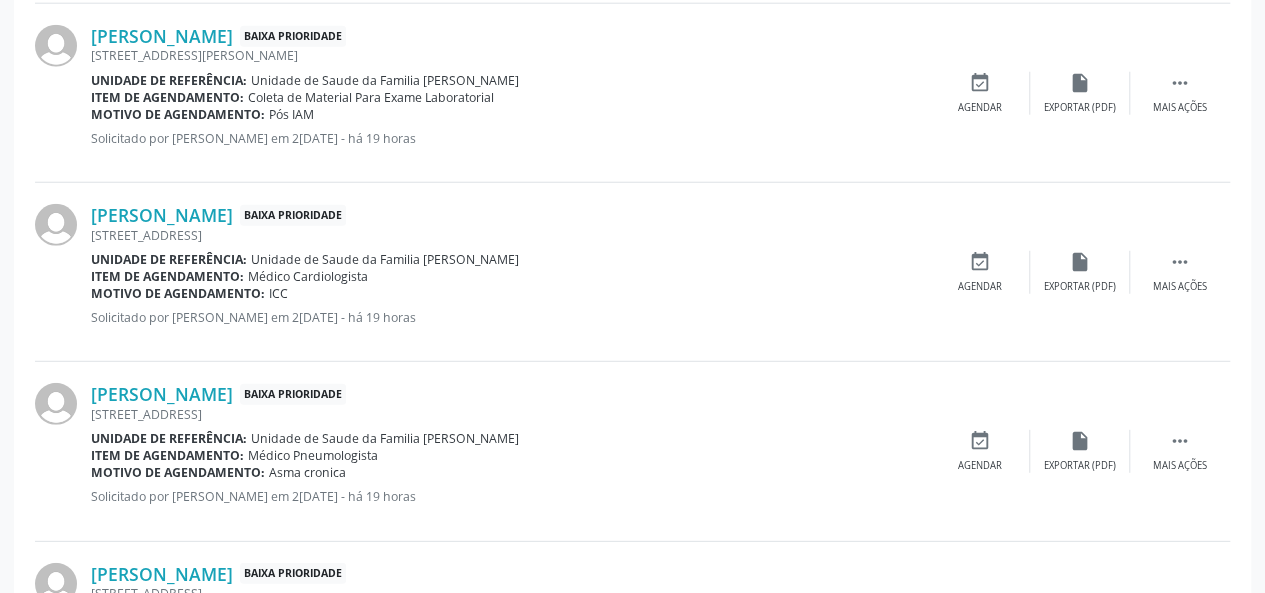 scroll, scrollTop: 2812, scrollLeft: 0, axis: vertical 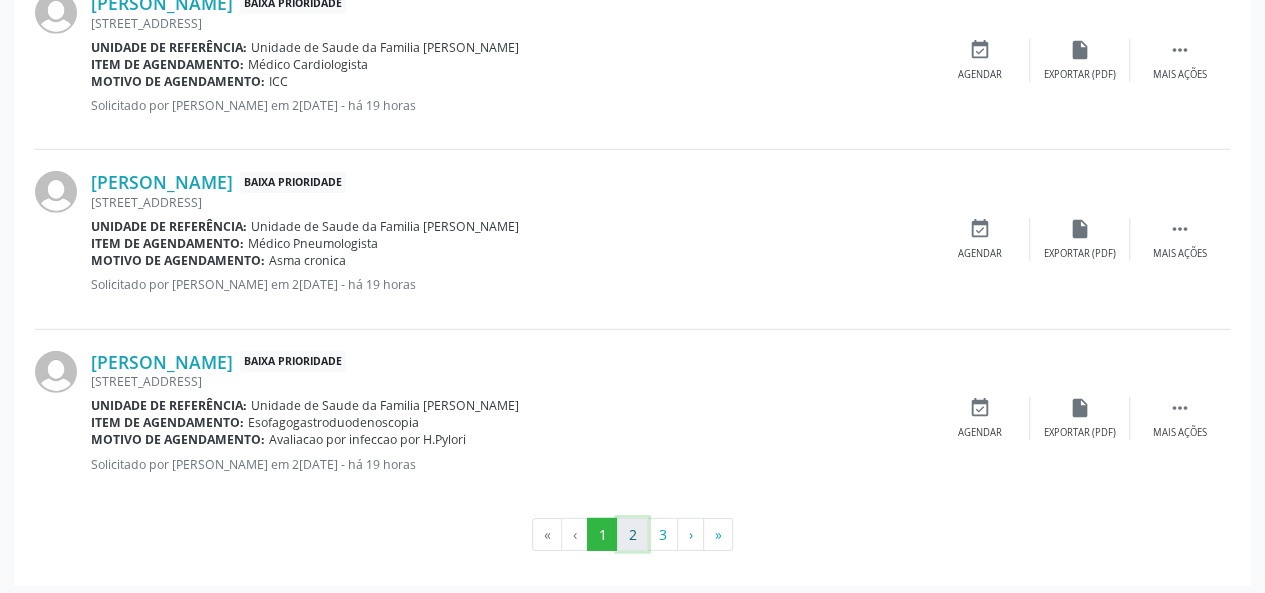 click on "2" at bounding box center [632, 535] 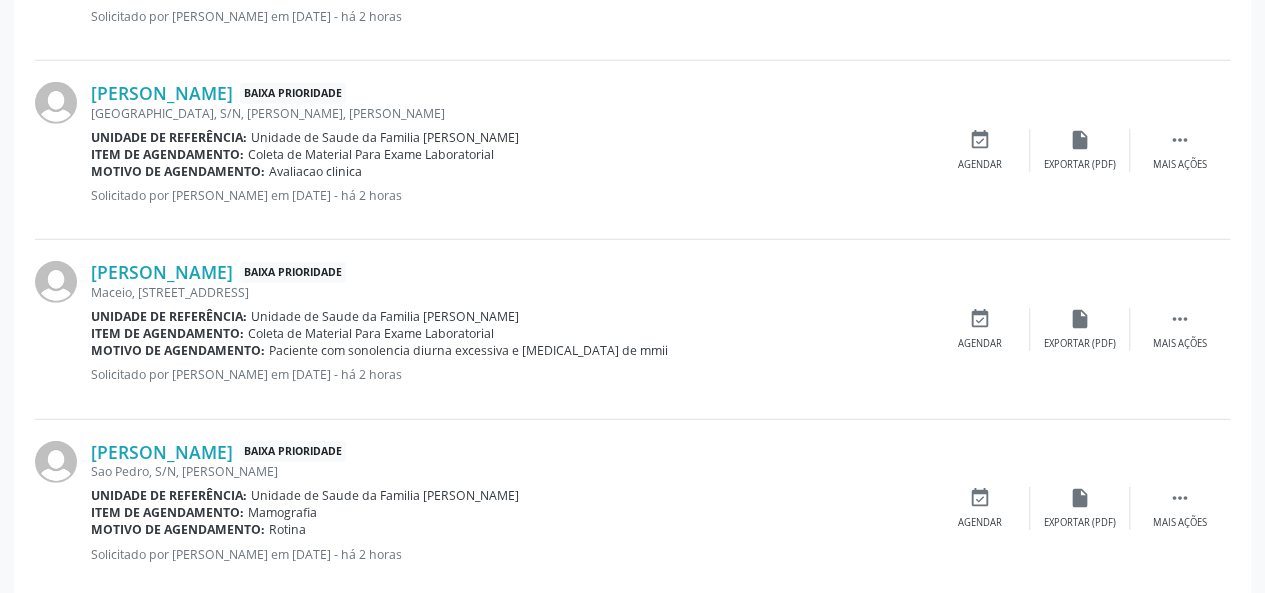 scroll, scrollTop: 2812, scrollLeft: 0, axis: vertical 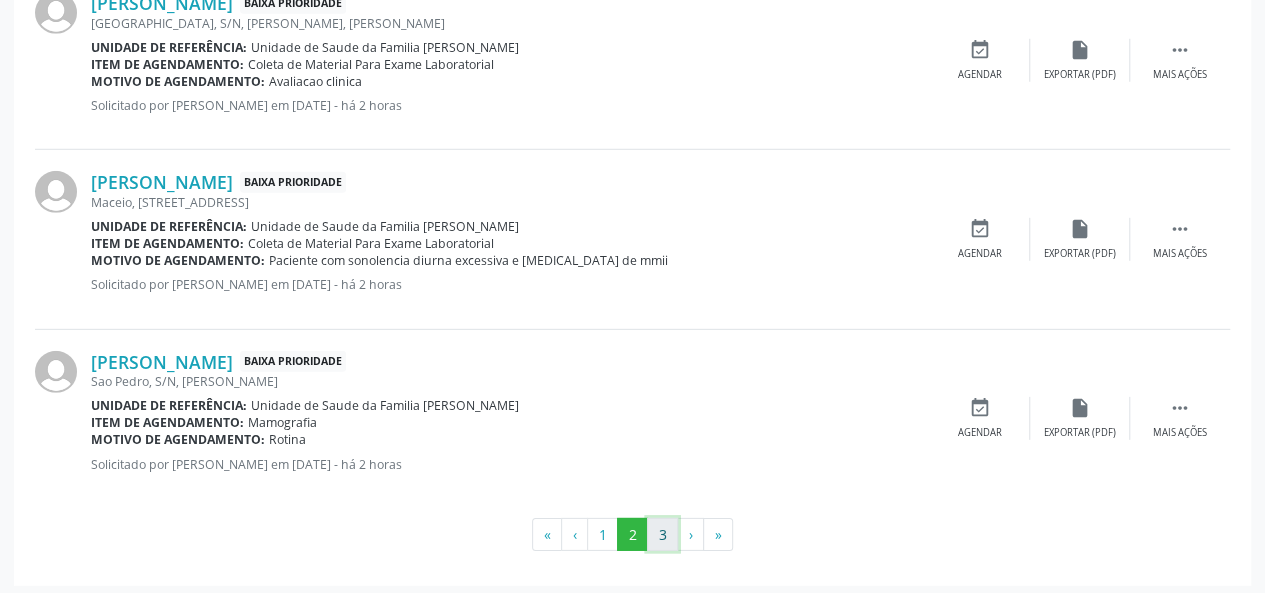 click on "3" at bounding box center [662, 535] 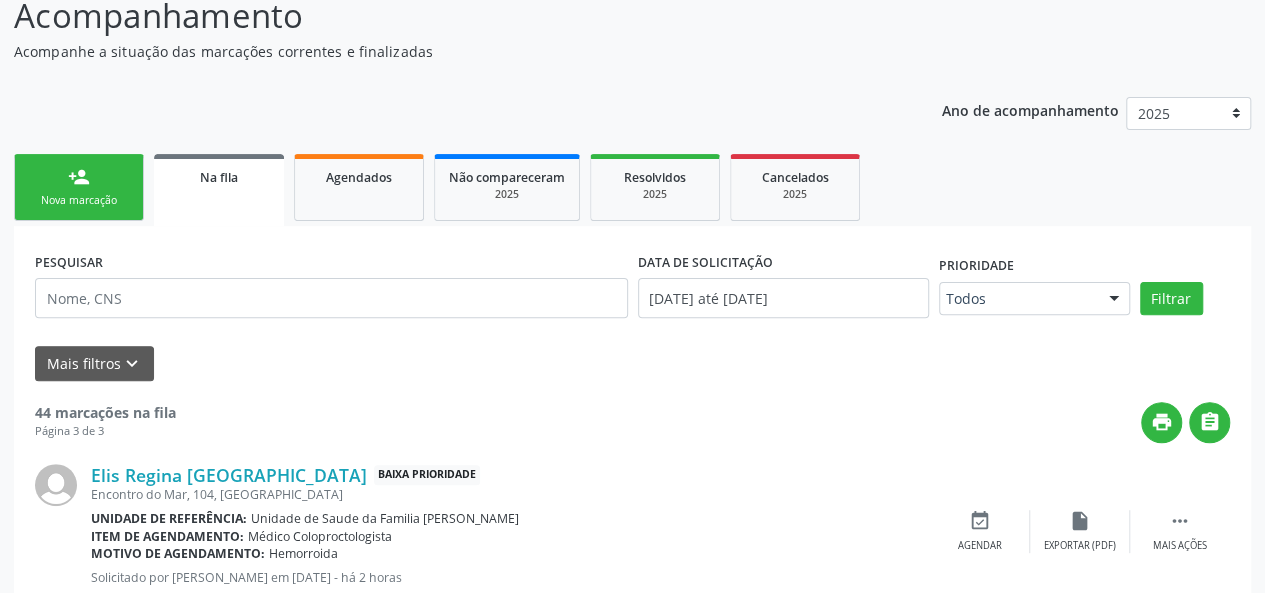 scroll, scrollTop: 167, scrollLeft: 0, axis: vertical 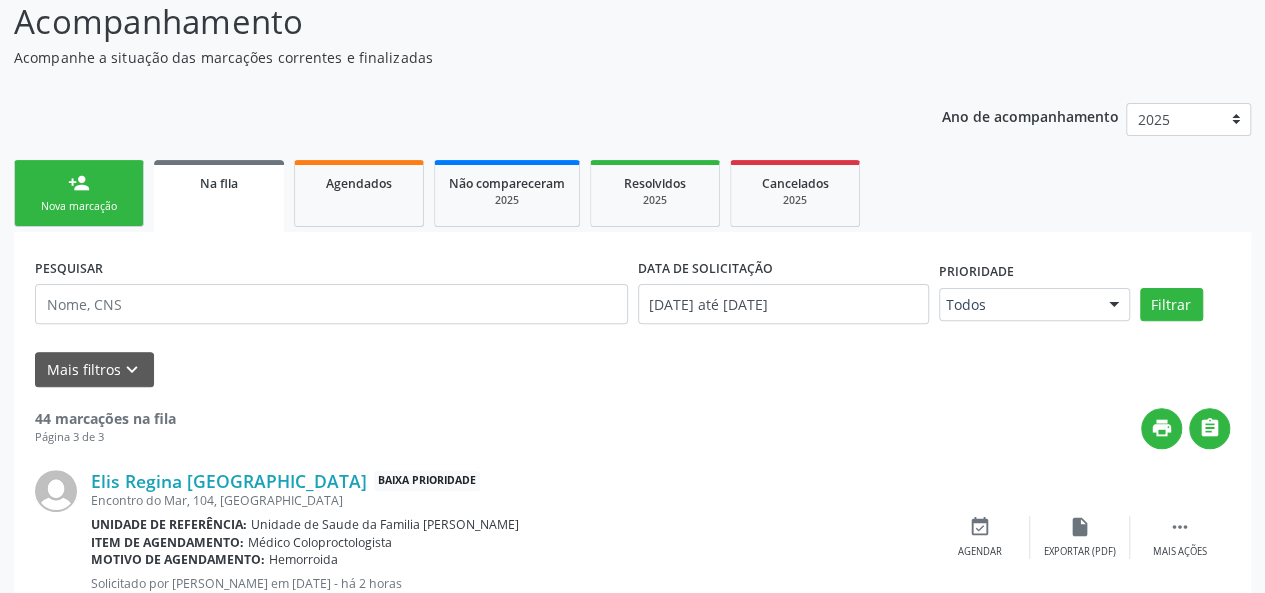 click on "person_add
Nova marcação" at bounding box center [79, 193] 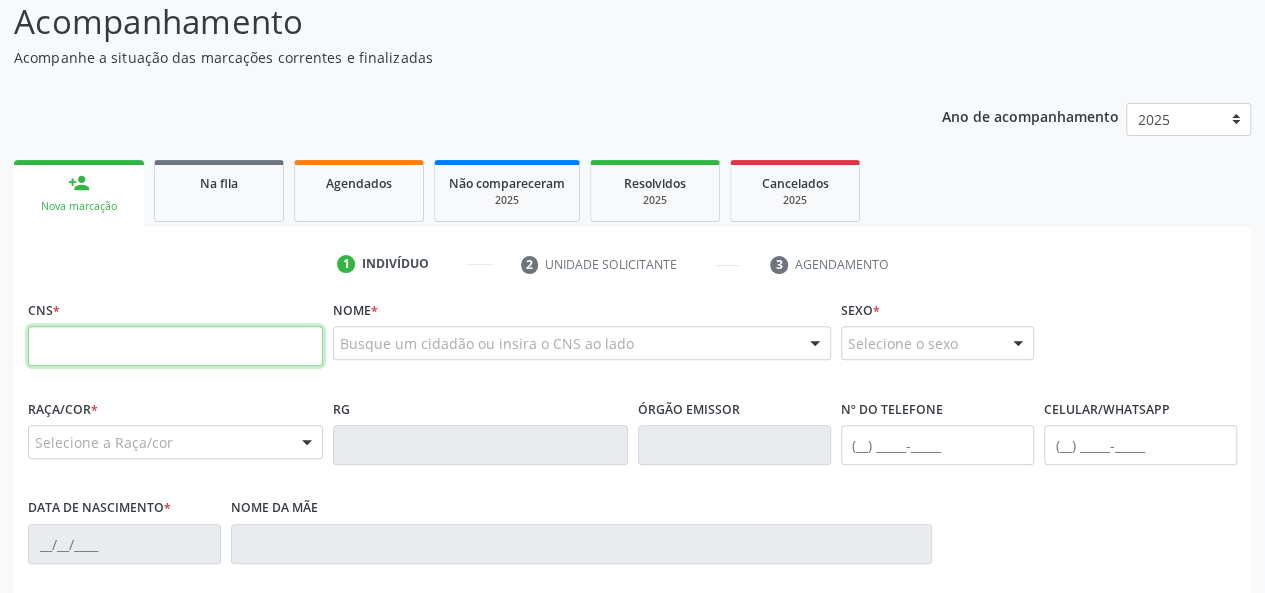paste on "704 1062 0365 1350" 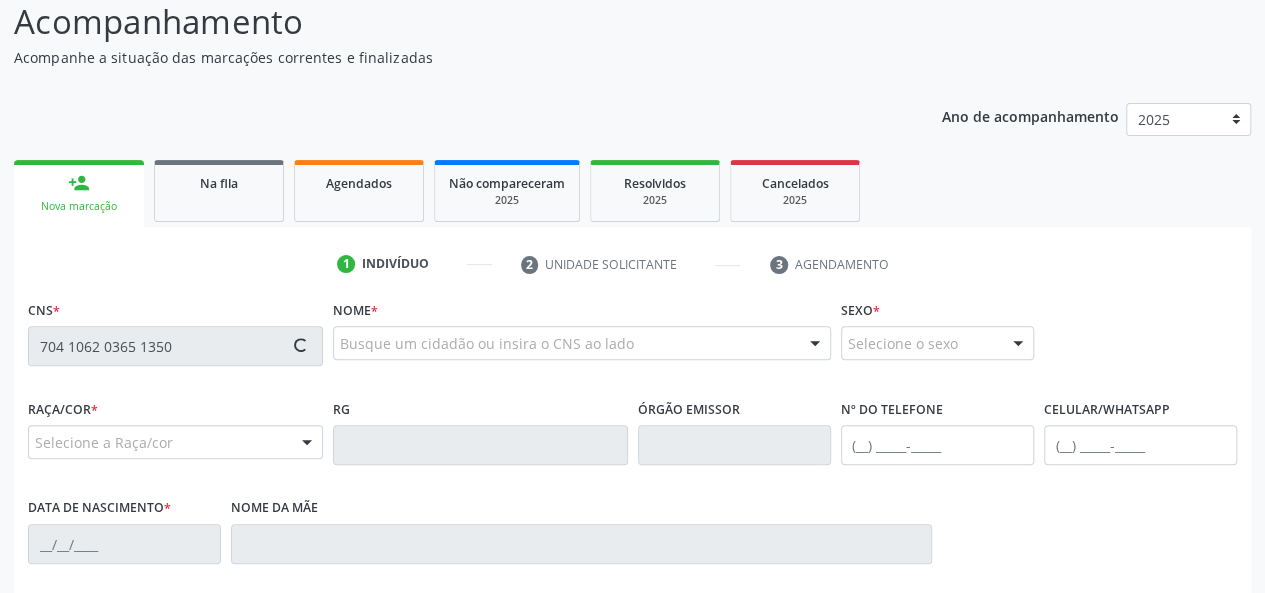 type on "704 1062 0365 1350" 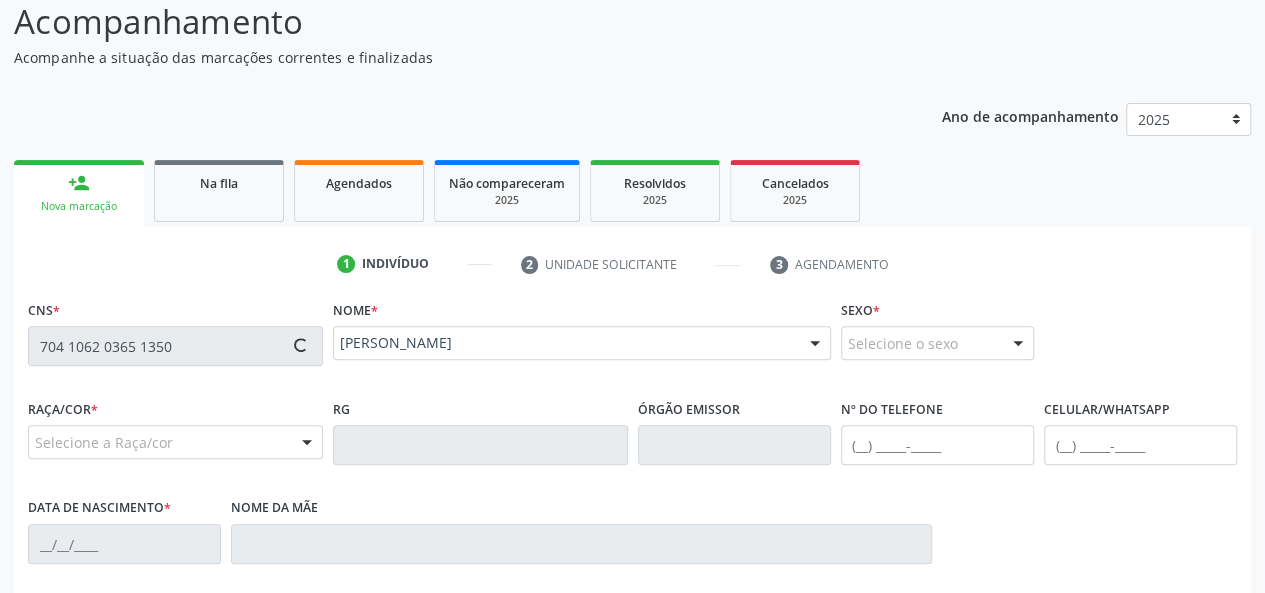 type on "[PHONE_NUMBER]" 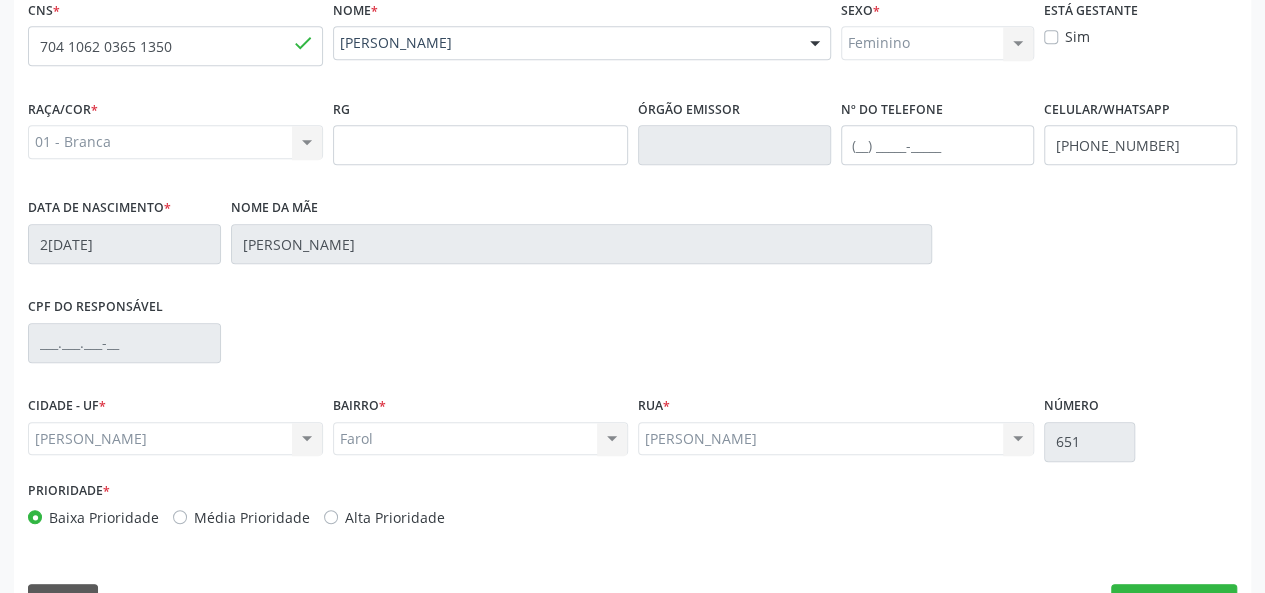 scroll, scrollTop: 518, scrollLeft: 0, axis: vertical 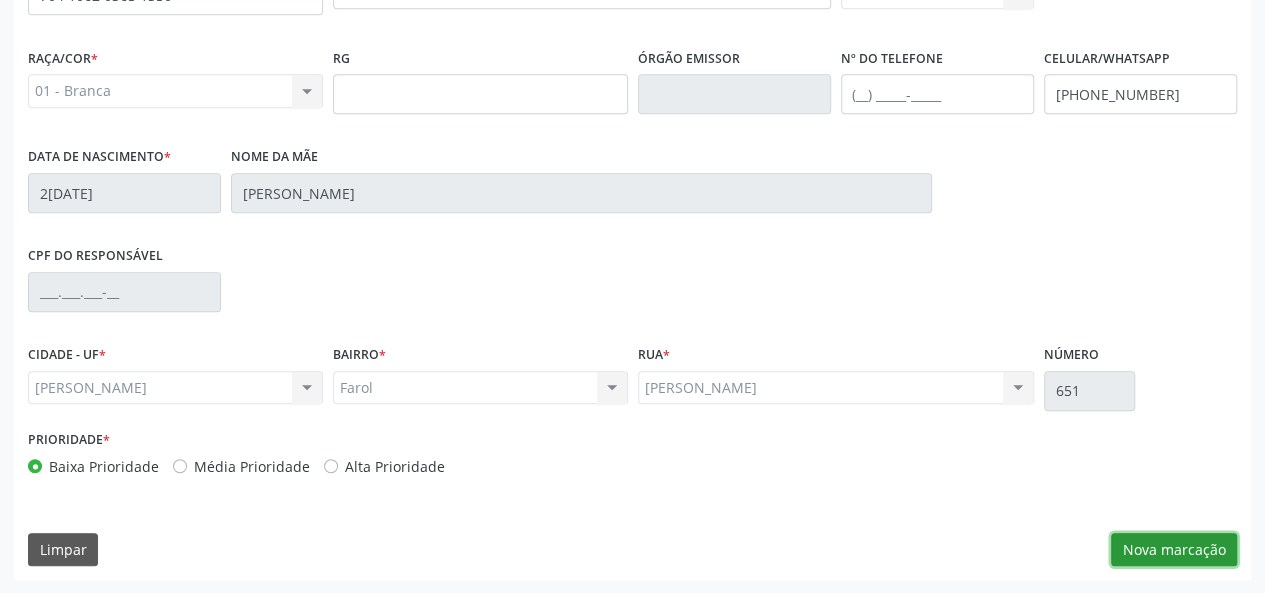 click on "Nova marcação" at bounding box center (1174, 550) 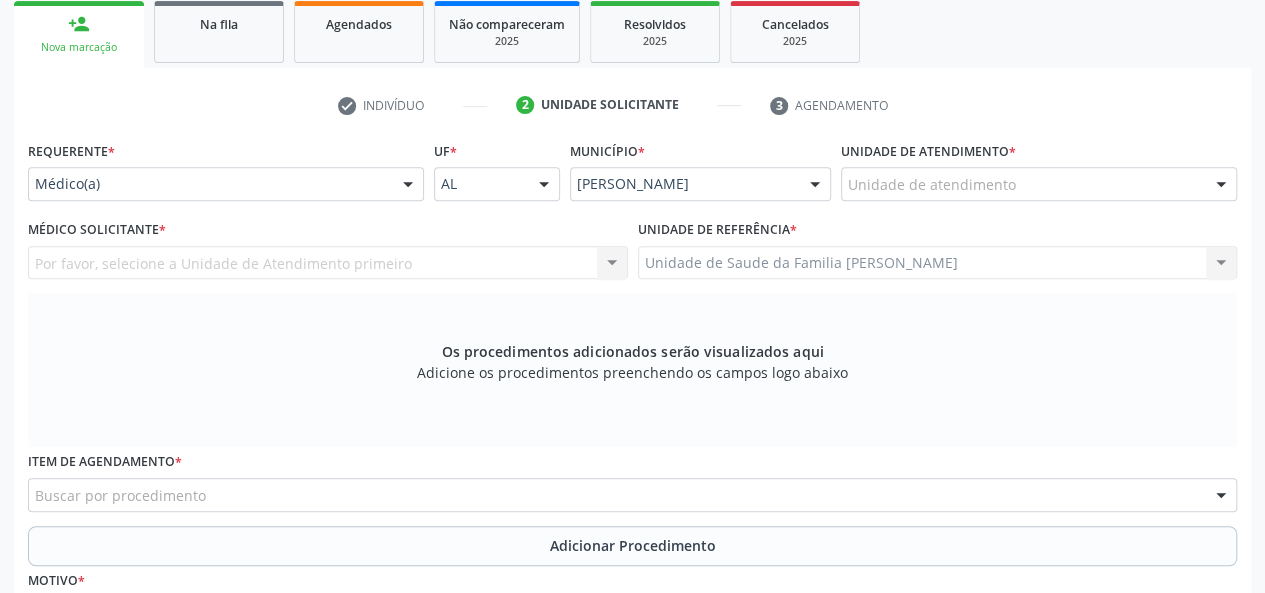 scroll, scrollTop: 318, scrollLeft: 0, axis: vertical 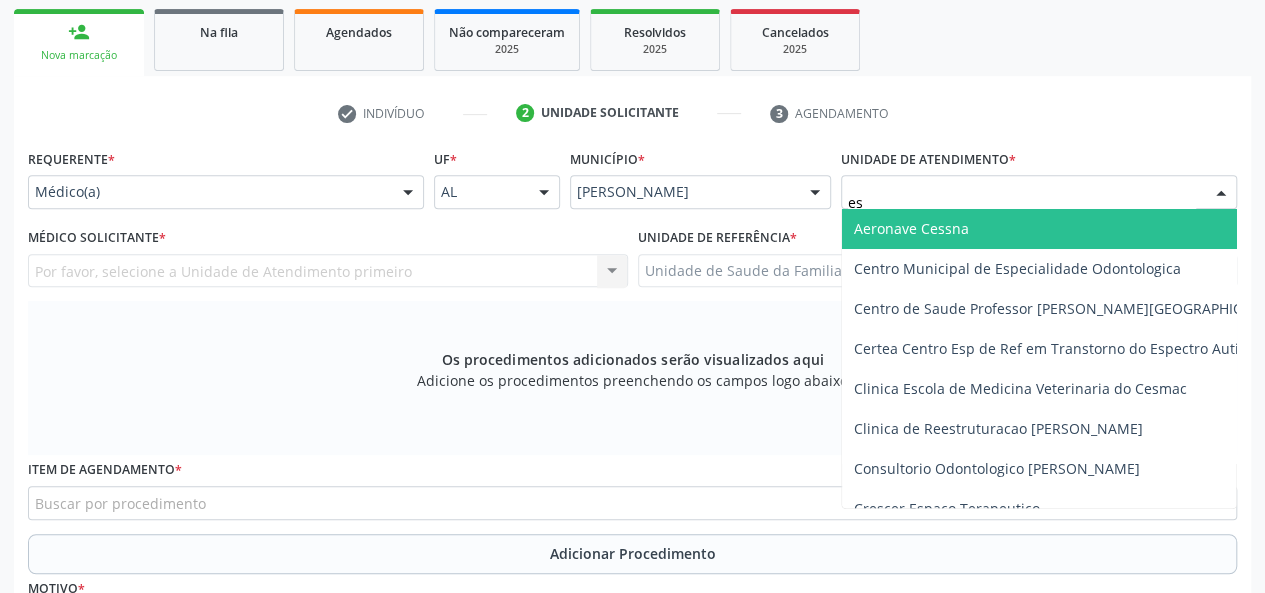 type on "est" 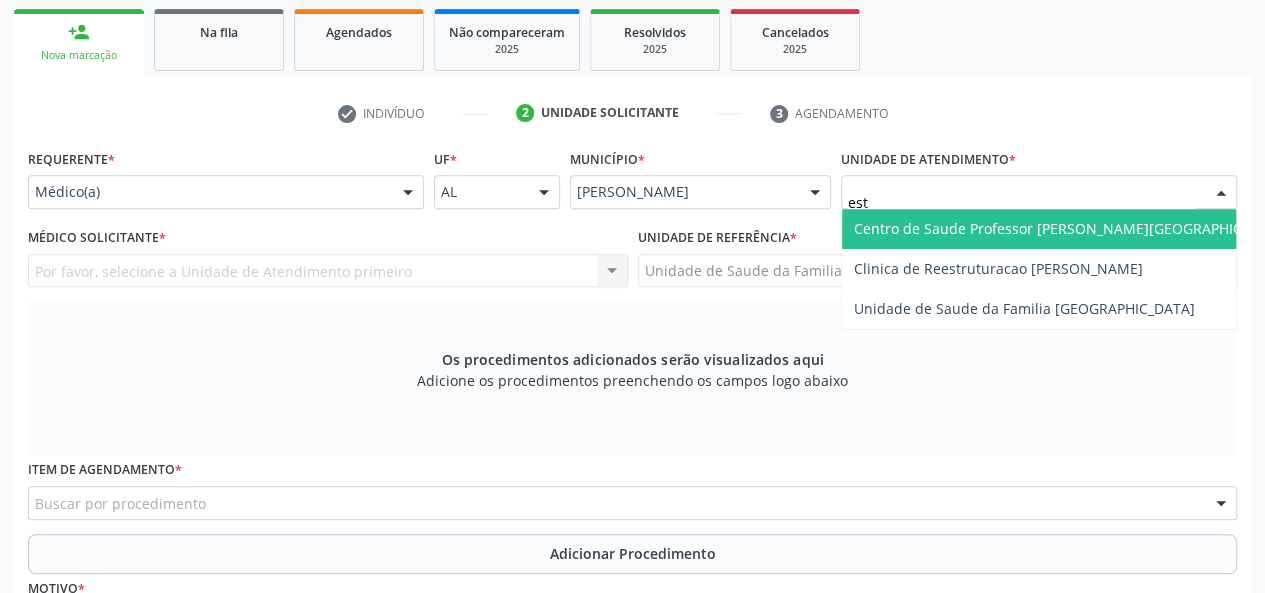 click on "Centro de Saude Professor [PERSON_NAME][GEOGRAPHIC_DATA]" at bounding box center [1071, 228] 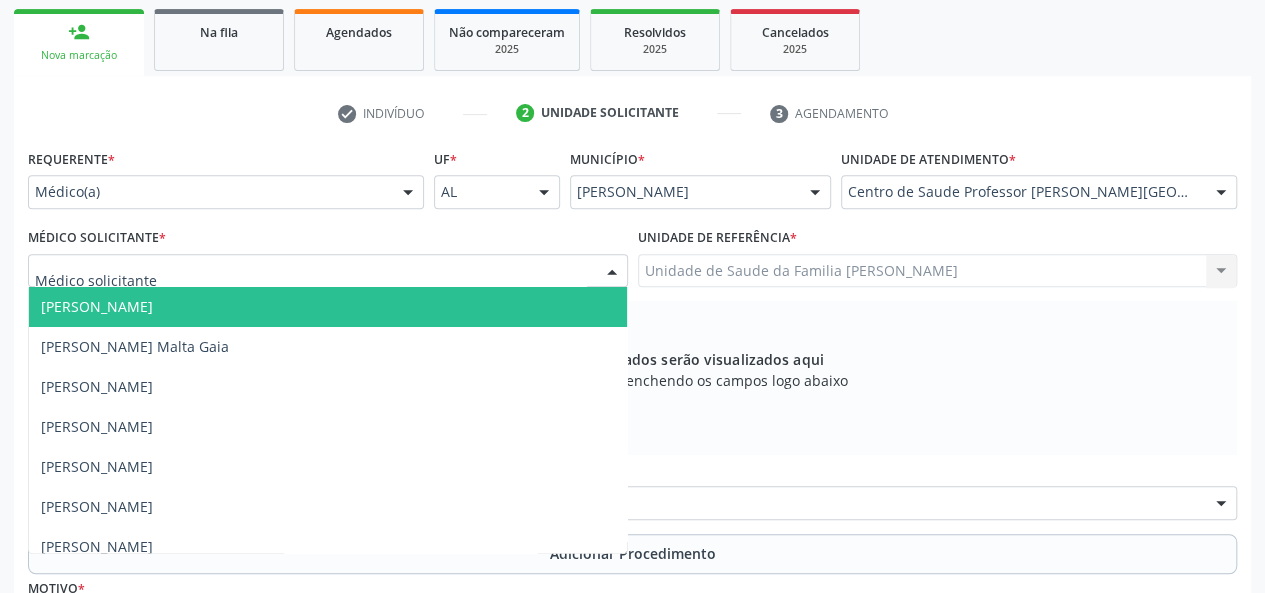 click at bounding box center (328, 271) 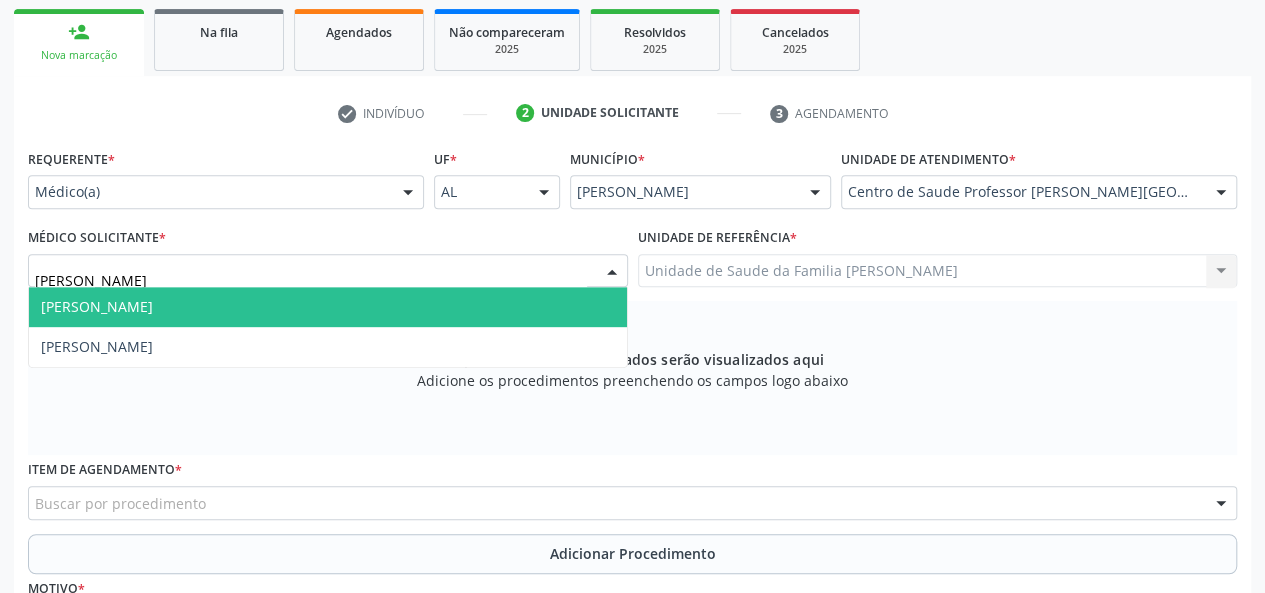 type on "fabiane" 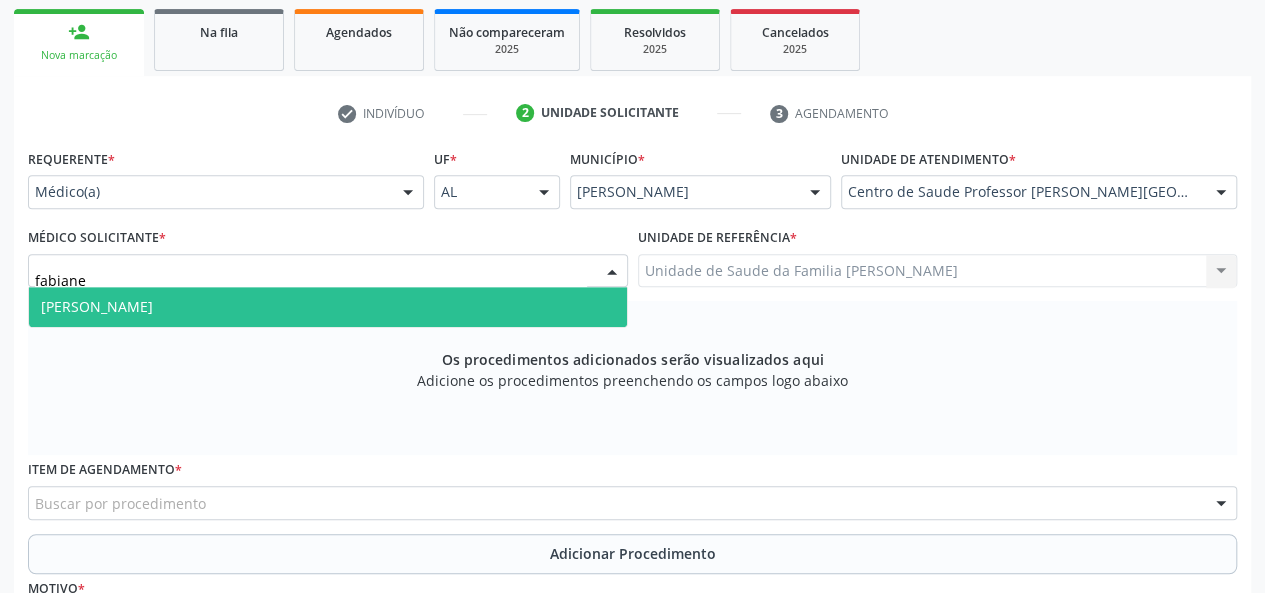 click on "[PERSON_NAME]" at bounding box center [97, 306] 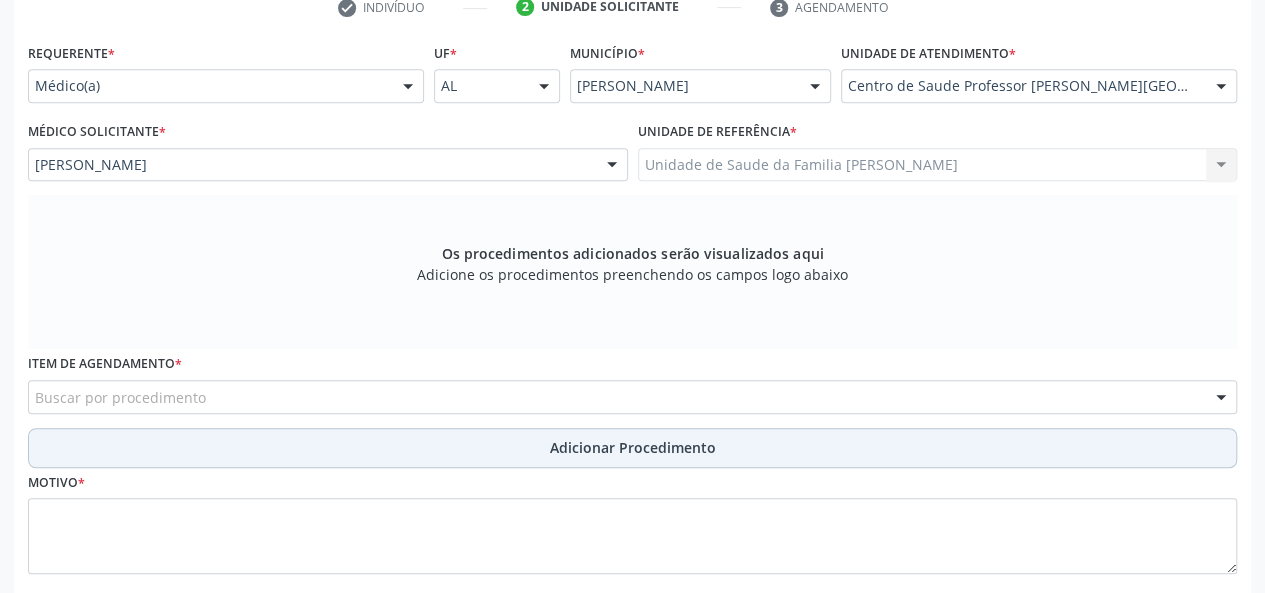 scroll, scrollTop: 518, scrollLeft: 0, axis: vertical 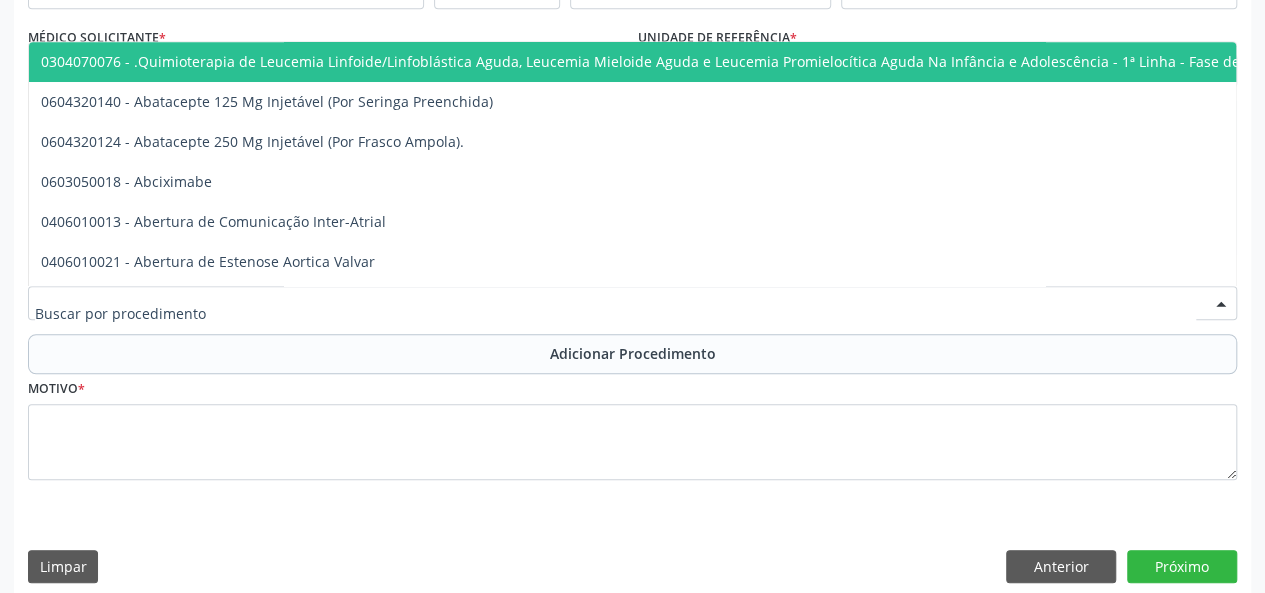 click at bounding box center (632, 303) 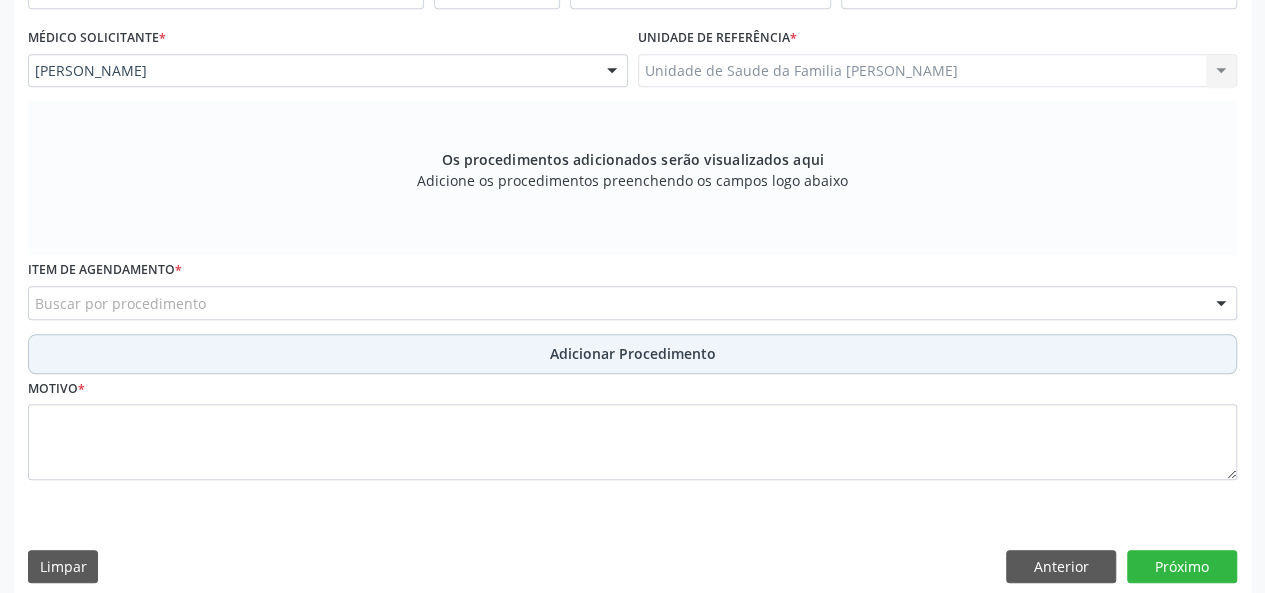 click on "Adicionar Procedimento" at bounding box center [632, 354] 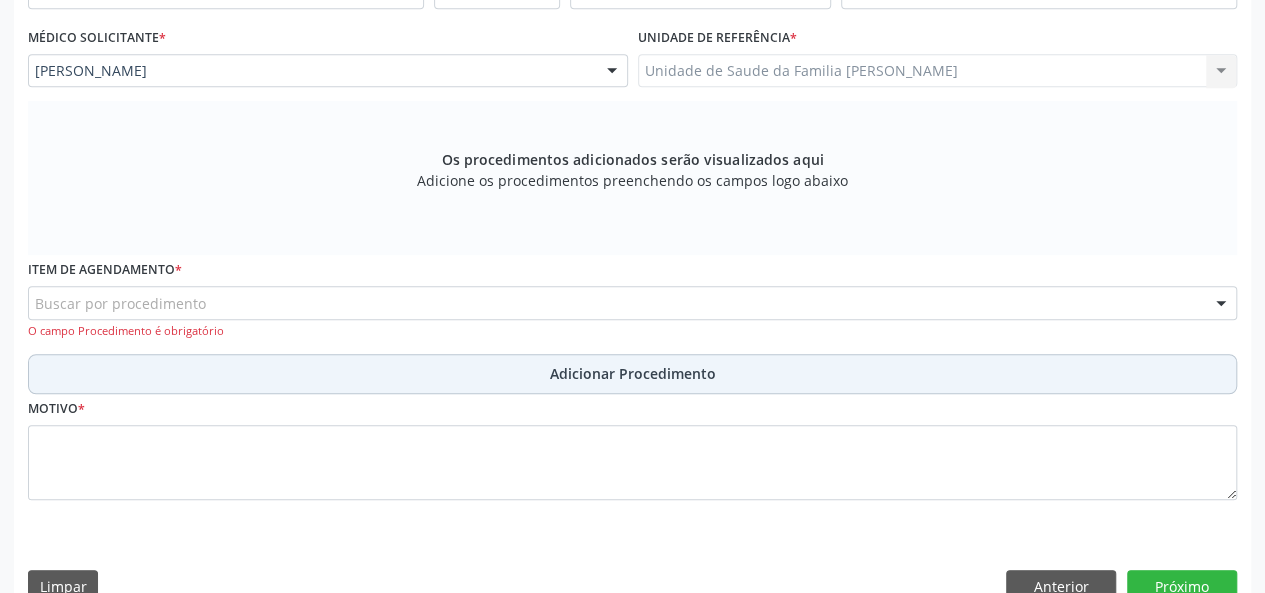 type 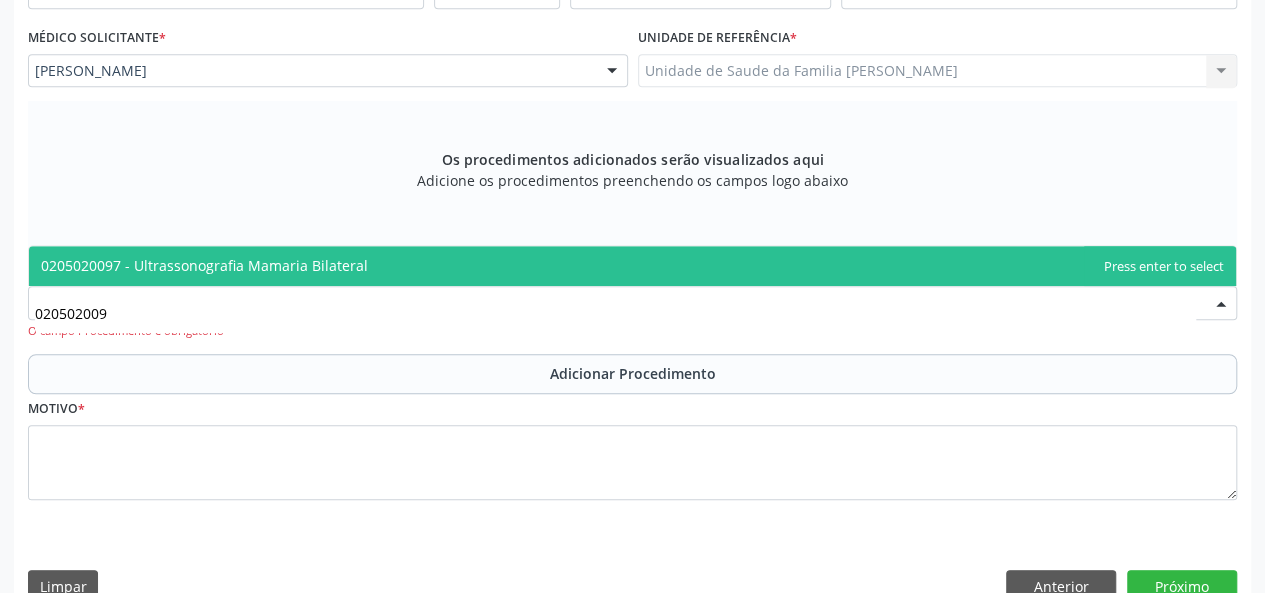 type on "0205020097" 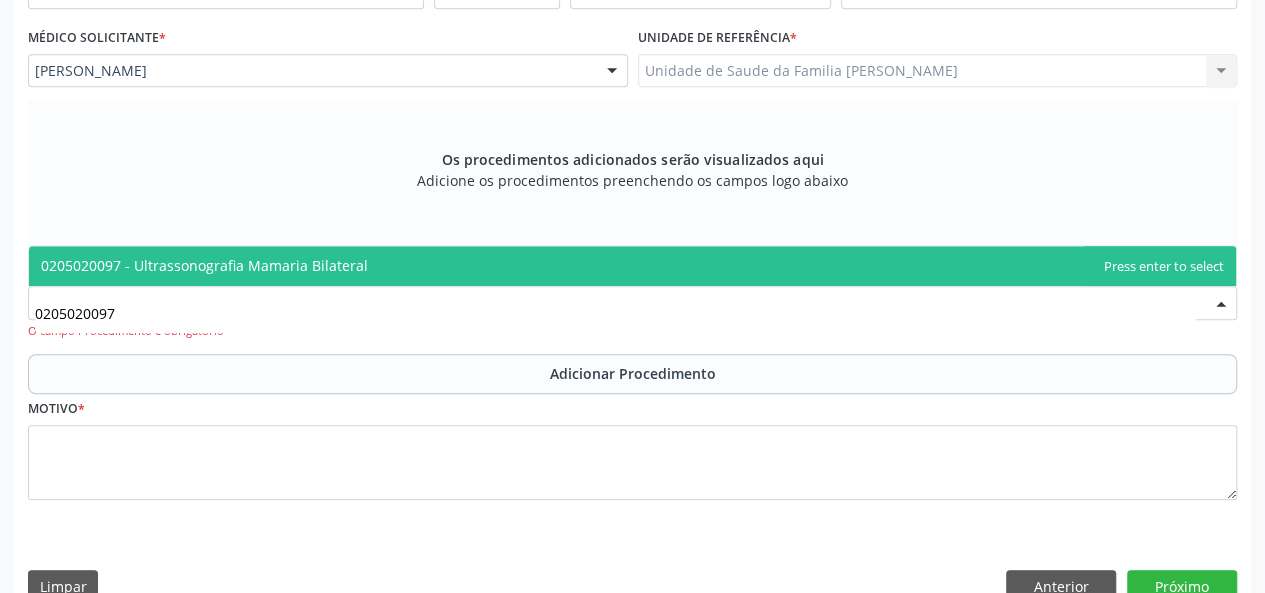 click on "0205020097 - Ultrassonografia Mamaria Bilateral" at bounding box center [204, 265] 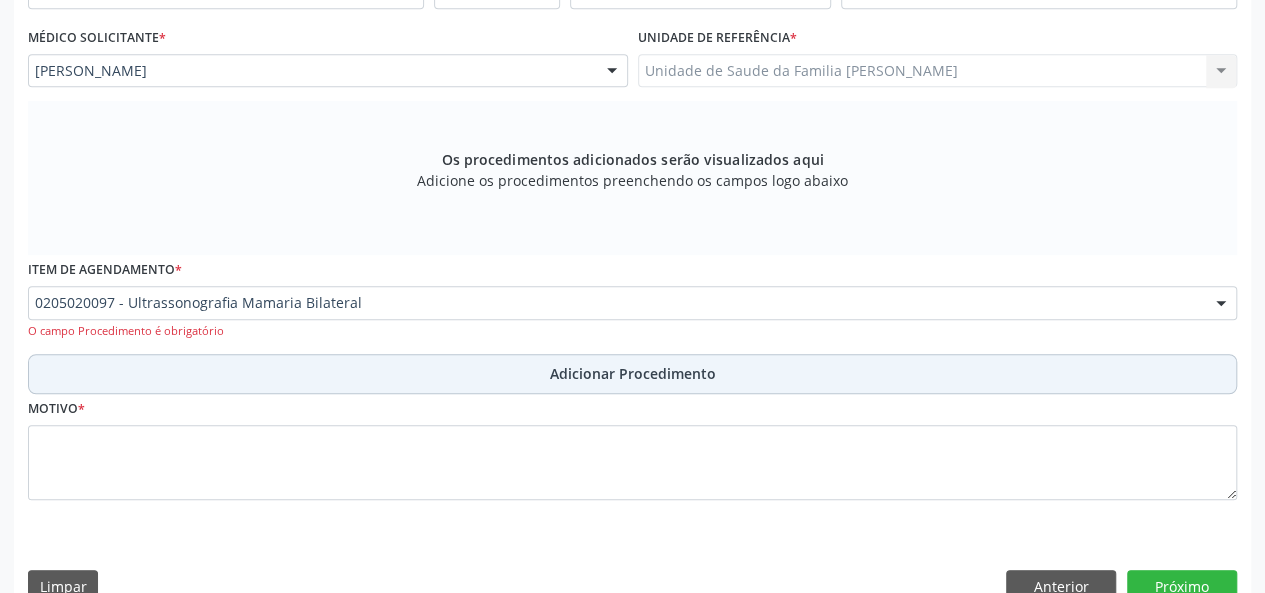 click on "Adicionar Procedimento" at bounding box center (633, 373) 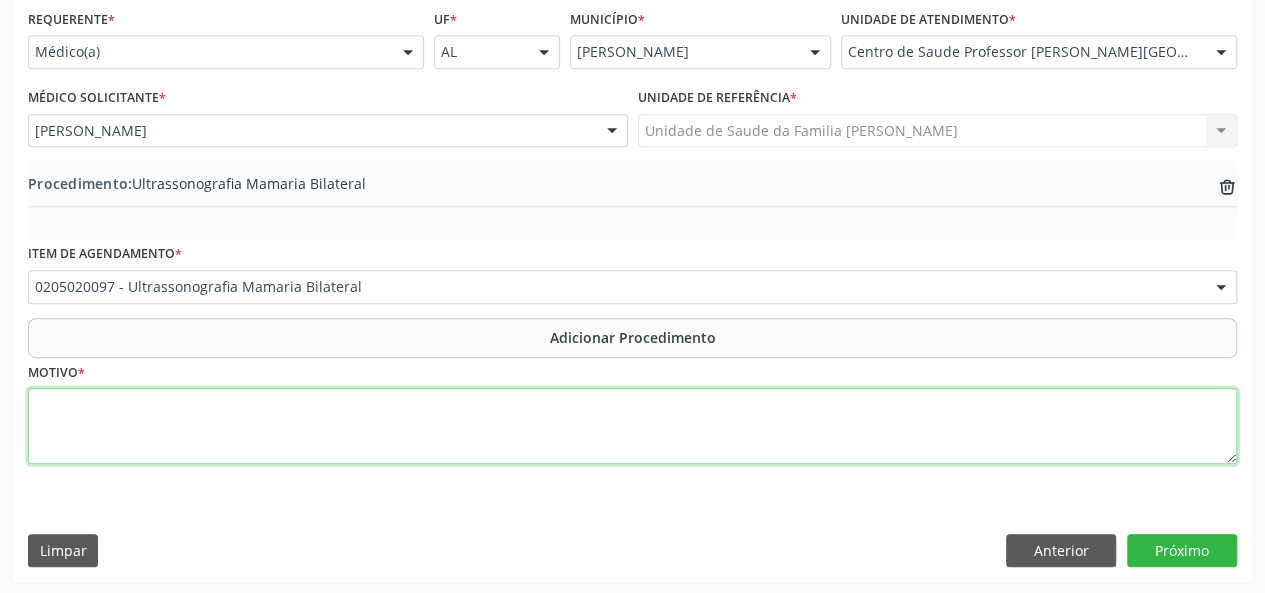 click at bounding box center (632, 426) 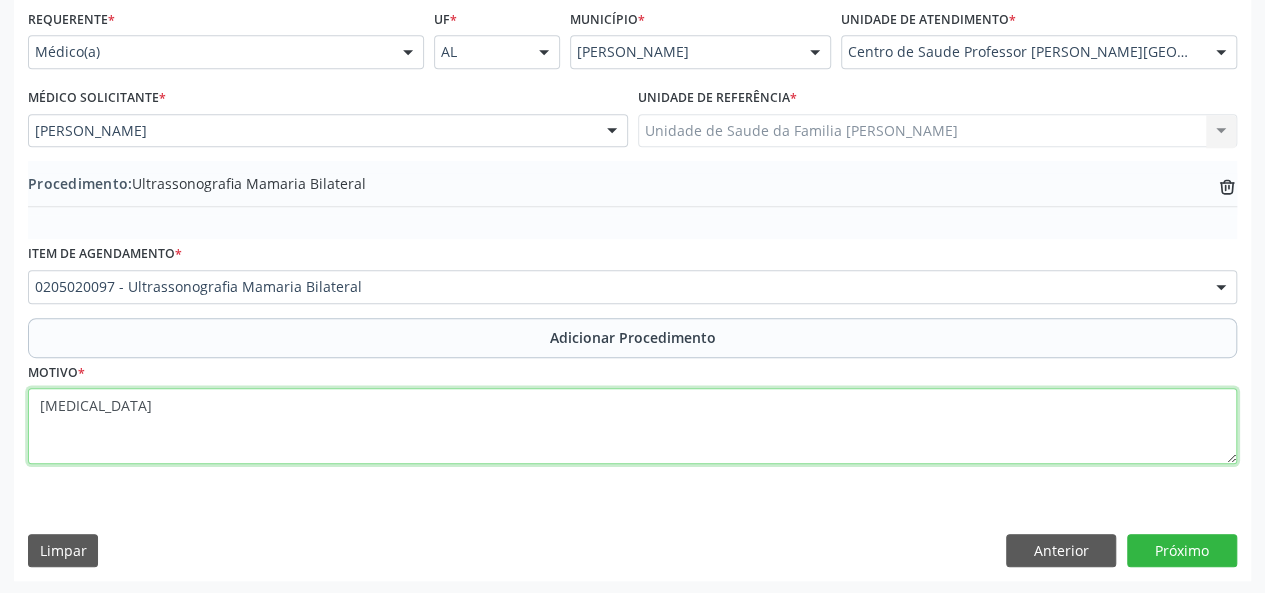 type on "[MEDICAL_DATA]" 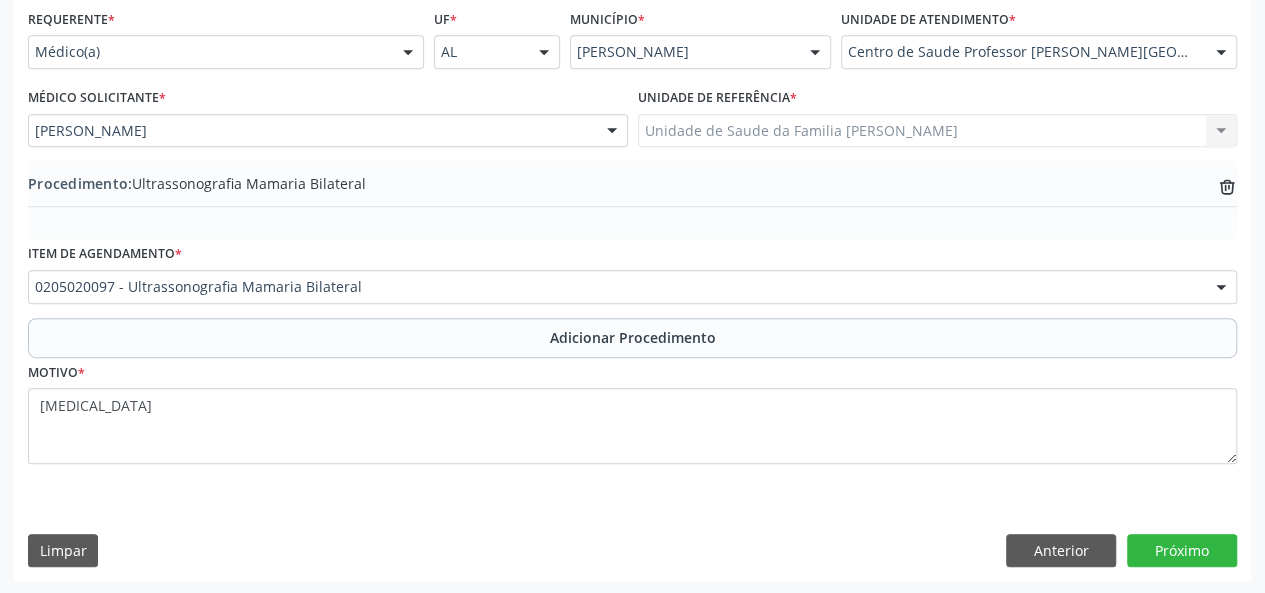 click on "Limpar
Anterior
Próximo" at bounding box center (632, 551) 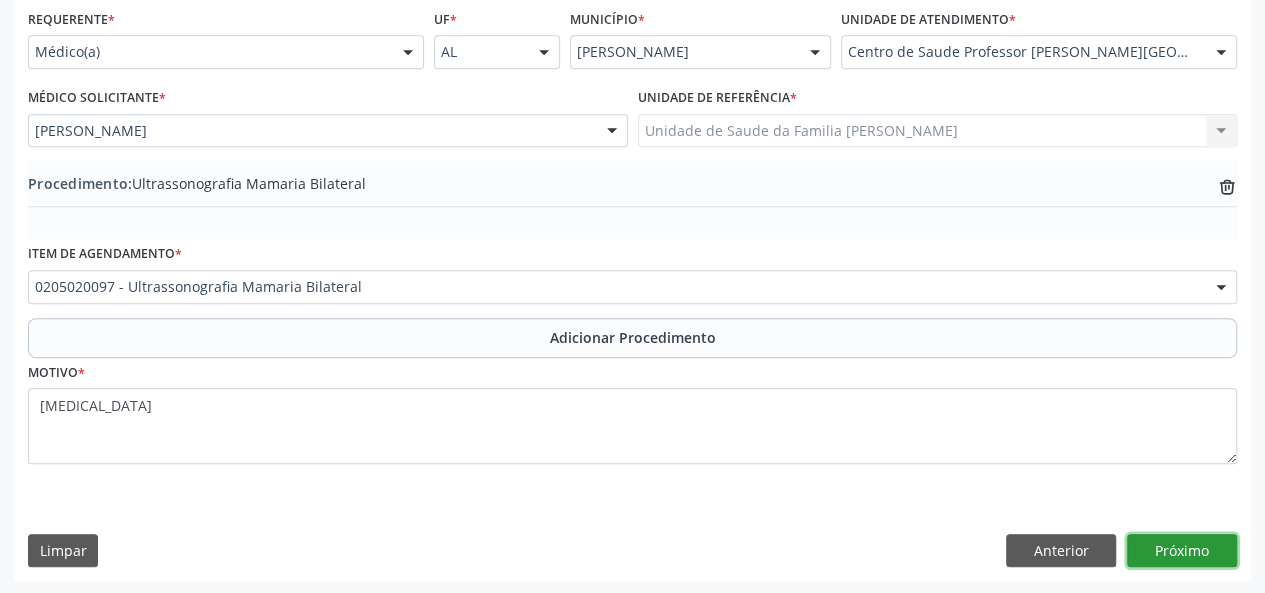click on "Próximo" at bounding box center [1182, 551] 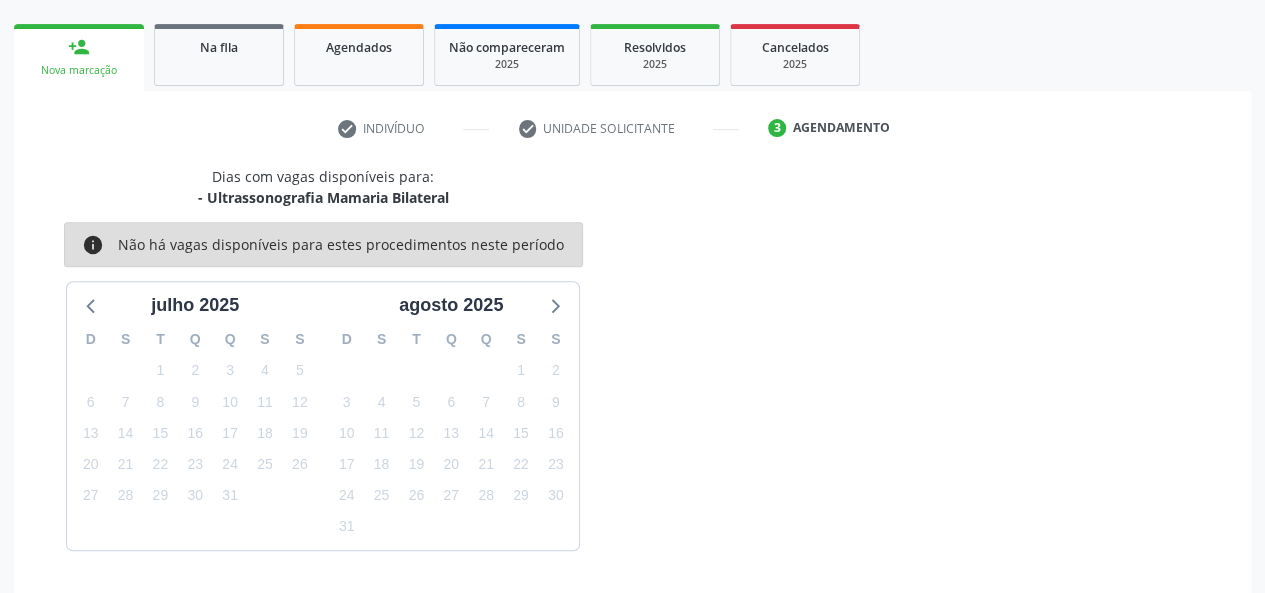 scroll, scrollTop: 362, scrollLeft: 0, axis: vertical 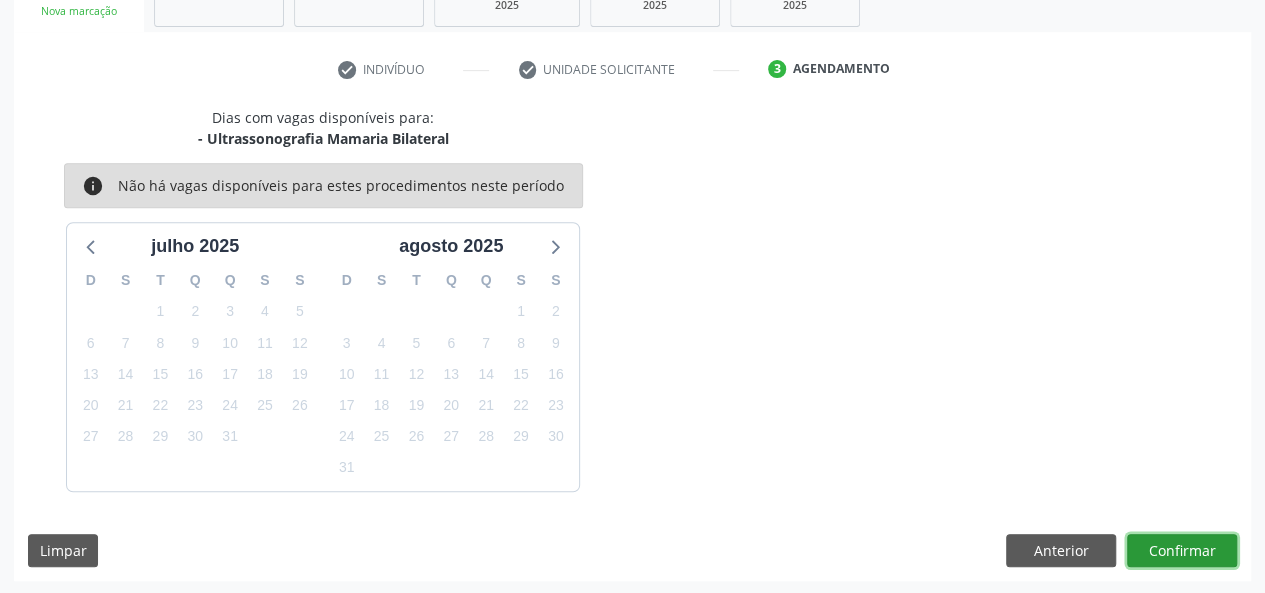 click on "Confirmar" at bounding box center [1182, 551] 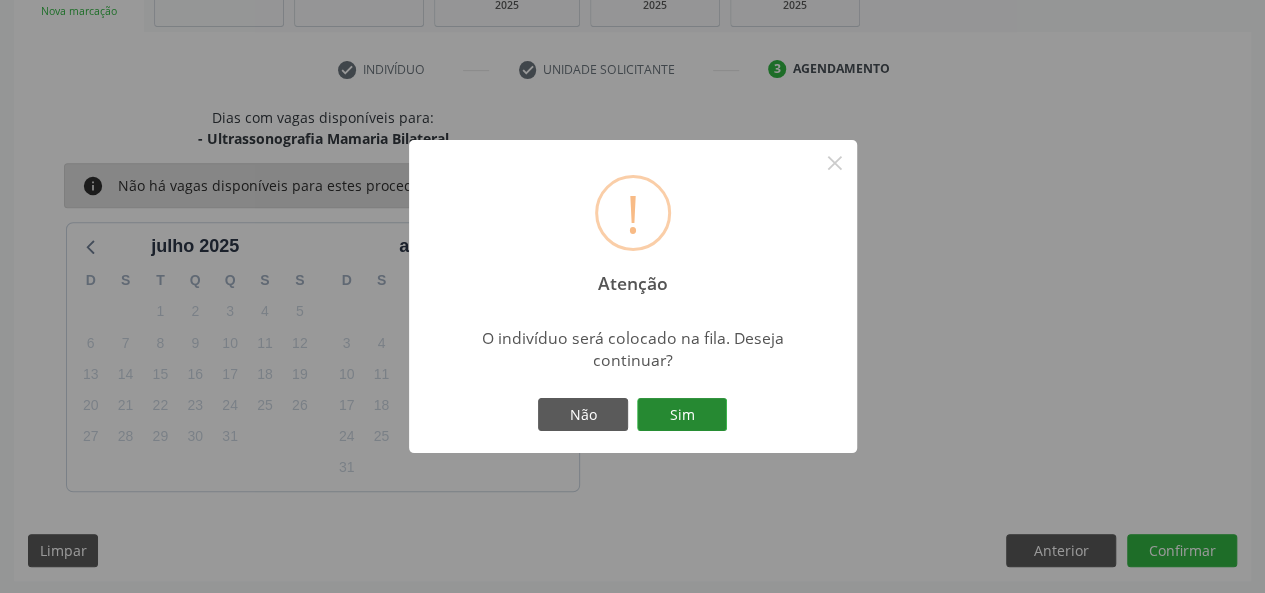 click on "Sim" at bounding box center (682, 415) 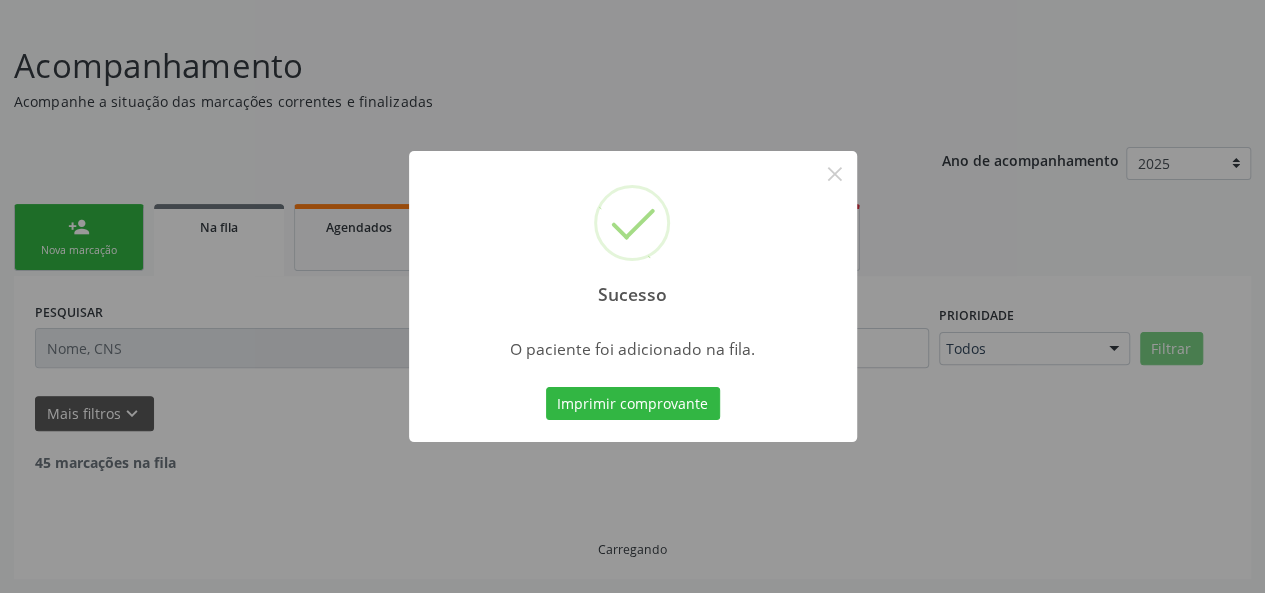 scroll, scrollTop: 100, scrollLeft: 0, axis: vertical 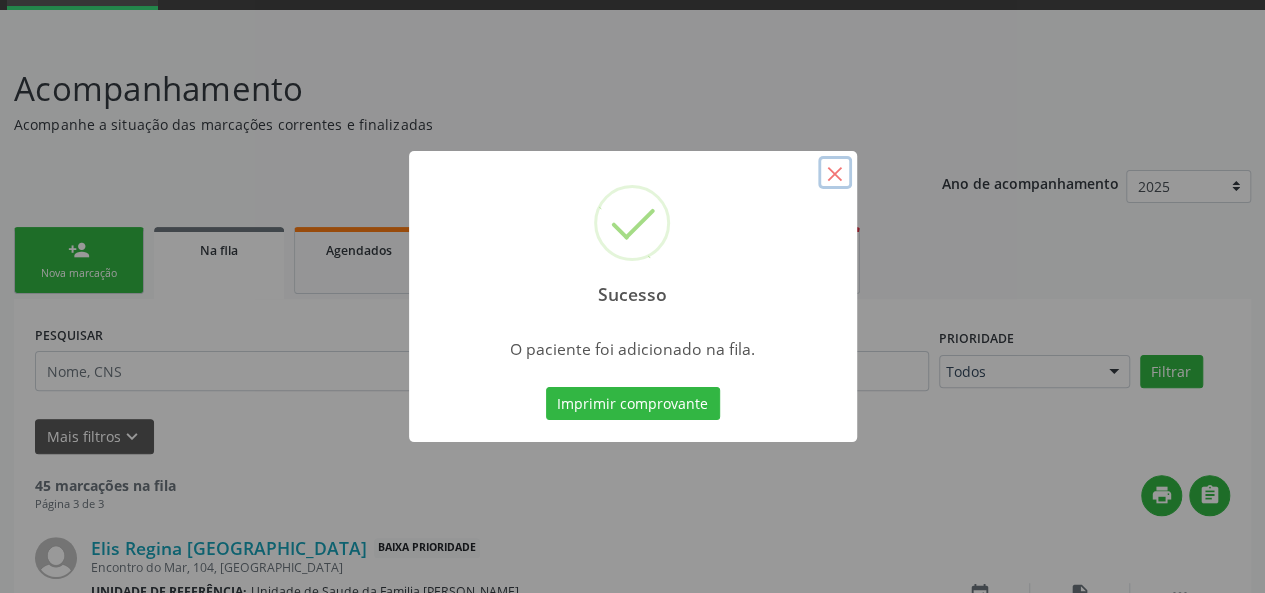 click on "×" at bounding box center [835, 173] 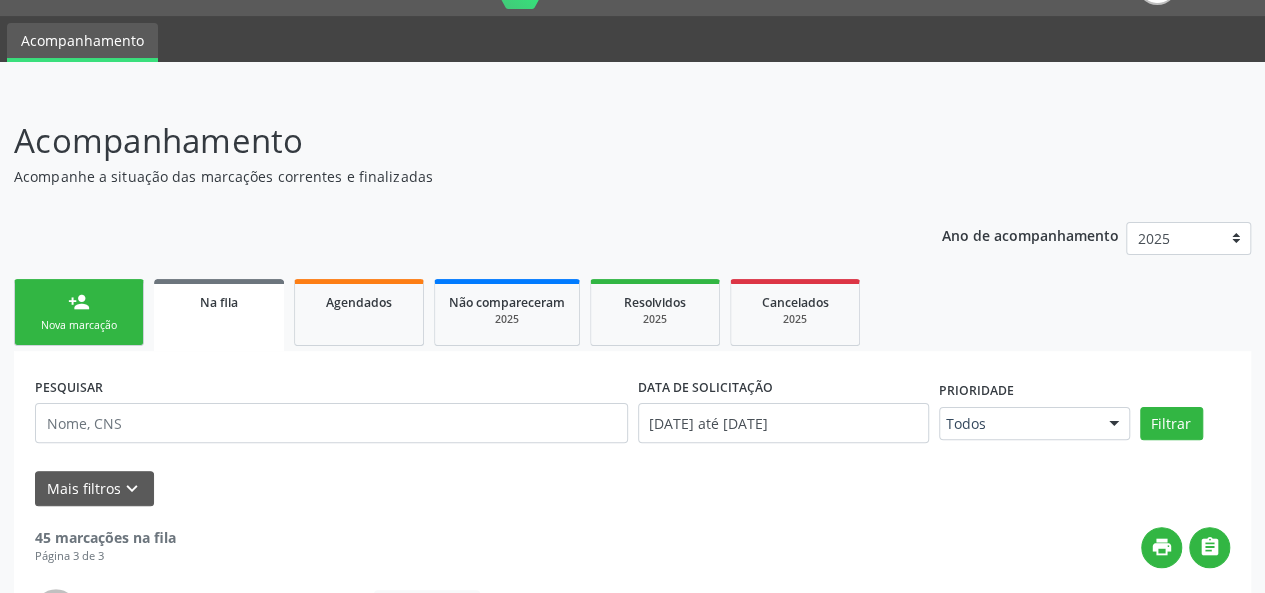 scroll, scrollTop: 0, scrollLeft: 0, axis: both 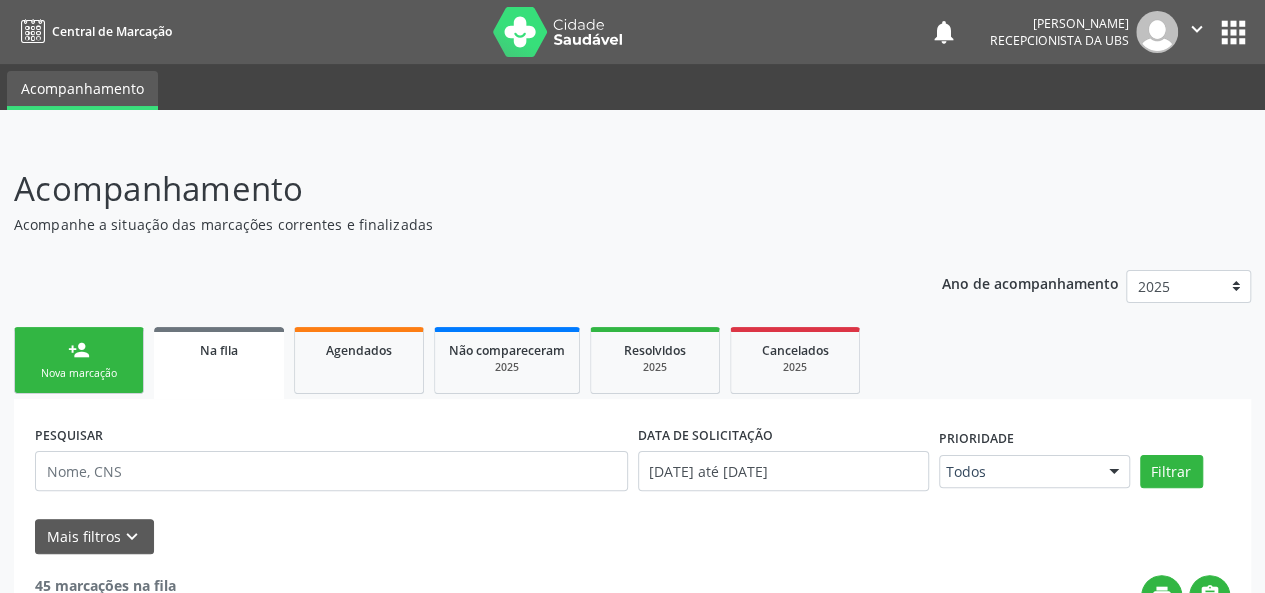 click on "Nova marcação" at bounding box center (79, 373) 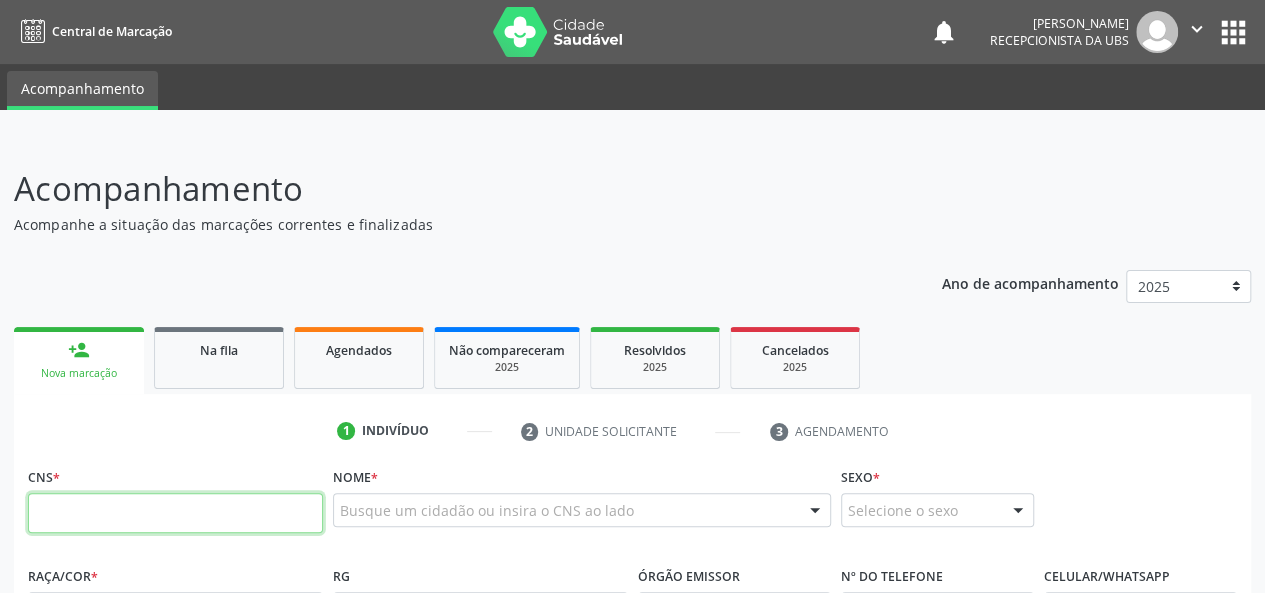 paste on "704 1062 0365 1350" 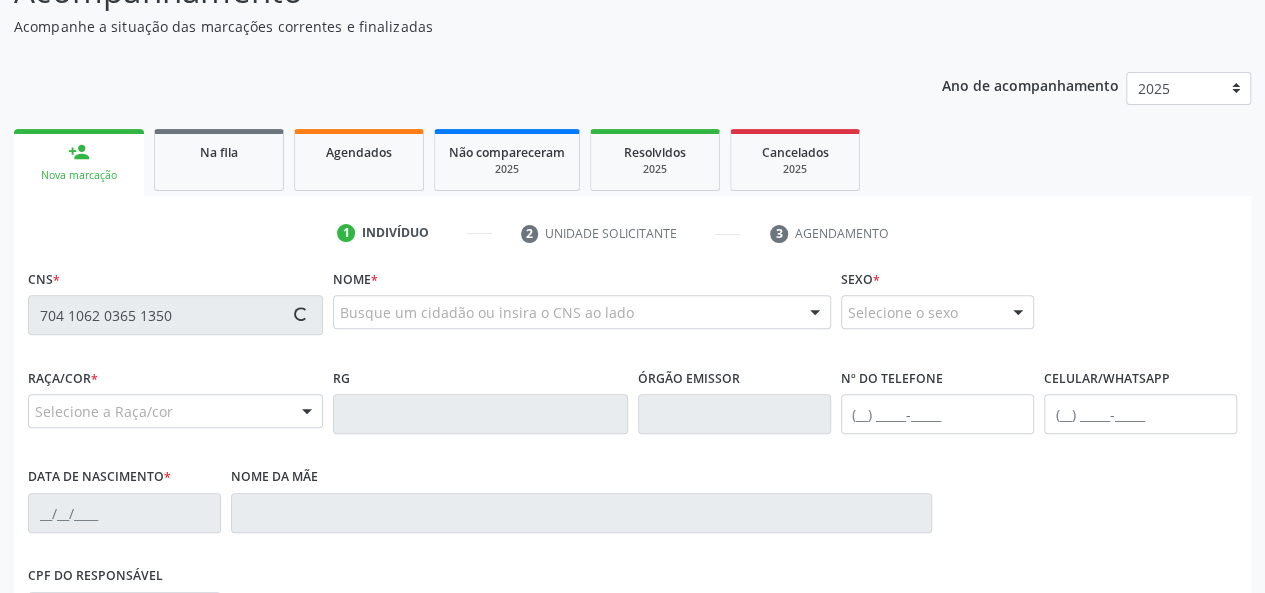 type on "704 1062 0365 1350" 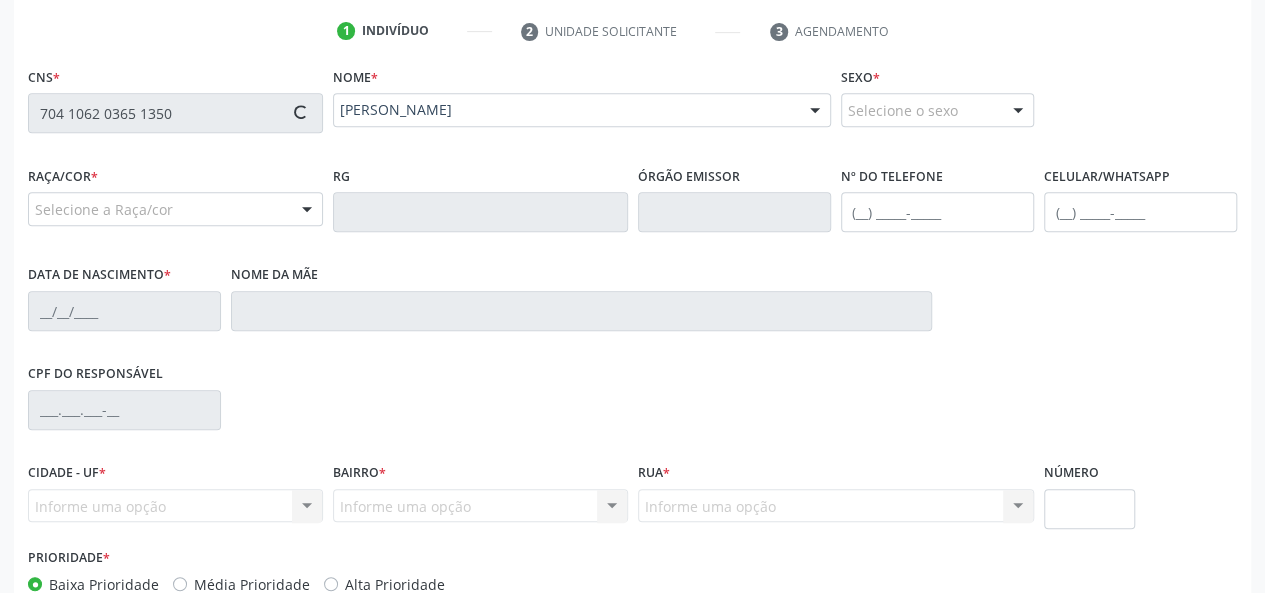 type on "[PHONE_NUMBER]" 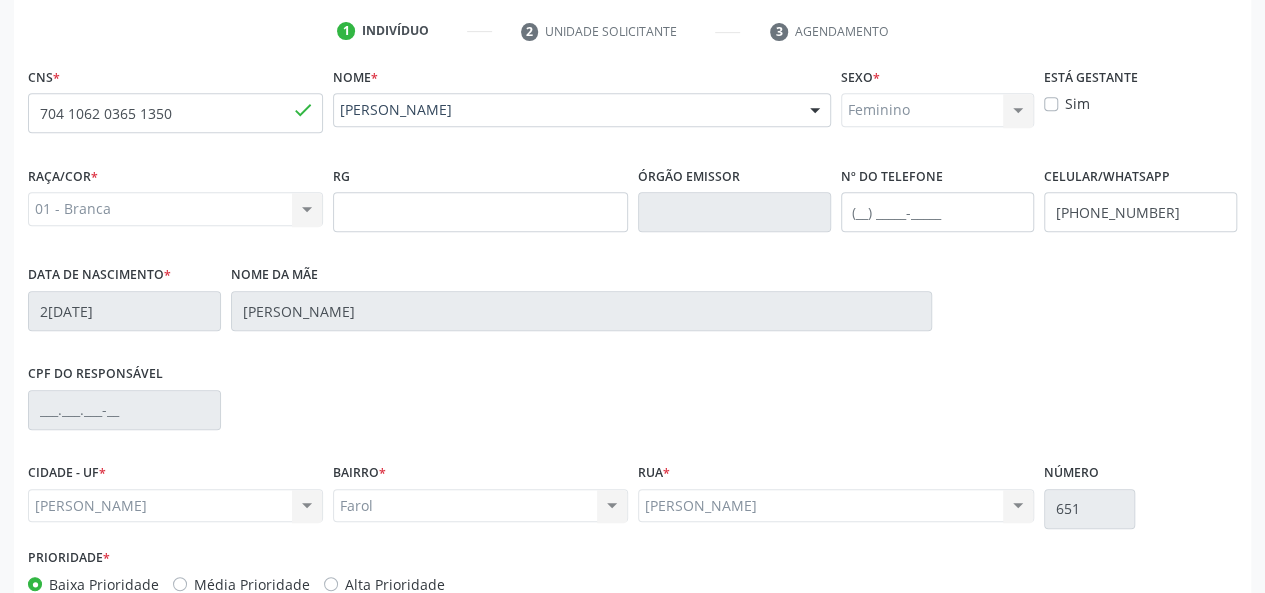 scroll, scrollTop: 500, scrollLeft: 0, axis: vertical 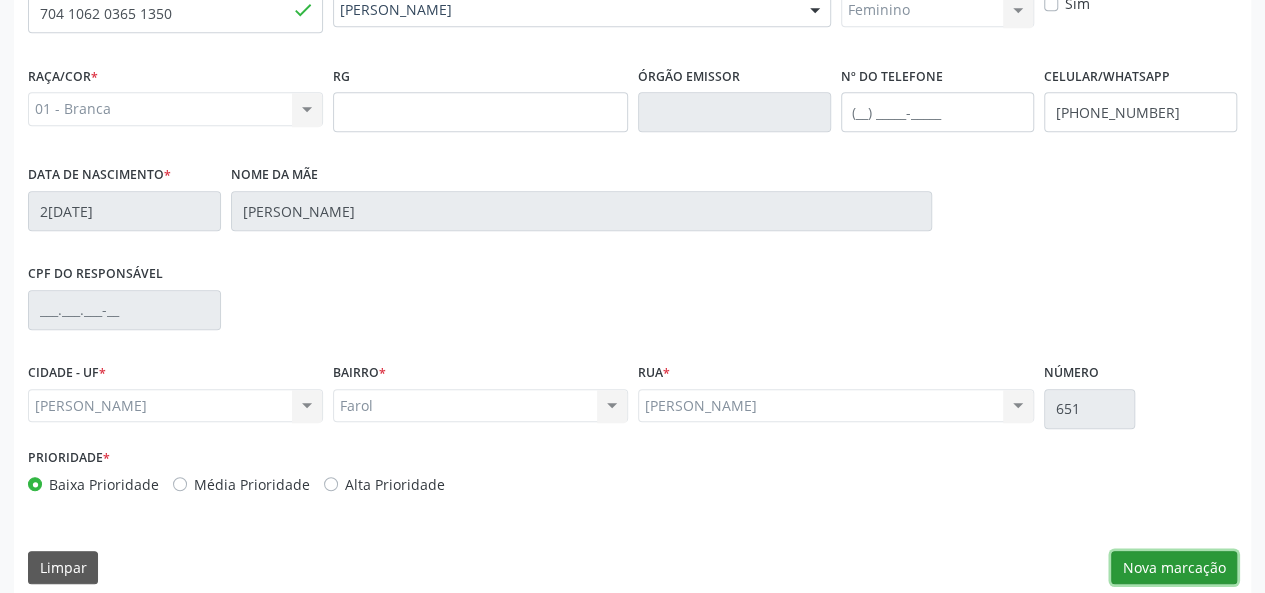 click on "Nova marcação" at bounding box center (1174, 568) 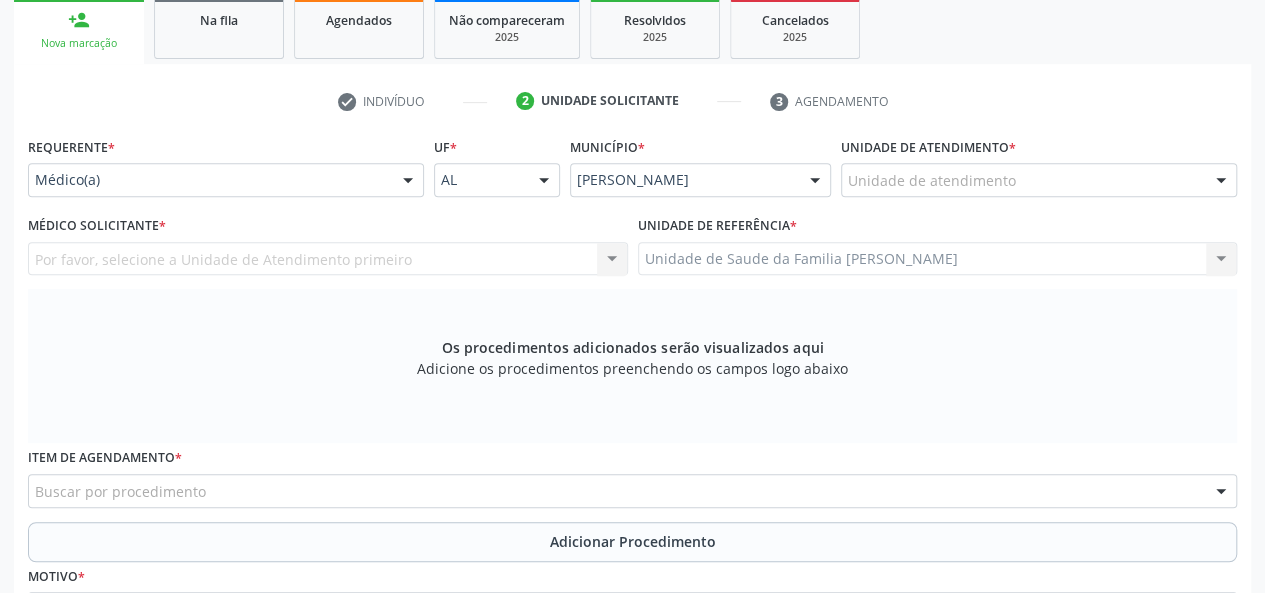 scroll, scrollTop: 300, scrollLeft: 0, axis: vertical 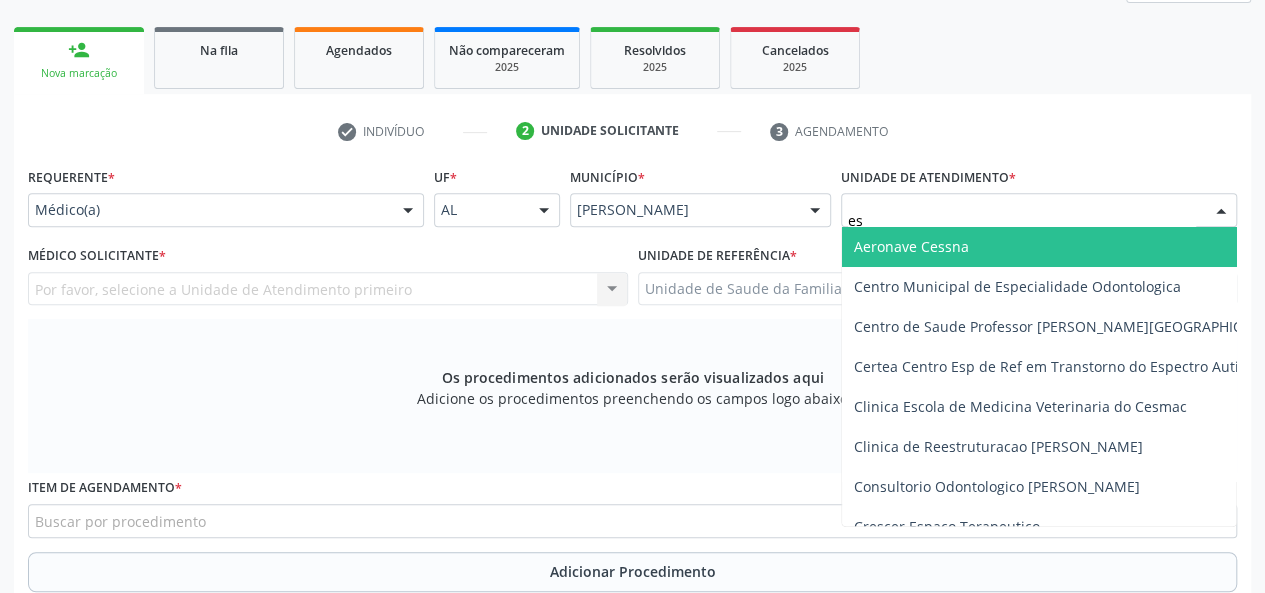 type on "est" 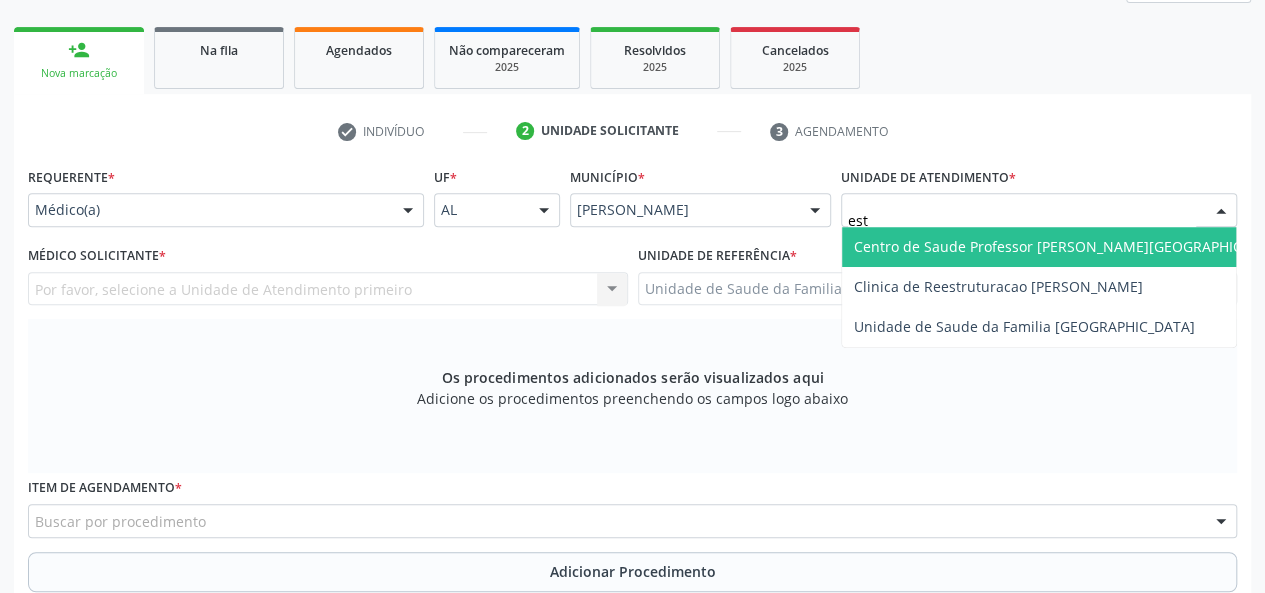 click on "Centro de Saude Professor [PERSON_NAME][GEOGRAPHIC_DATA]" at bounding box center [1071, 247] 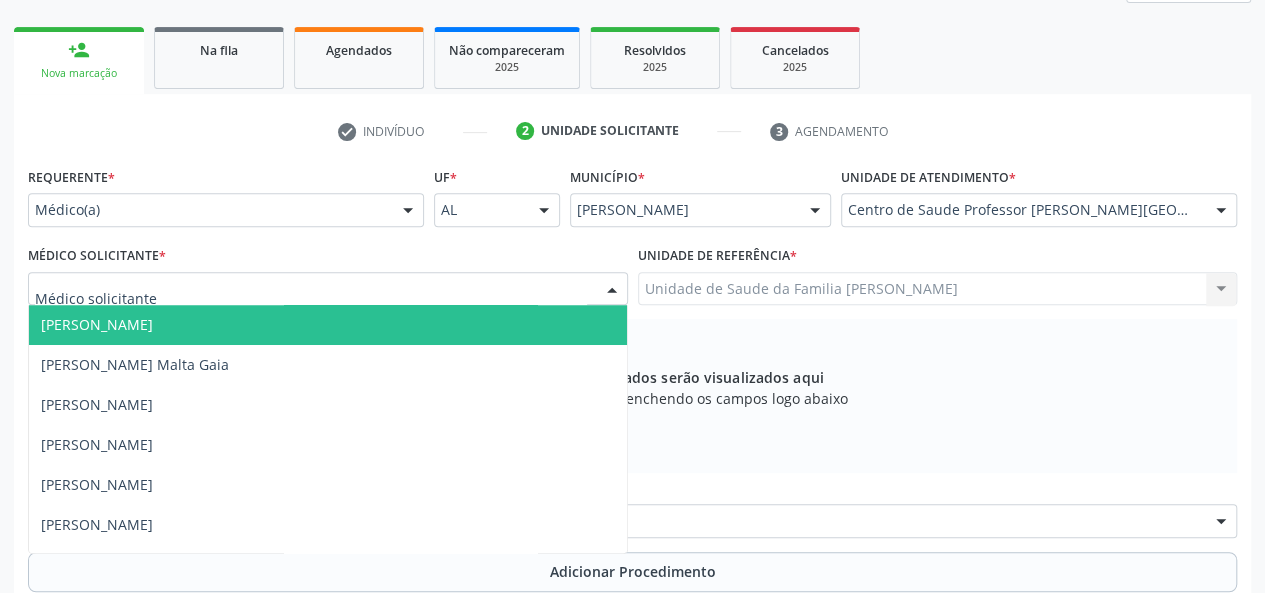 click at bounding box center [328, 289] 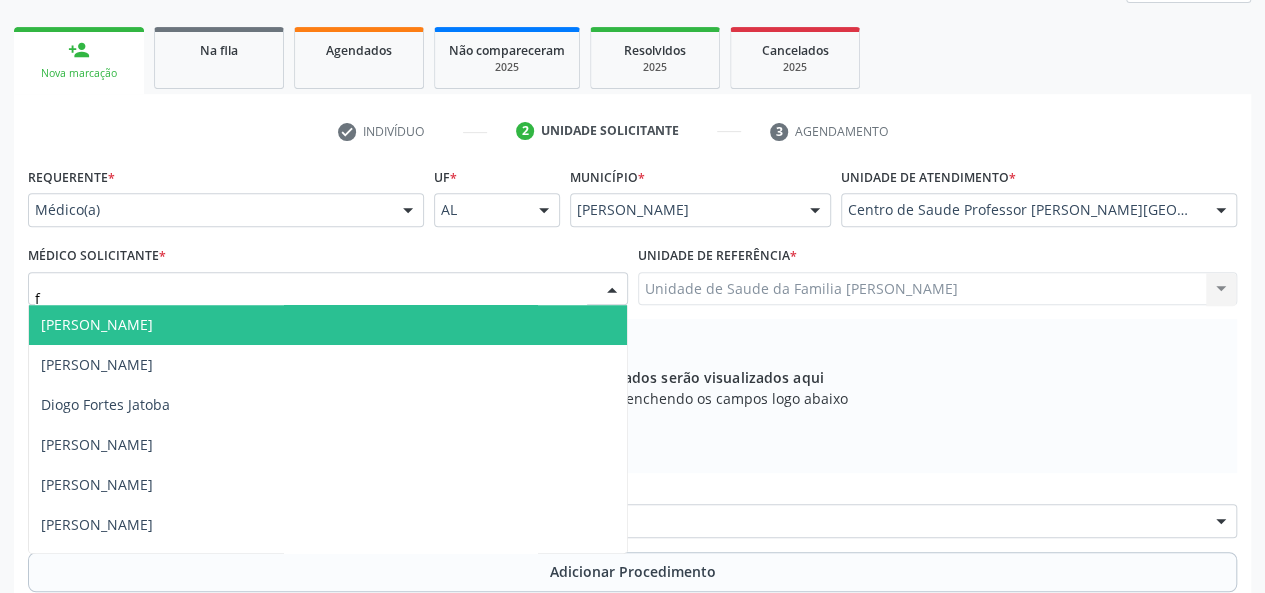 type on "fa" 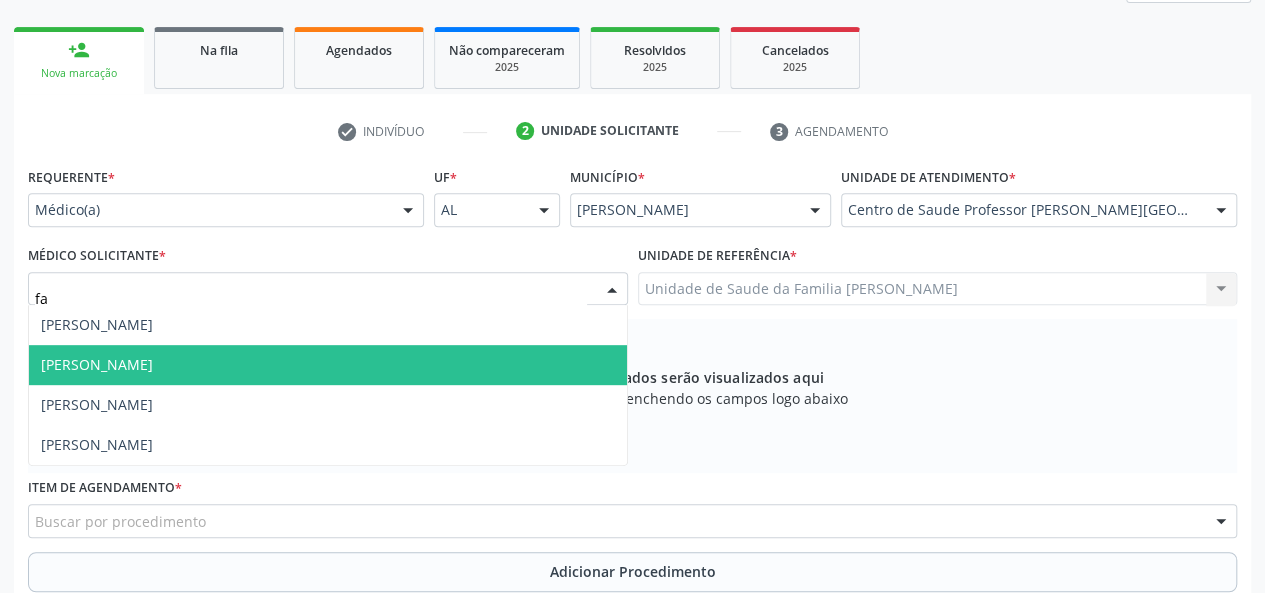 click on "[PERSON_NAME]" at bounding box center (97, 364) 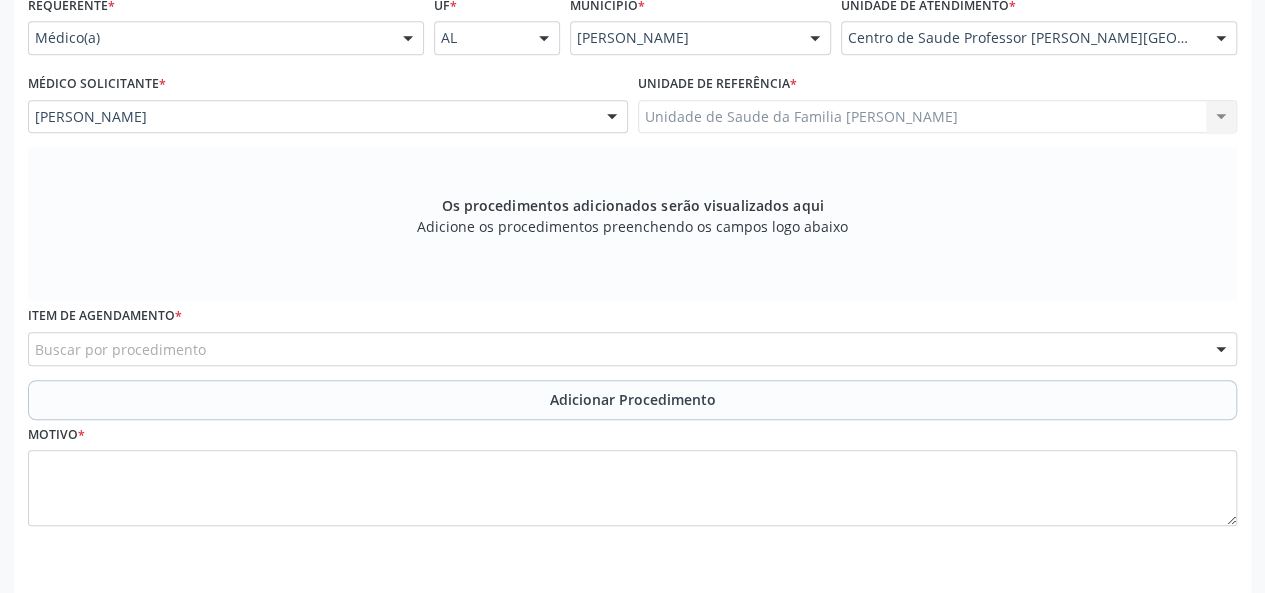 scroll, scrollTop: 500, scrollLeft: 0, axis: vertical 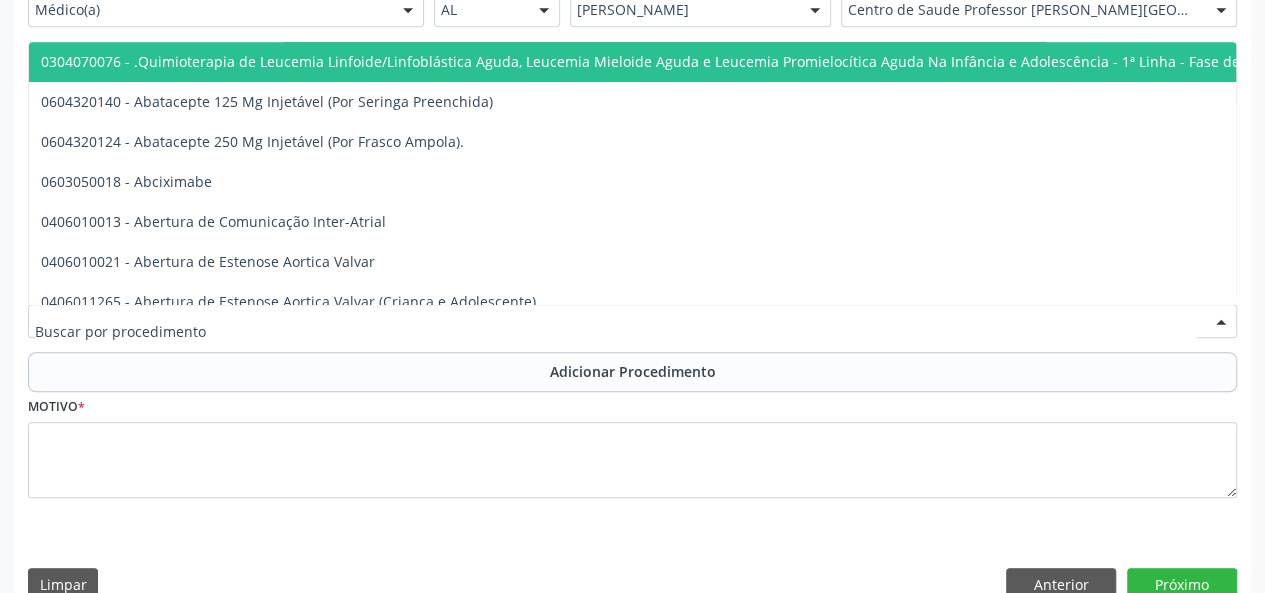 click at bounding box center (632, 321) 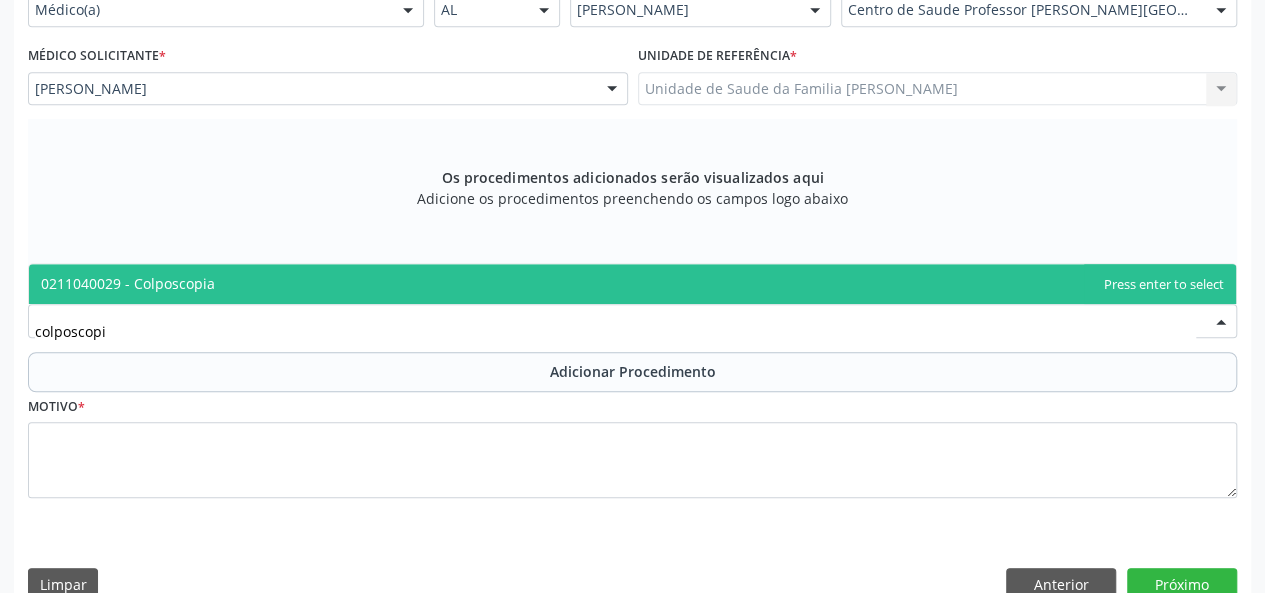 type on "colposcopia" 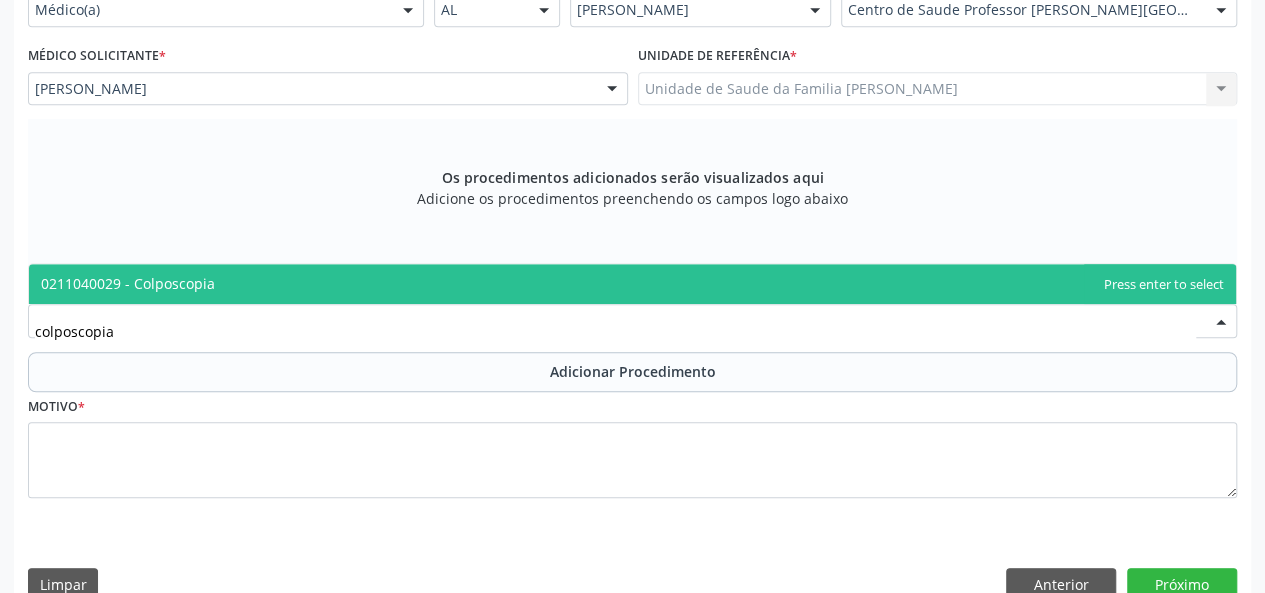 click on "0211040029 - Colposcopia" at bounding box center (632, 284) 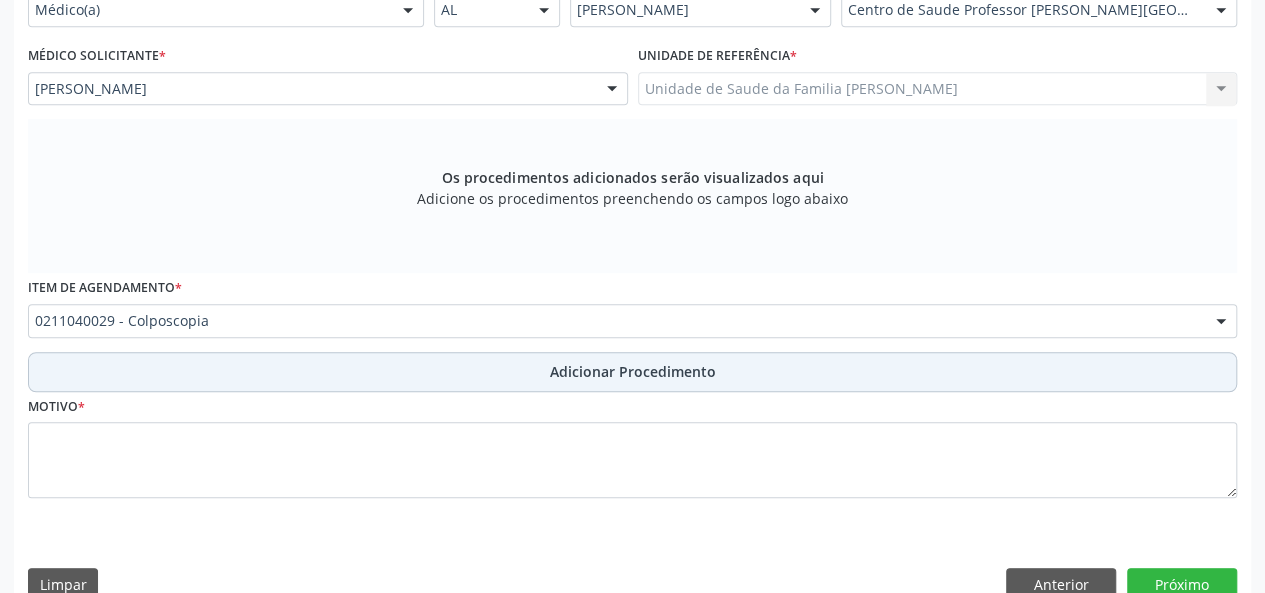 click on "Adicionar Procedimento" at bounding box center (633, 371) 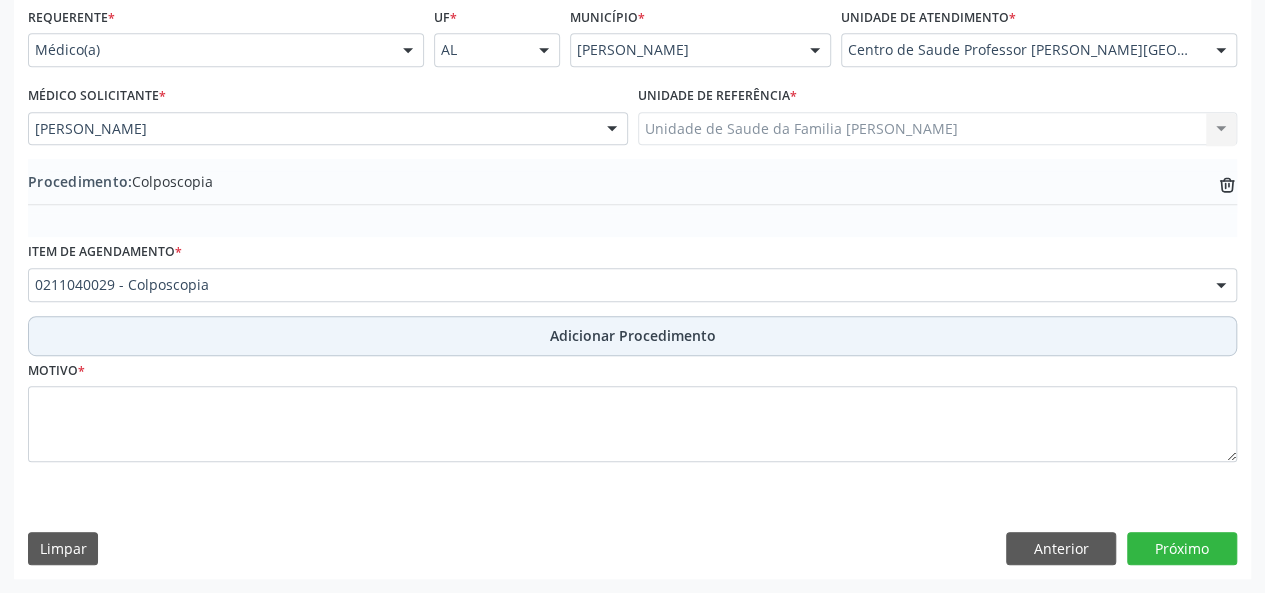 scroll, scrollTop: 458, scrollLeft: 0, axis: vertical 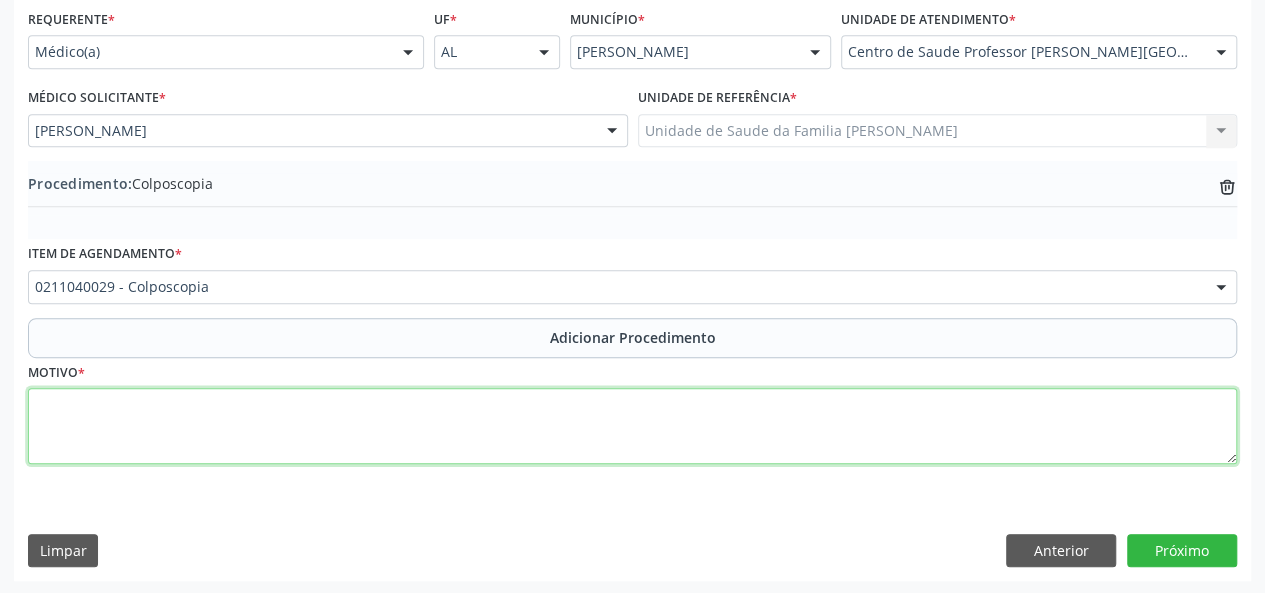 click at bounding box center [632, 426] 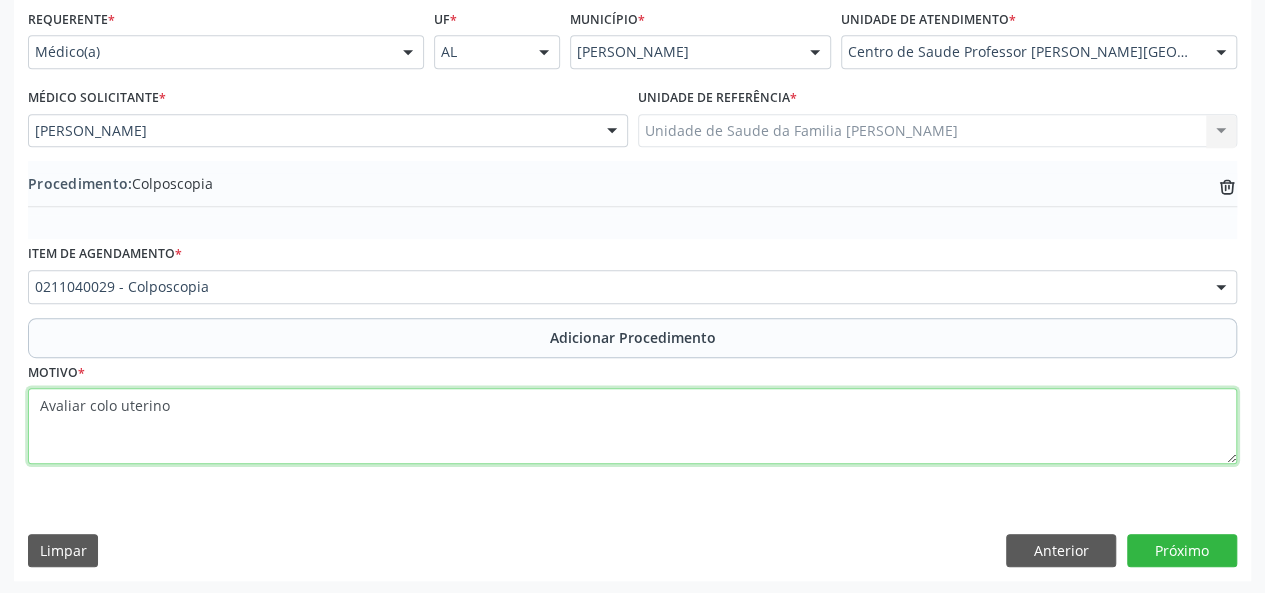 click on "Avaliar colo uterino" at bounding box center (632, 426) 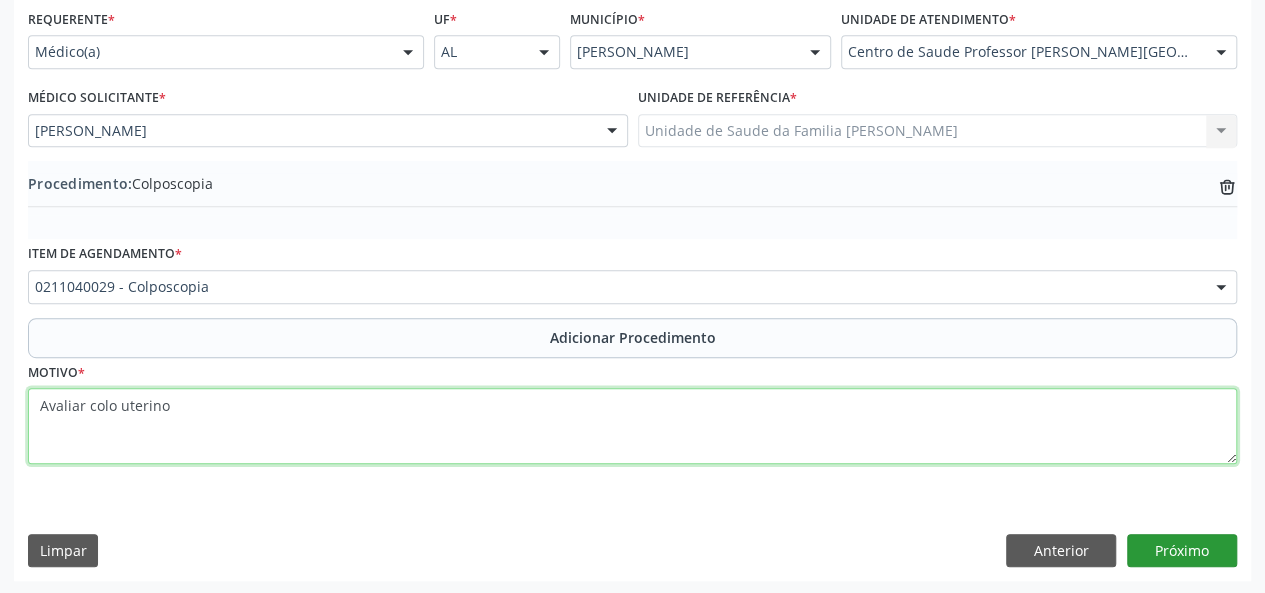 type on "Avaliar colo uterino" 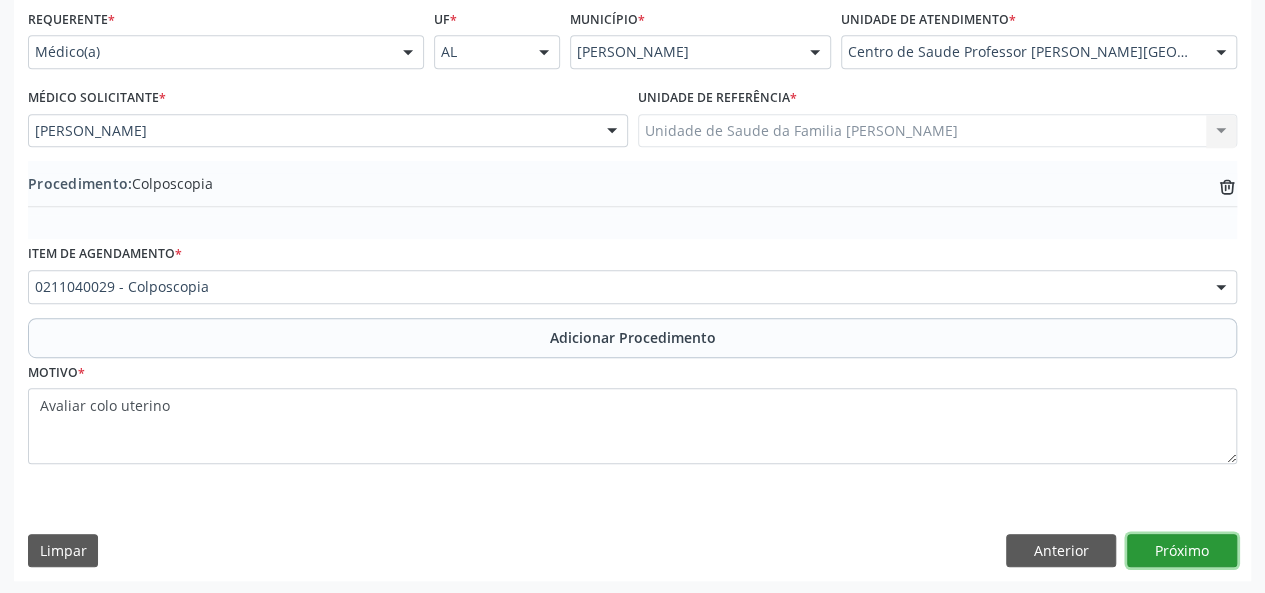 click on "Próximo" at bounding box center (1182, 551) 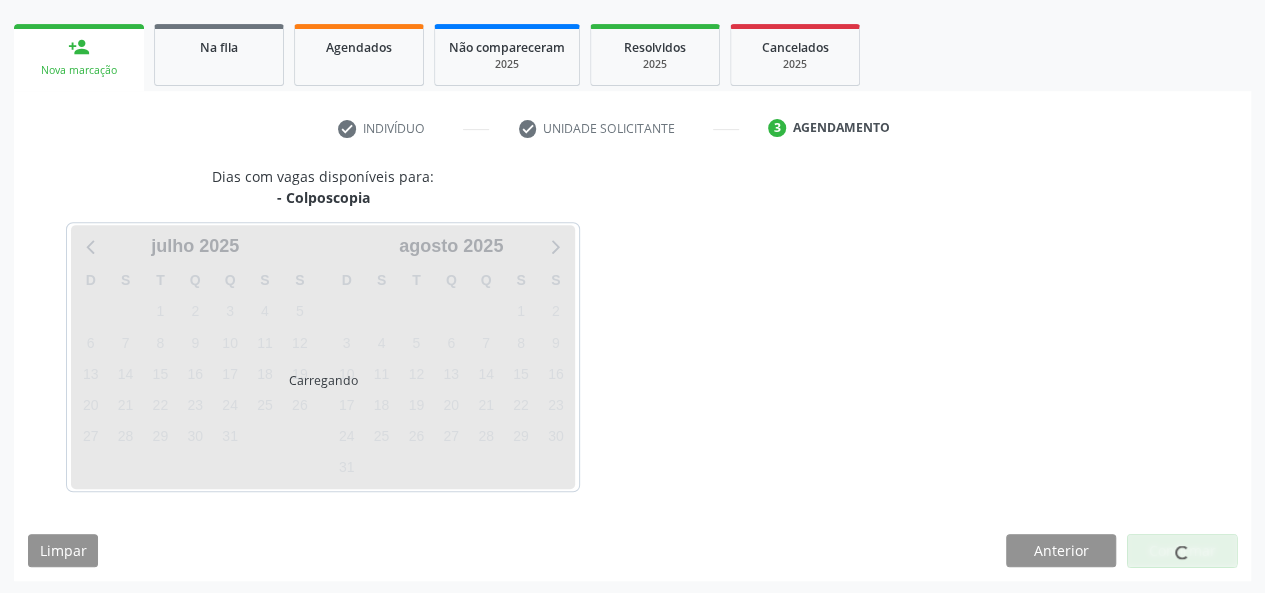 scroll, scrollTop: 362, scrollLeft: 0, axis: vertical 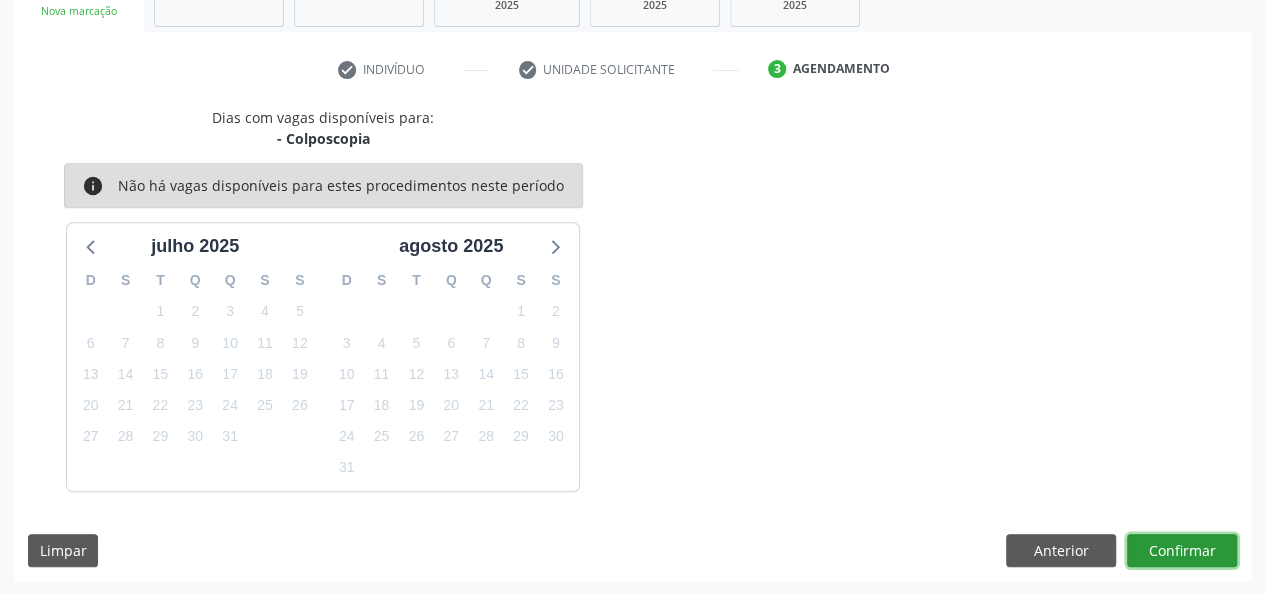 click on "Confirmar" at bounding box center [1182, 551] 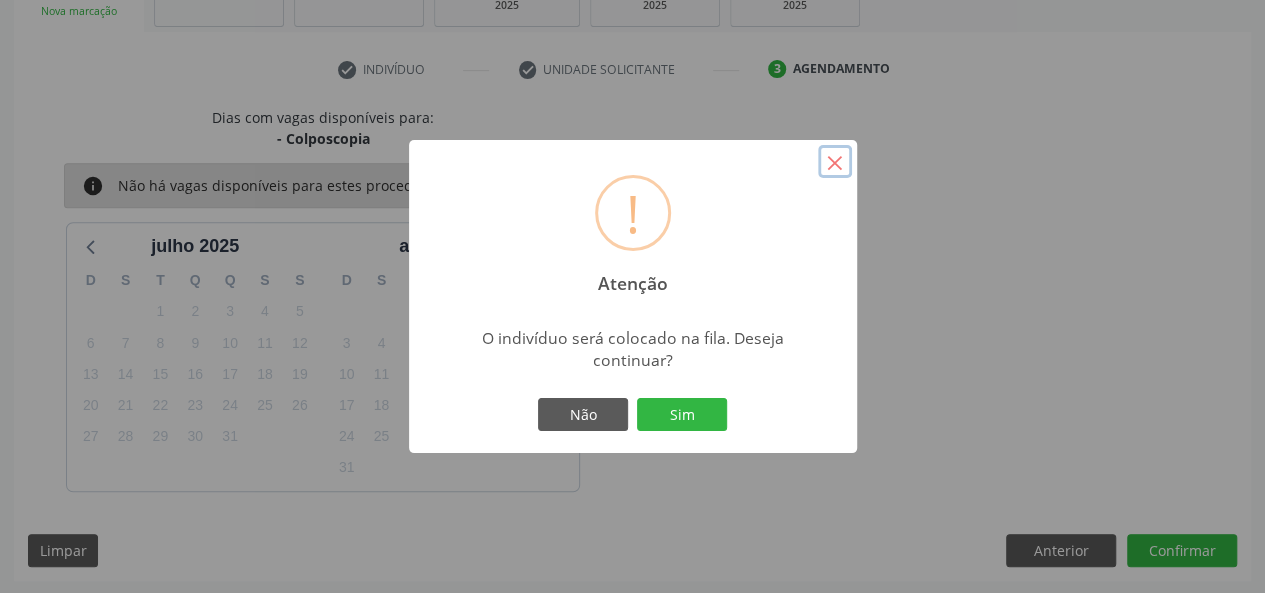 click on "×" at bounding box center (835, 162) 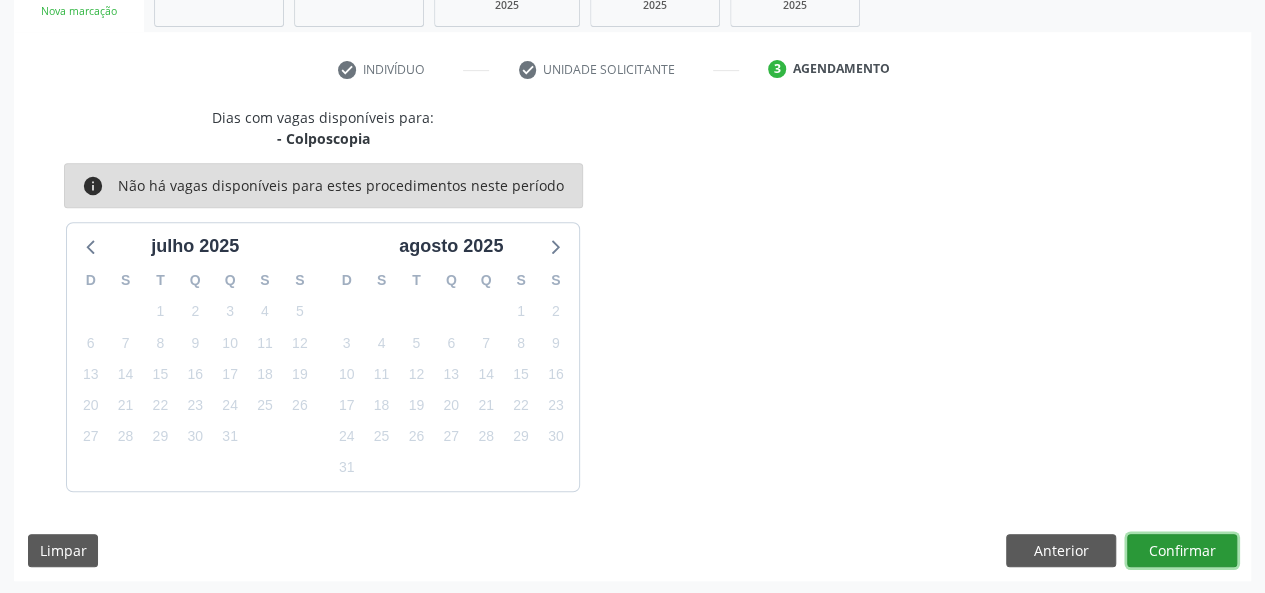 click on "Confirmar" at bounding box center [1182, 551] 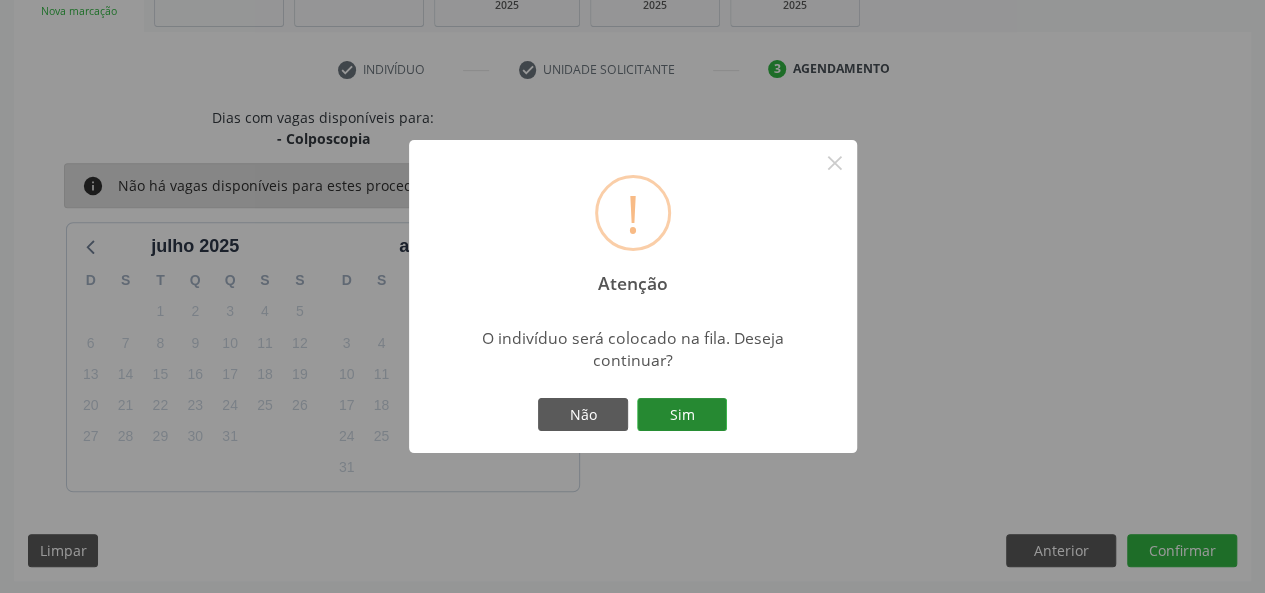 click on "Sim" at bounding box center (682, 415) 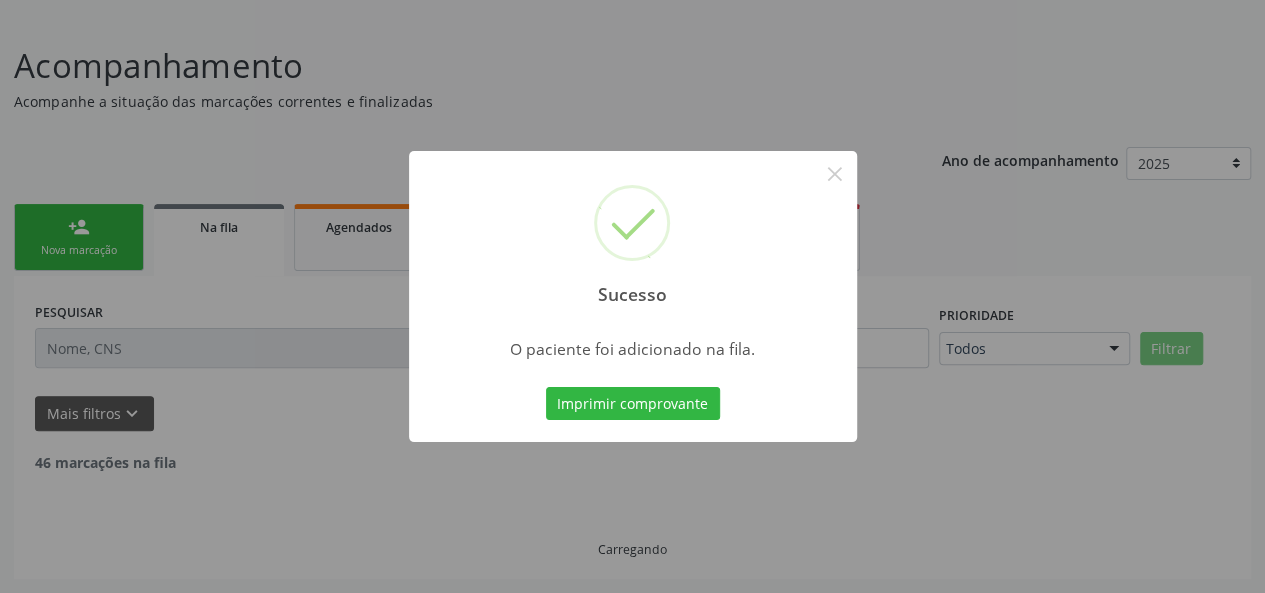 scroll, scrollTop: 100, scrollLeft: 0, axis: vertical 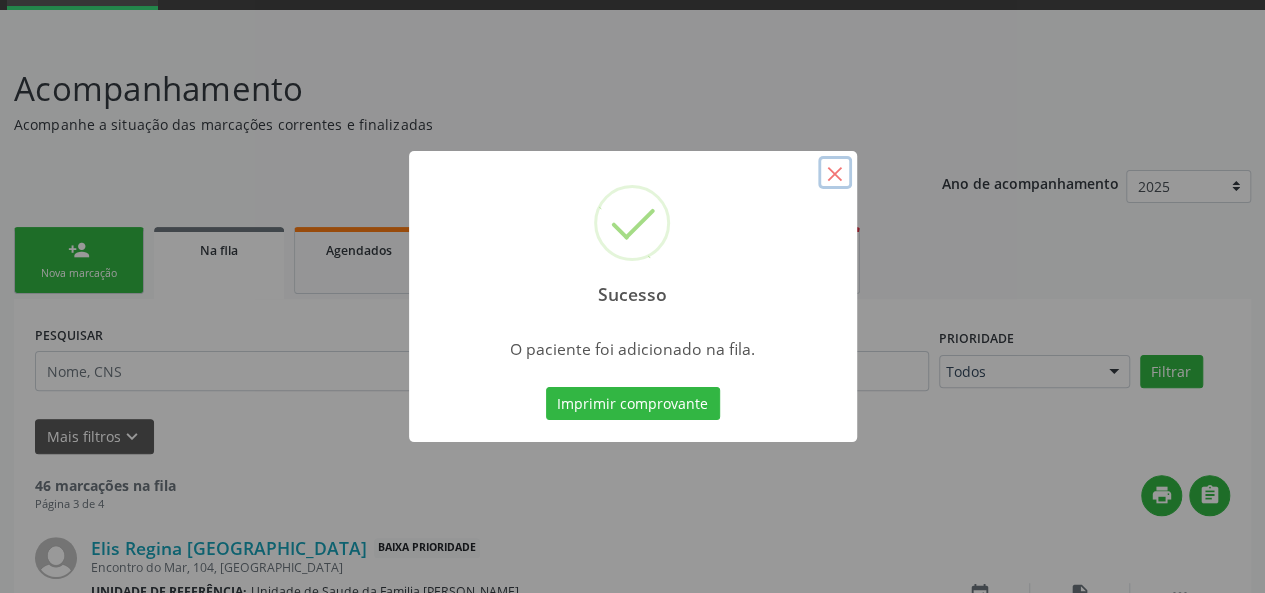 click on "×" at bounding box center (835, 173) 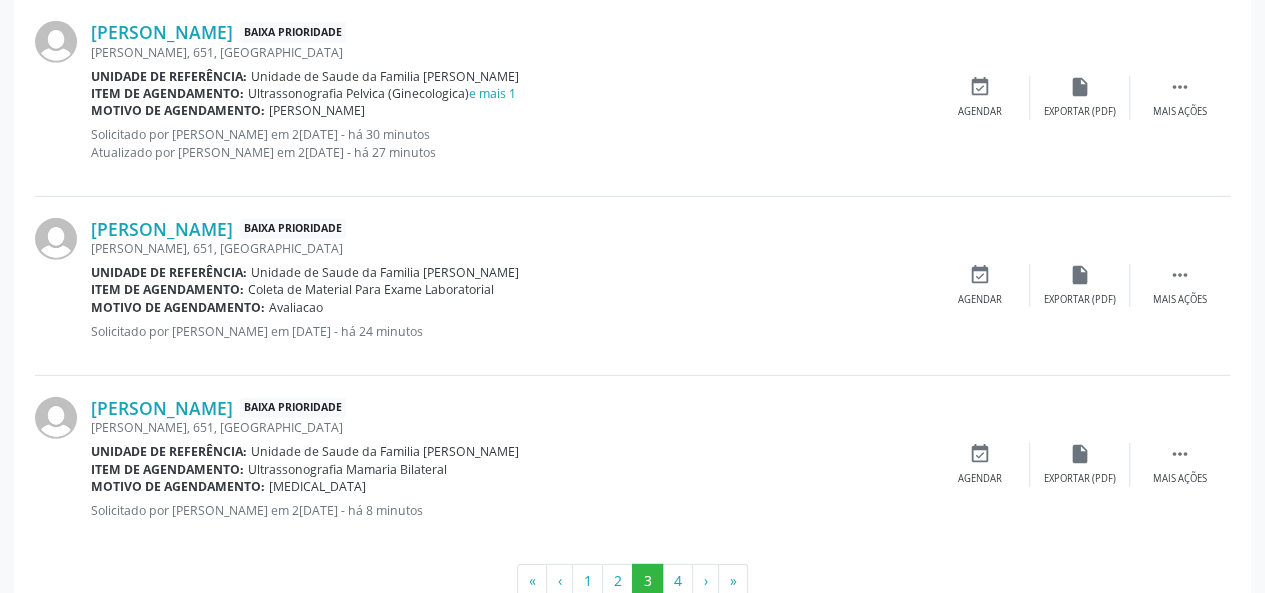 scroll, scrollTop: 2846, scrollLeft: 0, axis: vertical 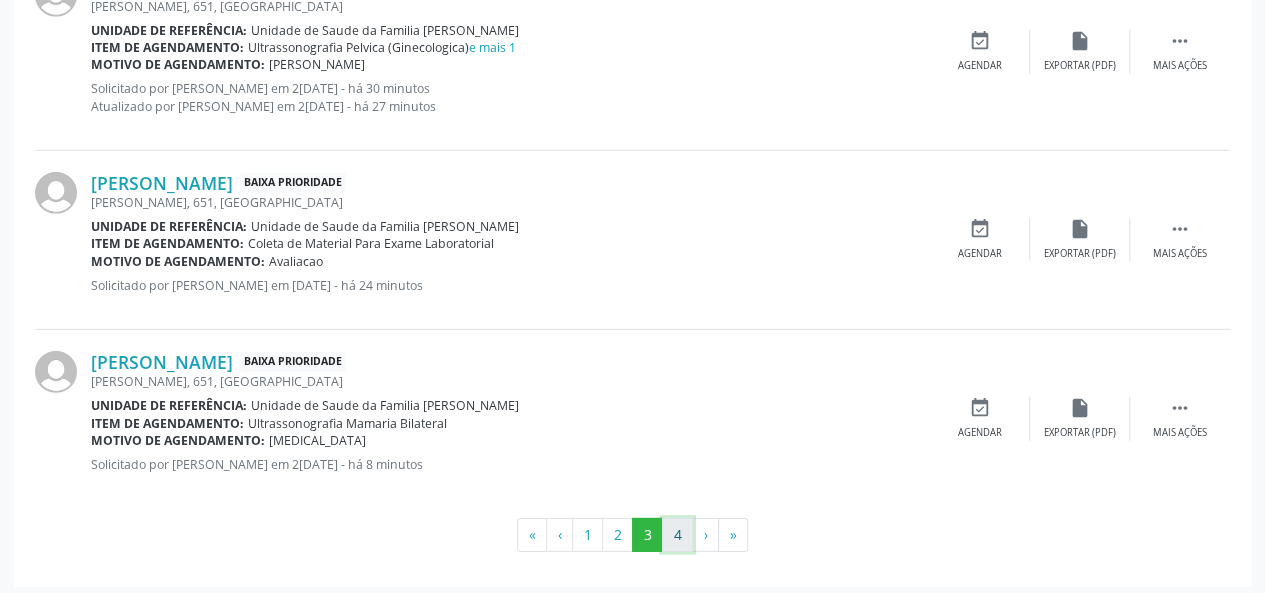 click on "4" at bounding box center (677, 535) 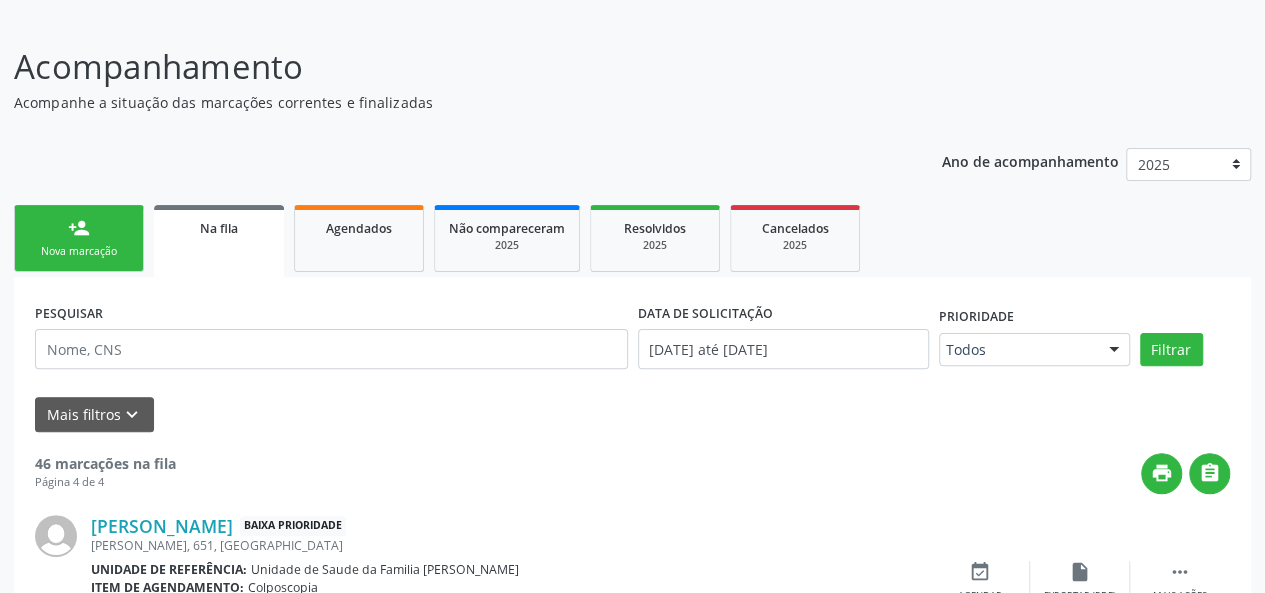 scroll, scrollTop: 292, scrollLeft: 0, axis: vertical 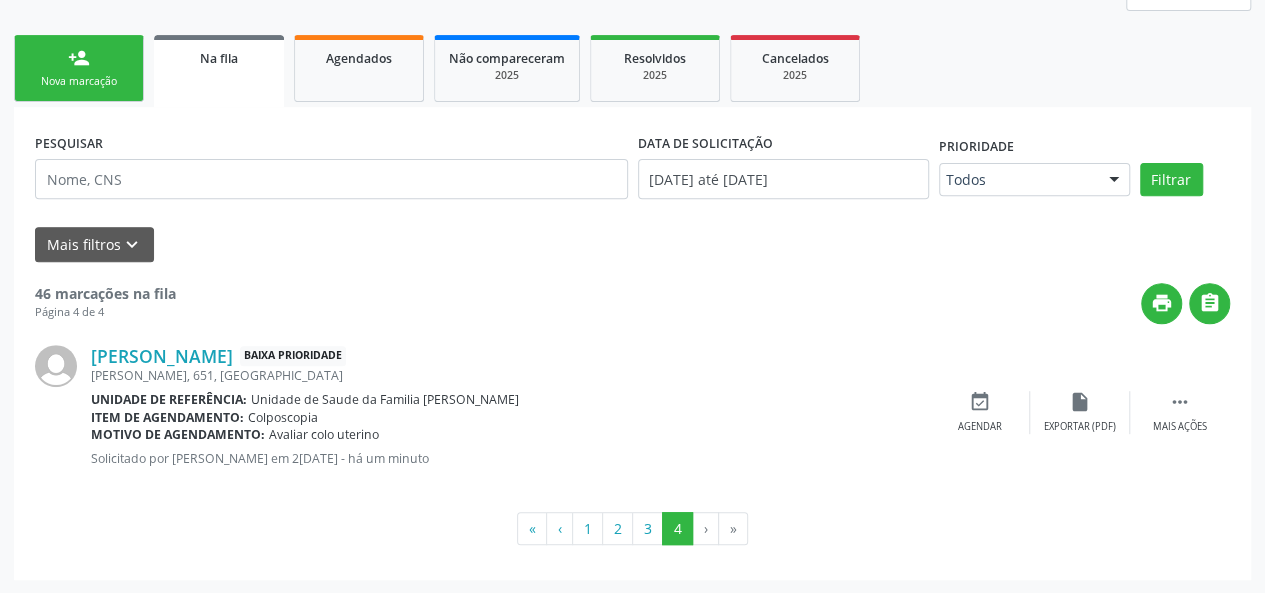 click on "person_add
Nova marcação" at bounding box center [79, 68] 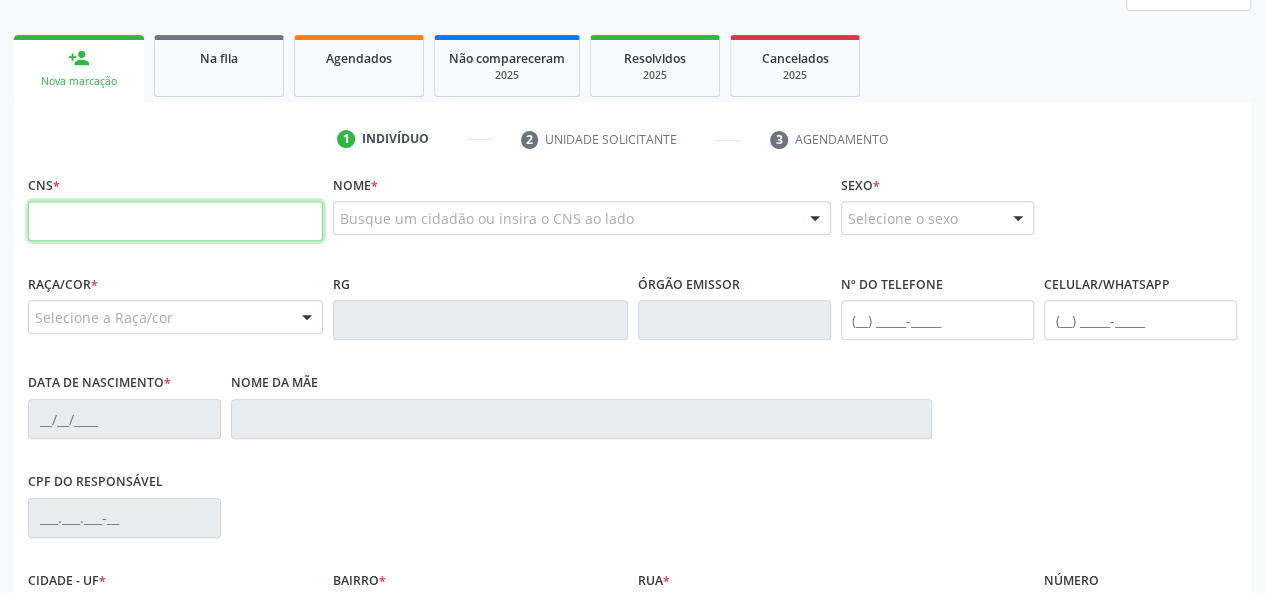 paste on "704 8040 7785 4040" 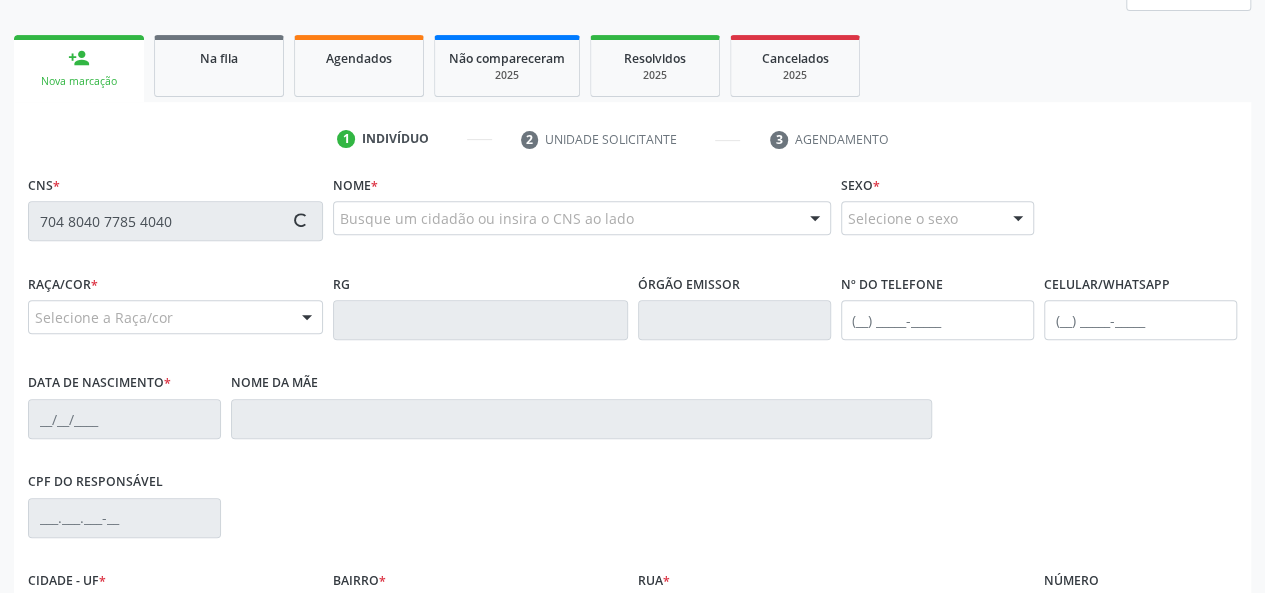 type on "704 8040 7785 4040" 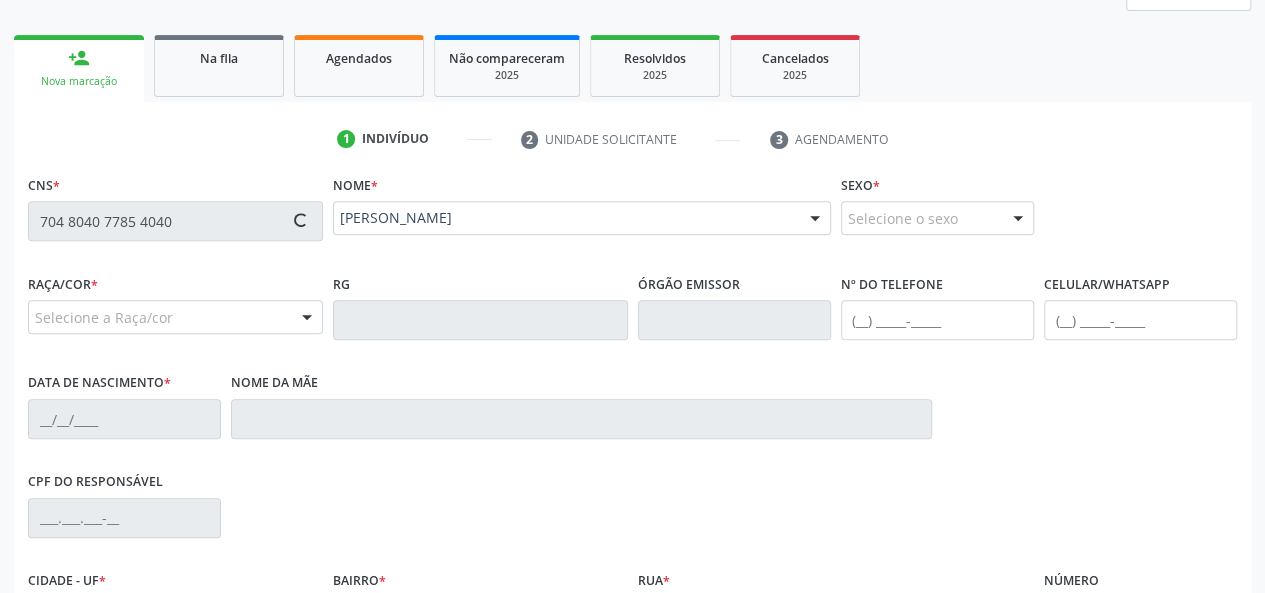type on "[PHONE_NUMBER]" 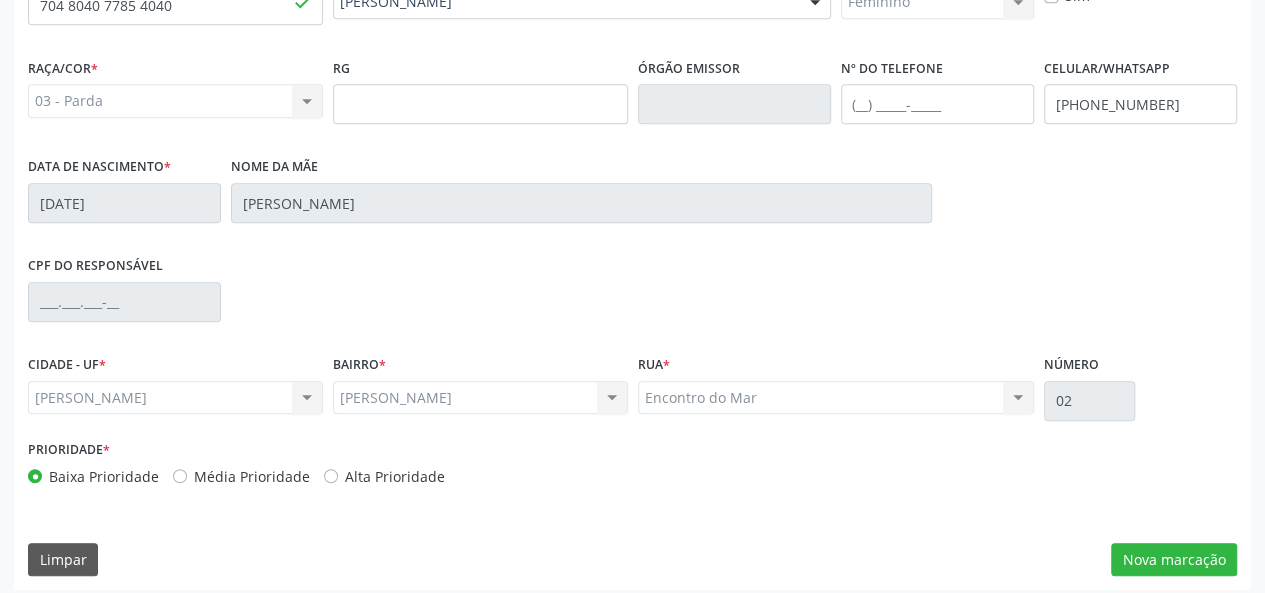 scroll, scrollTop: 518, scrollLeft: 0, axis: vertical 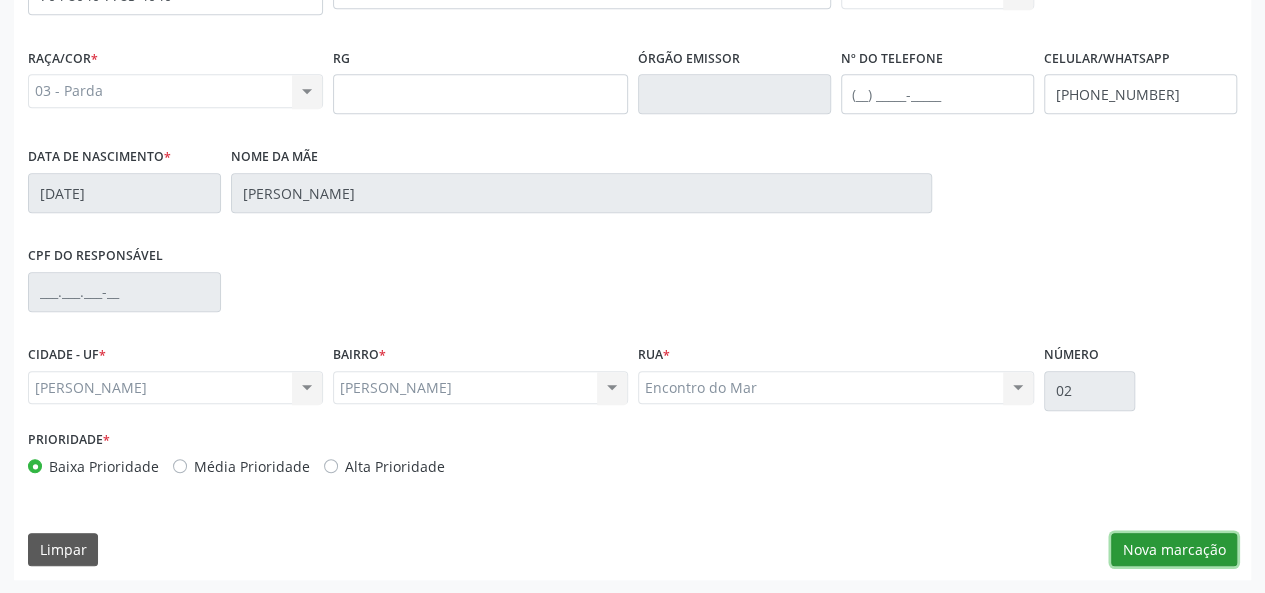 click on "Nova marcação" at bounding box center [1174, 550] 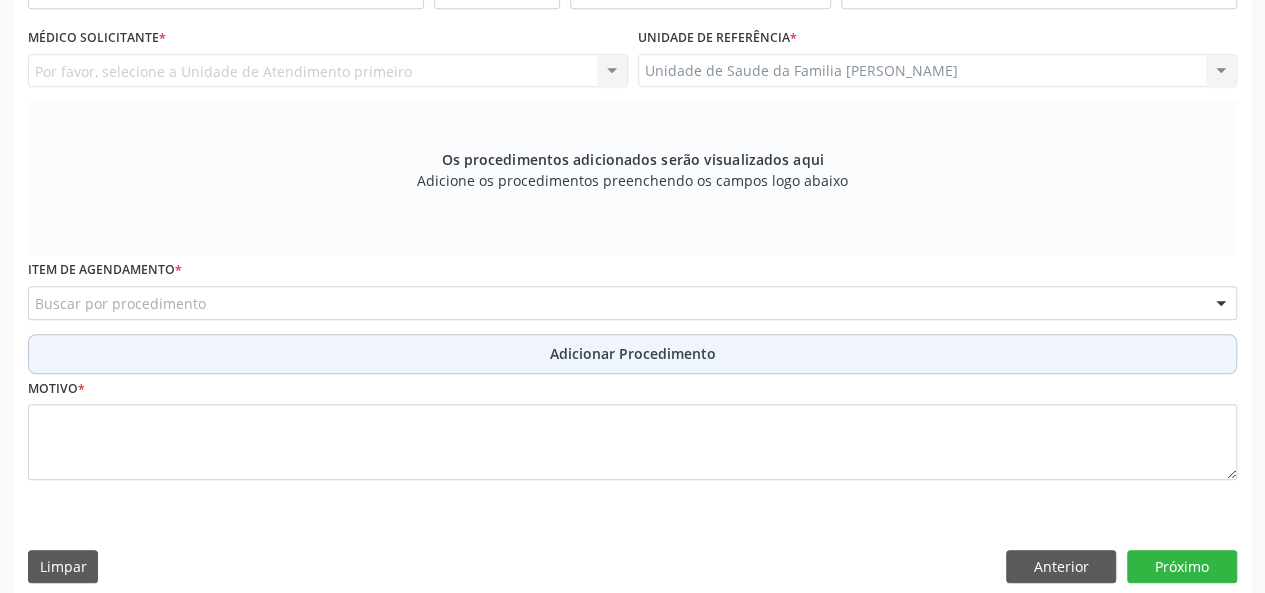 scroll, scrollTop: 418, scrollLeft: 0, axis: vertical 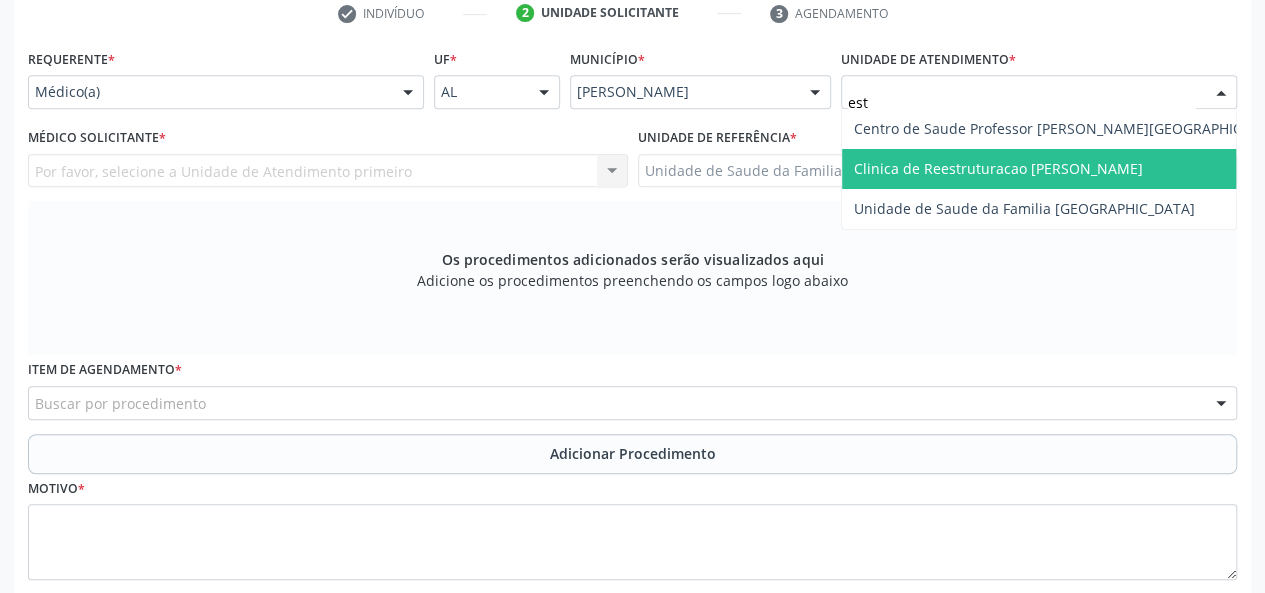 type on "esta" 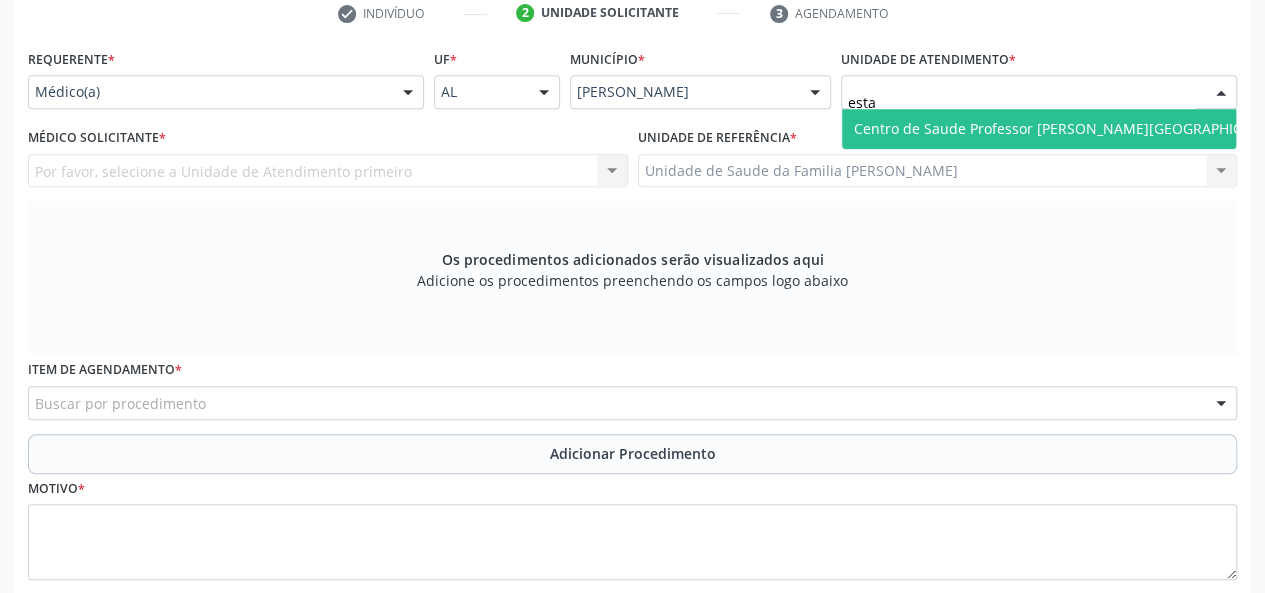 click on "Centro de Saude Professor [PERSON_NAME][GEOGRAPHIC_DATA]" at bounding box center [1071, 128] 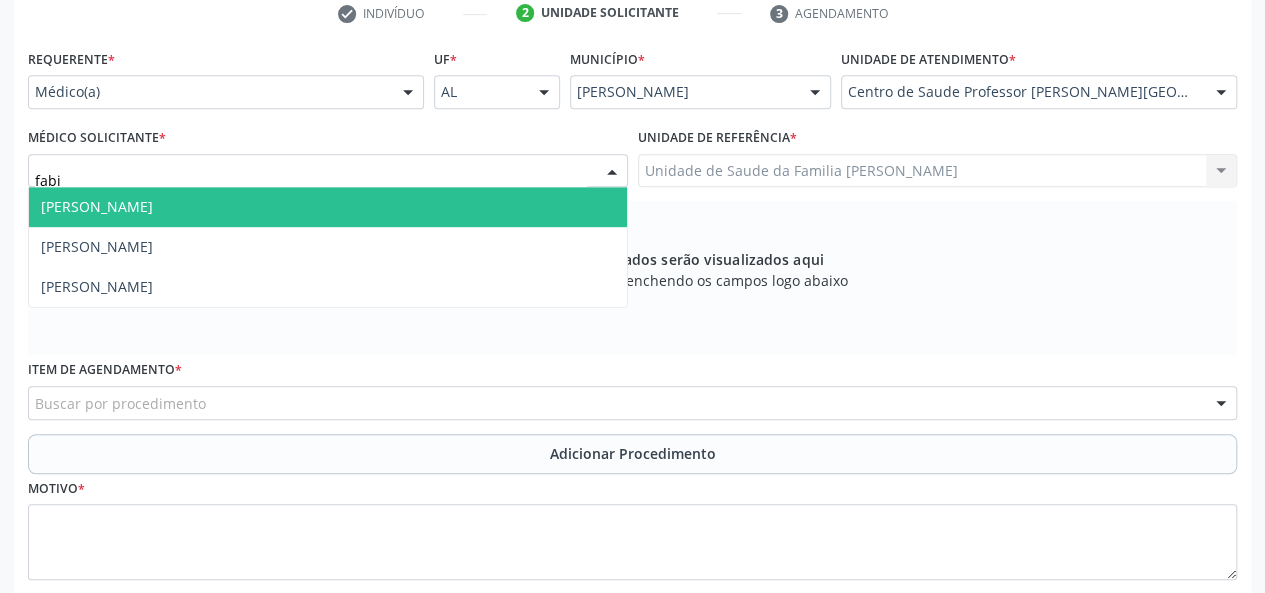 type on "fabia" 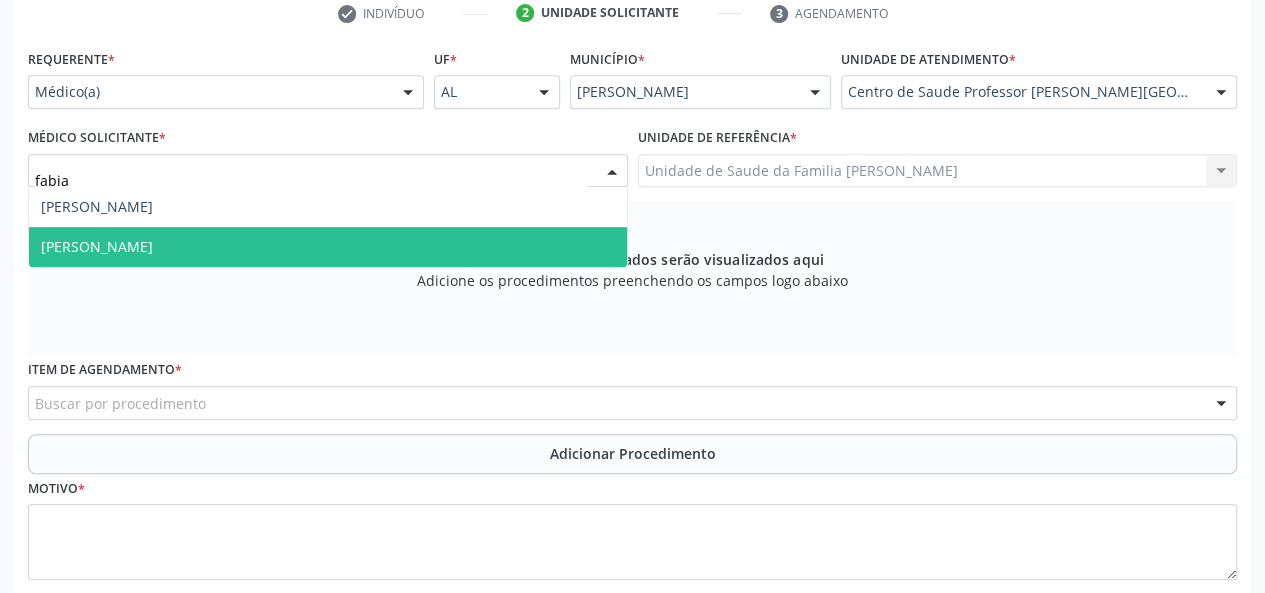 click on "[PERSON_NAME]" at bounding box center [328, 247] 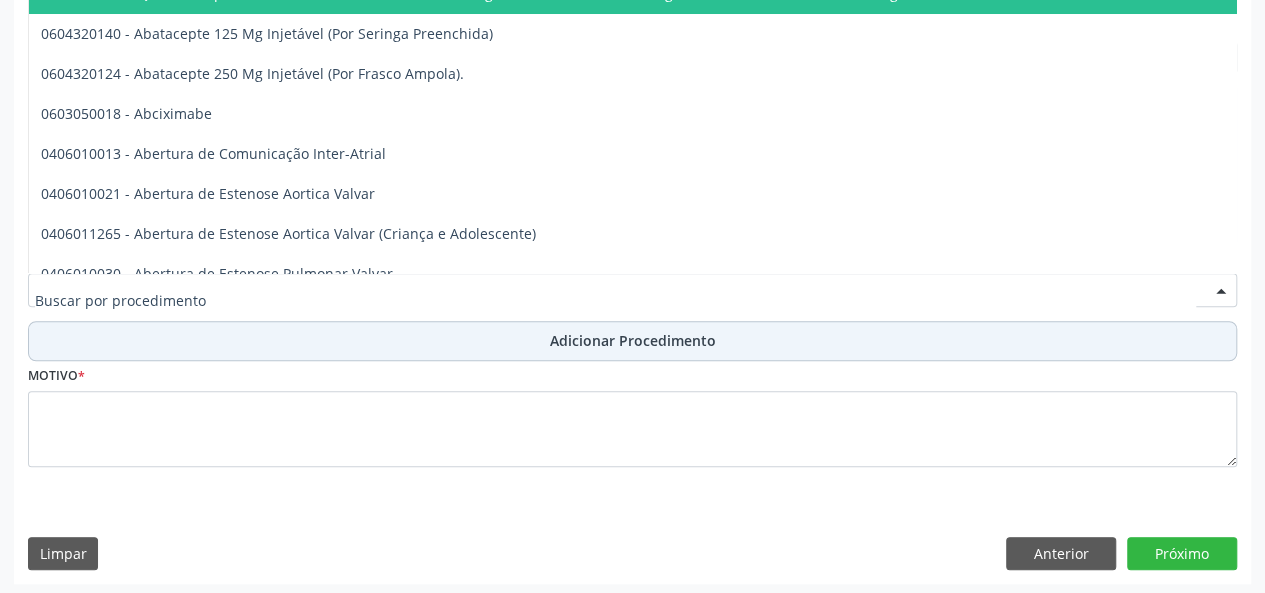 scroll, scrollTop: 534, scrollLeft: 0, axis: vertical 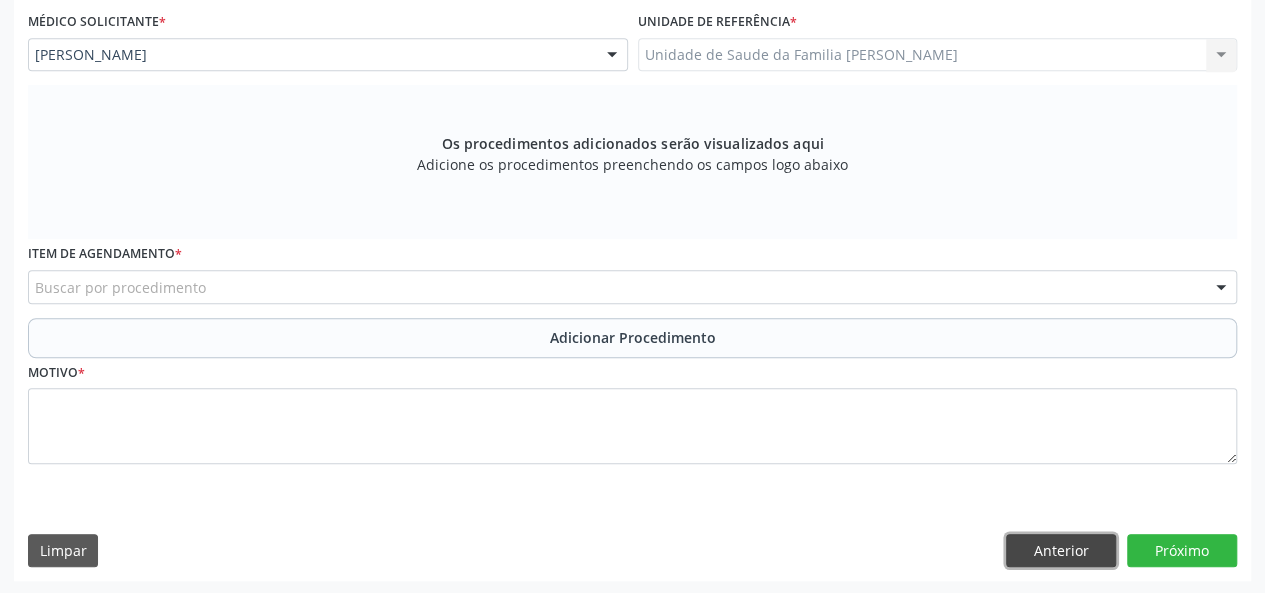 drag, startPoint x: 1072, startPoint y: 538, endPoint x: 1049, endPoint y: 530, distance: 24.351591 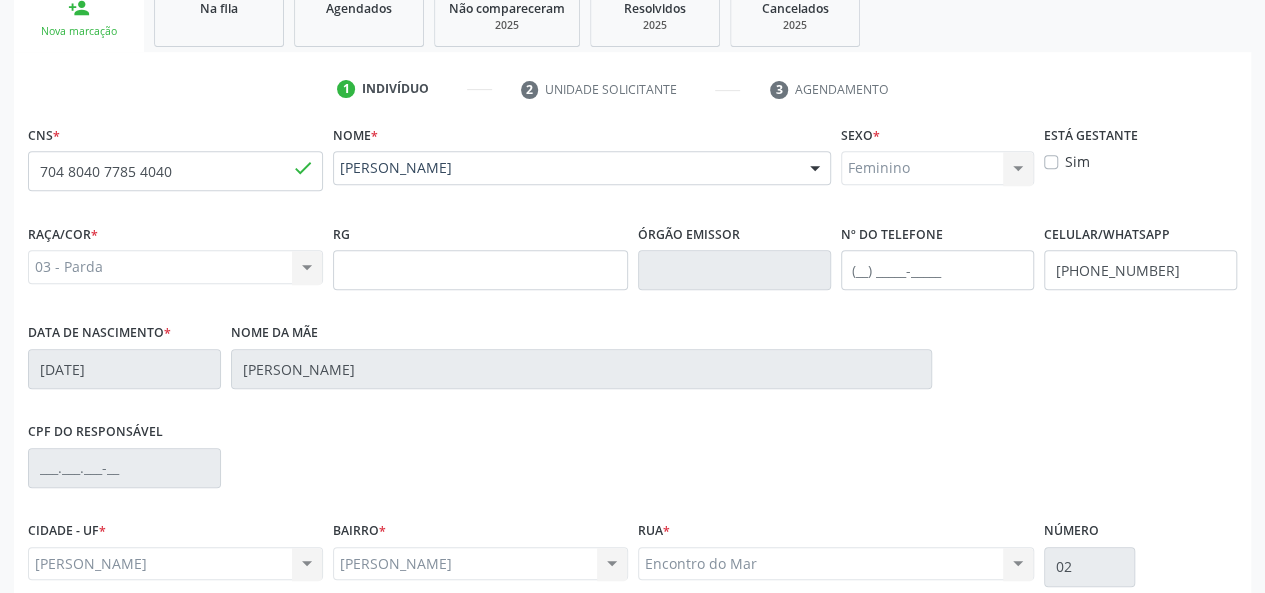 scroll, scrollTop: 518, scrollLeft: 0, axis: vertical 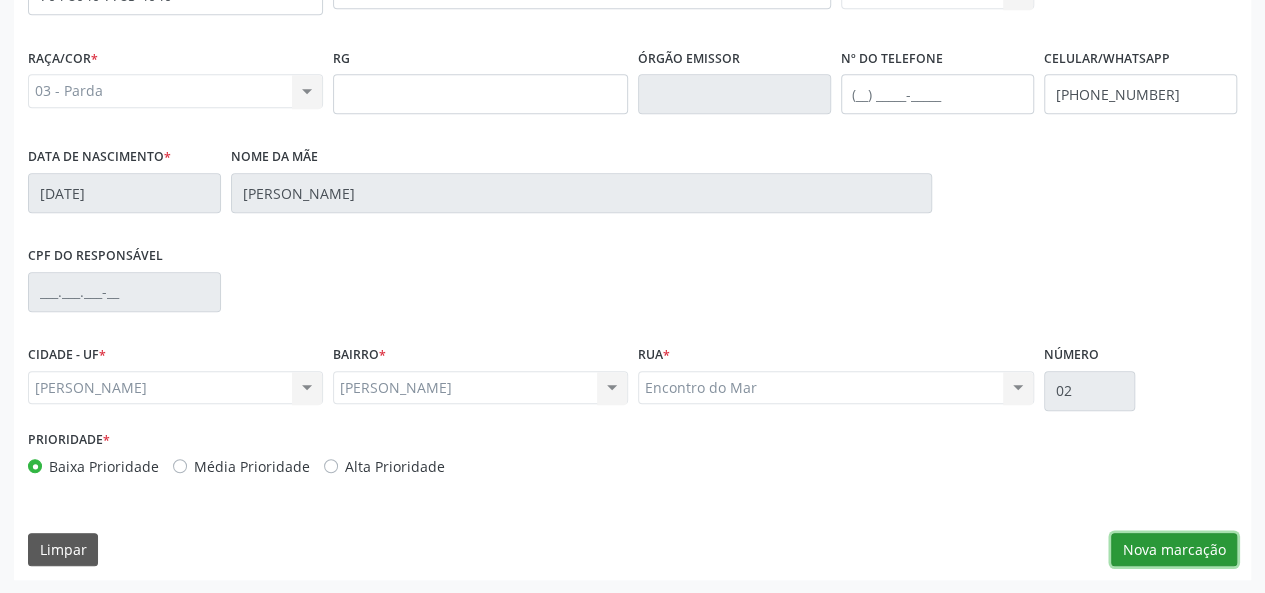 click on "Nova marcação" at bounding box center [1174, 550] 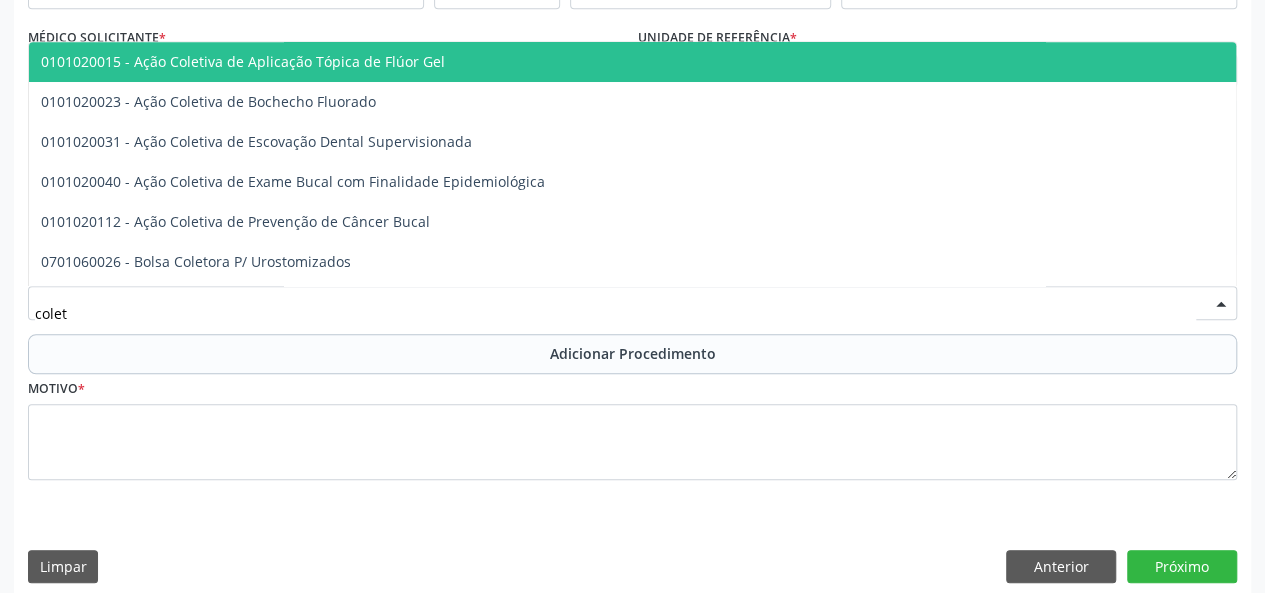 type on "coleta" 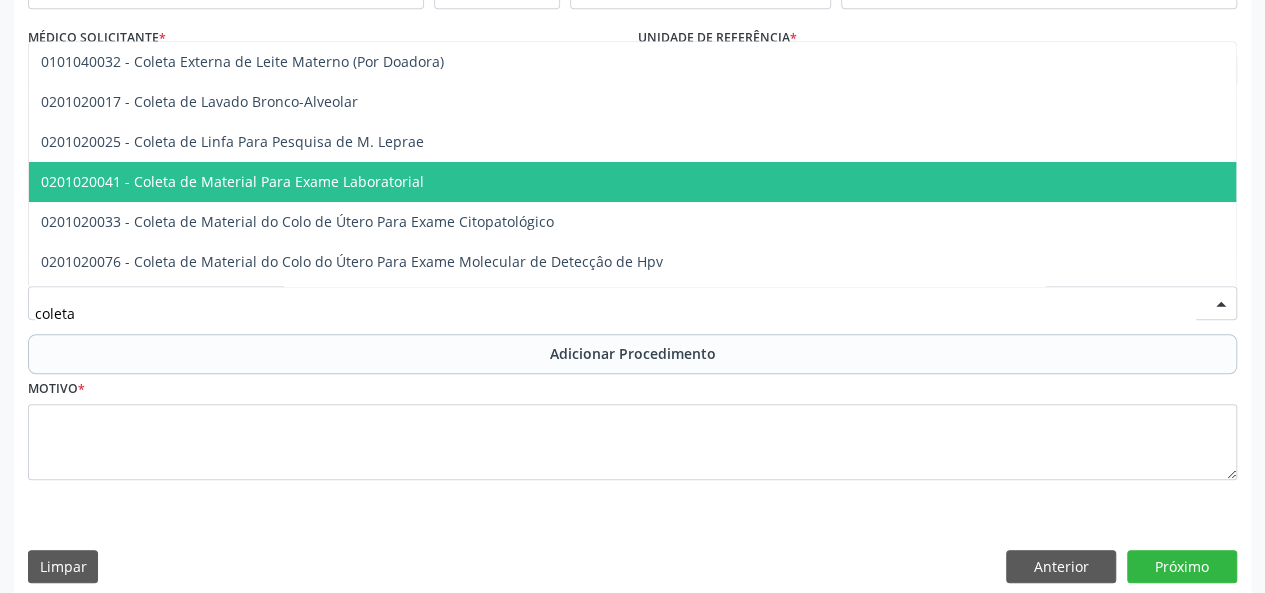 click on "0201020041 - Coleta de Material Para Exame Laboratorial" at bounding box center (750, 182) 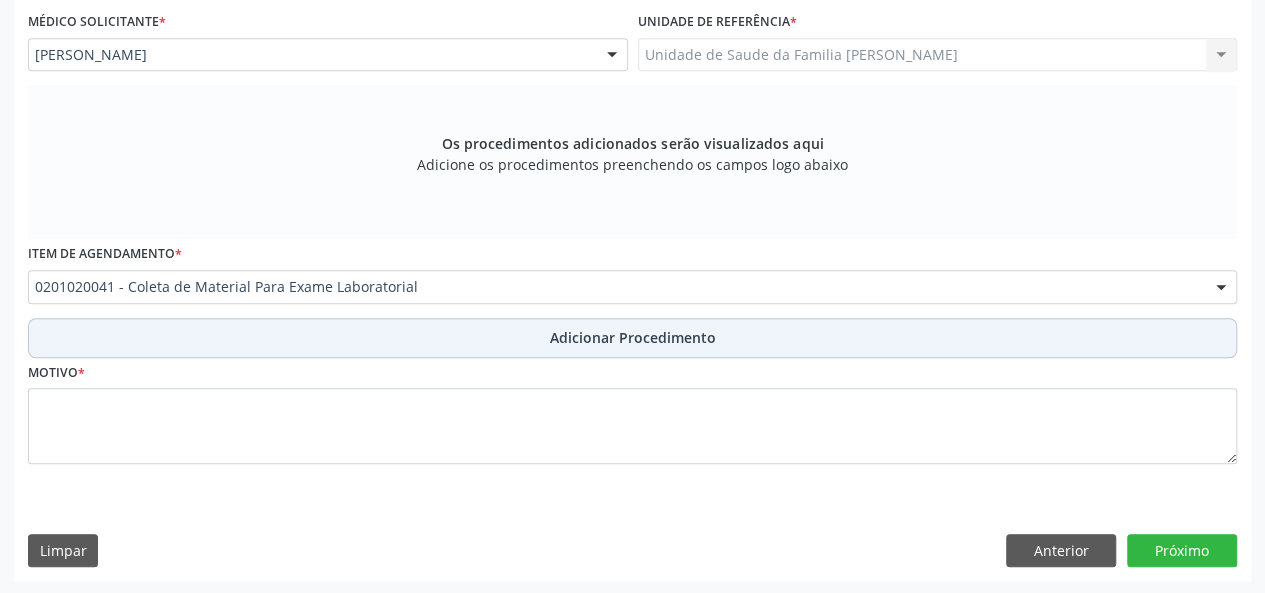 click on "Adicionar Procedimento" at bounding box center [633, 337] 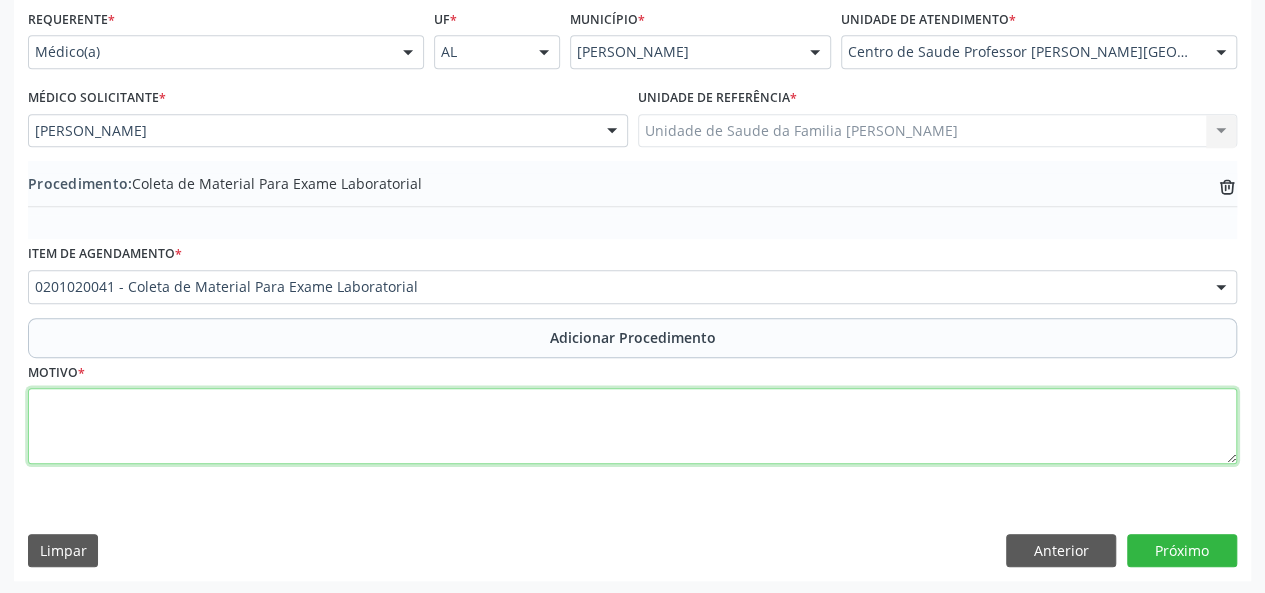 click at bounding box center [632, 426] 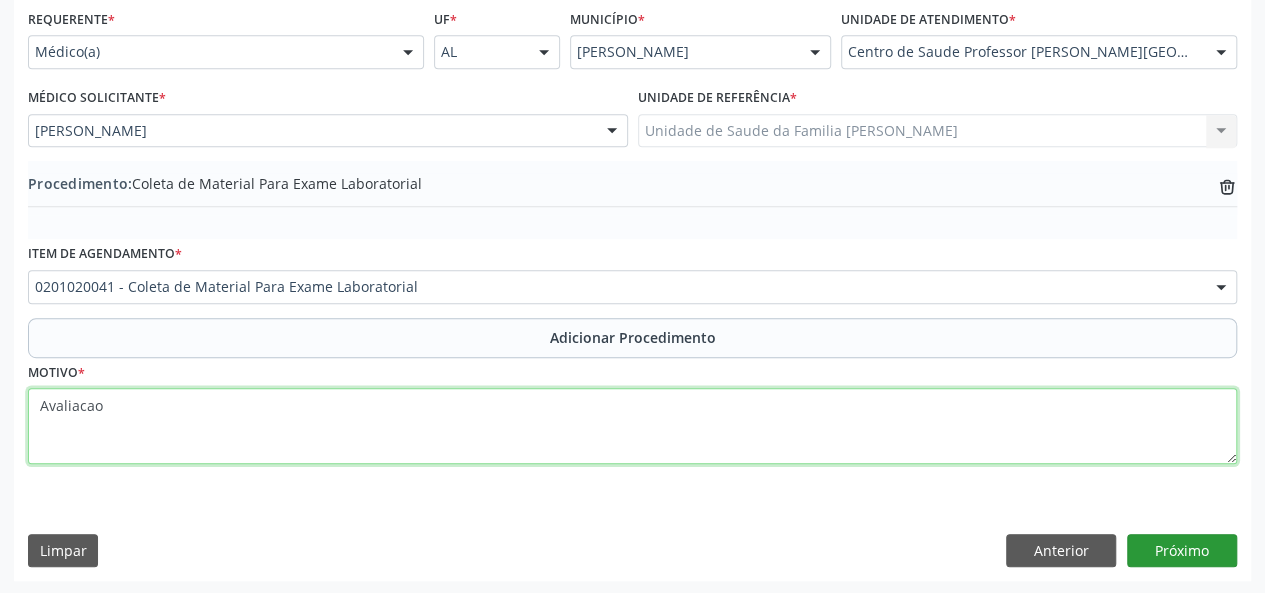 type on "Avaliacao" 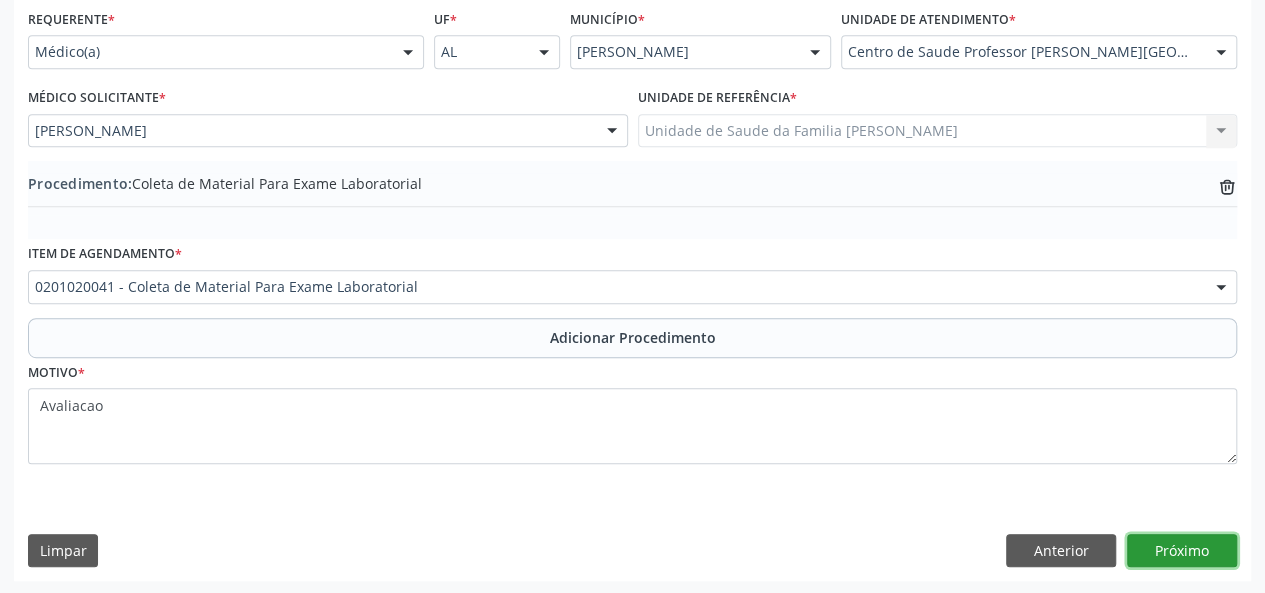 click on "Próximo" at bounding box center (1182, 551) 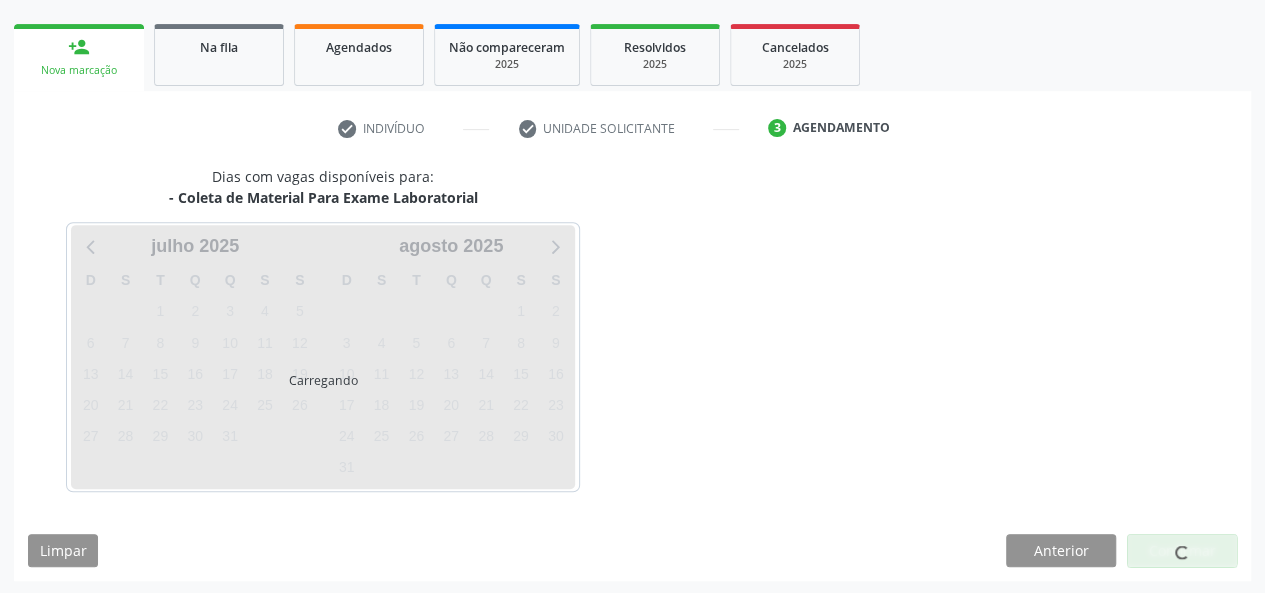 scroll, scrollTop: 362, scrollLeft: 0, axis: vertical 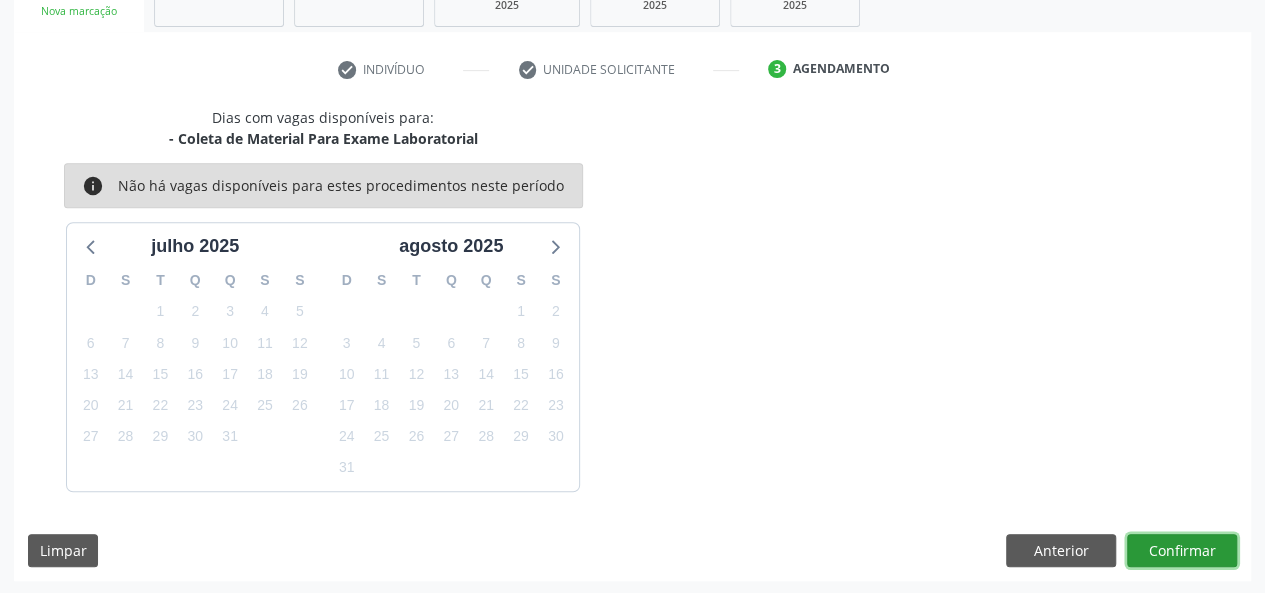 click on "Confirmar" at bounding box center [1182, 551] 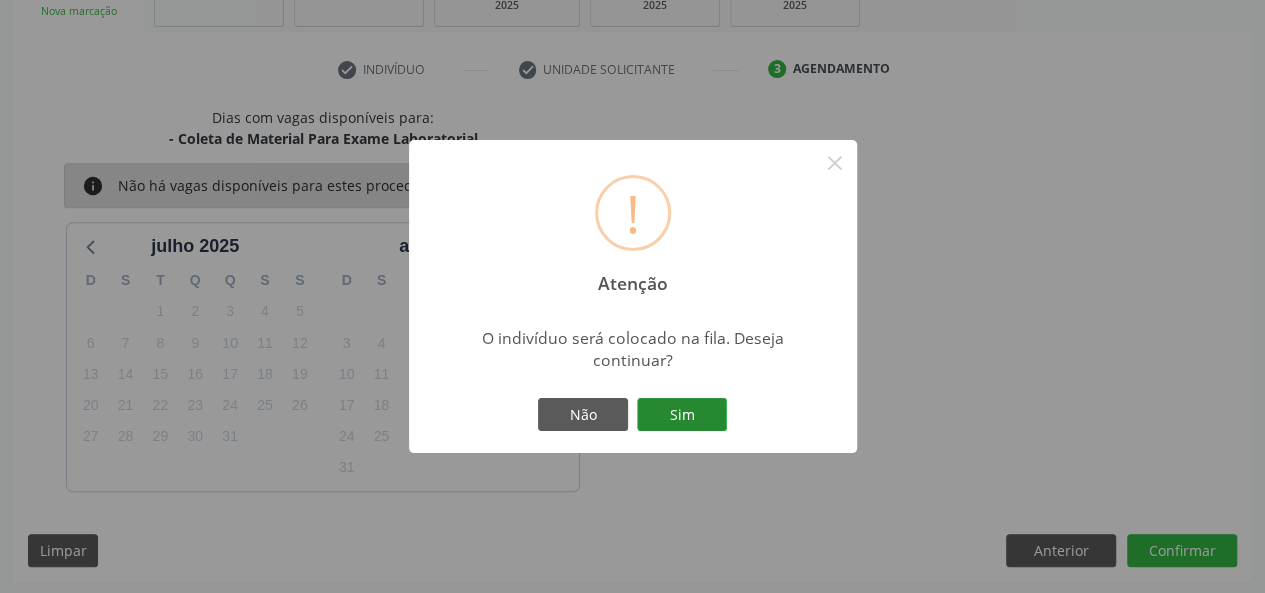 click on "Sim" at bounding box center [682, 415] 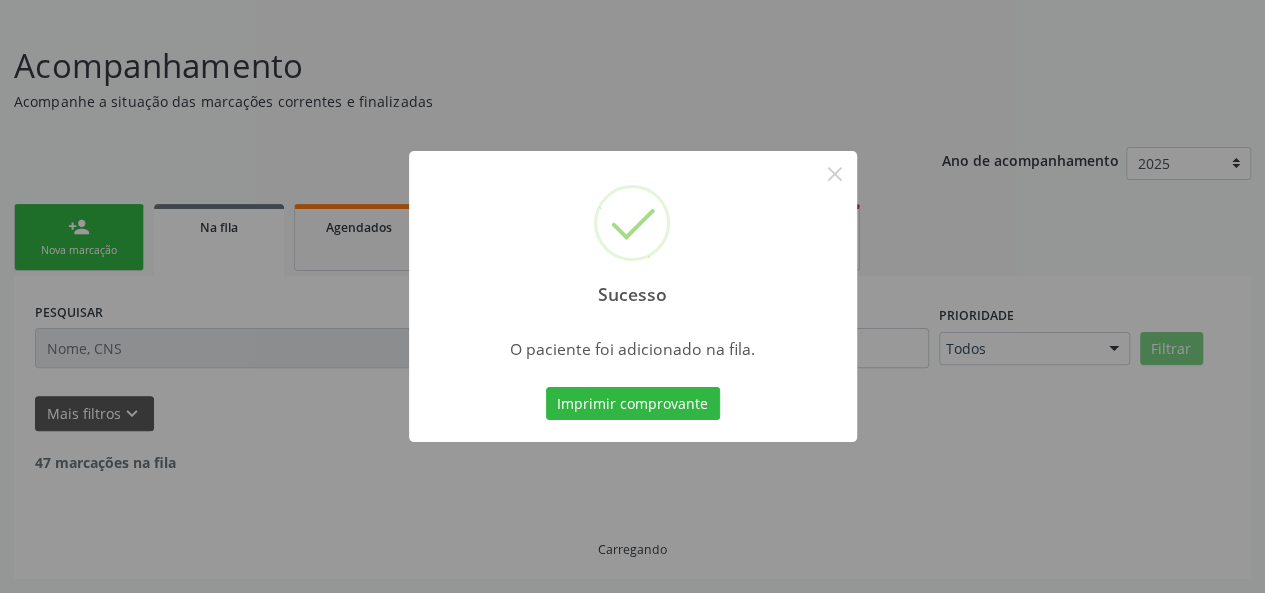 scroll, scrollTop: 100, scrollLeft: 0, axis: vertical 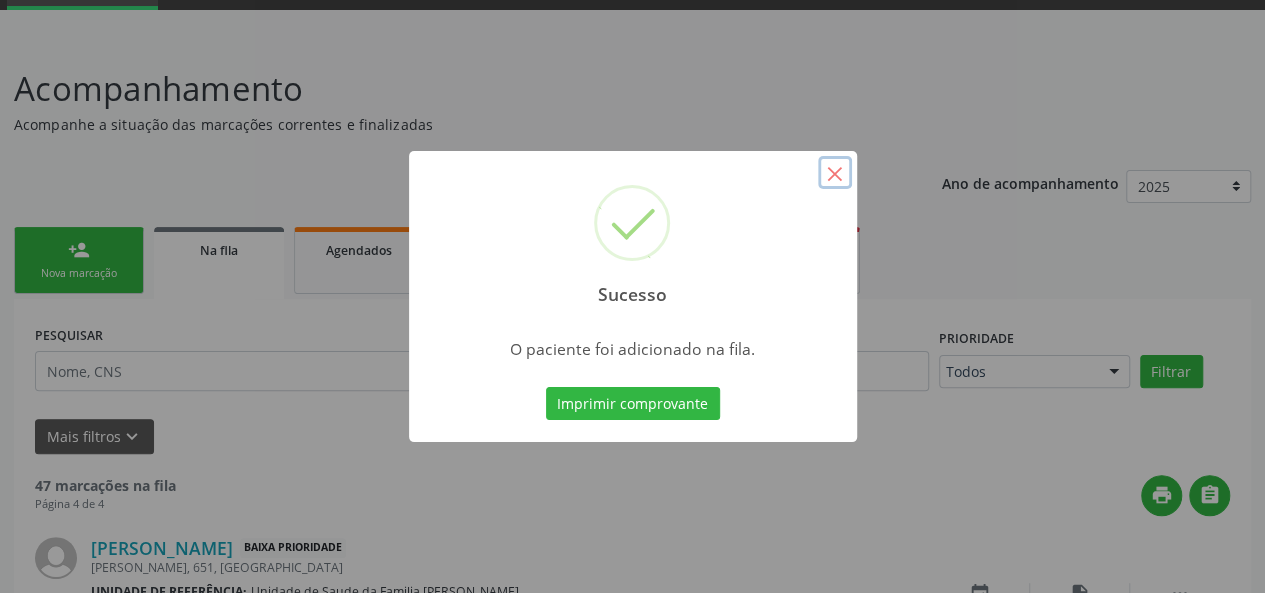 click on "×" at bounding box center [835, 173] 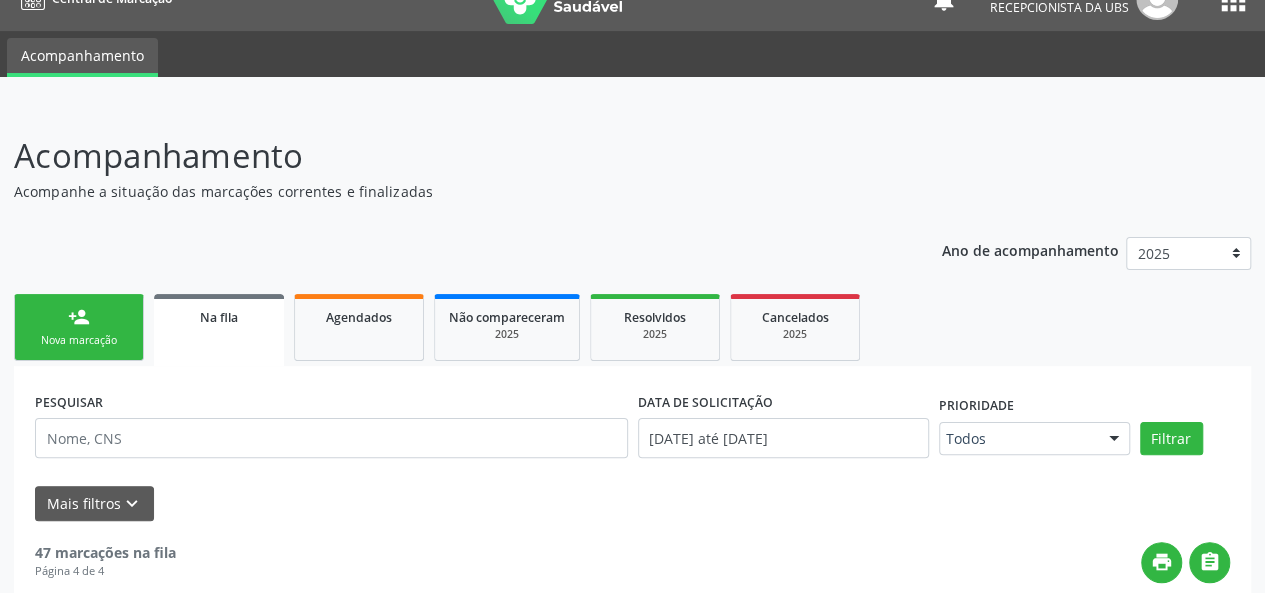 scroll, scrollTop: 0, scrollLeft: 0, axis: both 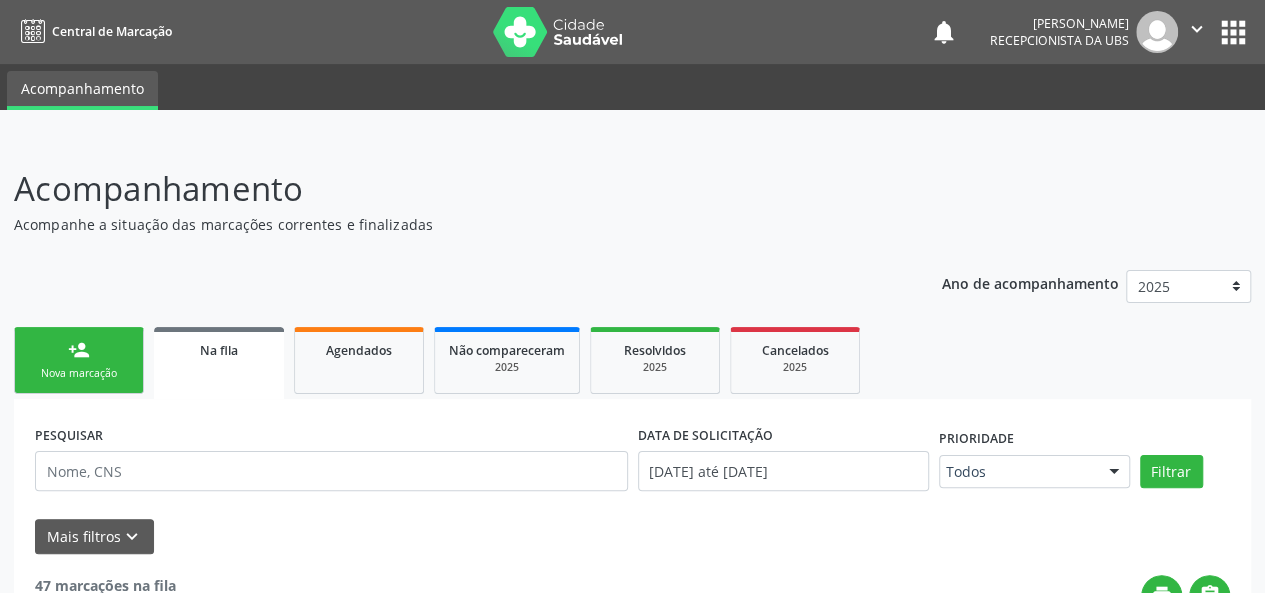 click on "person_add" at bounding box center (79, 350) 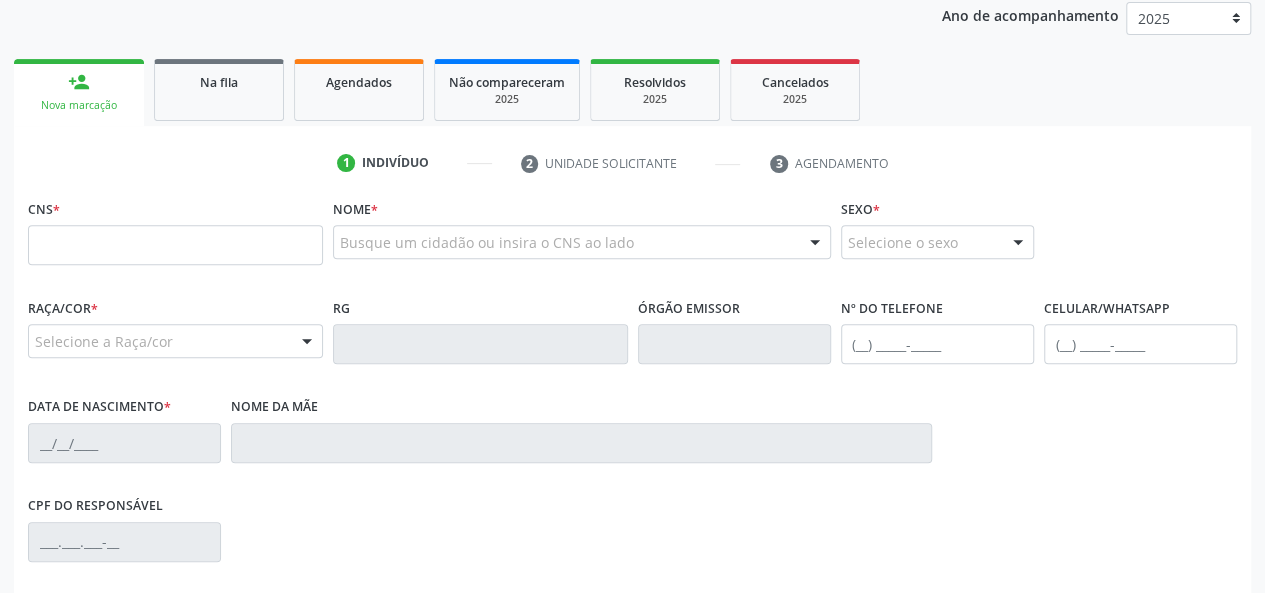 scroll, scrollTop: 300, scrollLeft: 0, axis: vertical 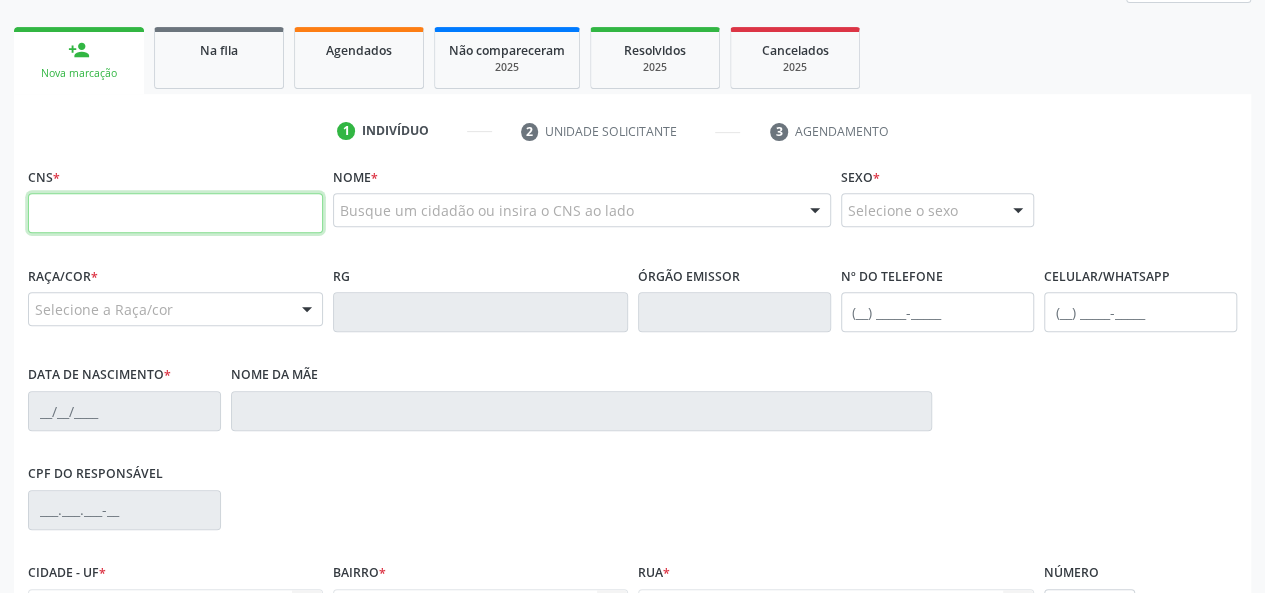 click at bounding box center [175, 213] 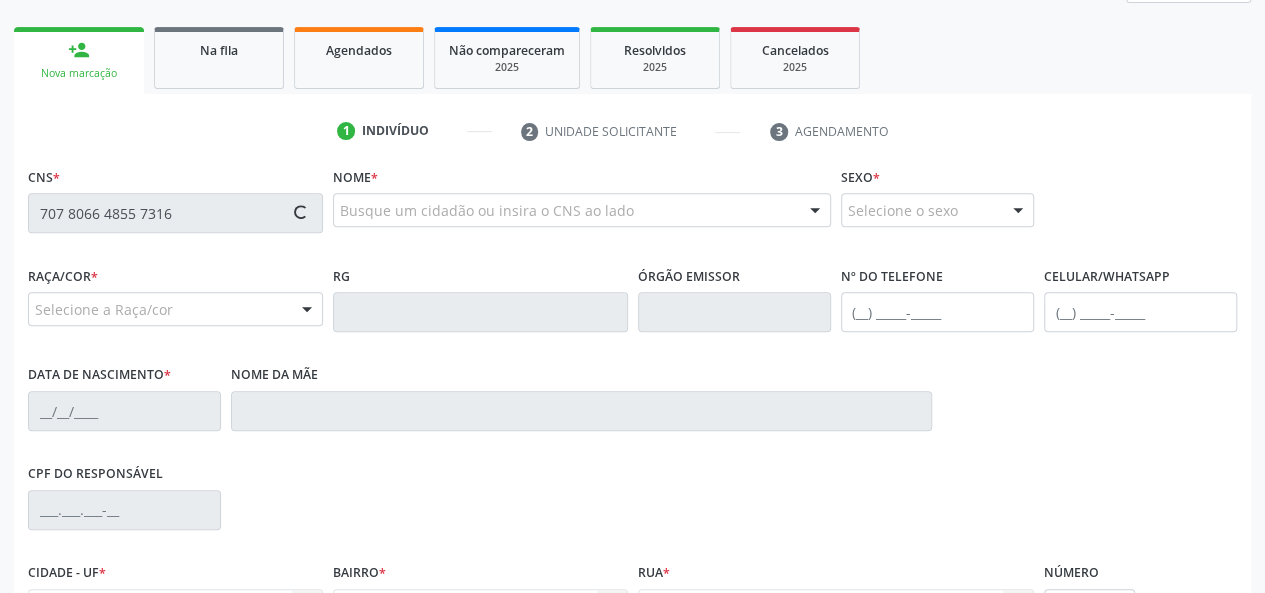 type on "707 8066 4855 7316" 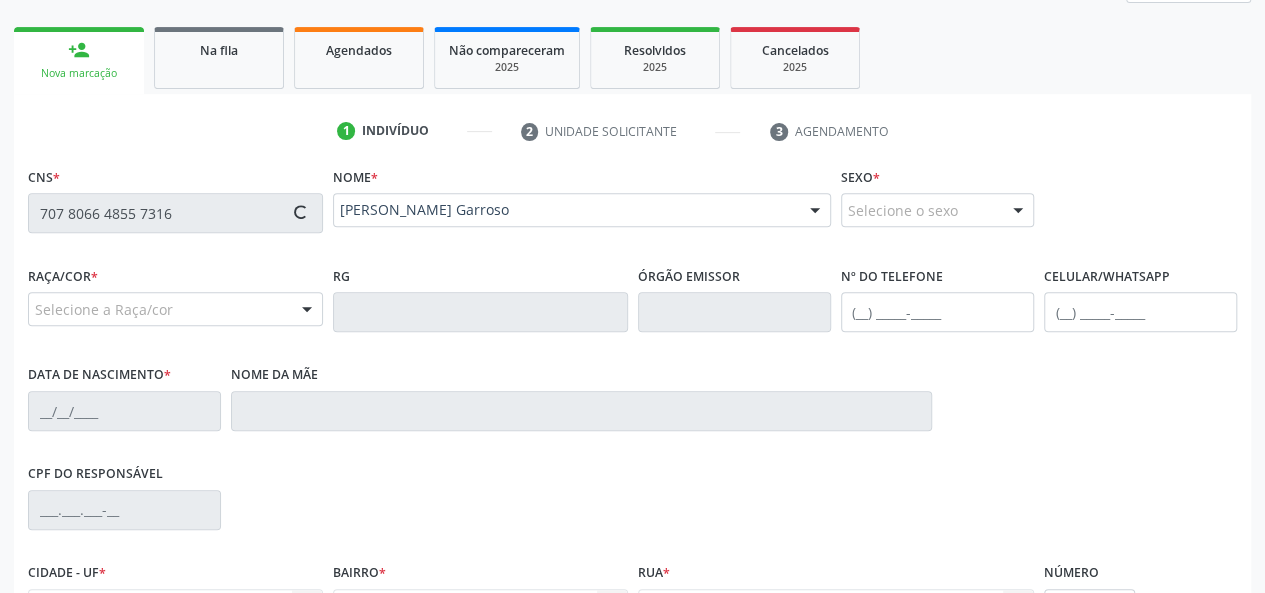 type on "[PHONE_NUMBER]" 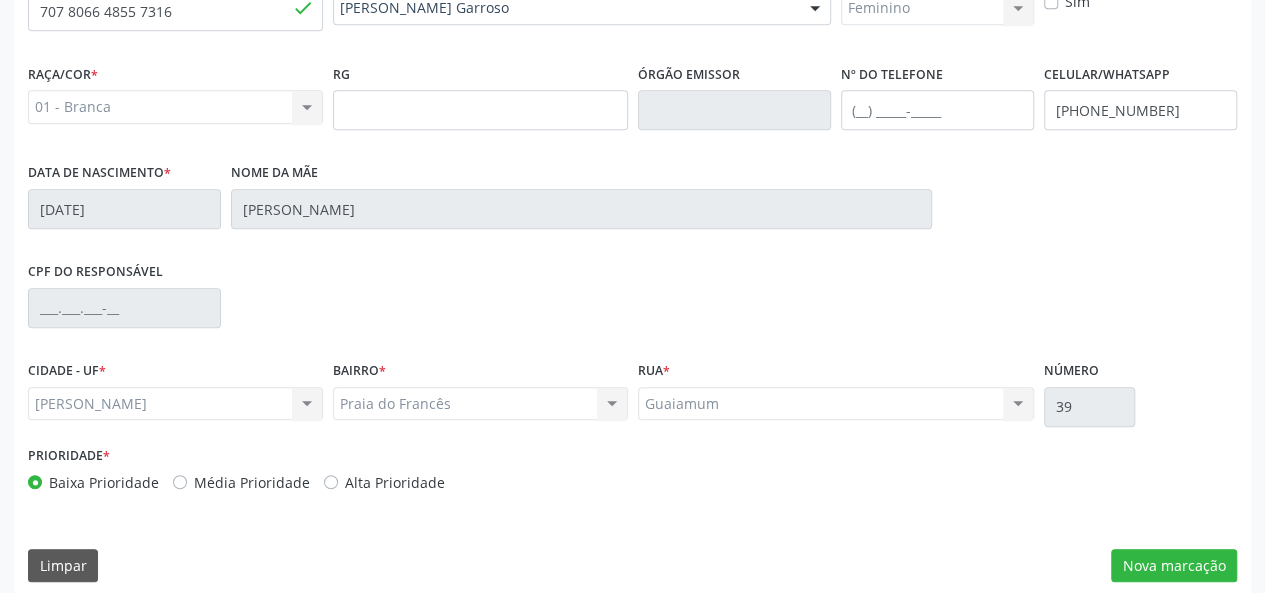 scroll, scrollTop: 518, scrollLeft: 0, axis: vertical 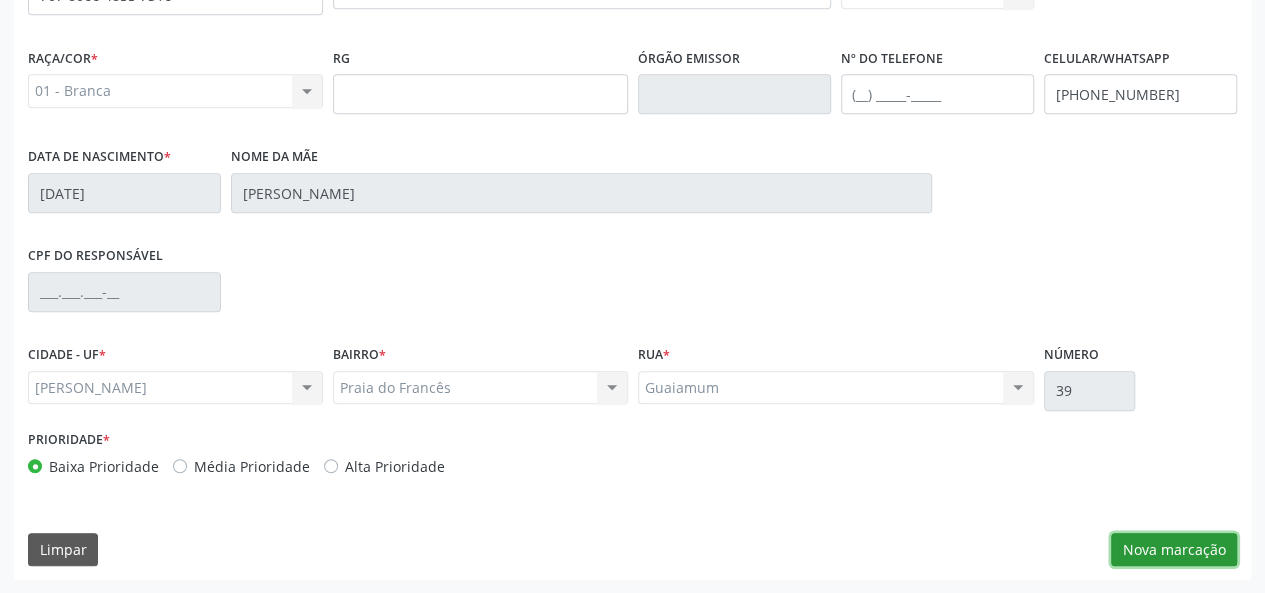 click on "Nova marcação" at bounding box center (1174, 550) 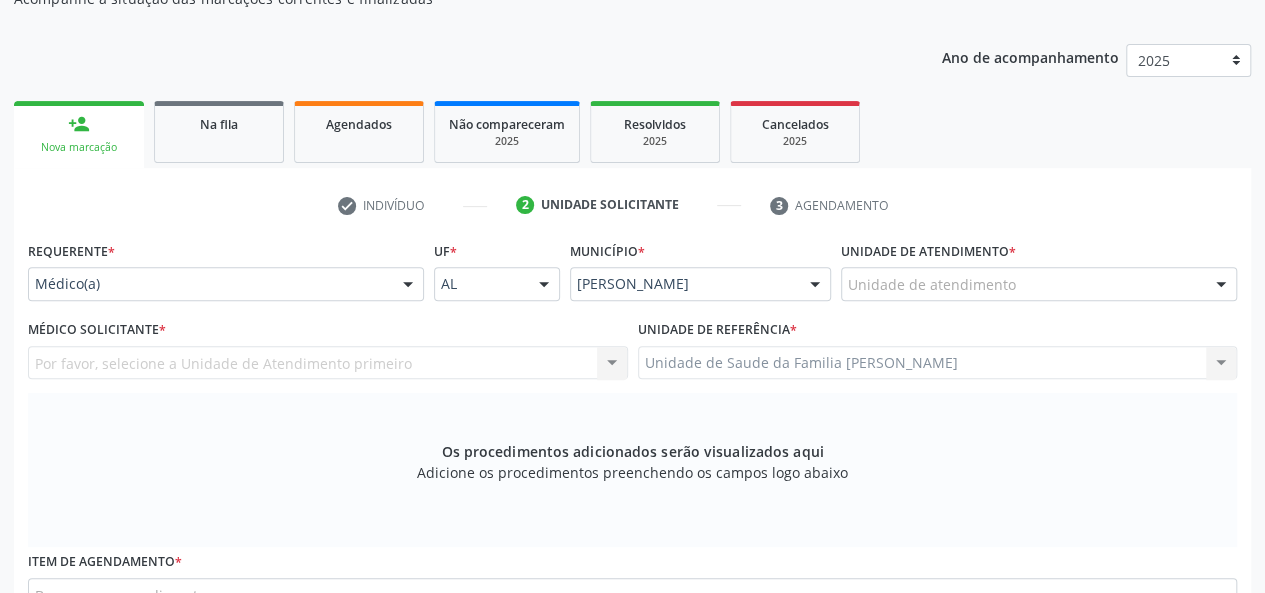 scroll, scrollTop: 218, scrollLeft: 0, axis: vertical 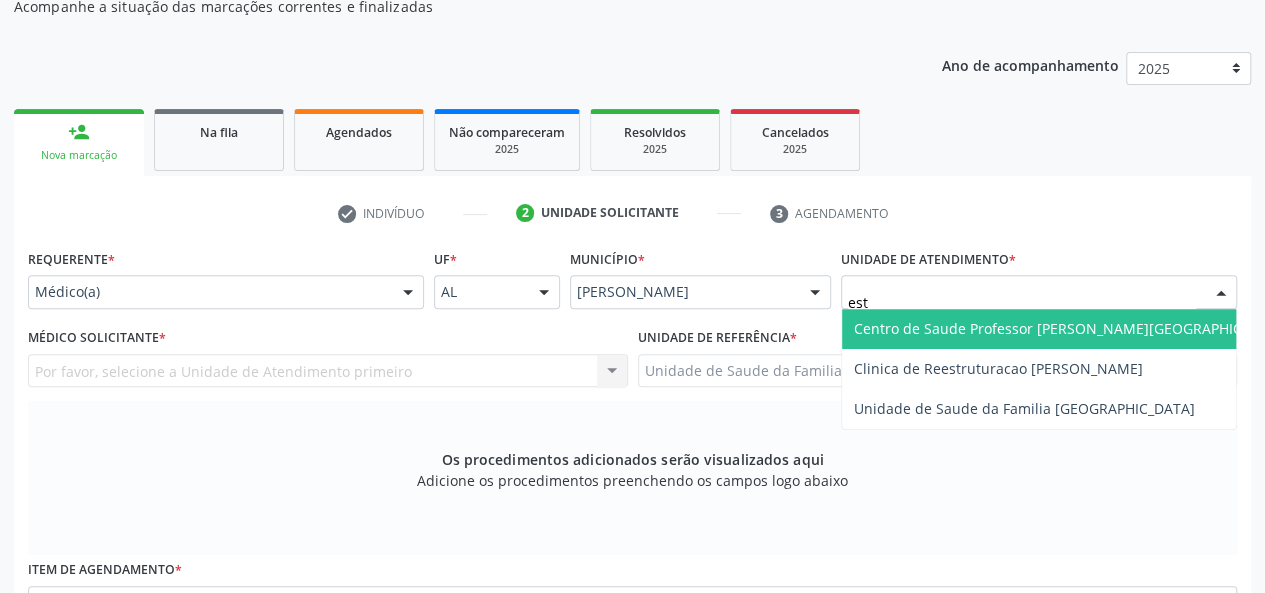 type on "esta" 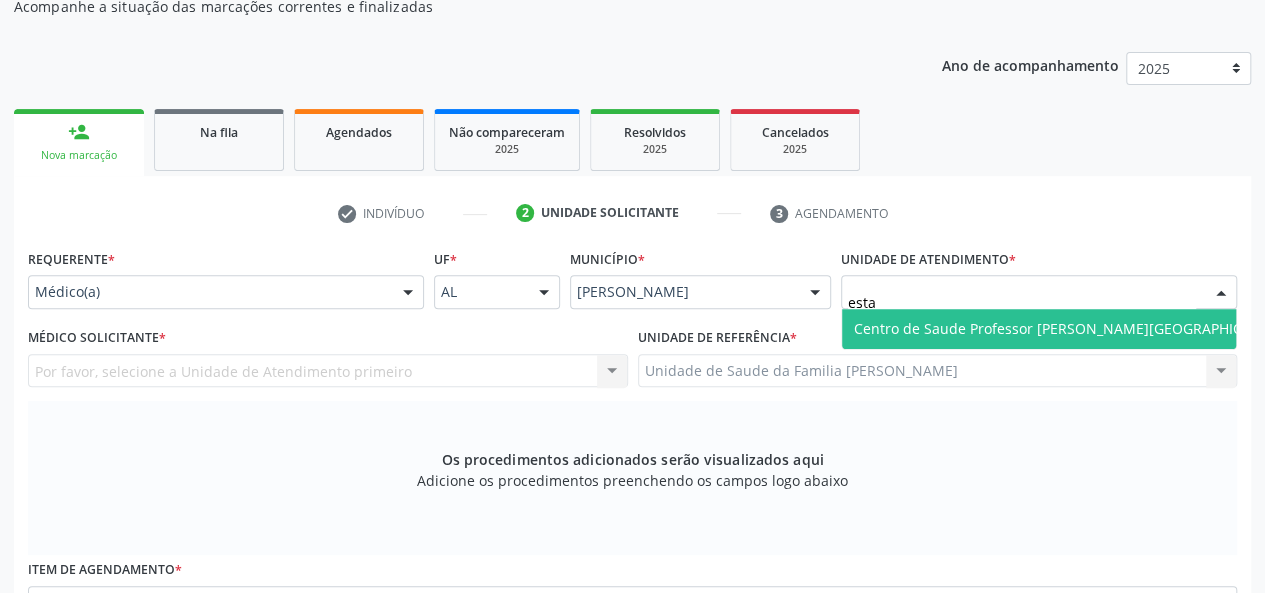 click on "Centro de Saude Professor [PERSON_NAME][GEOGRAPHIC_DATA]" at bounding box center (1071, 328) 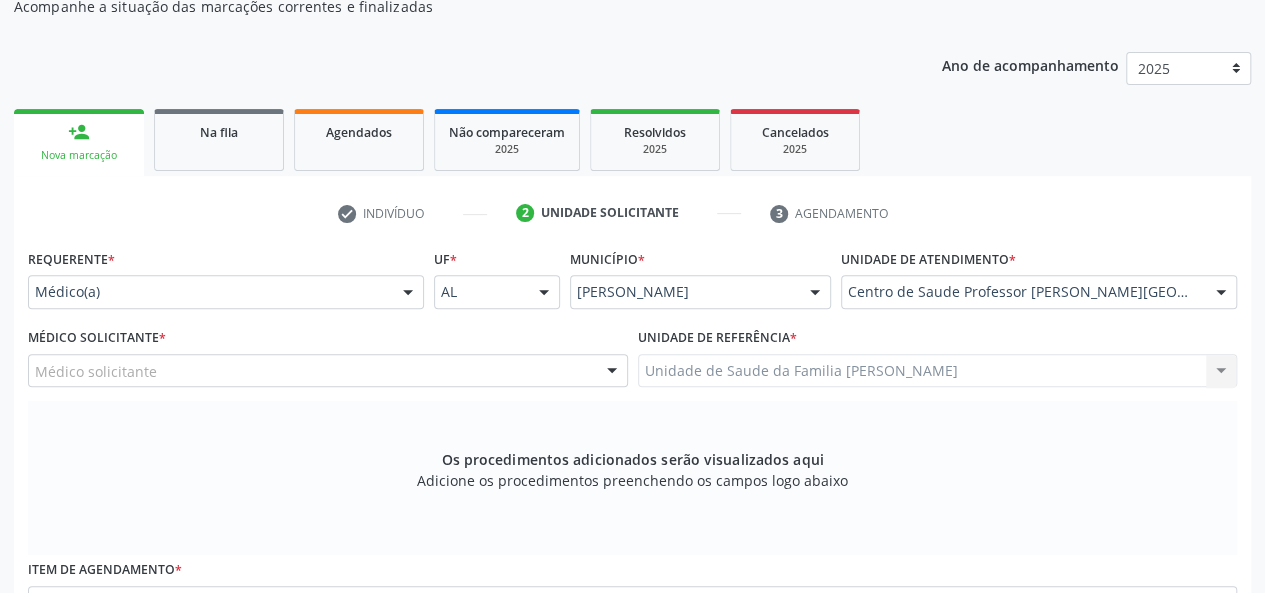 click on "Médico solicitante" at bounding box center [328, 371] 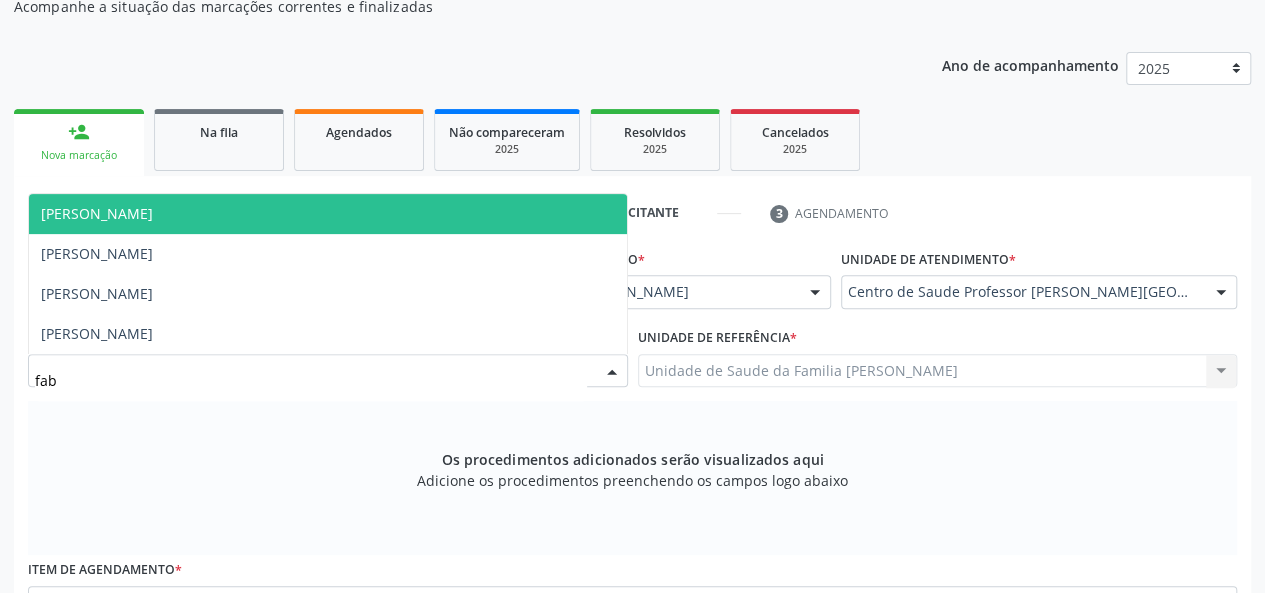 type on "fabi" 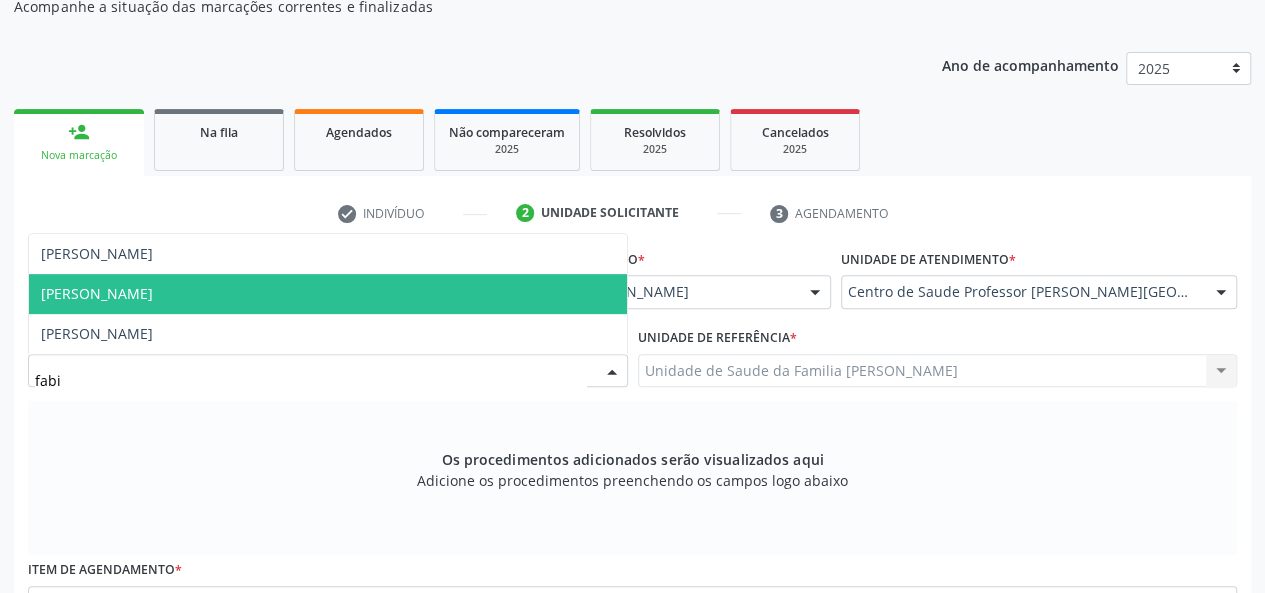 click on "[PERSON_NAME]" at bounding box center [97, 293] 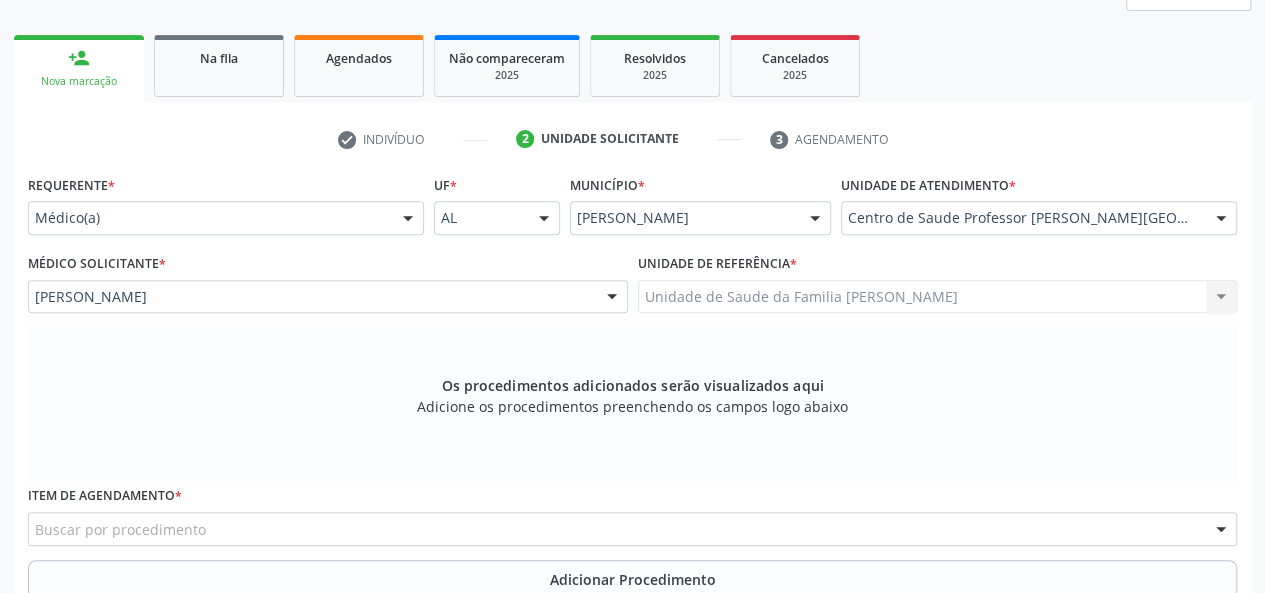 scroll, scrollTop: 518, scrollLeft: 0, axis: vertical 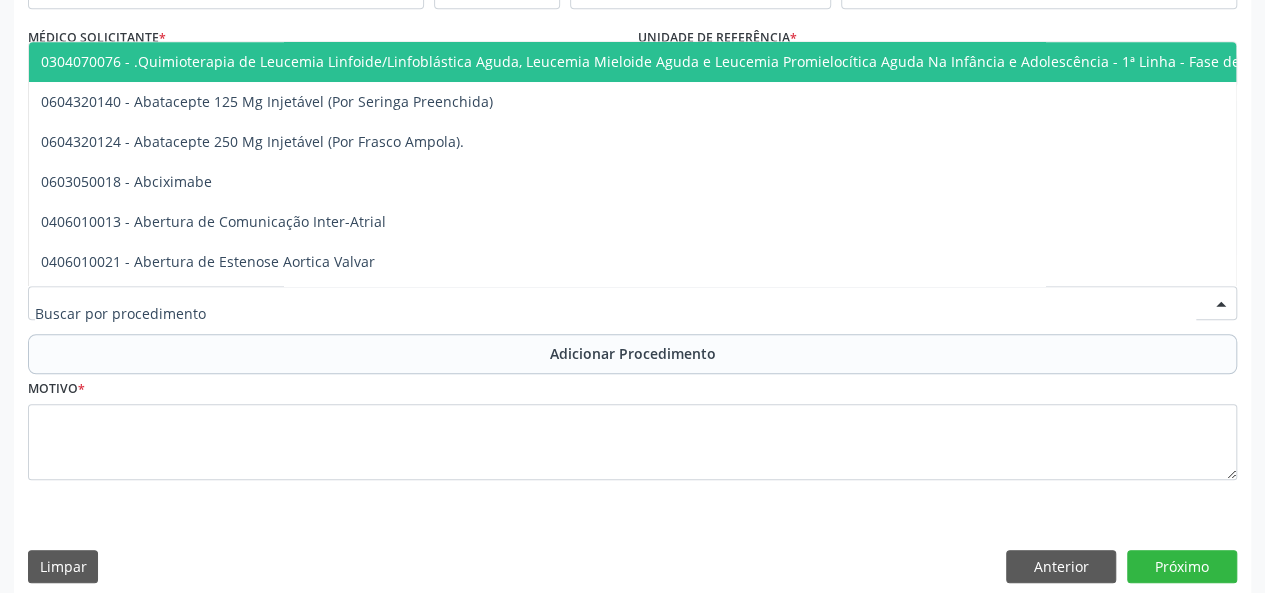 click at bounding box center (632, 303) 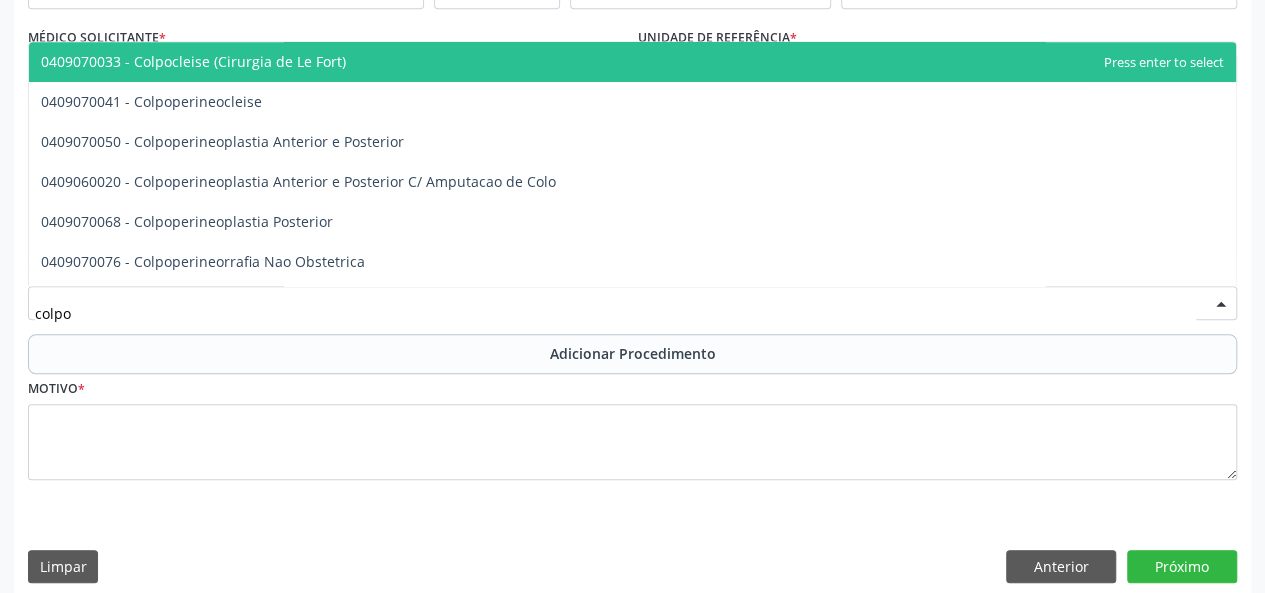 type on "colpos" 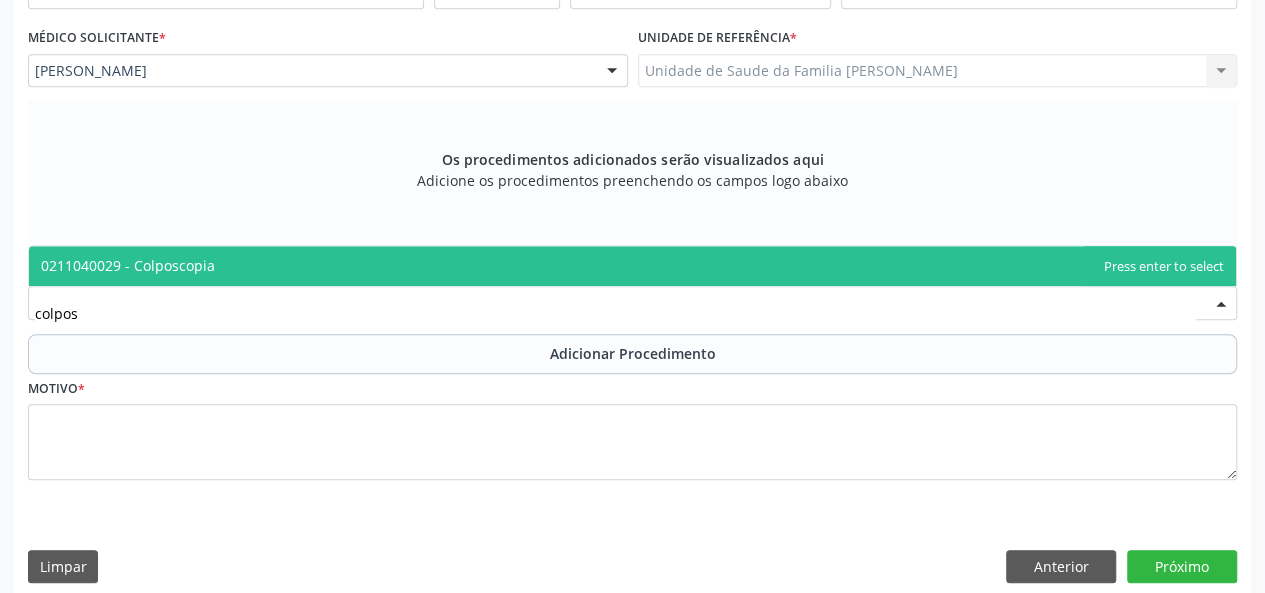 click on "0211040029 - Colposcopia" at bounding box center [128, 265] 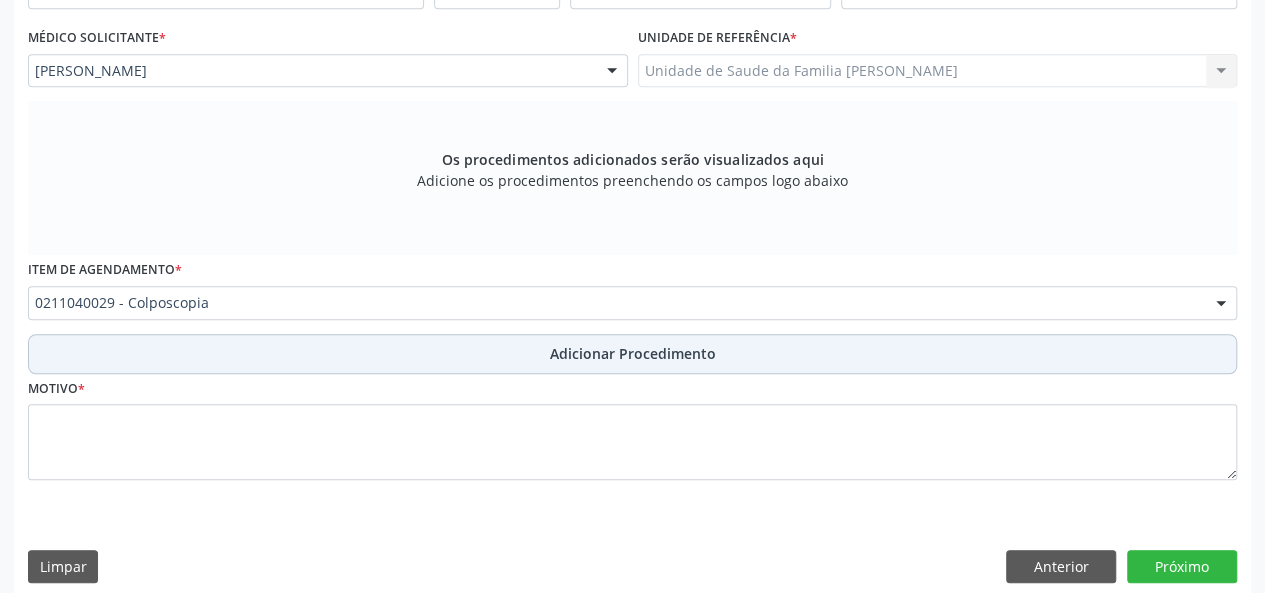 click on "Adicionar Procedimento" at bounding box center (633, 353) 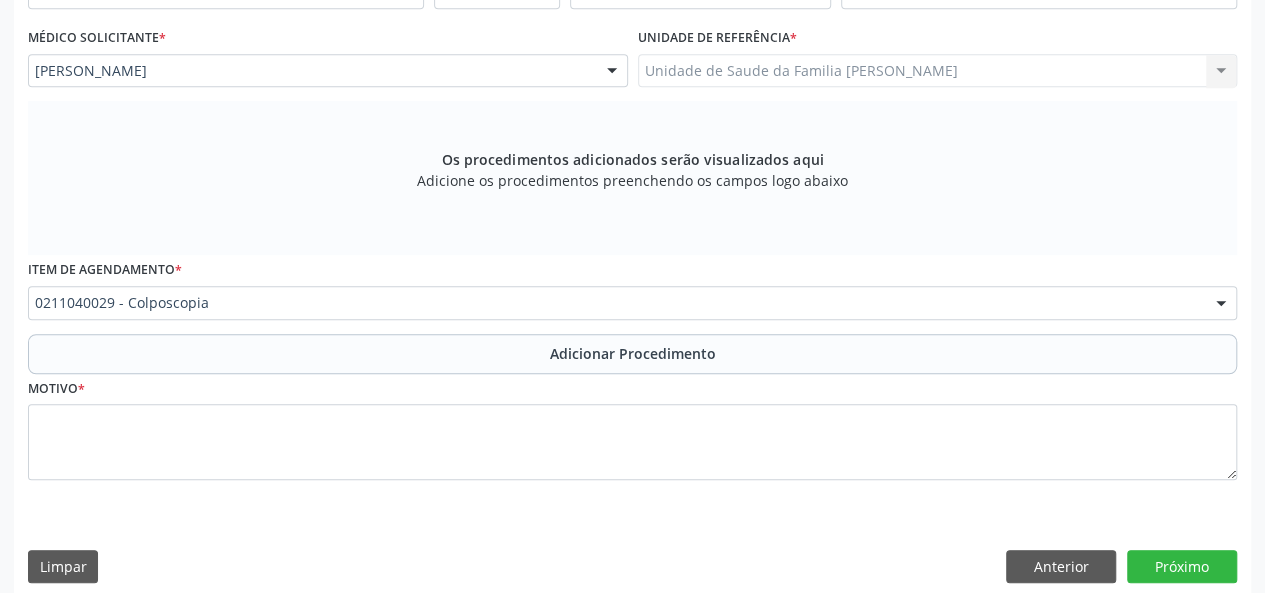 scroll, scrollTop: 458, scrollLeft: 0, axis: vertical 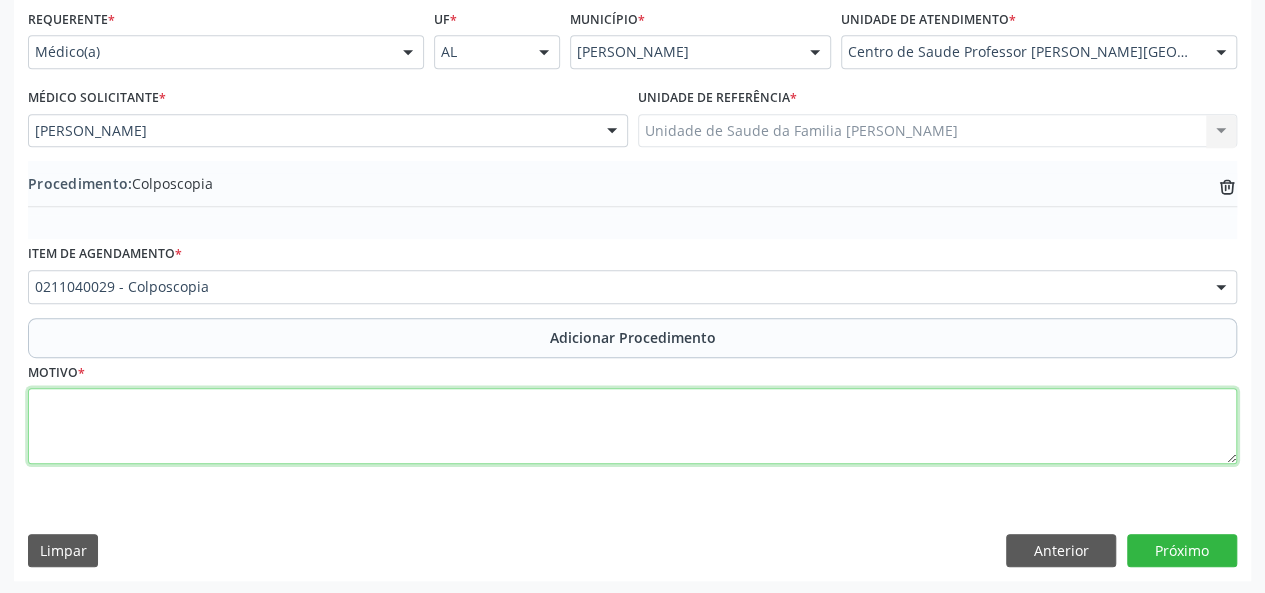 click at bounding box center (632, 426) 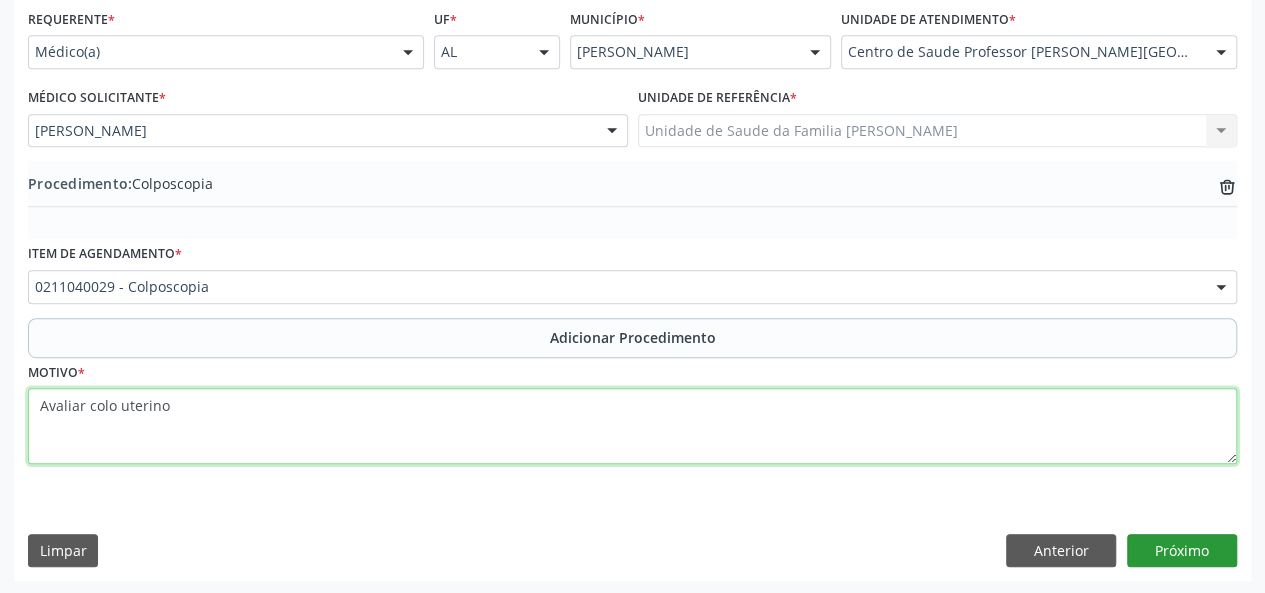type on "Avaliar colo uterino" 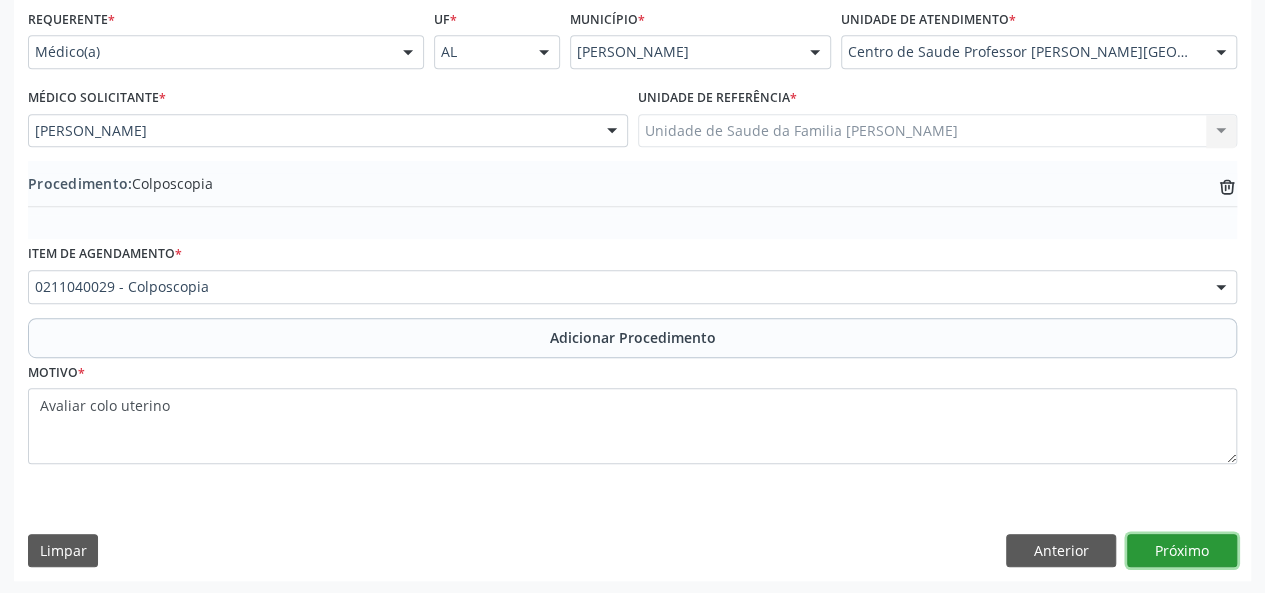 click on "Próximo" at bounding box center [1182, 551] 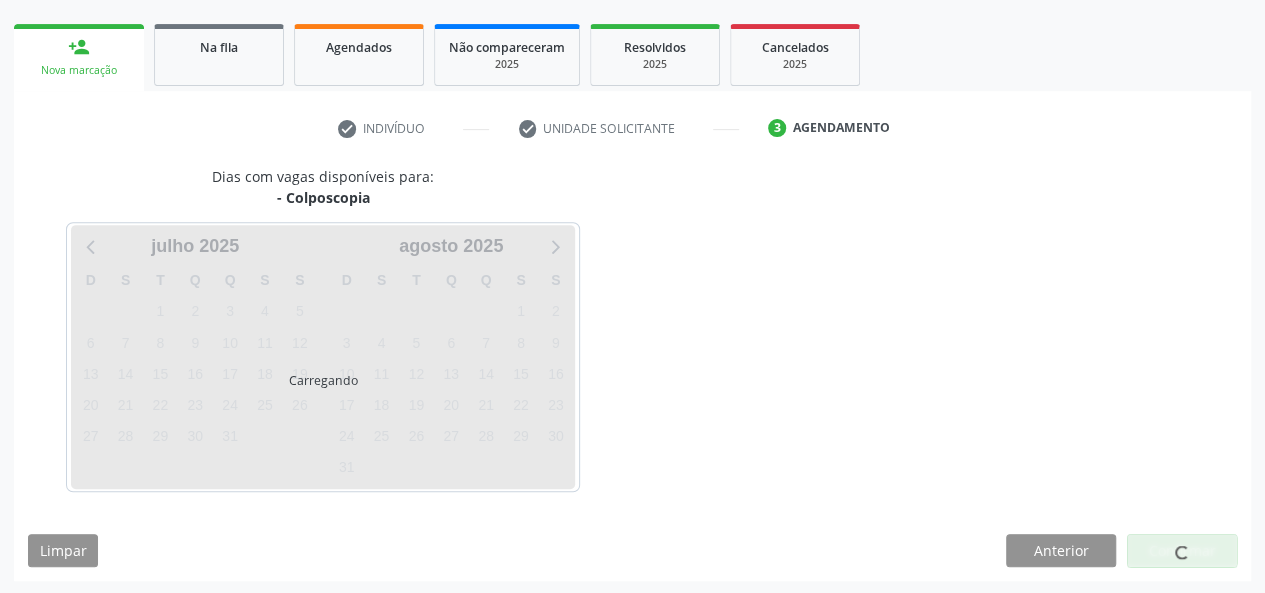 scroll, scrollTop: 362, scrollLeft: 0, axis: vertical 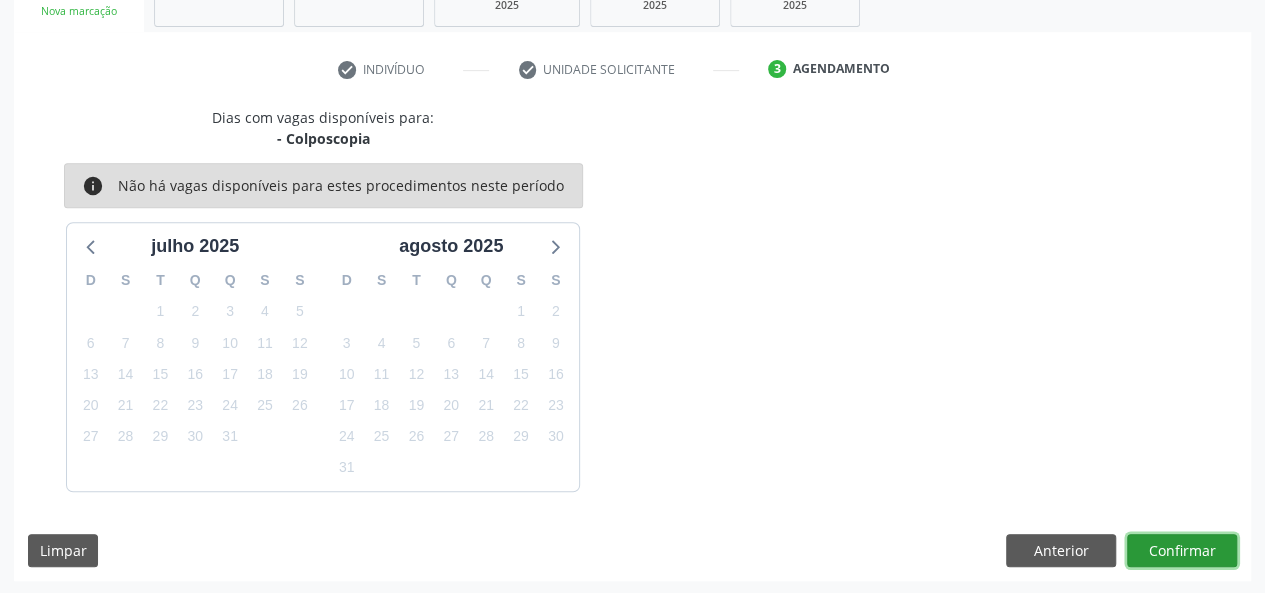 click on "Confirmar" at bounding box center [1182, 551] 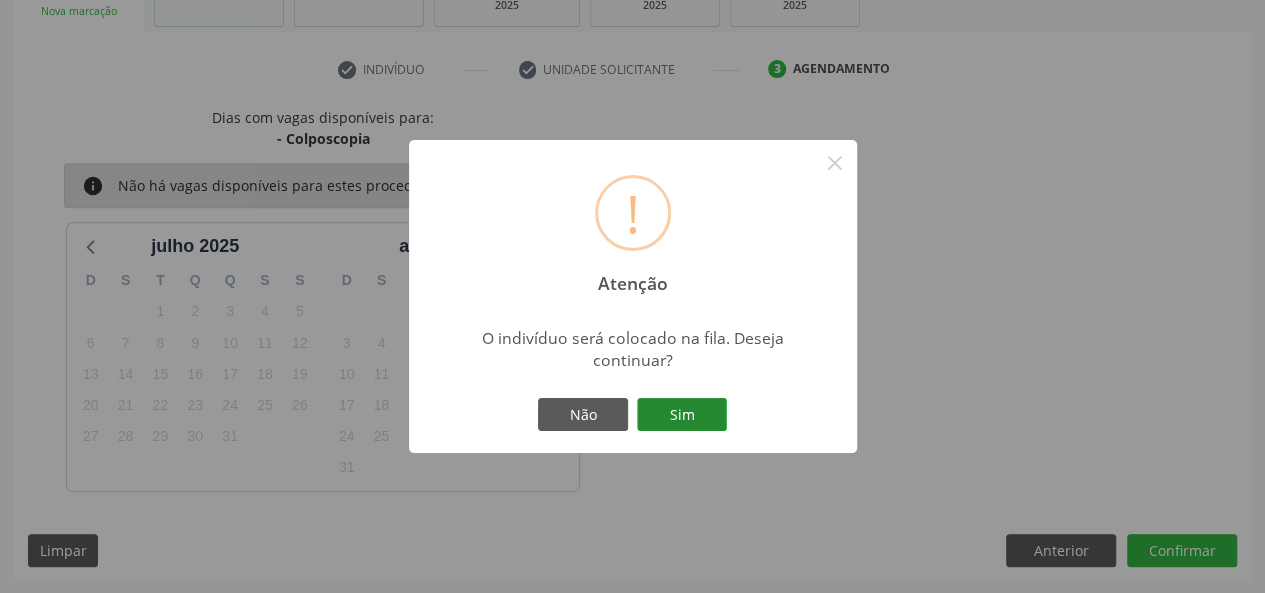 click on "Sim" at bounding box center [682, 415] 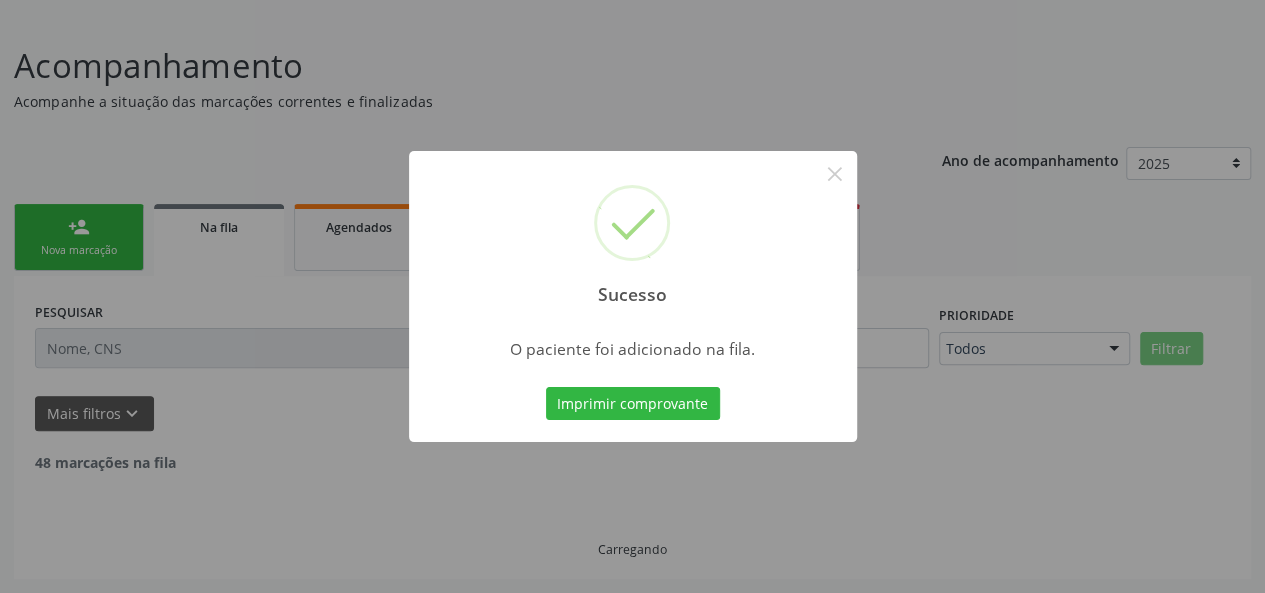 scroll, scrollTop: 100, scrollLeft: 0, axis: vertical 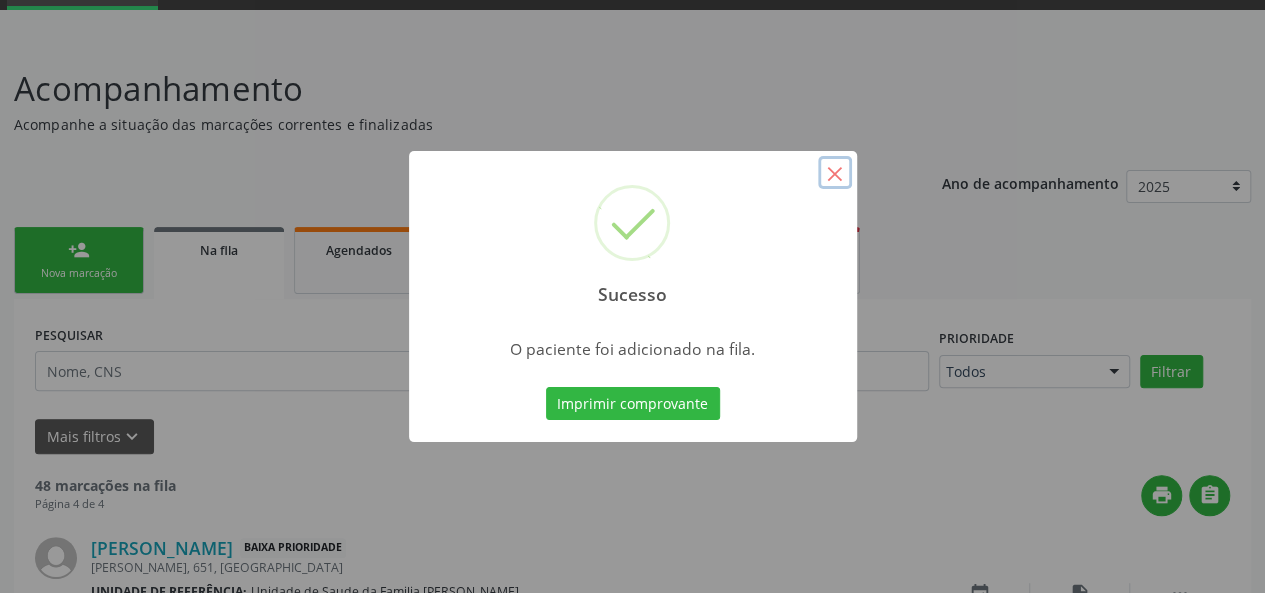 click on "×" at bounding box center [835, 173] 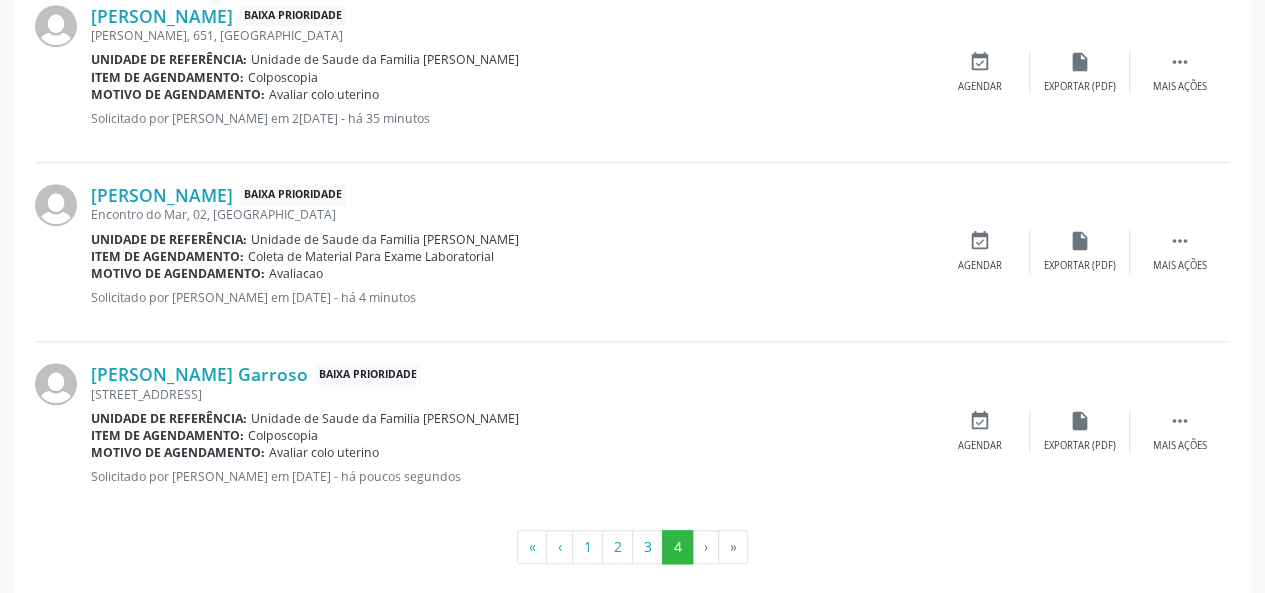 scroll, scrollTop: 649, scrollLeft: 0, axis: vertical 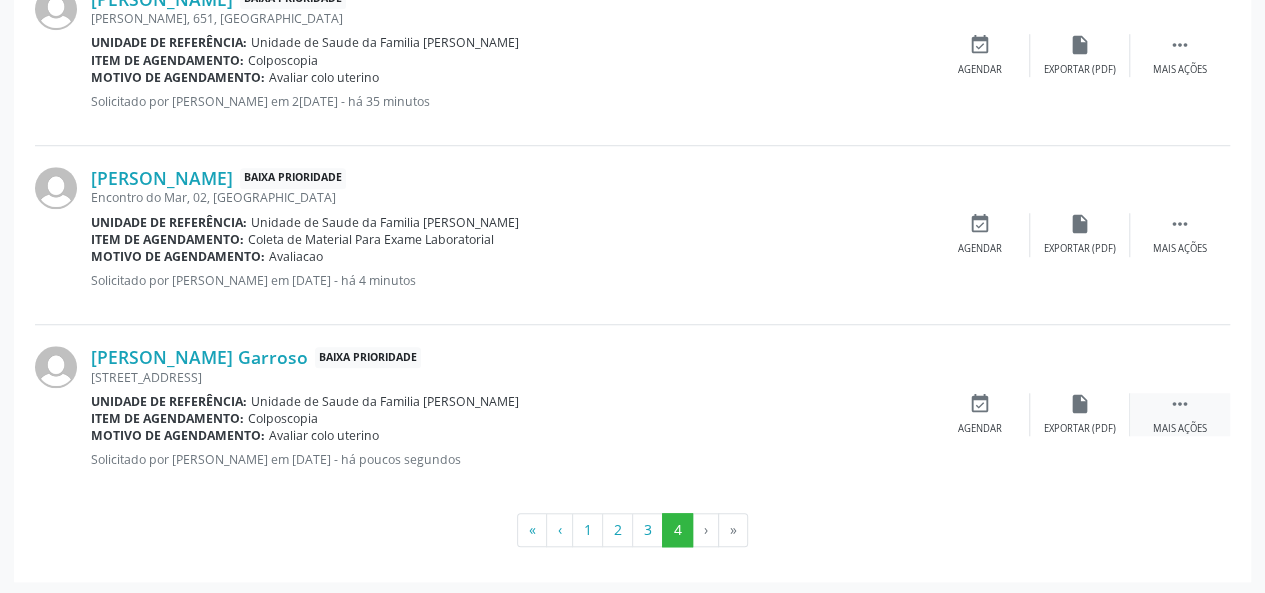 click on "" at bounding box center [1180, 404] 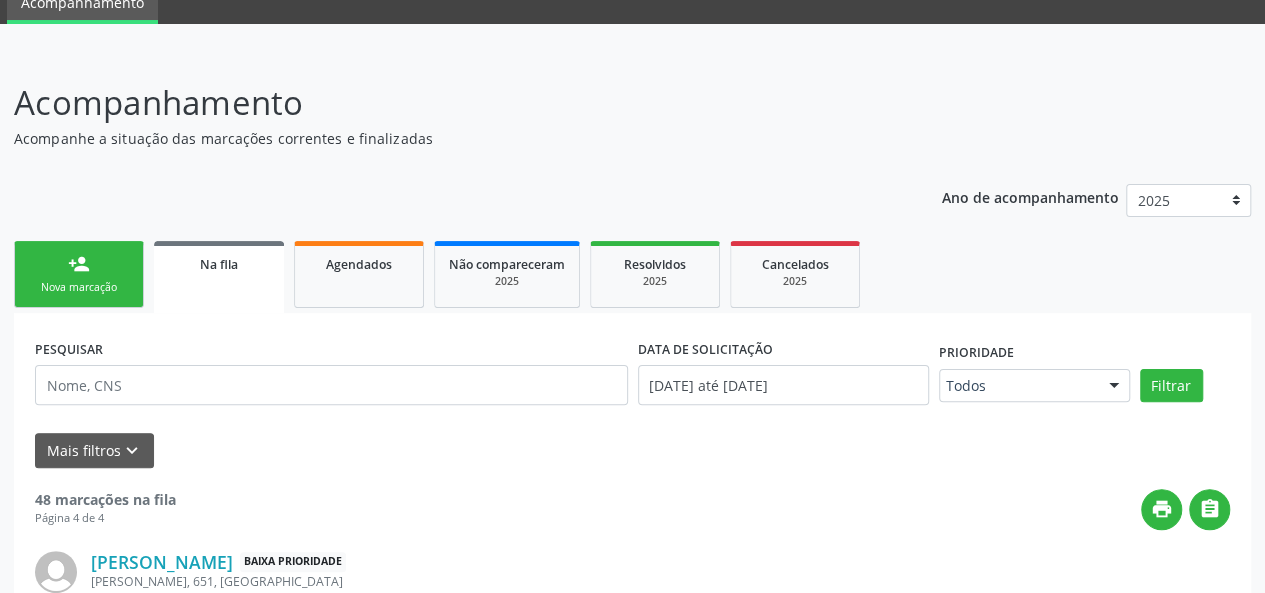 scroll, scrollTop: 0, scrollLeft: 0, axis: both 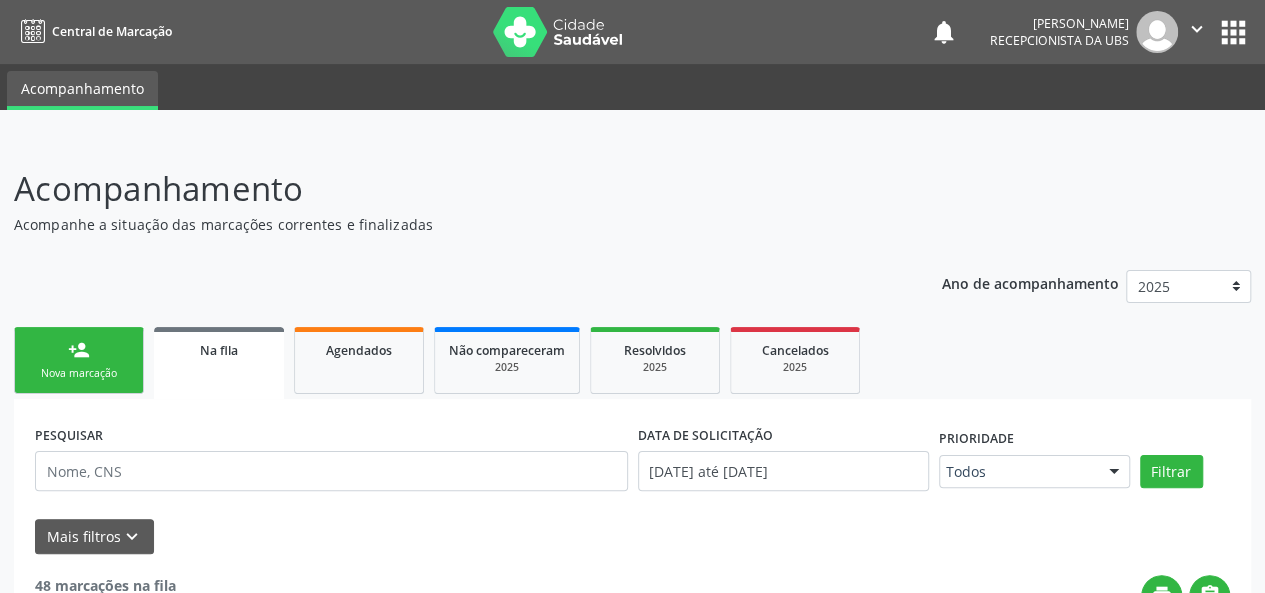click on "person_add" at bounding box center (79, 350) 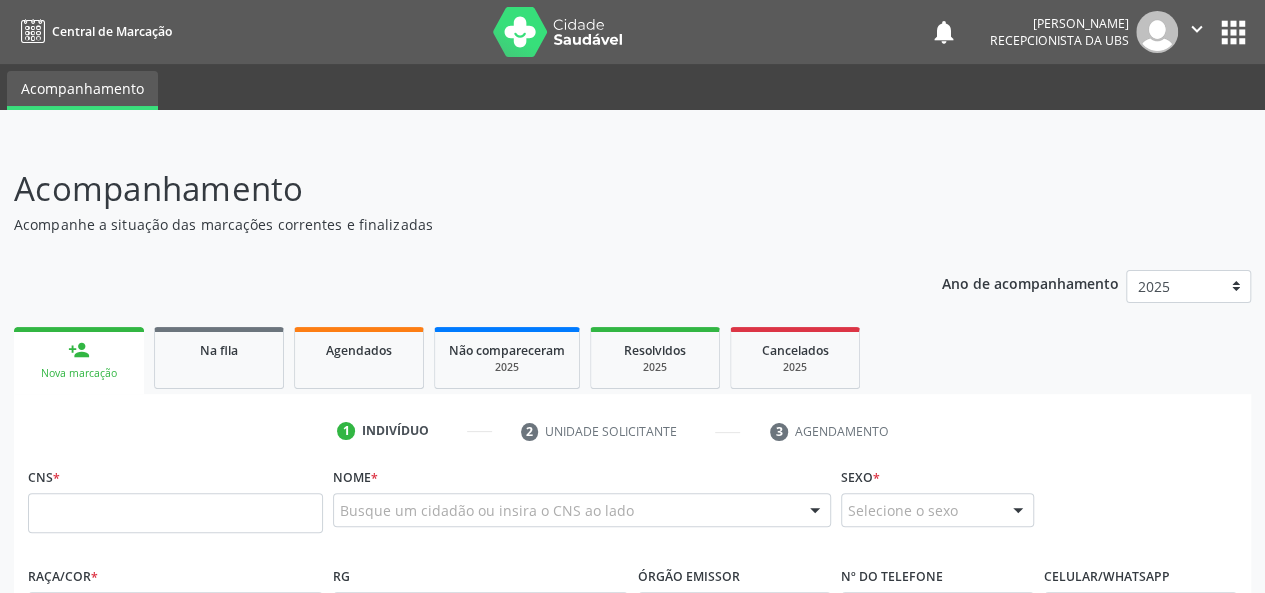 drag, startPoint x: 57, startPoint y: 505, endPoint x: 670, endPoint y: 119, distance: 724.4067 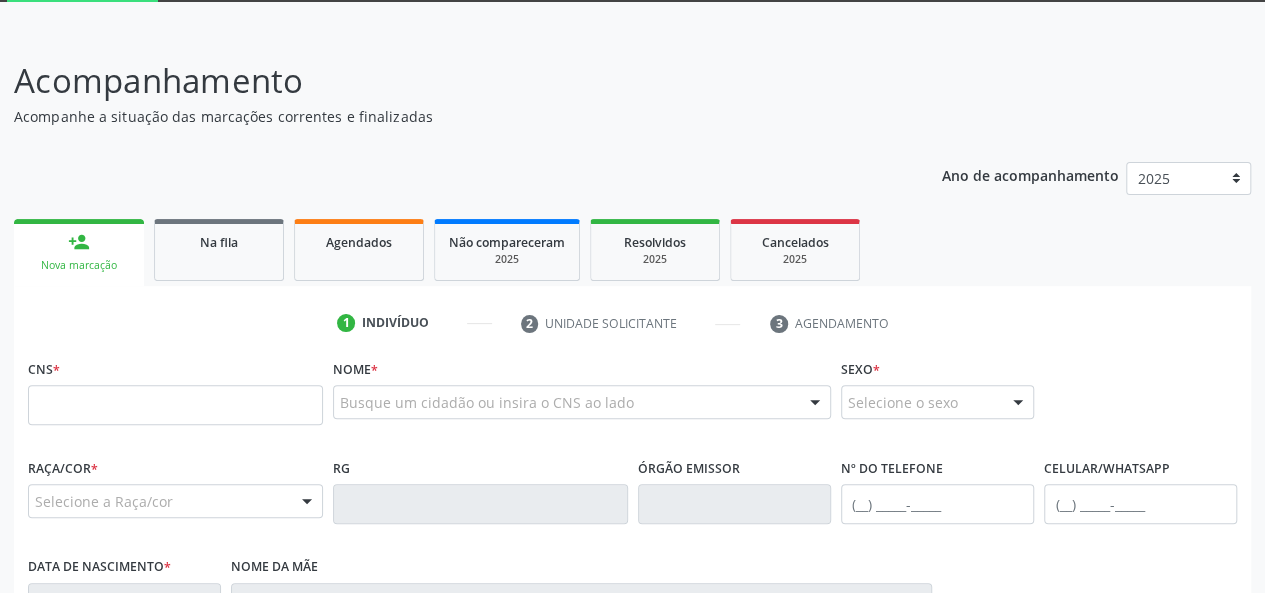 scroll, scrollTop: 200, scrollLeft: 0, axis: vertical 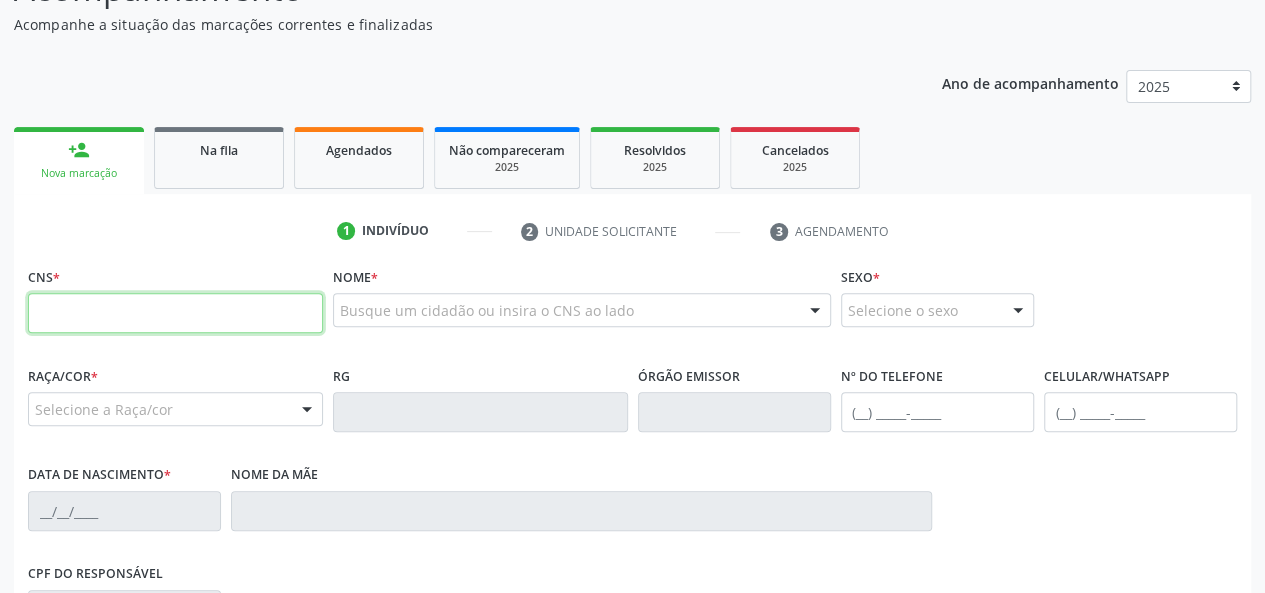 click at bounding box center (175, 313) 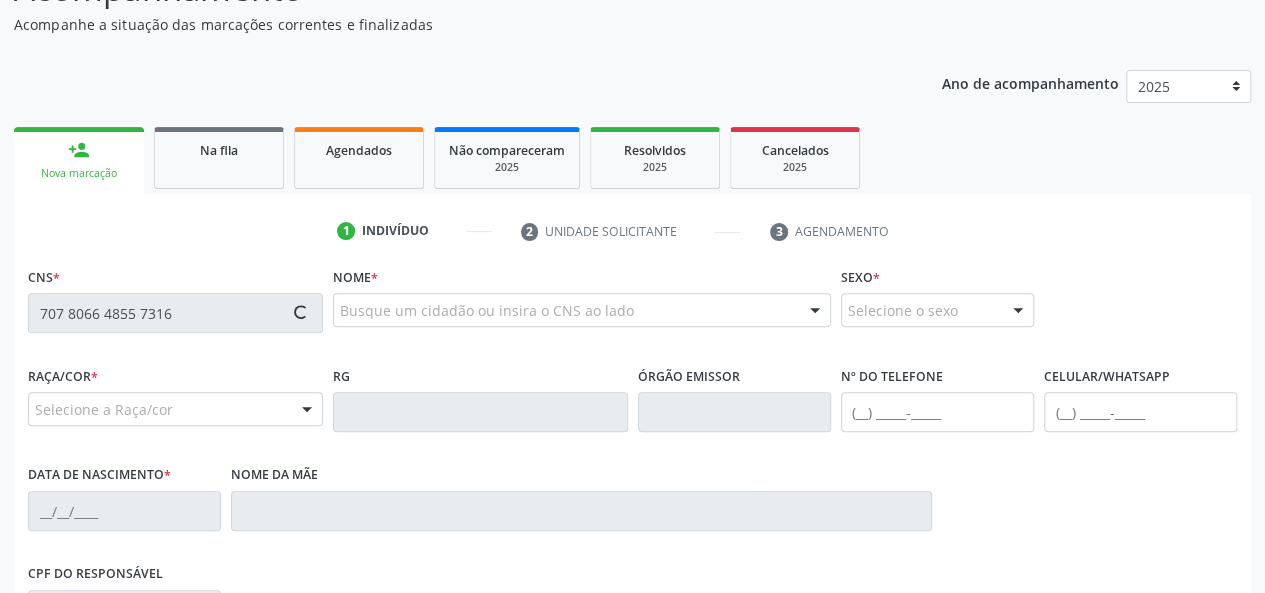 type on "707 8066 4855 7316" 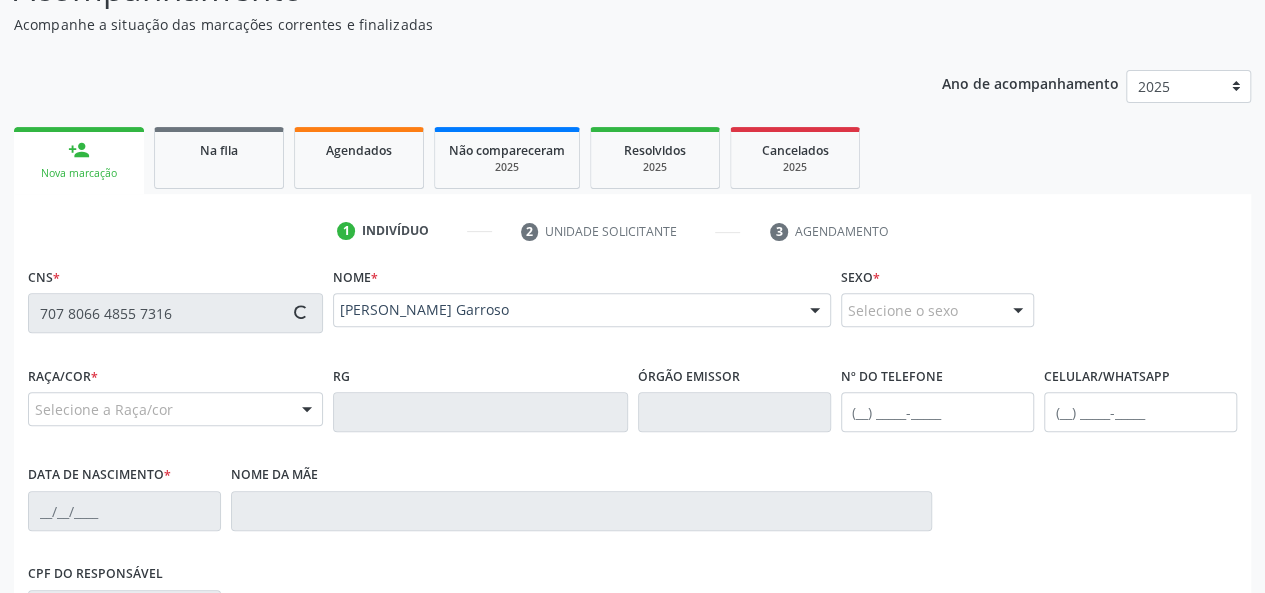 type on "[PHONE_NUMBER]" 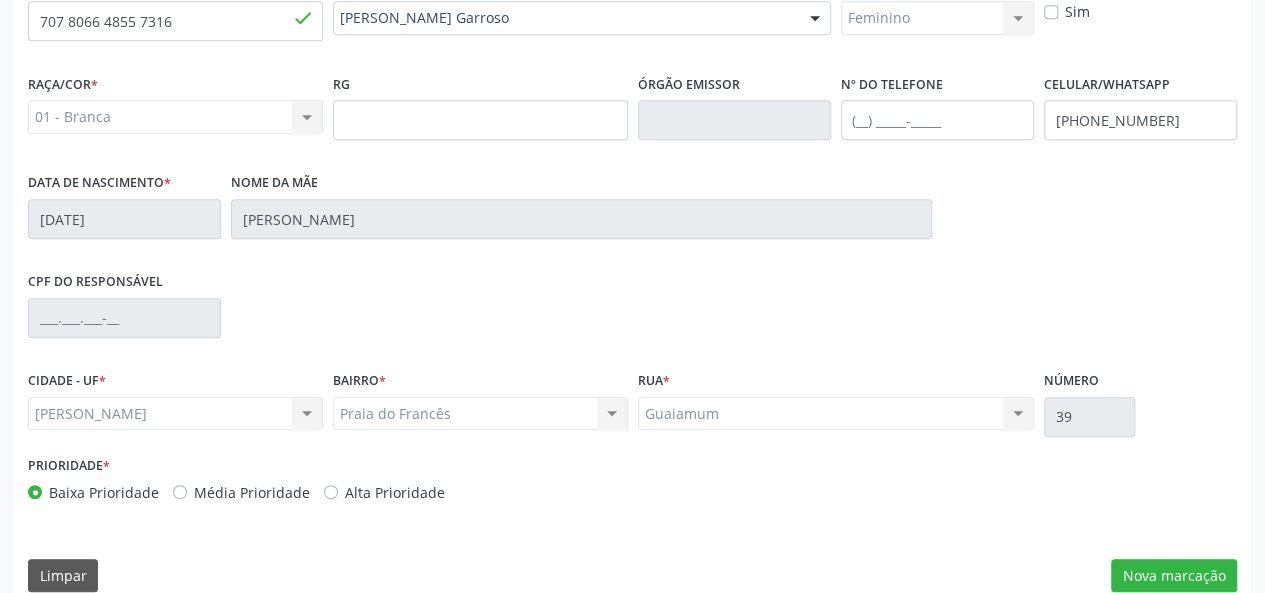 scroll, scrollTop: 518, scrollLeft: 0, axis: vertical 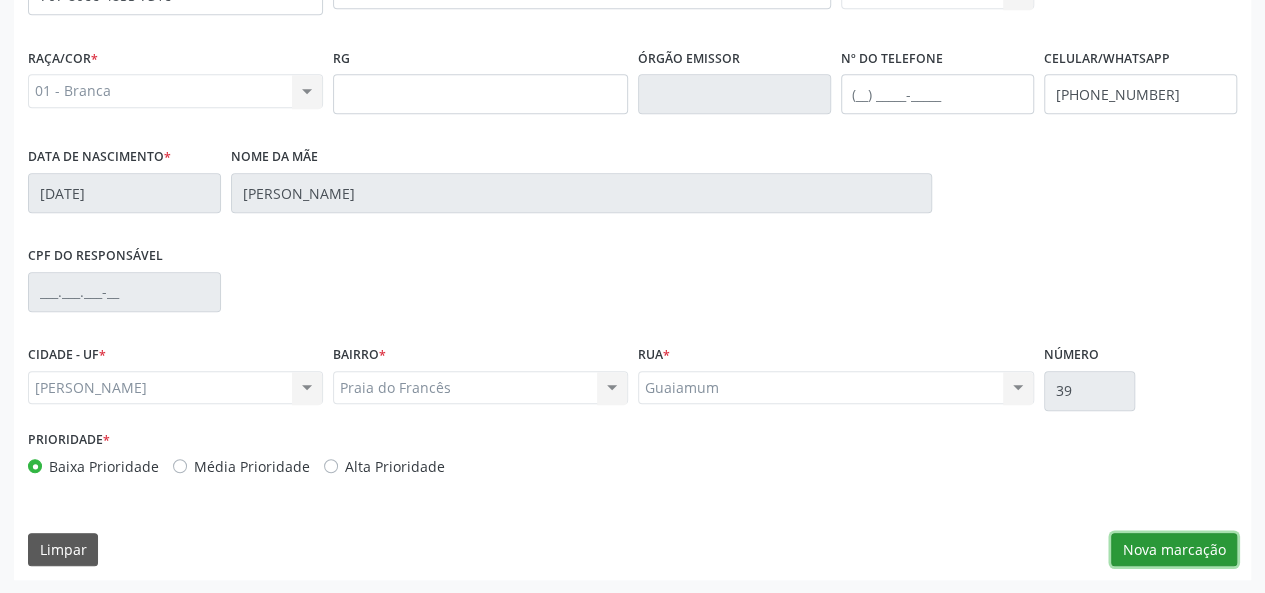 click on "Nova marcação" at bounding box center [1174, 550] 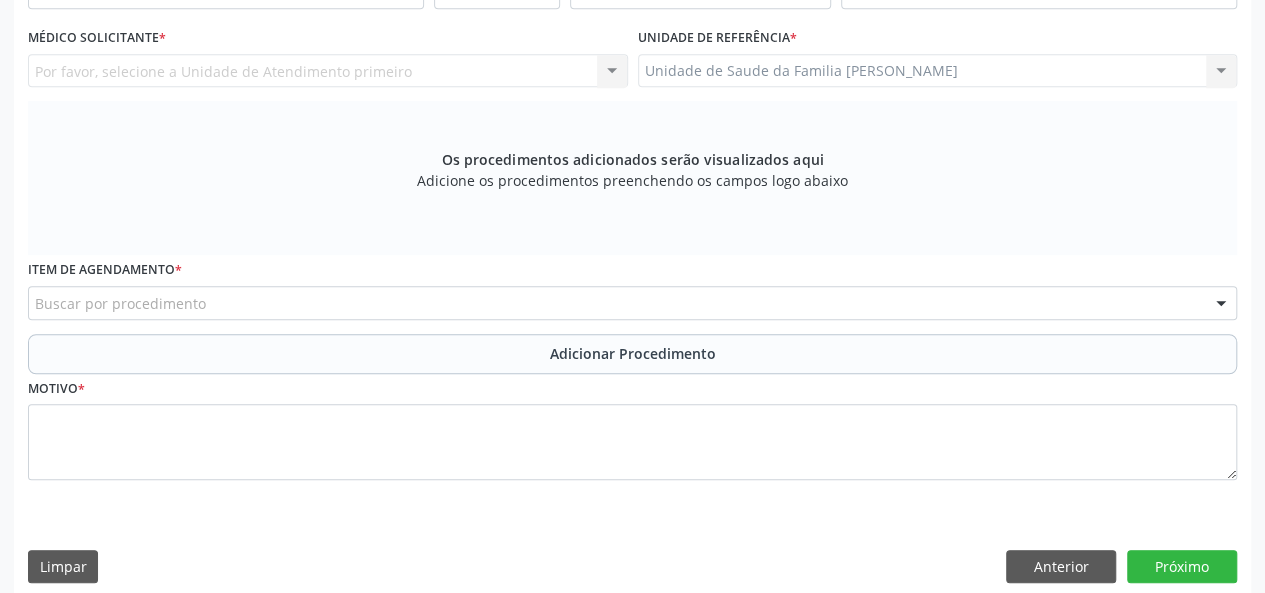scroll, scrollTop: 318, scrollLeft: 0, axis: vertical 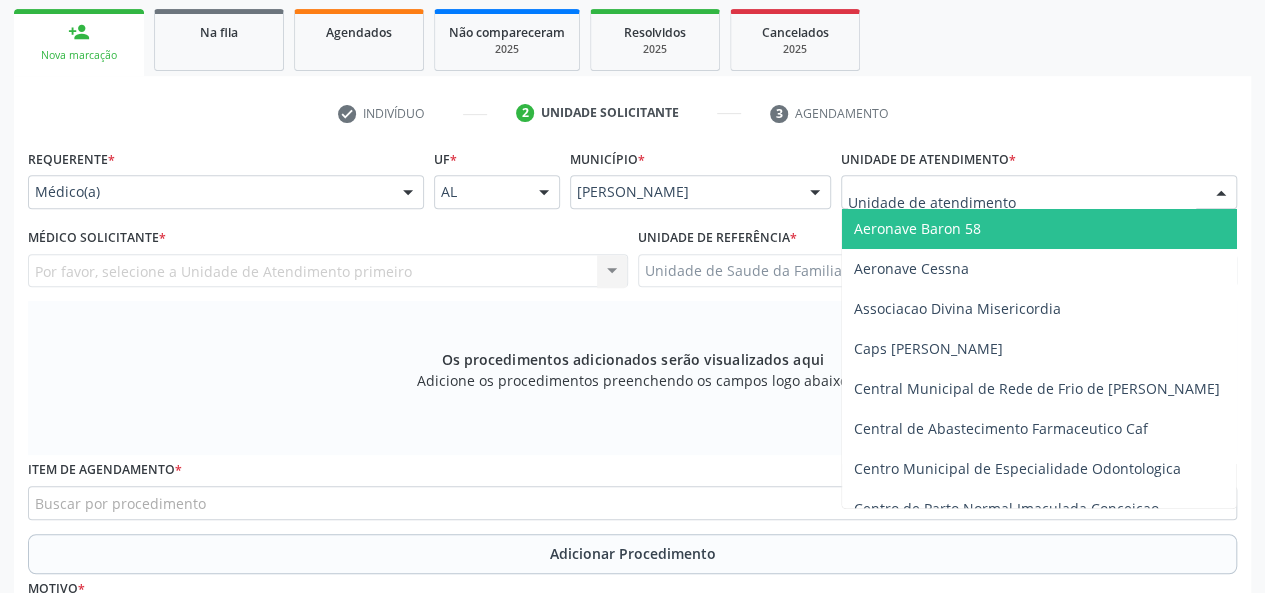 type on "s" 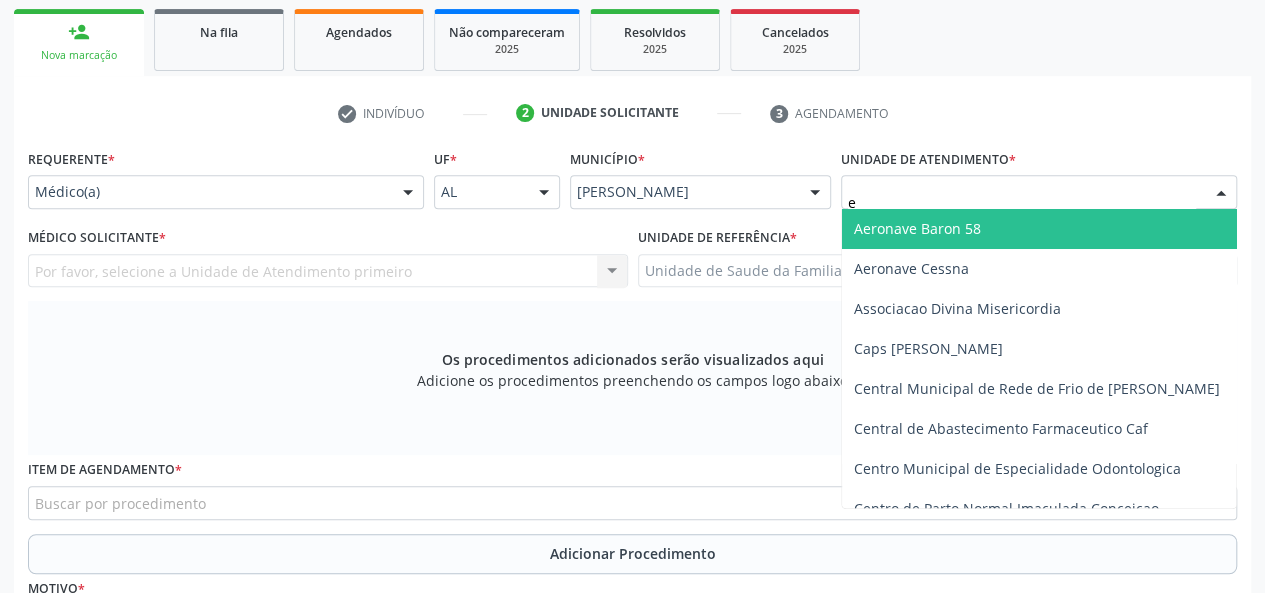 type on "es" 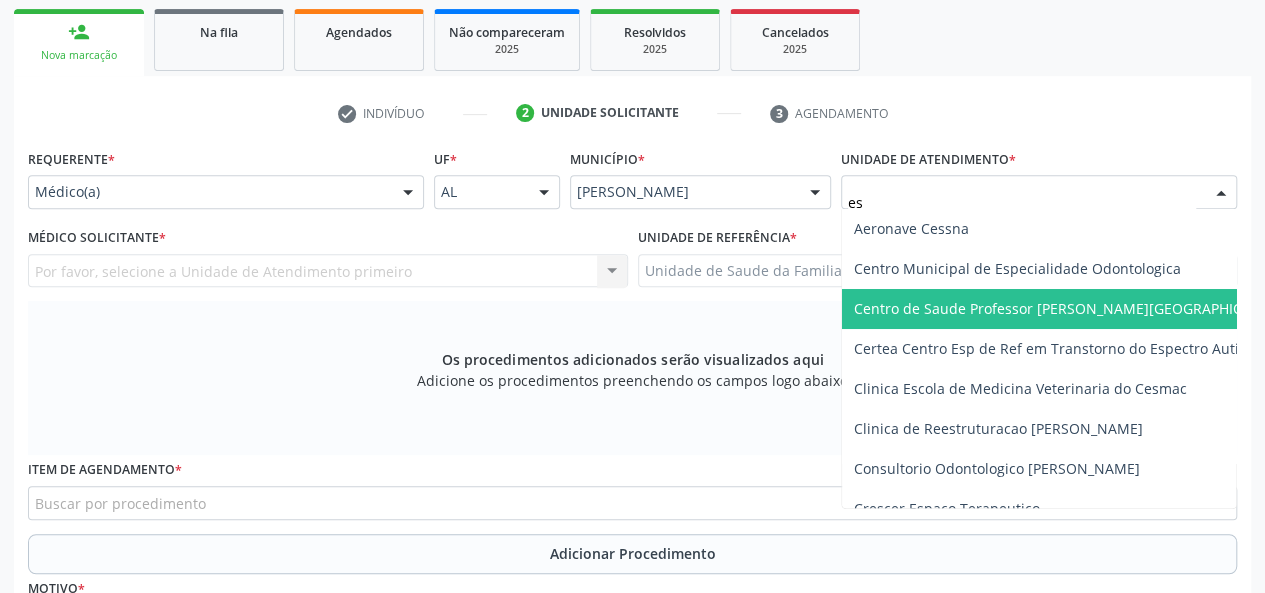 click on "Centro de Saude Professor [PERSON_NAME][GEOGRAPHIC_DATA]" at bounding box center [1071, 308] 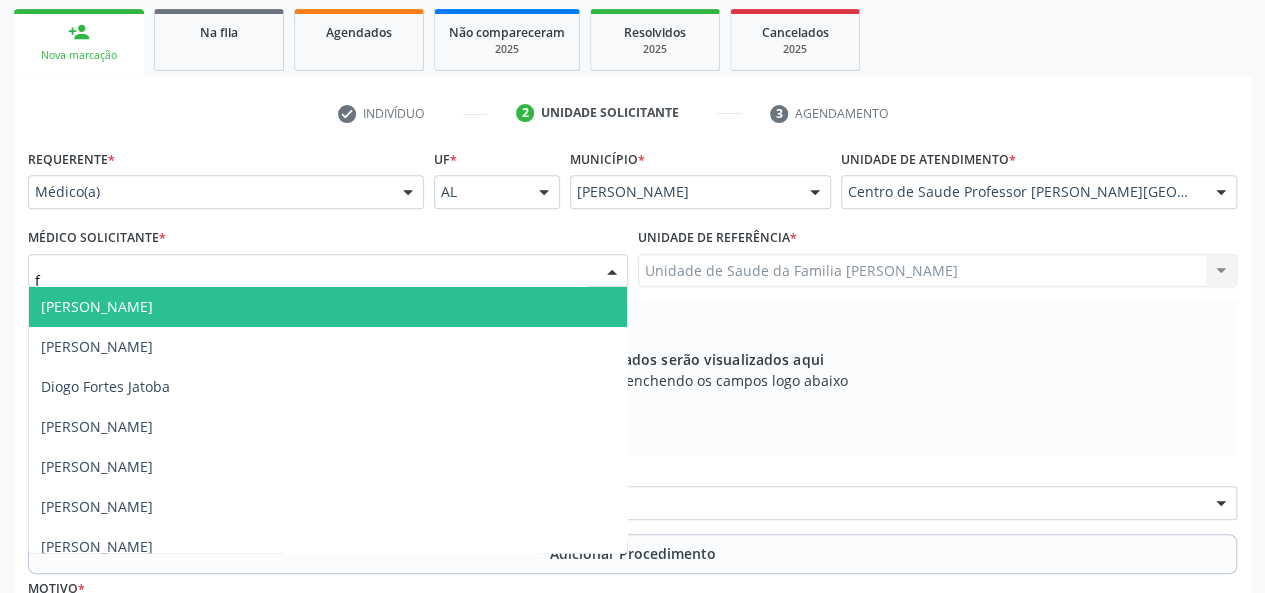 type on "fa" 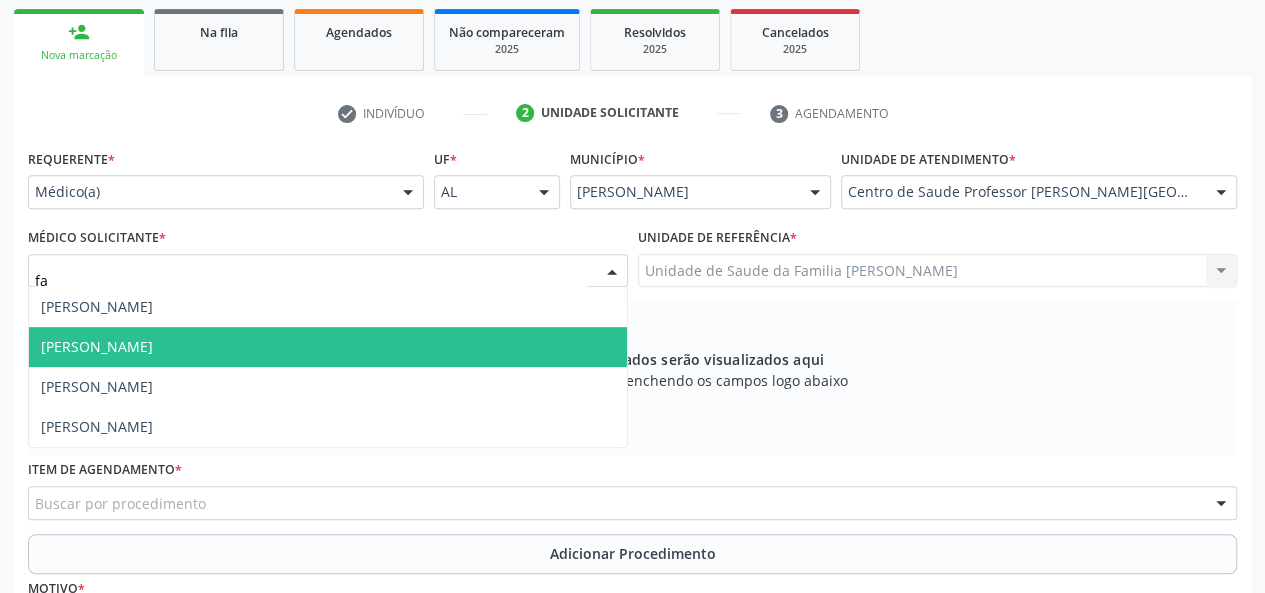 click on "[PERSON_NAME]" at bounding box center (97, 346) 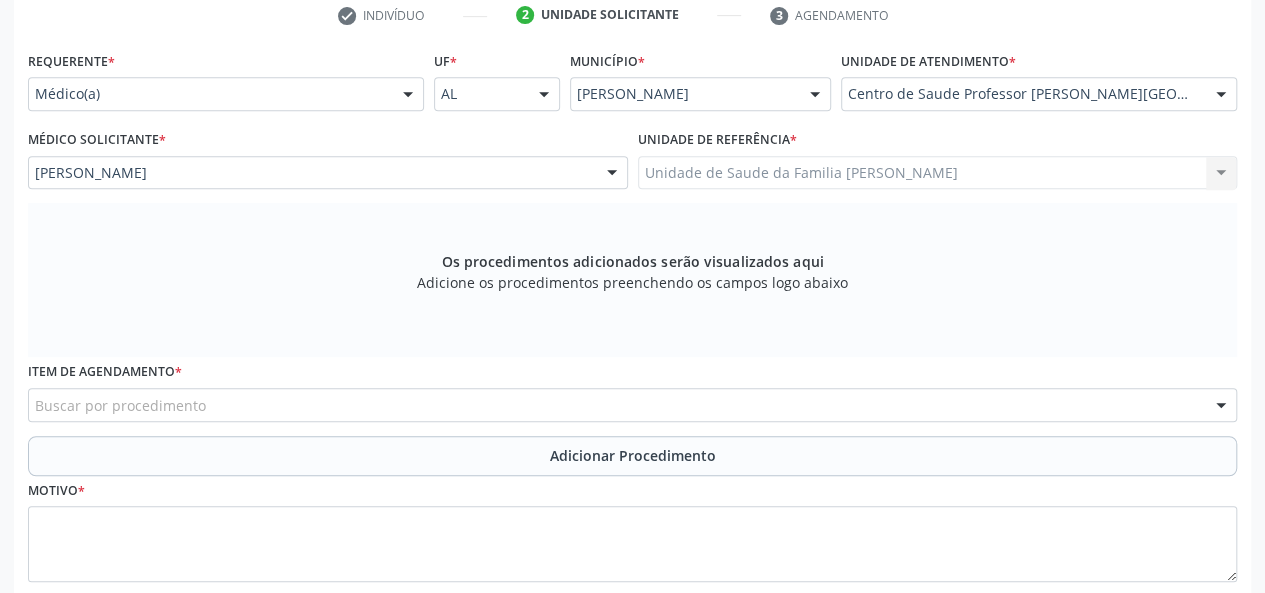 scroll, scrollTop: 518, scrollLeft: 0, axis: vertical 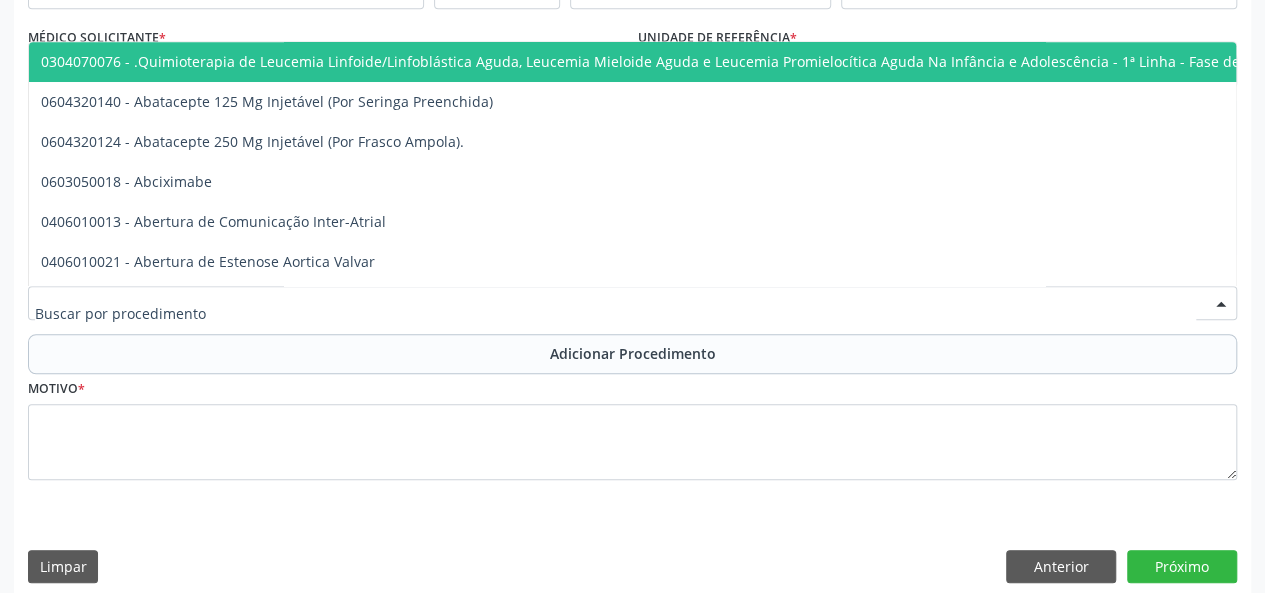 click at bounding box center [632, 303] 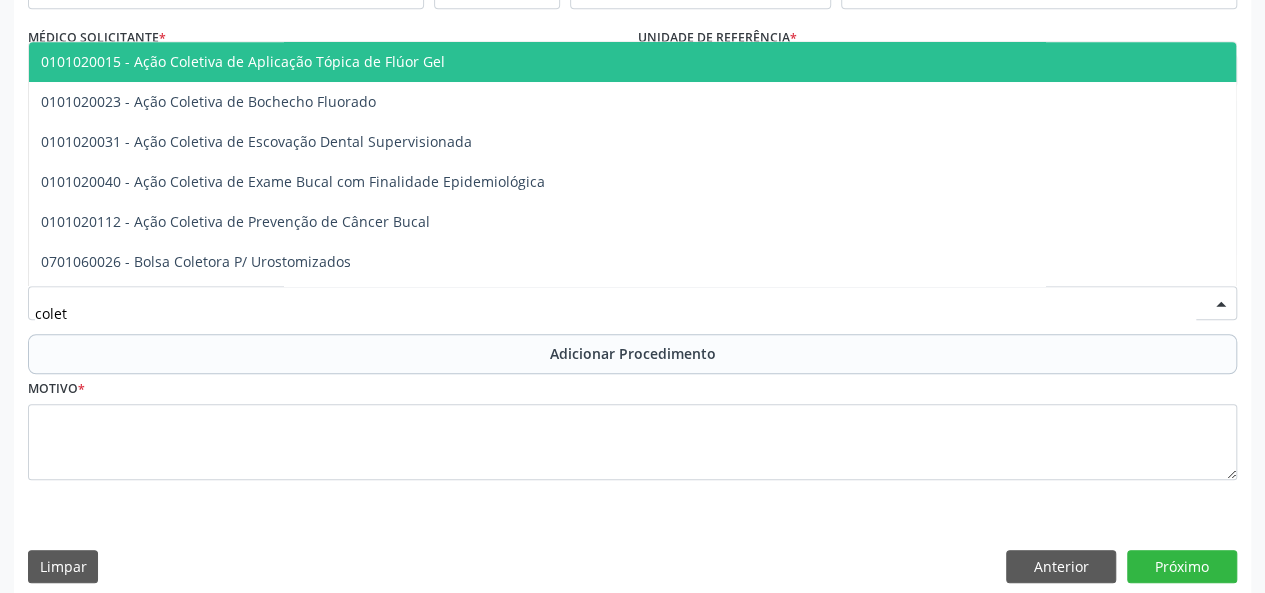 type on "coleta" 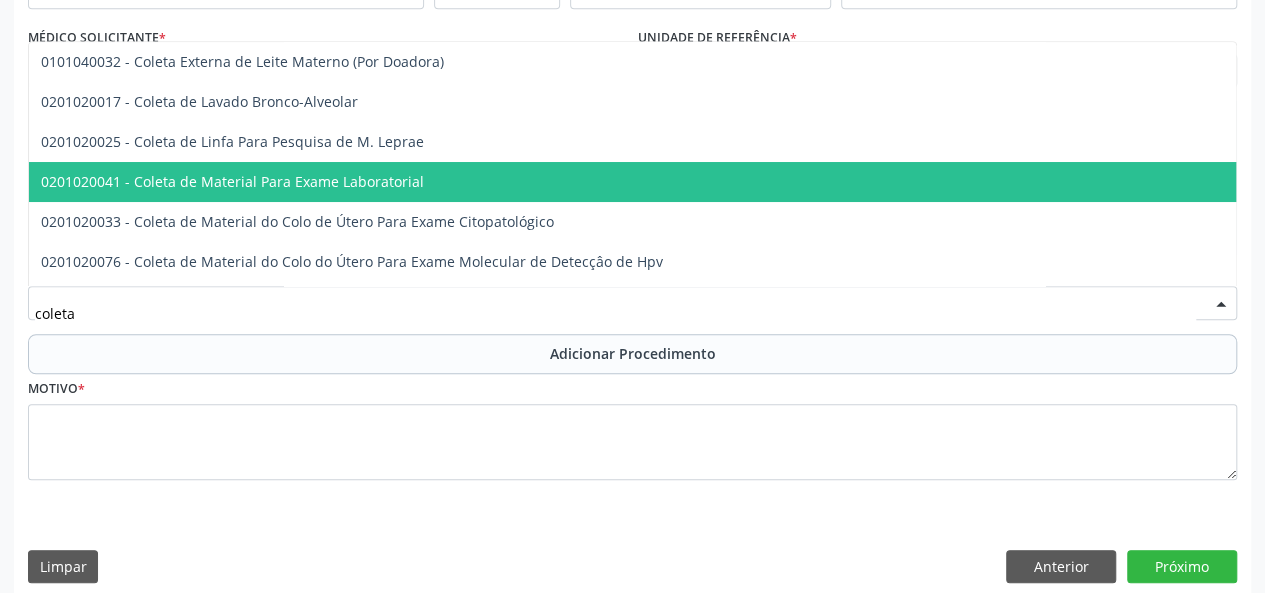 click on "0201020041 - Coleta de Material Para Exame Laboratorial" at bounding box center [232, 181] 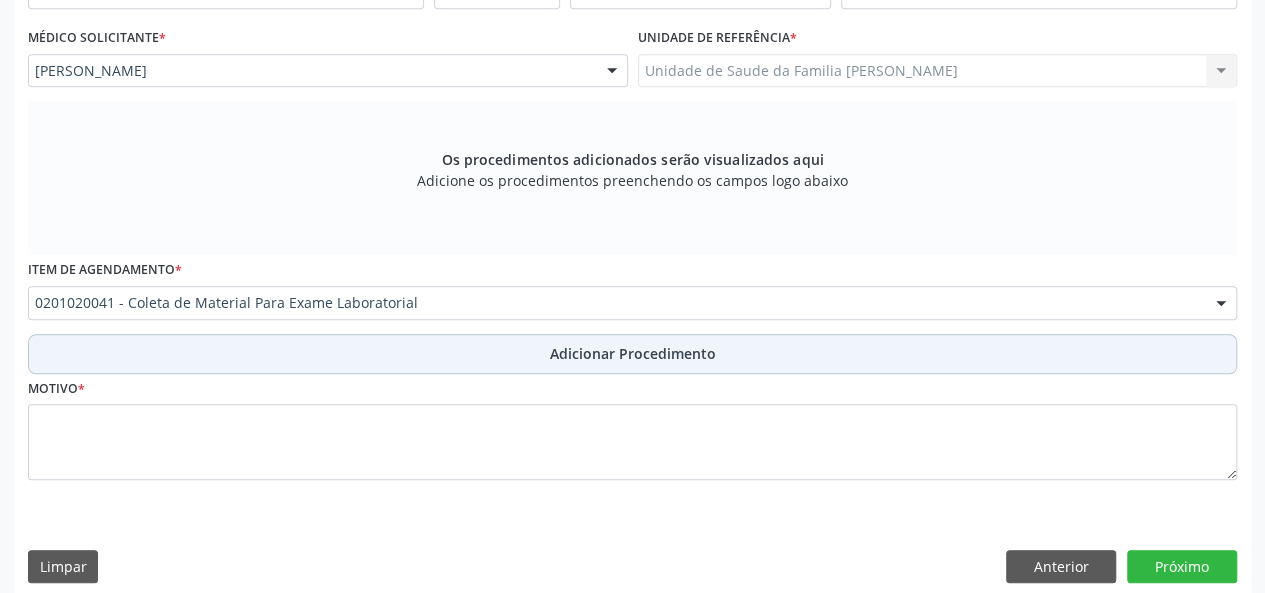 click on "Adicionar Procedimento" at bounding box center (632, 354) 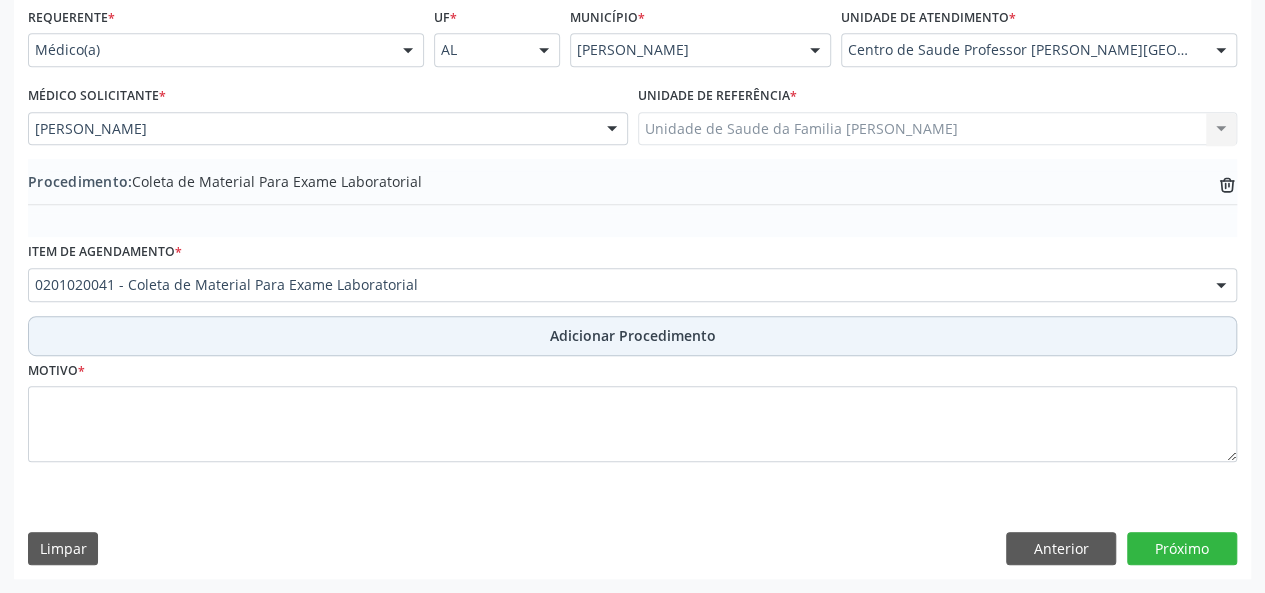 scroll, scrollTop: 458, scrollLeft: 0, axis: vertical 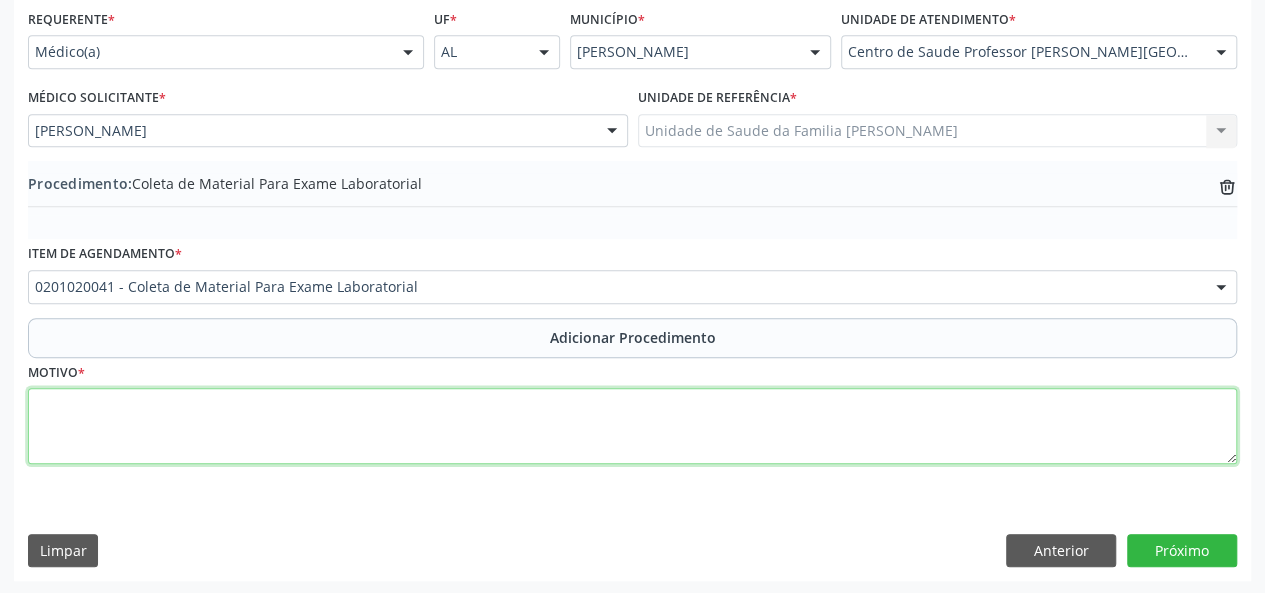 click at bounding box center (632, 426) 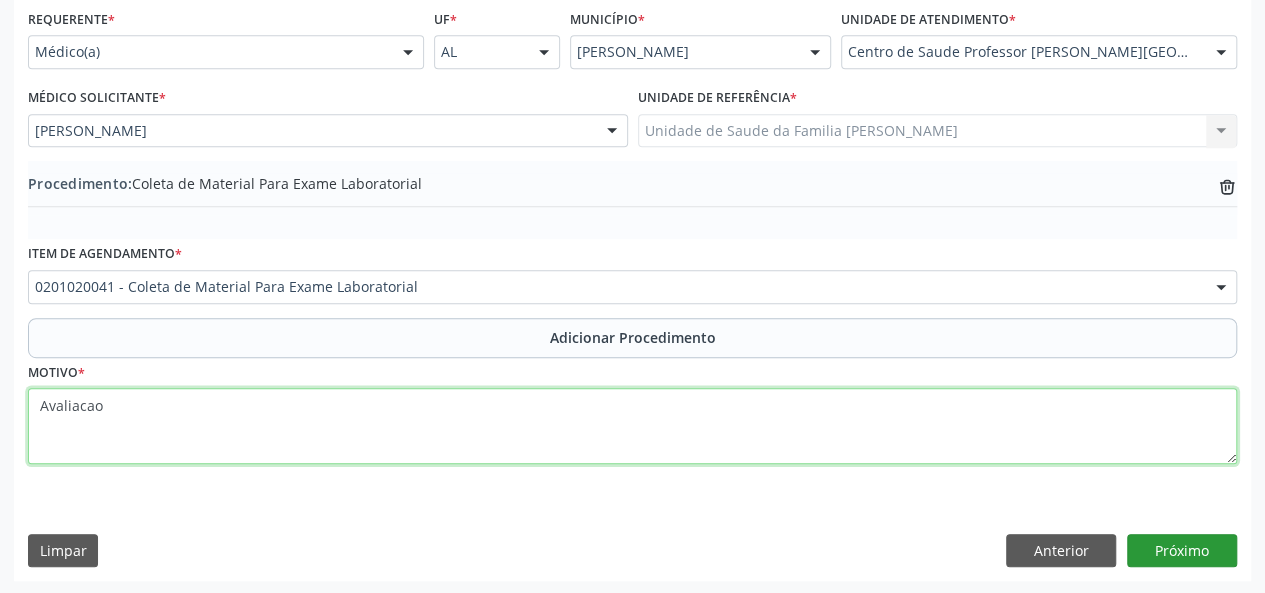 type on "Avaliacao" 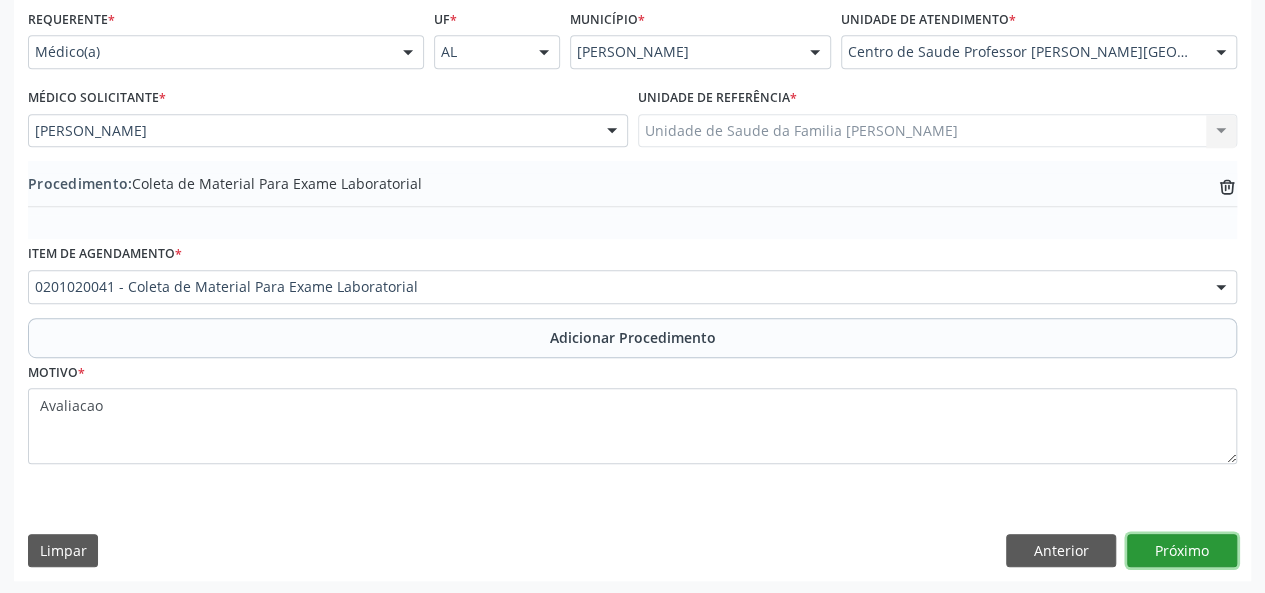click on "Próximo" at bounding box center (1182, 551) 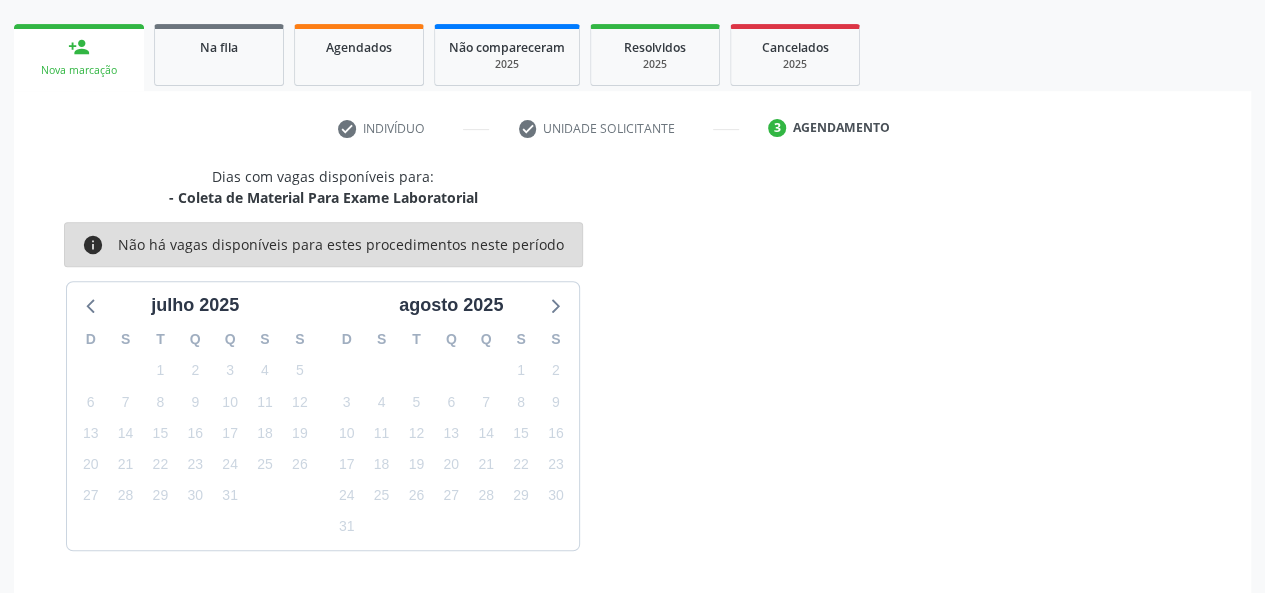 scroll, scrollTop: 362, scrollLeft: 0, axis: vertical 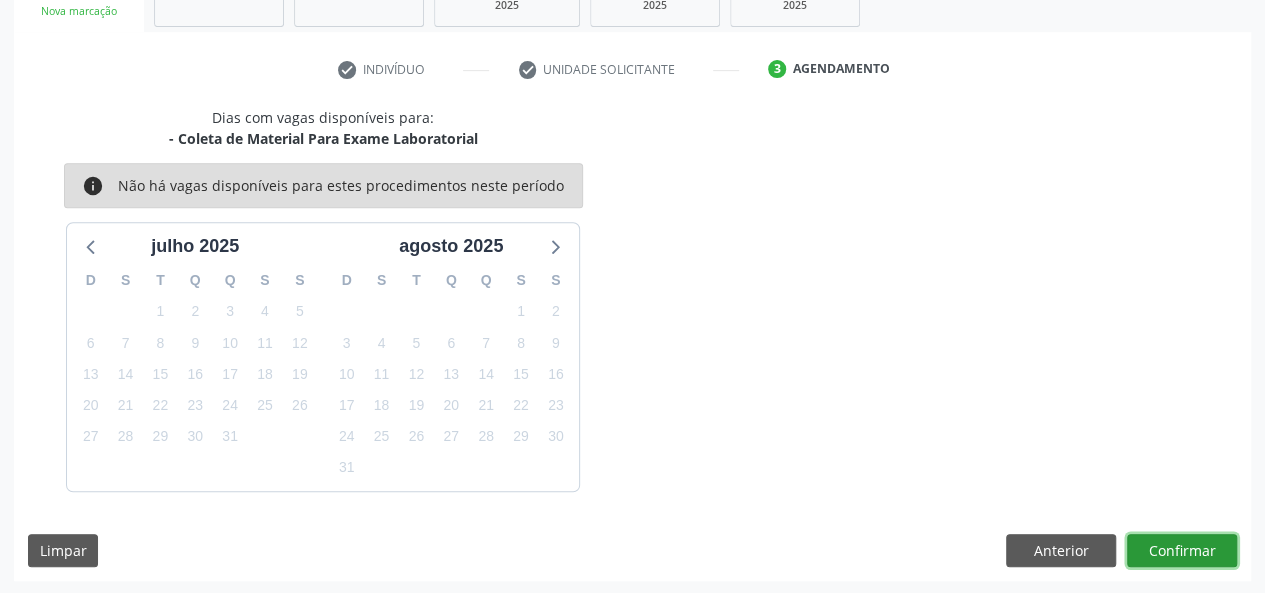 click on "Confirmar" at bounding box center (1182, 551) 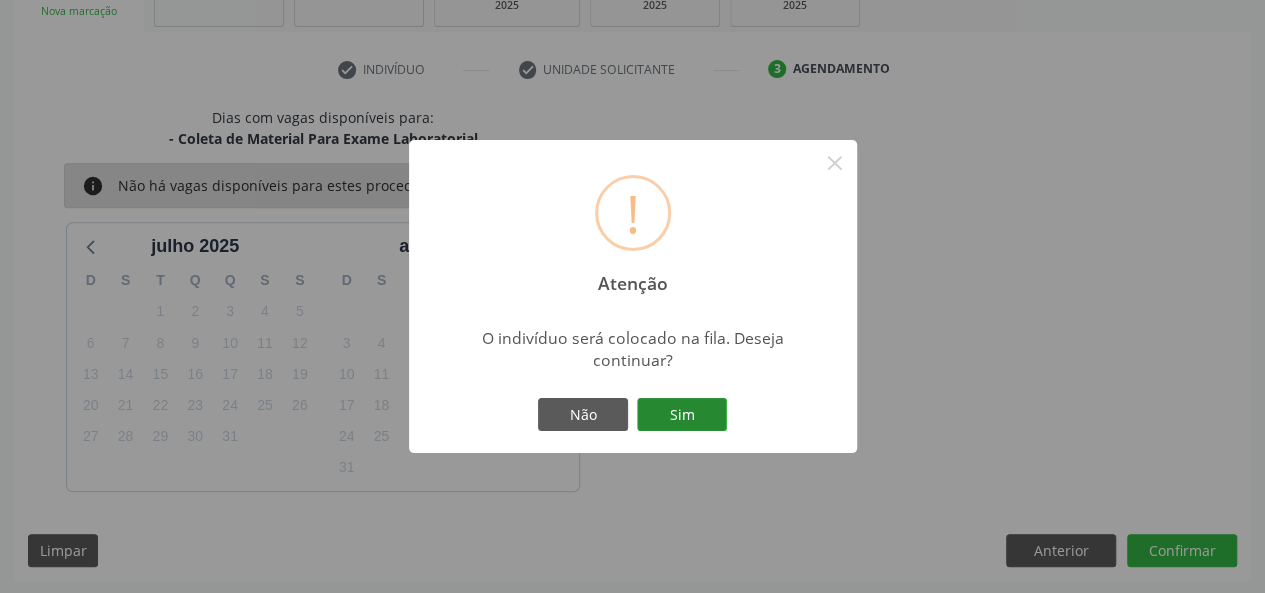 click on "Sim" at bounding box center [682, 415] 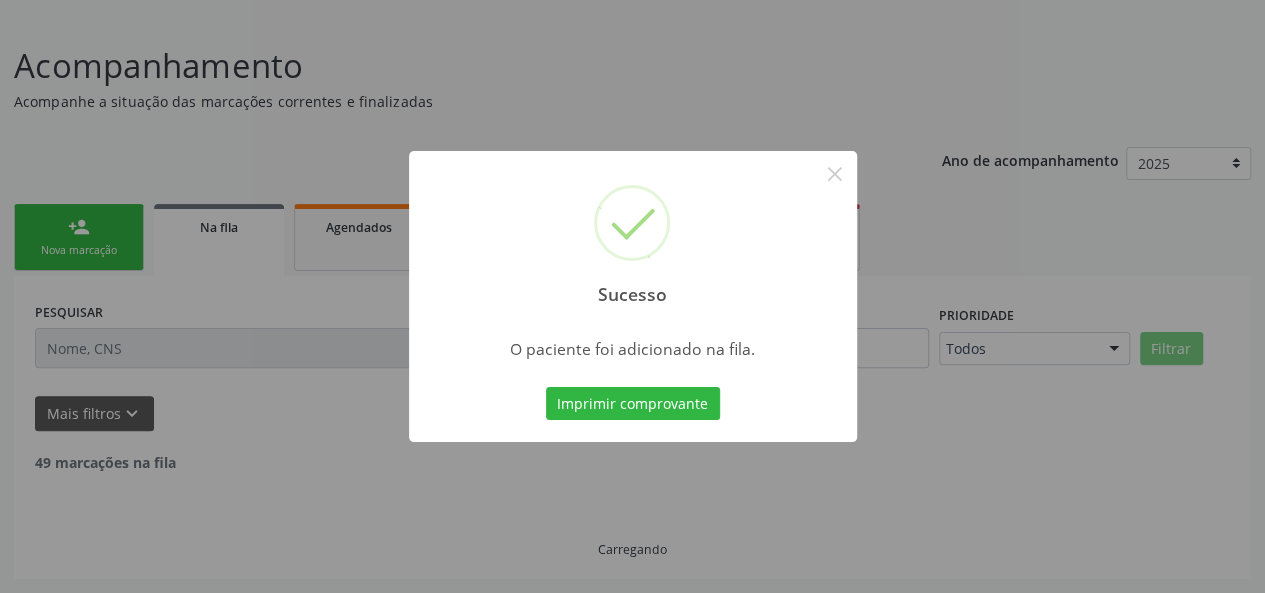 scroll, scrollTop: 100, scrollLeft: 0, axis: vertical 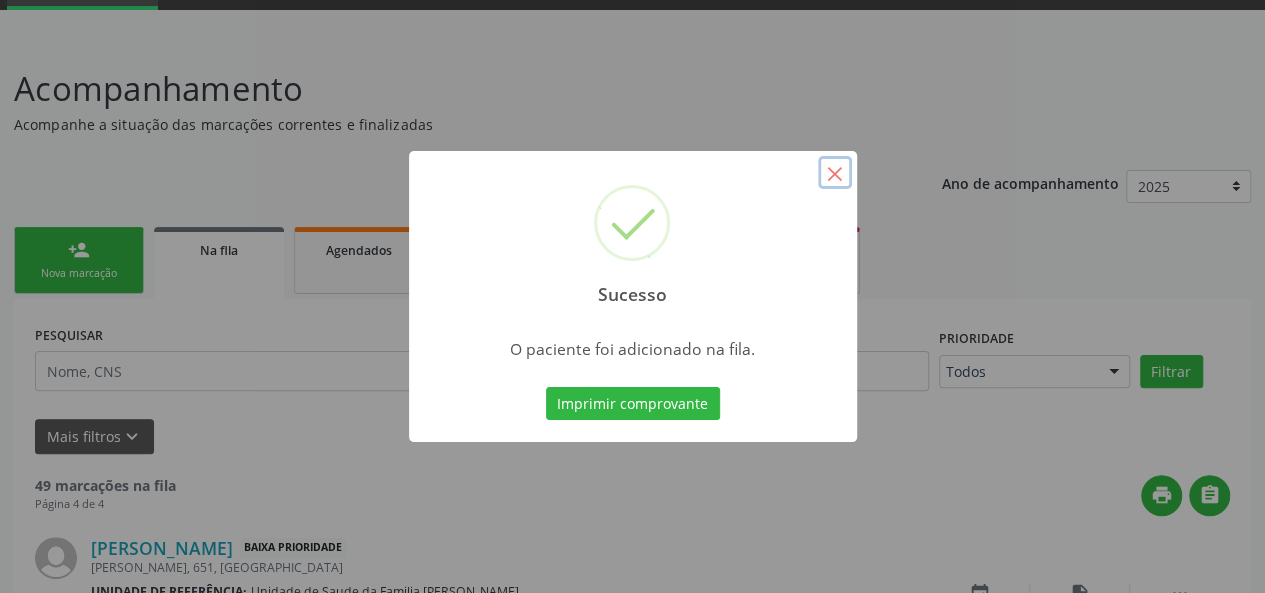 click on "×" at bounding box center [835, 173] 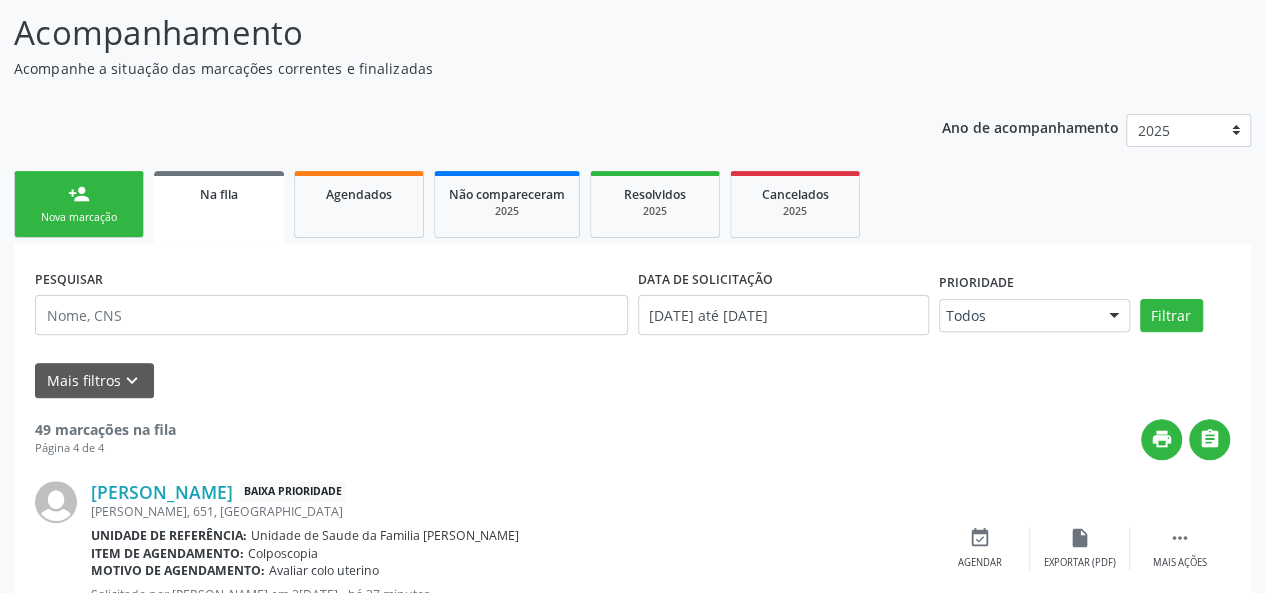scroll, scrollTop: 28, scrollLeft: 0, axis: vertical 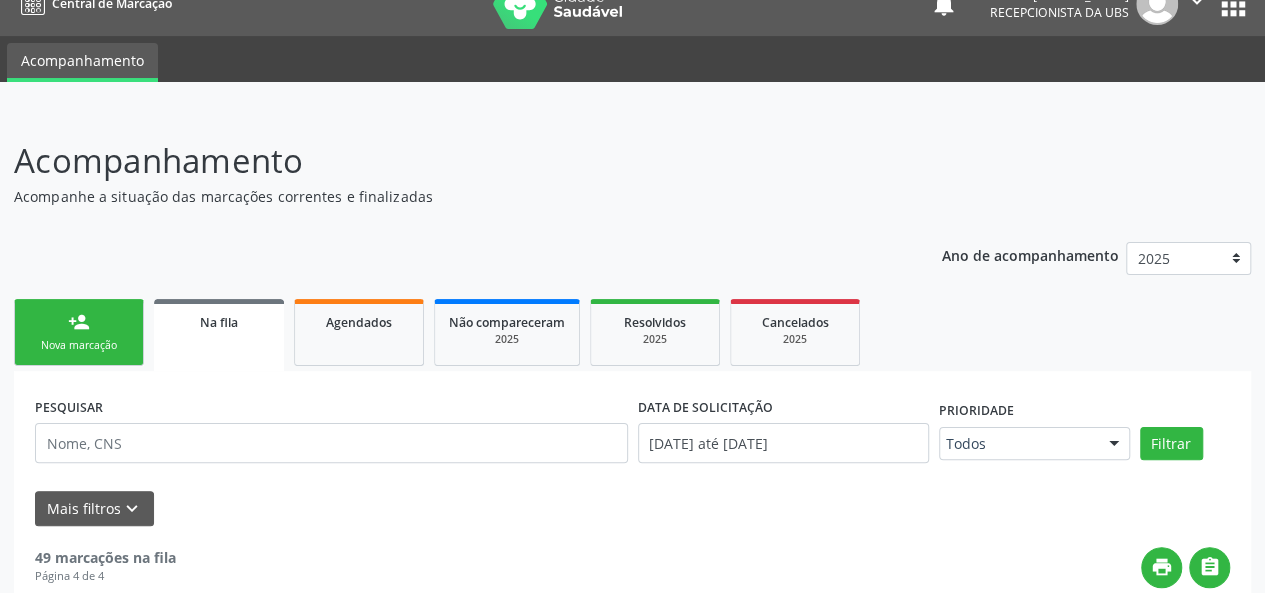 click on "person_add" at bounding box center (79, 322) 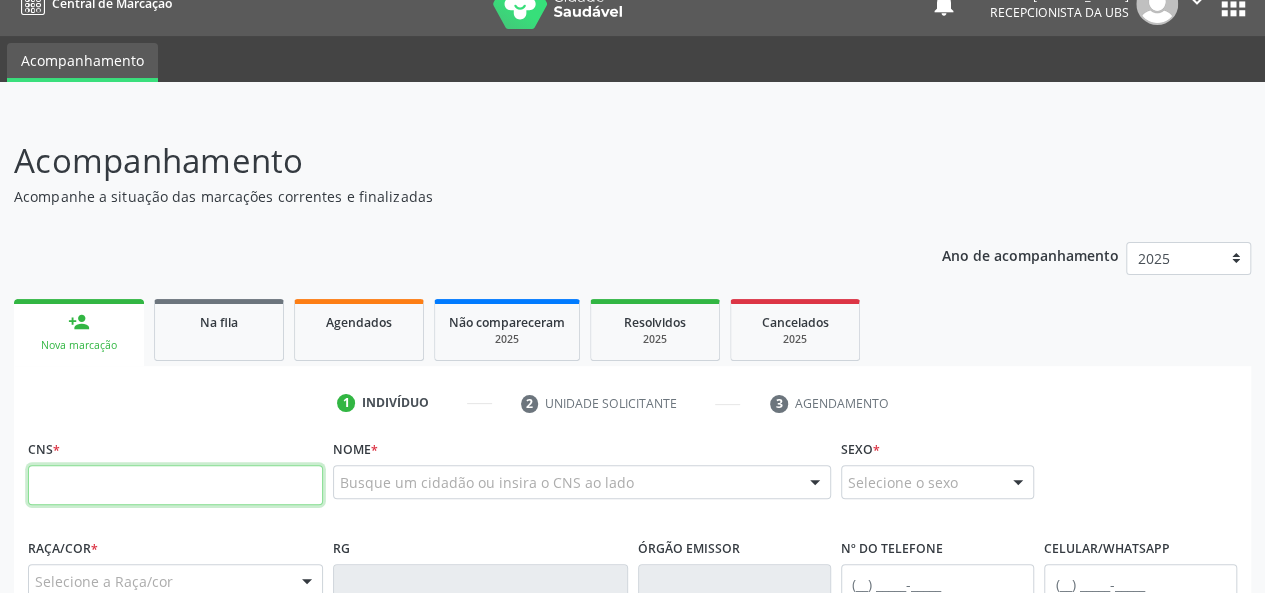 paste on "707 8066 4855 7316" 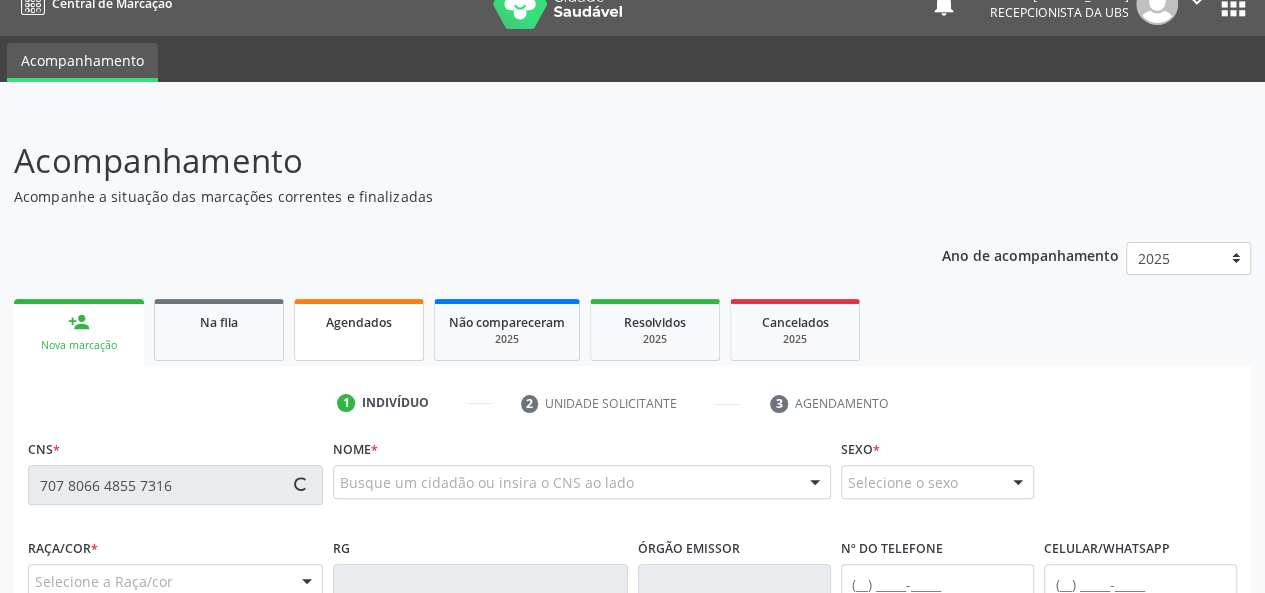 scroll, scrollTop: 328, scrollLeft: 0, axis: vertical 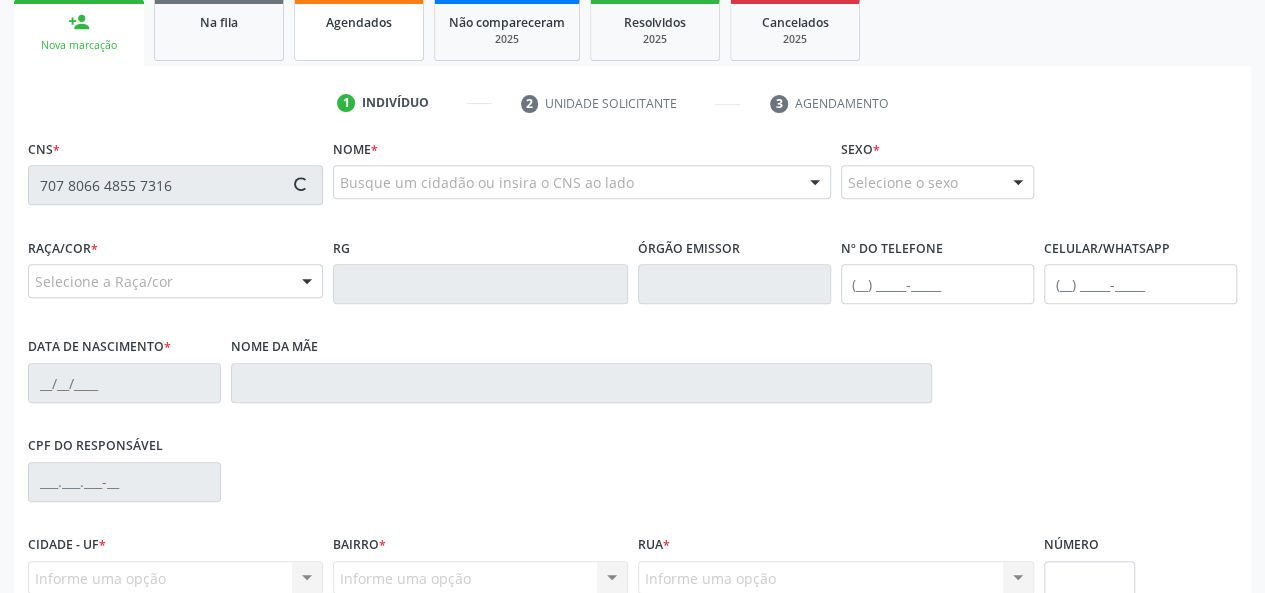 type on "707 8066 4855 7316" 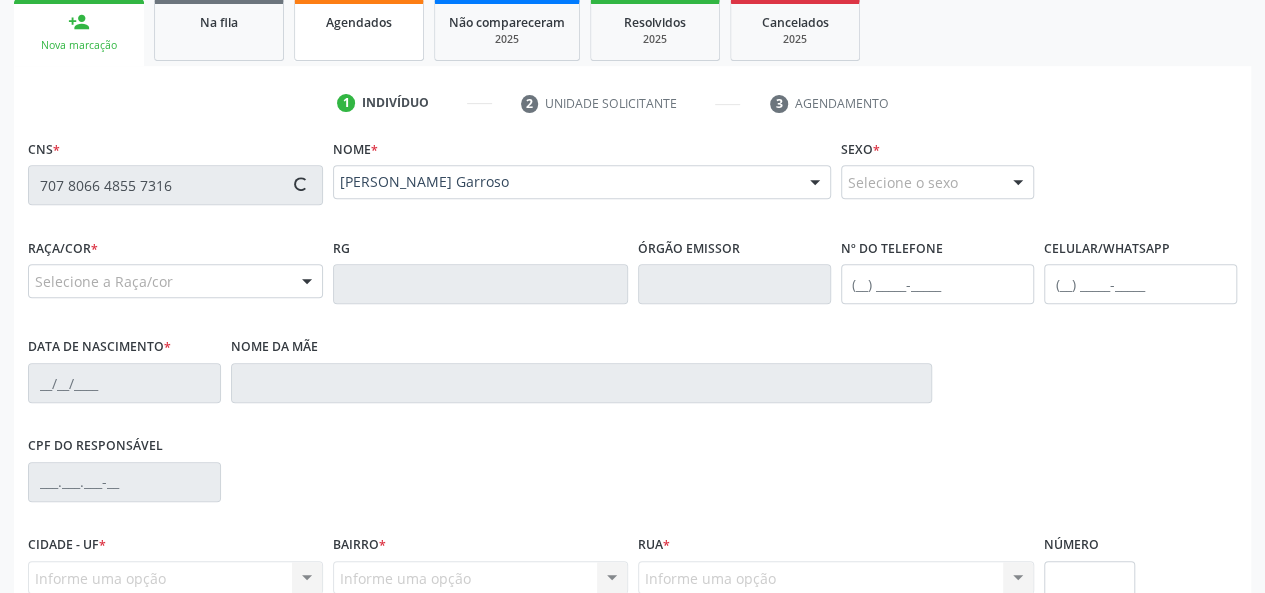type on "[PHONE_NUMBER]" 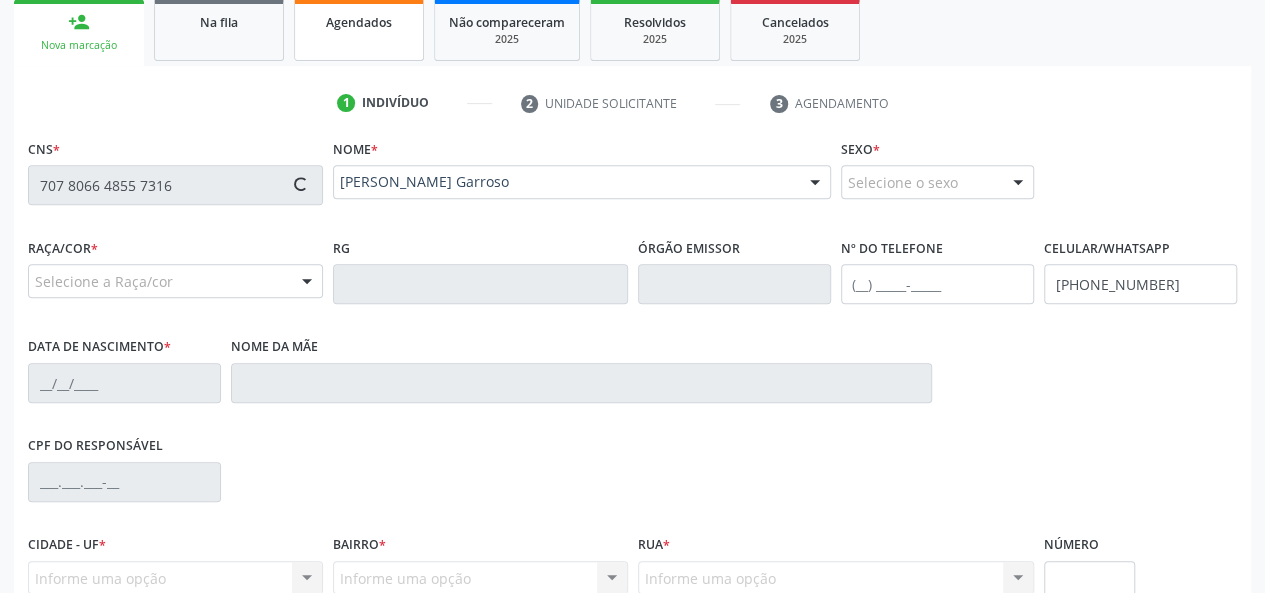 type on "[DATE]" 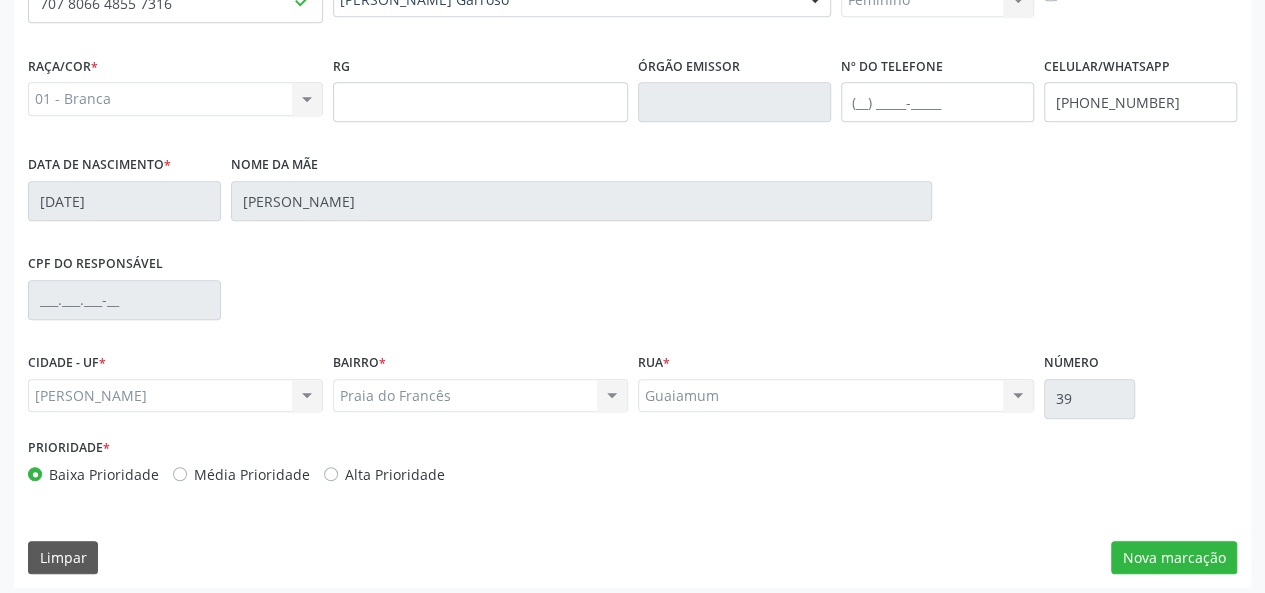 scroll, scrollTop: 518, scrollLeft: 0, axis: vertical 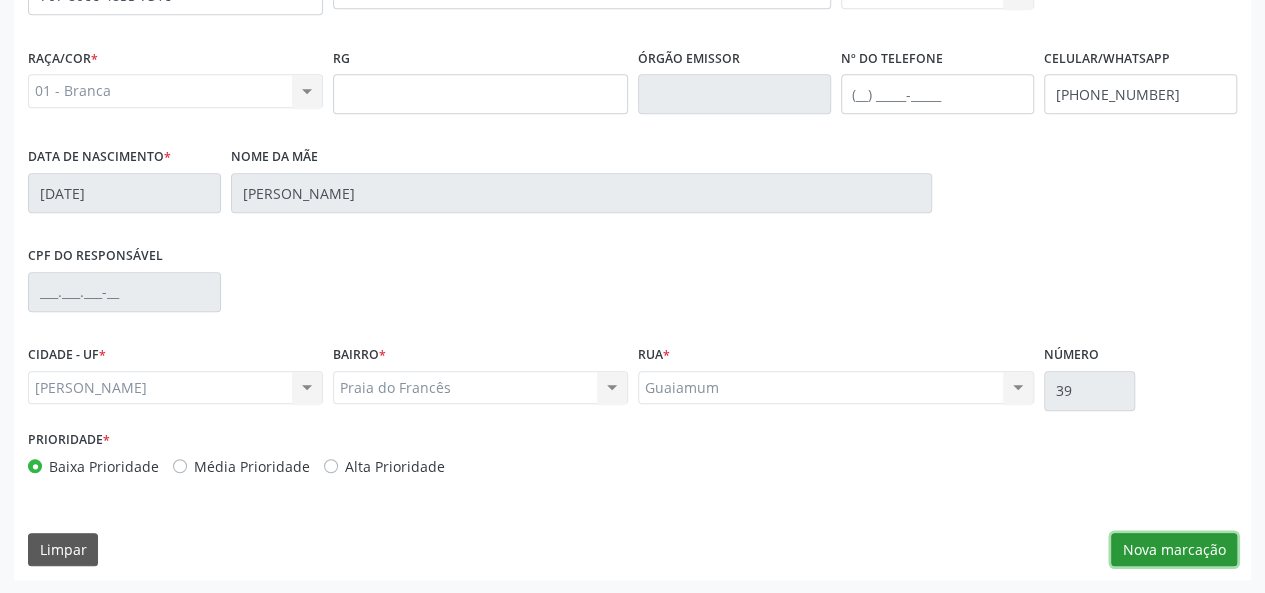 click on "Nova marcação" at bounding box center (1174, 550) 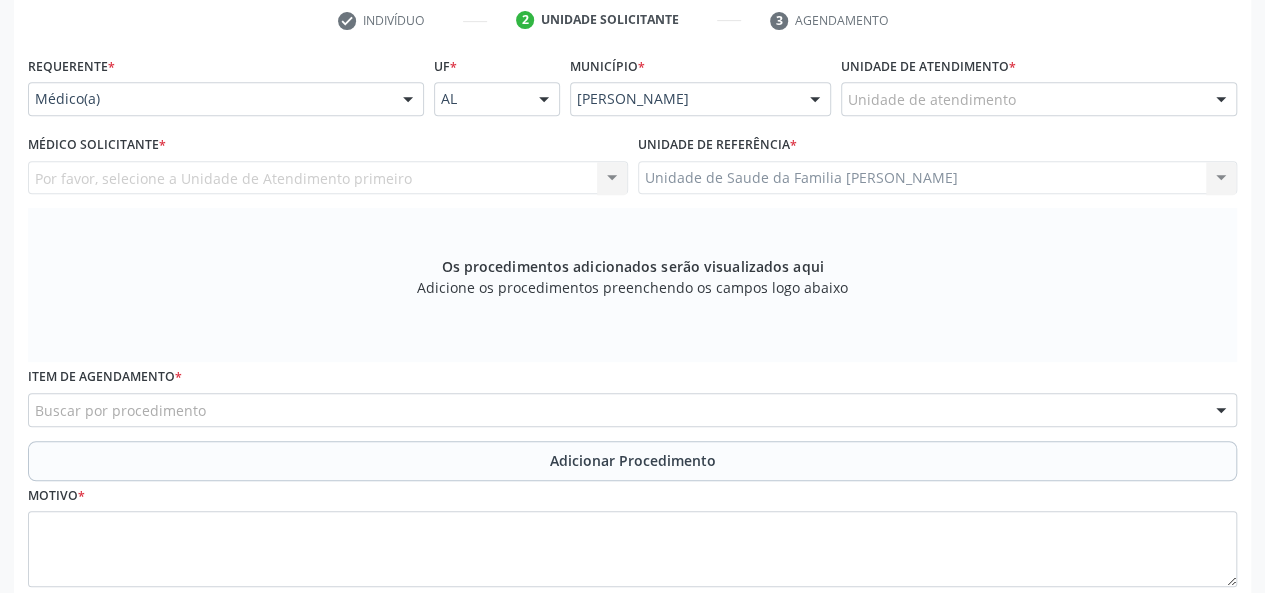 scroll, scrollTop: 318, scrollLeft: 0, axis: vertical 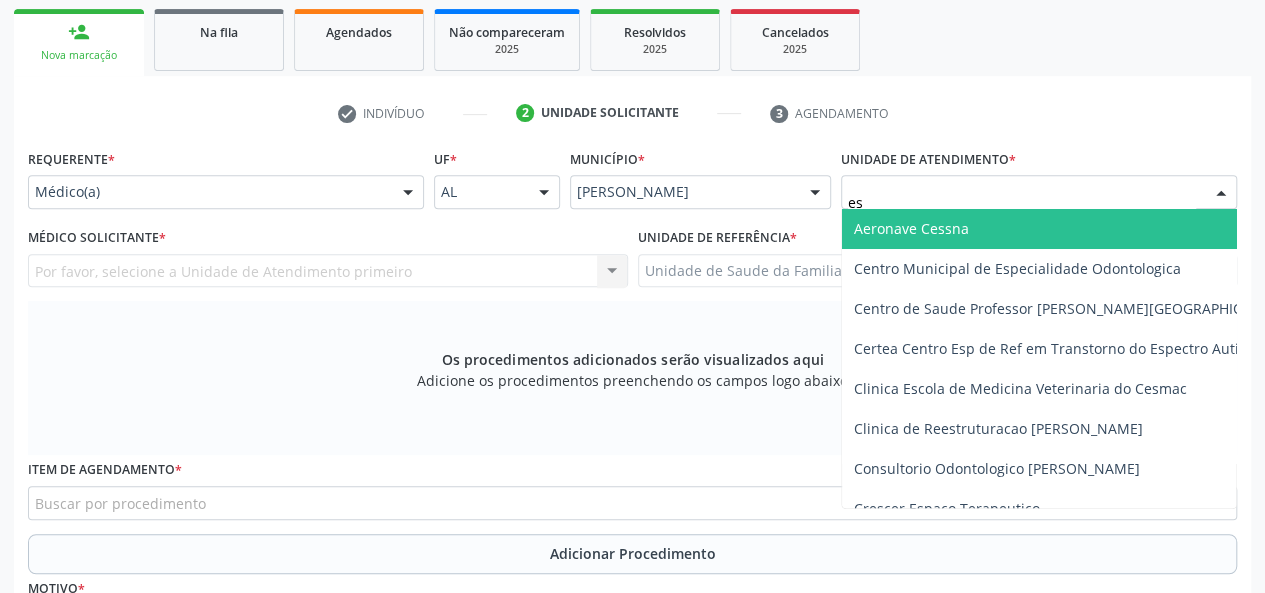 type on "est" 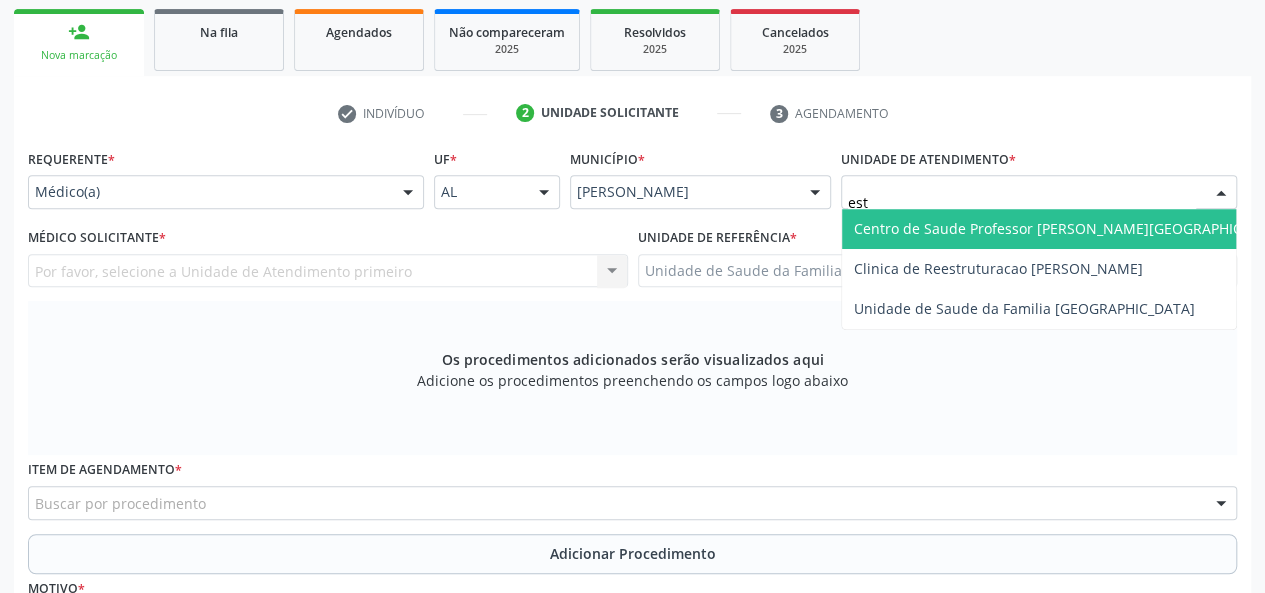 click on "Centro de Saude Professor [PERSON_NAME][GEOGRAPHIC_DATA]" at bounding box center (1071, 228) 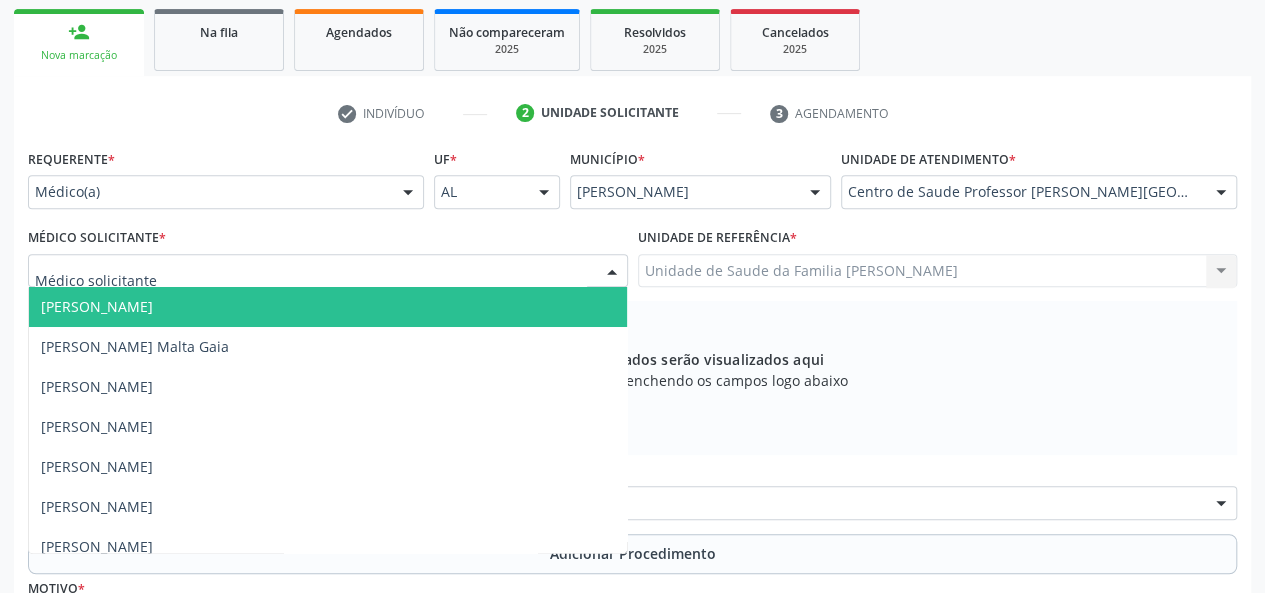 click at bounding box center [328, 271] 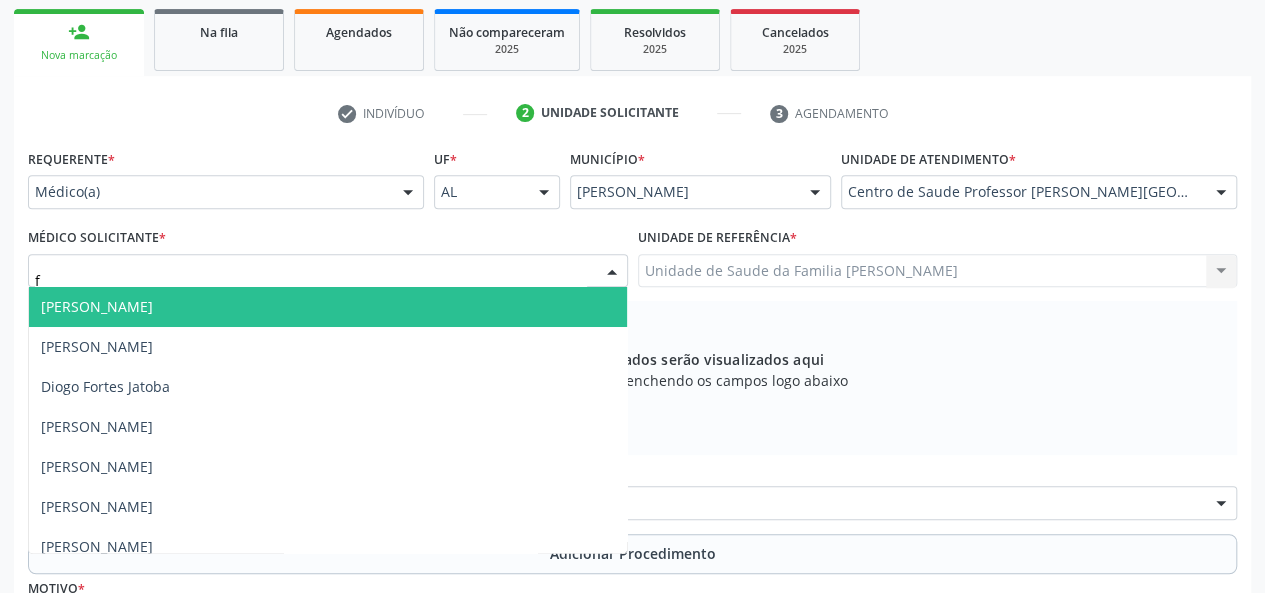 type on "fa" 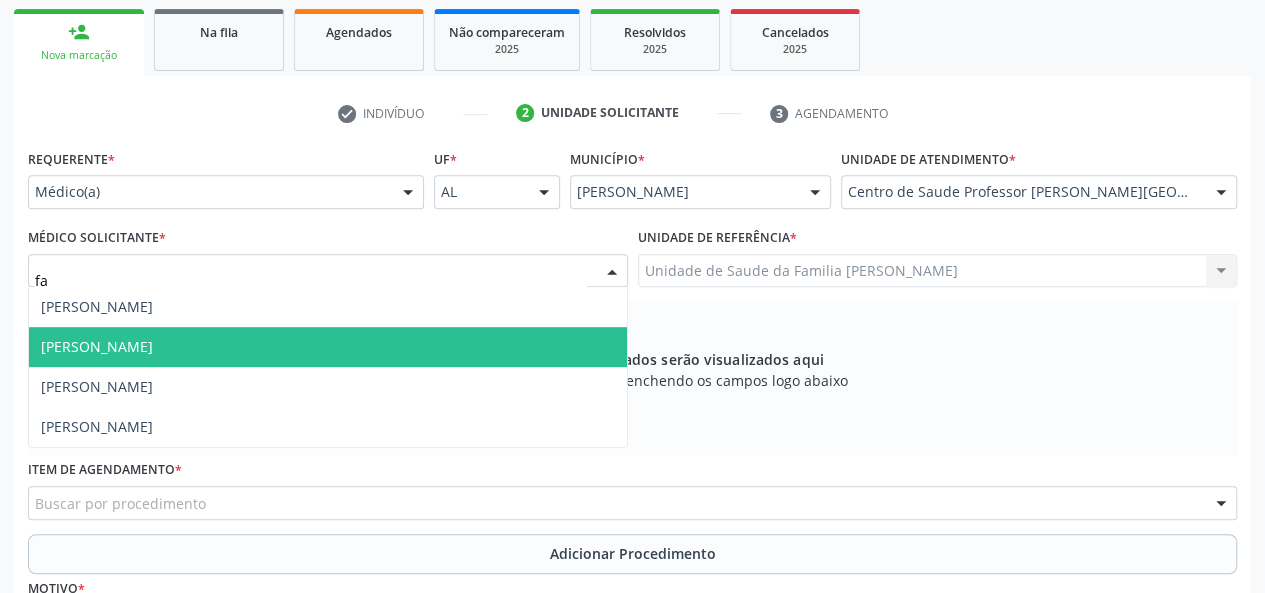 click on "[PERSON_NAME]" at bounding box center (328, 347) 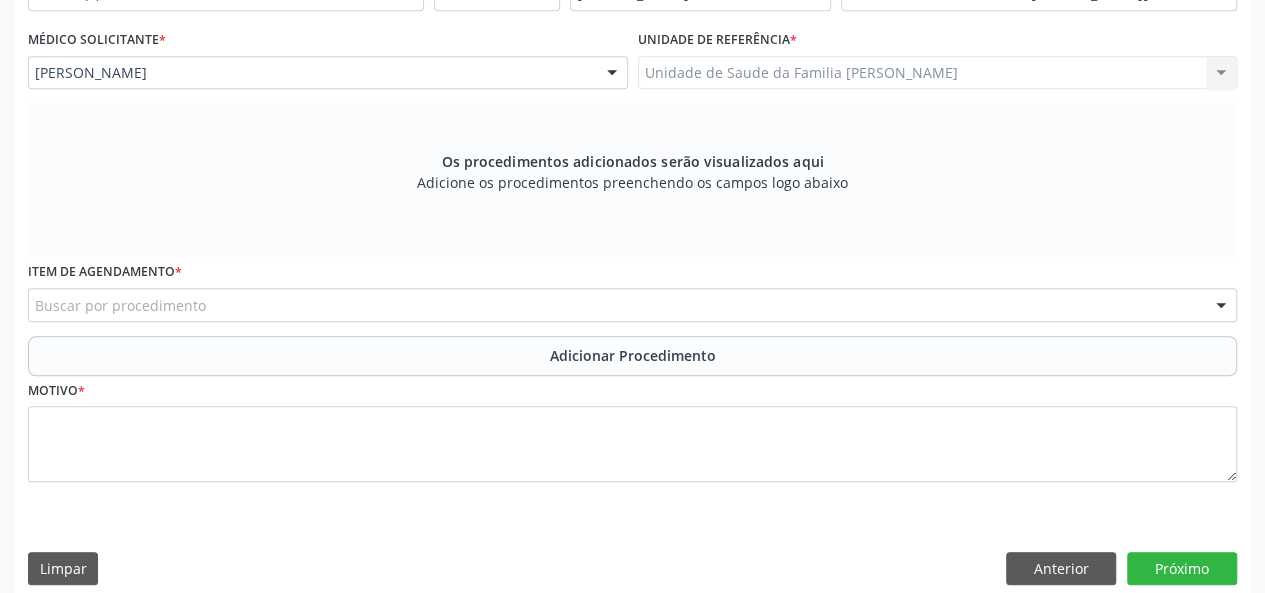 scroll, scrollTop: 518, scrollLeft: 0, axis: vertical 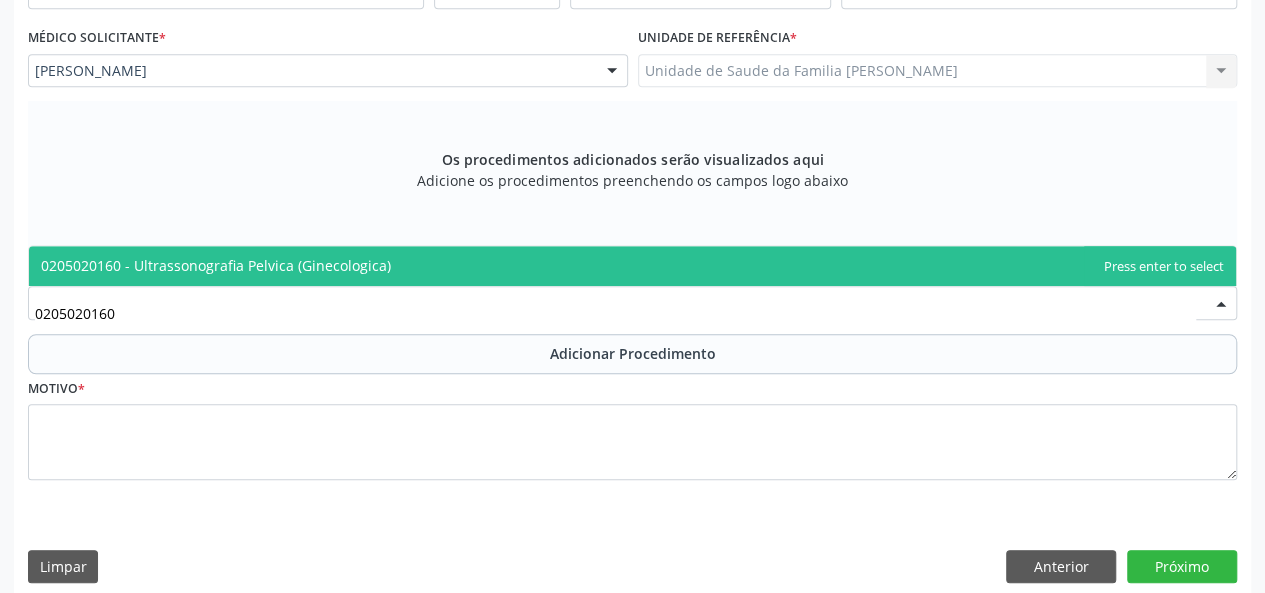 click on "0205020160 - Ultrassonografia Pelvica (Ginecologica)" at bounding box center (632, 266) 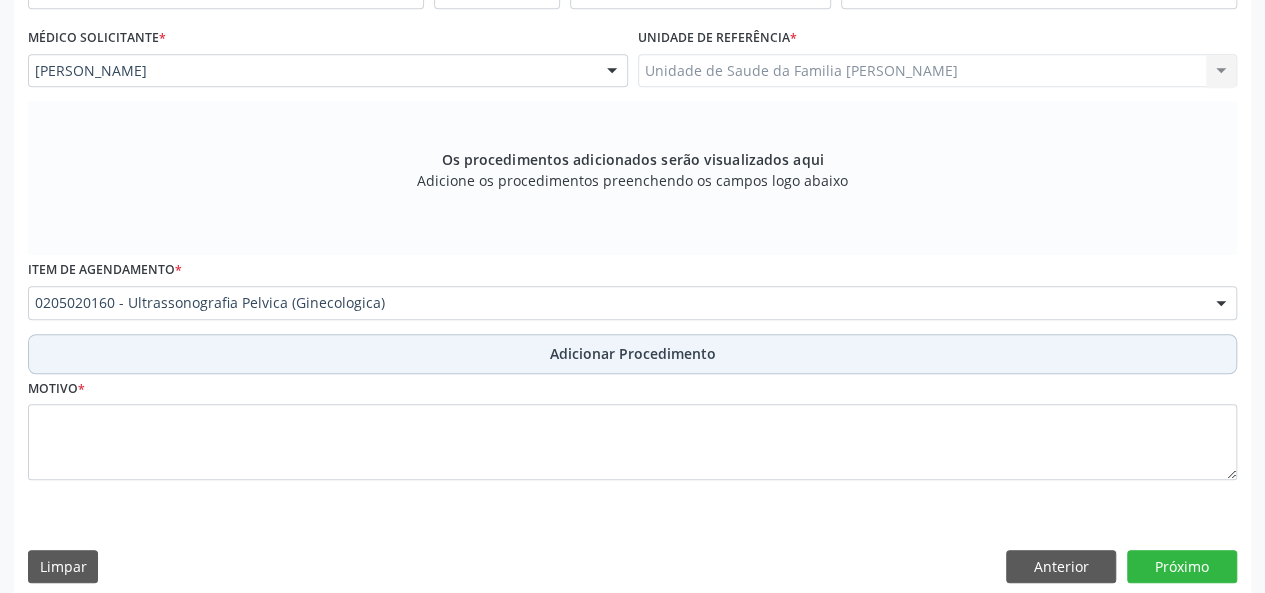 click on "Adicionar Procedimento" at bounding box center [633, 353] 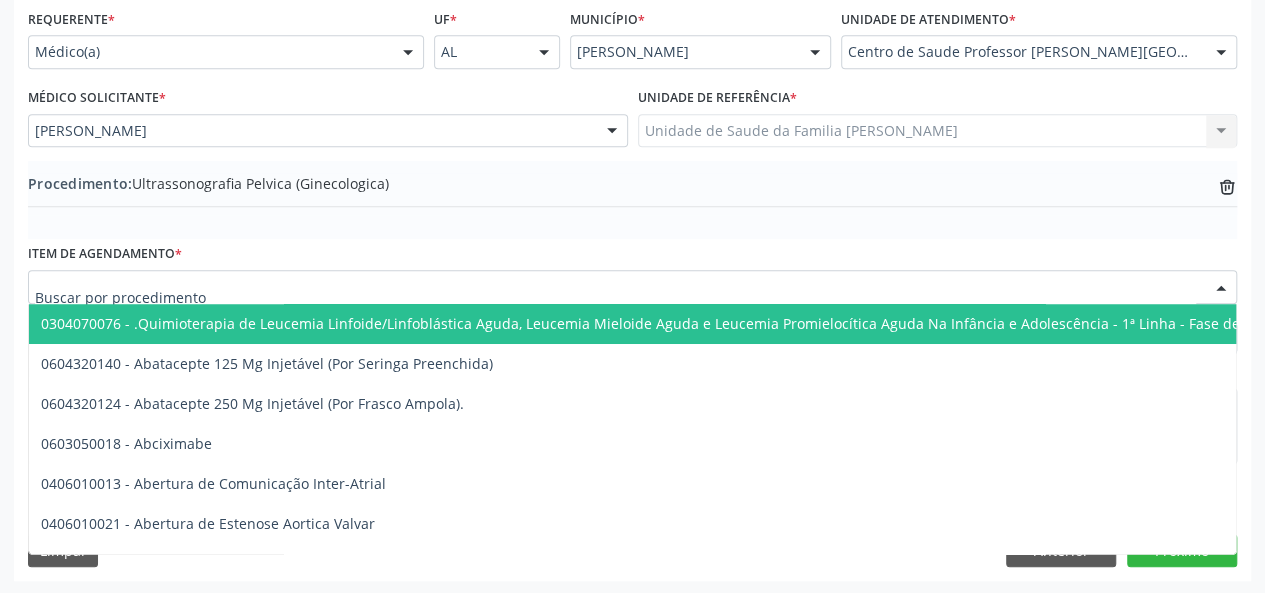 drag, startPoint x: 399, startPoint y: 278, endPoint x: 46, endPoint y: 279, distance: 353.0014 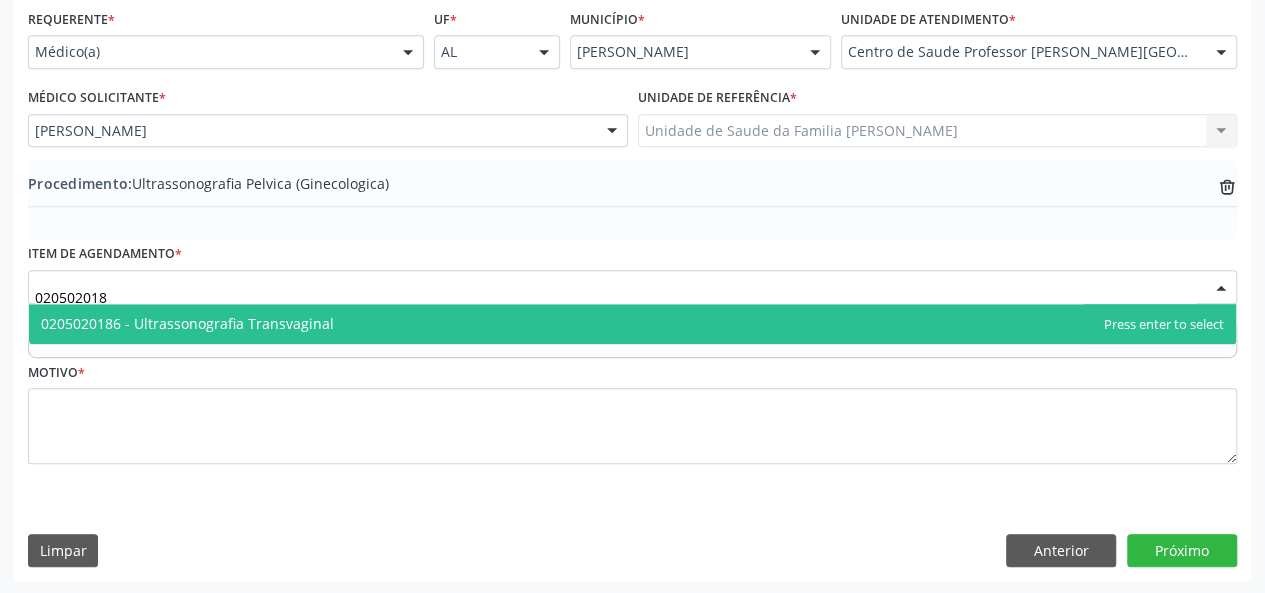 type on "0205020186" 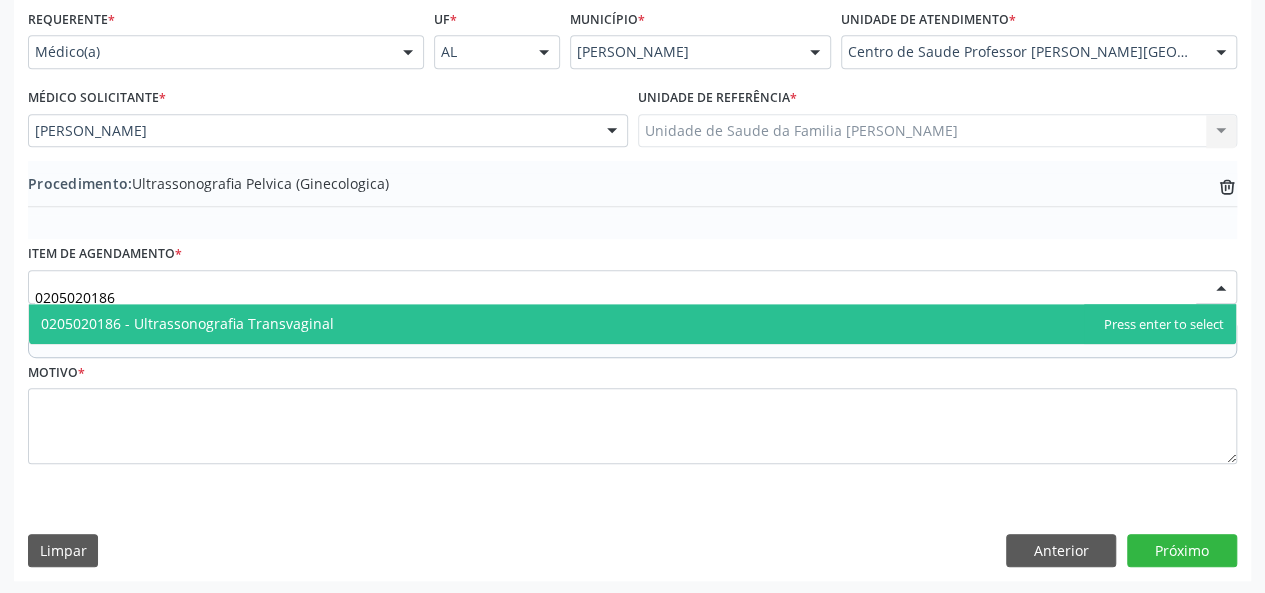 click on "0205020186 - Ultrassonografia Transvaginal" at bounding box center (187, 323) 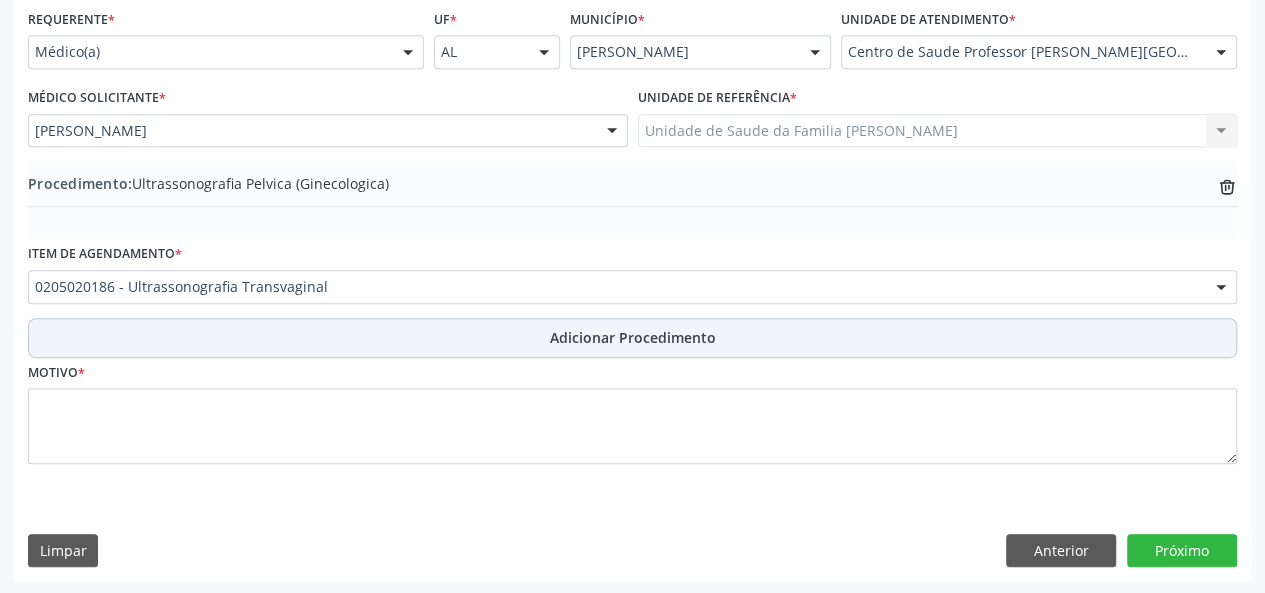 click on "Adicionar Procedimento" at bounding box center (633, 337) 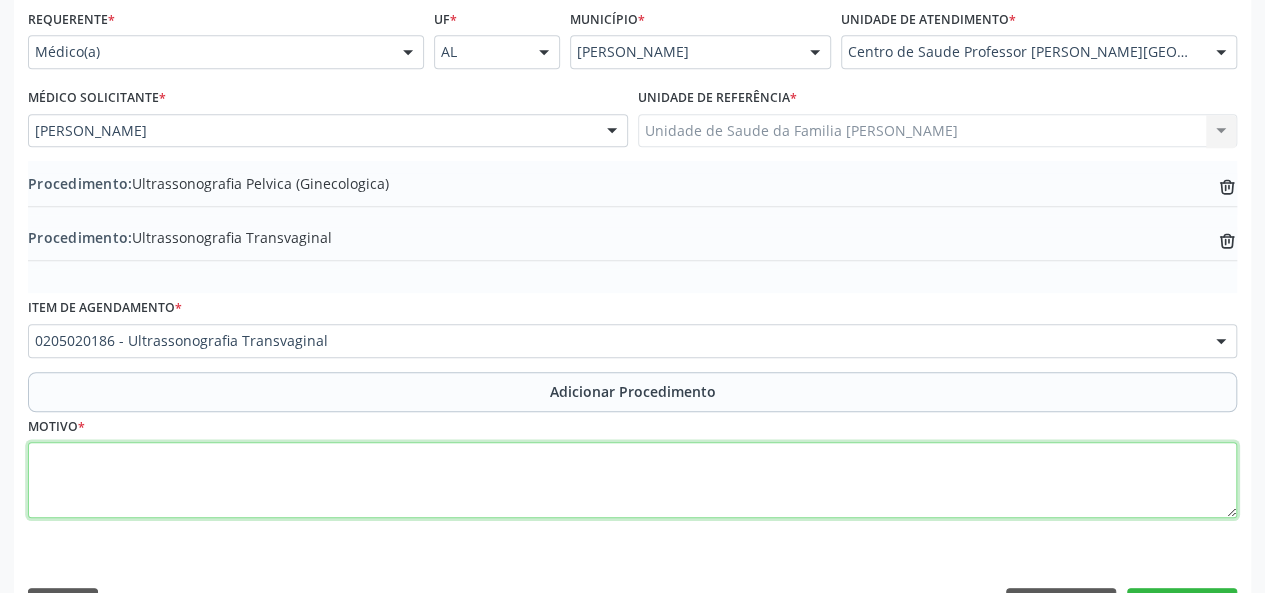 click at bounding box center [632, 480] 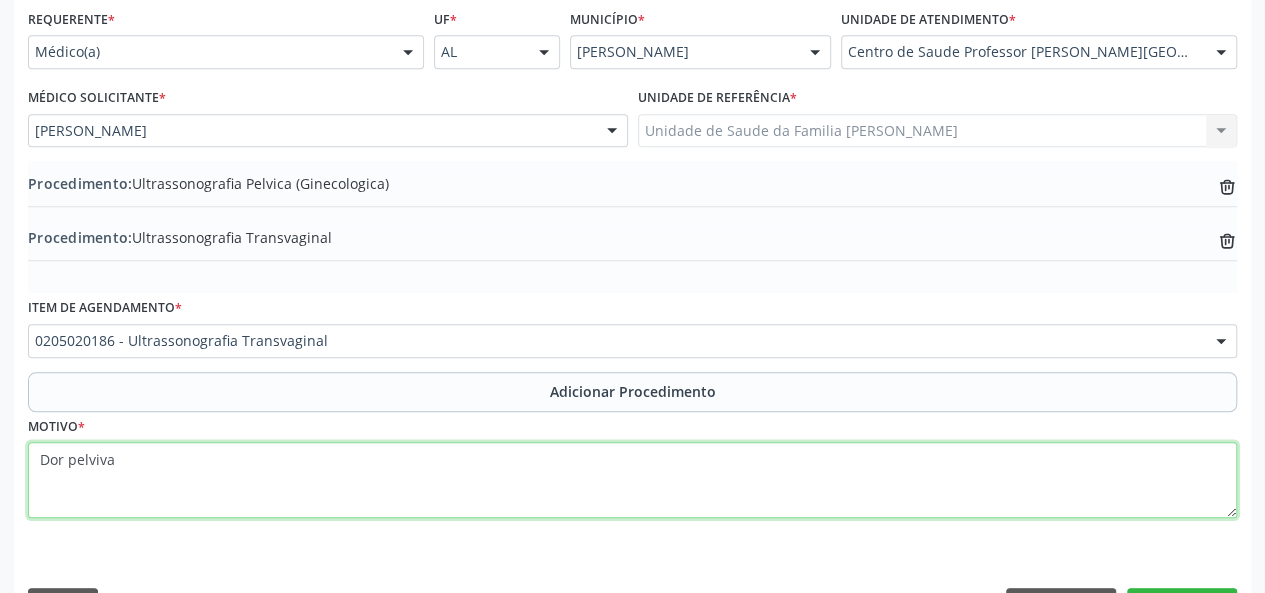 click on "Dor pelviva" at bounding box center (632, 480) 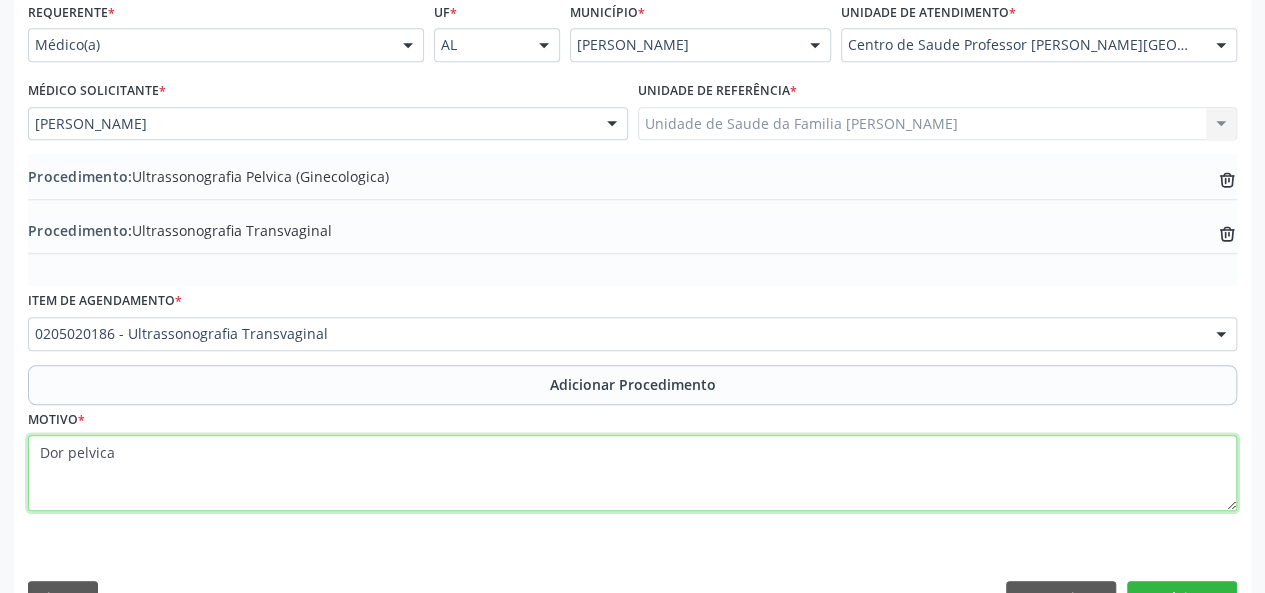 scroll, scrollTop: 512, scrollLeft: 0, axis: vertical 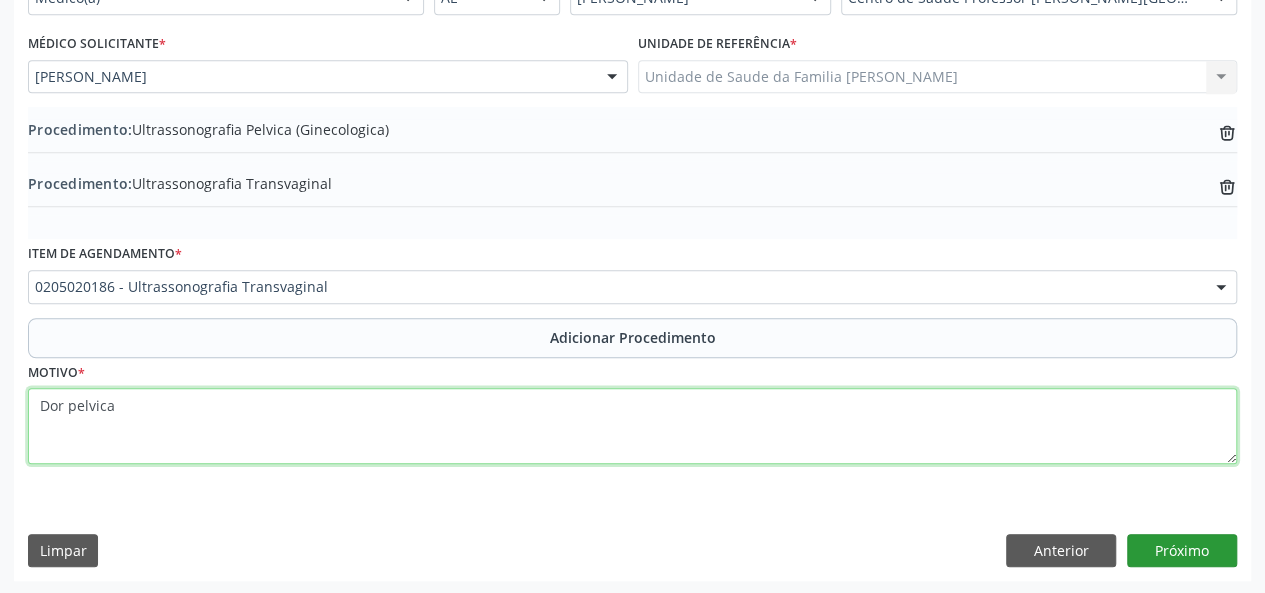 type on "Dor pelvica" 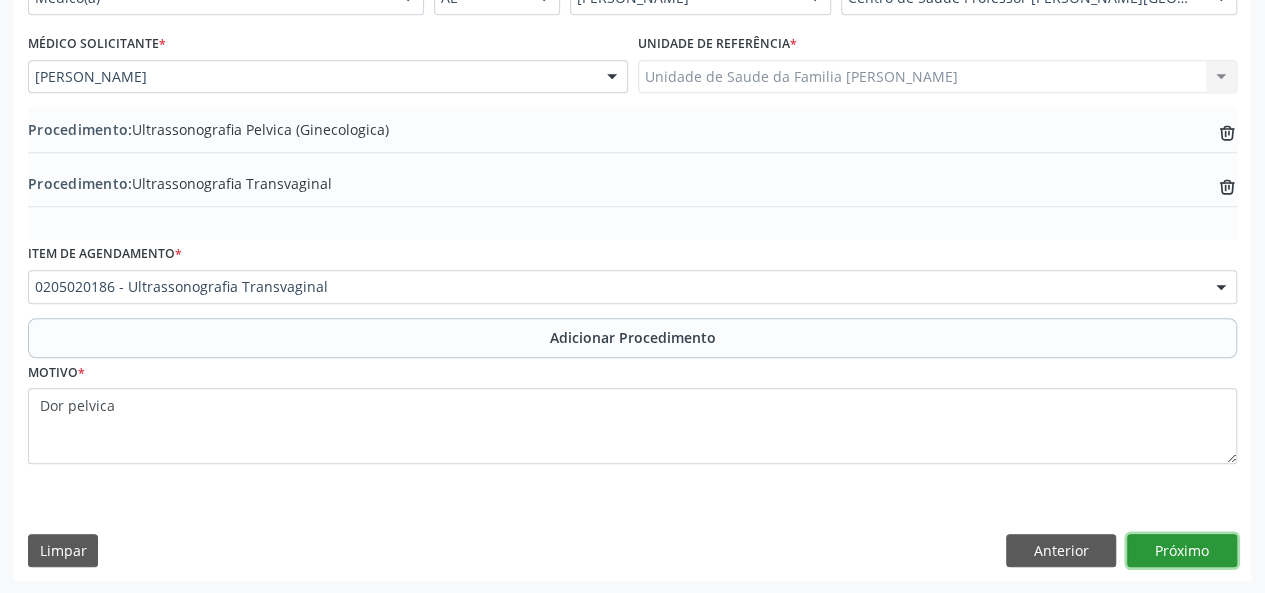 click on "Próximo" at bounding box center [1182, 551] 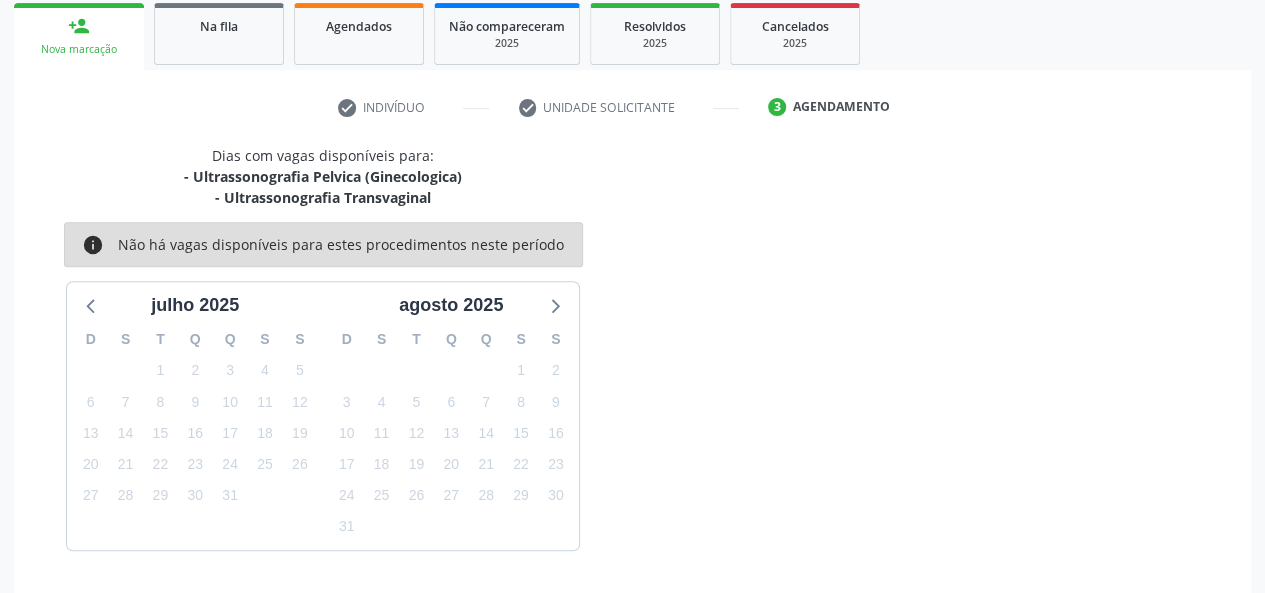 scroll, scrollTop: 382, scrollLeft: 0, axis: vertical 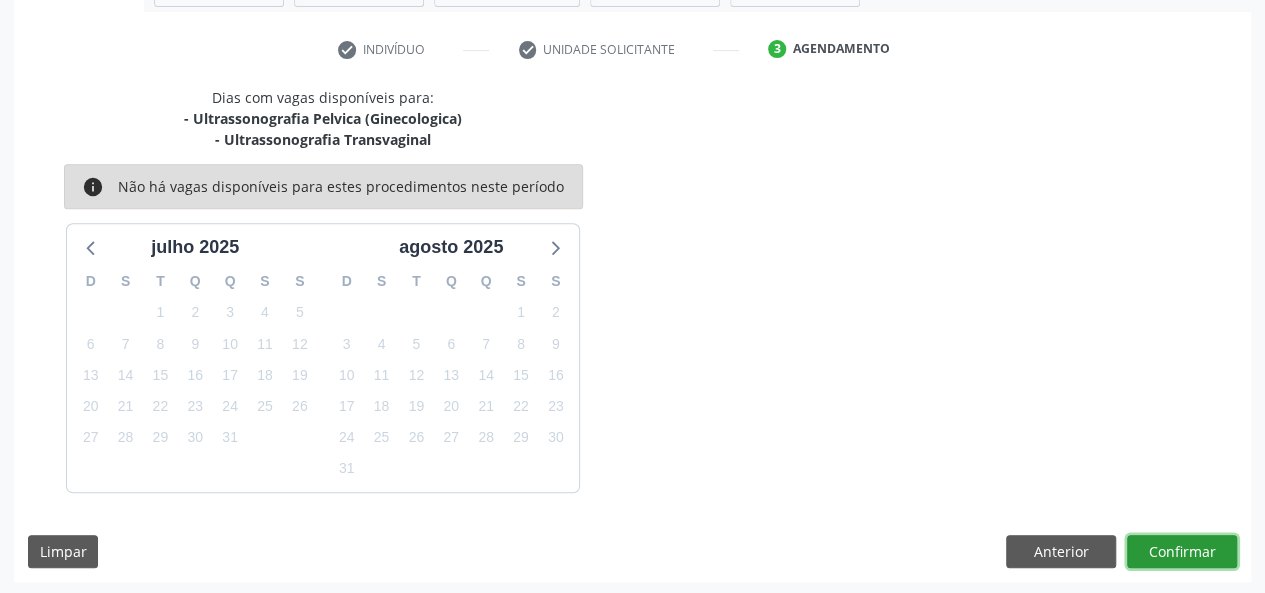 click on "Confirmar" at bounding box center [1182, 552] 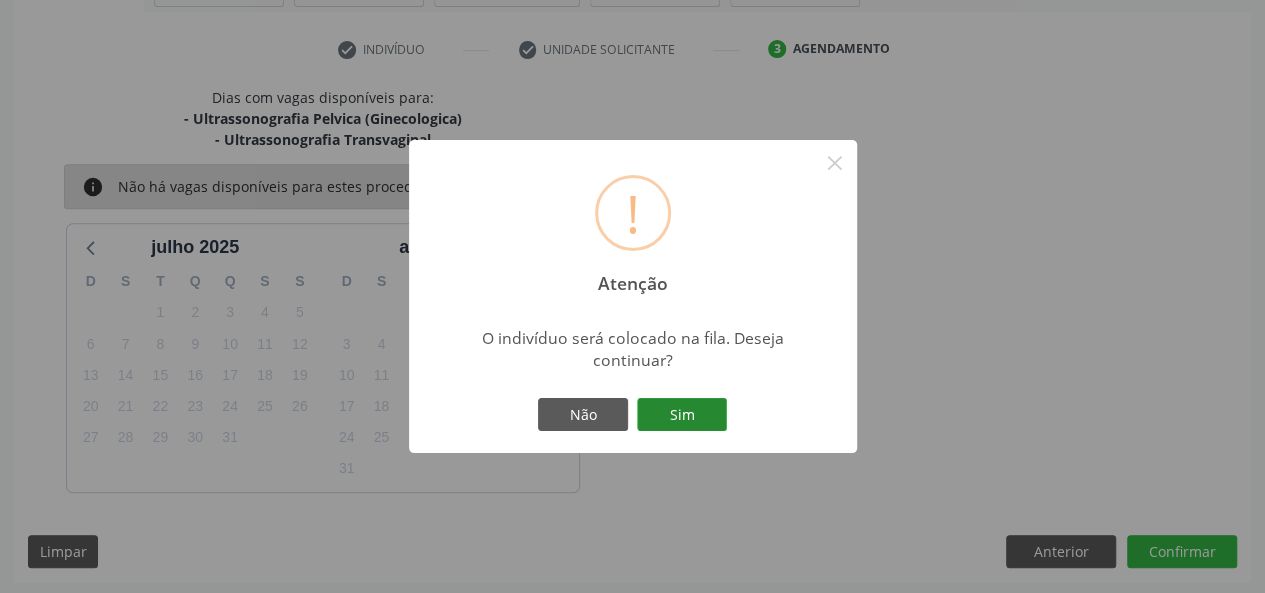 click on "Sim" at bounding box center [682, 415] 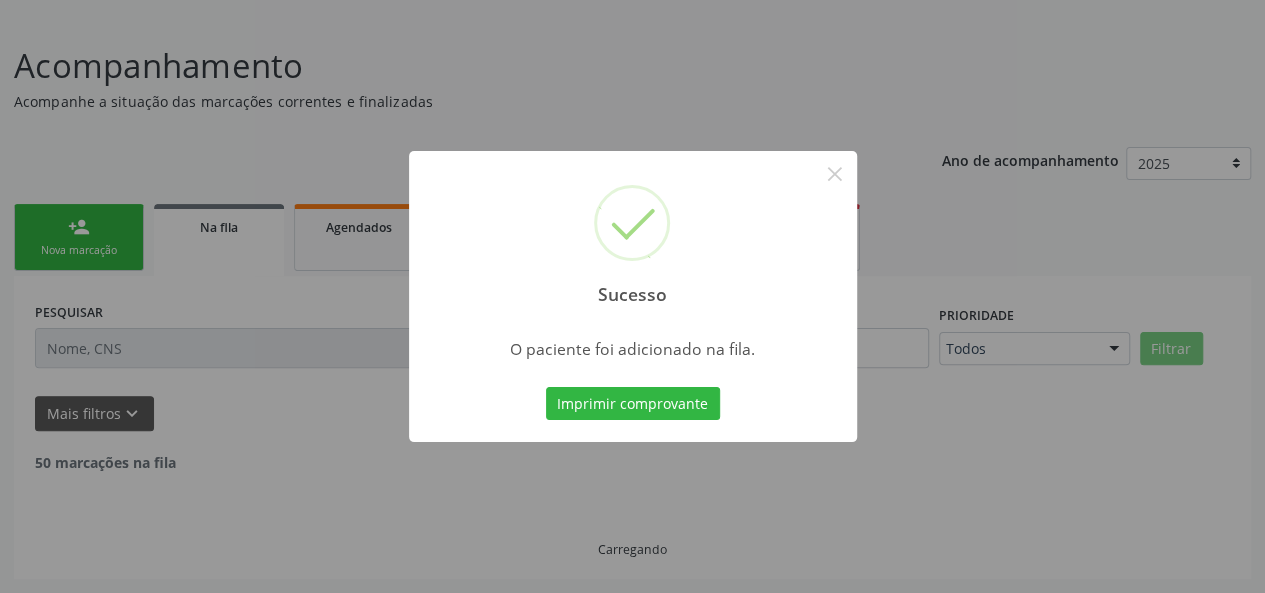 scroll, scrollTop: 100, scrollLeft: 0, axis: vertical 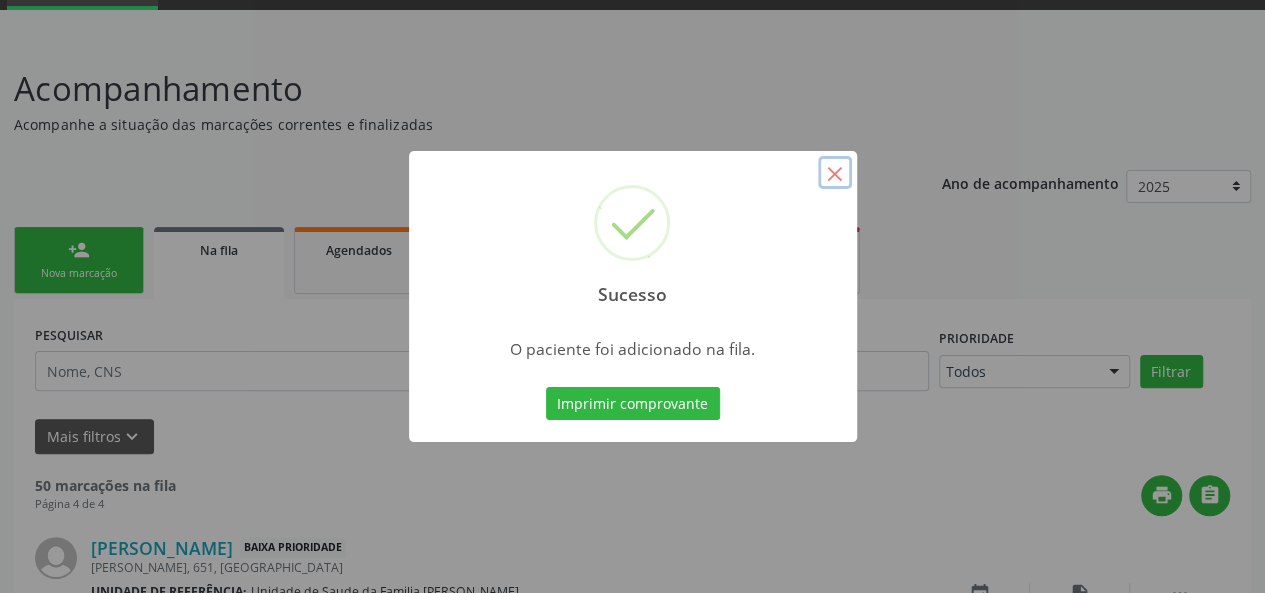 click on "×" at bounding box center [835, 173] 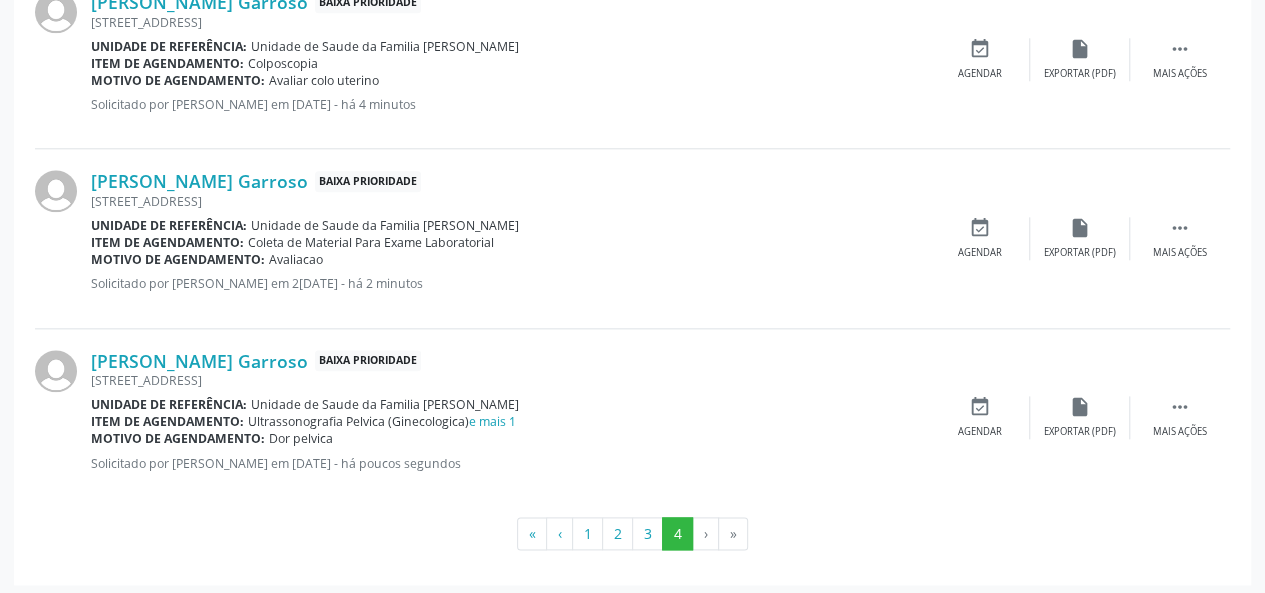 scroll, scrollTop: 1006, scrollLeft: 0, axis: vertical 